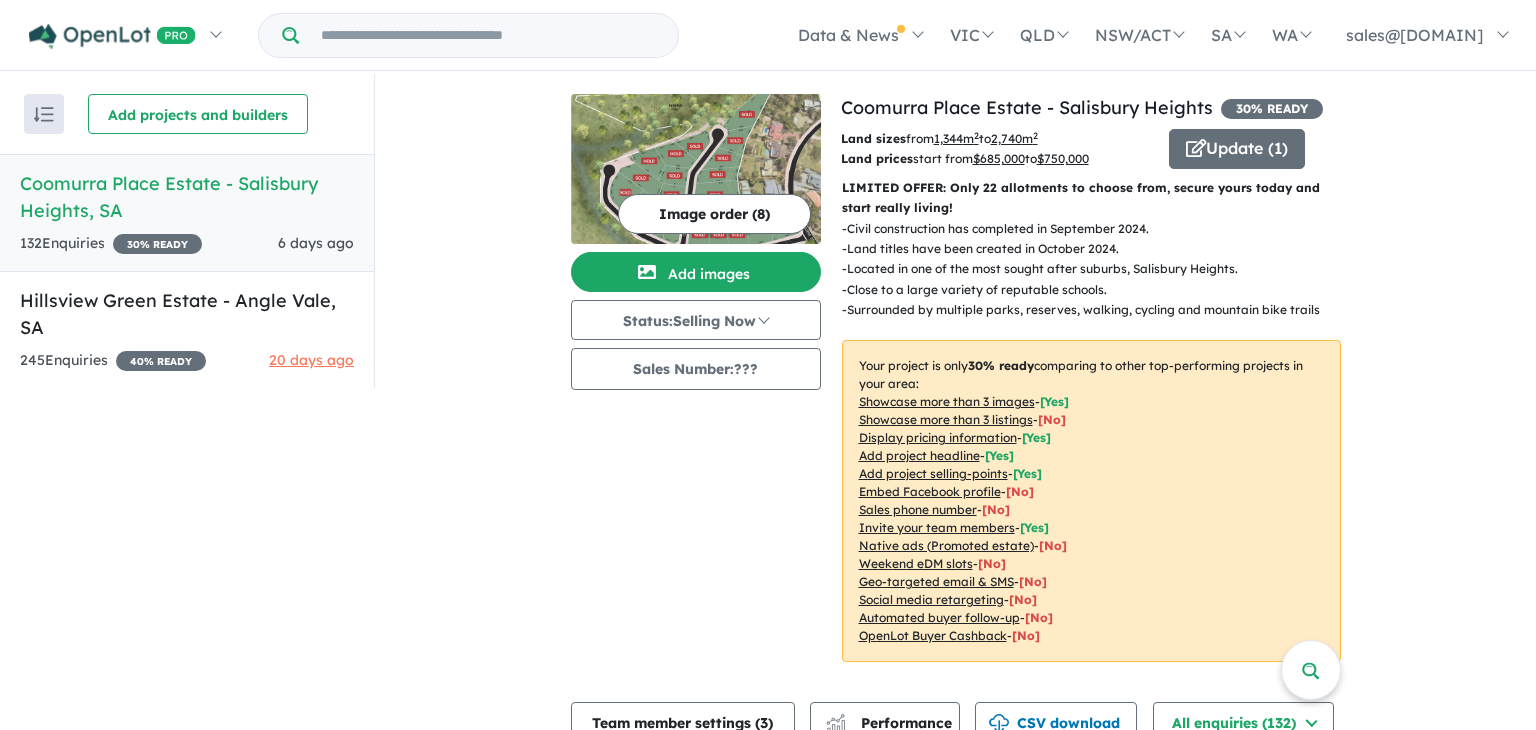 scroll, scrollTop: 0, scrollLeft: 0, axis: both 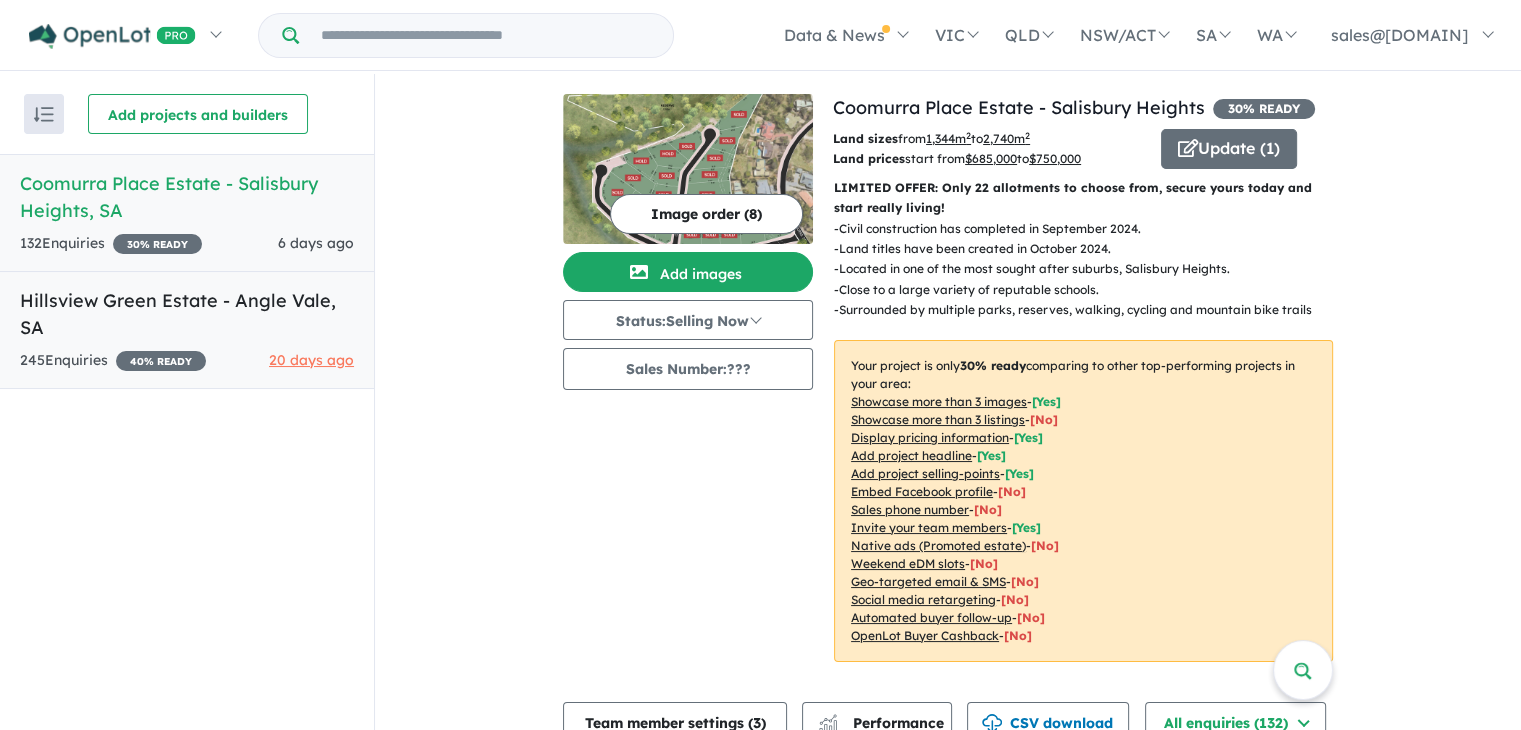 click on "Hillsview Green Estate - Angle Vale , SA" at bounding box center (187, 314) 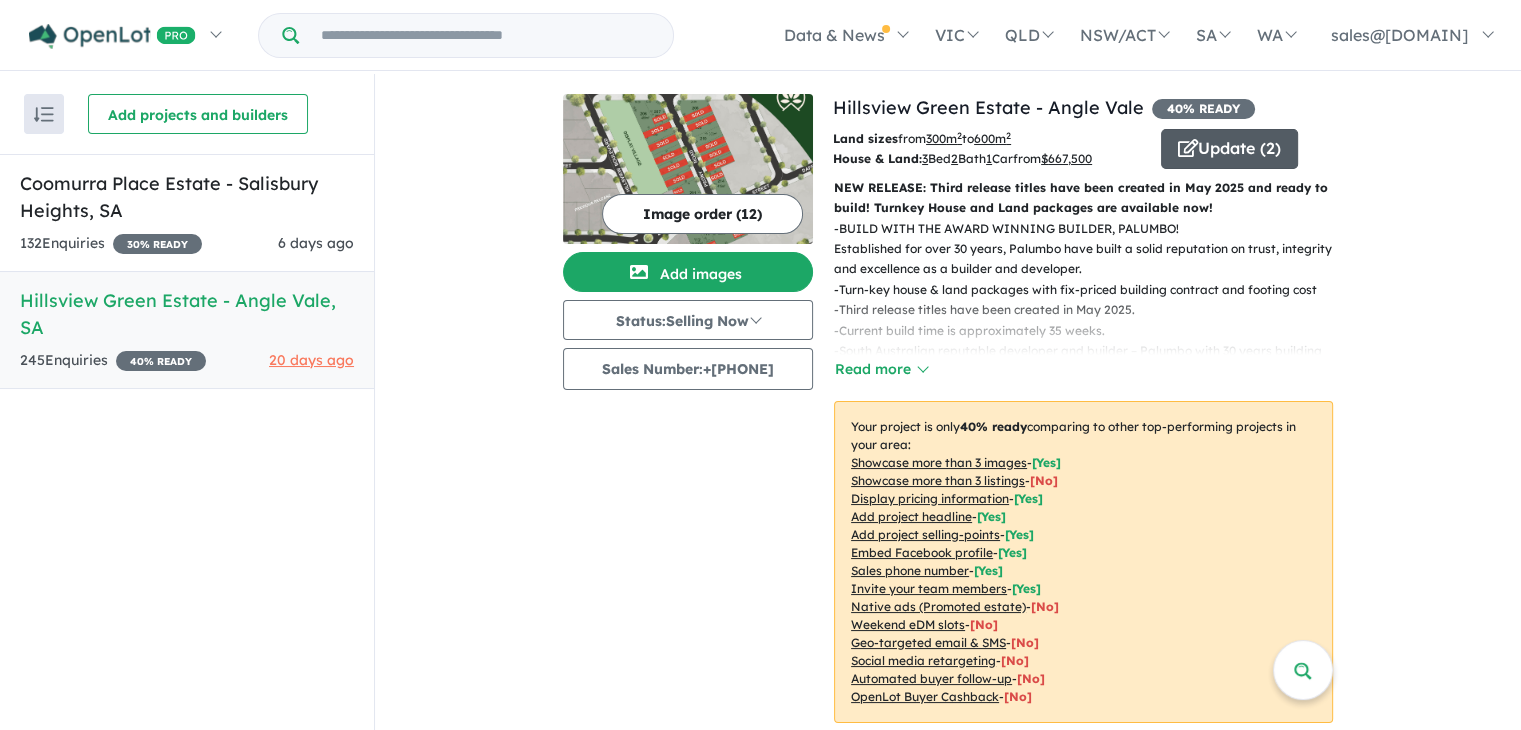click at bounding box center (1188, 148) 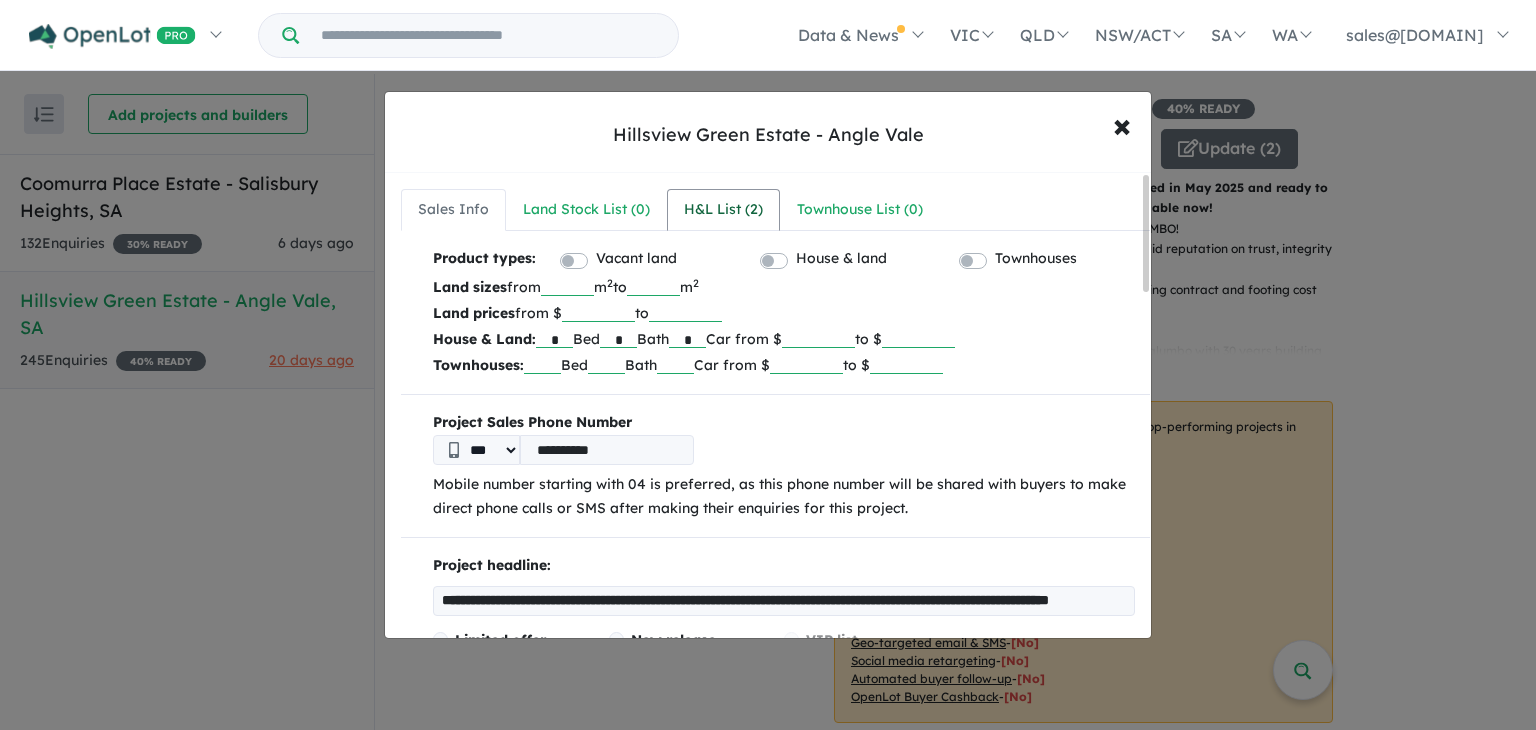 click on "H&L List ( 2 )" at bounding box center (723, 210) 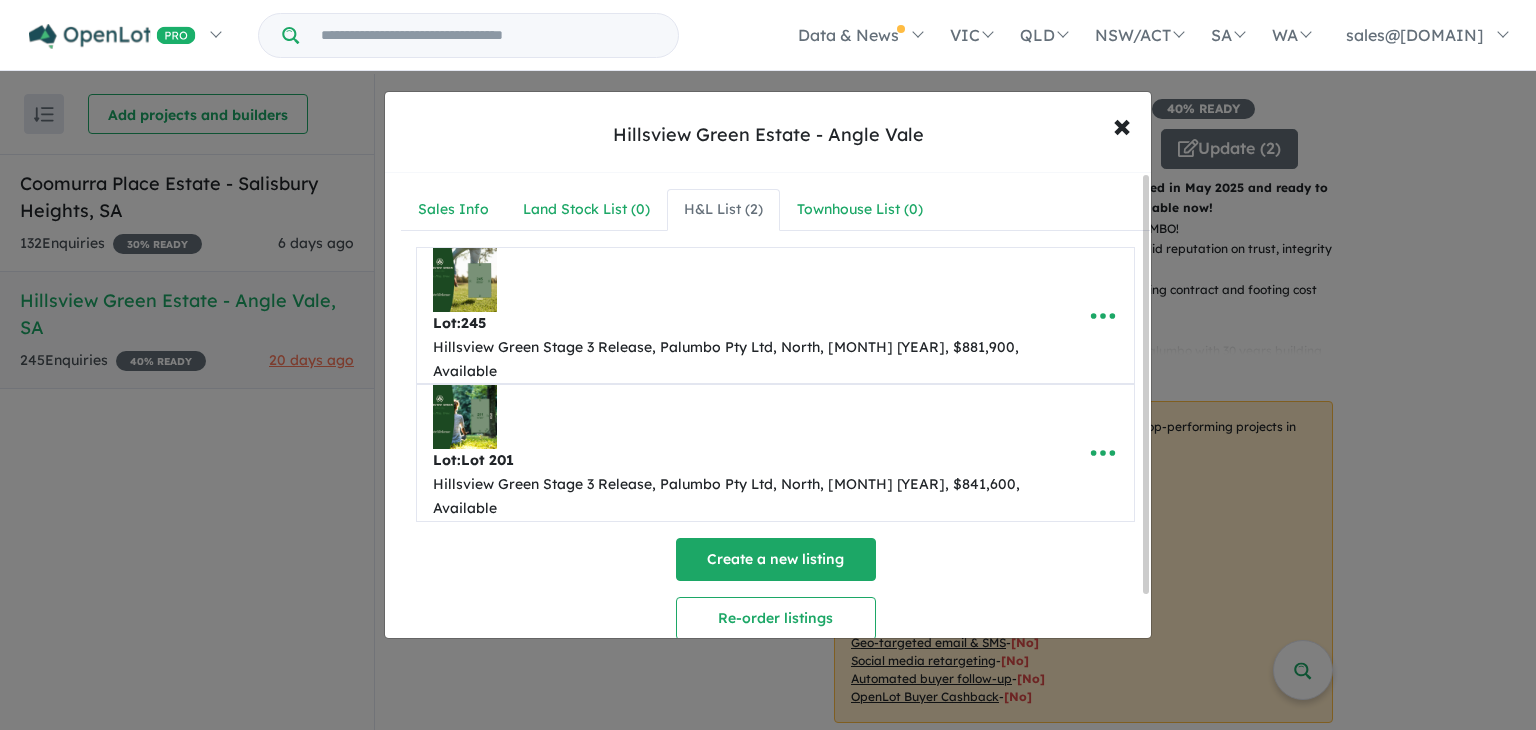 click on "Create a new listing" at bounding box center [776, 559] 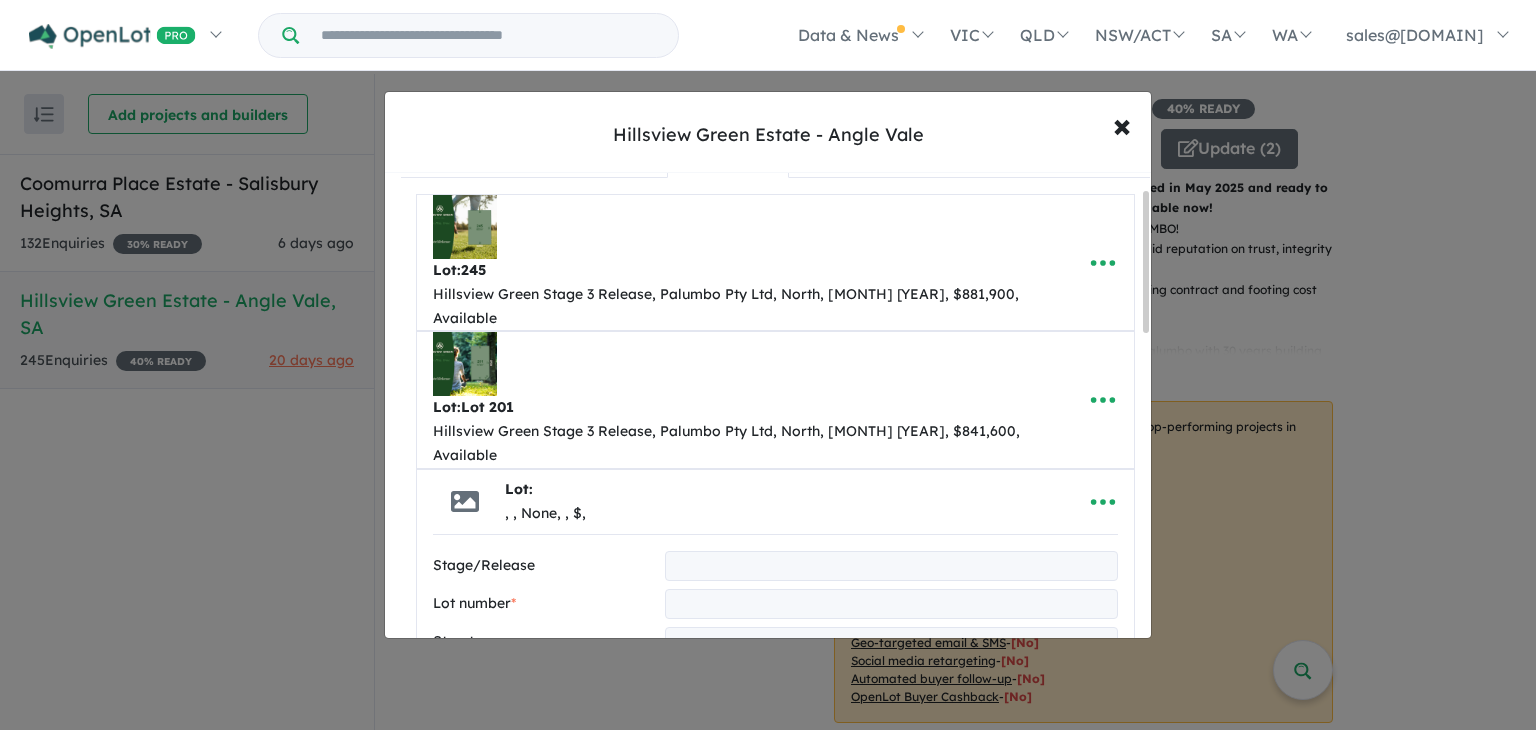 drag, startPoint x: 1148, startPoint y: 261, endPoint x: 1104, endPoint y: -3, distance: 267.64154 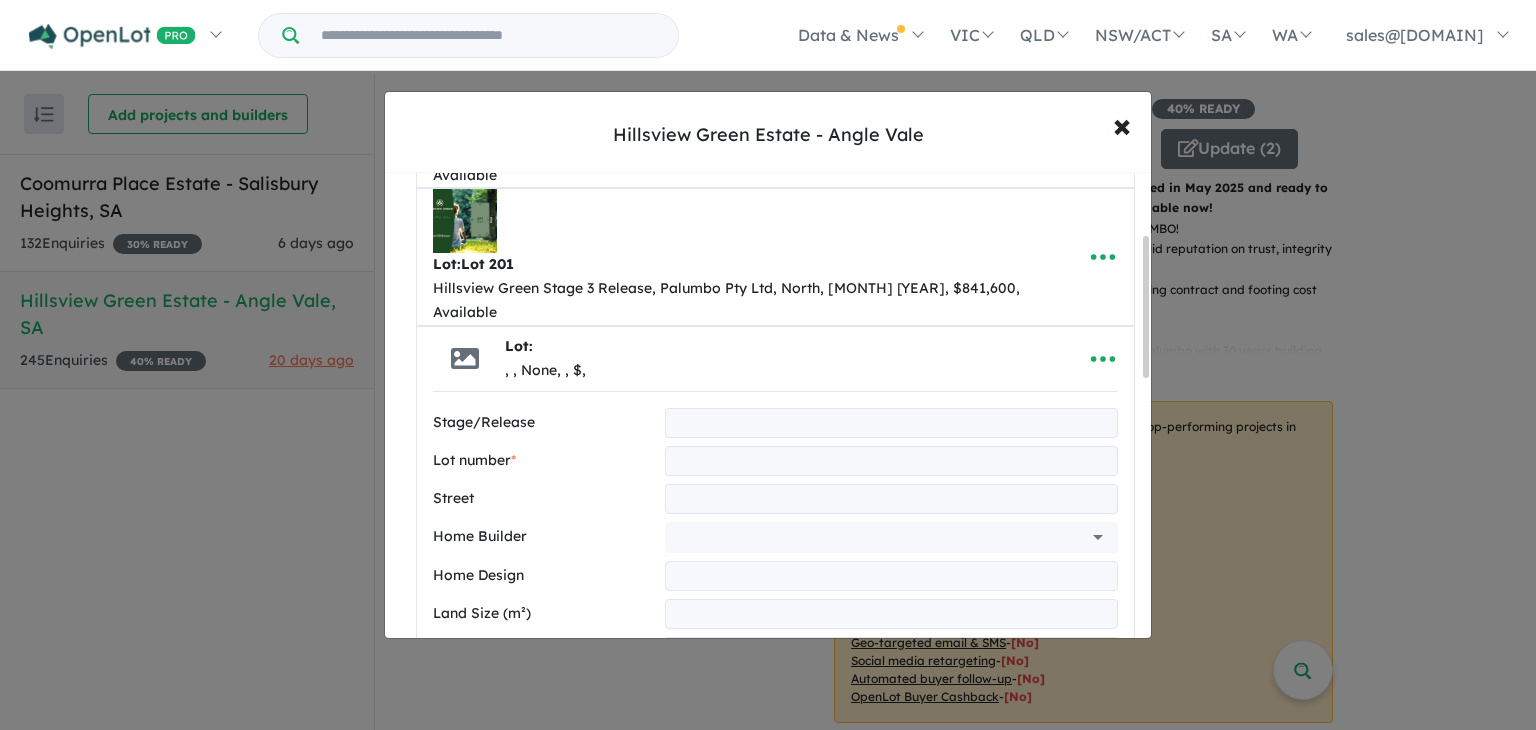 scroll, scrollTop: 204, scrollLeft: 0, axis: vertical 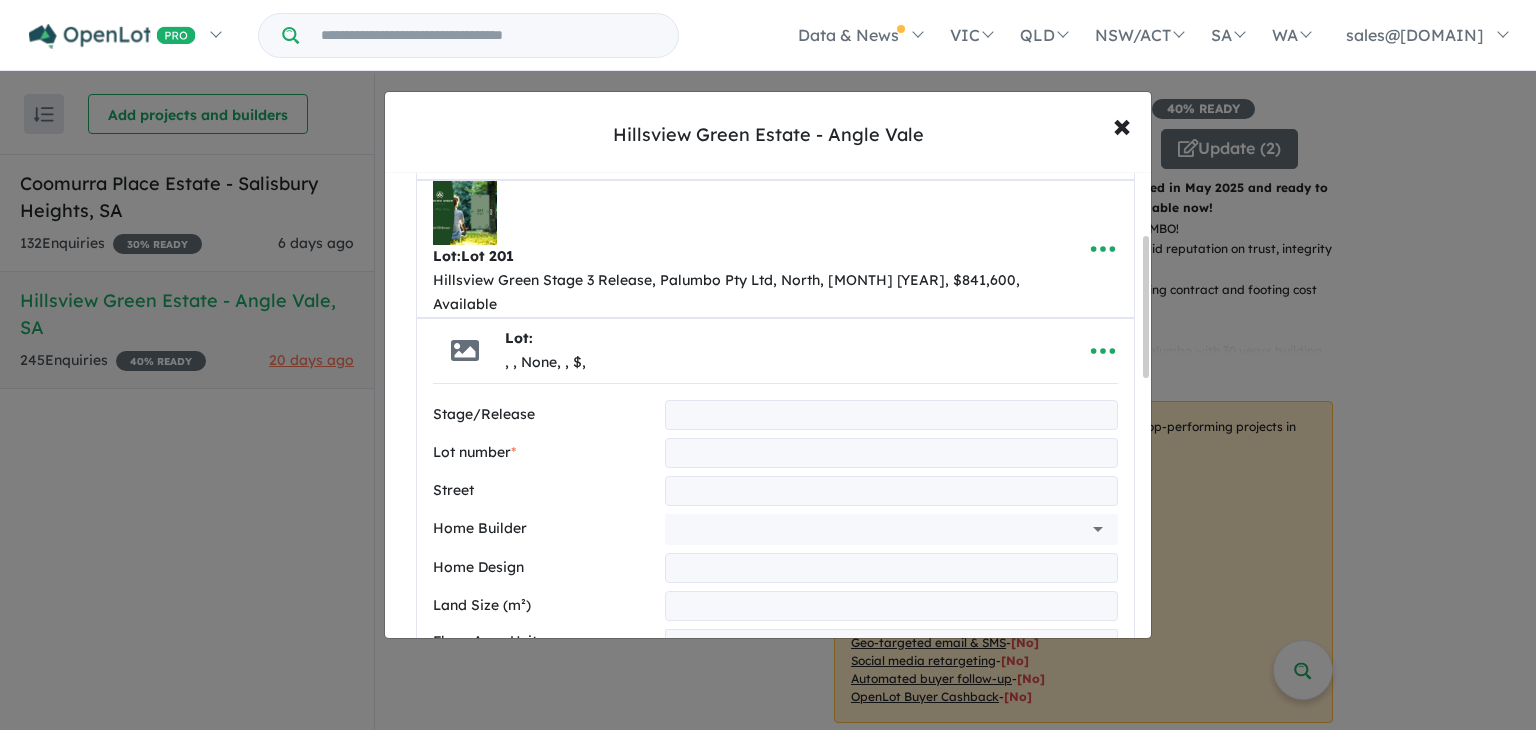 drag, startPoint x: 1145, startPoint y: 305, endPoint x: 1146, endPoint y: 353, distance: 48.010414 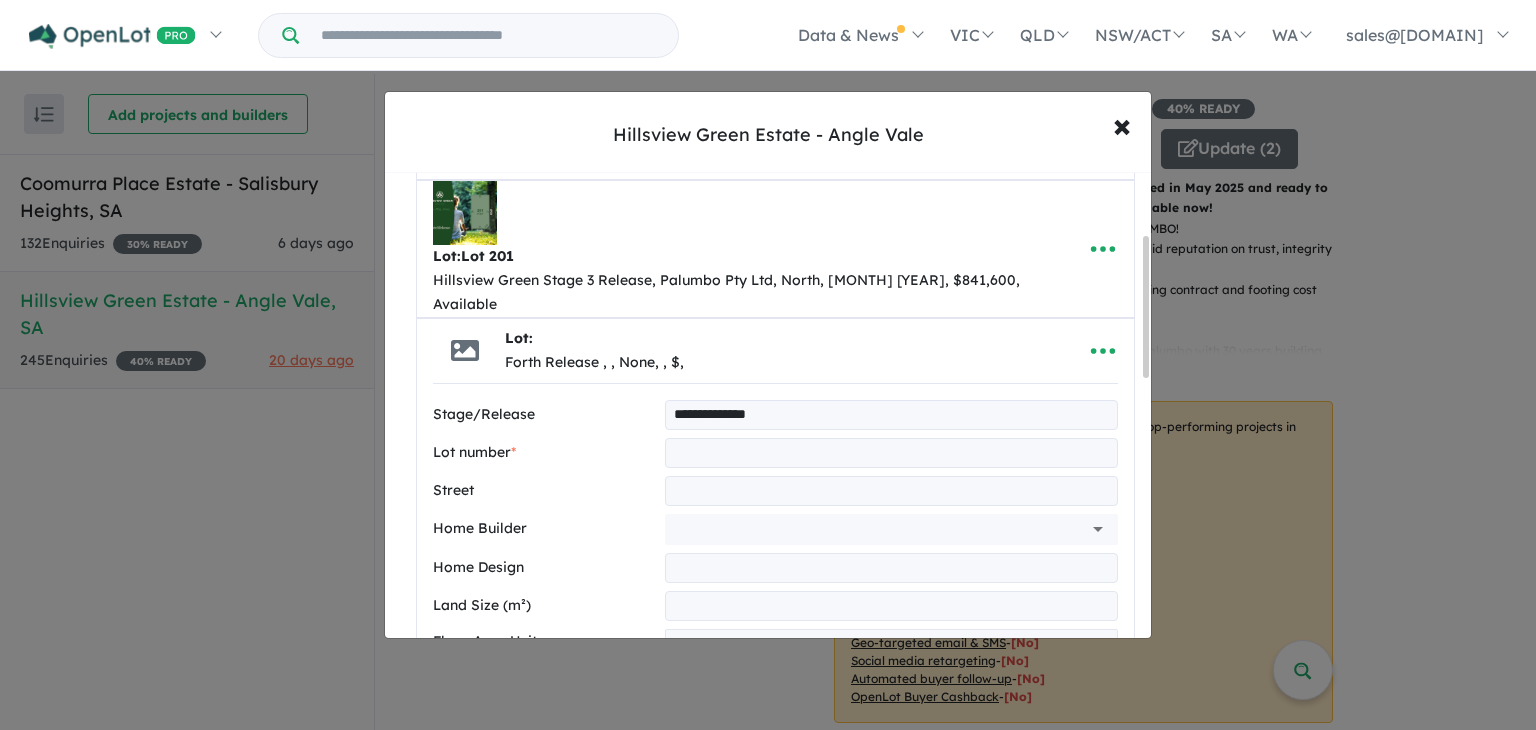type on "**********" 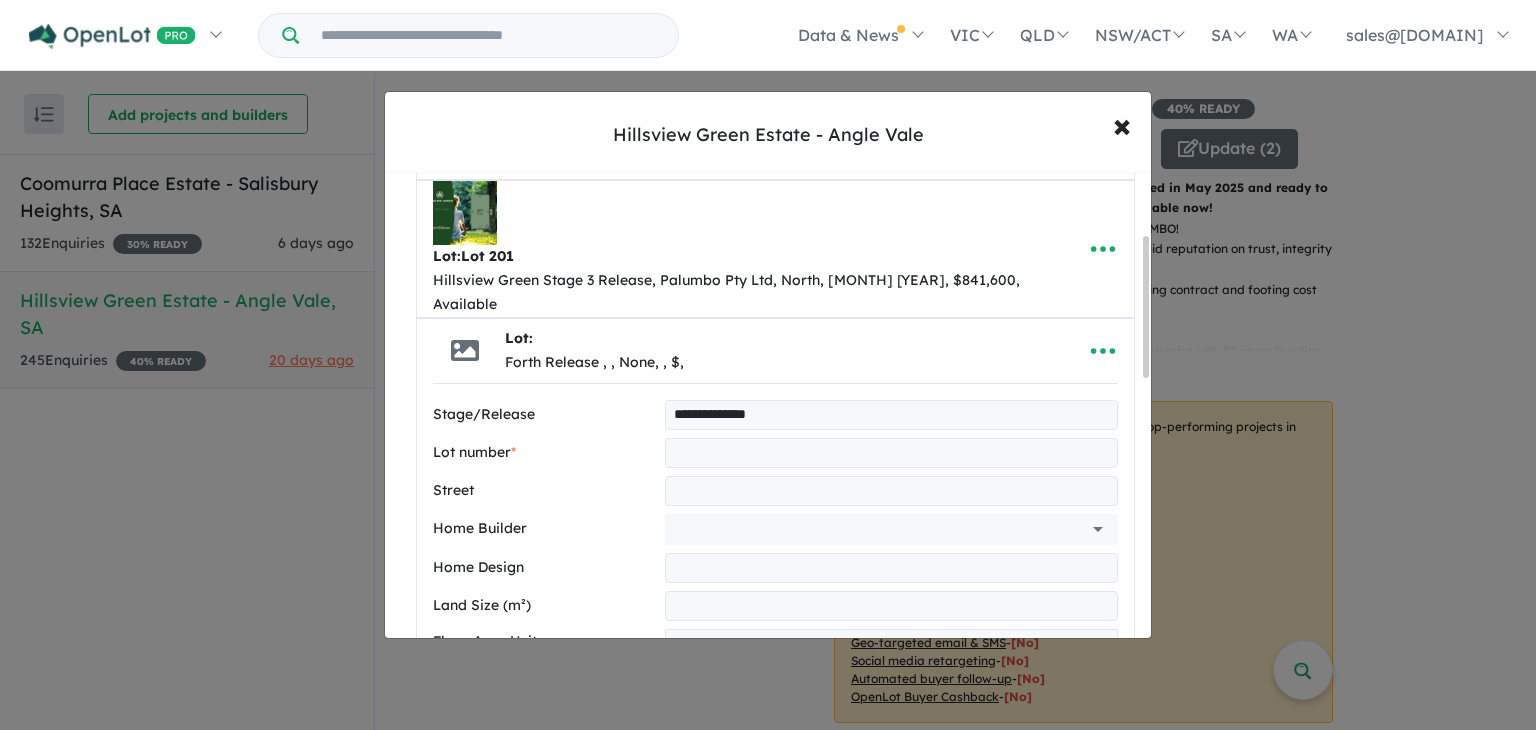 click at bounding box center (891, 453) 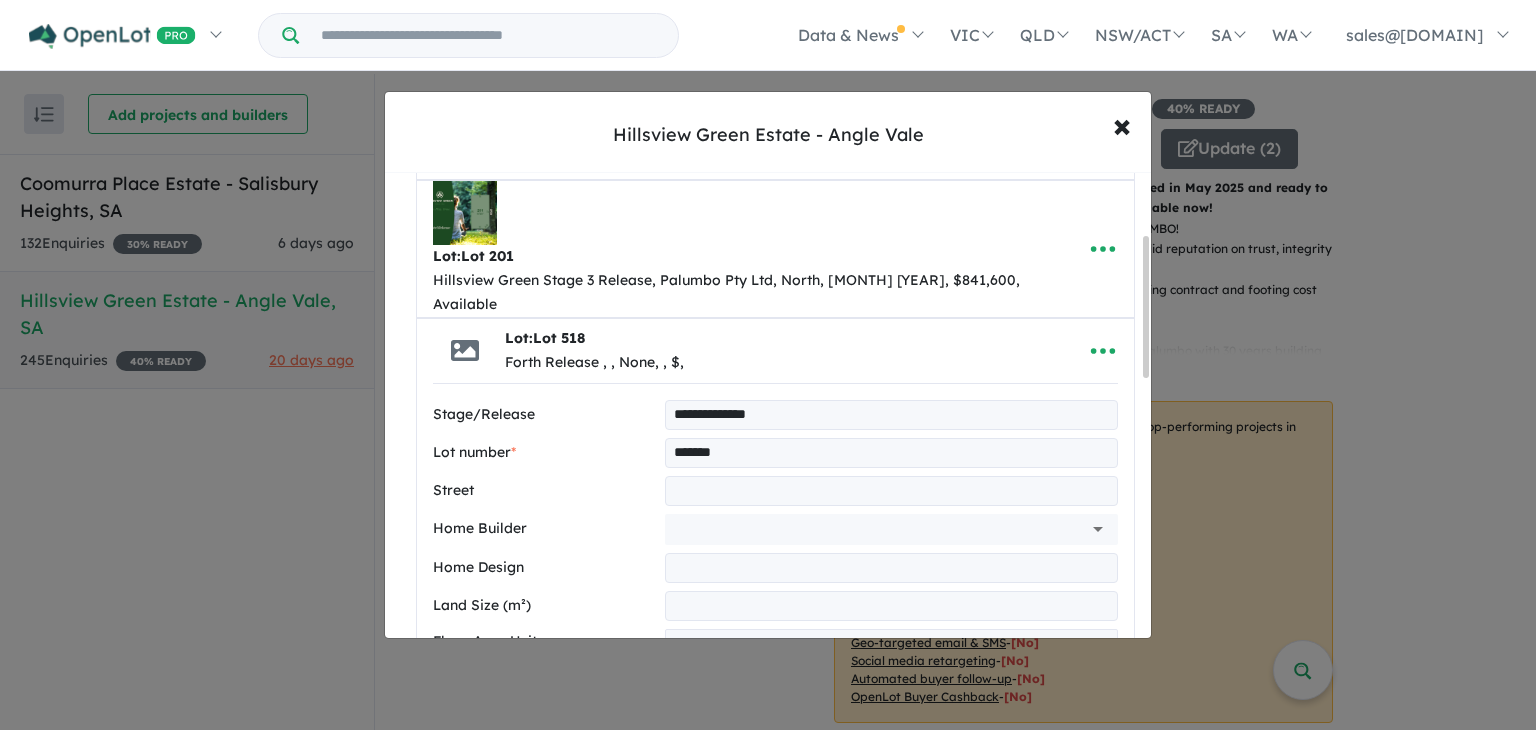 type on "*******" 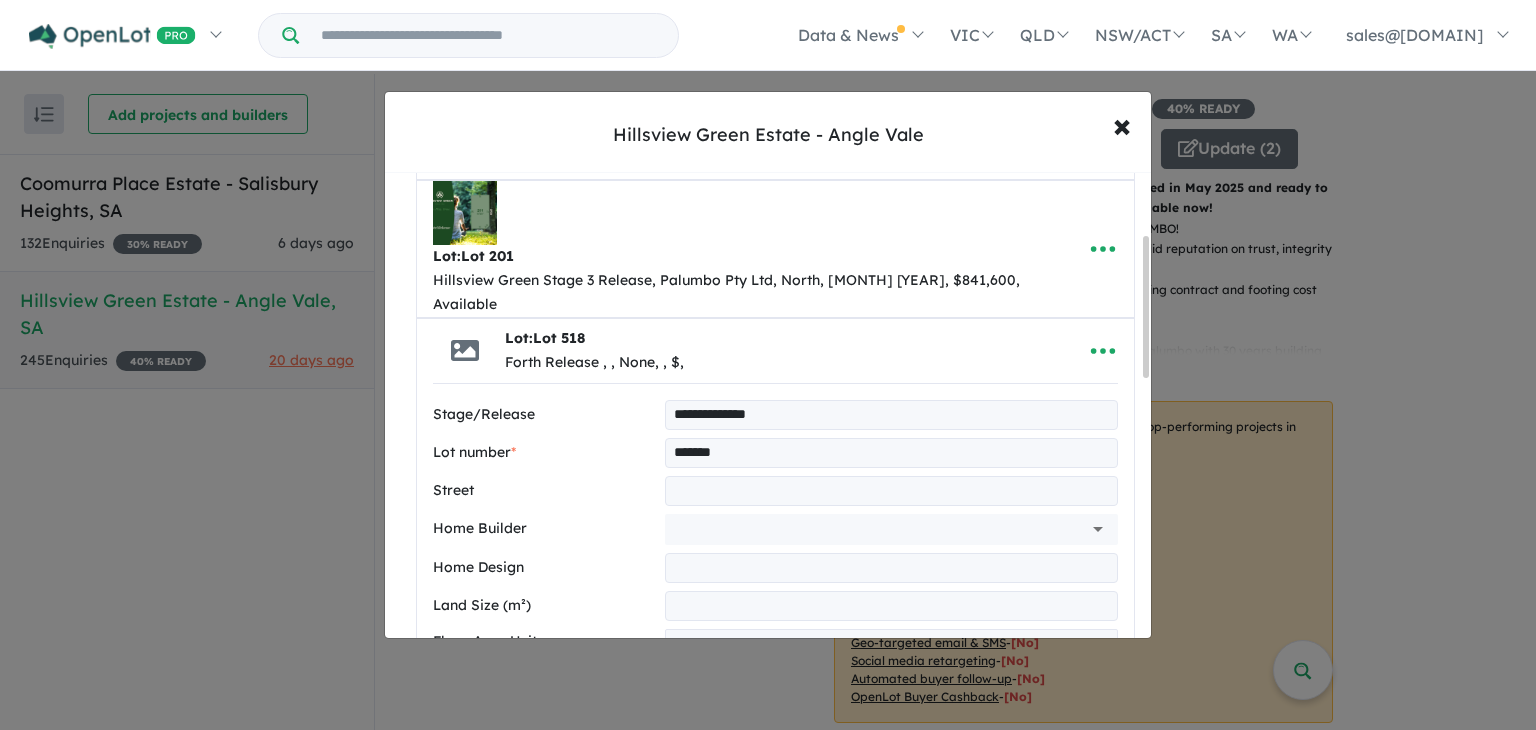 click at bounding box center (891, 491) 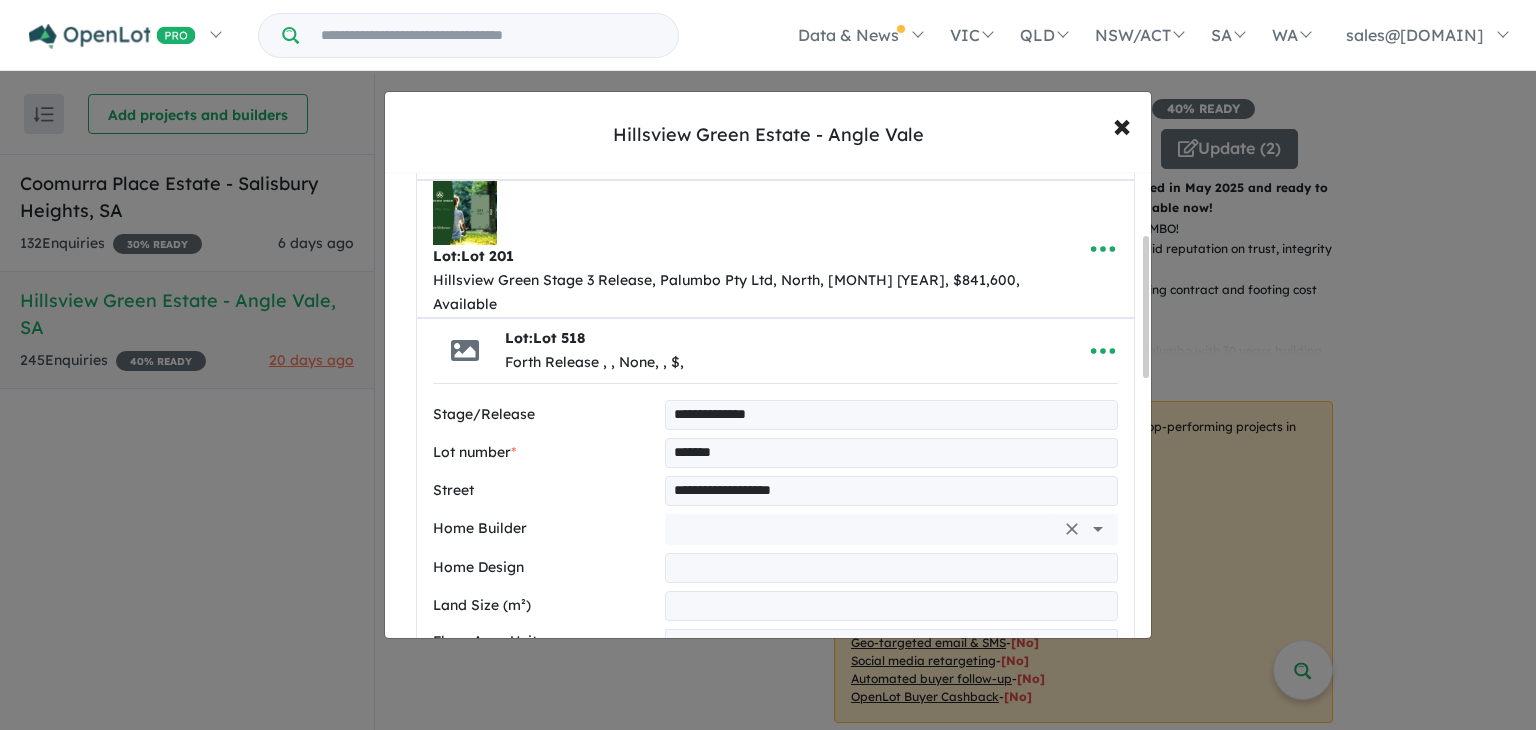 type on "**********" 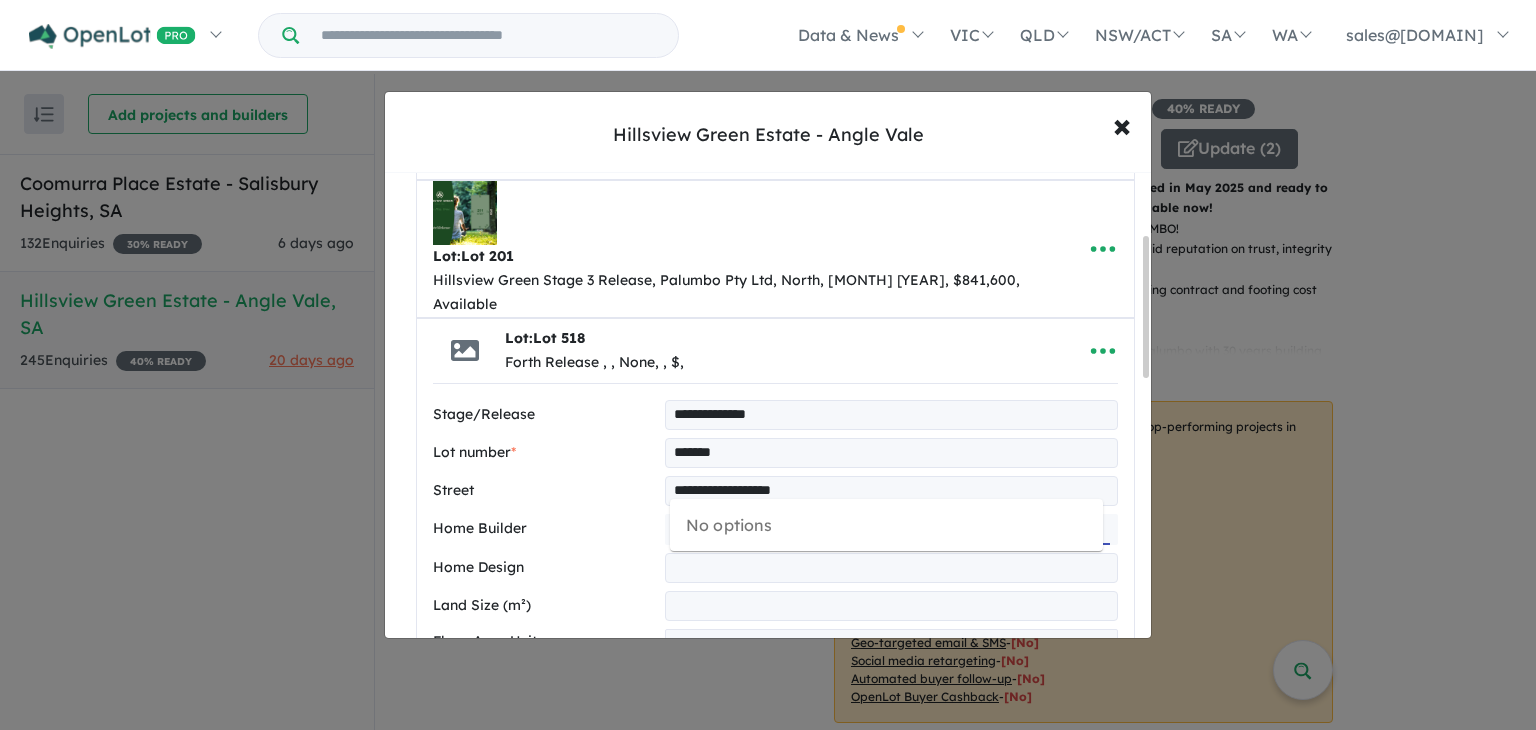 click at bounding box center (863, 529) 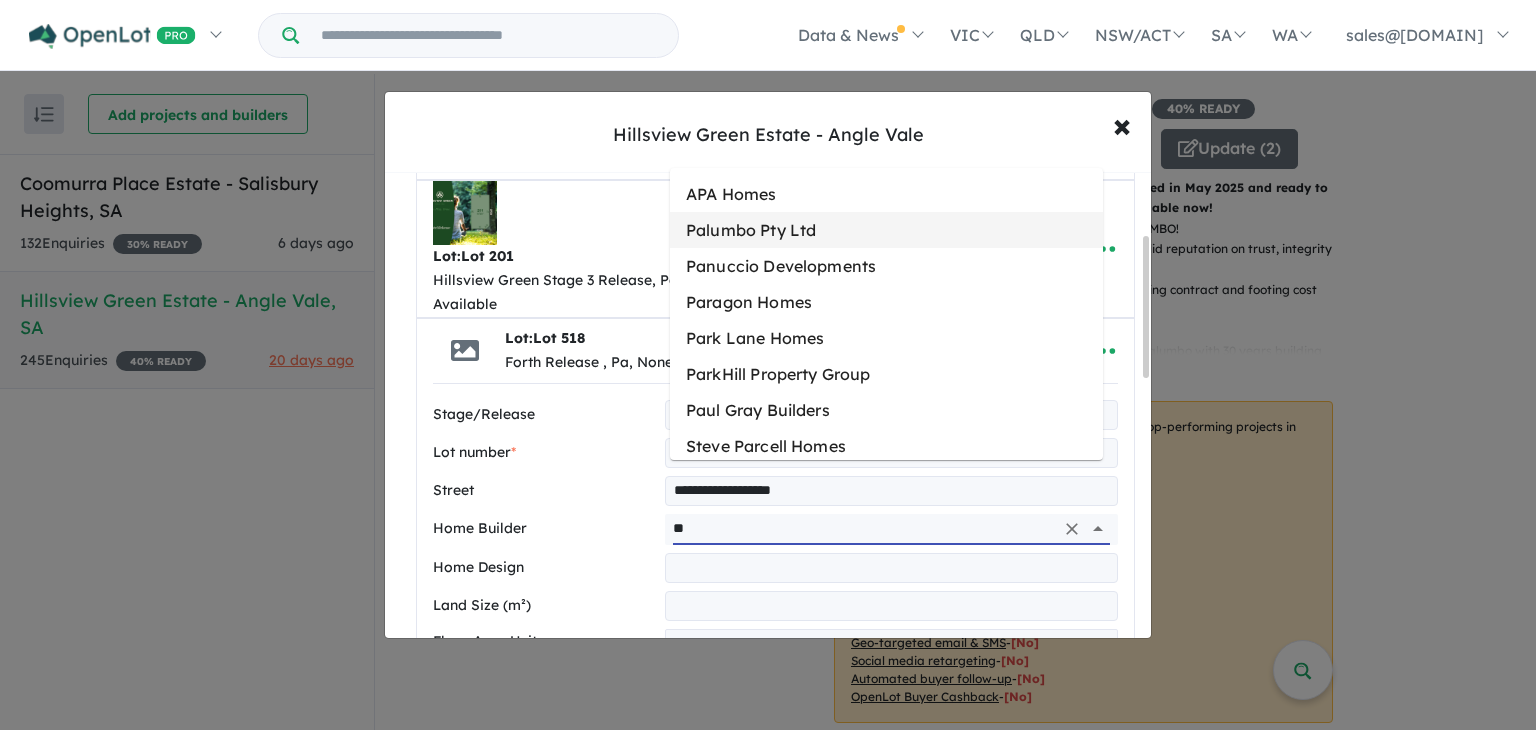 click on "Palumbo Pty Ltd" at bounding box center [886, 230] 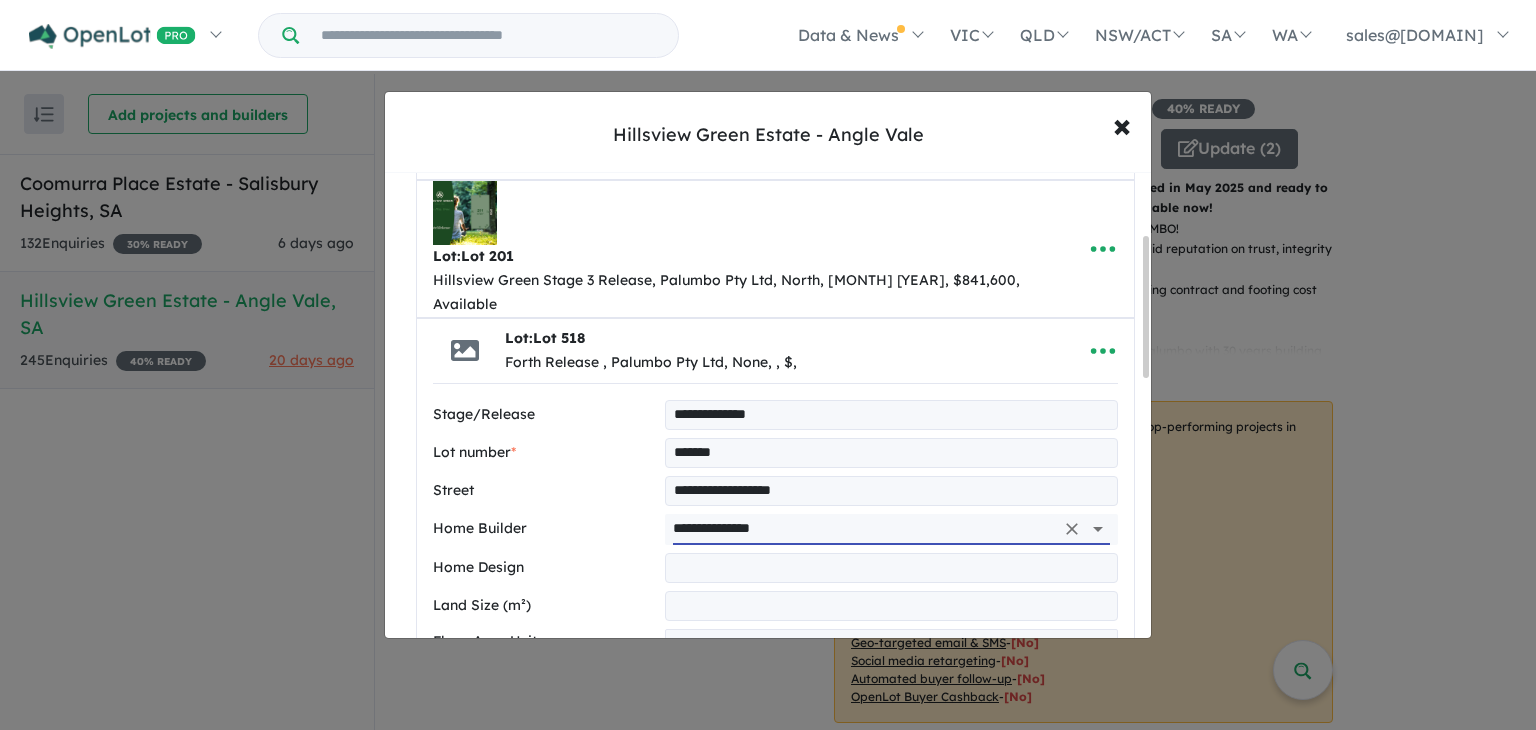 type on "**********" 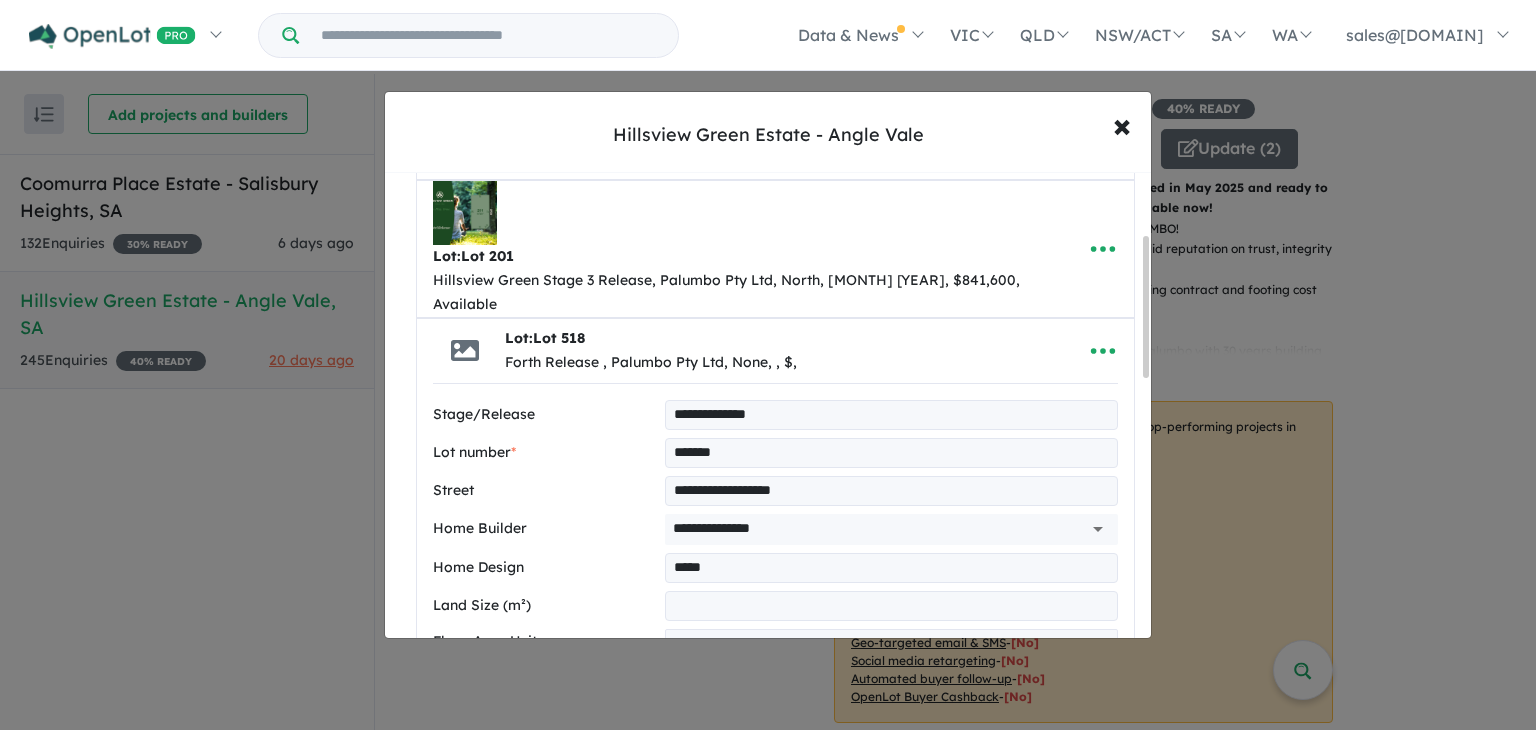 type on "*****" 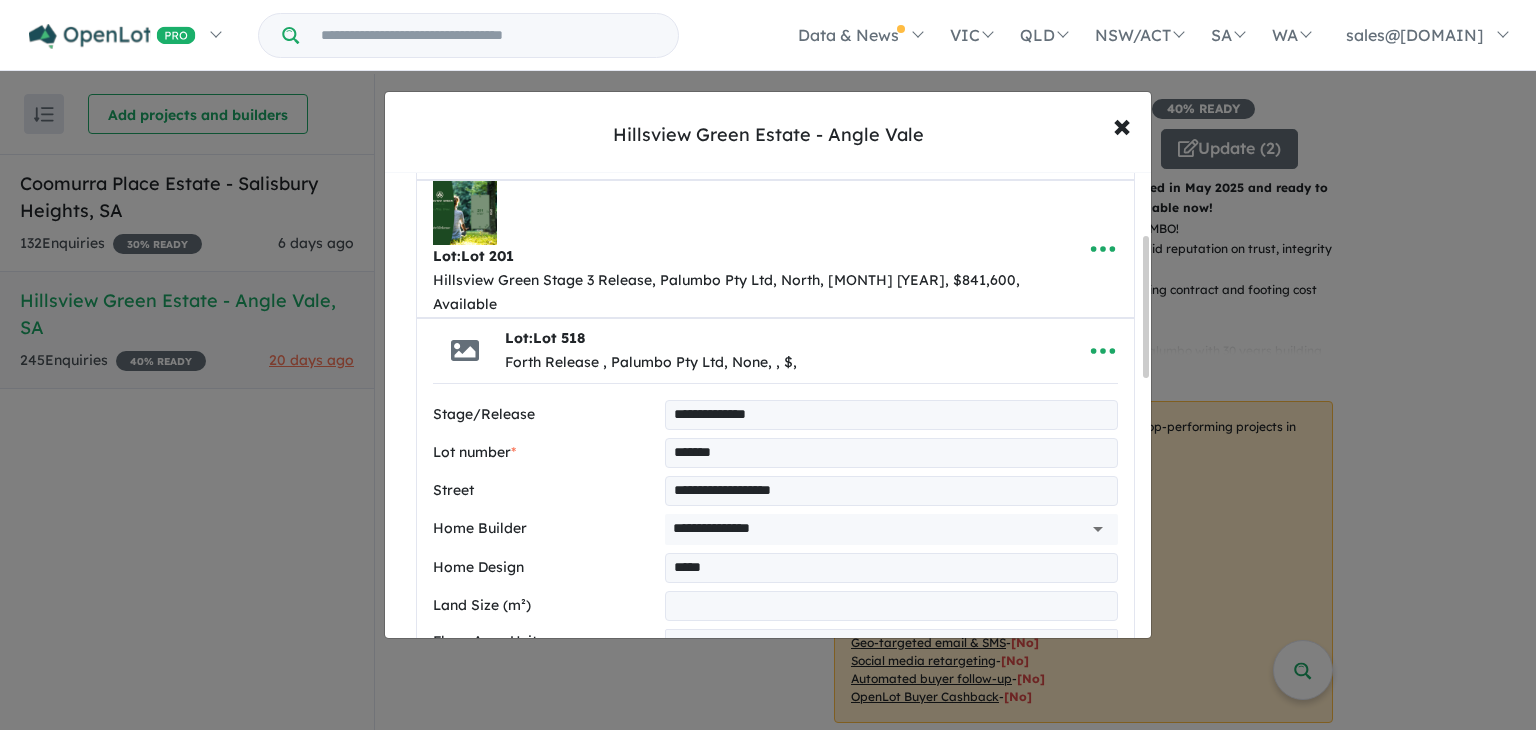 click at bounding box center (891, 606) 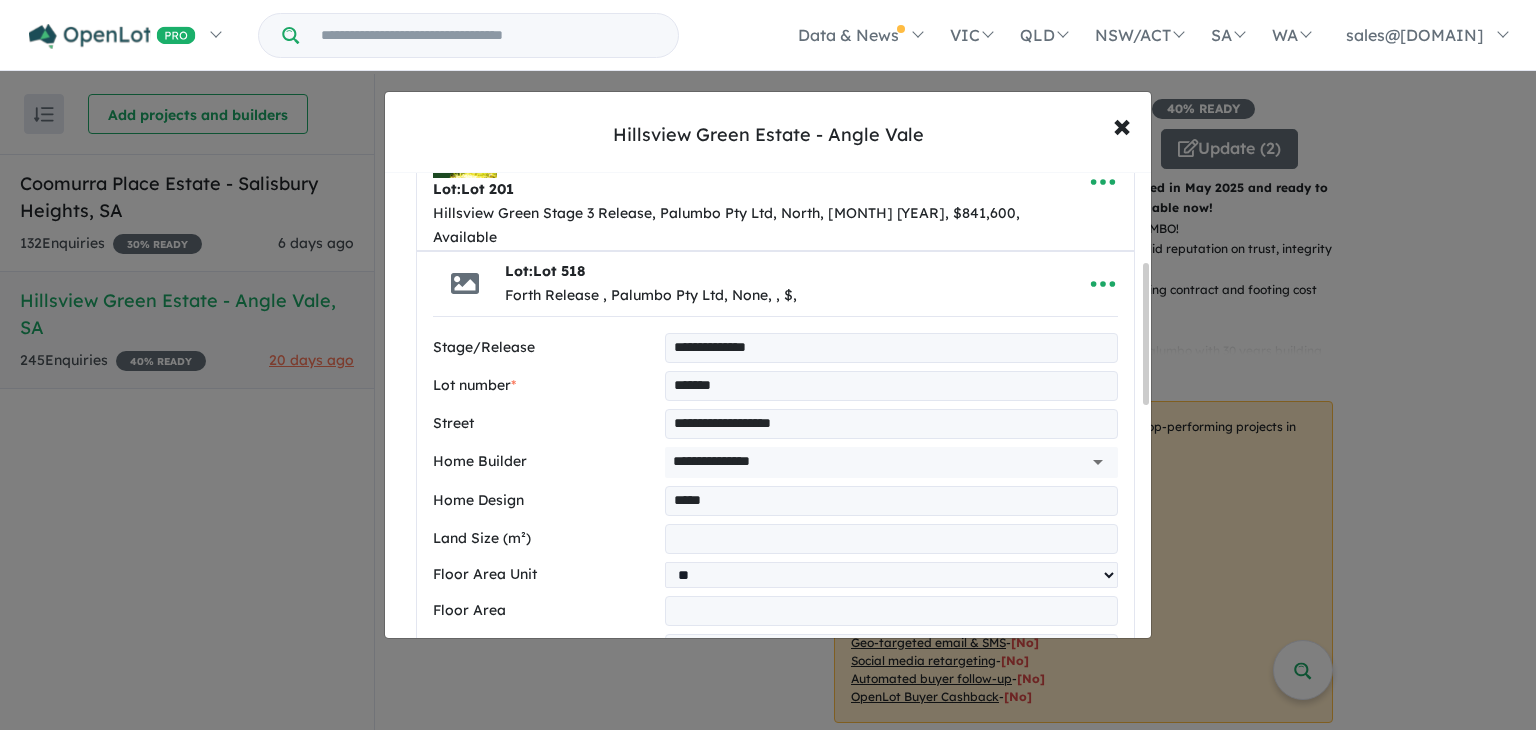 scroll, scrollTop: 314, scrollLeft: 0, axis: vertical 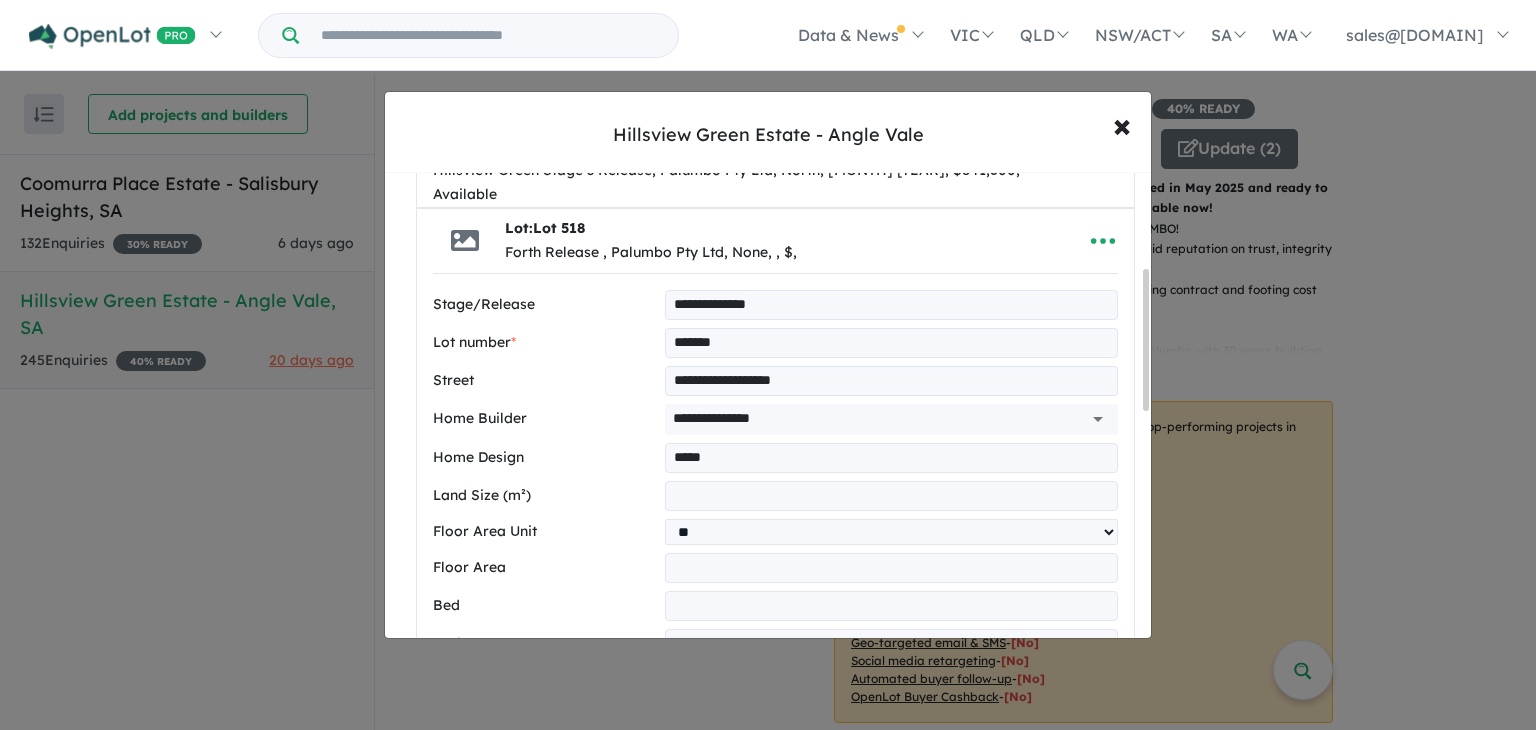 drag, startPoint x: 1146, startPoint y: 344, endPoint x: 1148, endPoint y: 377, distance: 33.06055 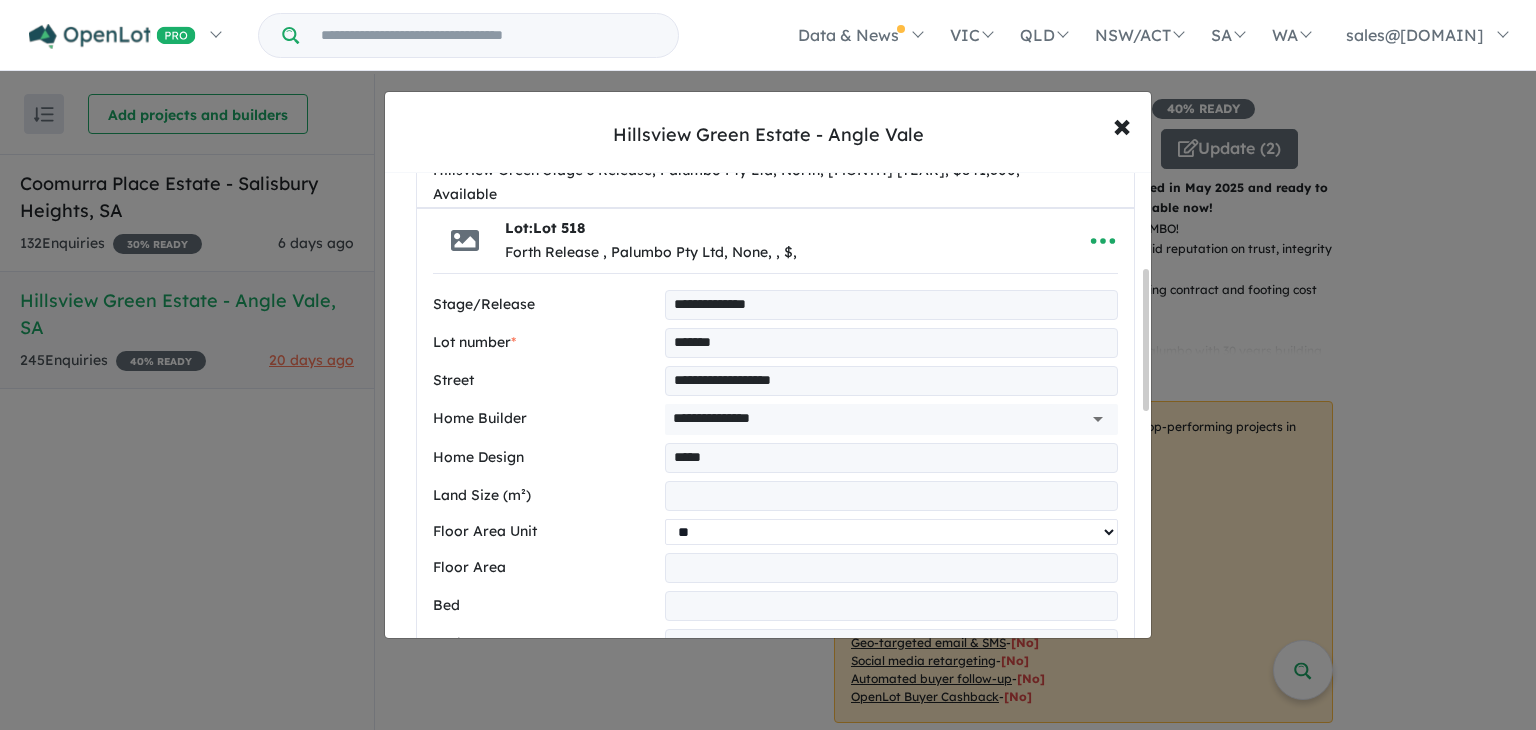 click on "** **" at bounding box center (891, 532) 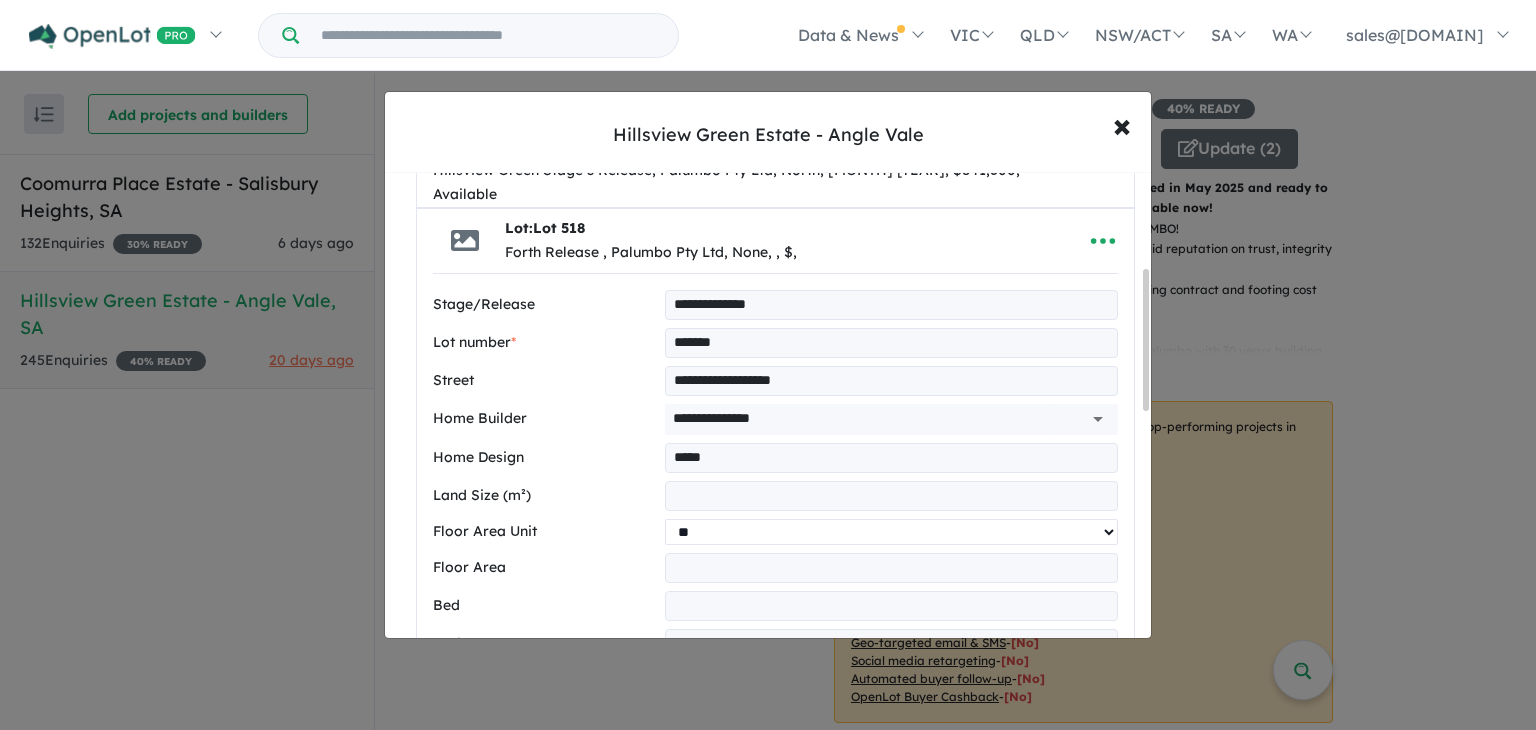 select on "**" 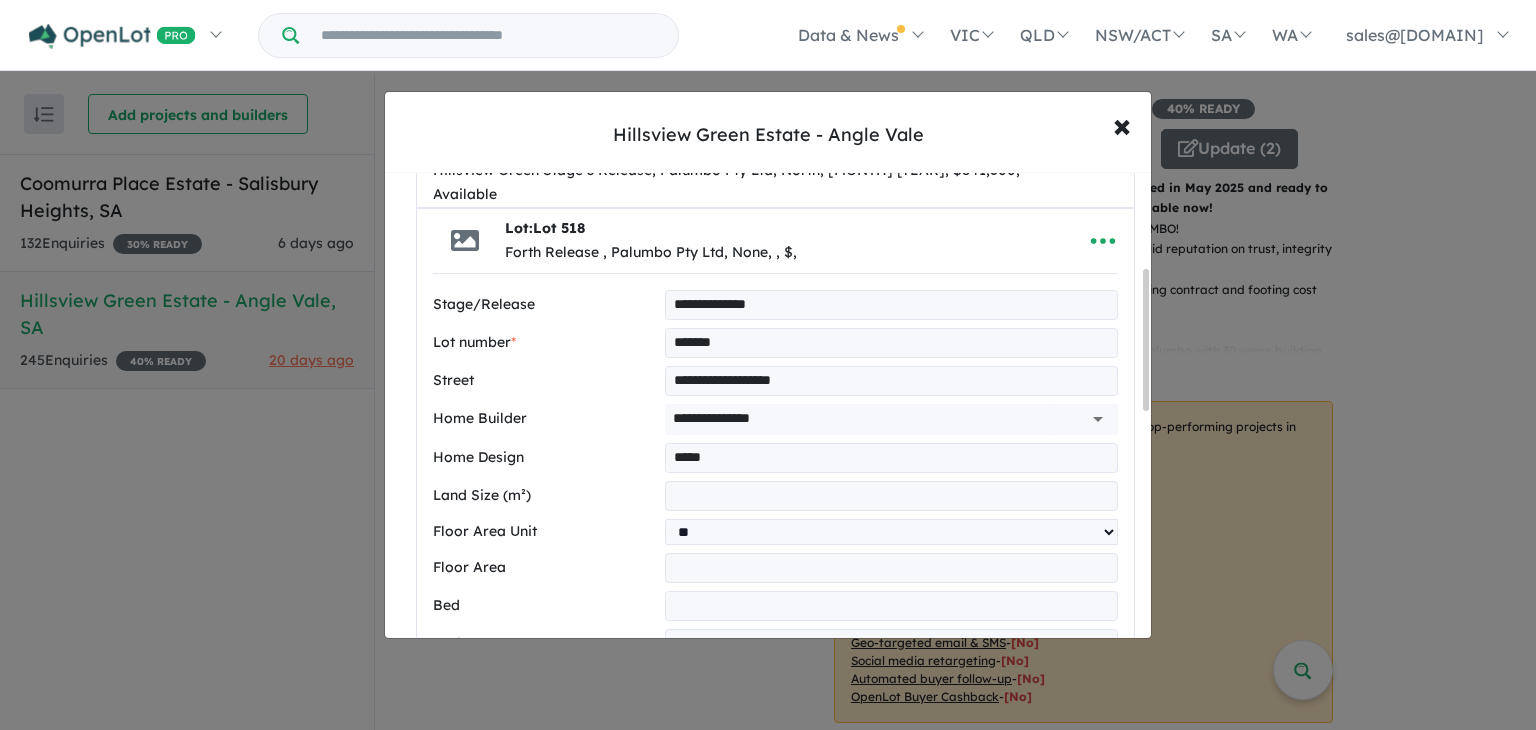 click at bounding box center (891, 606) 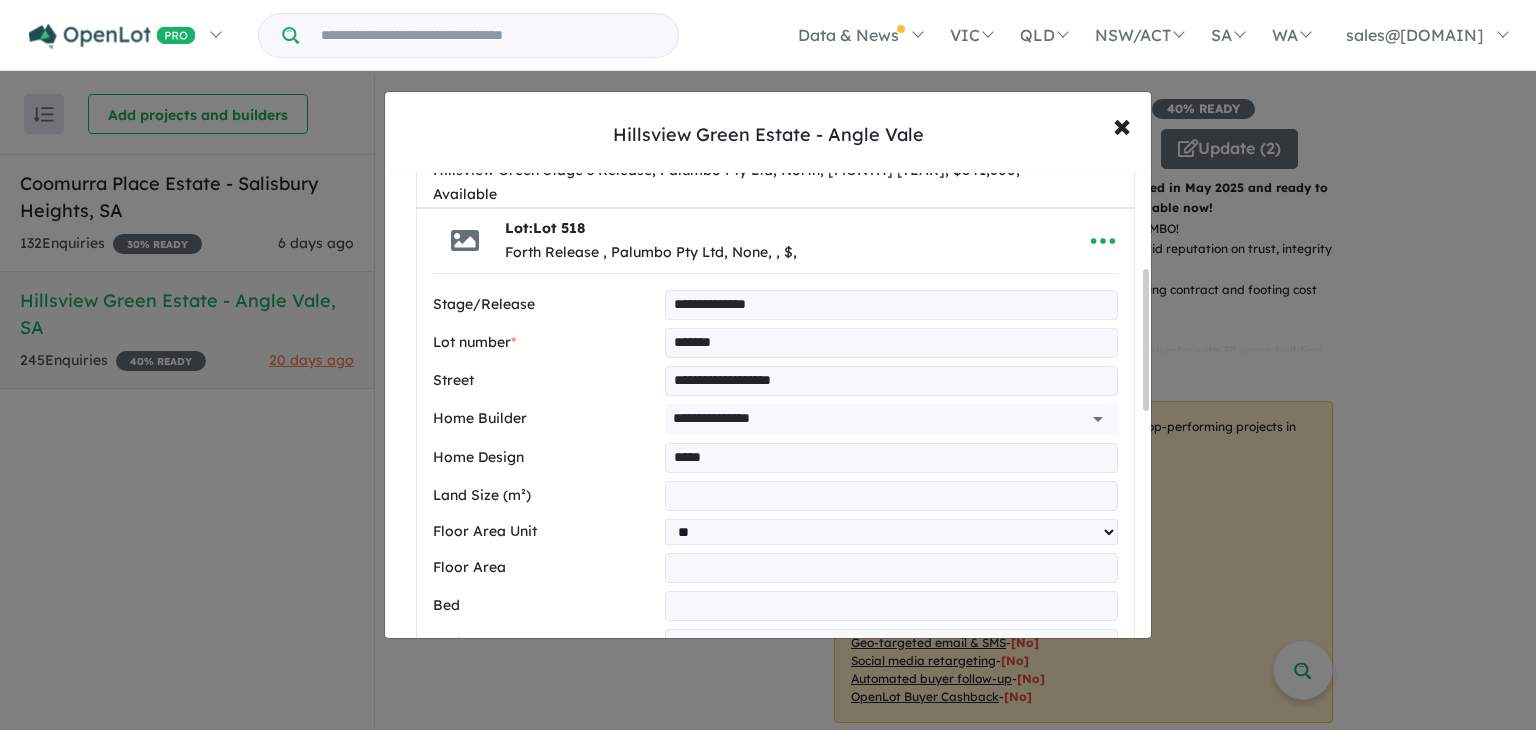 click at bounding box center [891, 568] 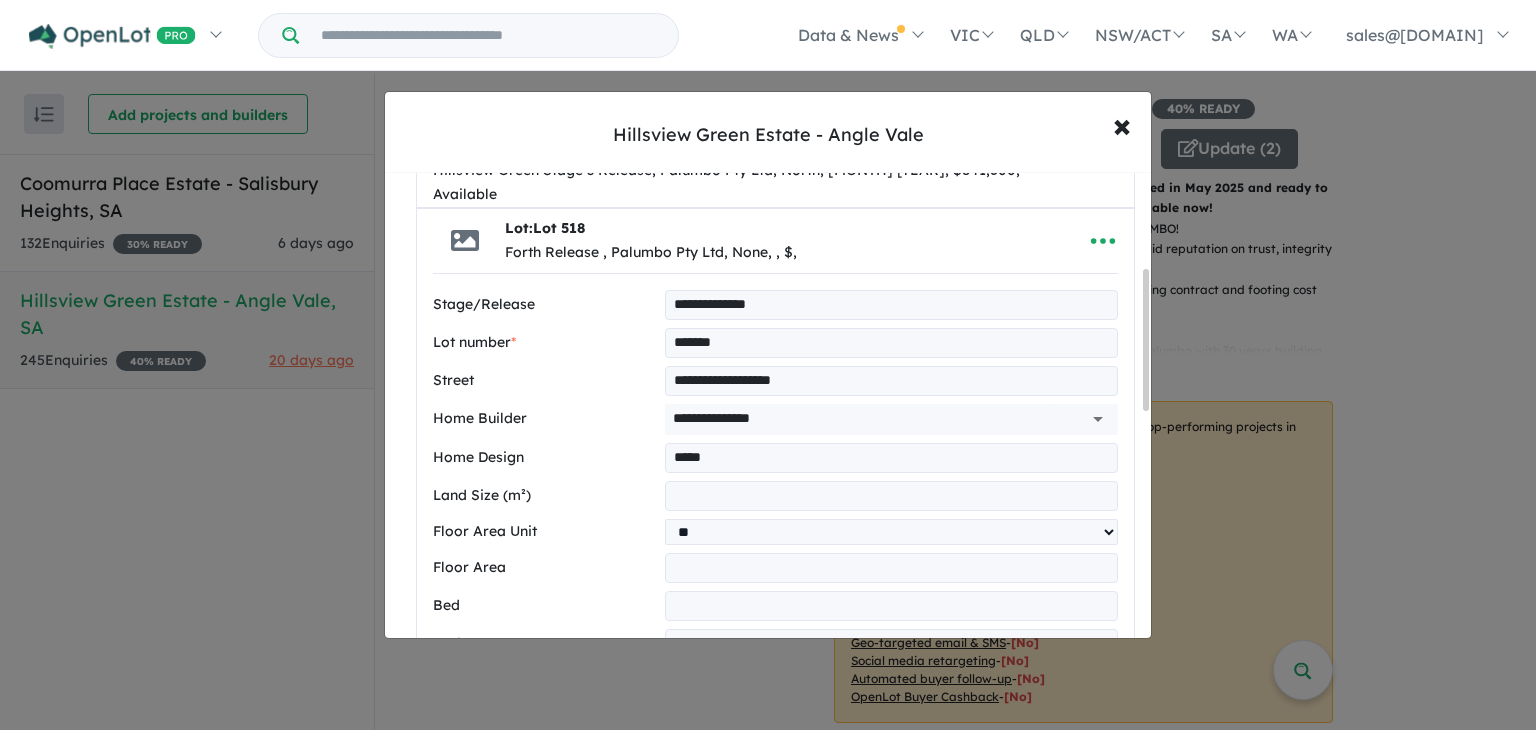 type on "*****" 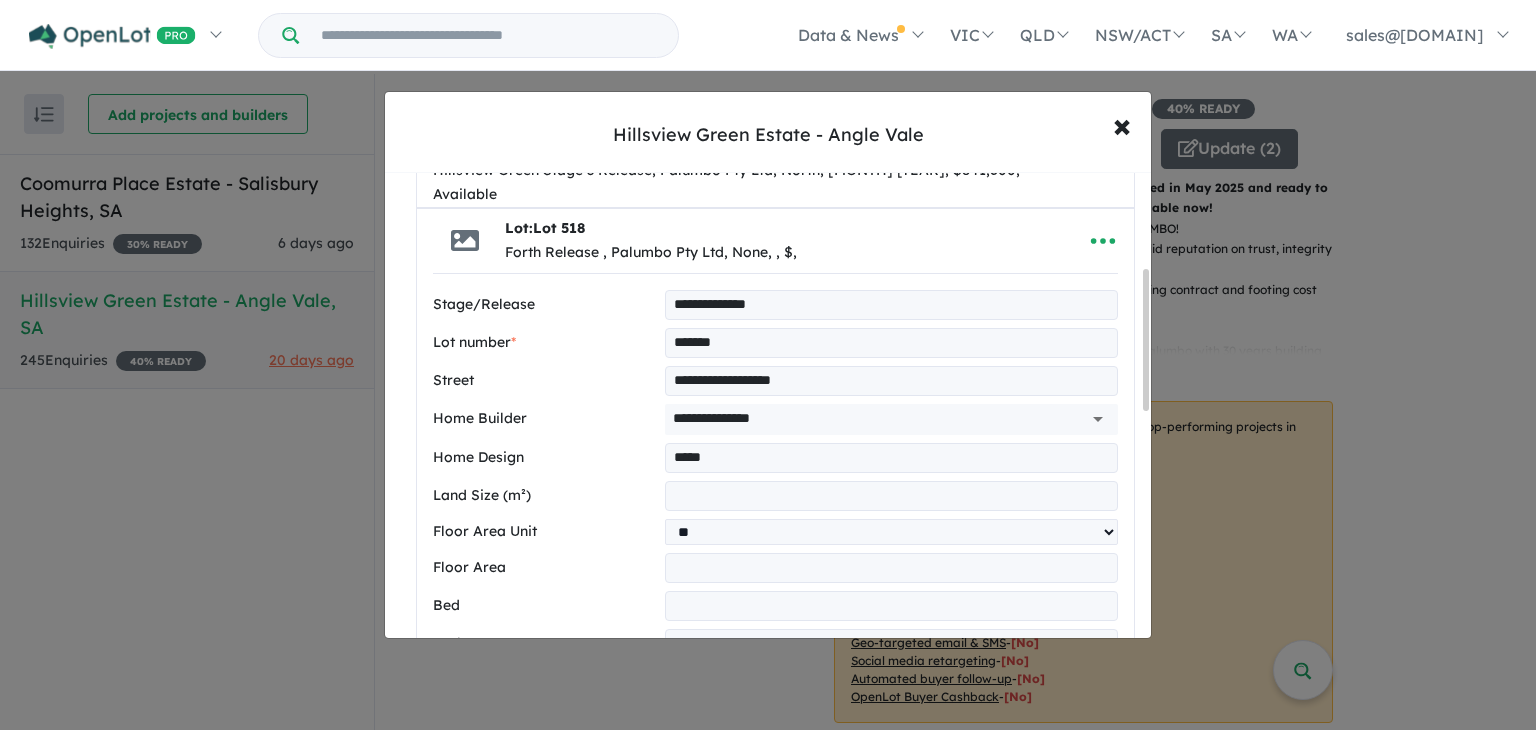 click at bounding box center (891, 606) 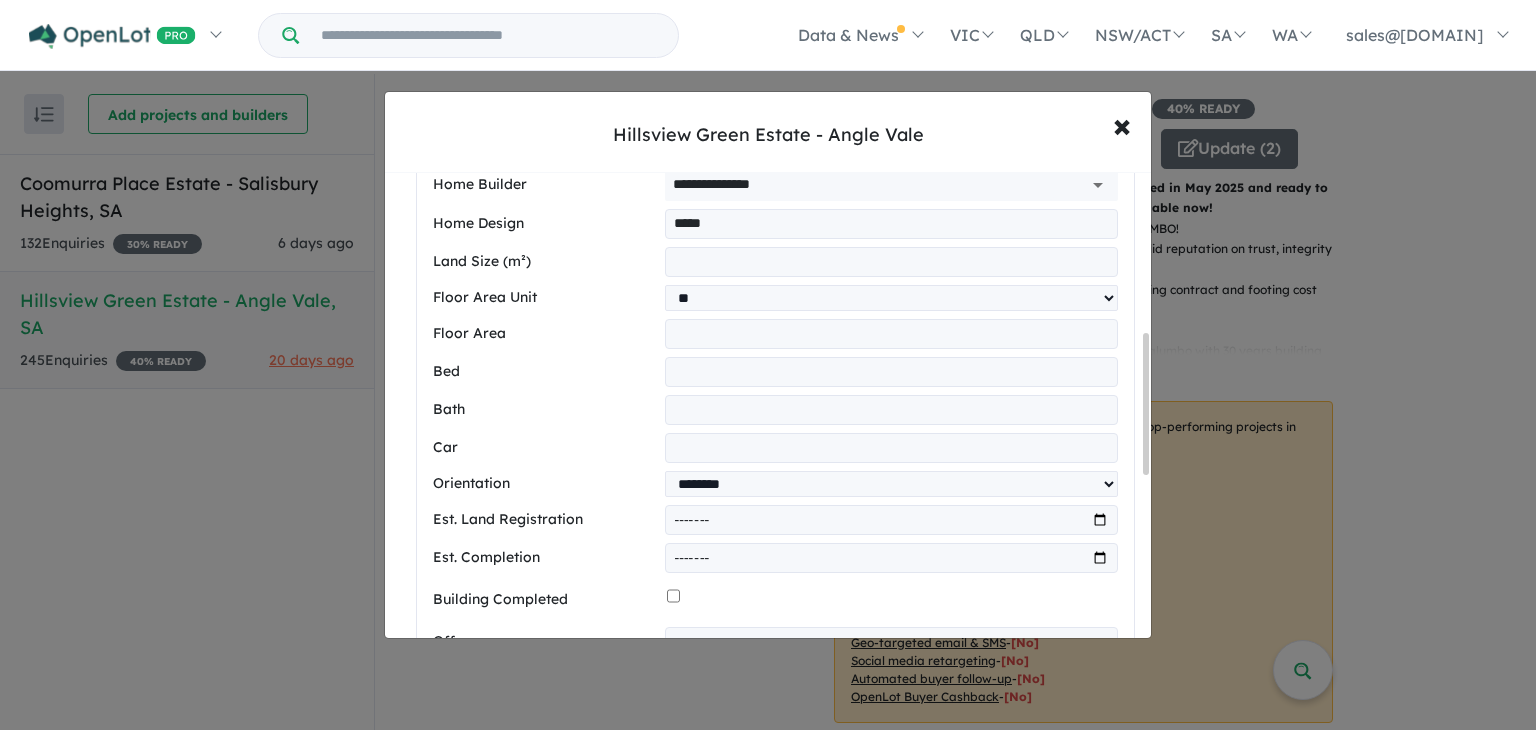 scroll, scrollTop: 561, scrollLeft: 0, axis: vertical 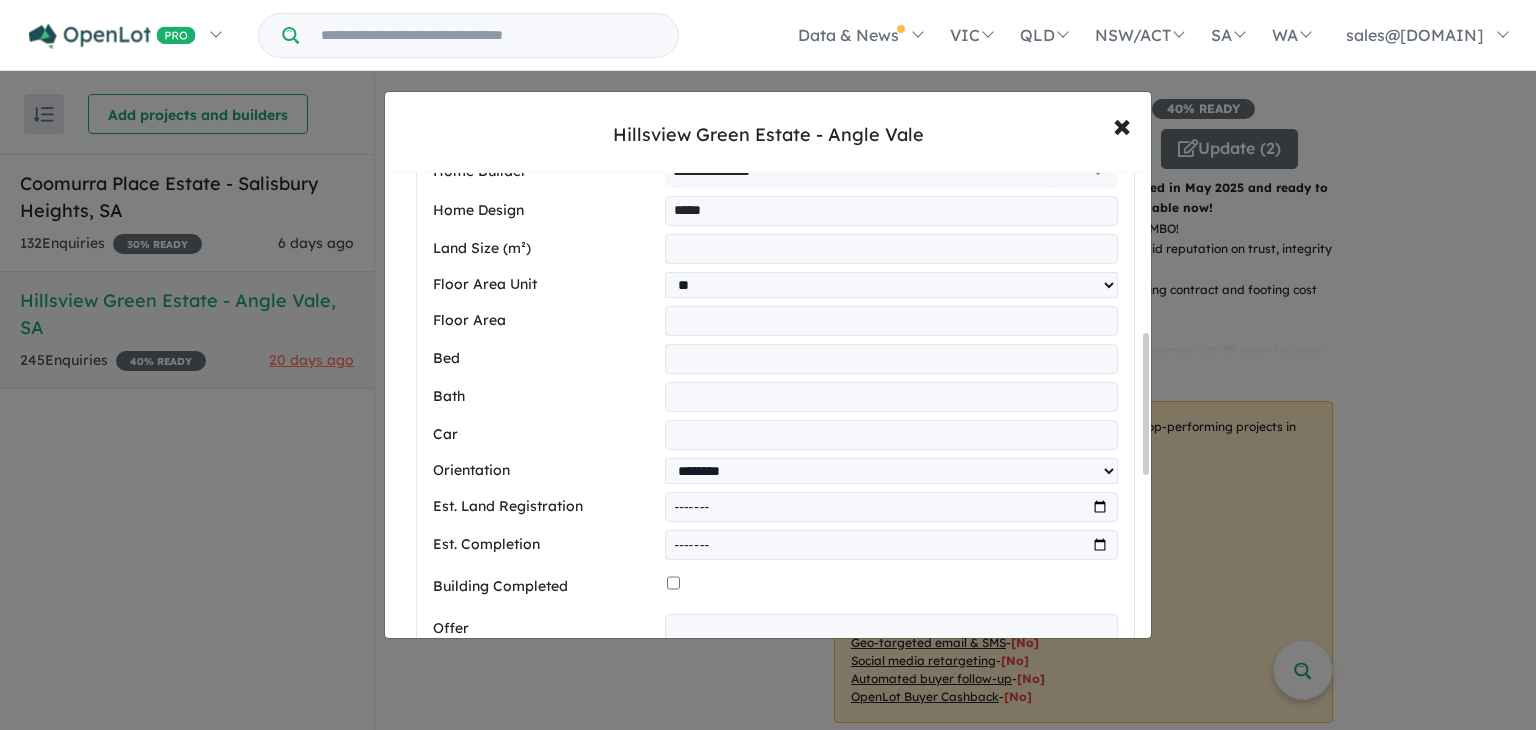 drag, startPoint x: 1147, startPoint y: 341, endPoint x: 1146, endPoint y: 415, distance: 74.00676 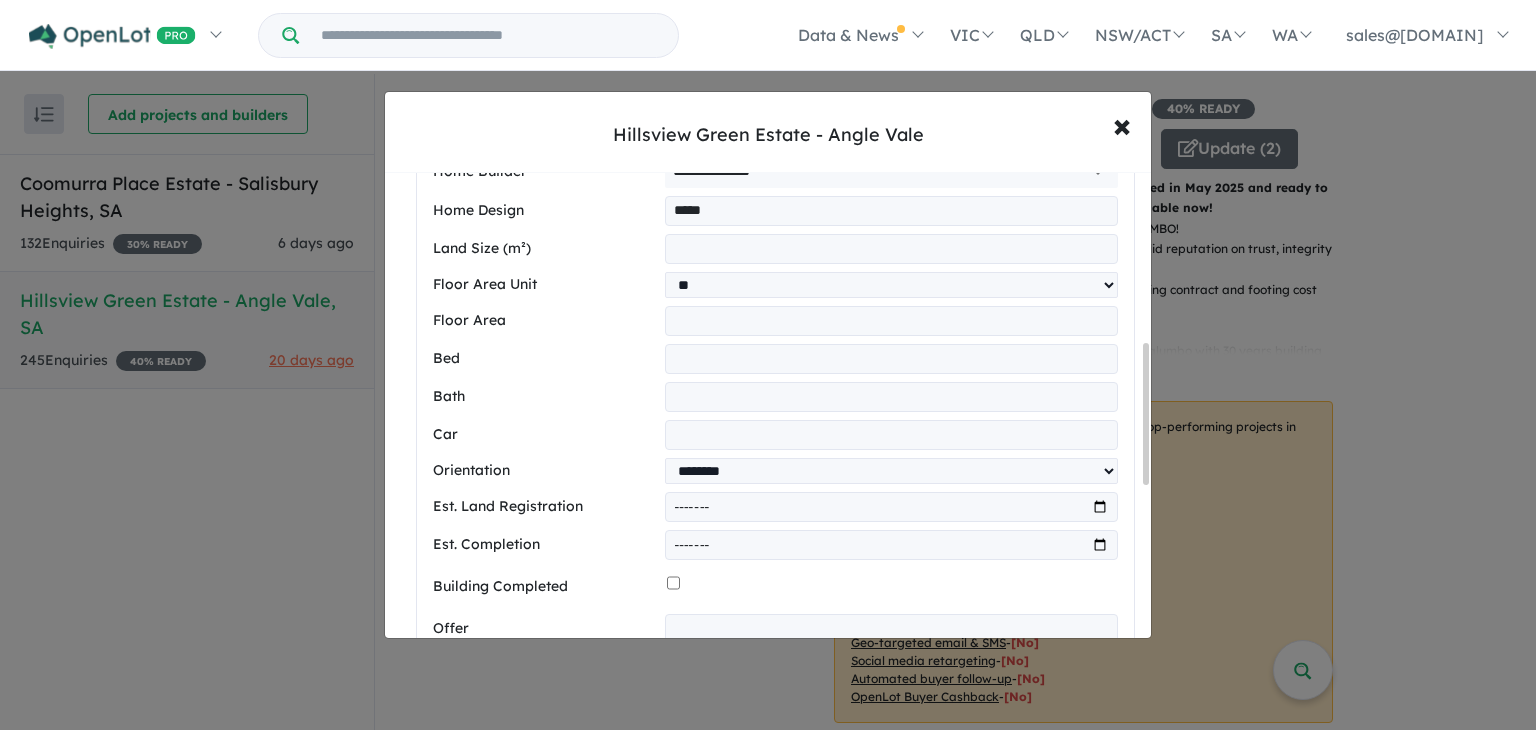 type on "*" 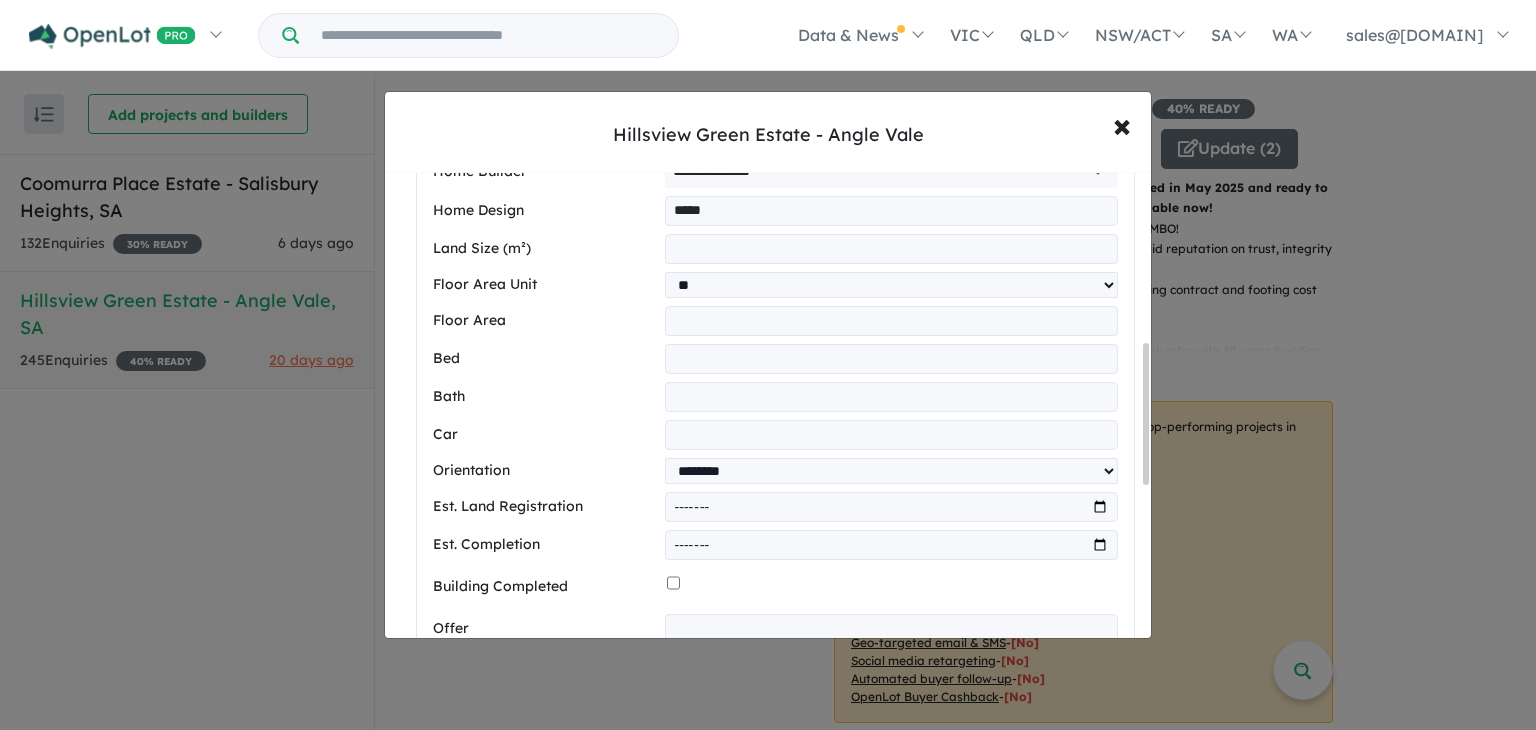 click at bounding box center [891, 397] 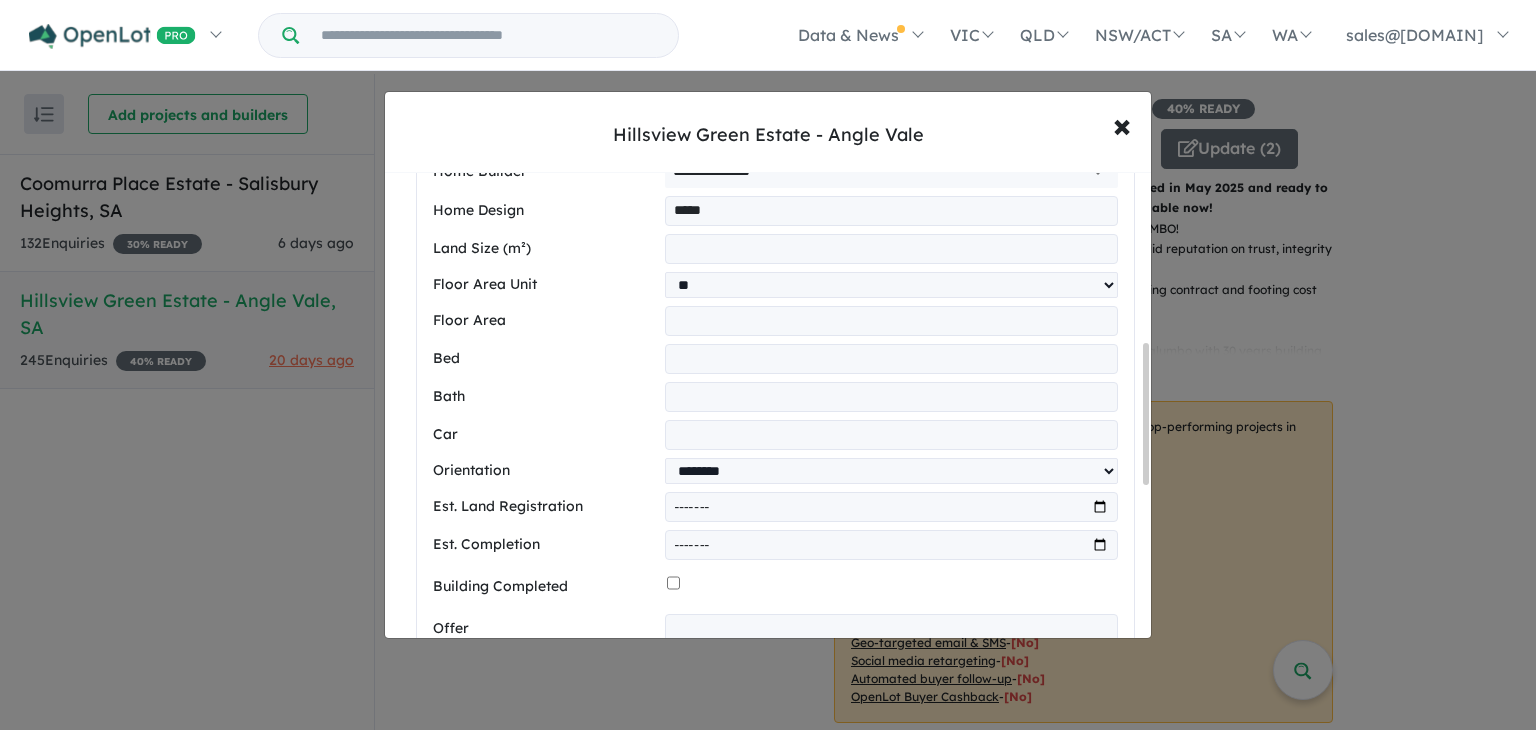 type on "*" 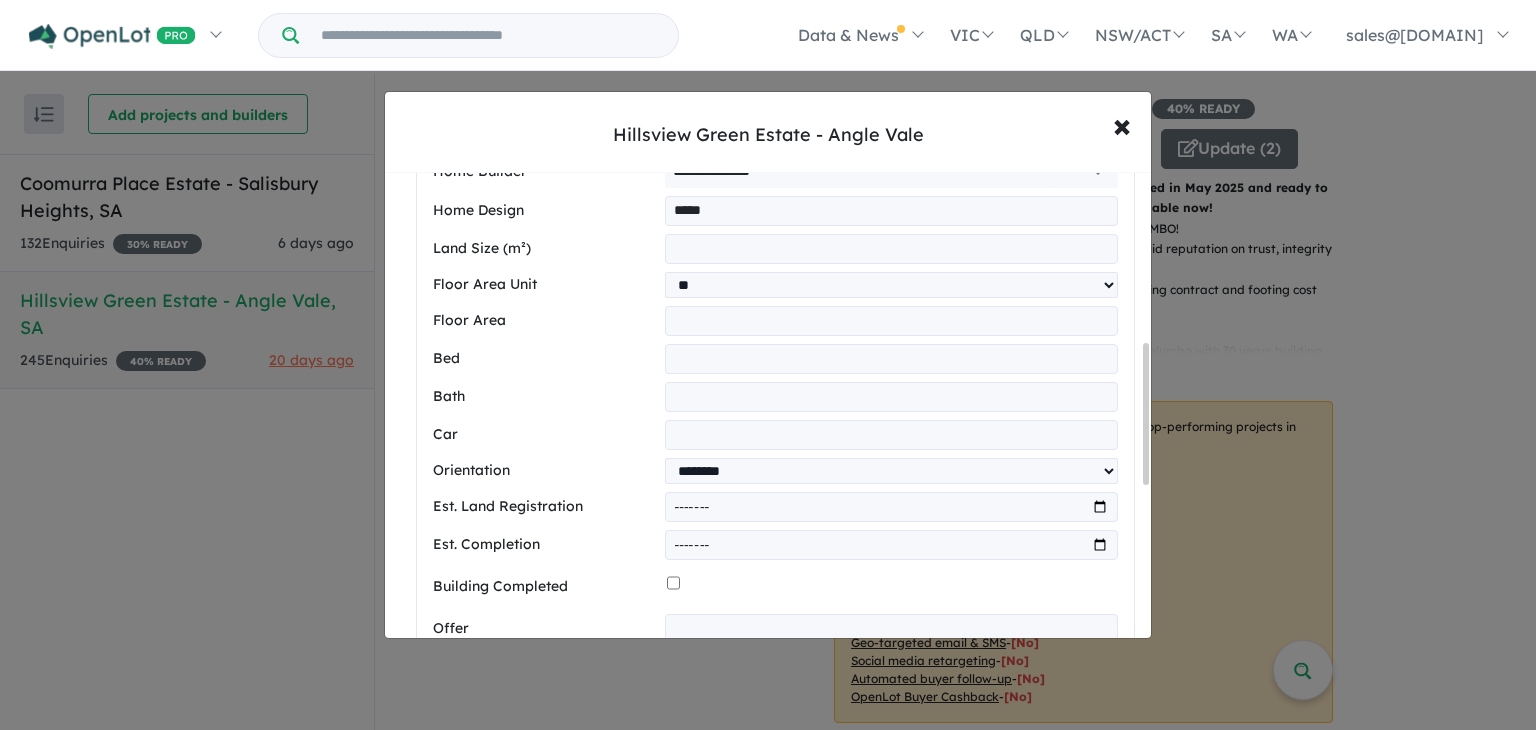 click at bounding box center (891, 435) 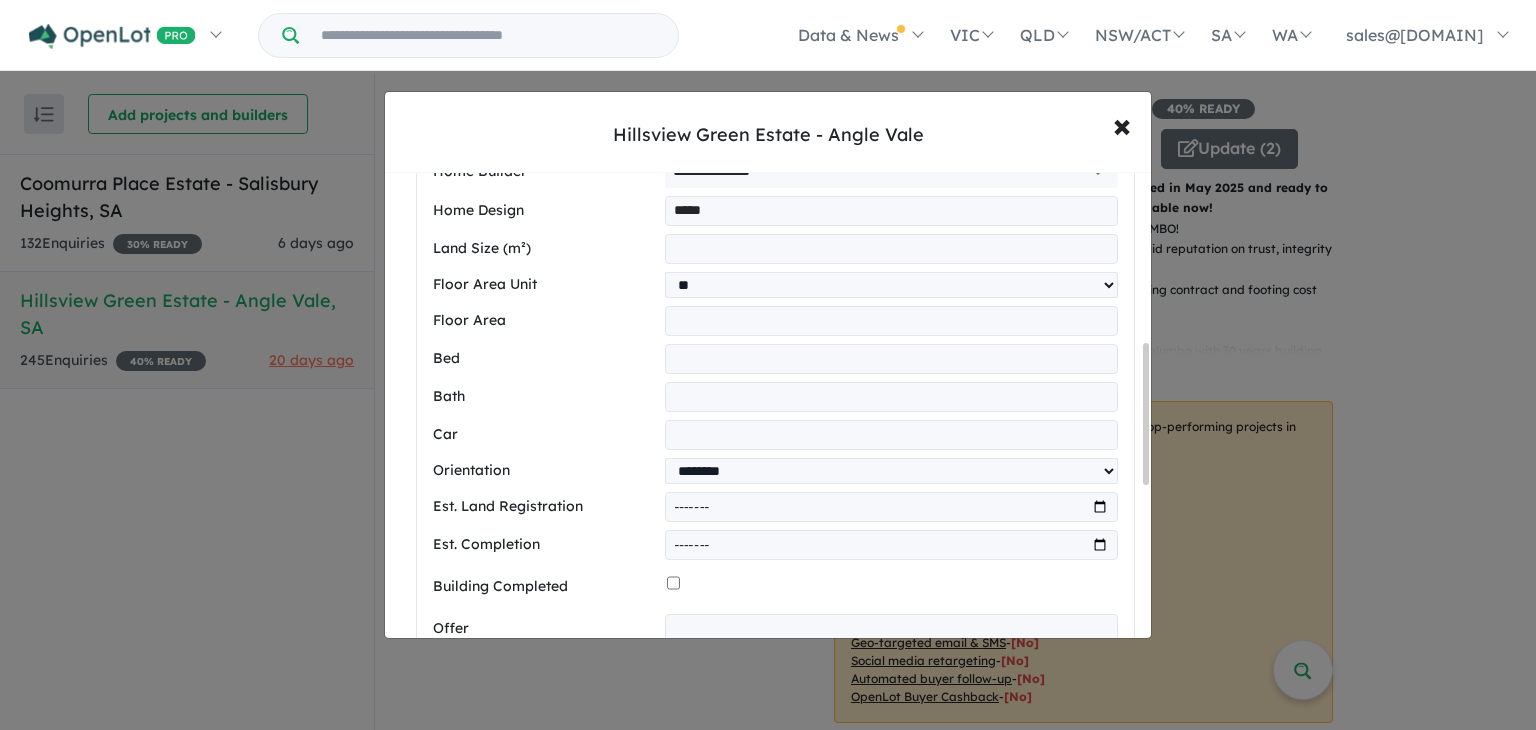 type on "*" 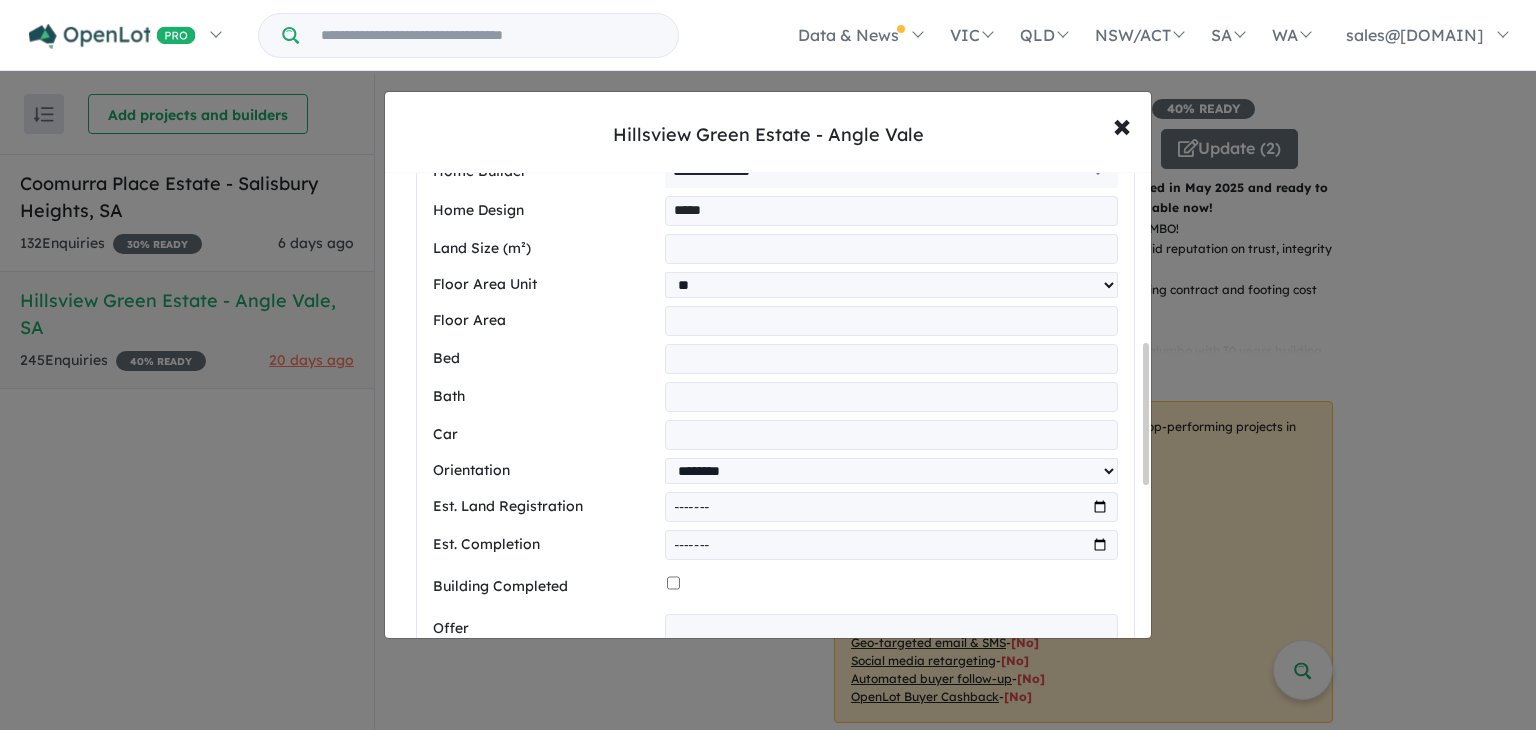 drag, startPoint x: 1142, startPoint y: 400, endPoint x: 1144, endPoint y: 437, distance: 37.054016 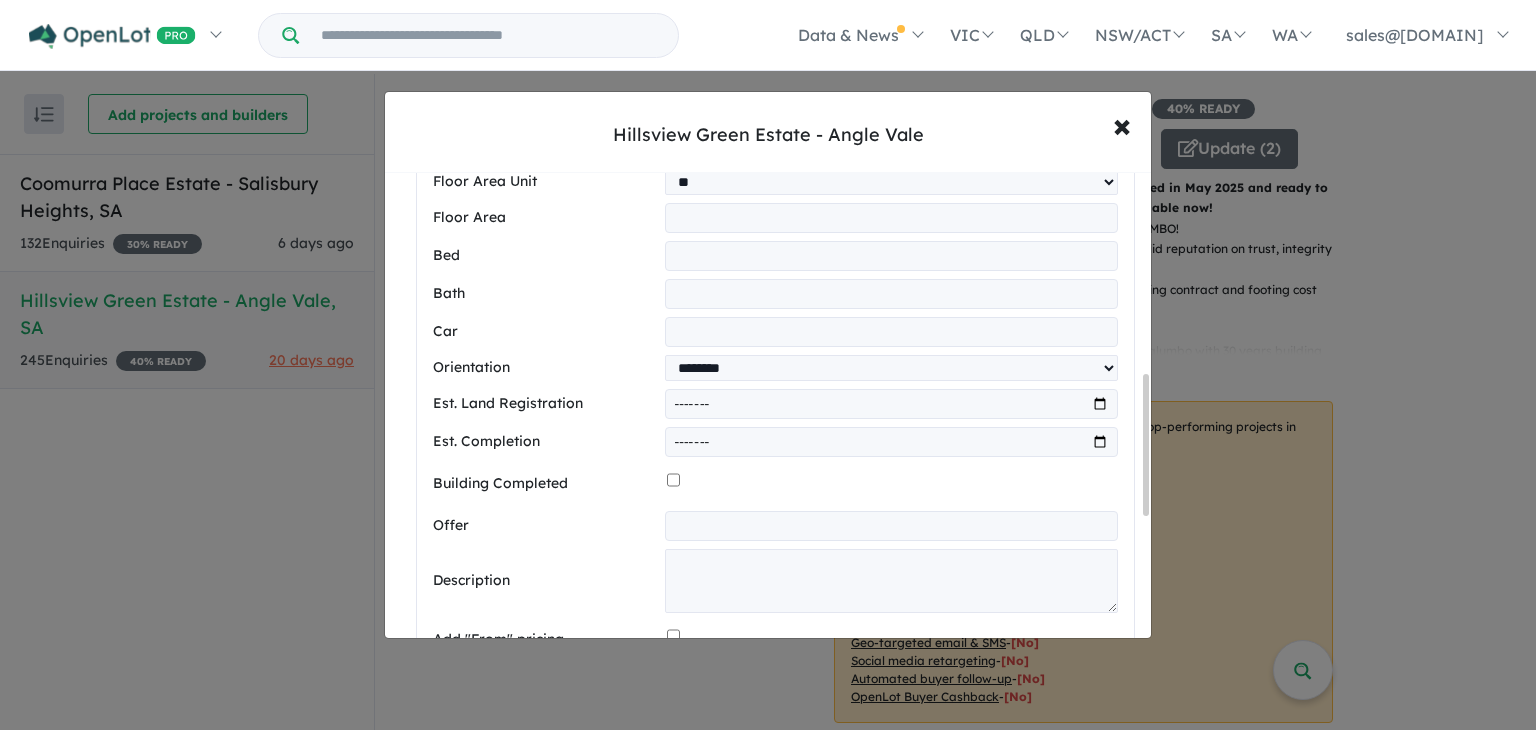 drag, startPoint x: 1145, startPoint y: 410, endPoint x: 1147, endPoint y: 442, distance: 32.06244 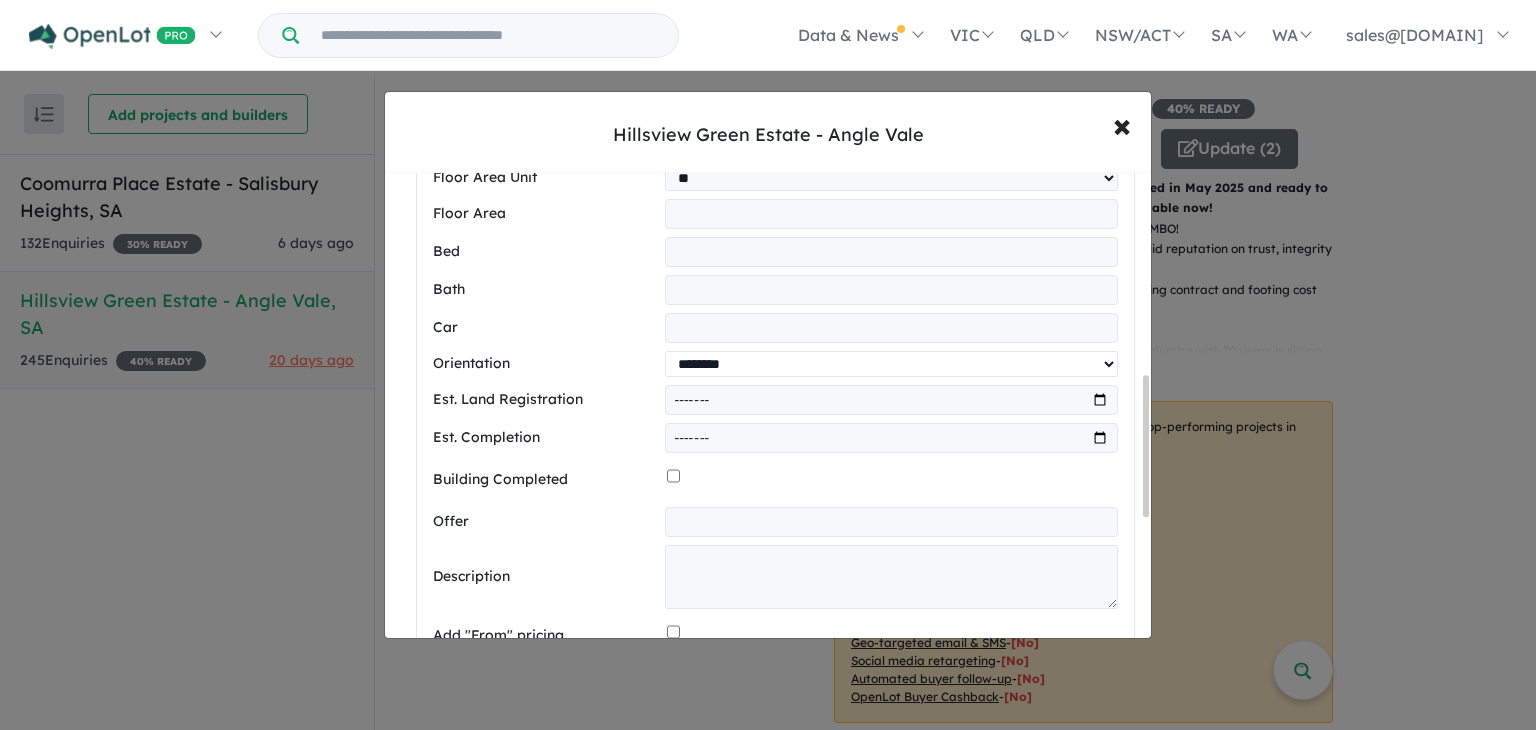 click on "**********" at bounding box center (891, 364) 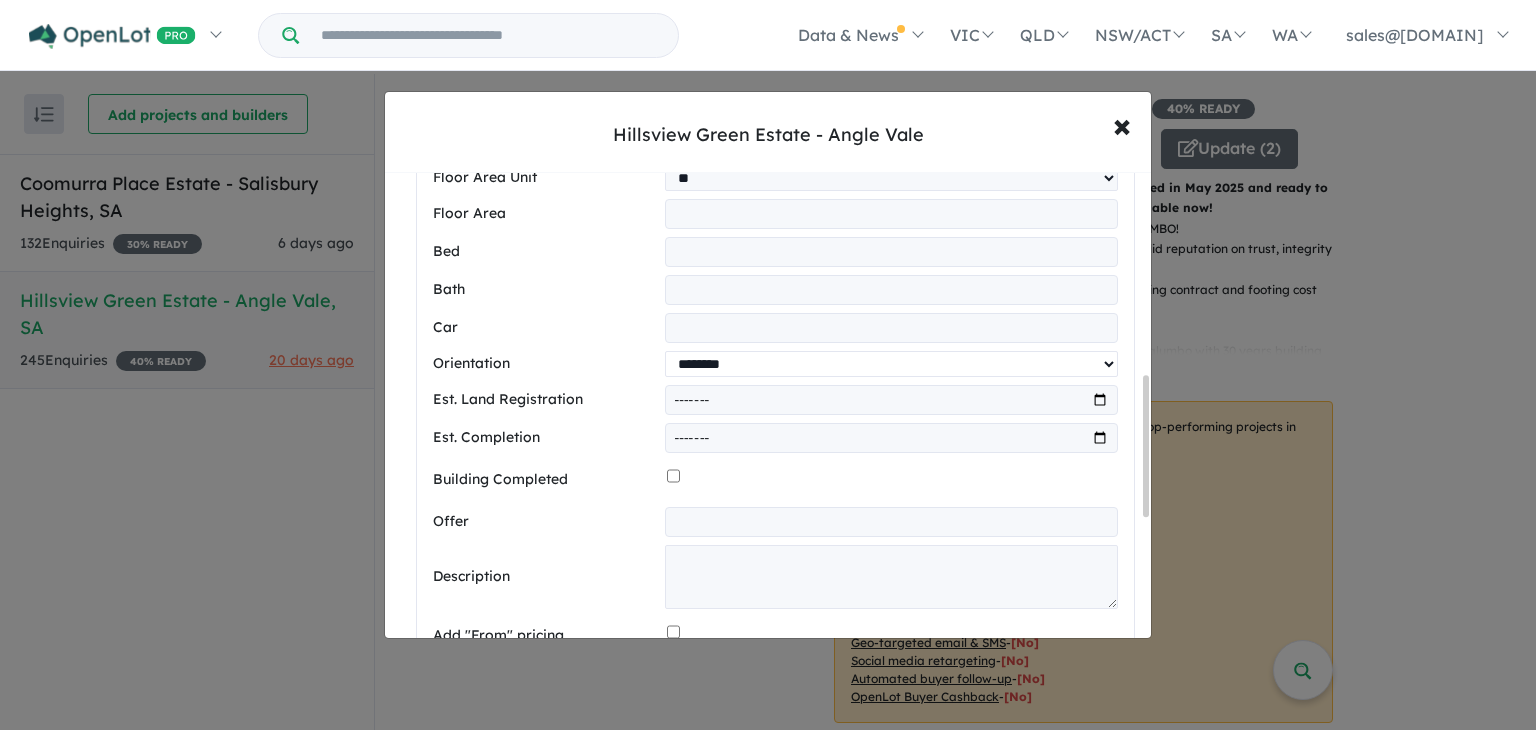 select on "*****" 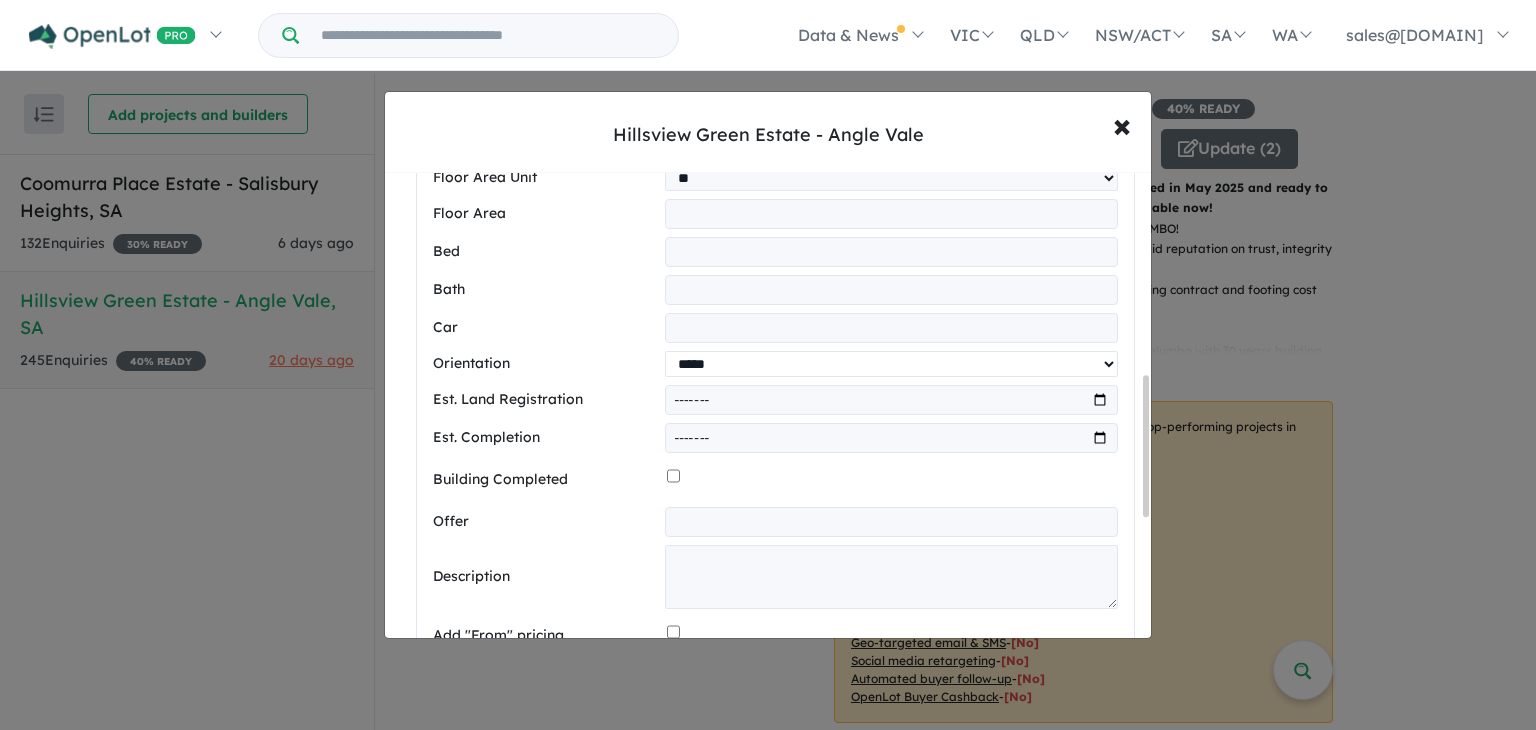 click on "**********" at bounding box center (891, 364) 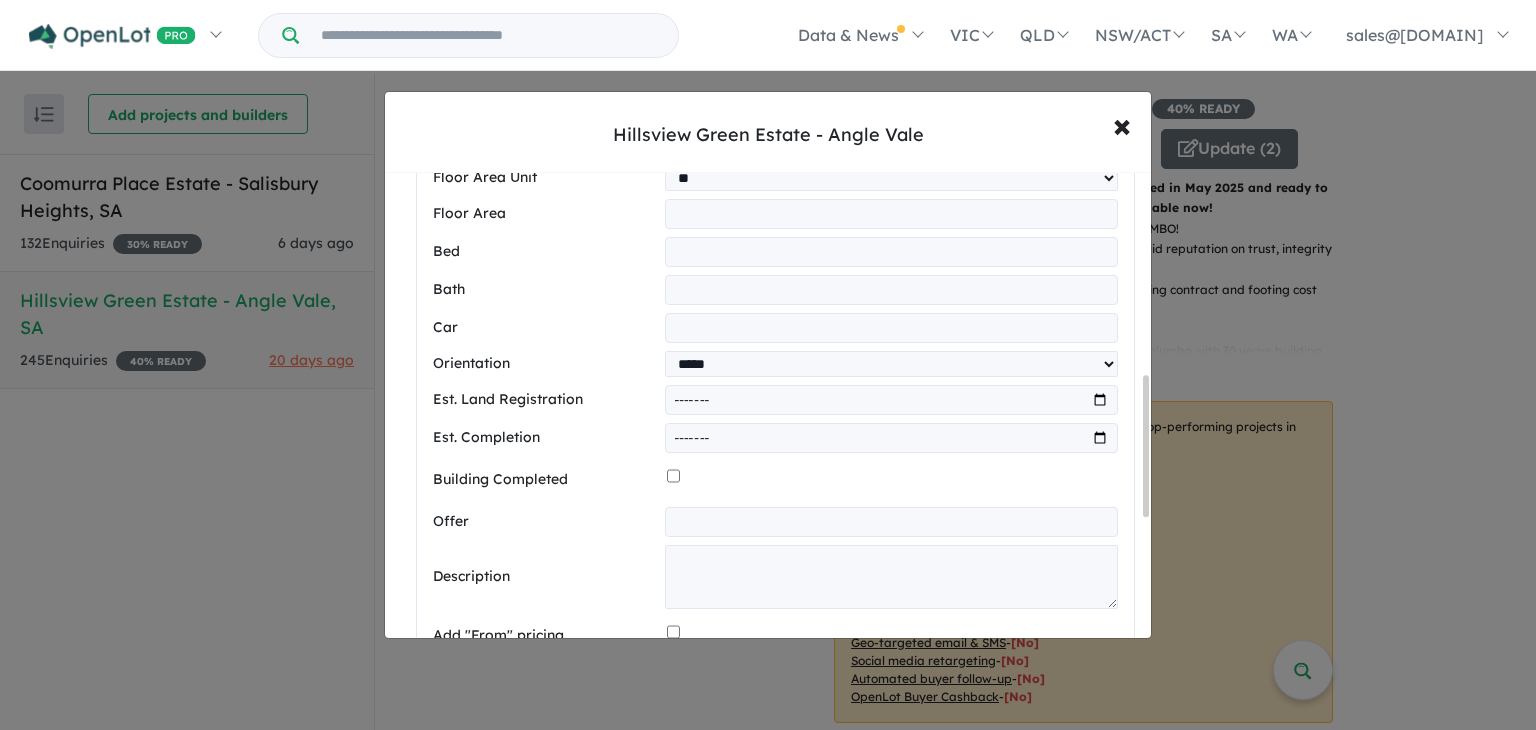 click at bounding box center (891, 400) 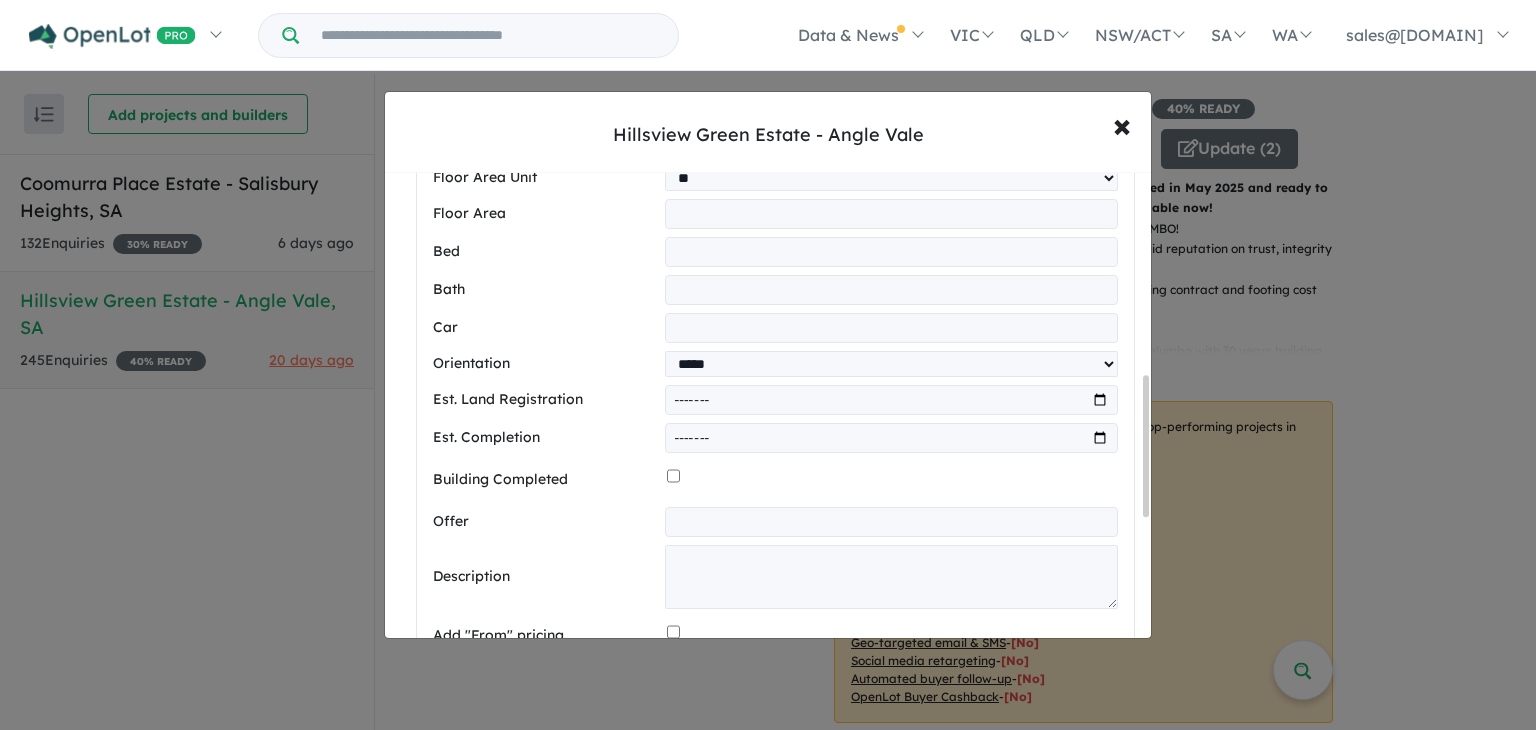 click at bounding box center [891, 400] 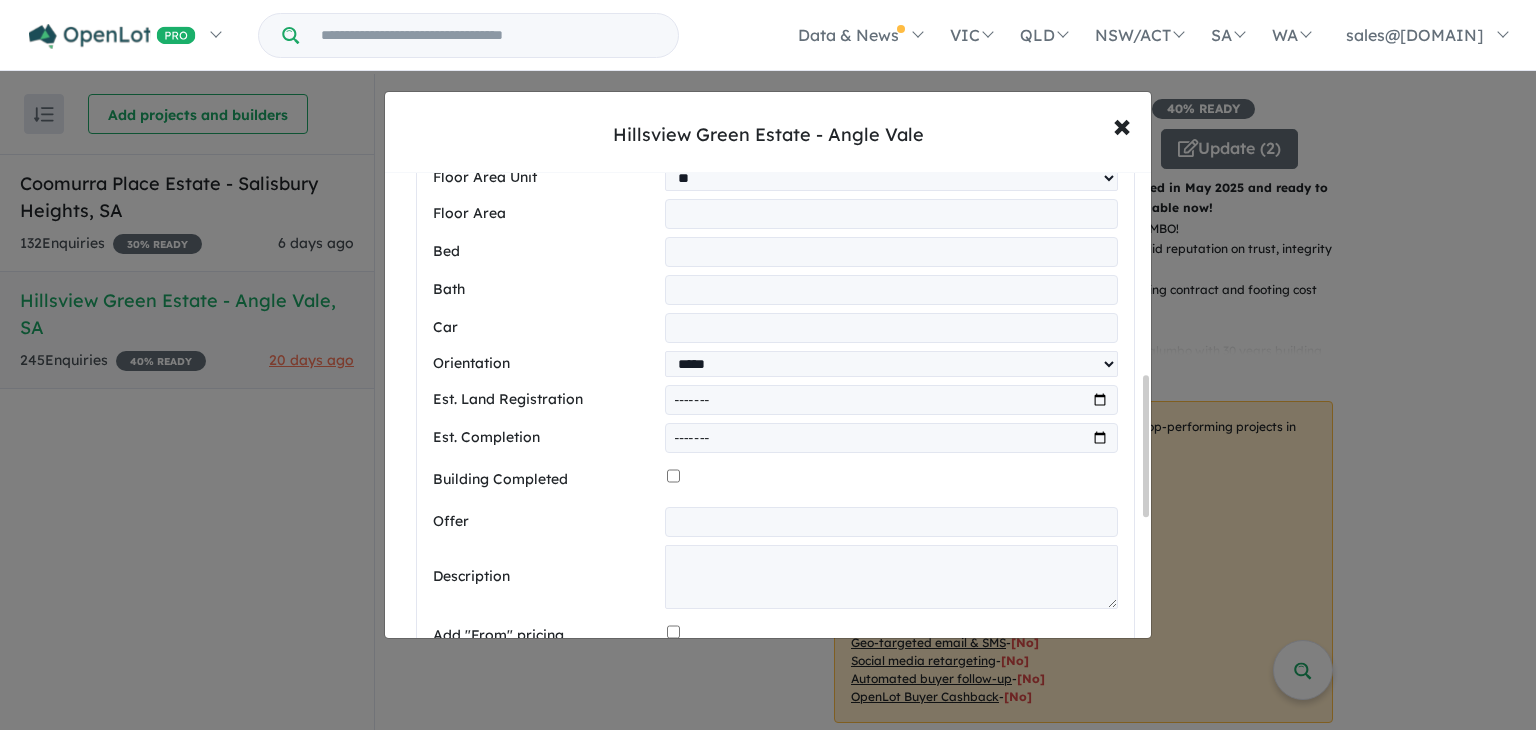 click at bounding box center (891, 438) 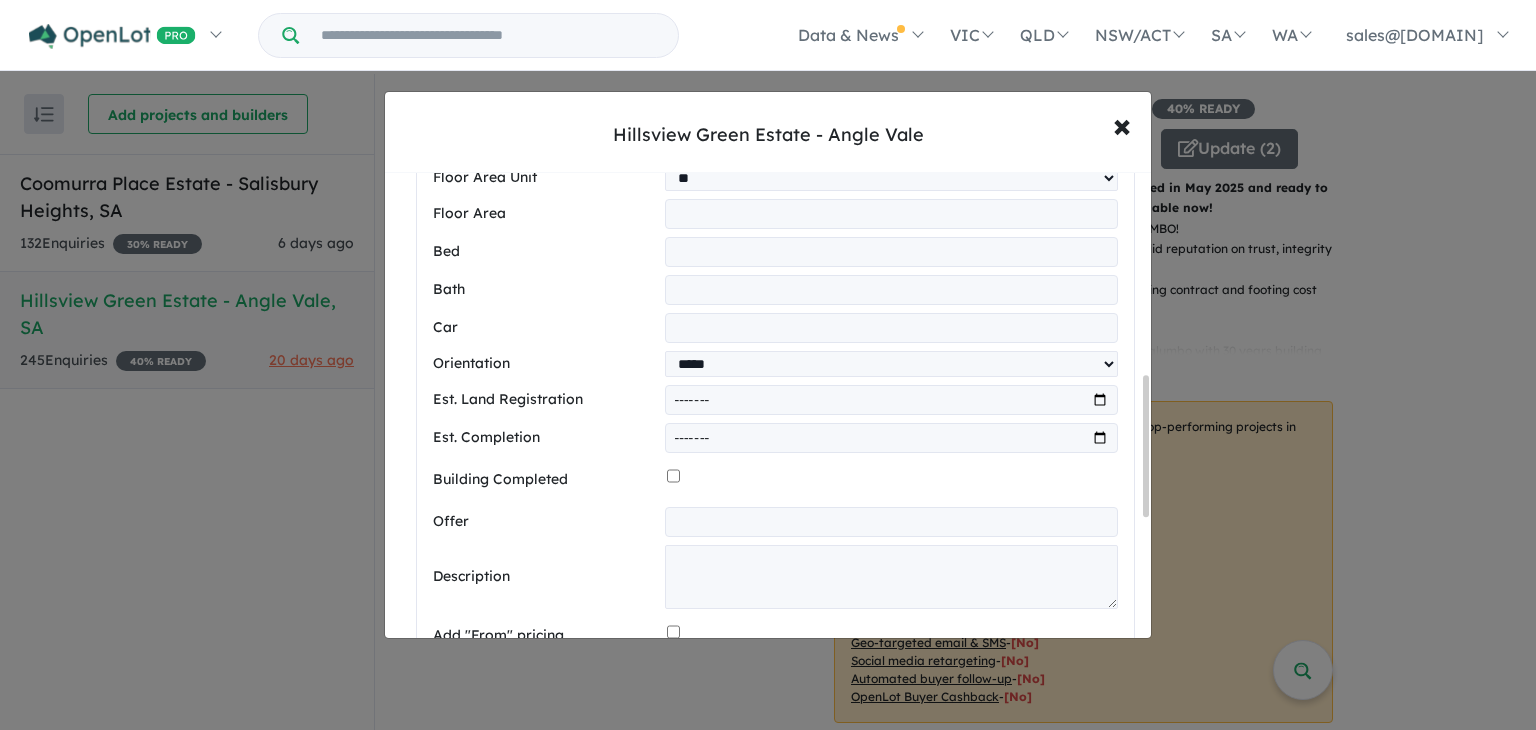 type on "*******" 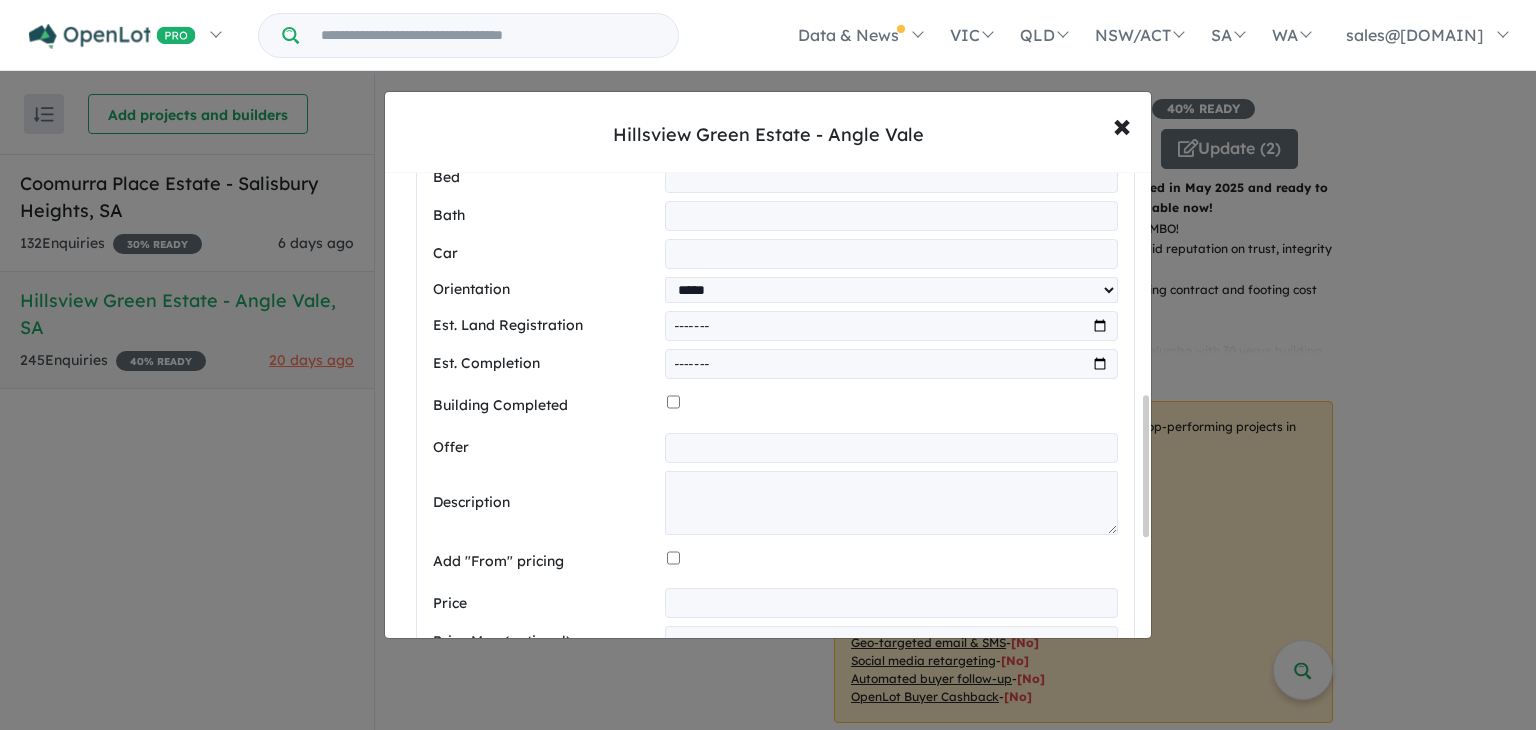 scroll, scrollTop: 752, scrollLeft: 0, axis: vertical 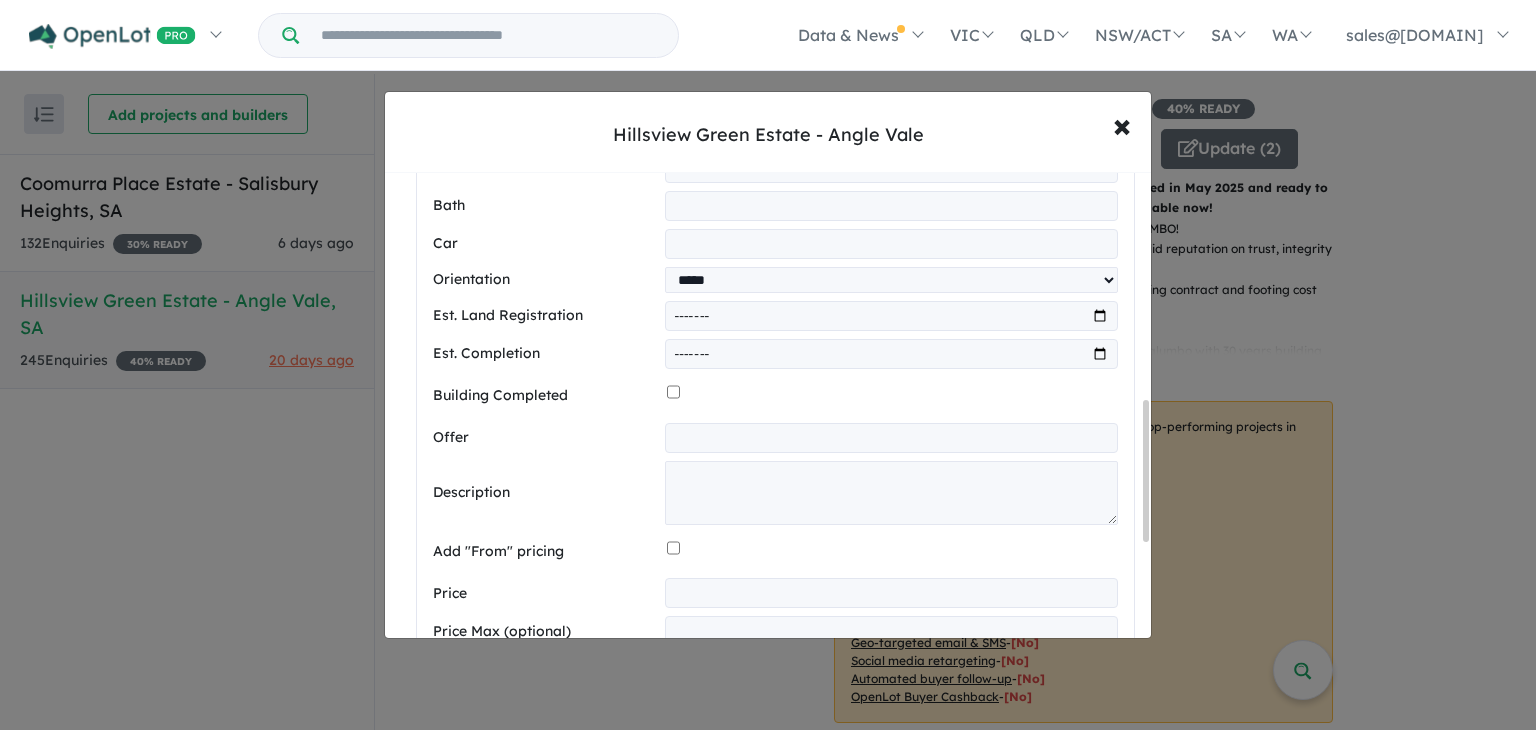 drag, startPoint x: 1148, startPoint y: 416, endPoint x: 1148, endPoint y: 441, distance: 25 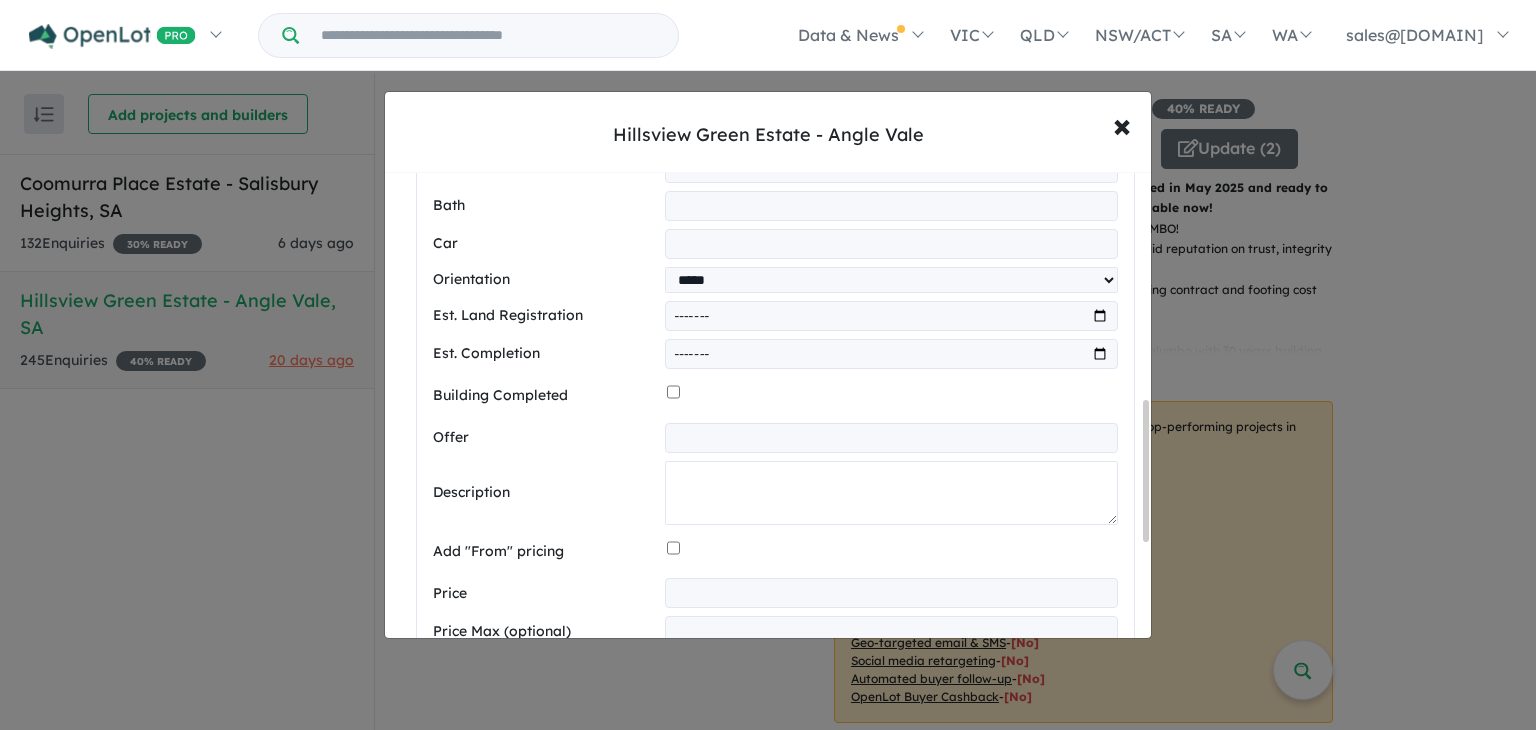 click at bounding box center [891, 493] 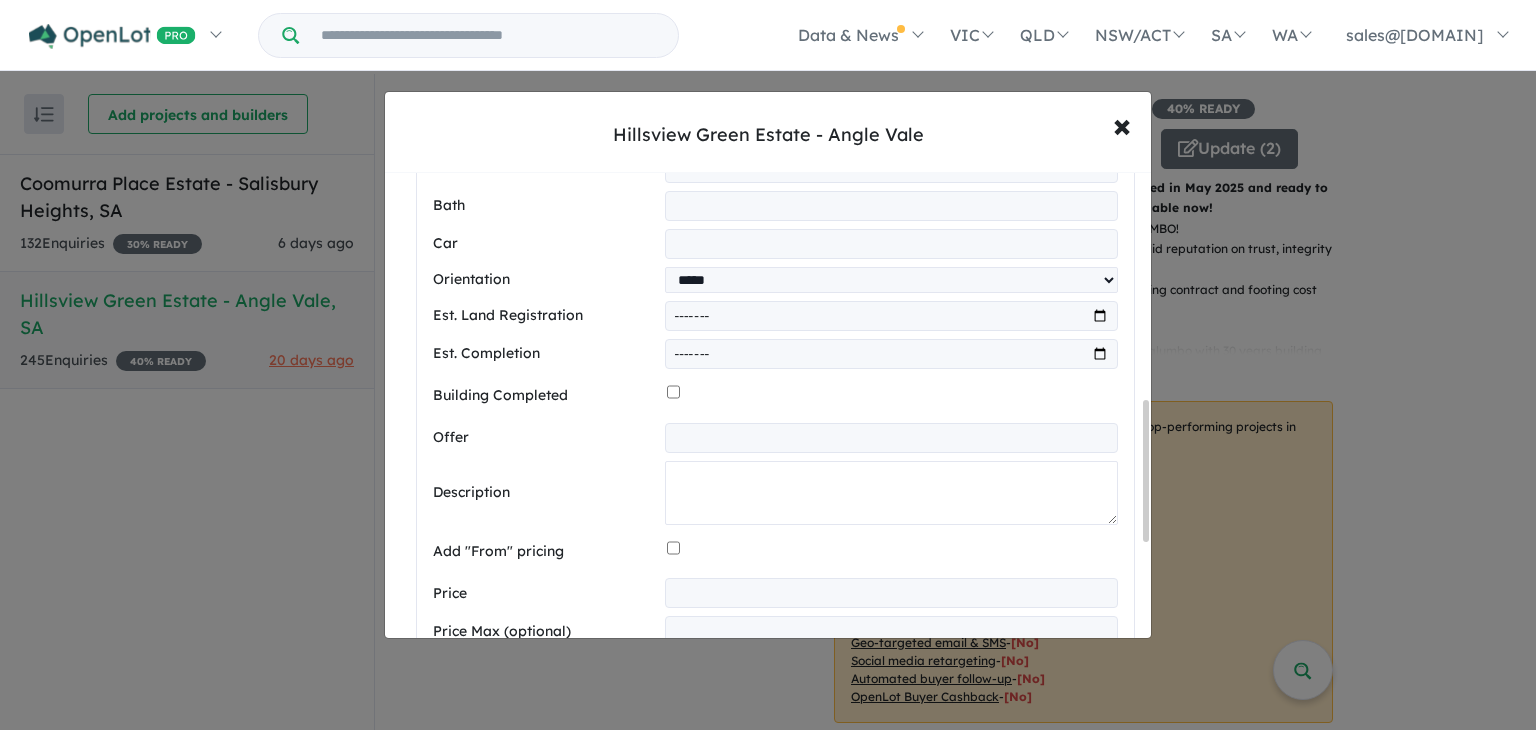 click at bounding box center (891, 493) 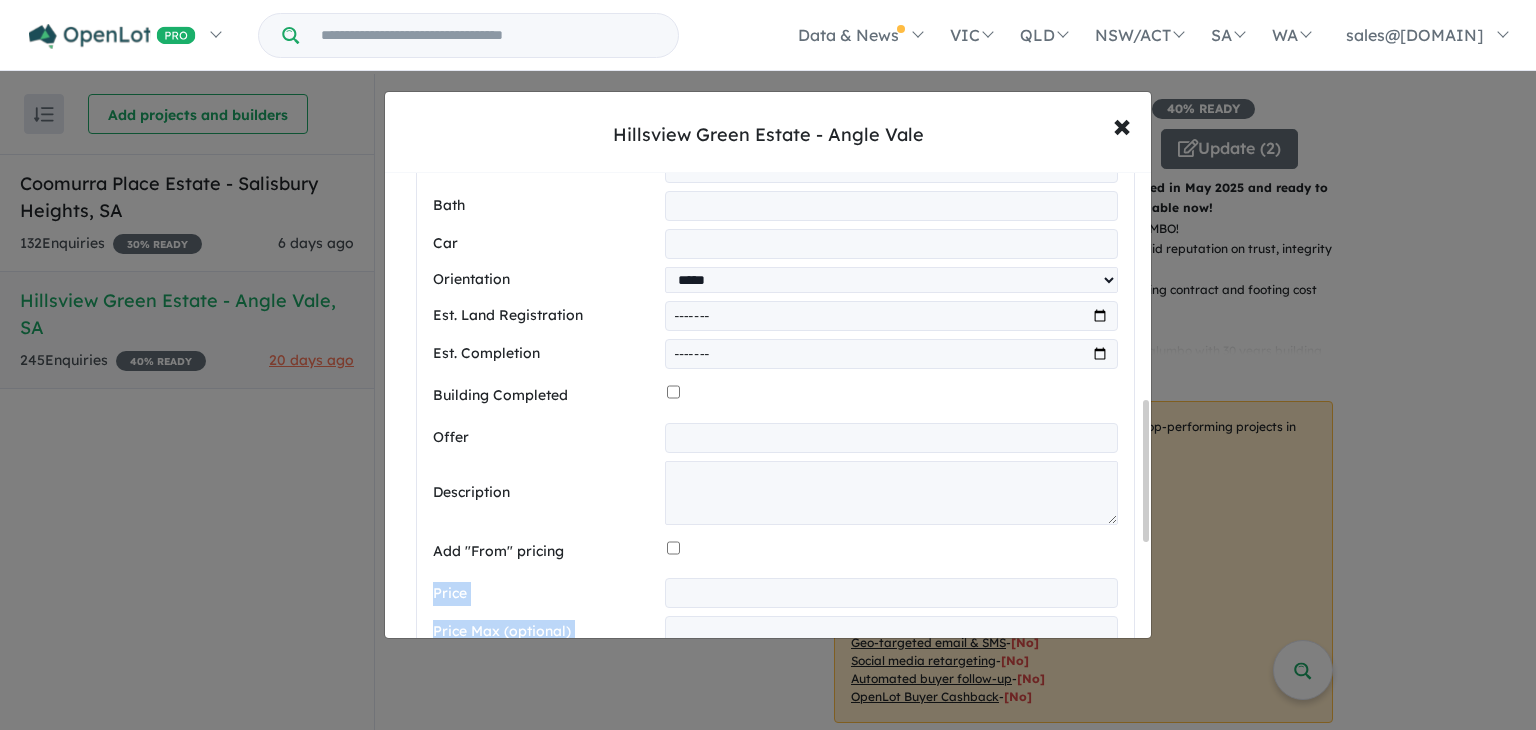 drag, startPoint x: 1142, startPoint y: 496, endPoint x: 1144, endPoint y: 516, distance: 20.09975 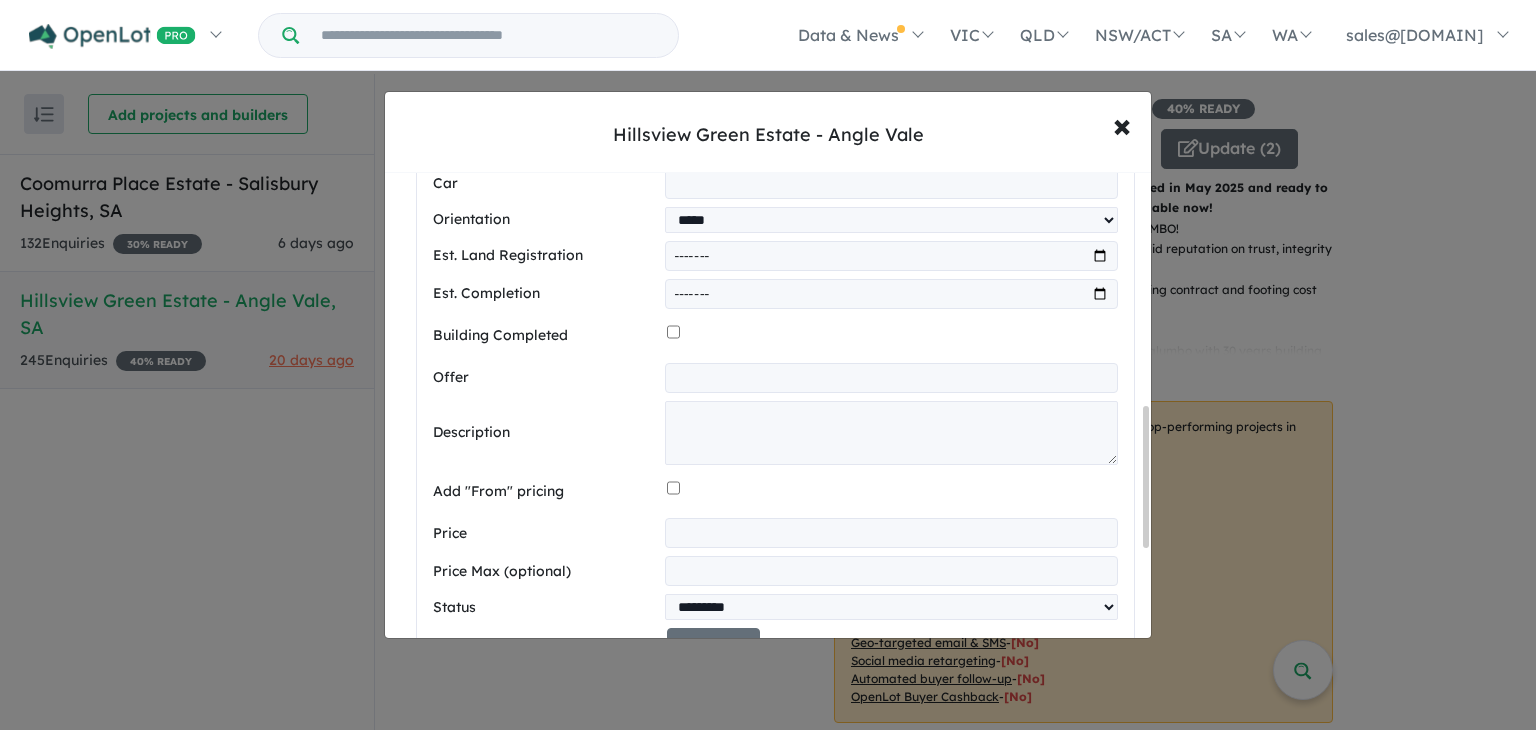 drag, startPoint x: 1144, startPoint y: 470, endPoint x: 1144, endPoint y: 489, distance: 19 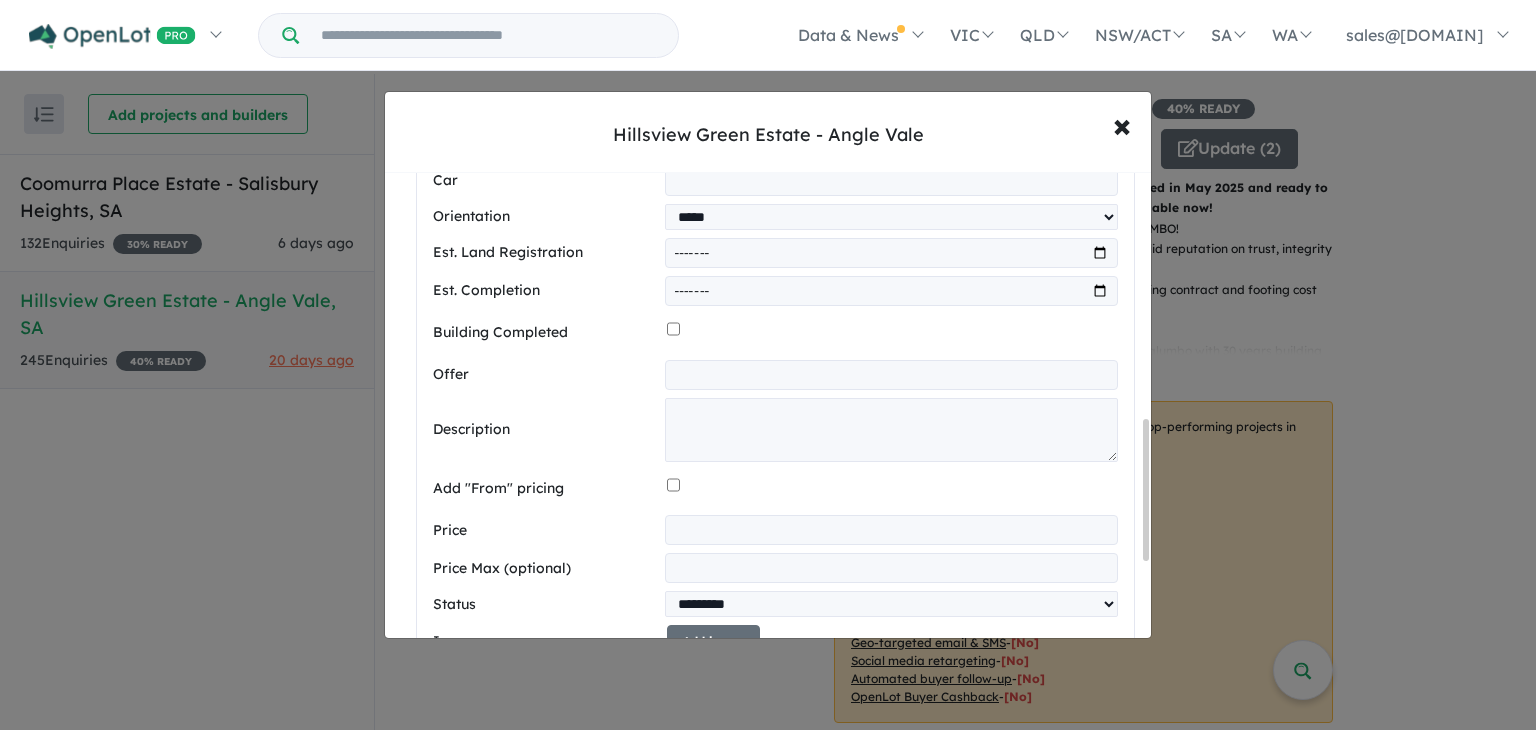 click at bounding box center (891, 530) 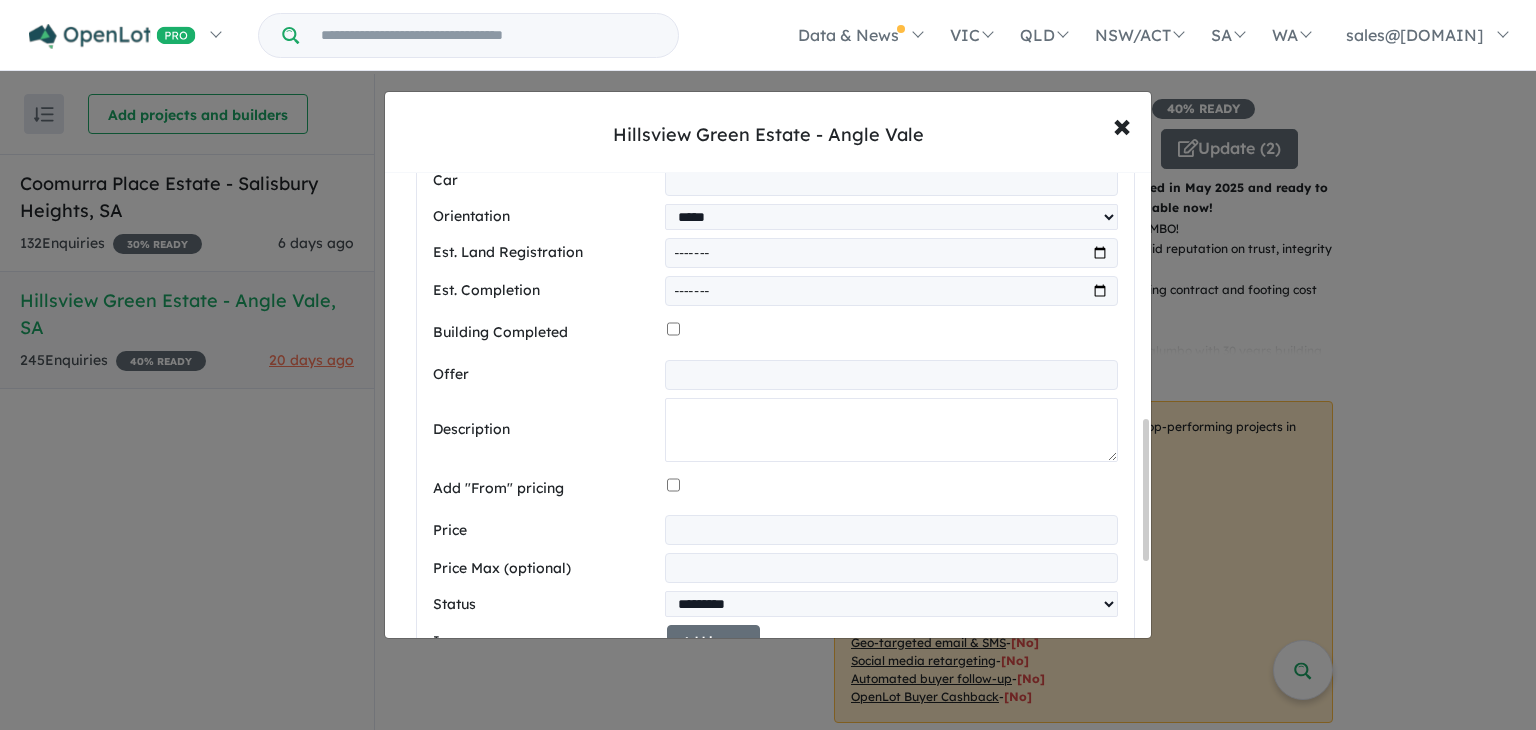 click at bounding box center [891, 430] 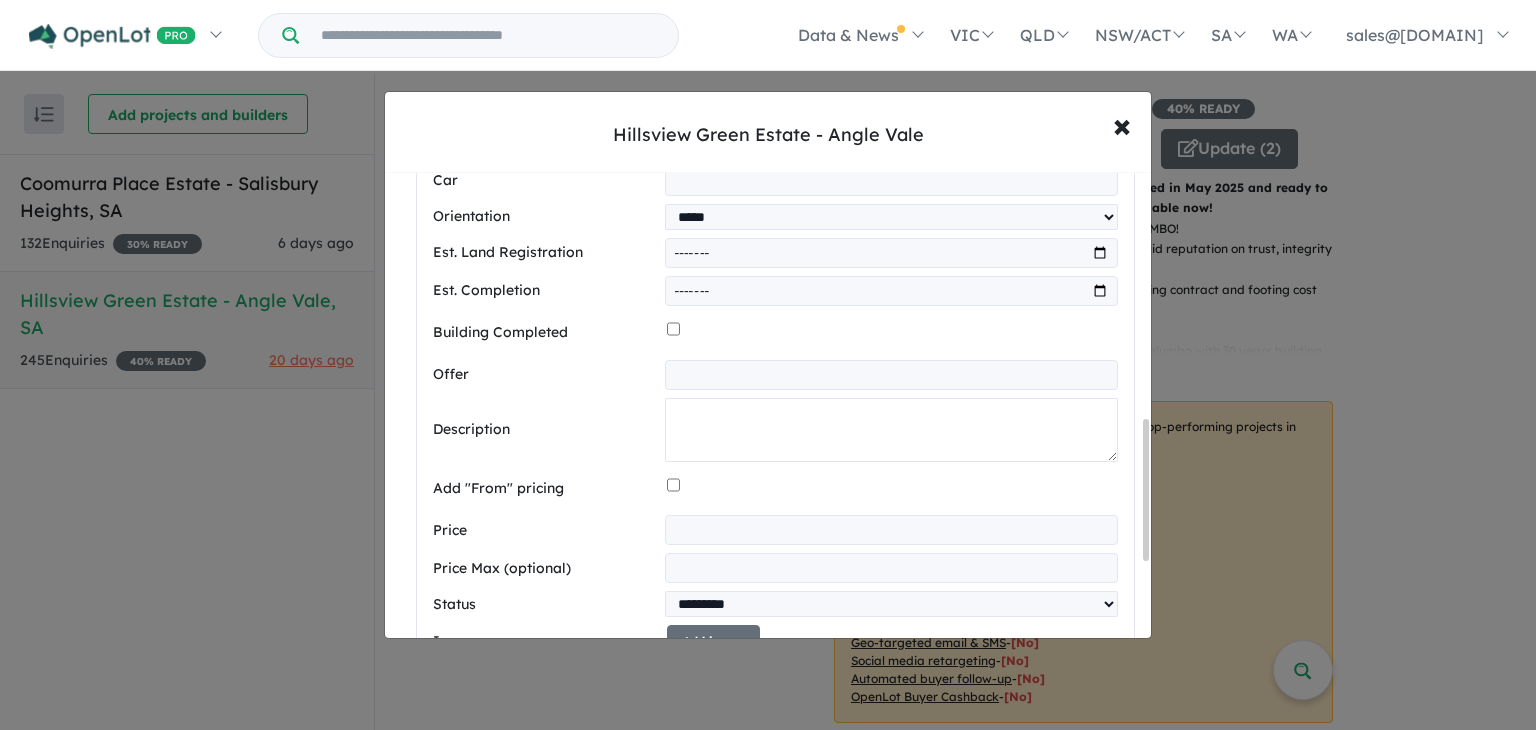 paste on "**********" 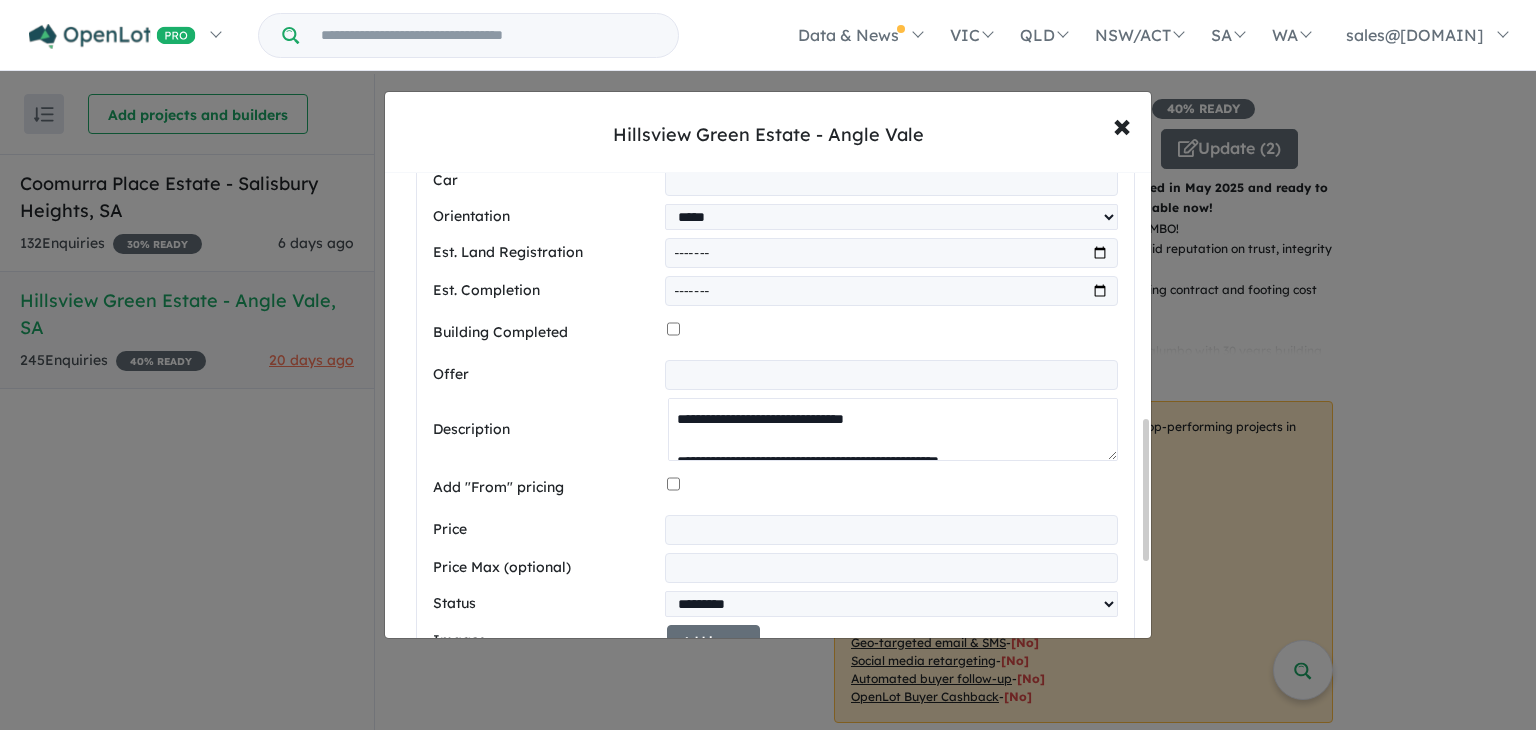 scroll, scrollTop: 1038, scrollLeft: 0, axis: vertical 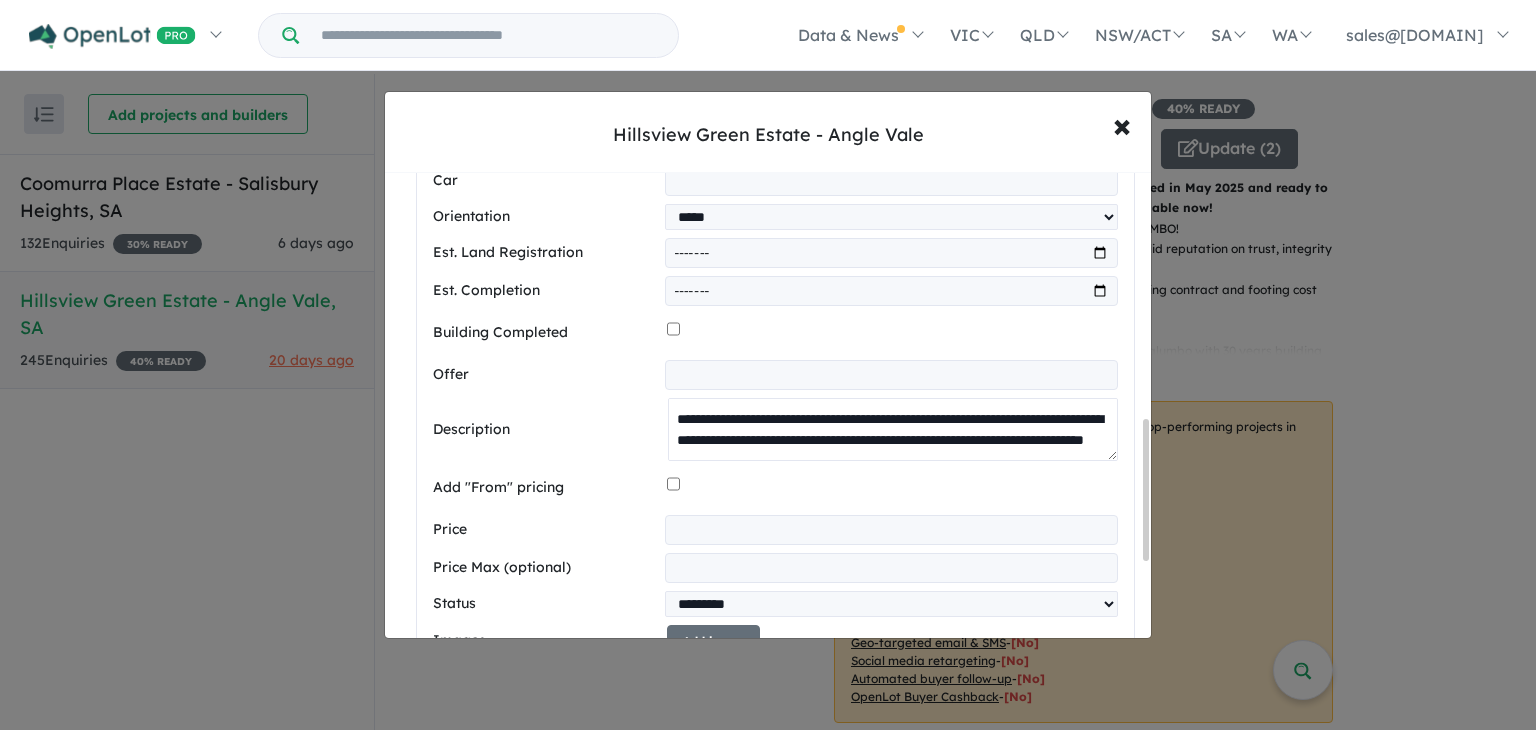 type on "**********" 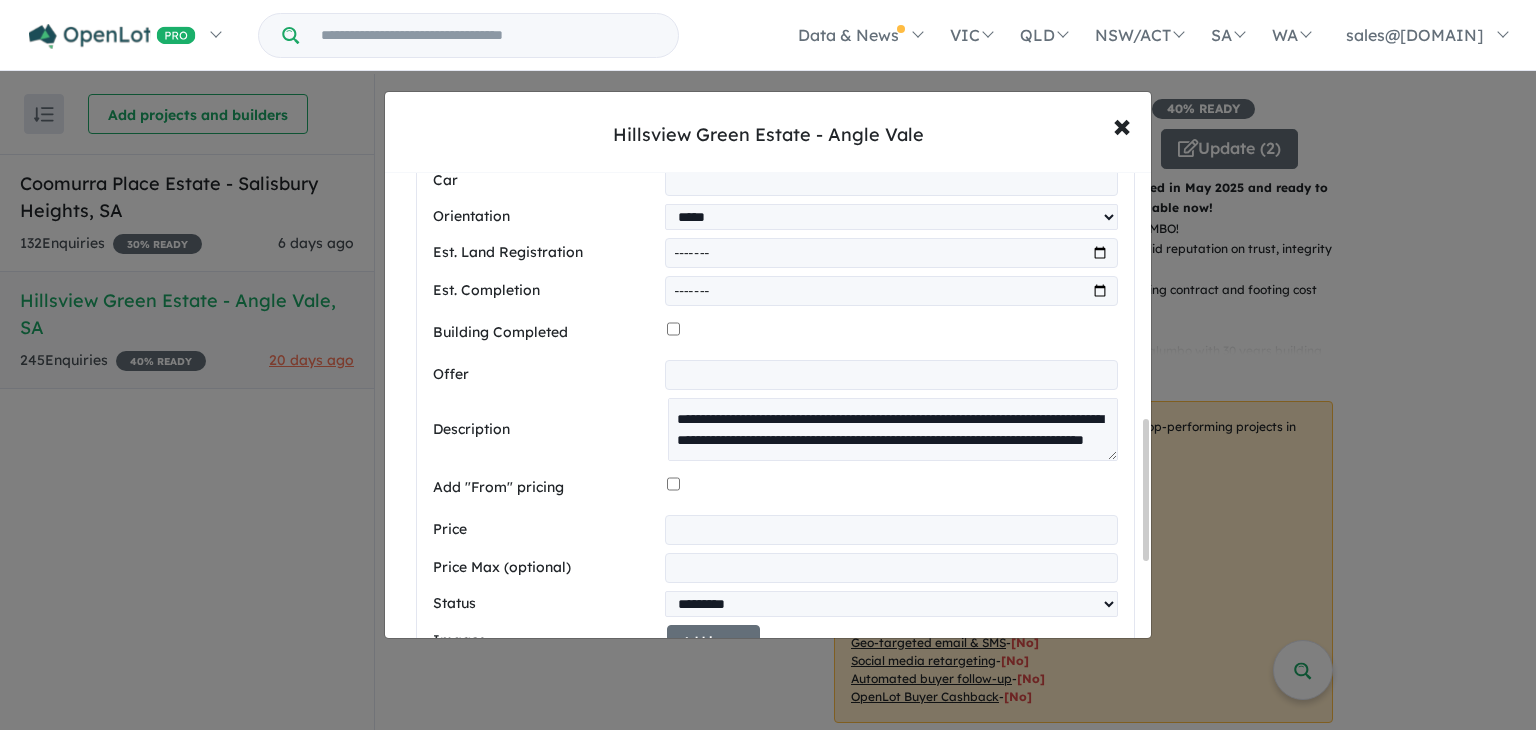 click at bounding box center (891, 530) 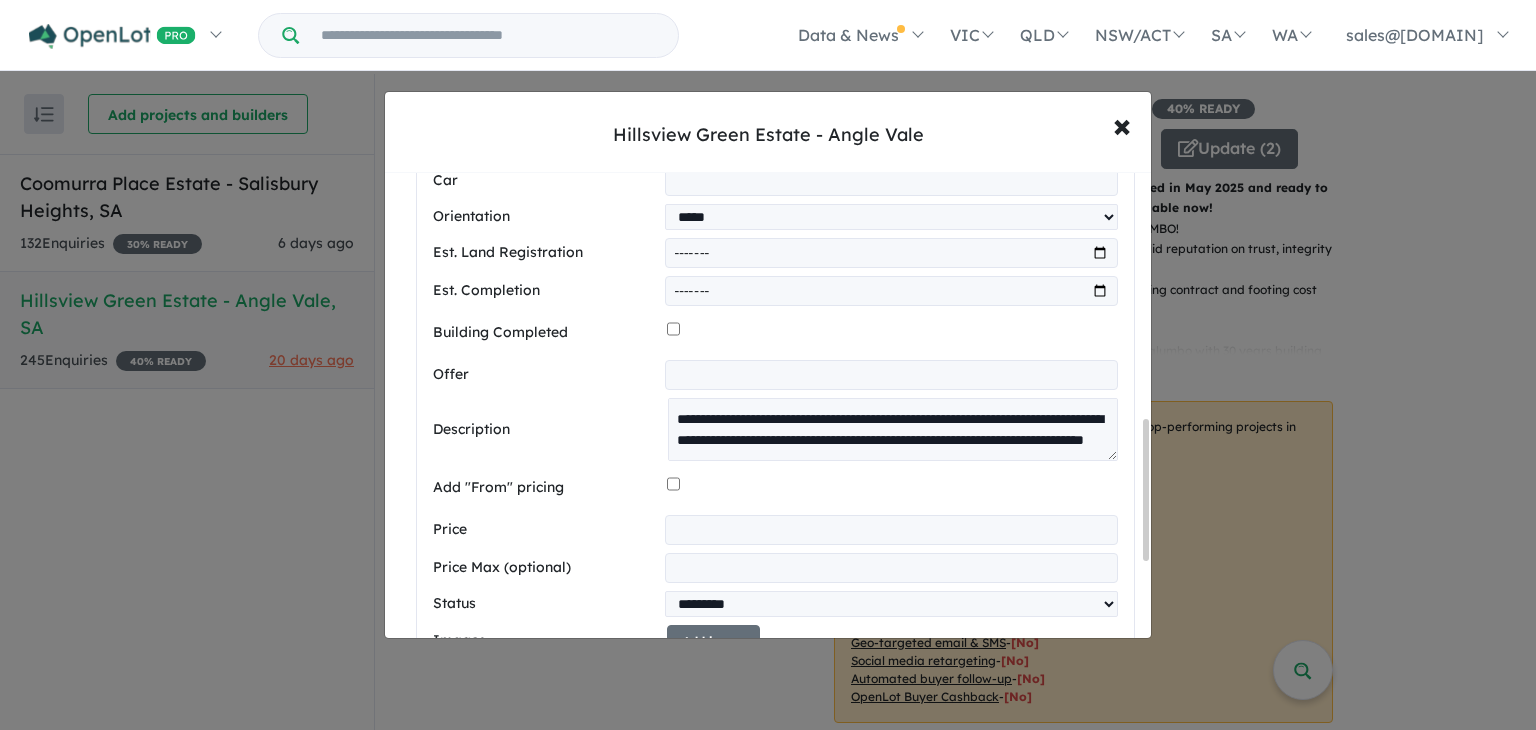 click on "******" at bounding box center (891, 530) 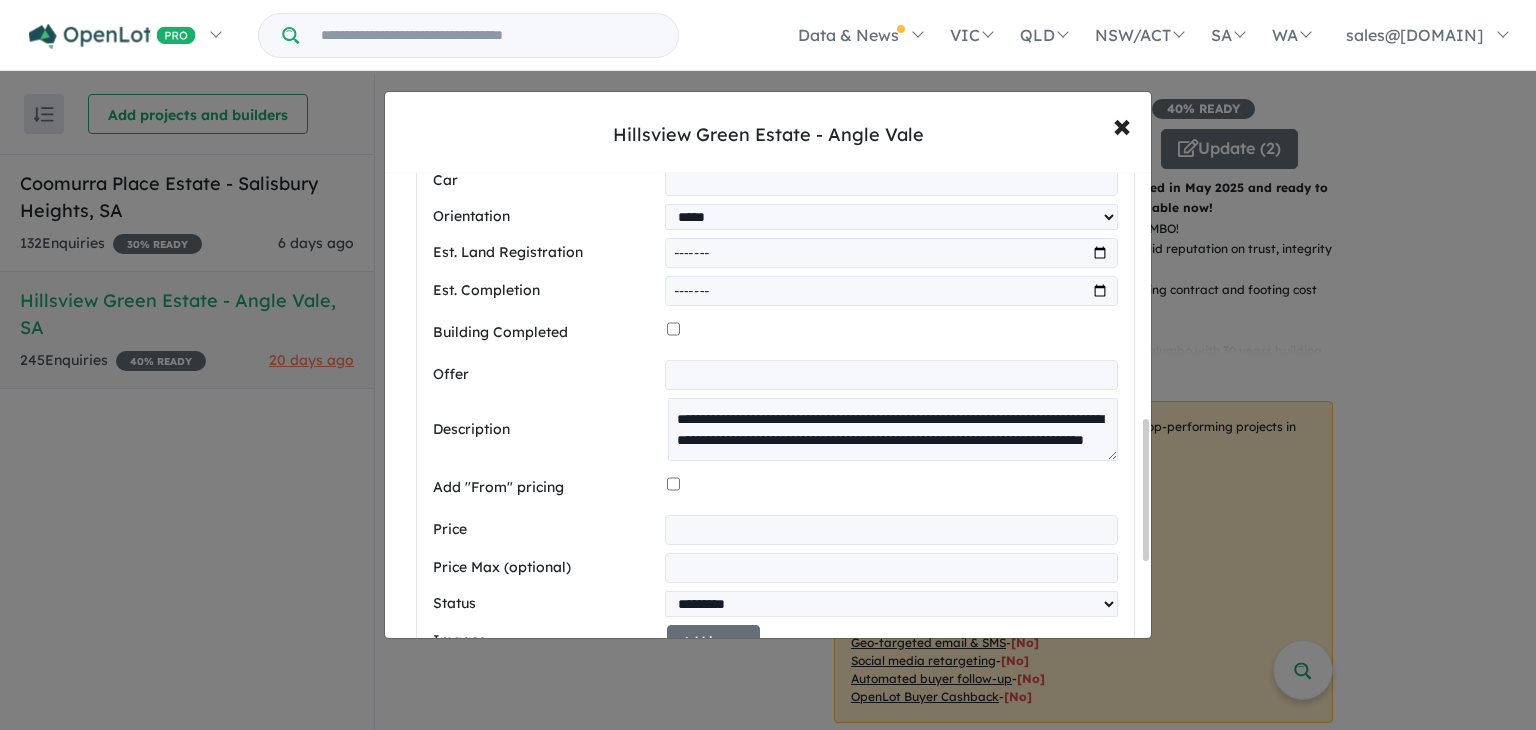 click at bounding box center (891, 568) 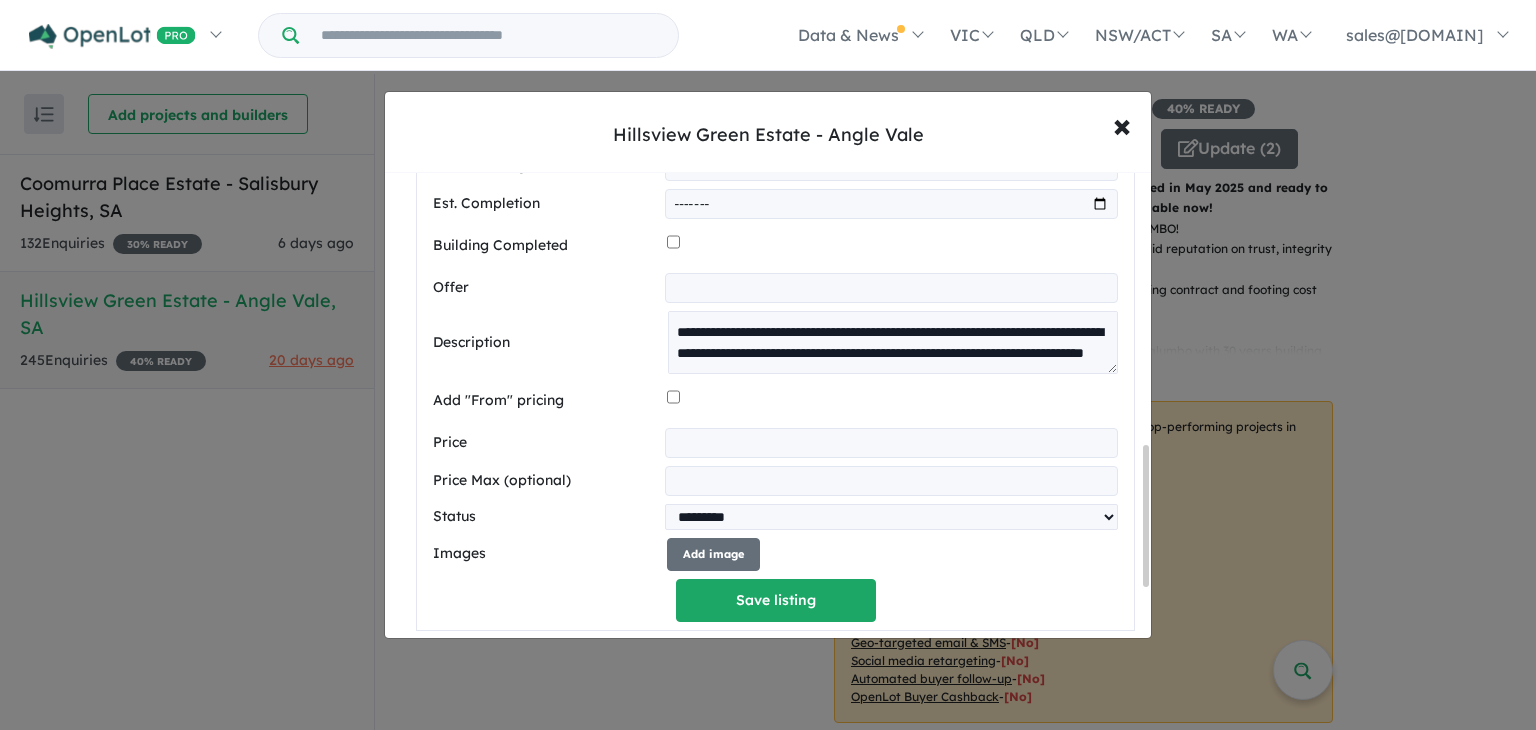 scroll, scrollTop: 939, scrollLeft: 0, axis: vertical 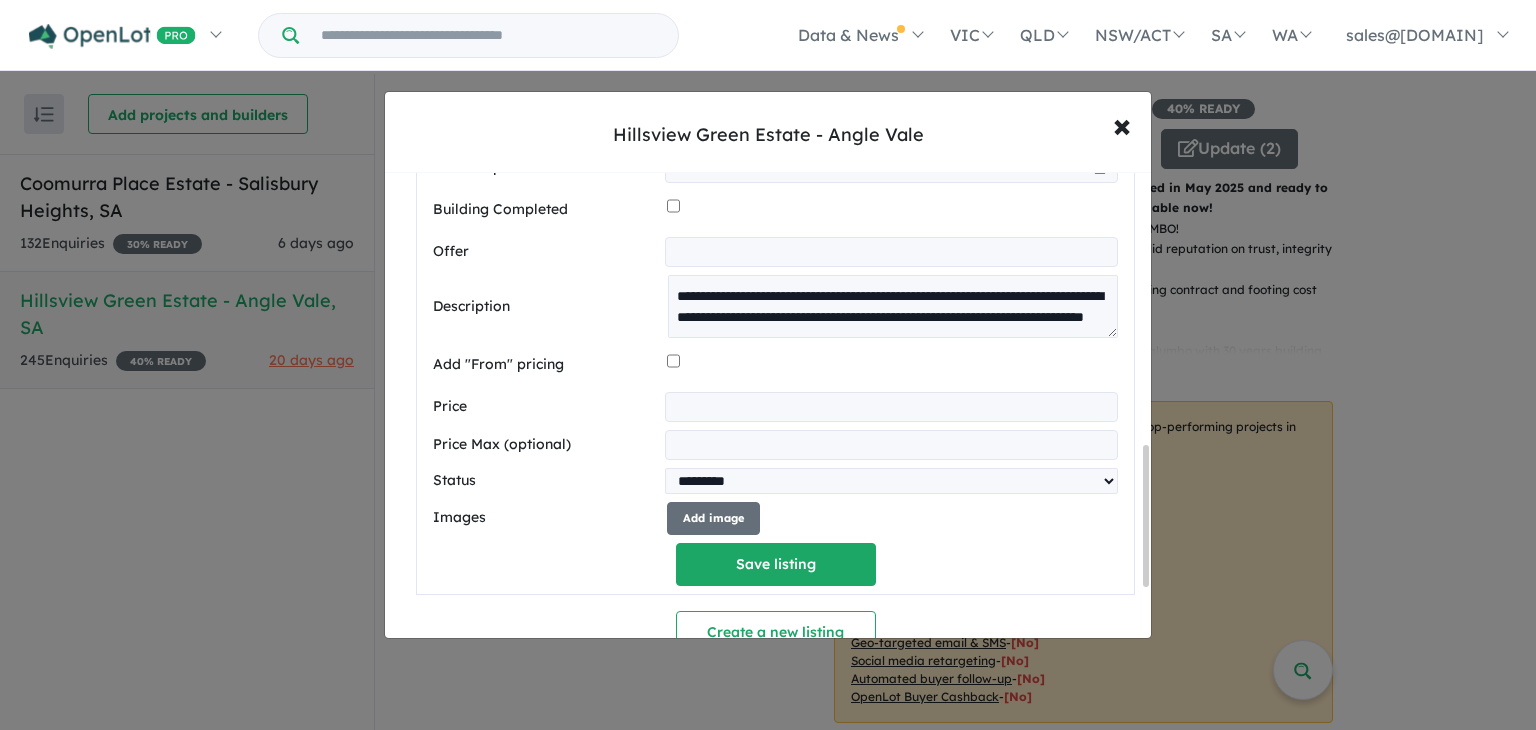 drag, startPoint x: 1143, startPoint y: 498, endPoint x: 1140, endPoint y: 535, distance: 37.12142 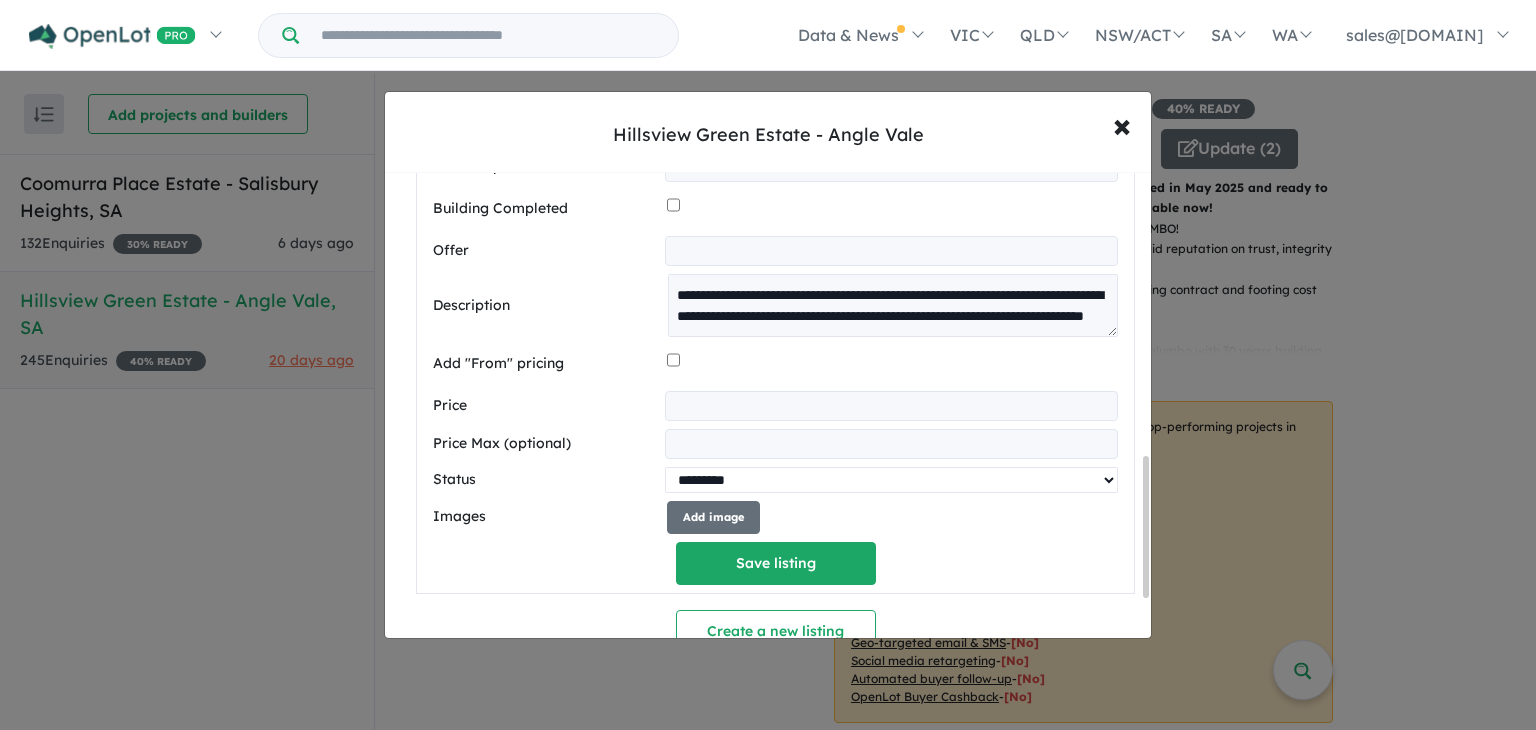 click on "********* ******** **** ******" at bounding box center (891, 480) 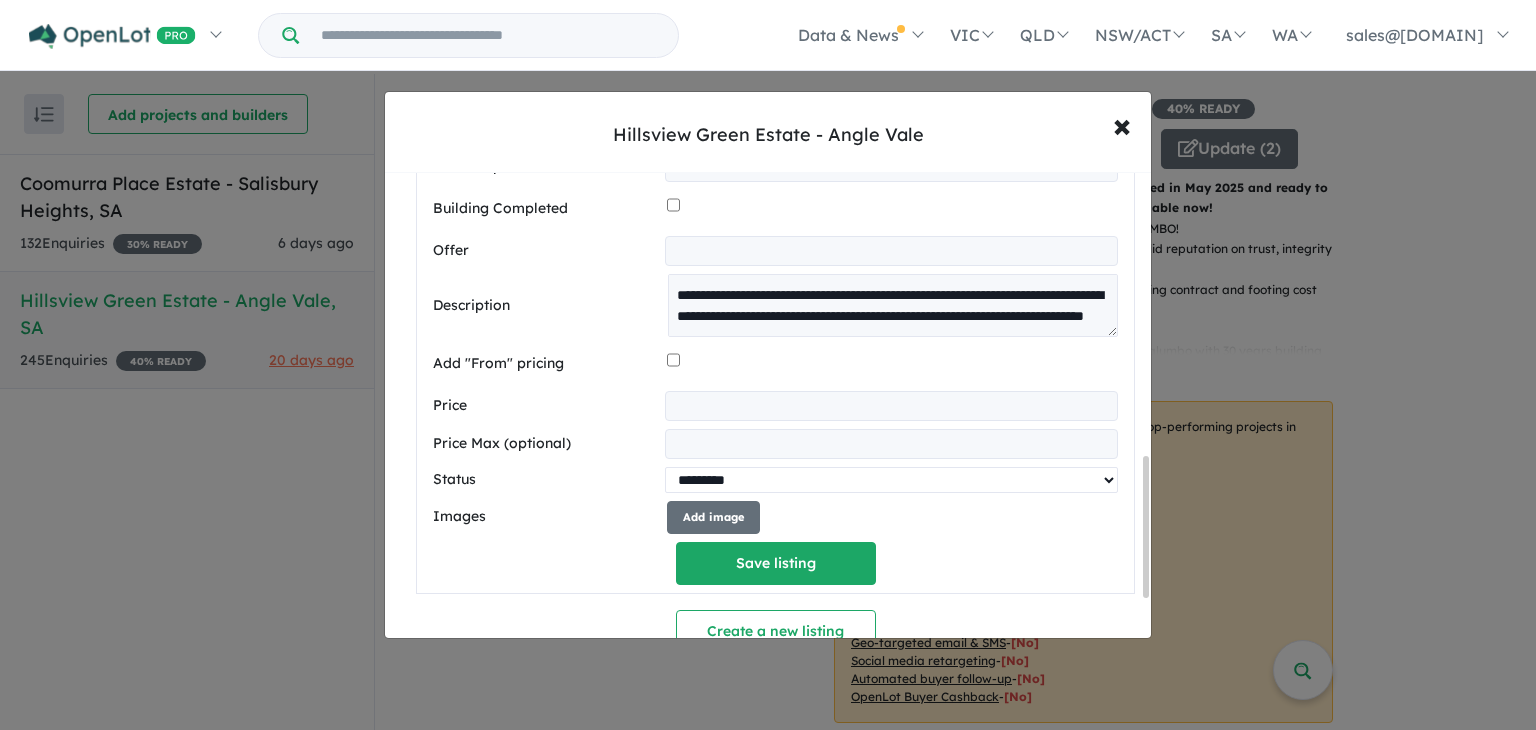 click on "********* ******** **** ******" at bounding box center [891, 480] 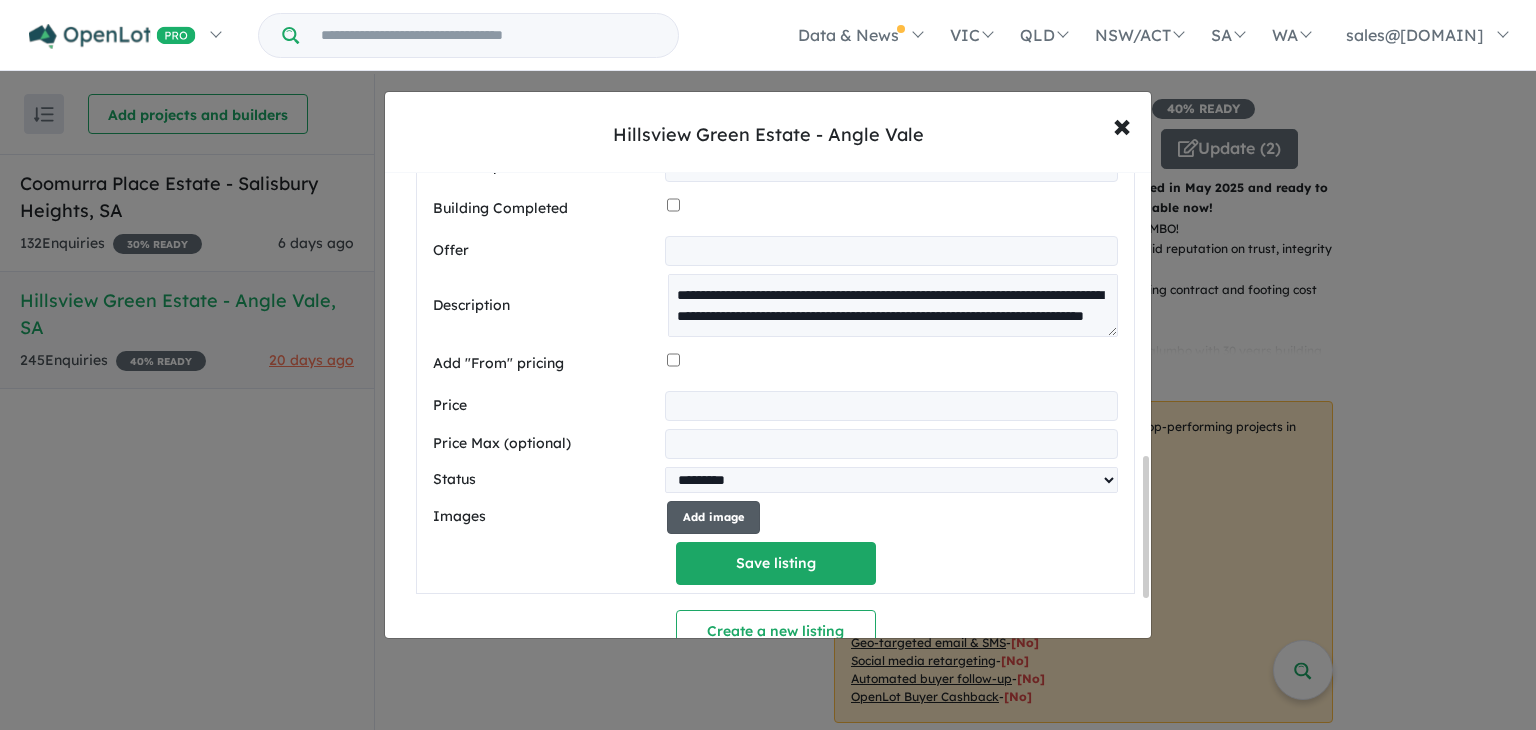click on "Add image" at bounding box center [713, 517] 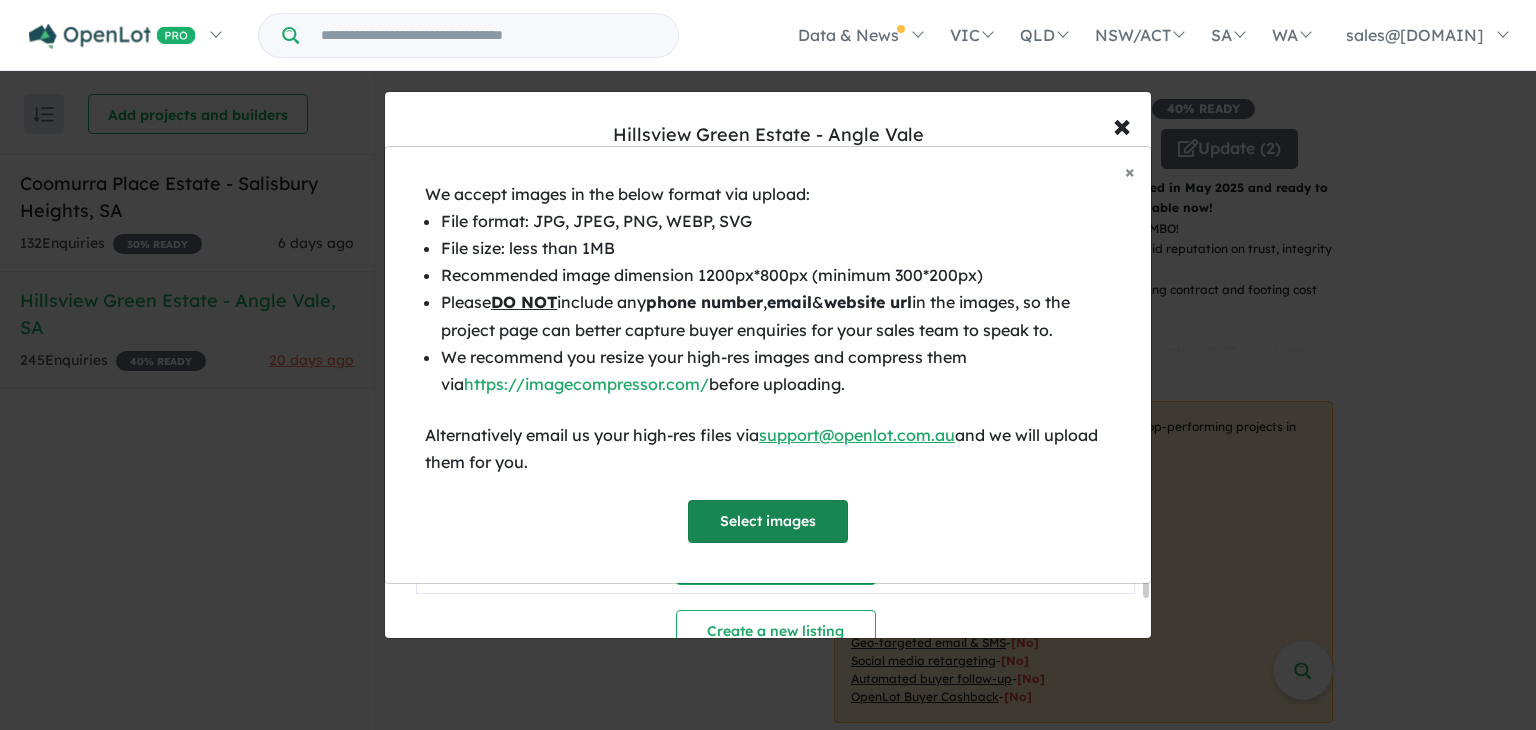 click on "Select images" at bounding box center (768, 521) 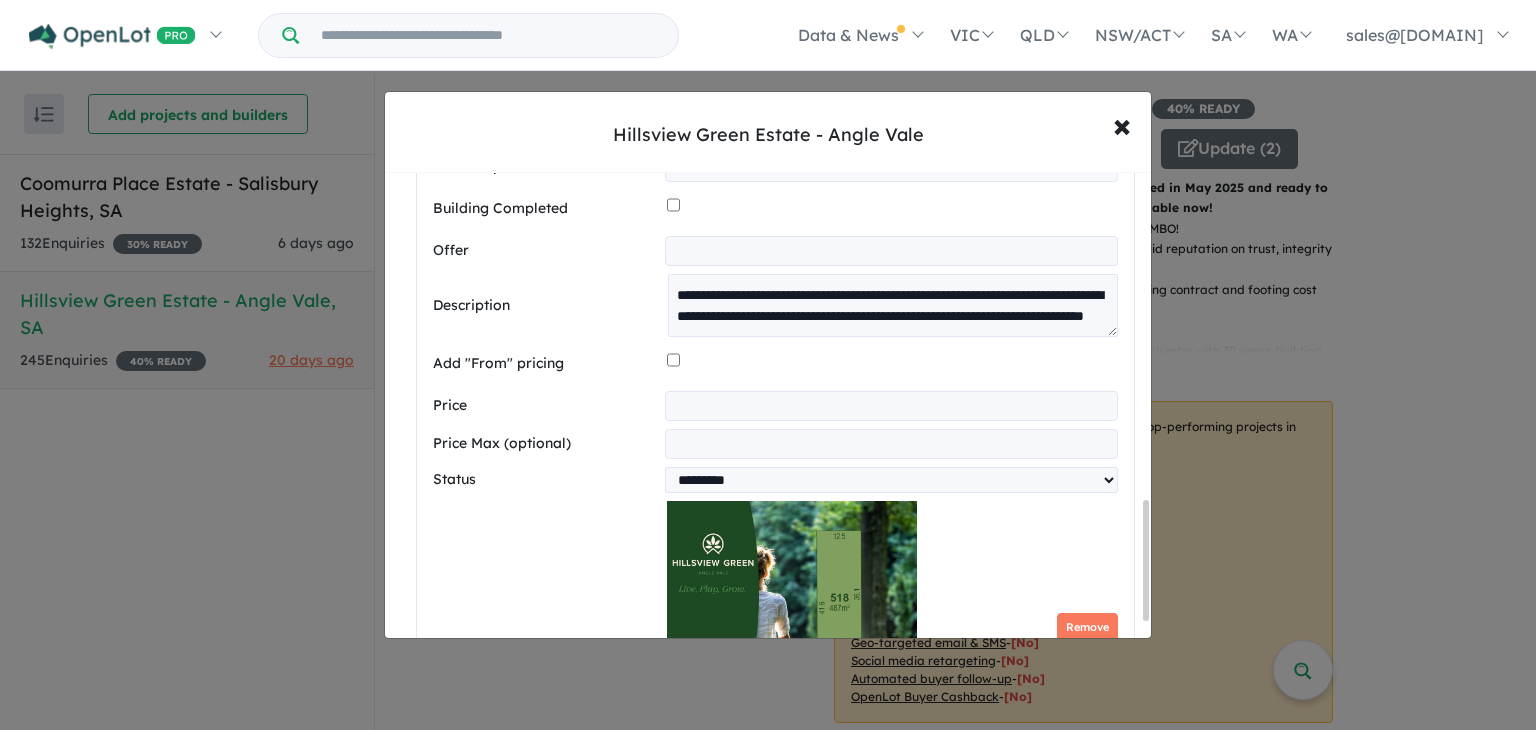 scroll, scrollTop: 1275, scrollLeft: 0, axis: vertical 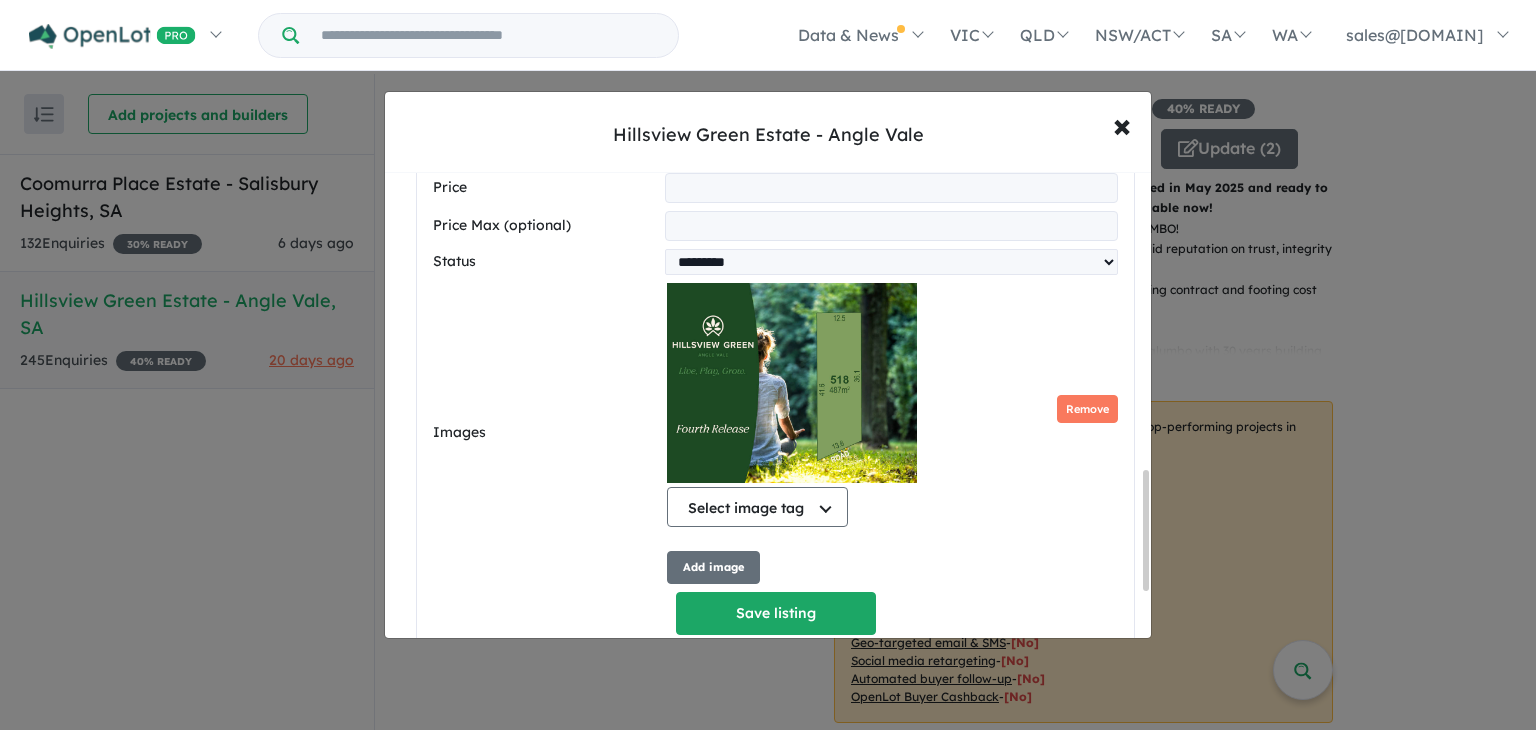 drag, startPoint x: 1148, startPoint y: 552, endPoint x: 1122, endPoint y: 522, distance: 39.698868 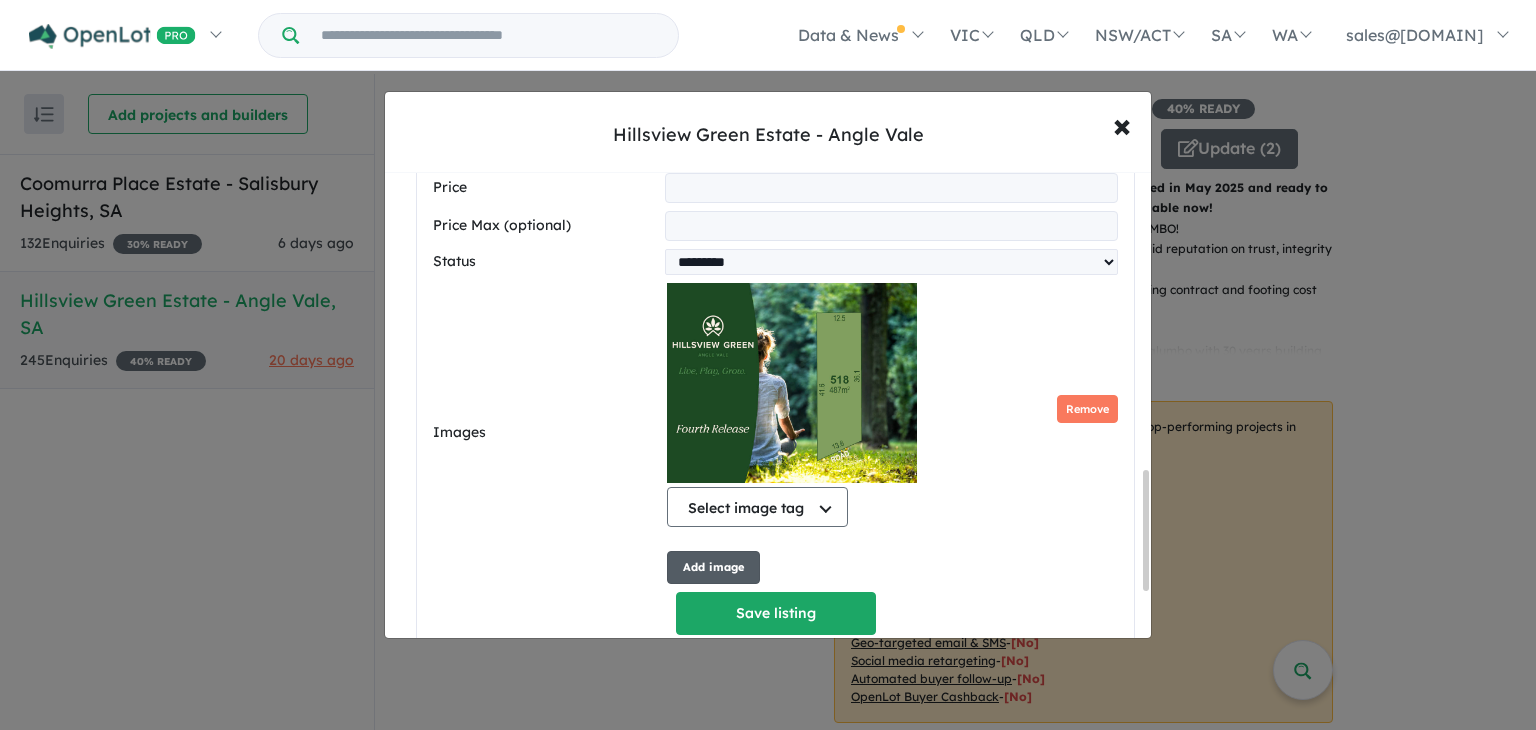 click on "Add image" at bounding box center [713, 567] 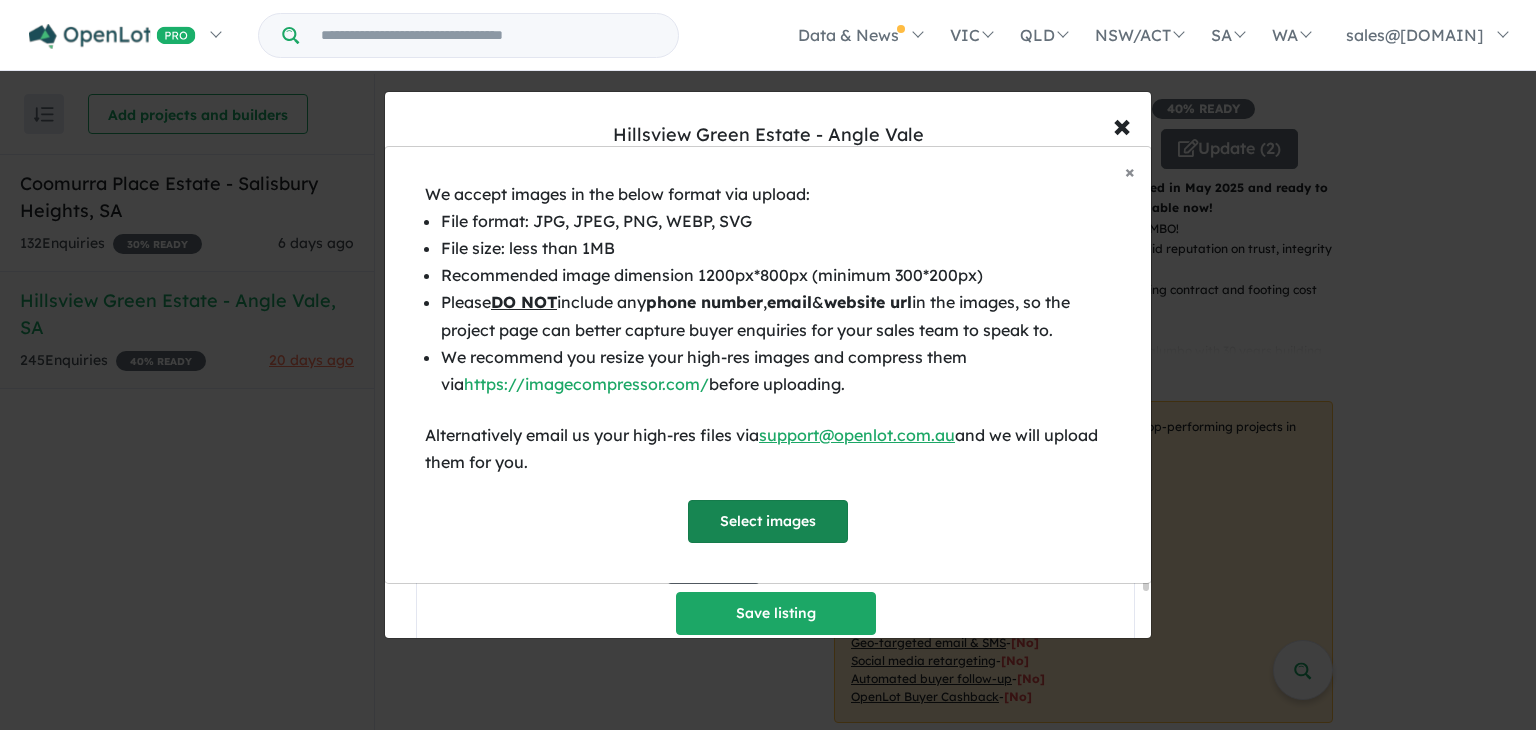 click on "Select images" at bounding box center [768, 521] 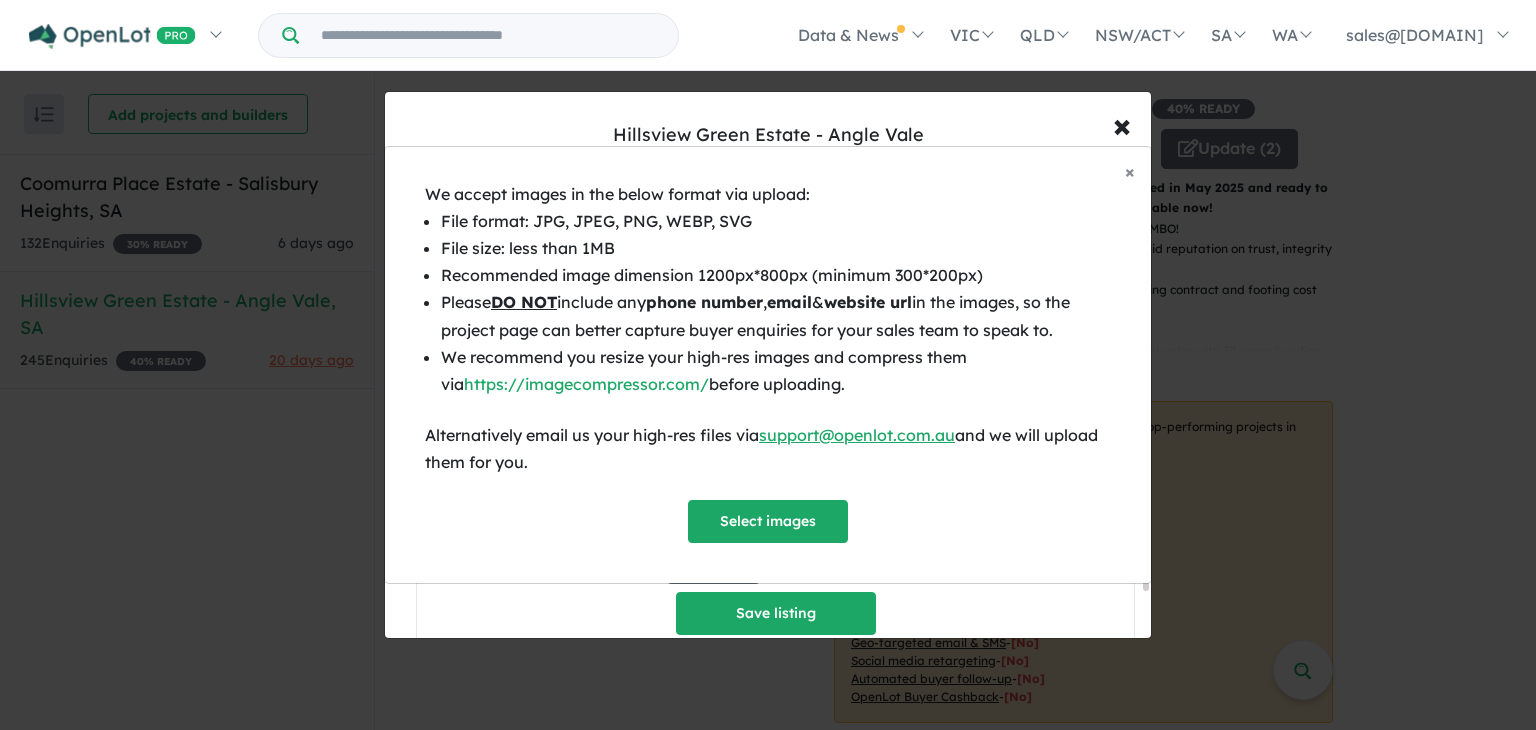 scroll, scrollTop: 1539, scrollLeft: 0, axis: vertical 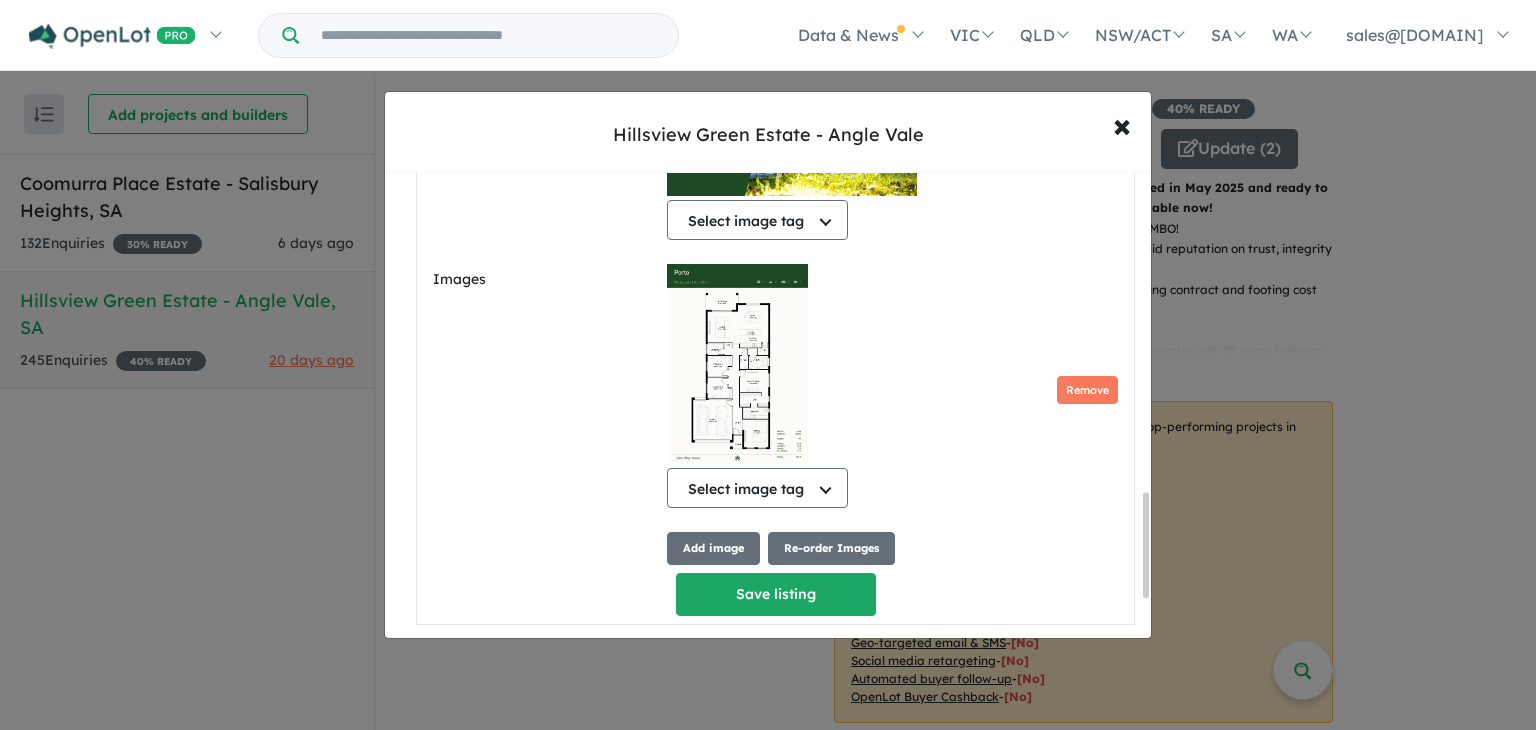 drag, startPoint x: 1143, startPoint y: 545, endPoint x: 1138, endPoint y: 524, distance: 21.587032 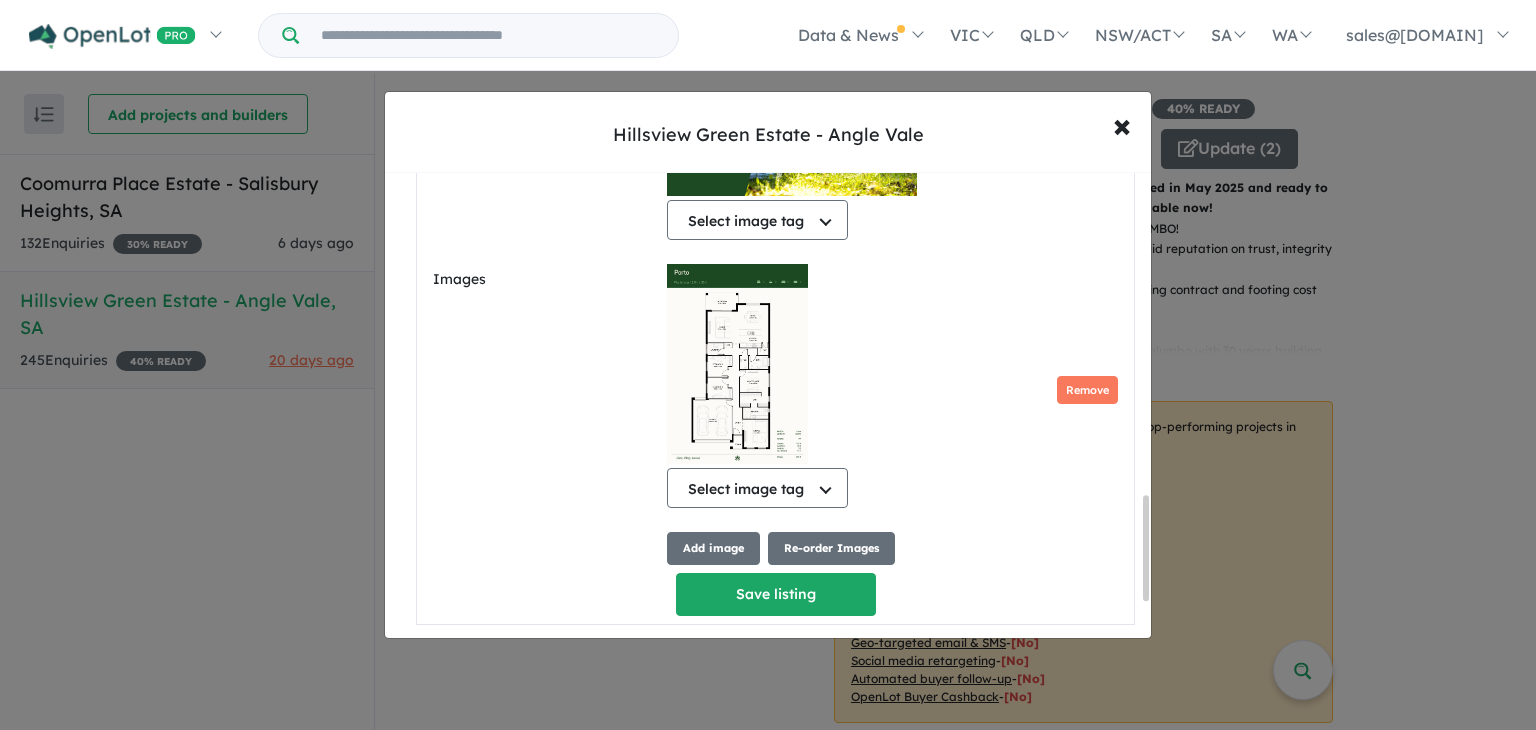 drag, startPoint x: 1149, startPoint y: 526, endPoint x: 1143, endPoint y: 451, distance: 75.23962 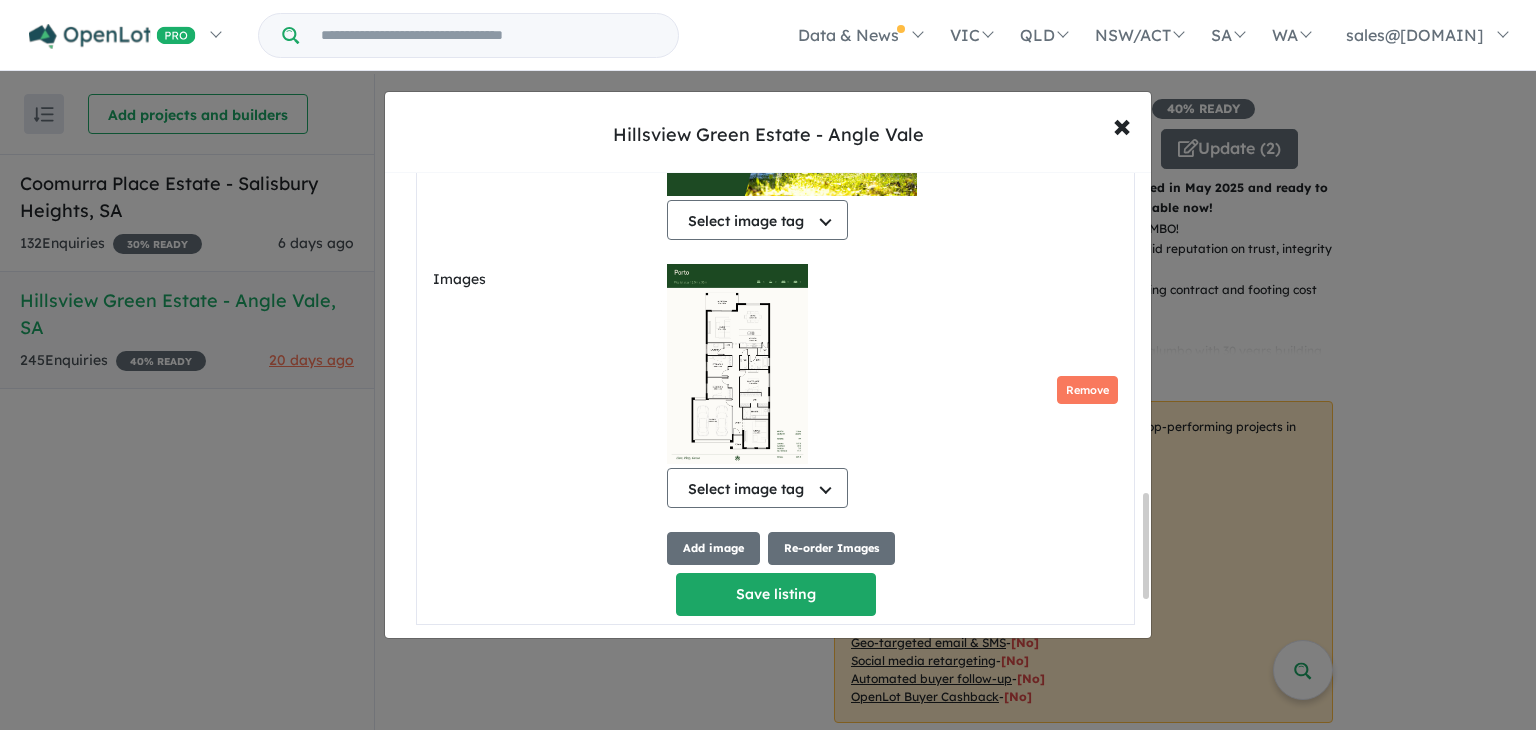 scroll, scrollTop: 1340, scrollLeft: 0, axis: vertical 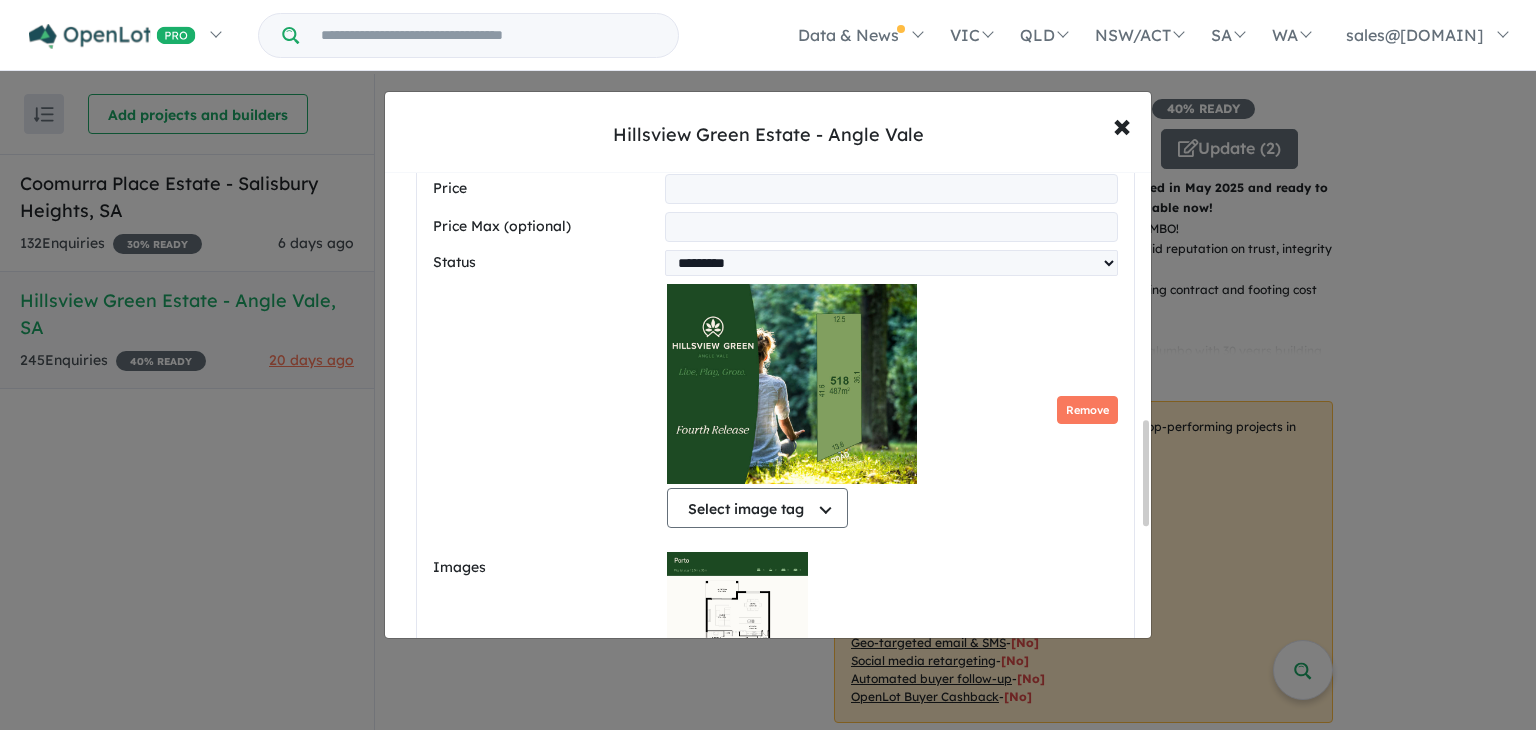 drag, startPoint x: 1147, startPoint y: 525, endPoint x: 1143, endPoint y: 485, distance: 40.1995 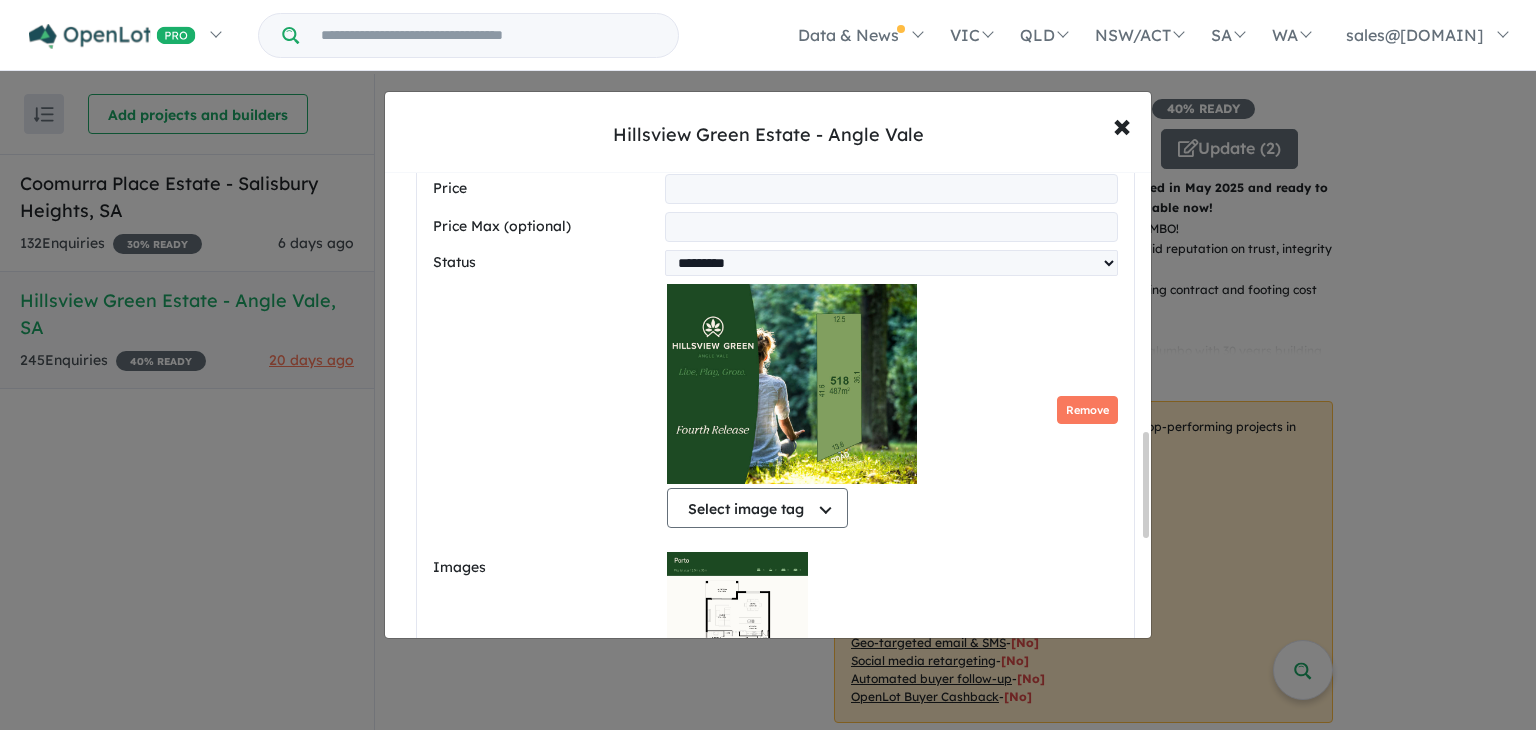 scroll, scrollTop: 1160, scrollLeft: 0, axis: vertical 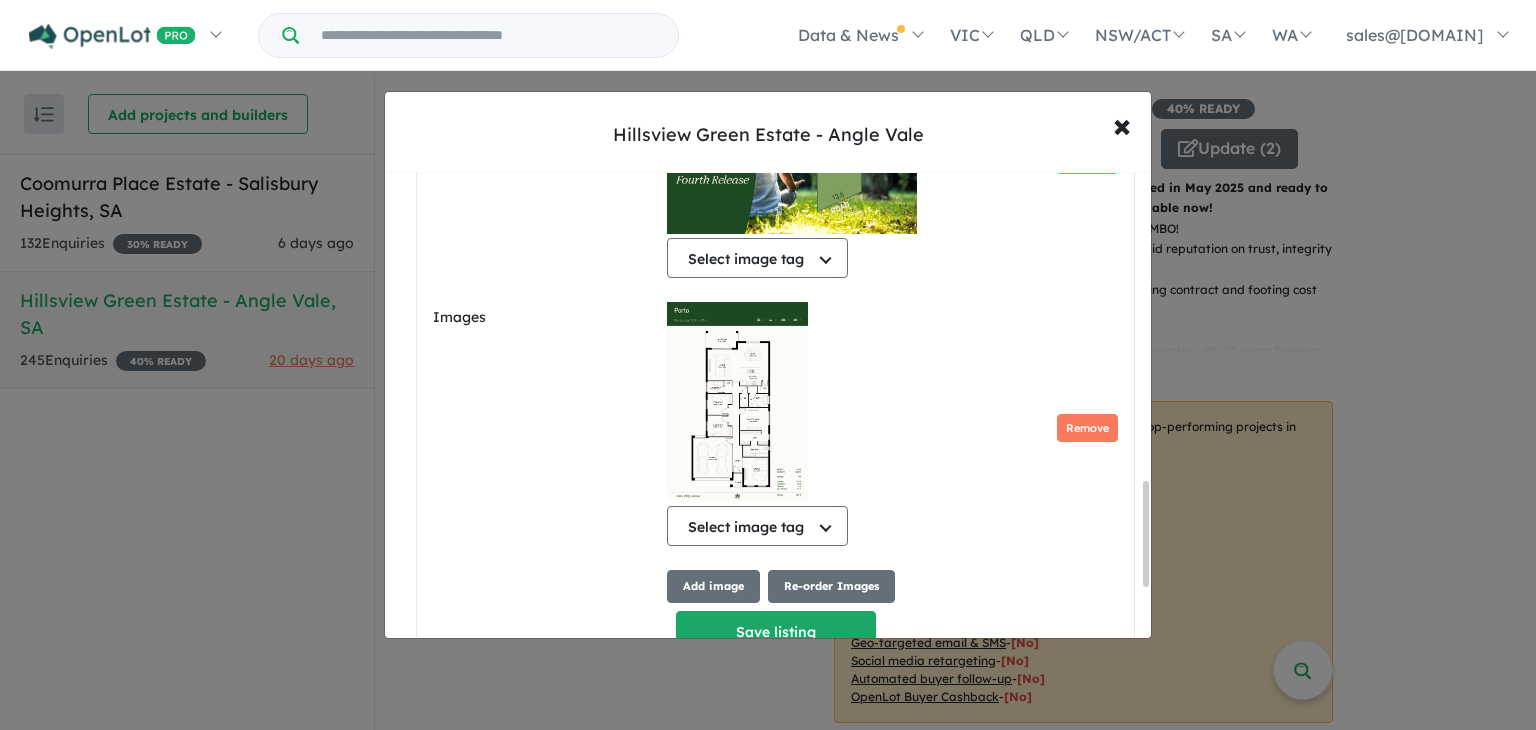 drag, startPoint x: 1145, startPoint y: 504, endPoint x: 1138, endPoint y: 559, distance: 55.443665 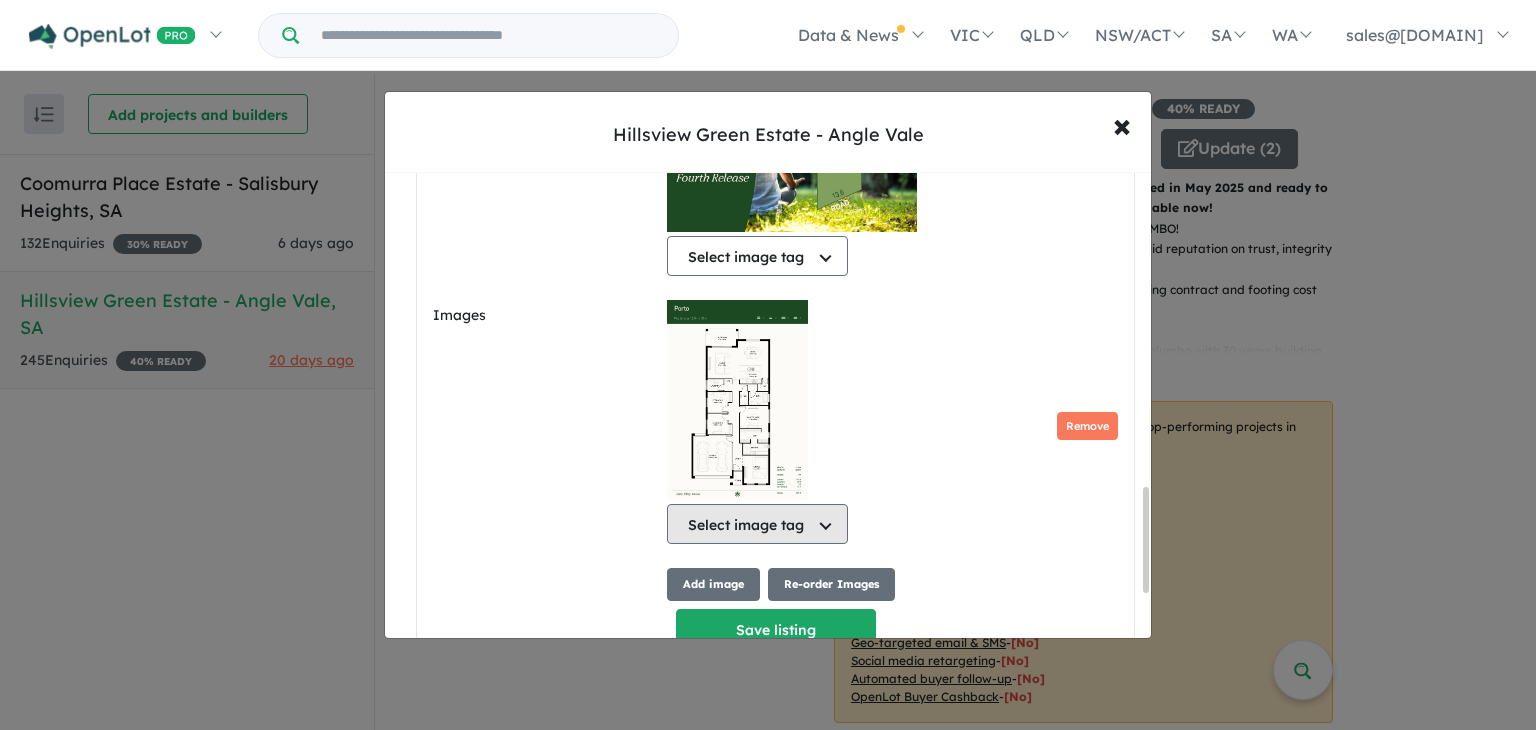 click on "Select image tag" at bounding box center (757, 524) 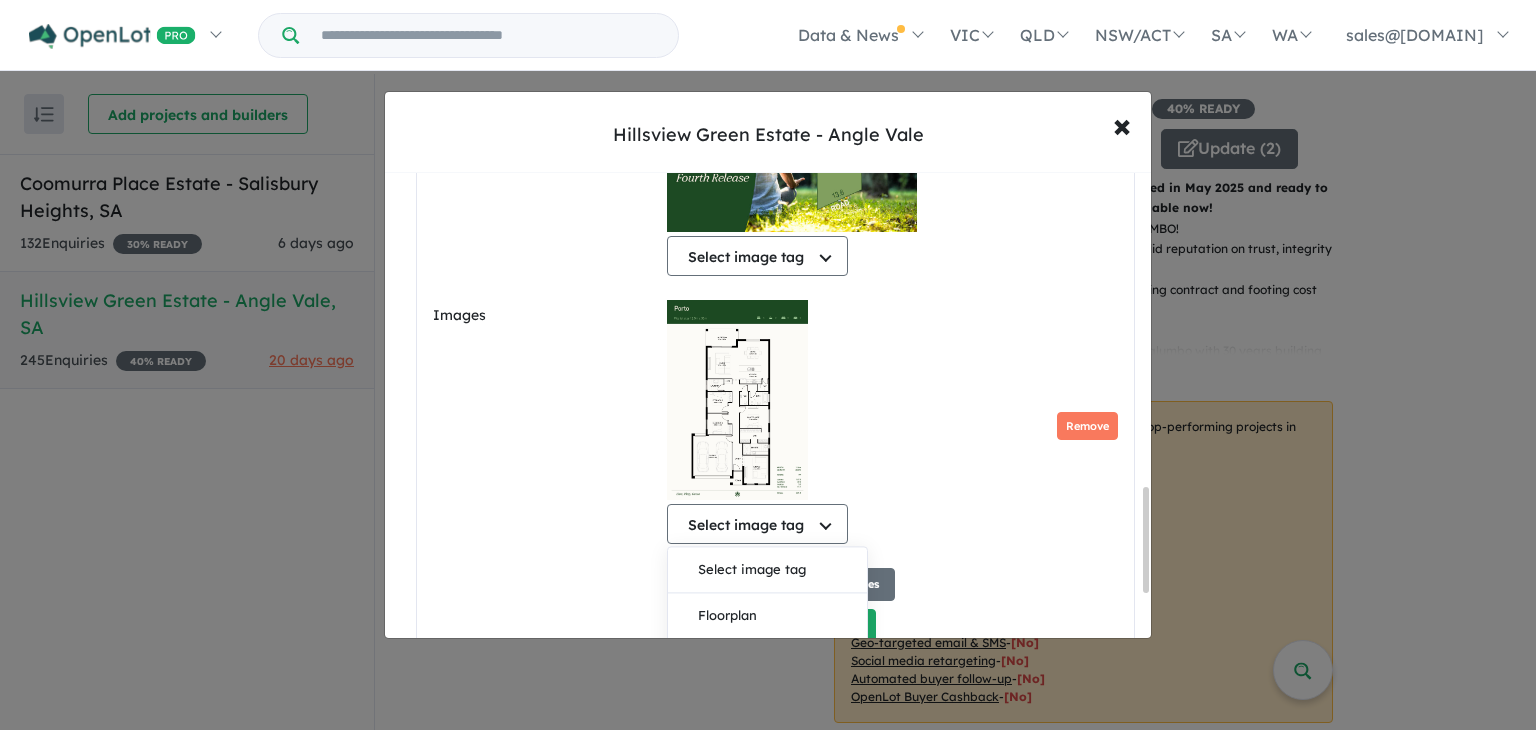 click on "Select image tag Select image tag Floorplan Aerial Location Map Masterplan Lifestyle Amenities Park Playground Release Map Promotion/Offer Construction Progress Render Streetscape External Façade Kitchen Study Hallway Living Dining Bedroom Ensuite Bathroom Landscaping Backyard Other Remove" at bounding box center [892, 426] 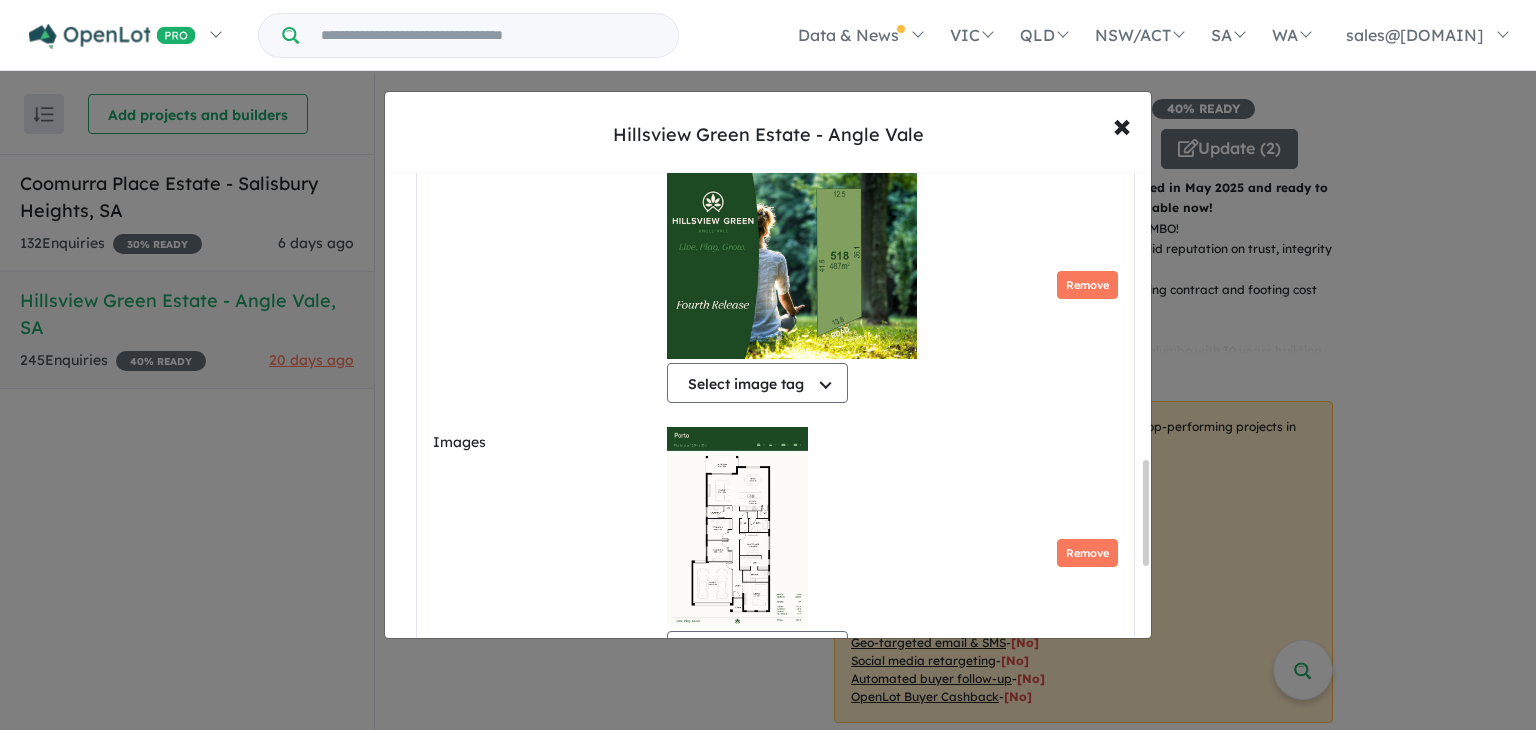 scroll, scrollTop: 1295, scrollLeft: 0, axis: vertical 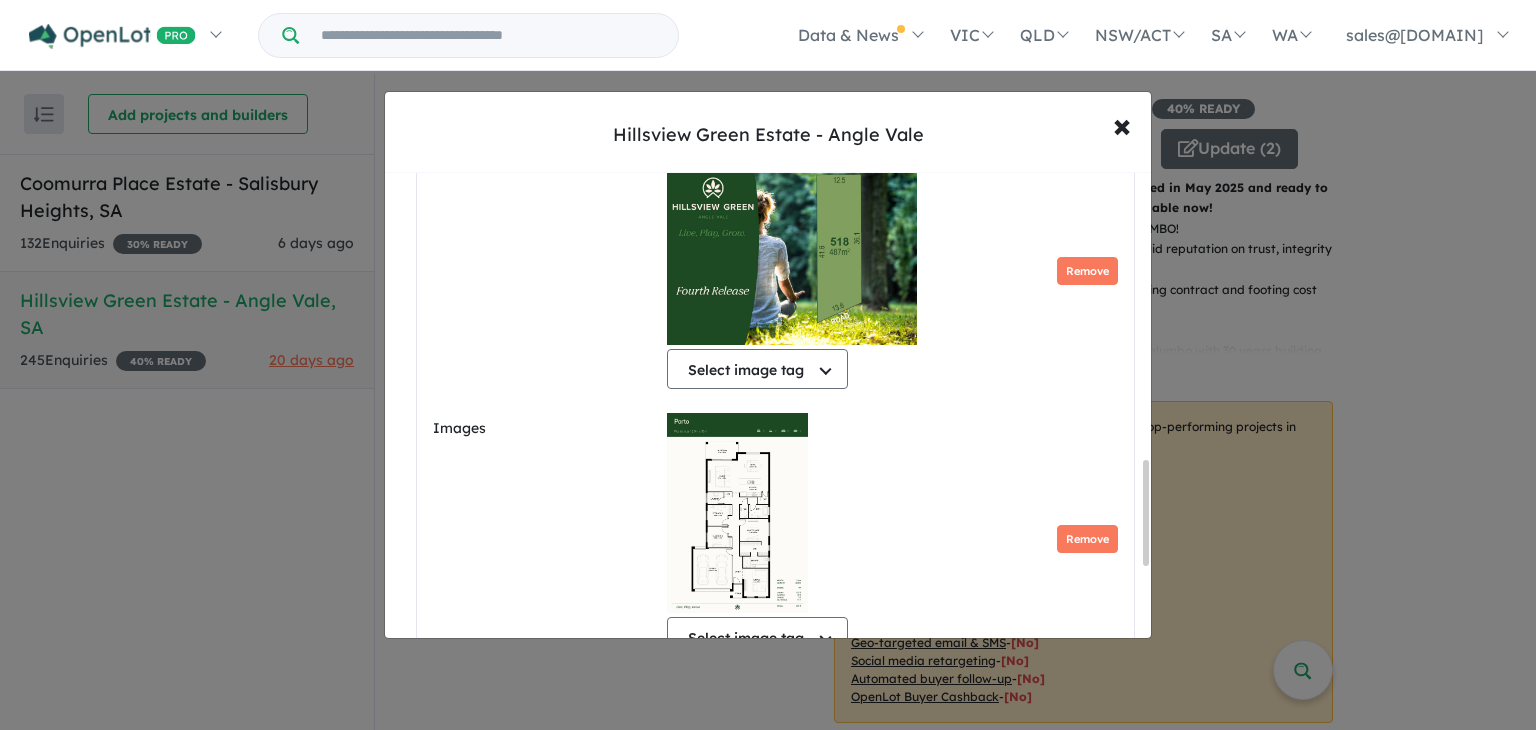 drag, startPoint x: 1146, startPoint y: 537, endPoint x: 1134, endPoint y: 512, distance: 27.730848 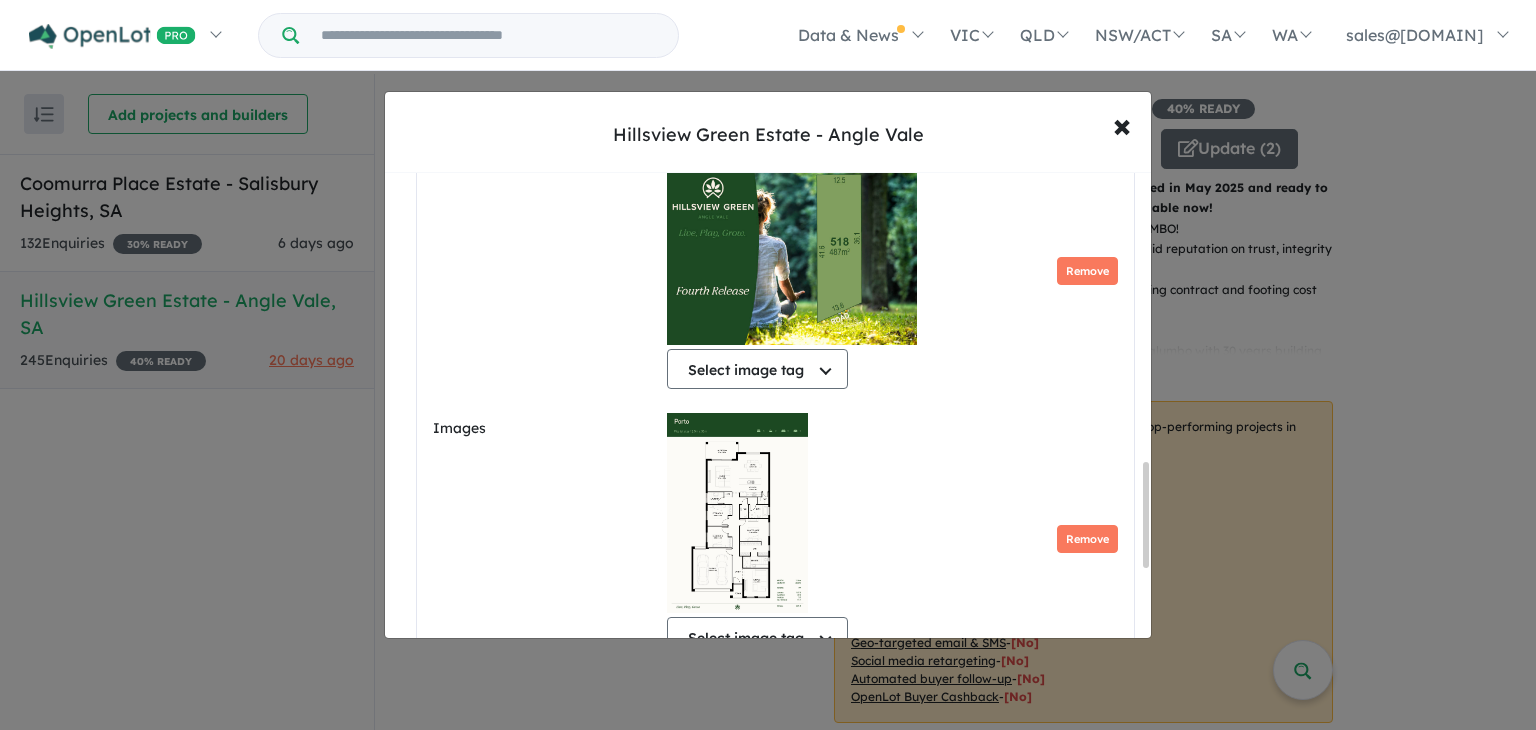 scroll, scrollTop: 1204, scrollLeft: 0, axis: vertical 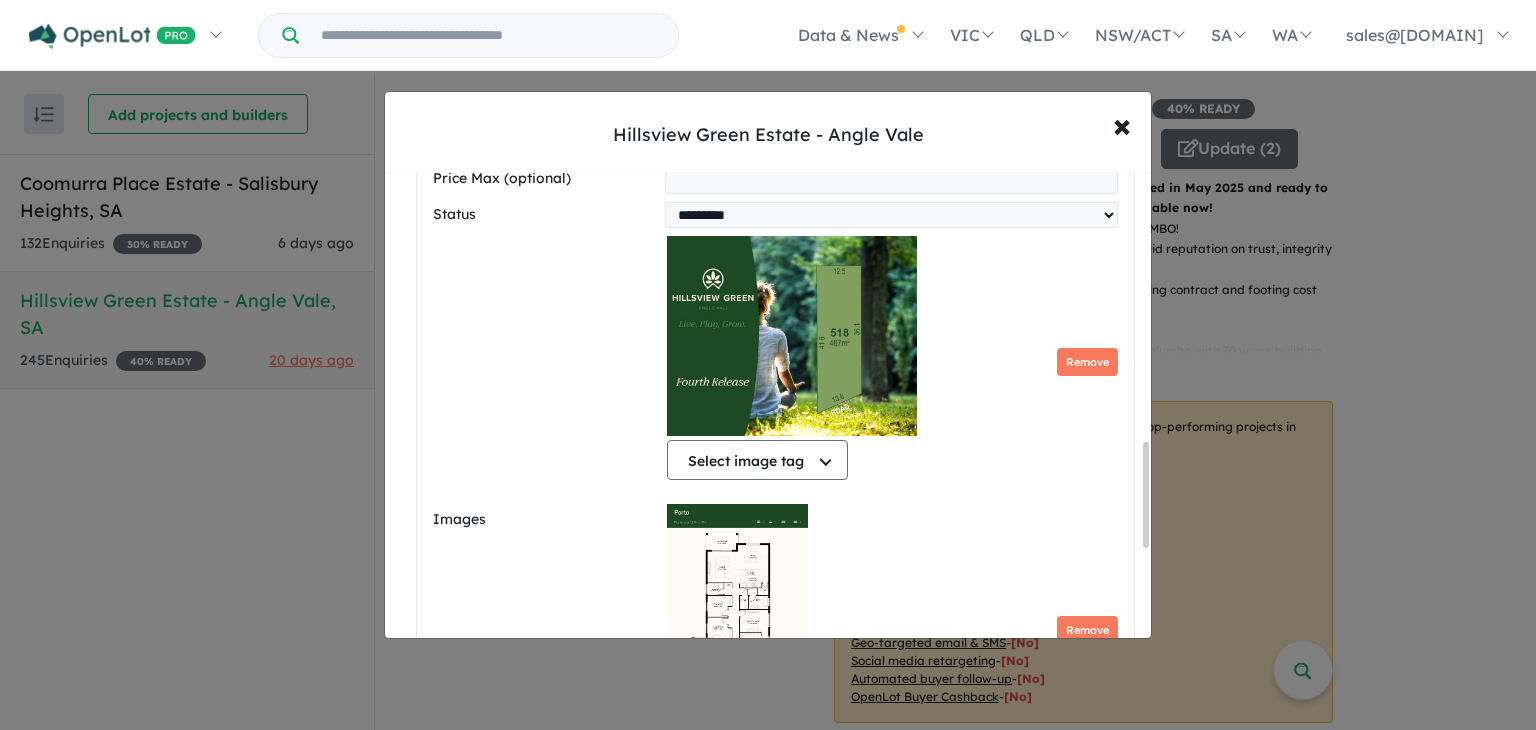 drag, startPoint x: 1142, startPoint y: 473, endPoint x: 1135, endPoint y: 528, distance: 55.443665 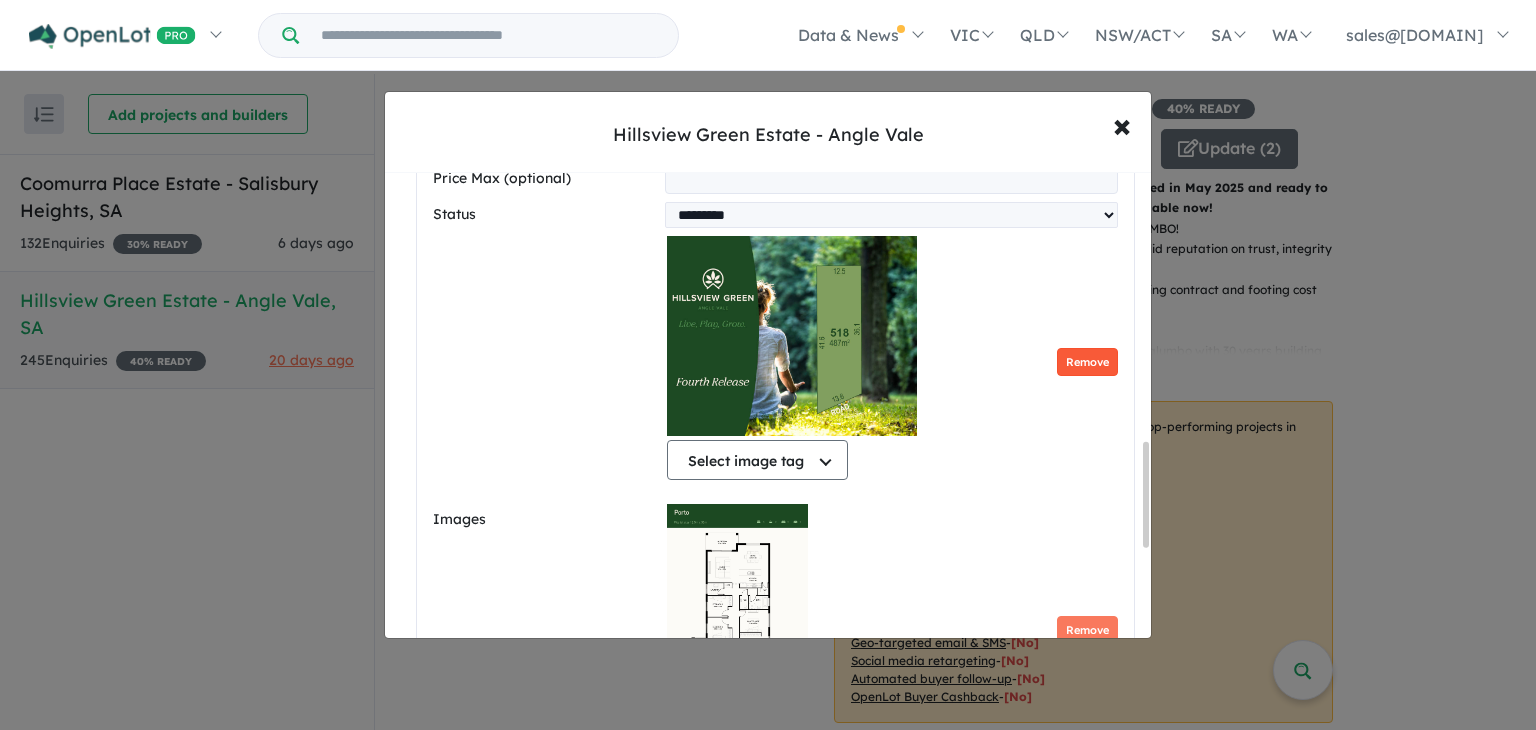 click on "Remove" at bounding box center (1087, 362) 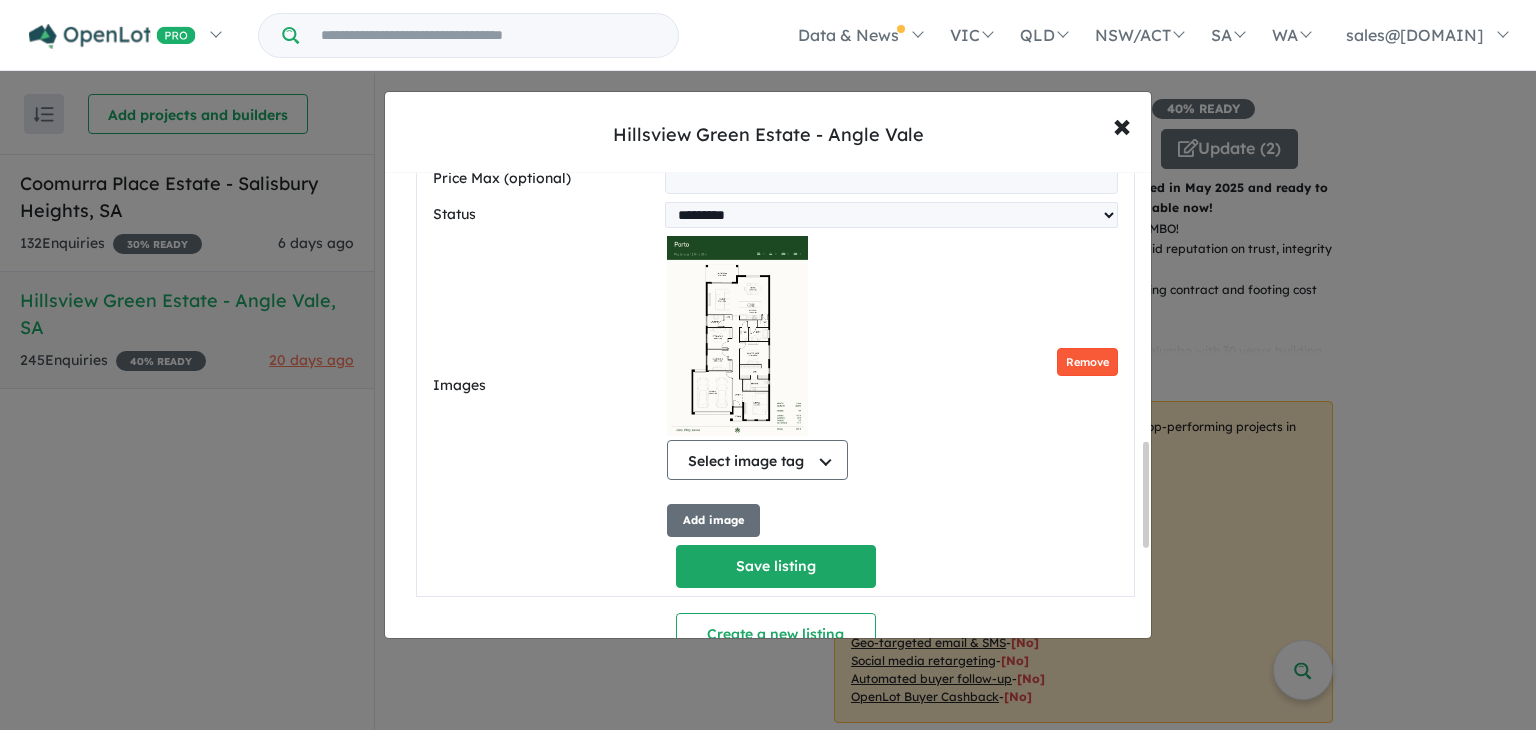 click on "Remove" at bounding box center (1087, 362) 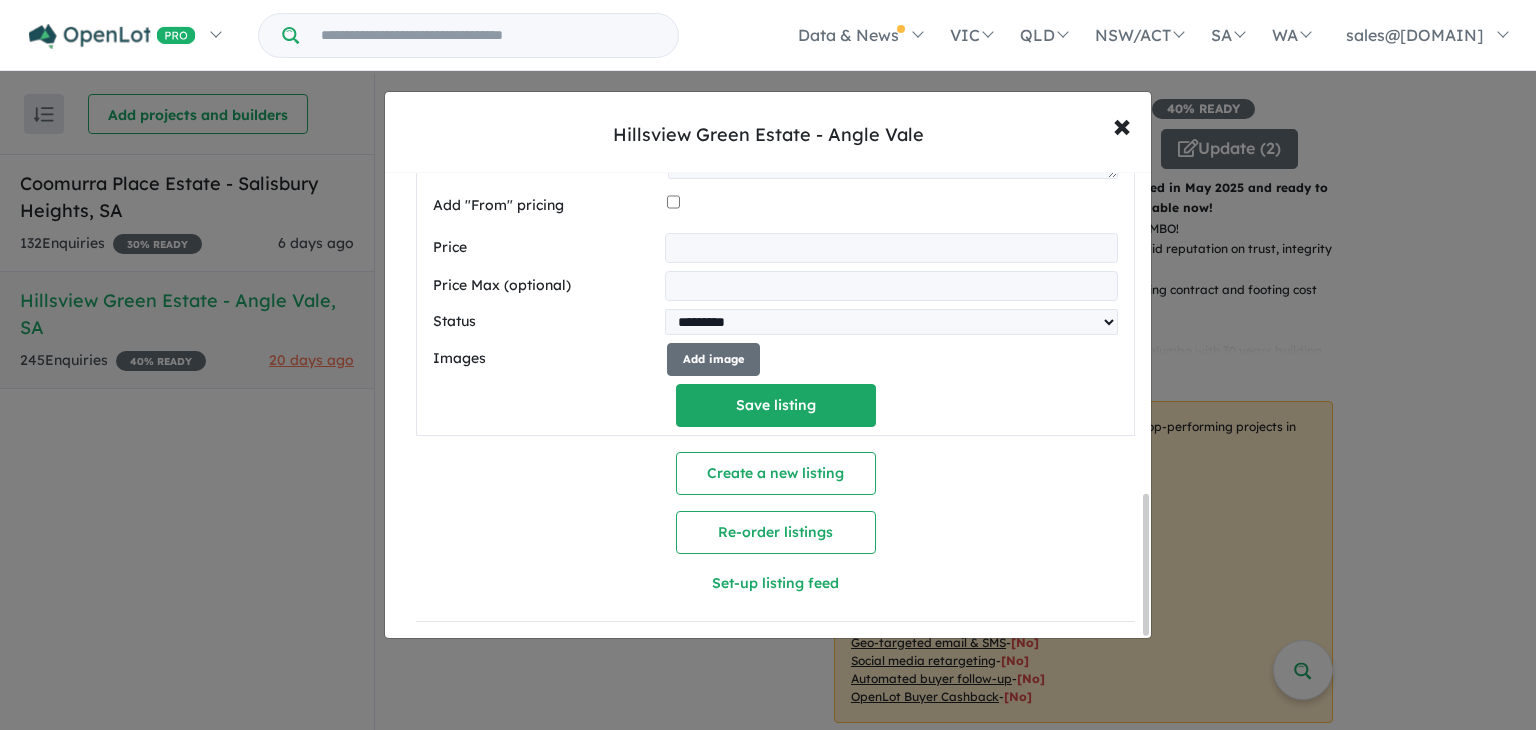 scroll, scrollTop: 1064, scrollLeft: 0, axis: vertical 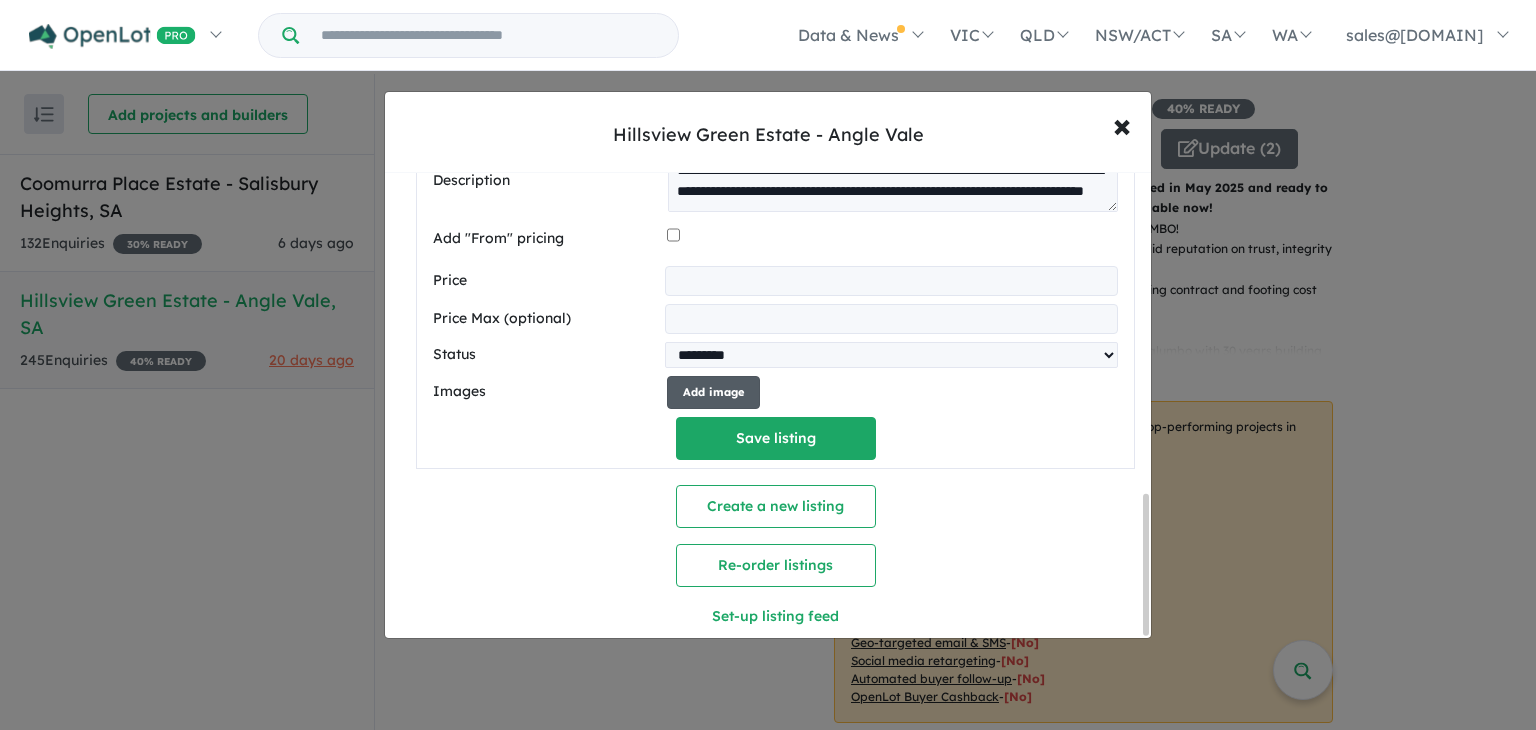 click on "Add image" at bounding box center [713, 392] 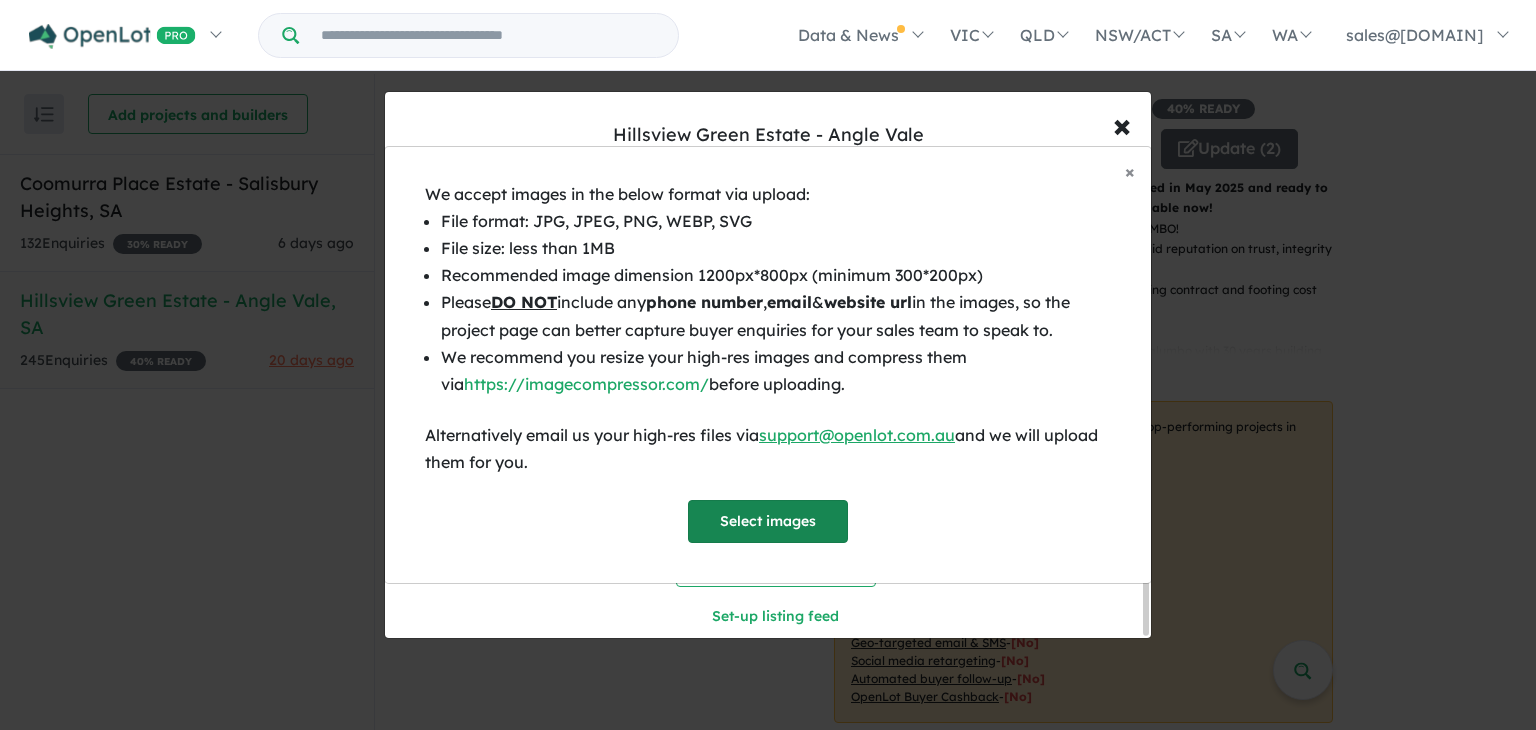 click on "Select images" at bounding box center (768, 521) 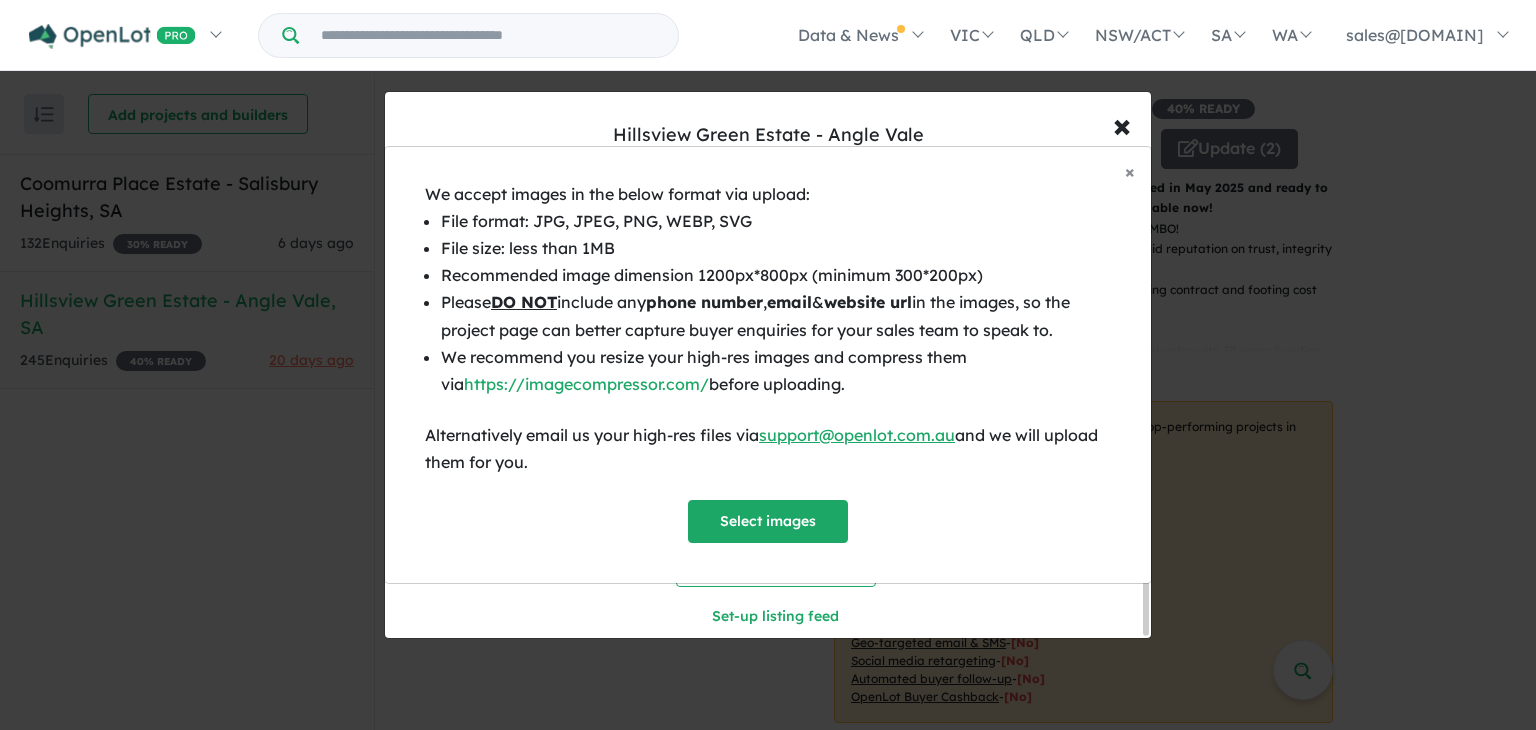 select on "**" 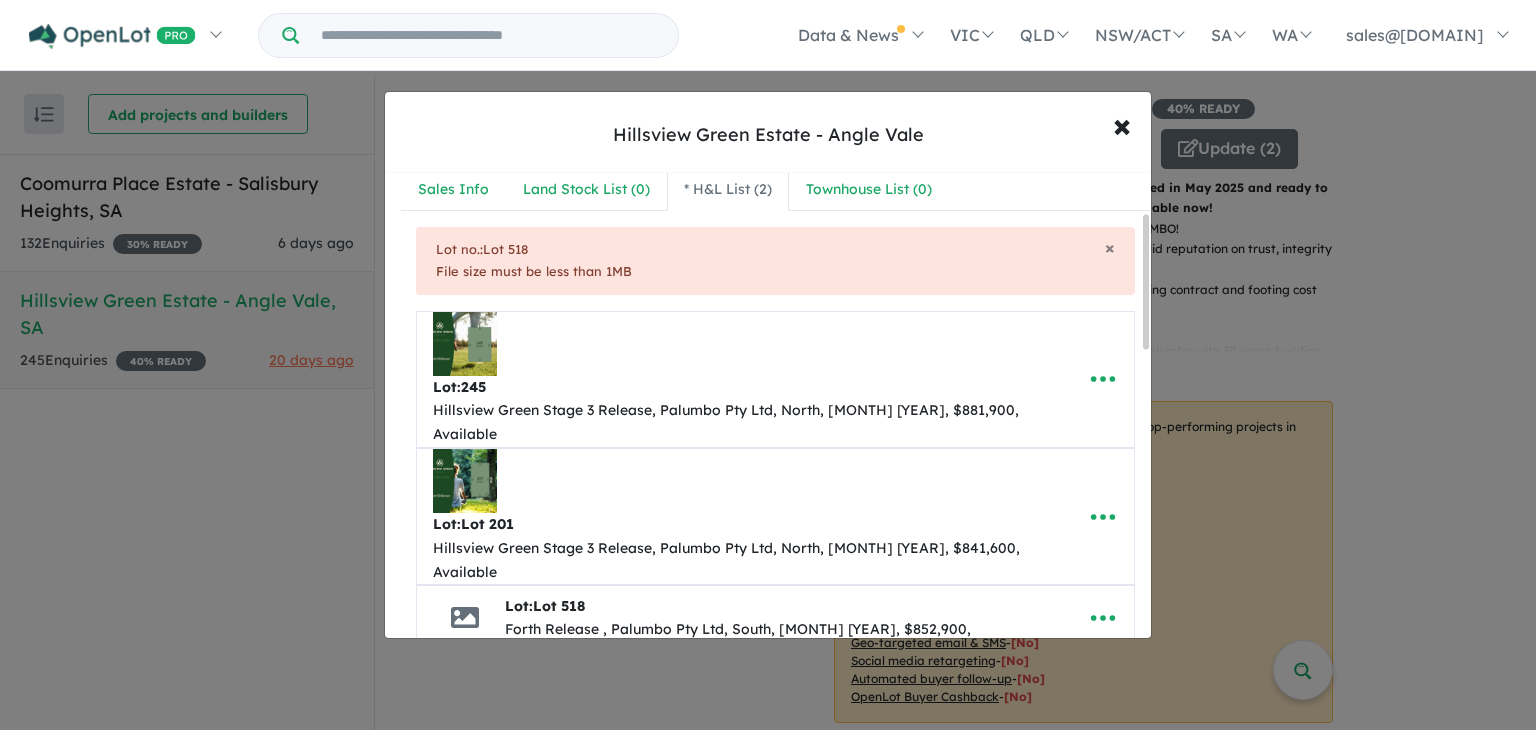 scroll, scrollTop: 0, scrollLeft: 0, axis: both 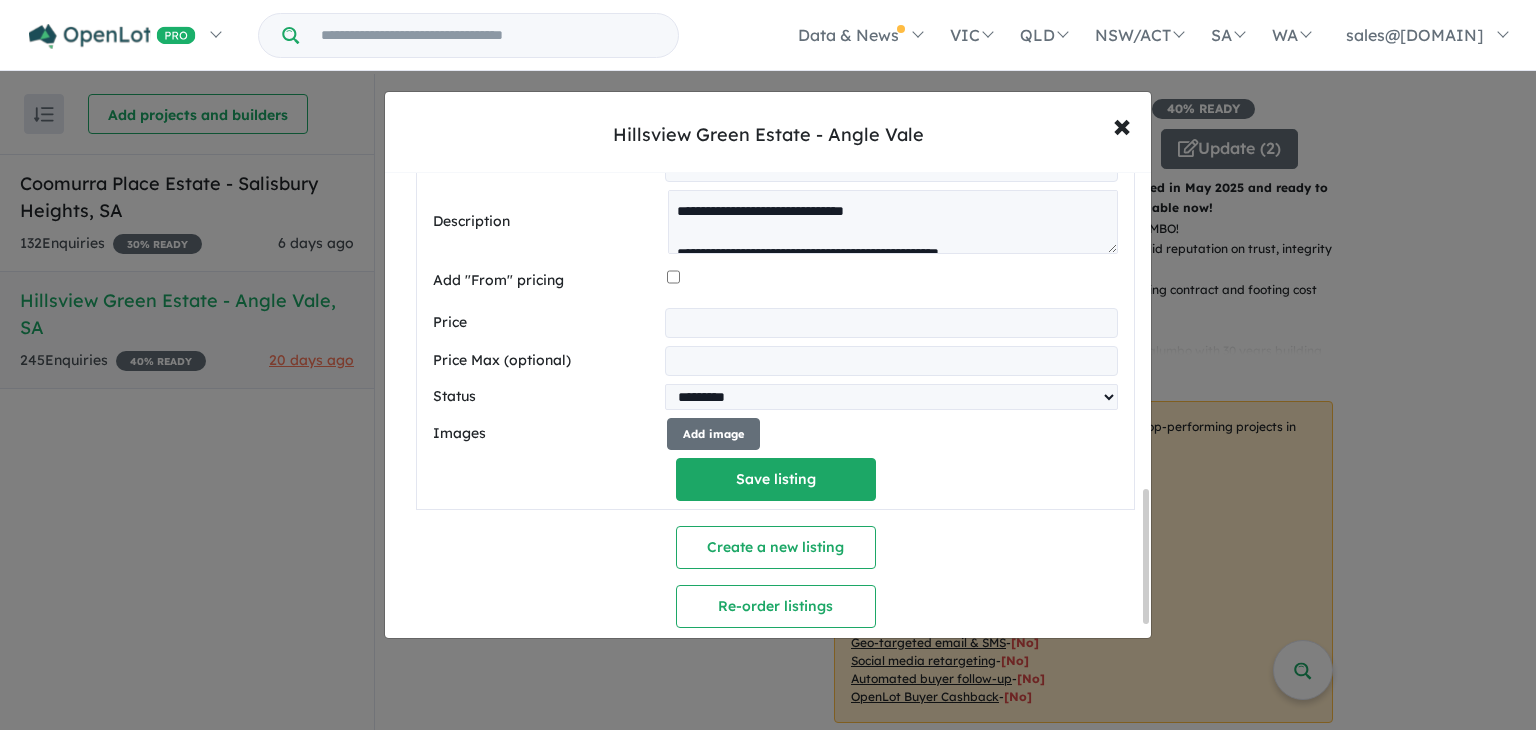drag, startPoint x: 1146, startPoint y: 264, endPoint x: 1007, endPoint y: 583, distance: 347.96838 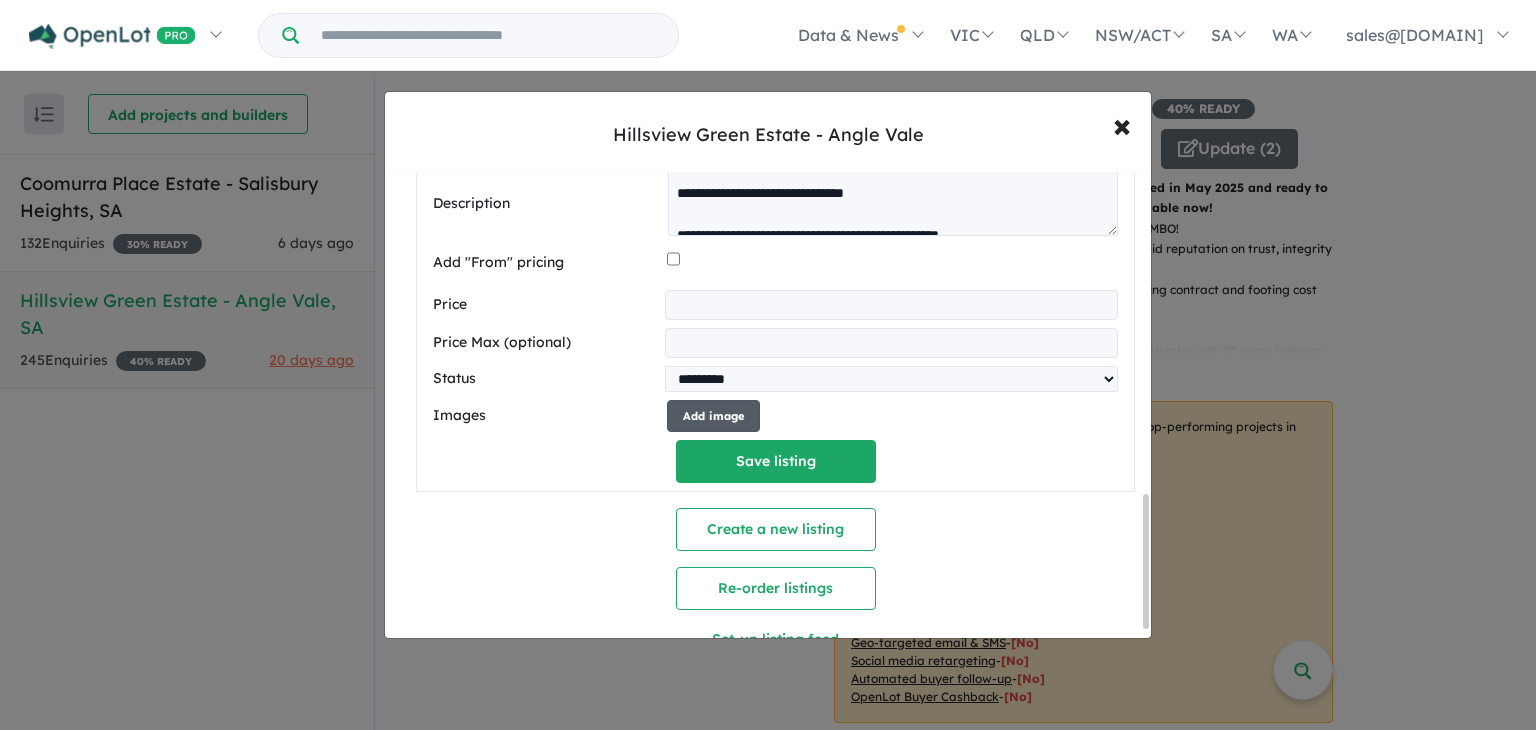 click on "Add image" at bounding box center (713, 416) 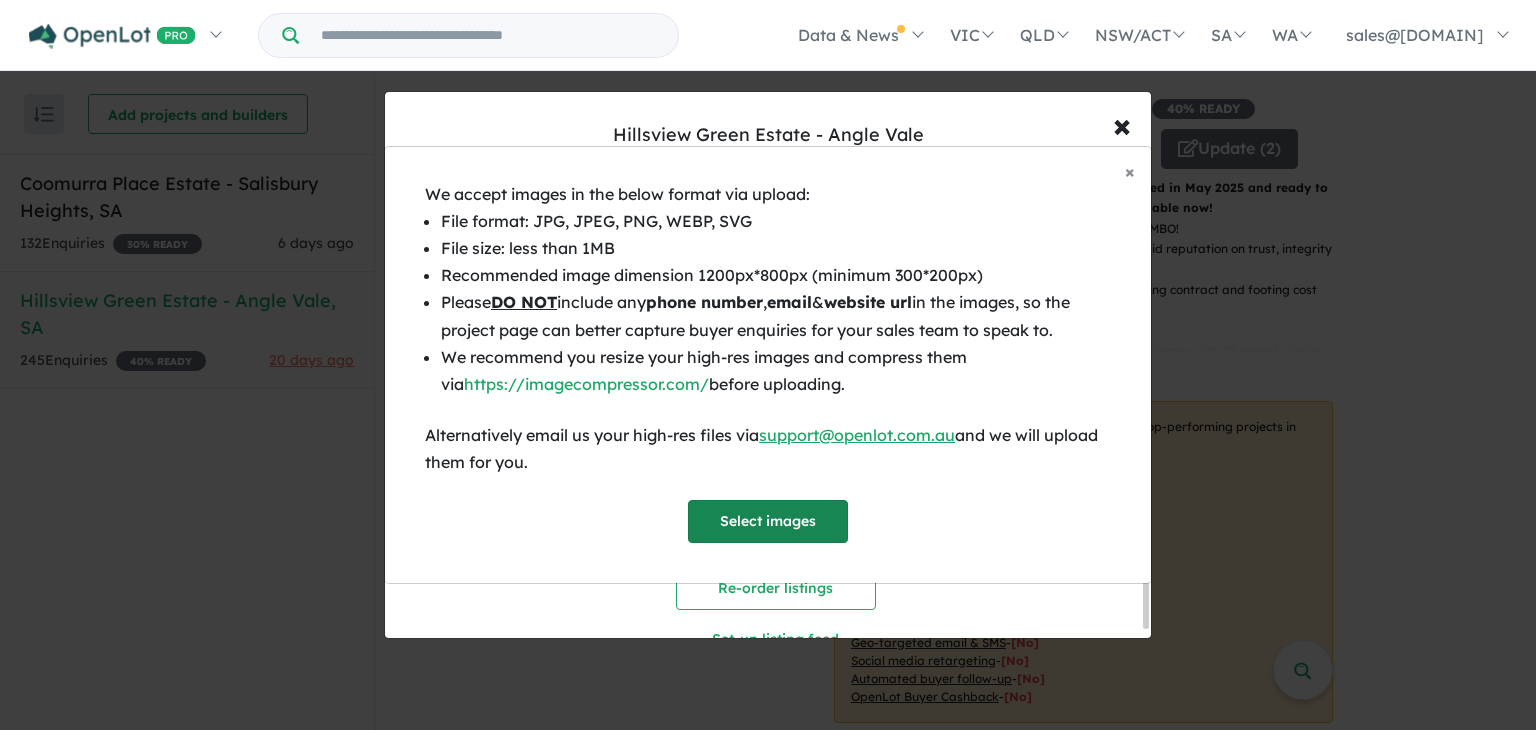 click on "Select images" at bounding box center (768, 521) 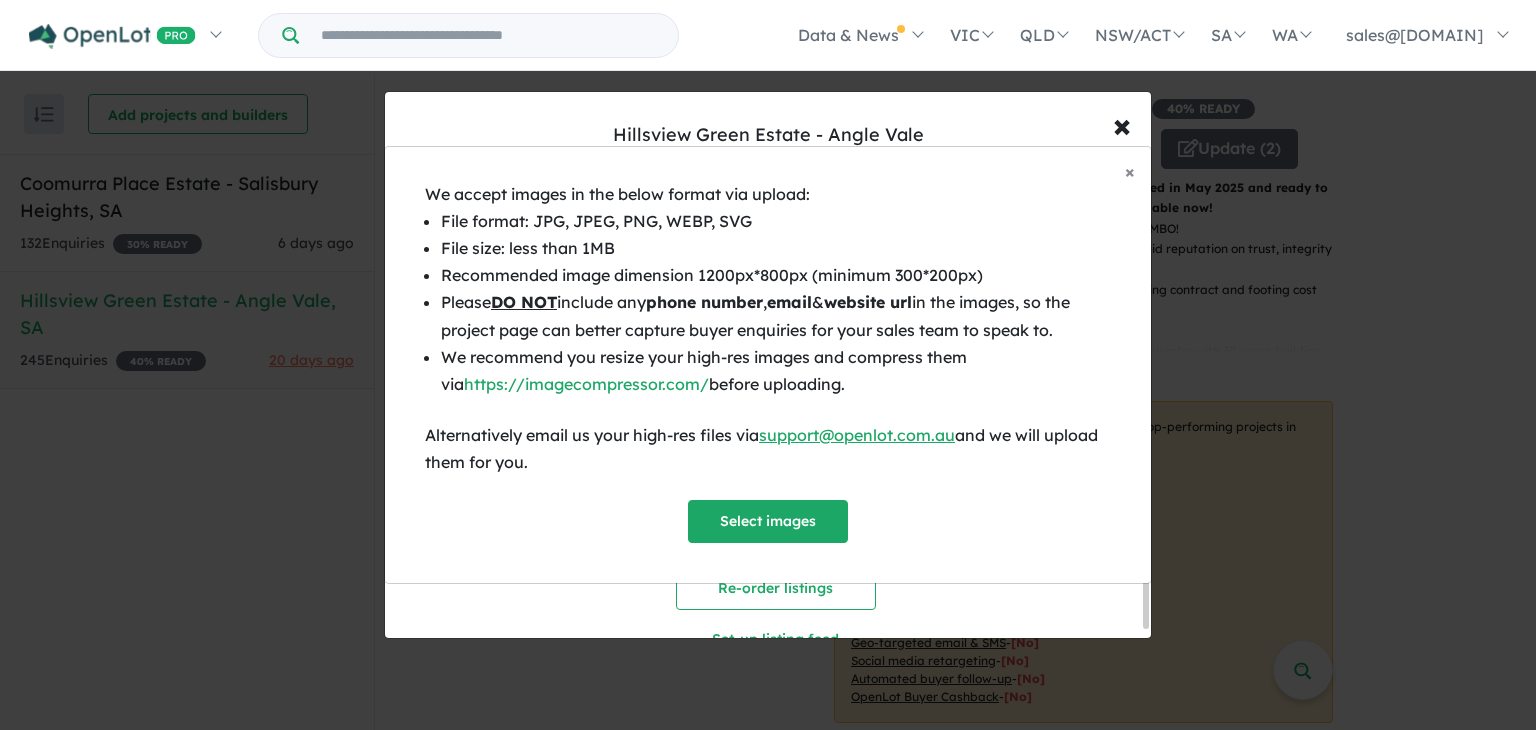 select on "**" 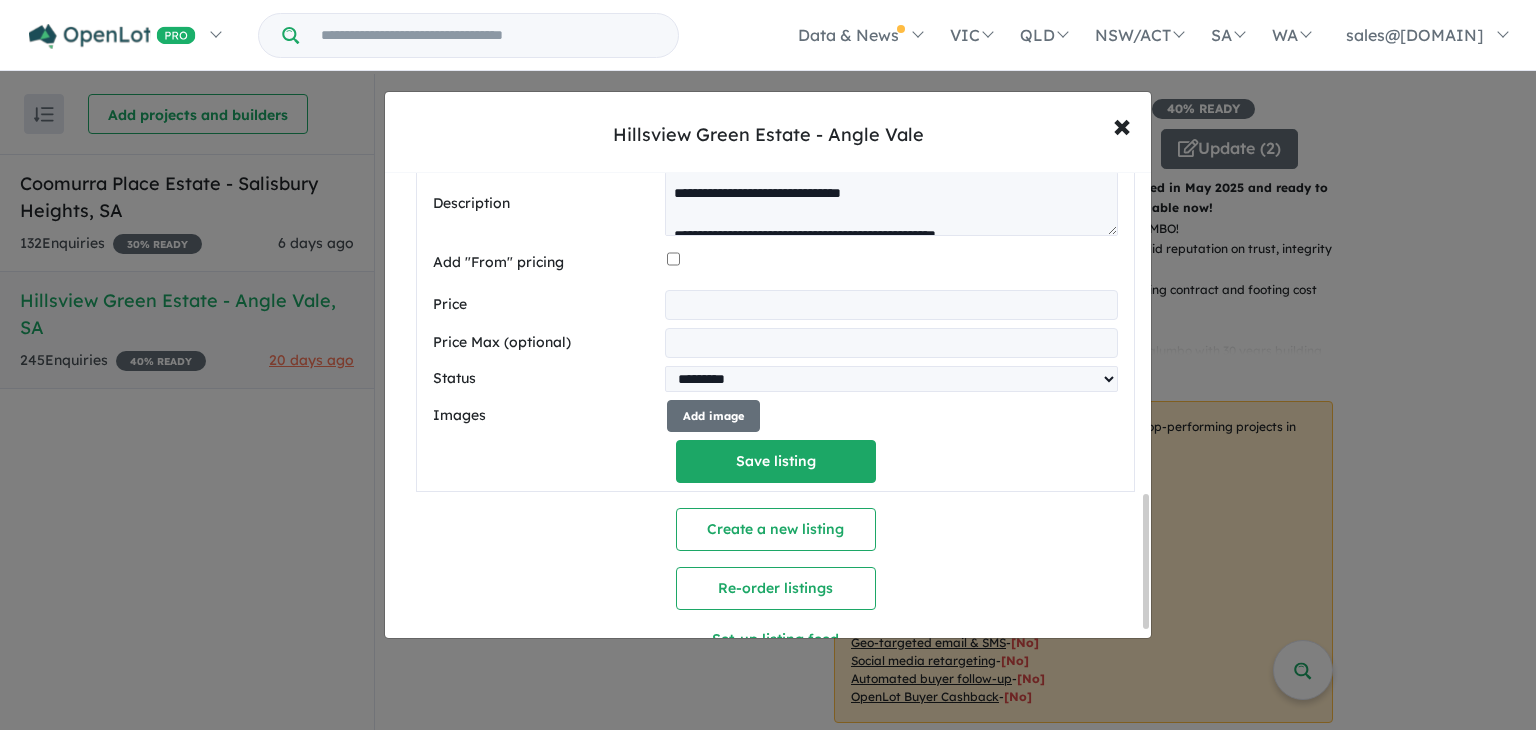 type on "**********" 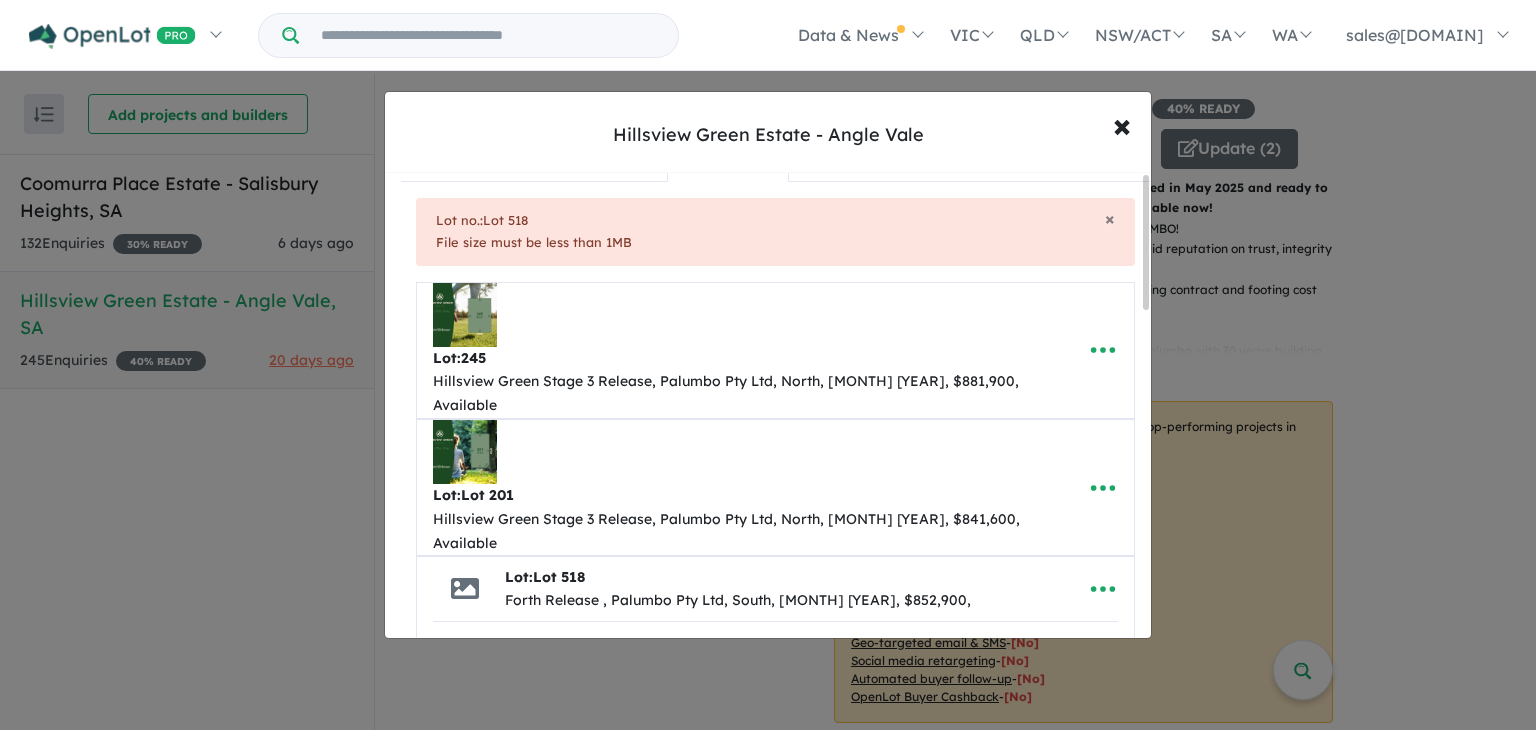scroll, scrollTop: 0, scrollLeft: 0, axis: both 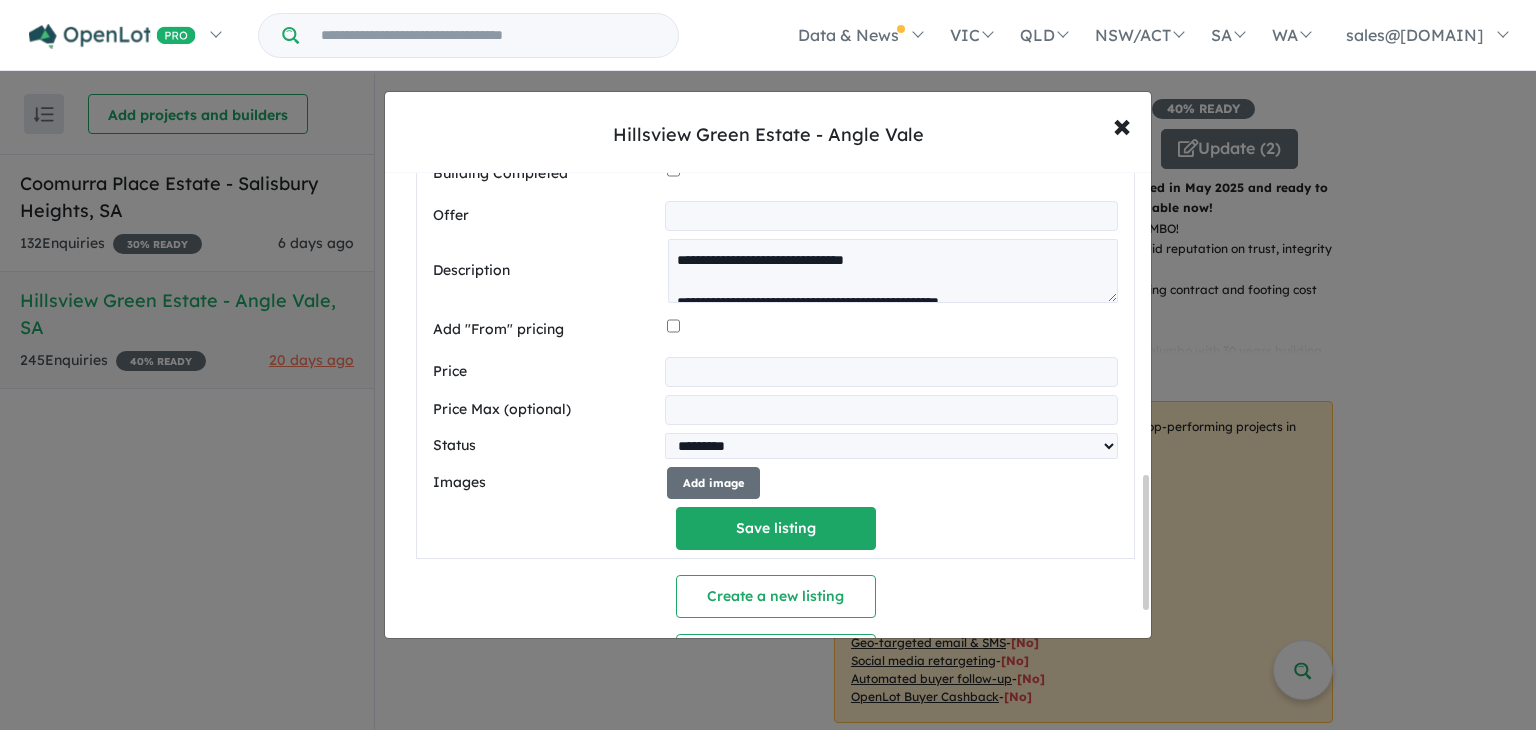 drag, startPoint x: 1147, startPoint y: 241, endPoint x: 1108, endPoint y: 541, distance: 302.52438 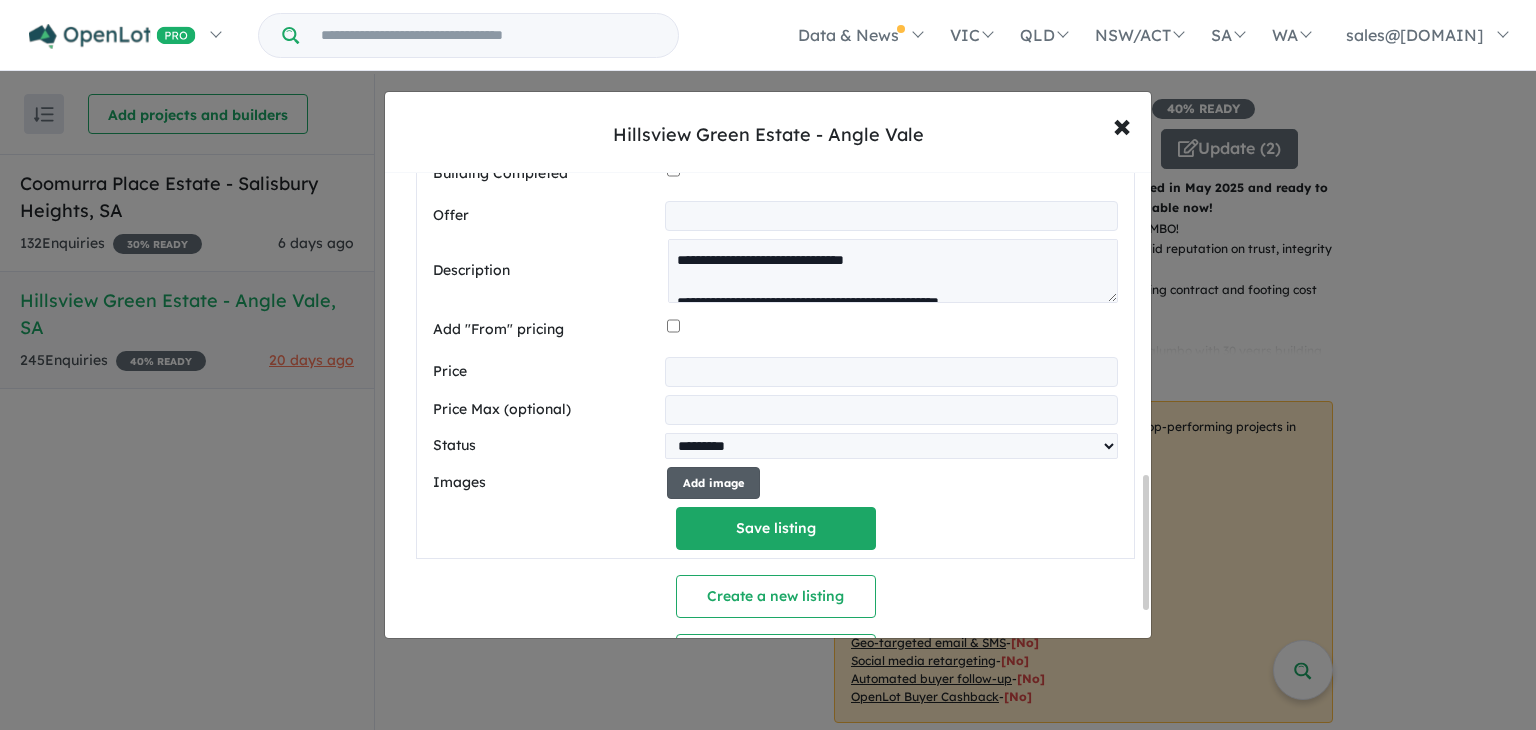 click on "Add image" at bounding box center (713, 483) 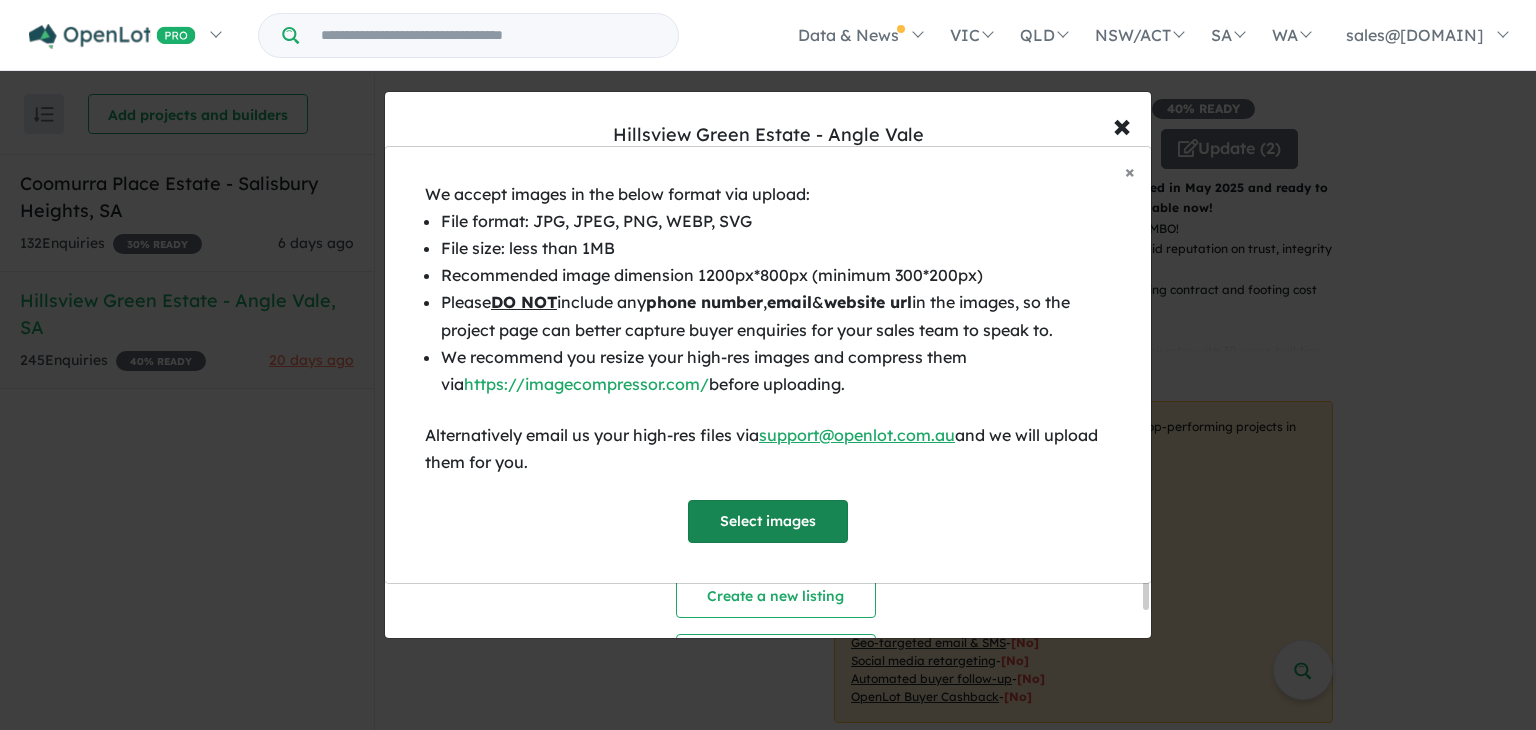 click on "Select images" at bounding box center [768, 521] 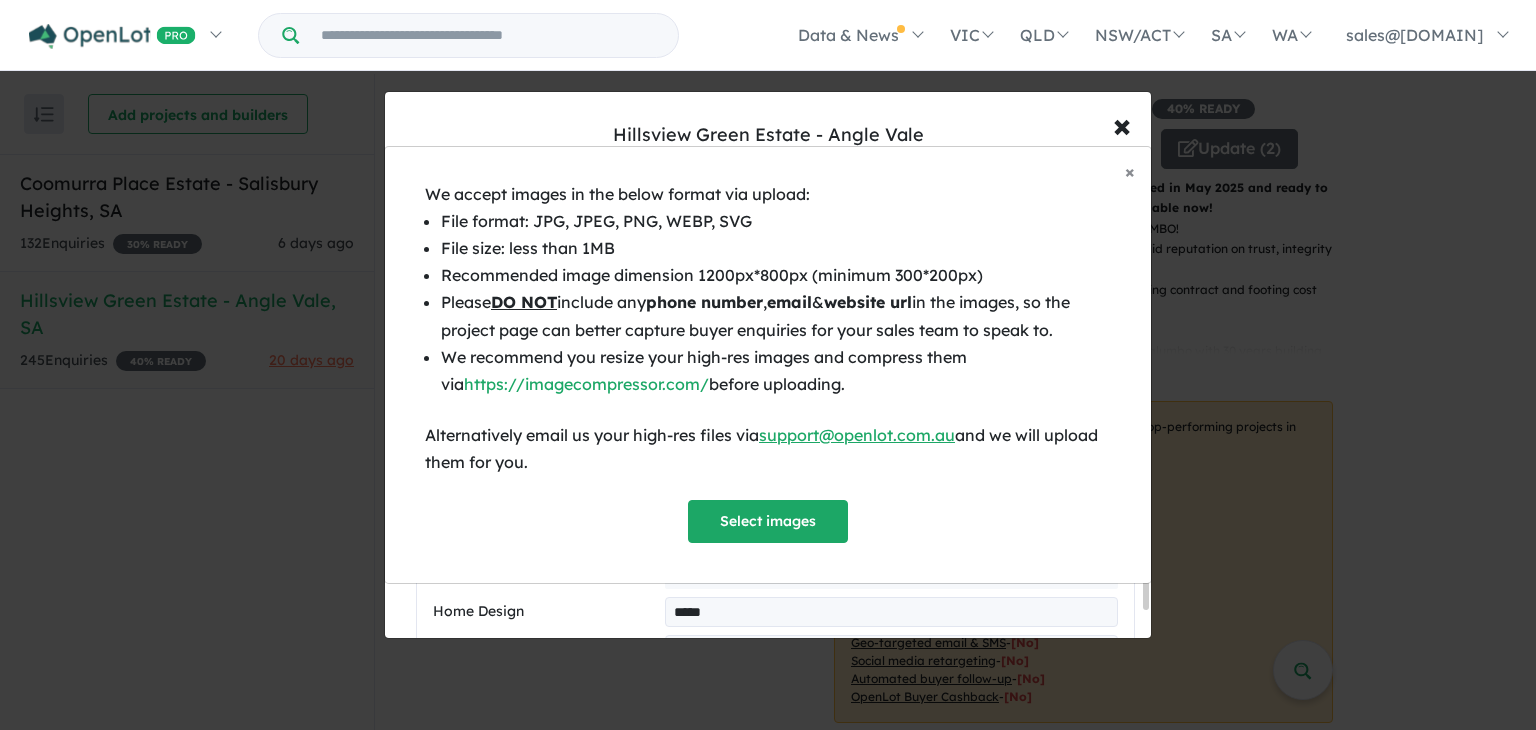 select on "**" 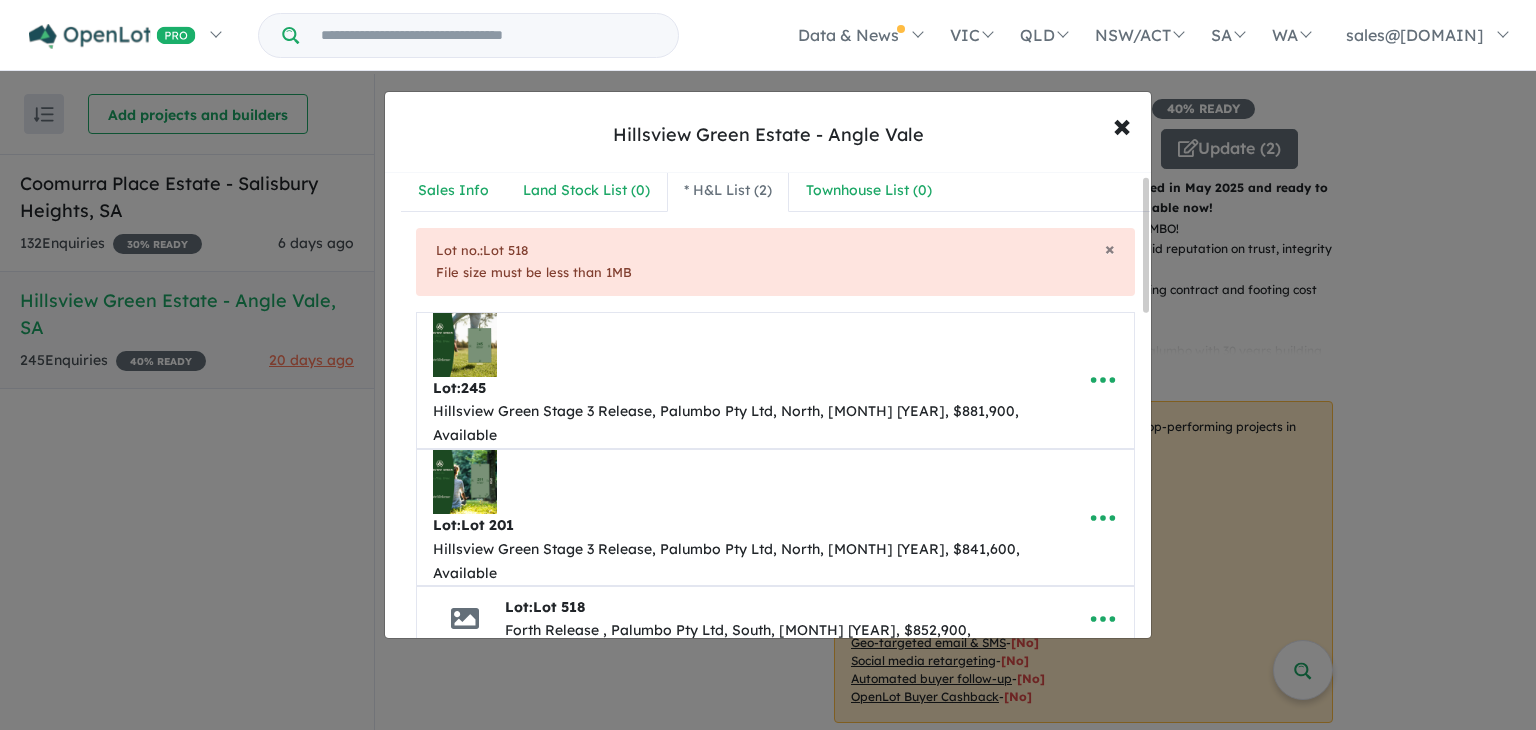scroll, scrollTop: 0, scrollLeft: 0, axis: both 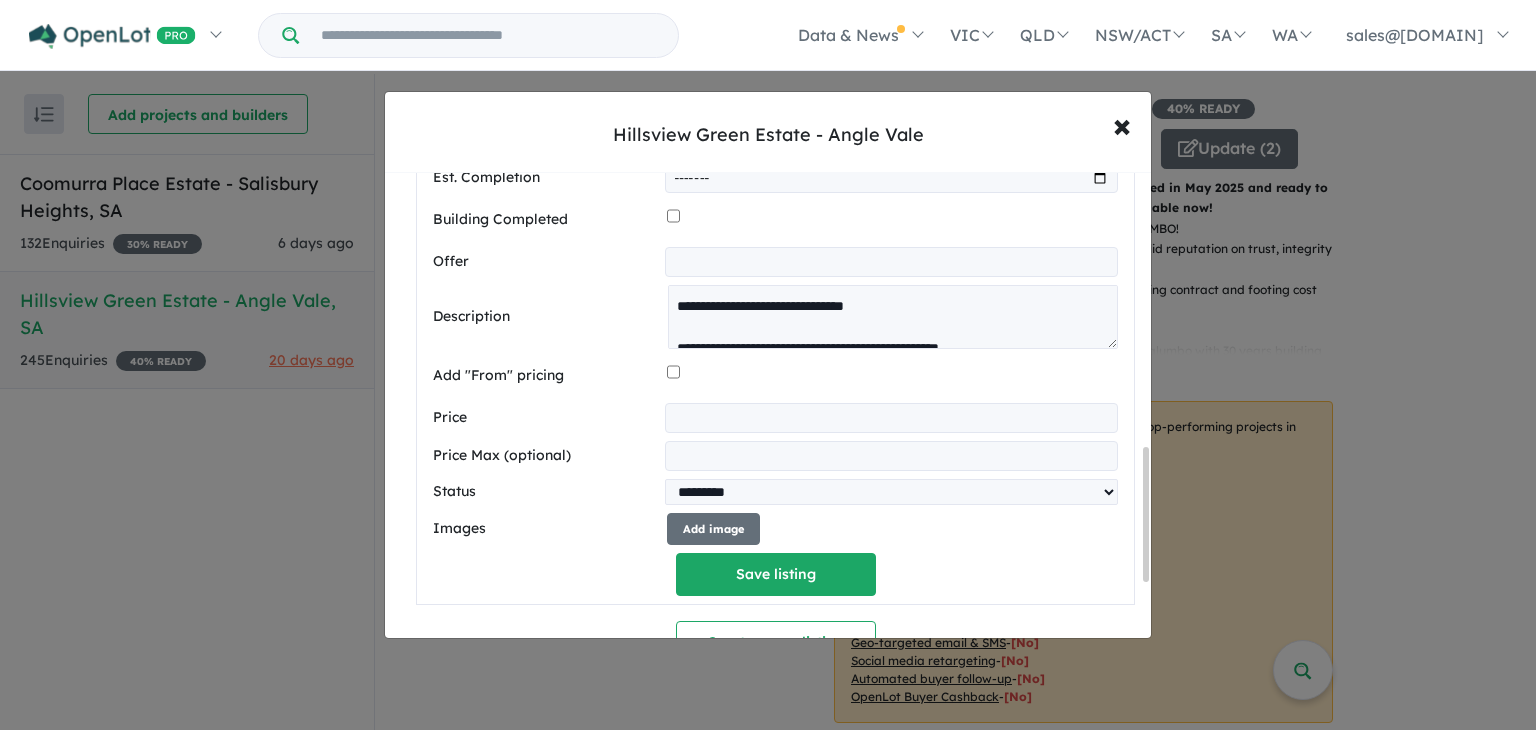drag, startPoint x: 1144, startPoint y: 265, endPoint x: 1098, endPoint y: 552, distance: 290.66302 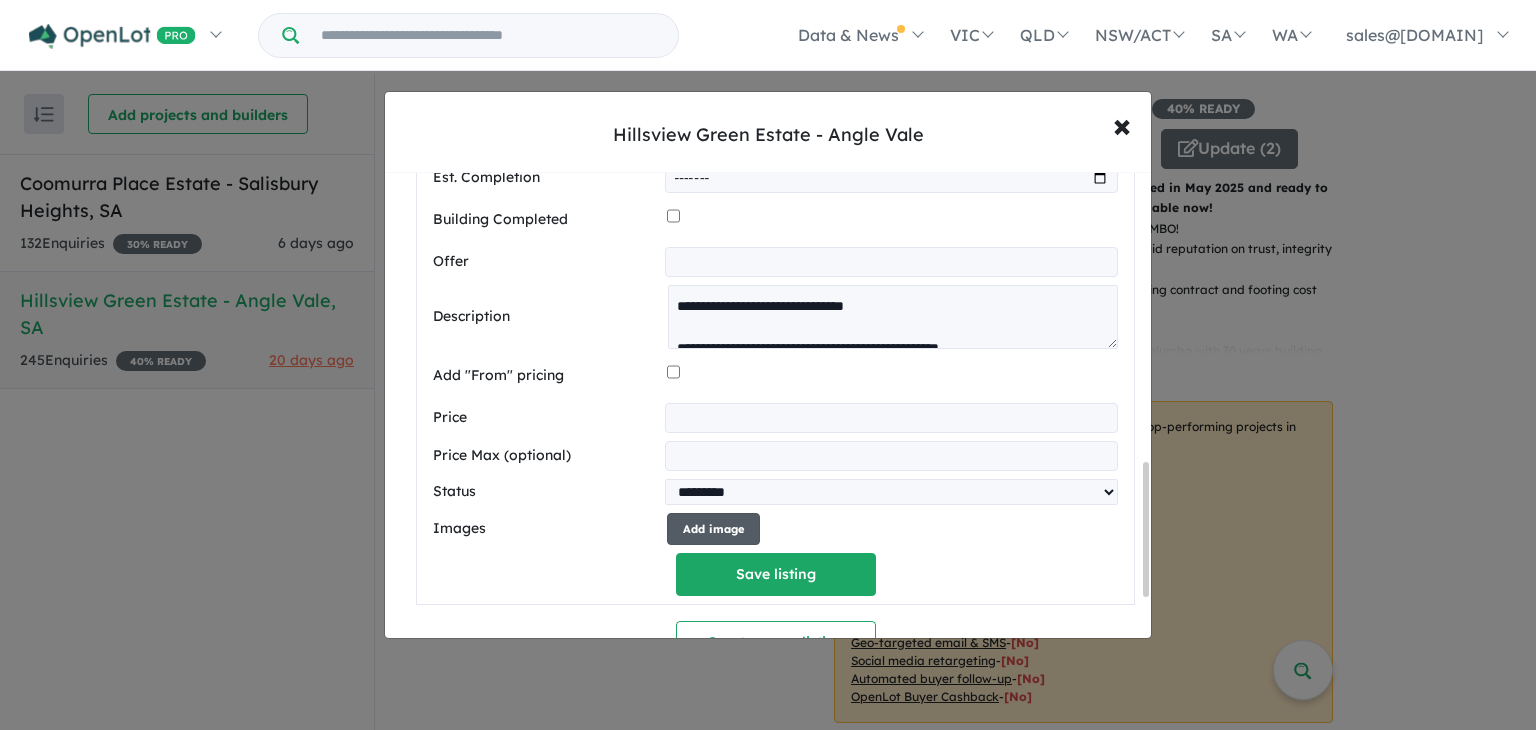 click on "Add image" at bounding box center [713, 529] 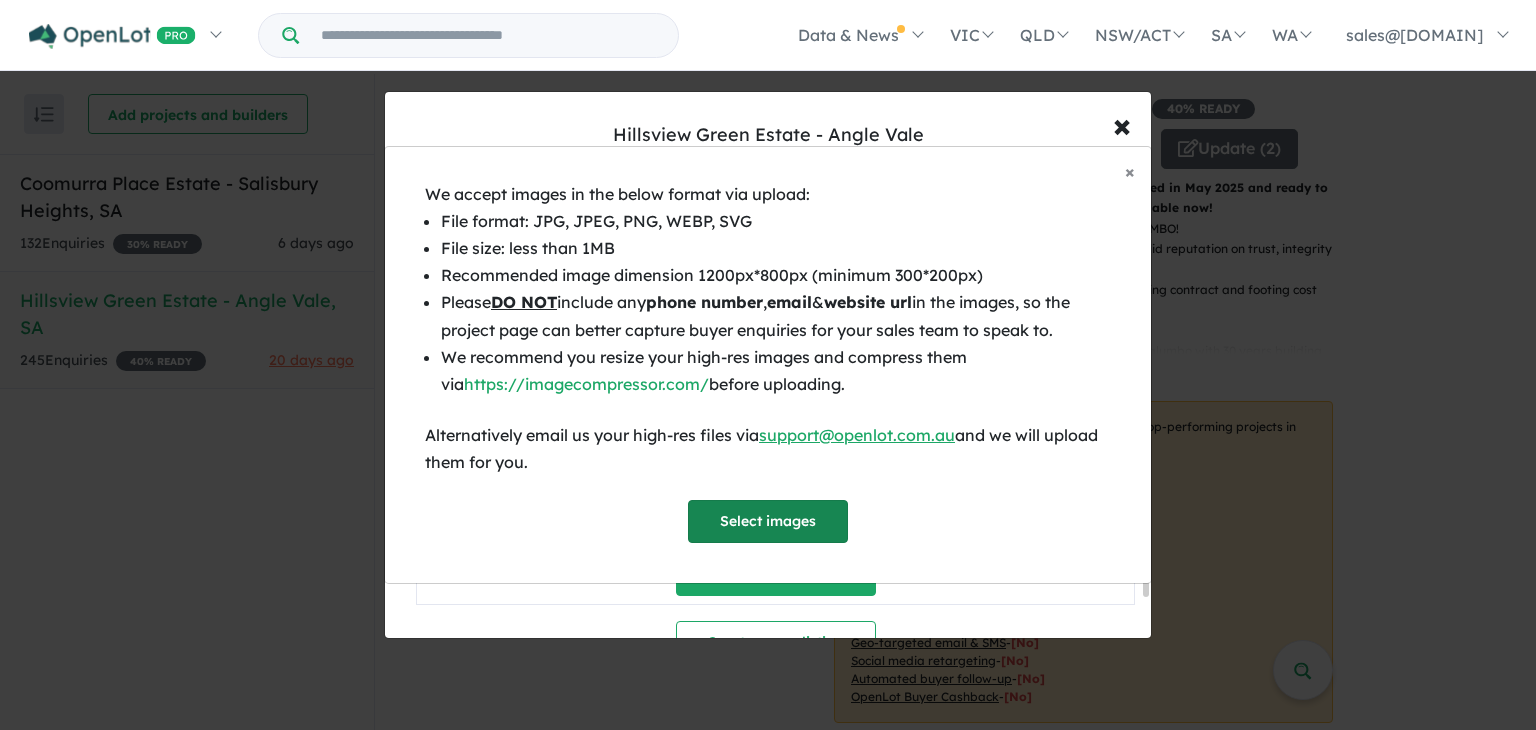 click on "Select images" at bounding box center [768, 521] 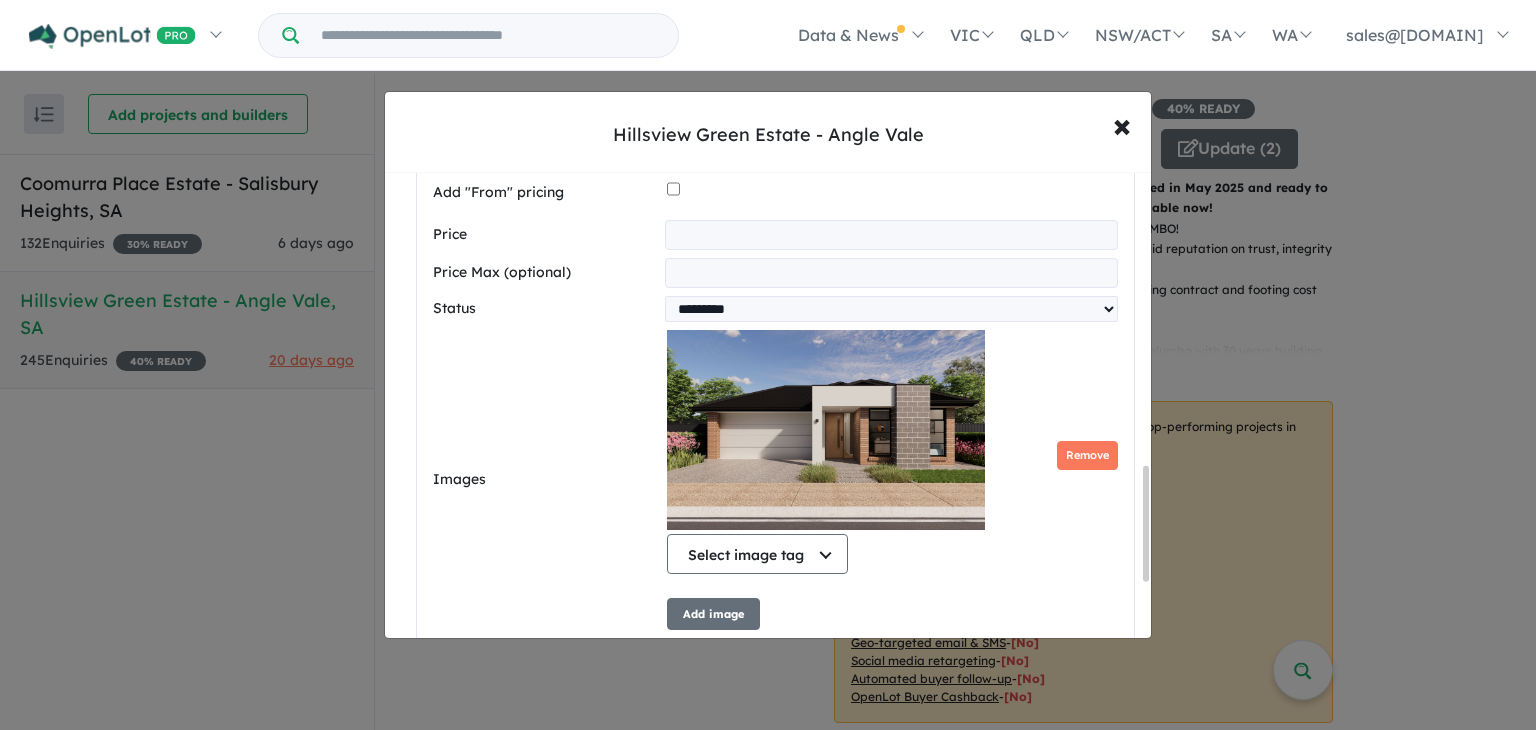scroll, scrollTop: 1202, scrollLeft: 0, axis: vertical 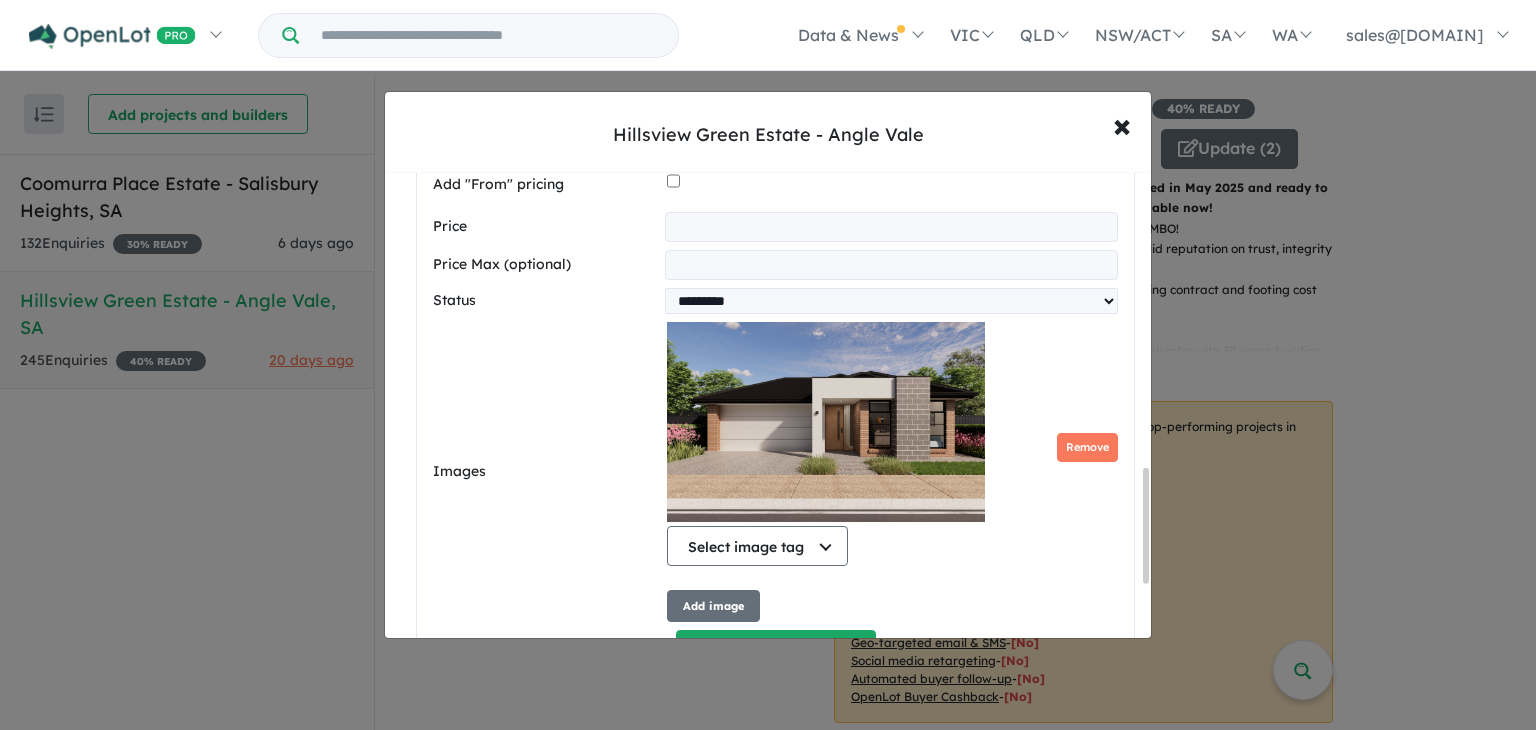 drag, startPoint x: 1144, startPoint y: 569, endPoint x: 1116, endPoint y: 531, distance: 47.201694 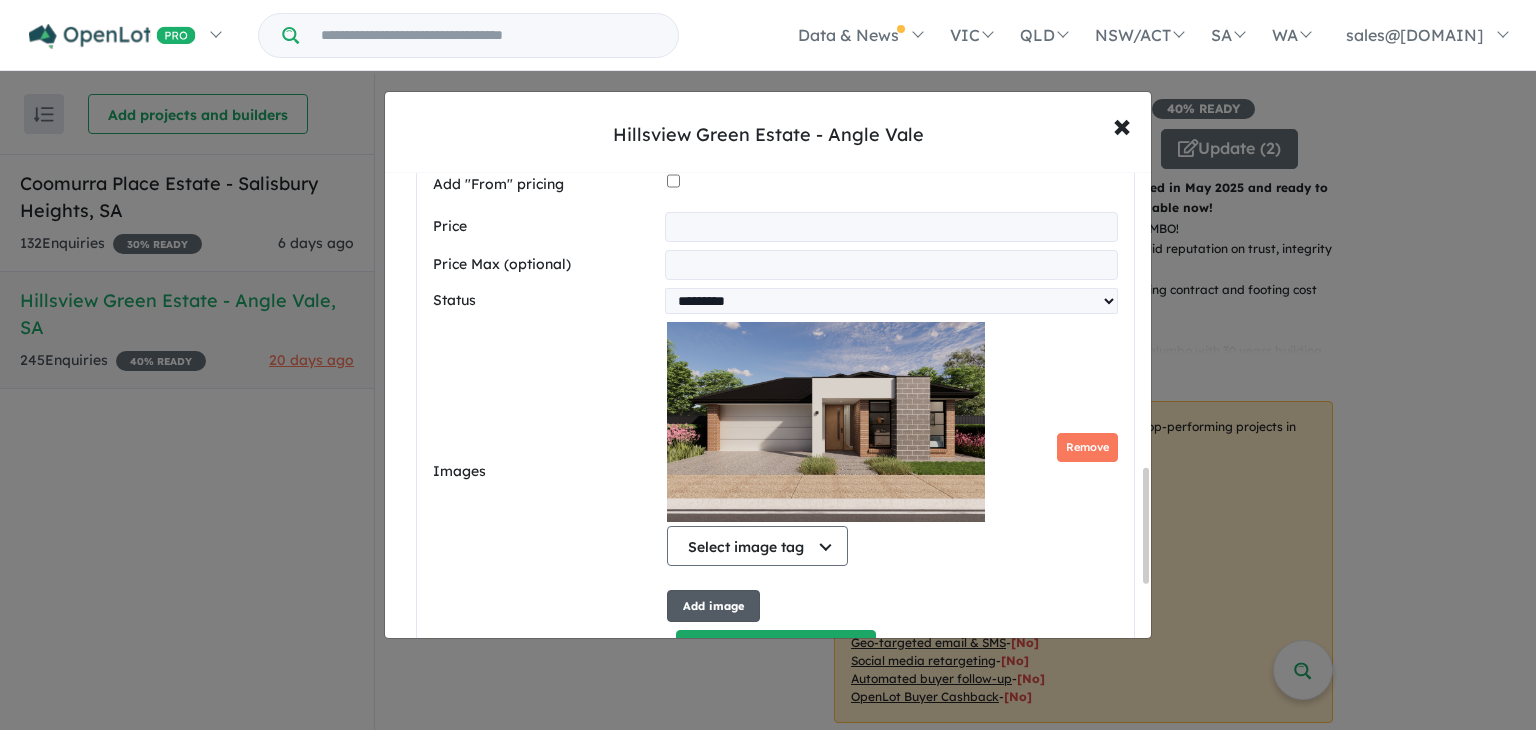 click on "Add image" at bounding box center (713, 606) 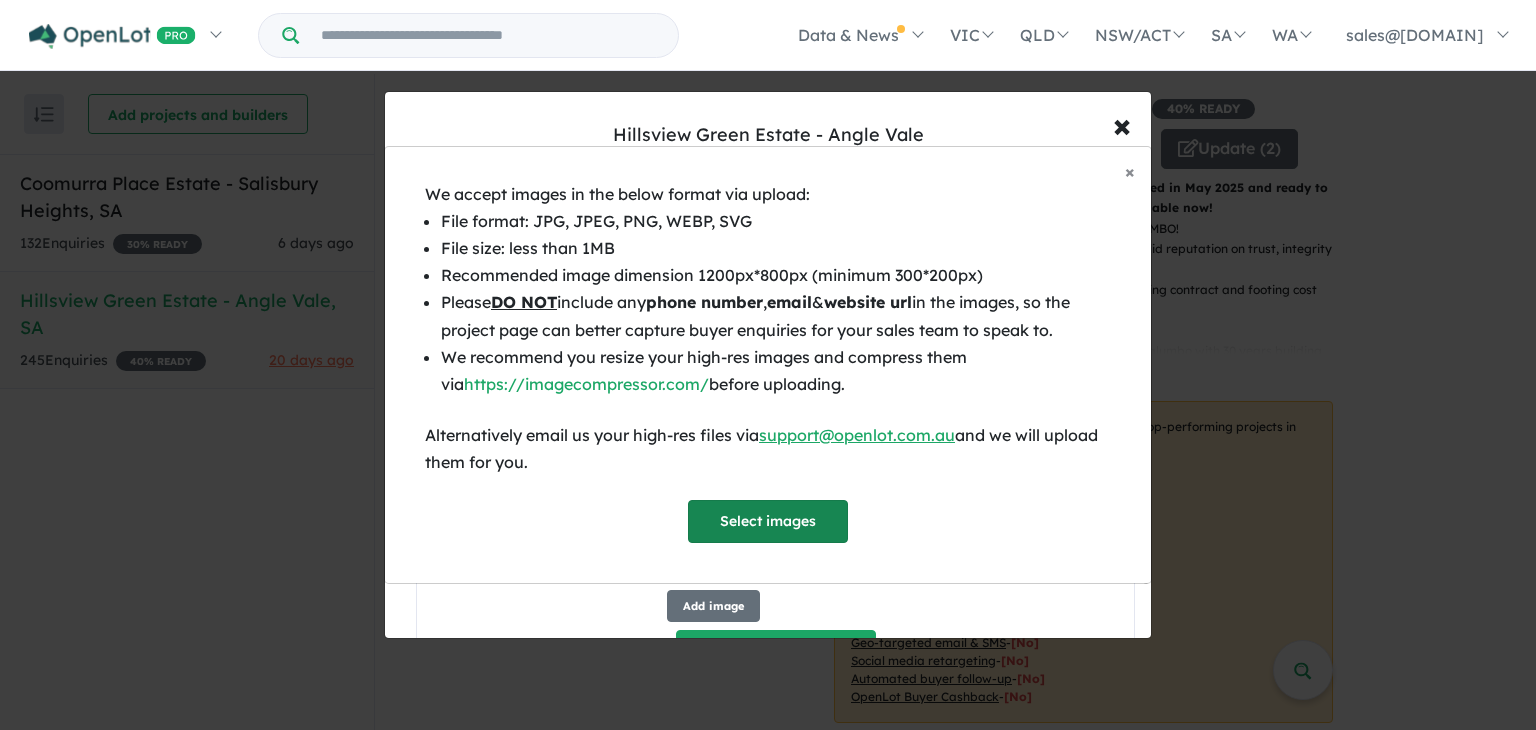 click on "Select images" at bounding box center [768, 521] 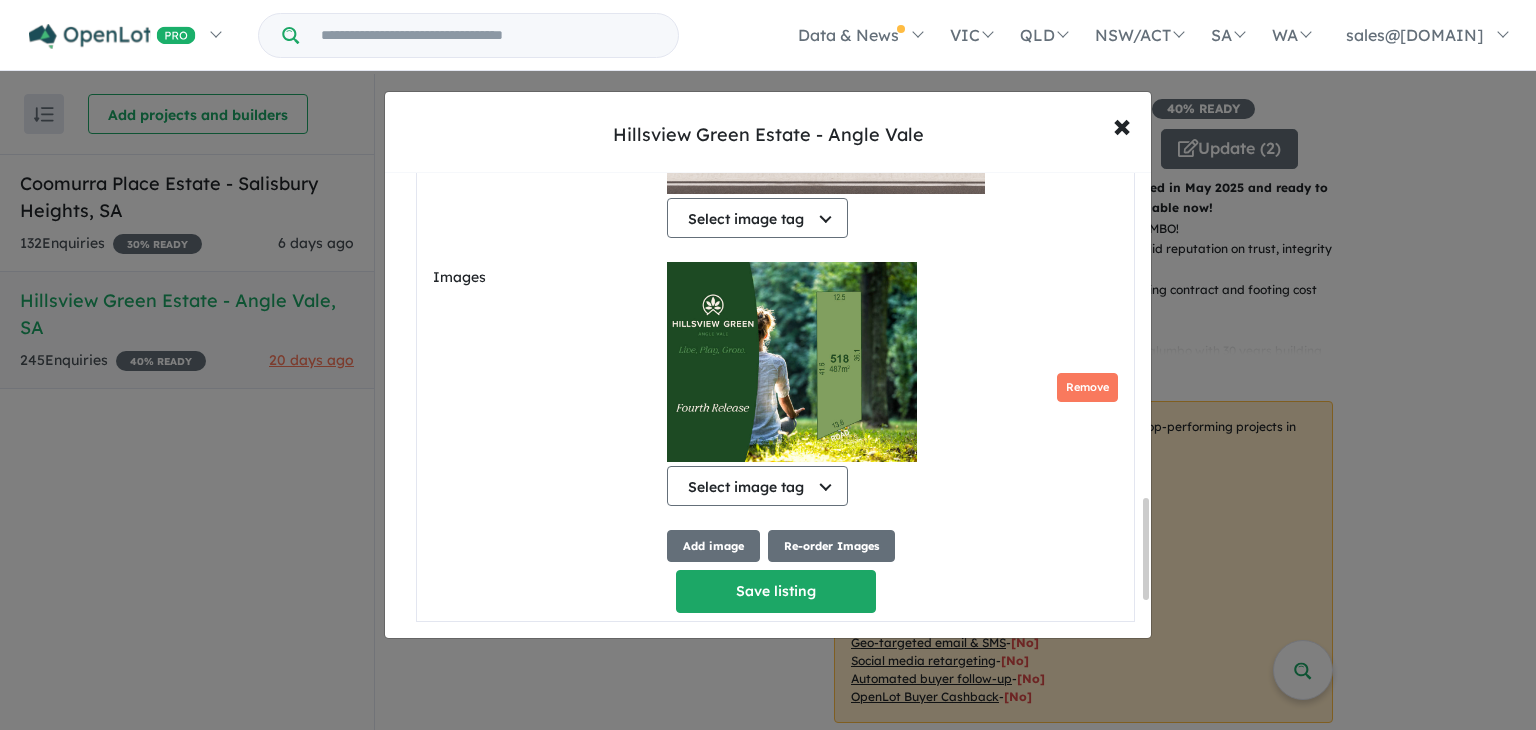 scroll, scrollTop: 1535, scrollLeft: 0, axis: vertical 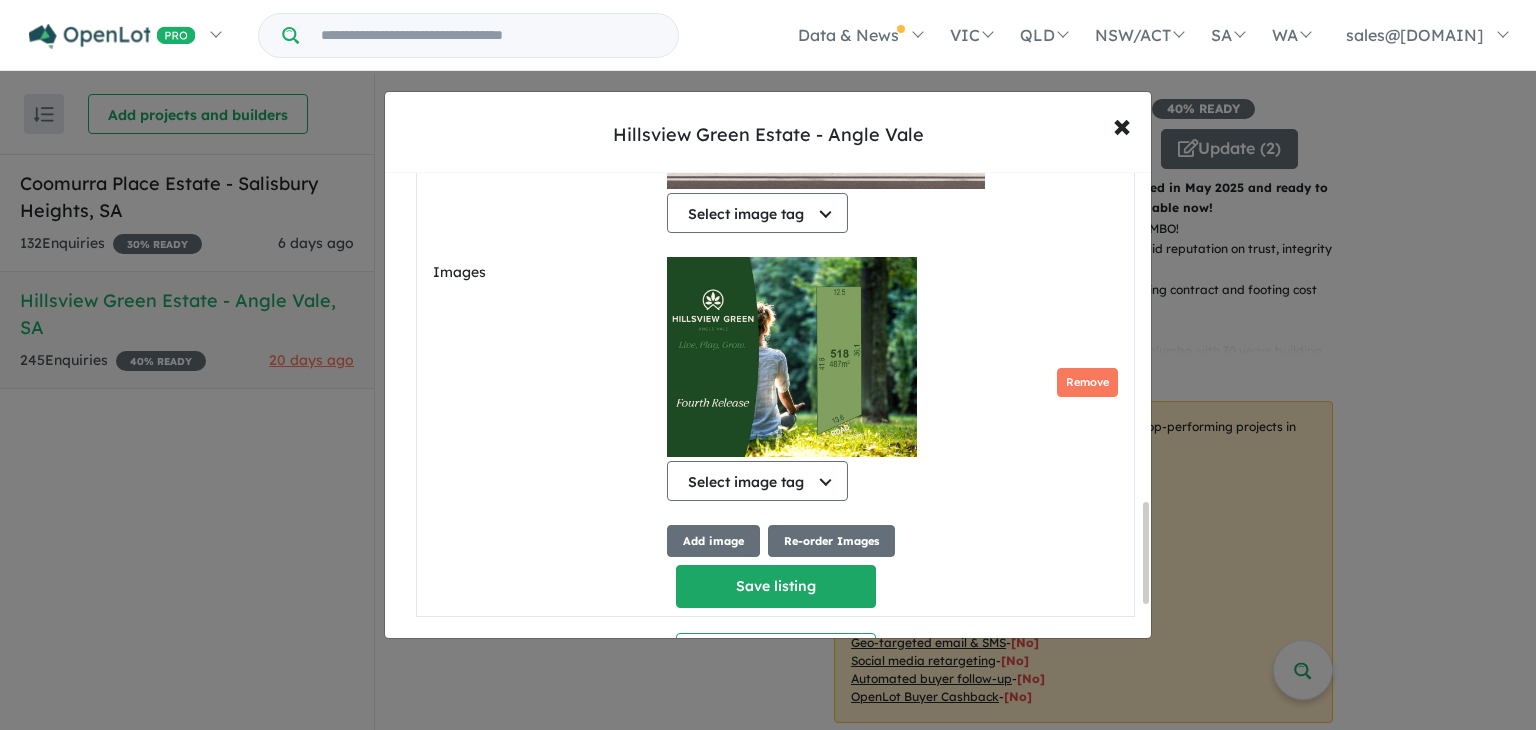 drag, startPoint x: 1143, startPoint y: 566, endPoint x: 1127, endPoint y: 547, distance: 24.839485 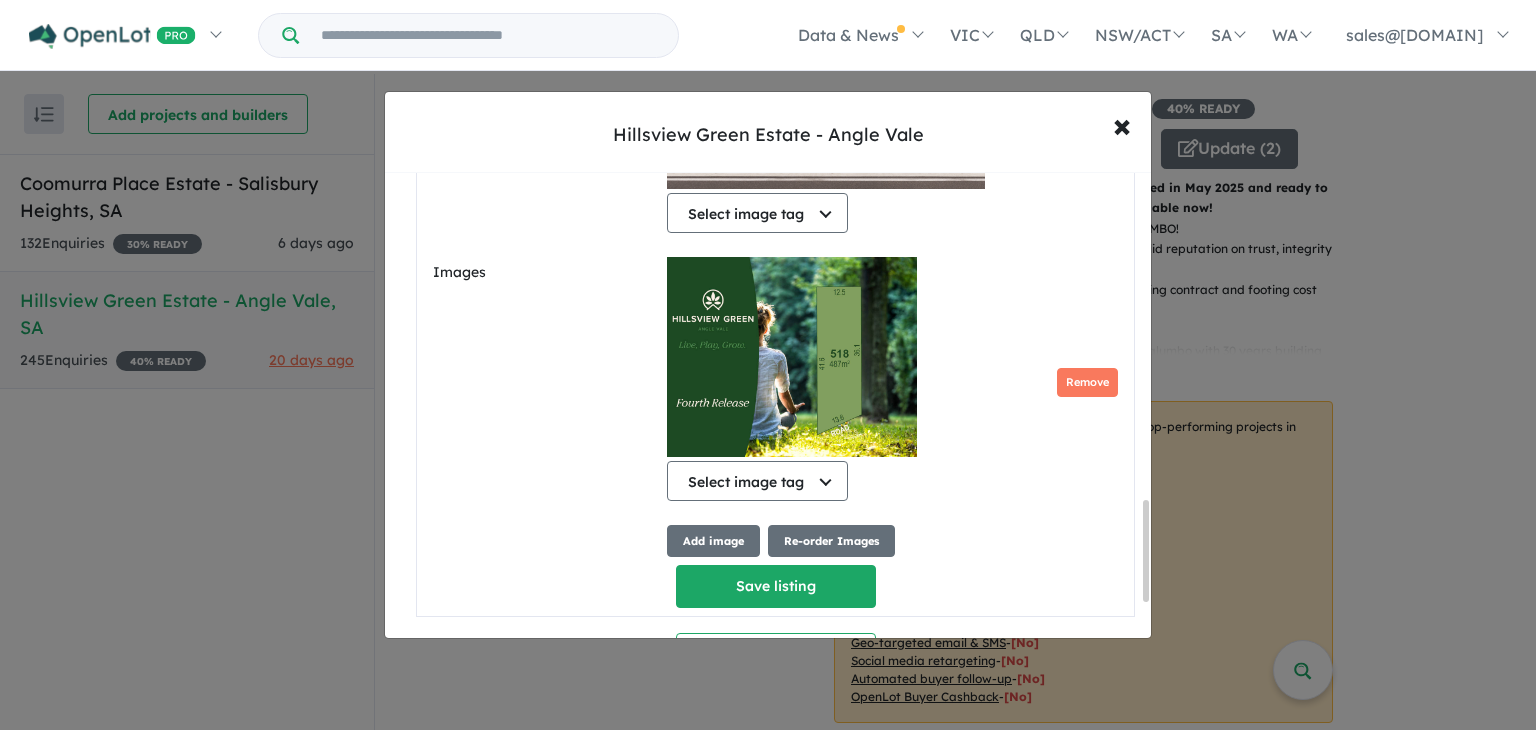 click at bounding box center [1146, 551] 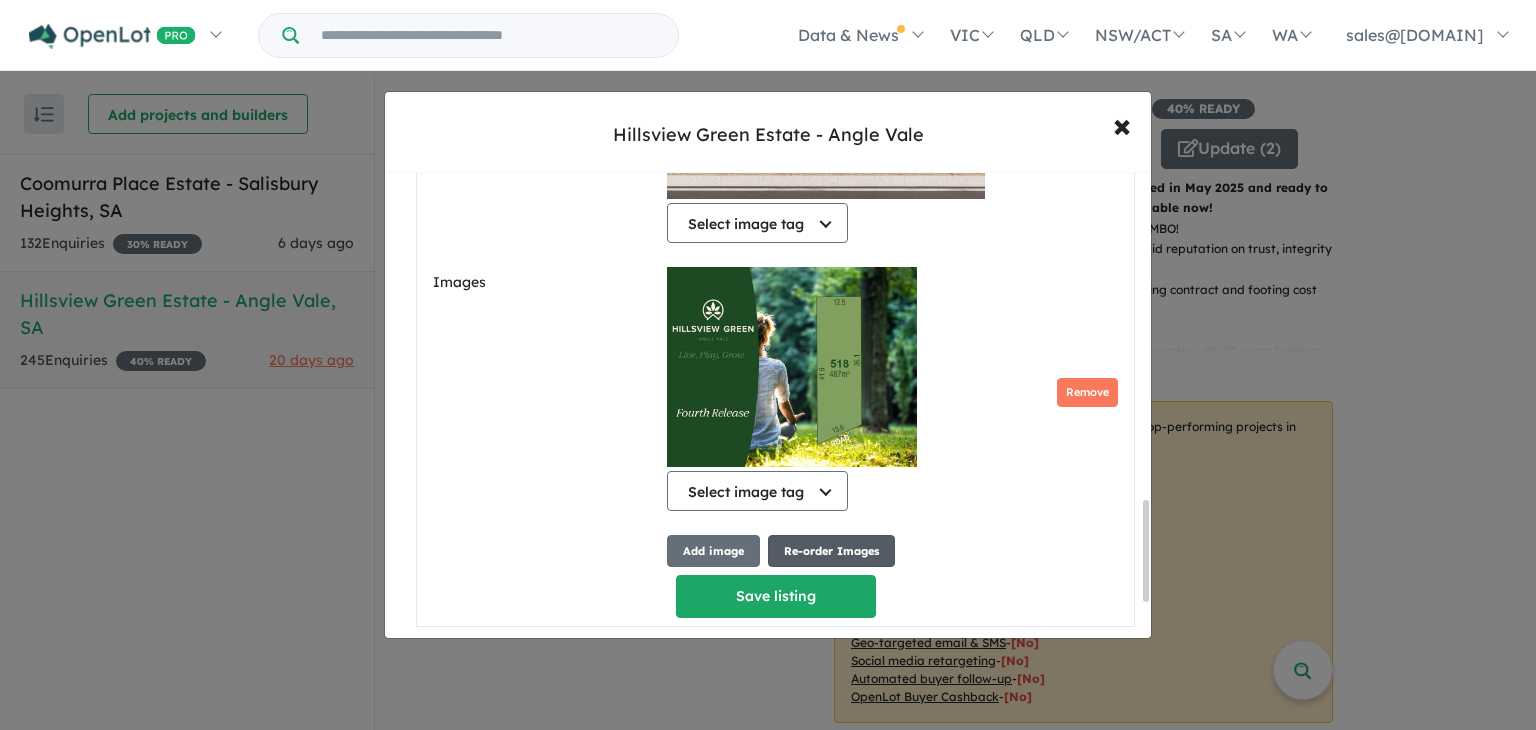 click on "Re-order Images" at bounding box center (831, 551) 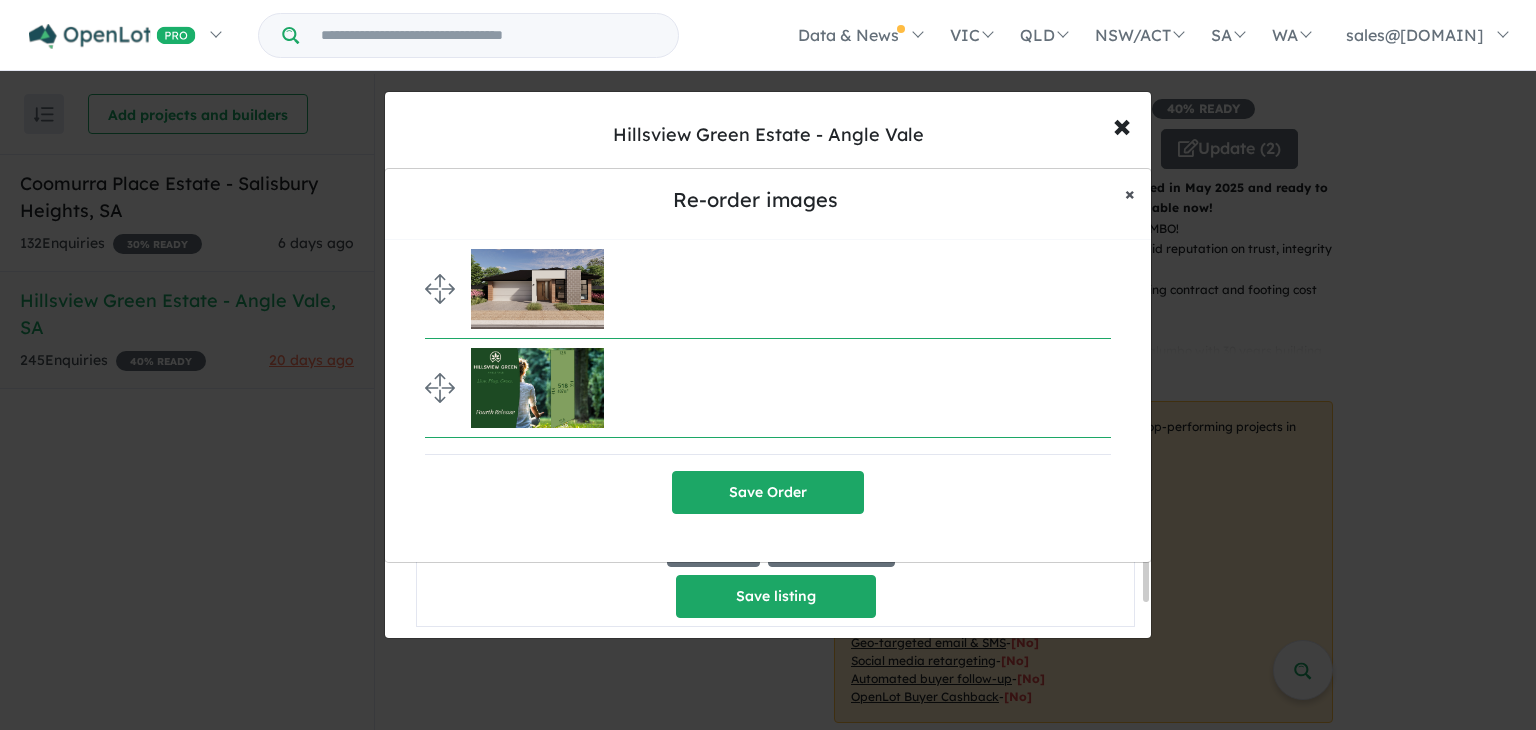 click on "×" at bounding box center (1130, 193) 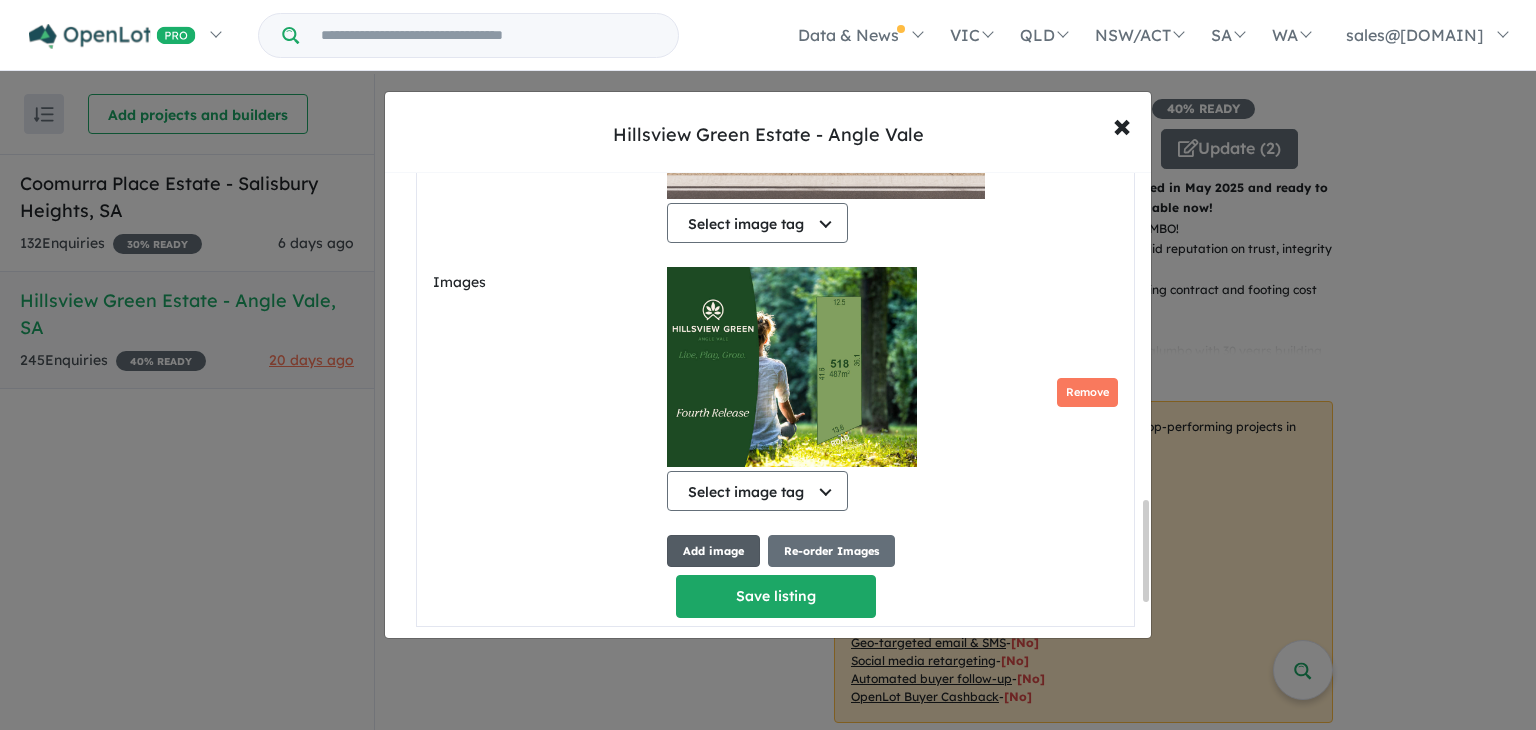 click on "Add image" at bounding box center [713, 551] 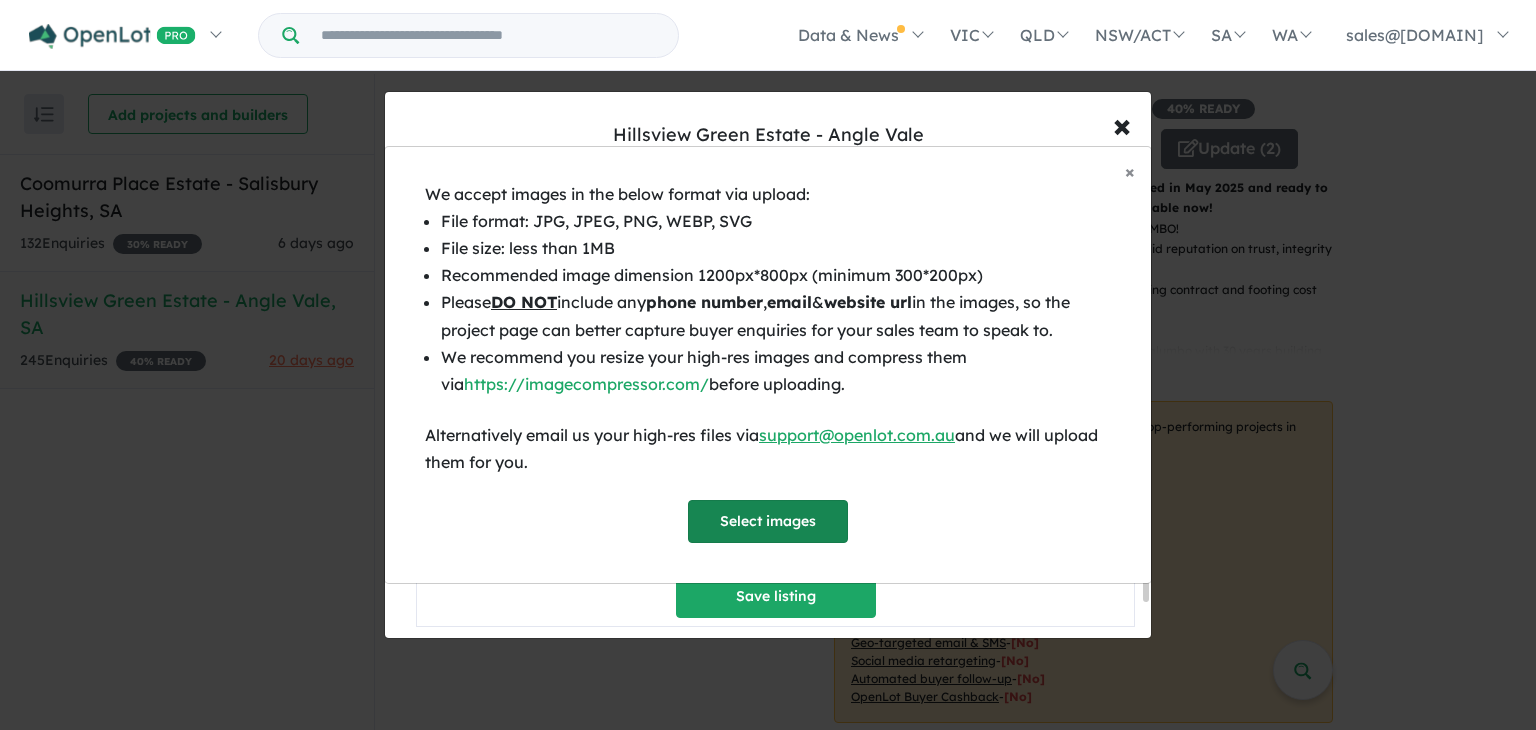 click on "Select images" at bounding box center [768, 521] 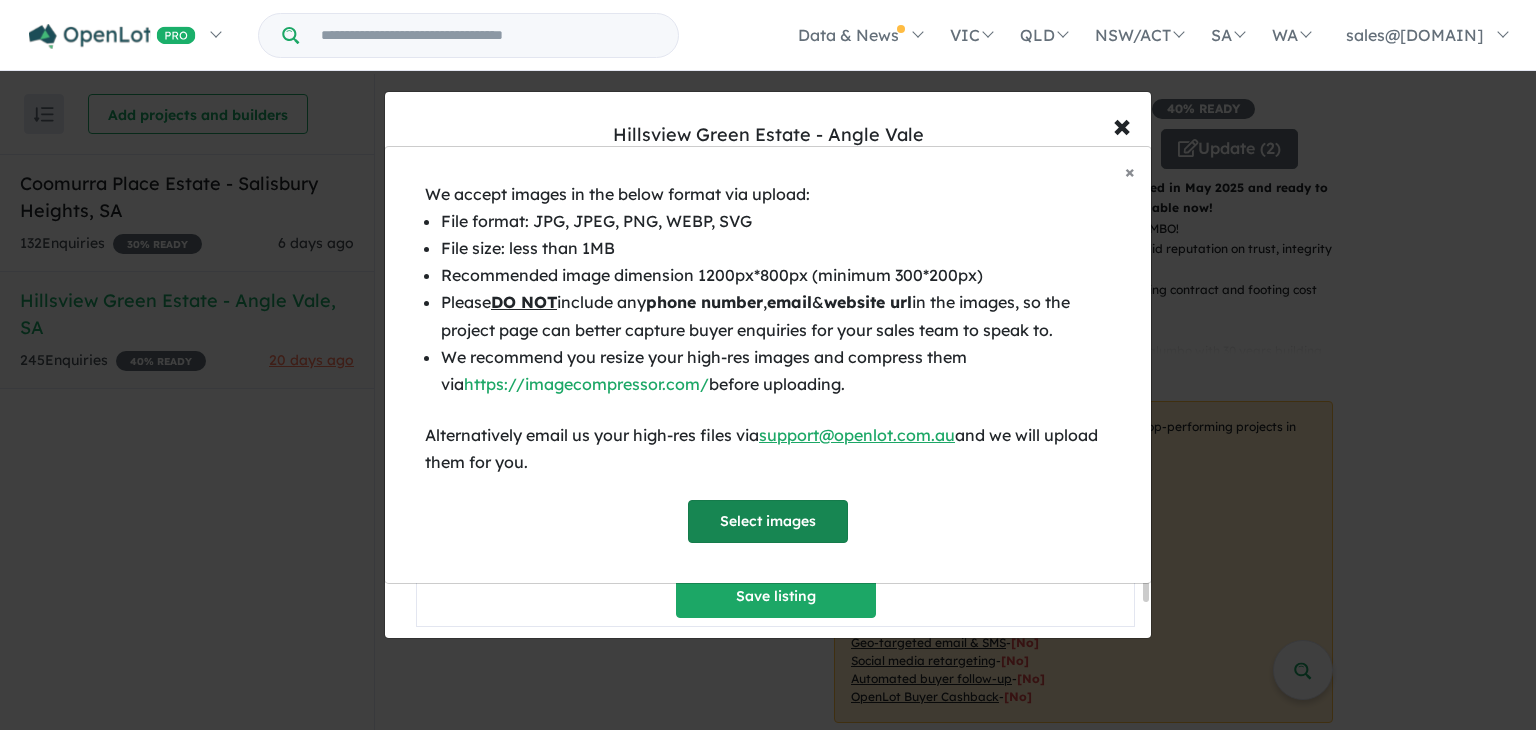 scroll, scrollTop: 1673, scrollLeft: 0, axis: vertical 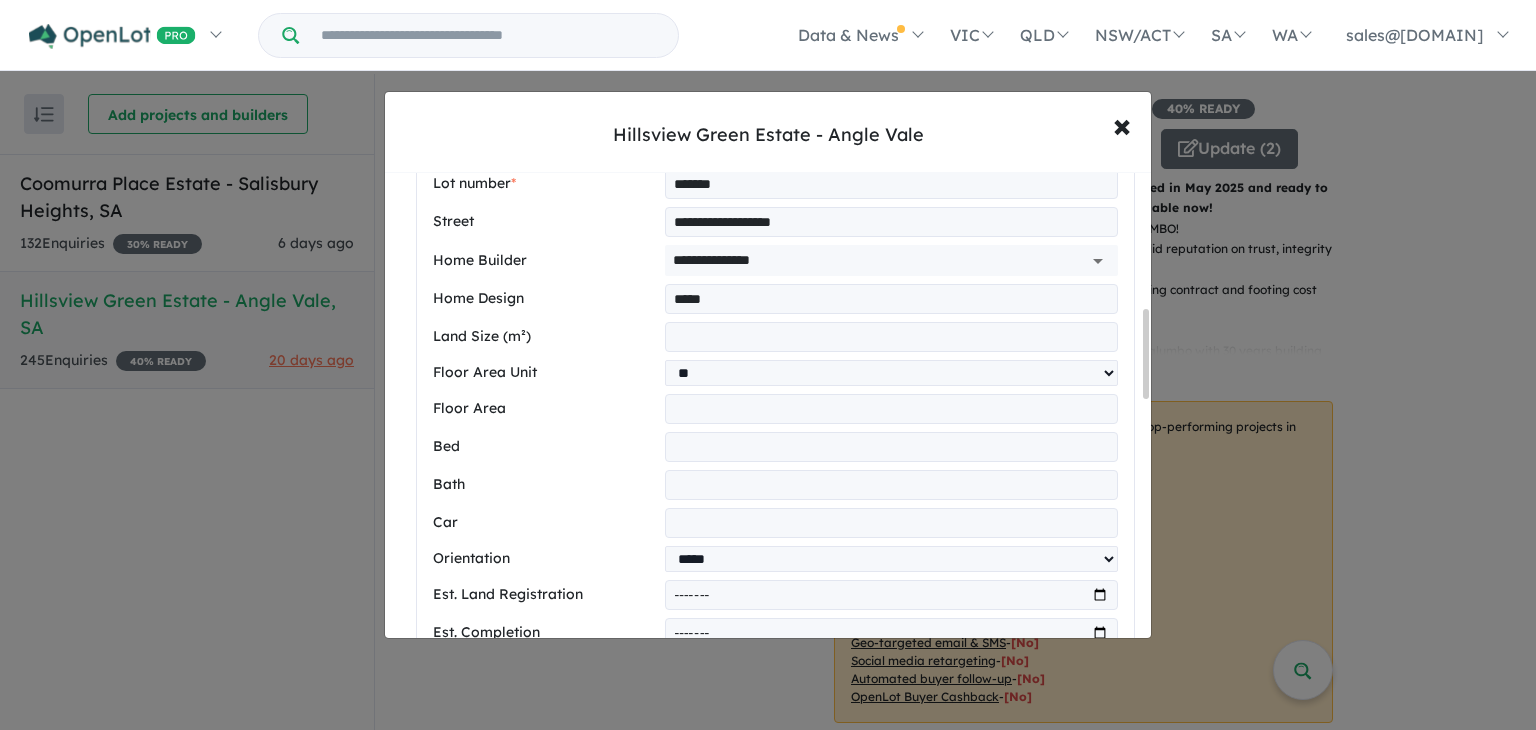 drag, startPoint x: 1144, startPoint y: 547, endPoint x: 1114, endPoint y: 334, distance: 215.1023 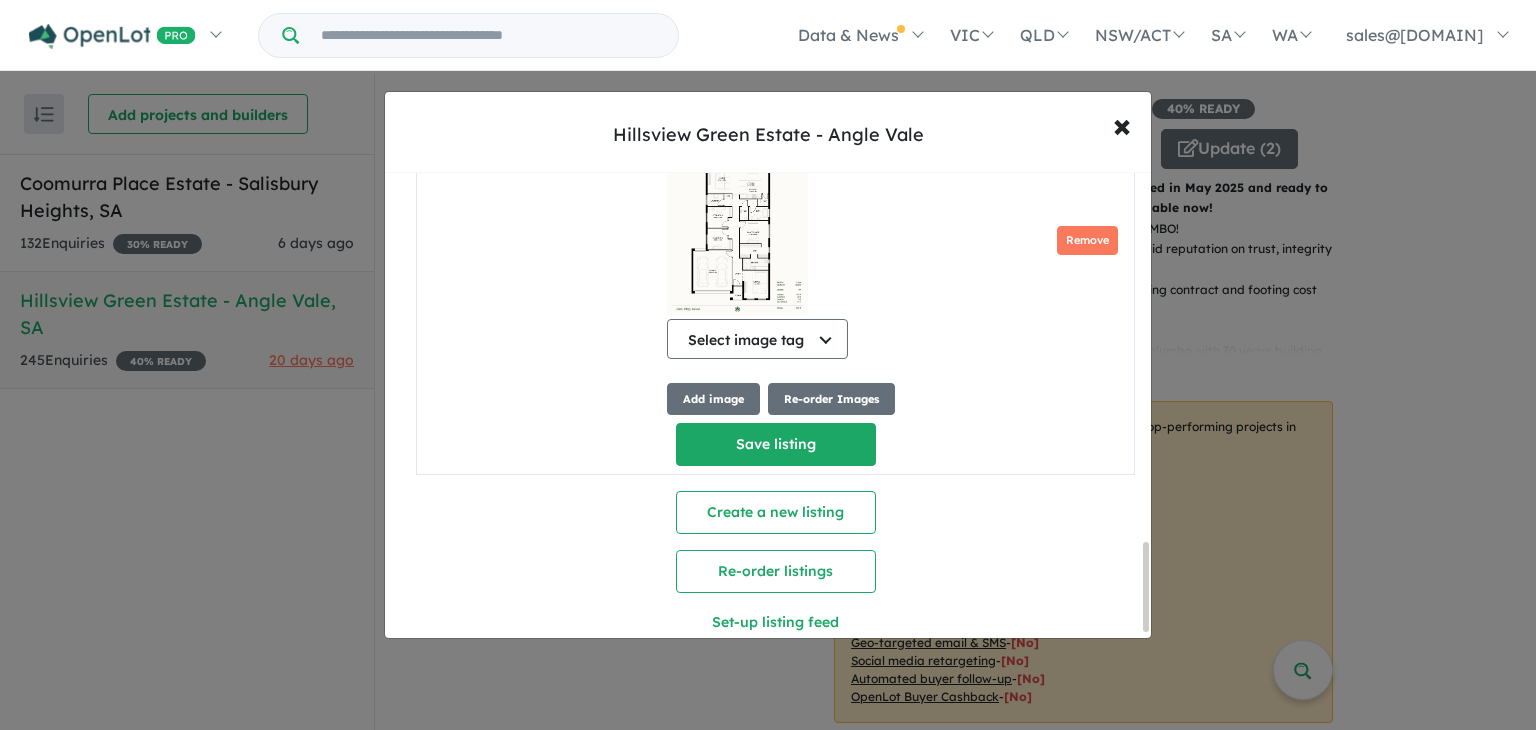 scroll, scrollTop: 1952, scrollLeft: 0, axis: vertical 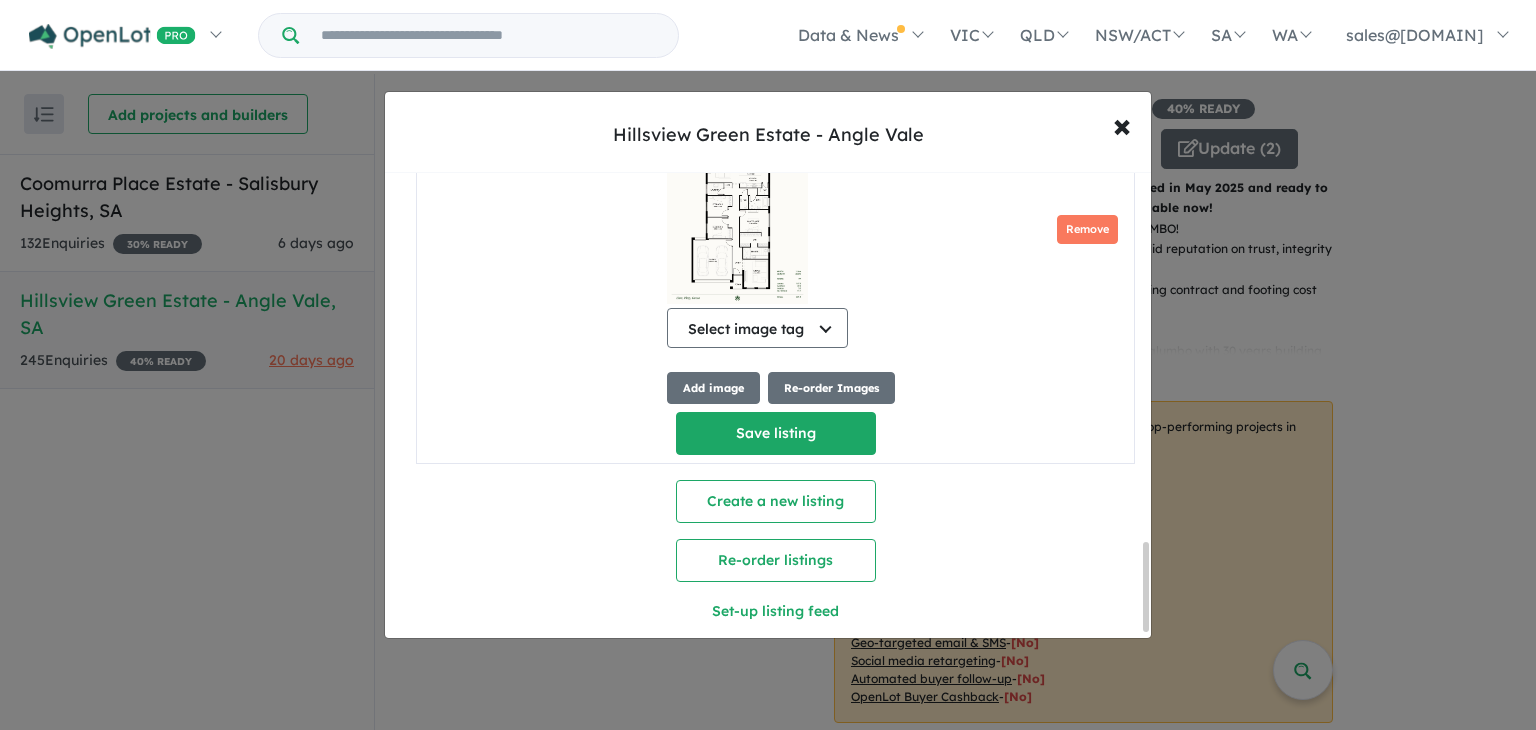 drag, startPoint x: 1144, startPoint y: 336, endPoint x: 1112, endPoint y: 629, distance: 294.74225 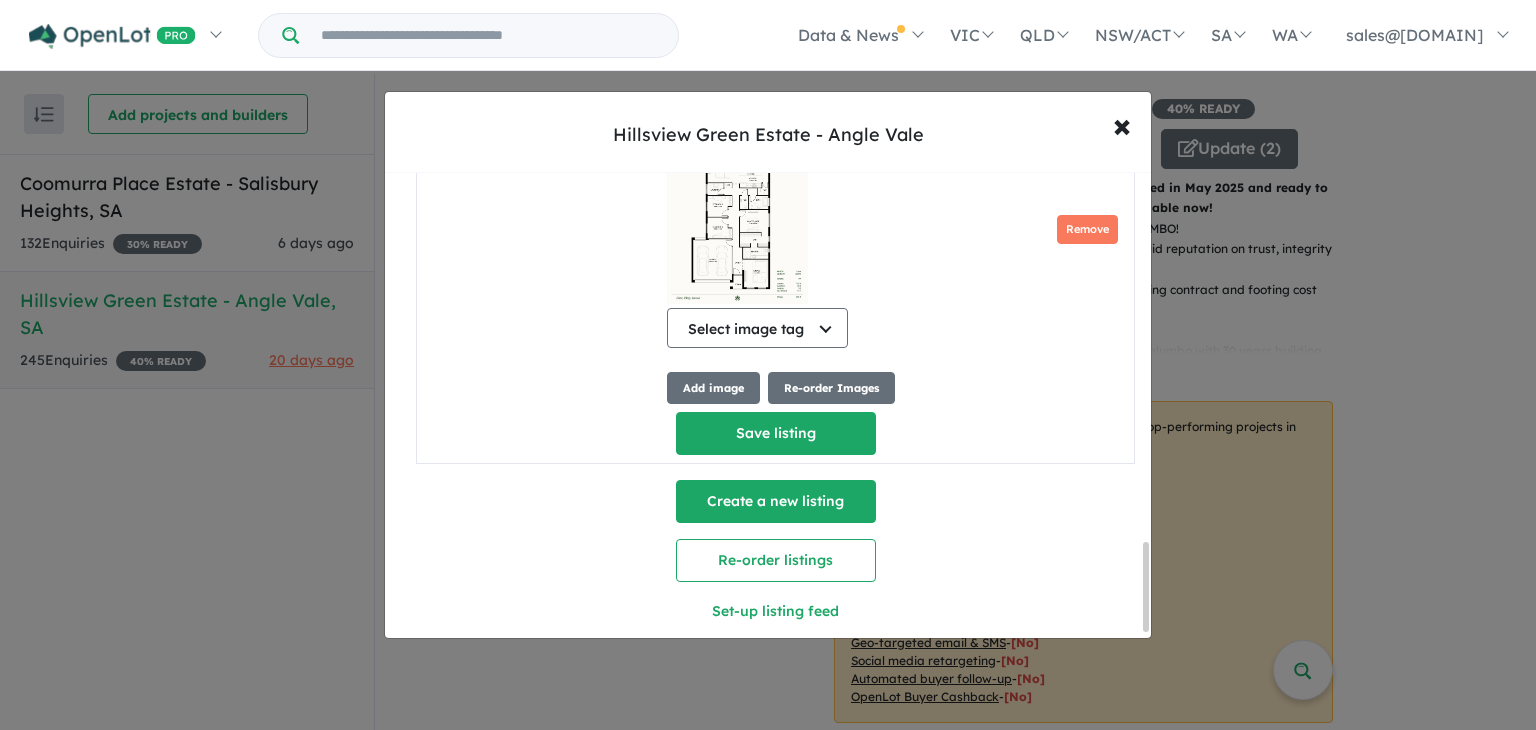 click on "Create a new listing" at bounding box center (776, 501) 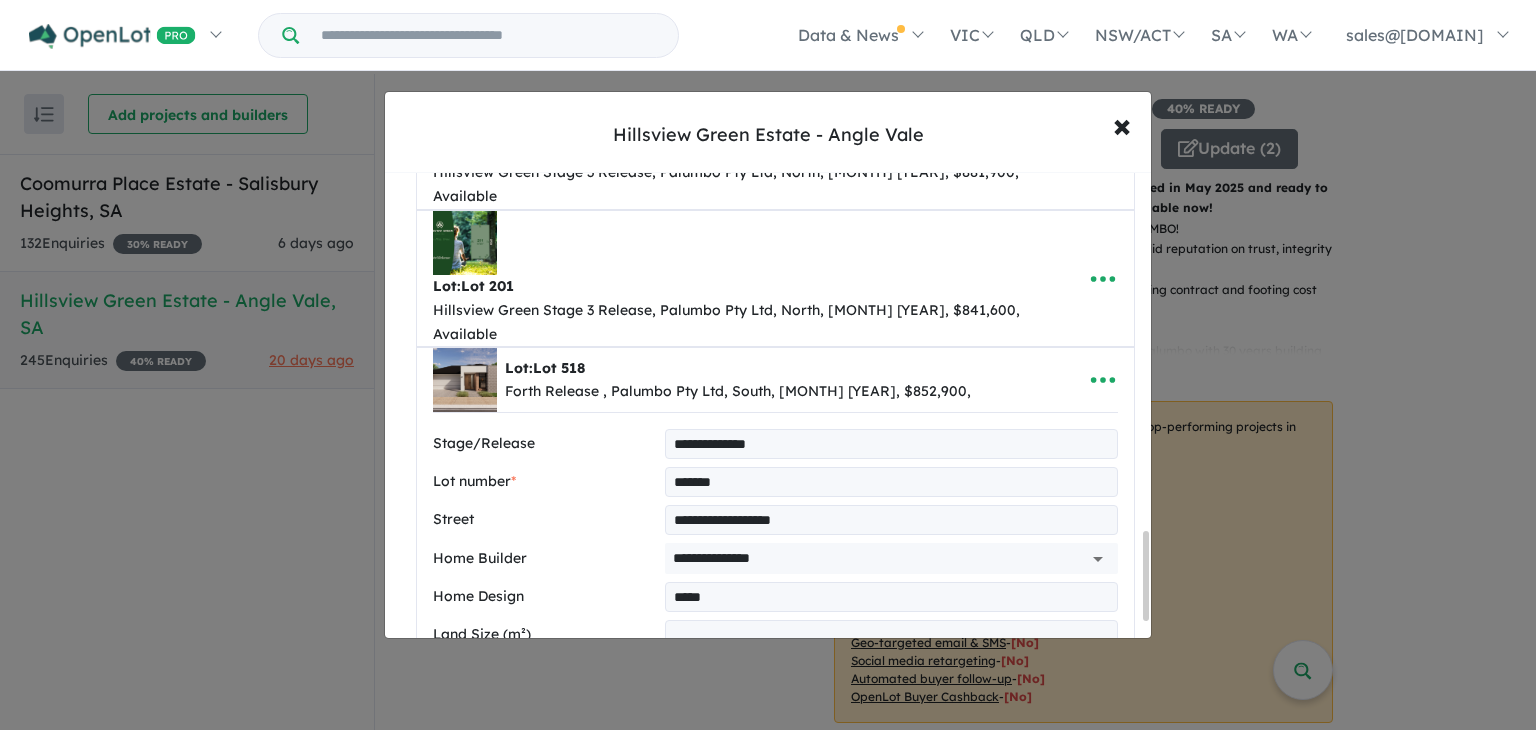 select on "**" 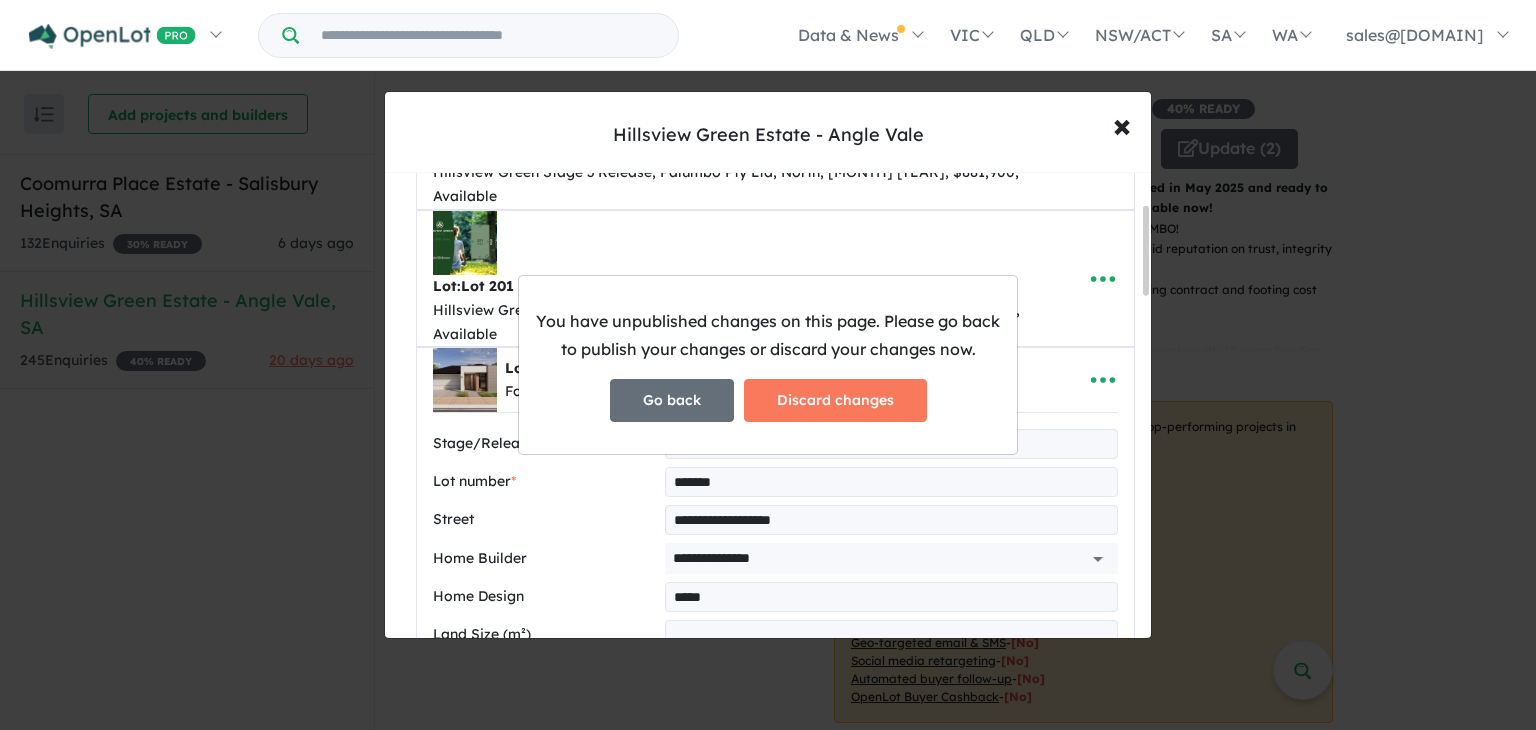 click on "Go back" at bounding box center (672, 400) 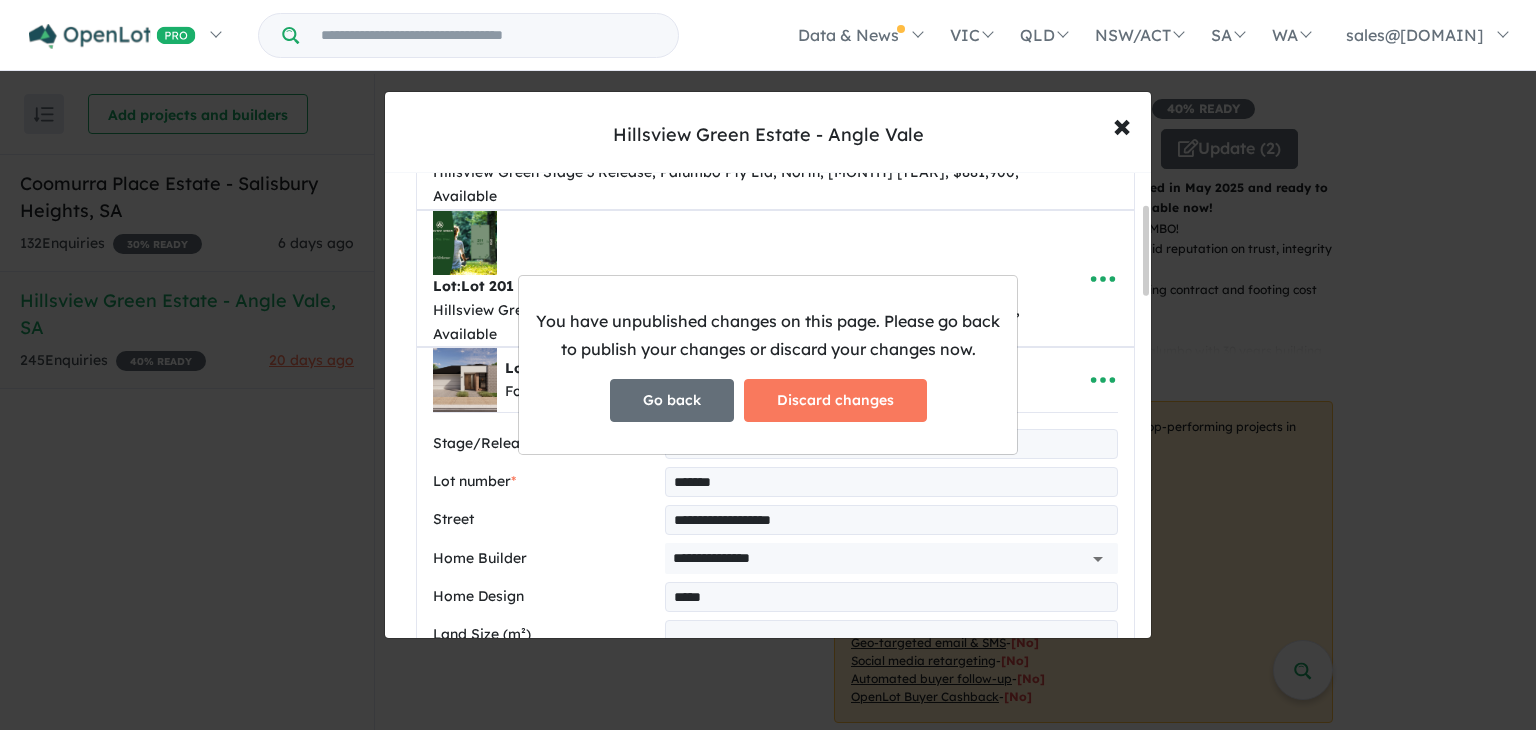 select on "**" 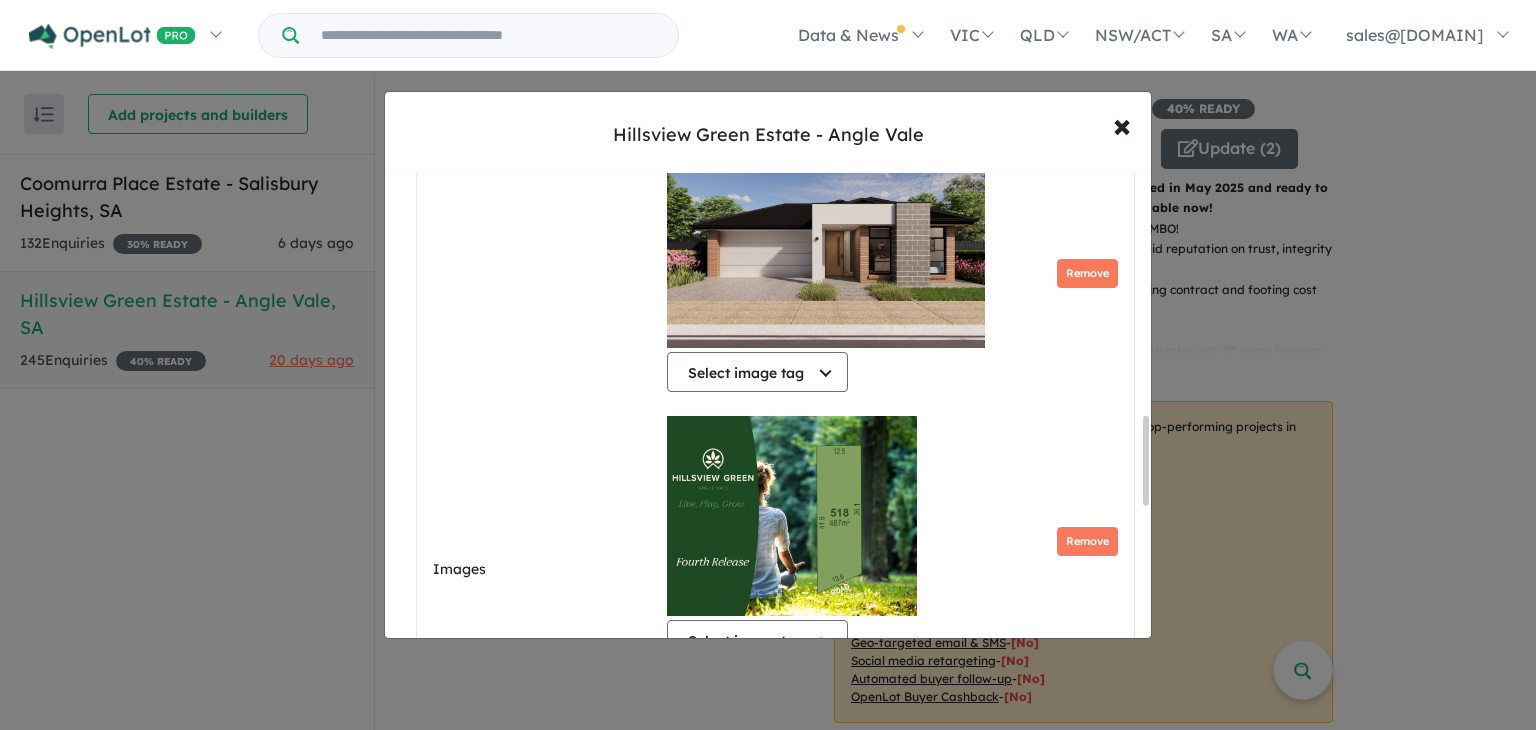 scroll, scrollTop: 1461, scrollLeft: 0, axis: vertical 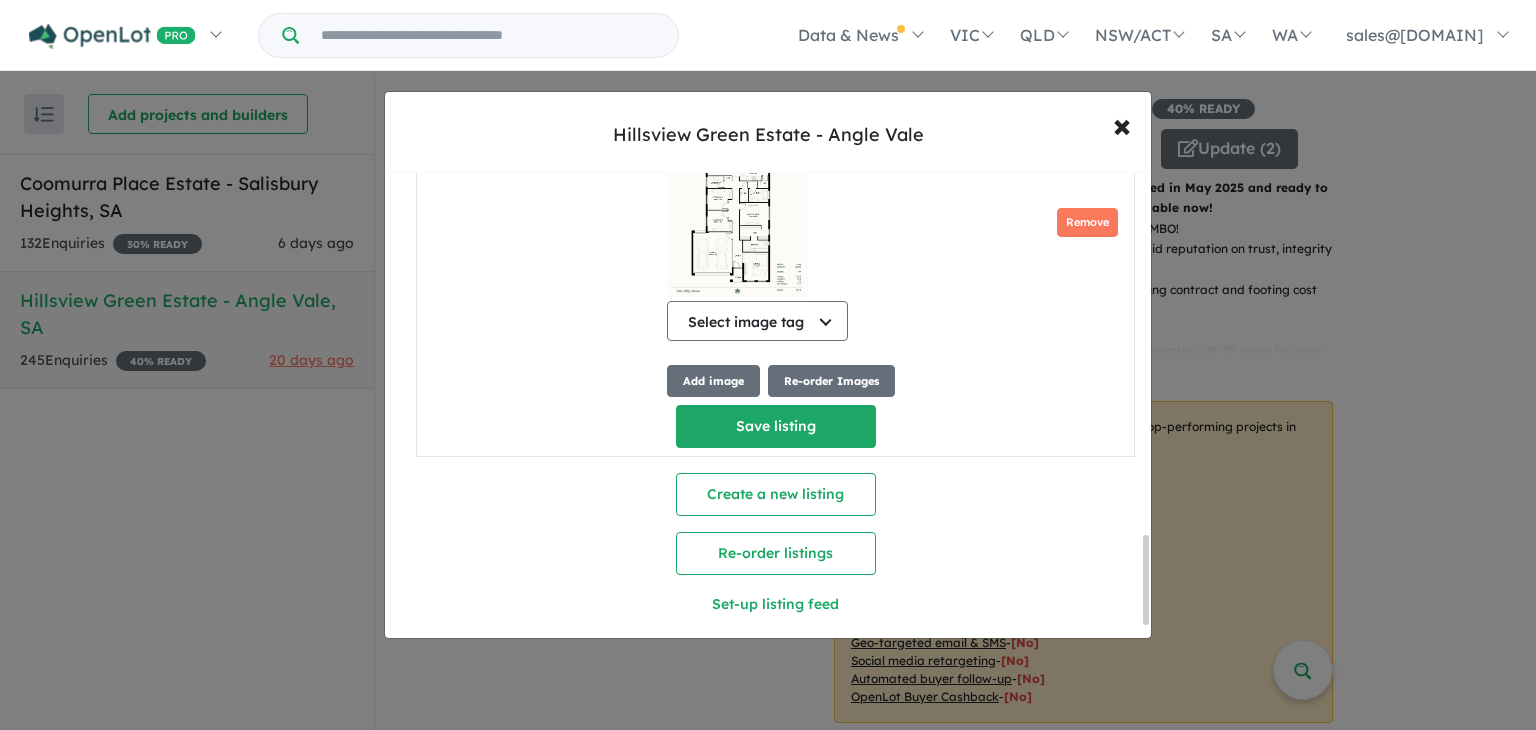 drag, startPoint x: 1144, startPoint y: 237, endPoint x: 1116, endPoint y: 579, distance: 343.1443 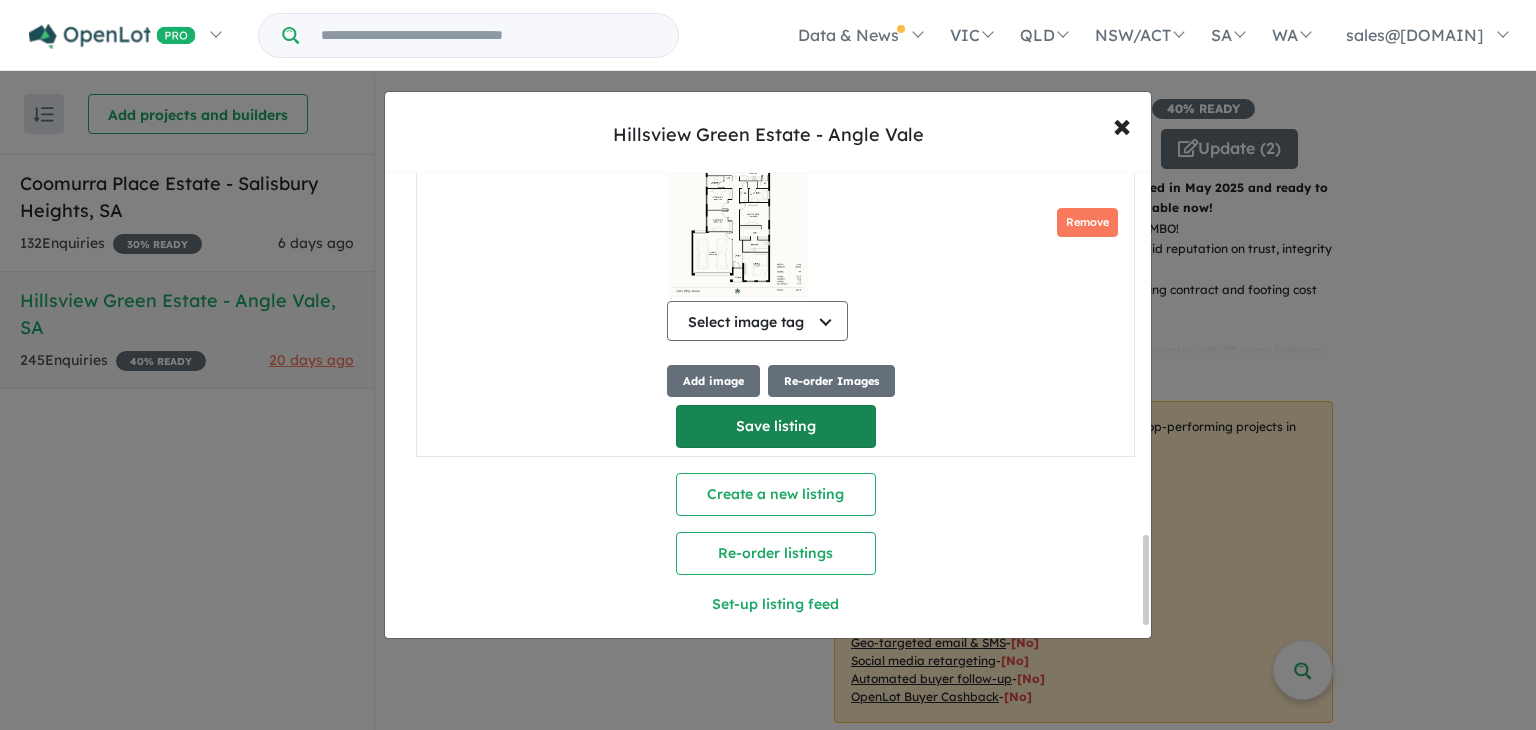 drag, startPoint x: 784, startPoint y: 383, endPoint x: 743, endPoint y: 381, distance: 41.04875 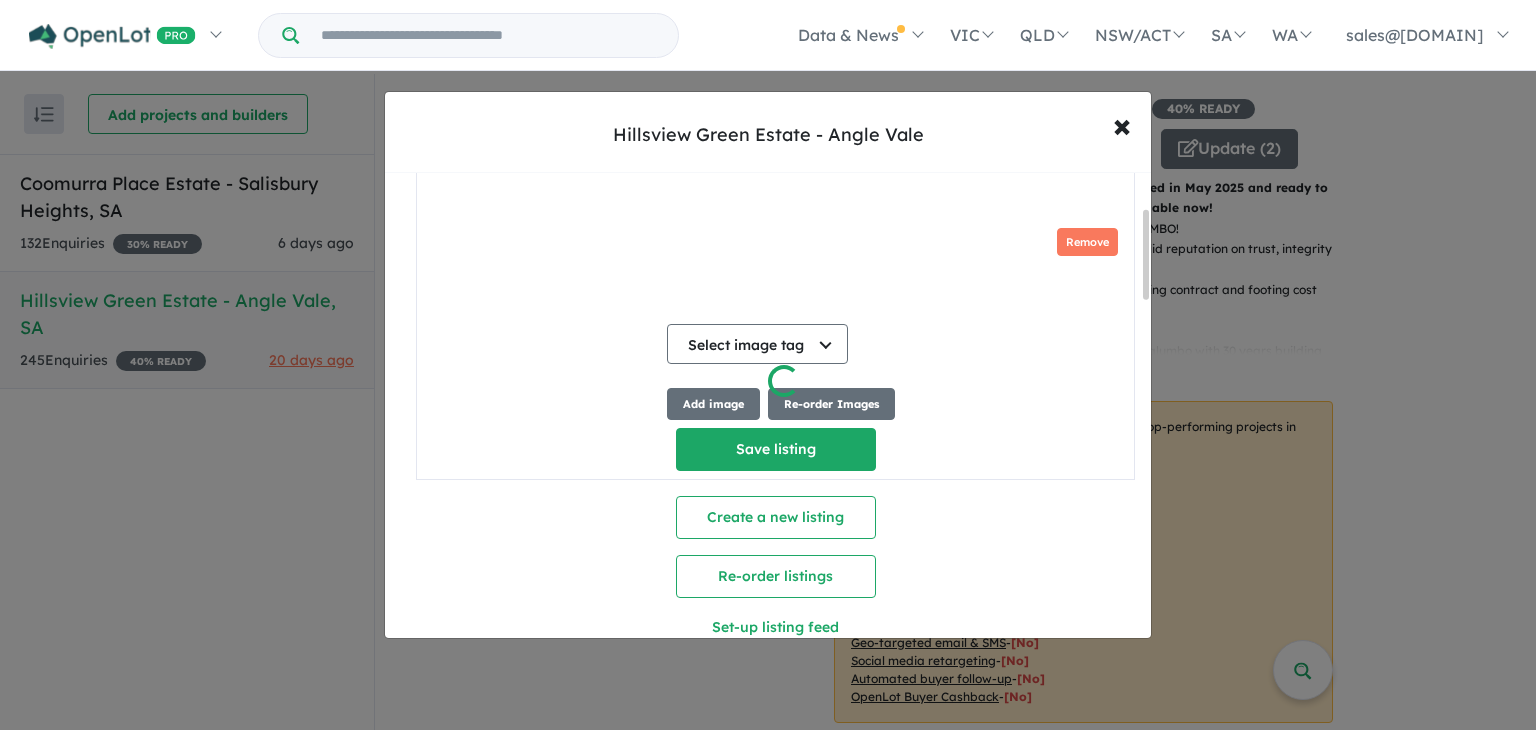 scroll, scrollTop: 243, scrollLeft: 0, axis: vertical 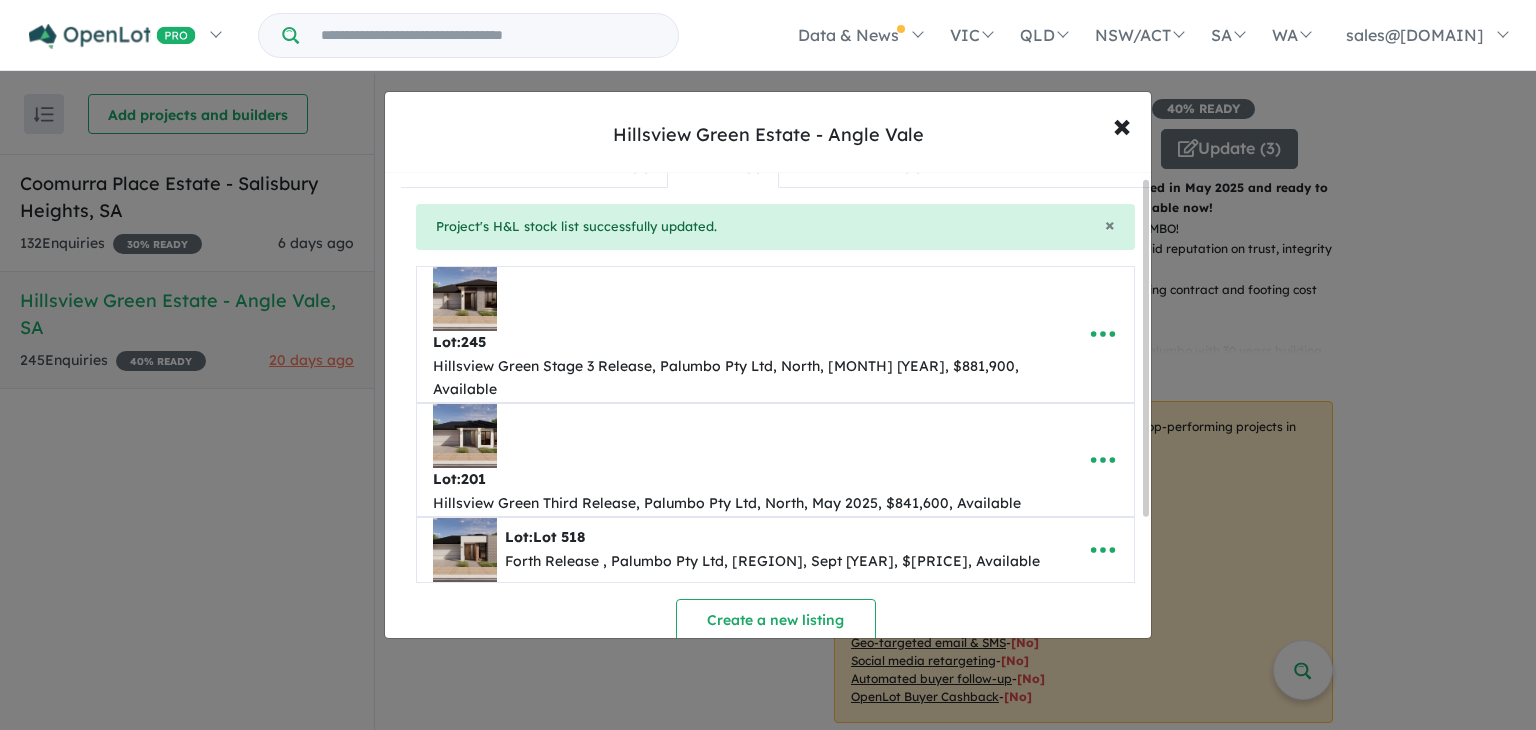drag, startPoint x: 1144, startPoint y: 336, endPoint x: 1131, endPoint y: 356, distance: 23.853722 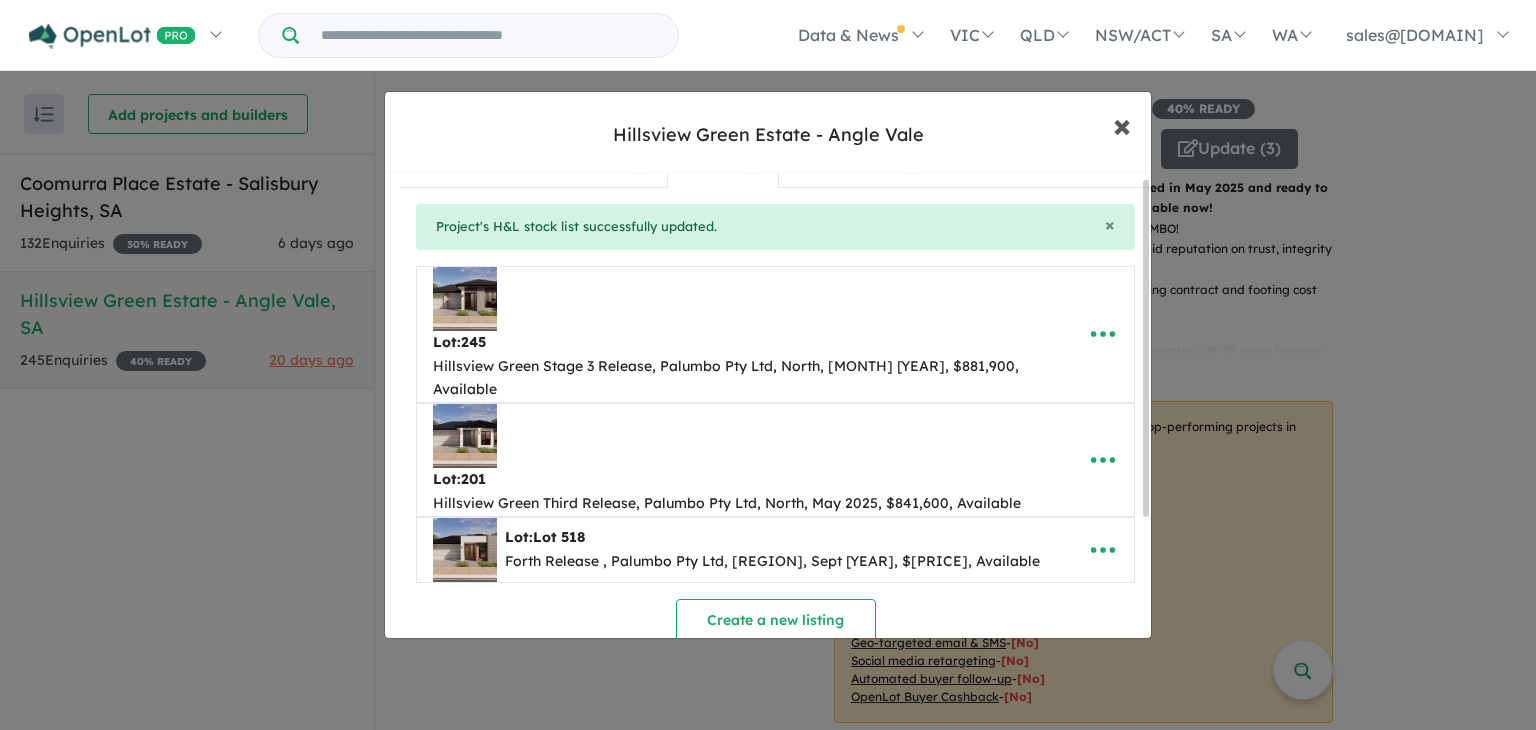 drag, startPoint x: 1136, startPoint y: 120, endPoint x: 1112, endPoint y: 129, distance: 25.632011 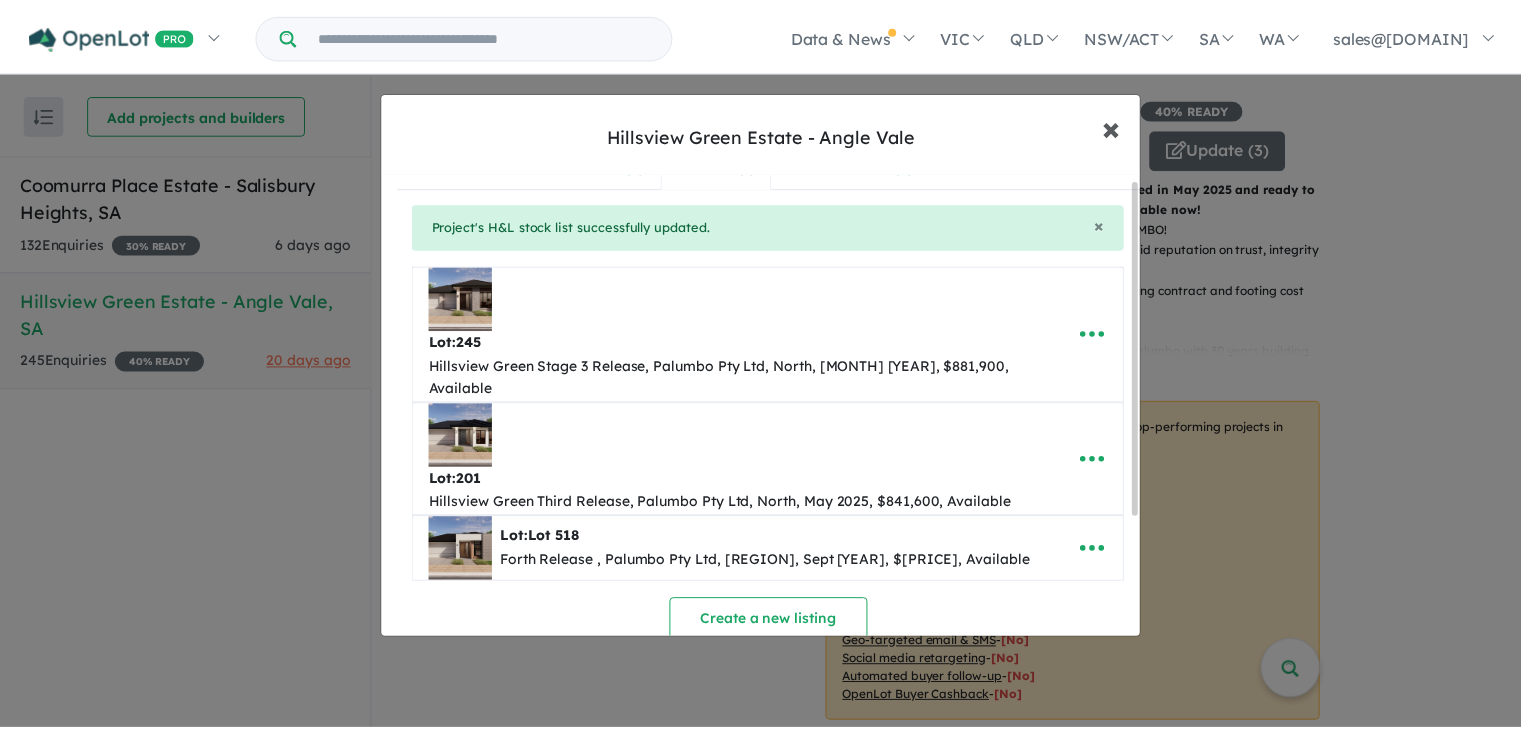 scroll, scrollTop: 0, scrollLeft: 0, axis: both 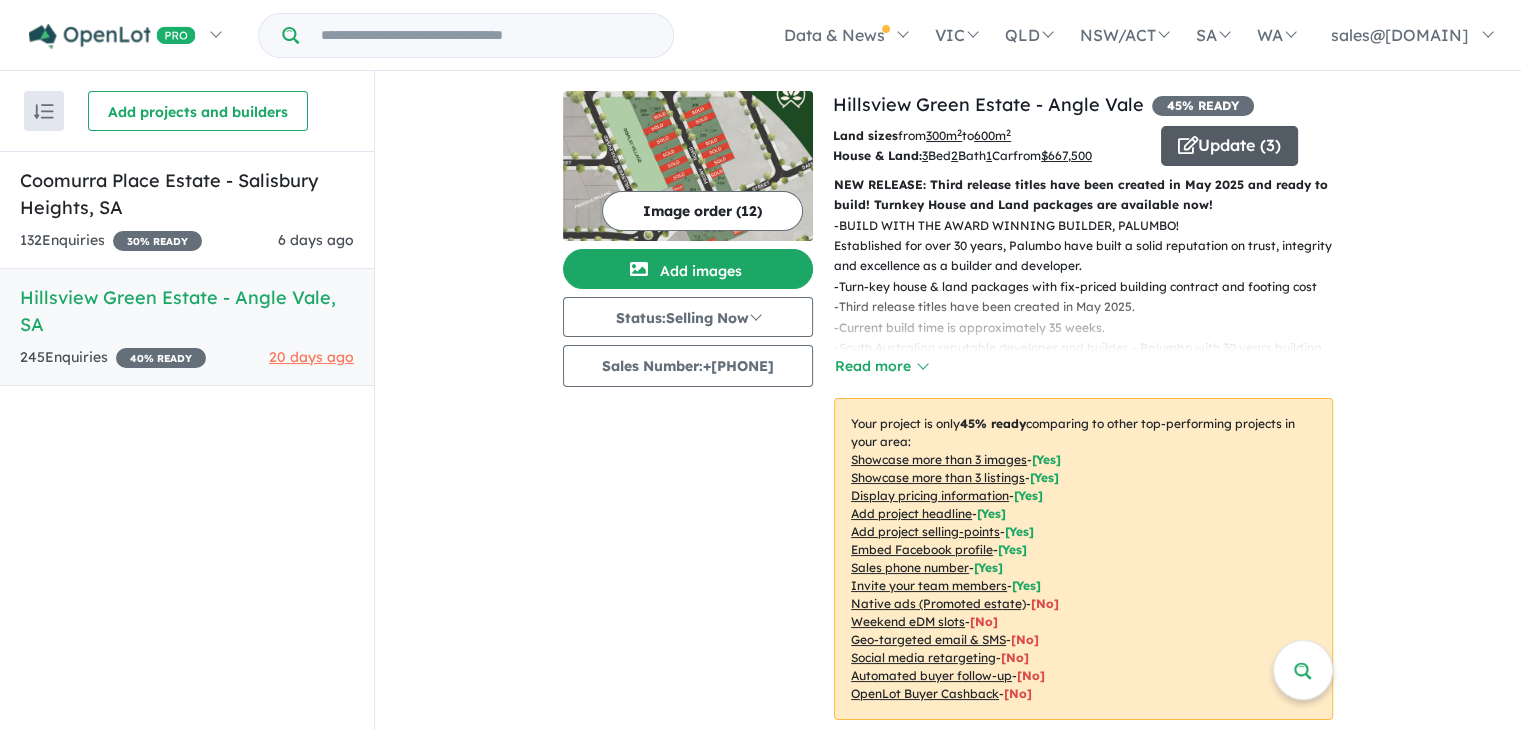 click on "Update ( 3 )" at bounding box center (1229, 146) 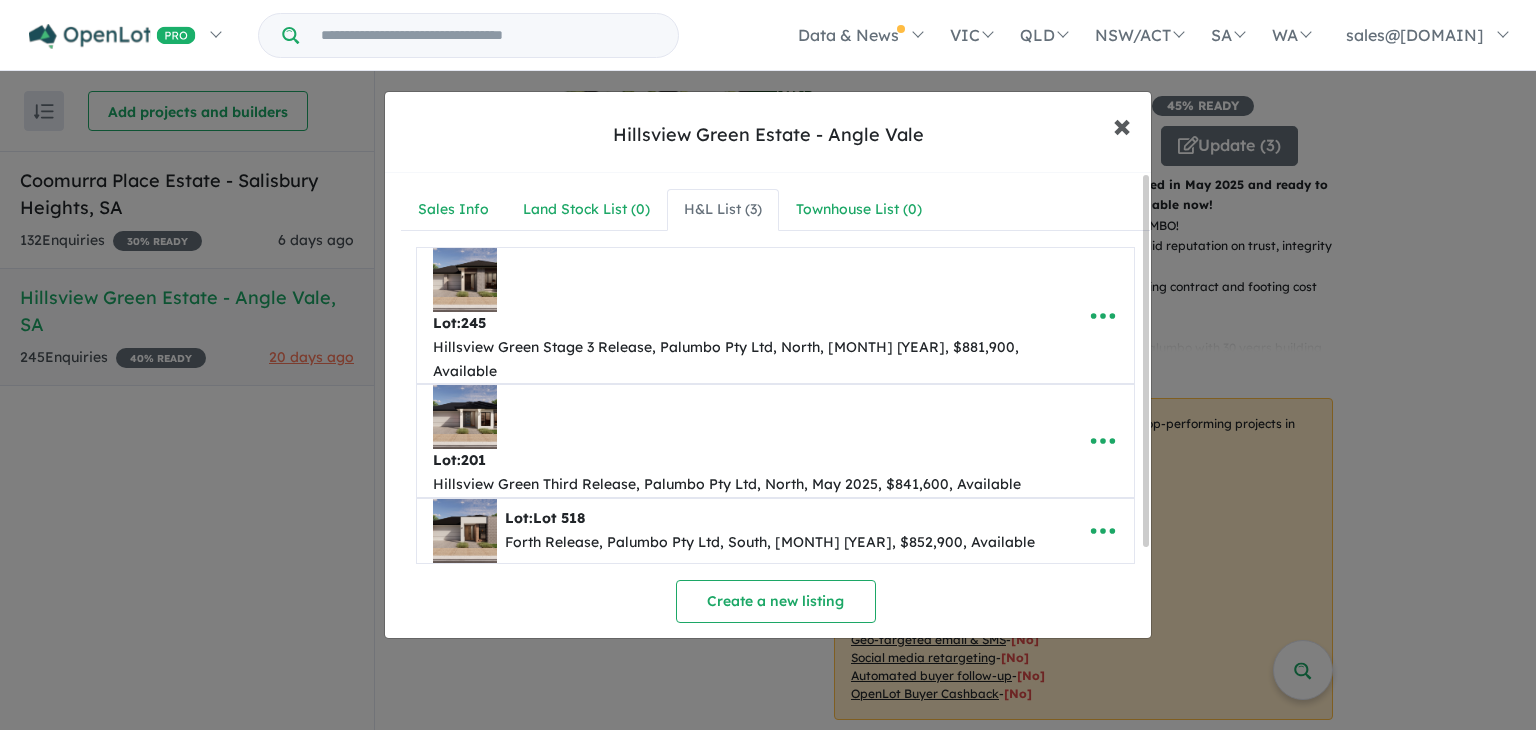 click on "×" at bounding box center [1122, 124] 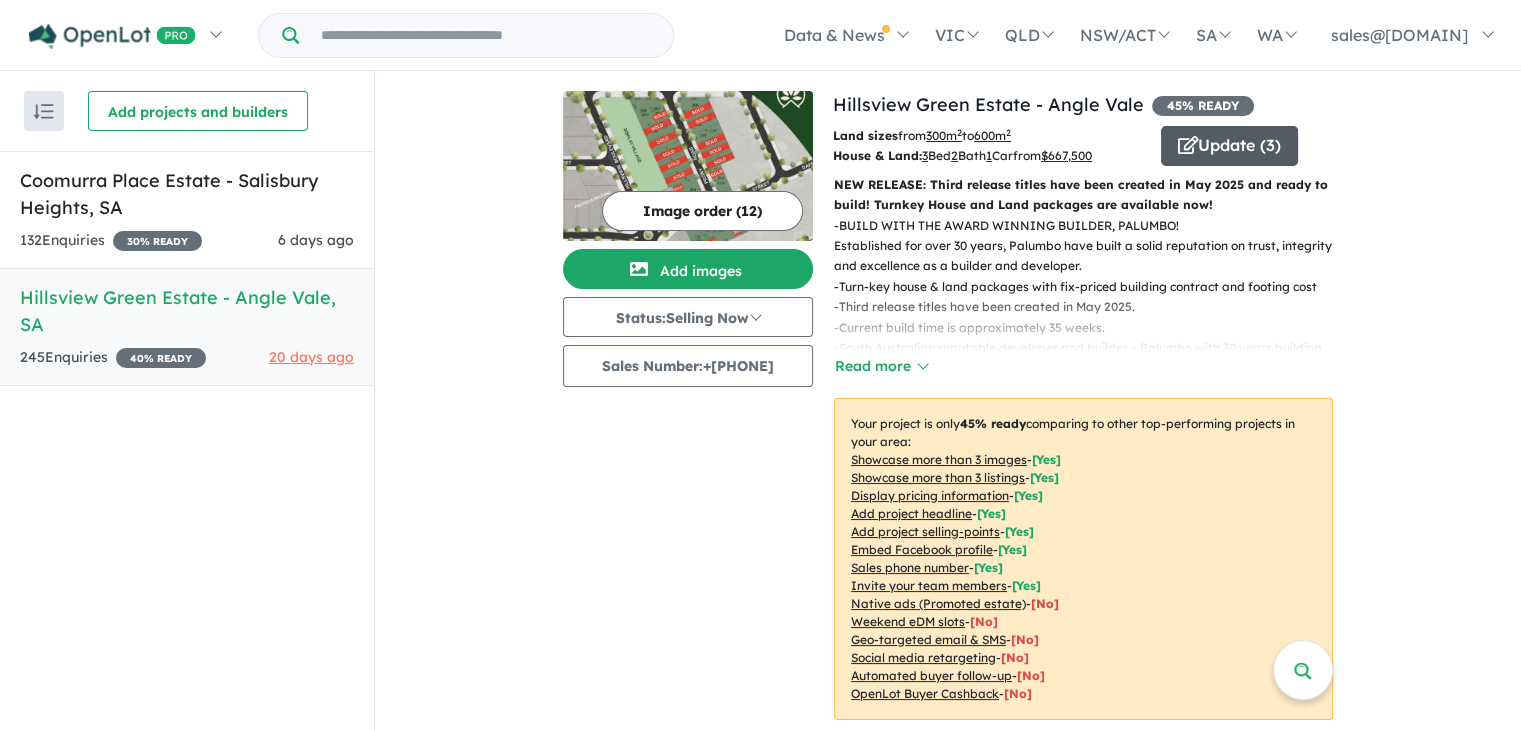 click on "Update ( 3 )" at bounding box center (1229, 146) 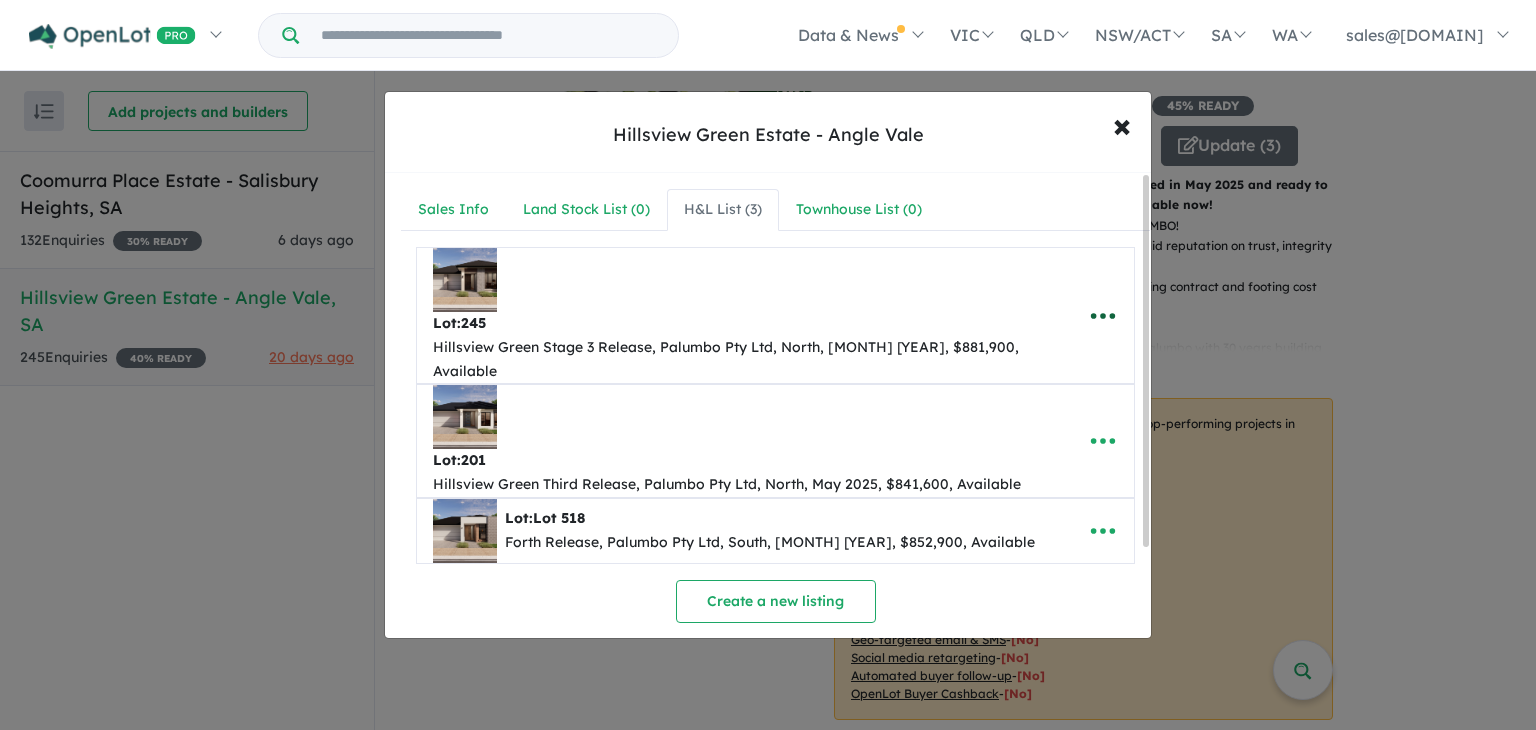 click 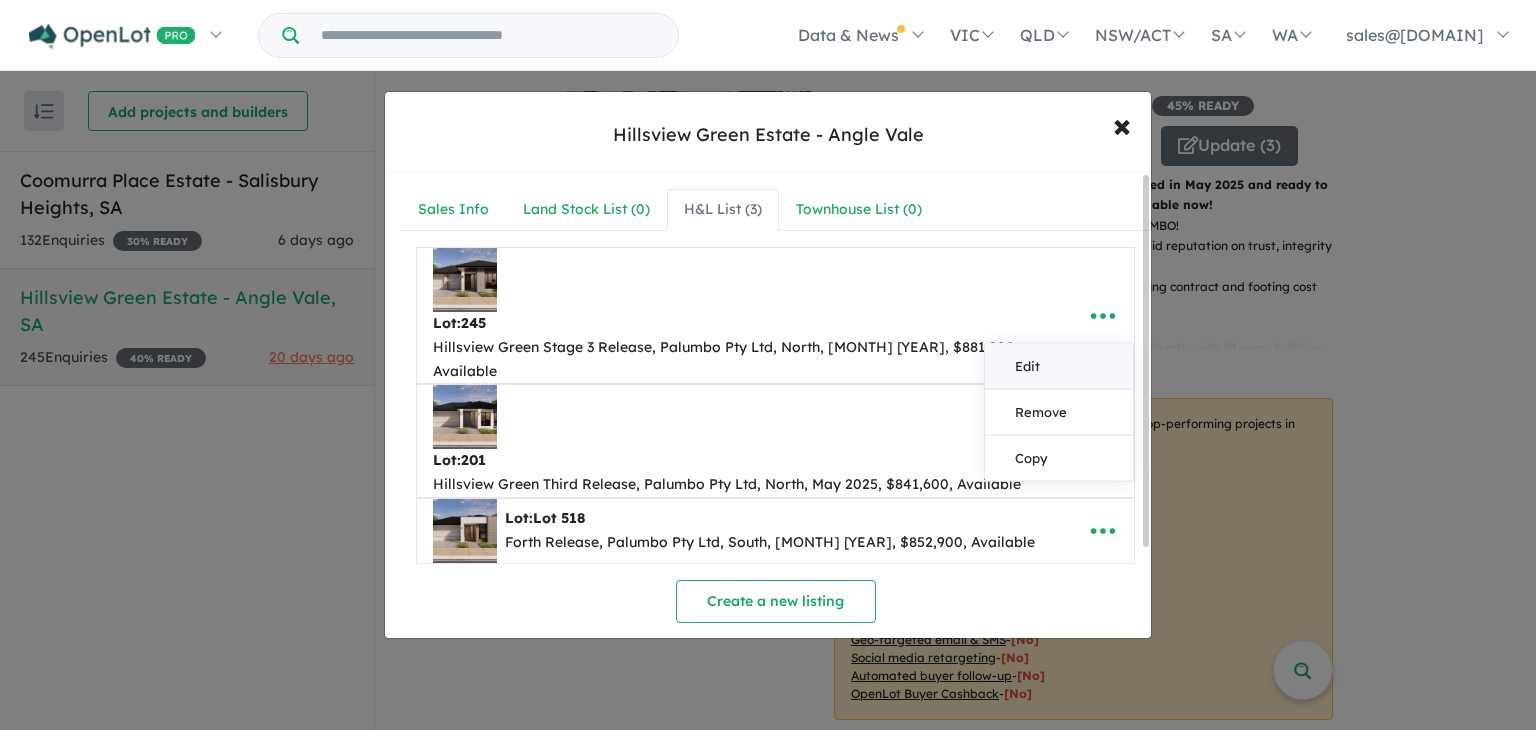click on "Edit" at bounding box center (1059, 366) 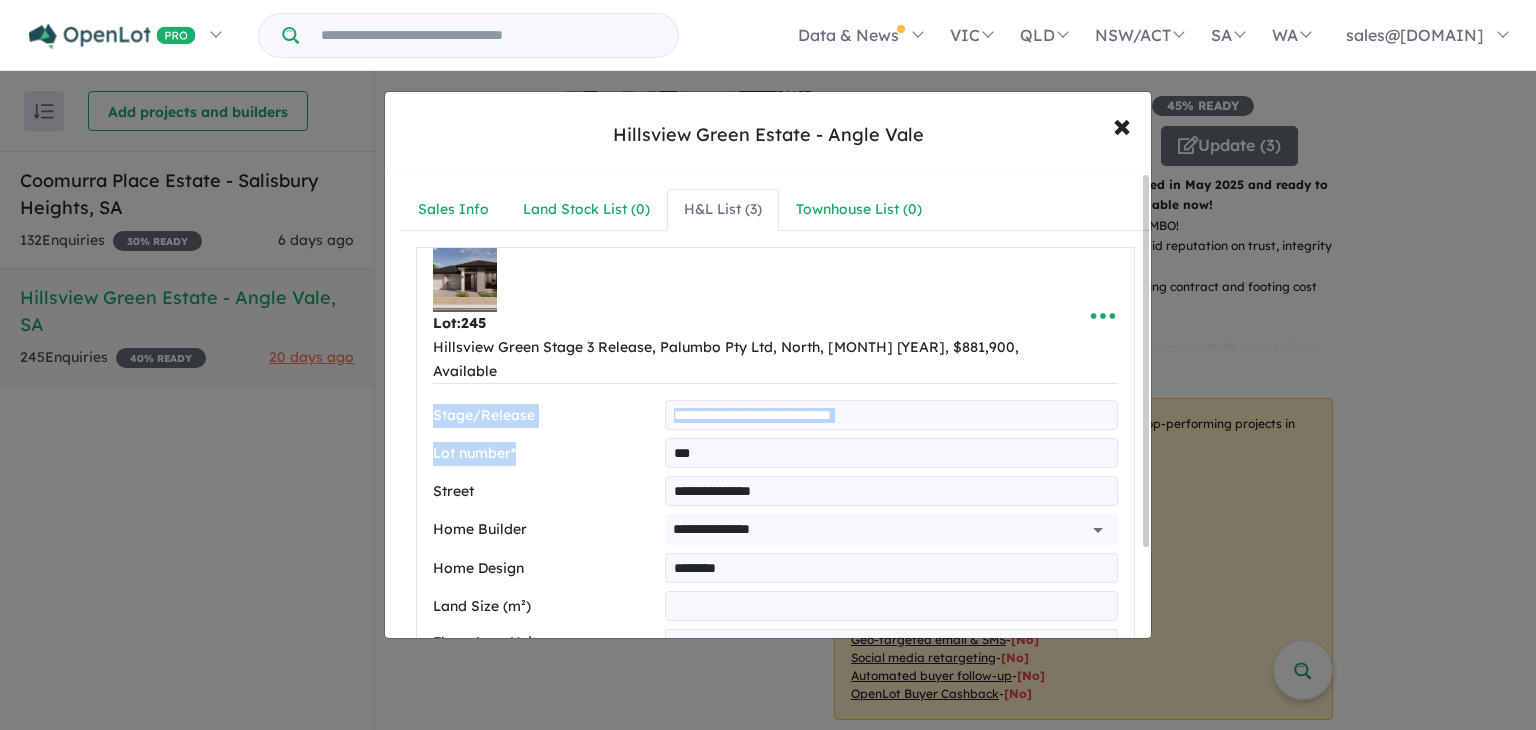 drag, startPoint x: 1149, startPoint y: 320, endPoint x: 1137, endPoint y: 441, distance: 121.59358 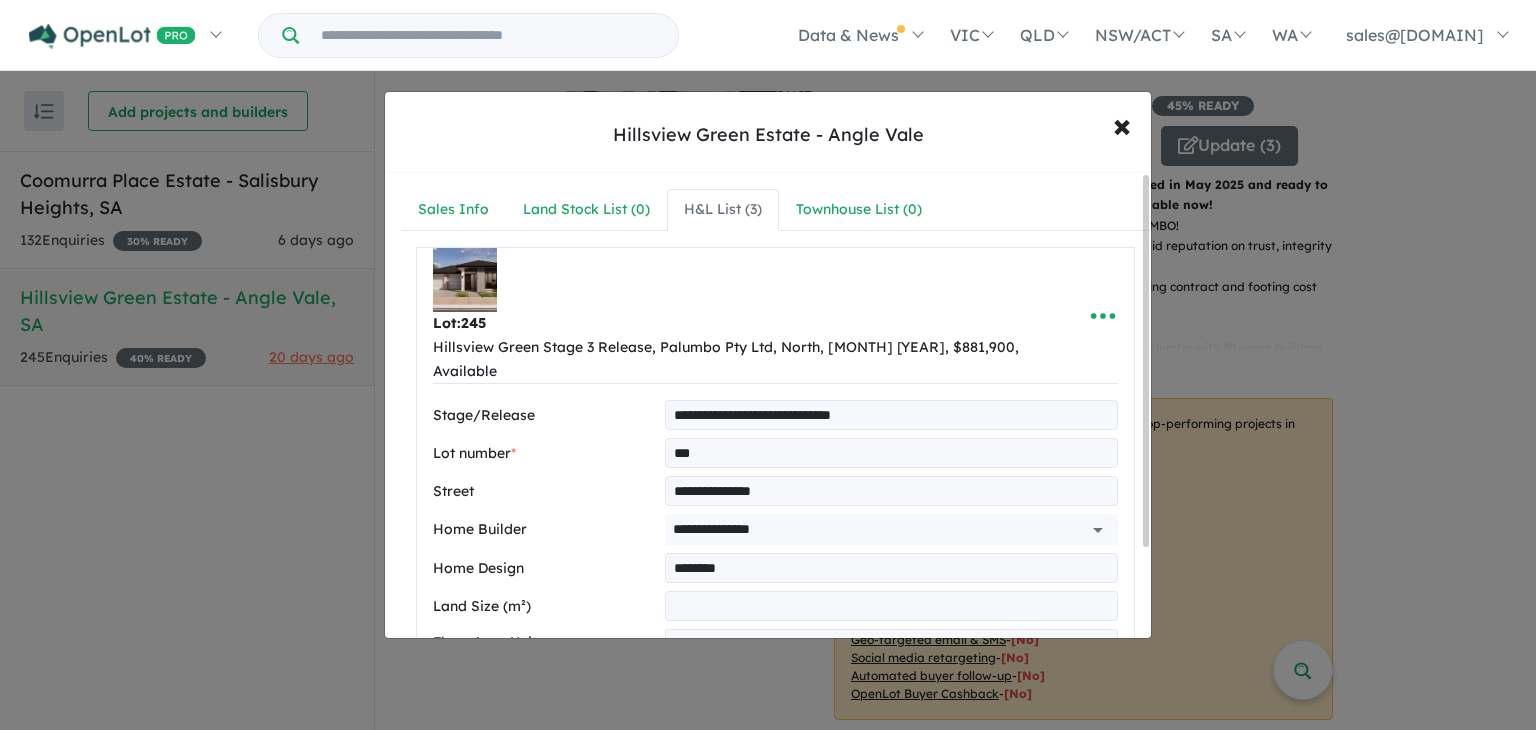 click on "Lot:  245   Hillsview Green Stage 3 Release, Palumbo Pty Ltd, North, May 2025, $881,900, Available" at bounding box center (744, 315) 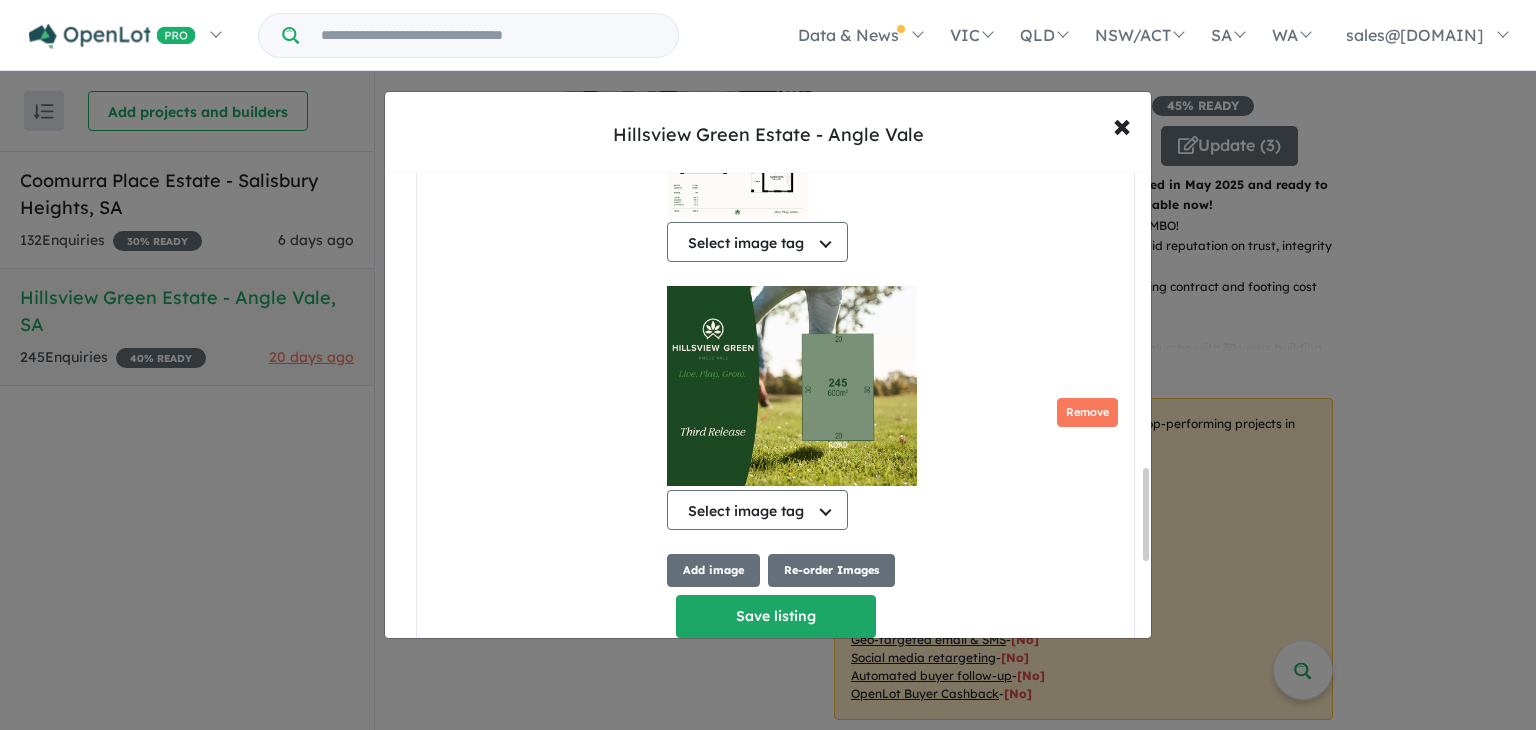drag, startPoint x: 1143, startPoint y: 334, endPoint x: 1144, endPoint y: 349, distance: 15.033297 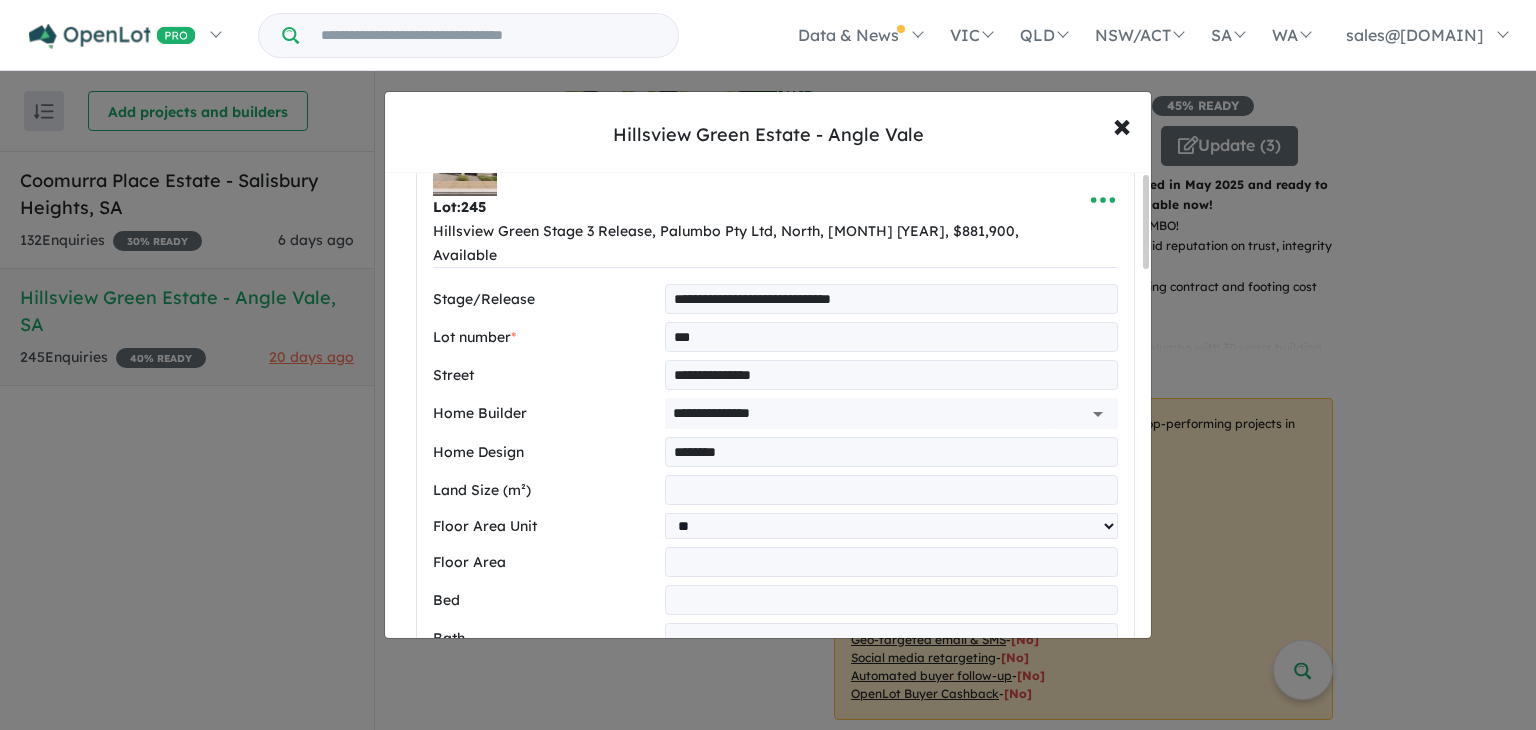 scroll, scrollTop: 0, scrollLeft: 0, axis: both 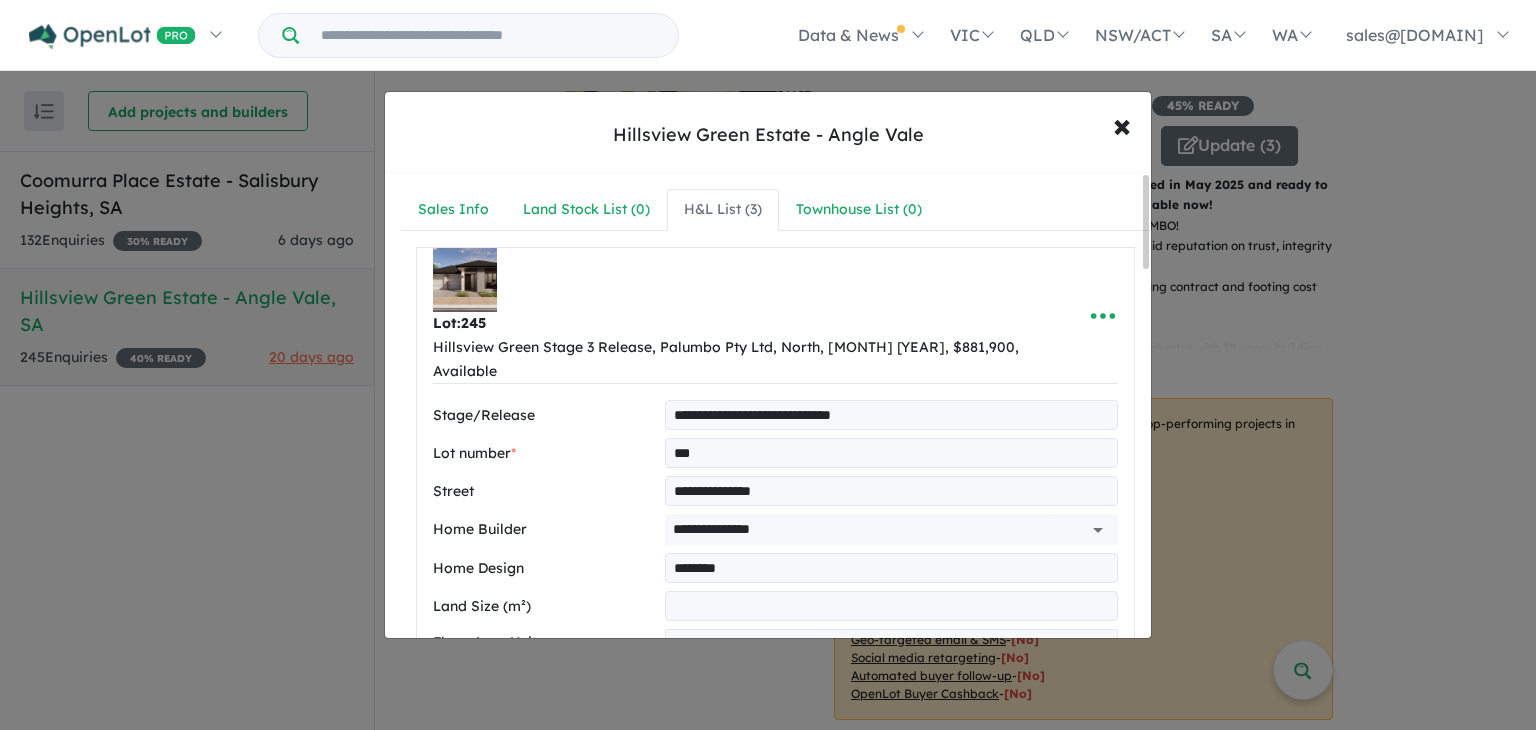 drag, startPoint x: 1144, startPoint y: 545, endPoint x: 1112, endPoint y: 217, distance: 329.55728 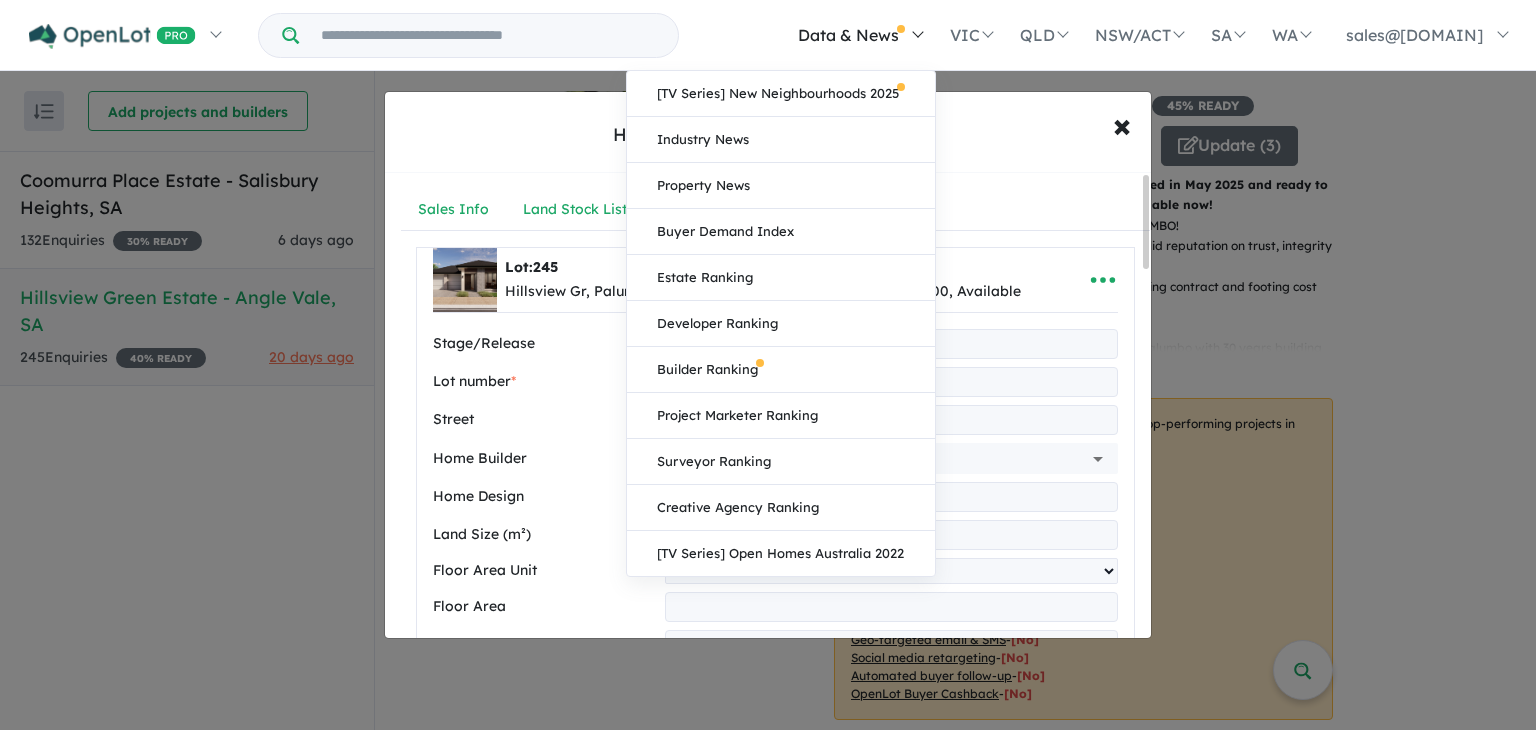 type on "**********" 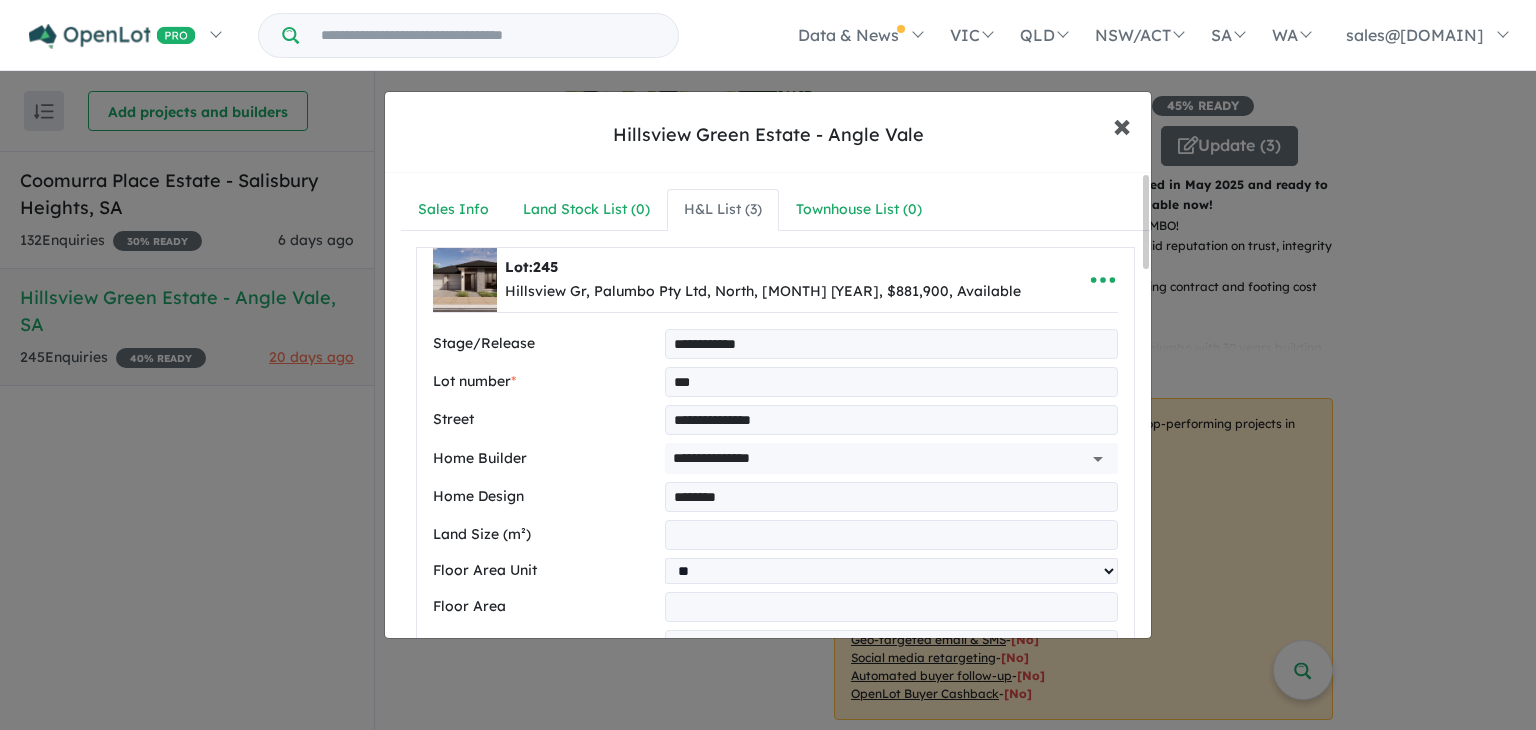 click on "×" at bounding box center (1122, 124) 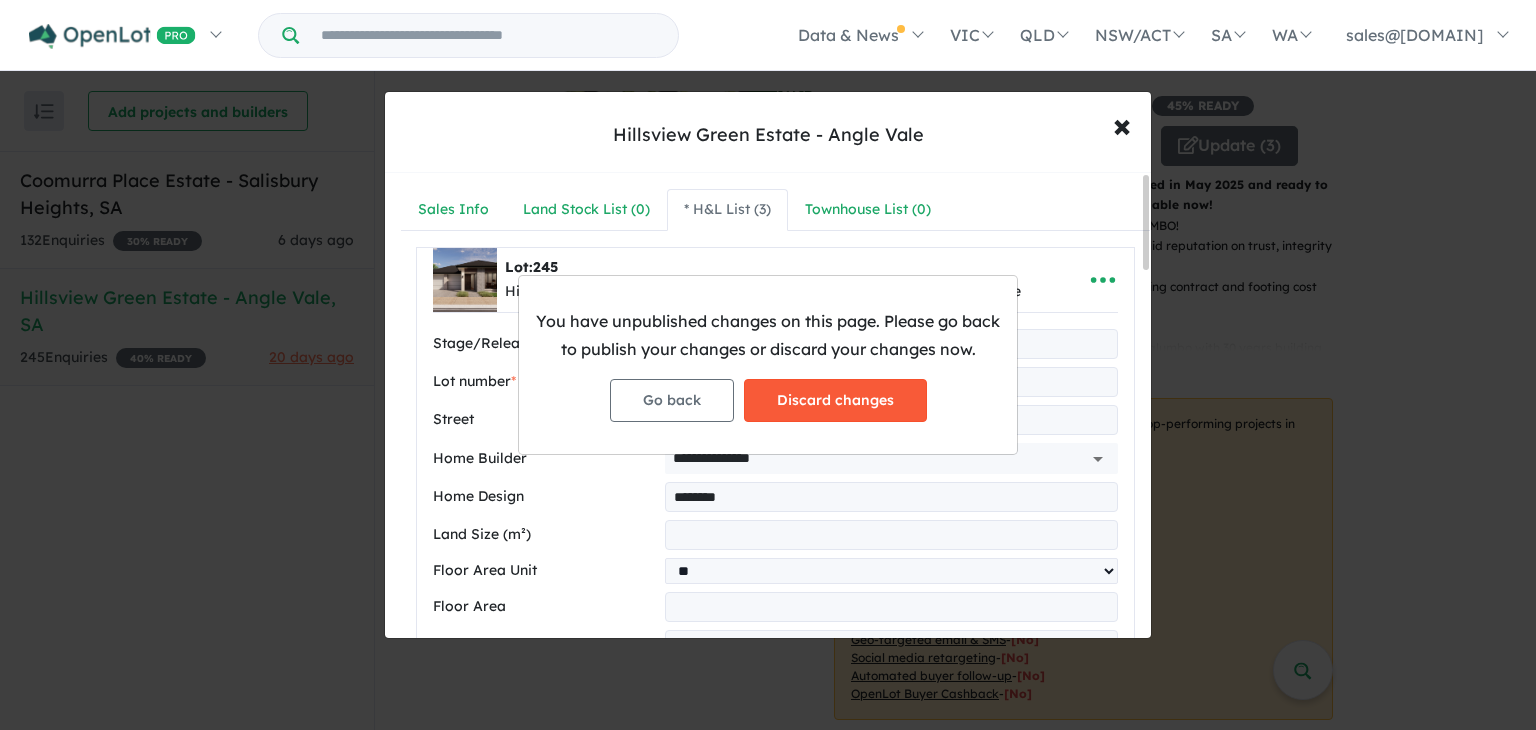 click on "Discard changes" at bounding box center (835, 400) 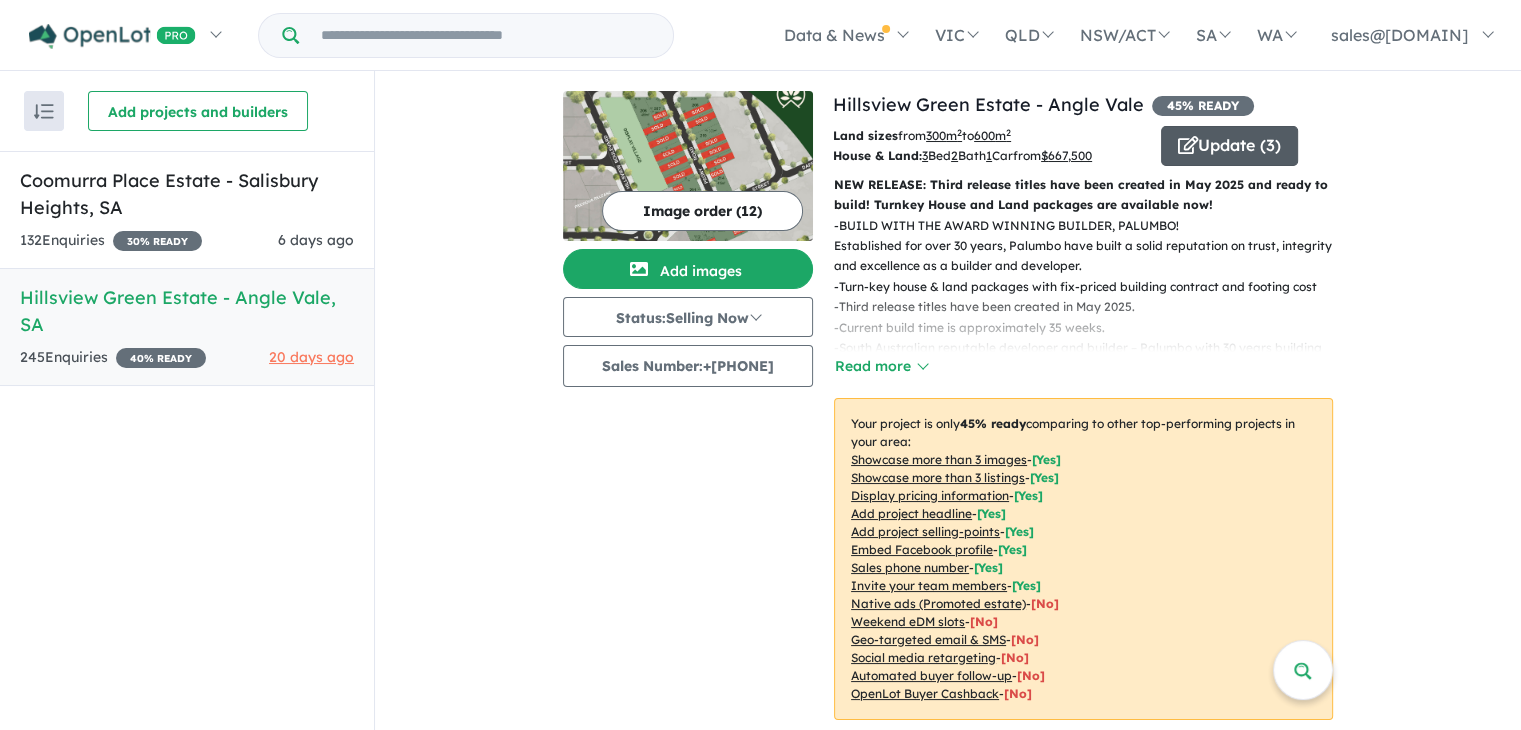click on "Update ( 3 )" at bounding box center (1229, 146) 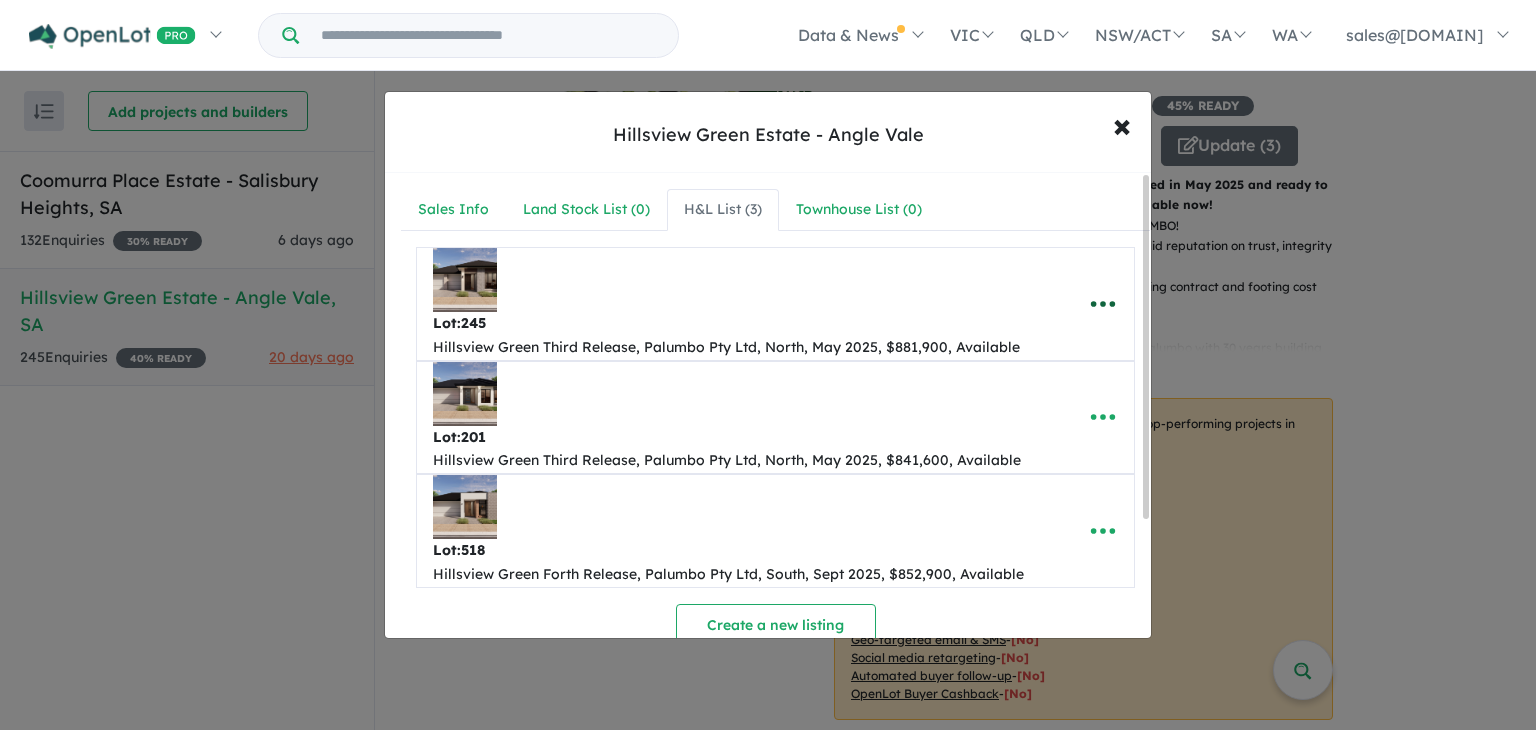 click 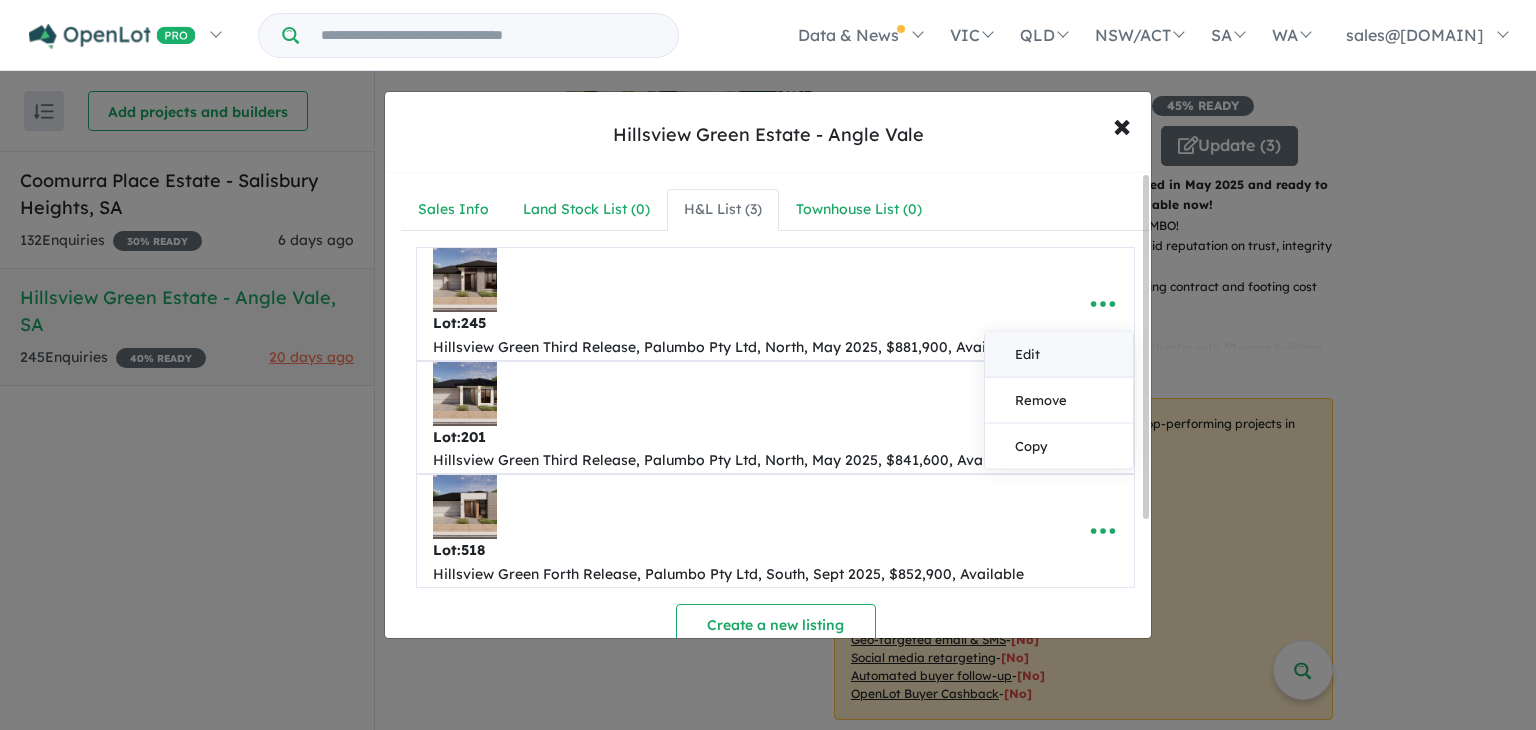 click on "Edit" at bounding box center (1059, 354) 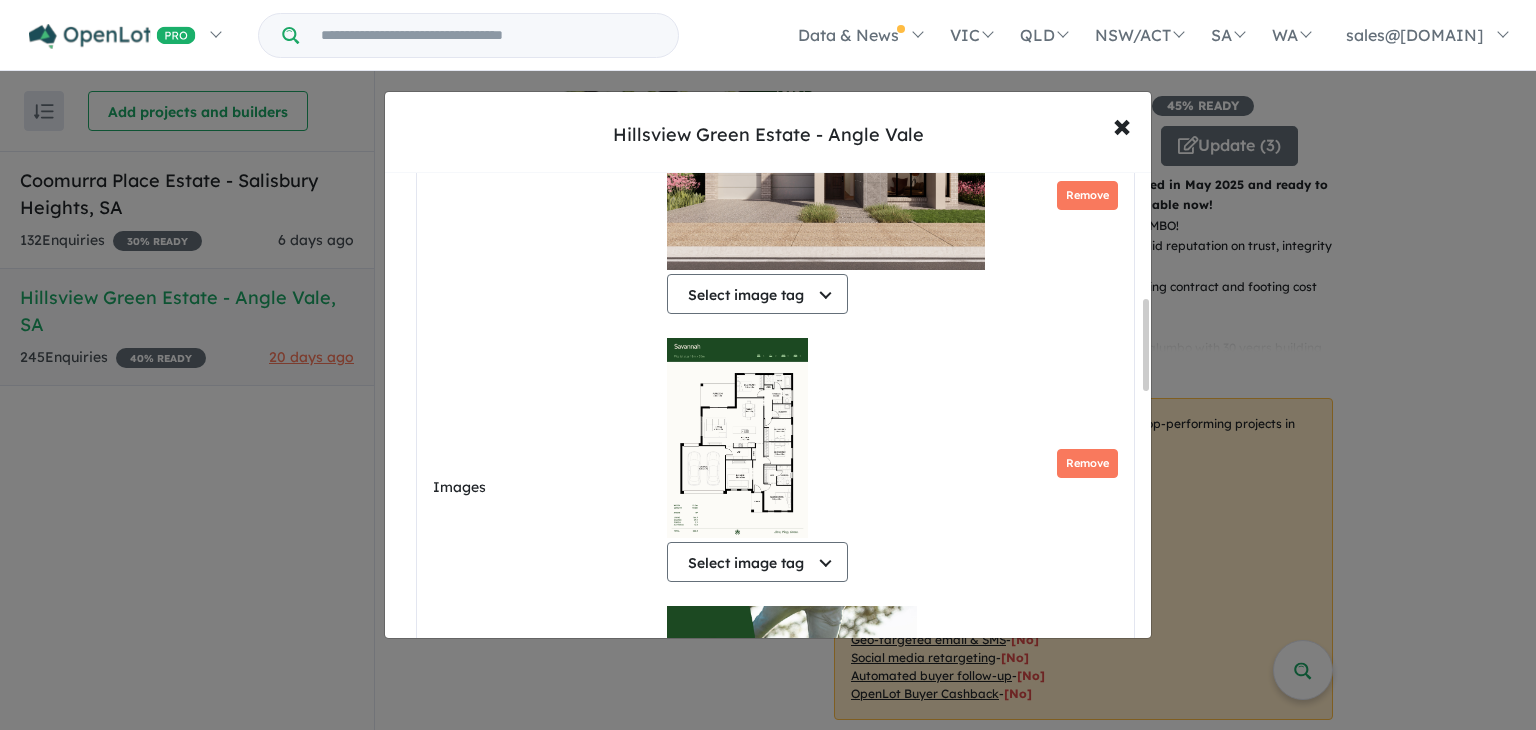 scroll, scrollTop: 462, scrollLeft: 0, axis: vertical 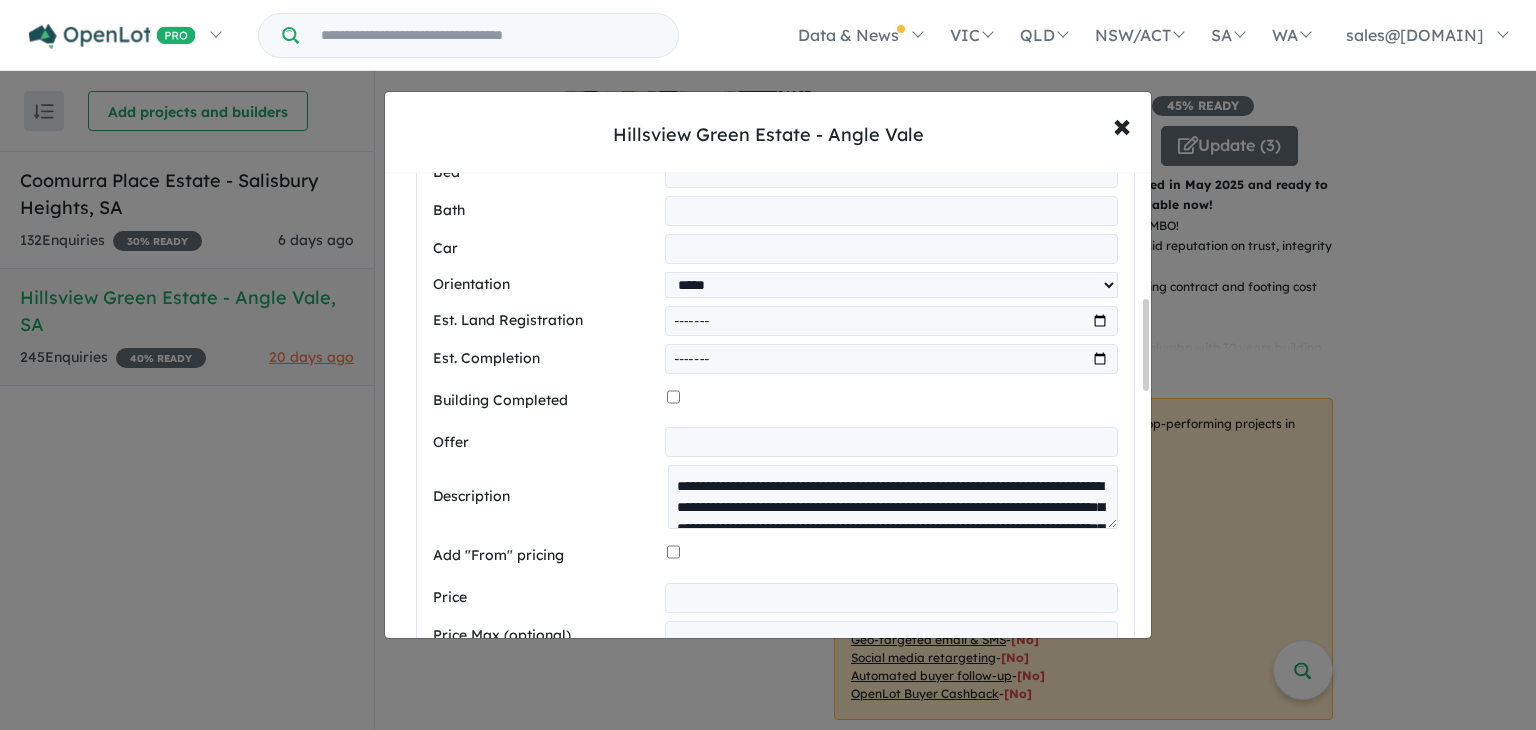 drag, startPoint x: 1148, startPoint y: 345, endPoint x: 1142, endPoint y: 182, distance: 163.1104 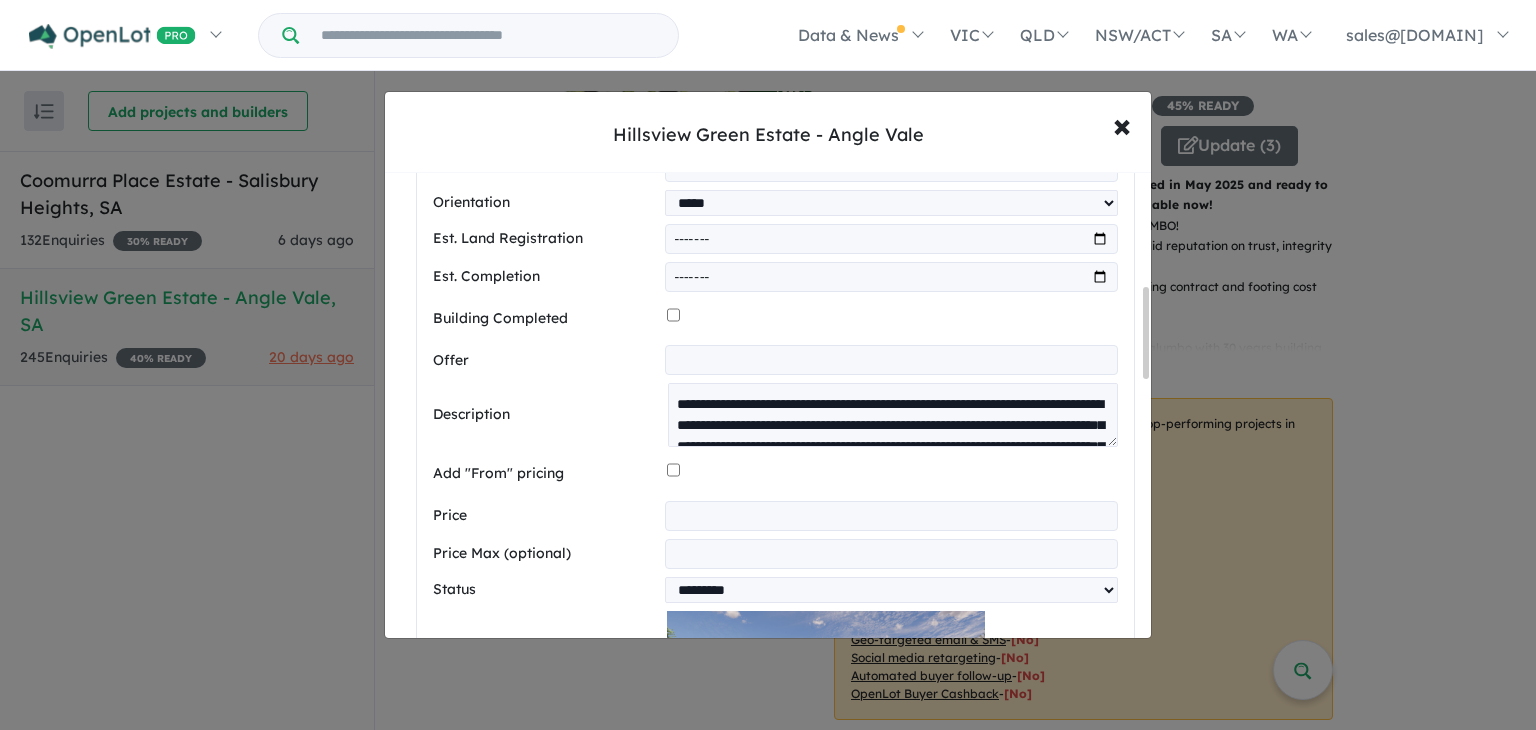 scroll, scrollTop: 639, scrollLeft: 0, axis: vertical 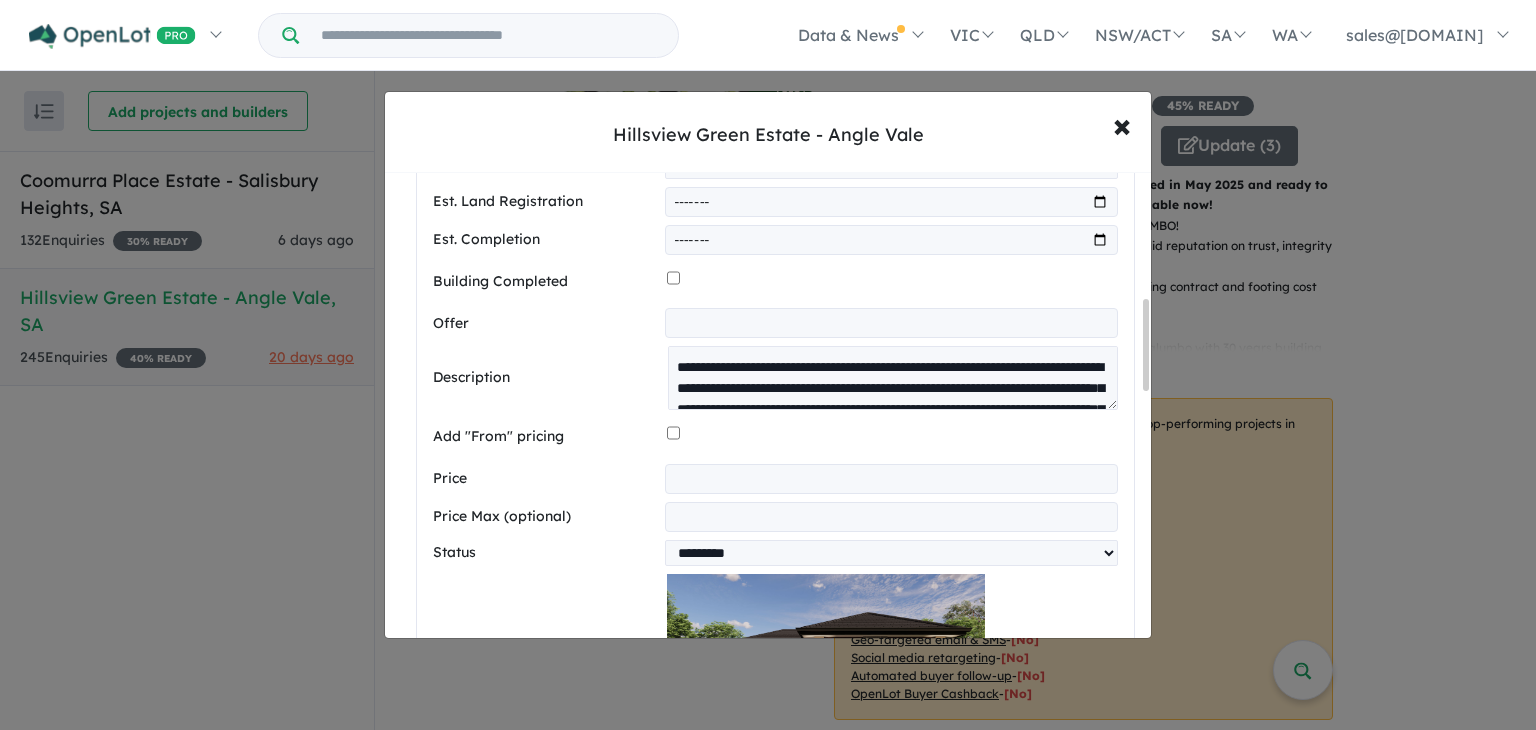 drag, startPoint x: 1147, startPoint y: 319, endPoint x: 1153, endPoint y: 354, distance: 35.510563 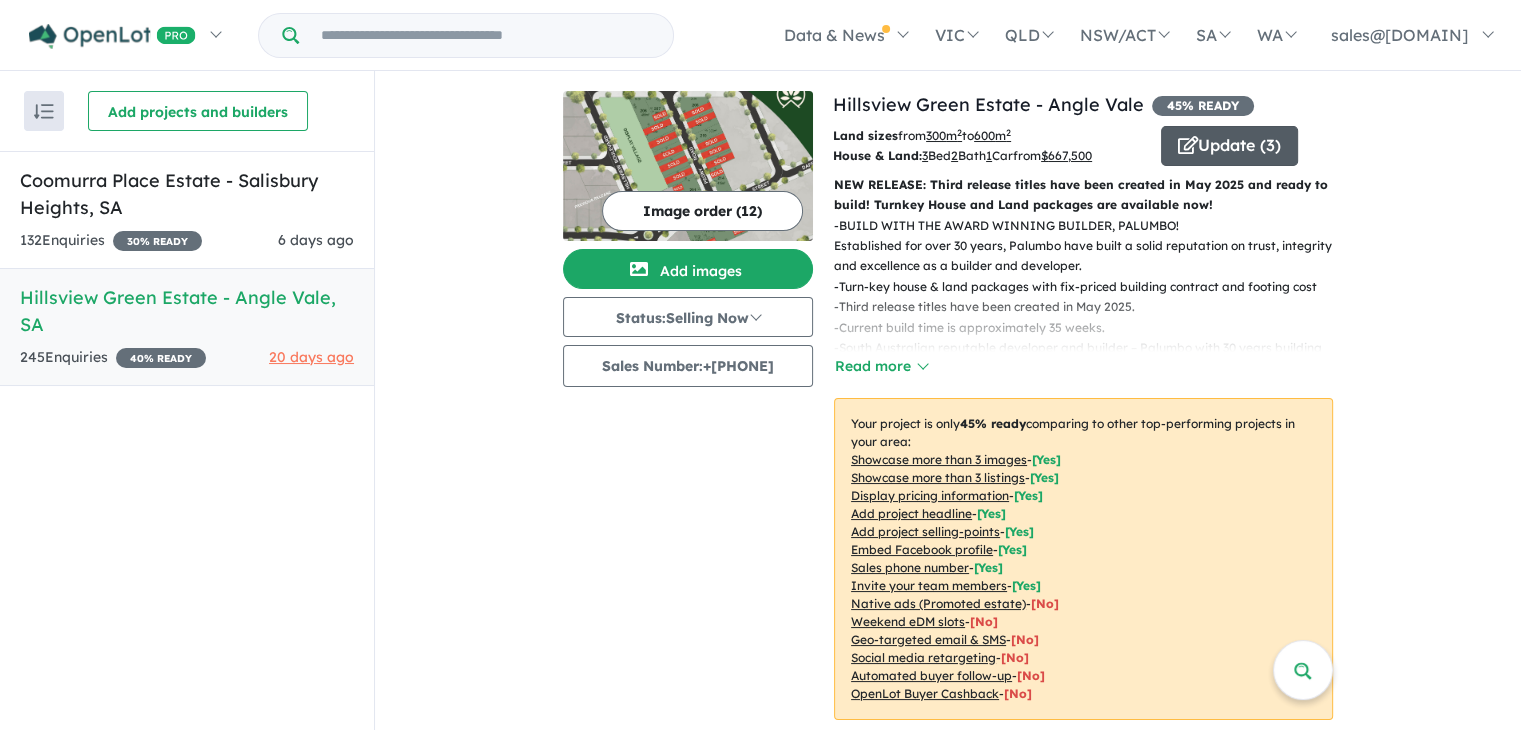 click on "Update ( 3 )" at bounding box center (1229, 146) 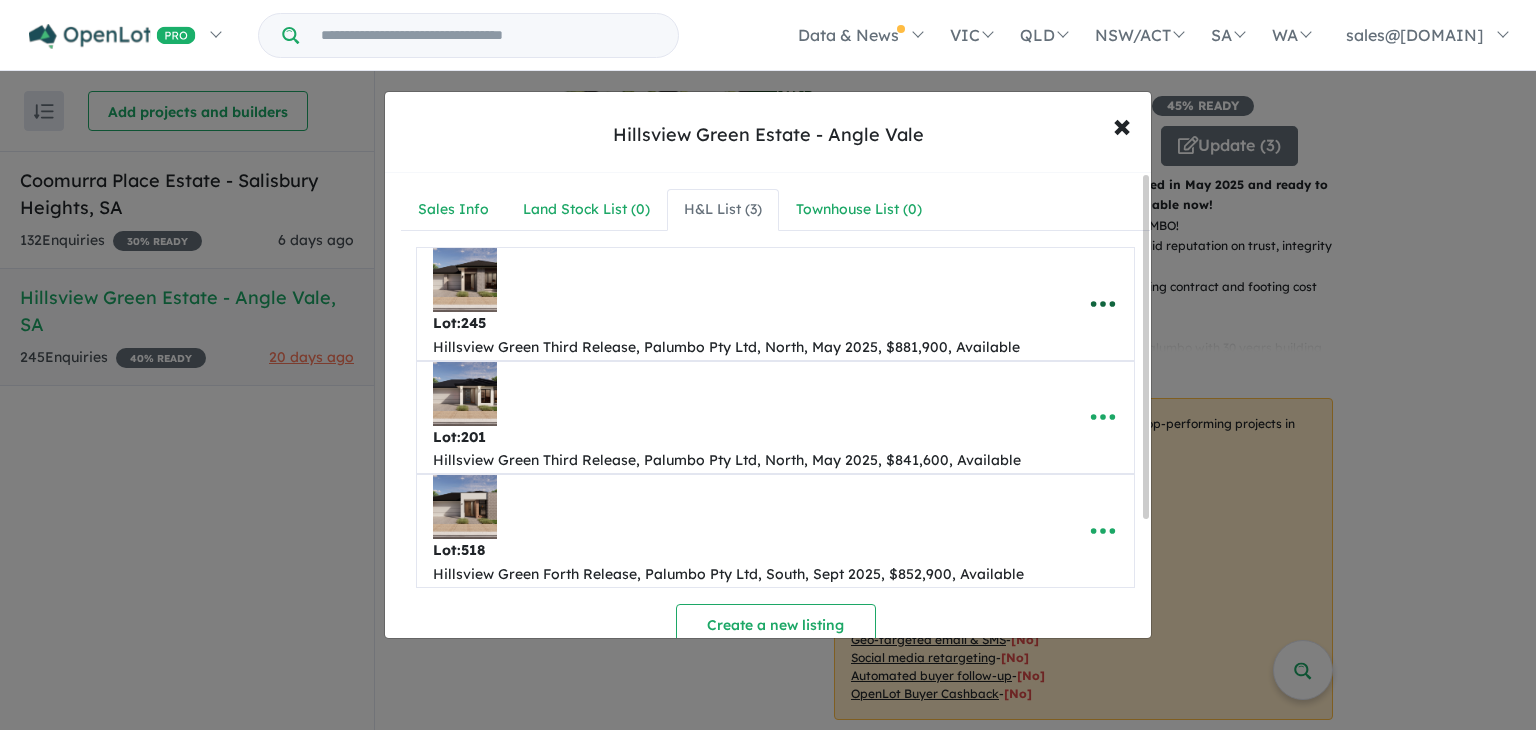 click at bounding box center [1103, 304] 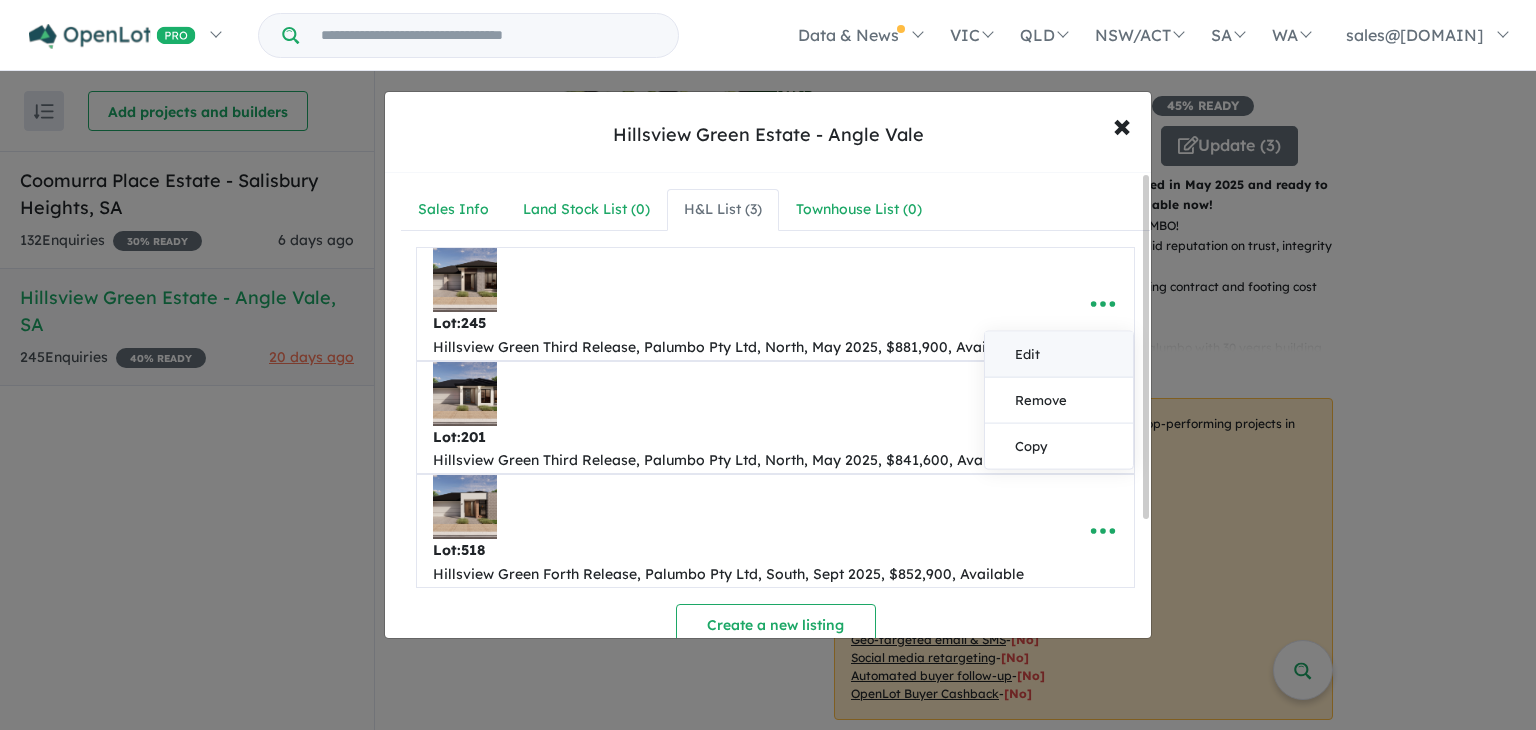 click on "Edit" at bounding box center (1059, 354) 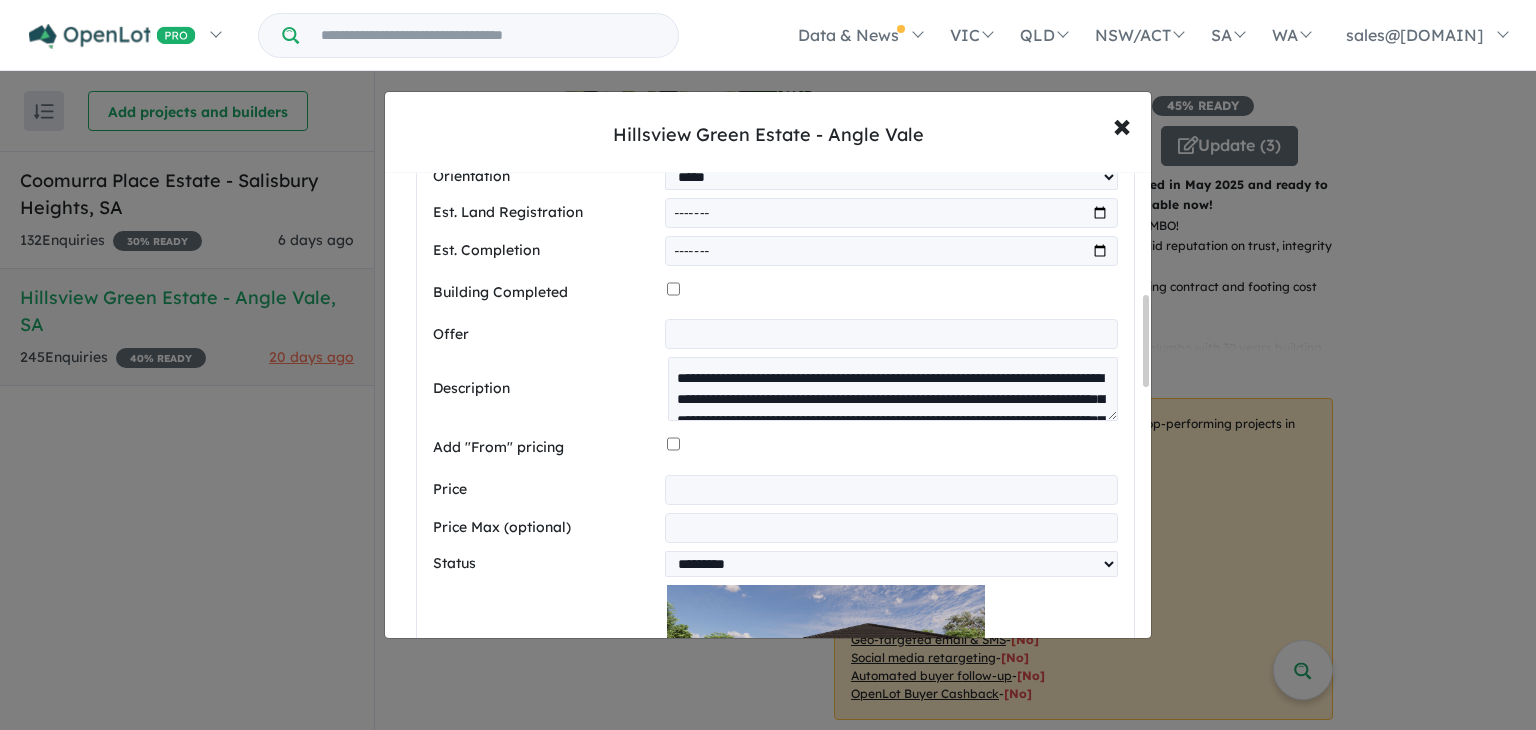 scroll, scrollTop: 602, scrollLeft: 0, axis: vertical 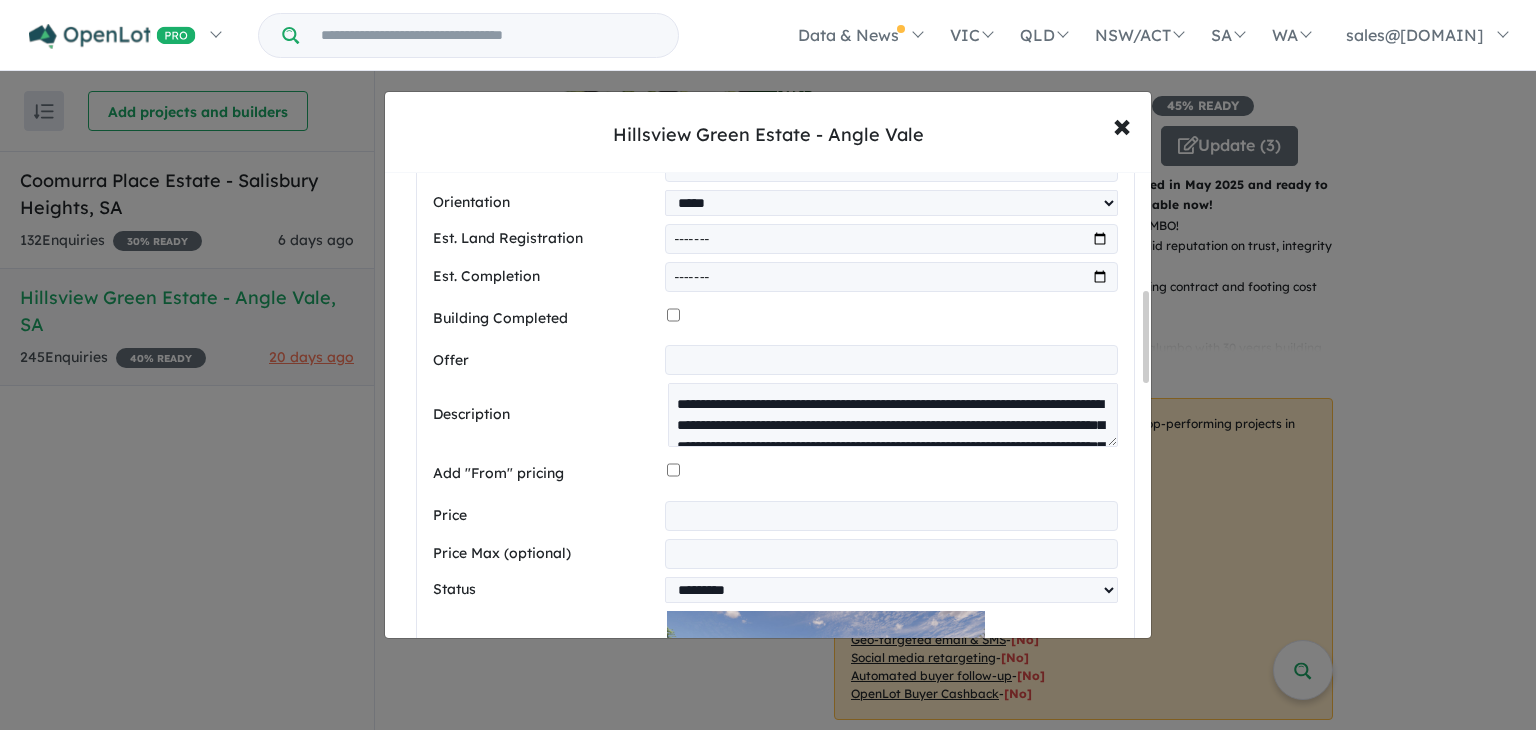drag, startPoint x: 1144, startPoint y: 300, endPoint x: 1124, endPoint y: 164, distance: 137.46272 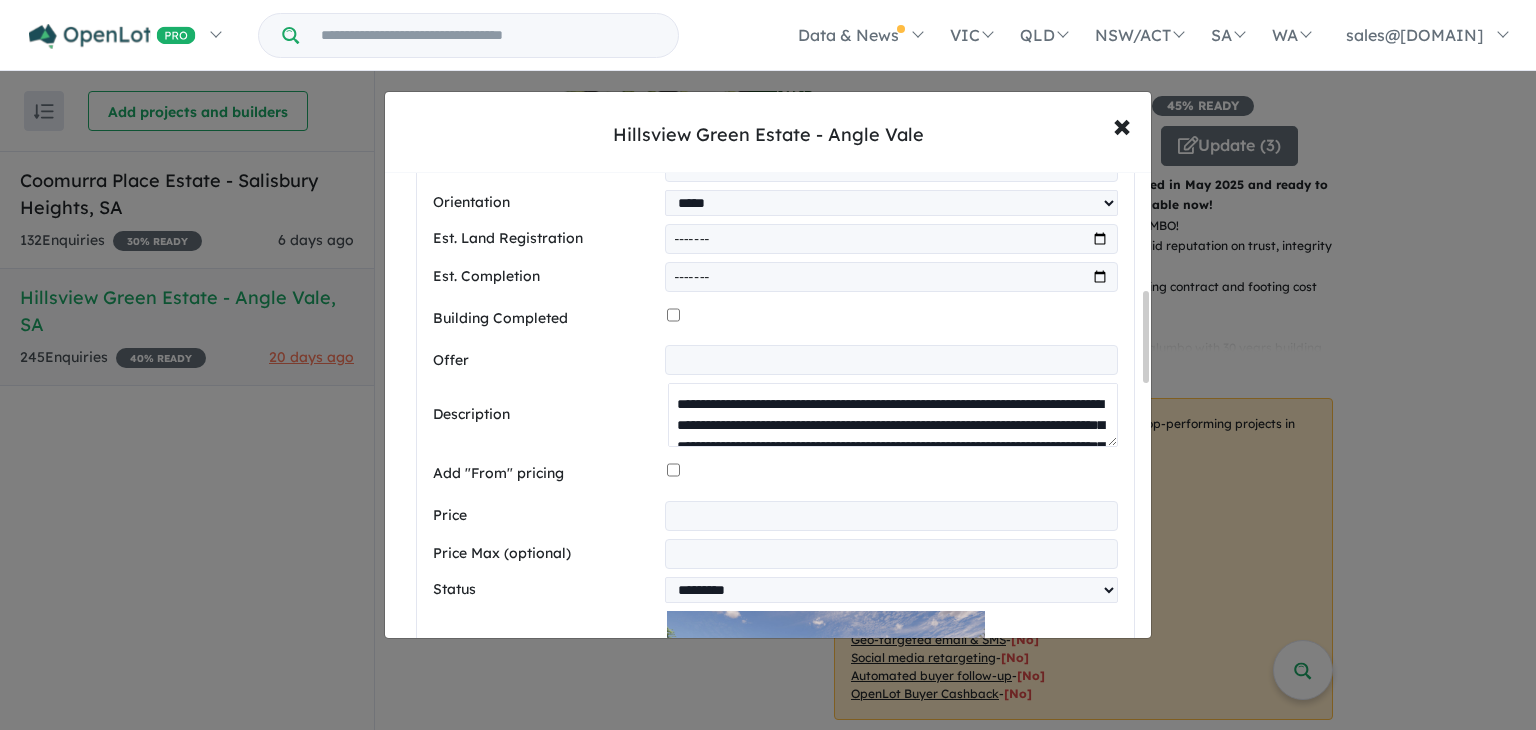 scroll, scrollTop: 104, scrollLeft: 0, axis: vertical 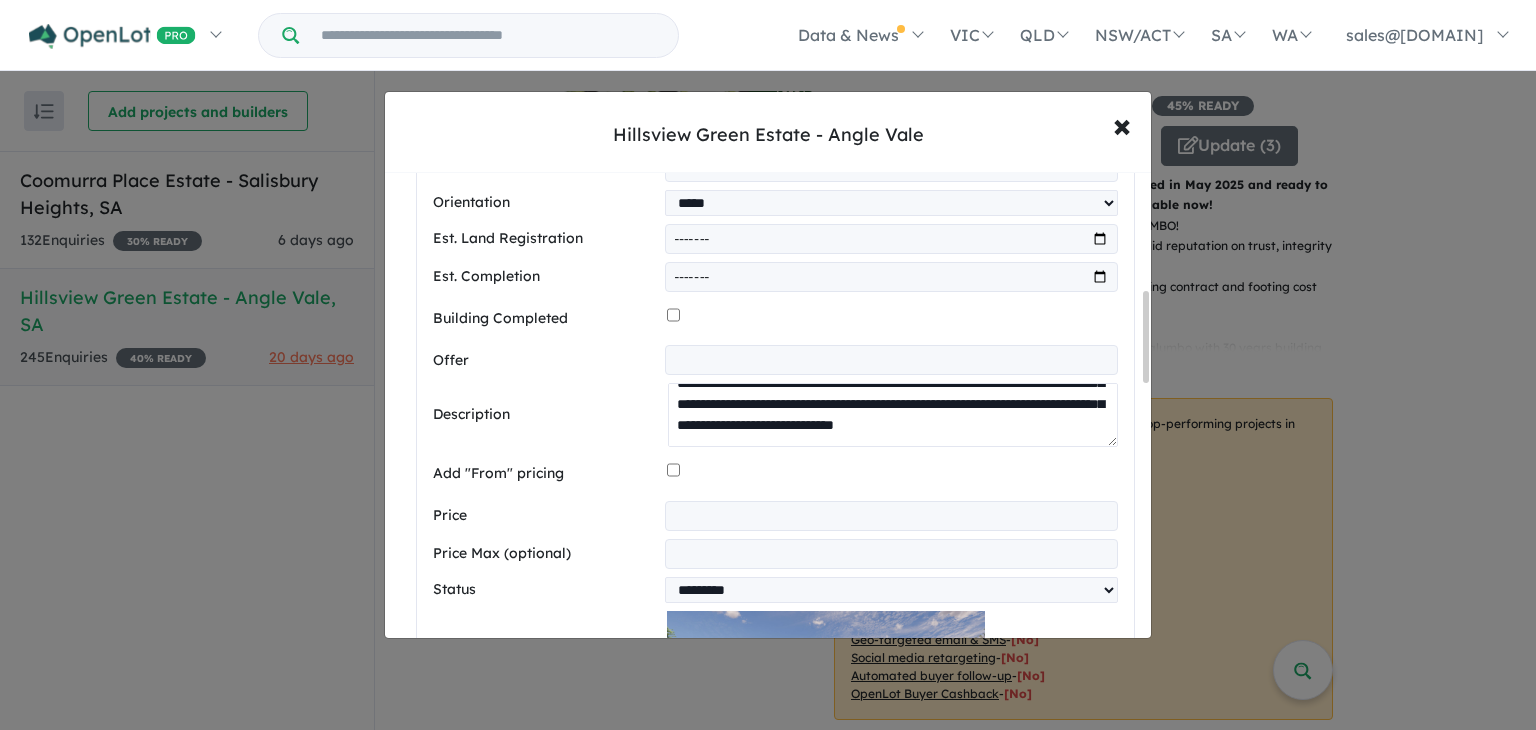 drag, startPoint x: 669, startPoint y: 408, endPoint x: 889, endPoint y: 512, distance: 243.34338 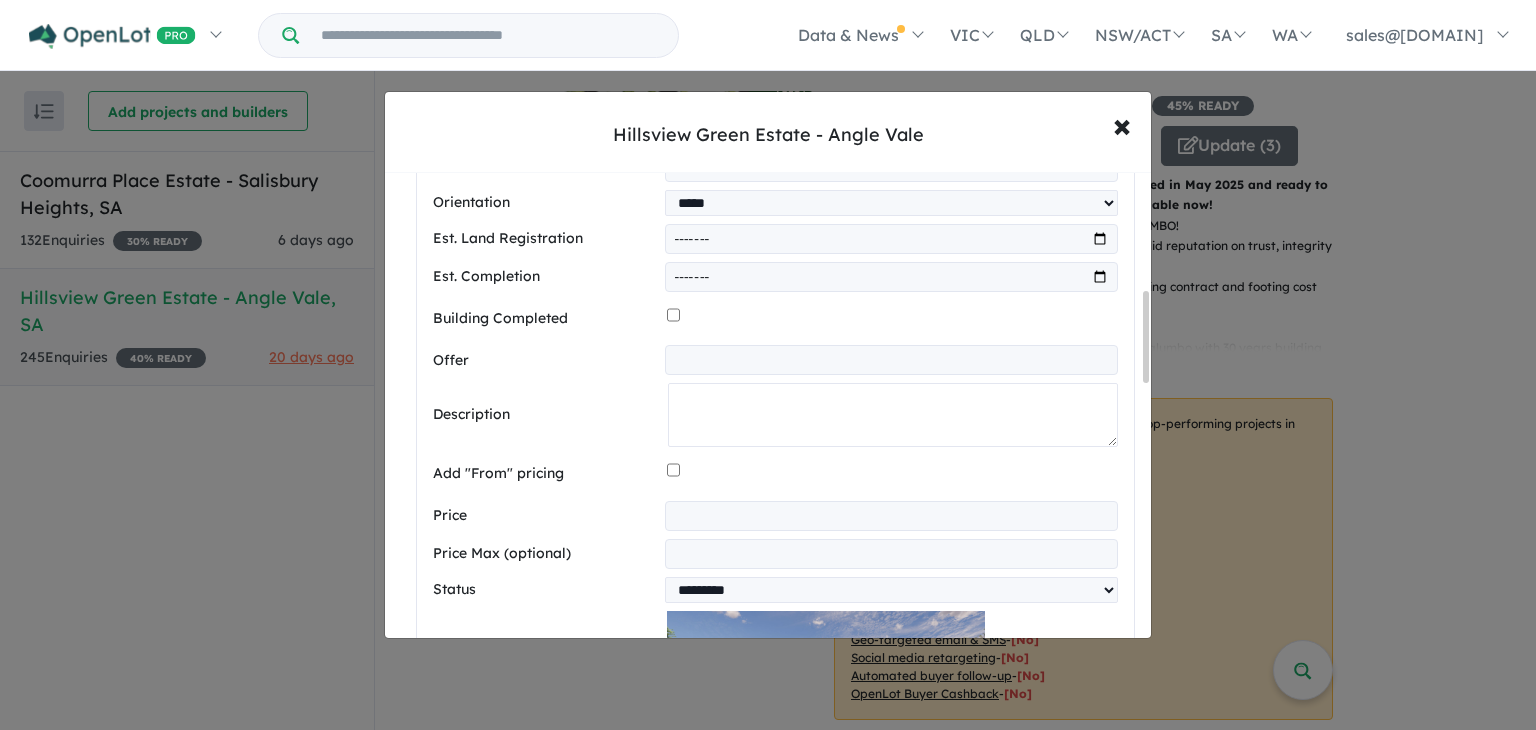 scroll, scrollTop: 0, scrollLeft: 0, axis: both 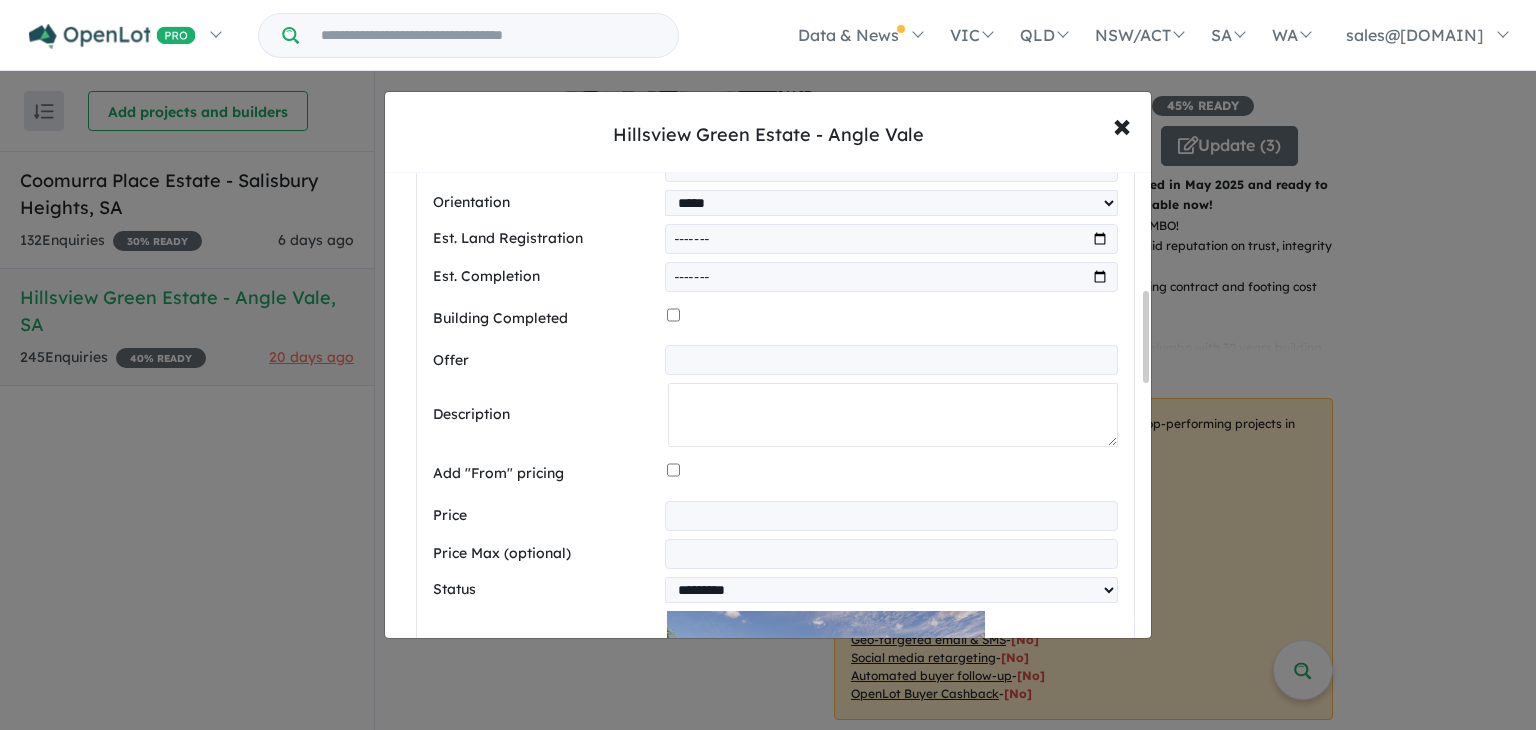 paste on "**********" 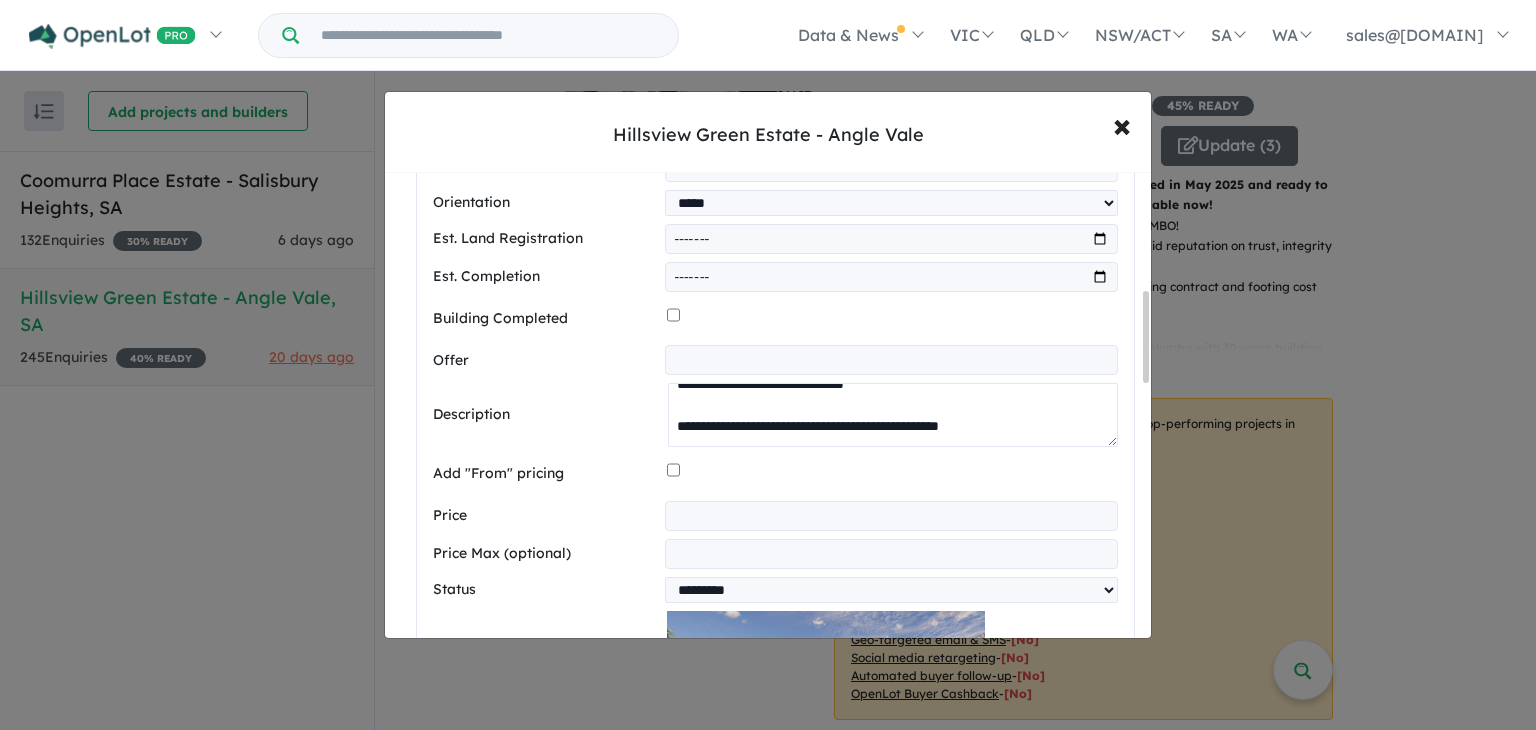 scroll, scrollTop: 0, scrollLeft: 0, axis: both 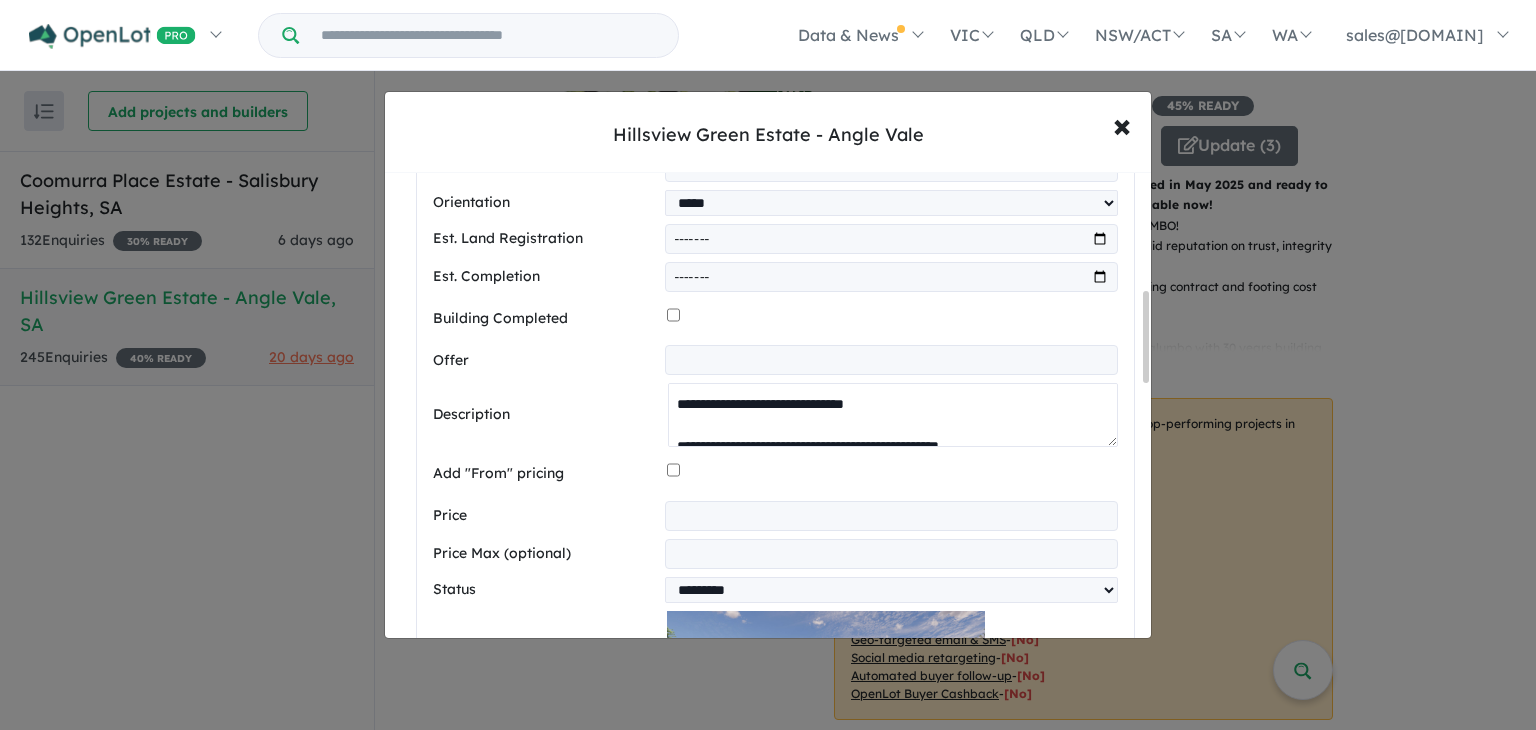 click at bounding box center (893, 415) 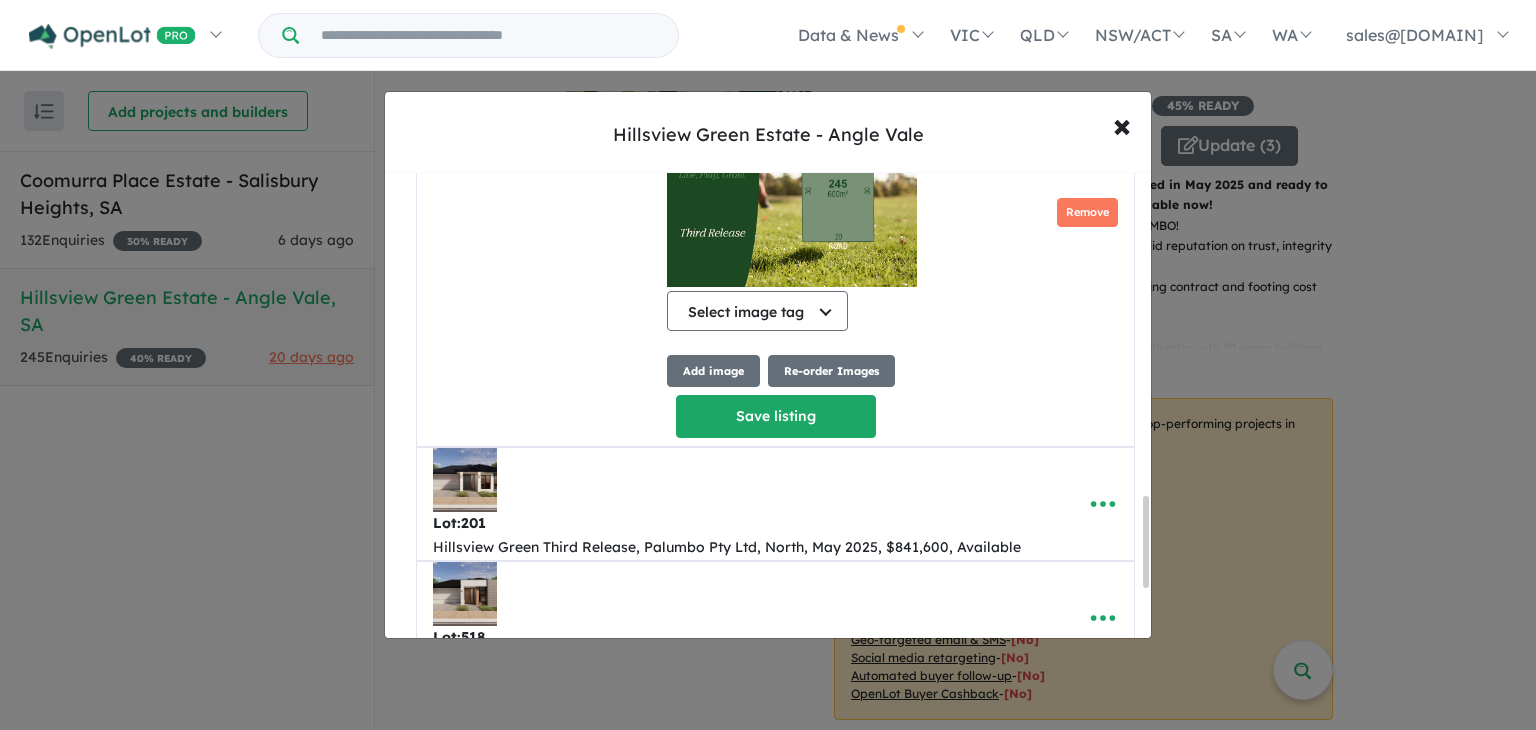 scroll, scrollTop: 1656, scrollLeft: 0, axis: vertical 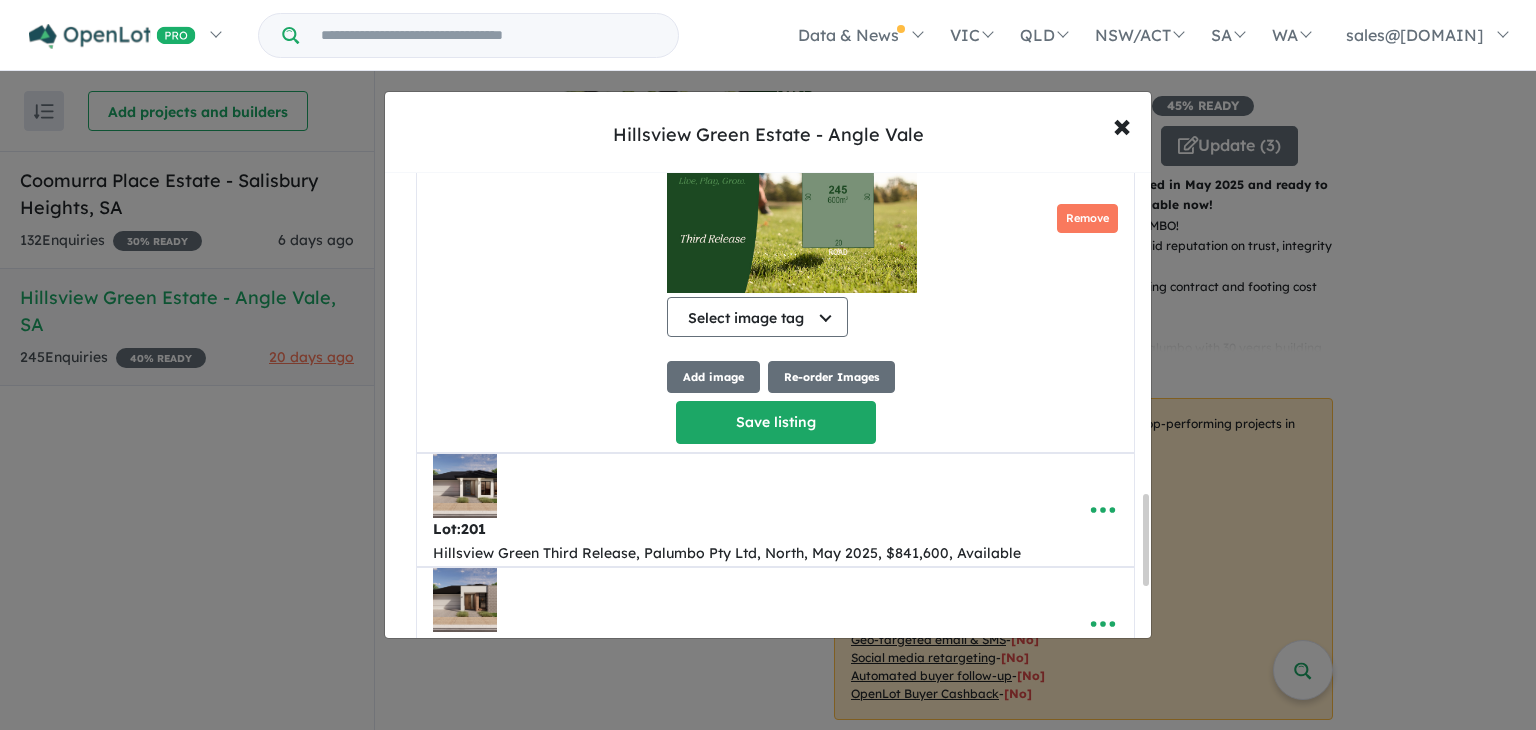 drag, startPoint x: 1148, startPoint y: 361, endPoint x: 1102, endPoint y: 564, distance: 208.14658 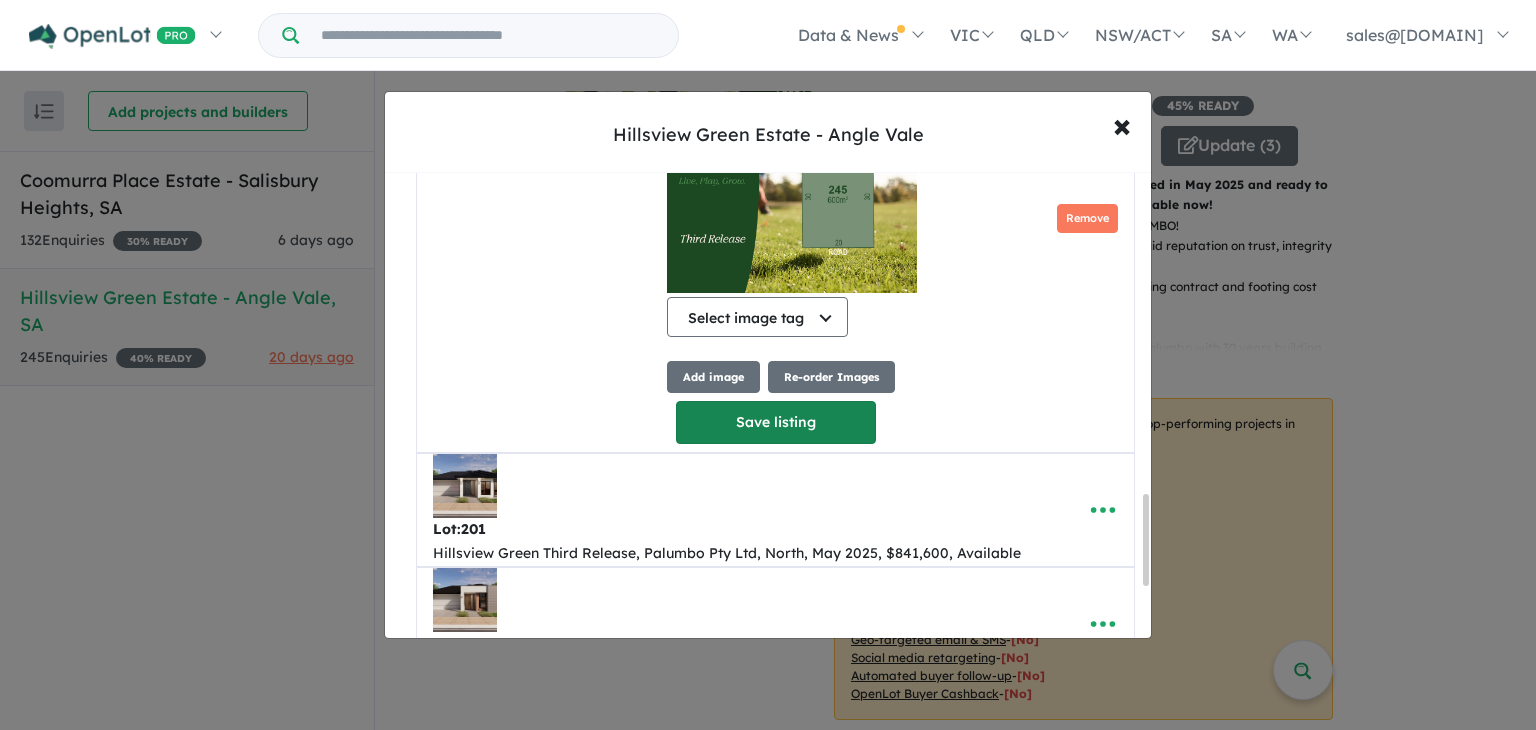 type on "**********" 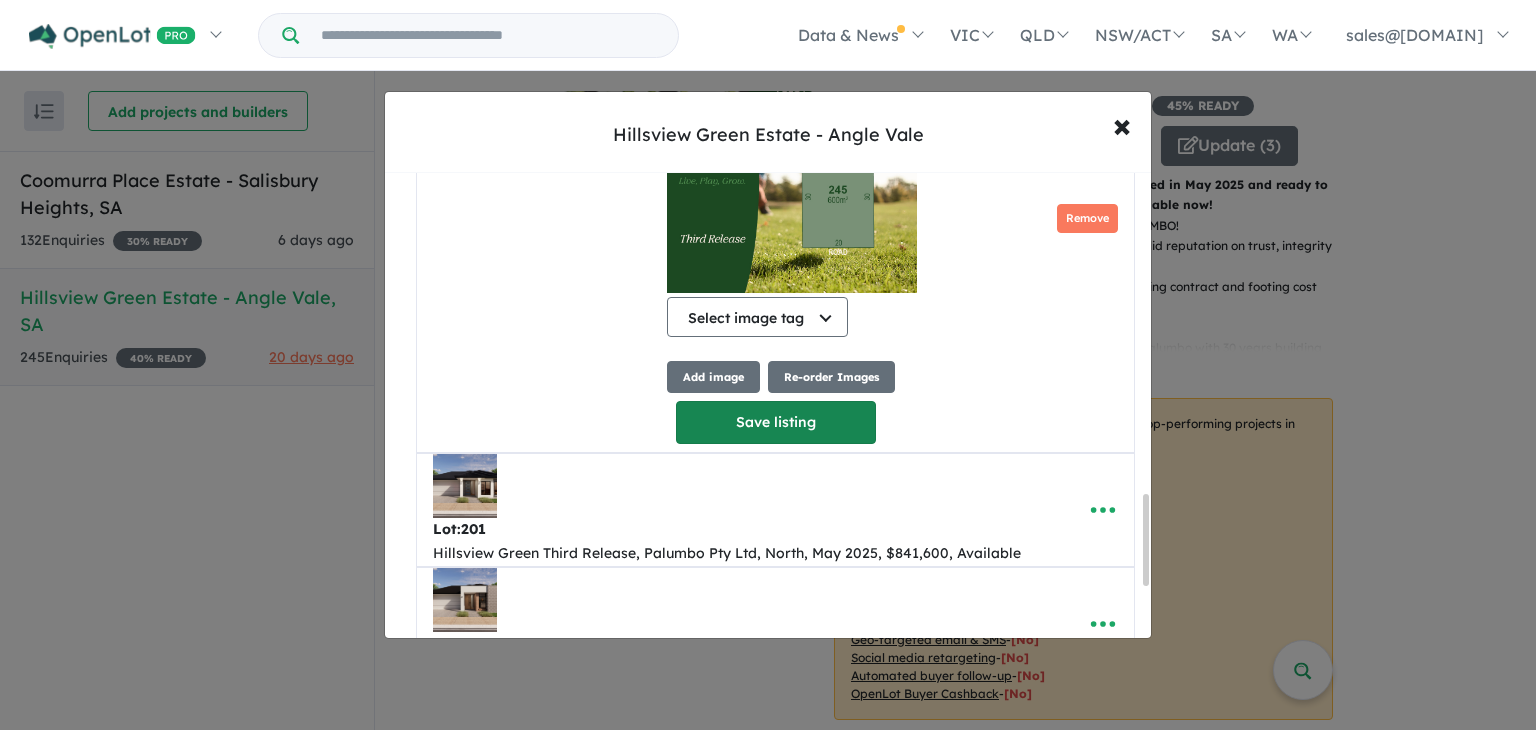 click on "Save listing" at bounding box center (776, 422) 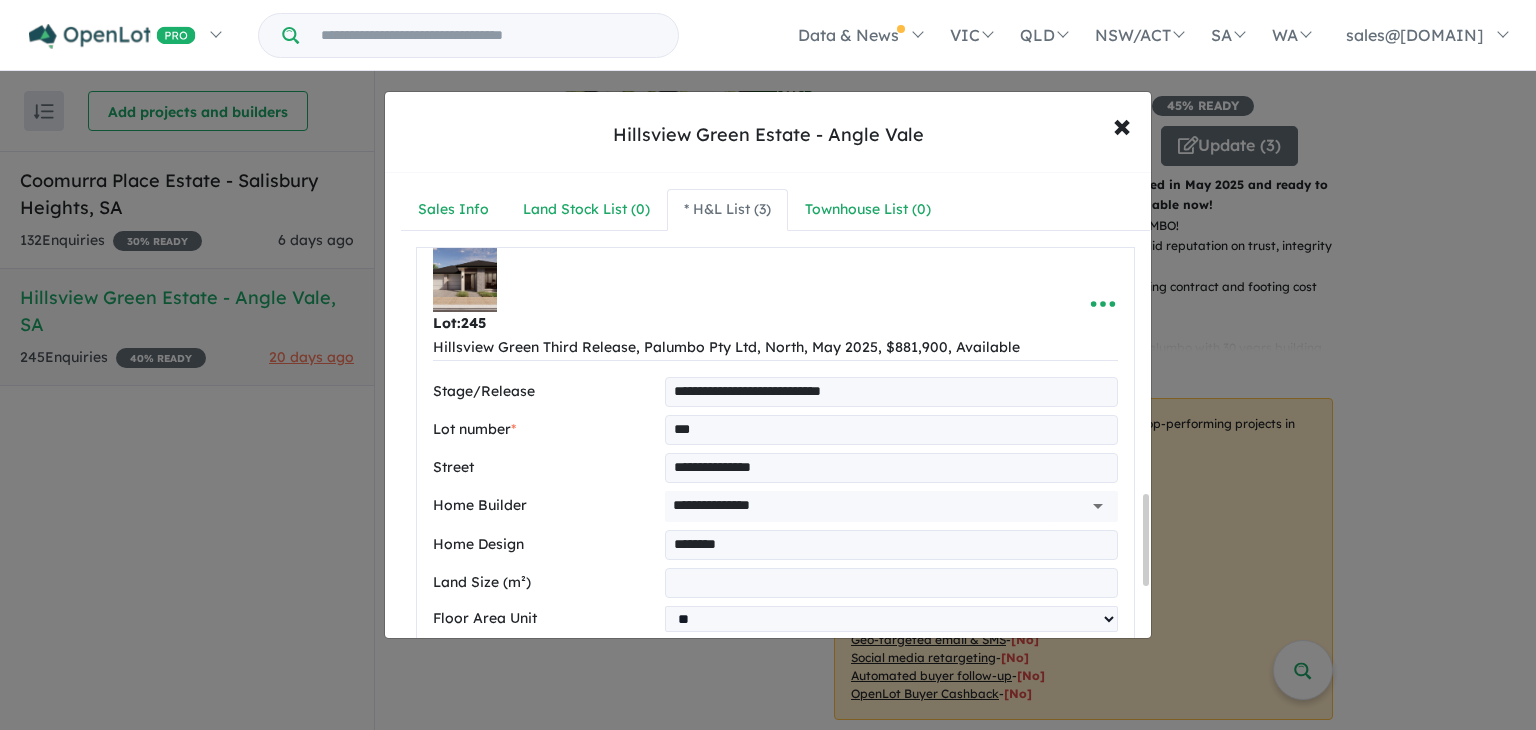 select on "*****" 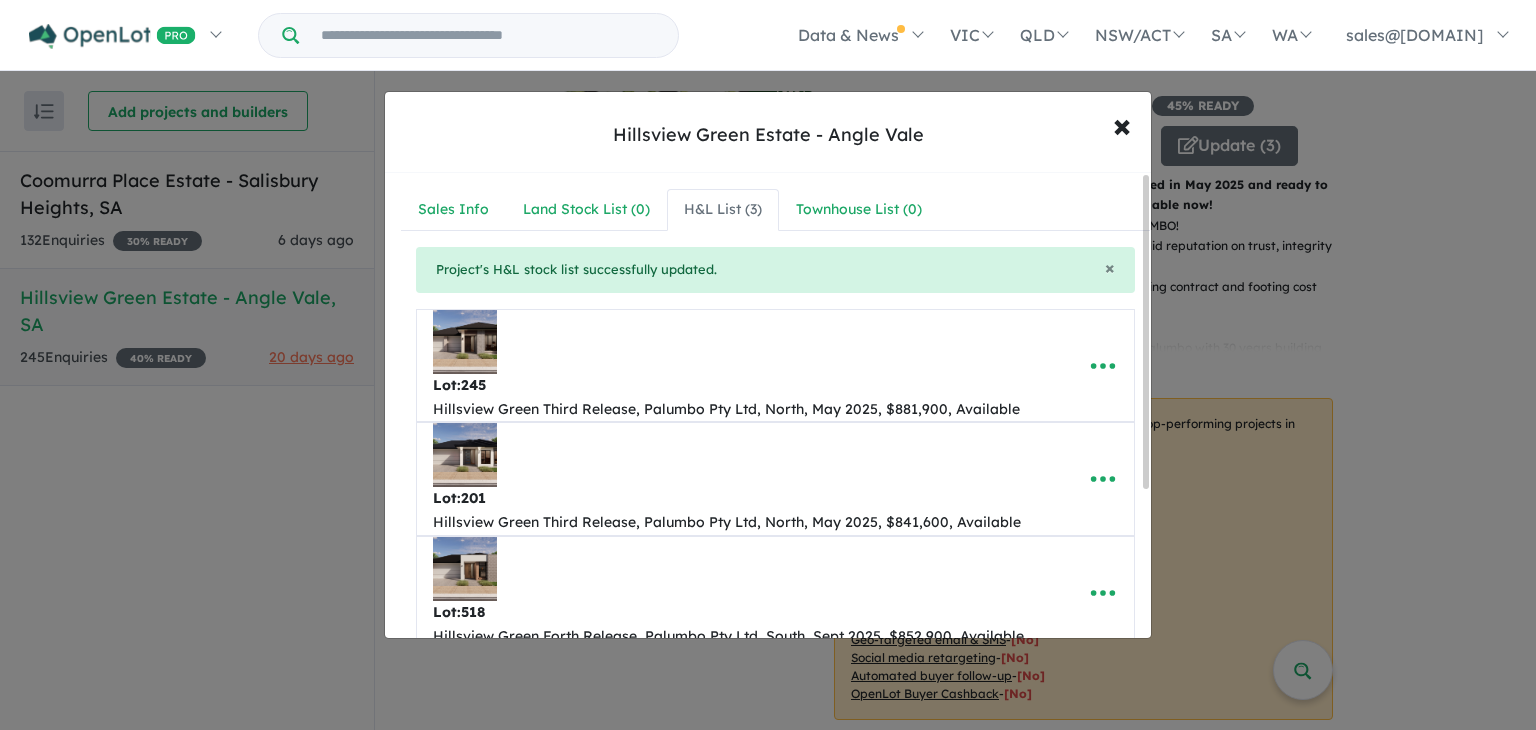drag, startPoint x: 1140, startPoint y: 372, endPoint x: 1140, endPoint y: 399, distance: 27 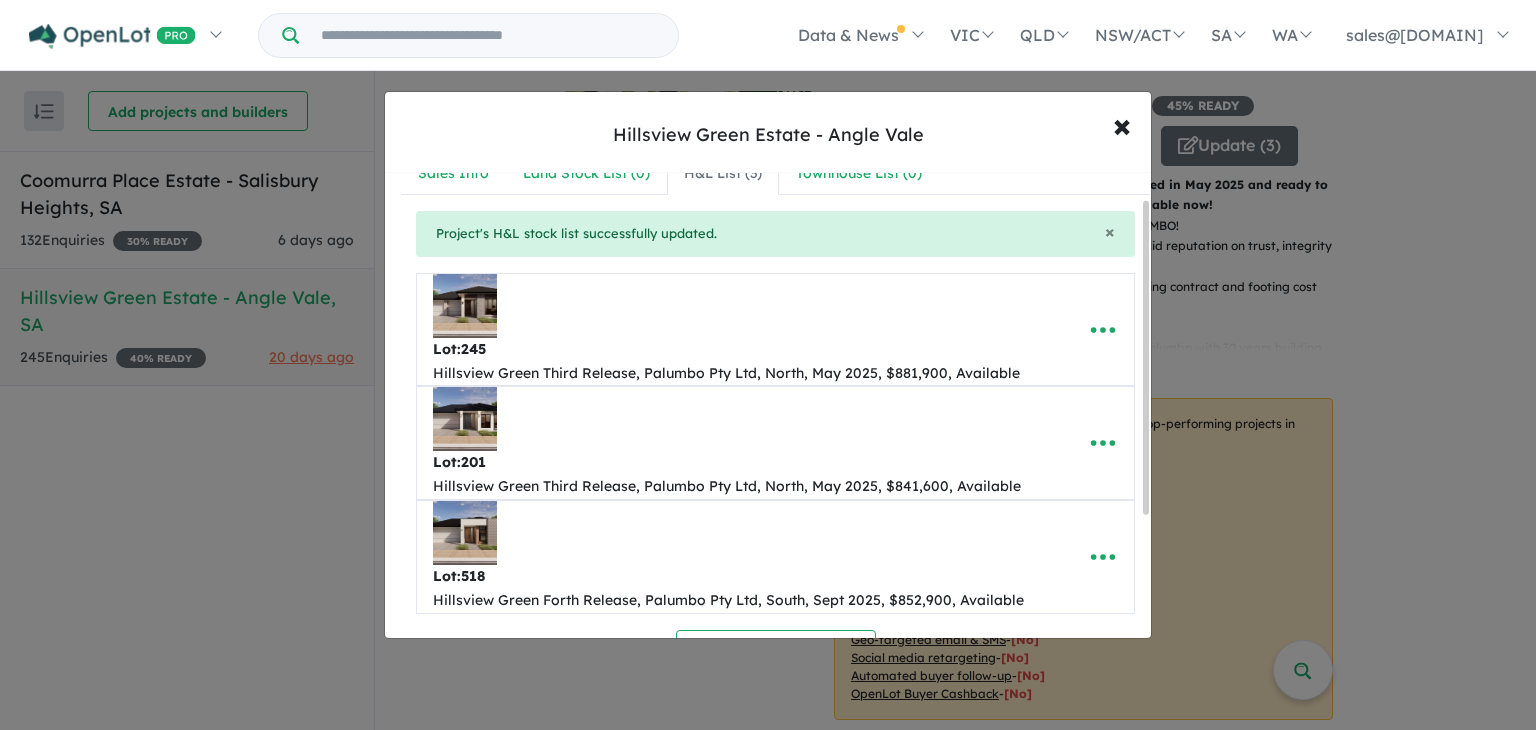 scroll, scrollTop: 39, scrollLeft: 0, axis: vertical 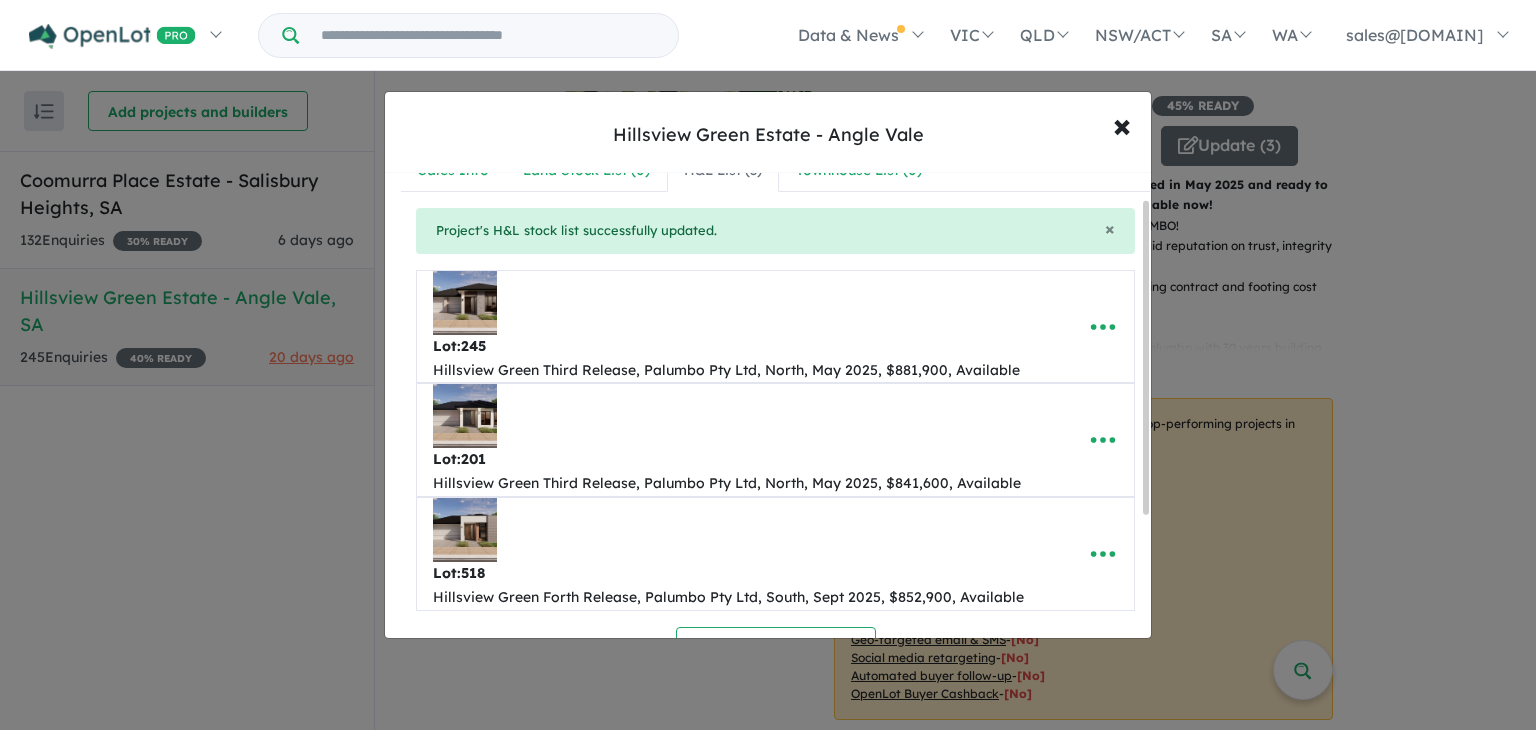 drag, startPoint x: 1147, startPoint y: 379, endPoint x: 1147, endPoint y: 405, distance: 26 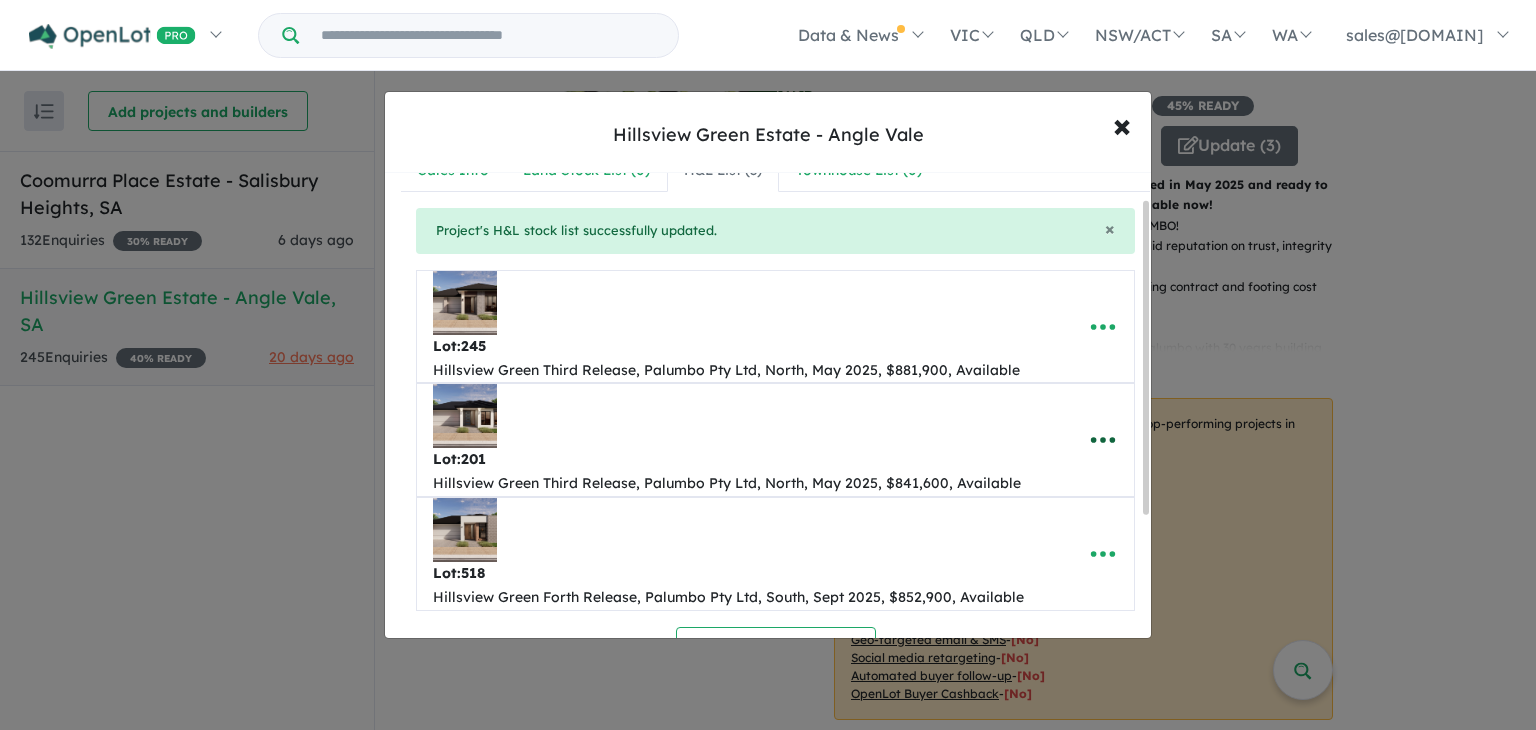 click 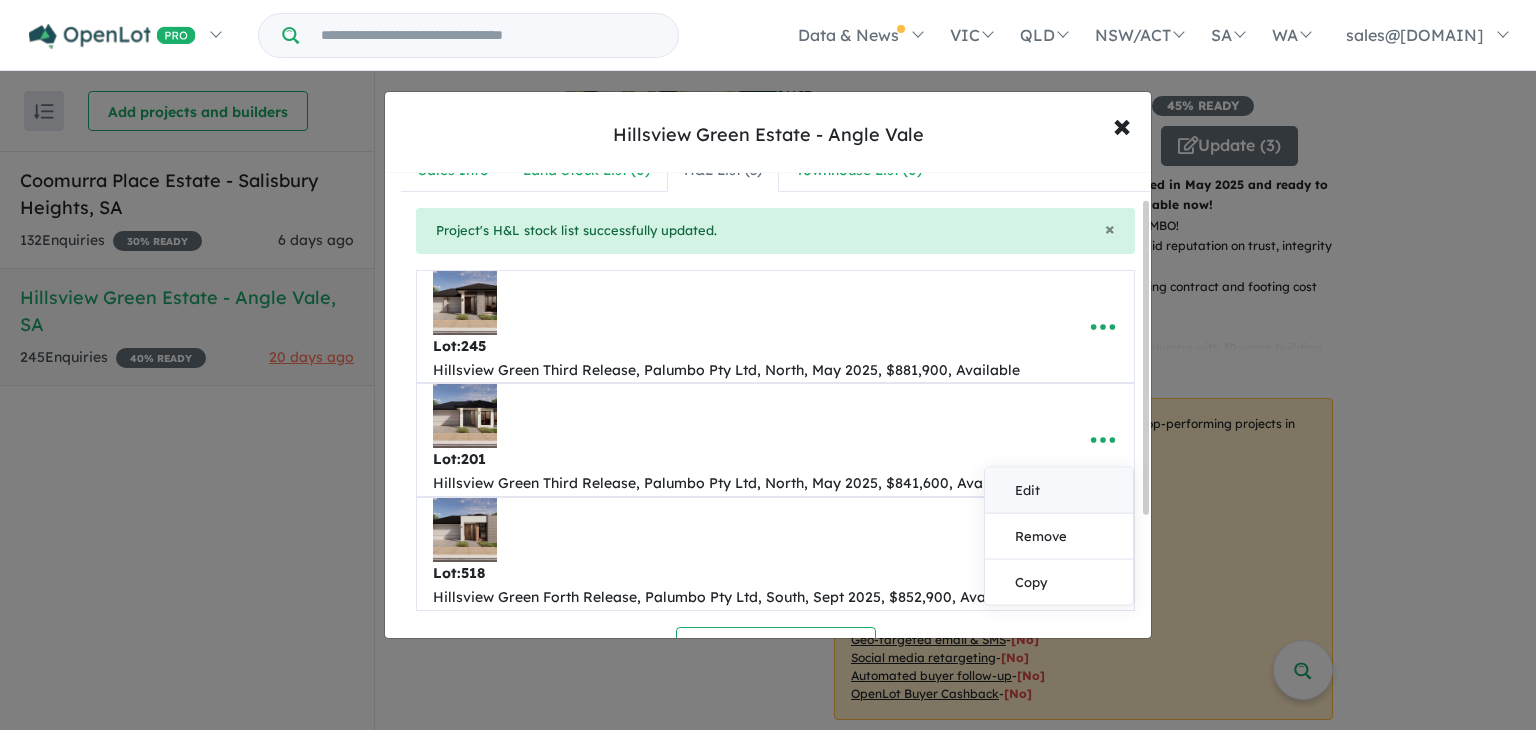 click on "Edit" at bounding box center (1059, 491) 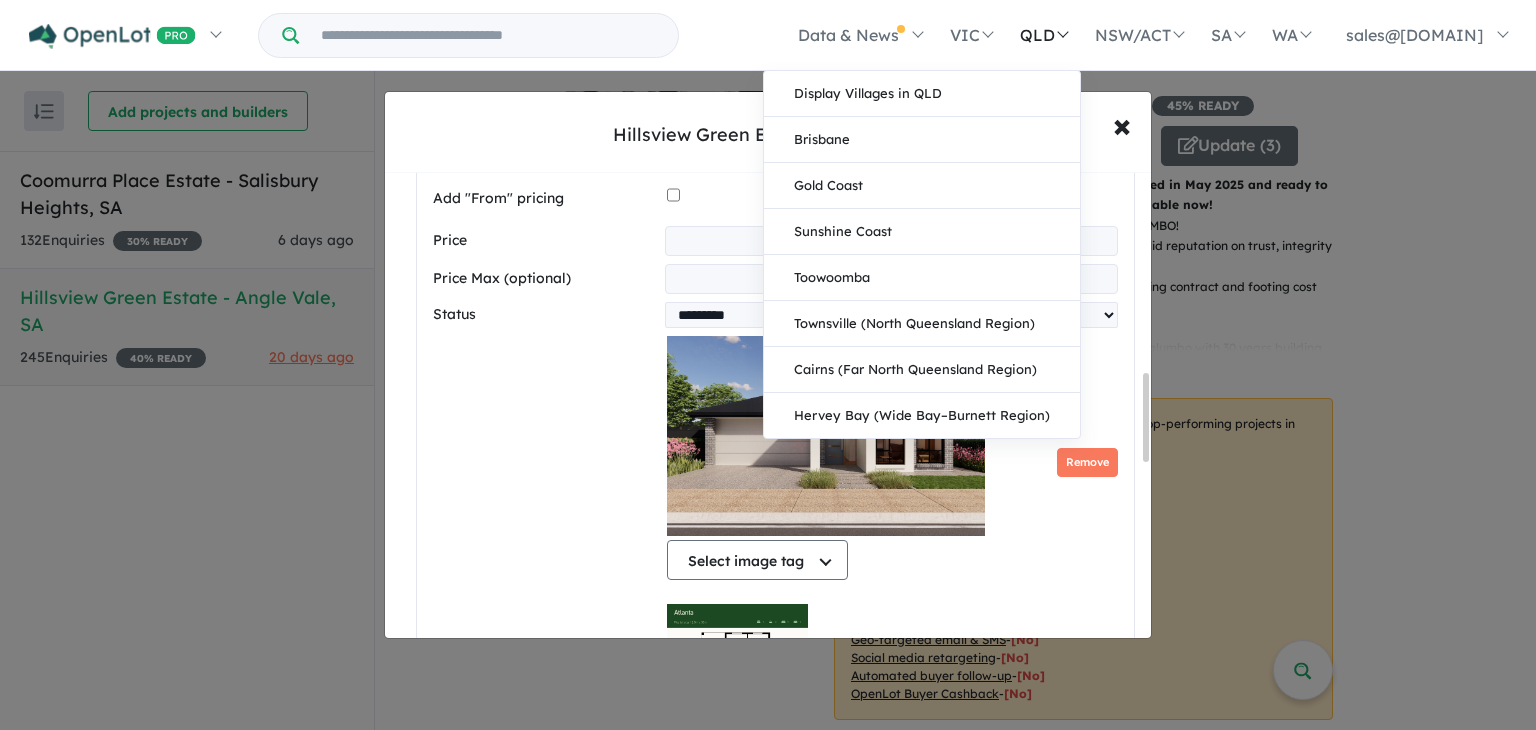 scroll, scrollTop: 0, scrollLeft: 0, axis: both 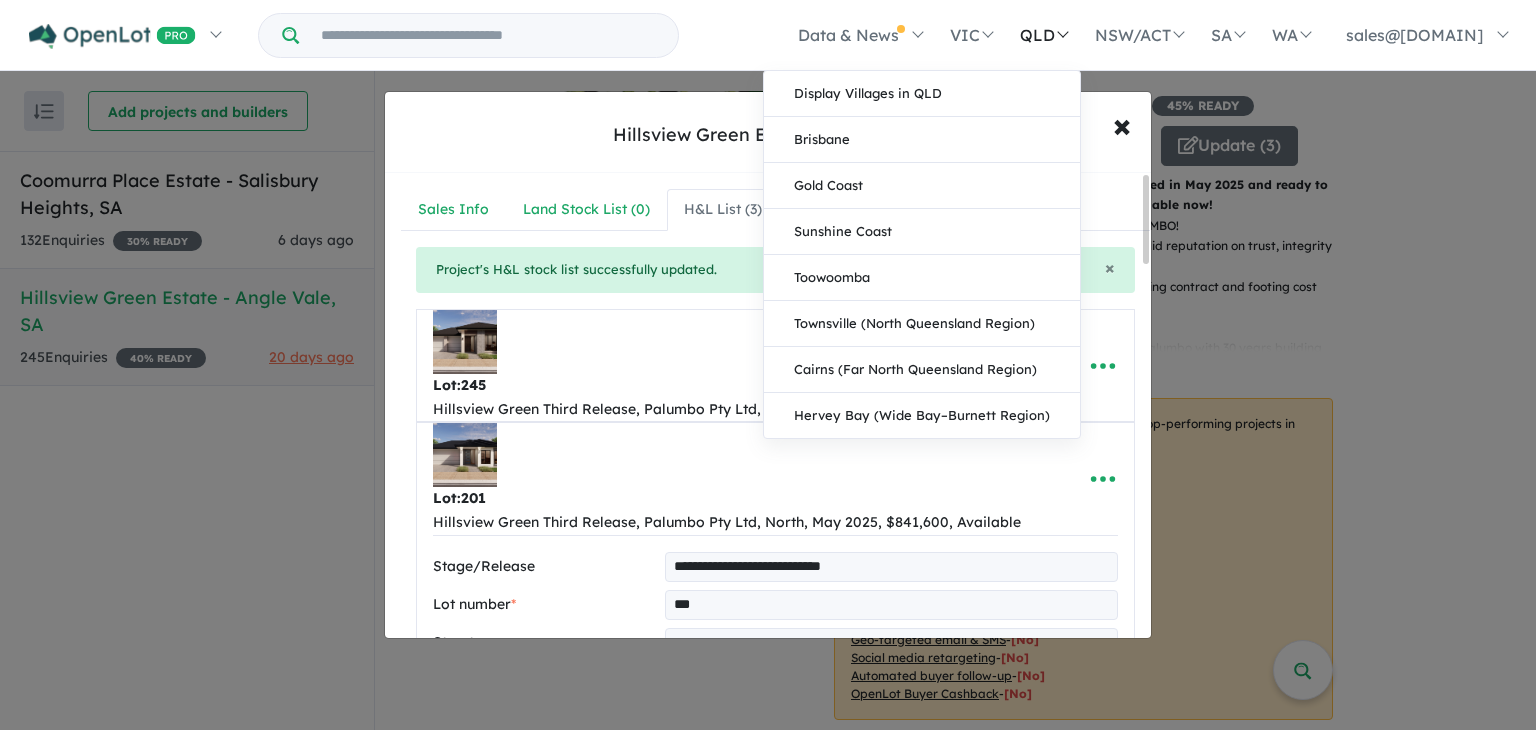 drag, startPoint x: 1144, startPoint y: 357, endPoint x: 1104, endPoint y: 44, distance: 315.54556 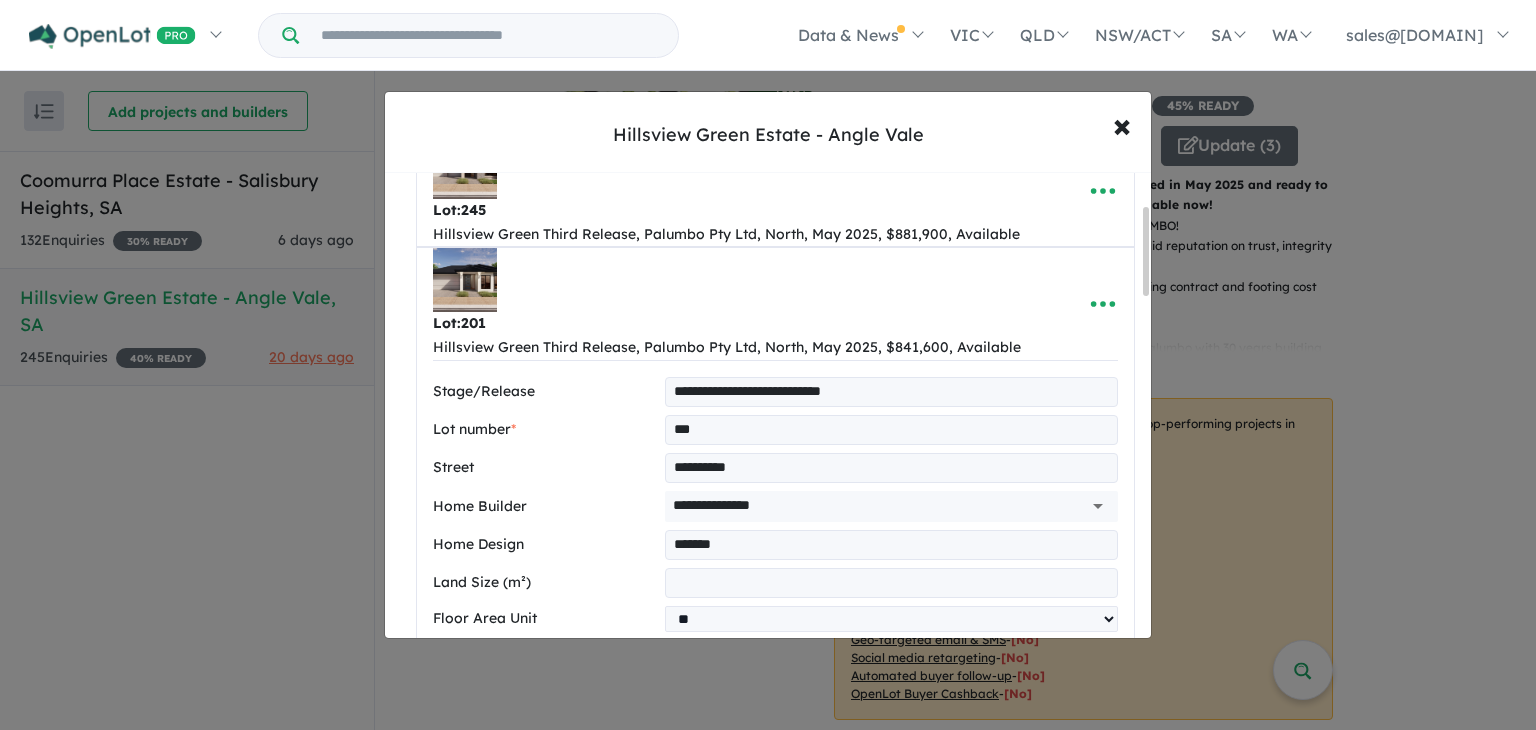 scroll, scrollTop: 186, scrollLeft: 0, axis: vertical 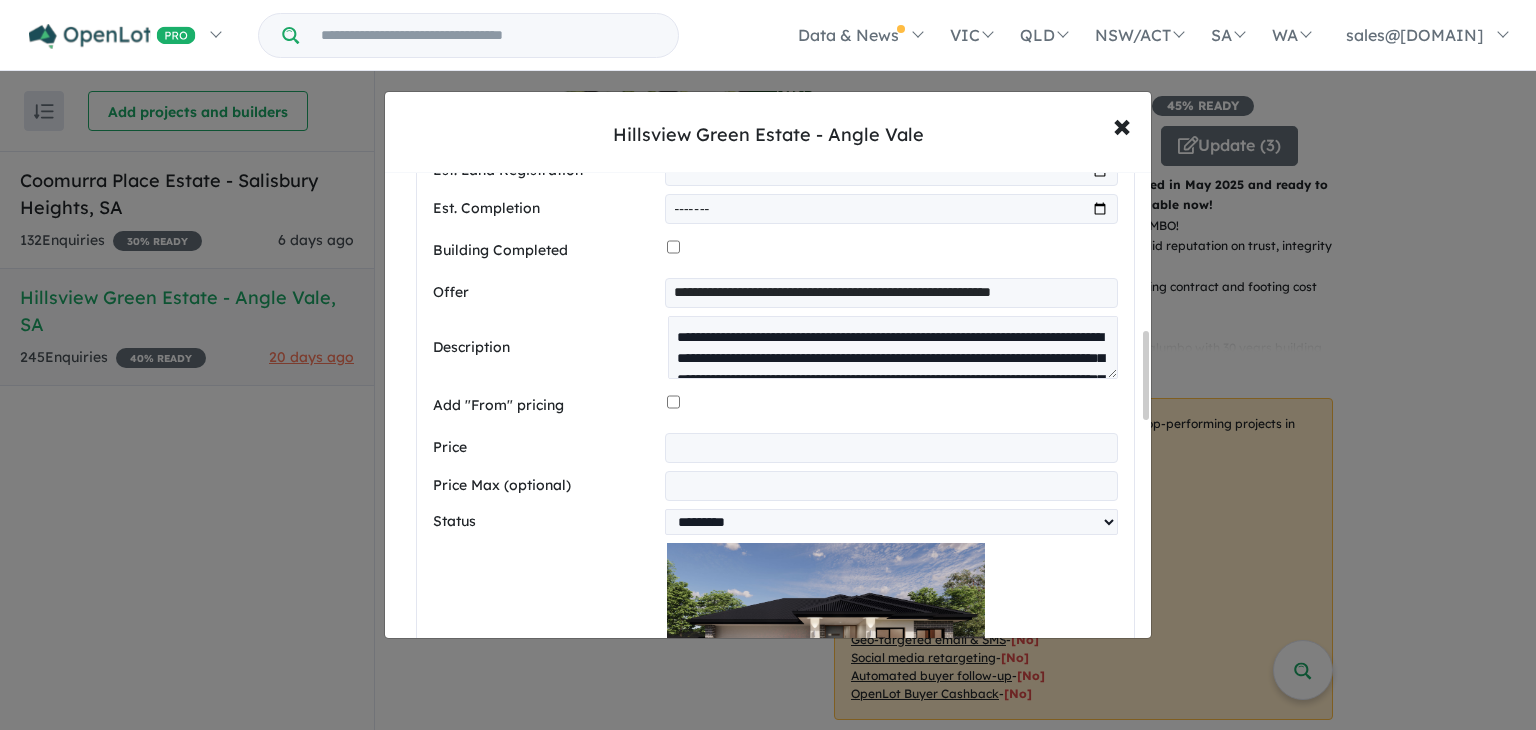 drag, startPoint x: 1145, startPoint y: 229, endPoint x: 1143, endPoint y: 387, distance: 158.01266 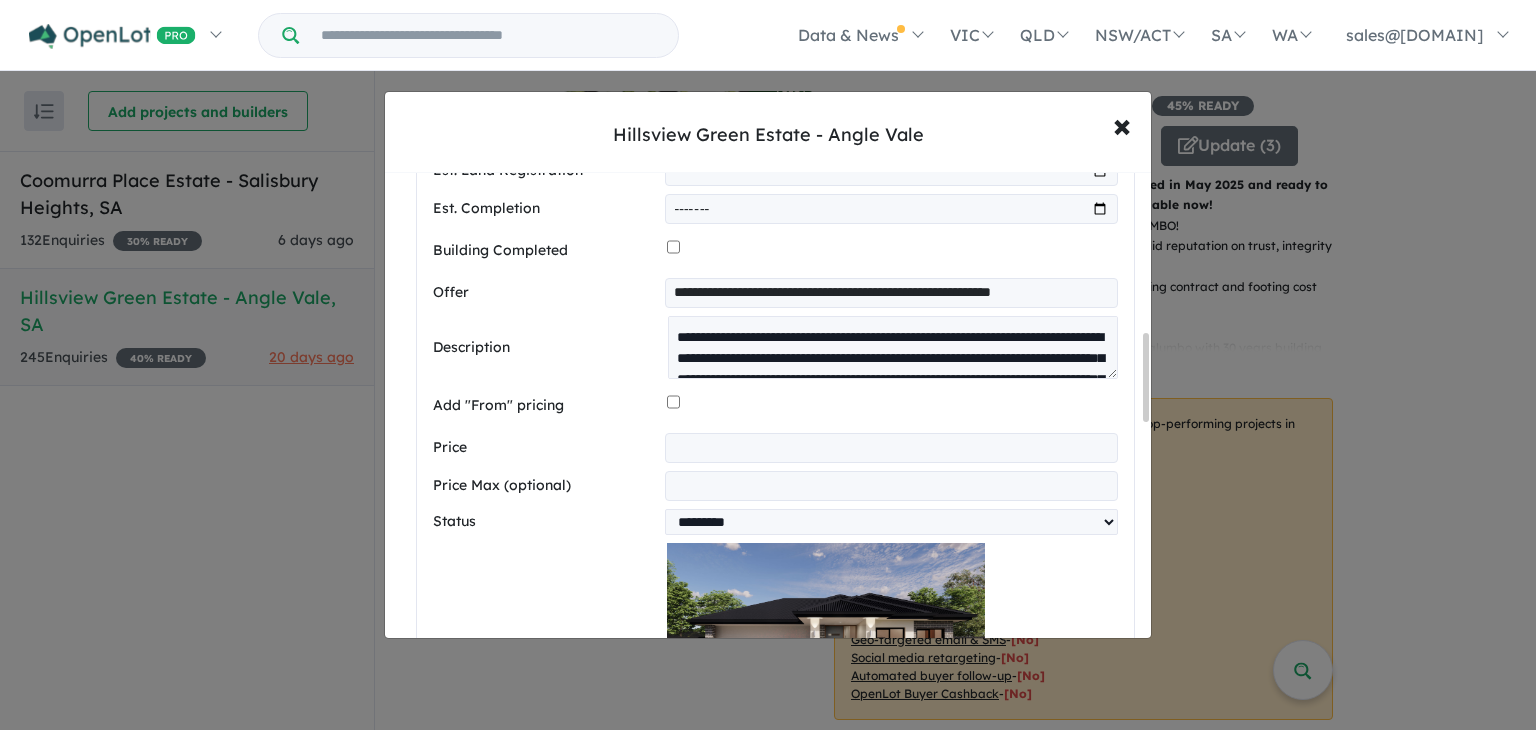 scroll, scrollTop: 840, scrollLeft: 0, axis: vertical 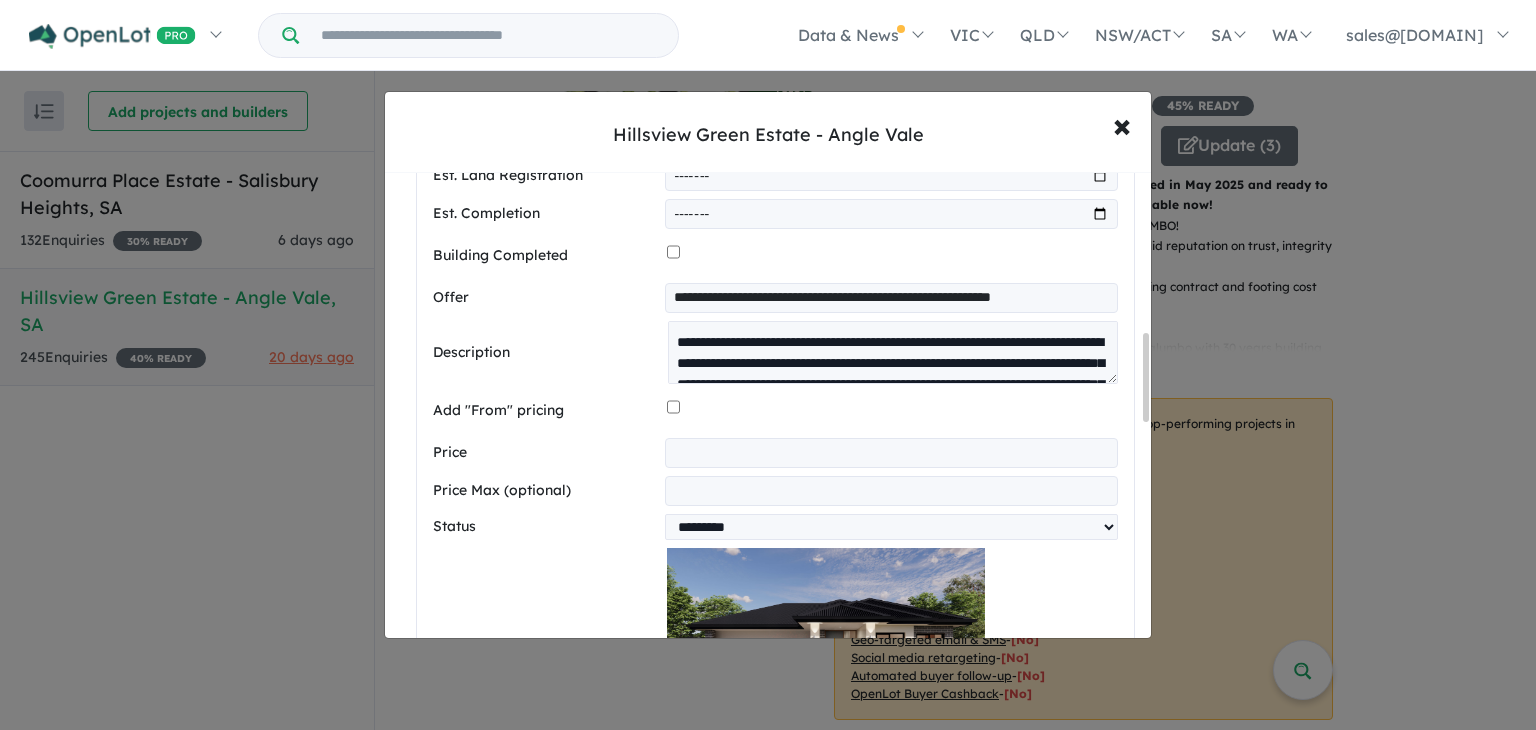 click on "**********" at bounding box center (891, 298) 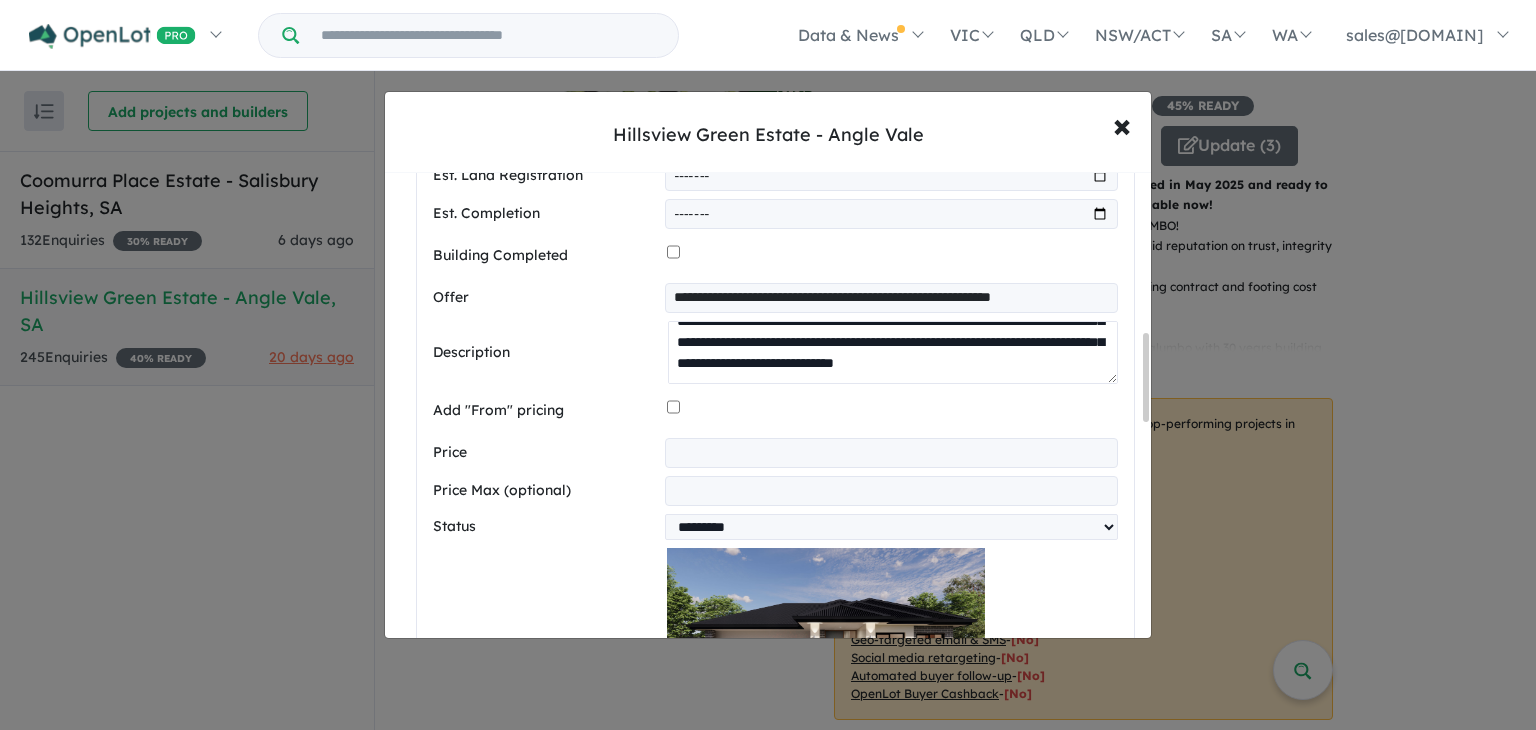 scroll, scrollTop: 104, scrollLeft: 0, axis: vertical 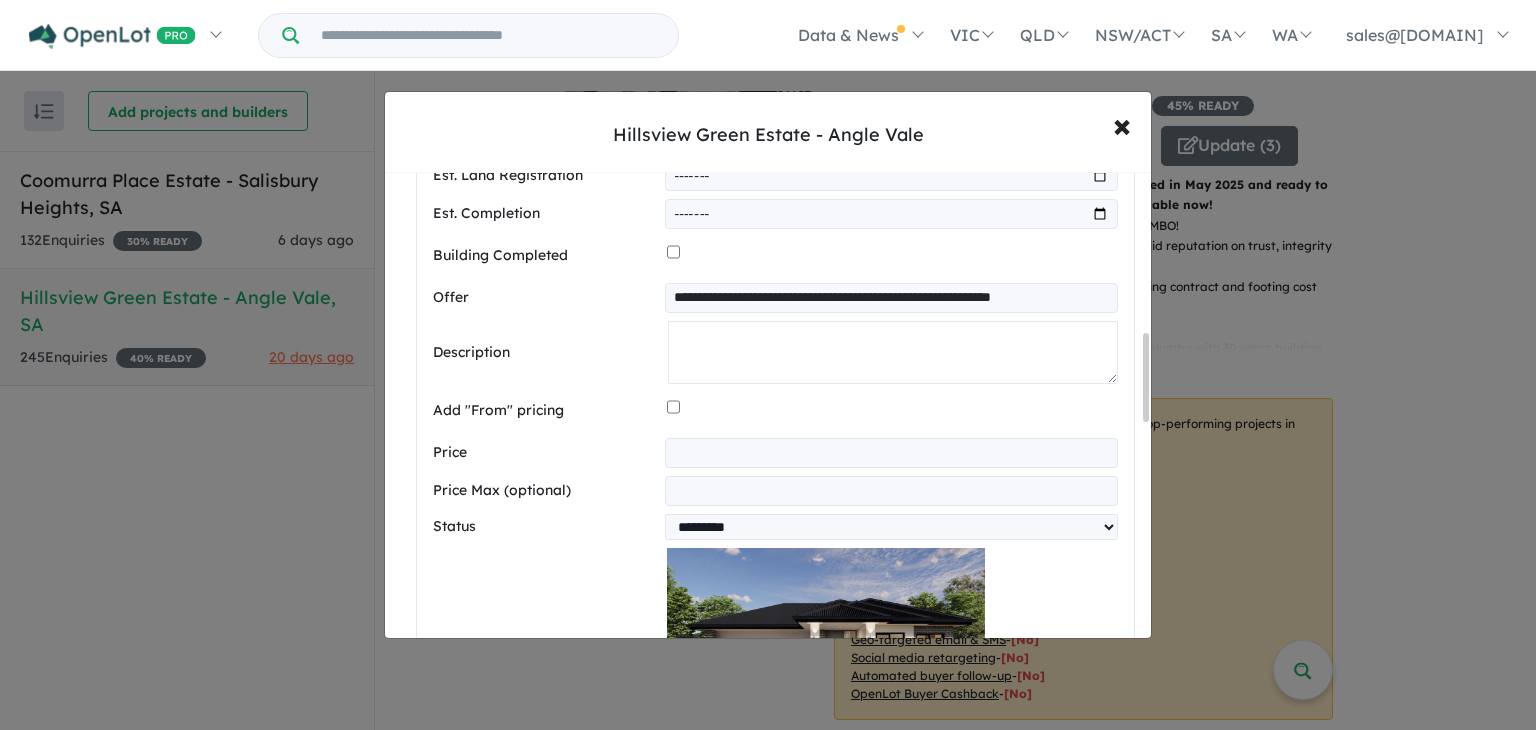 type 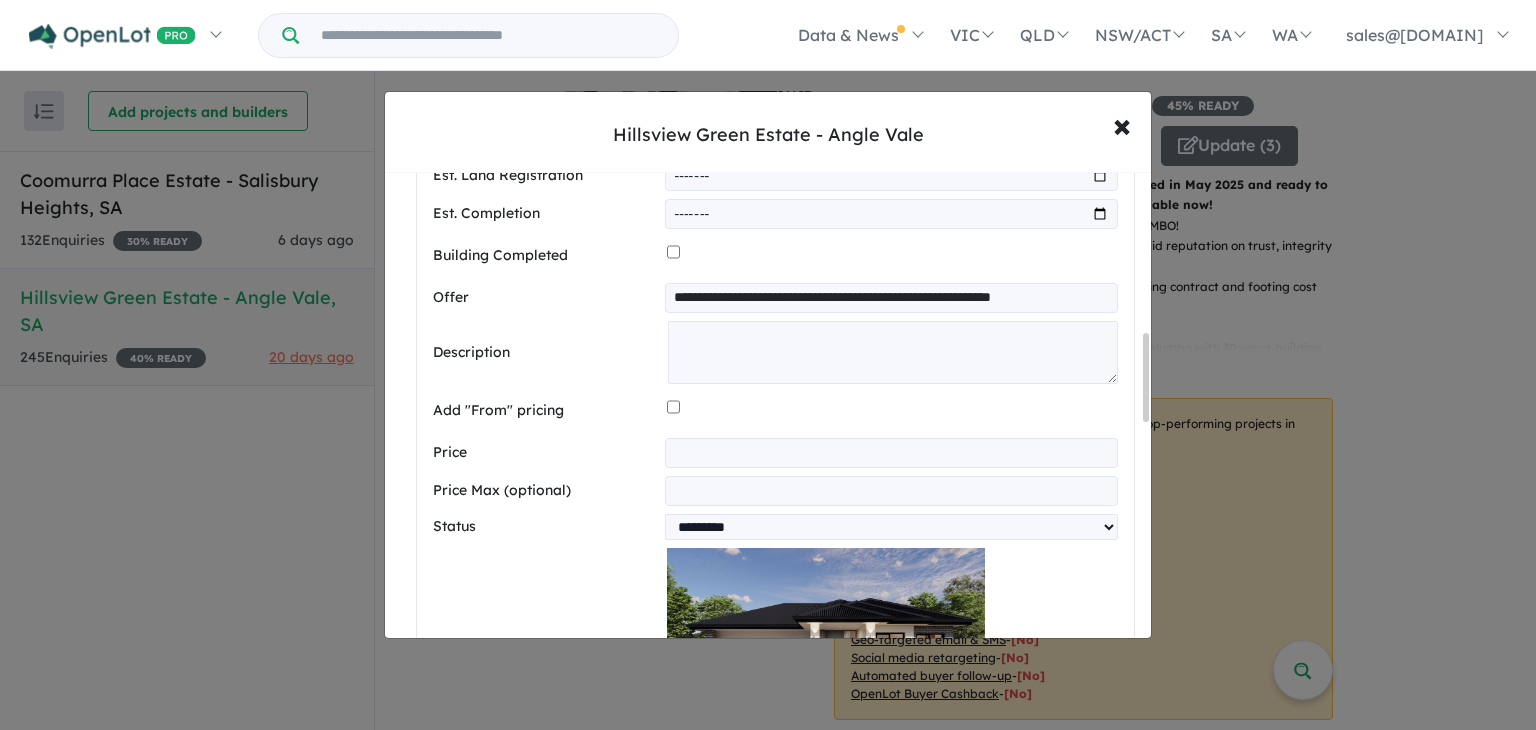 scroll, scrollTop: 0, scrollLeft: 2, axis: horizontal 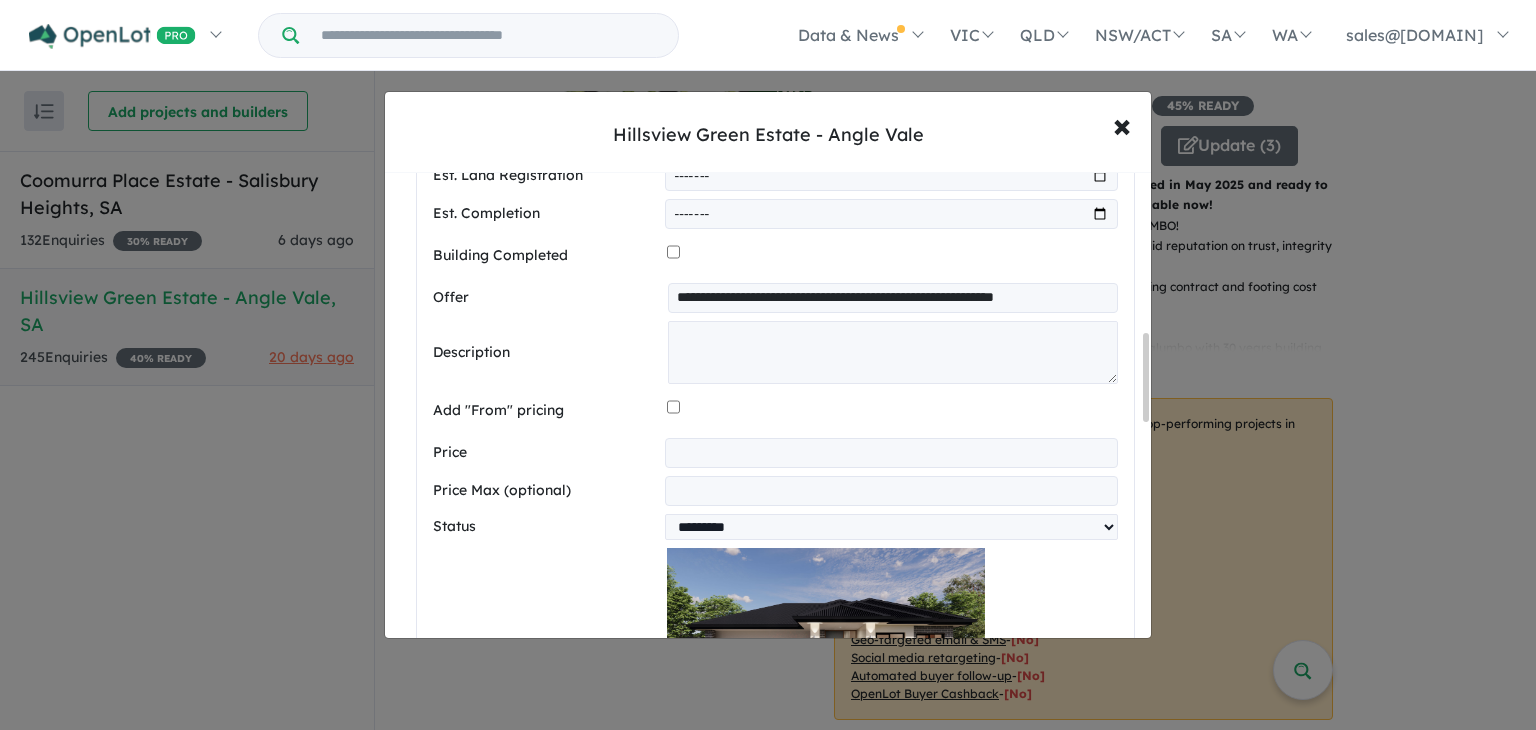 drag, startPoint x: 670, startPoint y: 297, endPoint x: 1196, endPoint y: 310, distance: 526.16064 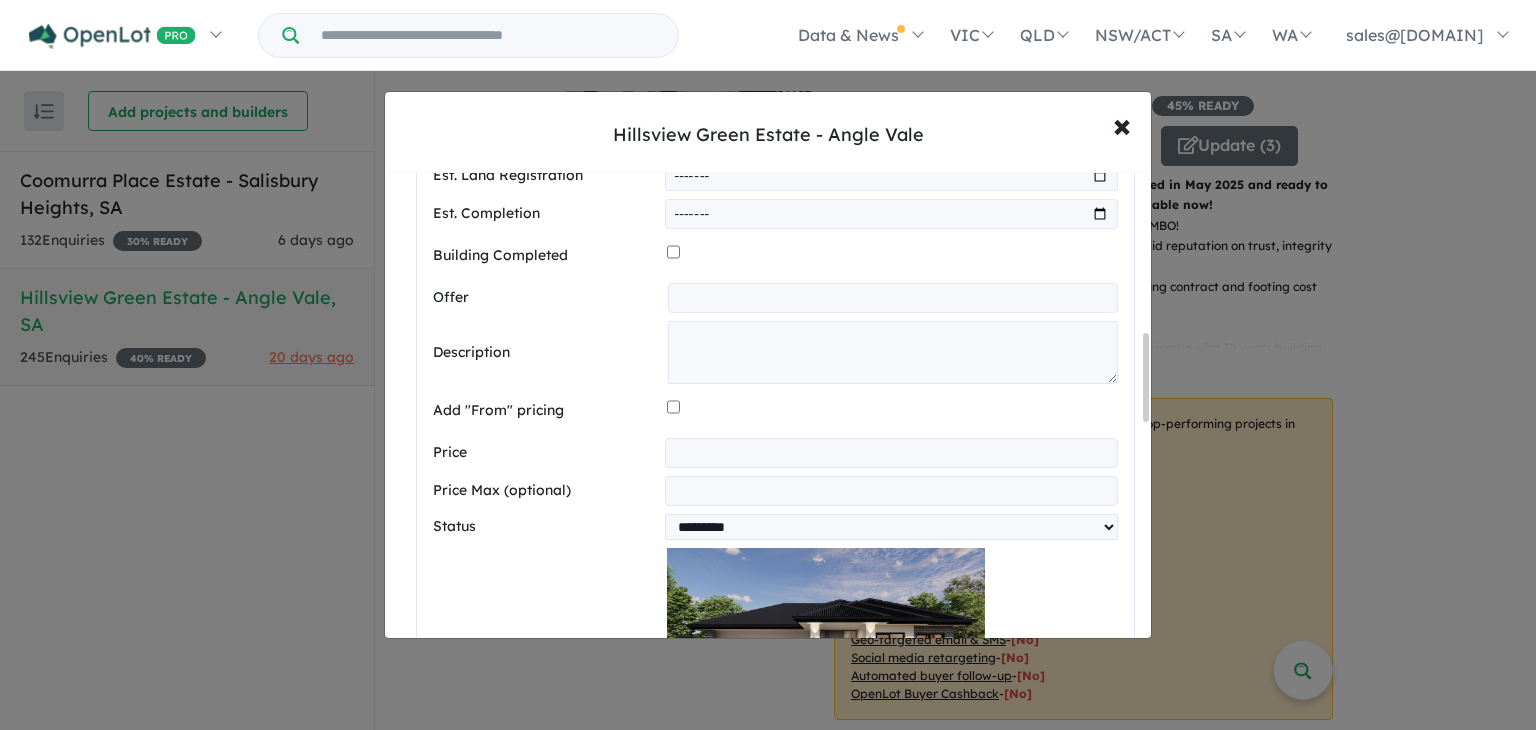 scroll, scrollTop: 0, scrollLeft: 0, axis: both 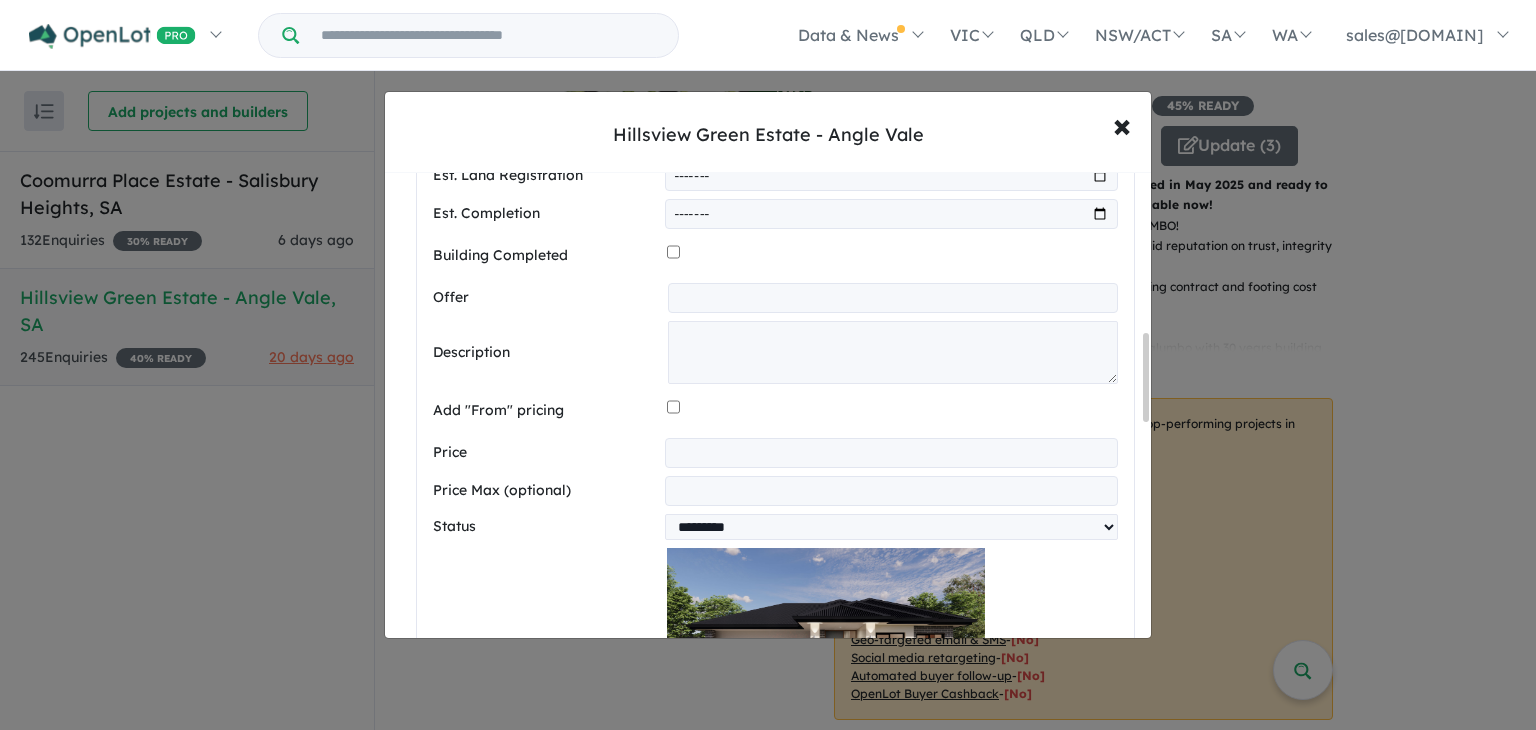 type 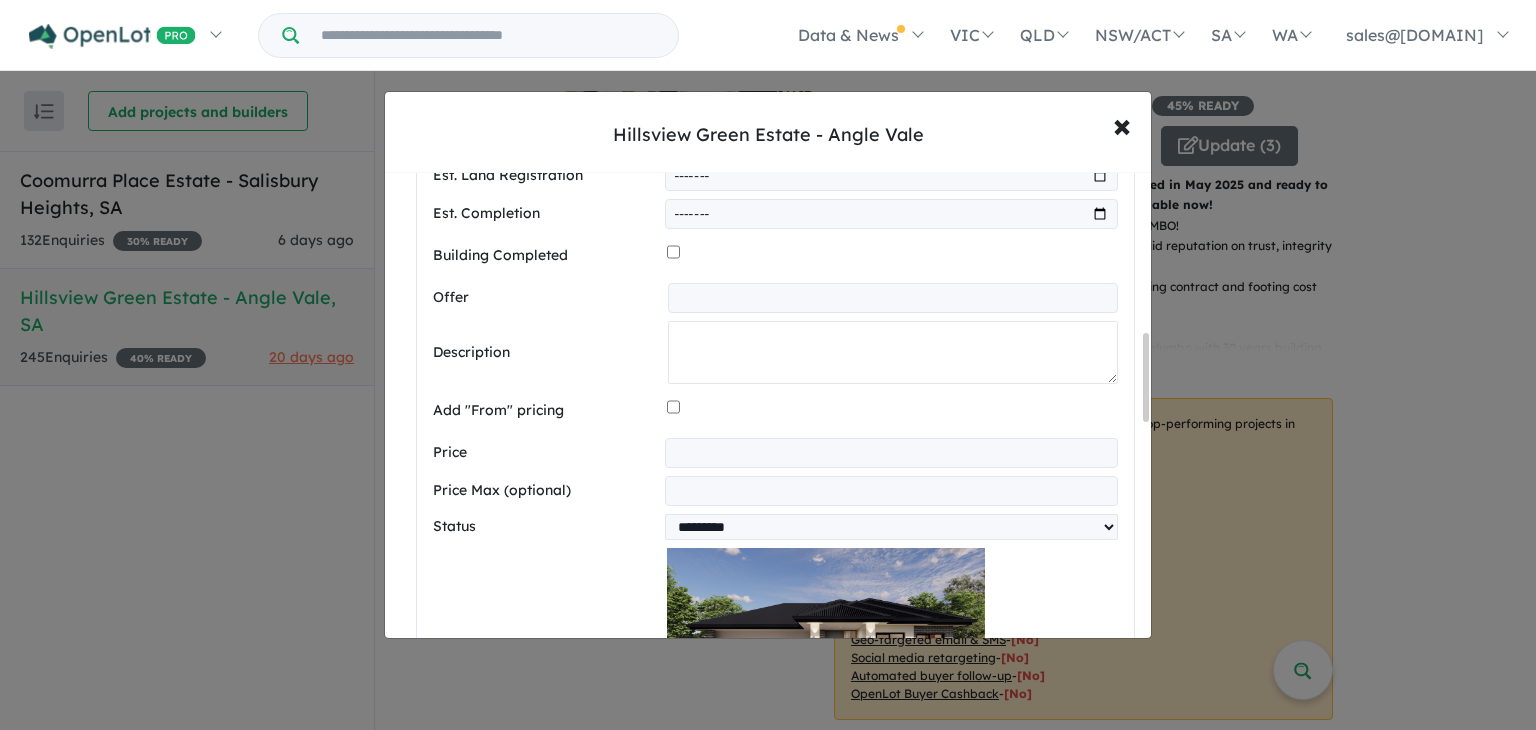 click at bounding box center (893, 353) 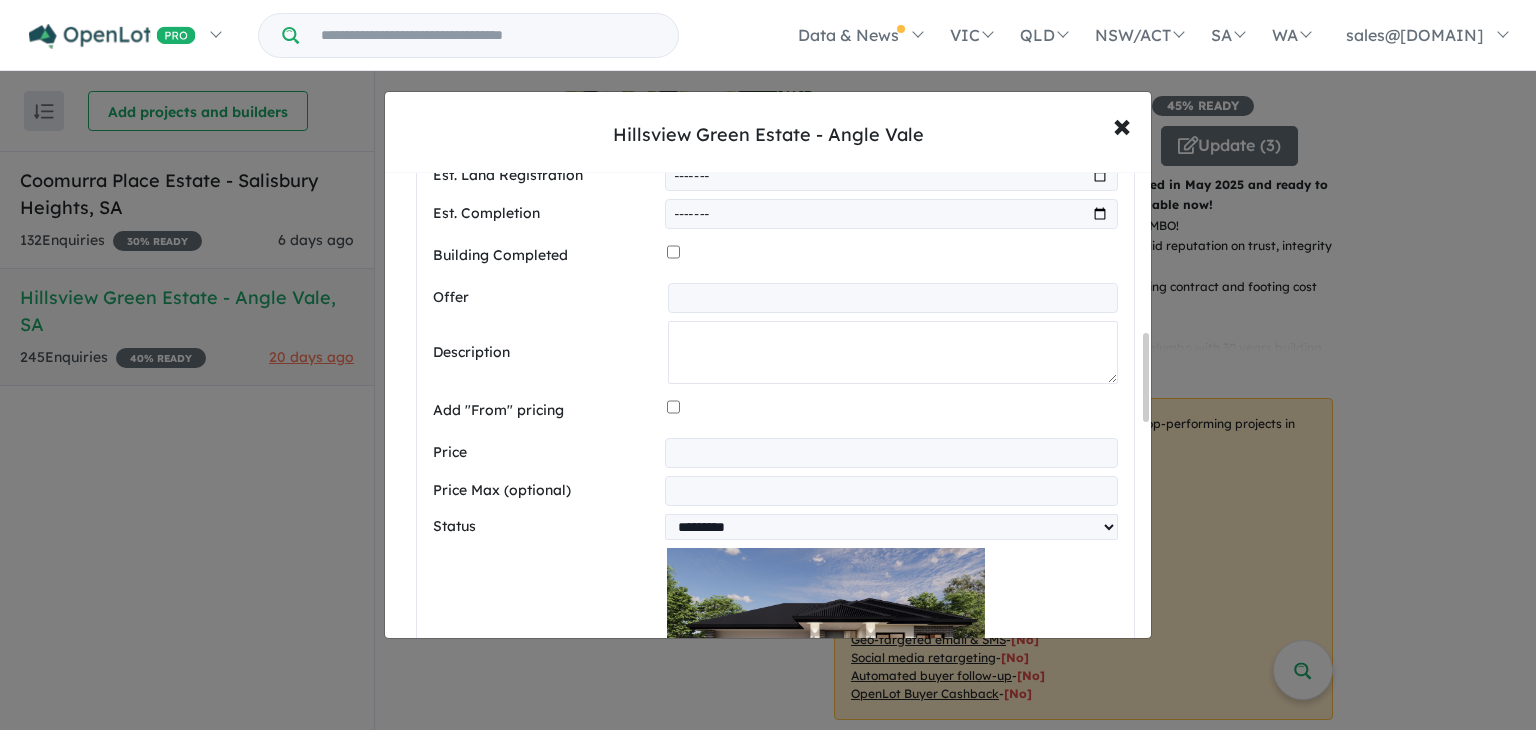 paste on "**********" 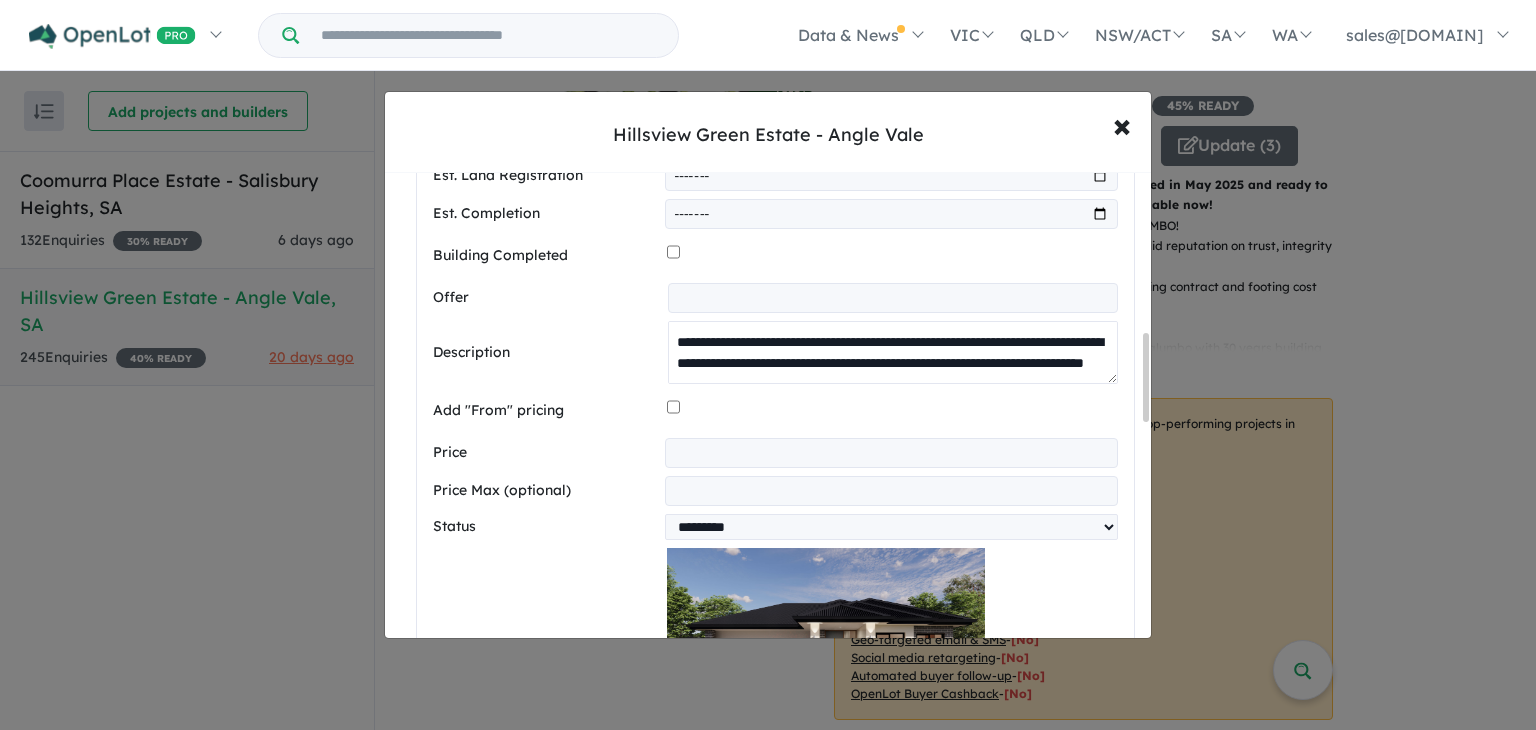 scroll, scrollTop: 0, scrollLeft: 0, axis: both 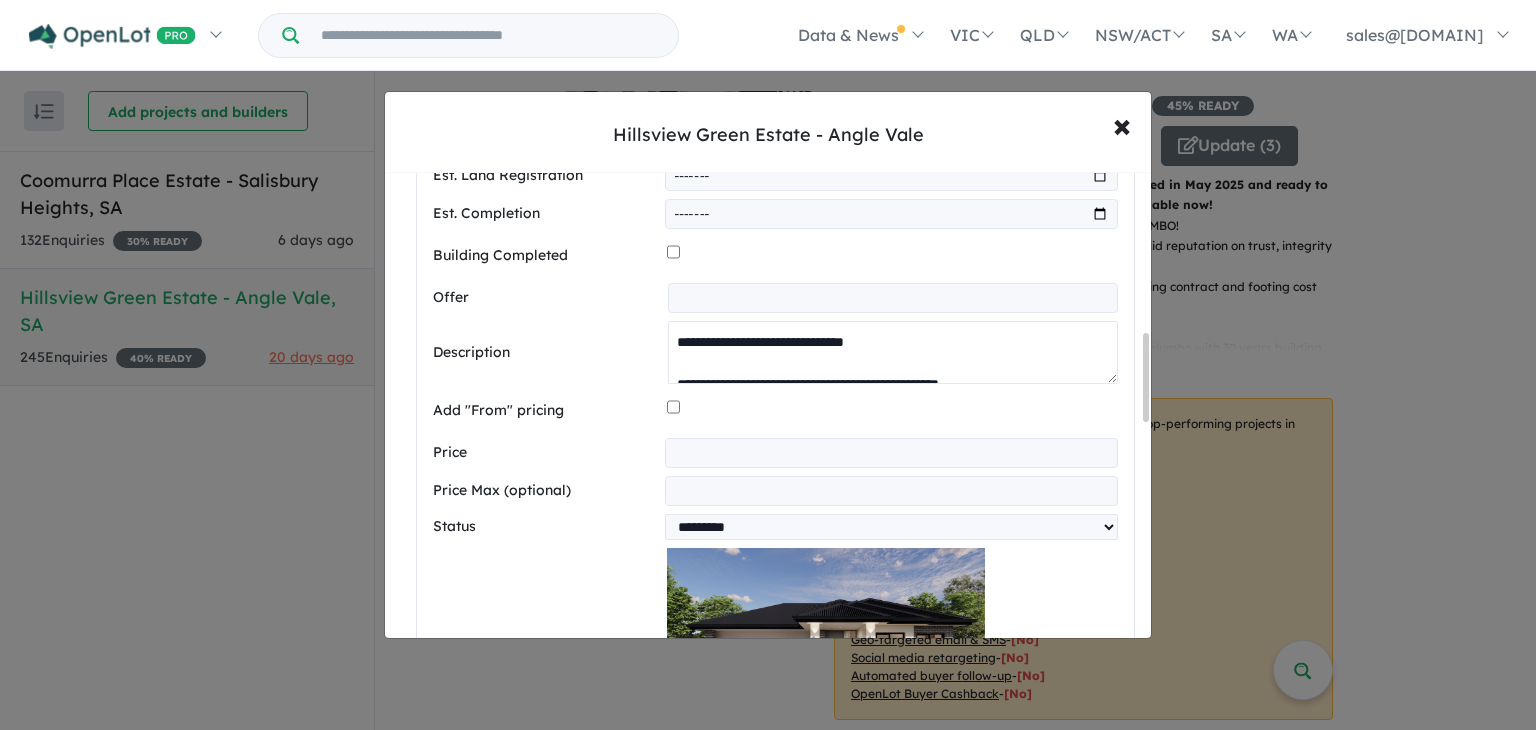 click at bounding box center (893, 353) 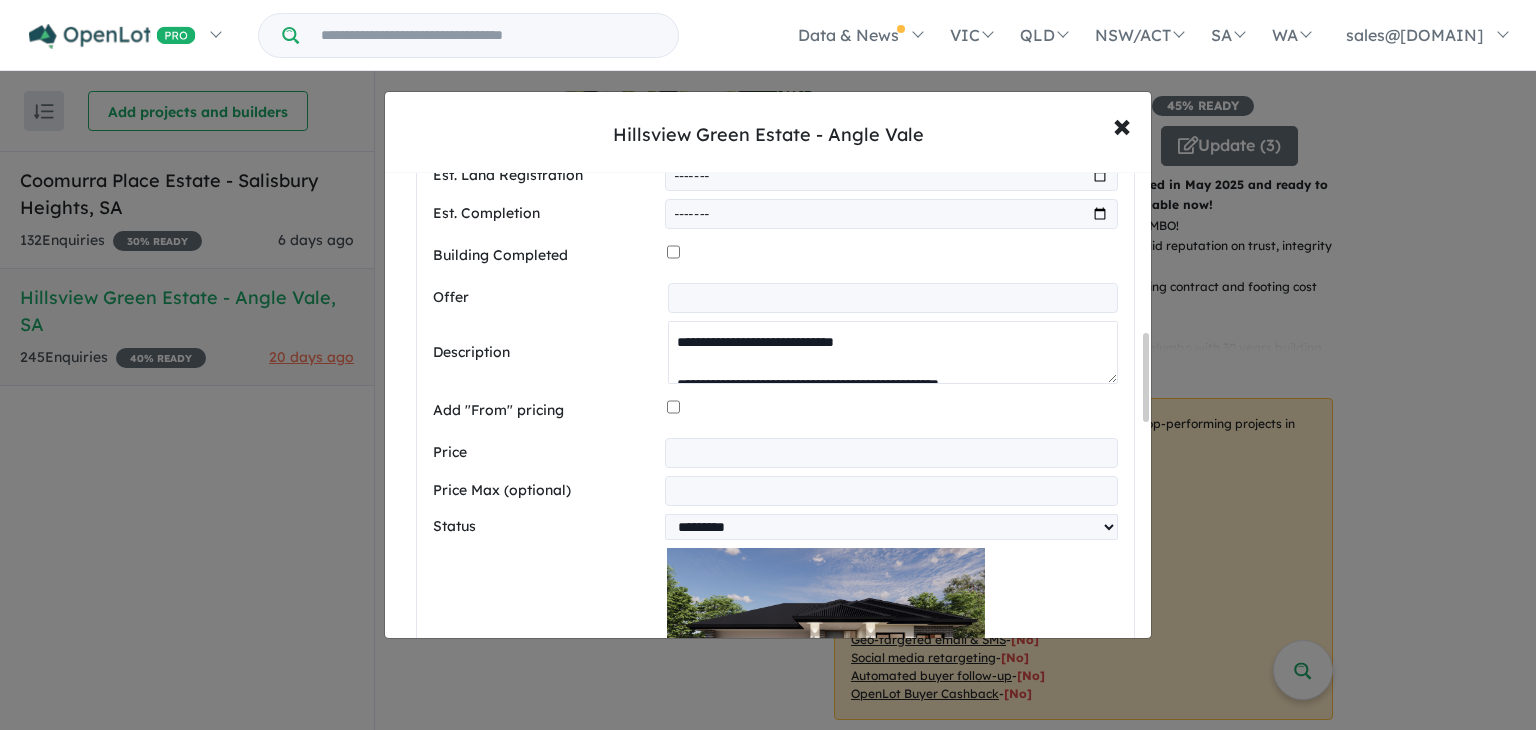 click at bounding box center [893, 353] 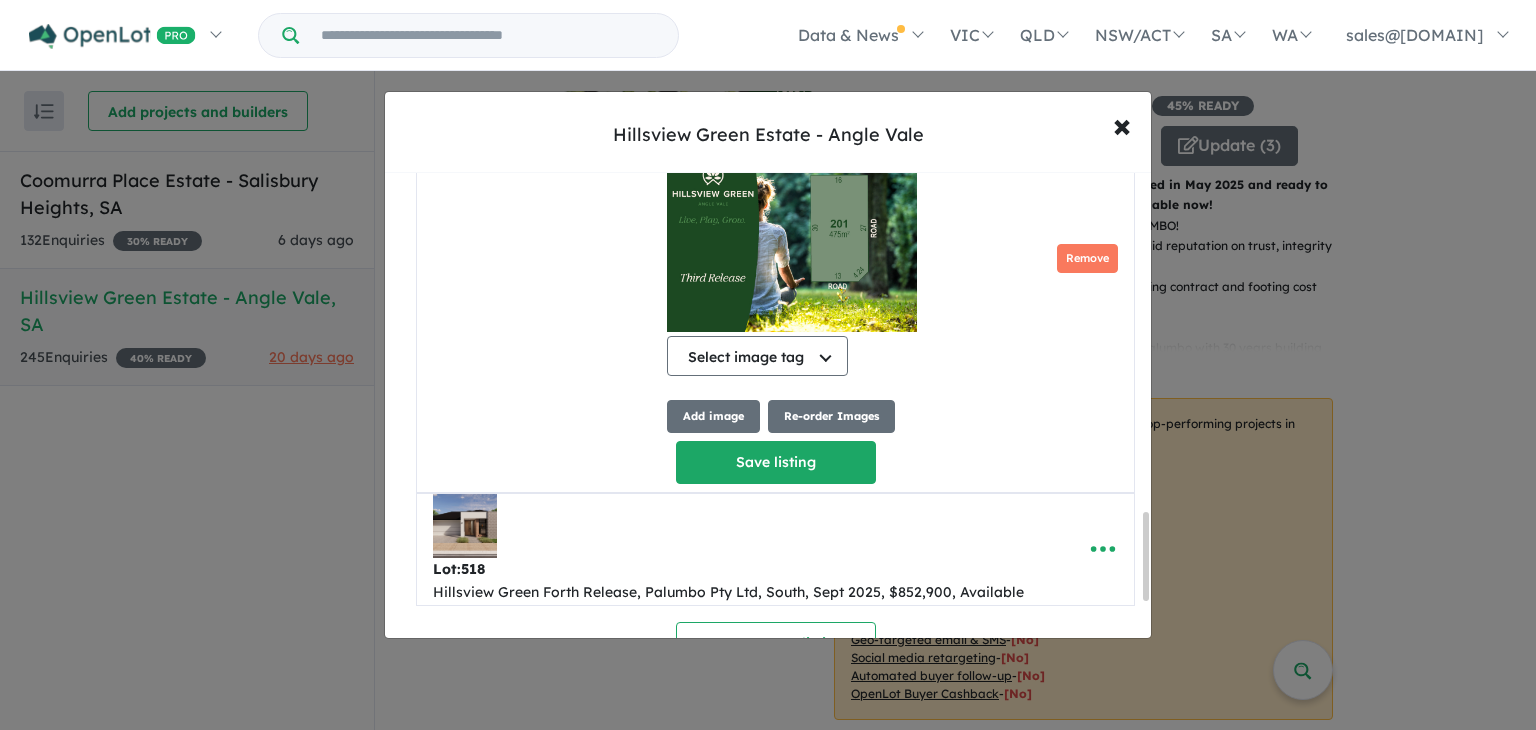 scroll, scrollTop: 1978, scrollLeft: 0, axis: vertical 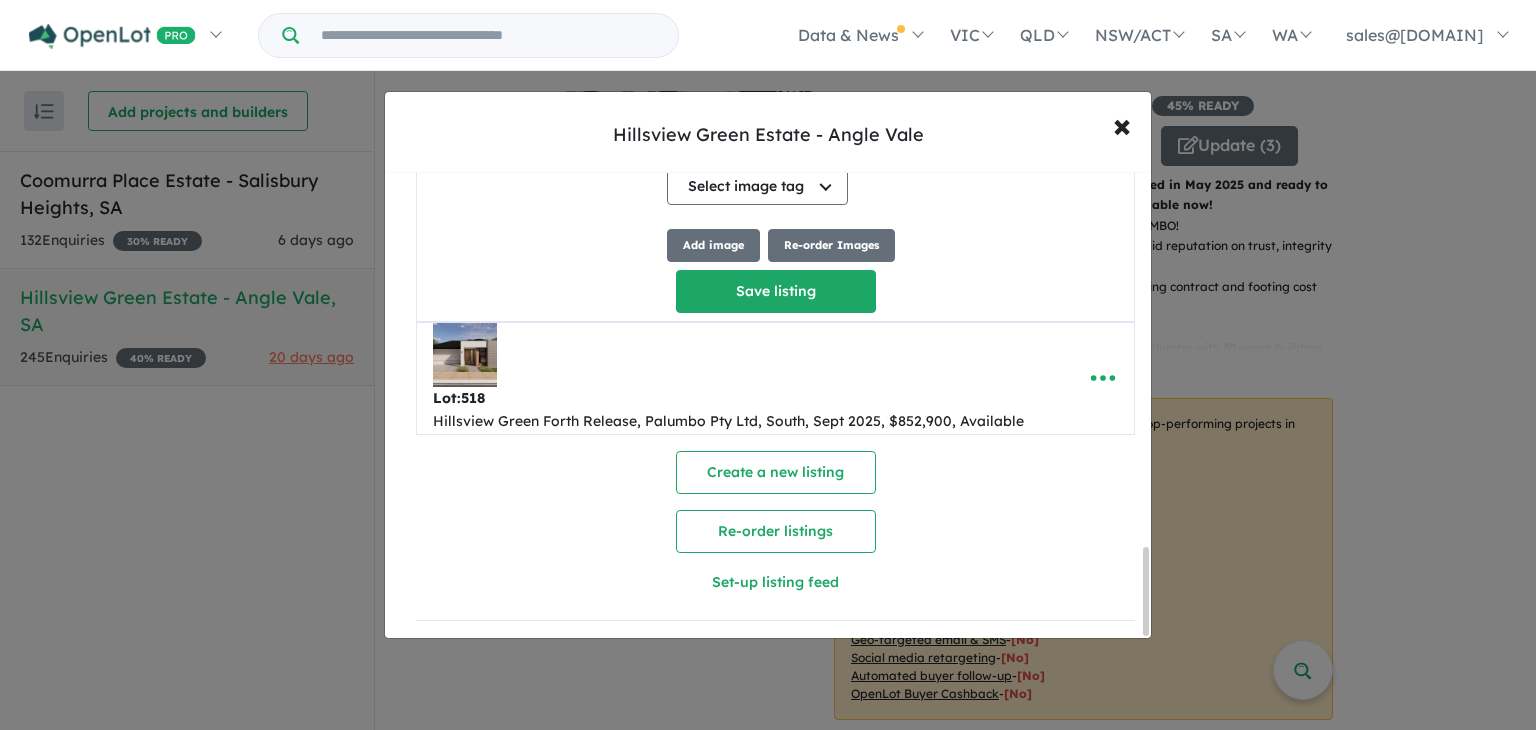 drag, startPoint x: 1148, startPoint y: 361, endPoint x: 1131, endPoint y: 611, distance: 250.57733 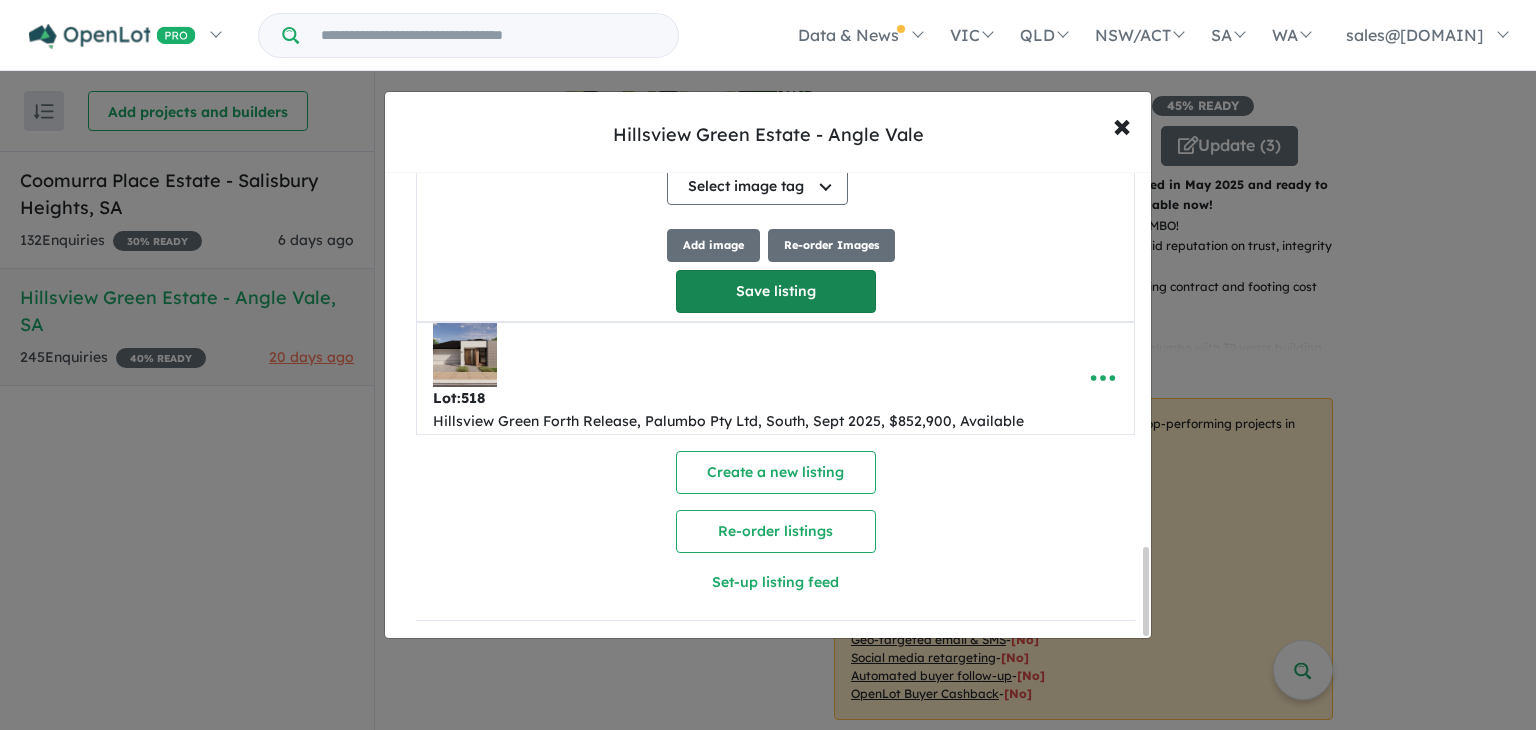 type on "**********" 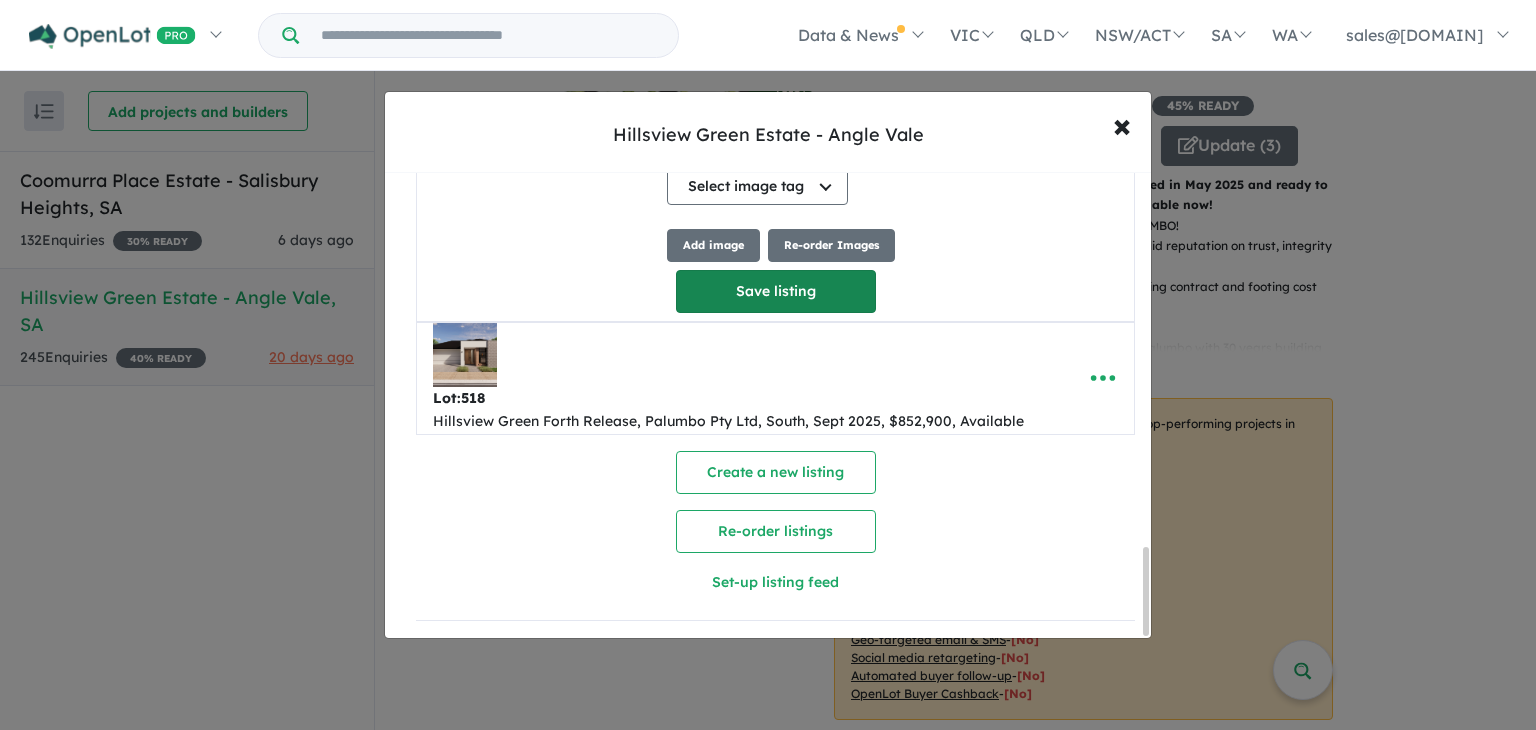 click on "Save listing" at bounding box center [776, 291] 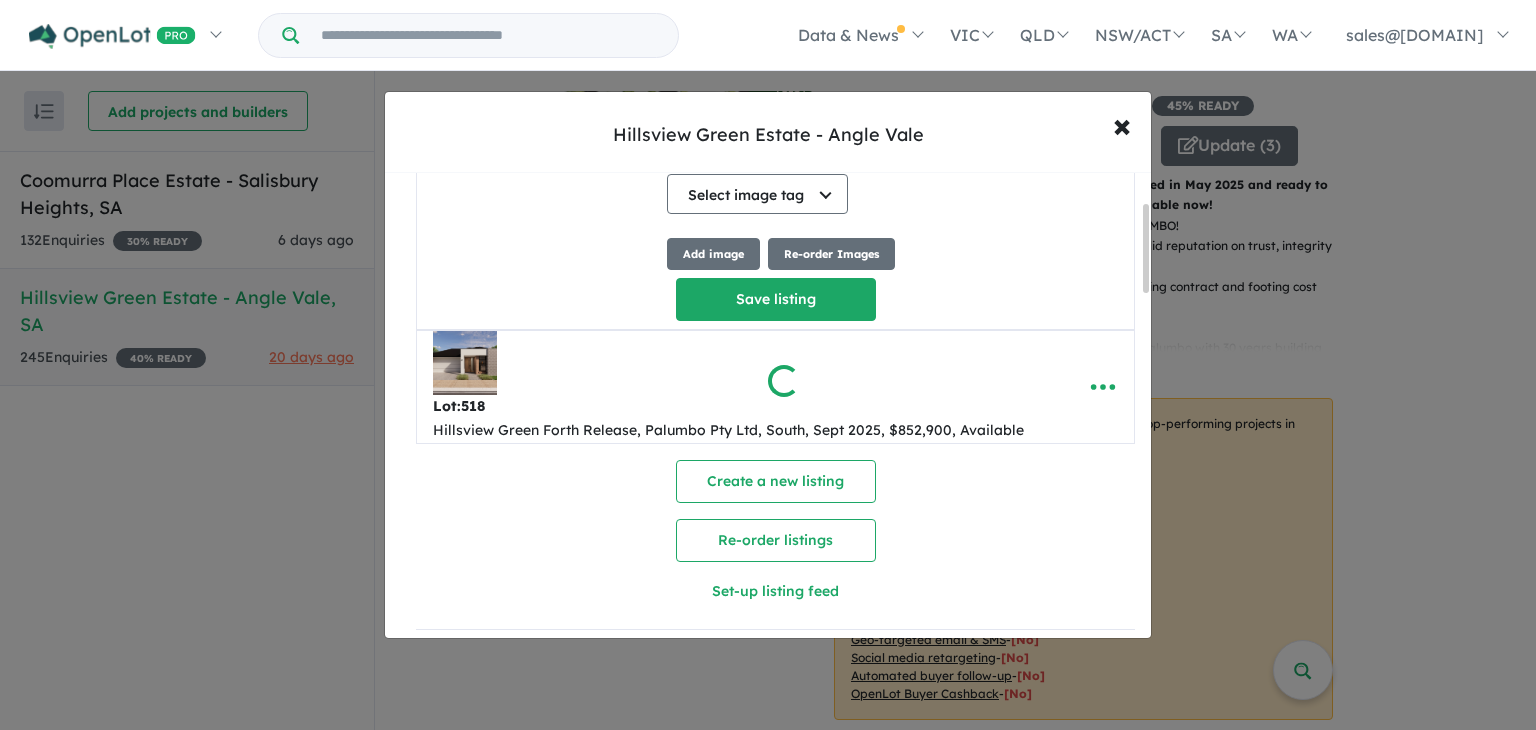 scroll, scrollTop: 156, scrollLeft: 0, axis: vertical 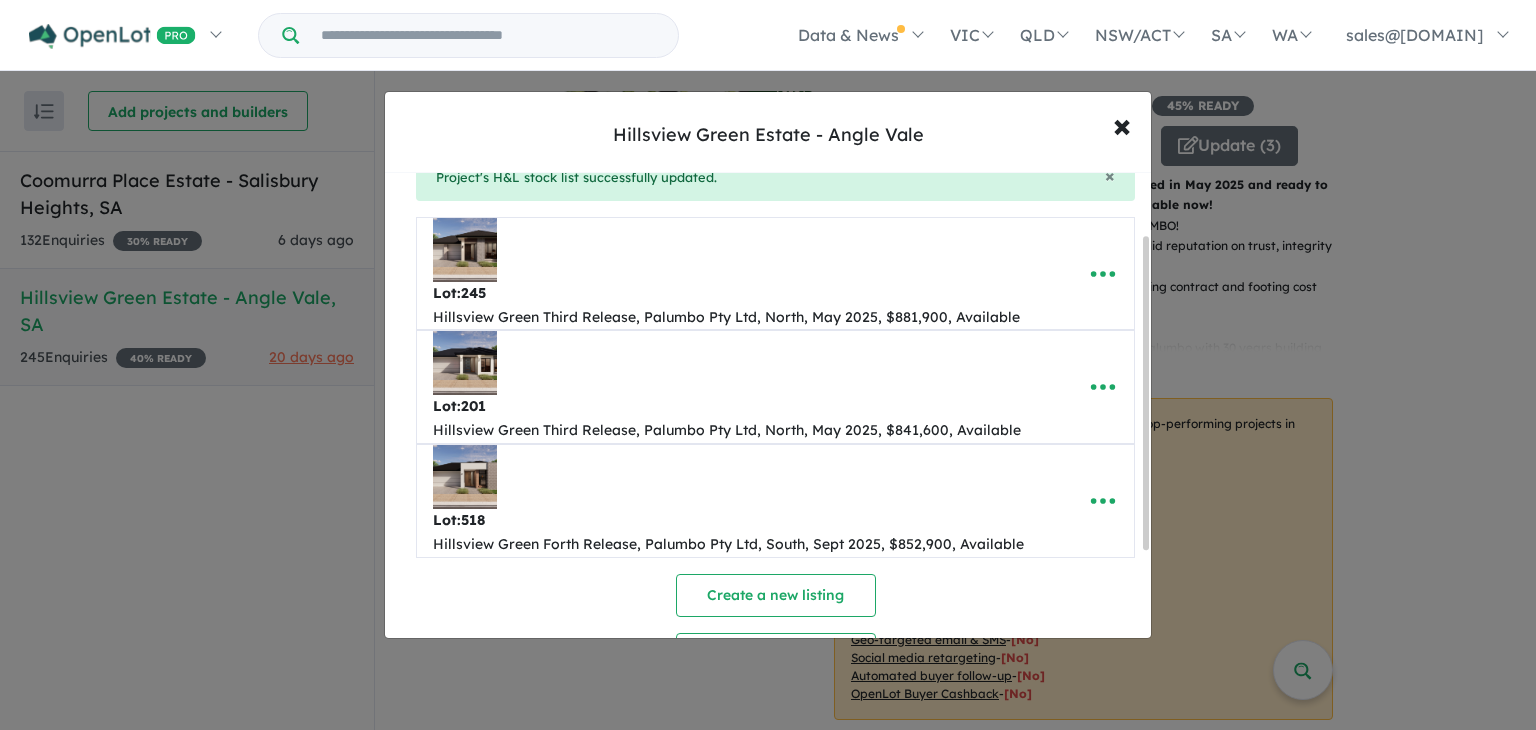 drag, startPoint x: 1147, startPoint y: 309, endPoint x: 1144, endPoint y: 370, distance: 61.073727 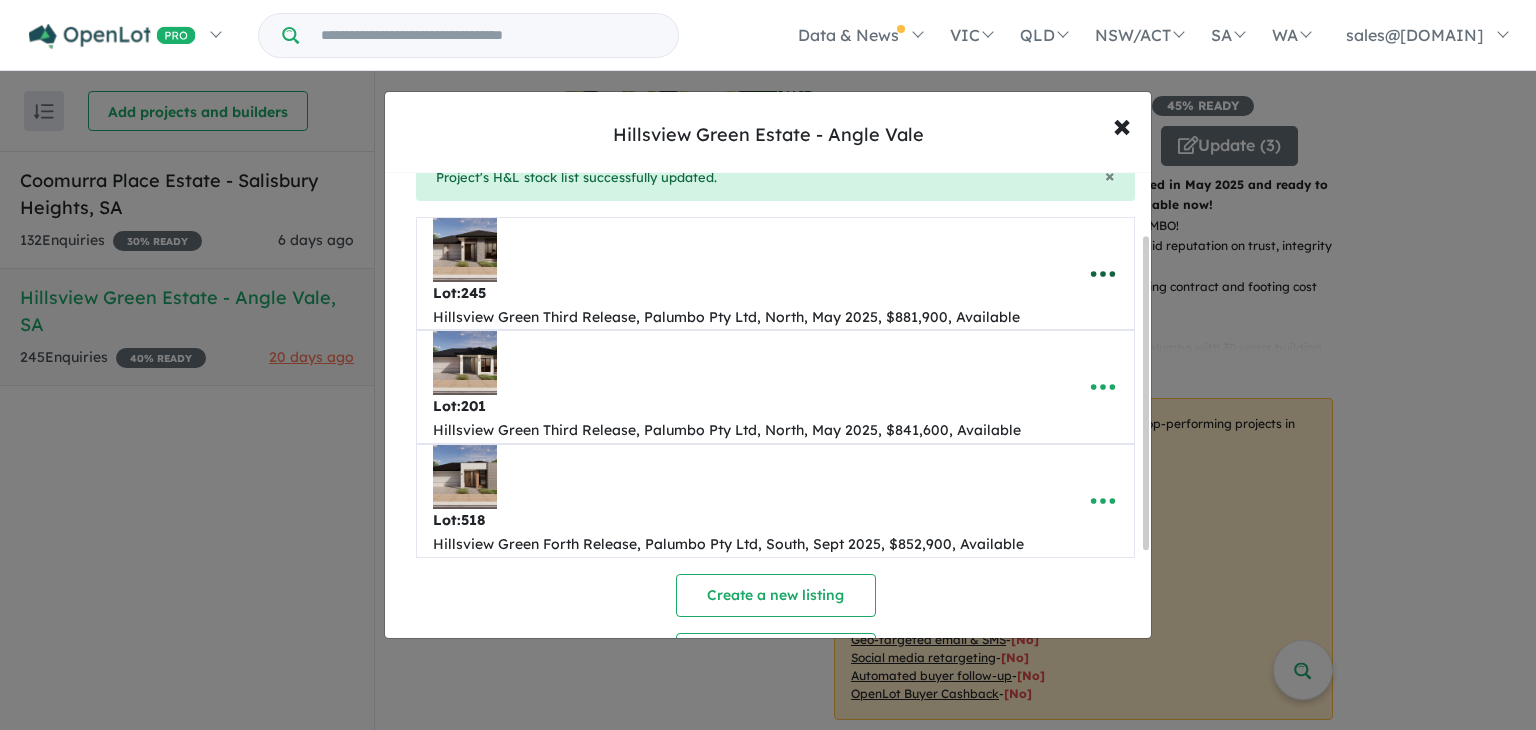 click 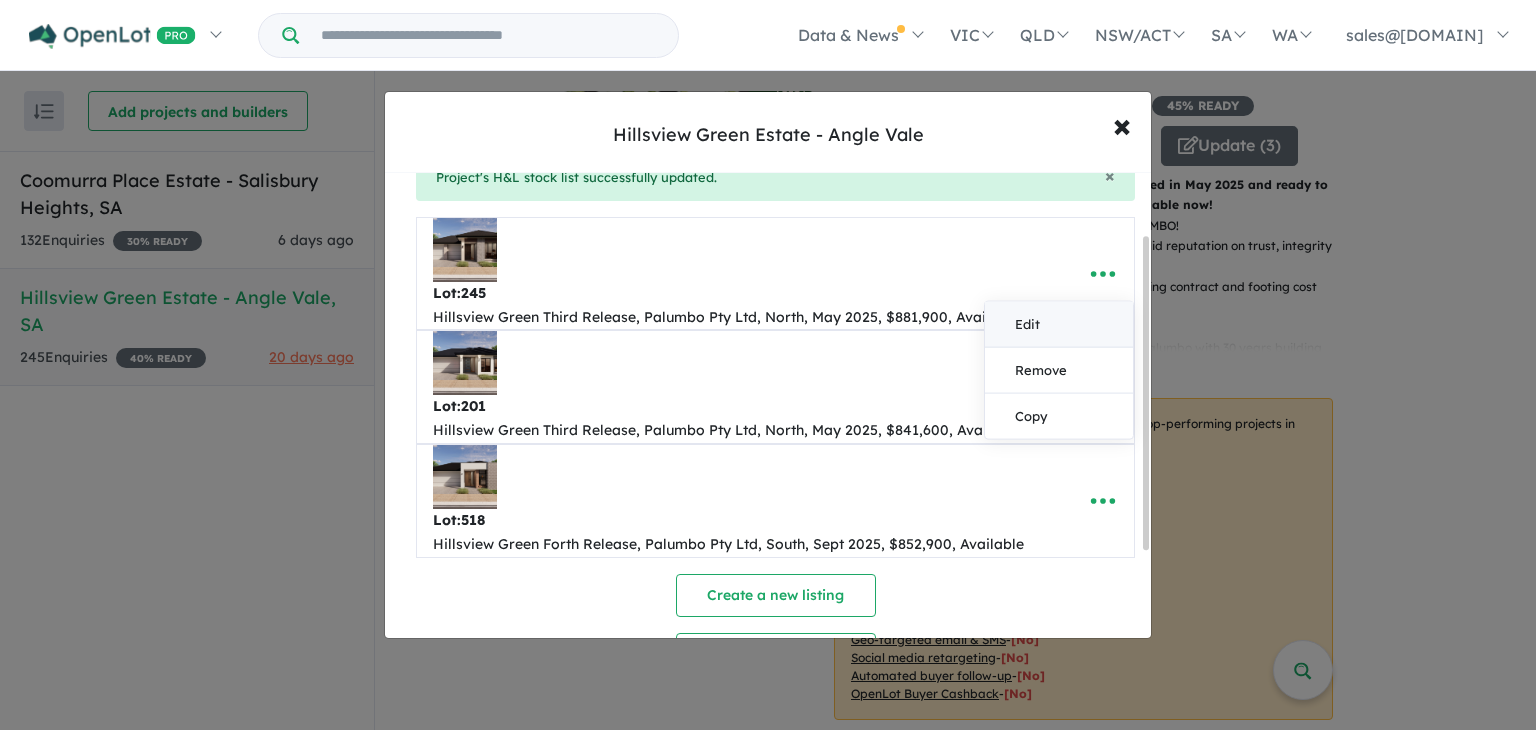 click on "Edit" at bounding box center [1059, 324] 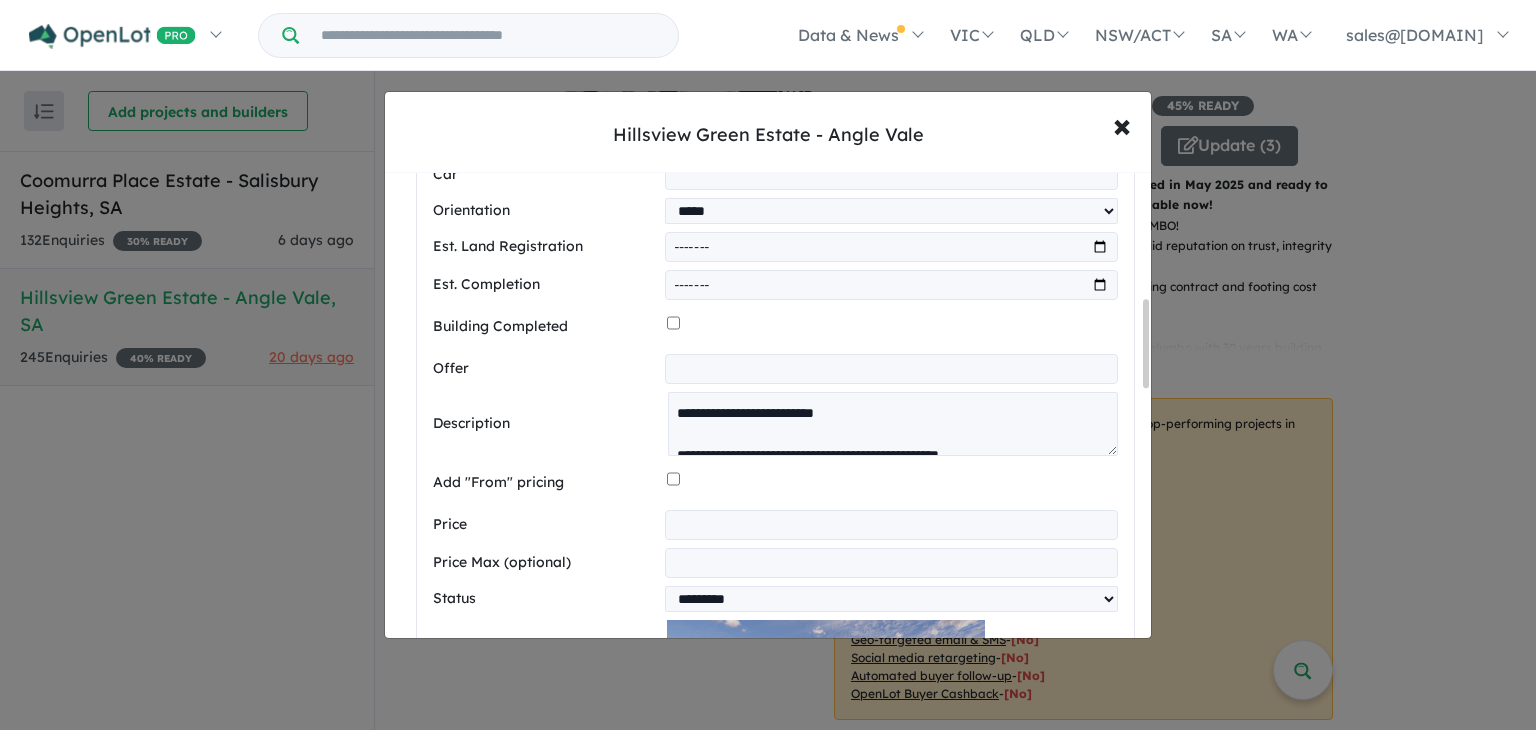 drag, startPoint x: 1144, startPoint y: 348, endPoint x: 1120, endPoint y: 186, distance: 163.76813 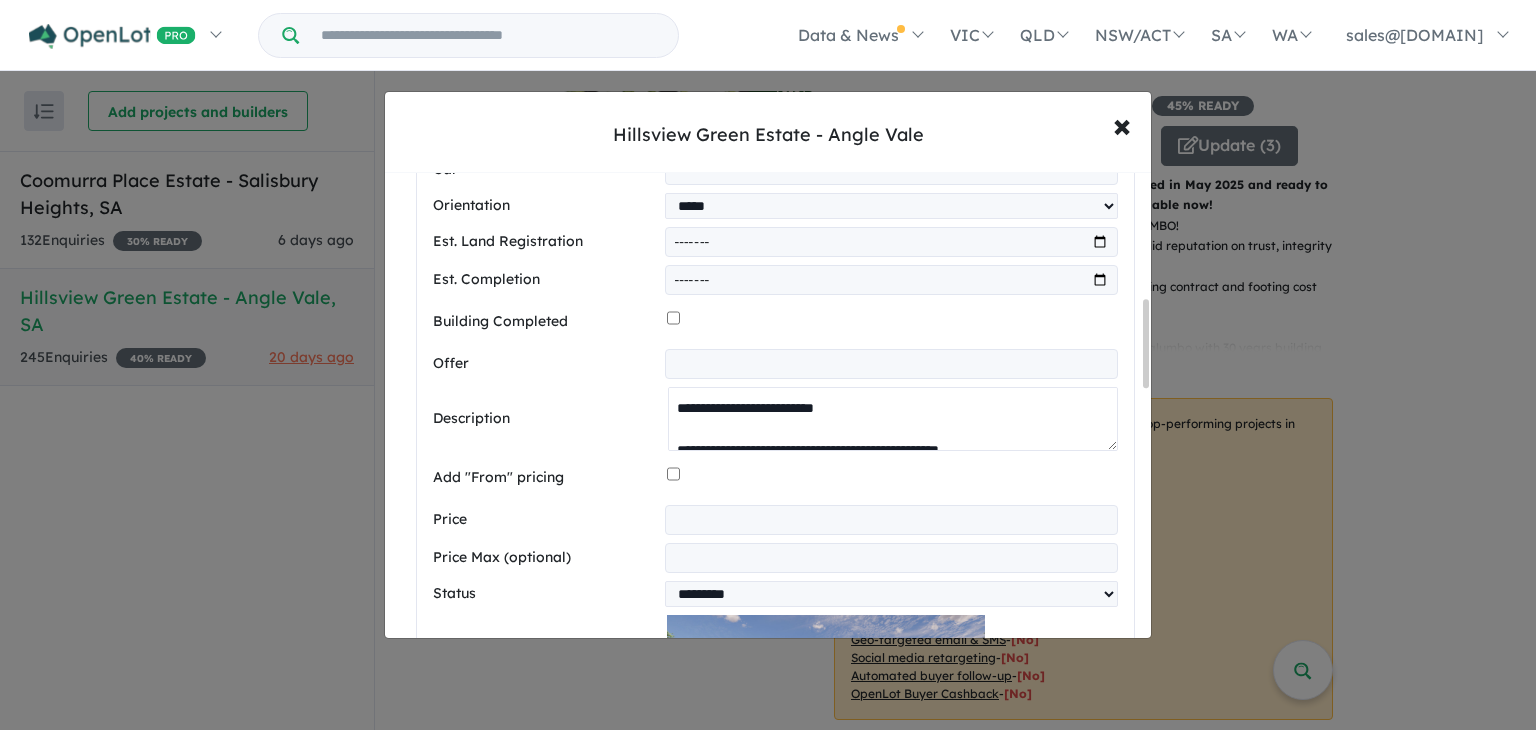 click at bounding box center [893, 419] 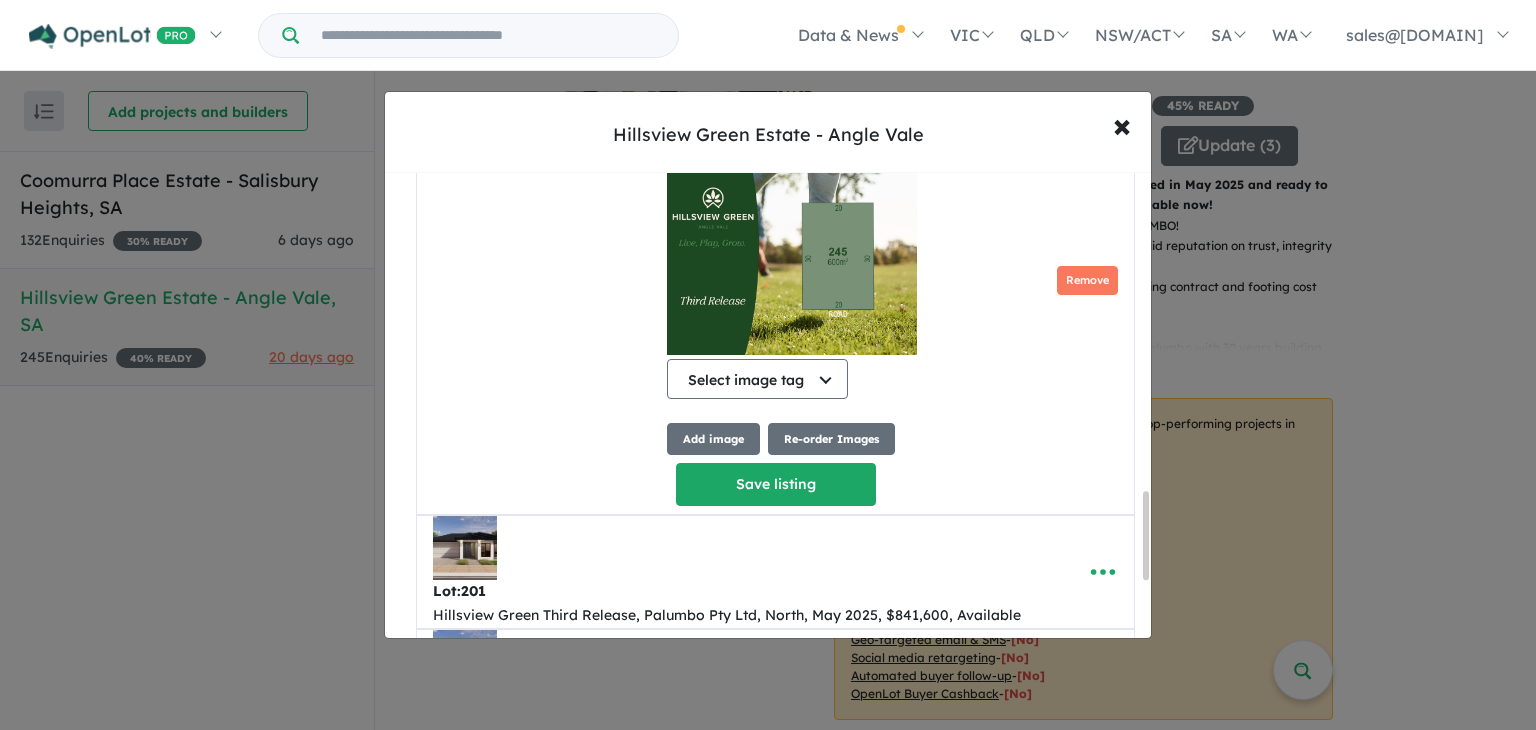 drag, startPoint x: 1147, startPoint y: 352, endPoint x: 1125, endPoint y: 537, distance: 186.30351 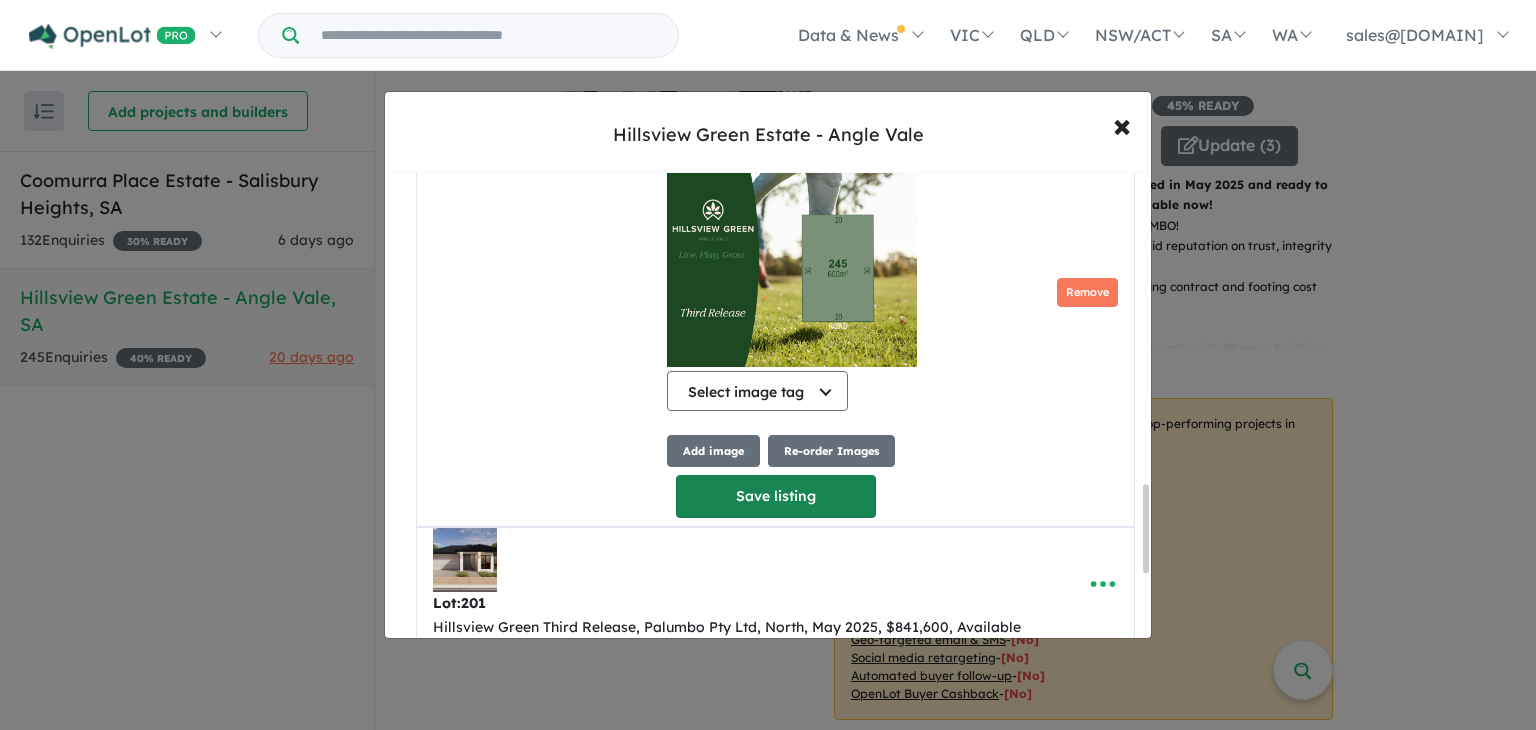type on "**********" 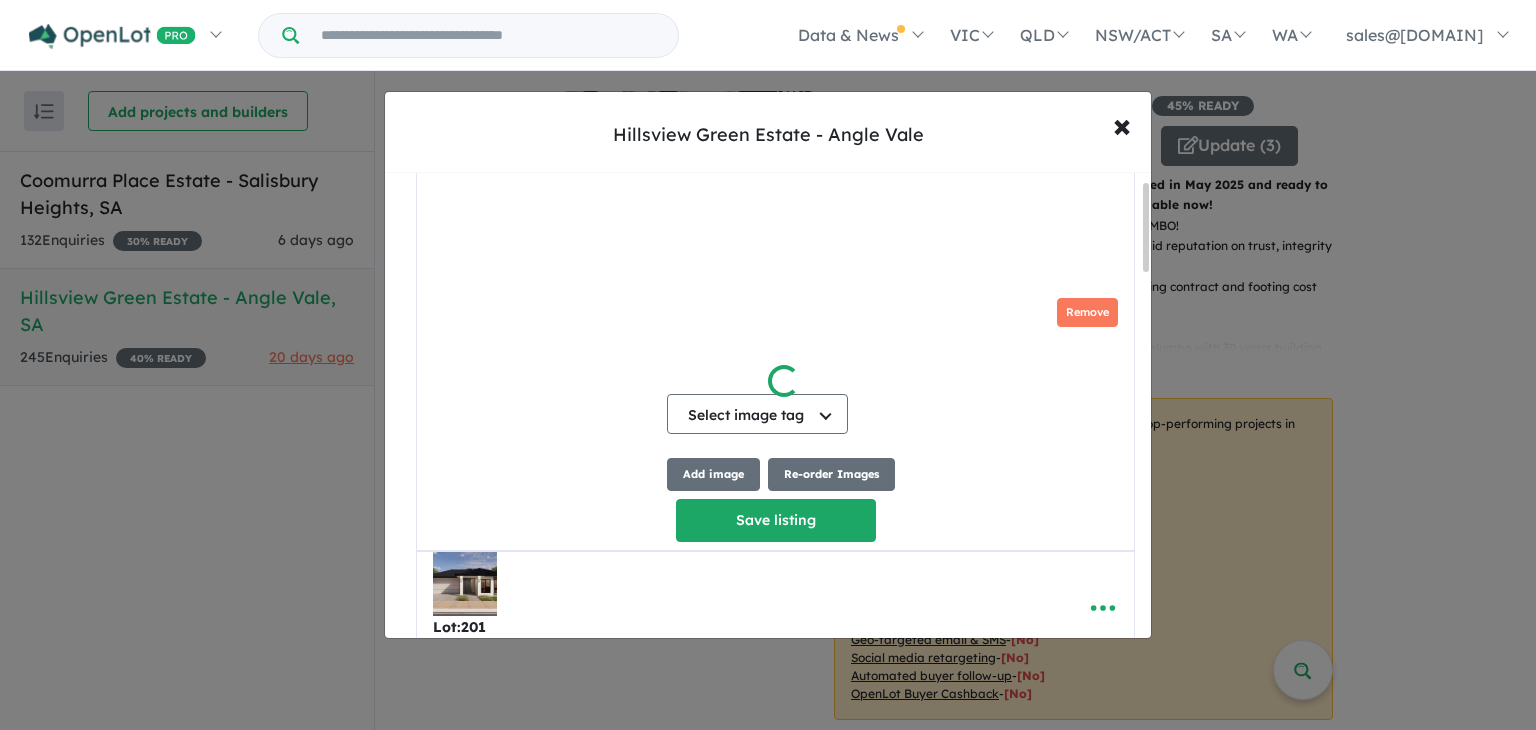 scroll, scrollTop: 42, scrollLeft: 0, axis: vertical 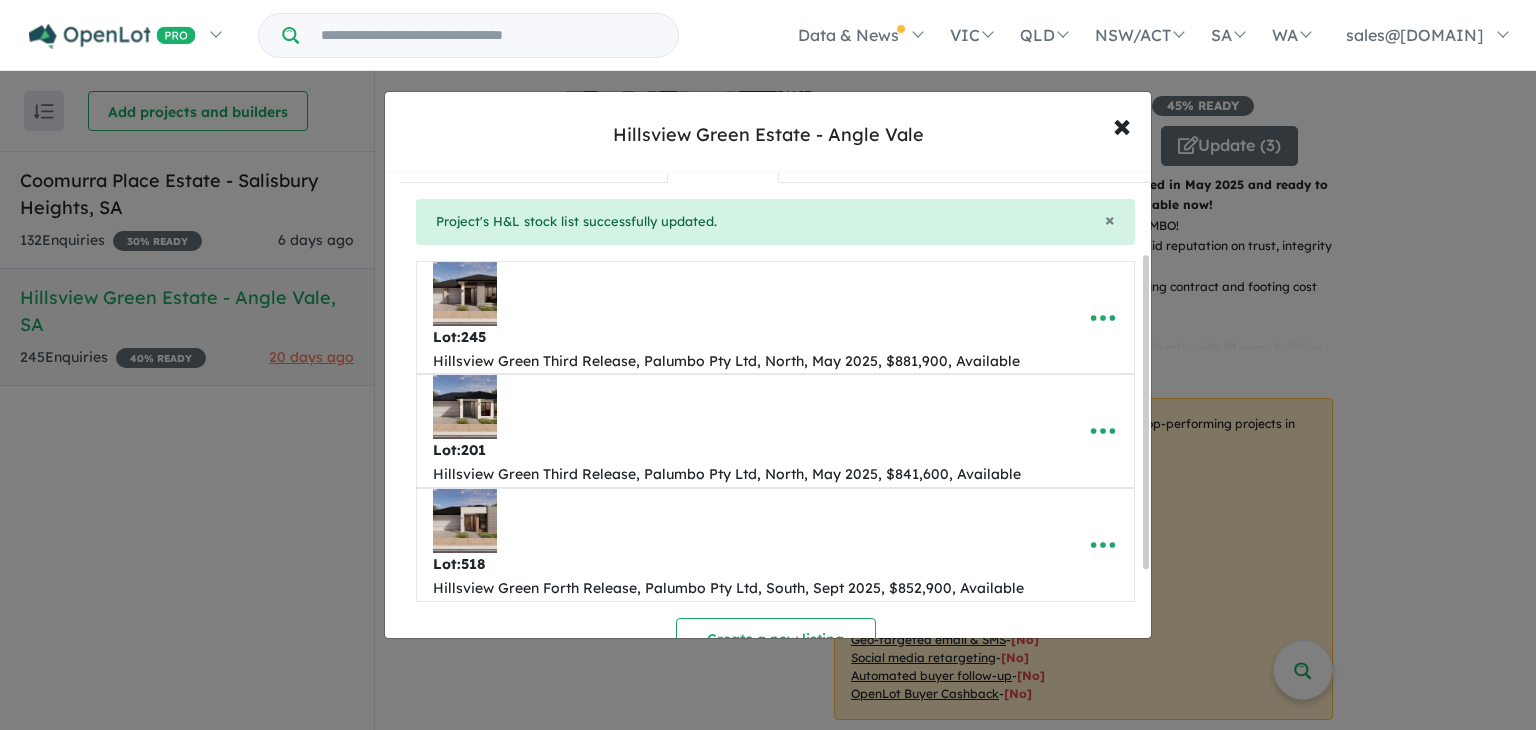 drag, startPoint x: 1147, startPoint y: 314, endPoint x: 1142, endPoint y: 344, distance: 30.413813 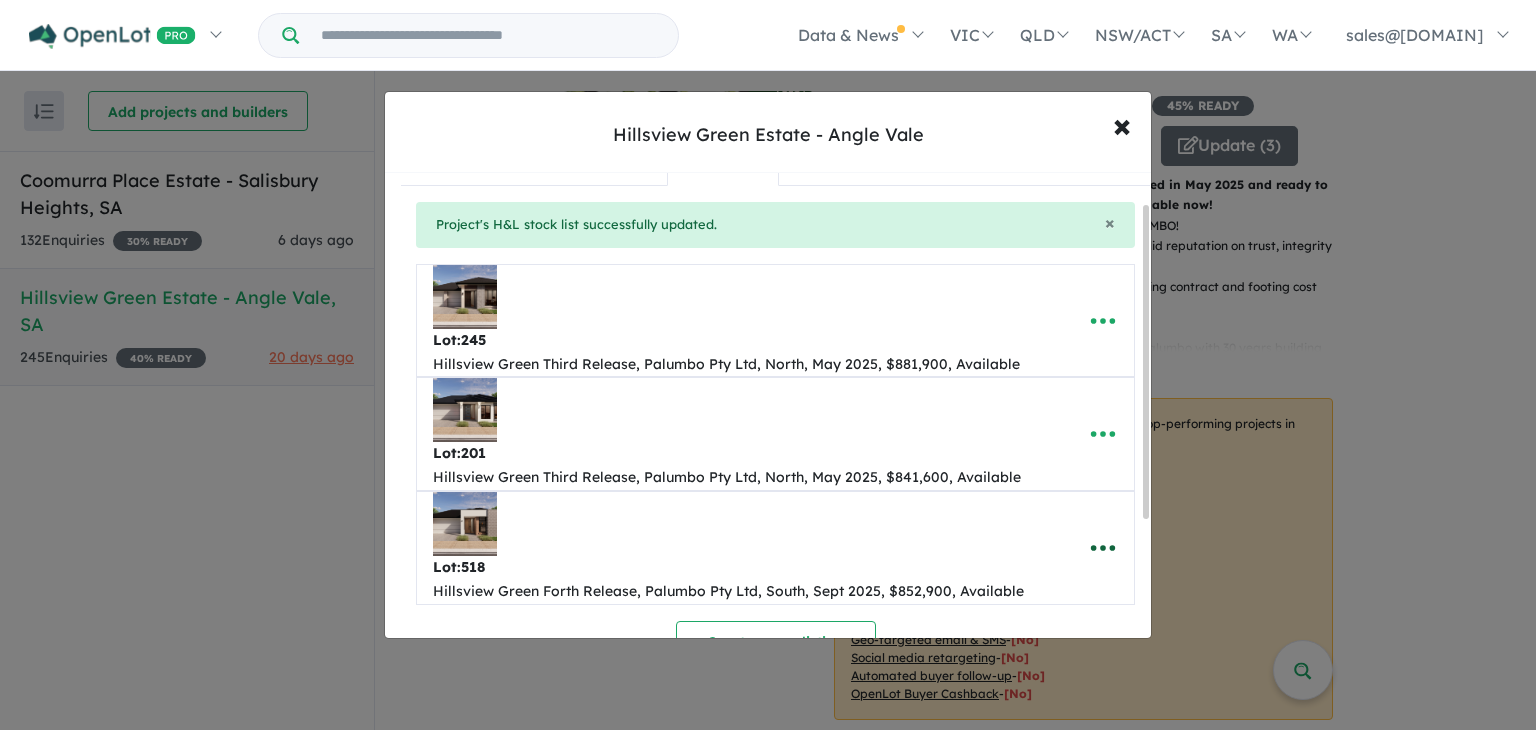 click at bounding box center [1103, 548] 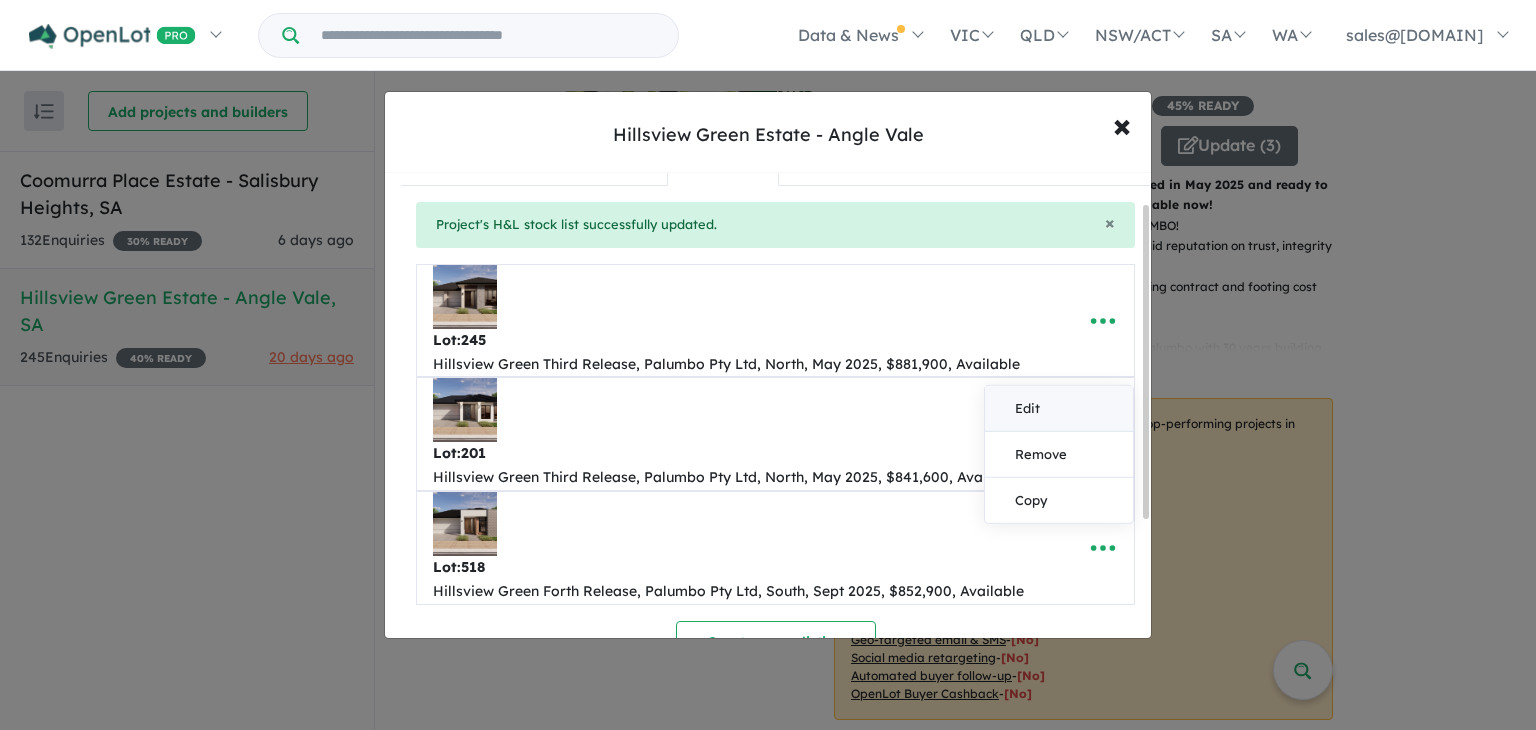 click on "Edit" at bounding box center (1059, 409) 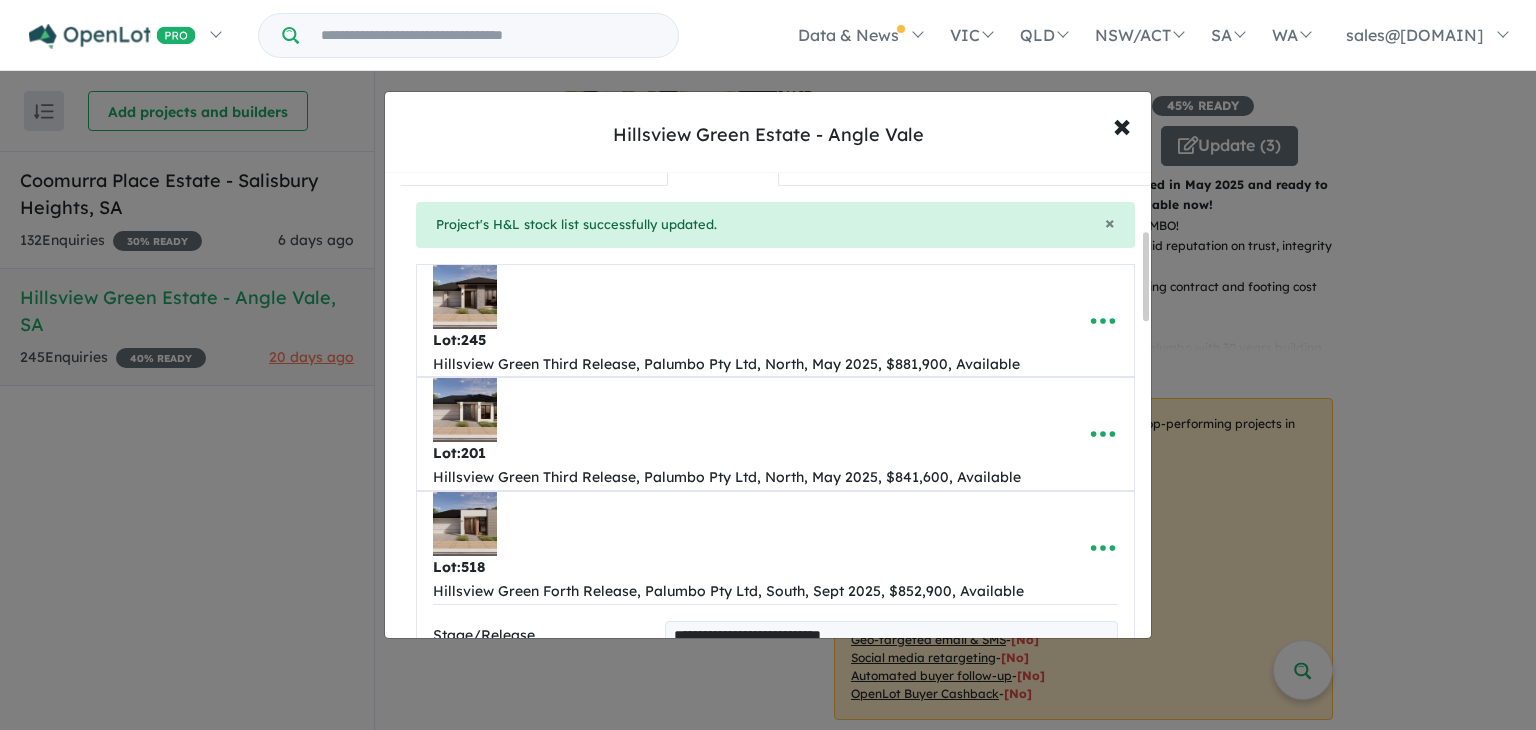 scroll, scrollTop: 307, scrollLeft: 0, axis: vertical 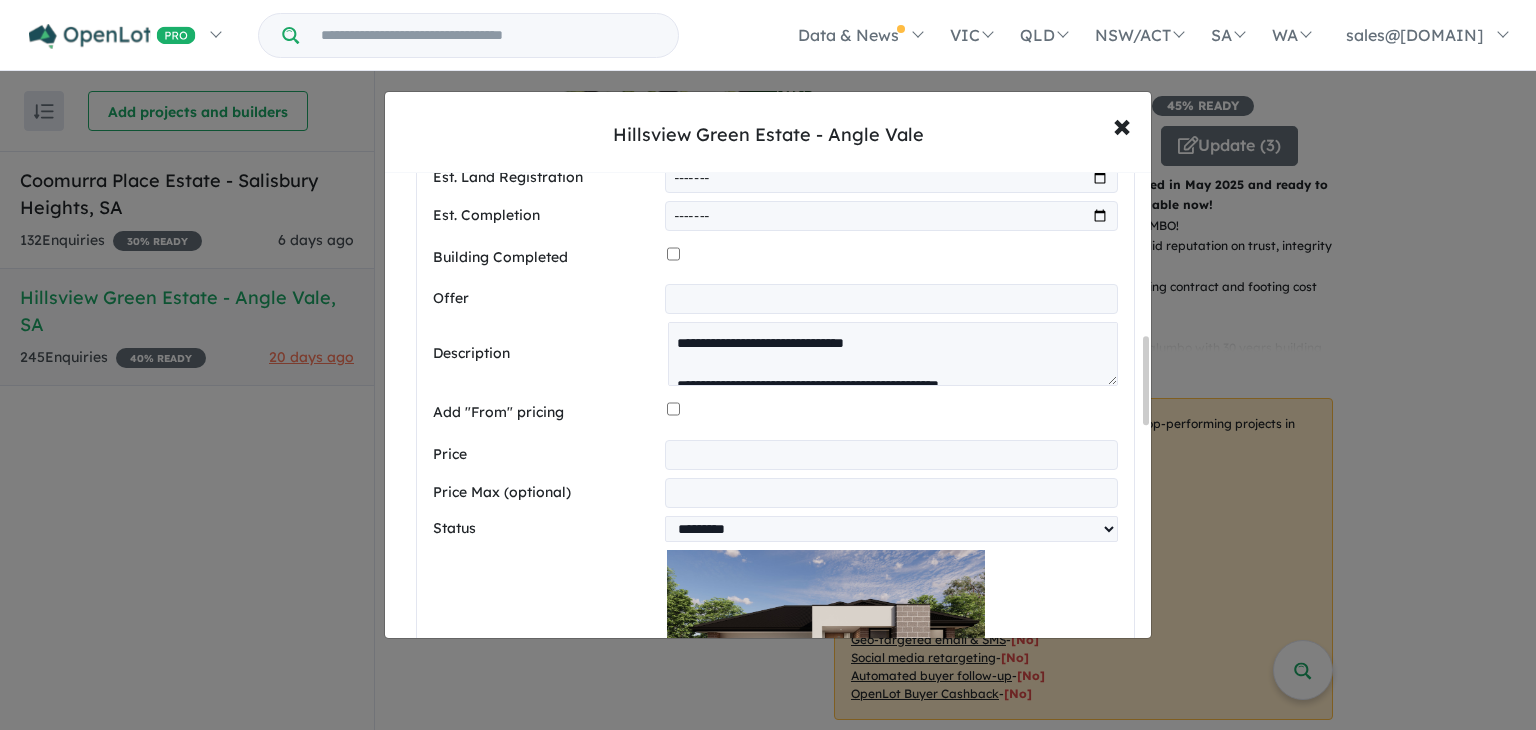 drag, startPoint x: 1143, startPoint y: 262, endPoint x: 1127, endPoint y: 381, distance: 120.070816 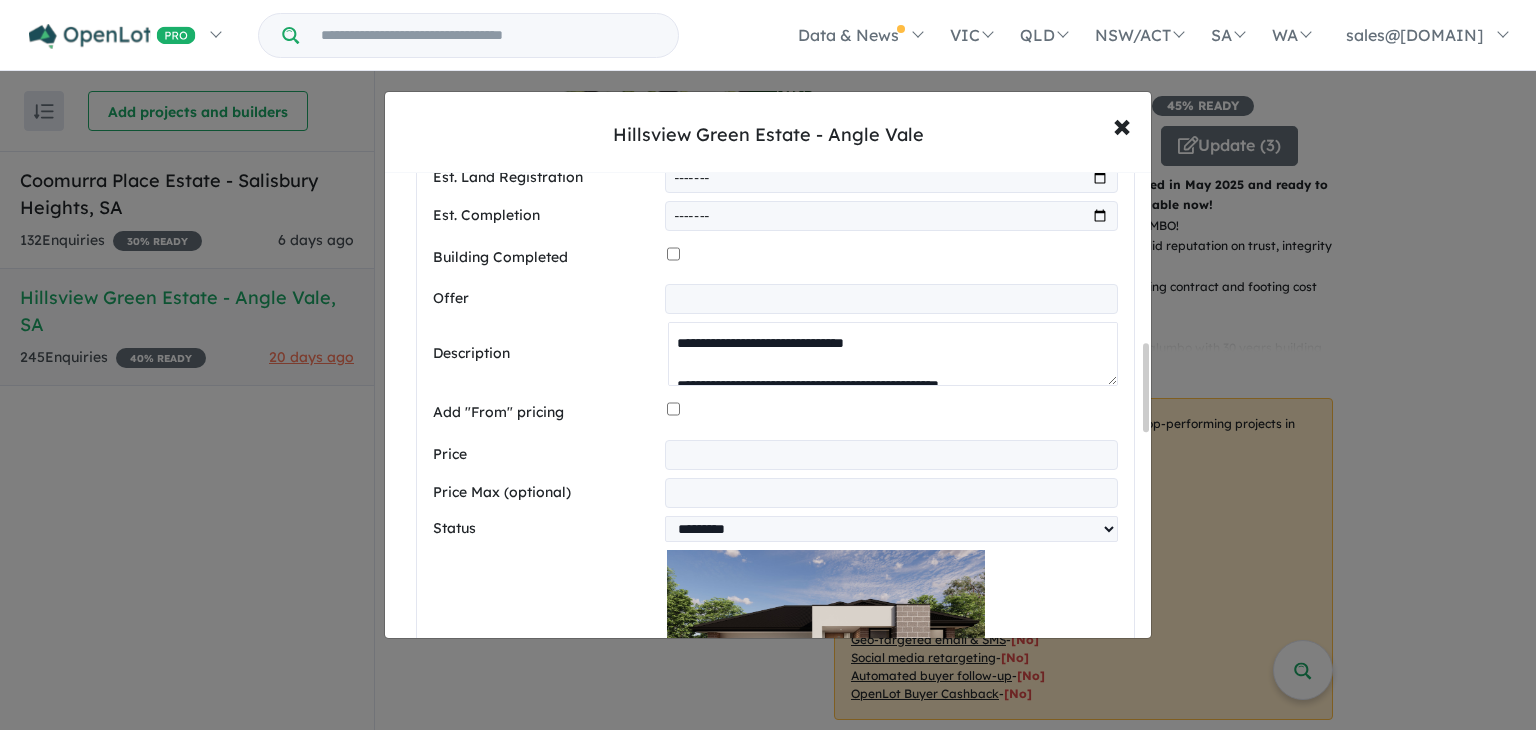 click at bounding box center [893, 354] 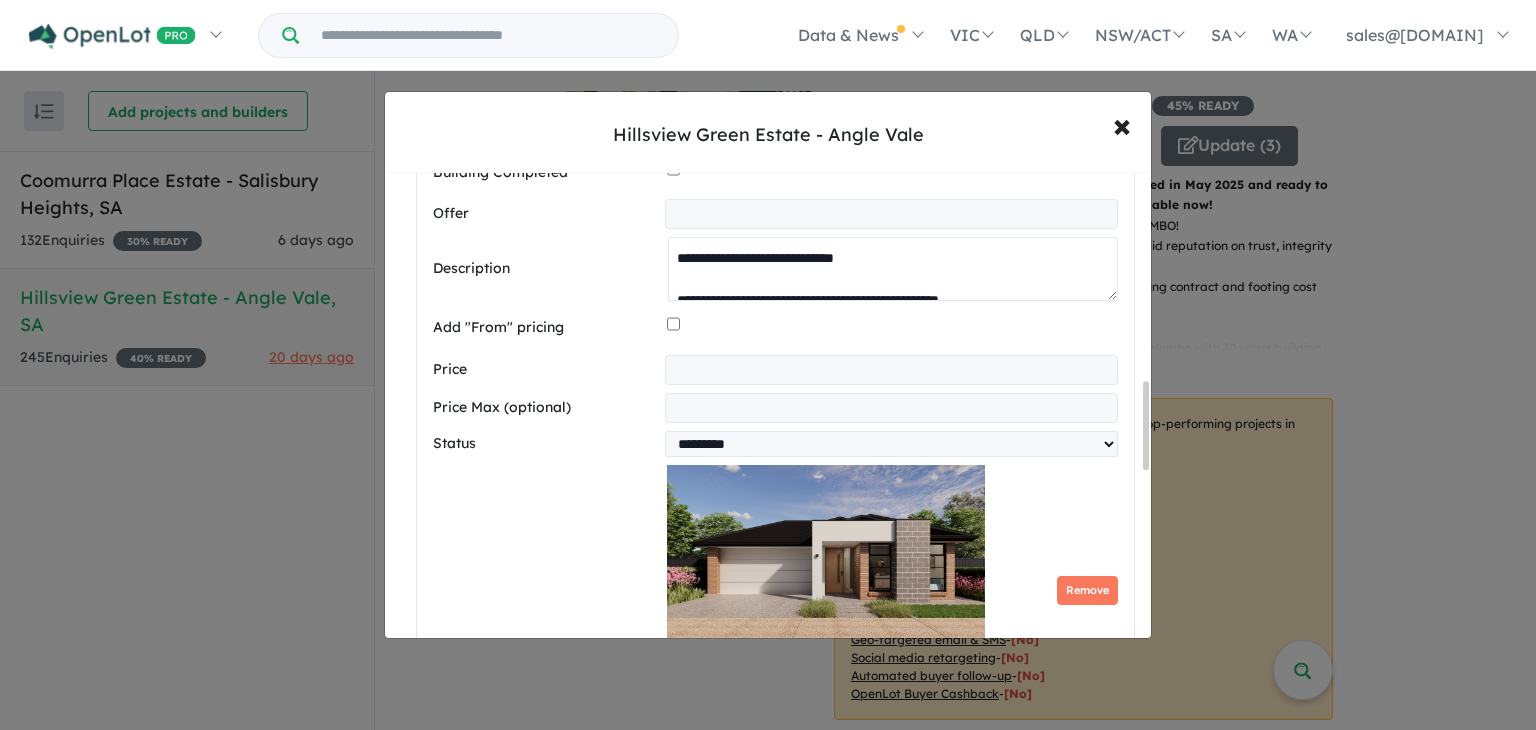 scroll, scrollTop: 1569, scrollLeft: 0, axis: vertical 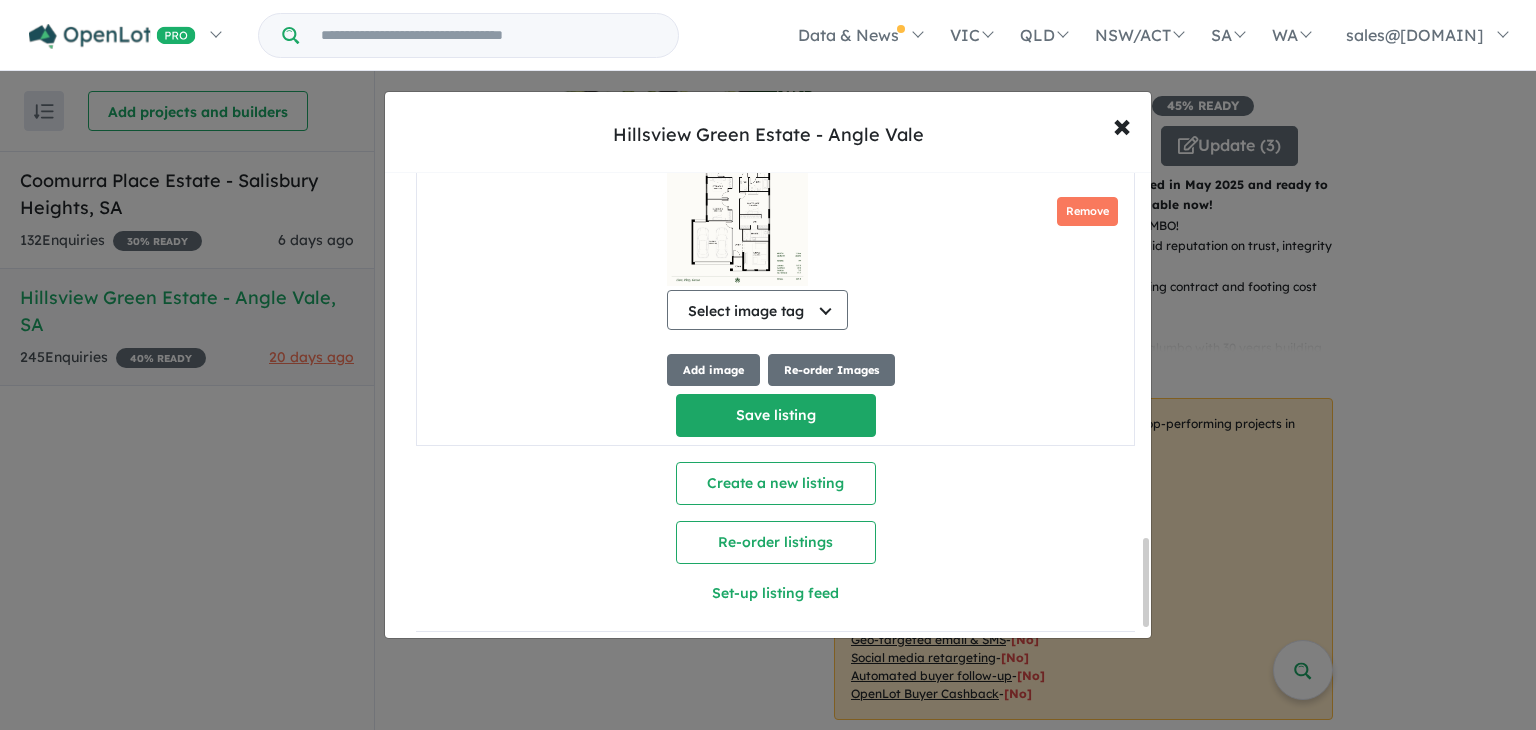 drag, startPoint x: 1144, startPoint y: 405, endPoint x: 1125, endPoint y: 598, distance: 193.93298 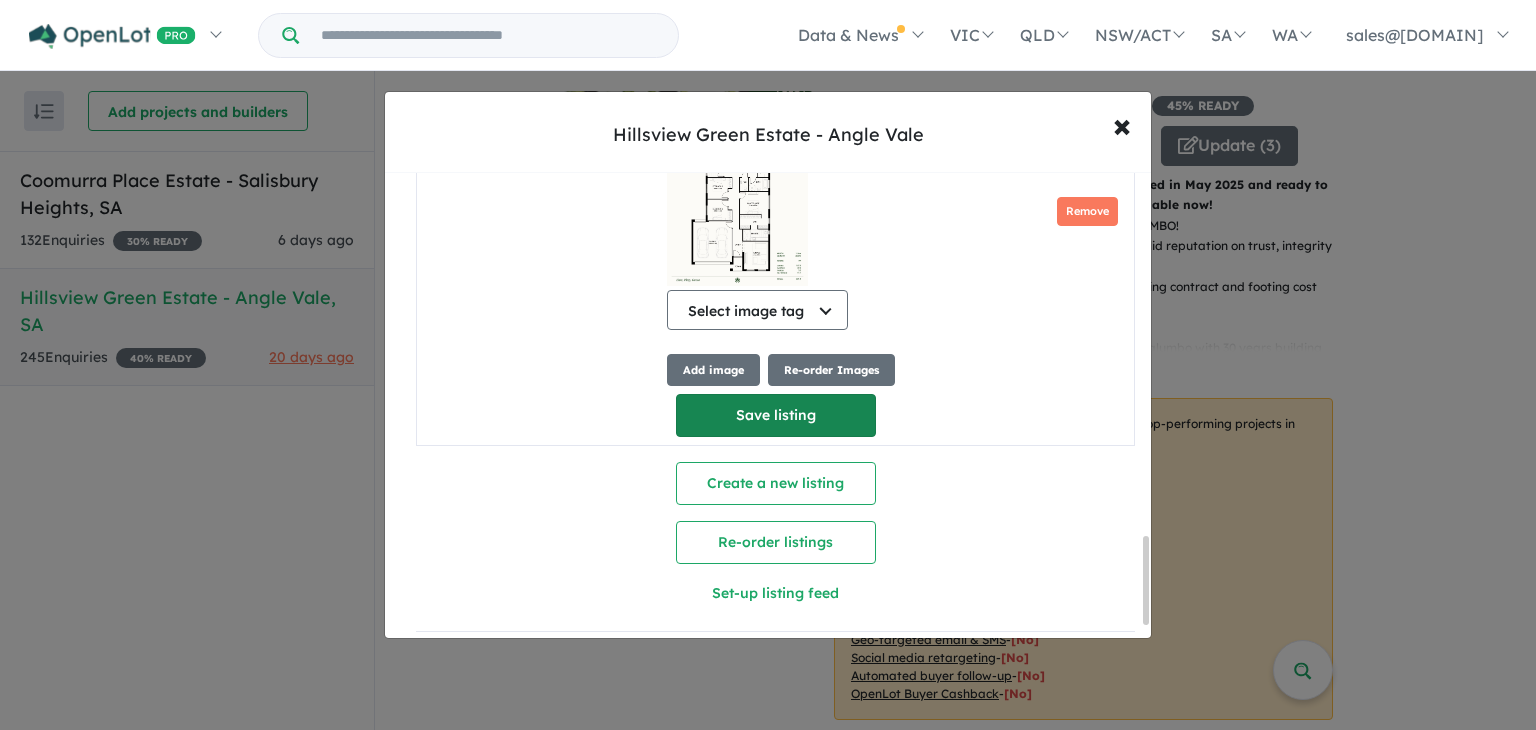 type on "**********" 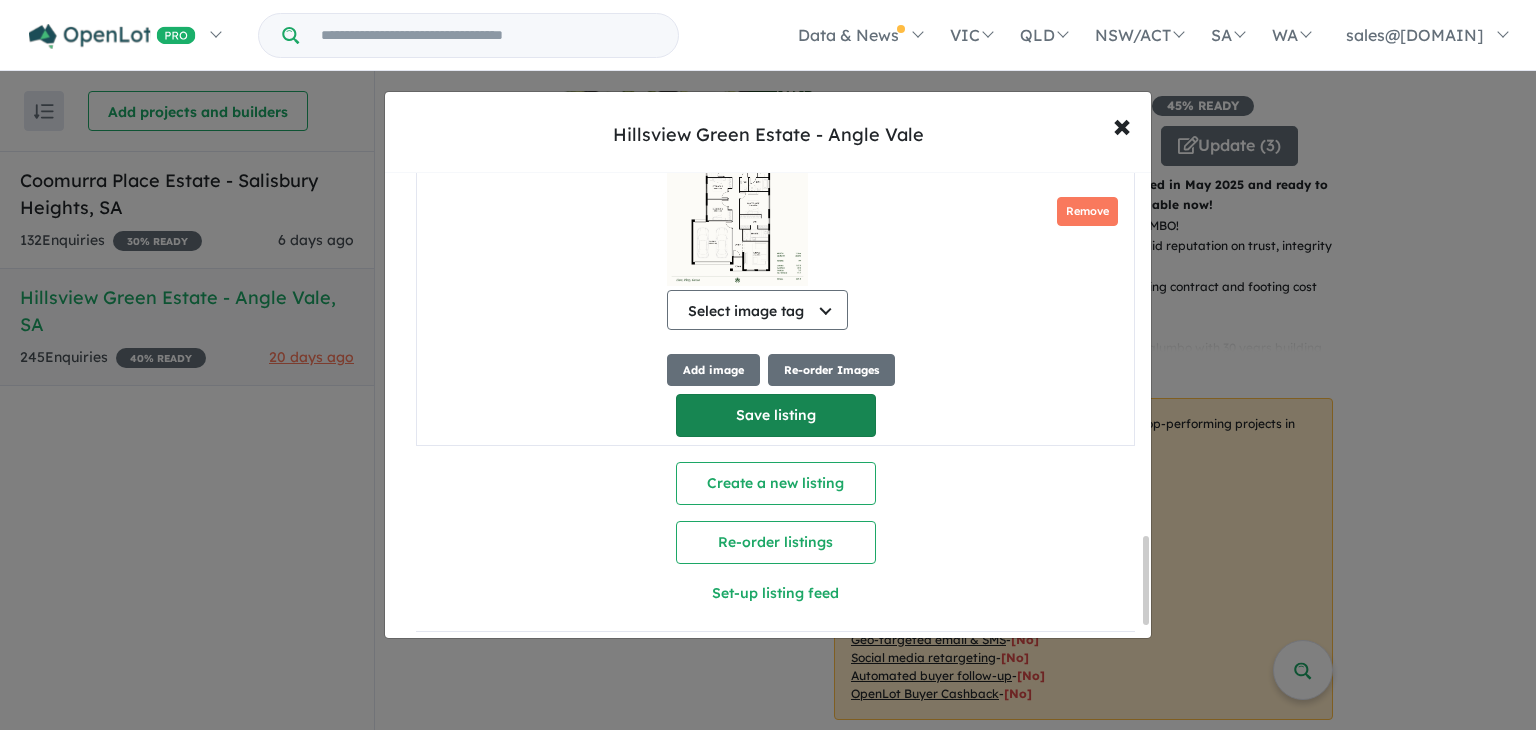 click on "Save listing" at bounding box center [776, 415] 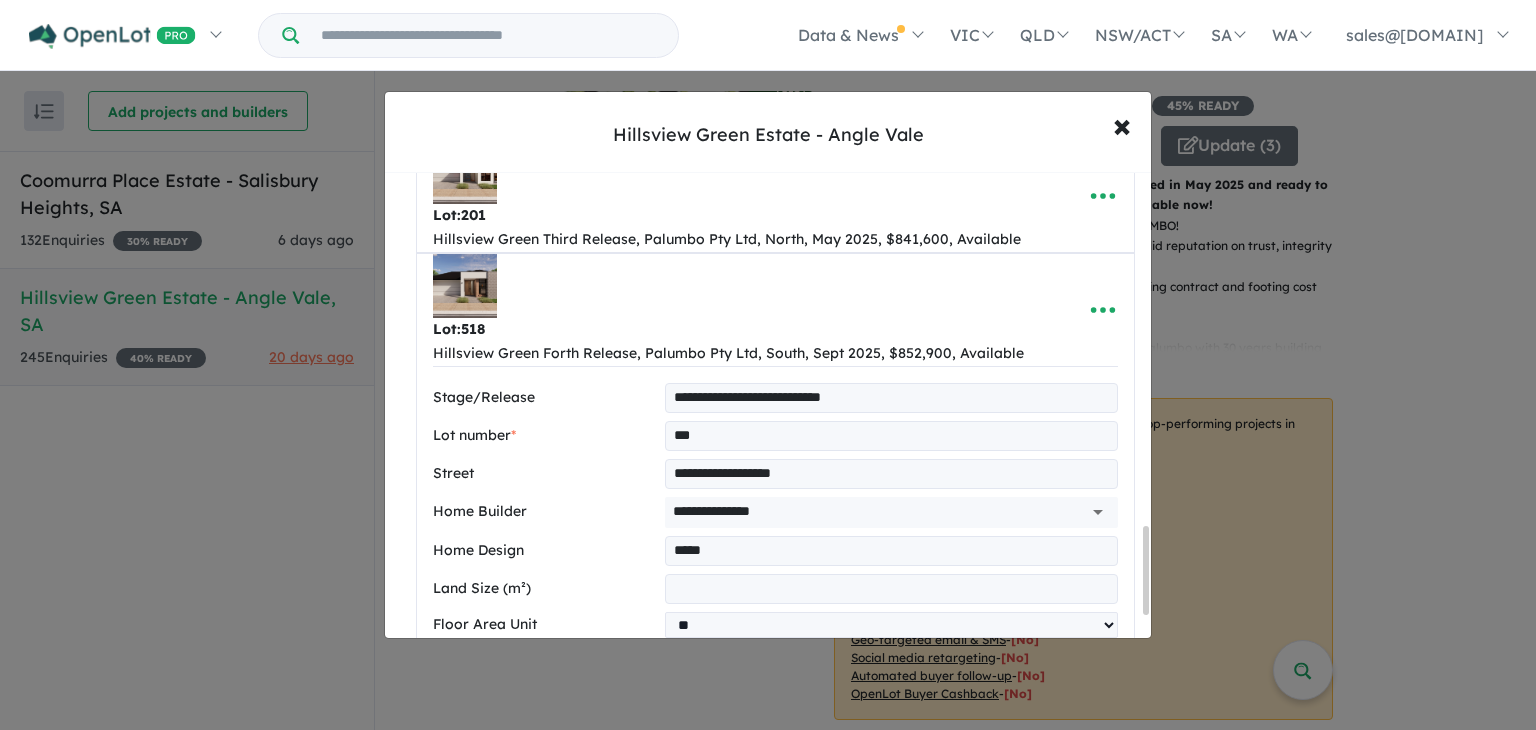 select on "**" 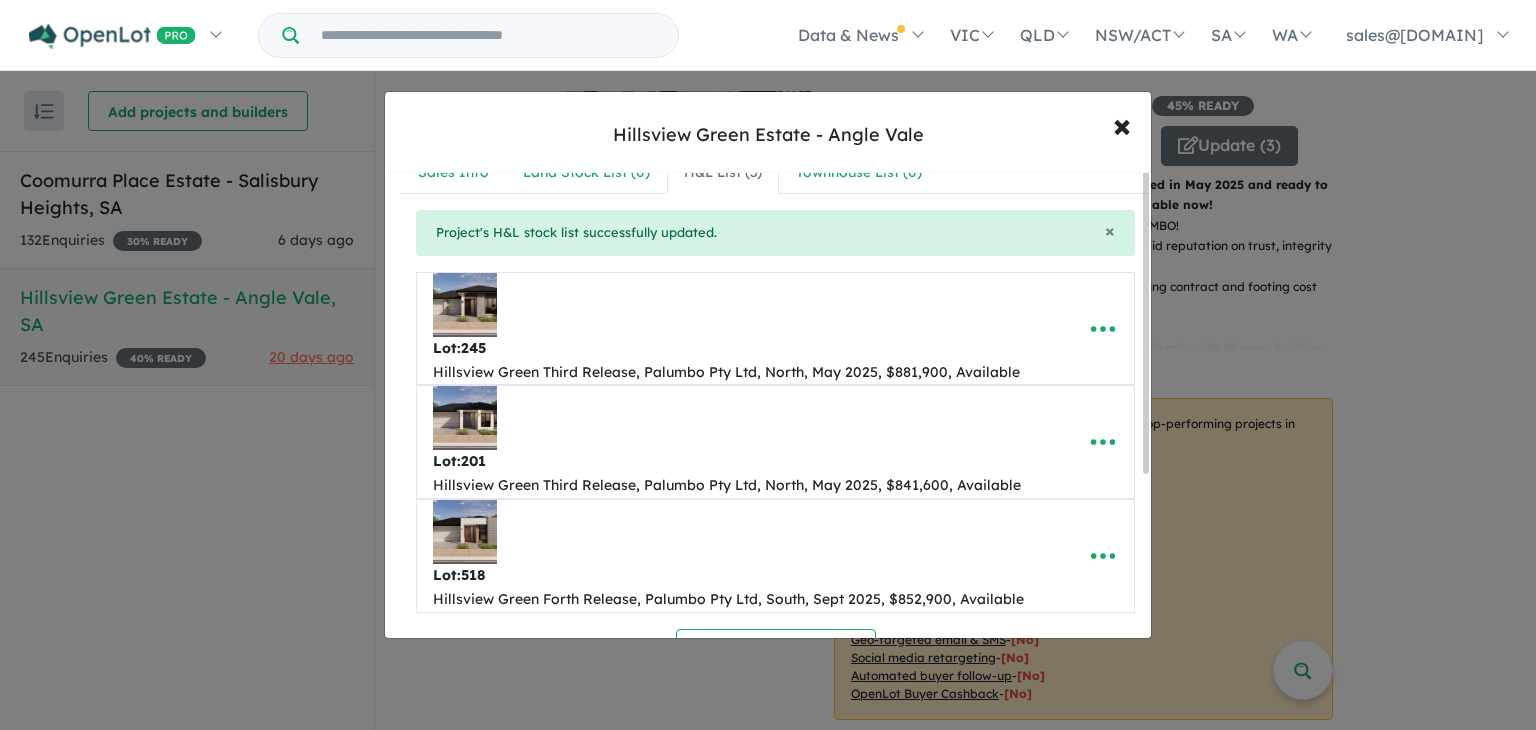scroll, scrollTop: 0, scrollLeft: 0, axis: both 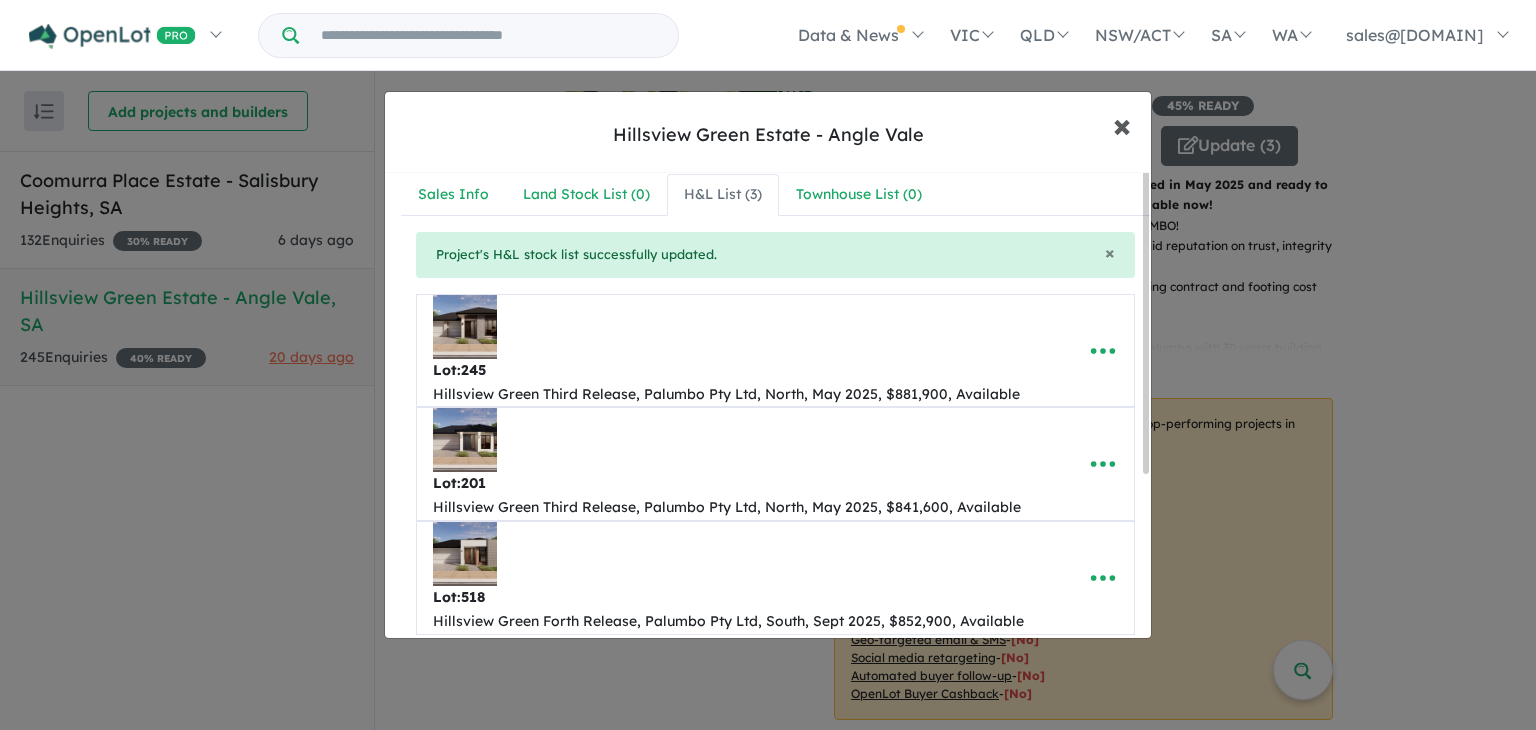 click on "×" at bounding box center (1122, 124) 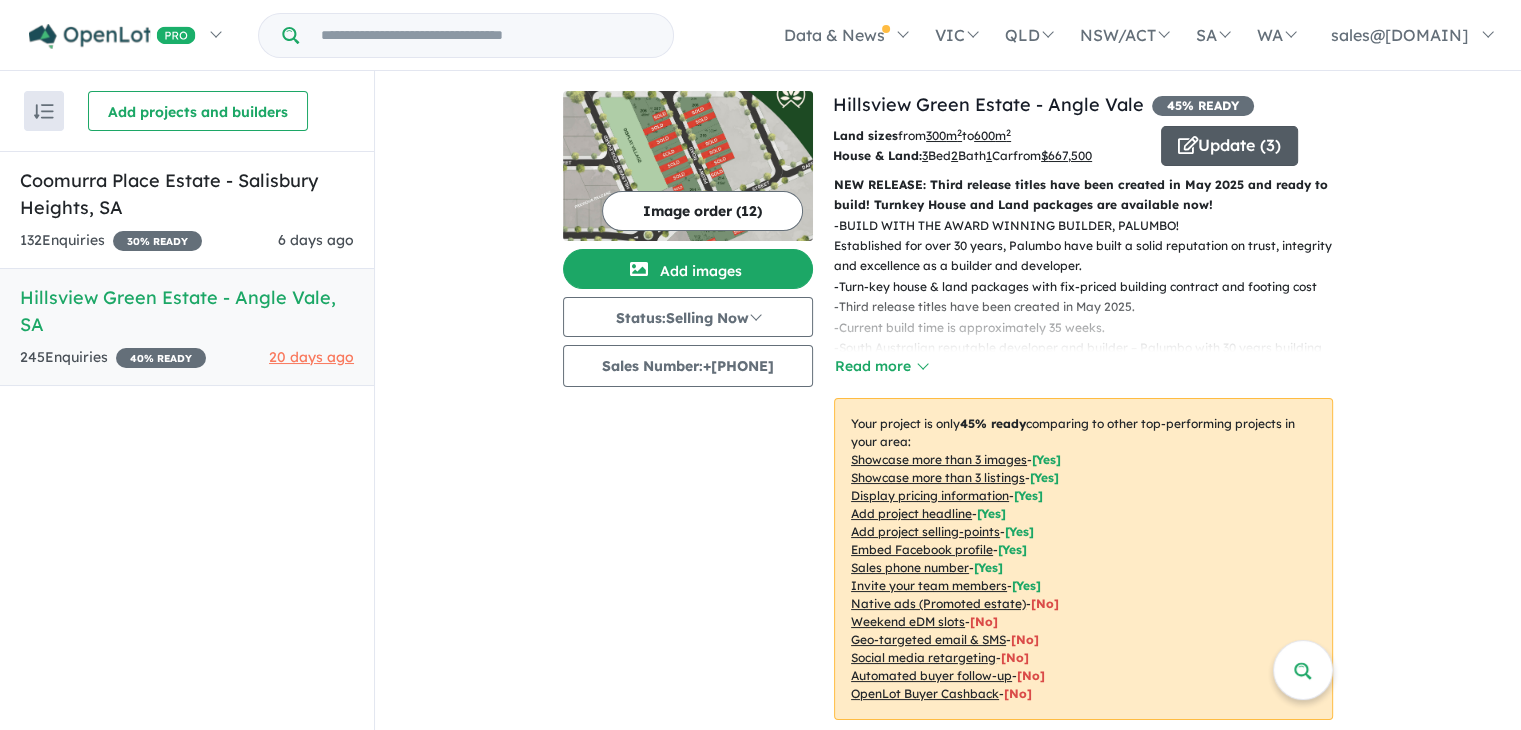 click on "Update ( 3 )" at bounding box center (1229, 146) 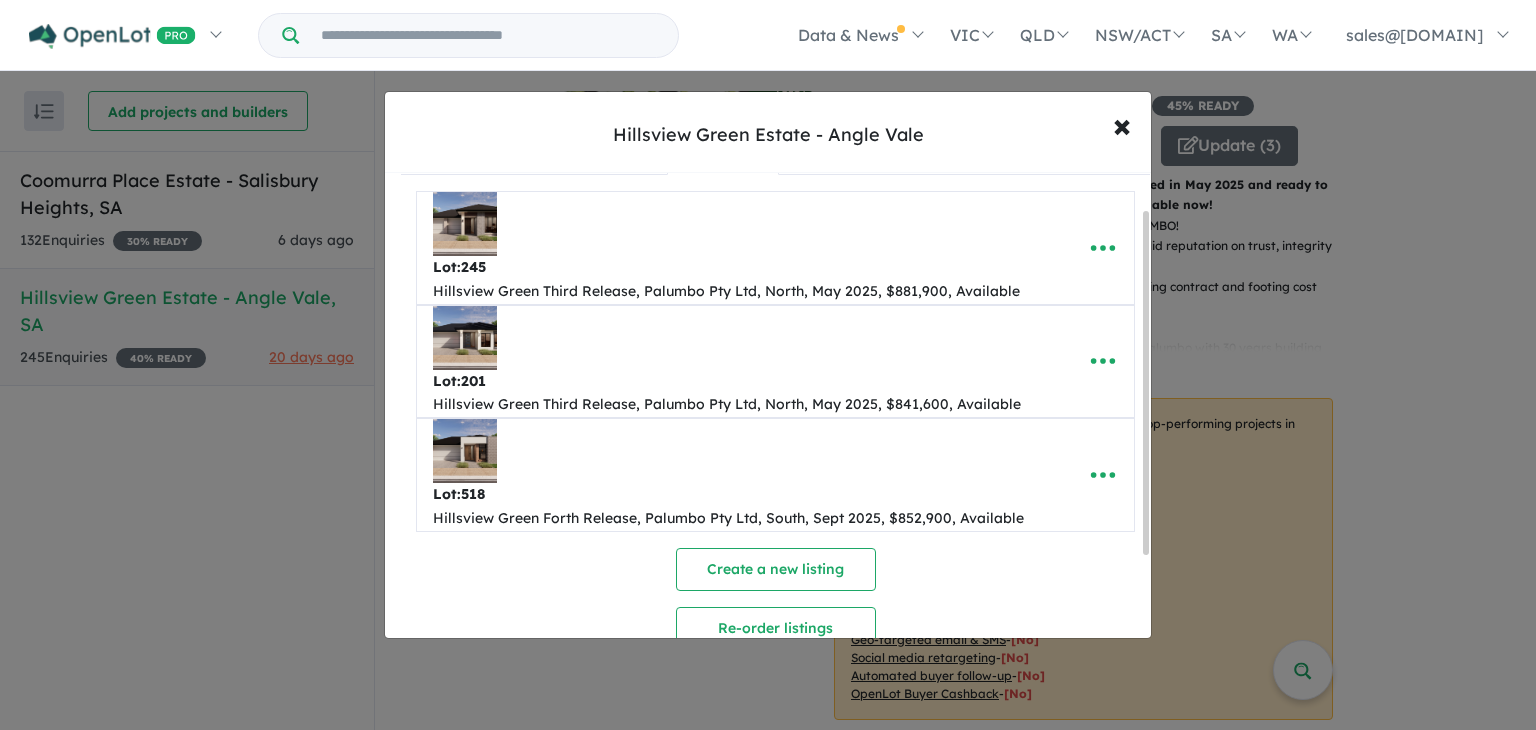 drag, startPoint x: 1145, startPoint y: 309, endPoint x: 1136, endPoint y: 353, distance: 44.911022 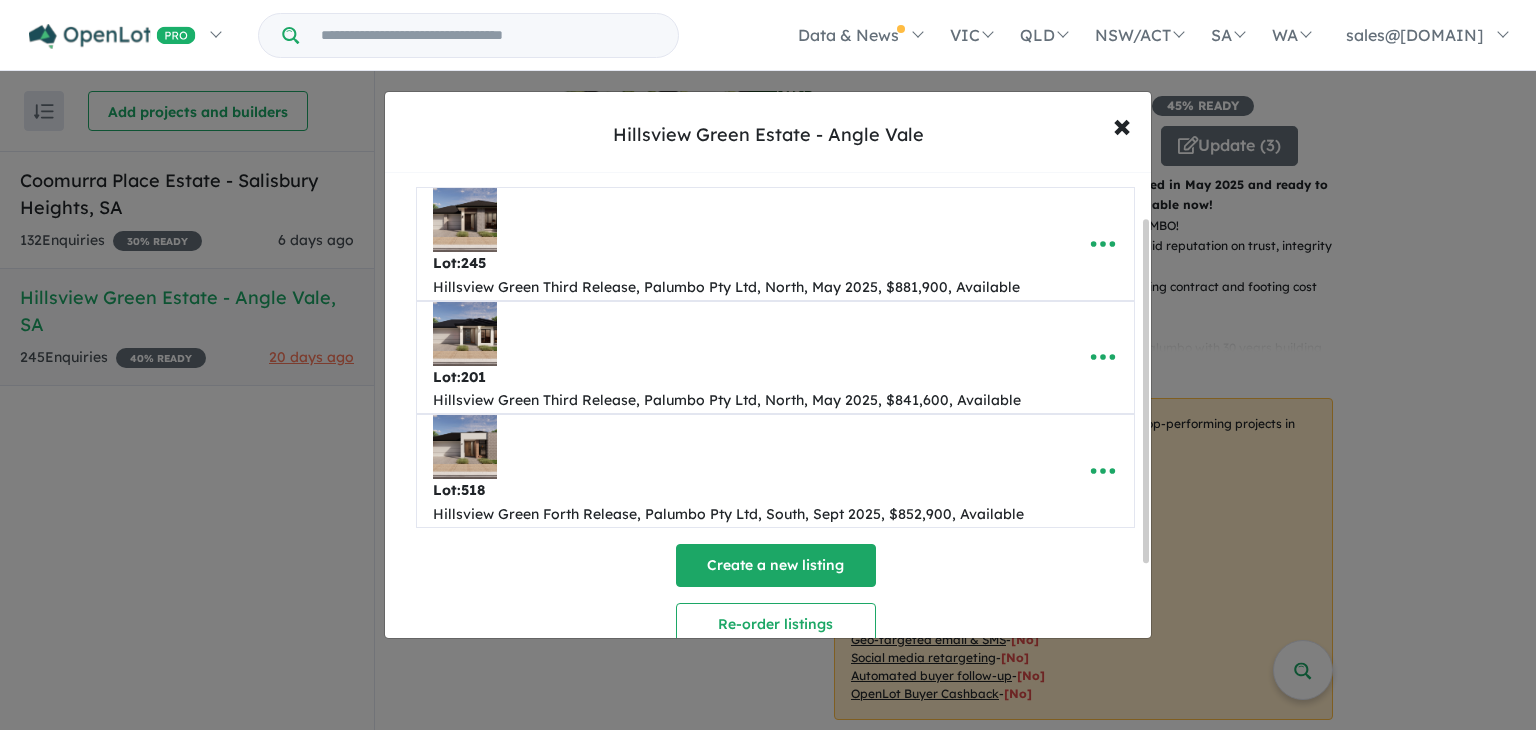click on "Create a new listing" at bounding box center (776, 565) 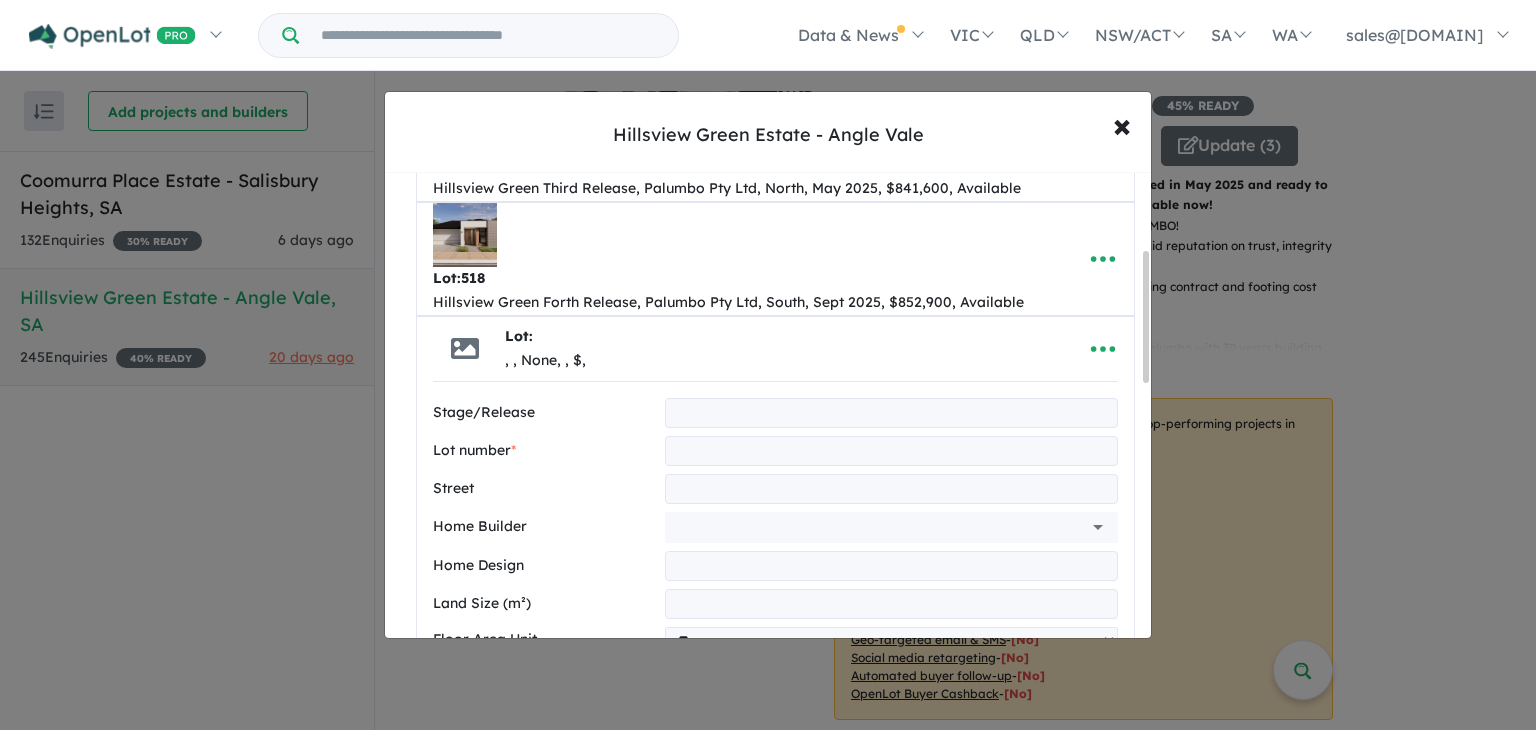 click at bounding box center [891, 413] 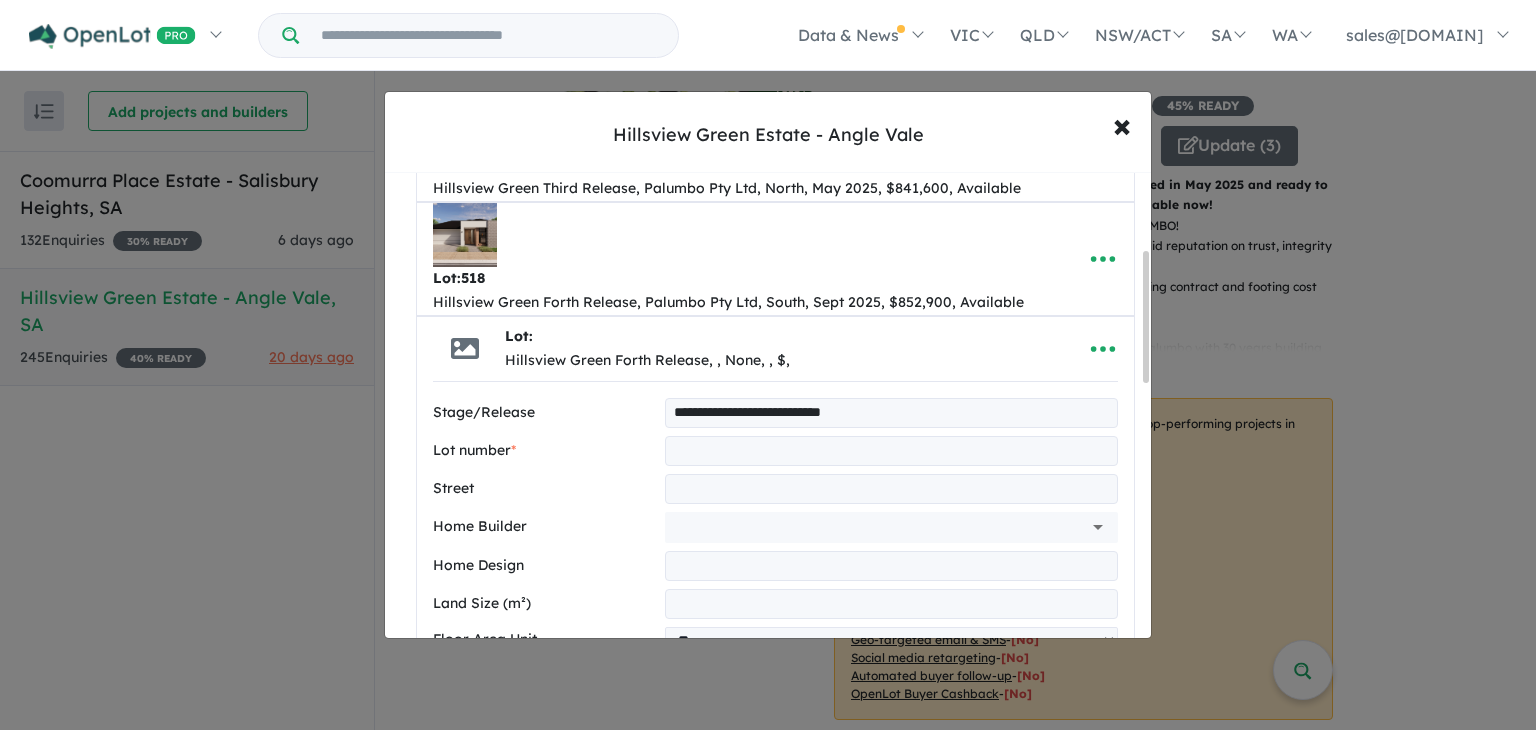 click at bounding box center (891, 451) 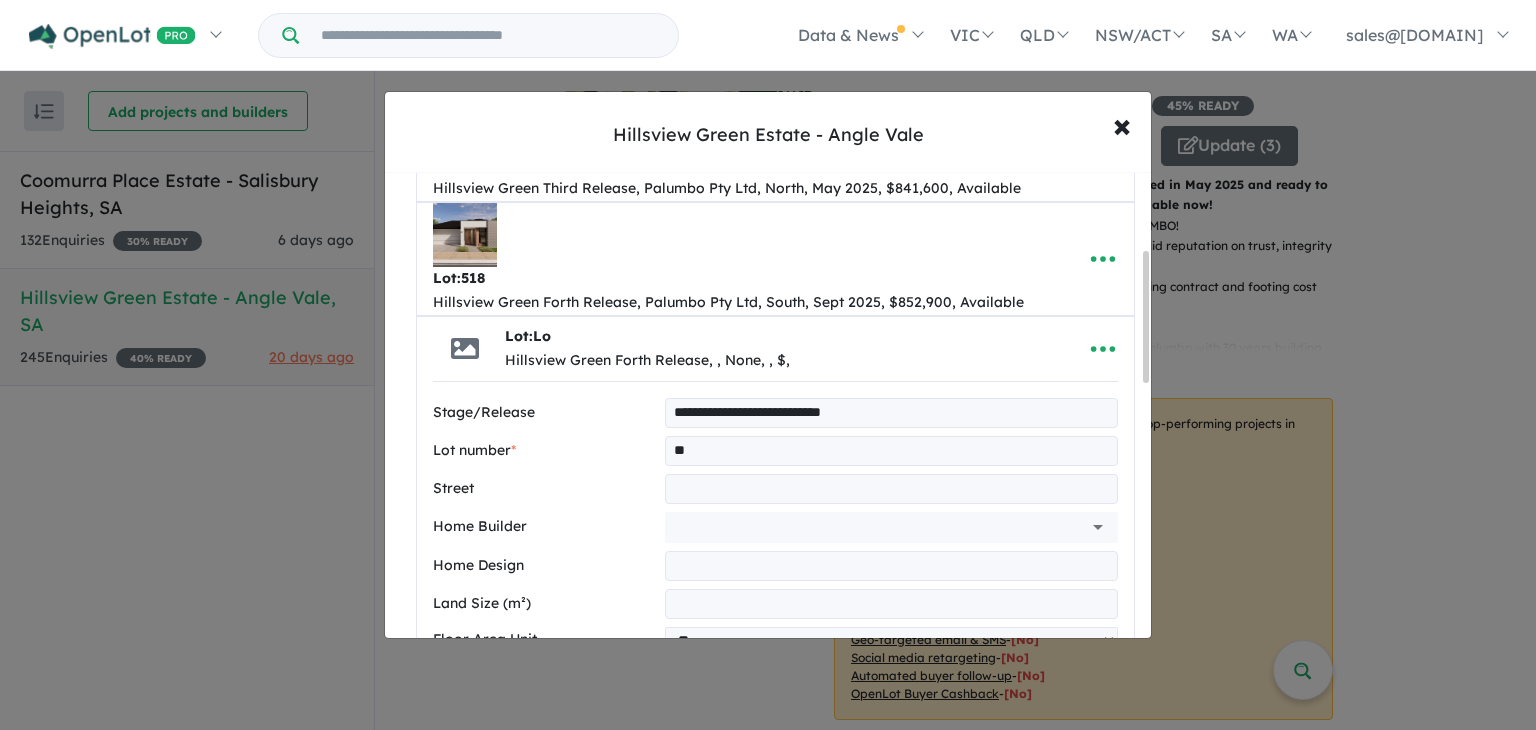 type on "*" 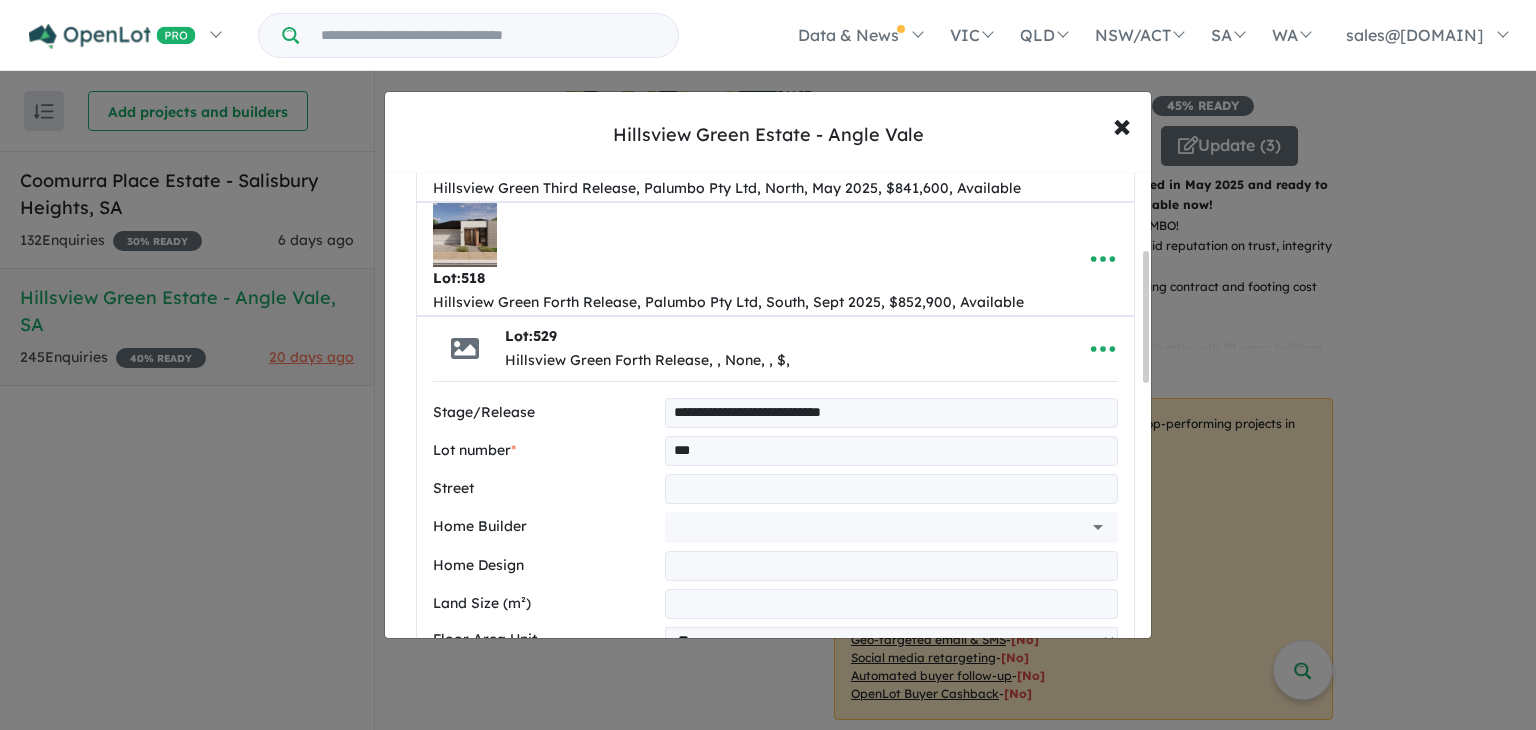 type on "***" 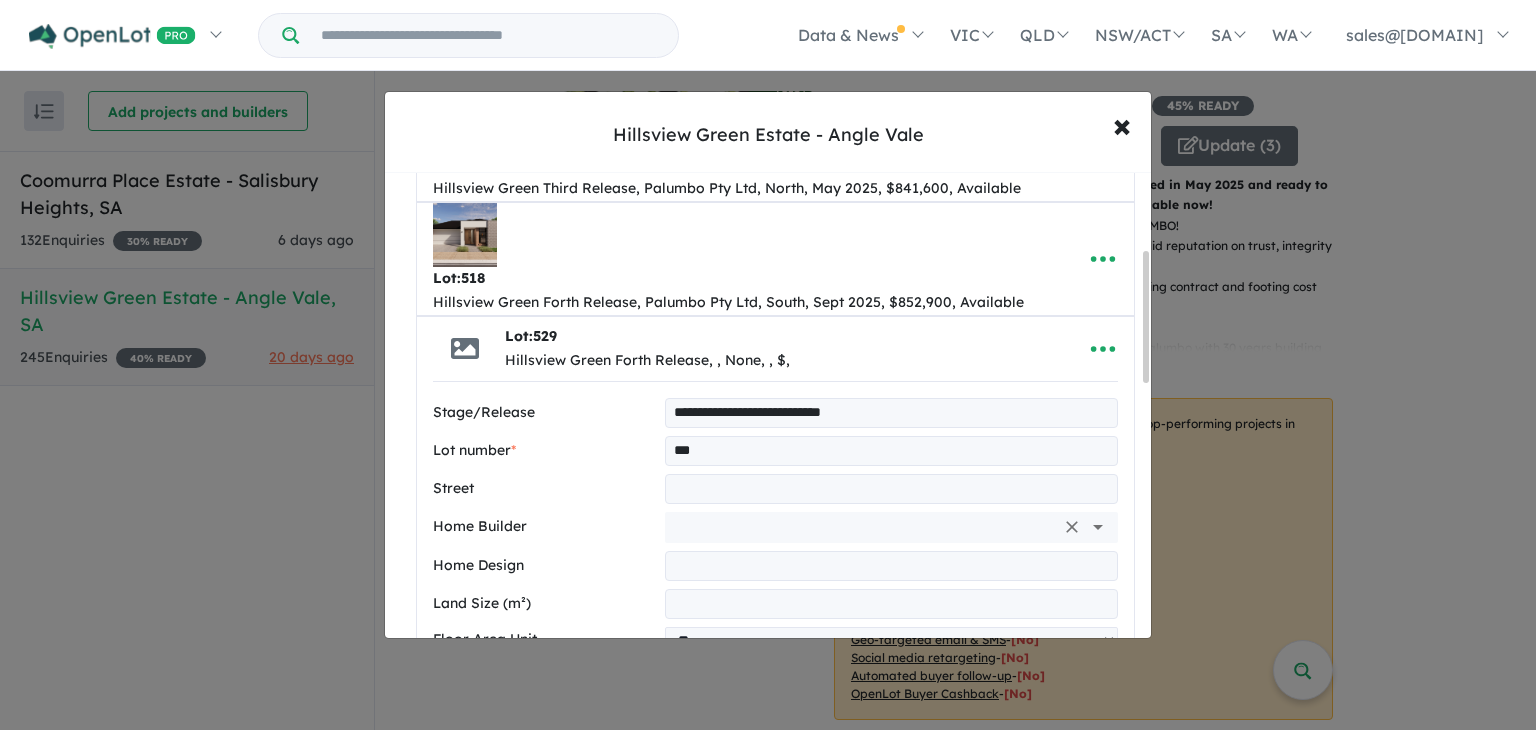 type on "**********" 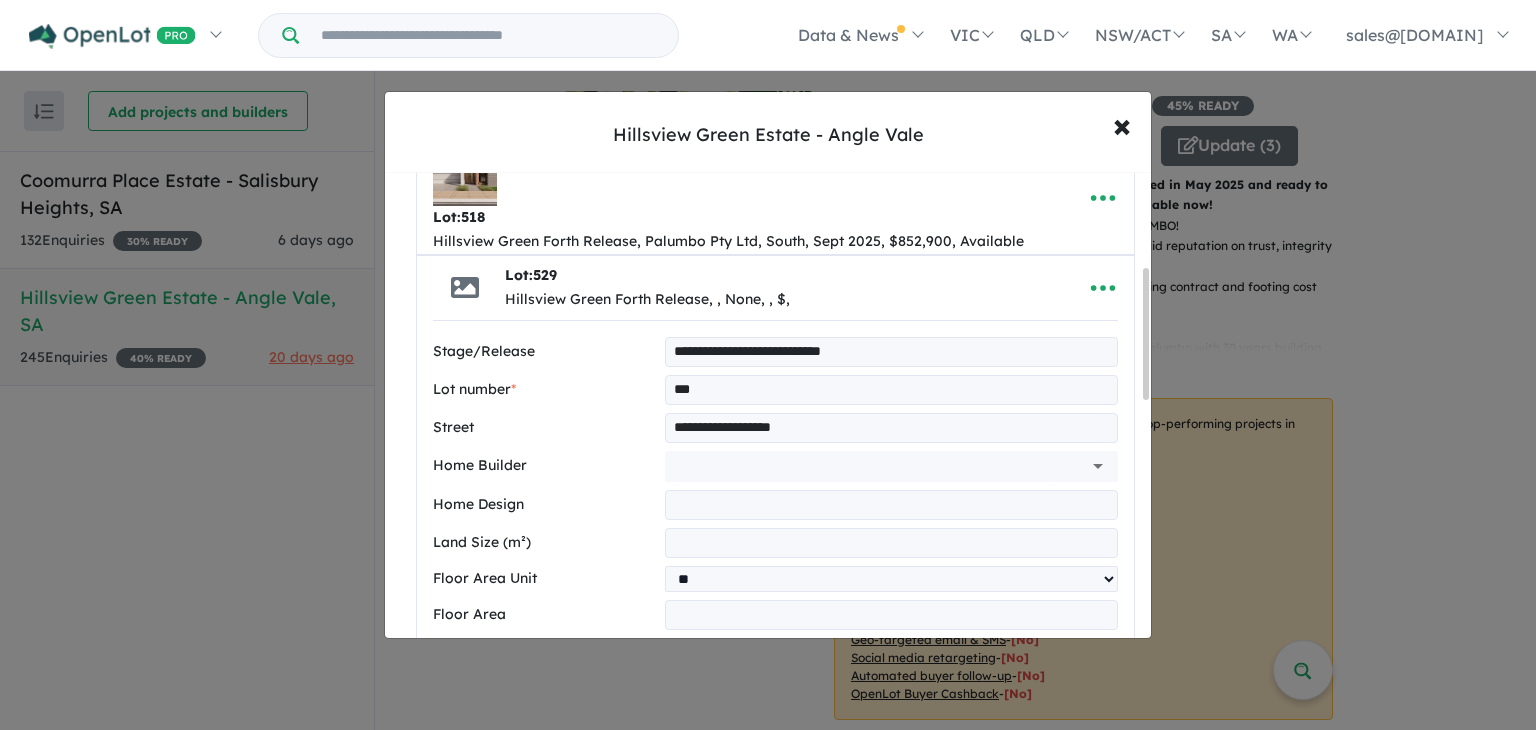 drag, startPoint x: 1148, startPoint y: 365, endPoint x: 1149, endPoint y: 382, distance: 17.029387 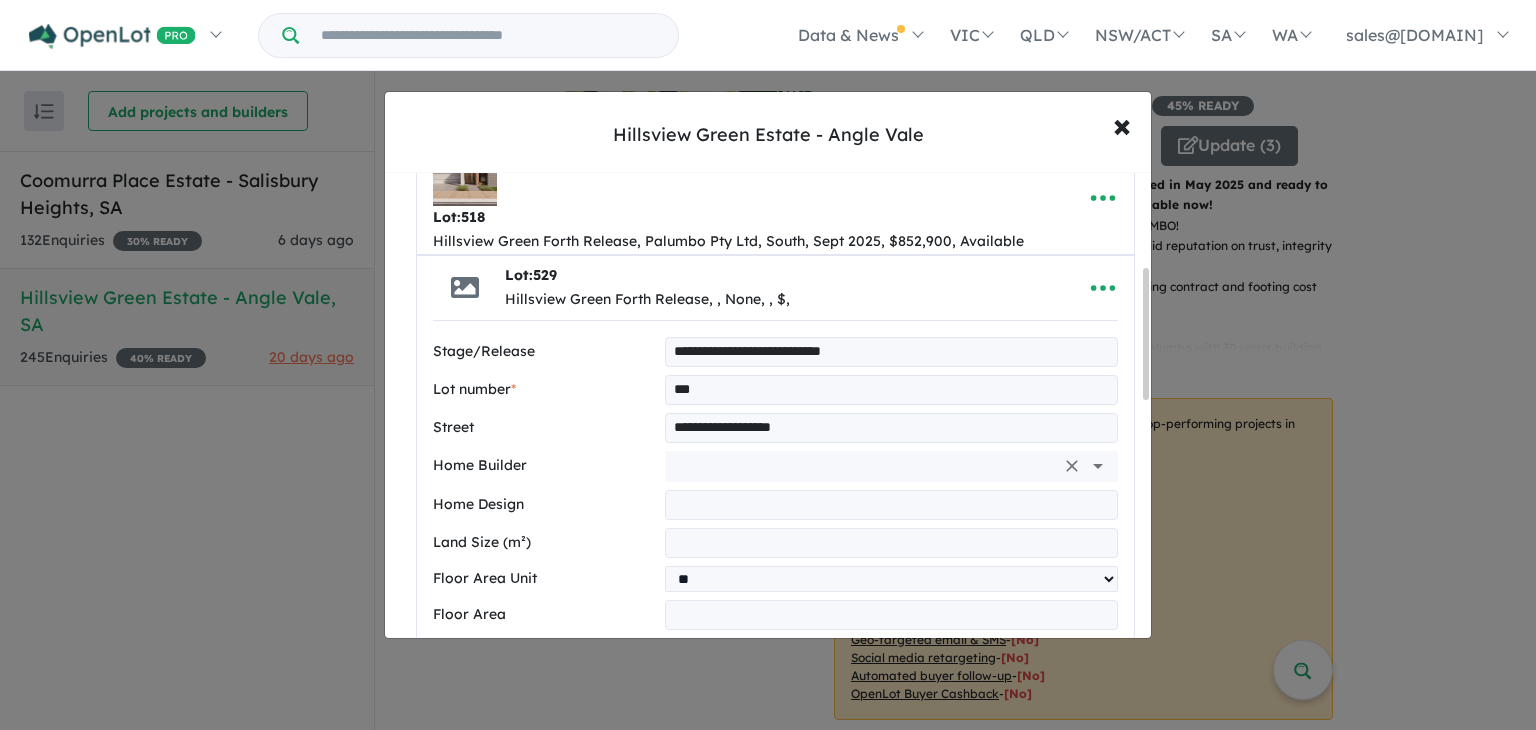 click at bounding box center (863, 466) 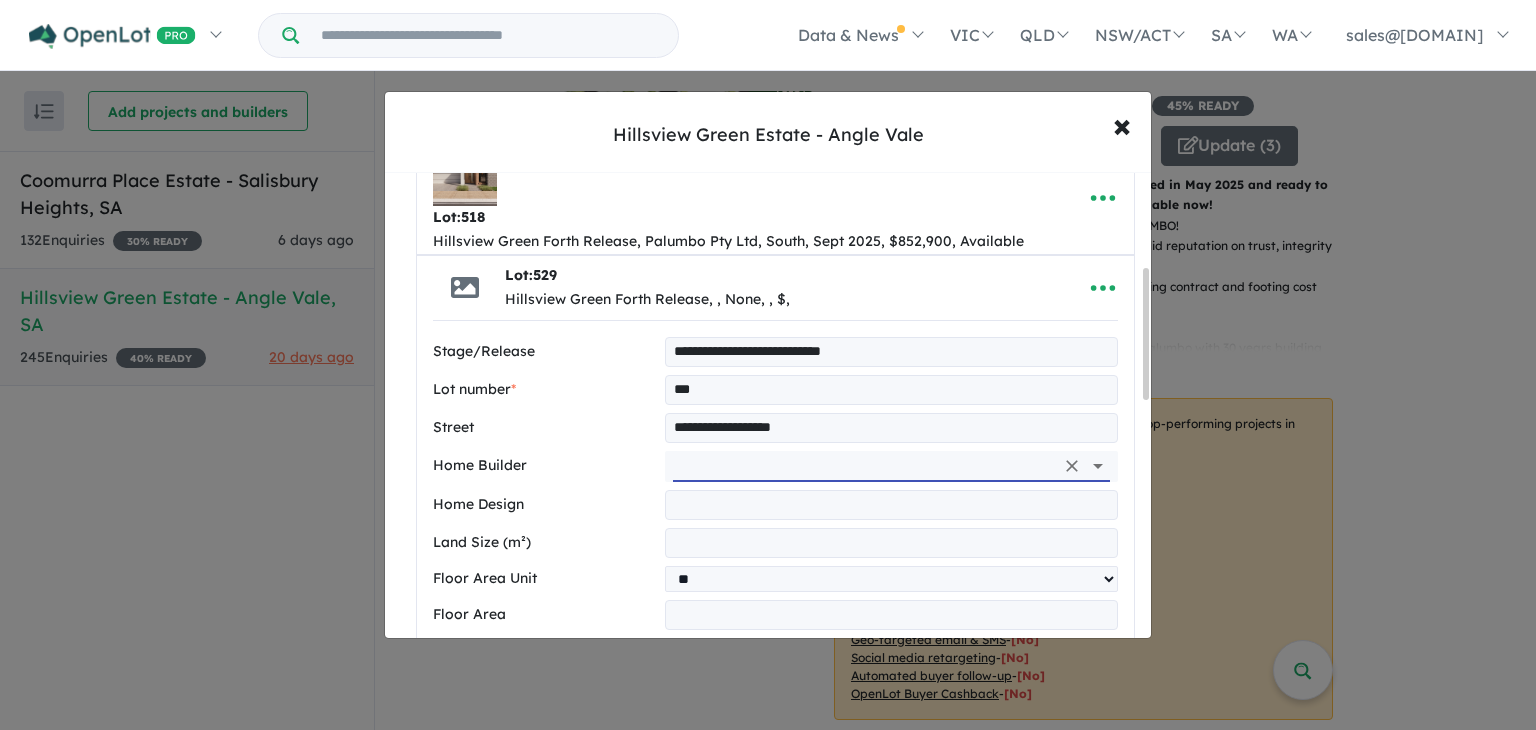 click at bounding box center (863, 466) 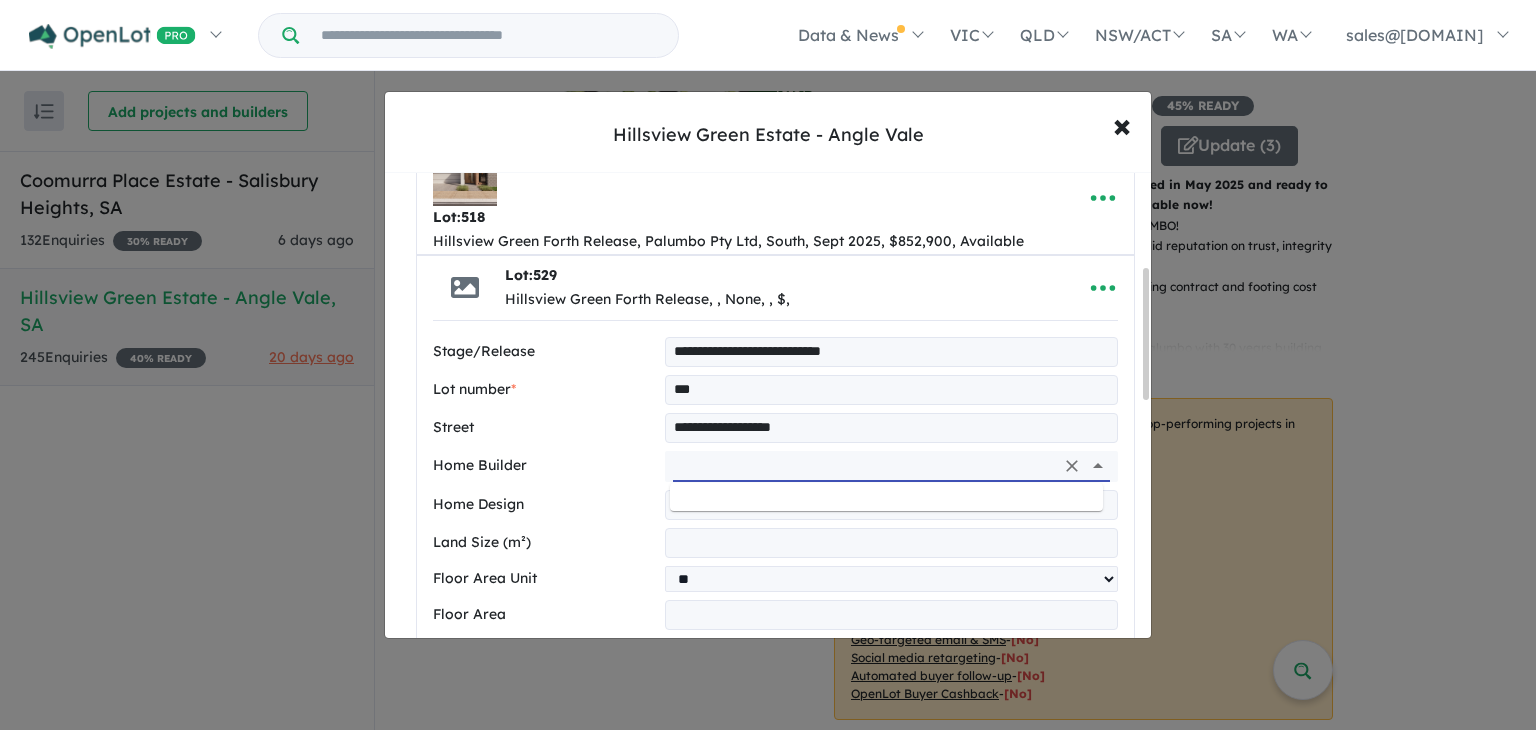 click at bounding box center [863, 466] 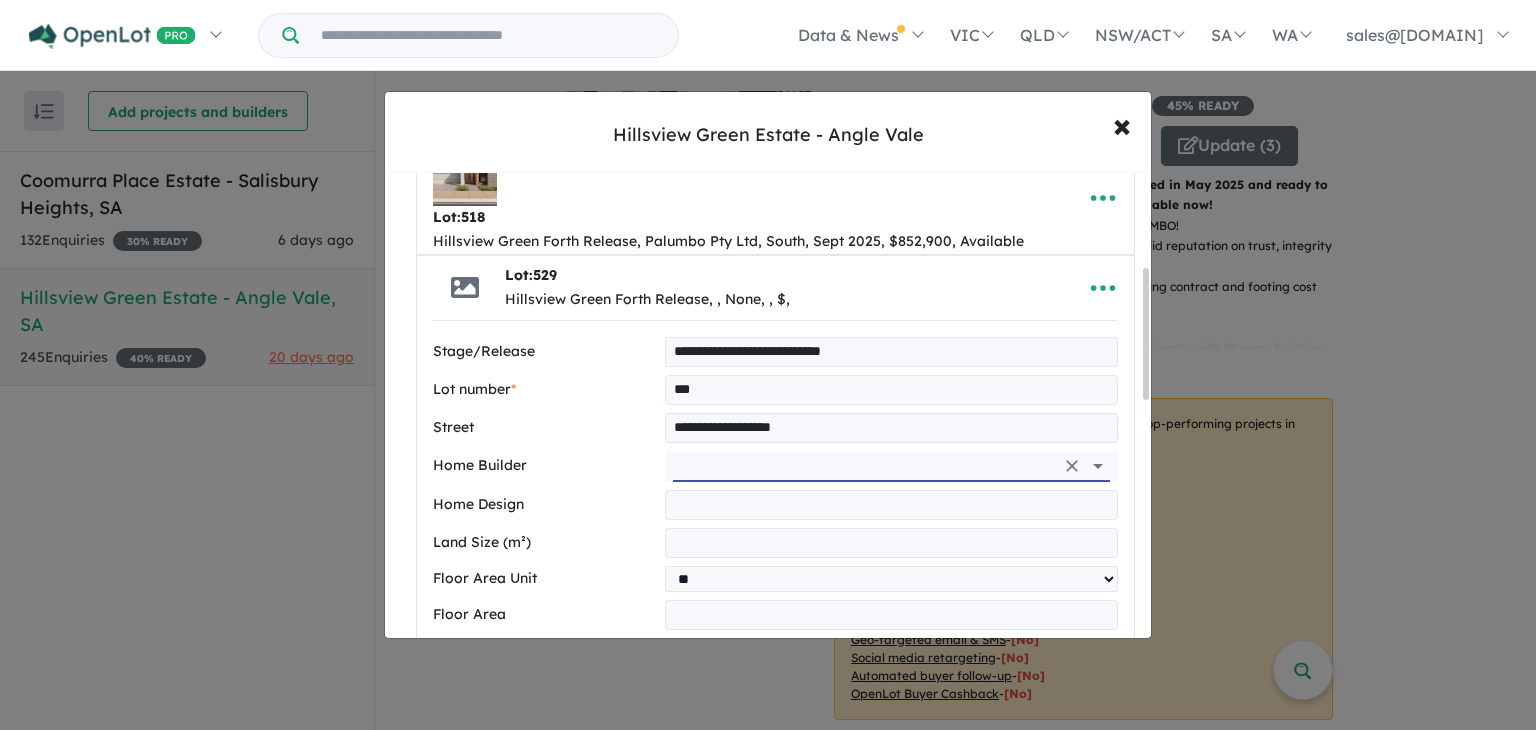 click at bounding box center [863, 466] 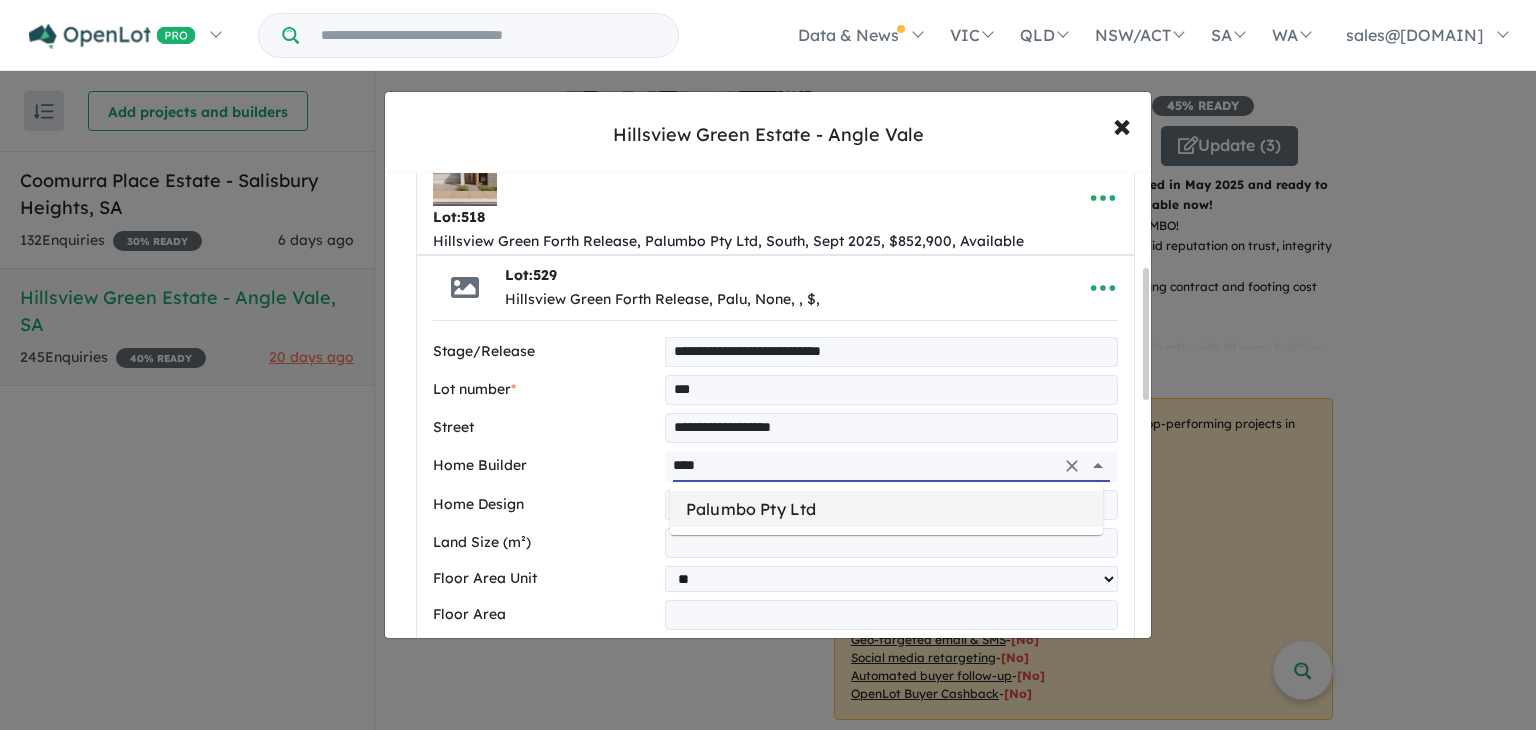 click on "Palumbo Pty Ltd" at bounding box center (886, 509) 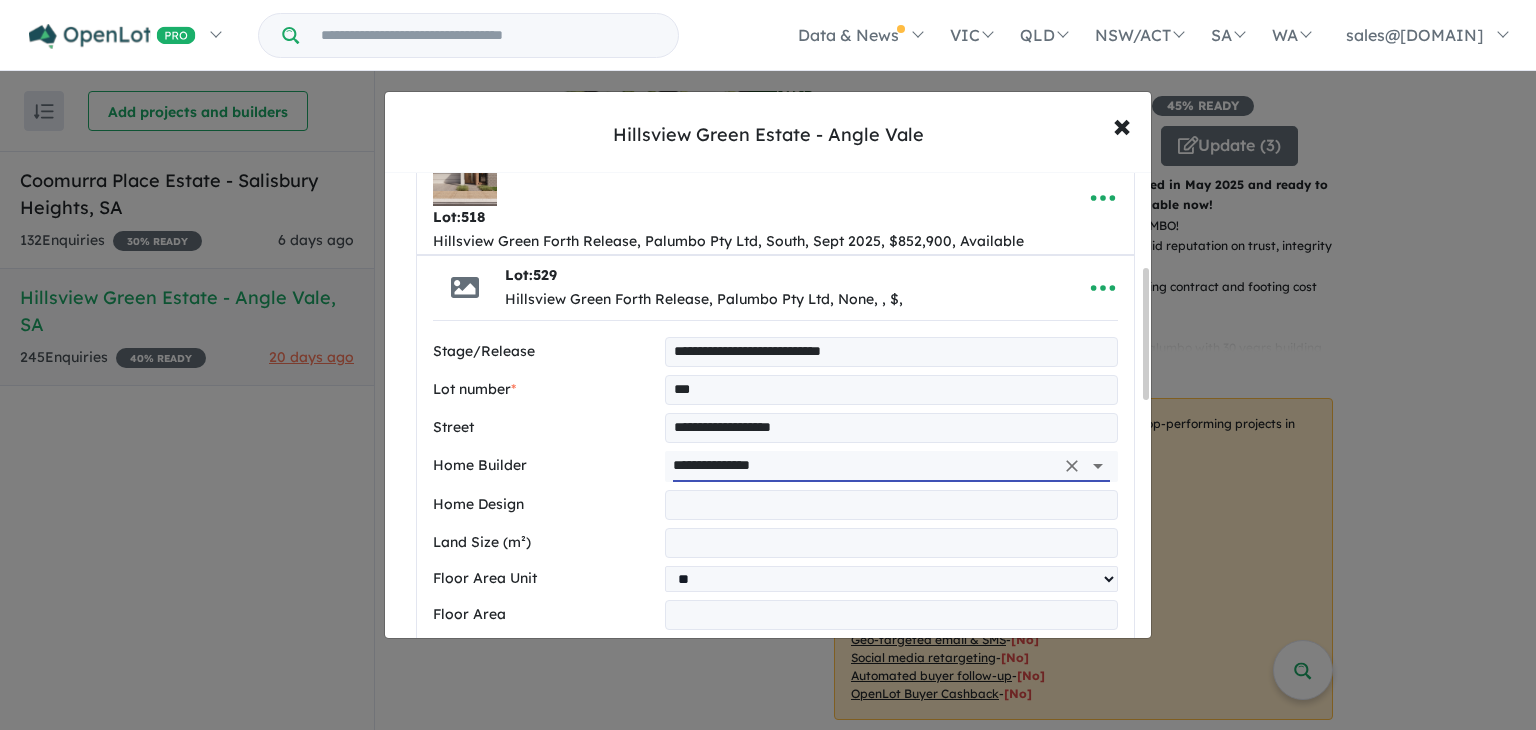 type on "**********" 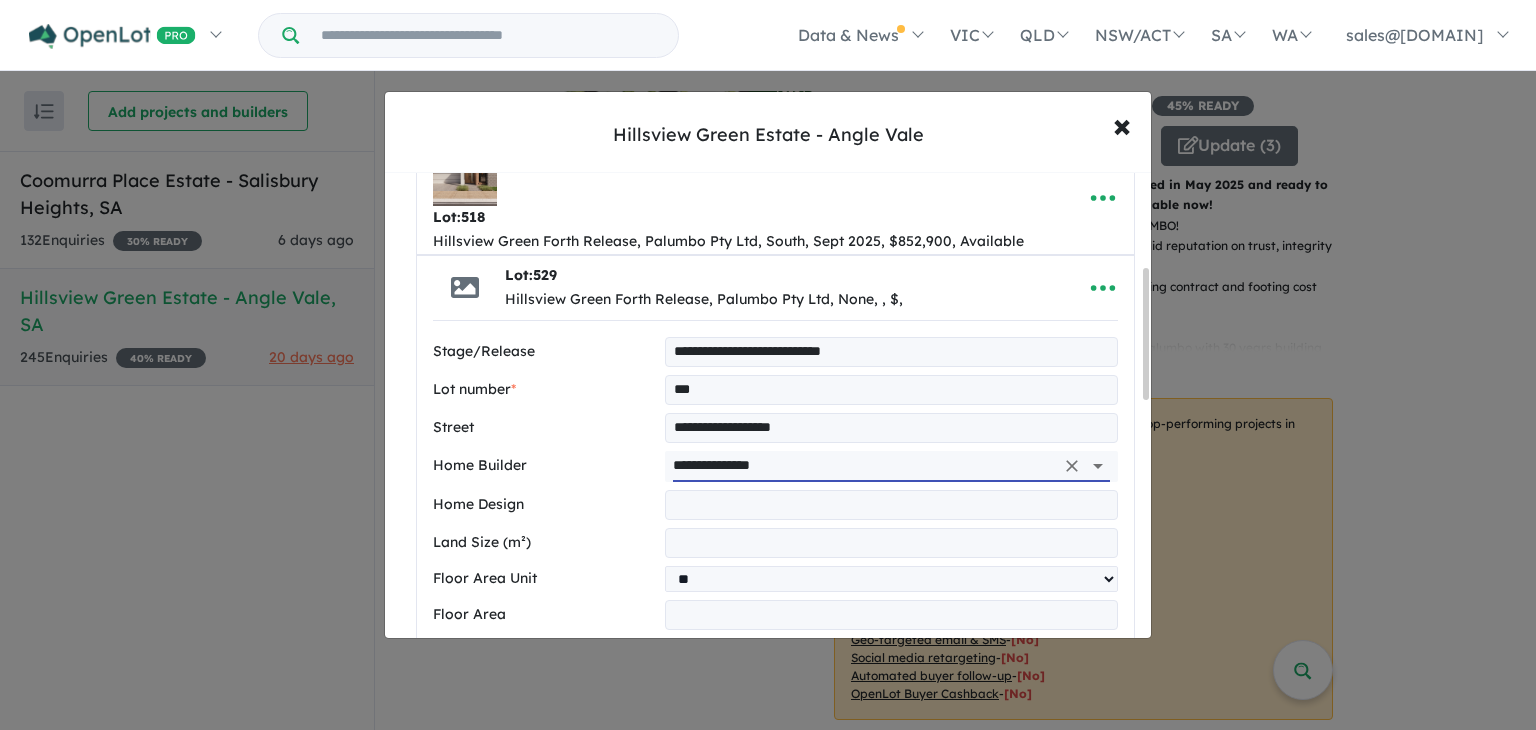 click at bounding box center [891, 505] 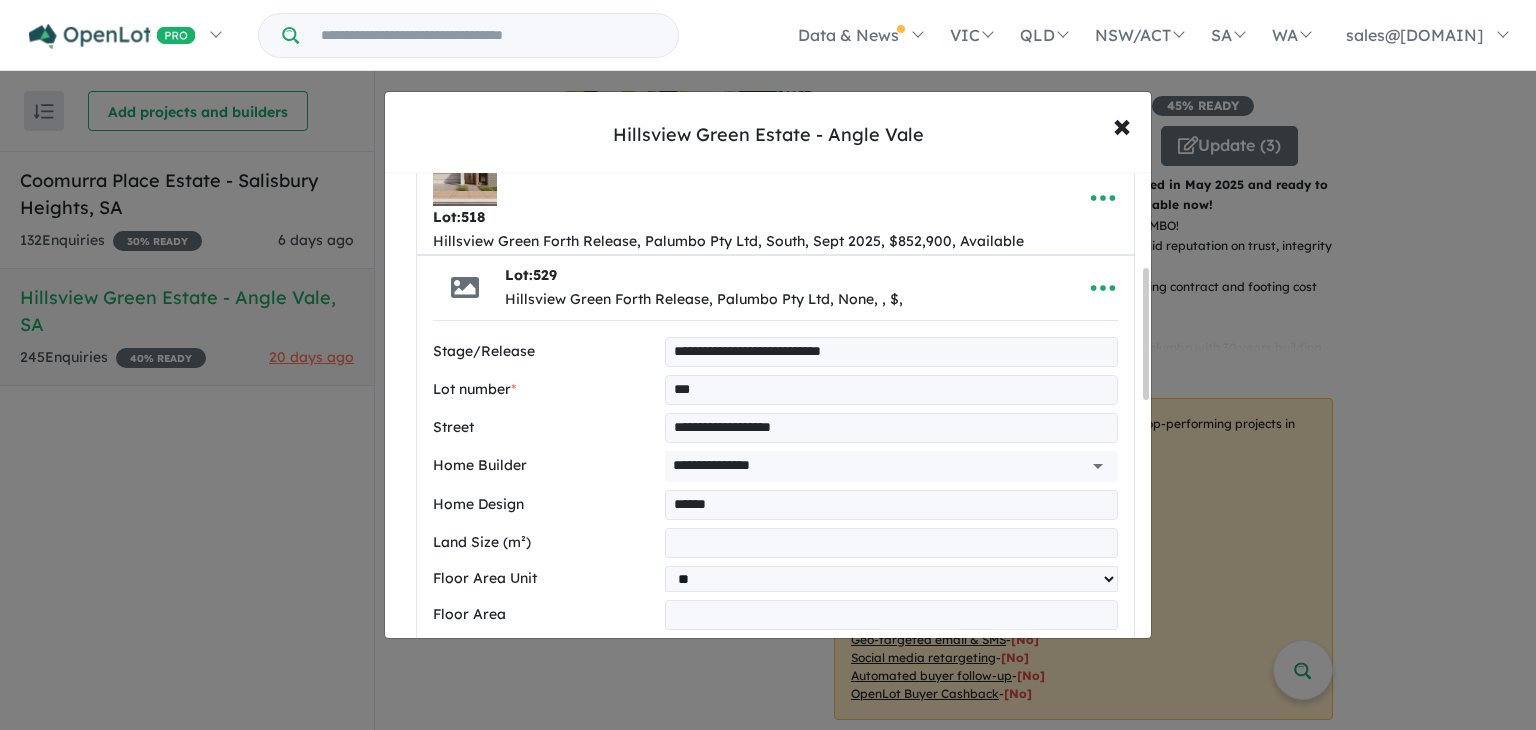 type on "******" 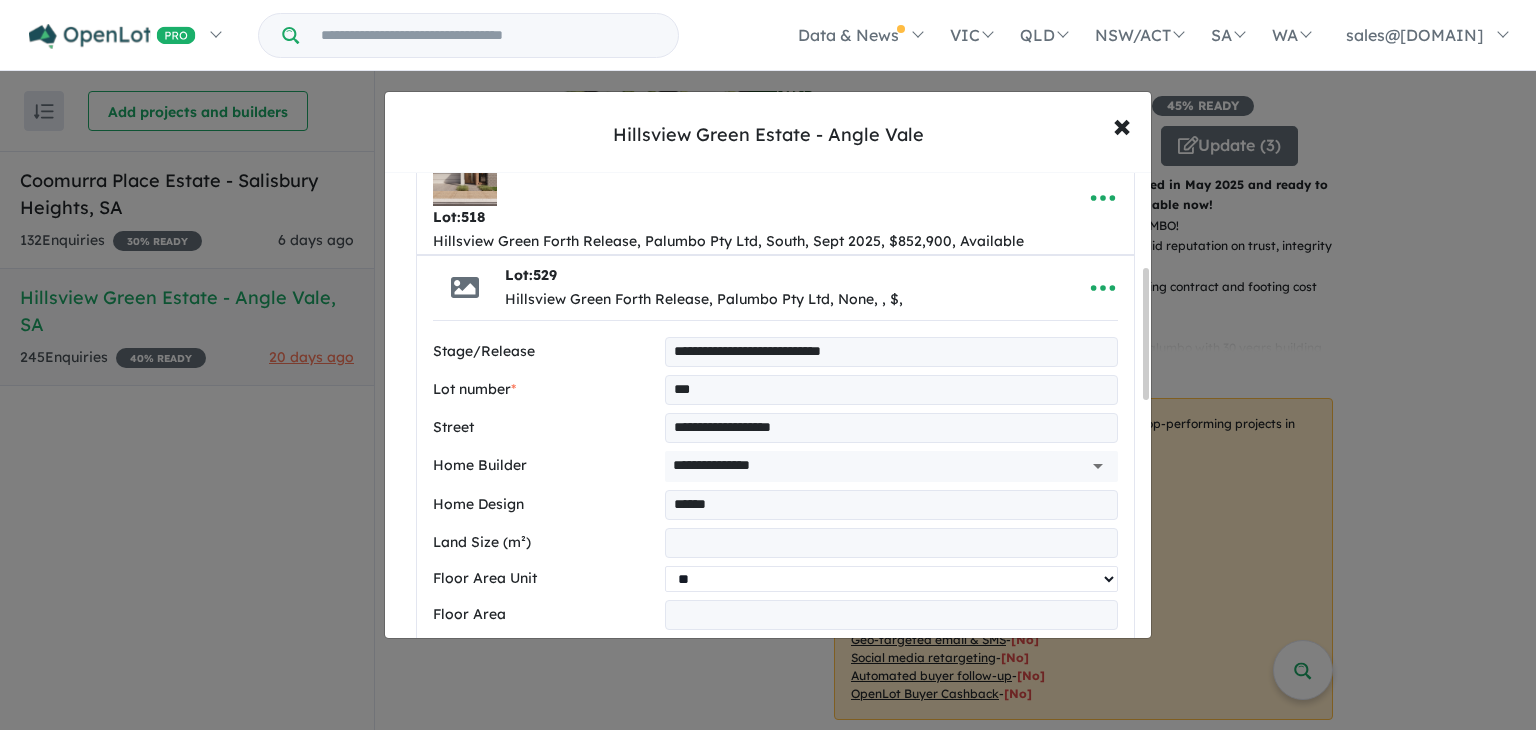 click on "** **" at bounding box center [891, 579] 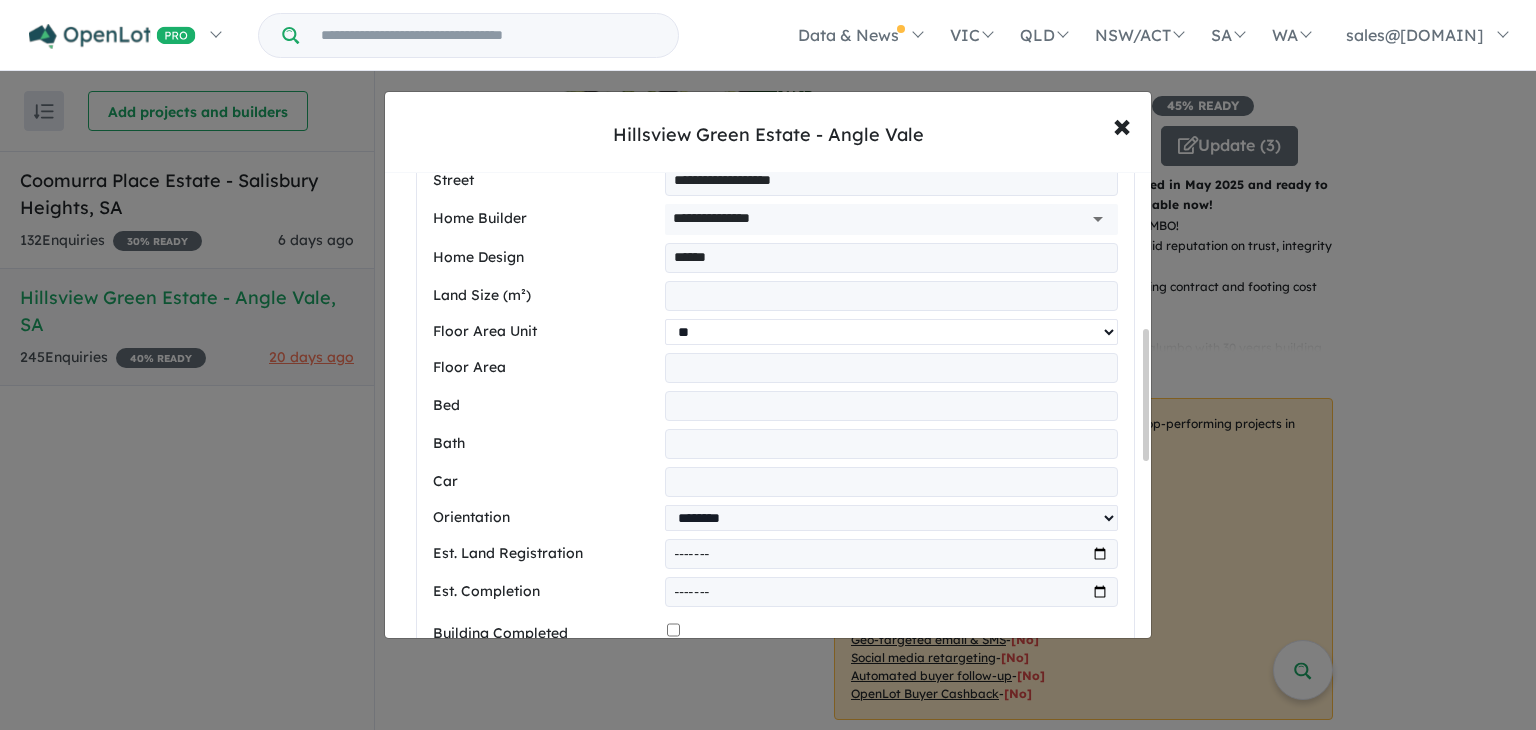 scroll, scrollTop: 595, scrollLeft: 0, axis: vertical 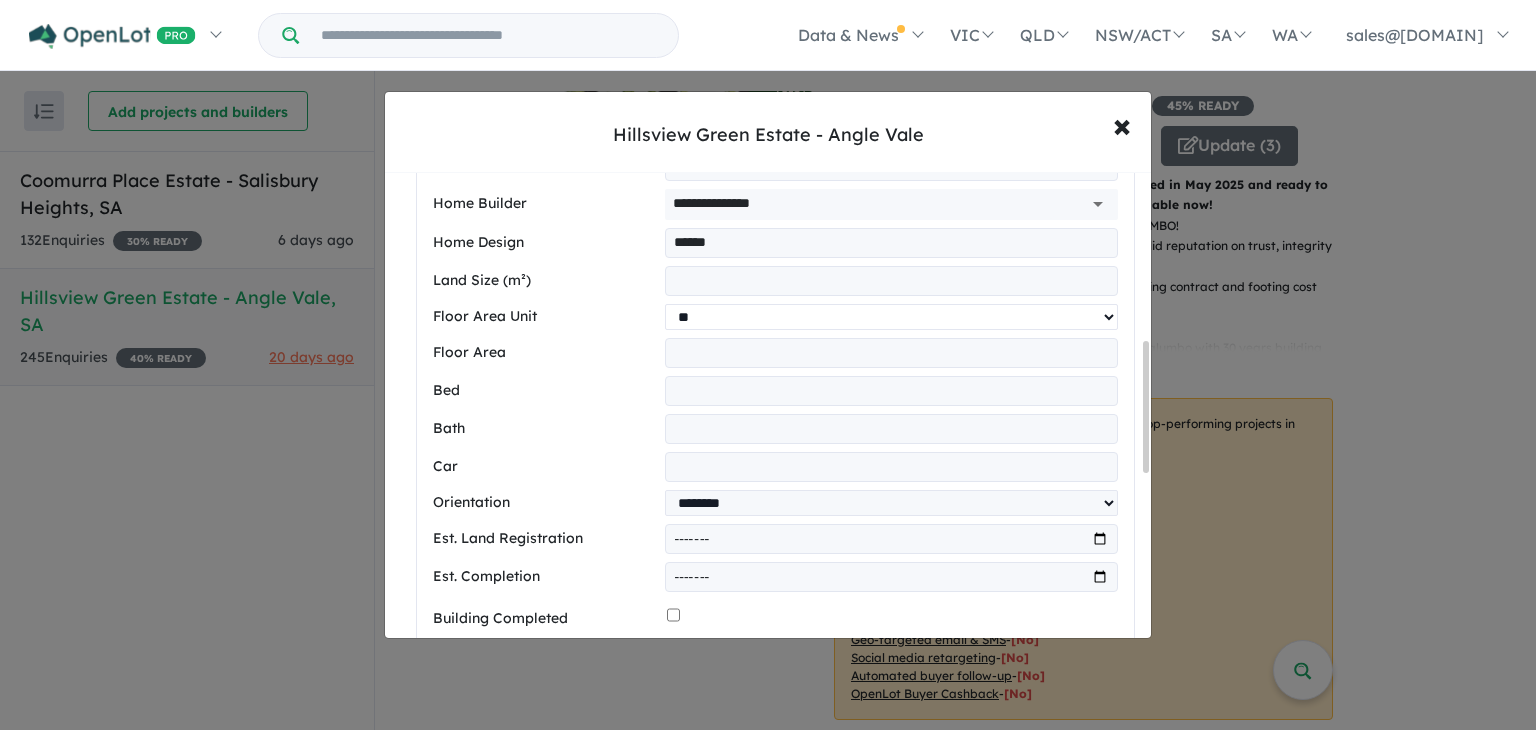 drag, startPoint x: 1145, startPoint y: 380, endPoint x: 1143, endPoint y: 453, distance: 73.02739 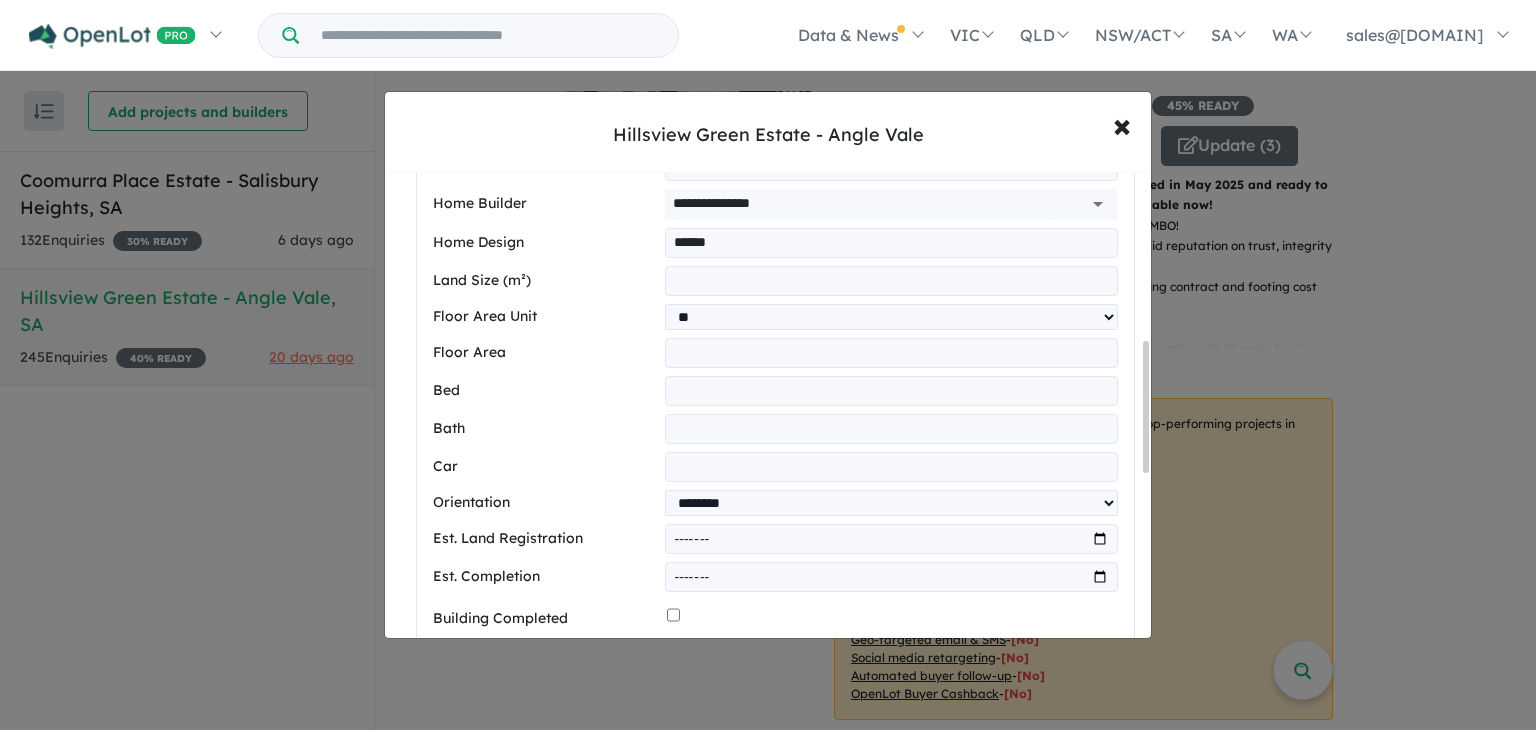 click at bounding box center [891, 391] 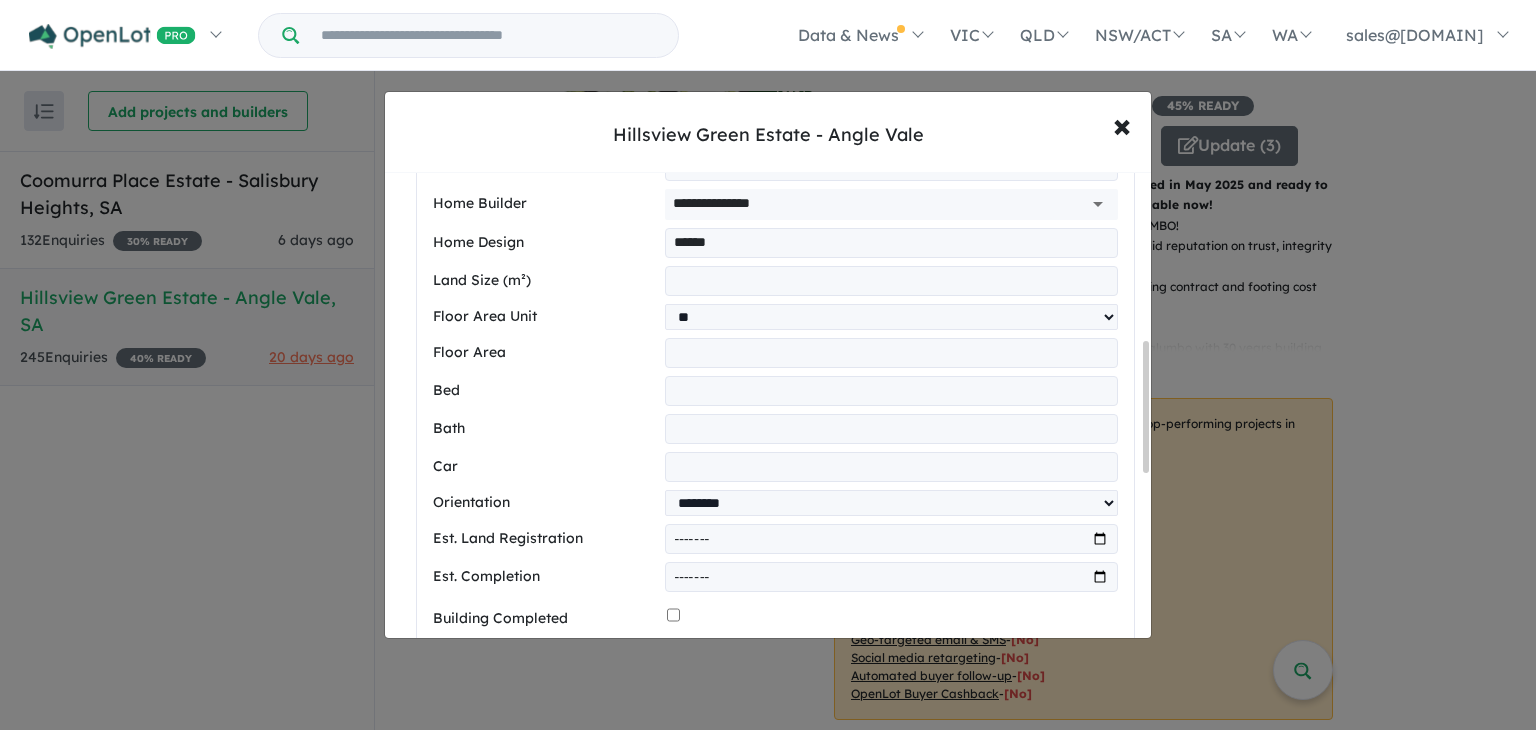 type on "*" 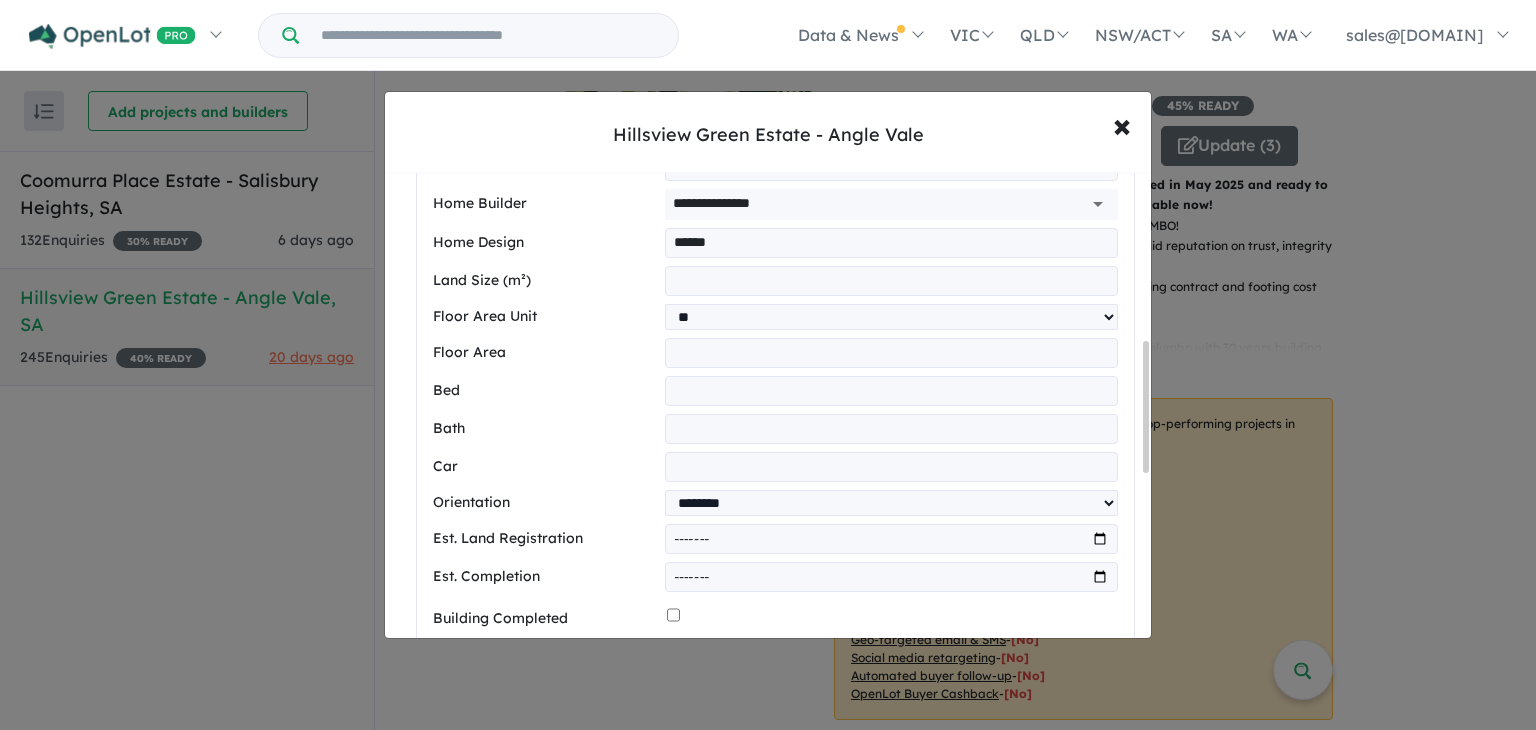 click at bounding box center (891, 429) 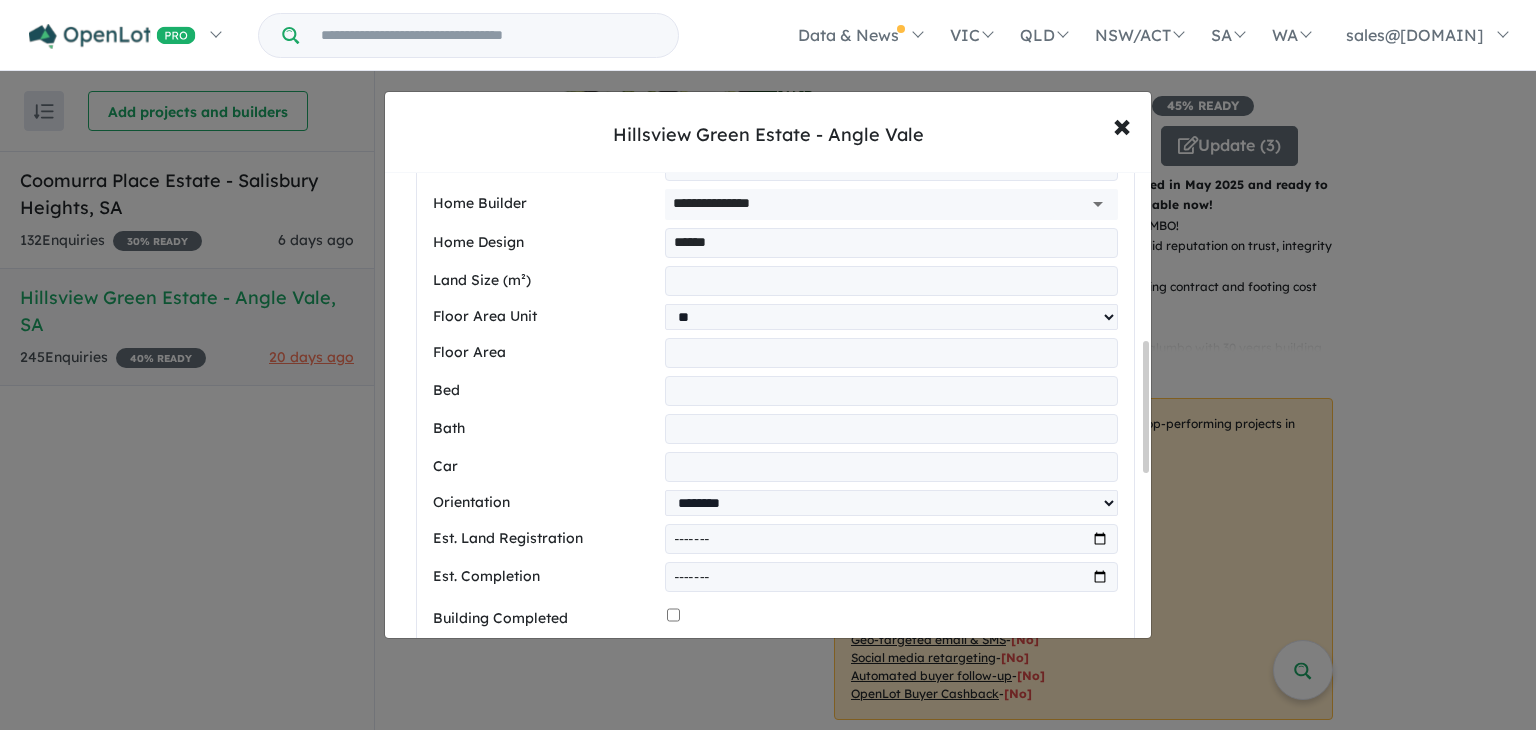 type on "*" 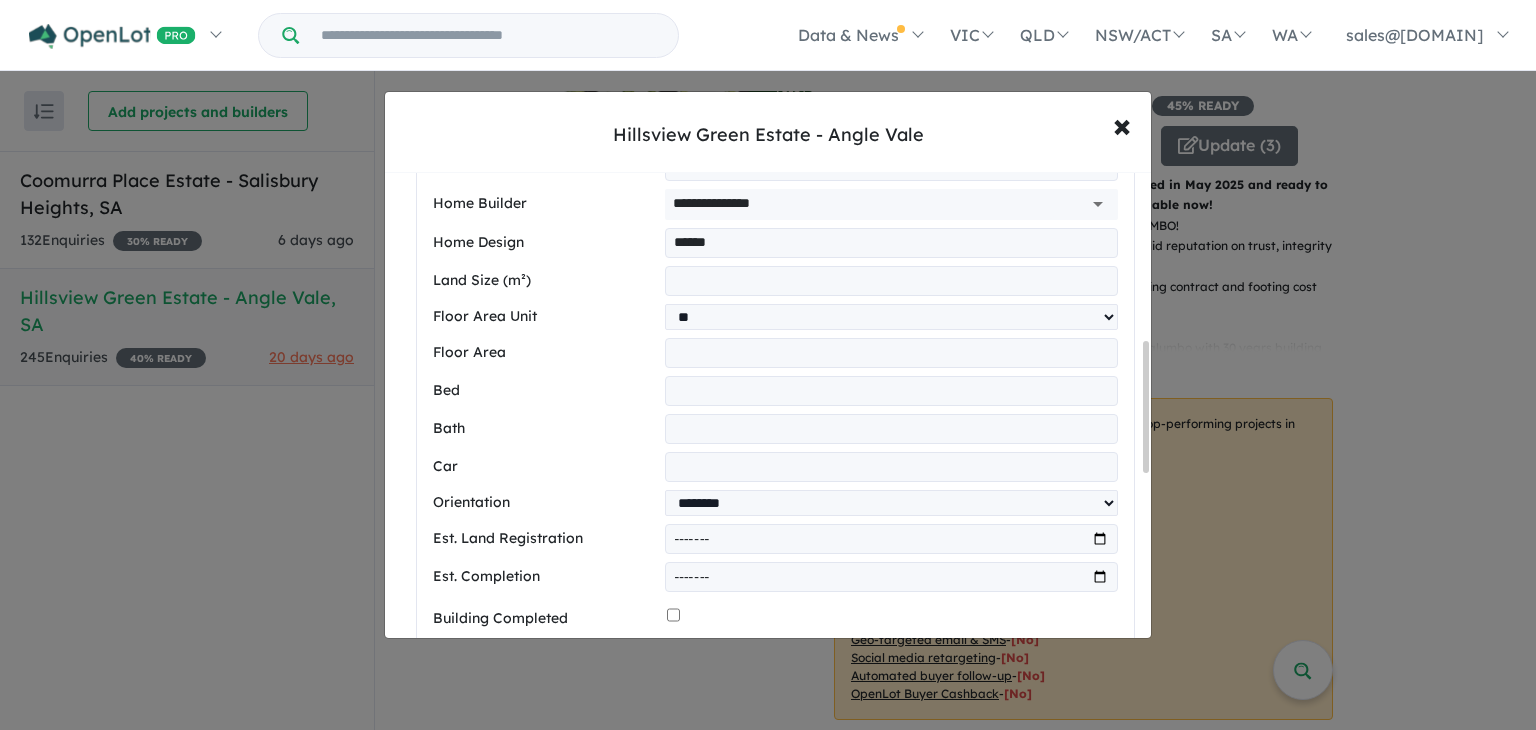 click at bounding box center [891, 467] 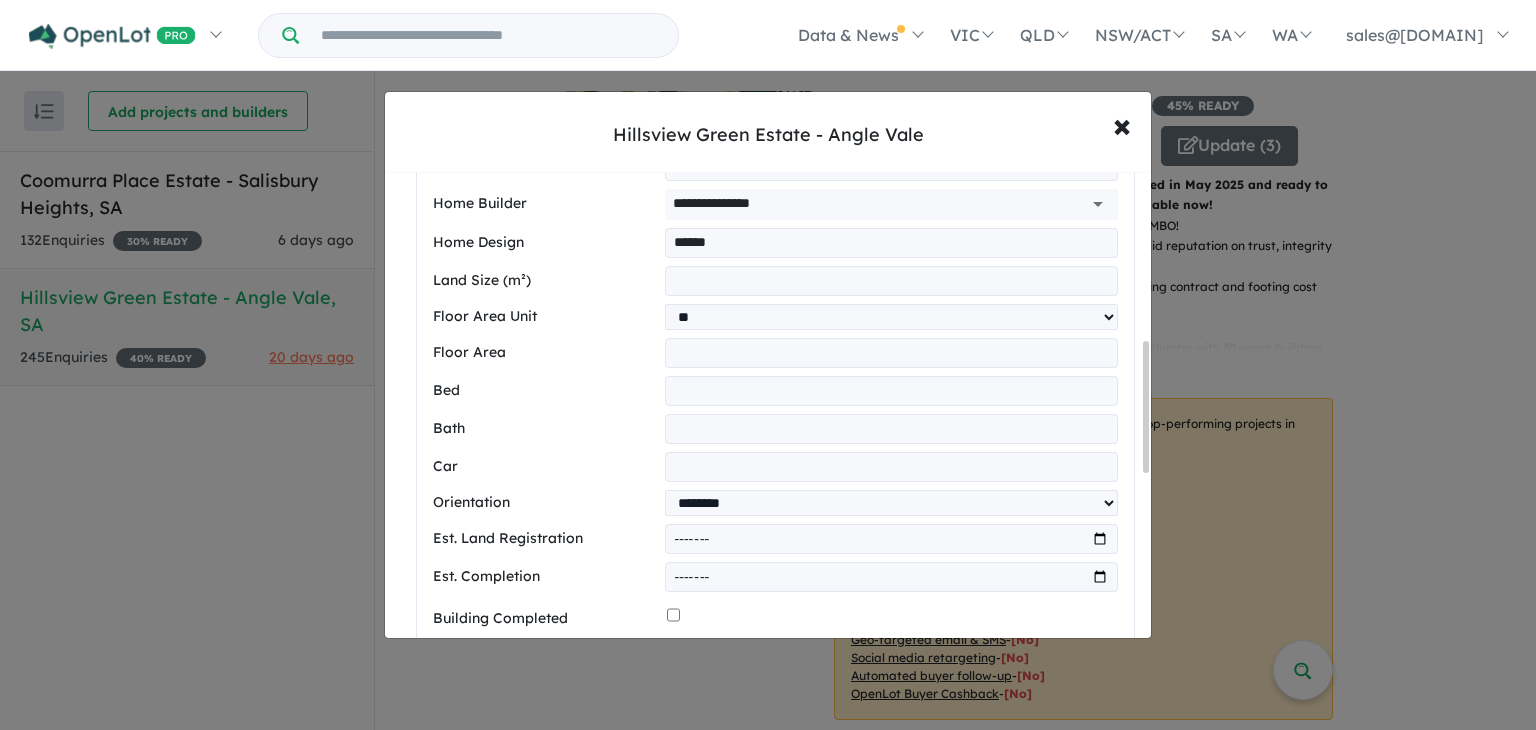 type on "*" 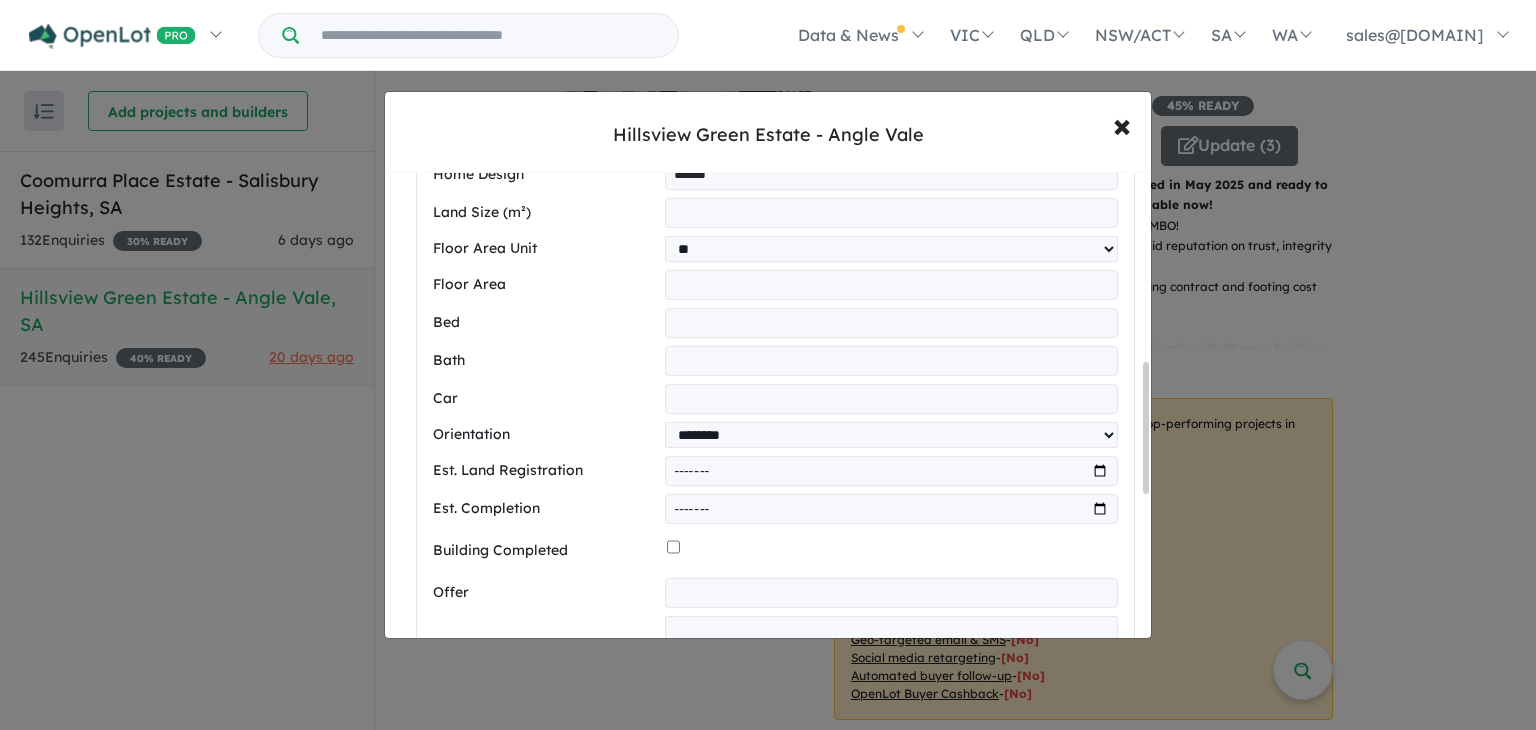 drag, startPoint x: 1144, startPoint y: 377, endPoint x: 1131, endPoint y: 393, distance: 20.615528 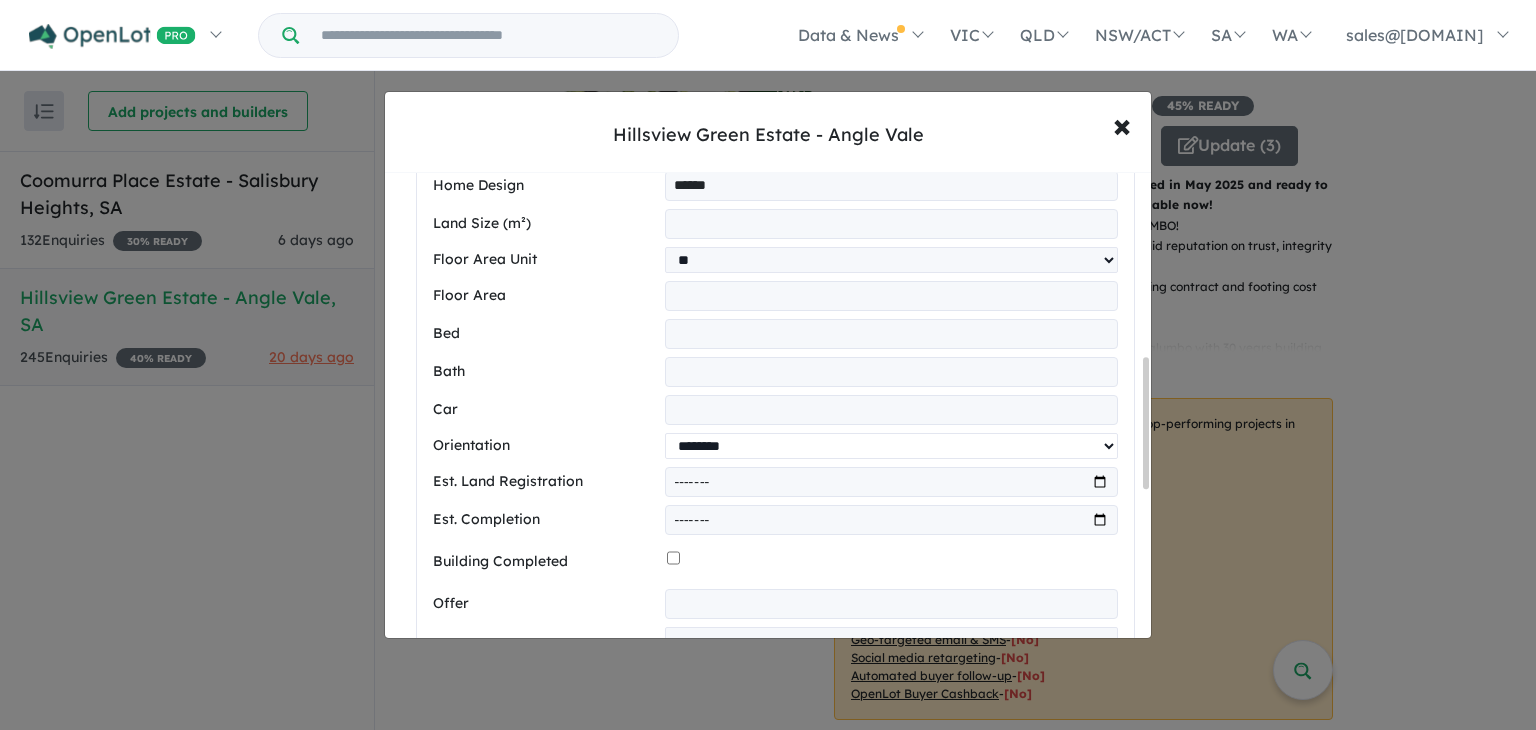 click on "**********" at bounding box center (891, 446) 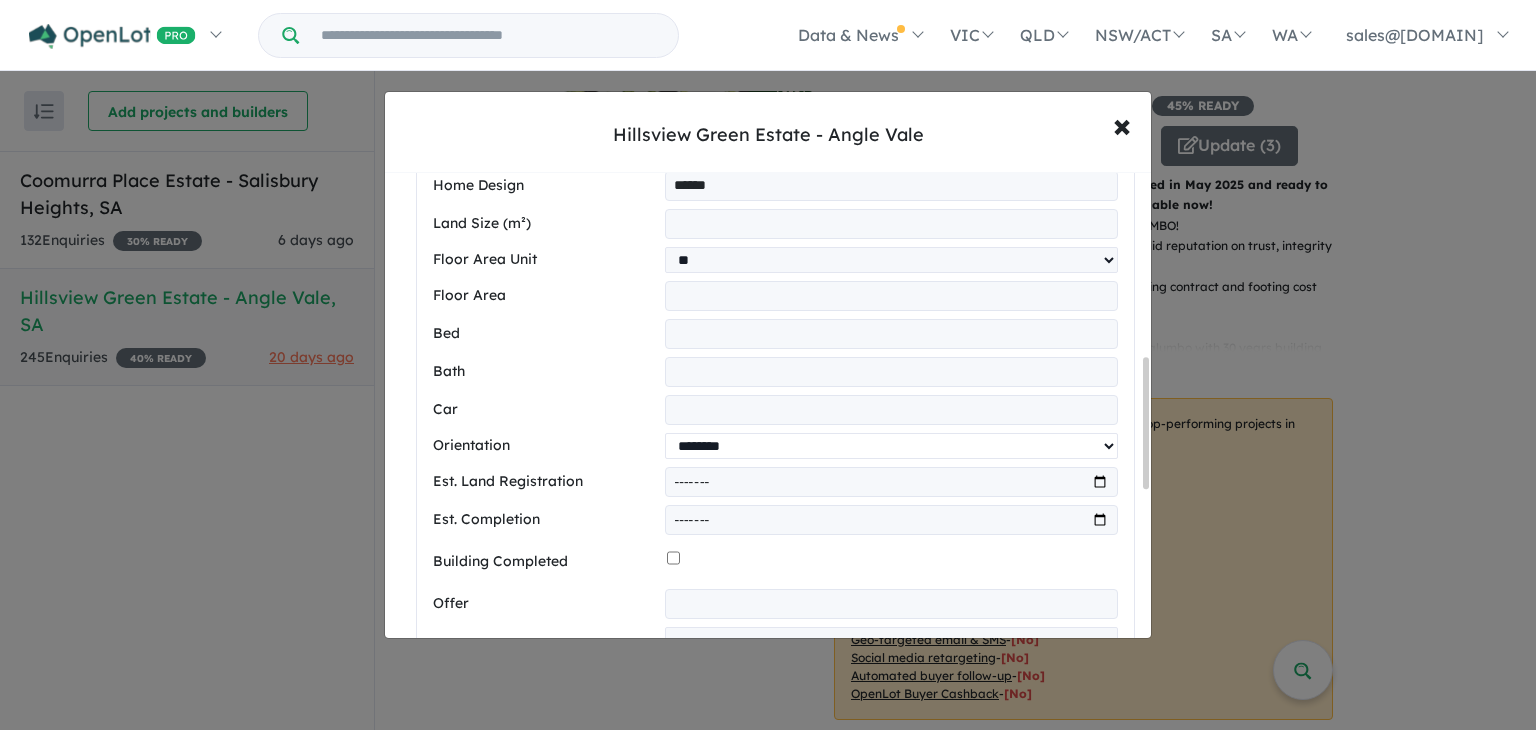 select on "*****" 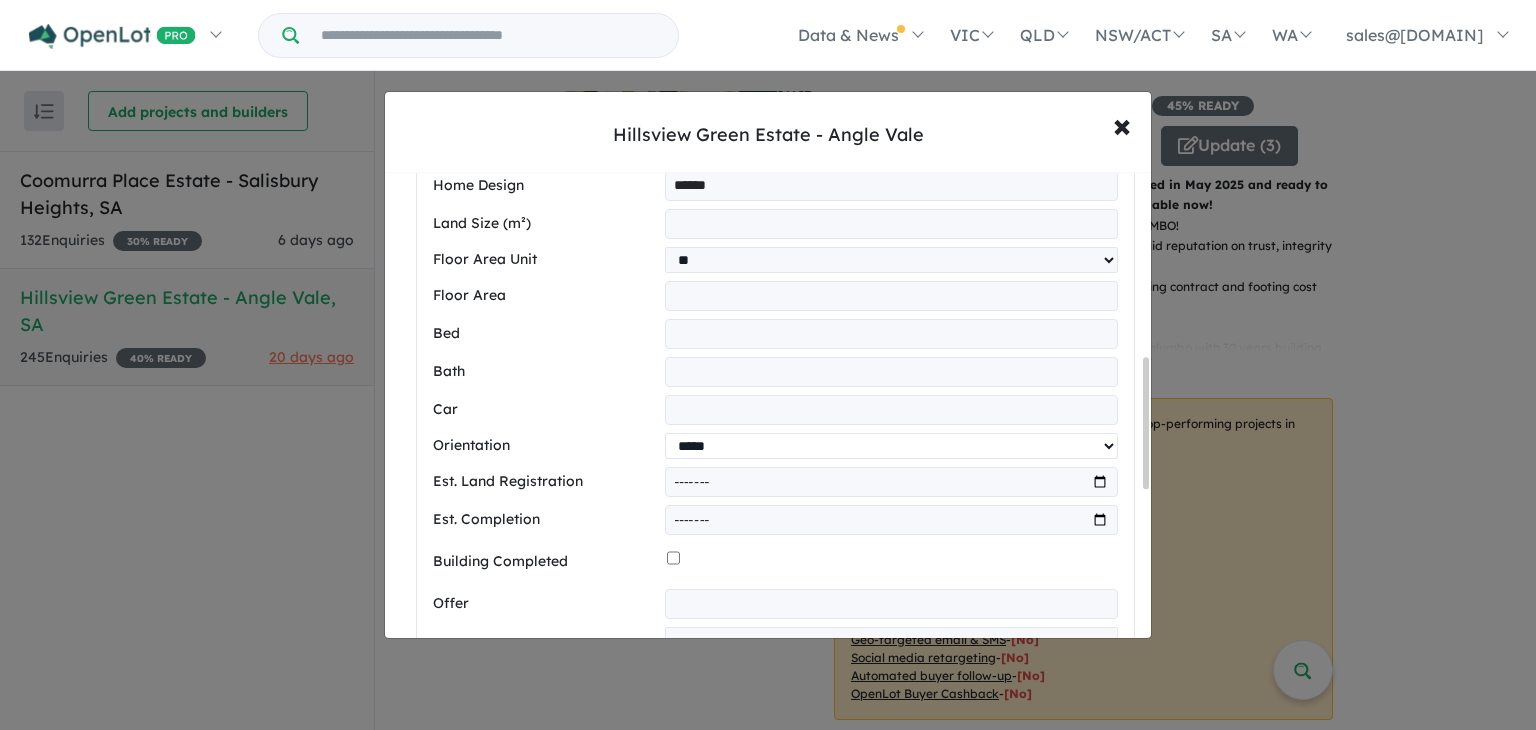 click on "**********" at bounding box center (891, 446) 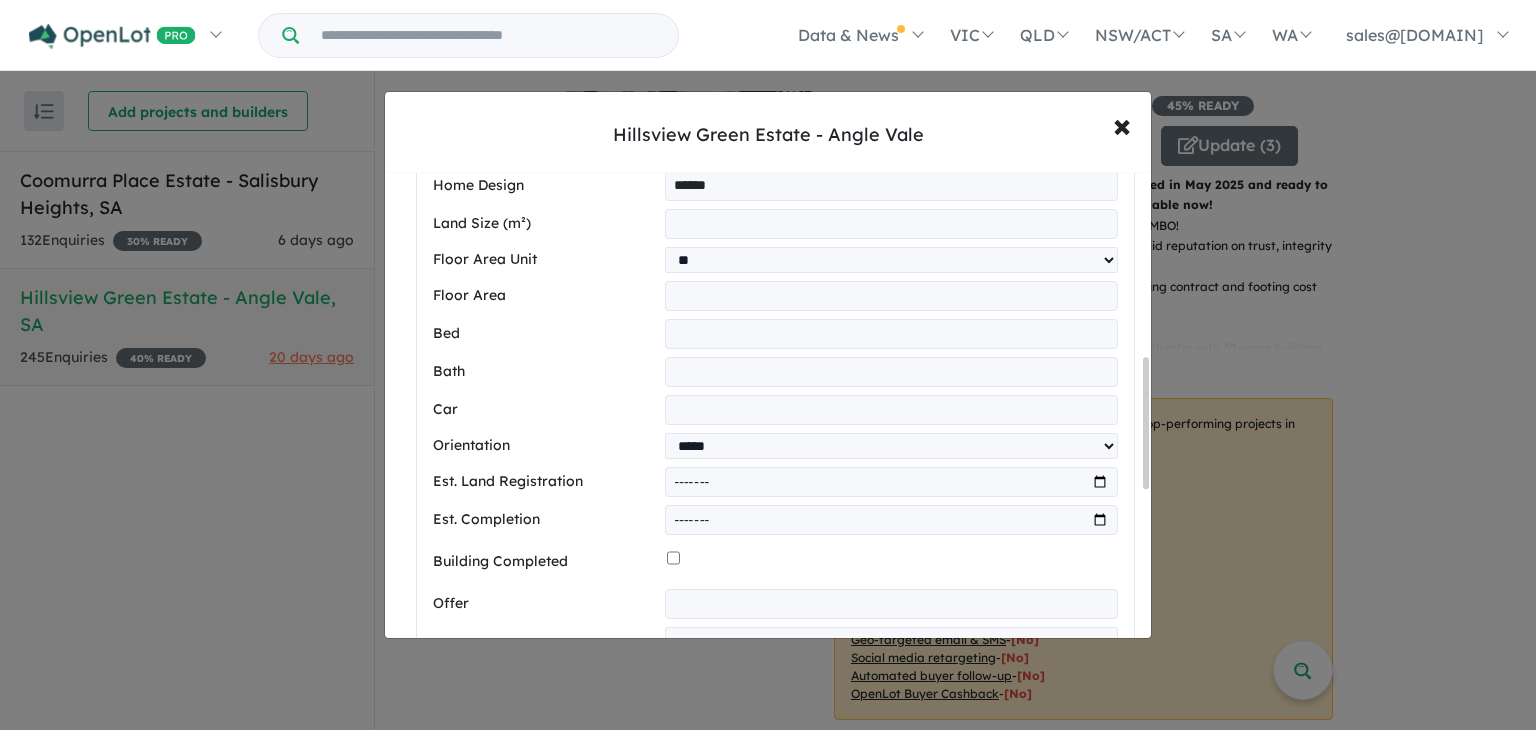 click at bounding box center (891, 482) 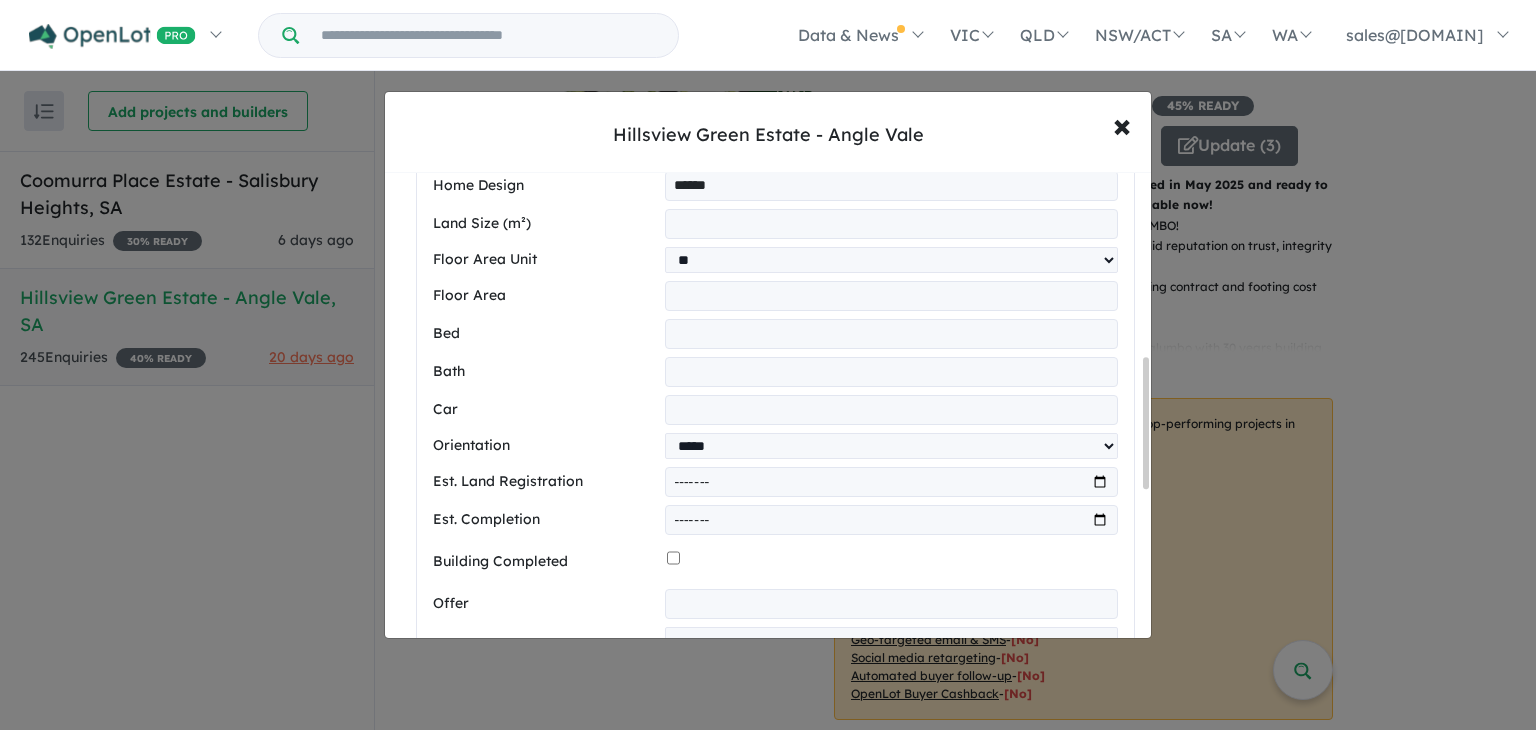 click at bounding box center [891, 520] 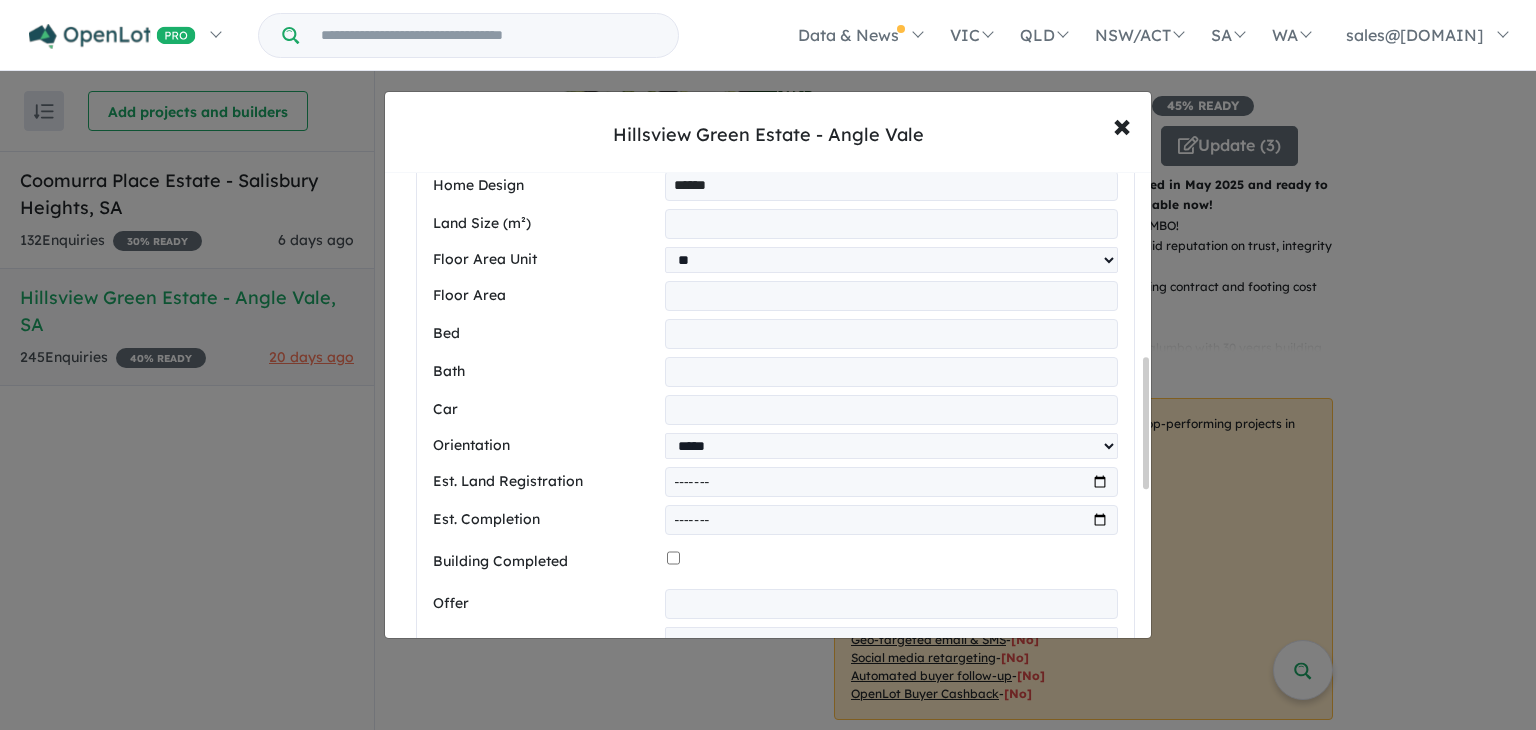 type on "*******" 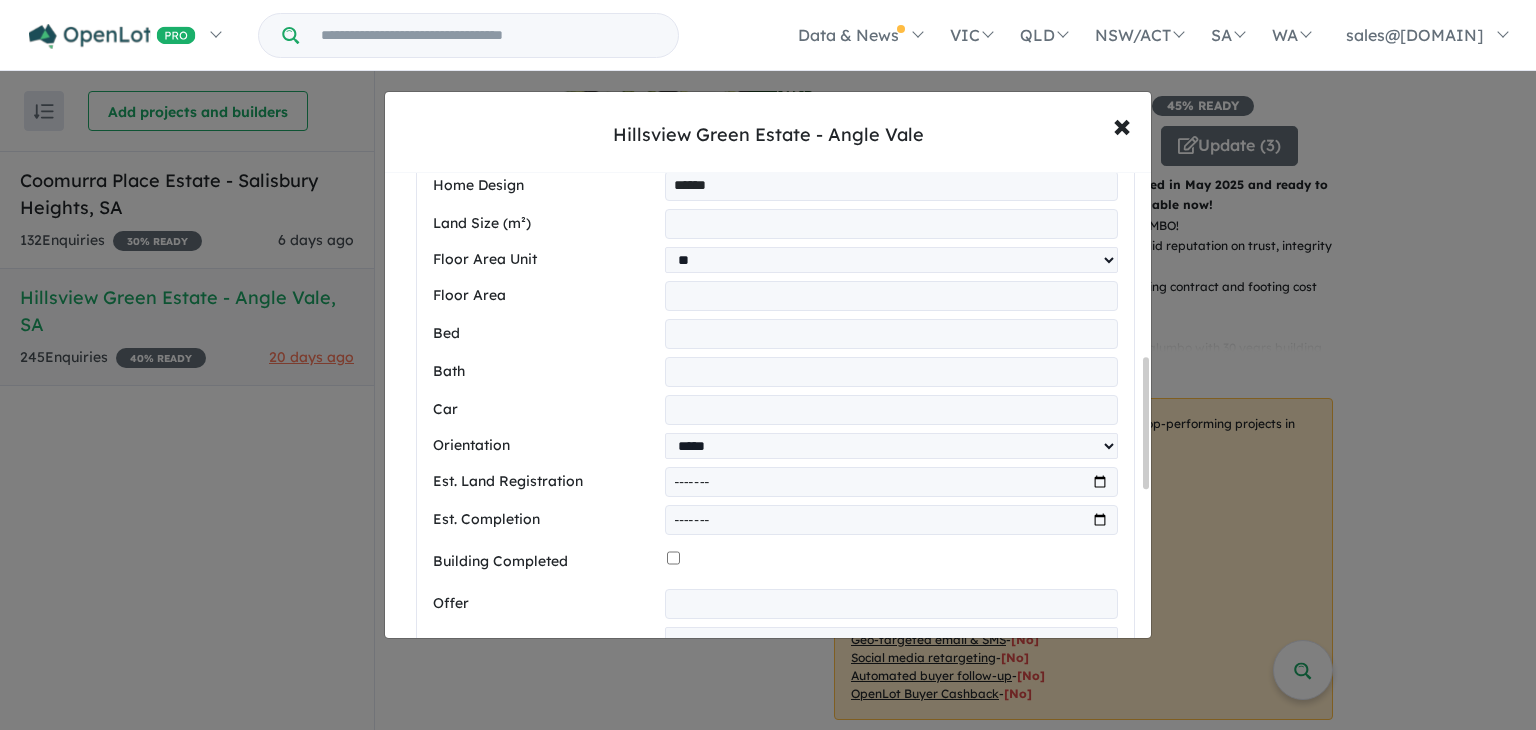 click at bounding box center (891, 520) 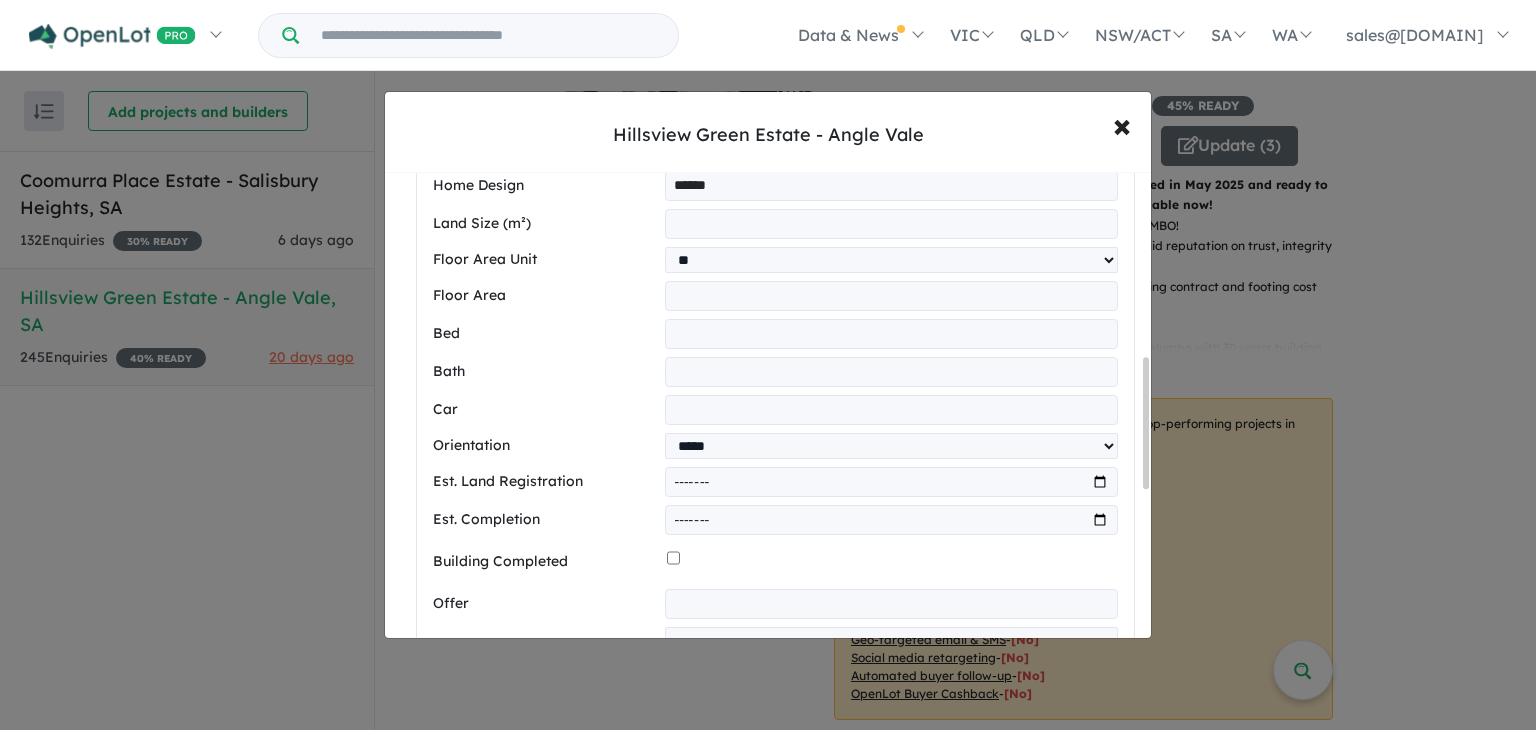 click at bounding box center [891, 520] 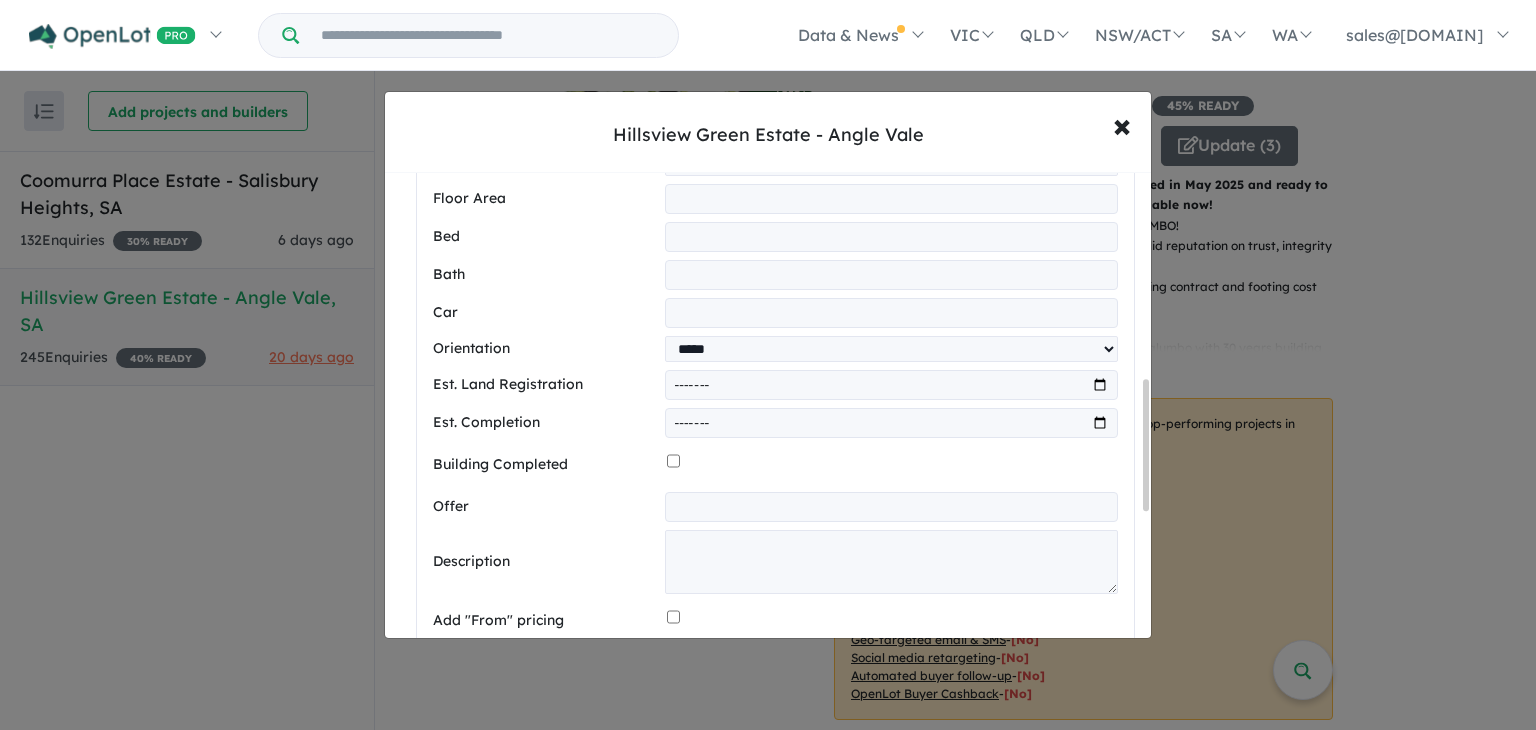 scroll, scrollTop: 760, scrollLeft: 0, axis: vertical 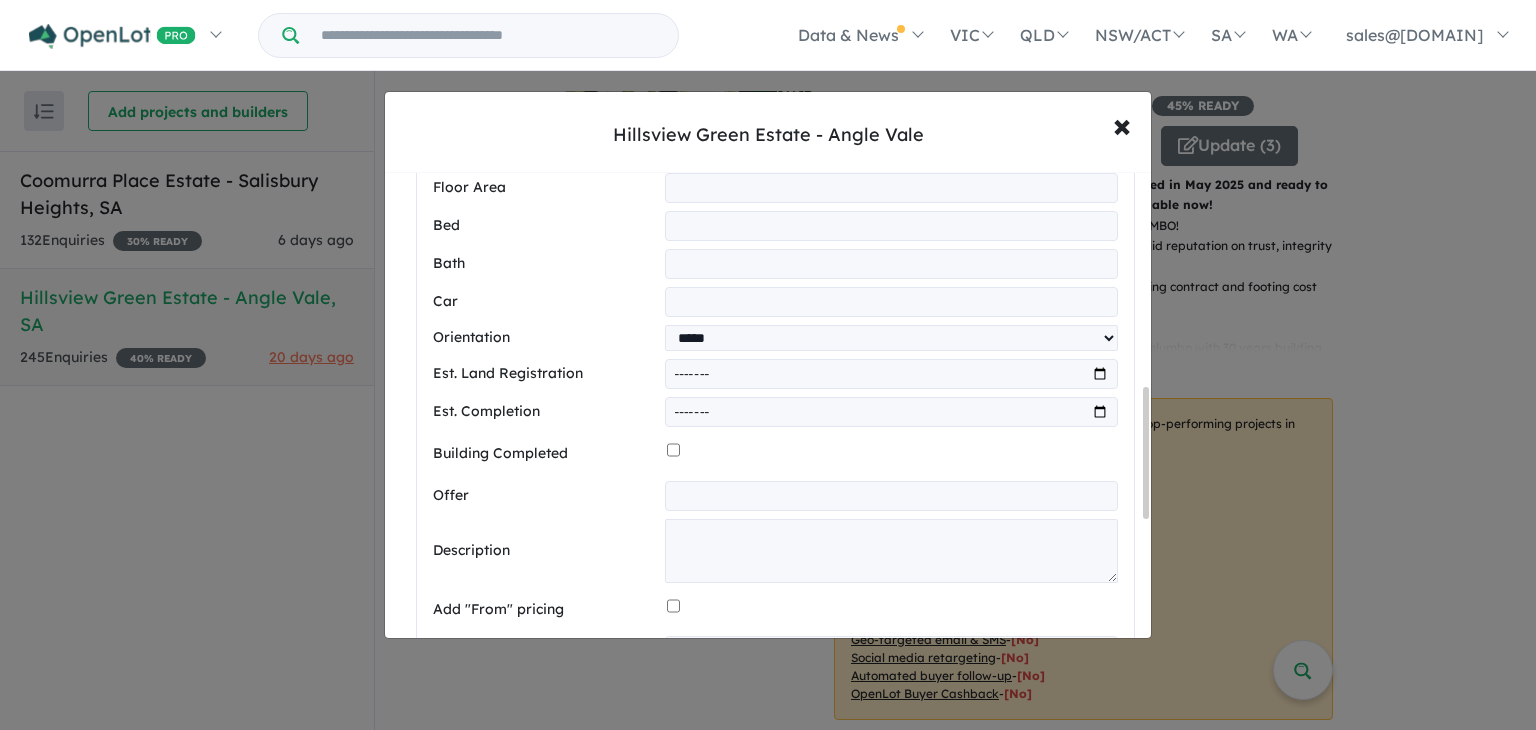 drag, startPoint x: 1147, startPoint y: 438, endPoint x: 1143, endPoint y: 468, distance: 30.265491 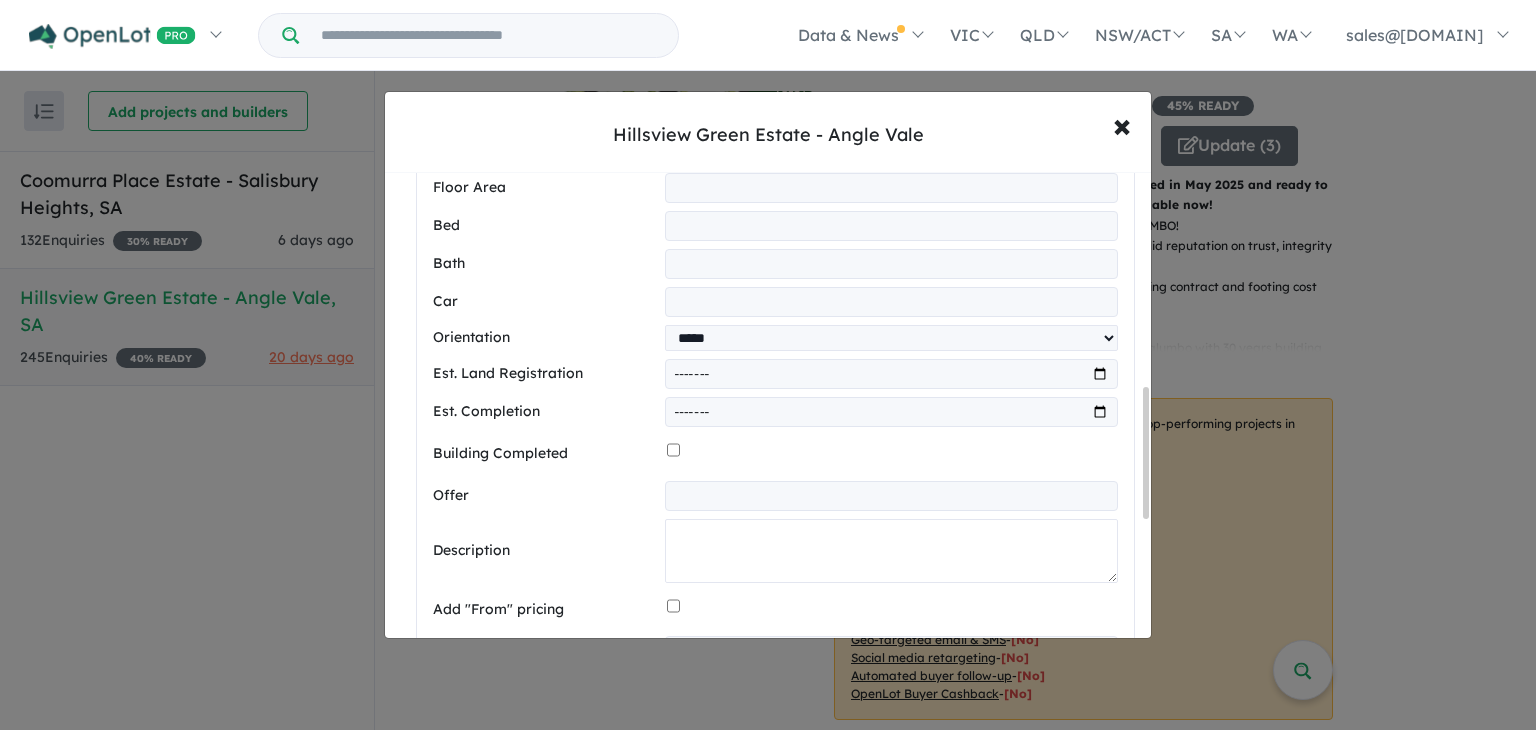 click at bounding box center [891, 551] 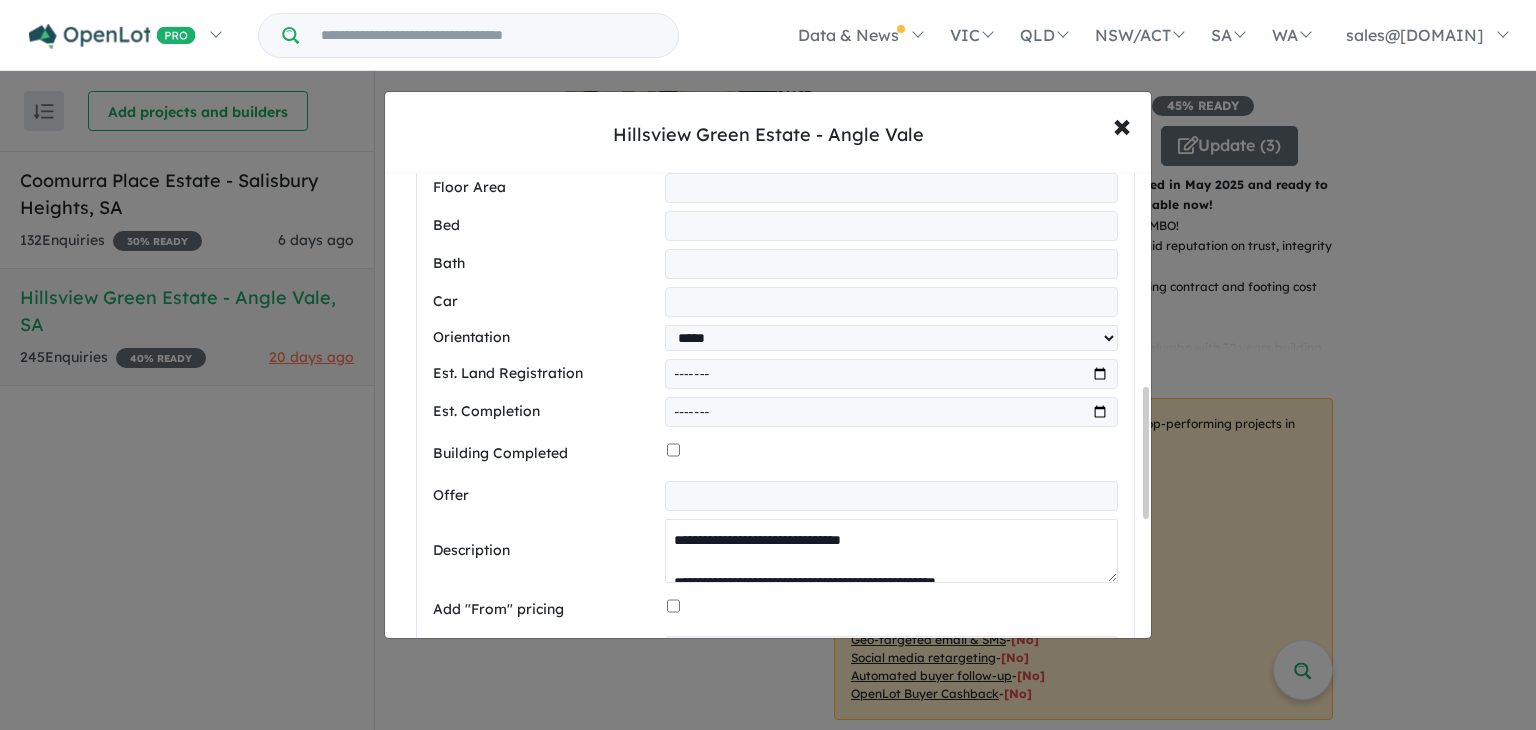 scroll, scrollTop: 1039, scrollLeft: 0, axis: vertical 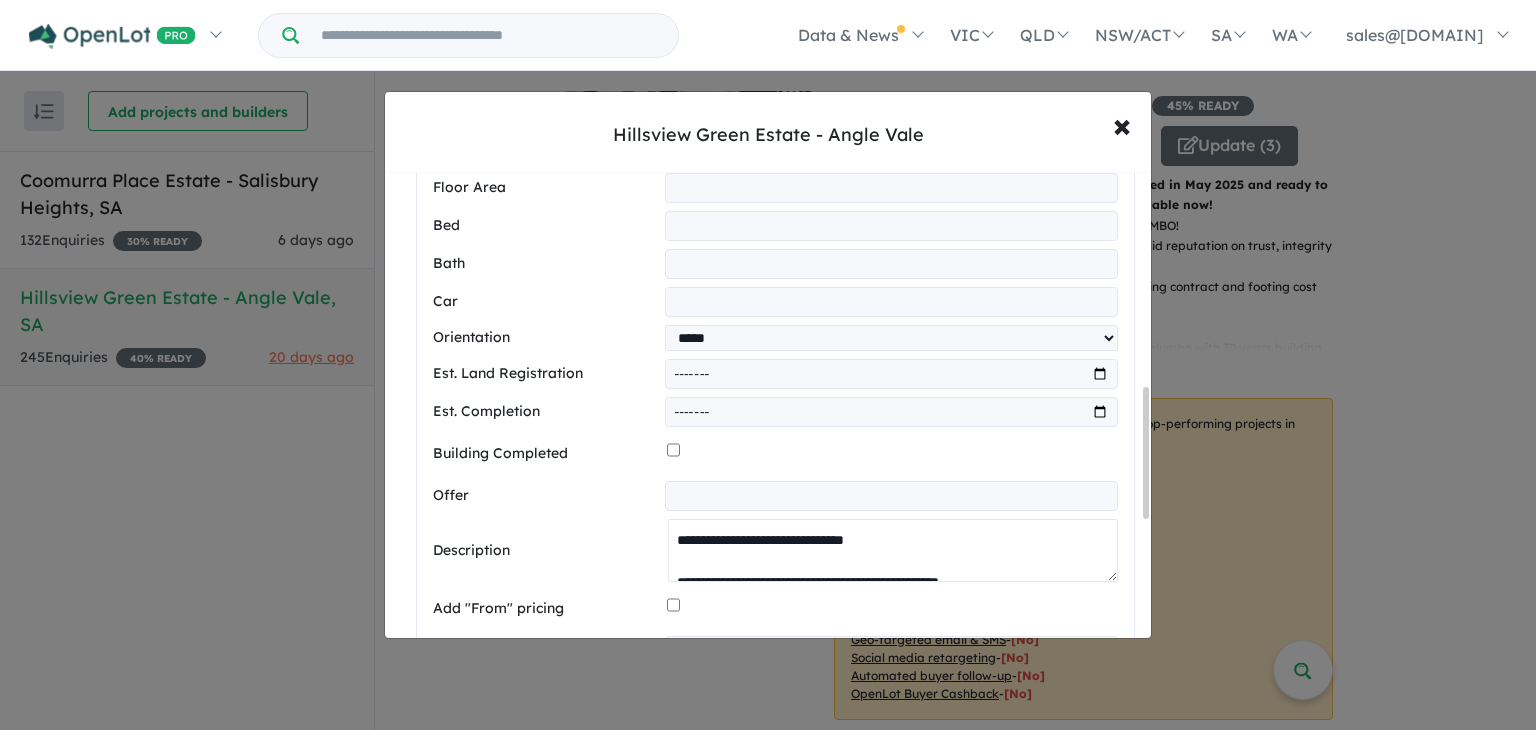 click at bounding box center (893, 551) 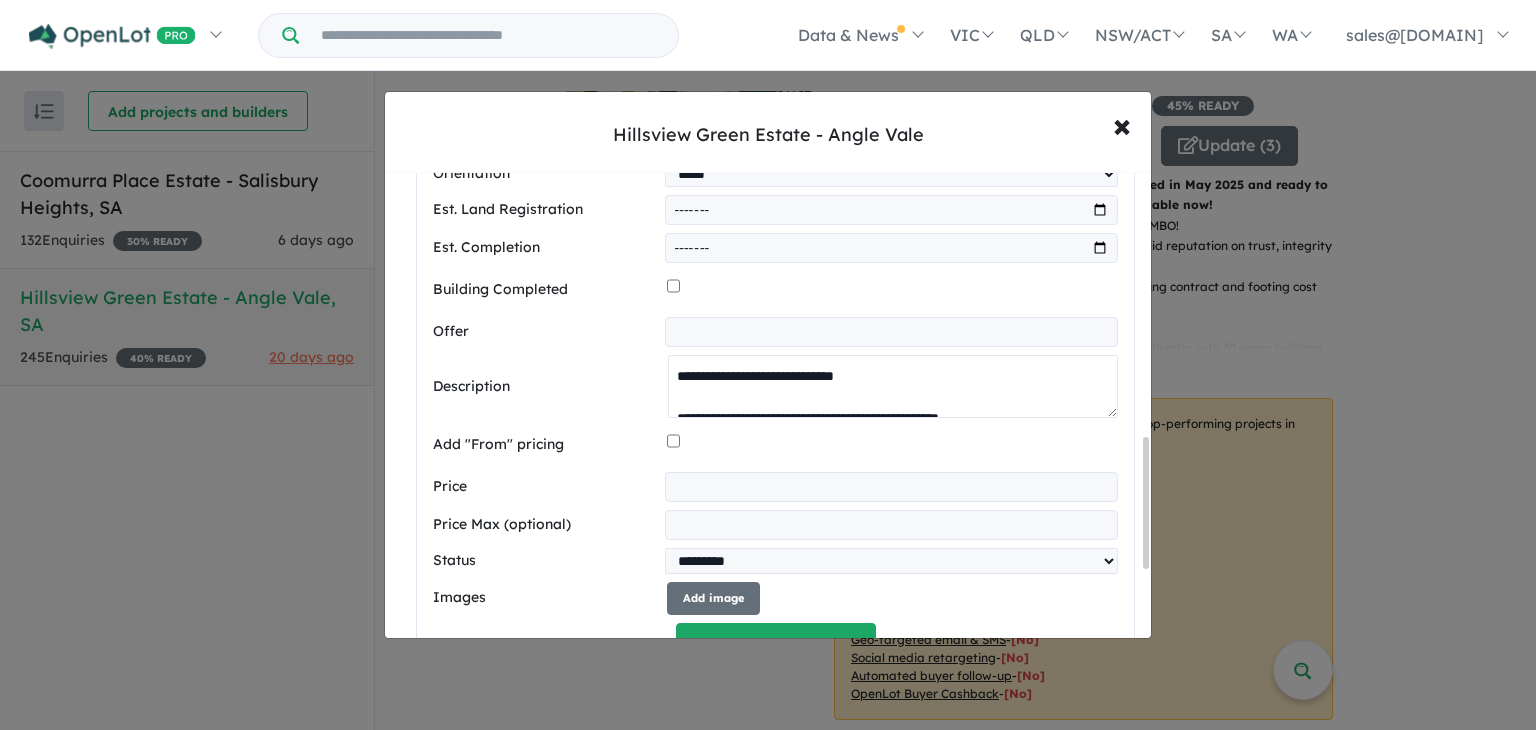 scroll, scrollTop: 907, scrollLeft: 0, axis: vertical 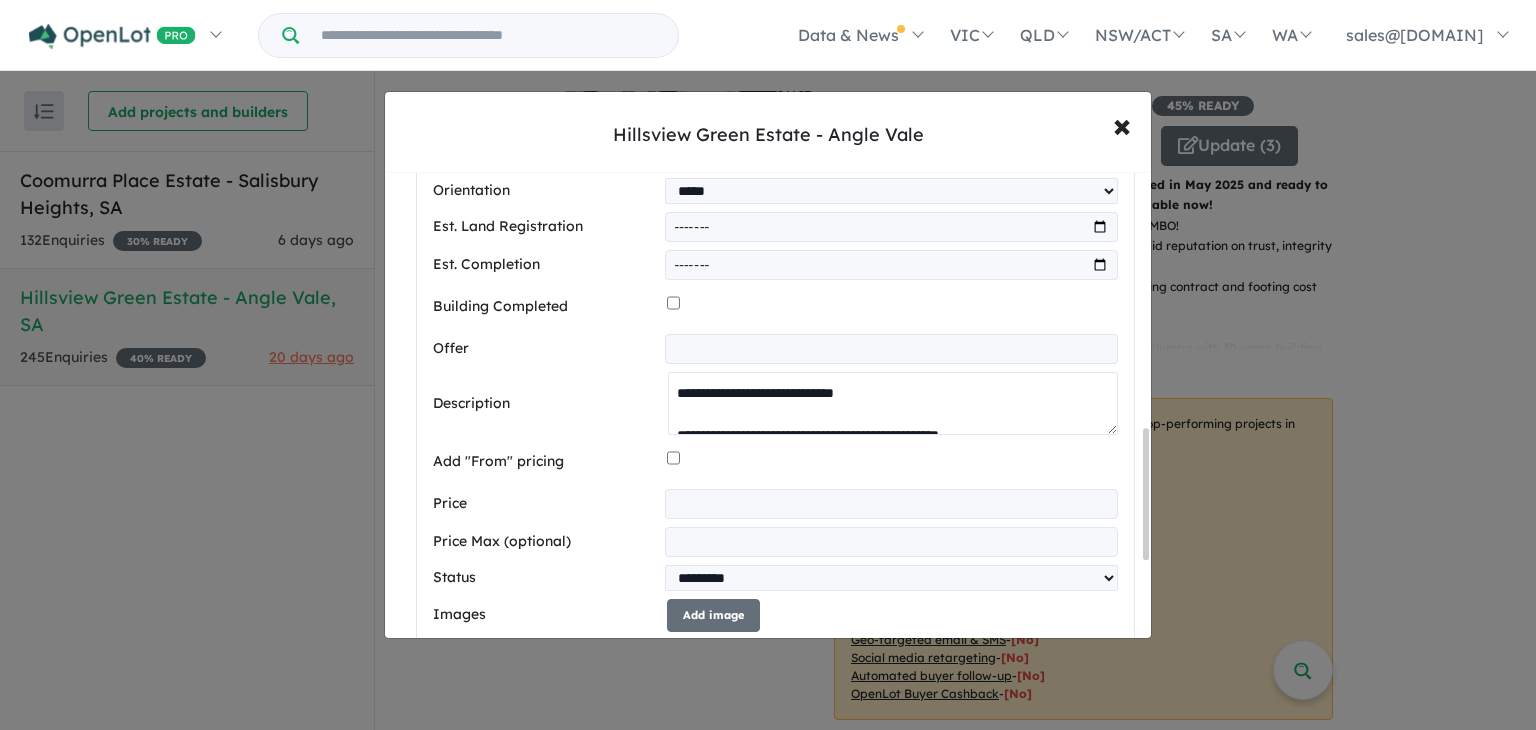 drag, startPoint x: 1148, startPoint y: 487, endPoint x: 1113, endPoint y: 528, distance: 53.90733 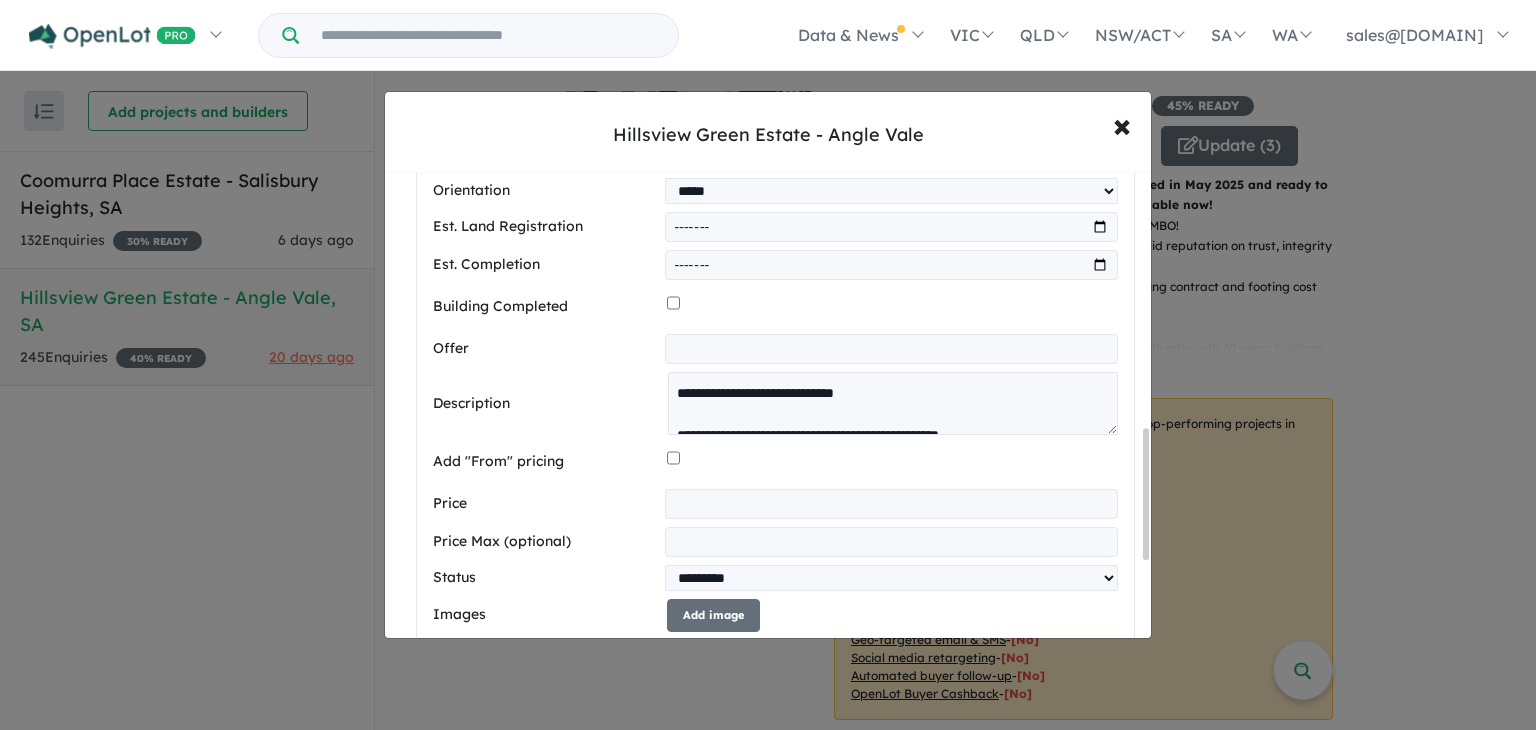 drag, startPoint x: 1140, startPoint y: 480, endPoint x: 1139, endPoint y: 513, distance: 33.01515 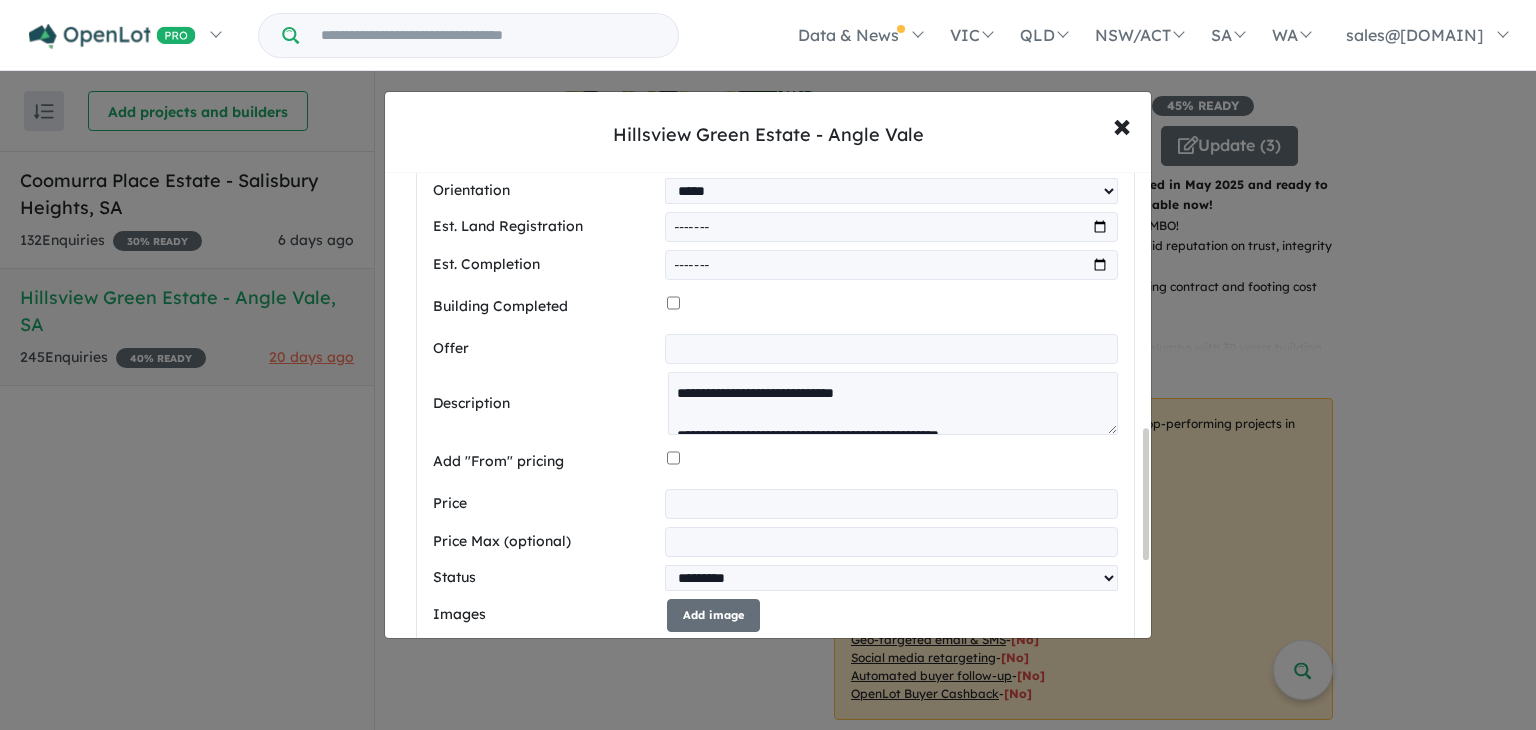 click at bounding box center (892, 462) 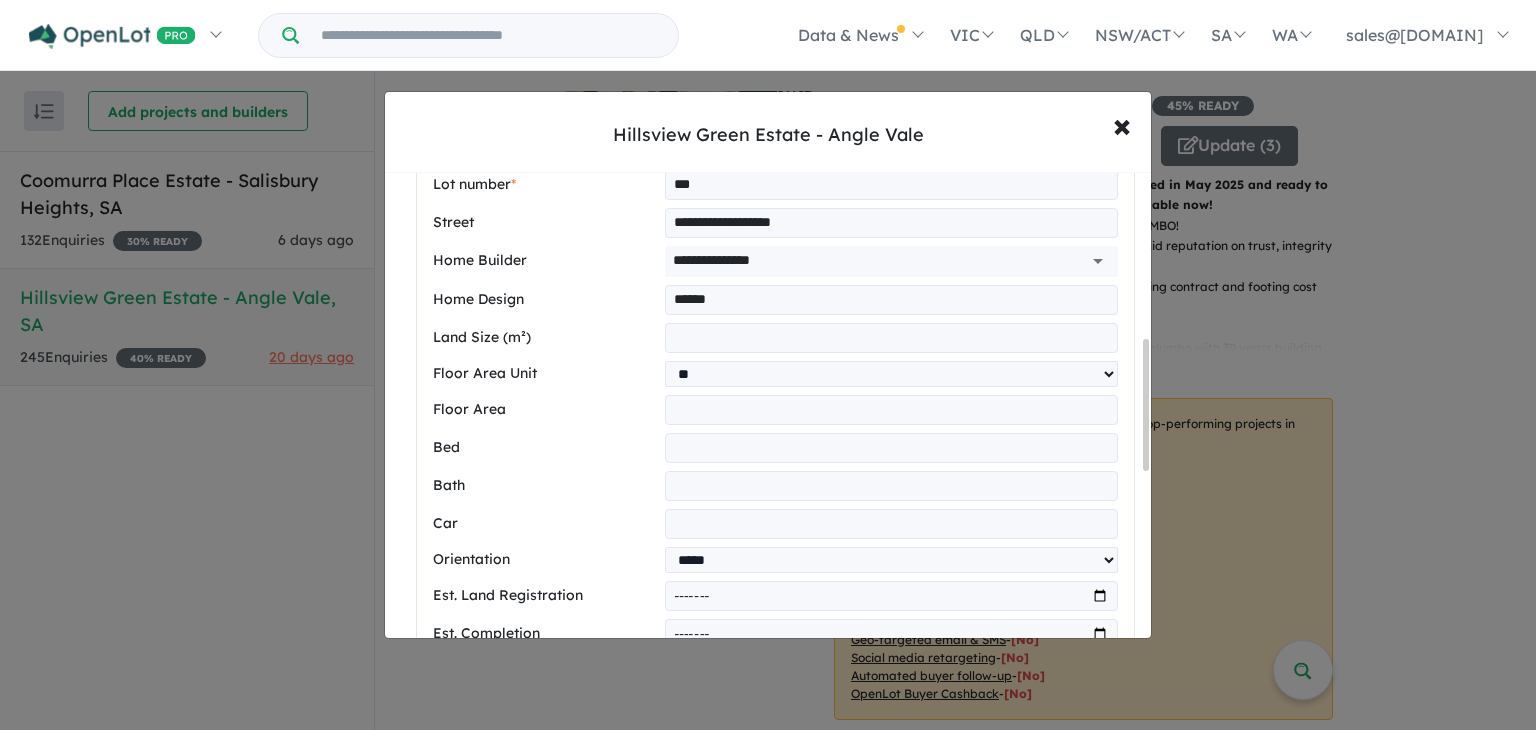scroll, scrollTop: 527, scrollLeft: 0, axis: vertical 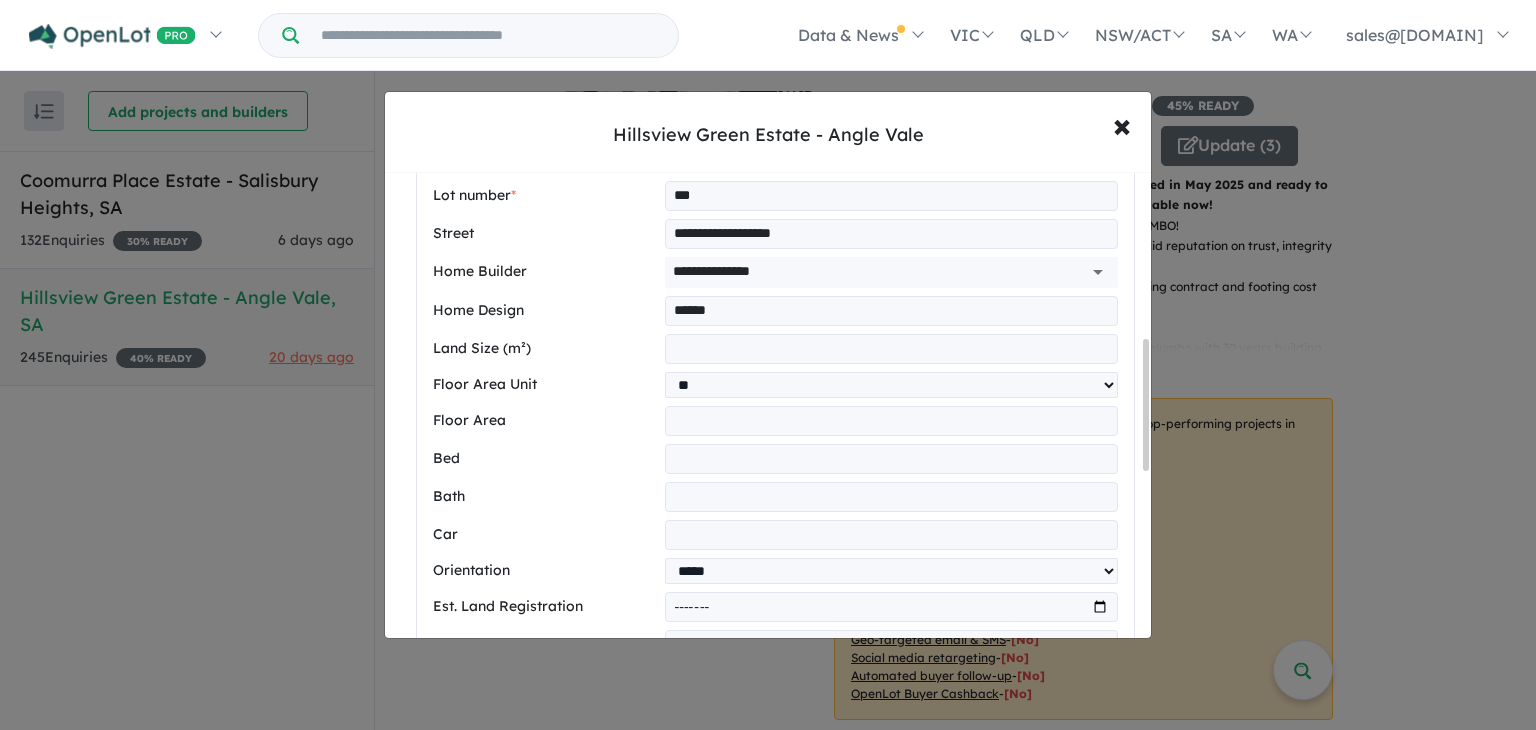 drag, startPoint x: 1147, startPoint y: 510, endPoint x: 1132, endPoint y: 404, distance: 107.05606 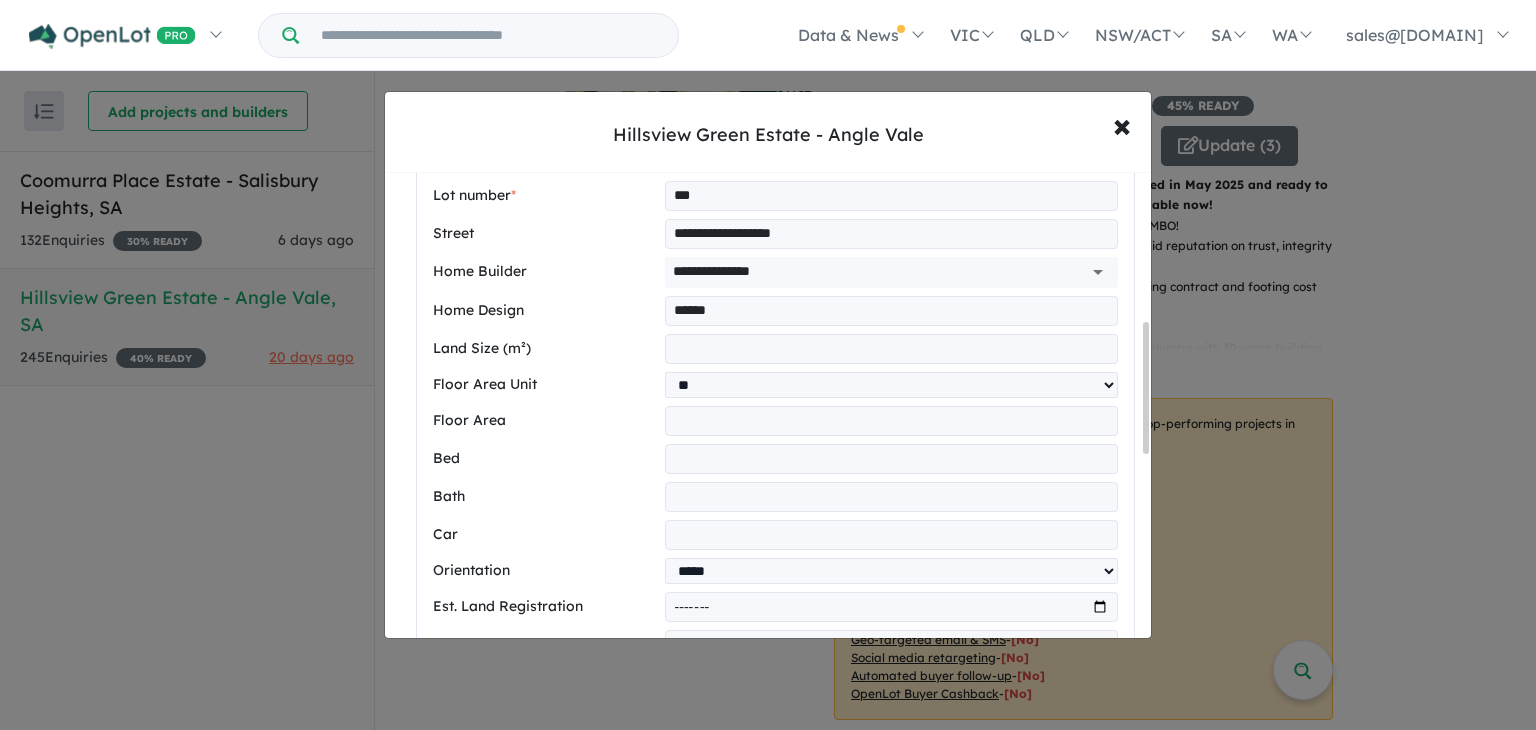 click at bounding box center (891, 421) 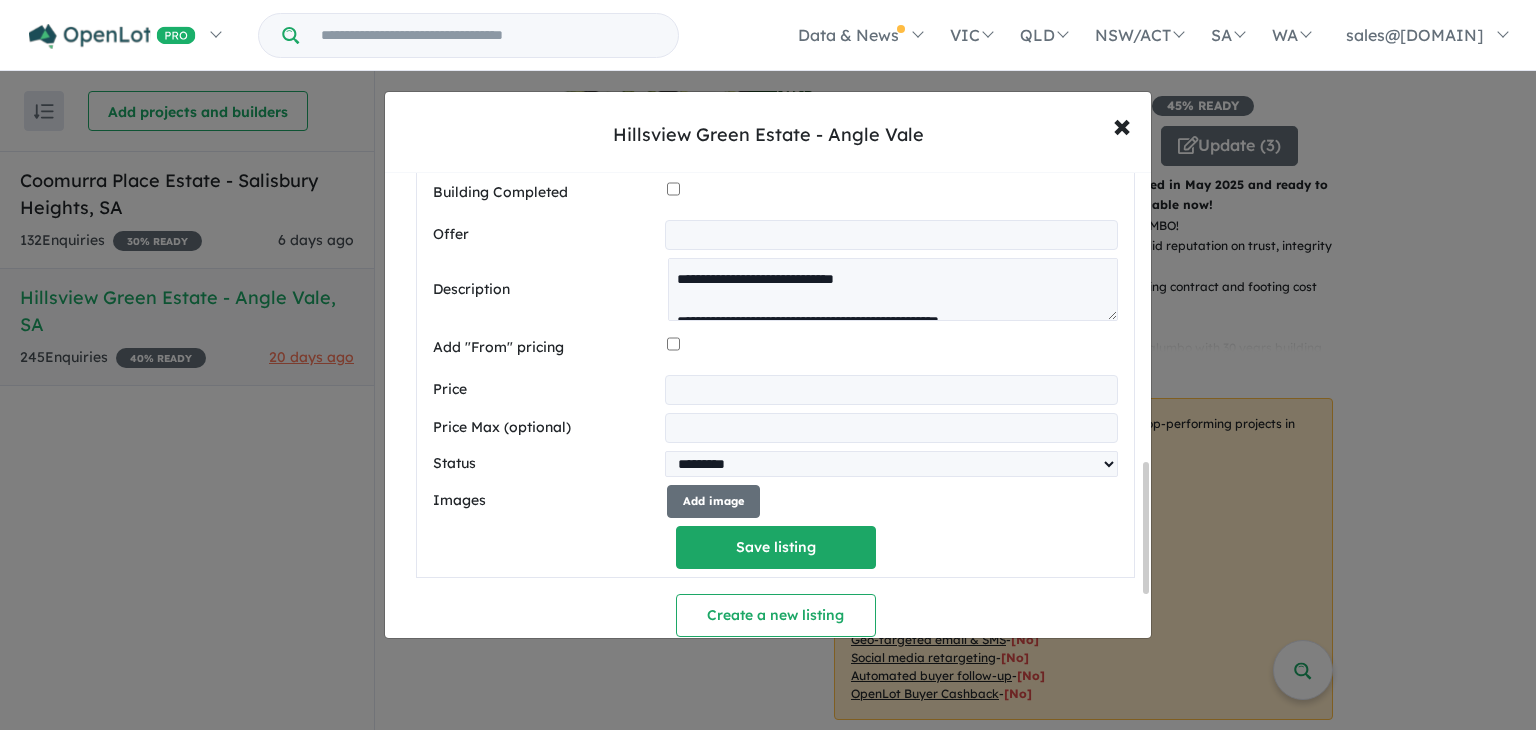 drag, startPoint x: 1145, startPoint y: 415, endPoint x: 1112, endPoint y: 555, distance: 143.83672 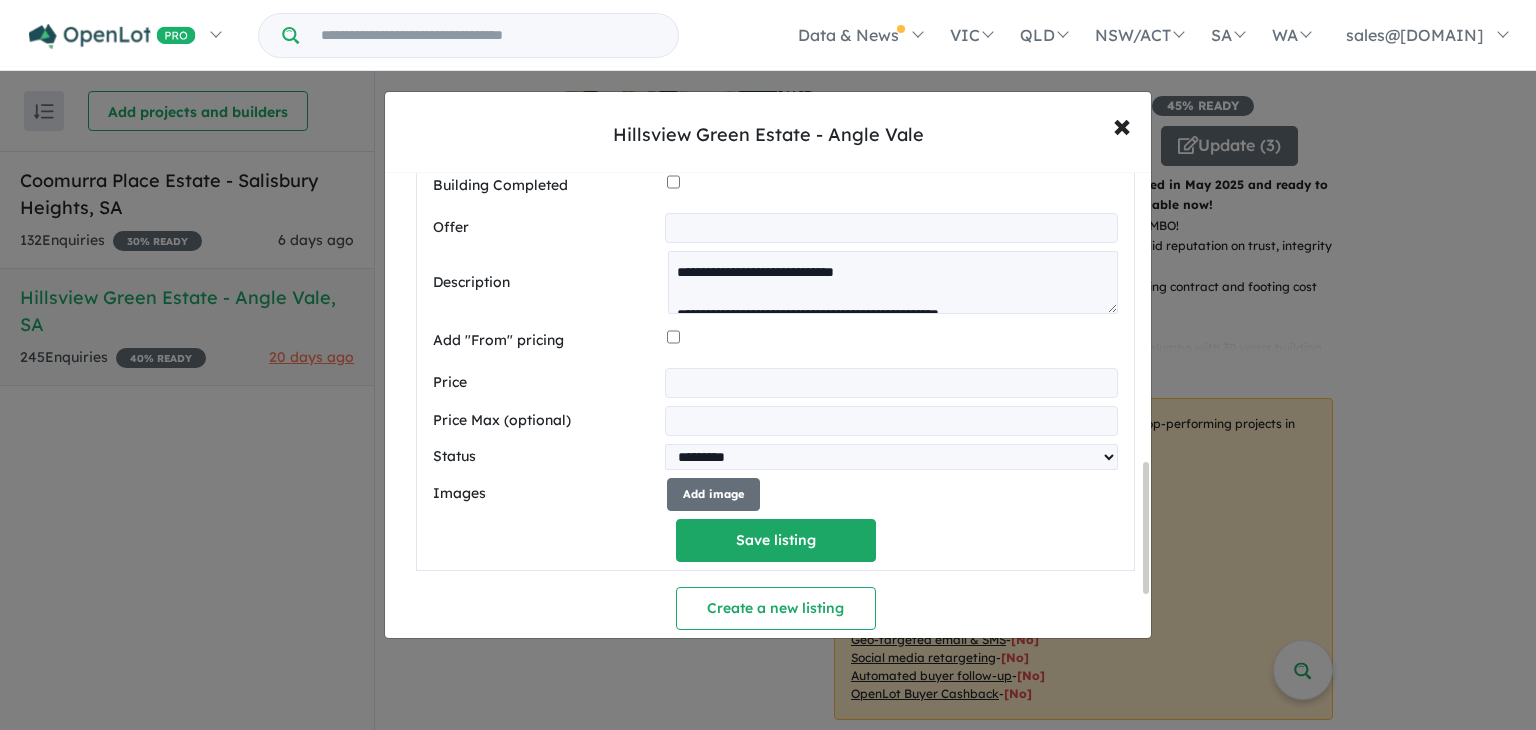 type on "******" 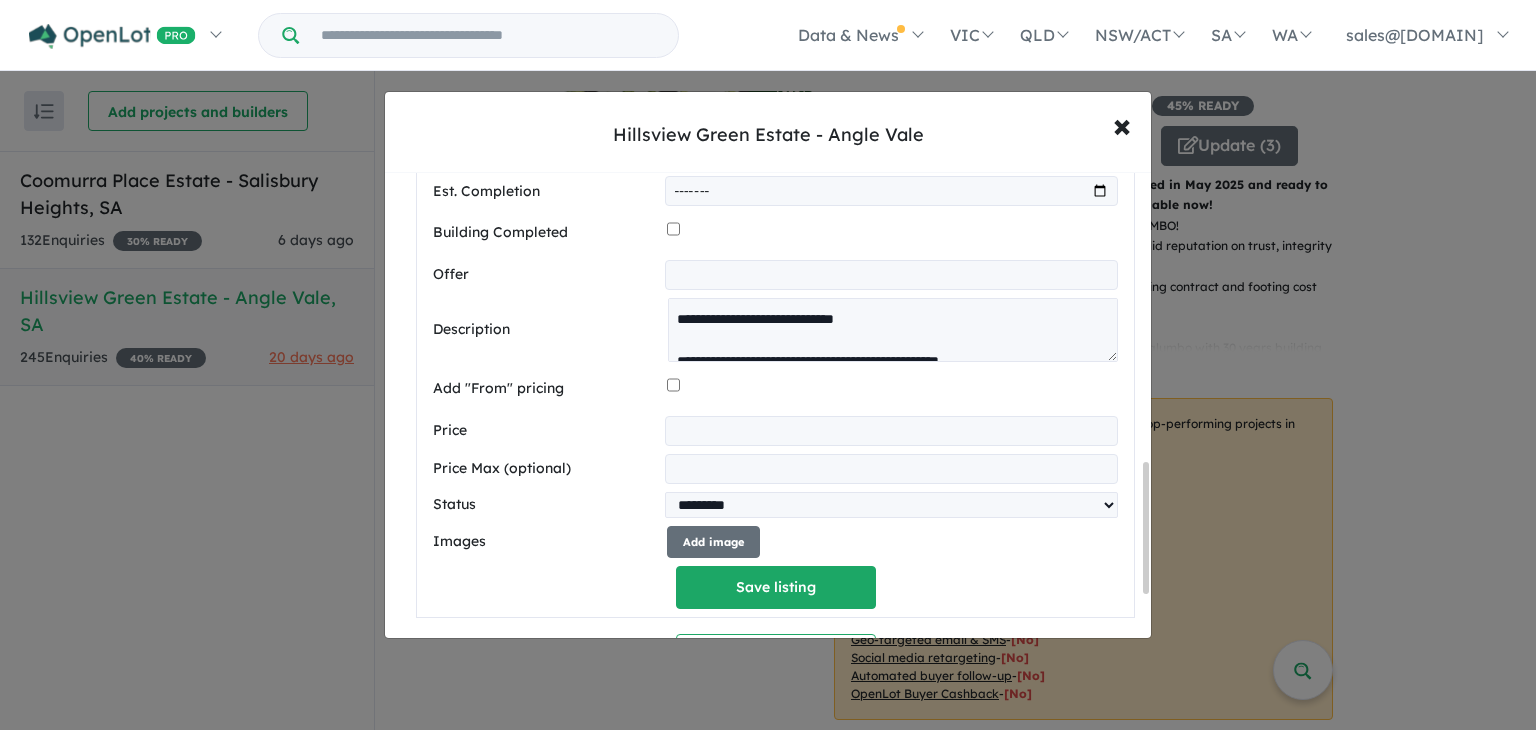 type on "******" 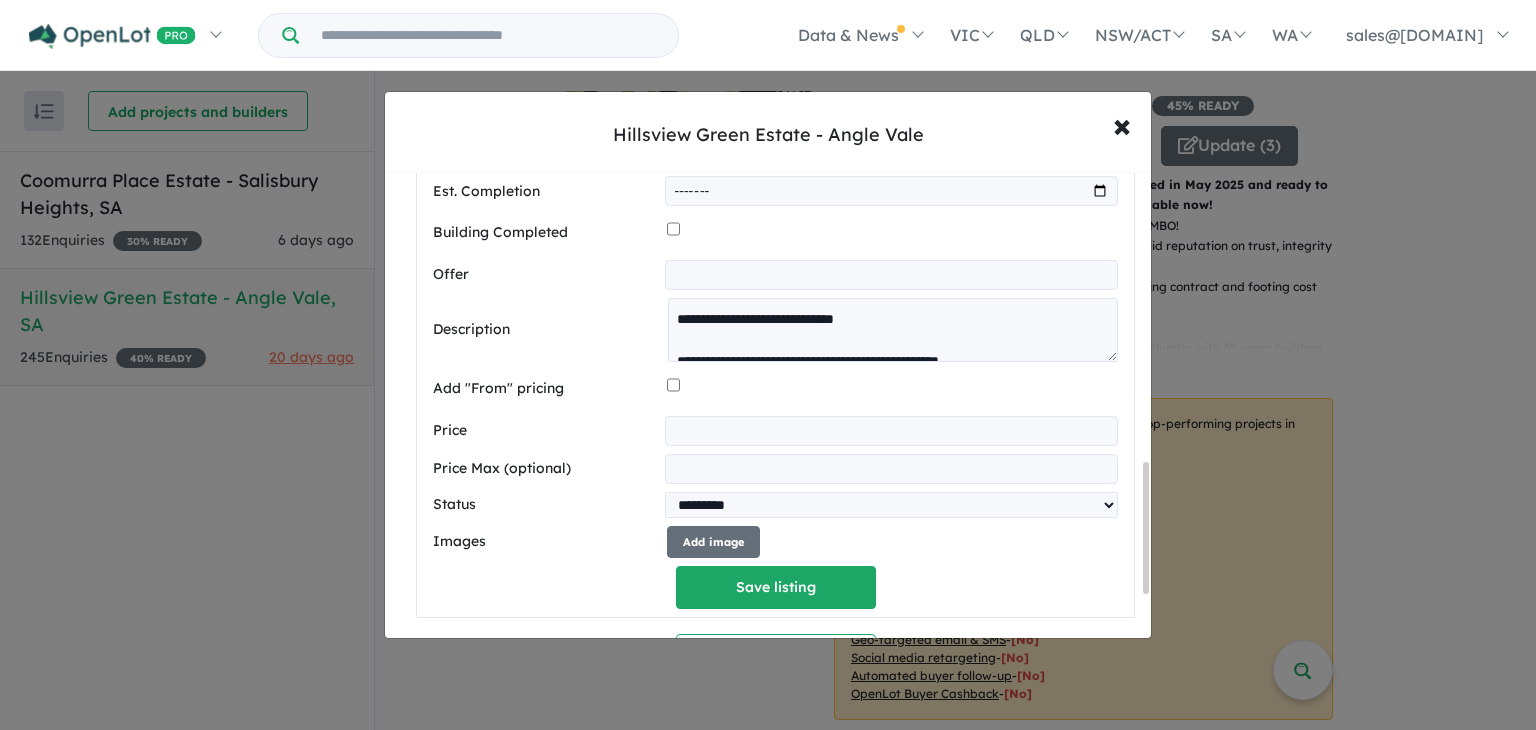 click at bounding box center [891, 469] 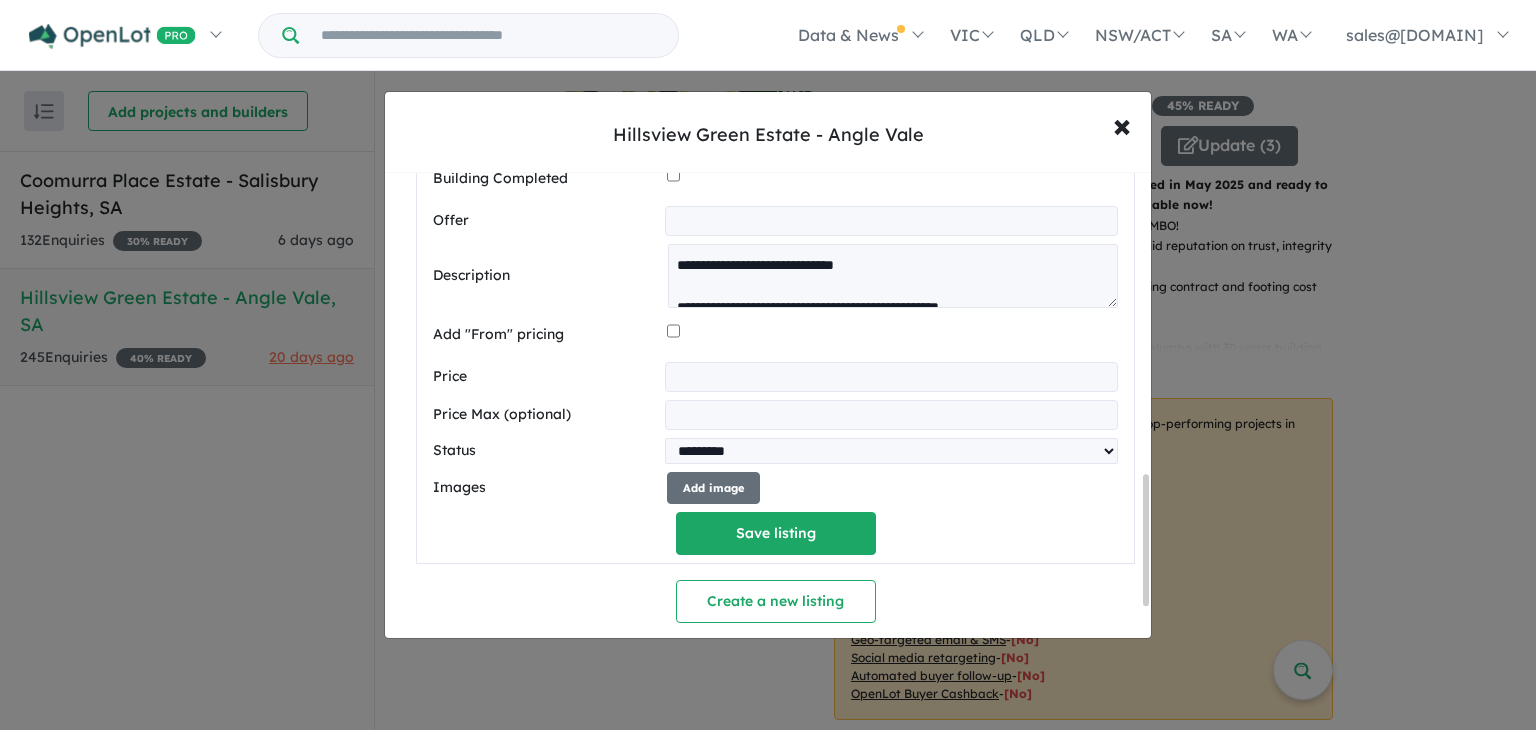 scroll, scrollTop: 1178, scrollLeft: 0, axis: vertical 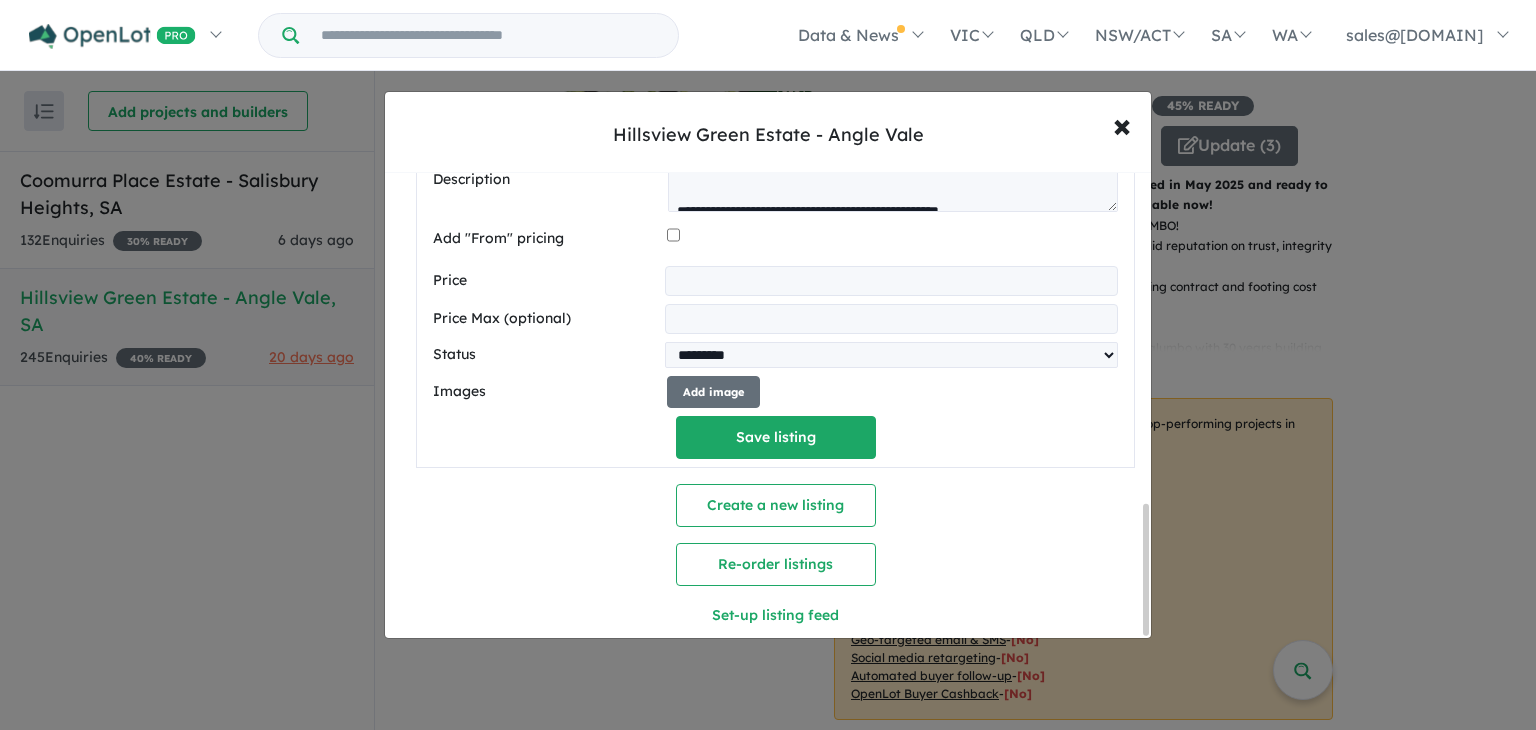 drag, startPoint x: 1144, startPoint y: 509, endPoint x: 1131, endPoint y: 559, distance: 51.662365 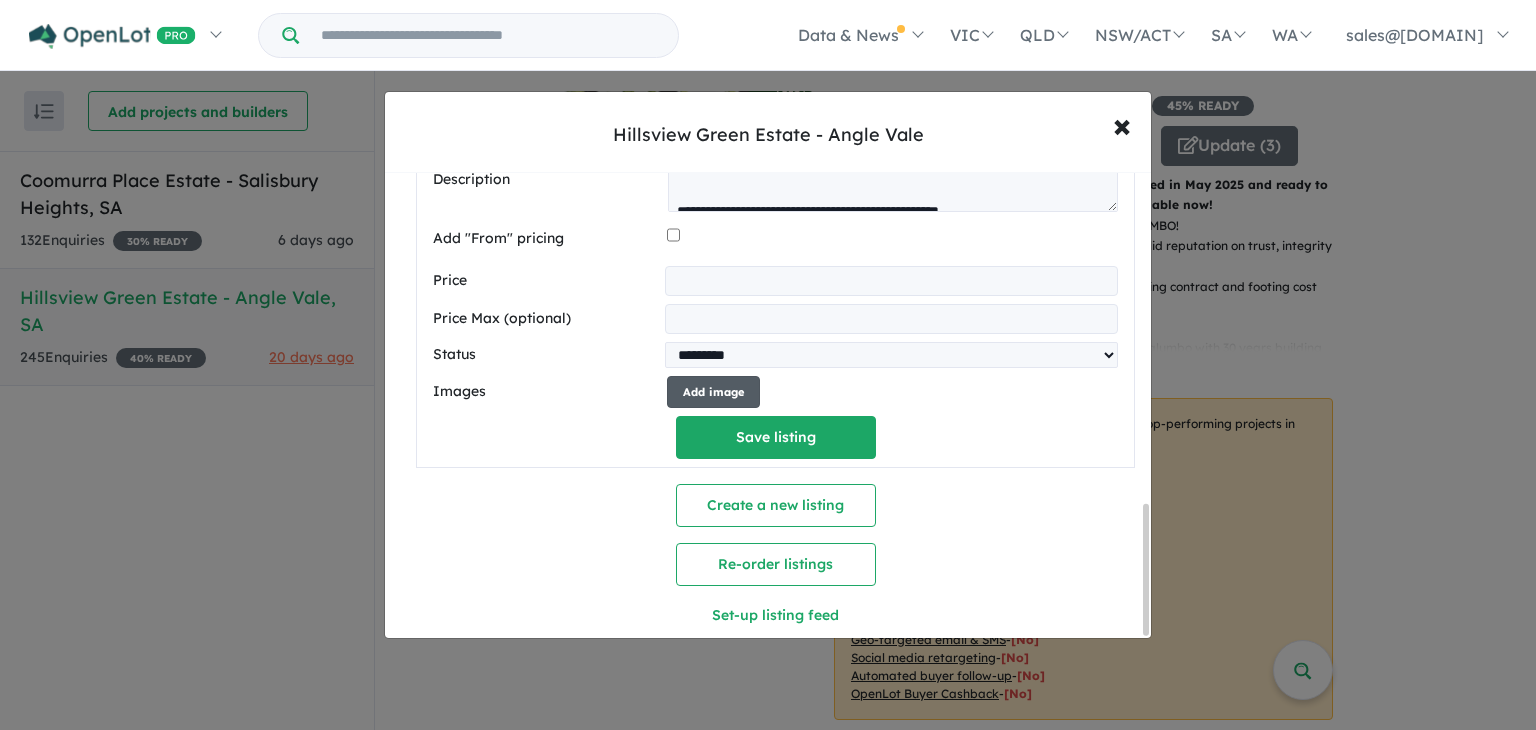 click on "Add image" at bounding box center [713, 392] 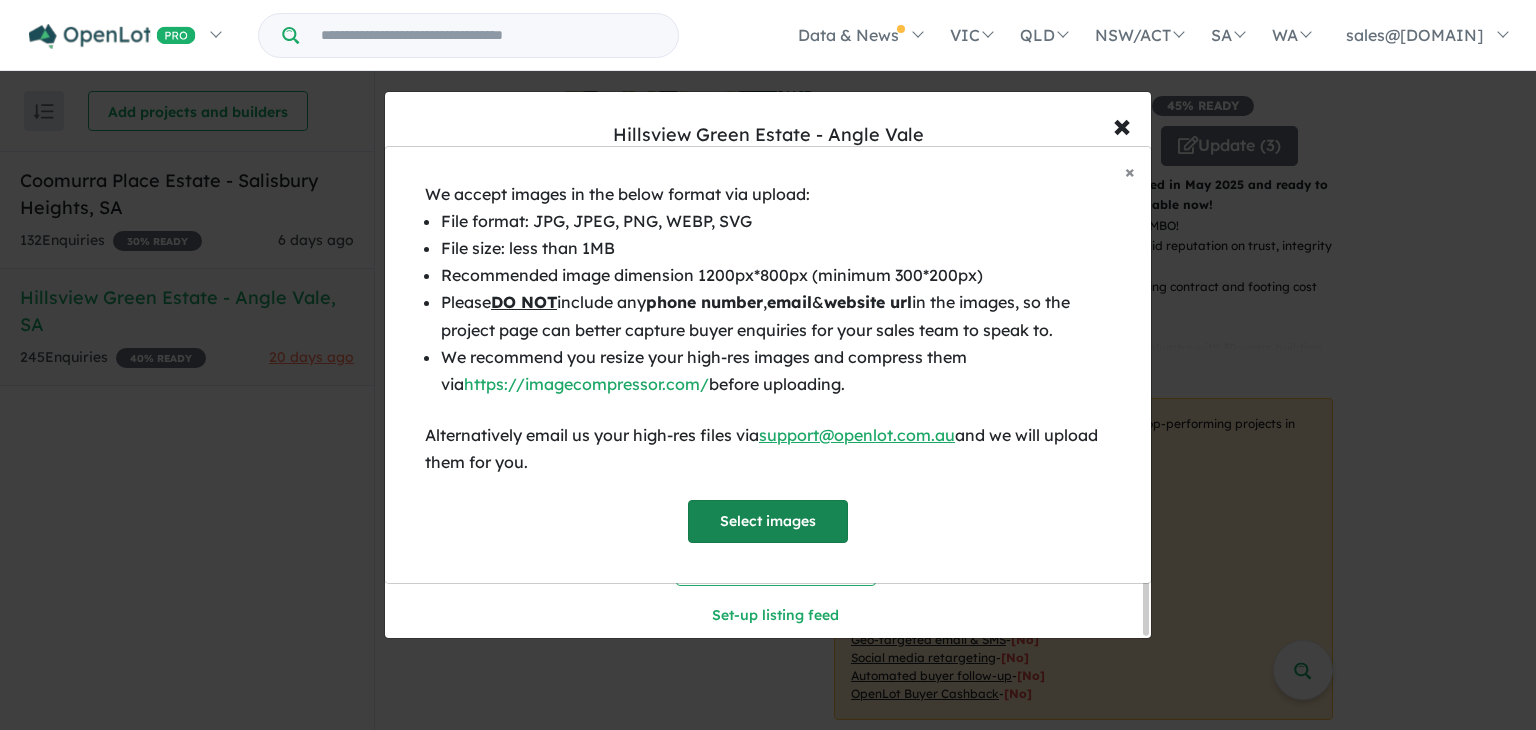 click on "Select images" at bounding box center (768, 521) 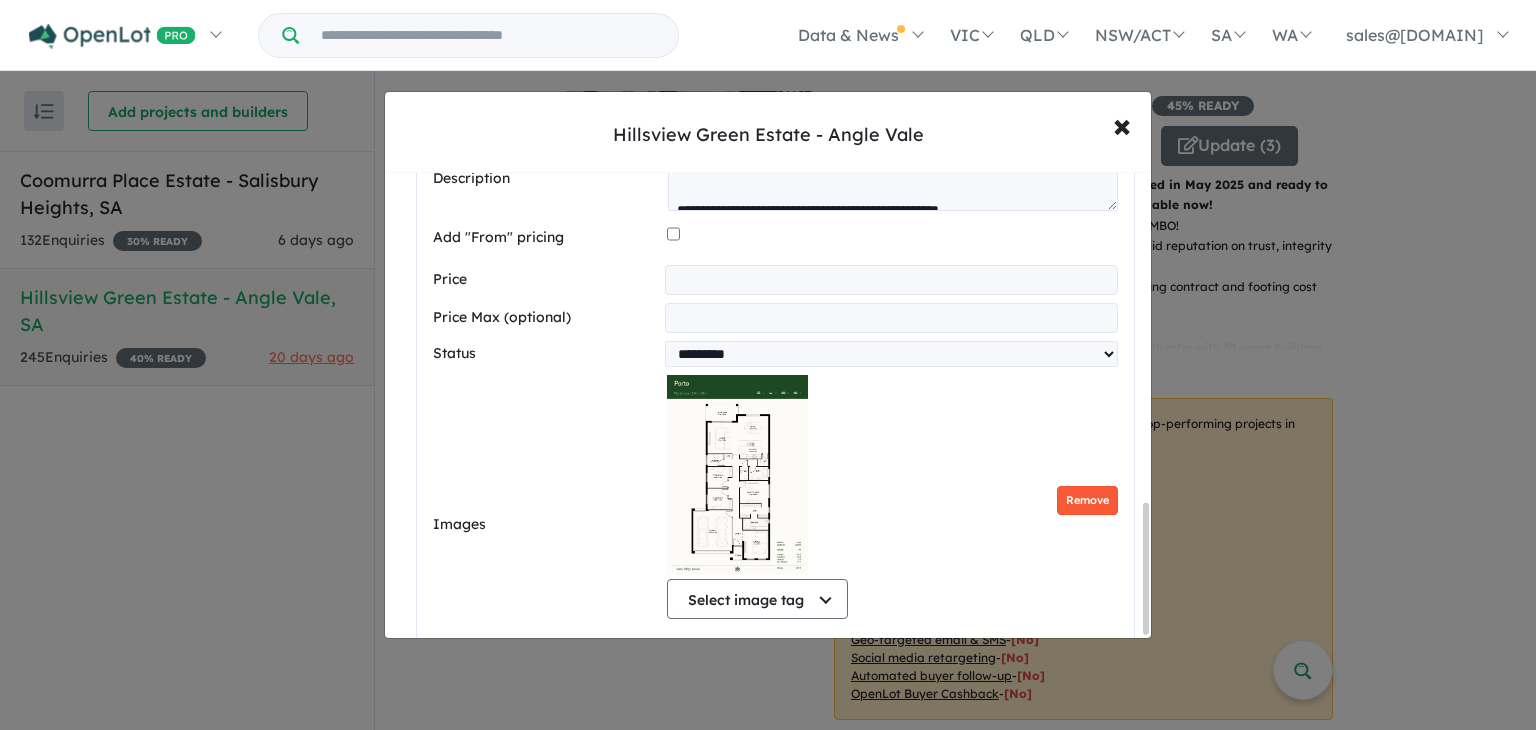 drag, startPoint x: 1060, startPoint y: 454, endPoint x: 1073, endPoint y: 469, distance: 19.849434 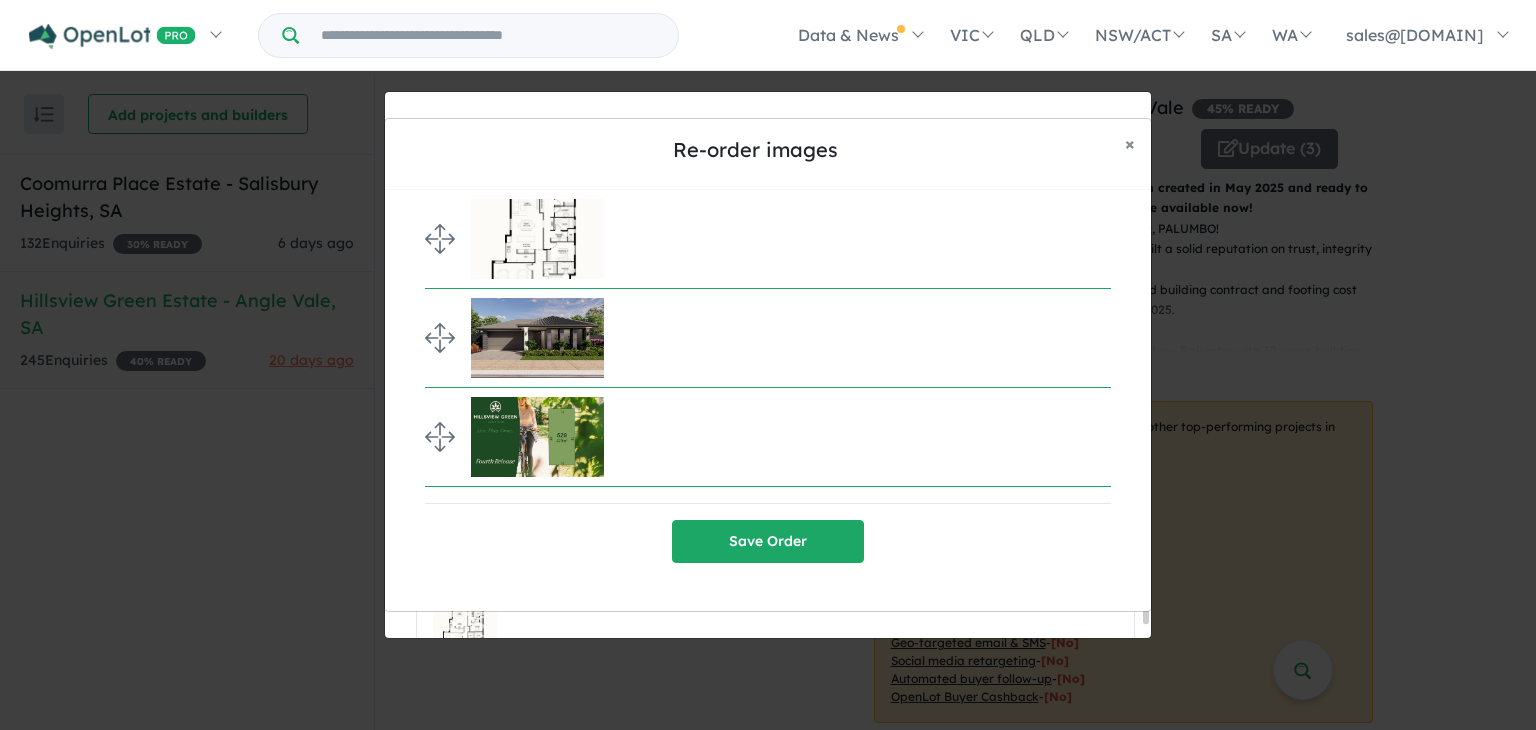select on "**" 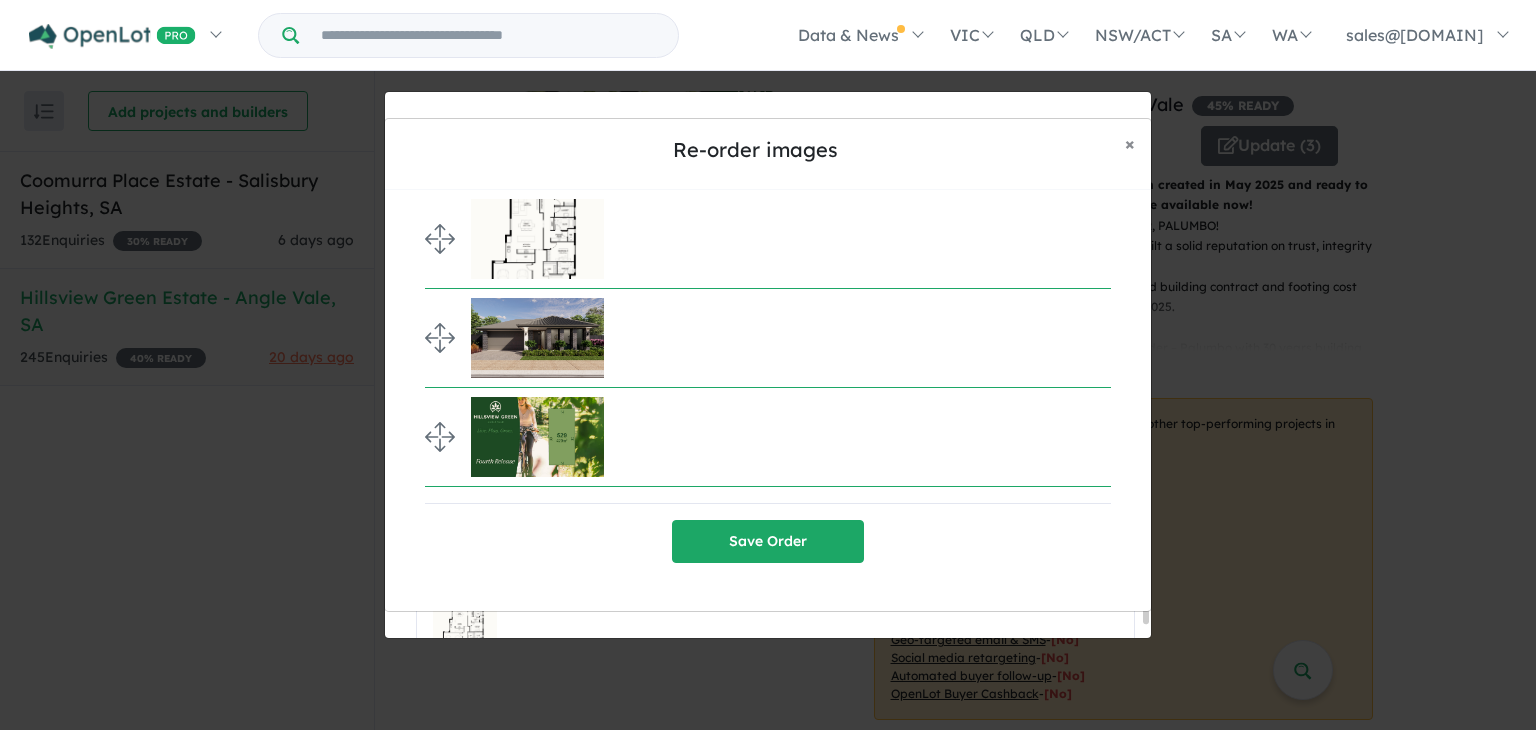 scroll, scrollTop: 3, scrollLeft: 0, axis: vertical 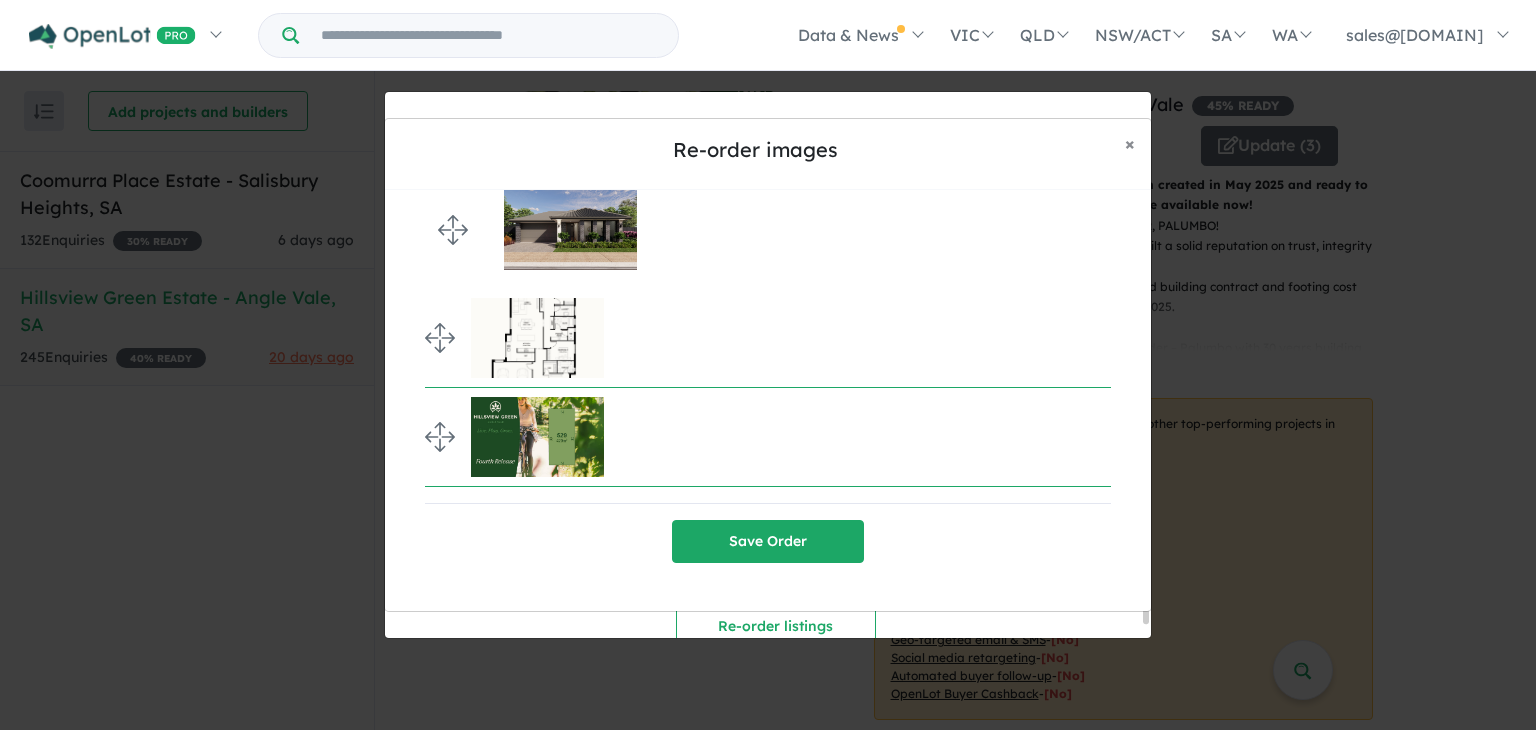 drag, startPoint x: 435, startPoint y: 338, endPoint x: 423, endPoint y: 217, distance: 121.59358 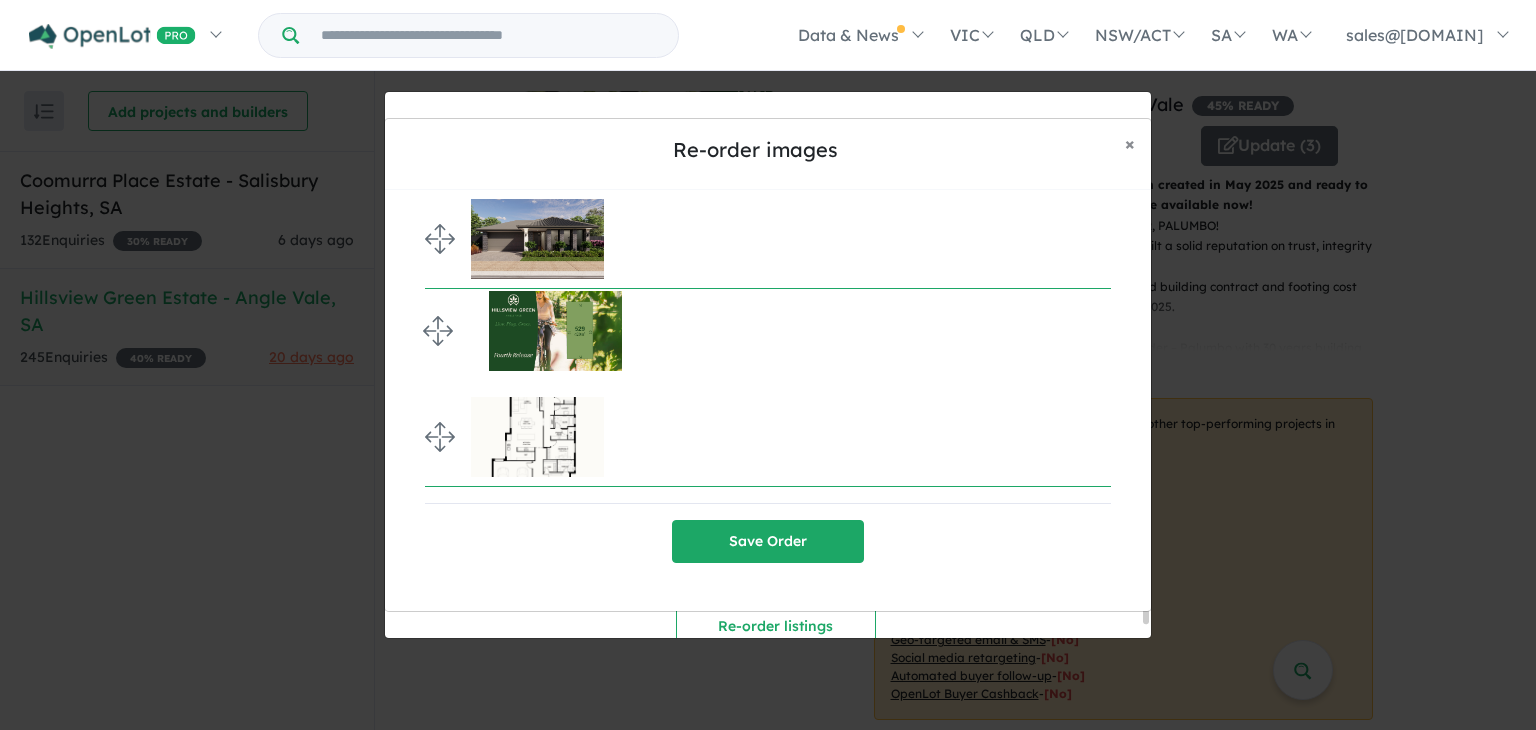 drag, startPoint x: 434, startPoint y: 435, endPoint x: 412, endPoint y: 329, distance: 108.25895 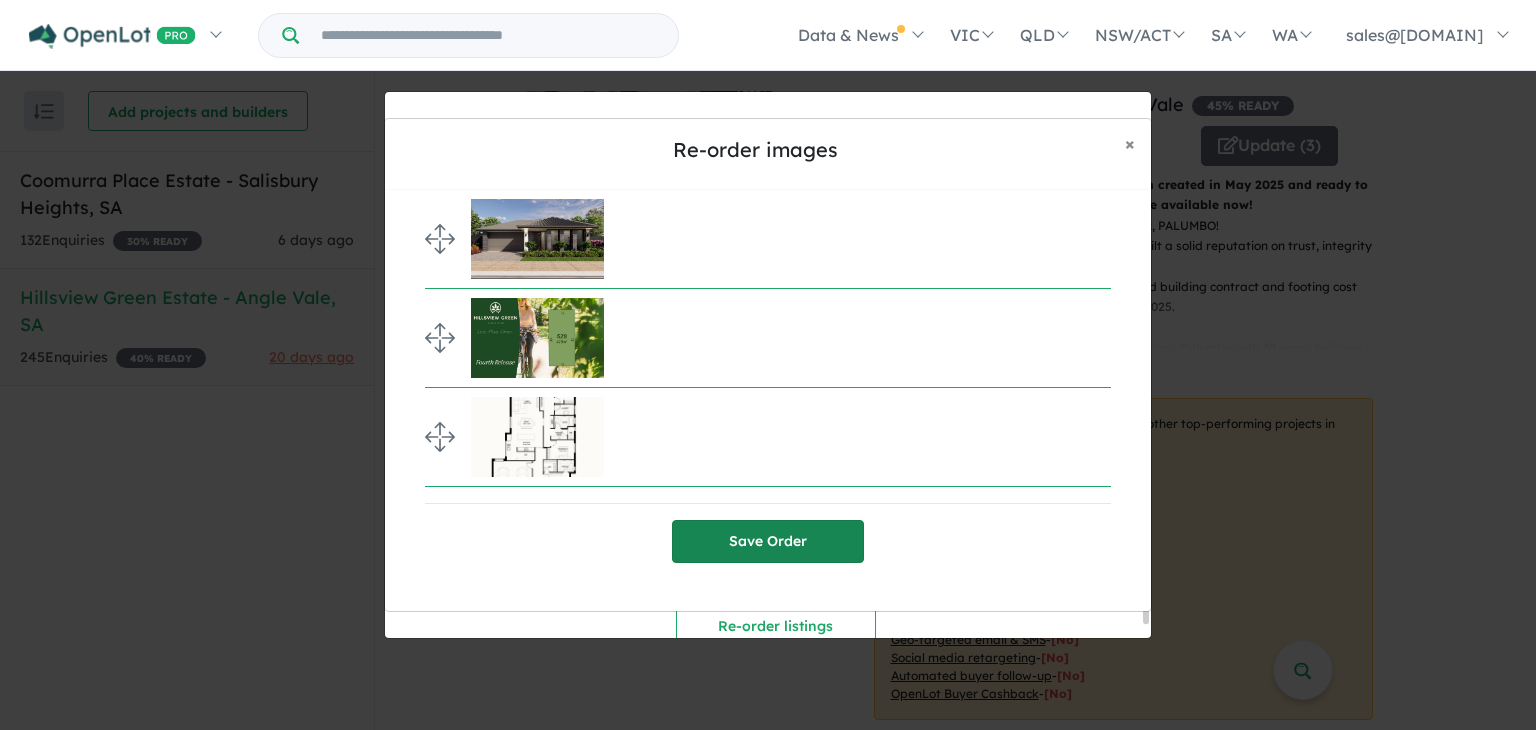 click on "Save Order" at bounding box center [768, 541] 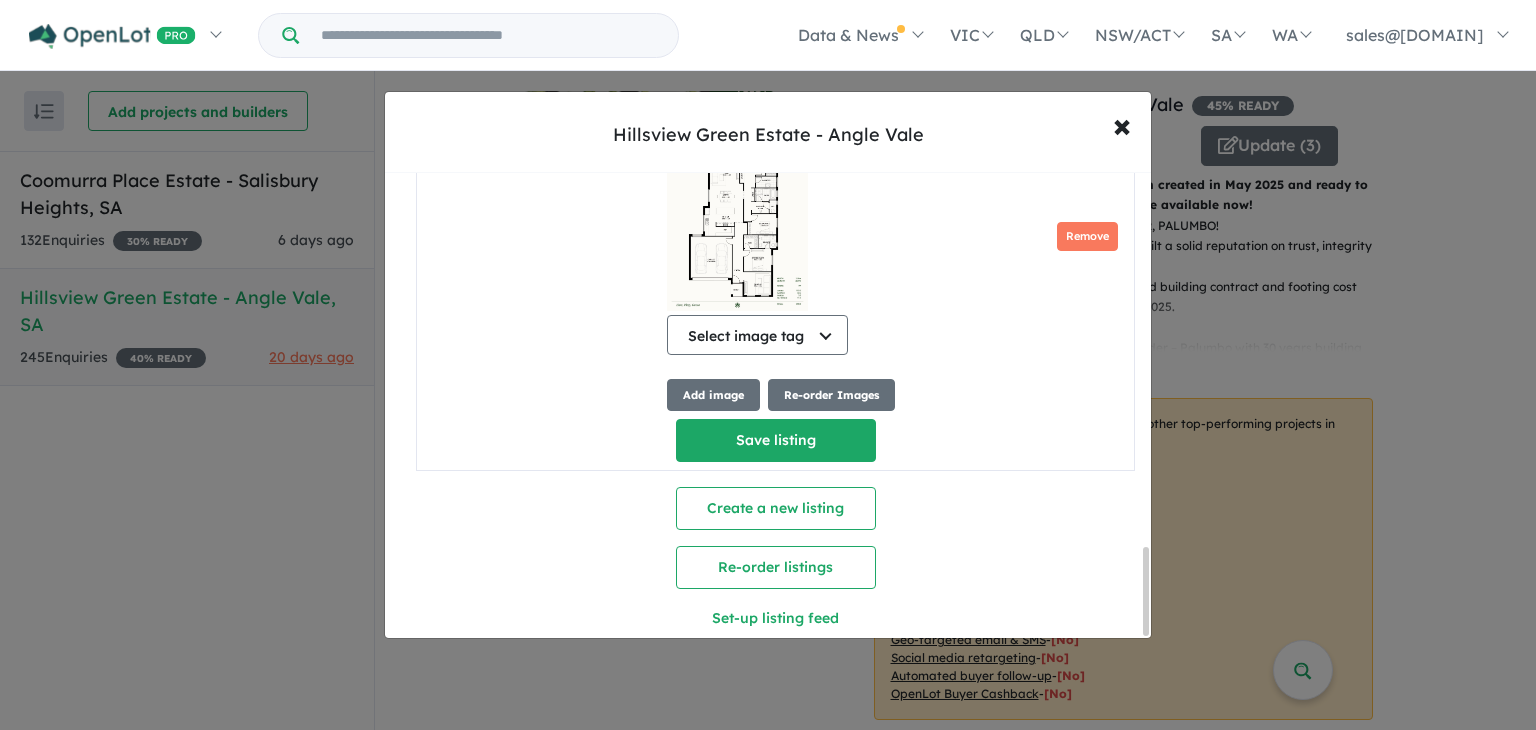 scroll, scrollTop: 1982, scrollLeft: 0, axis: vertical 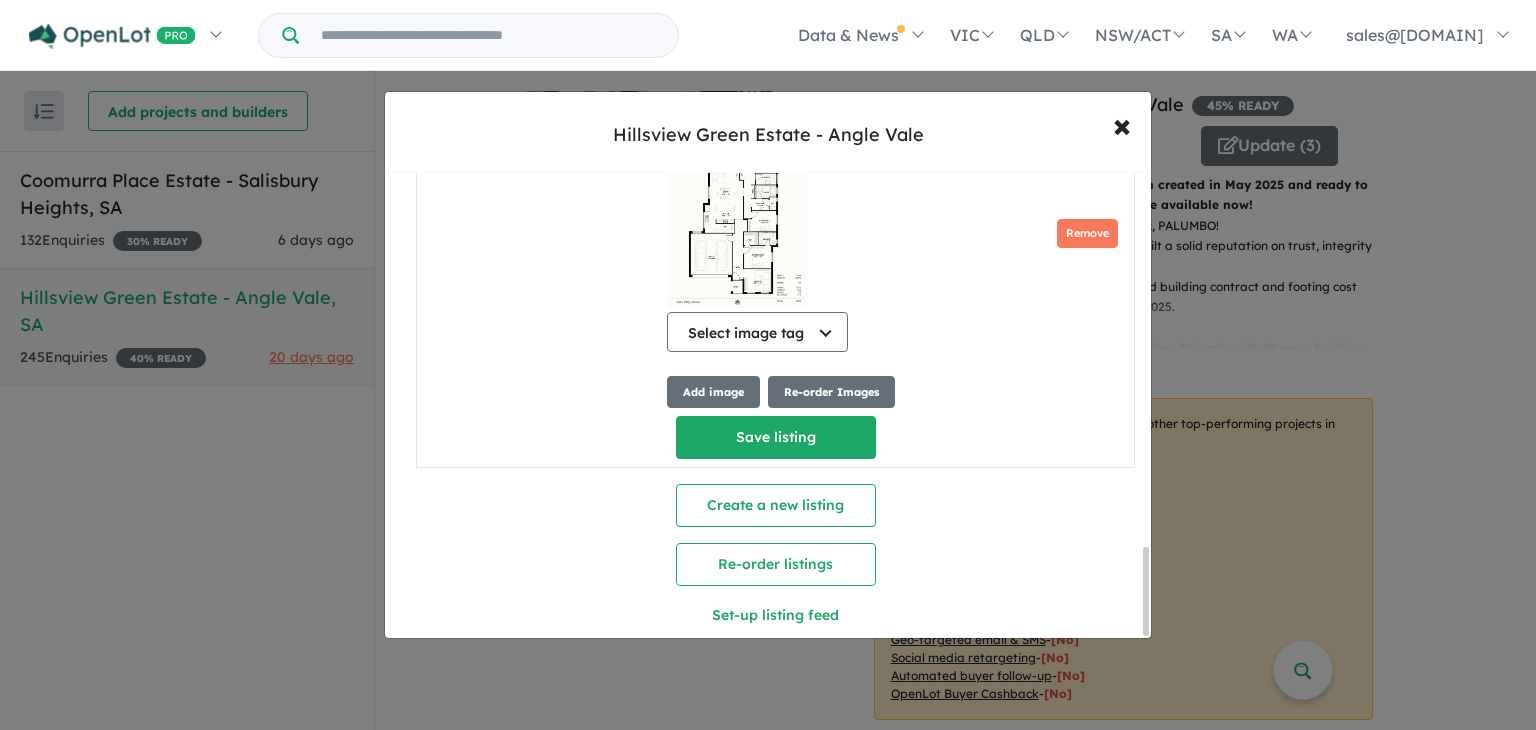 drag, startPoint x: 1145, startPoint y: 583, endPoint x: 1065, endPoint y: 602, distance: 82.2253 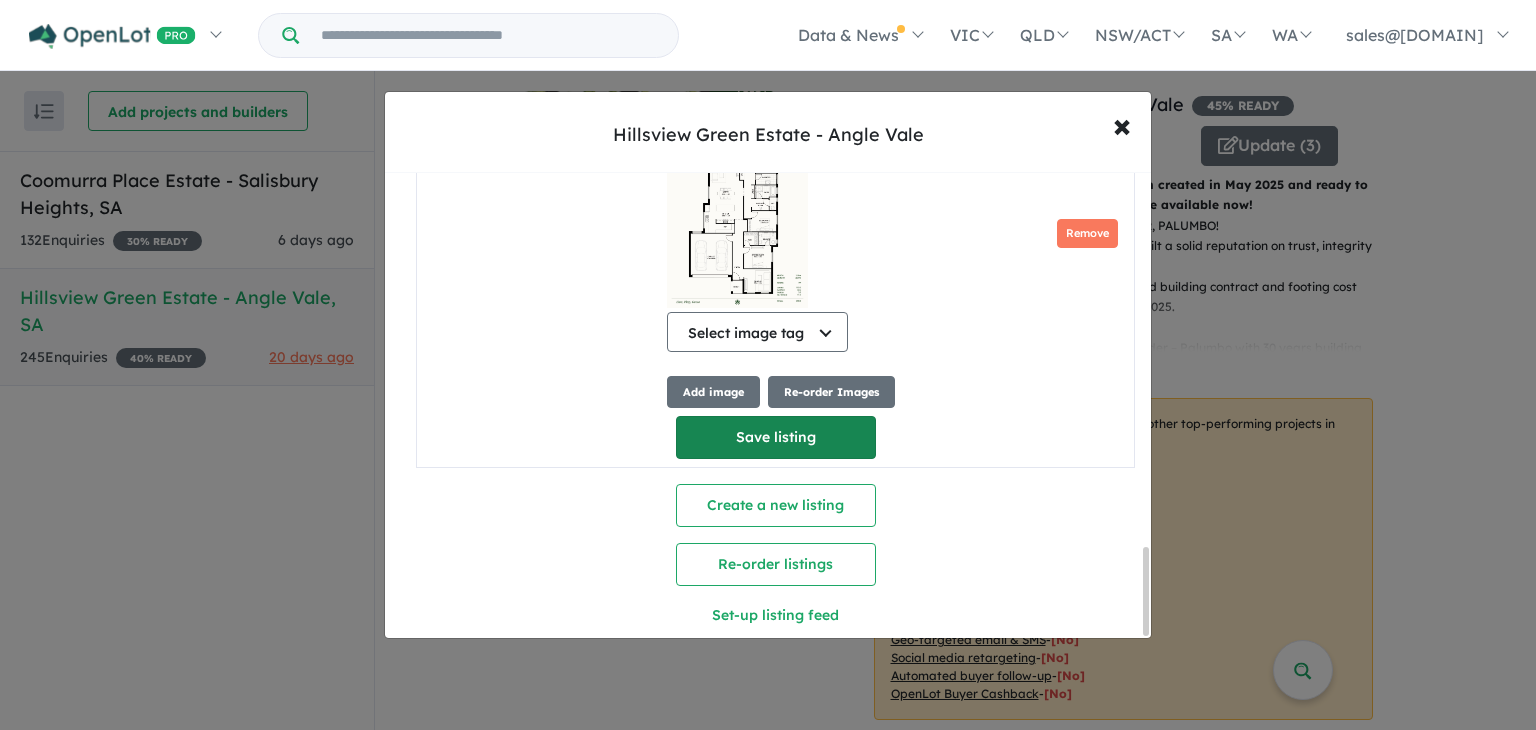 drag, startPoint x: 796, startPoint y: 389, endPoint x: 739, endPoint y: 397, distance: 57.558666 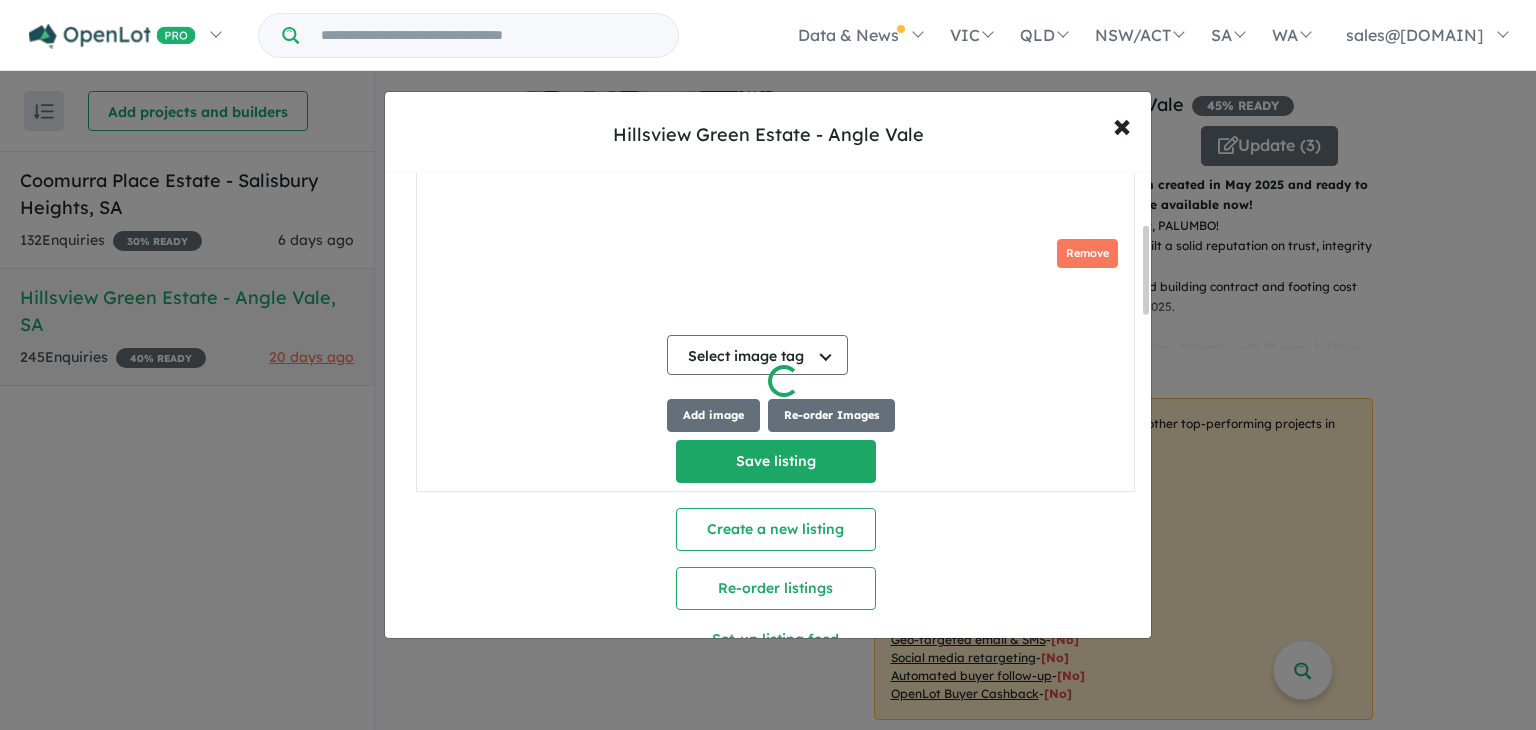 type on "**********" 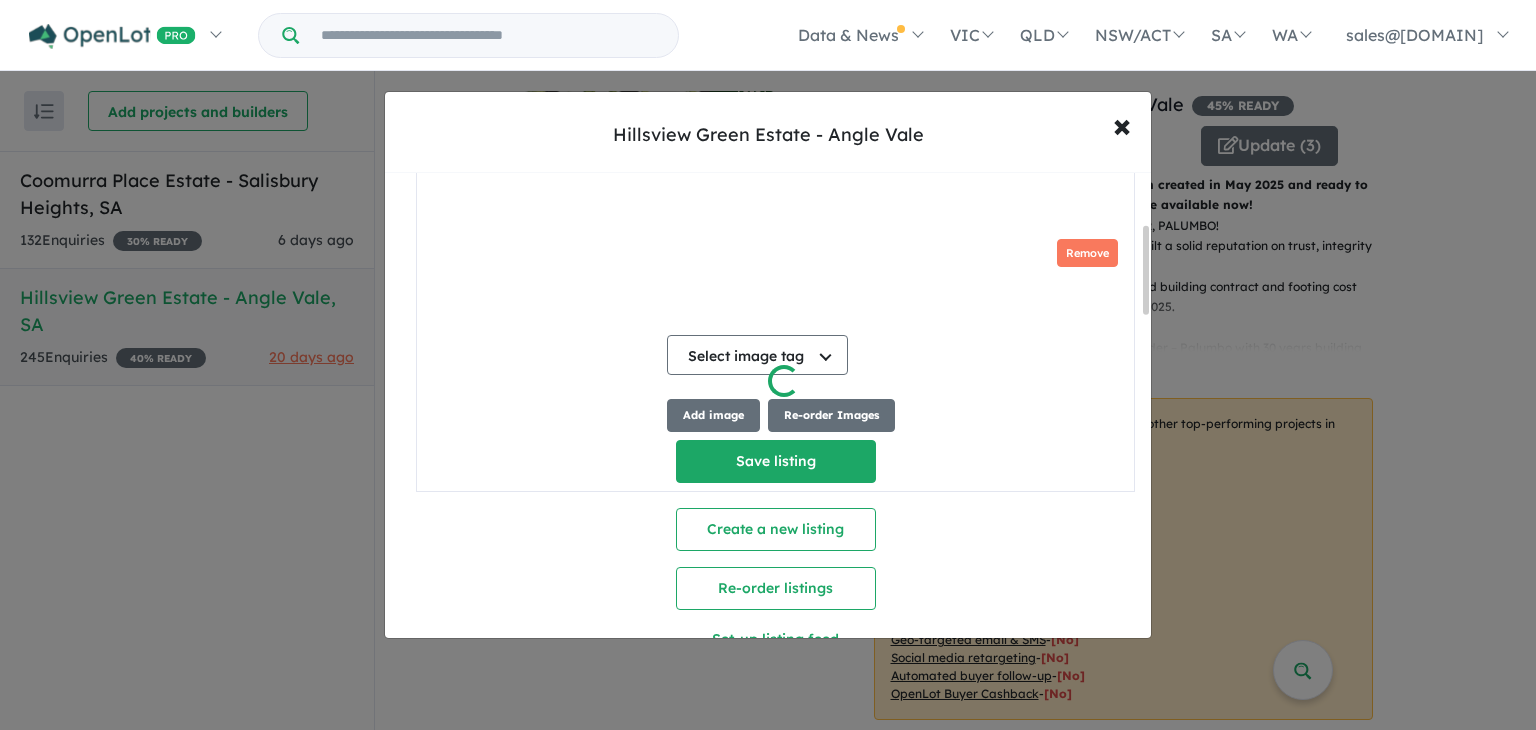 scroll, scrollTop: 272, scrollLeft: 0, axis: vertical 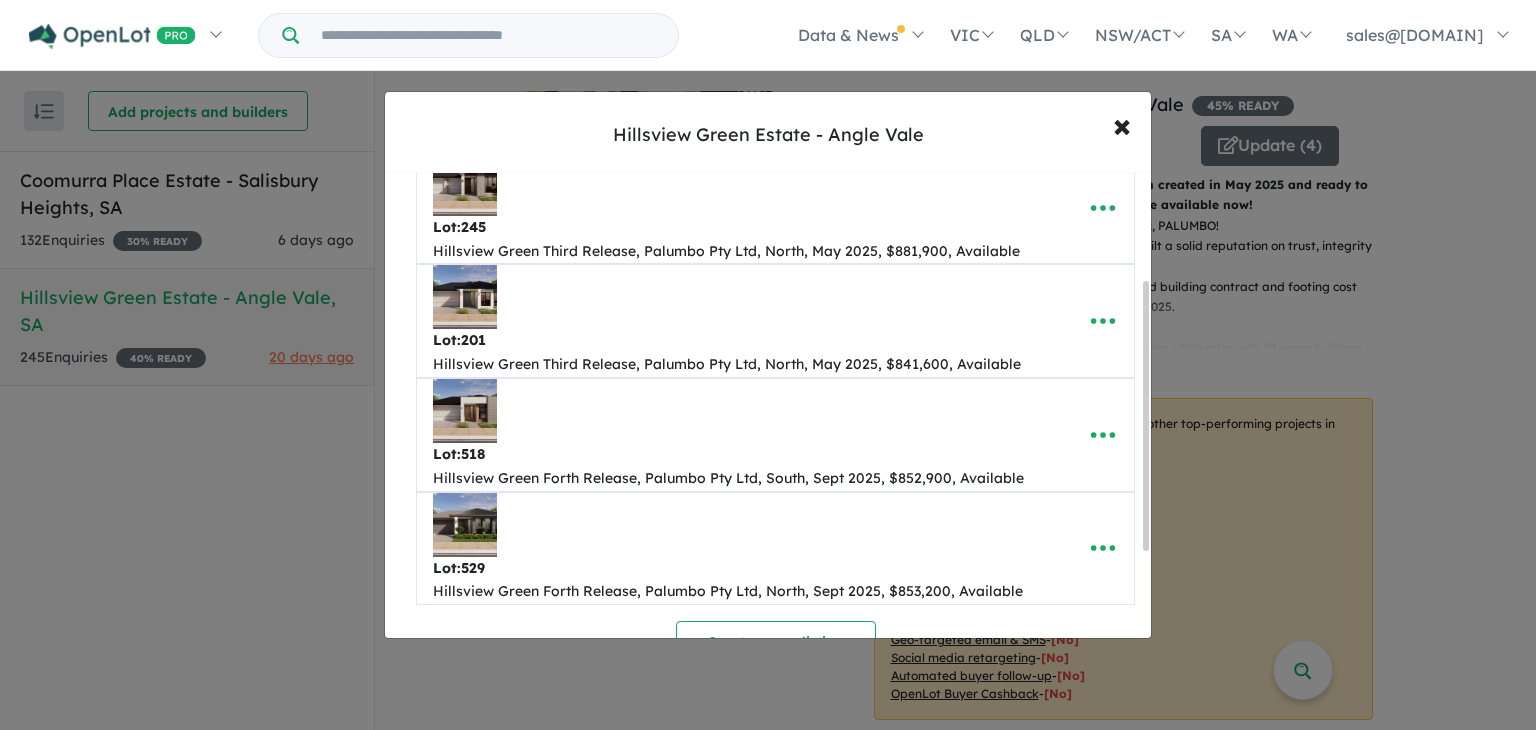drag, startPoint x: 1145, startPoint y: 260, endPoint x: 1126, endPoint y: 349, distance: 91.00549 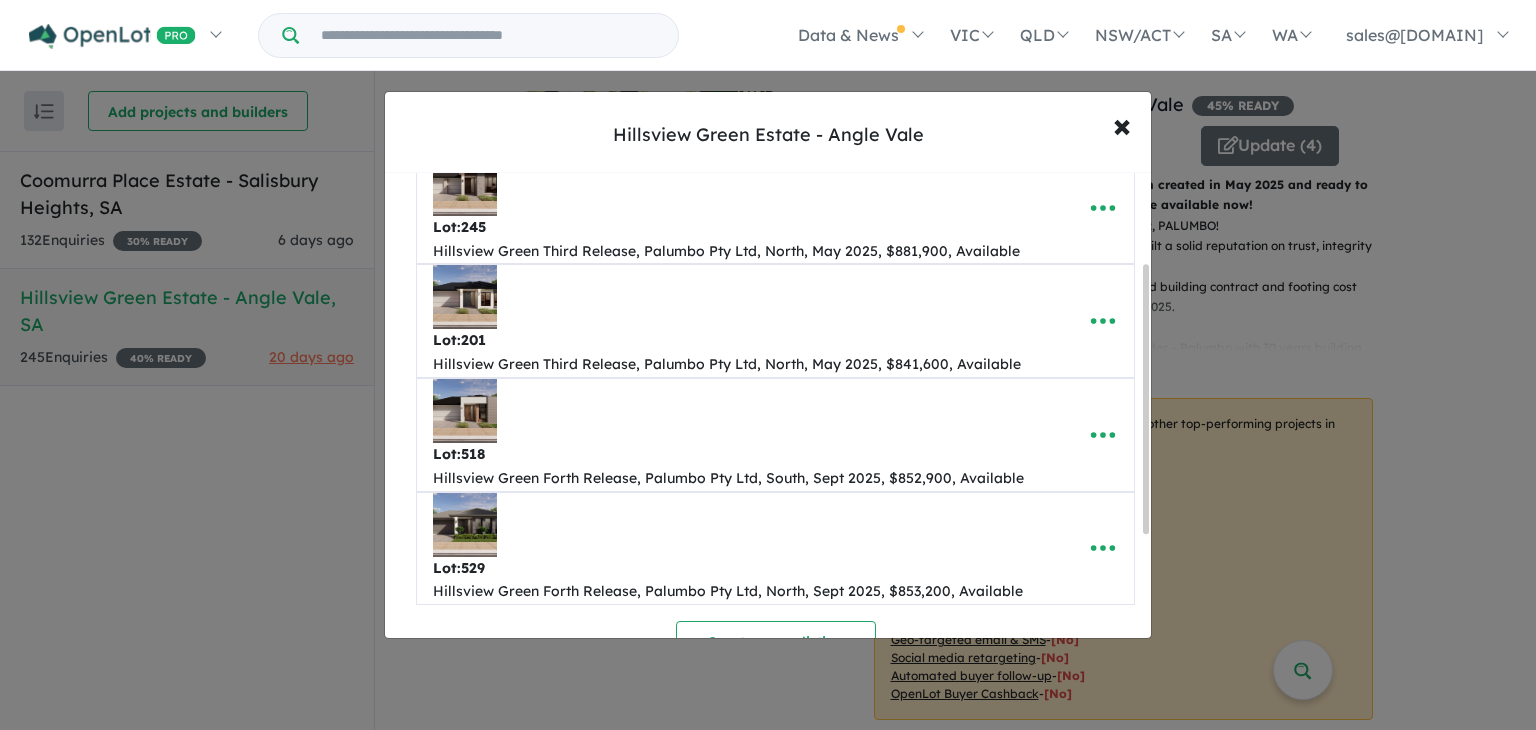 scroll, scrollTop: 156, scrollLeft: 0, axis: vertical 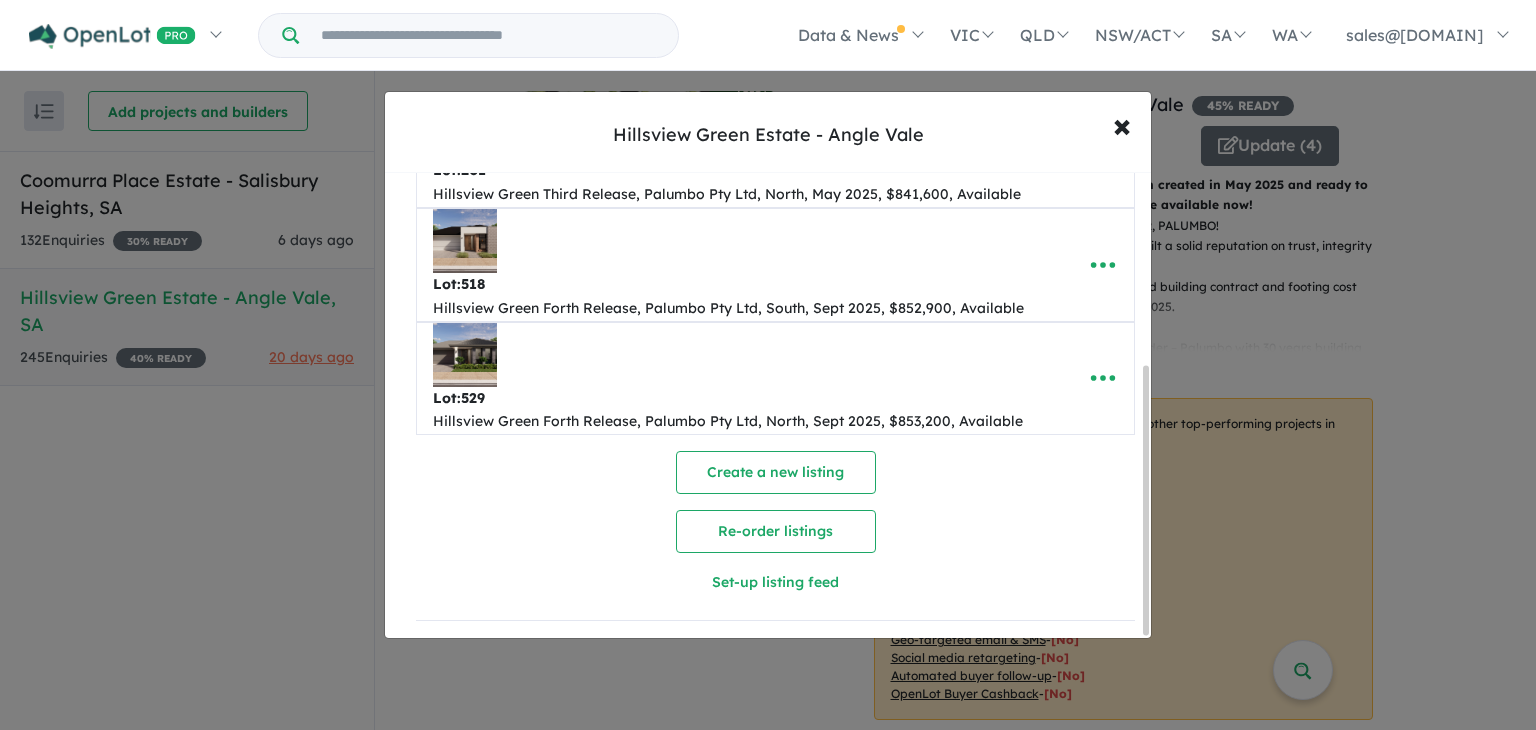 drag, startPoint x: 1144, startPoint y: 439, endPoint x: 1113, endPoint y: 577, distance: 141.43903 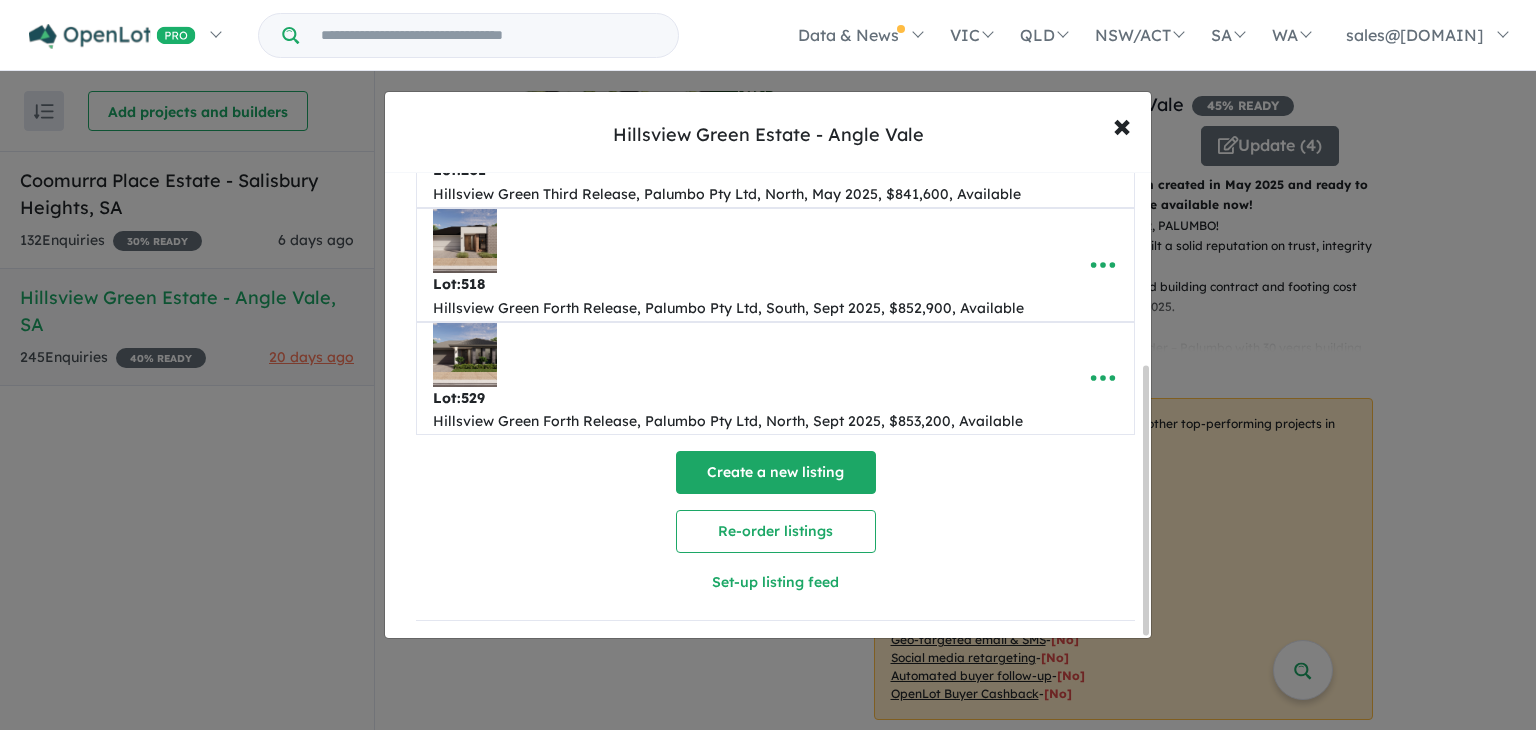 click on "Create a new listing" at bounding box center (776, 472) 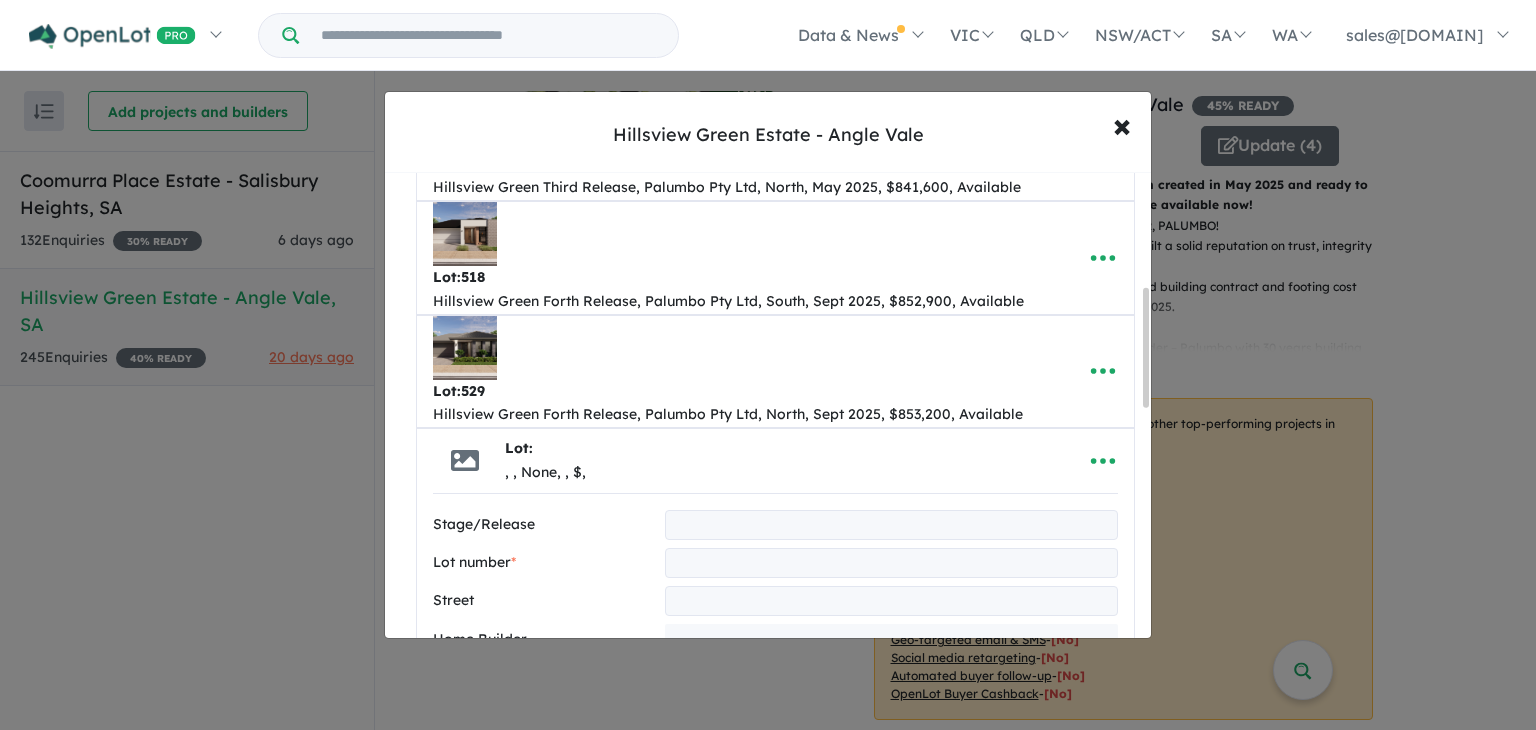 scroll, scrollTop: 448, scrollLeft: 0, axis: vertical 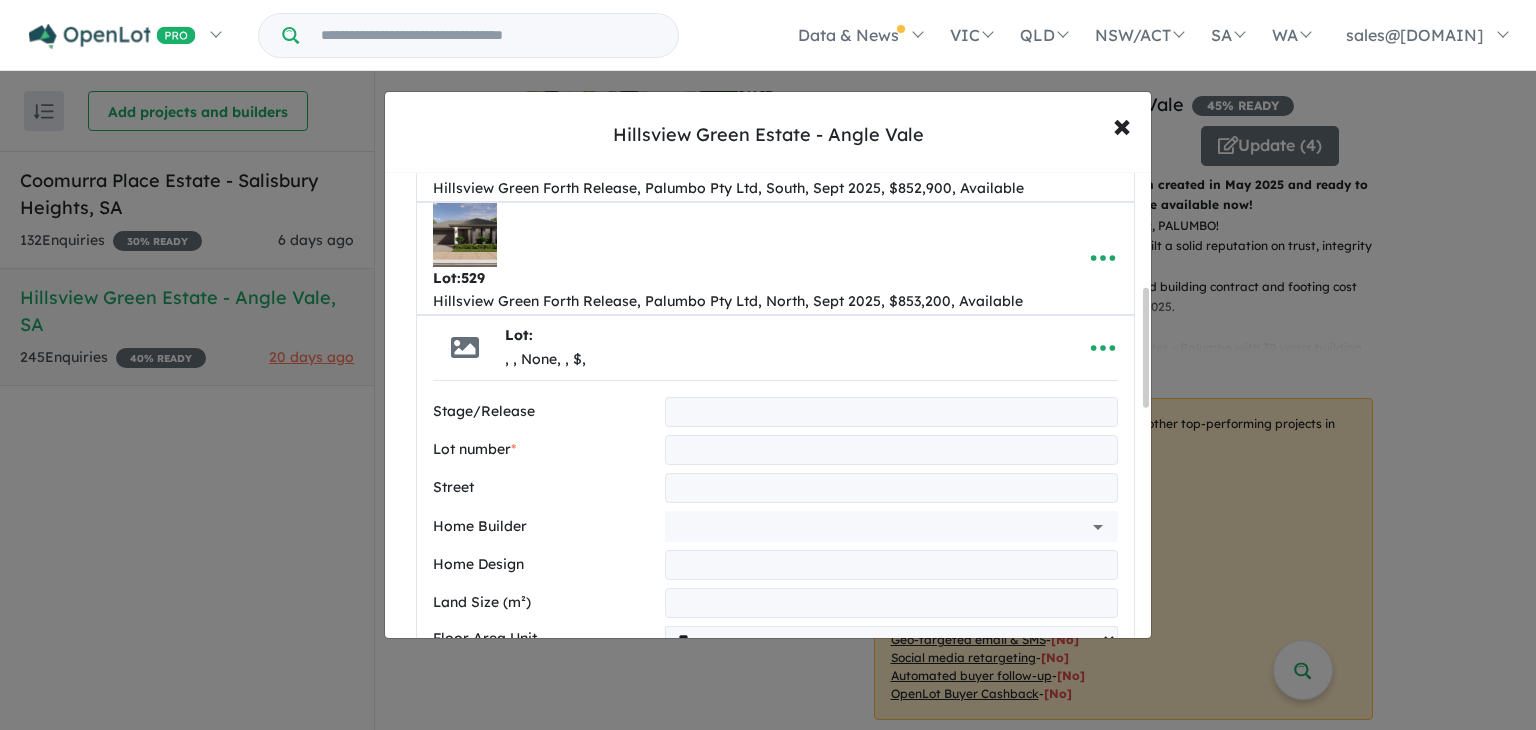 click at bounding box center [891, 412] 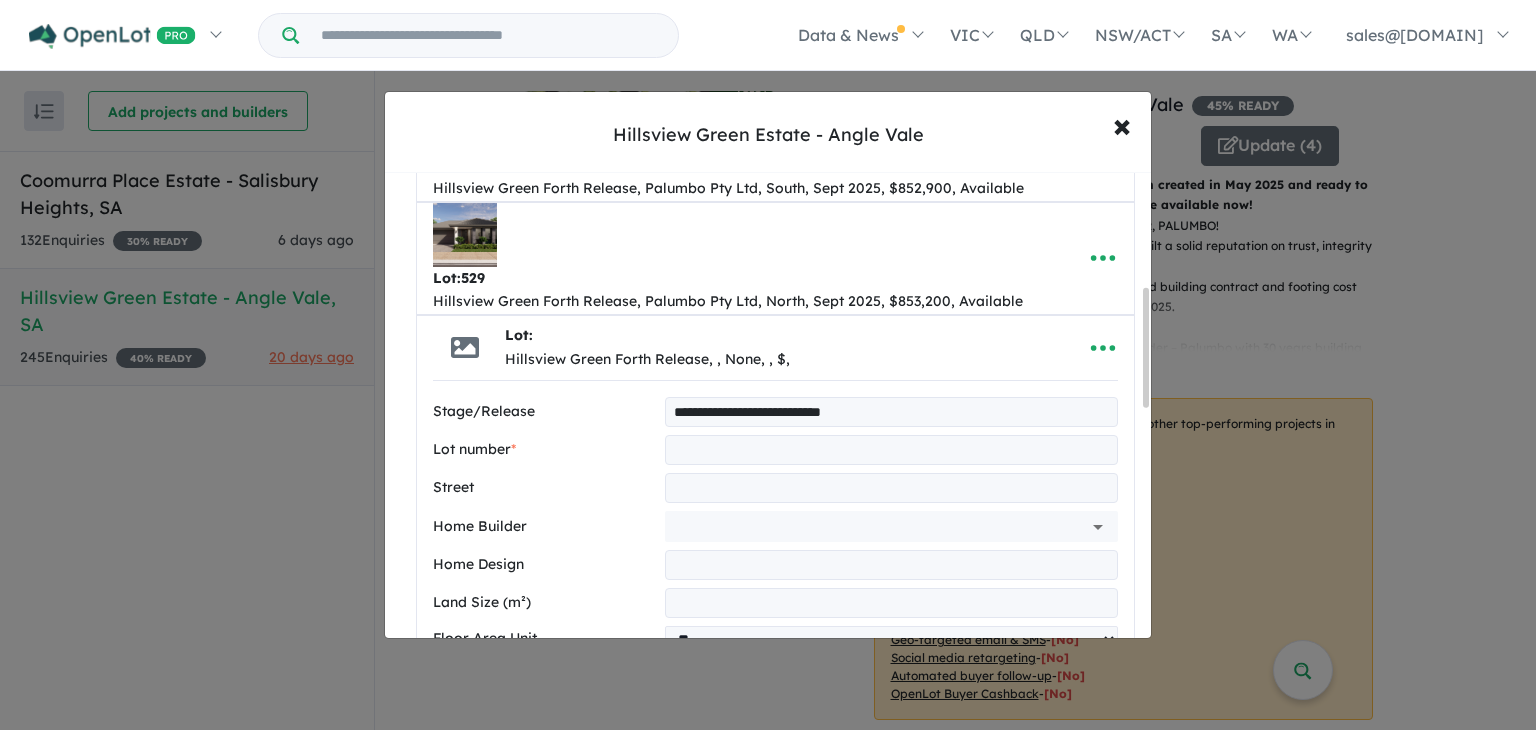 click at bounding box center (891, 450) 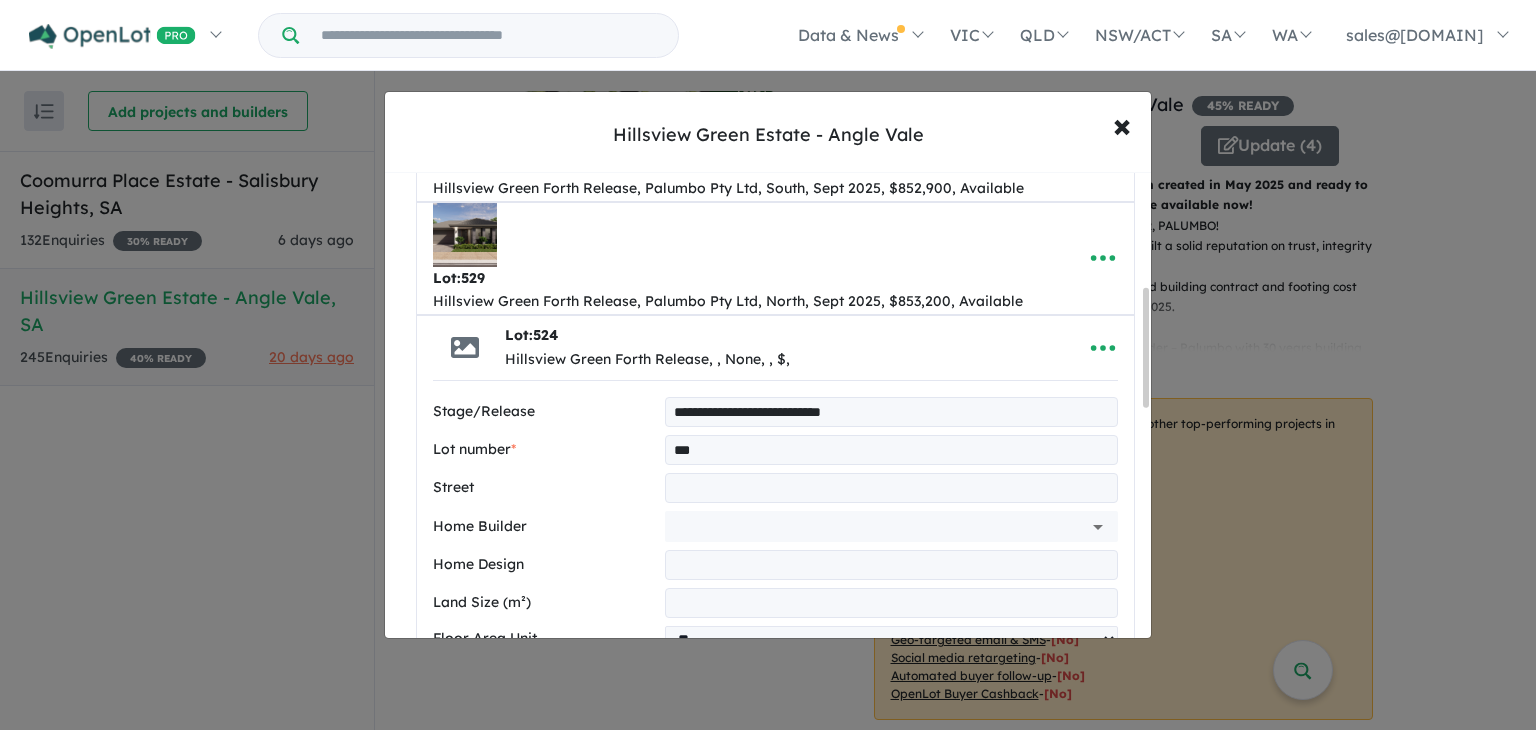 type on "***" 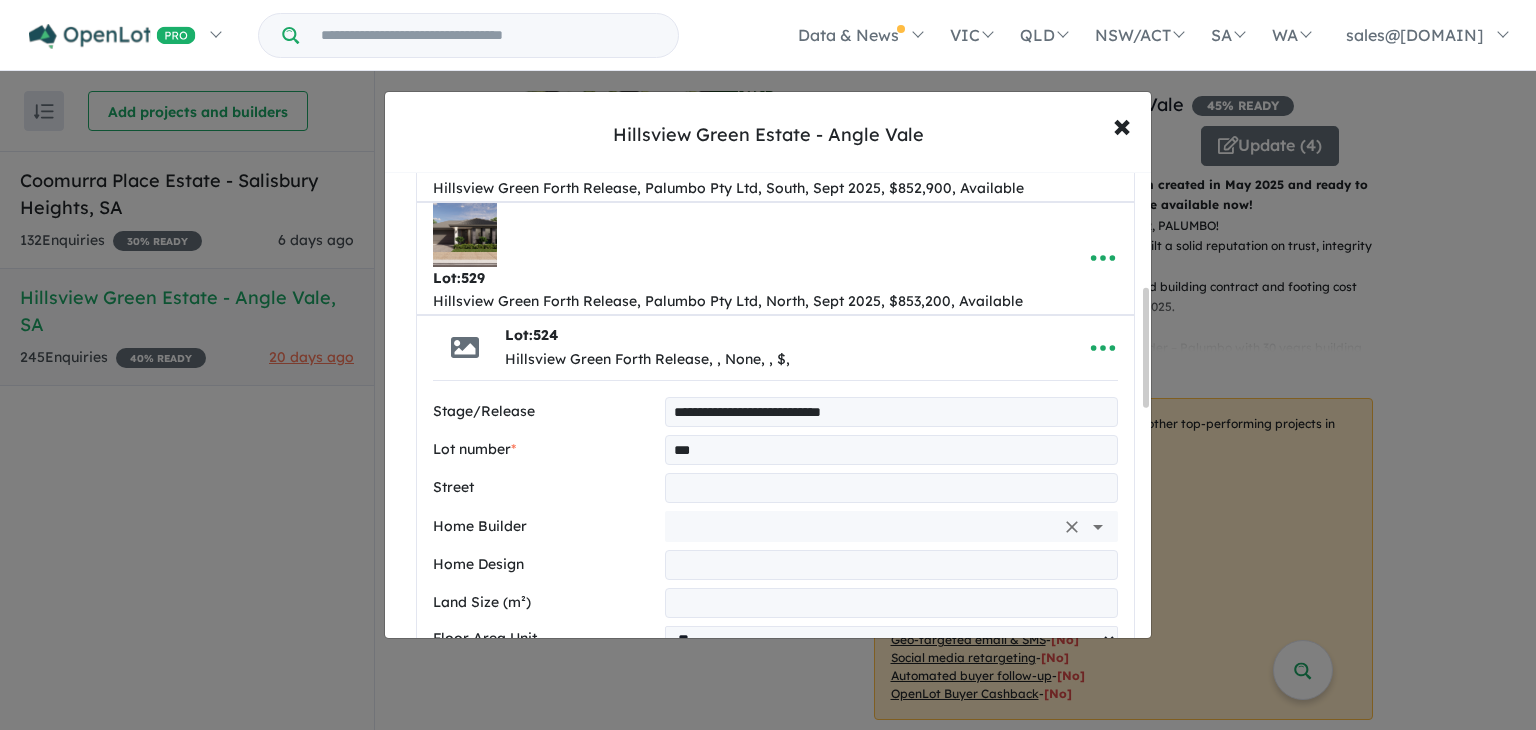 type on "**********" 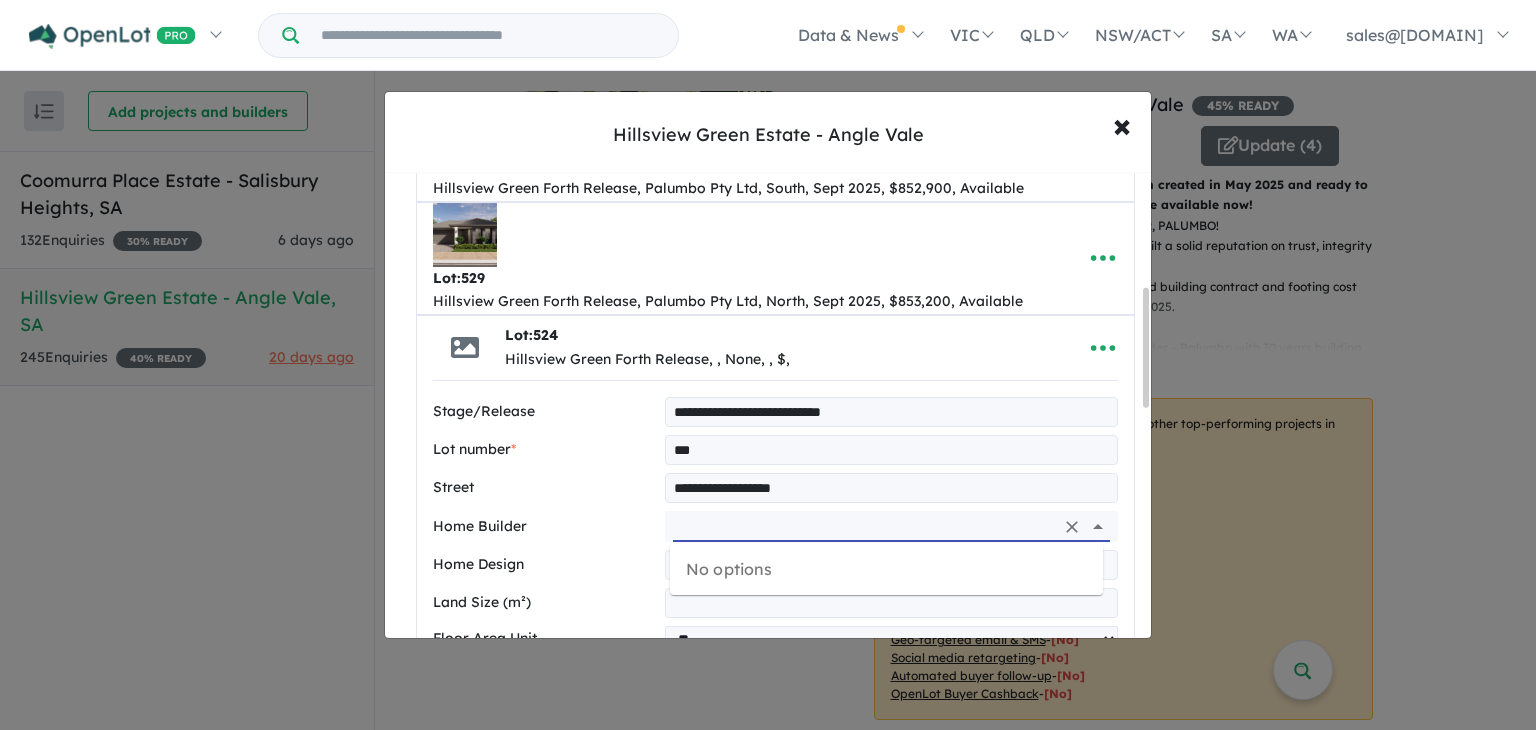 click at bounding box center [863, 526] 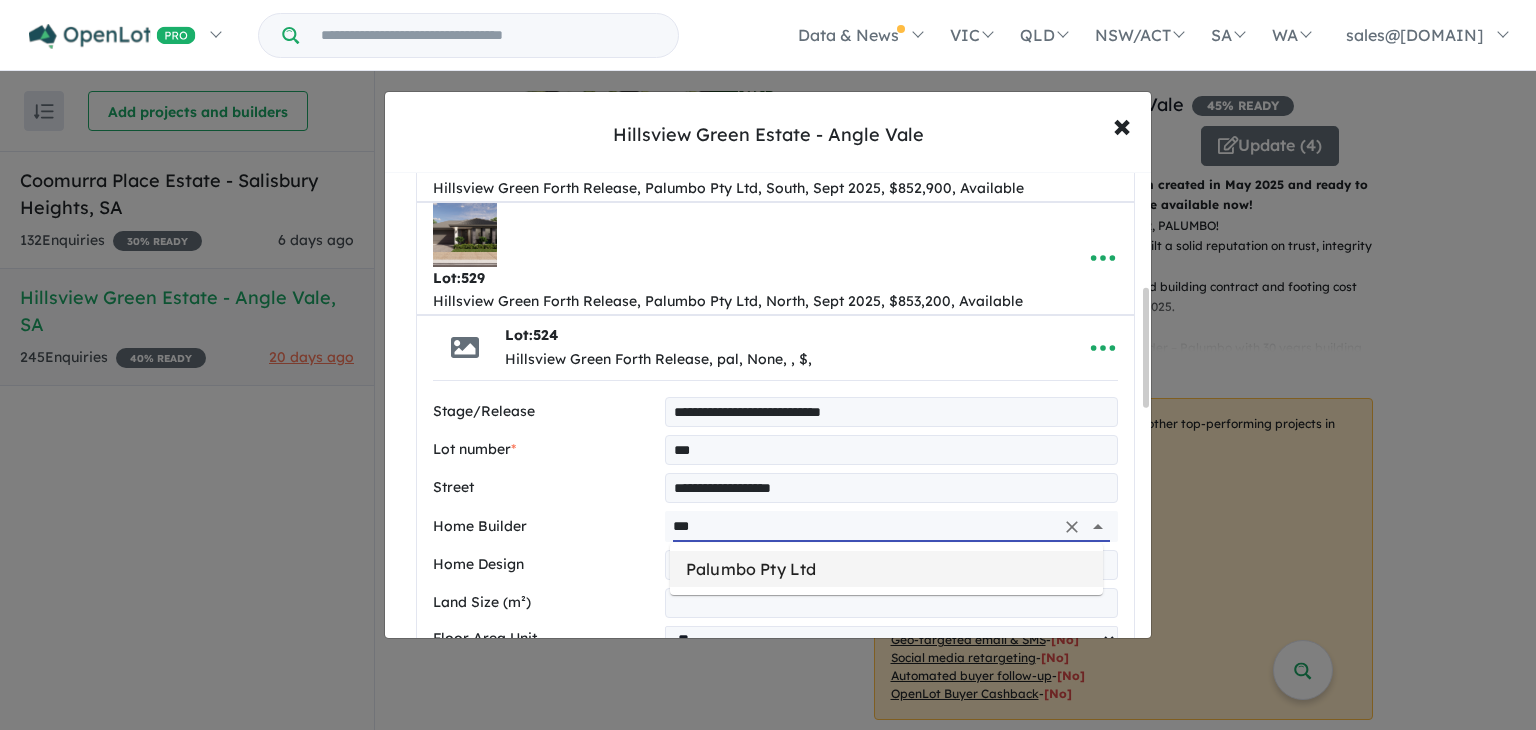 click on "Palumbo Pty Ltd" at bounding box center (886, 569) 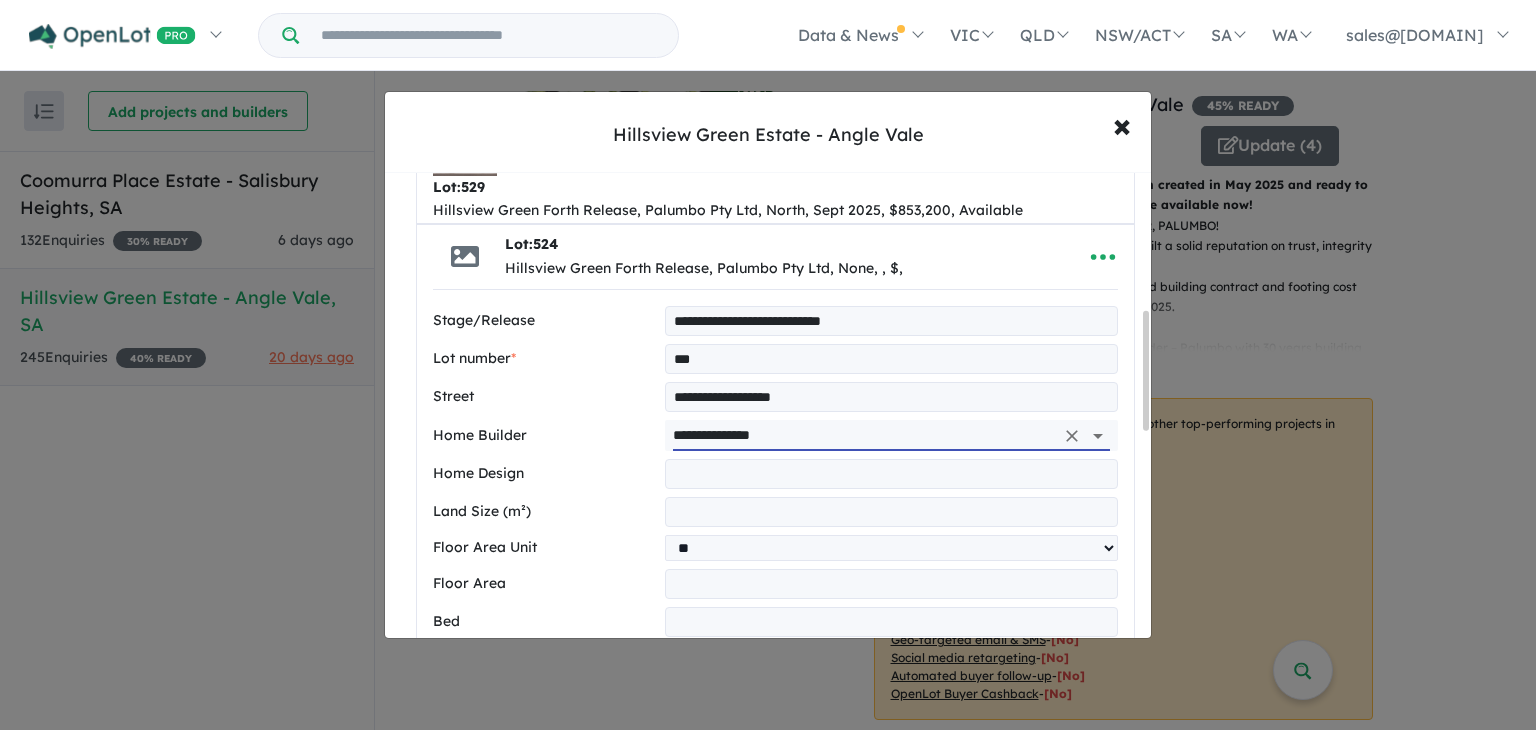 drag, startPoint x: 1147, startPoint y: 374, endPoint x: 1147, endPoint y: 398, distance: 24 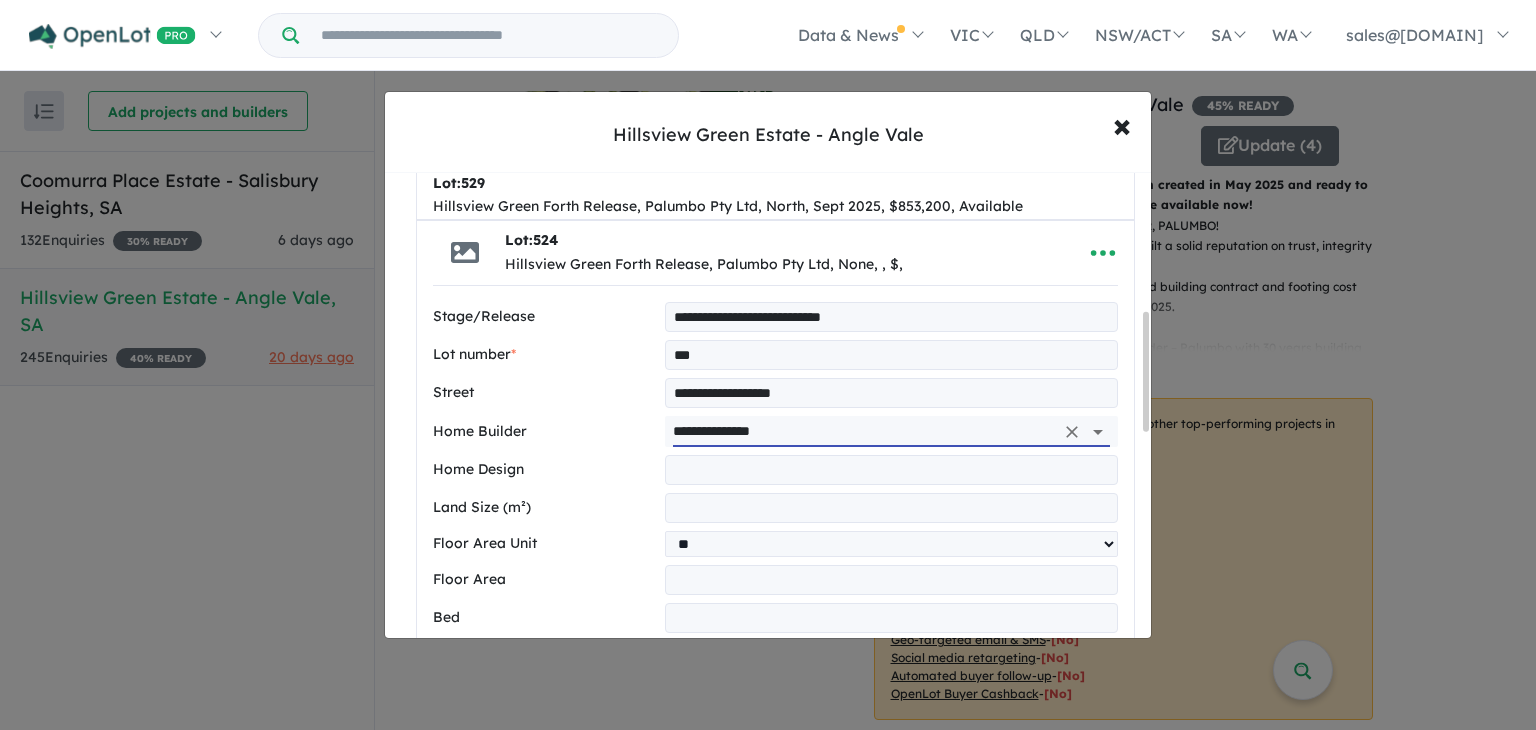 type on "**********" 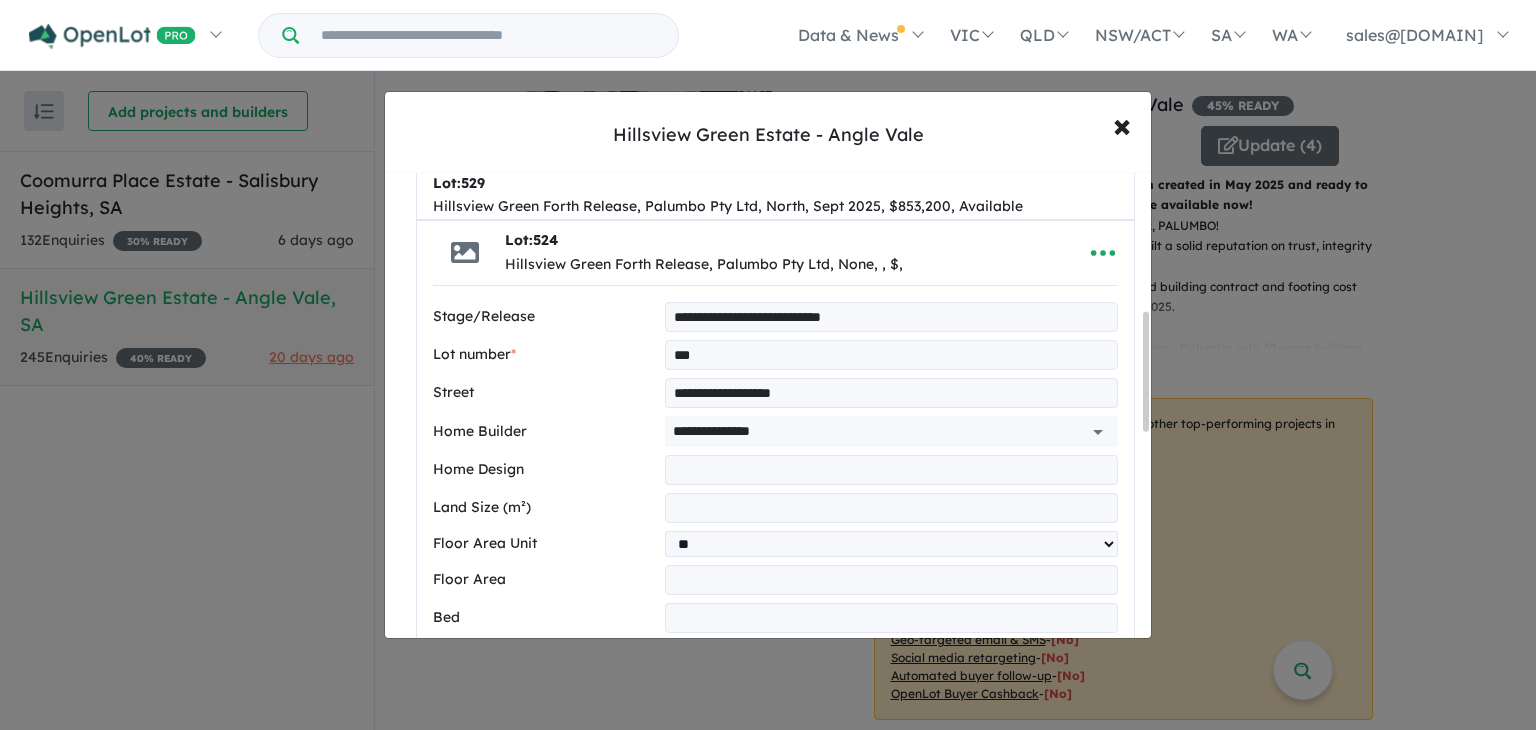 click at bounding box center (891, 580) 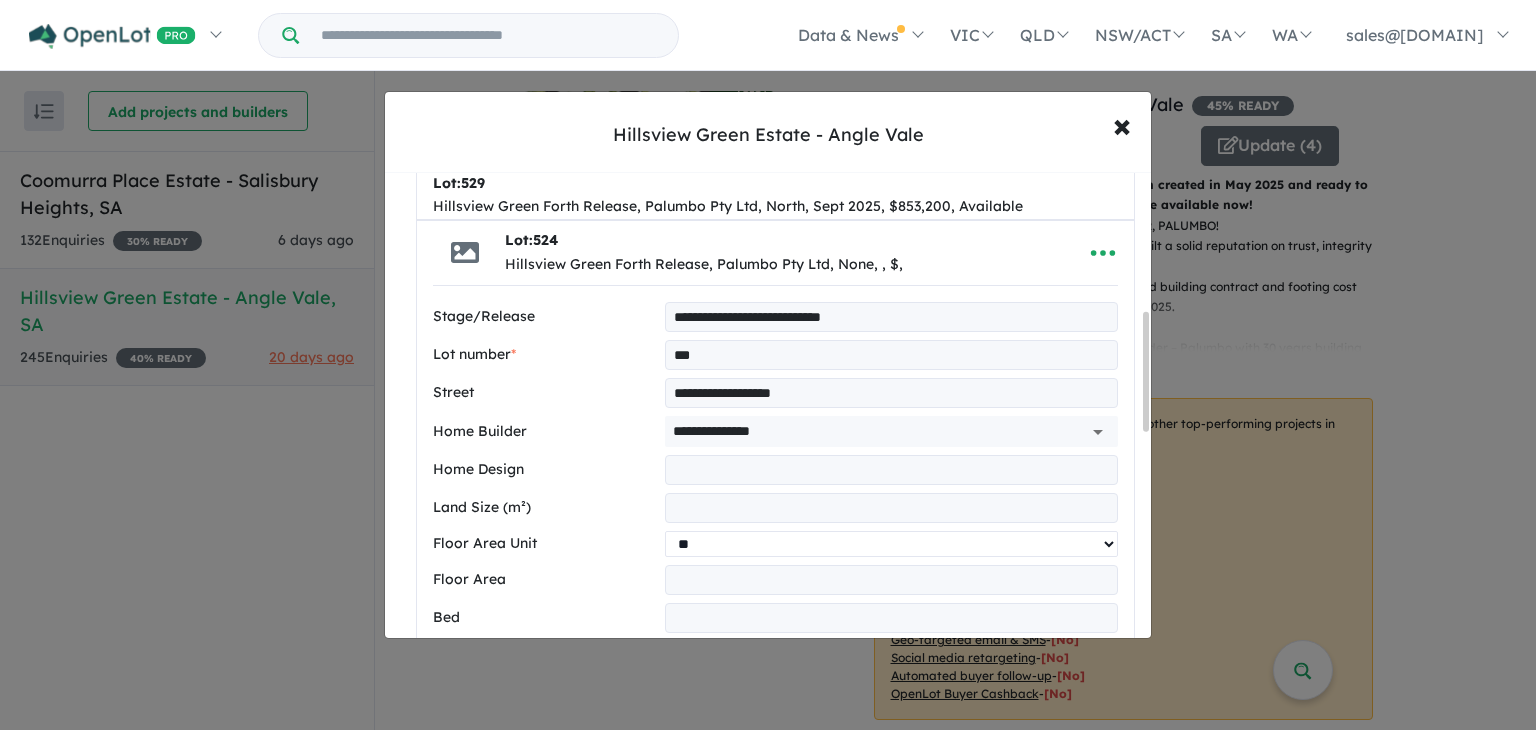 click on "** **" at bounding box center (891, 544) 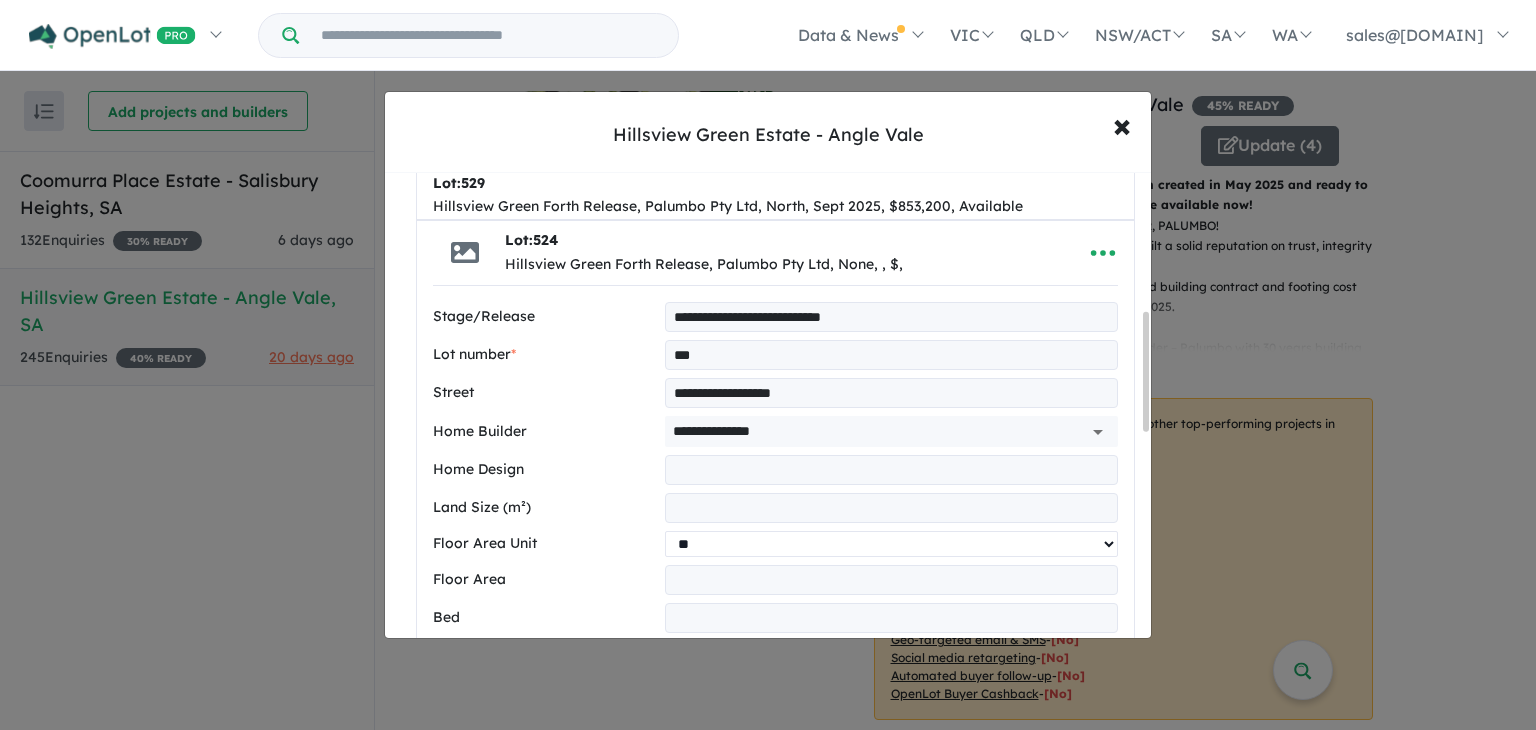 select on "**" 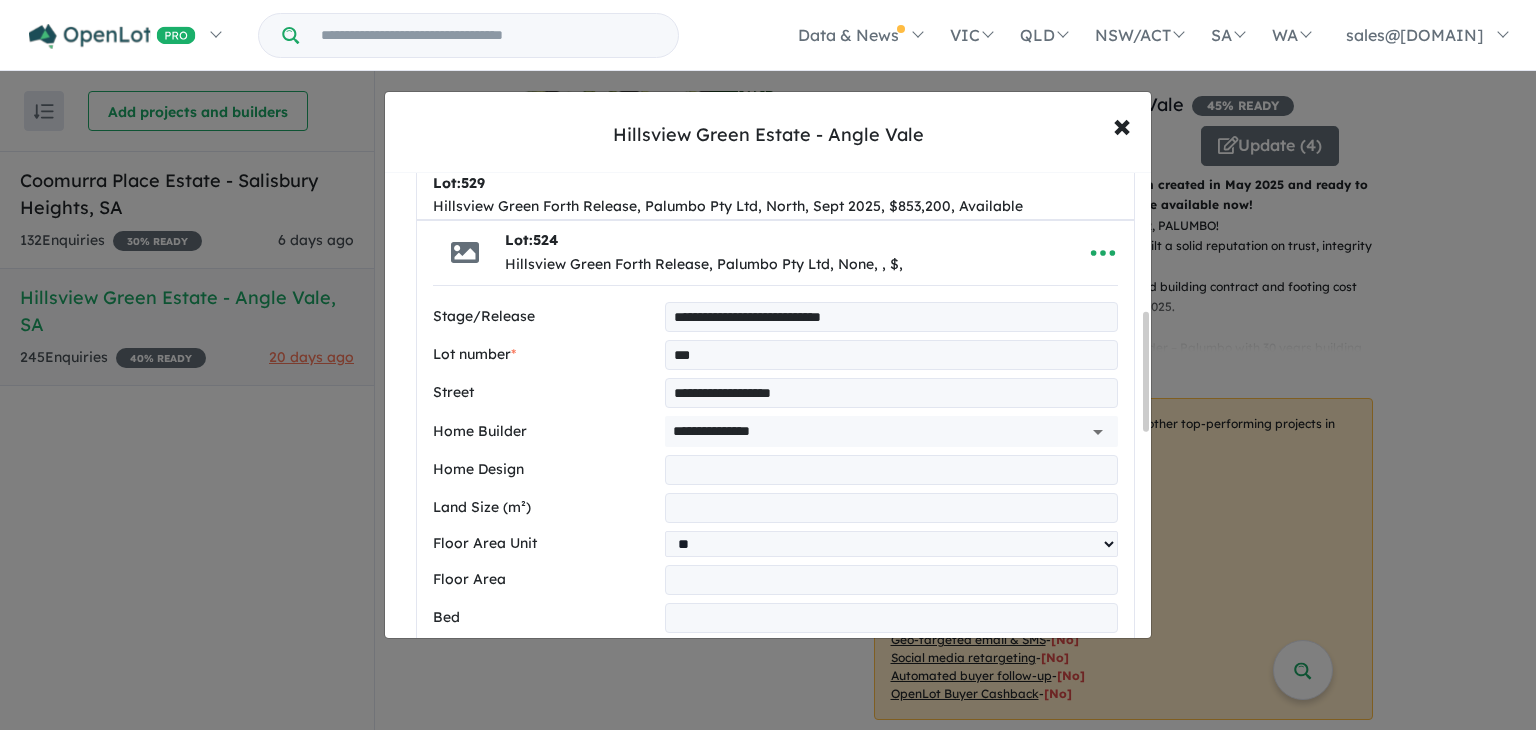 click at bounding box center (891, 508) 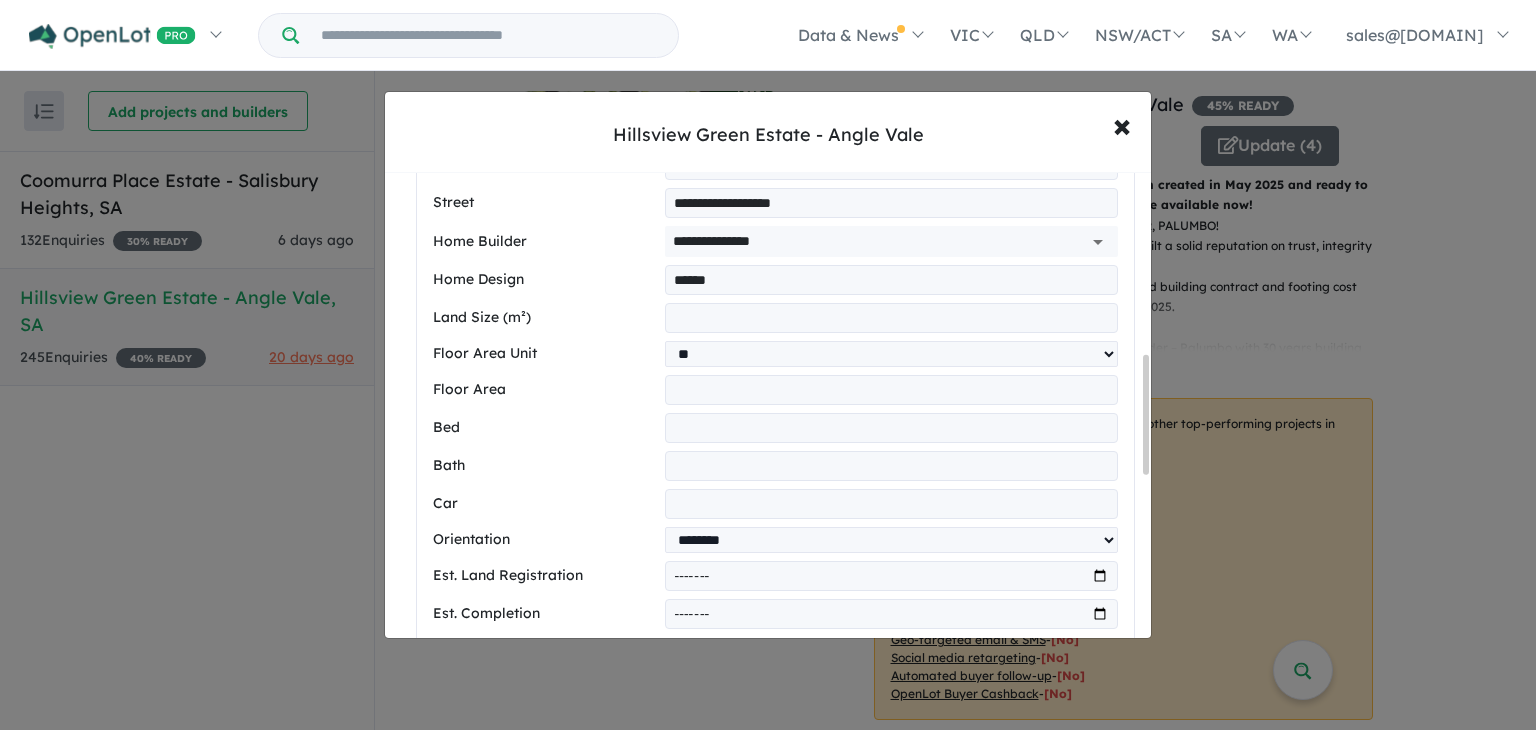 scroll, scrollTop: 749, scrollLeft: 0, axis: vertical 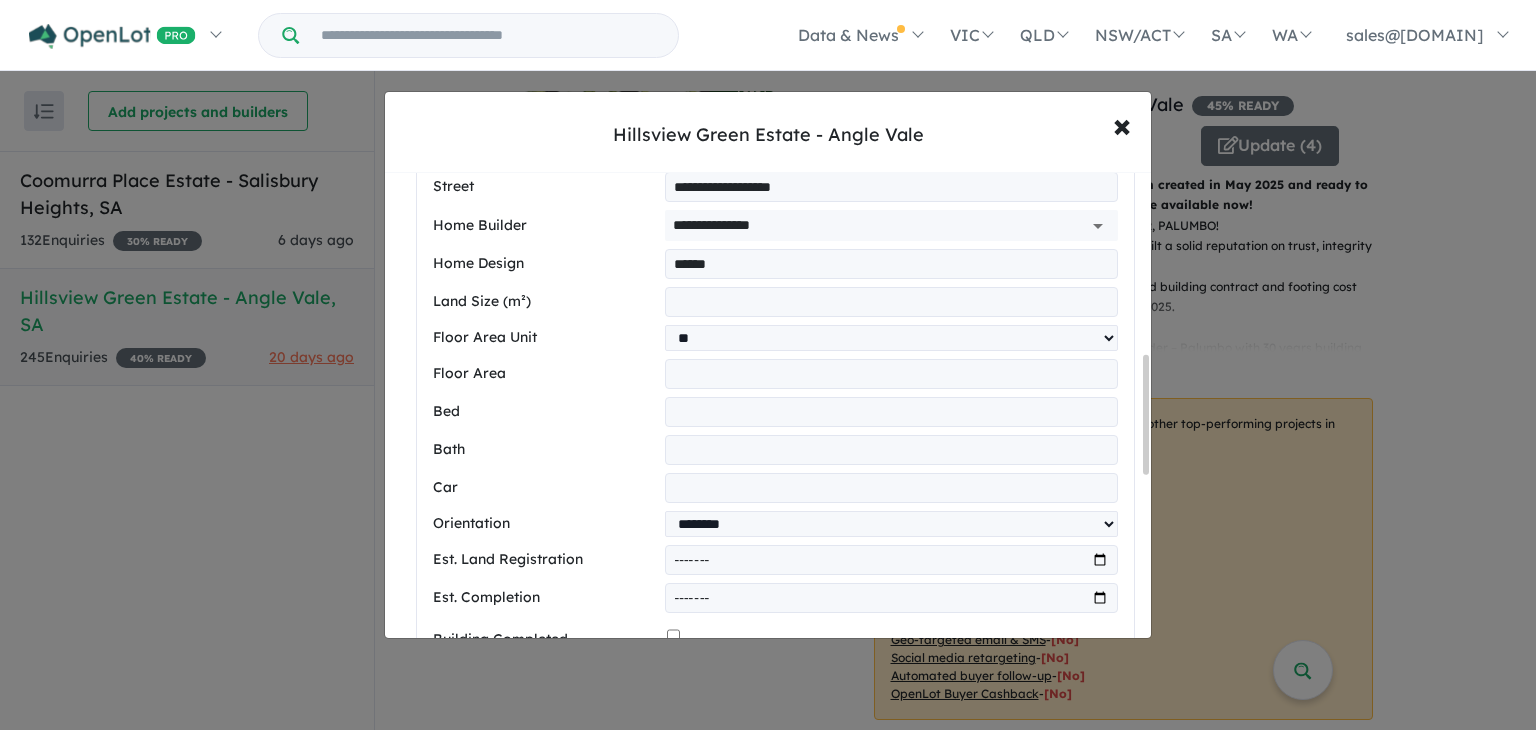 drag, startPoint x: 1148, startPoint y: 389, endPoint x: 1148, endPoint y: 441, distance: 52 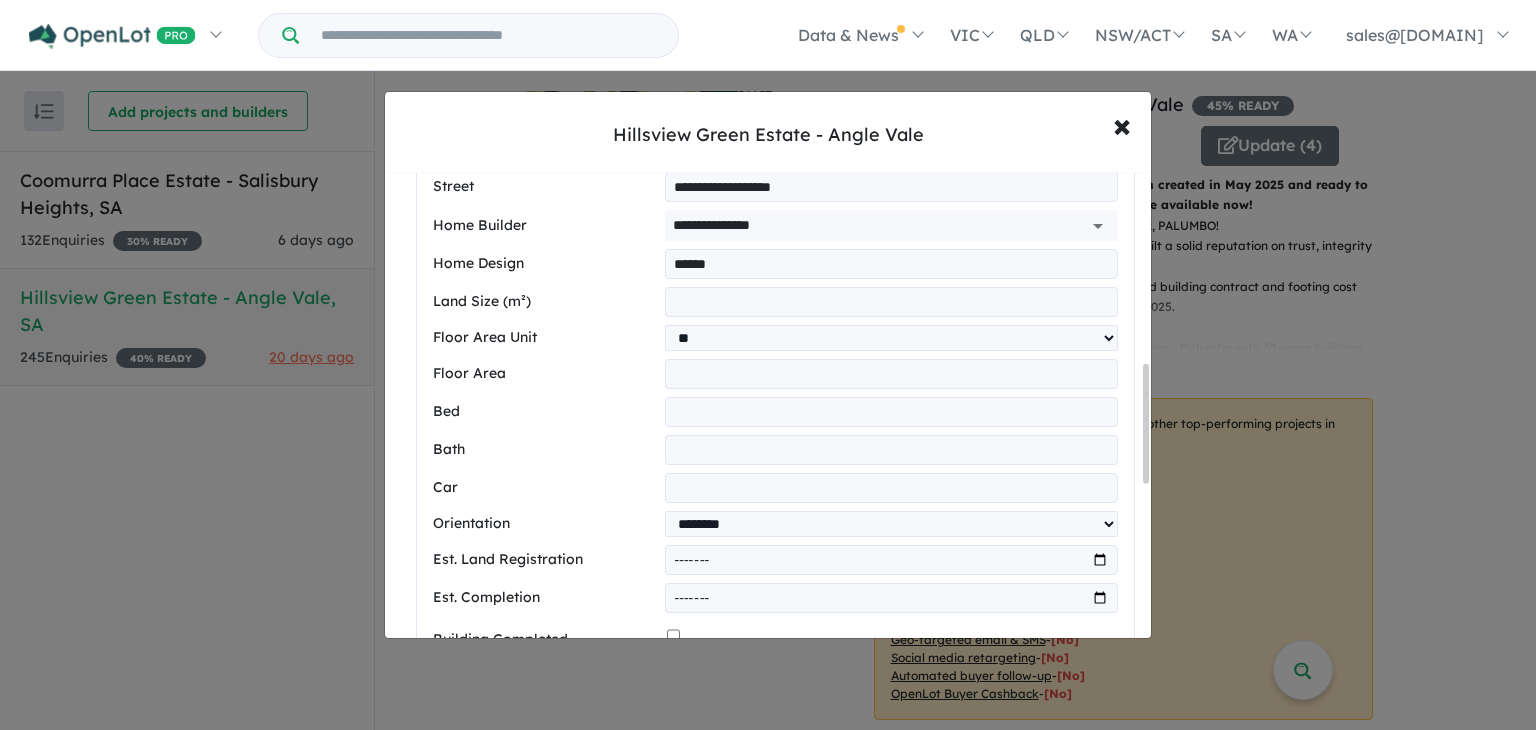type on "******" 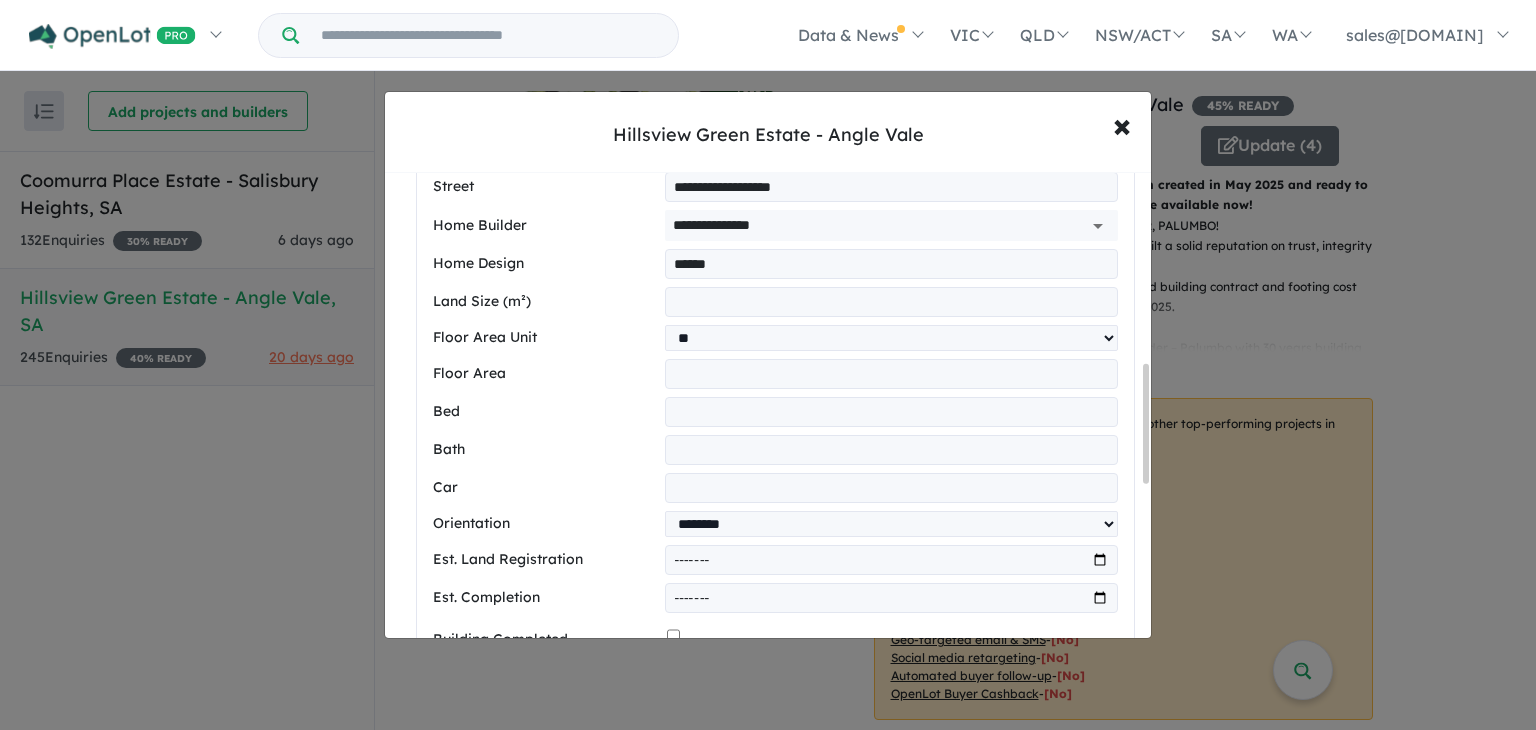 click at bounding box center (891, 450) 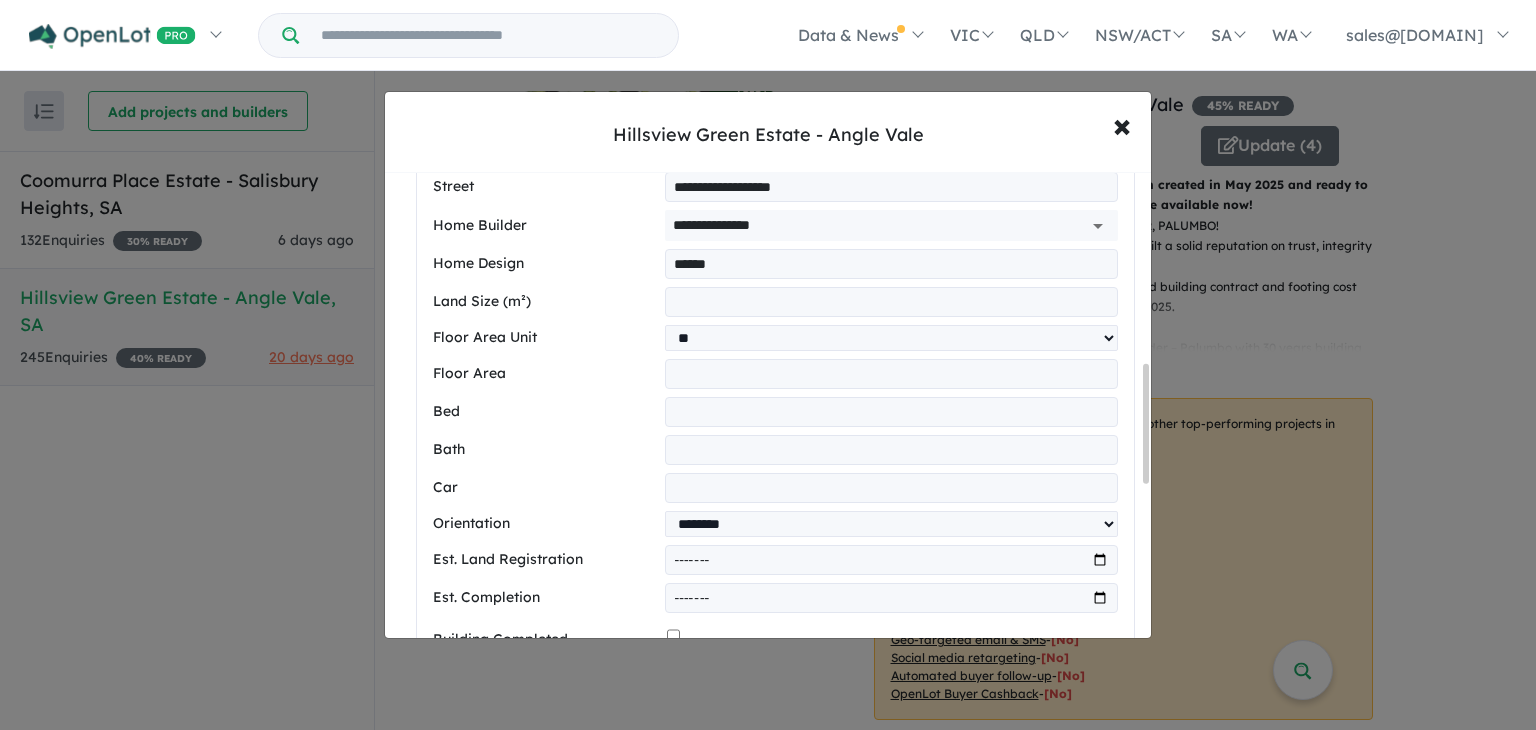 type on "*" 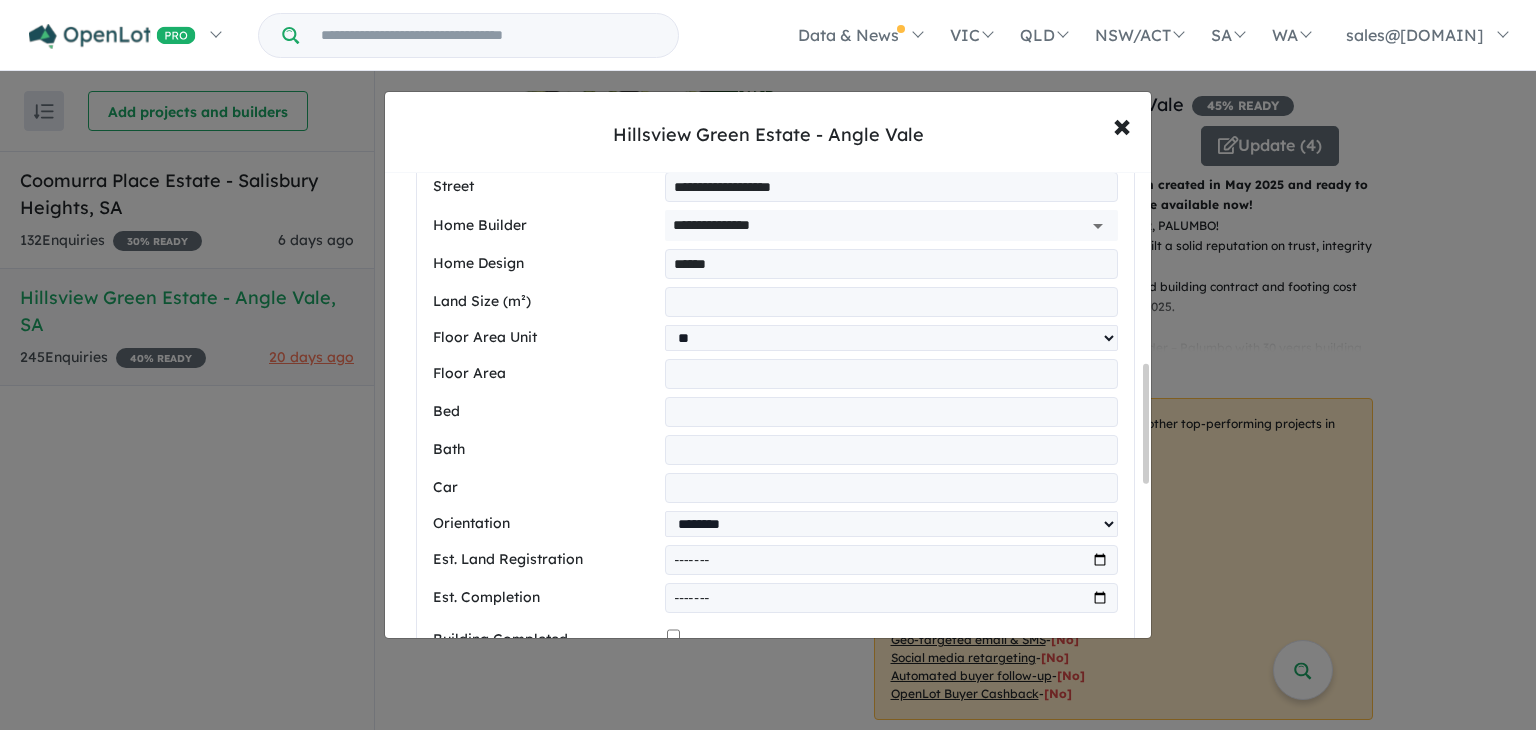 click at bounding box center (891, 488) 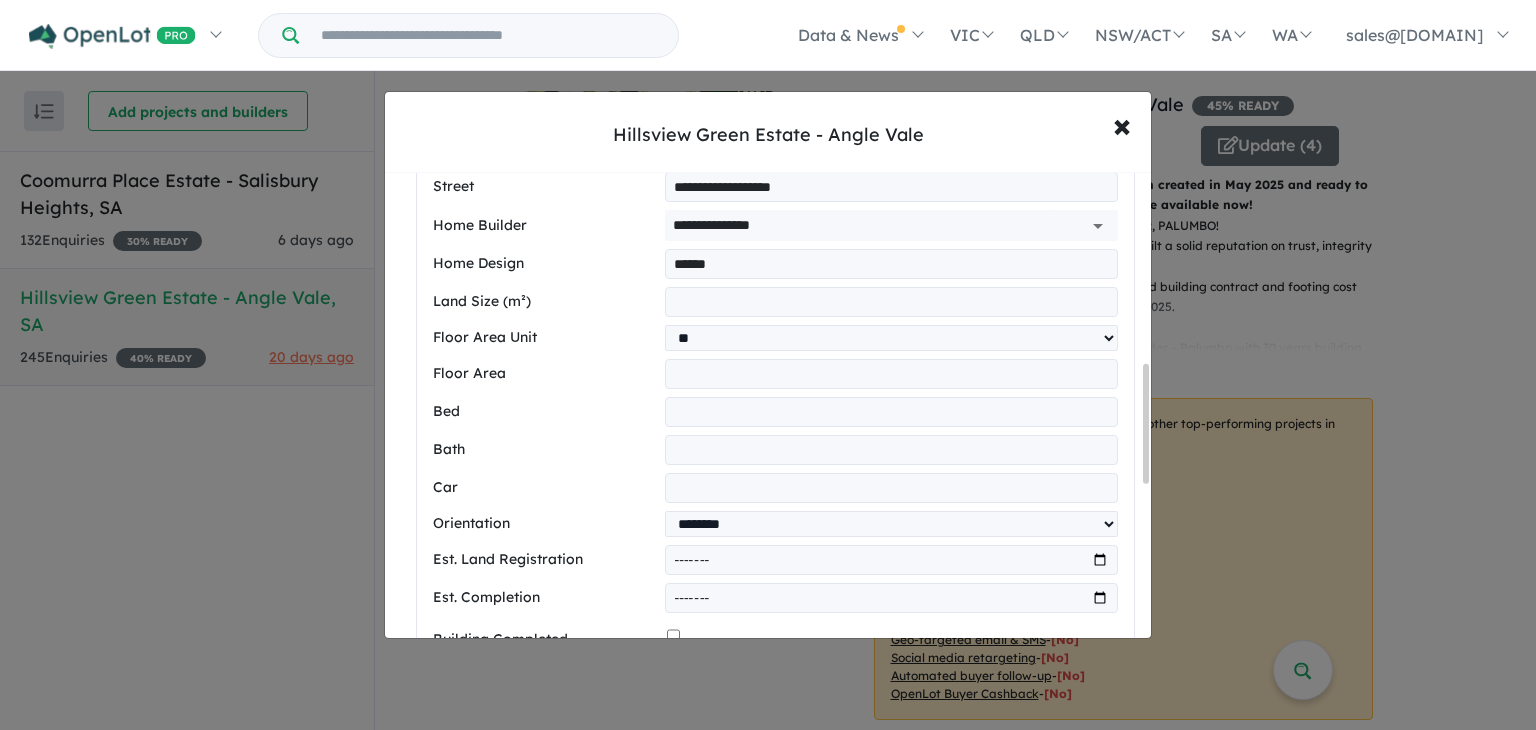 type on "*" 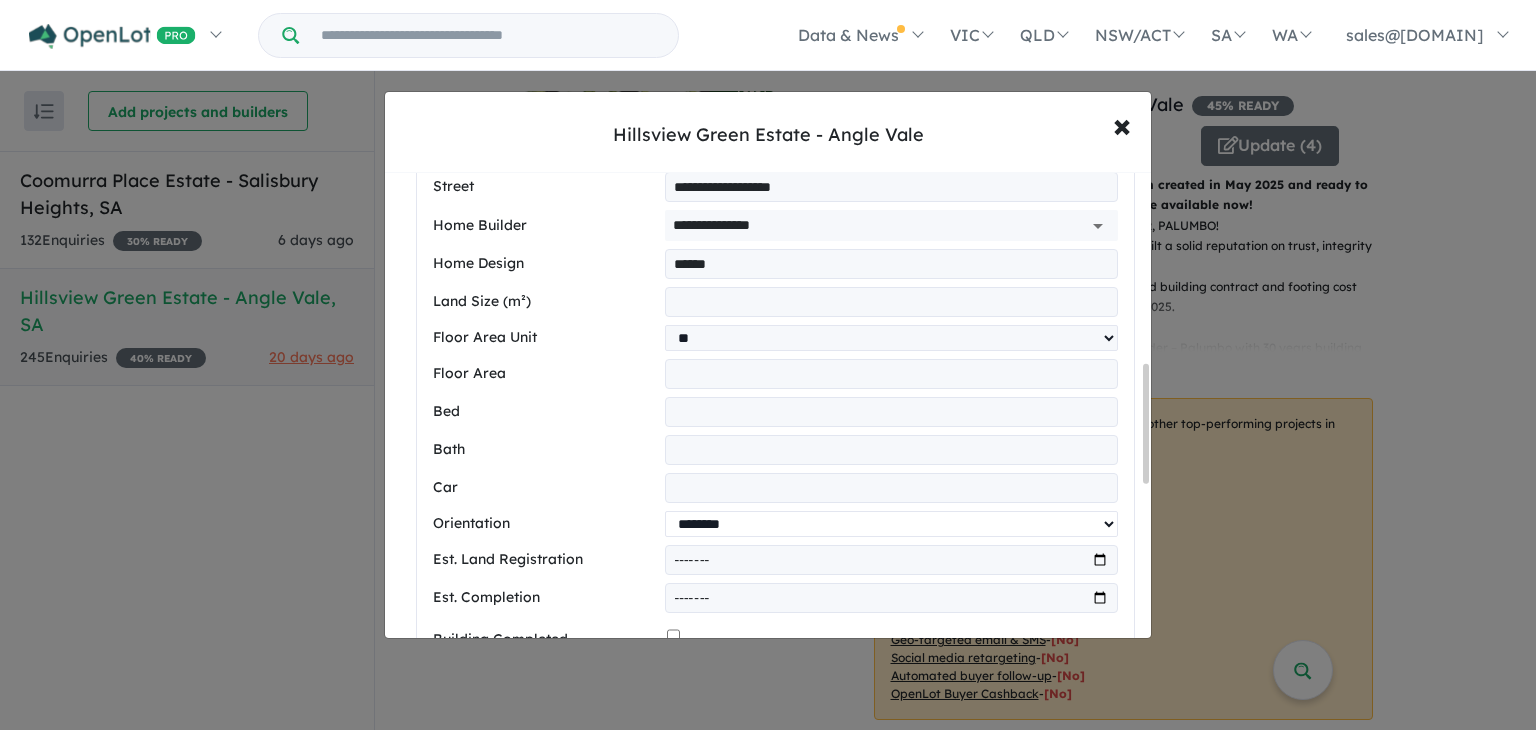 click on "**********" at bounding box center [891, 524] 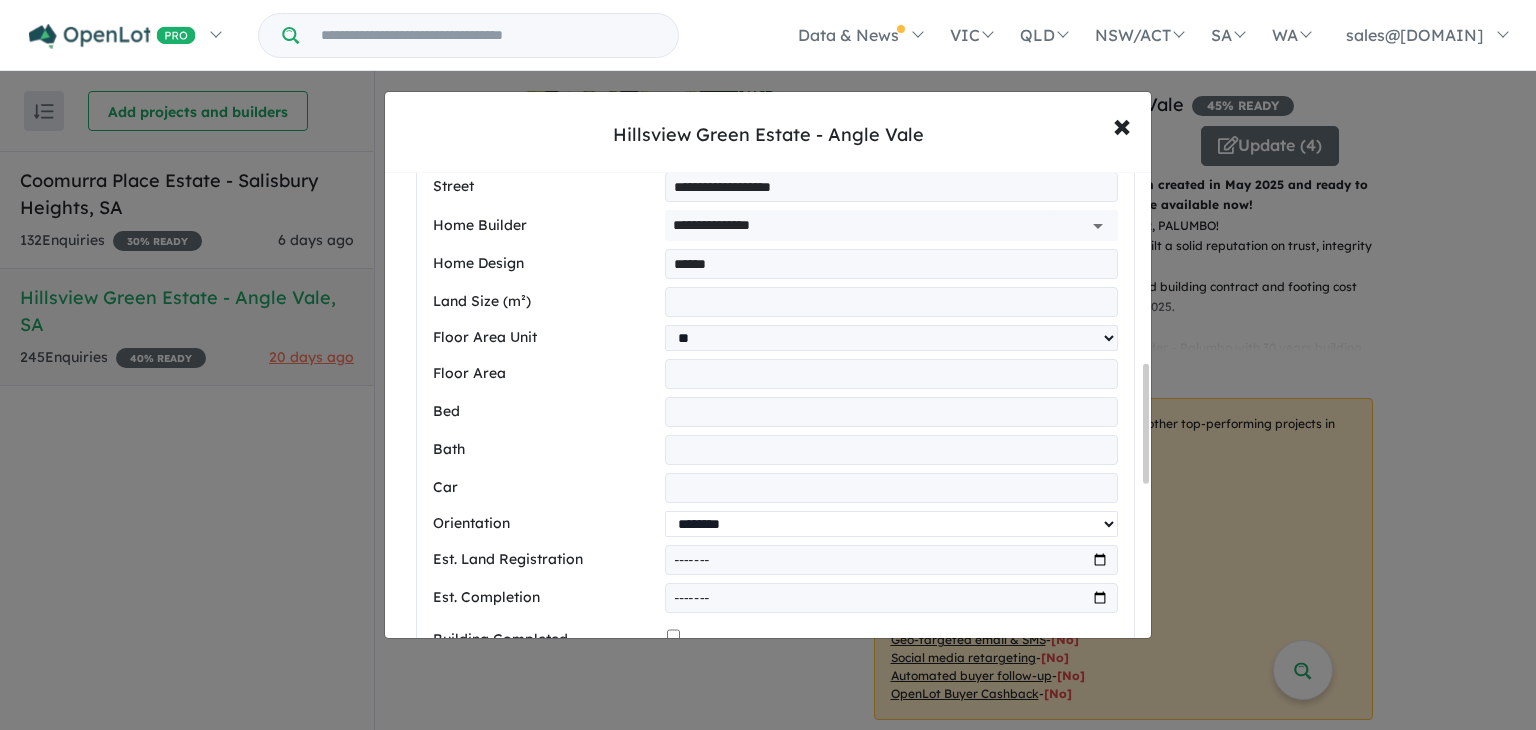 select on "*****" 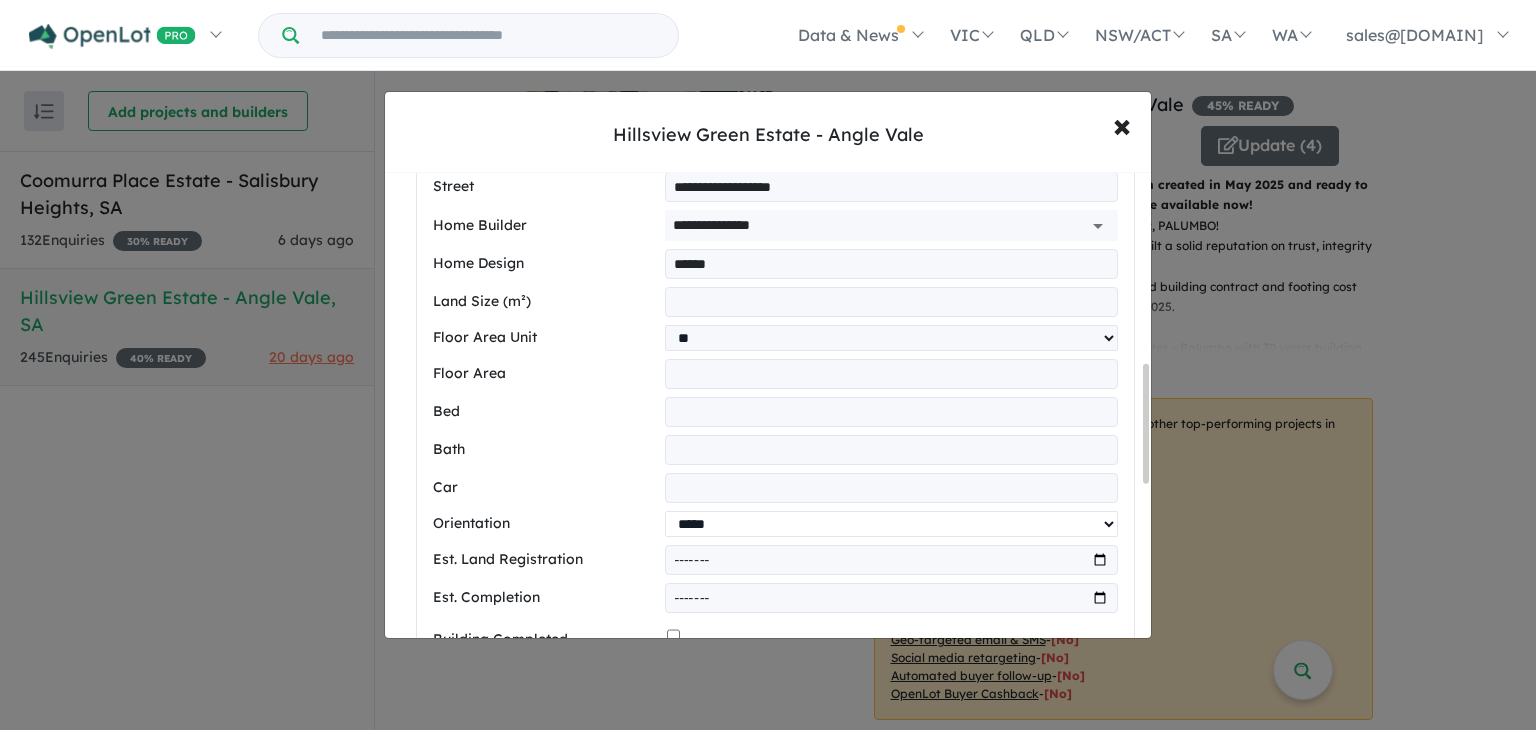 click on "**********" at bounding box center [891, 524] 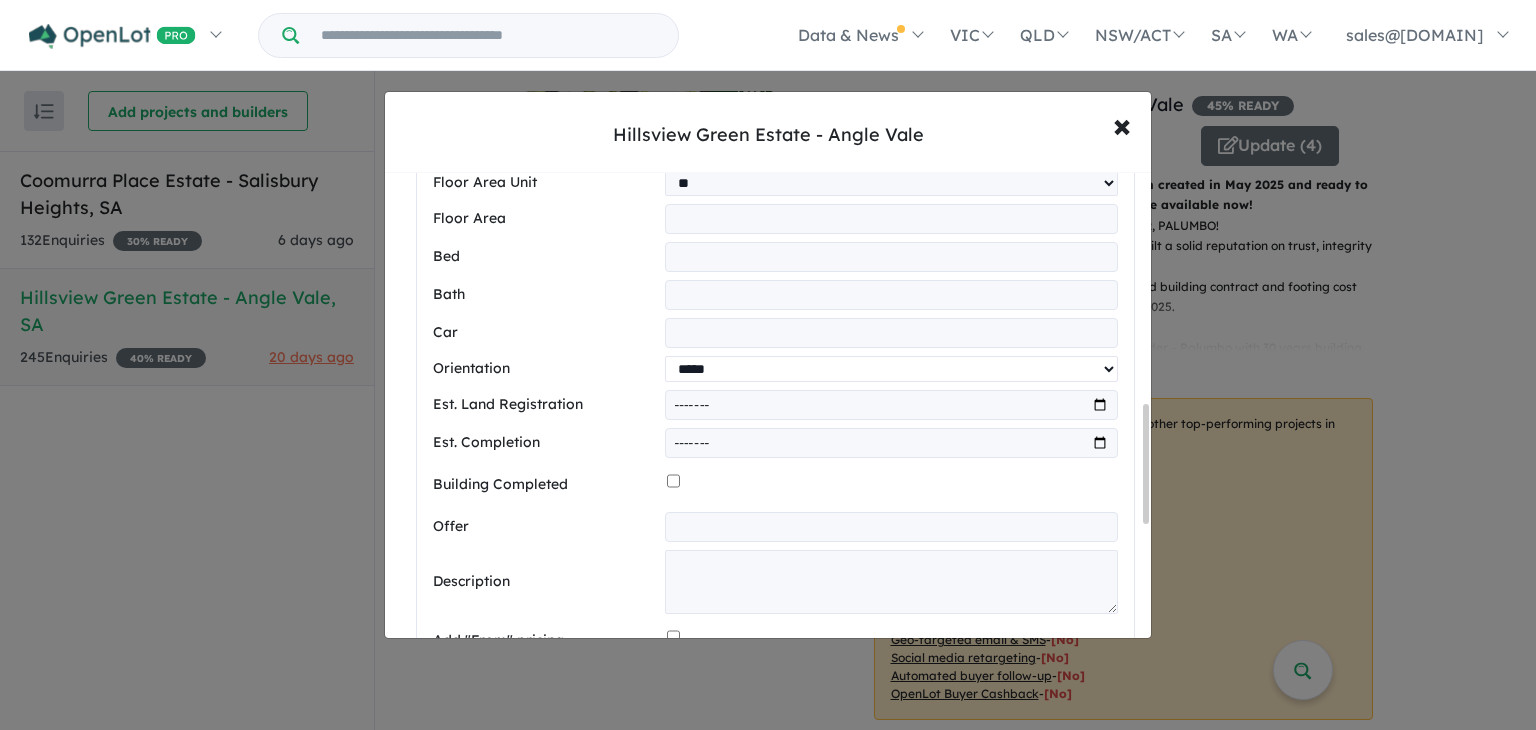 scroll, scrollTop: 908, scrollLeft: 0, axis: vertical 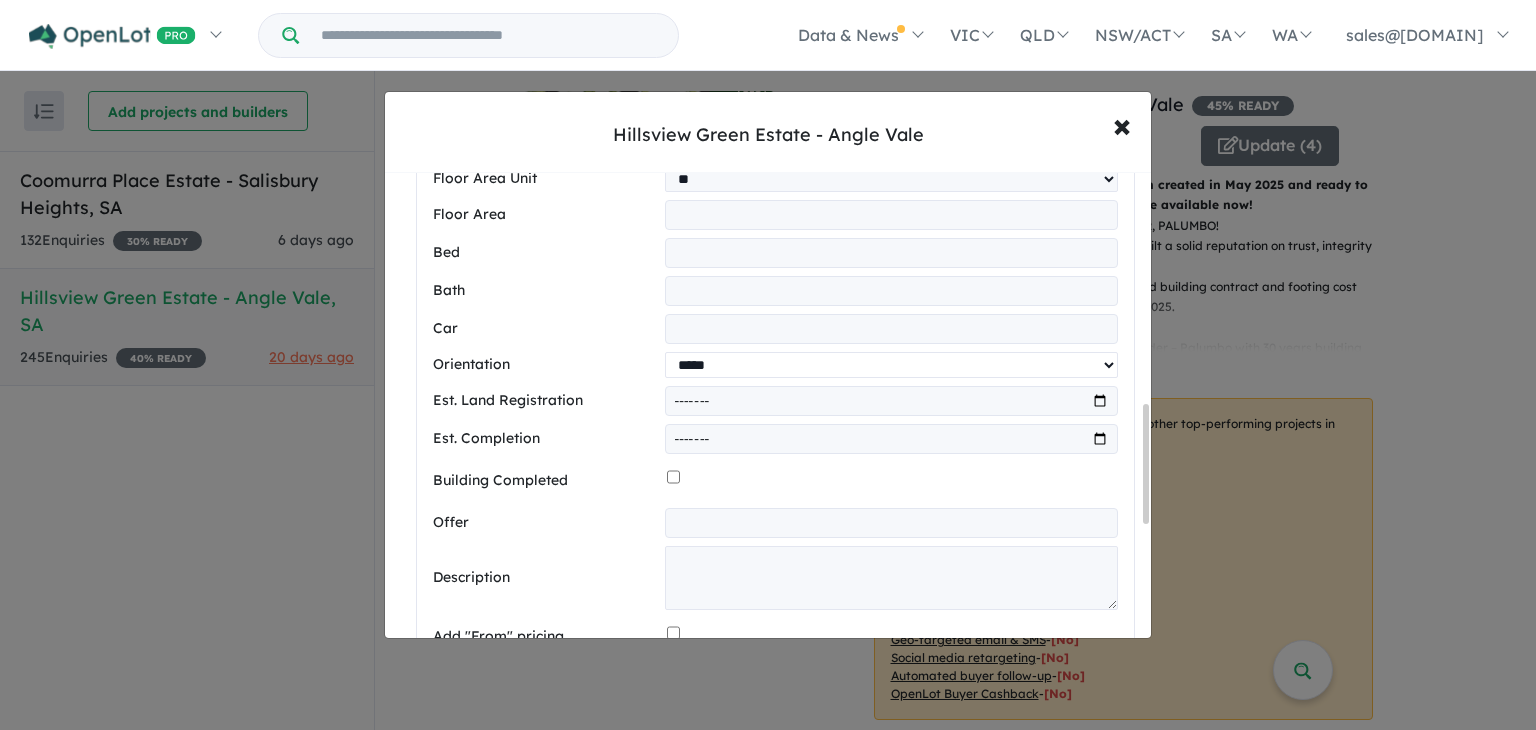drag, startPoint x: 1146, startPoint y: 405, endPoint x: 1148, endPoint y: 445, distance: 40.04997 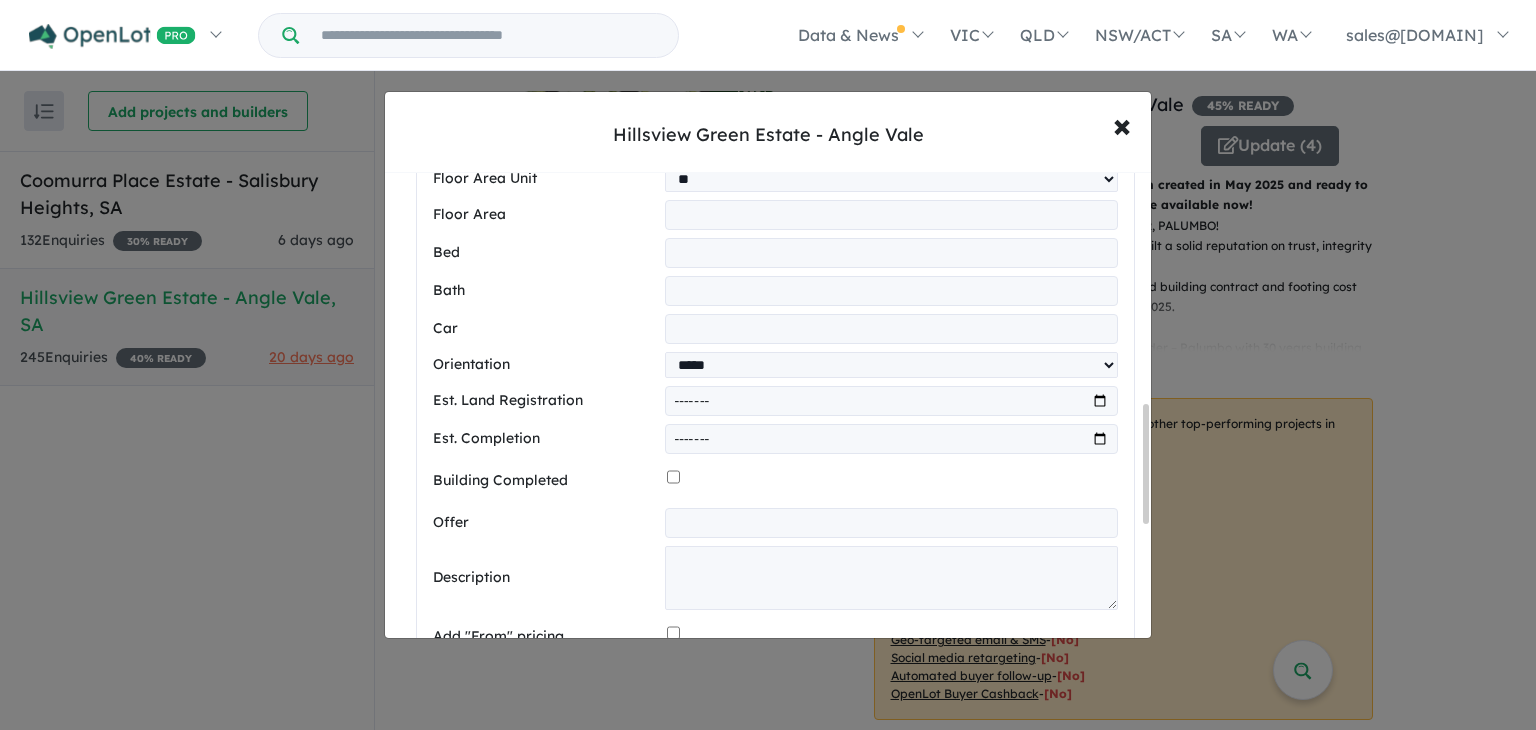 click at bounding box center (891, 401) 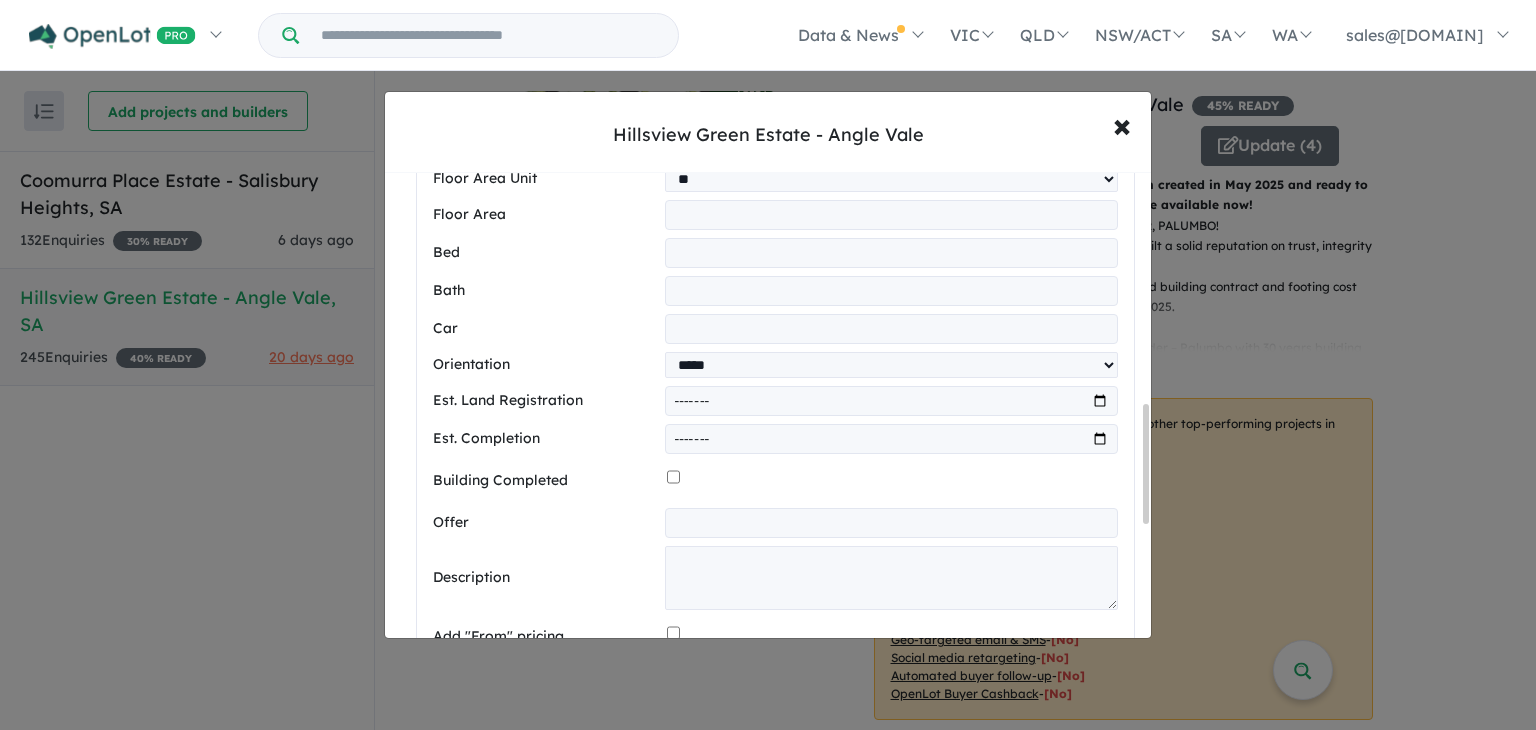 type on "*******" 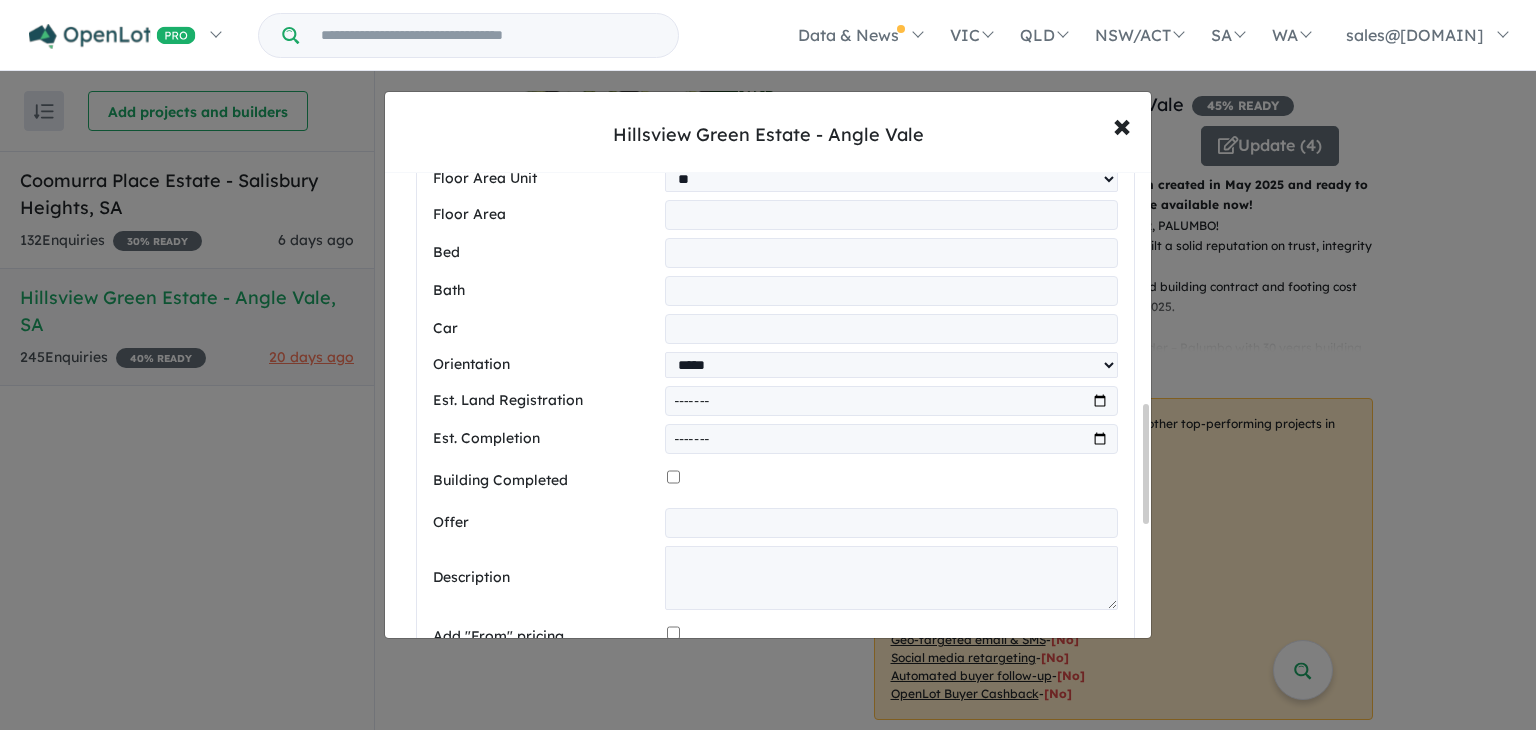 click at bounding box center [891, 439] 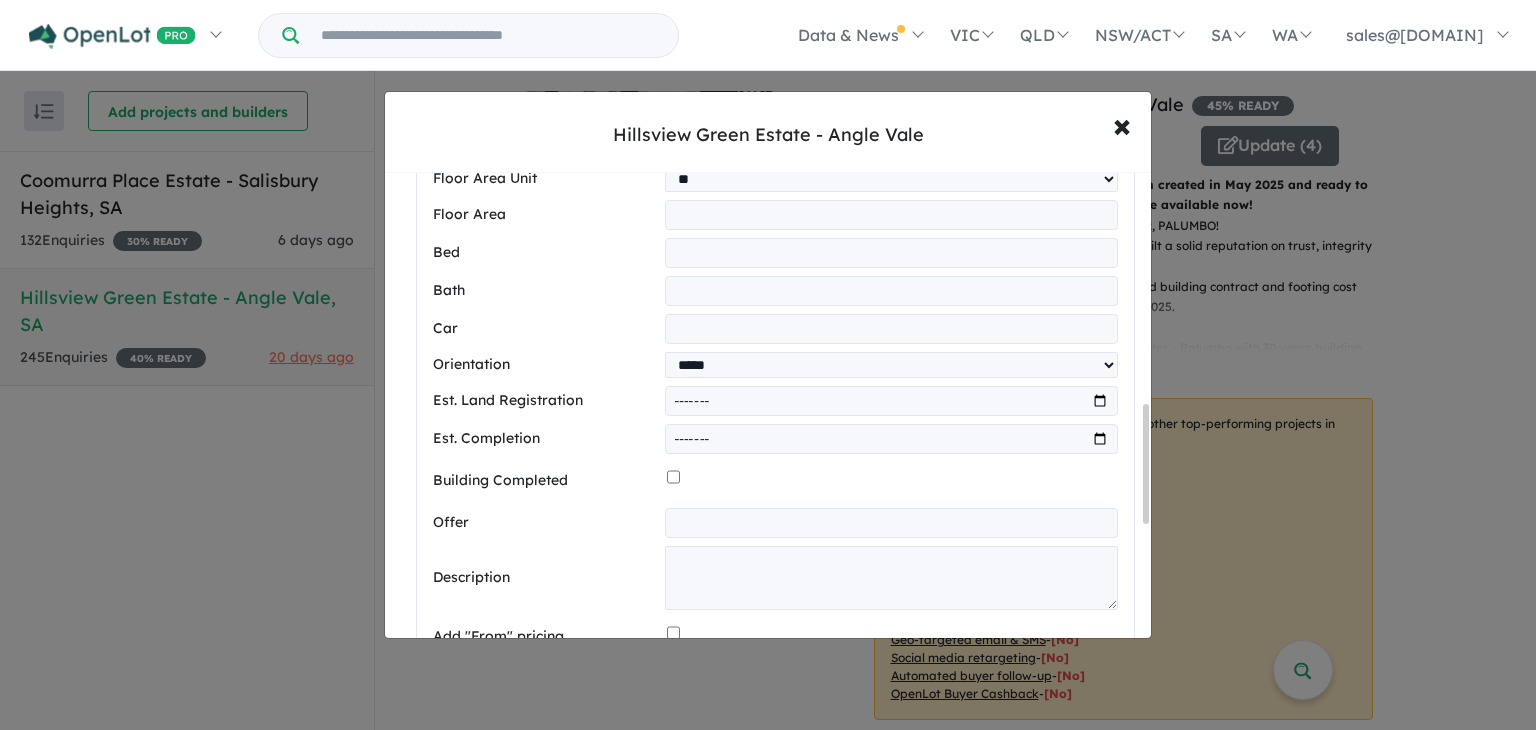 type on "*******" 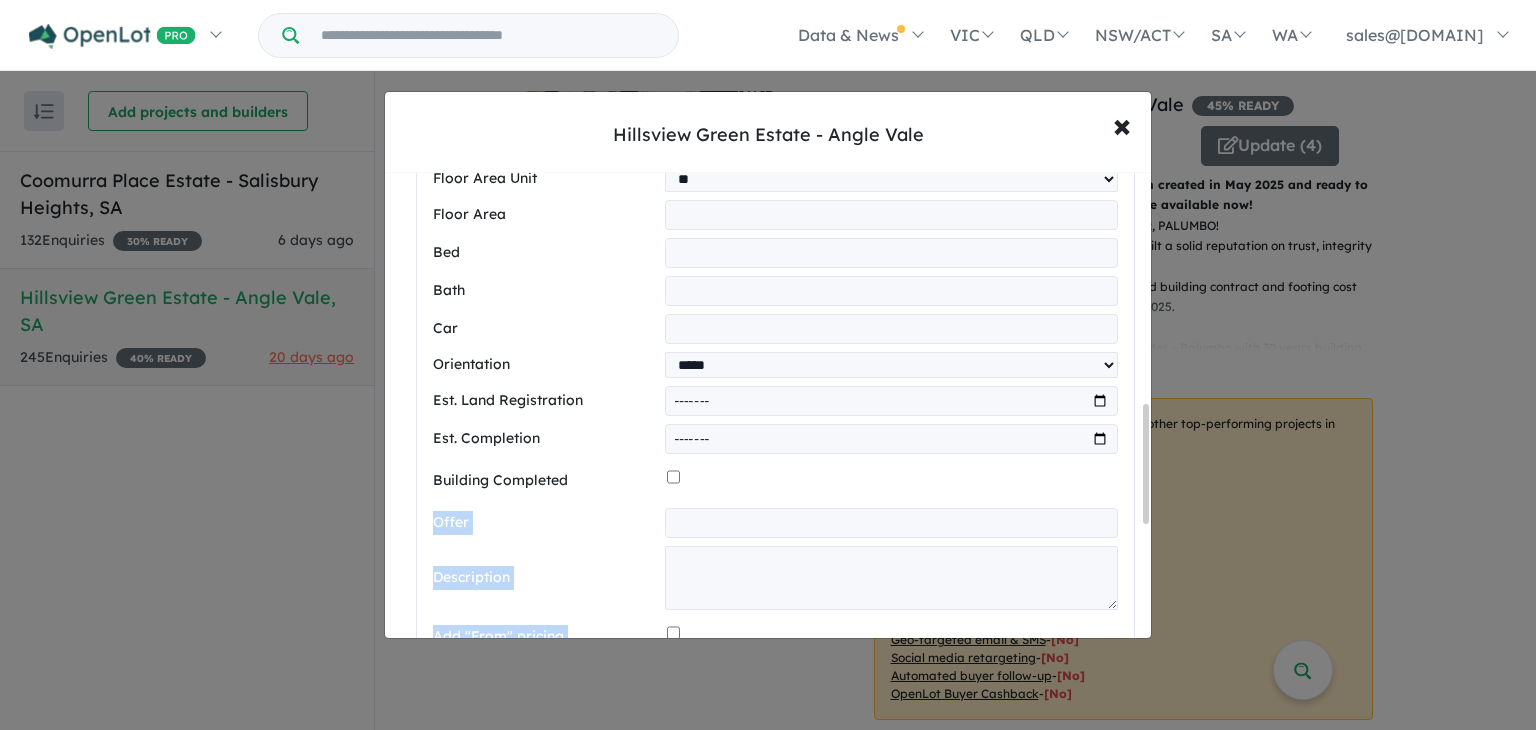 drag, startPoint x: 1142, startPoint y: 497, endPoint x: 1143, endPoint y: 430, distance: 67.00746 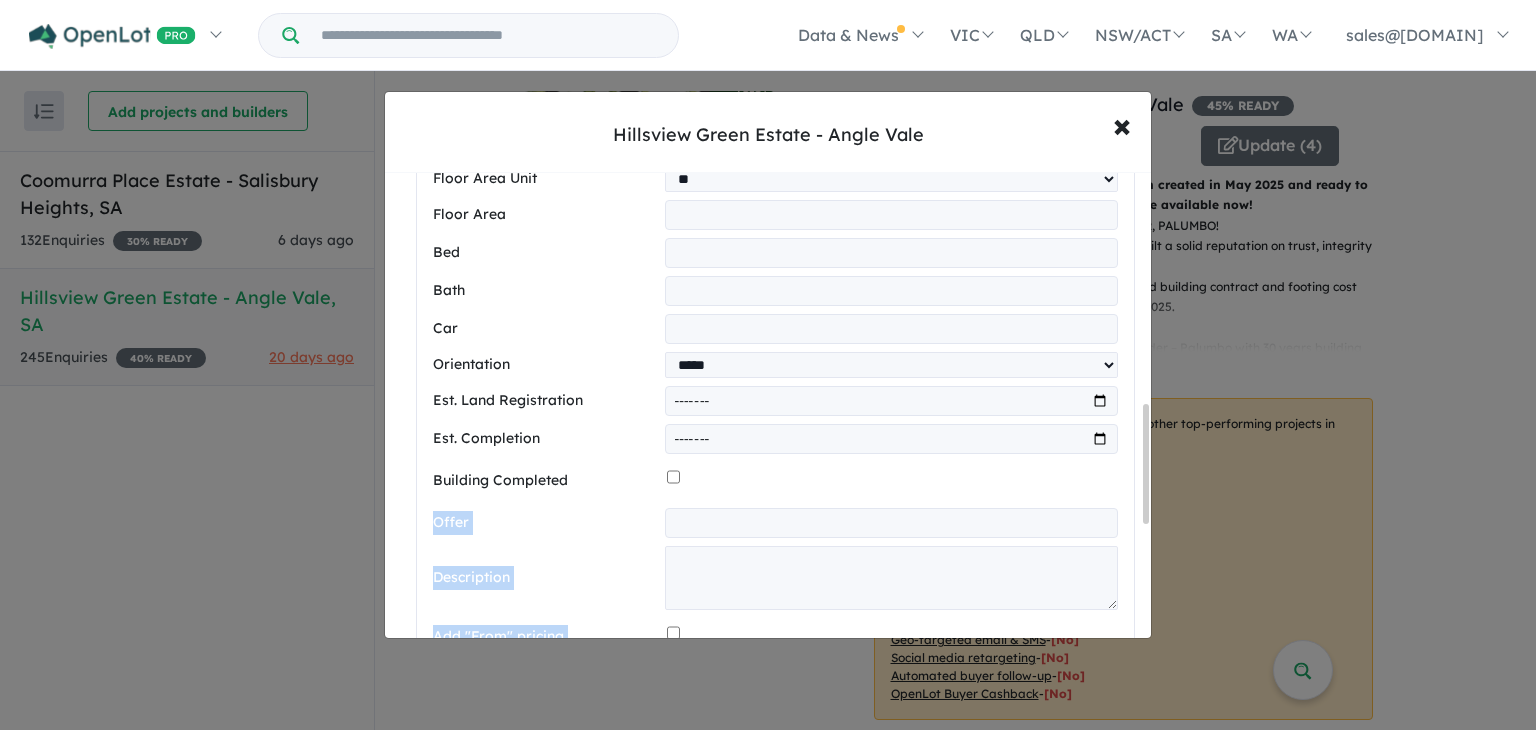 click at bounding box center [892, 481] 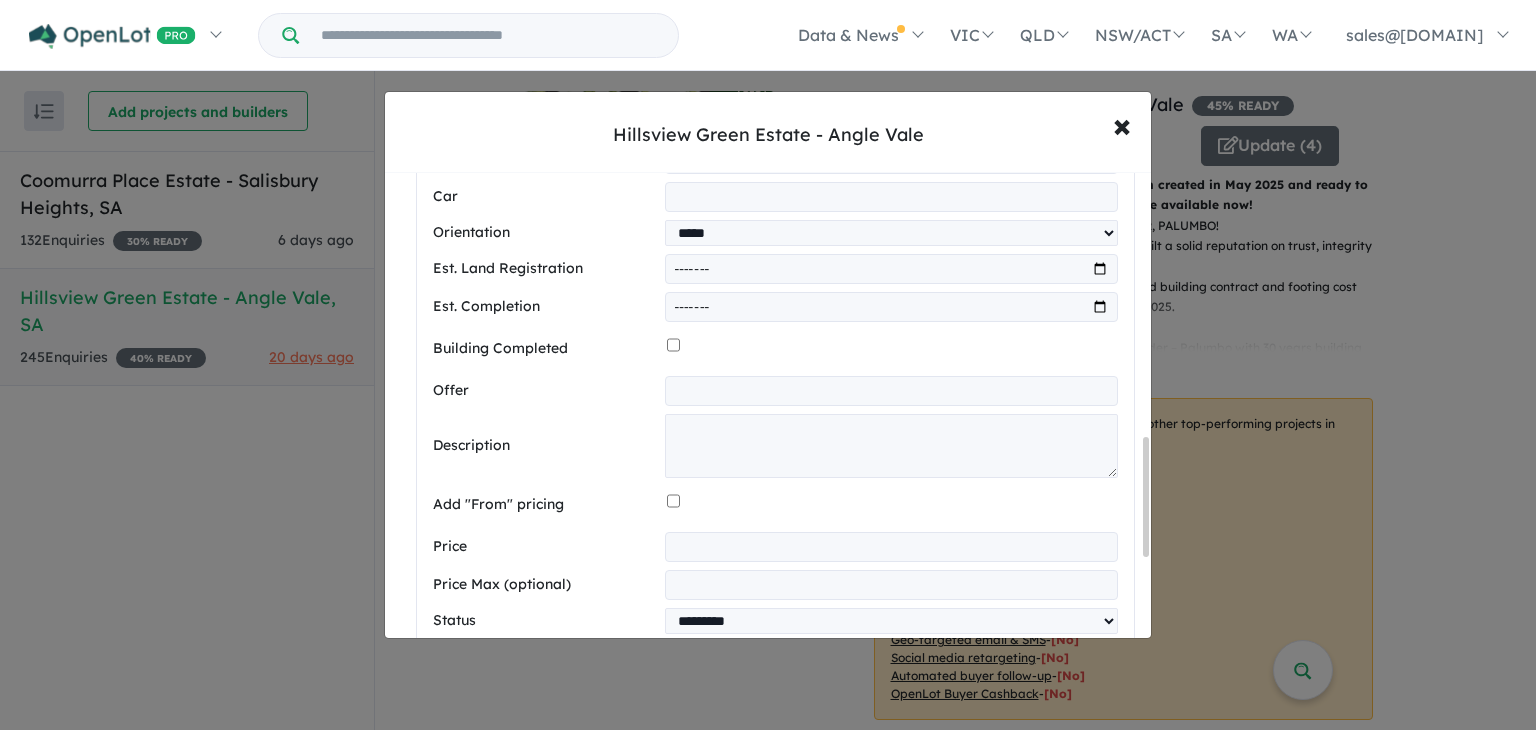 scroll, scrollTop: 1056, scrollLeft: 0, axis: vertical 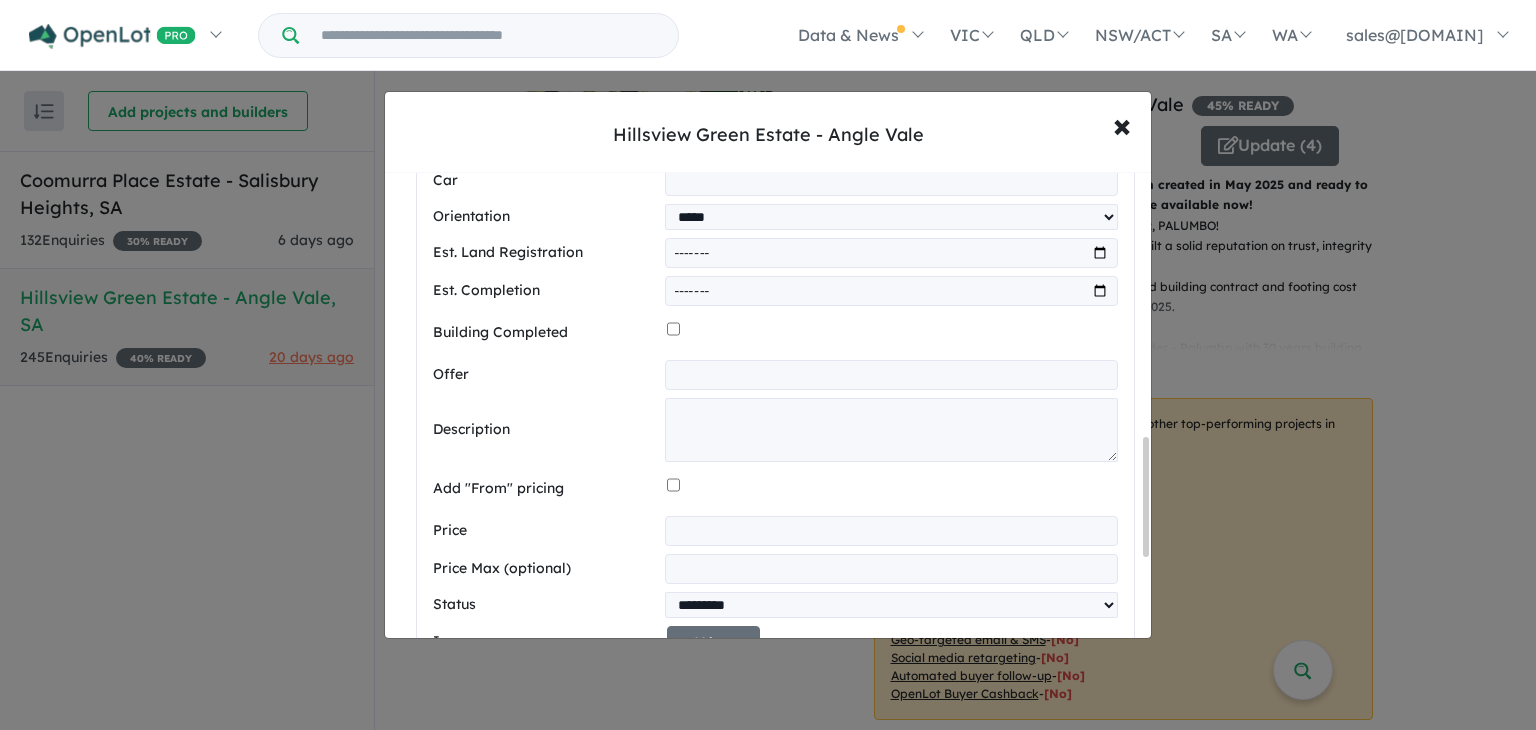drag, startPoint x: 1145, startPoint y: 465, endPoint x: 1118, endPoint y: 502, distance: 45.80393 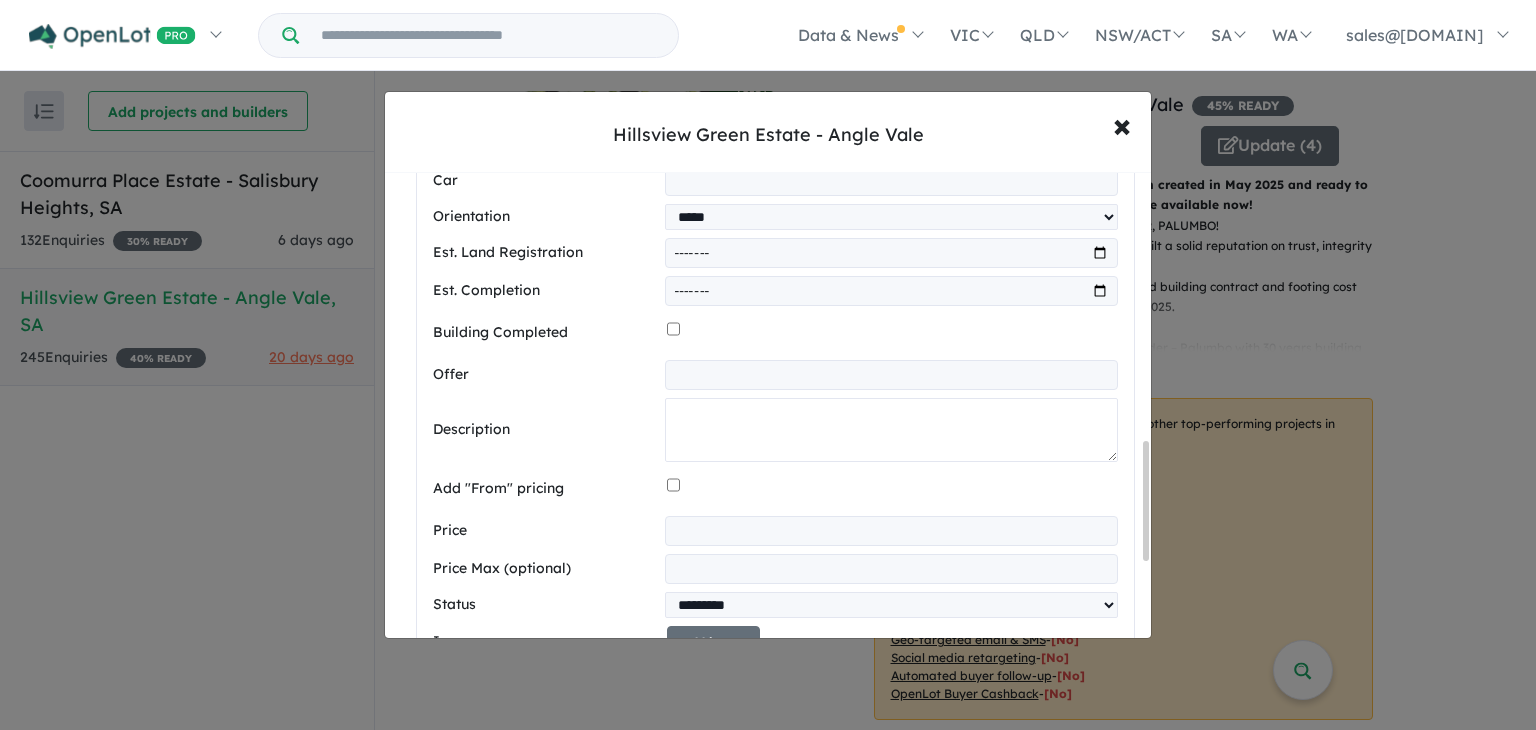 click at bounding box center (891, 430) 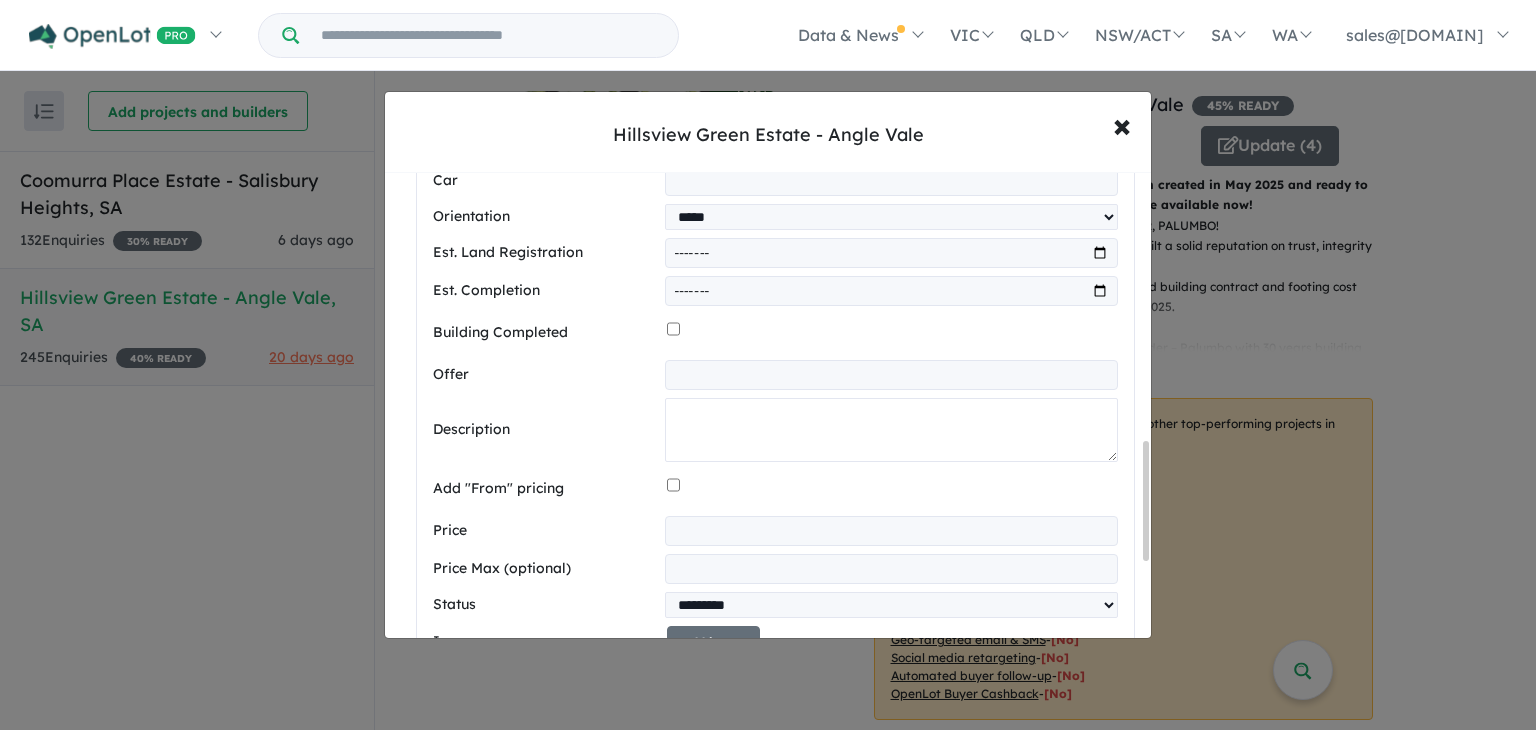 paste on "**********" 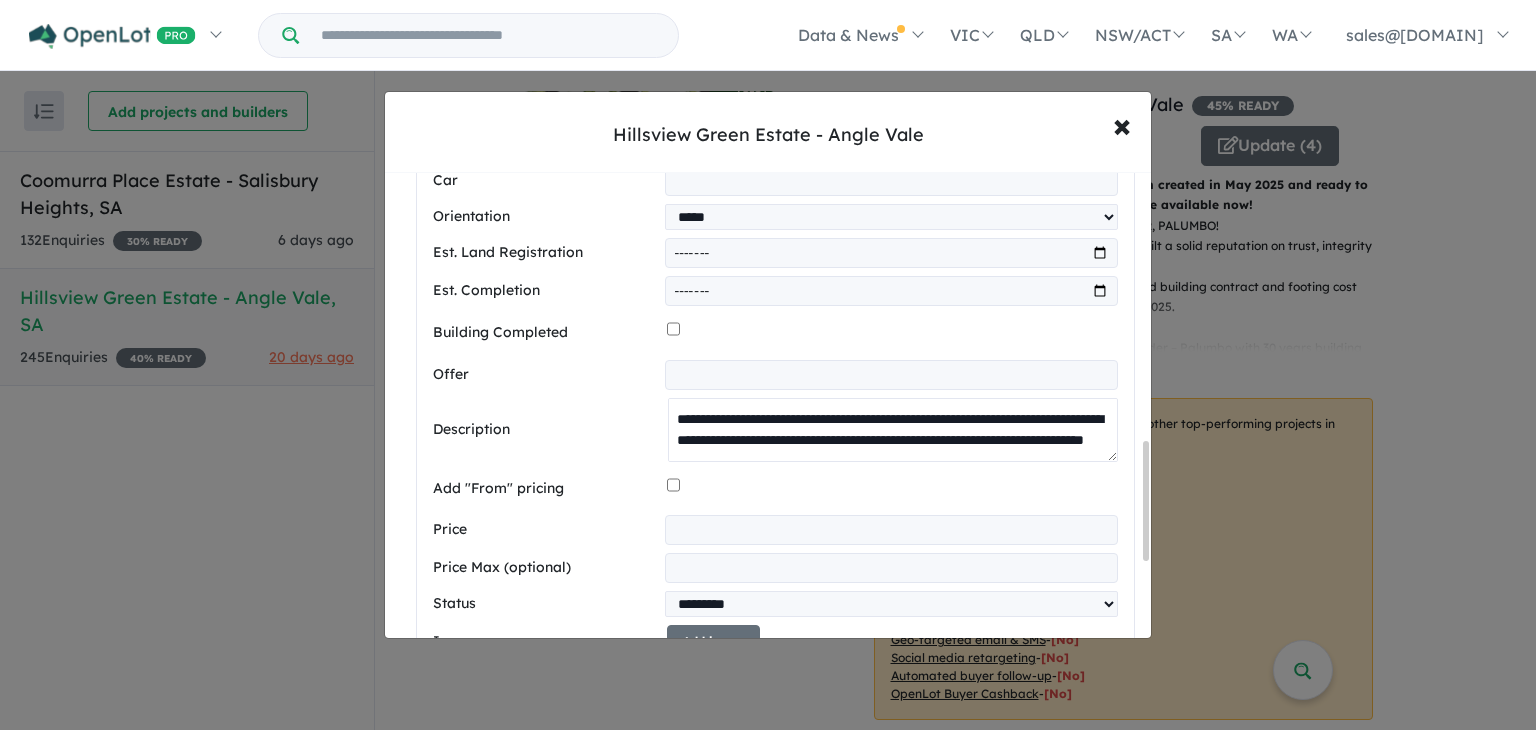 scroll, scrollTop: 0, scrollLeft: 0, axis: both 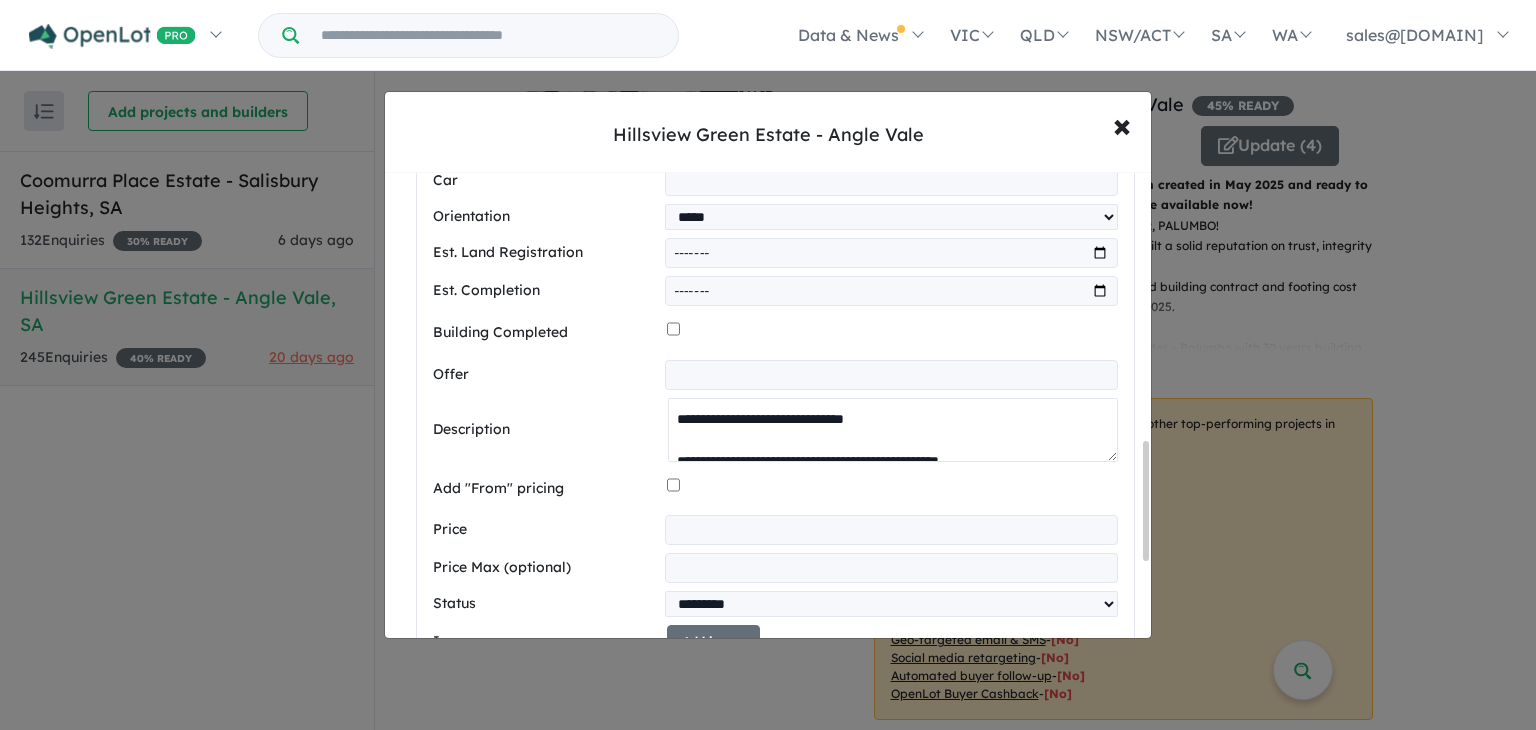 click at bounding box center (893, 430) 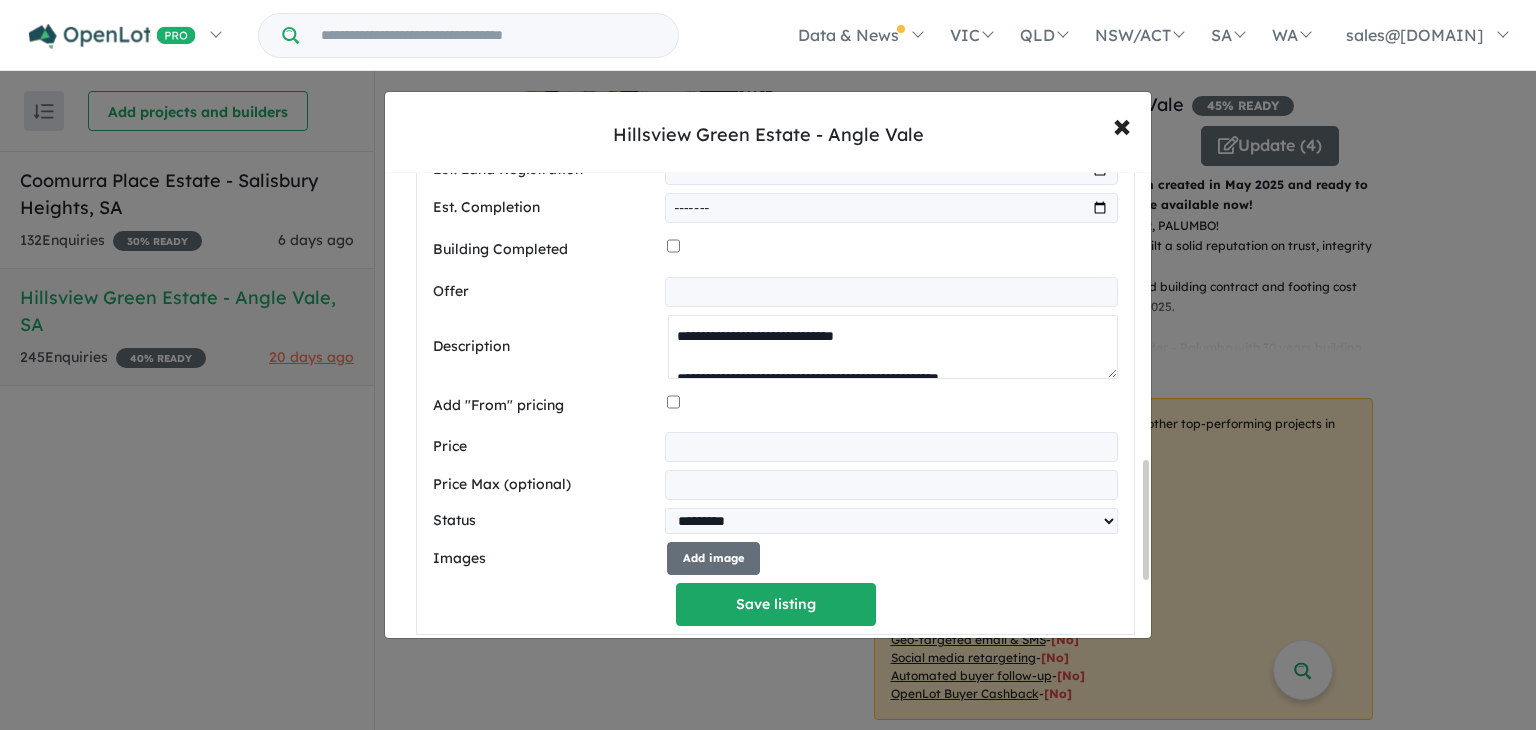 drag, startPoint x: 1144, startPoint y: 472, endPoint x: 1144, endPoint y: 492, distance: 20 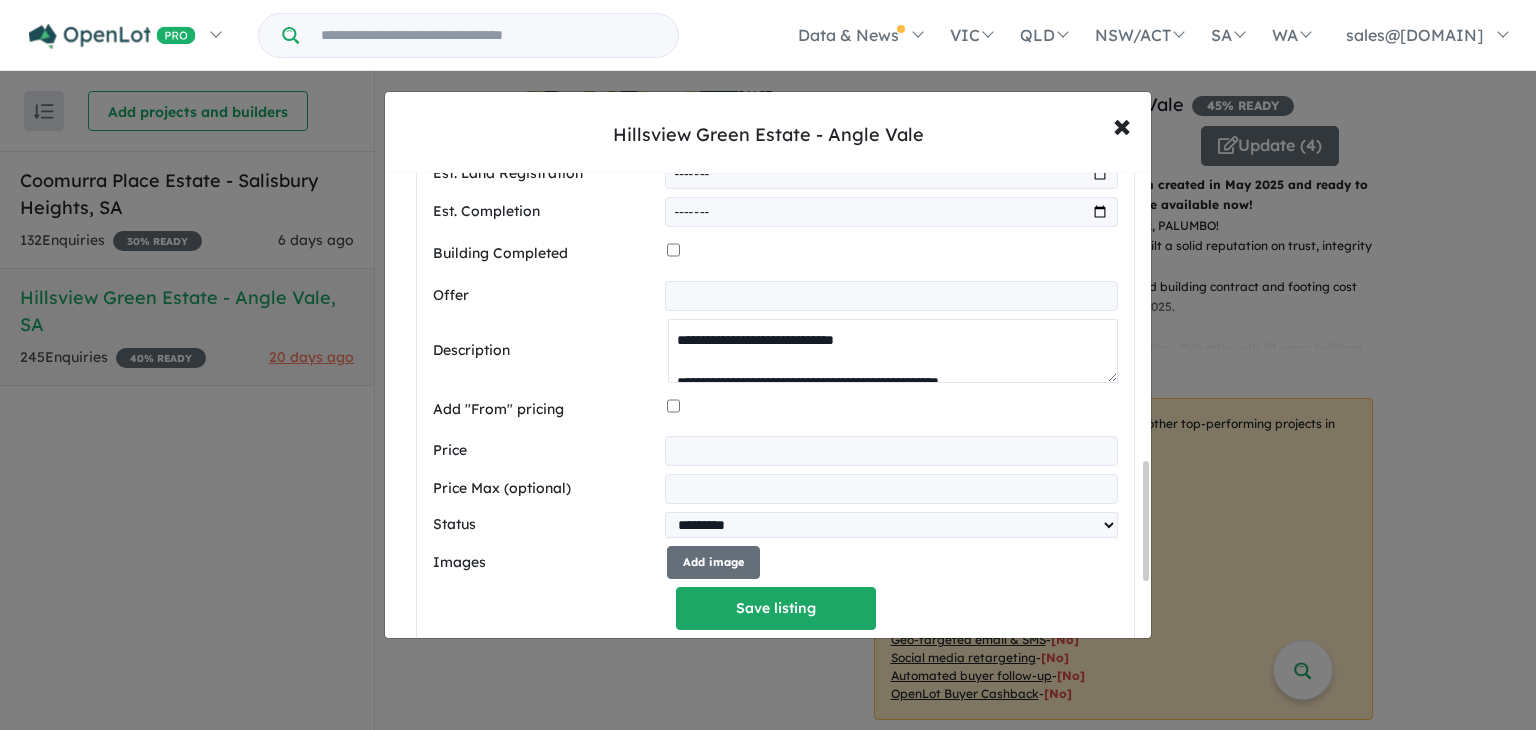type on "**********" 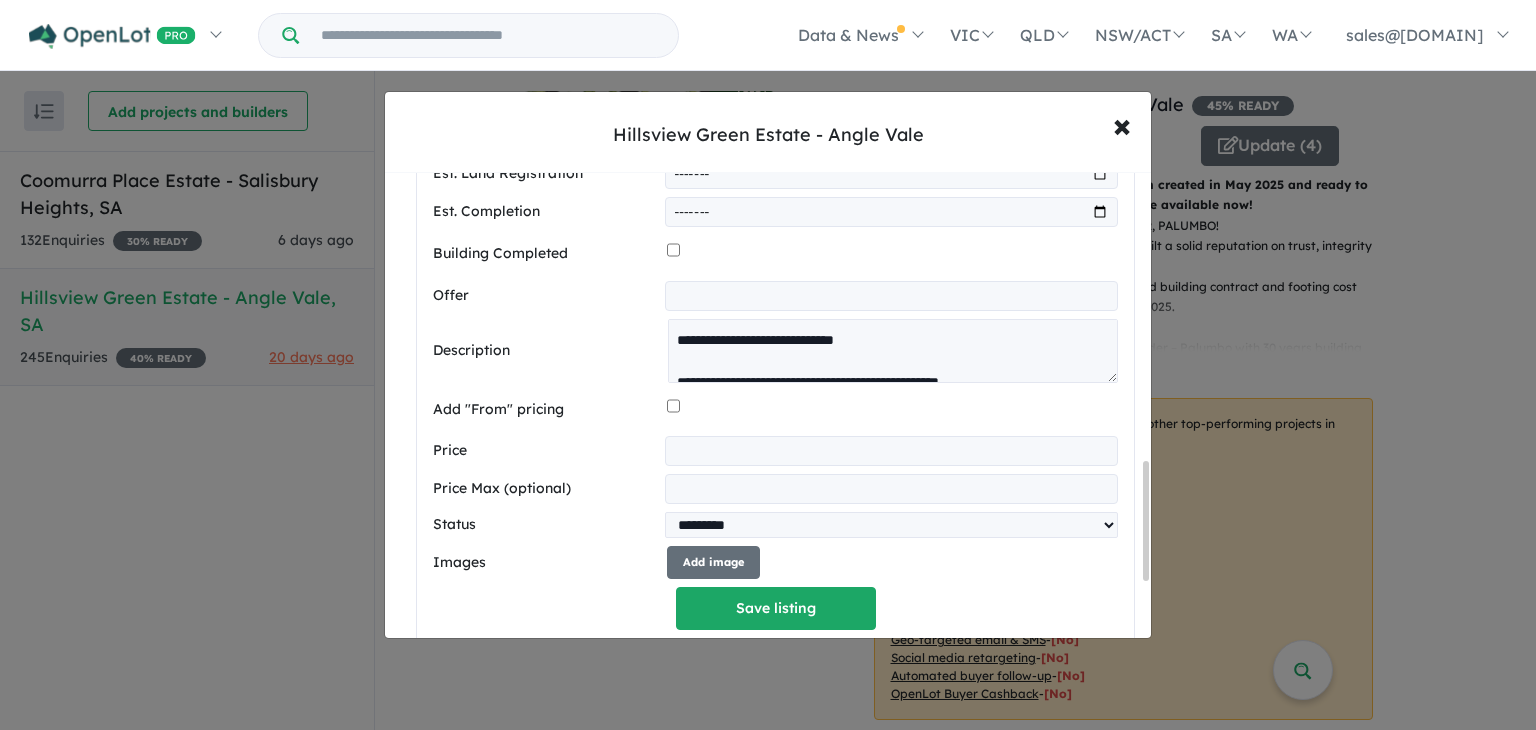 click at bounding box center (891, 451) 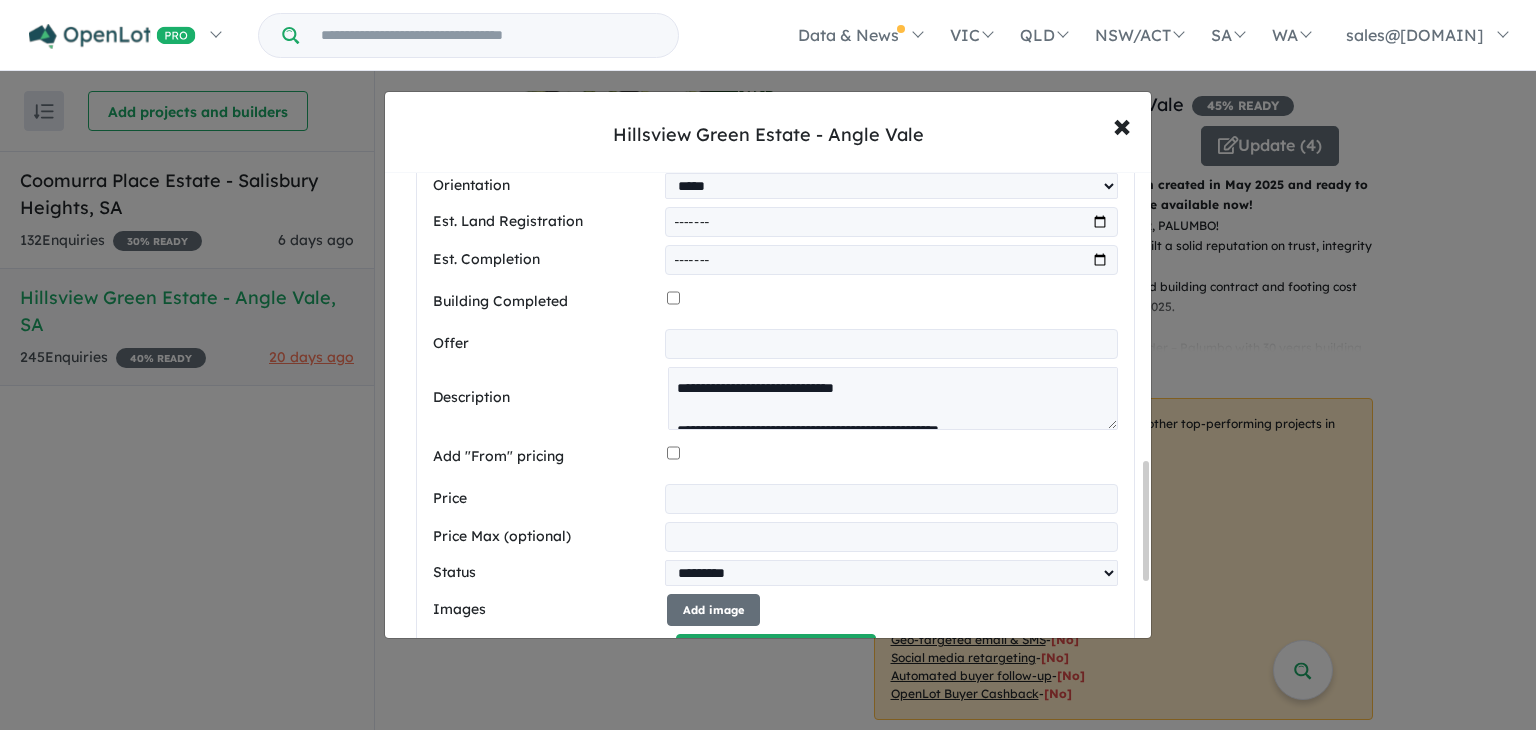 type on "******" 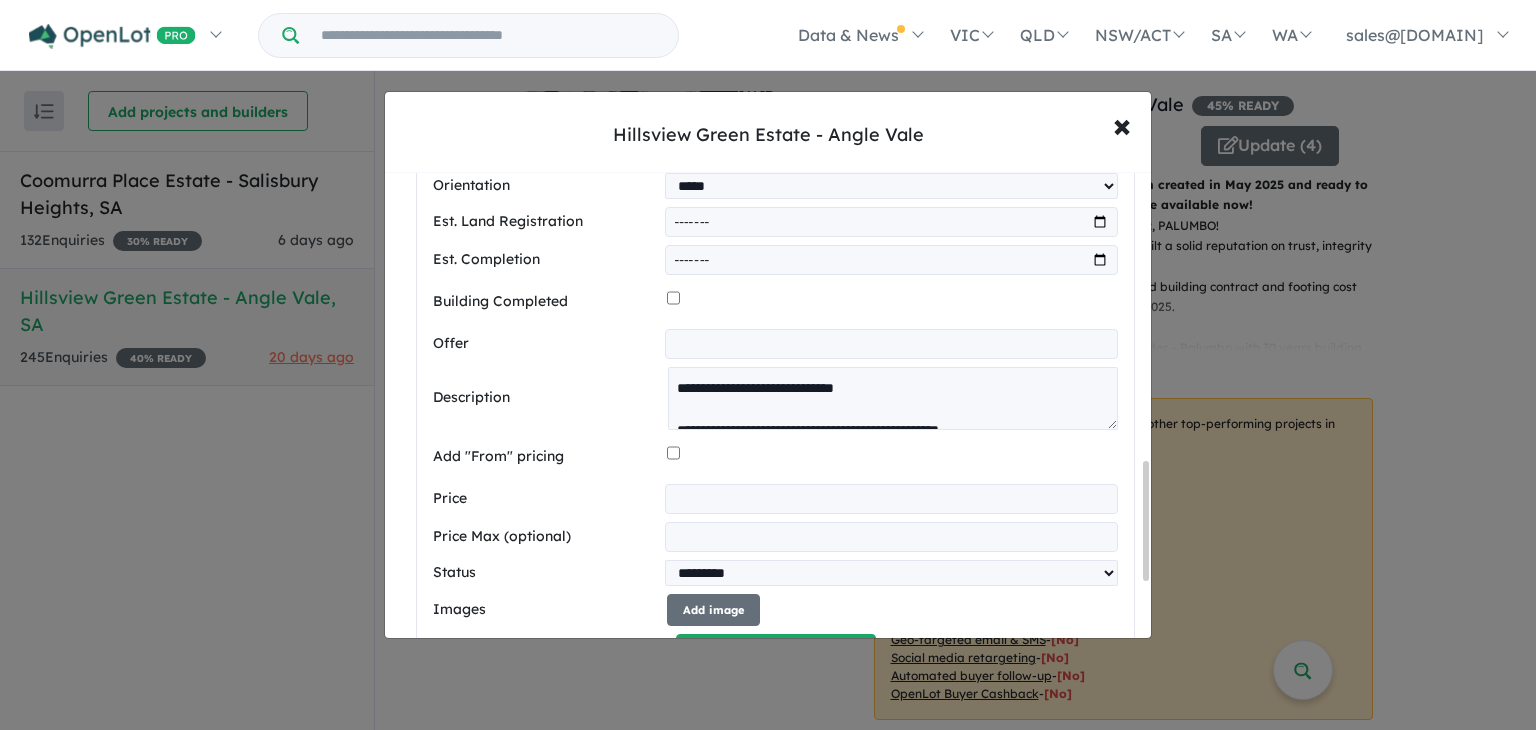 click at bounding box center [891, 537] 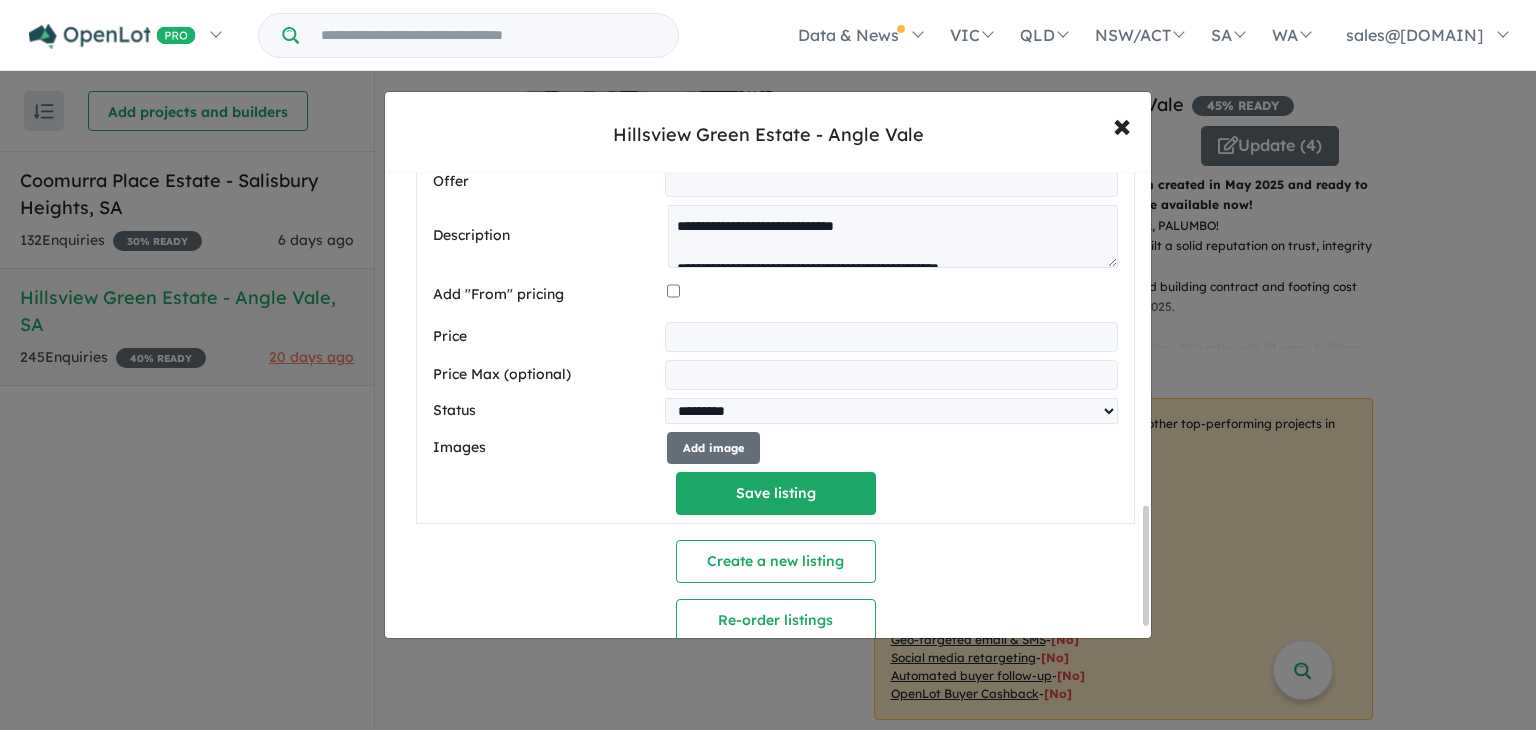 scroll, scrollTop: 1313, scrollLeft: 0, axis: vertical 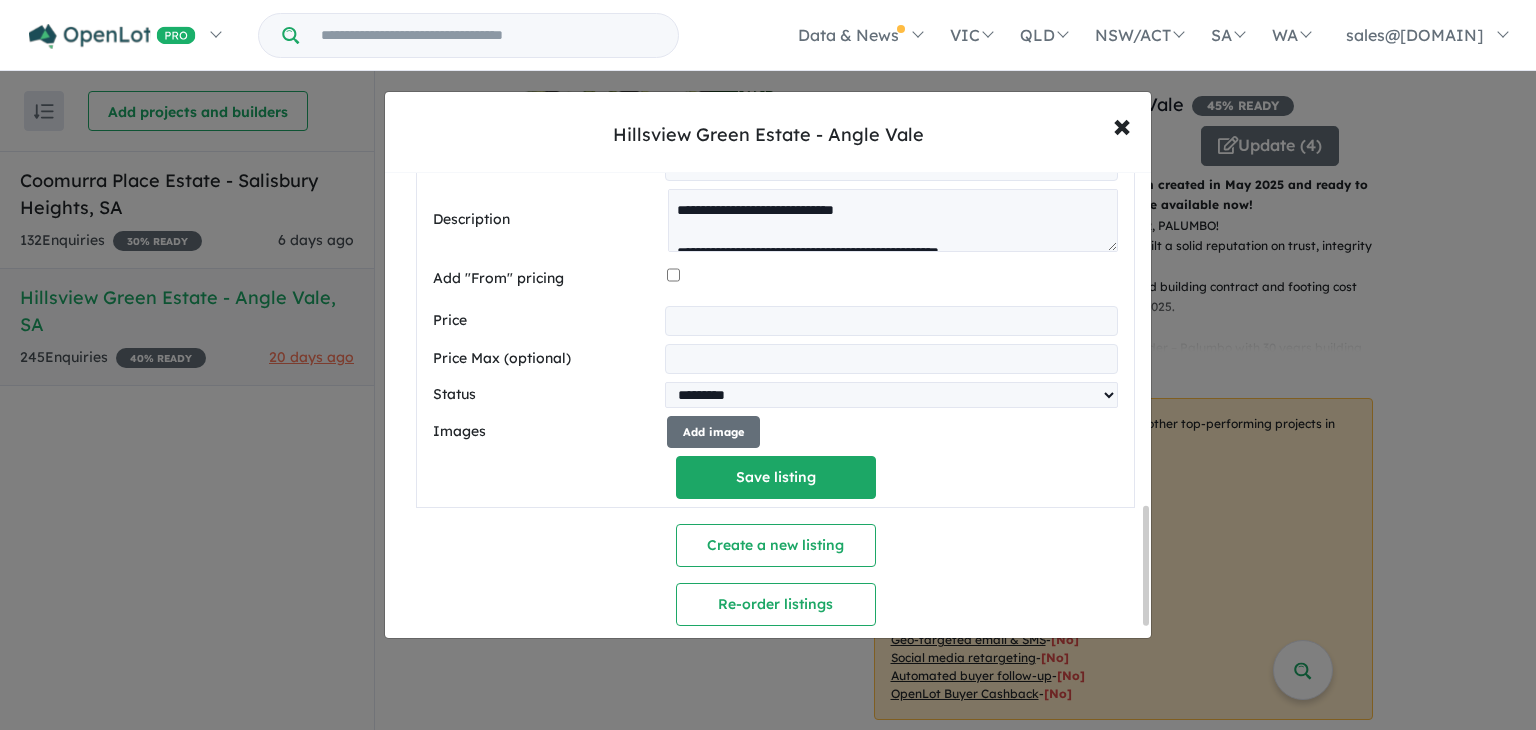 drag, startPoint x: 1148, startPoint y: 512, endPoint x: 1146, endPoint y: 557, distance: 45.044422 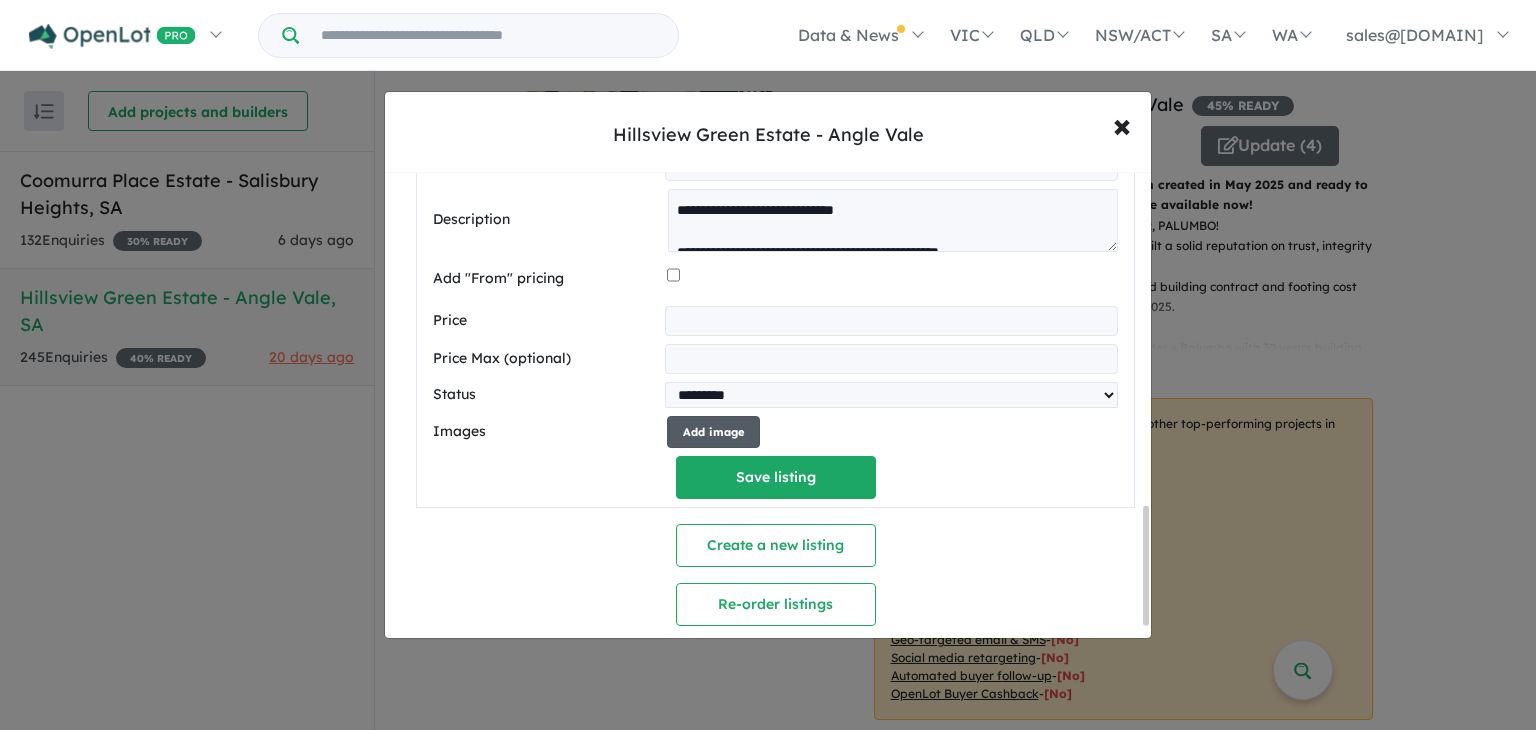 click on "Add image" at bounding box center [713, 432] 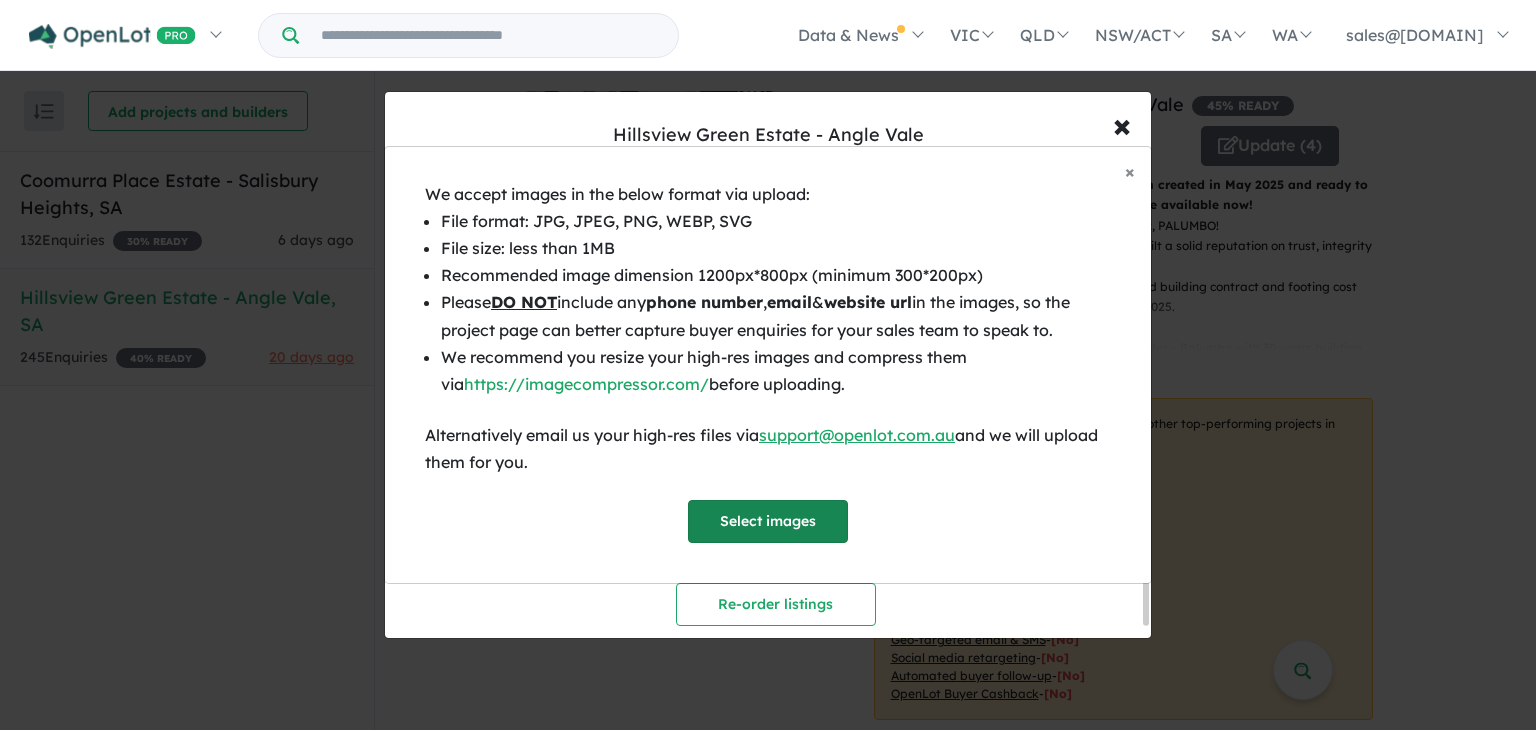 click on "Select images" at bounding box center (768, 521) 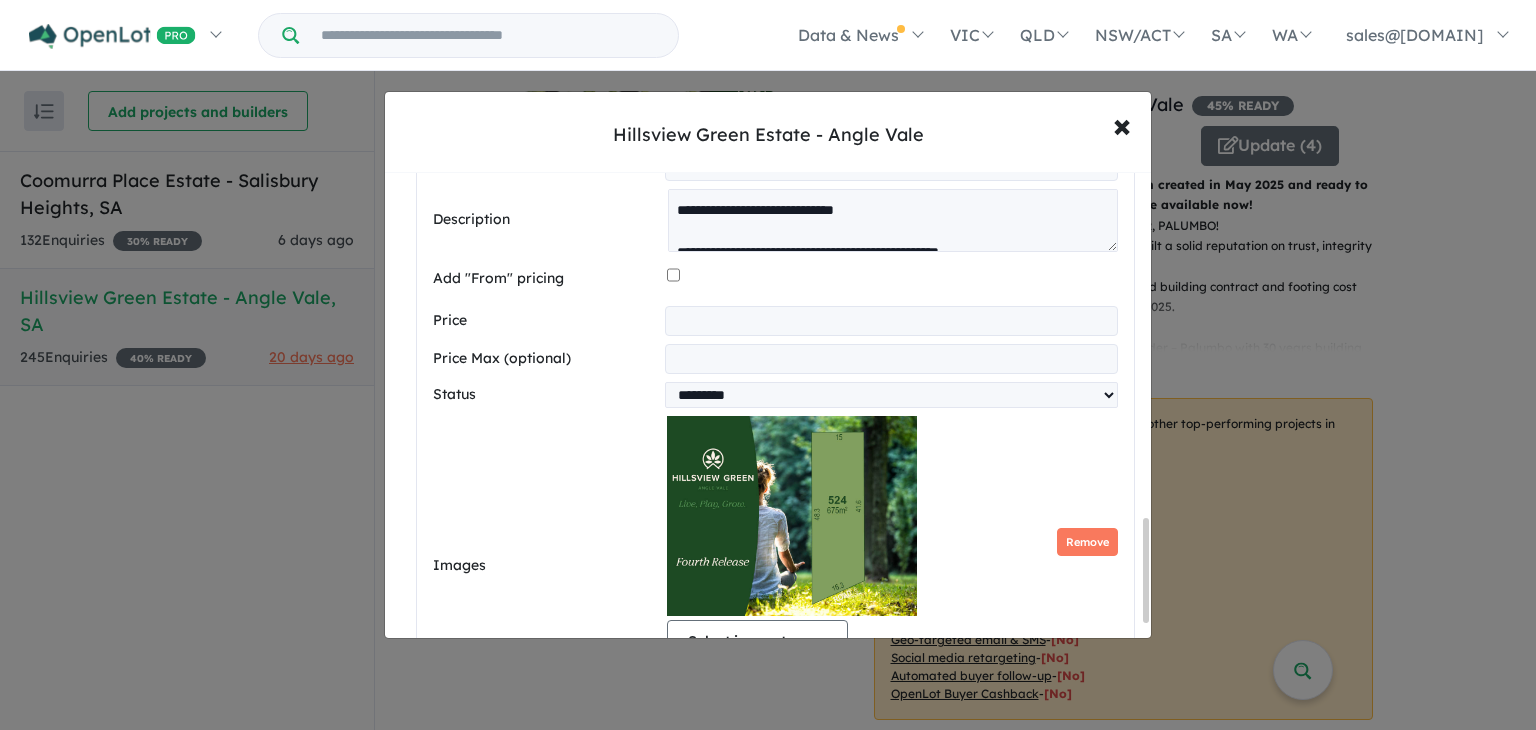 scroll, scrollTop: 1562, scrollLeft: 0, axis: vertical 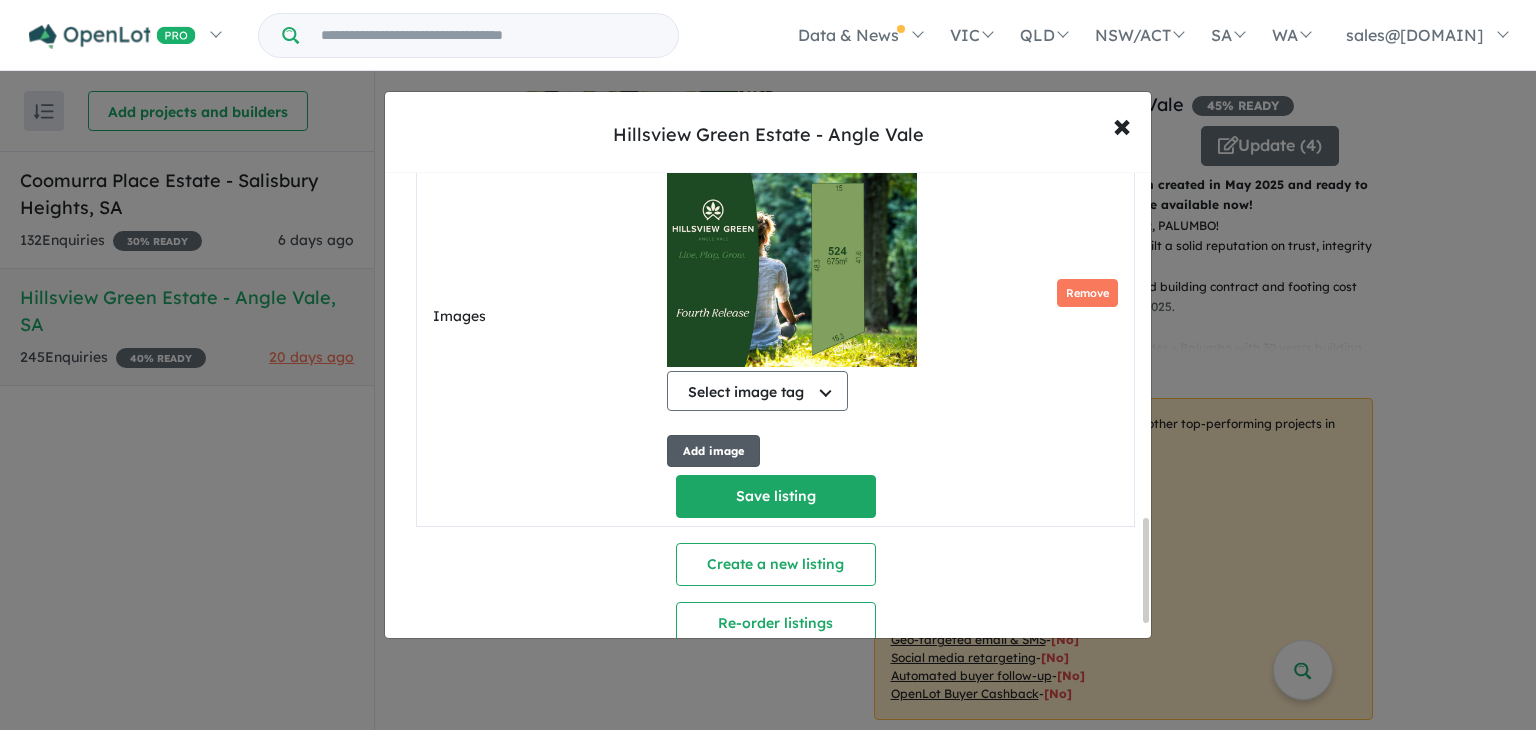 click on "Add image" at bounding box center [713, 451] 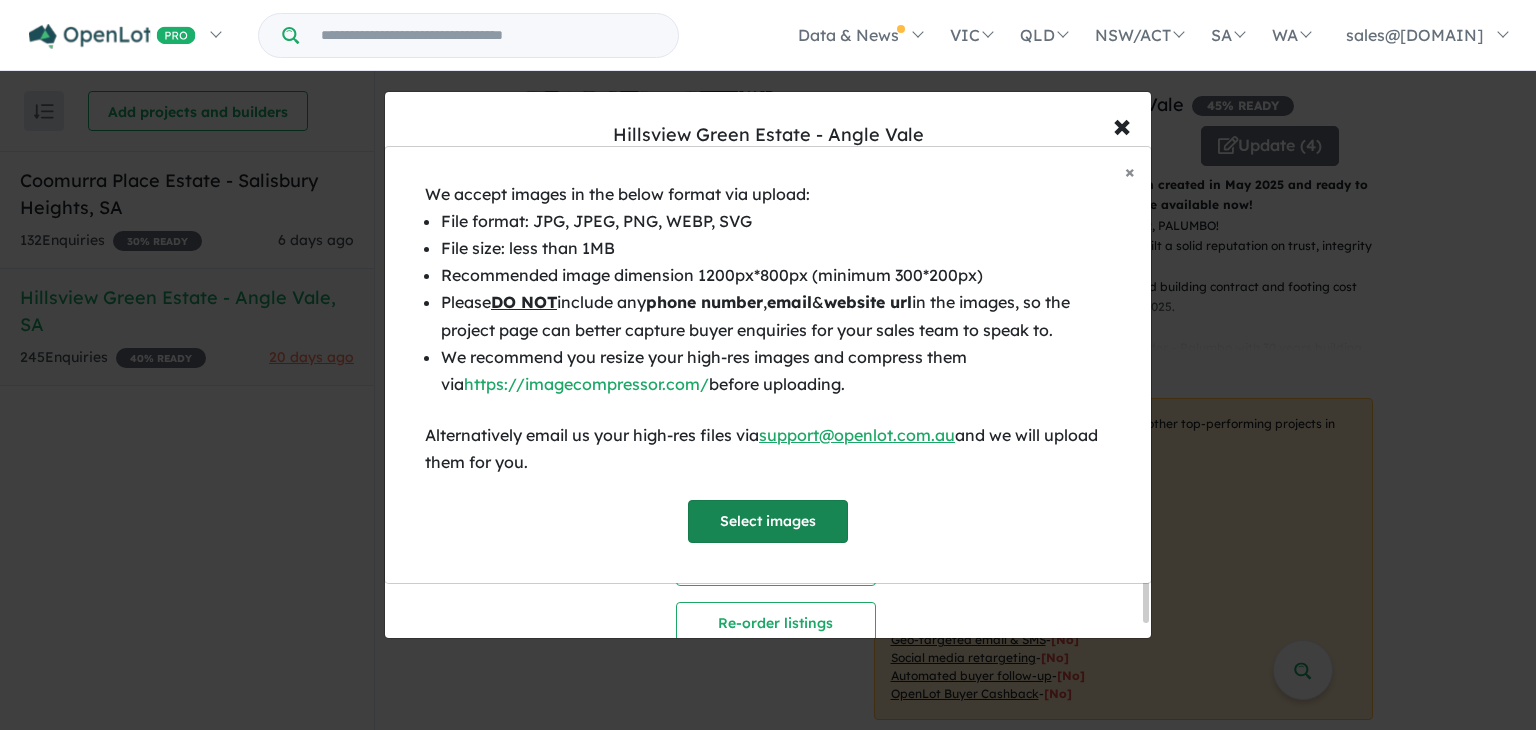 click on "Select images" at bounding box center (768, 521) 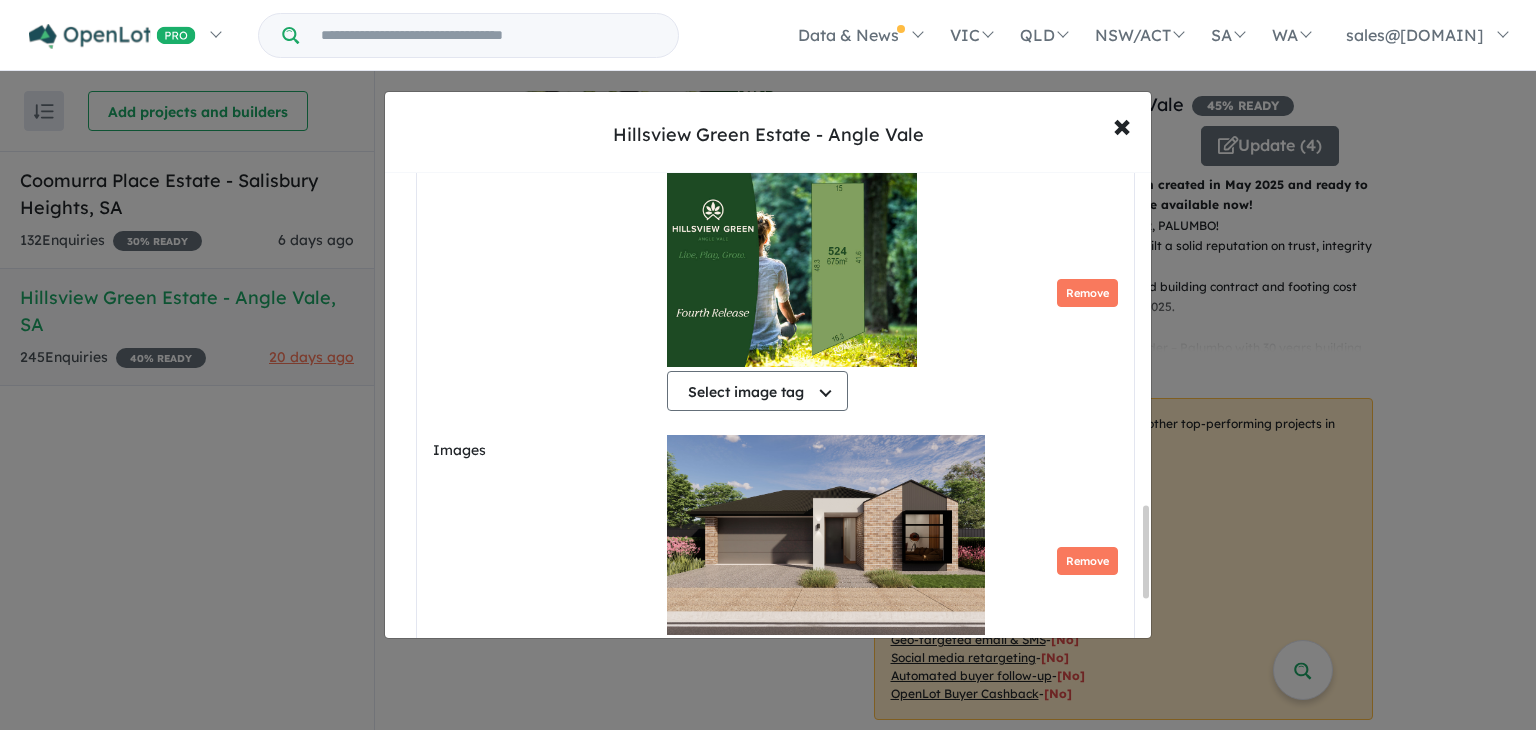scroll, scrollTop: 1696, scrollLeft: 0, axis: vertical 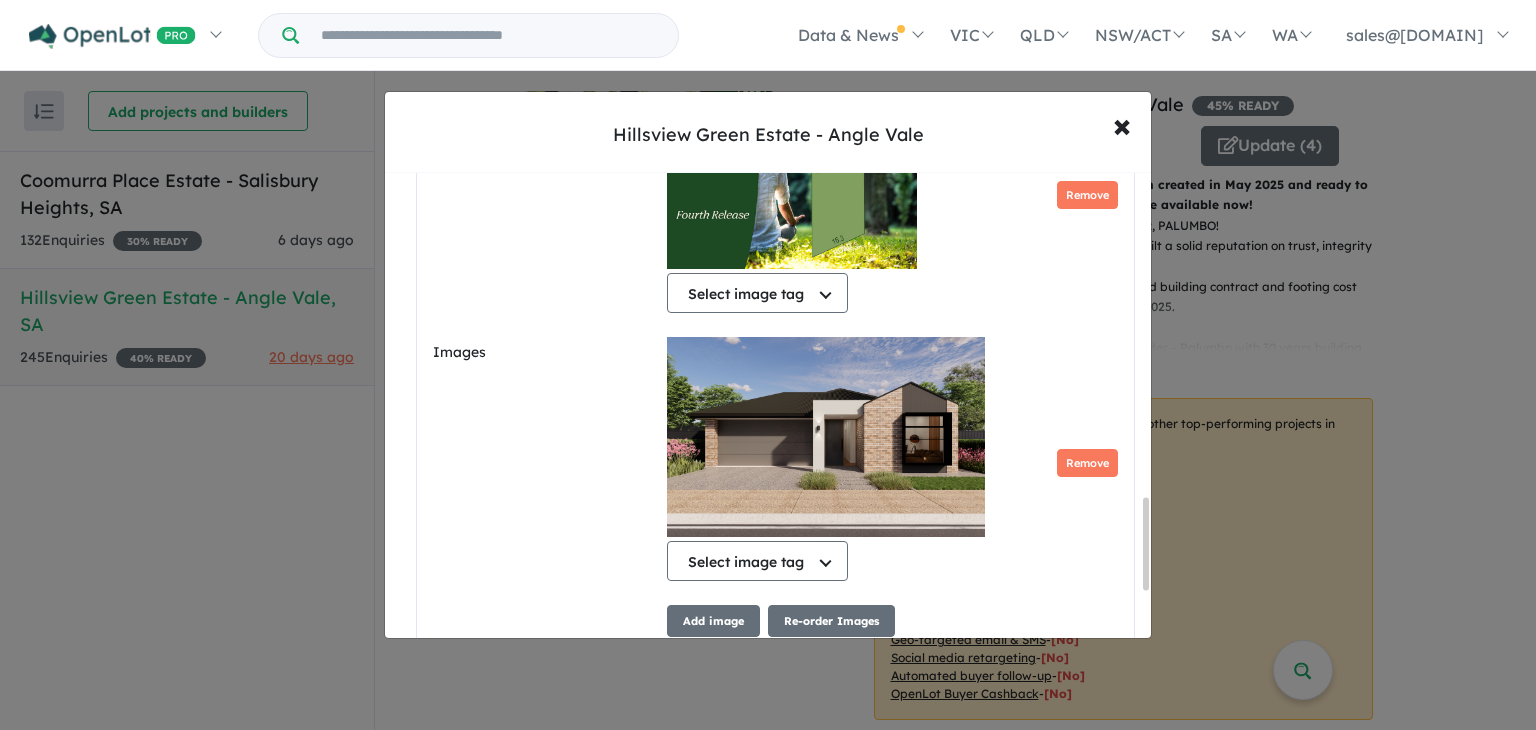 click on "**********" at bounding box center [768, 405] 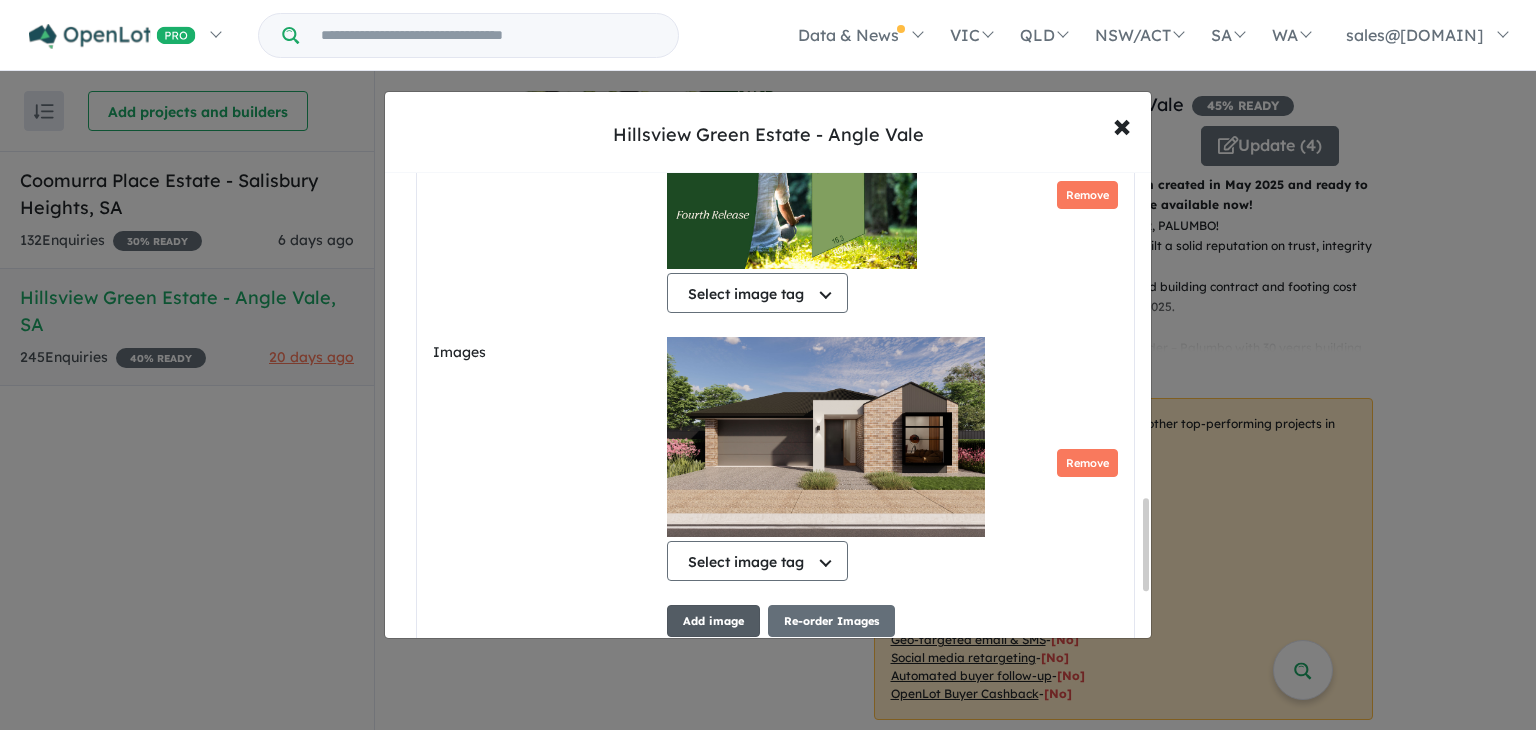 click on "Add image" at bounding box center [713, 621] 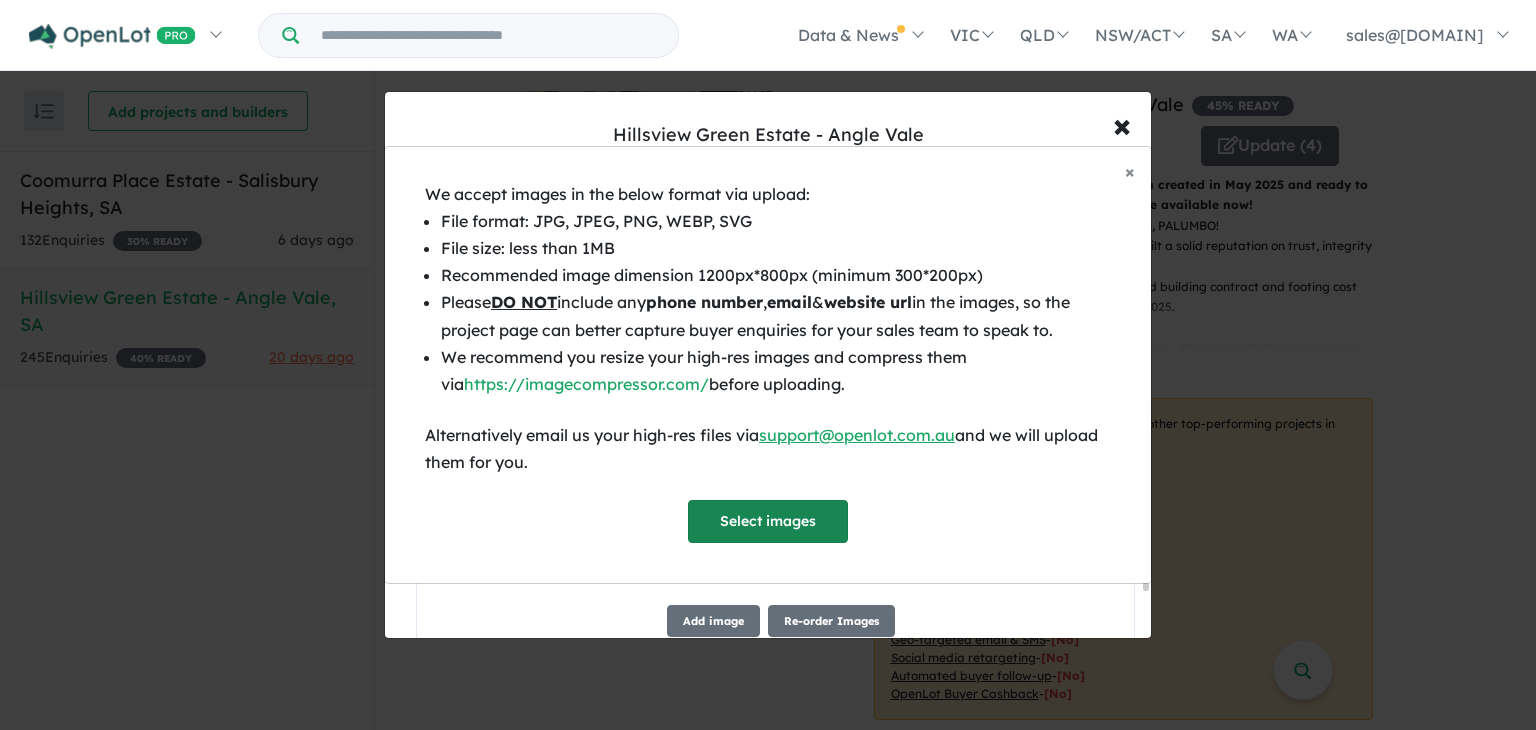click on "Select images" at bounding box center (768, 521) 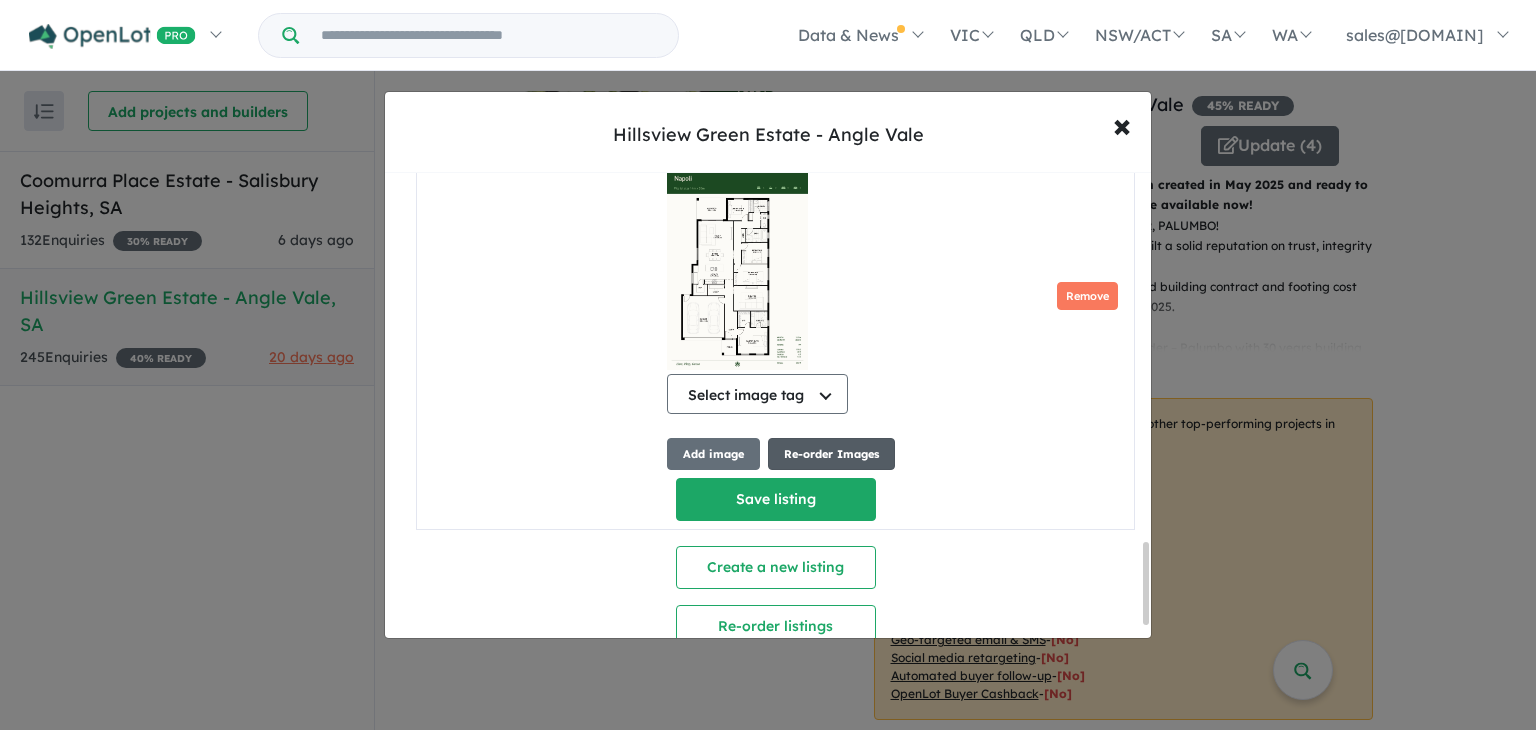 click on "Re-order Images" at bounding box center (831, 454) 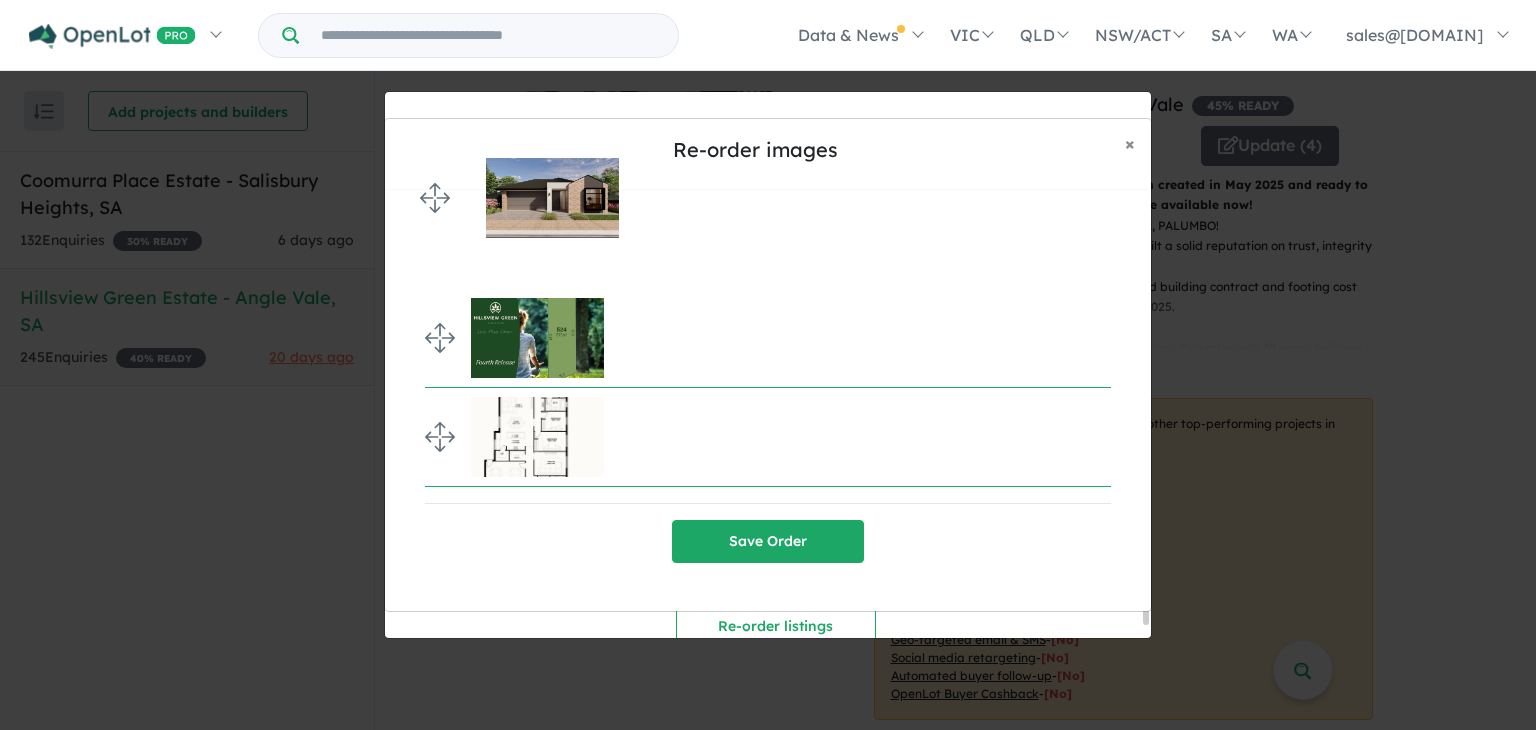 drag, startPoint x: 434, startPoint y: 334, endPoint x: 409, endPoint y: 200, distance: 136.31215 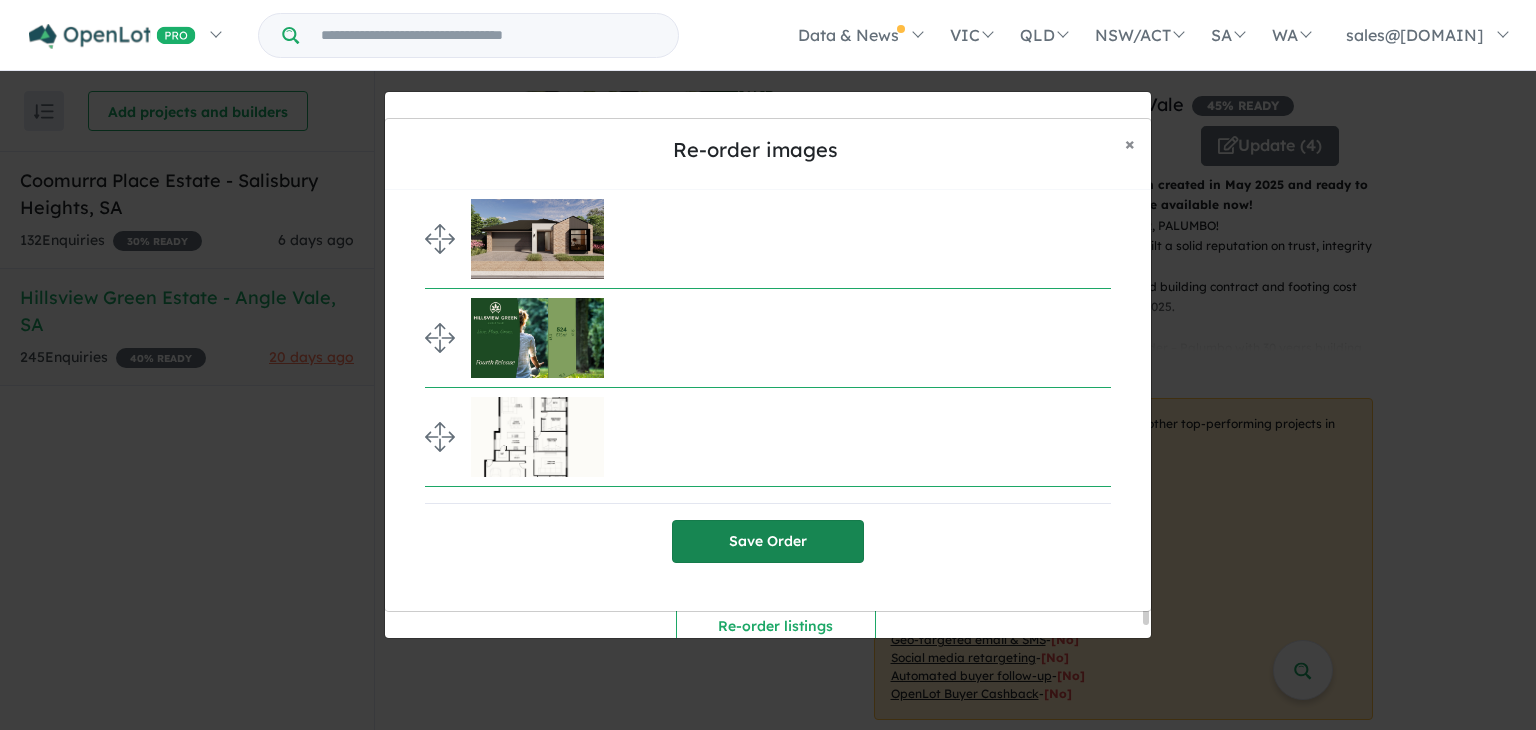 click on "Save Order" at bounding box center [768, 541] 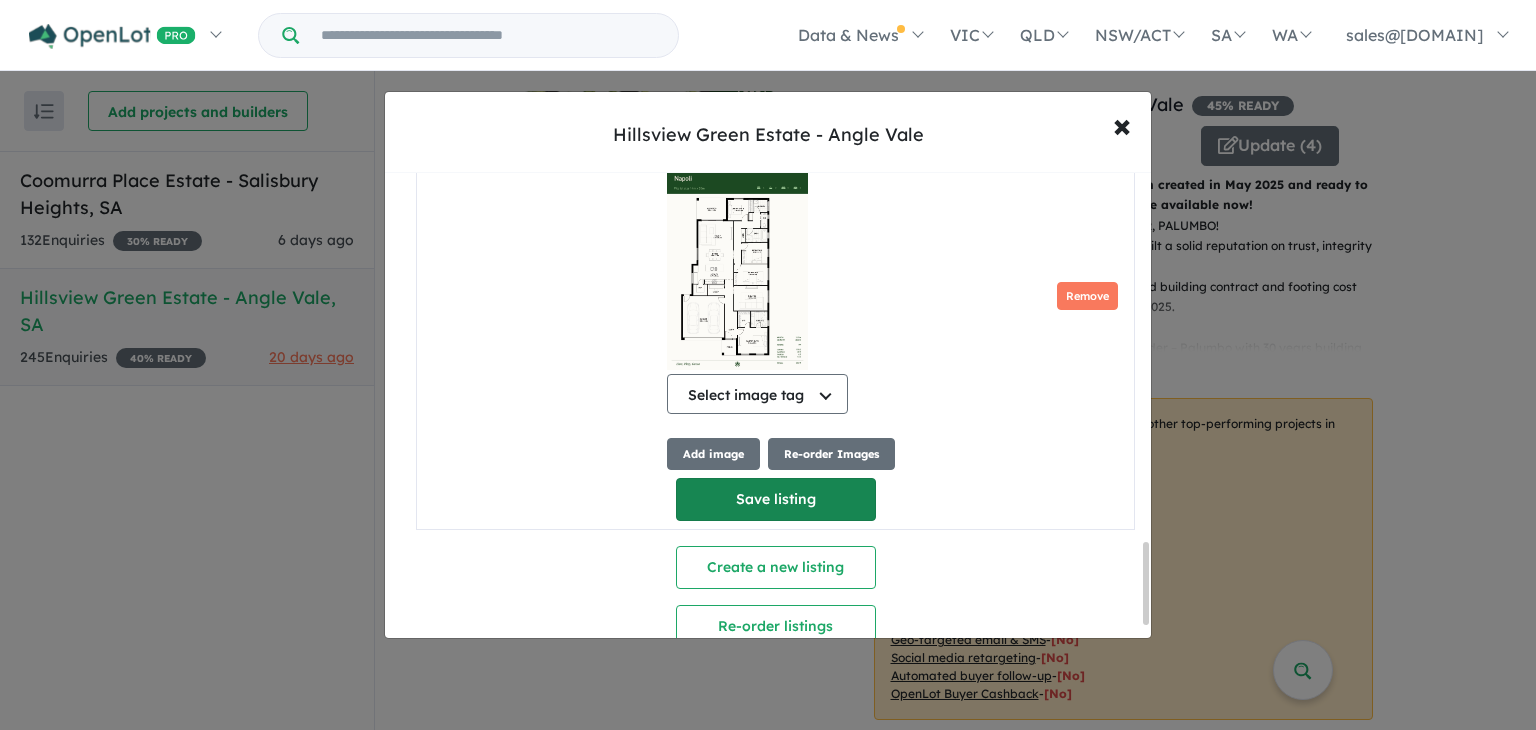click on "Save listing" at bounding box center [776, 499] 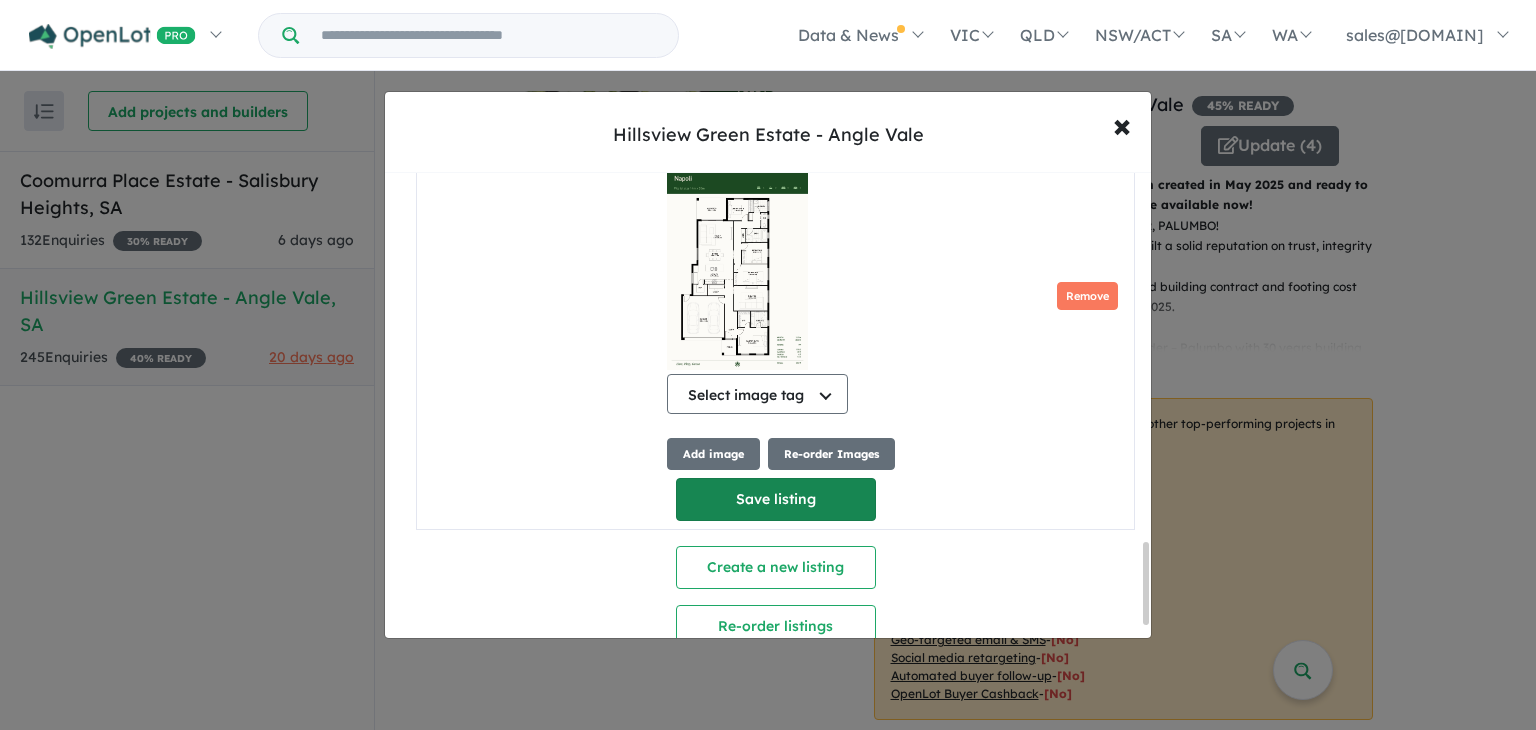 select on "**" 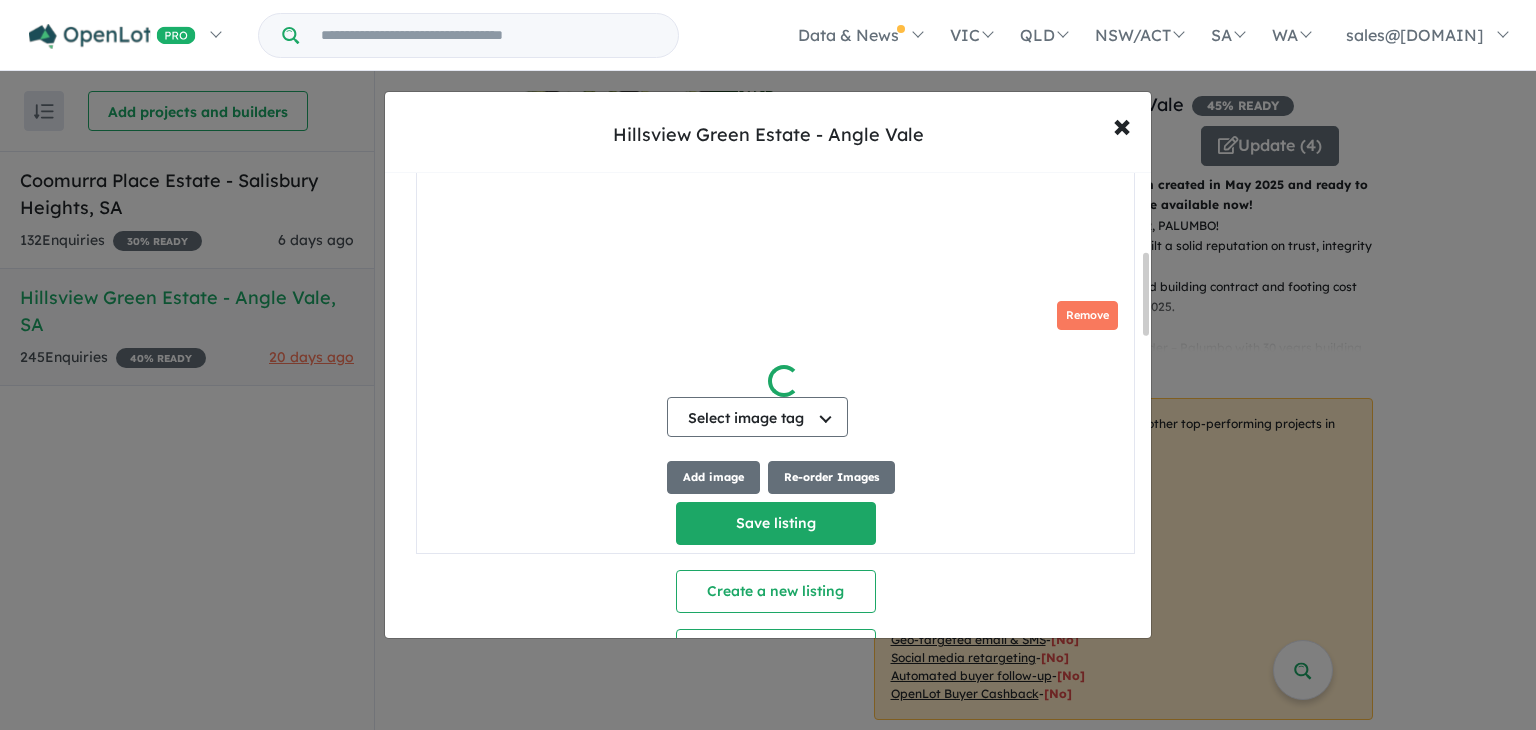 scroll, scrollTop: 448, scrollLeft: 0, axis: vertical 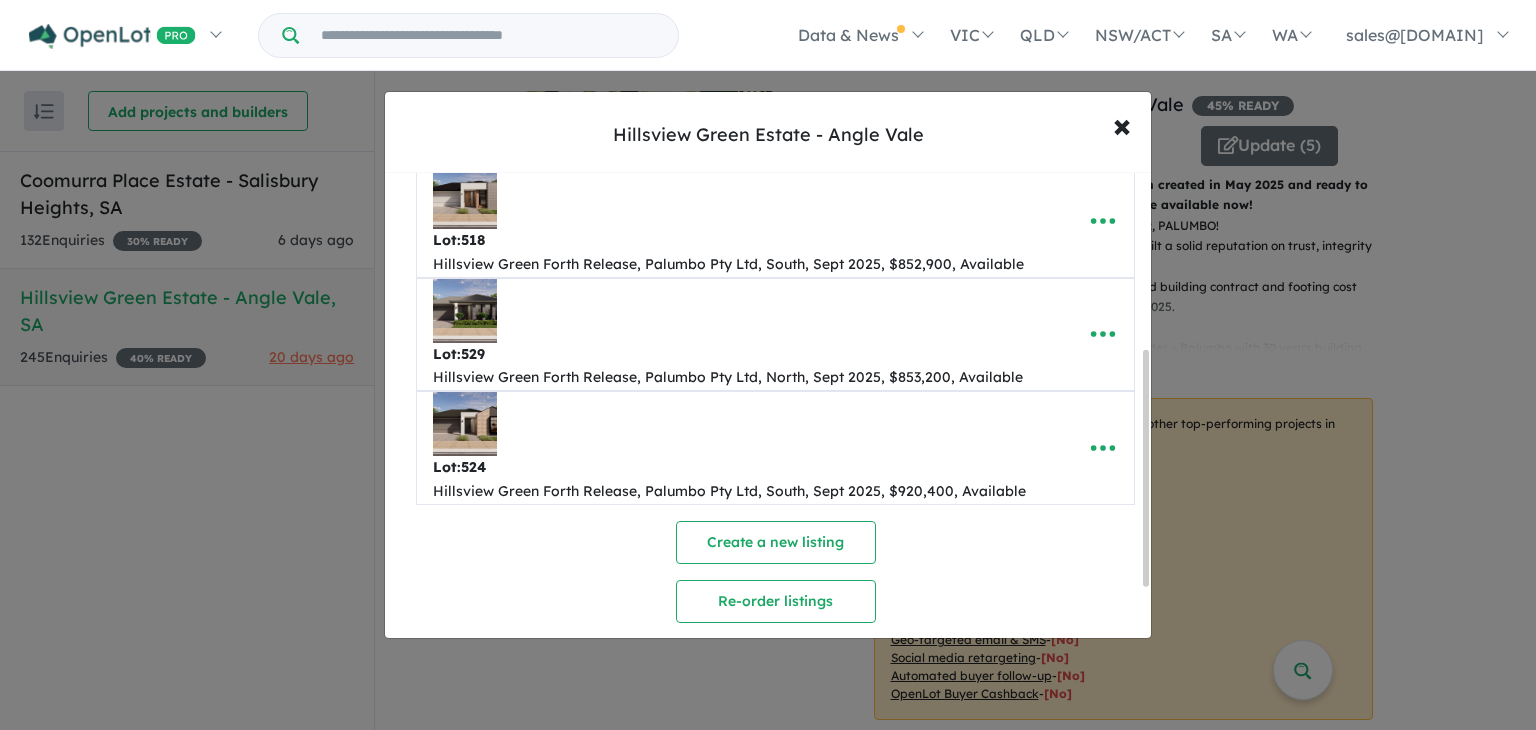 drag, startPoint x: 1144, startPoint y: 268, endPoint x: 1129, endPoint y: 454, distance: 186.60385 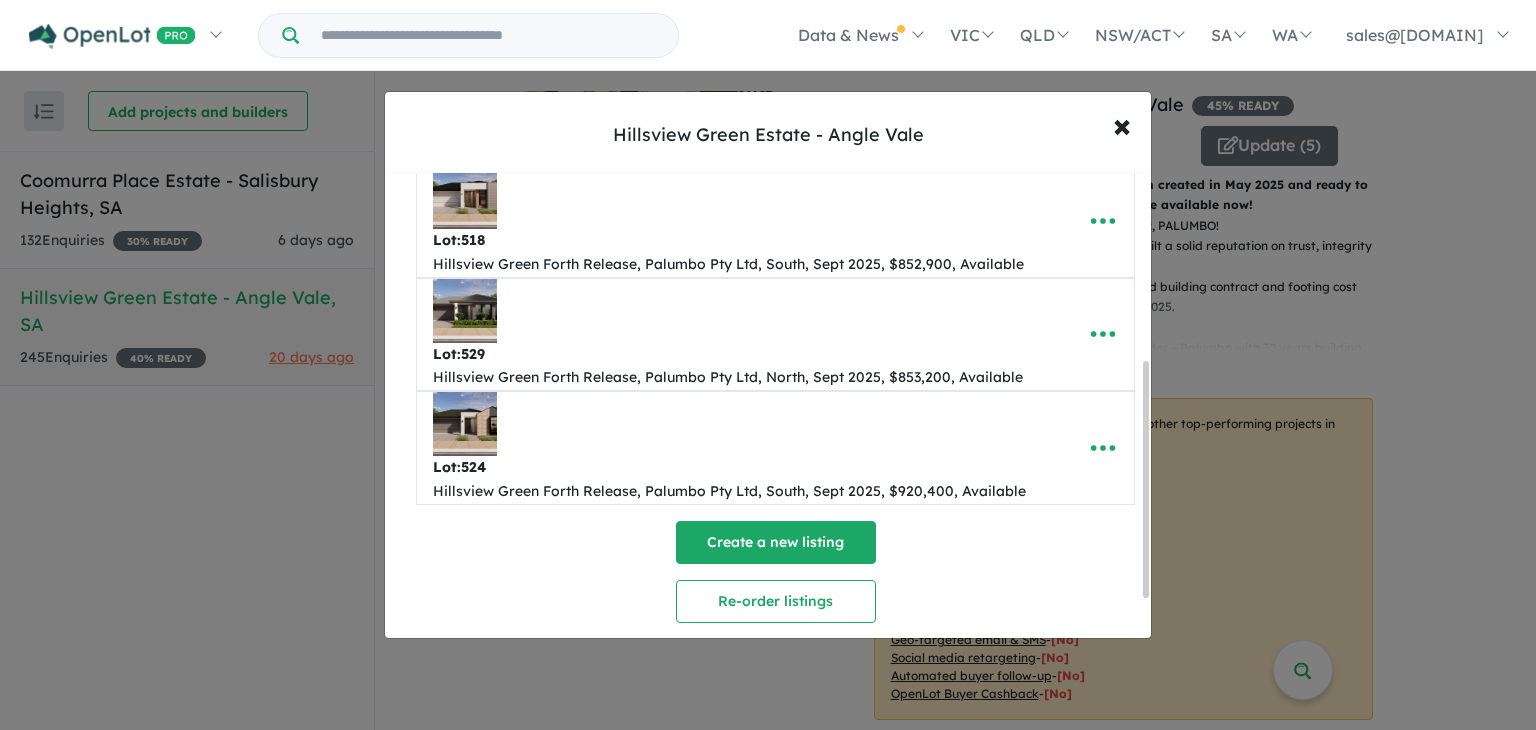click on "Create a new listing" at bounding box center (776, 542) 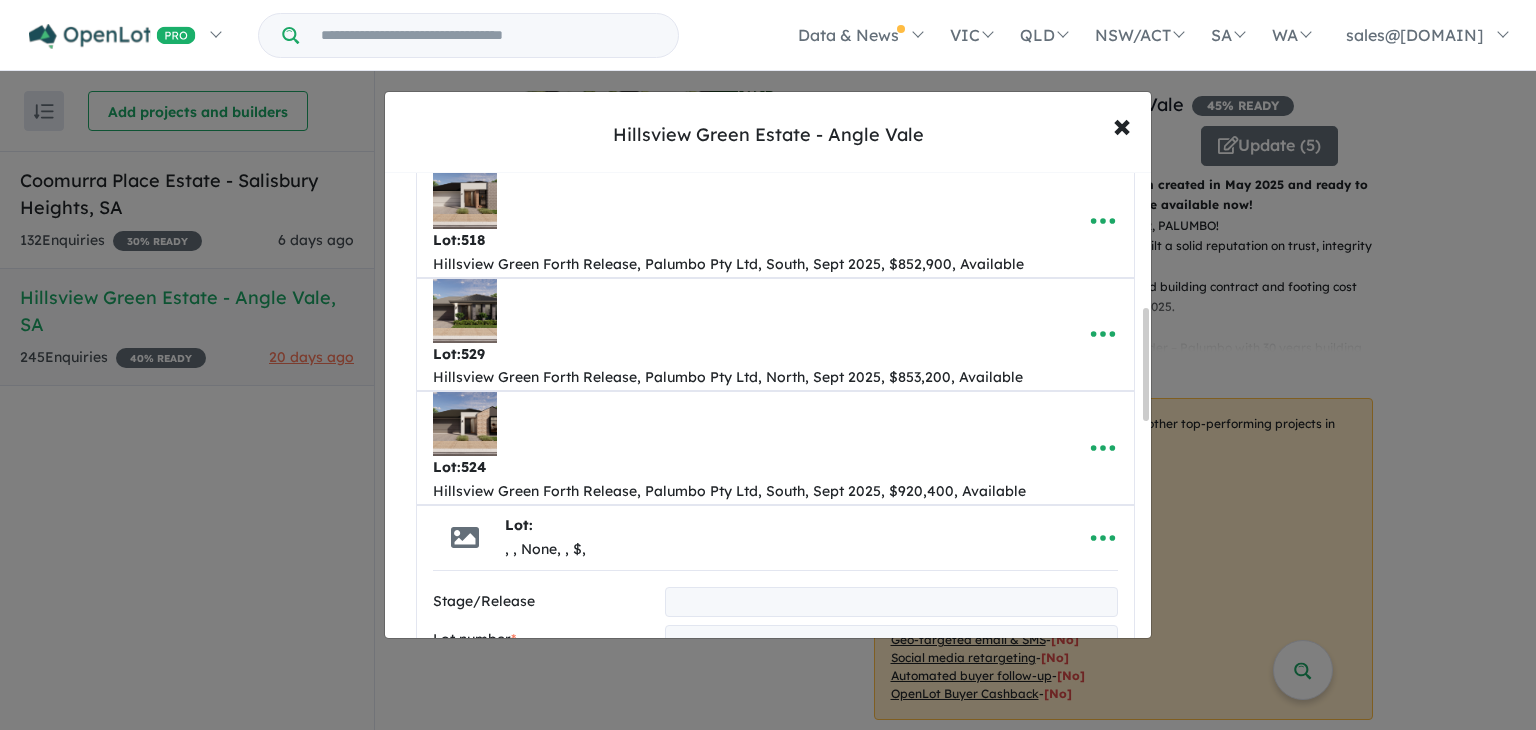 scroll, scrollTop: 560, scrollLeft: 0, axis: vertical 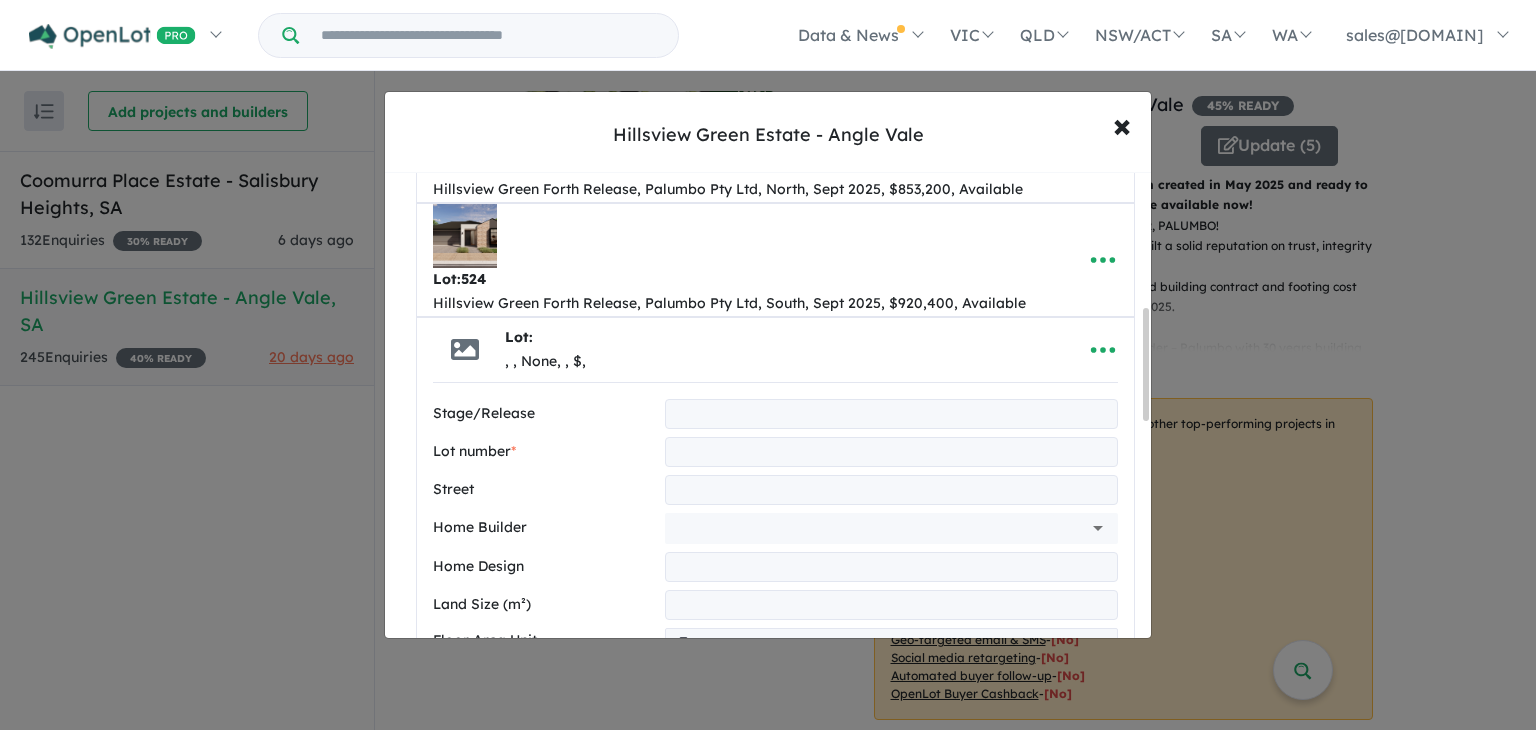 click at bounding box center (891, 414) 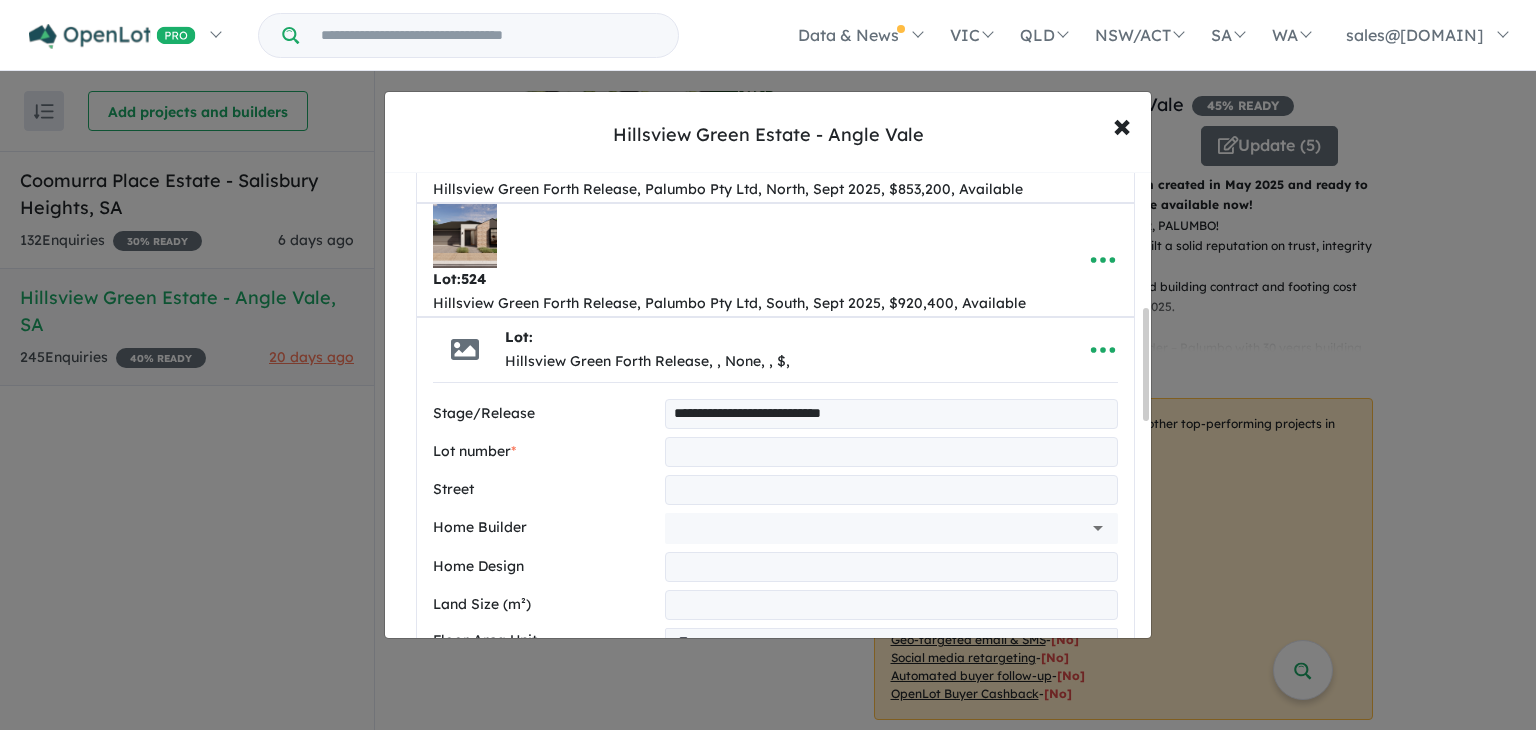 click at bounding box center (891, 452) 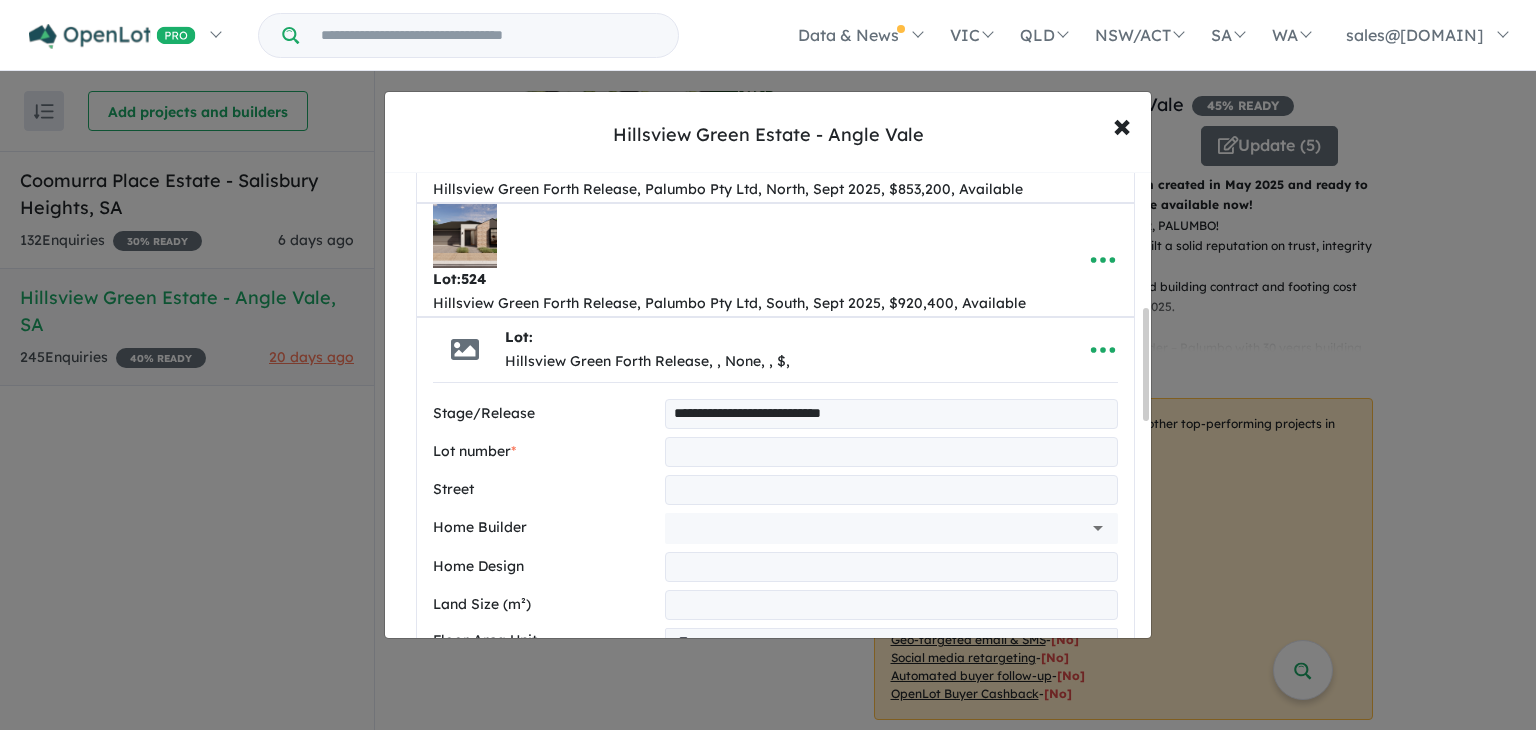click at bounding box center (891, 452) 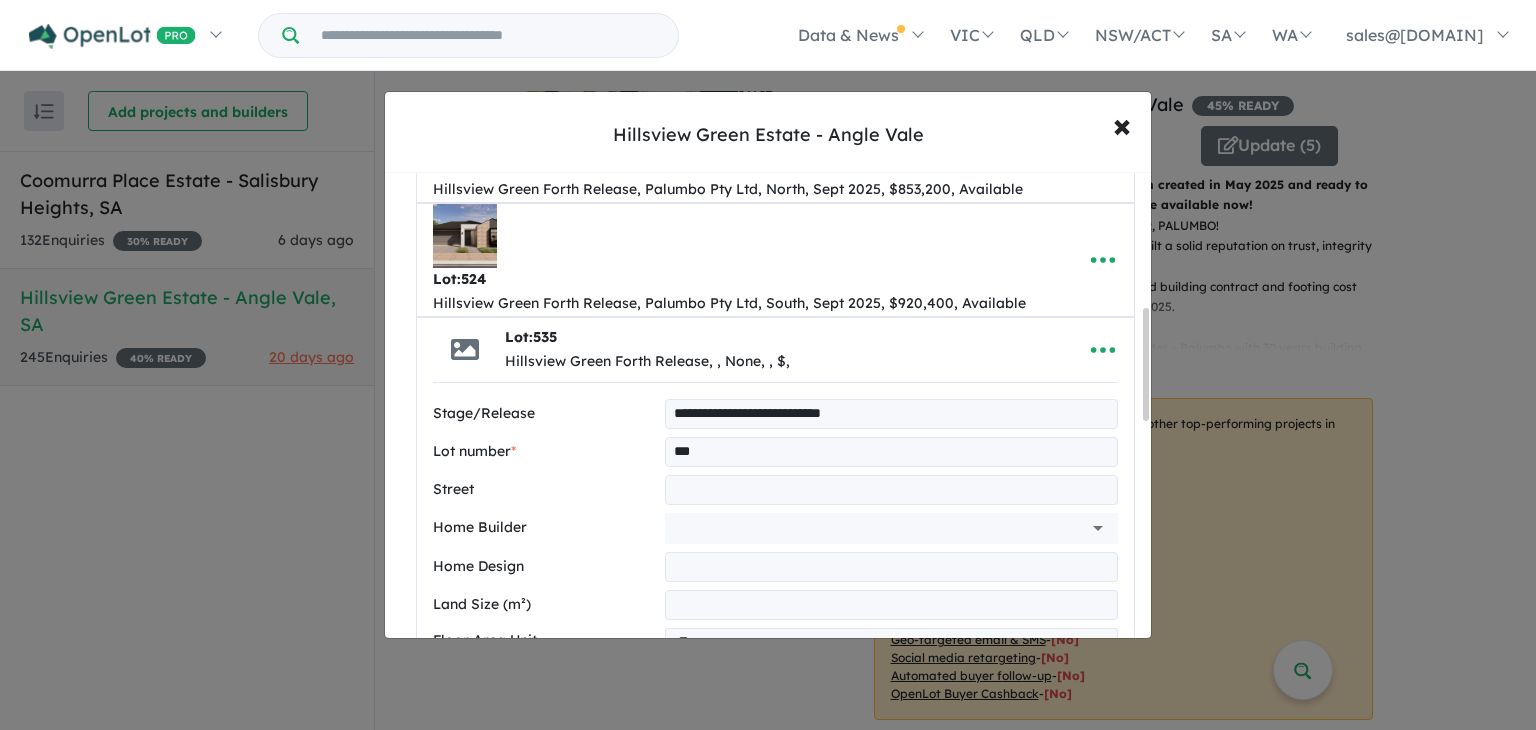 type on "***" 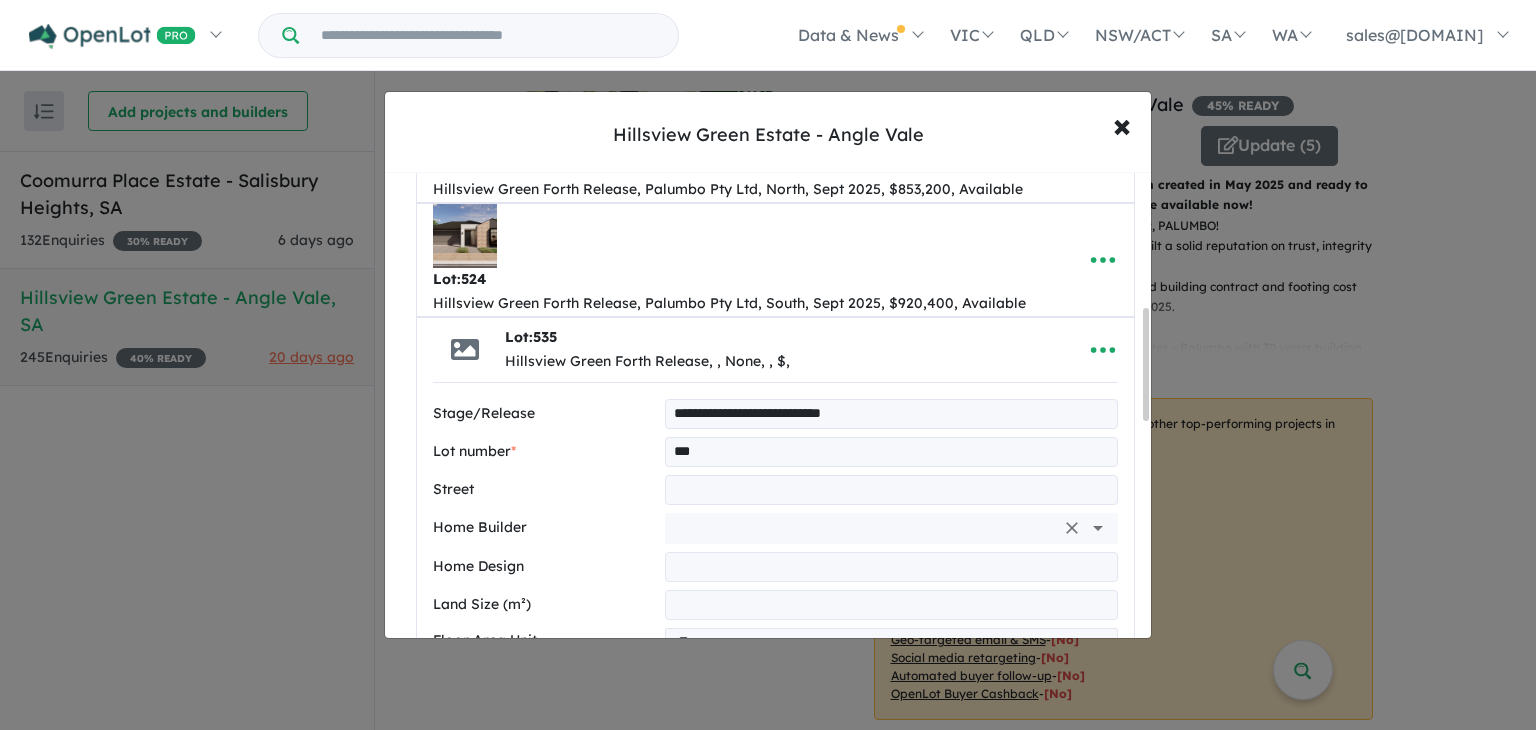 type on "**********" 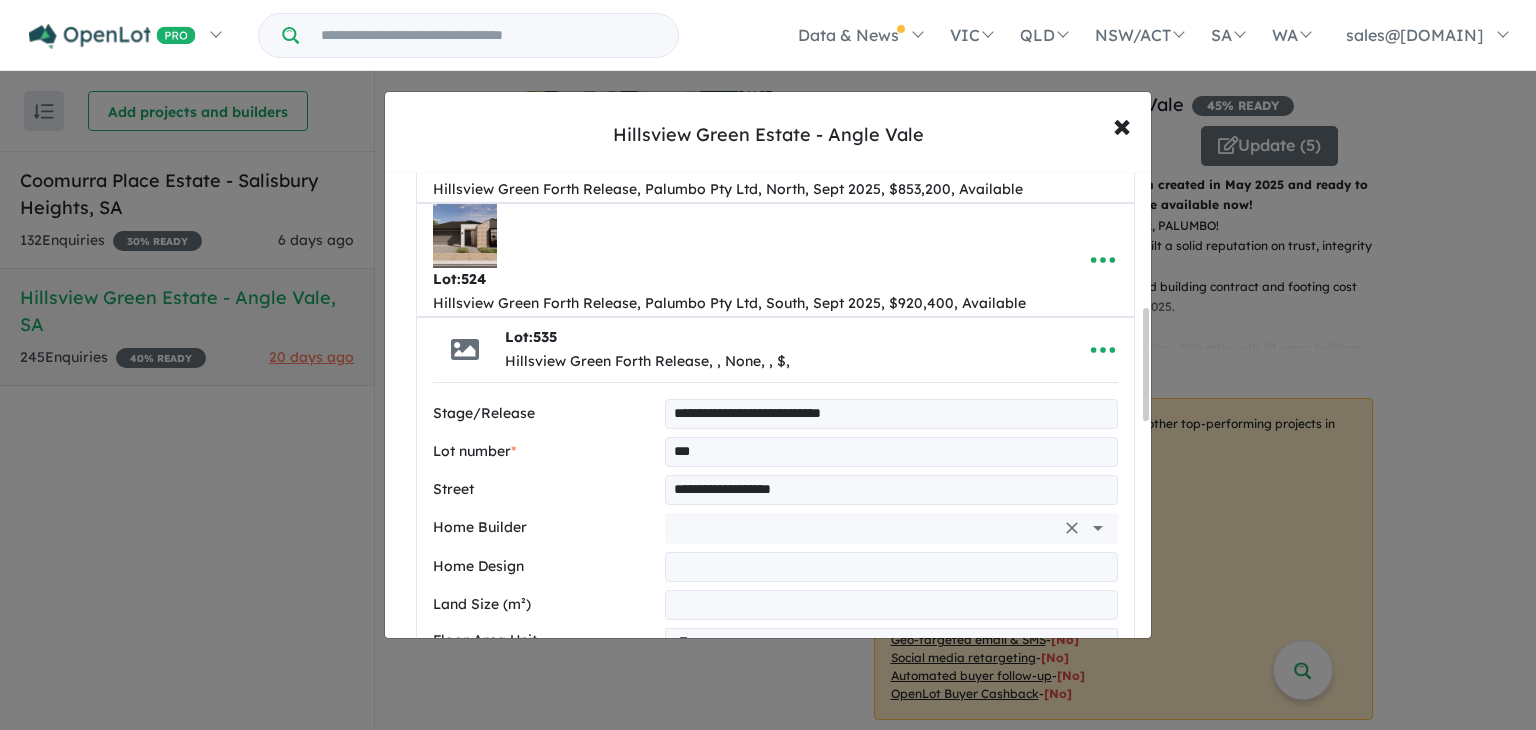 click at bounding box center (863, 528) 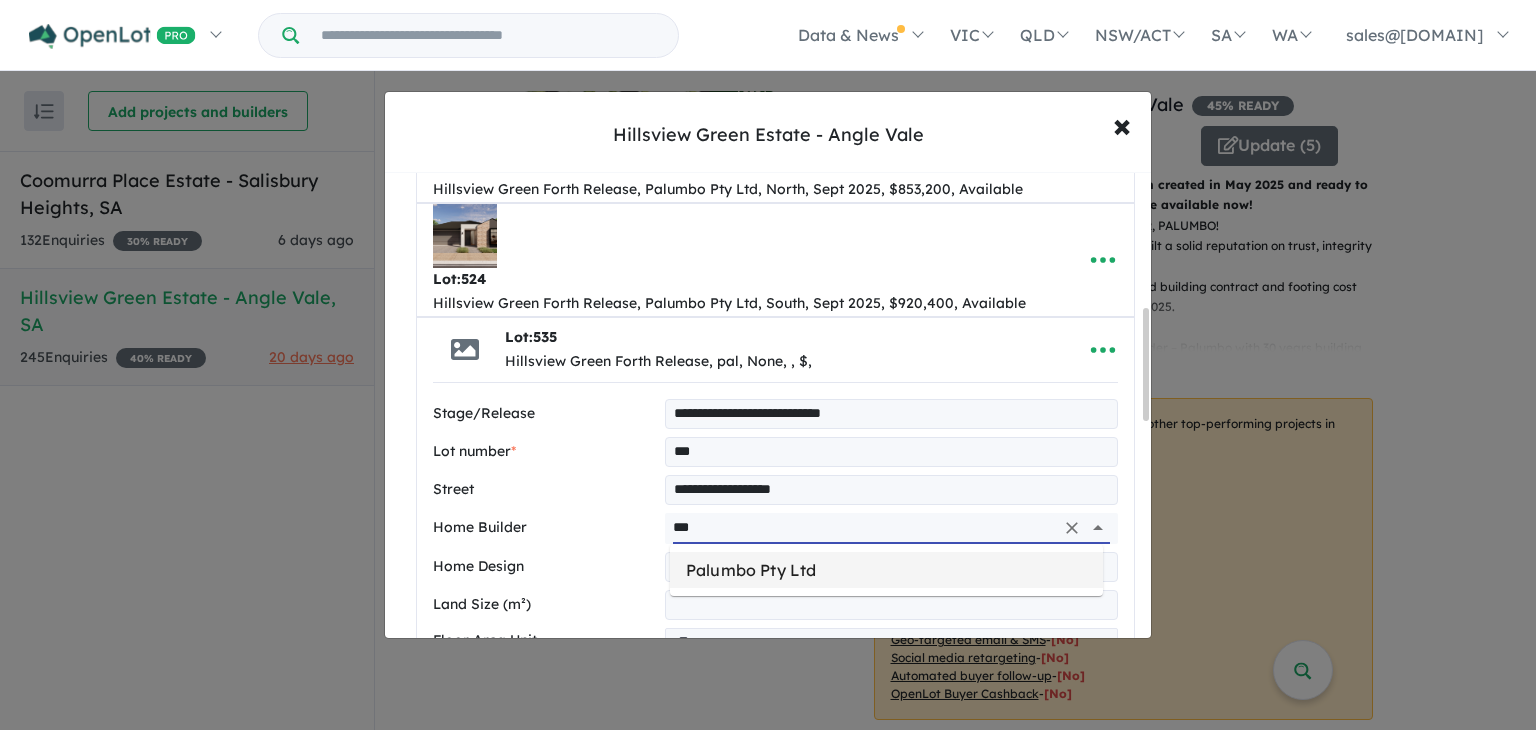 click on "Palumbo Pty Ltd" at bounding box center [886, 570] 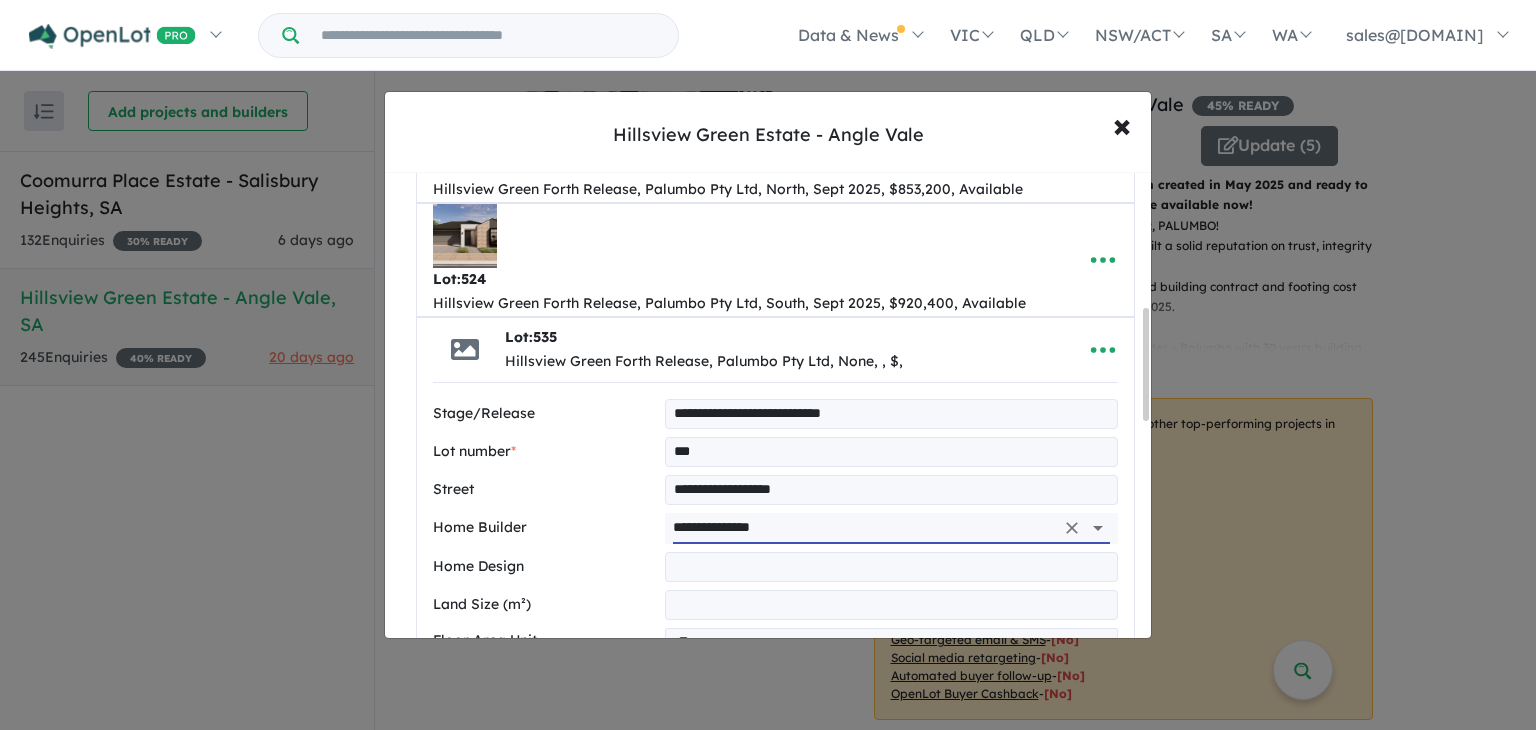 type on "**********" 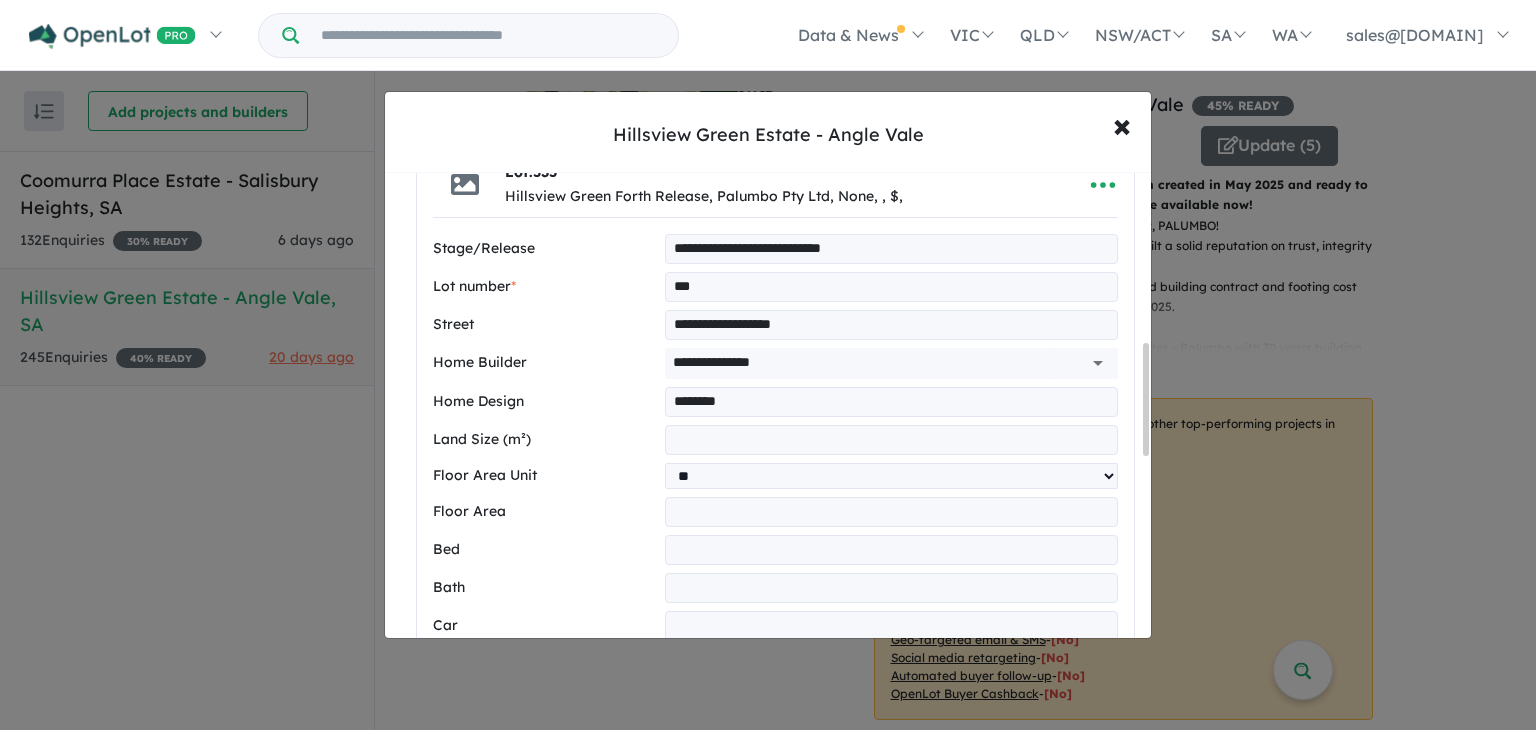scroll, scrollTop: 759, scrollLeft: 0, axis: vertical 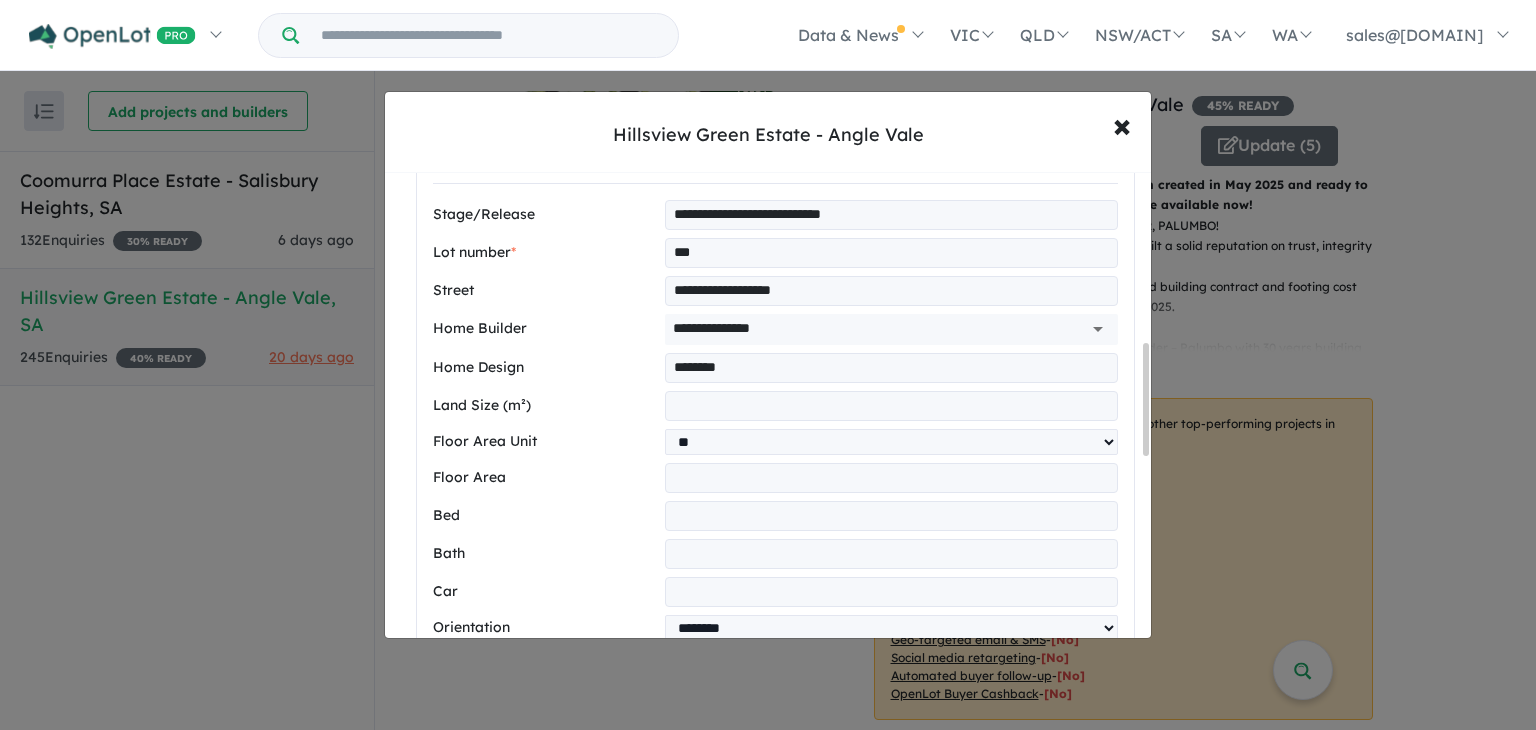 drag, startPoint x: 1146, startPoint y: 375, endPoint x: 1142, endPoint y: 422, distance: 47.169907 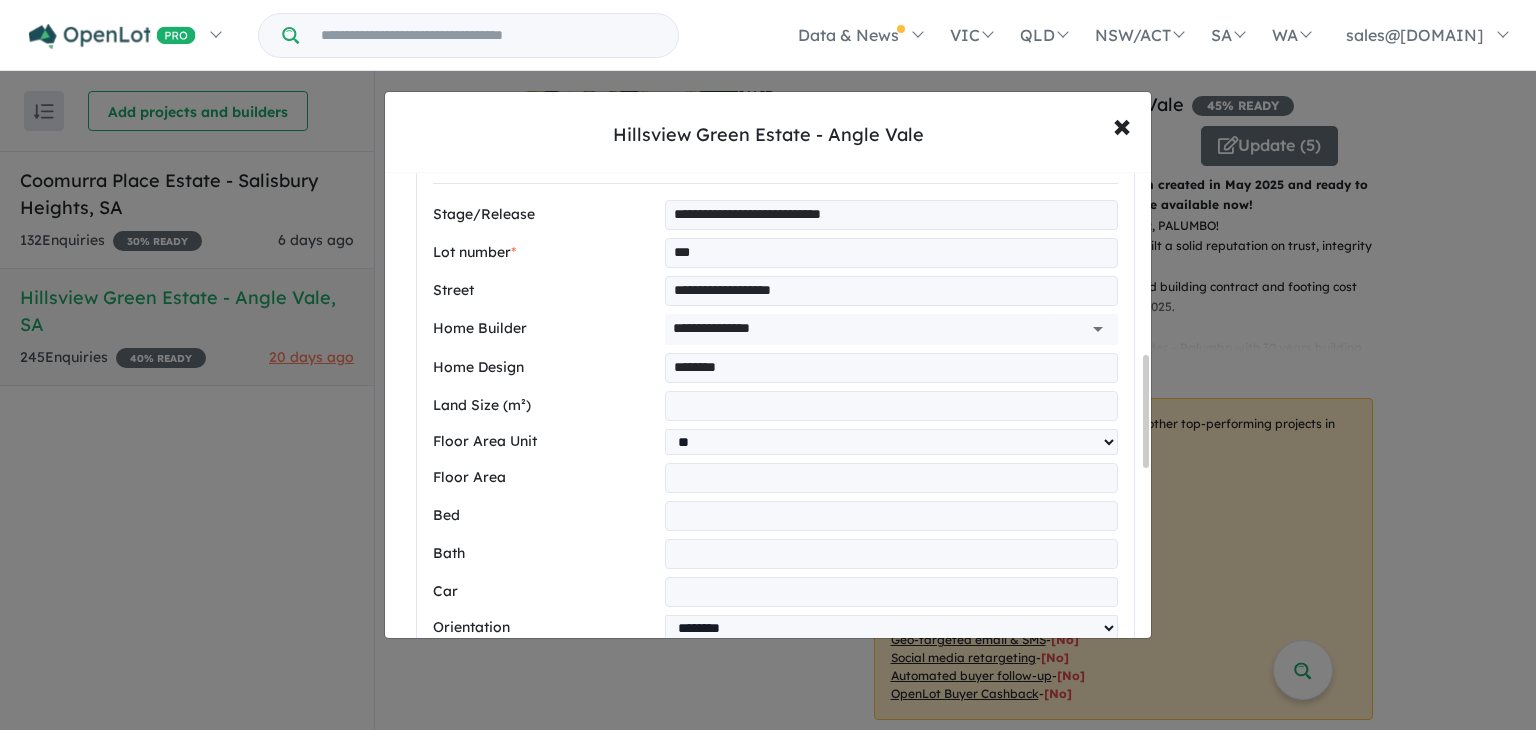 type on "********" 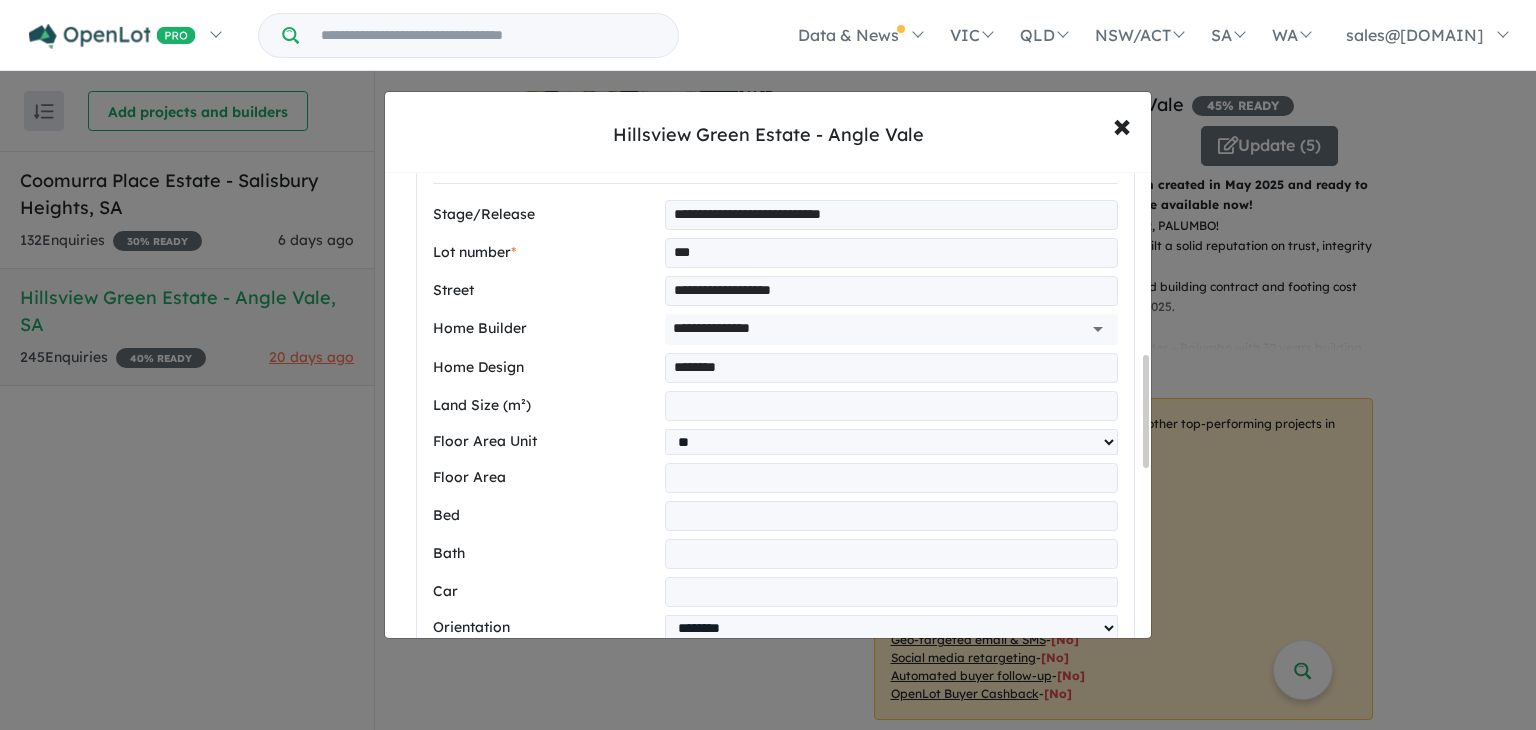 click at bounding box center [891, 406] 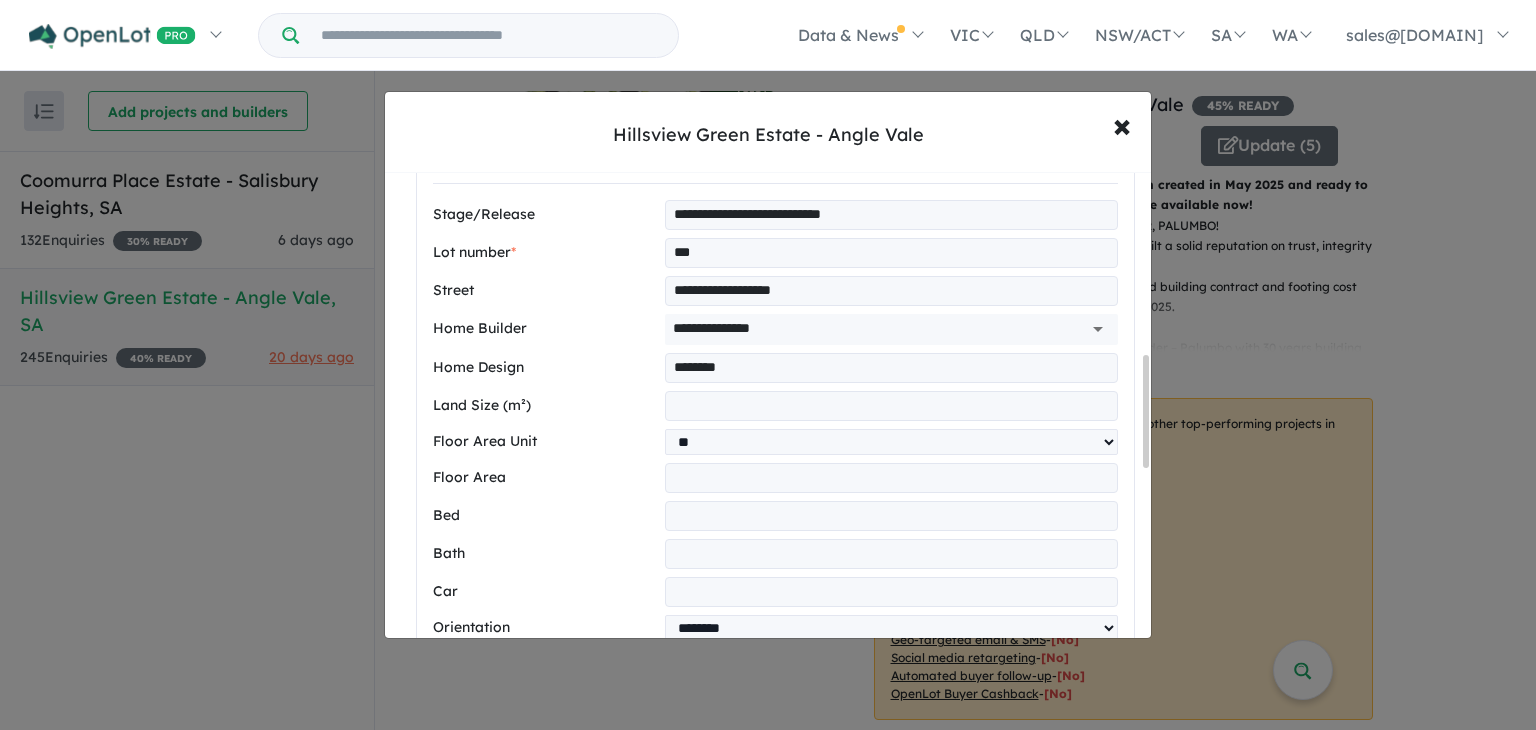type on "***" 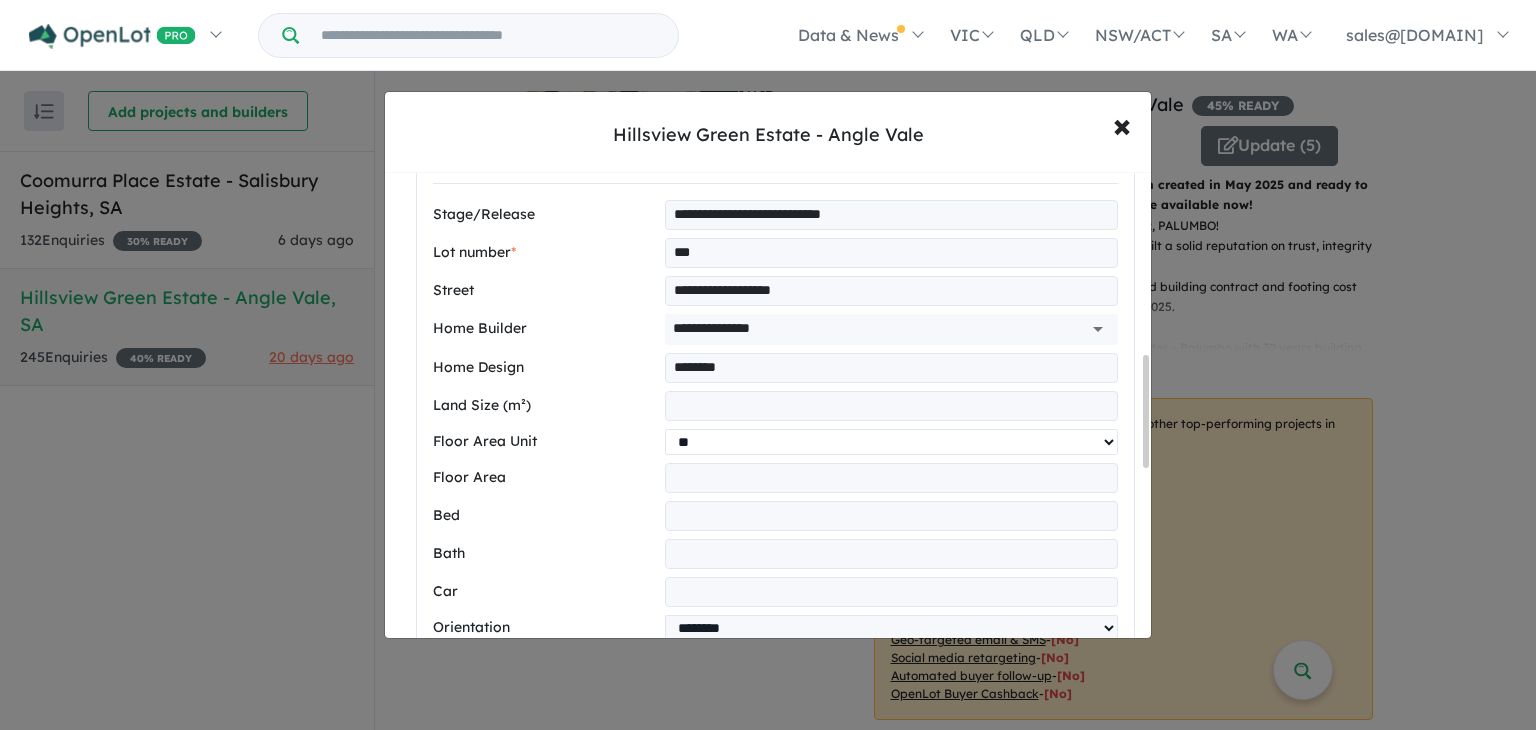 click on "** **" at bounding box center (891, 442) 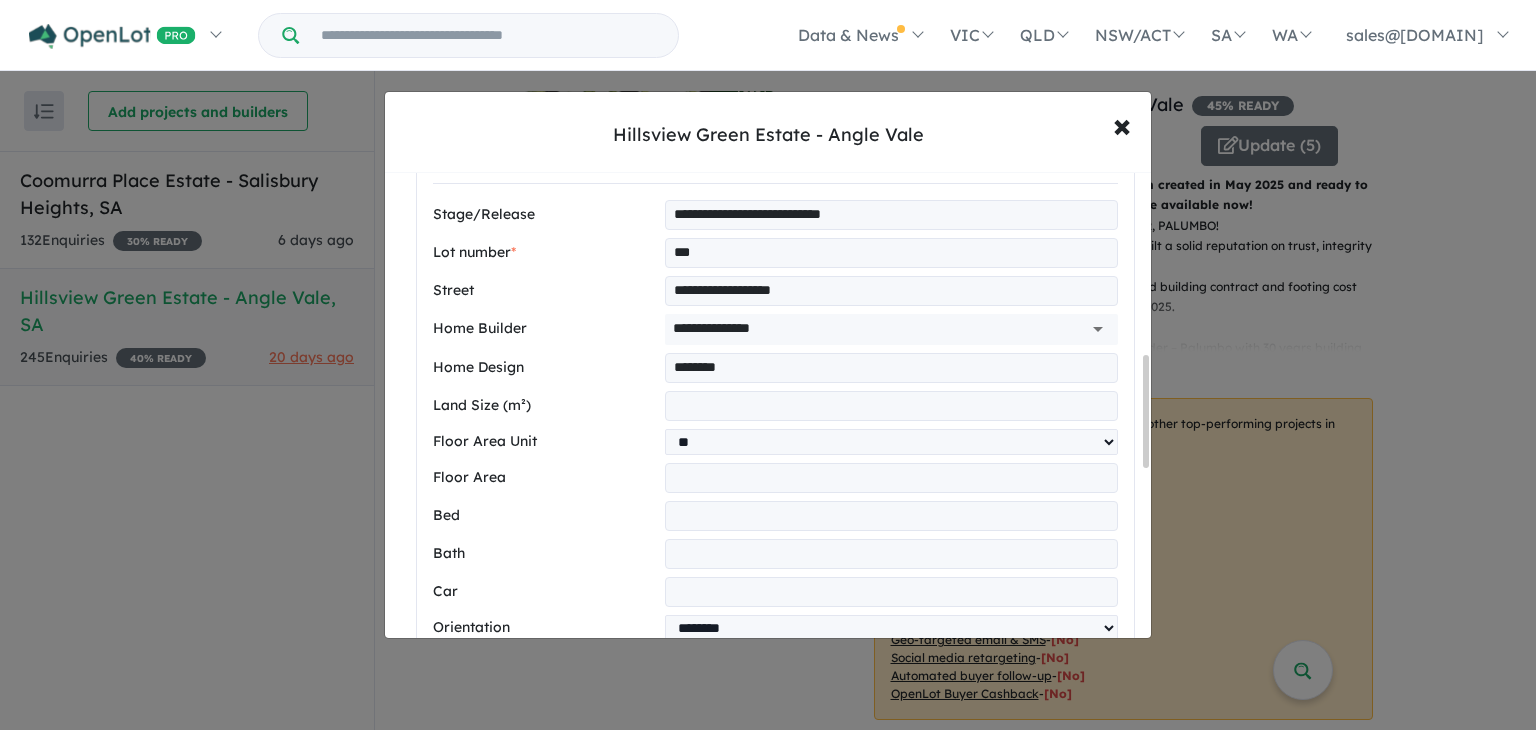 click at bounding box center [891, 478] 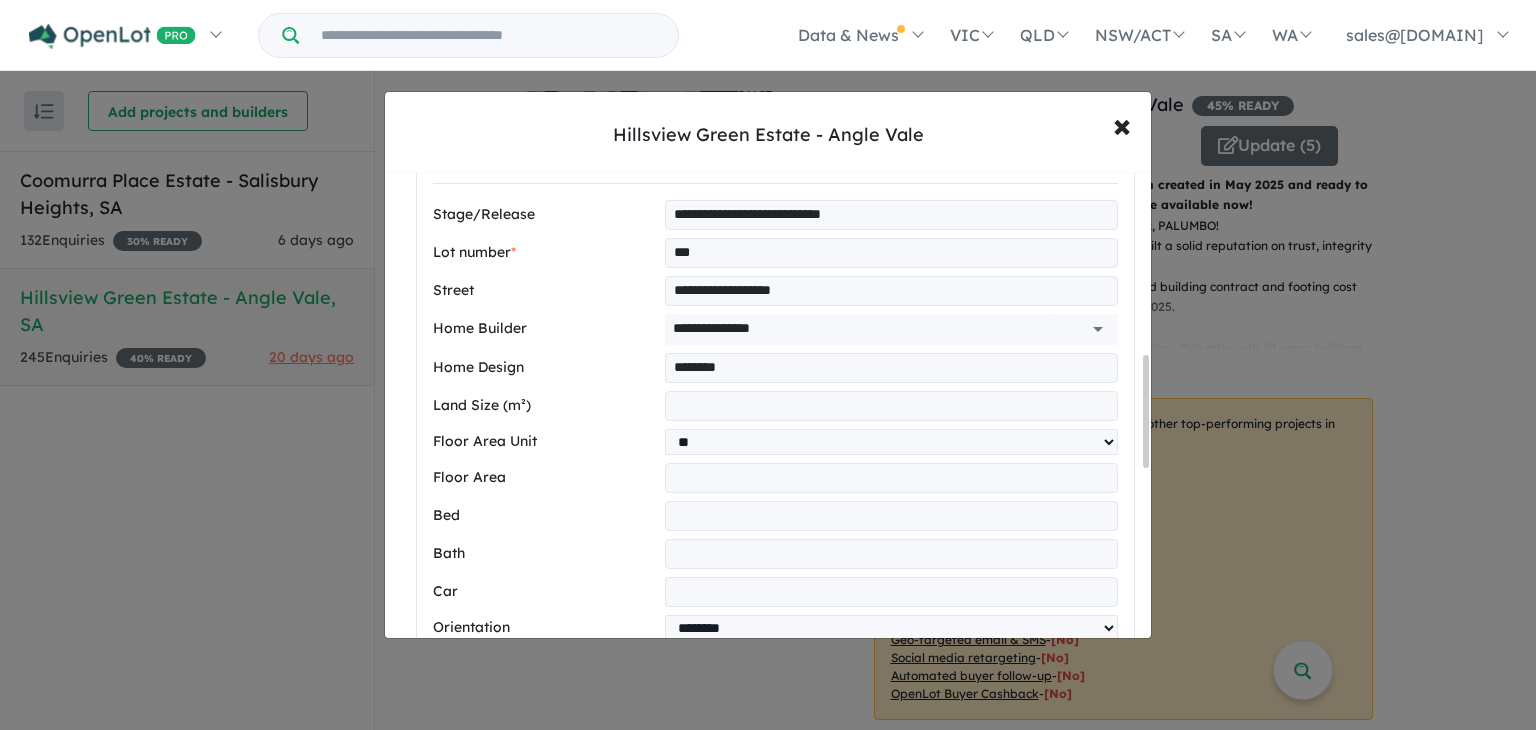 click at bounding box center [891, 516] 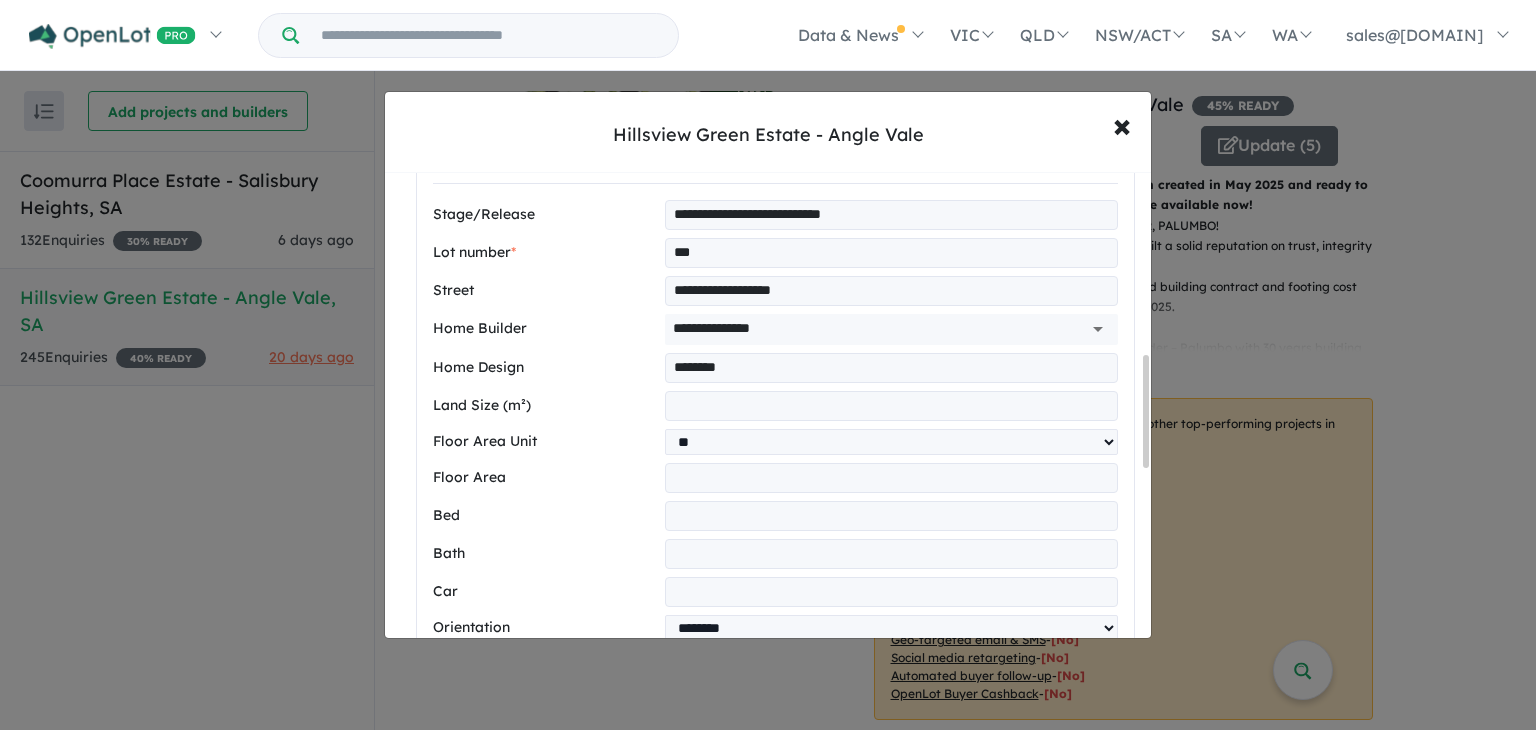 type on "*" 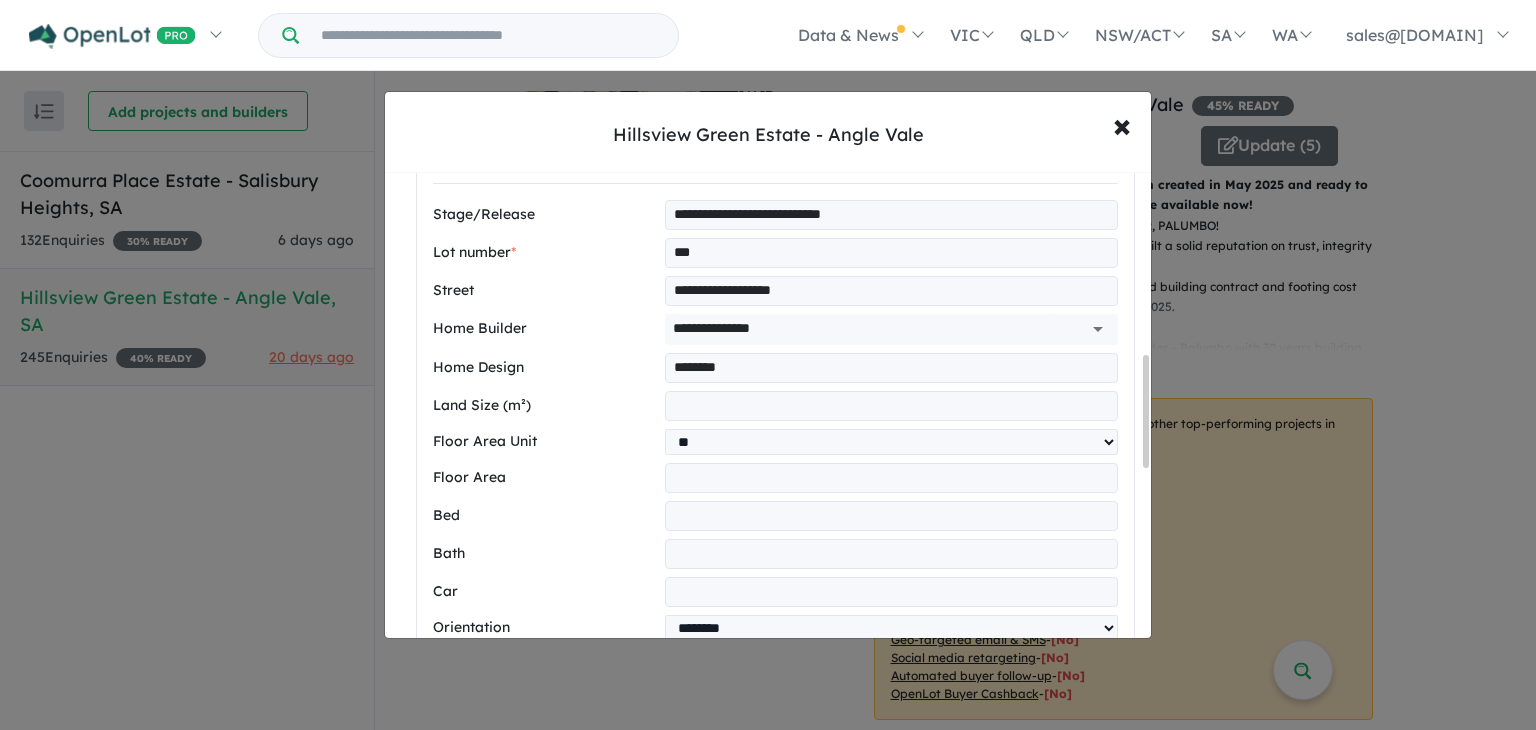 click at bounding box center (891, 554) 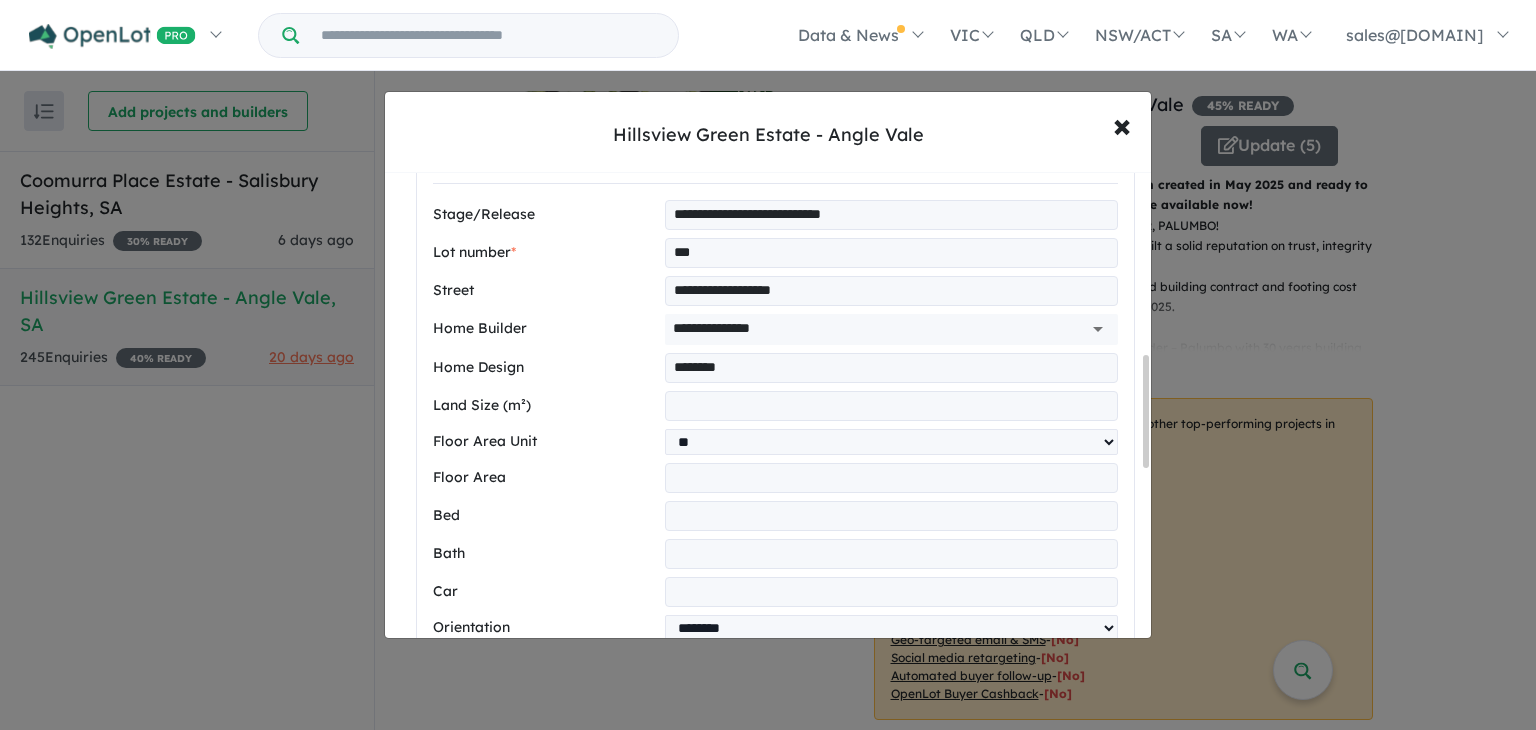 type on "*" 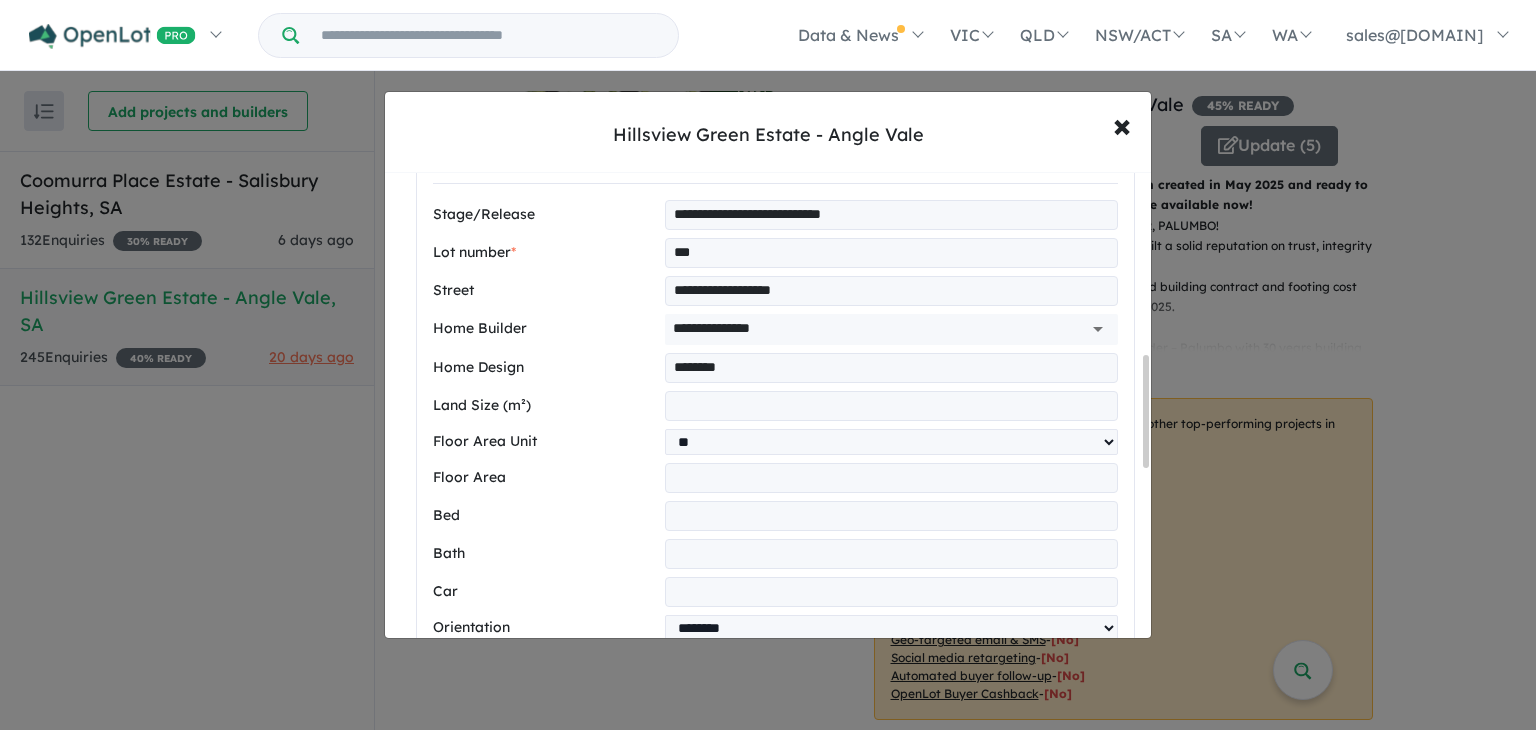 click at bounding box center (891, 592) 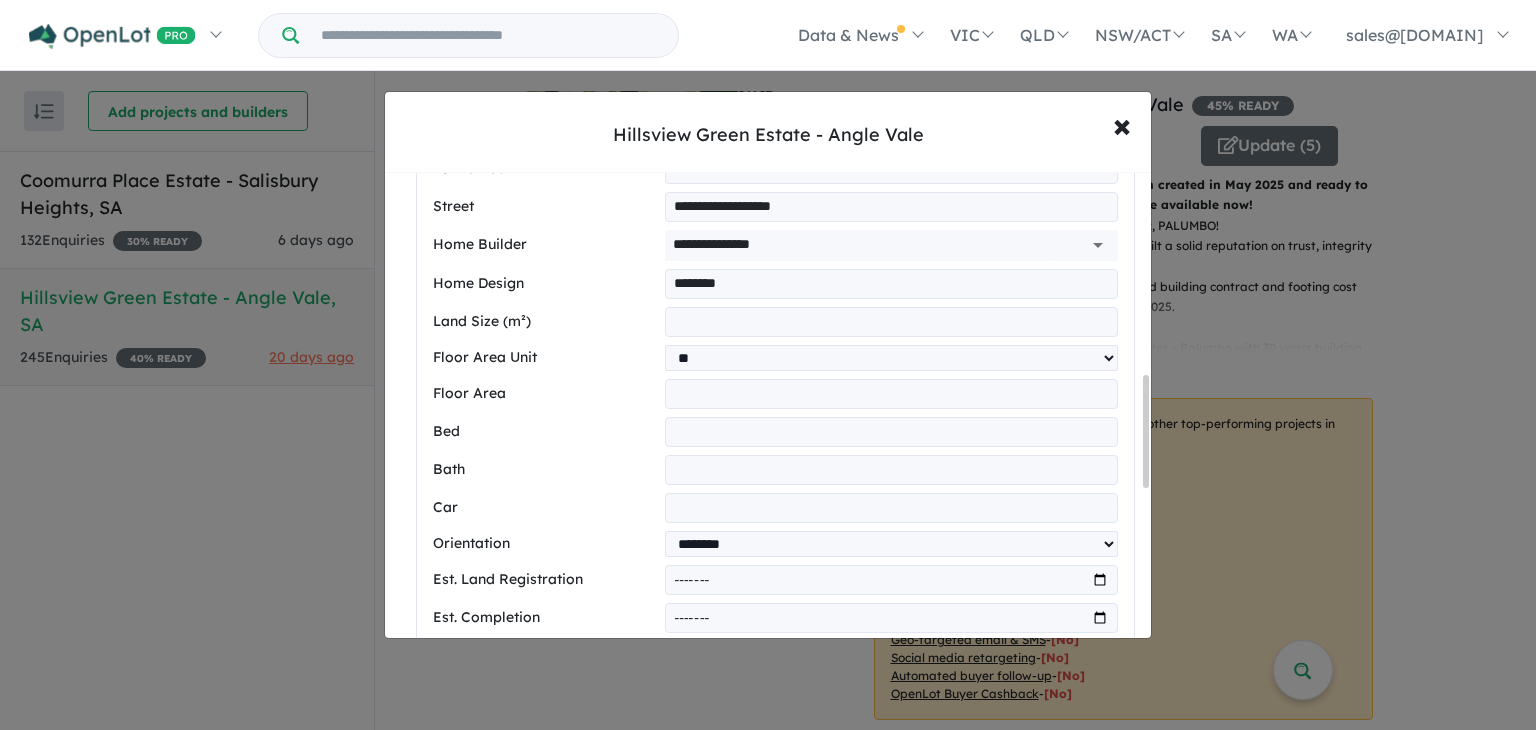 scroll, scrollTop: 894, scrollLeft: 0, axis: vertical 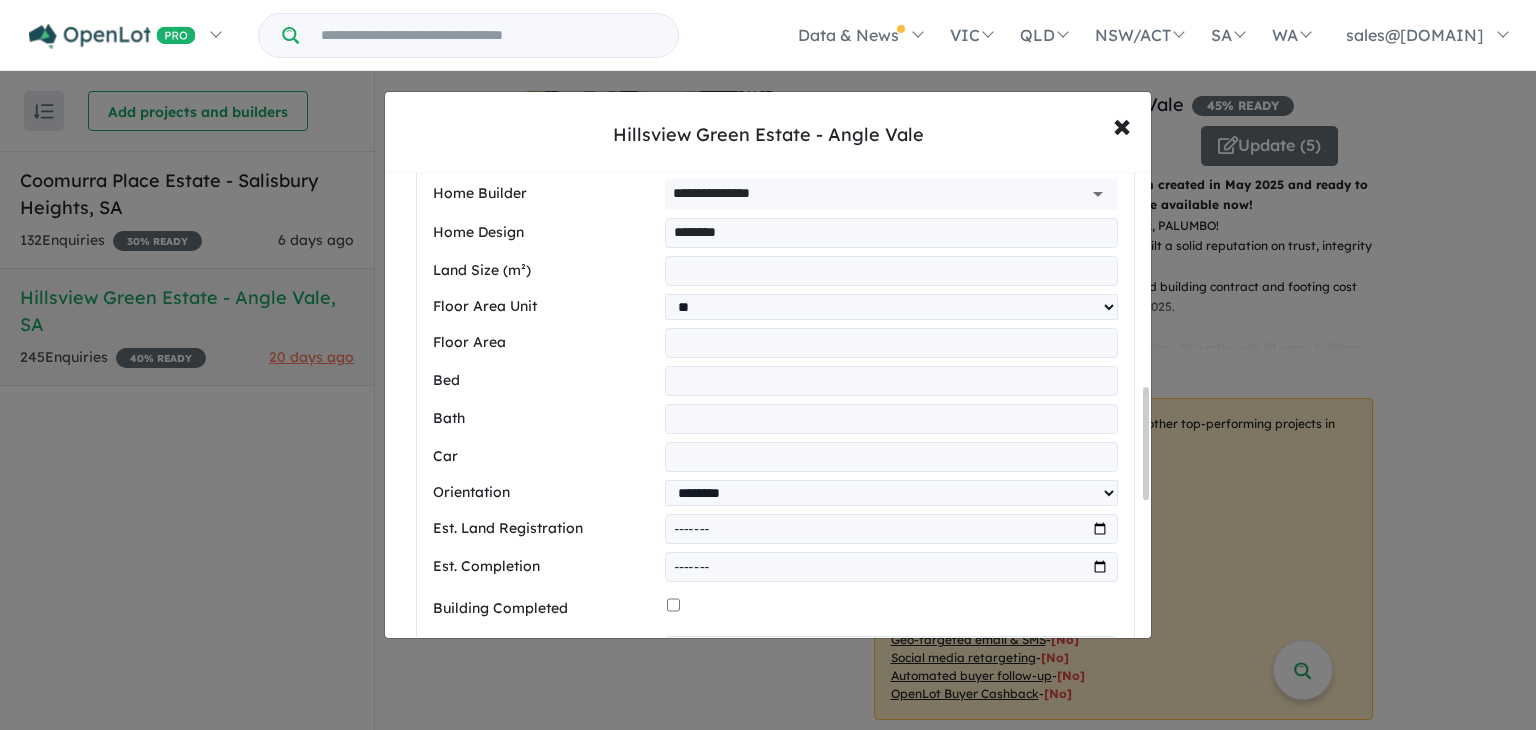 drag, startPoint x: 1148, startPoint y: 425, endPoint x: 1148, endPoint y: 457, distance: 32 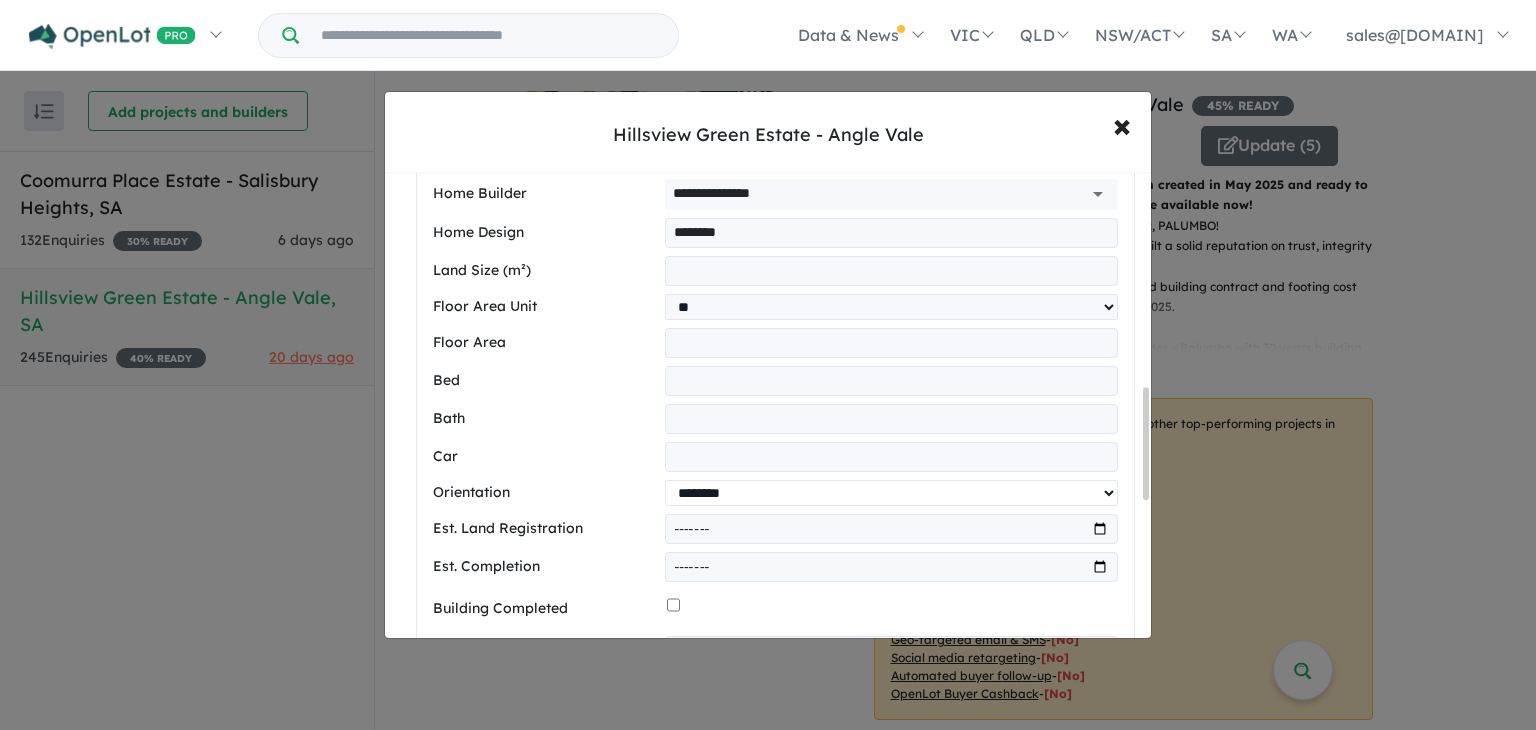 click on "**********" at bounding box center [891, 493] 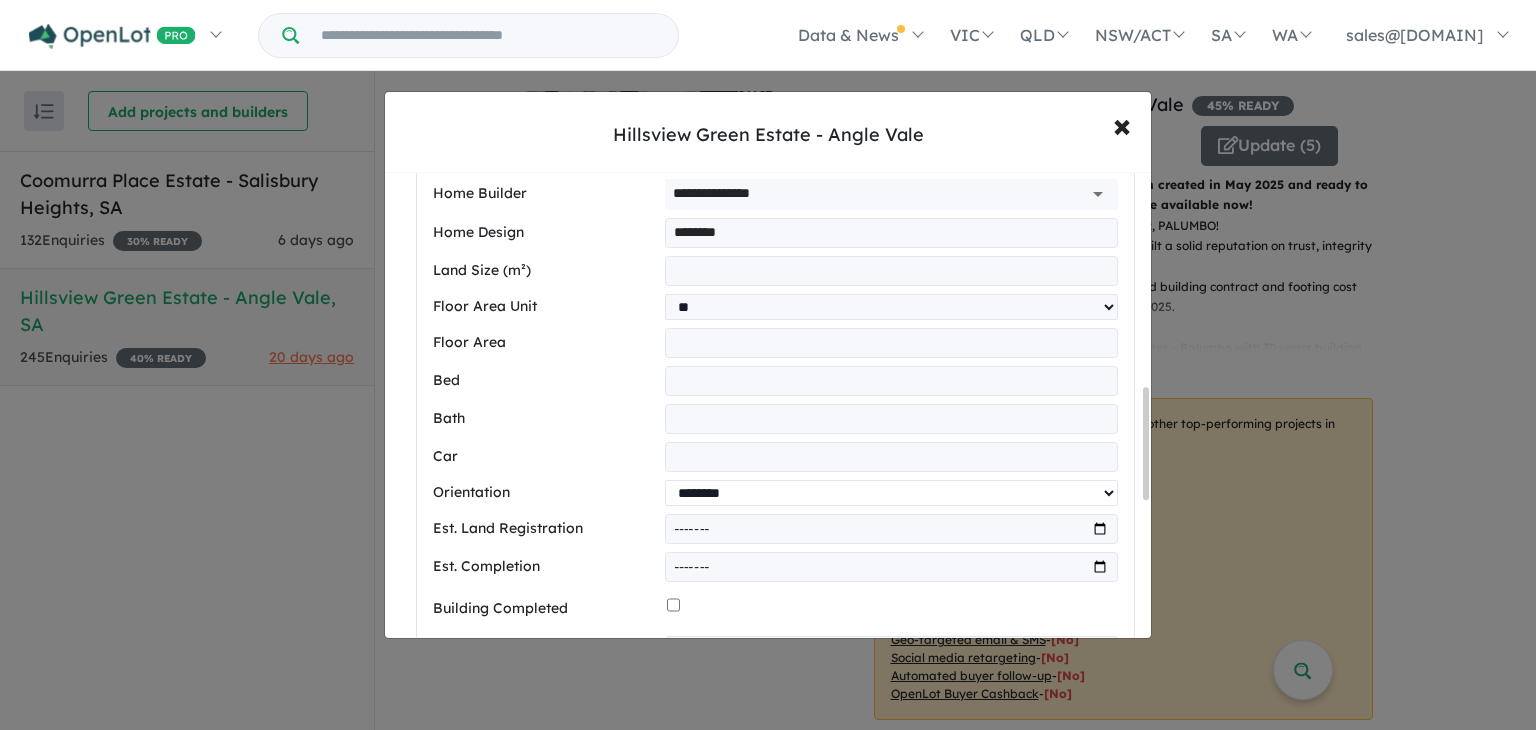 select on "*****" 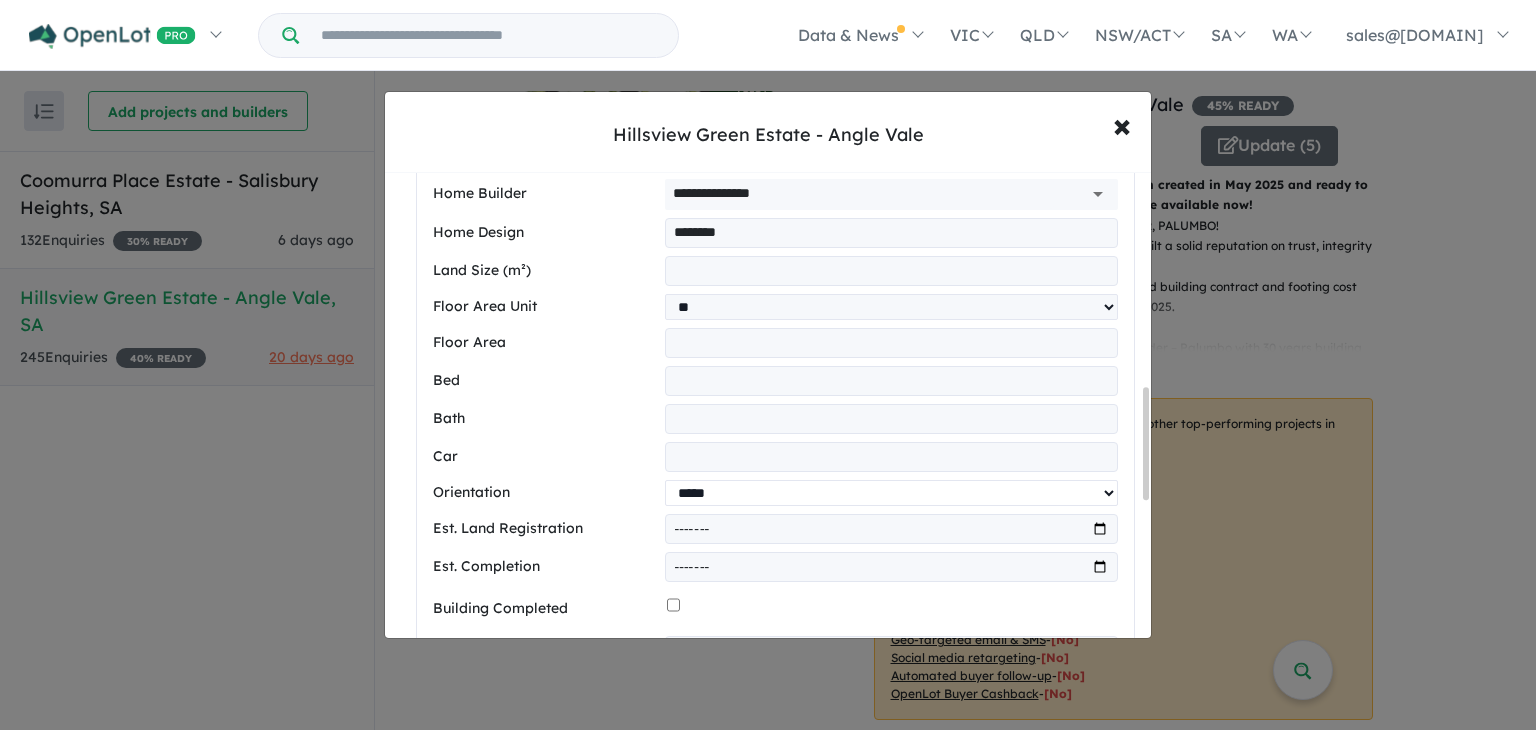 click on "**********" at bounding box center [891, 493] 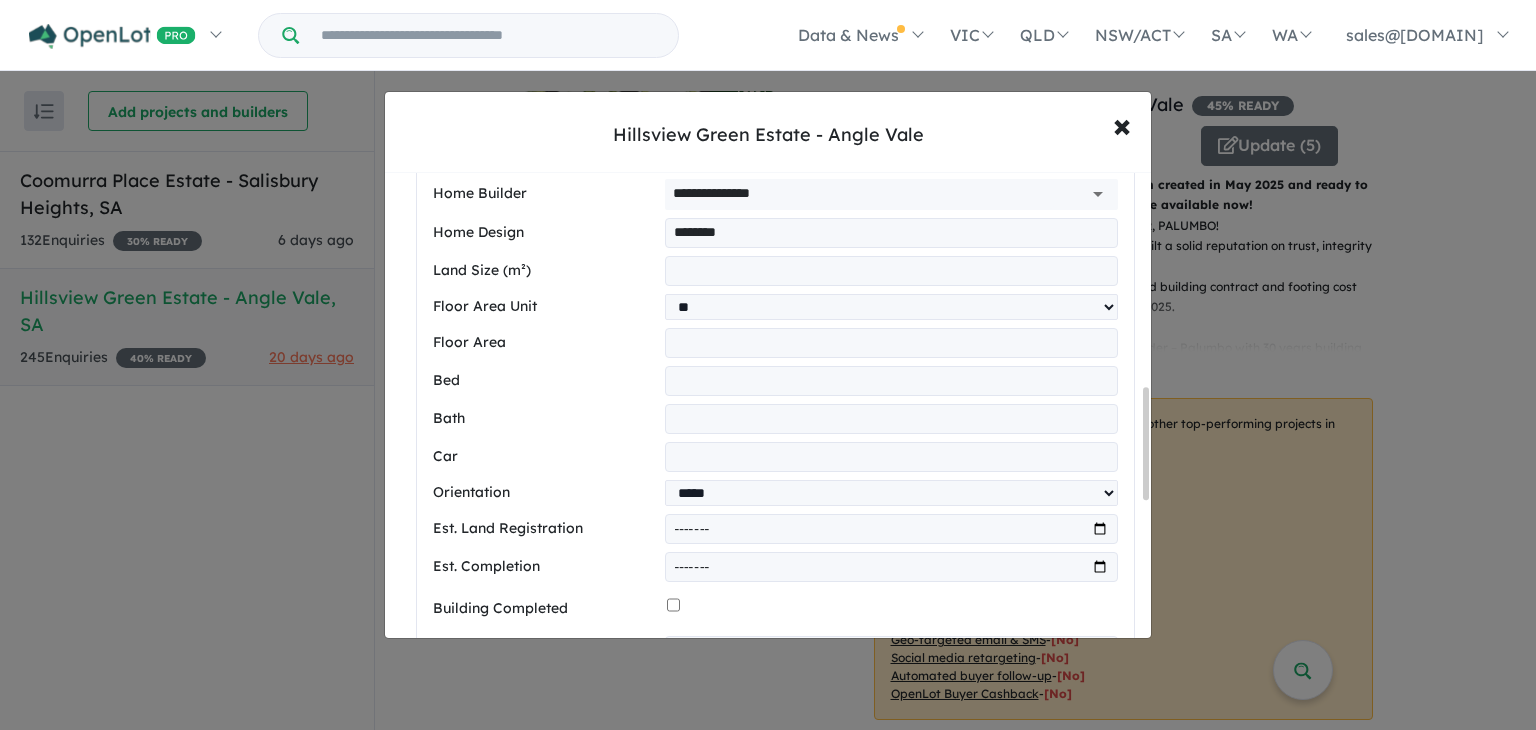 click on "Bath *" at bounding box center (775, 419) 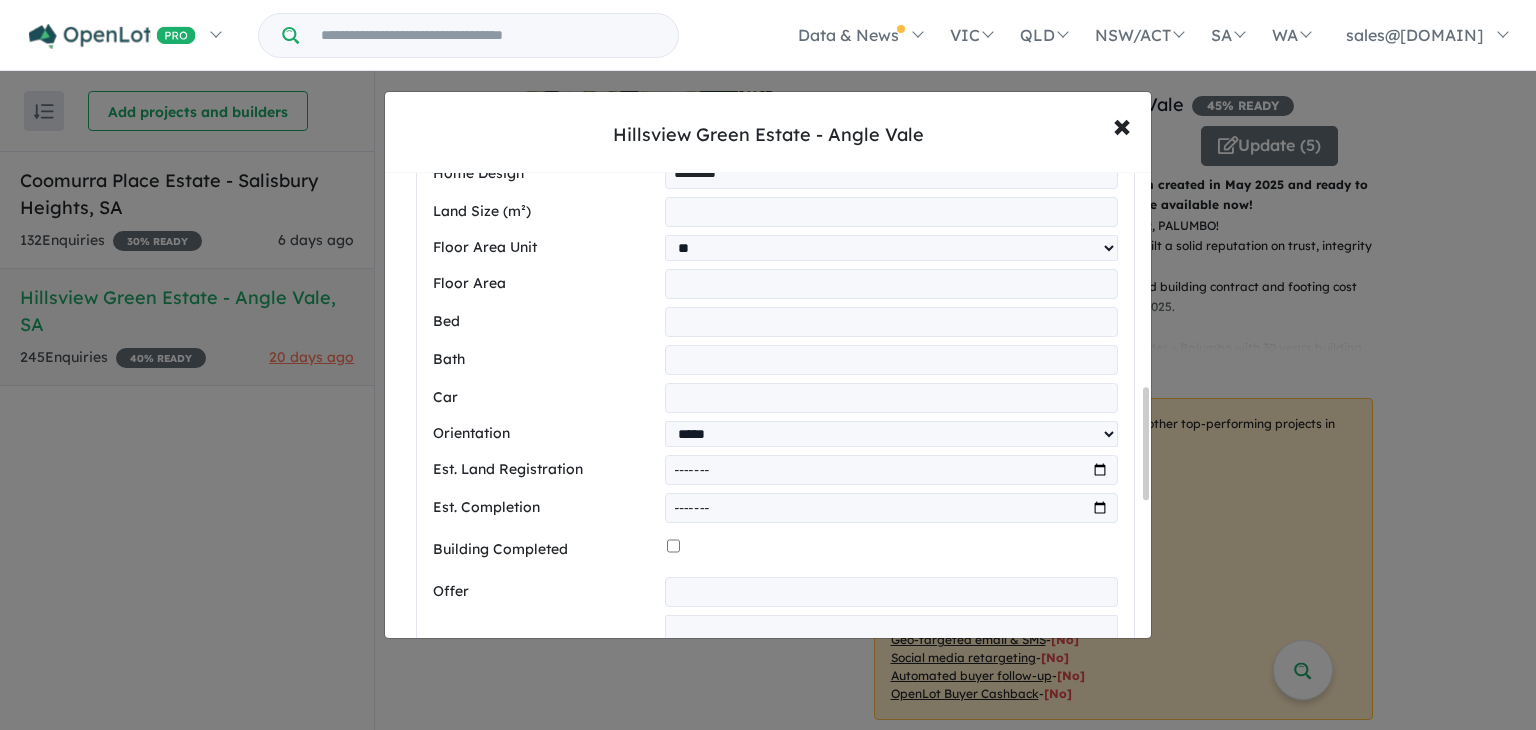 scroll, scrollTop: 966, scrollLeft: 0, axis: vertical 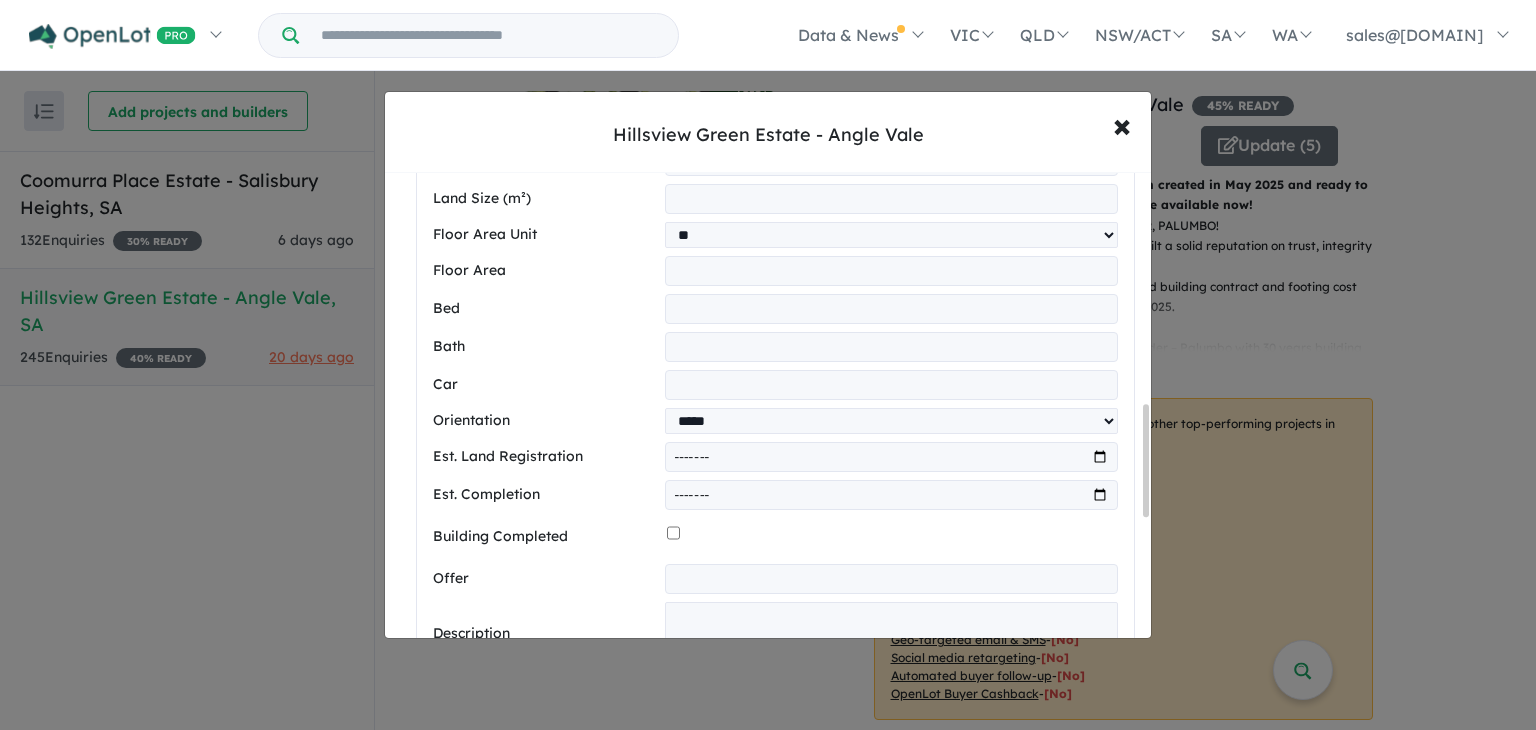 drag, startPoint x: 1145, startPoint y: 467, endPoint x: 1145, endPoint y: 484, distance: 17 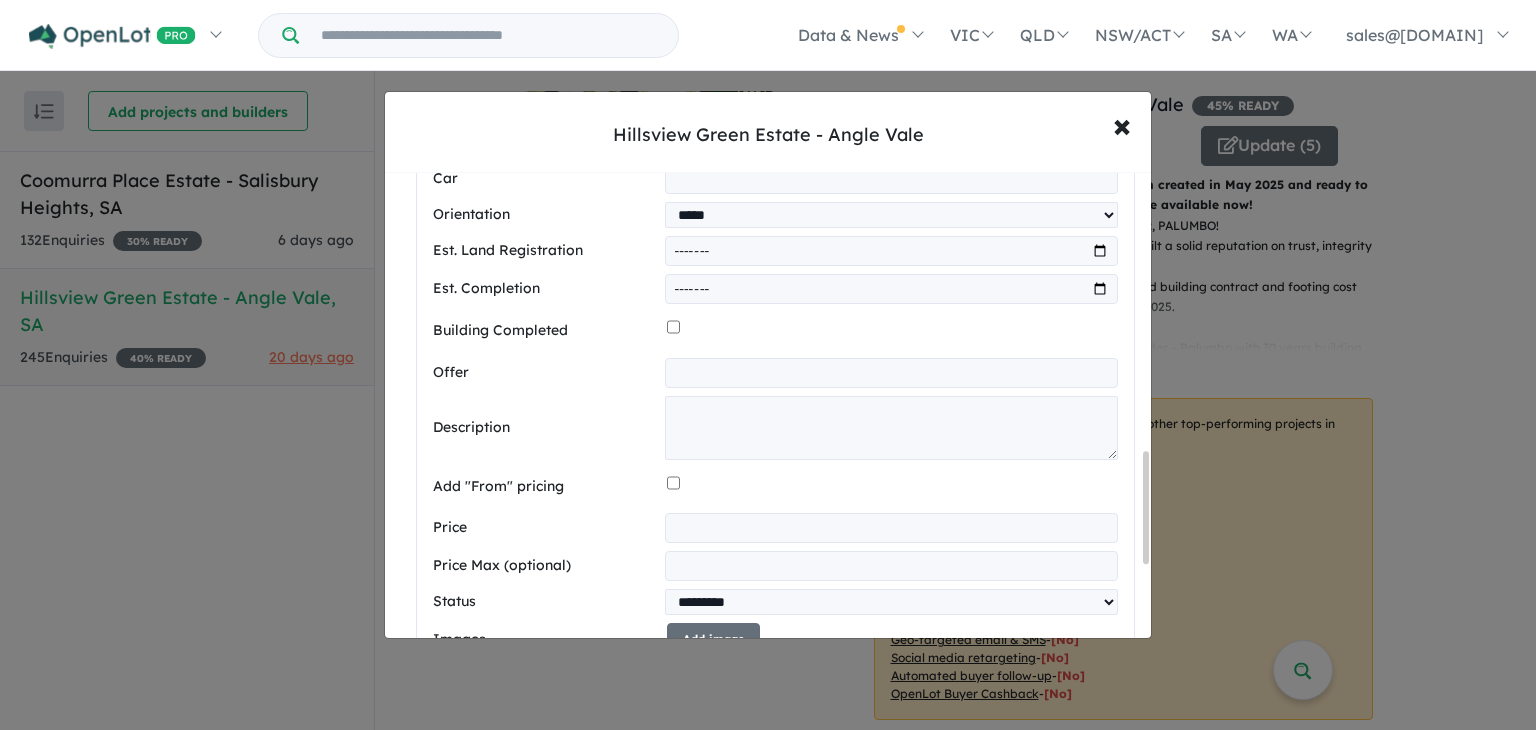 drag, startPoint x: 1146, startPoint y: 448, endPoint x: 1139, endPoint y: 495, distance: 47.518417 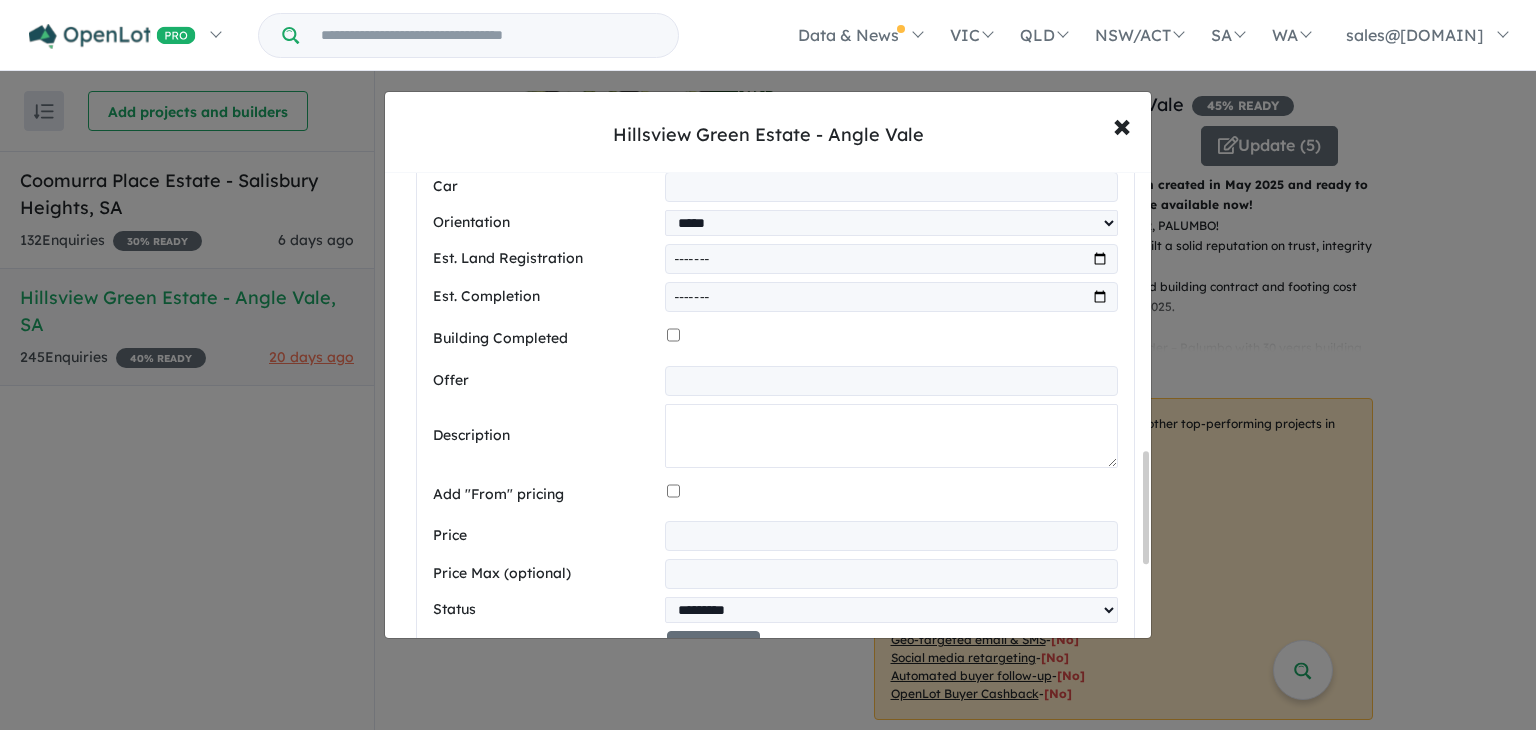 click at bounding box center (891, 436) 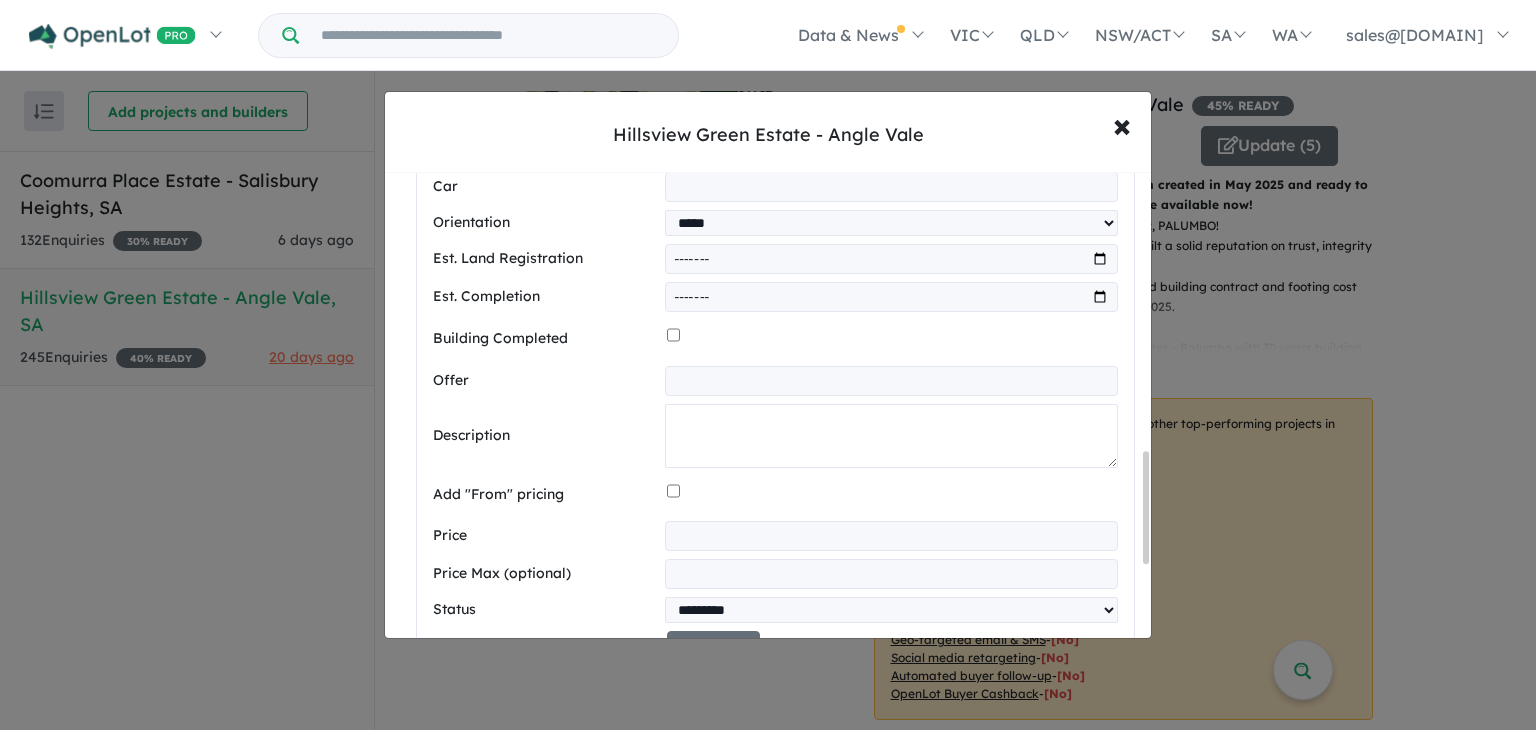 paste on "**********" 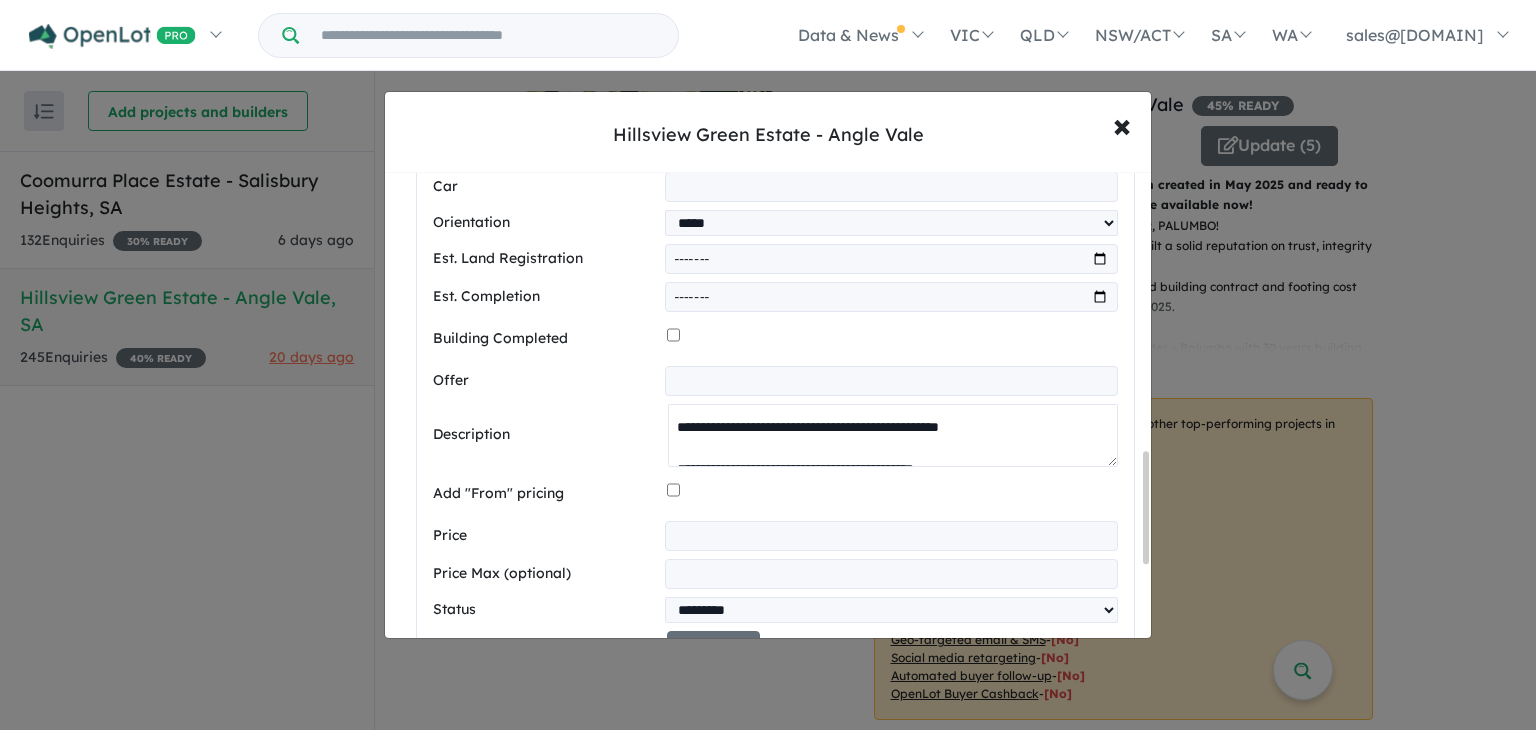 scroll, scrollTop: 0, scrollLeft: 0, axis: both 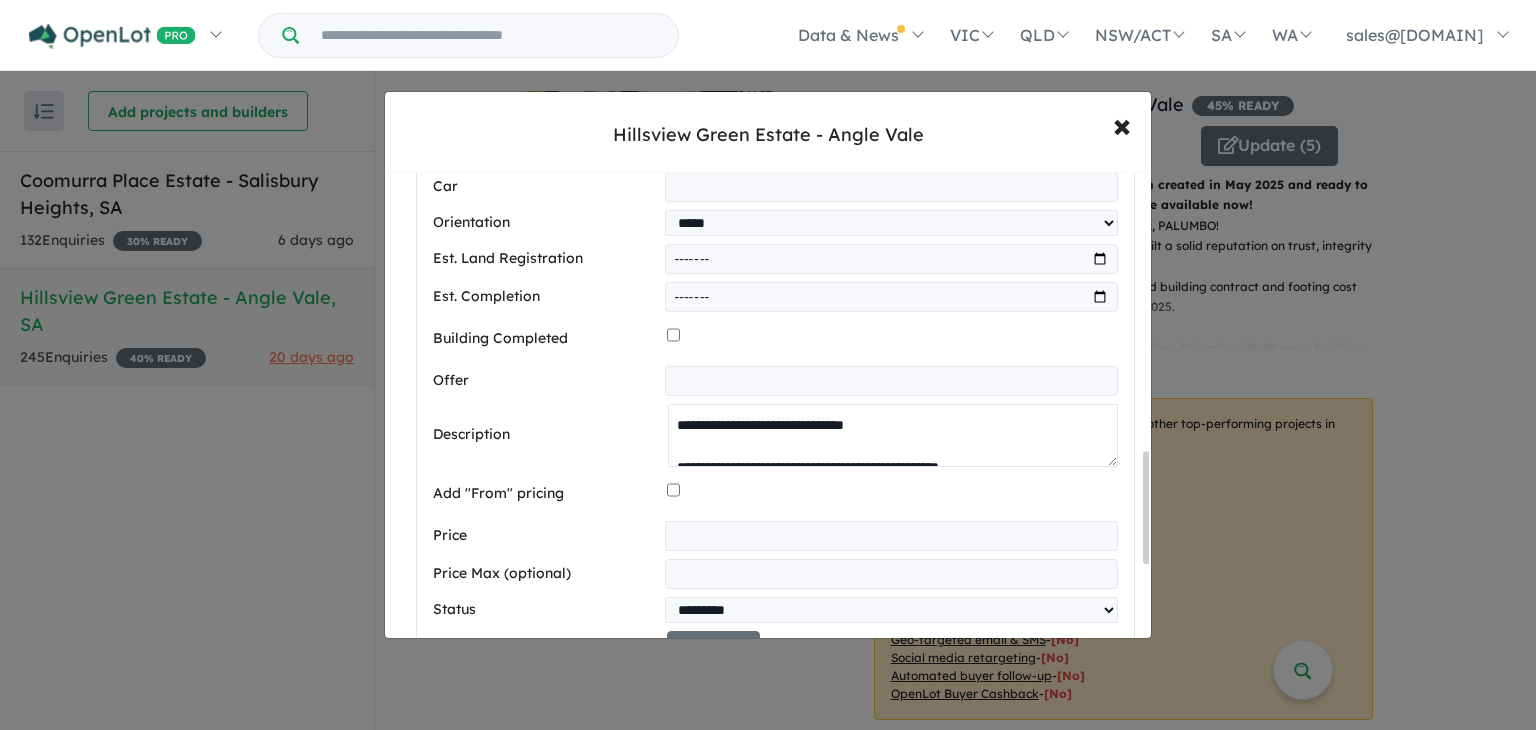 click at bounding box center (893, 436) 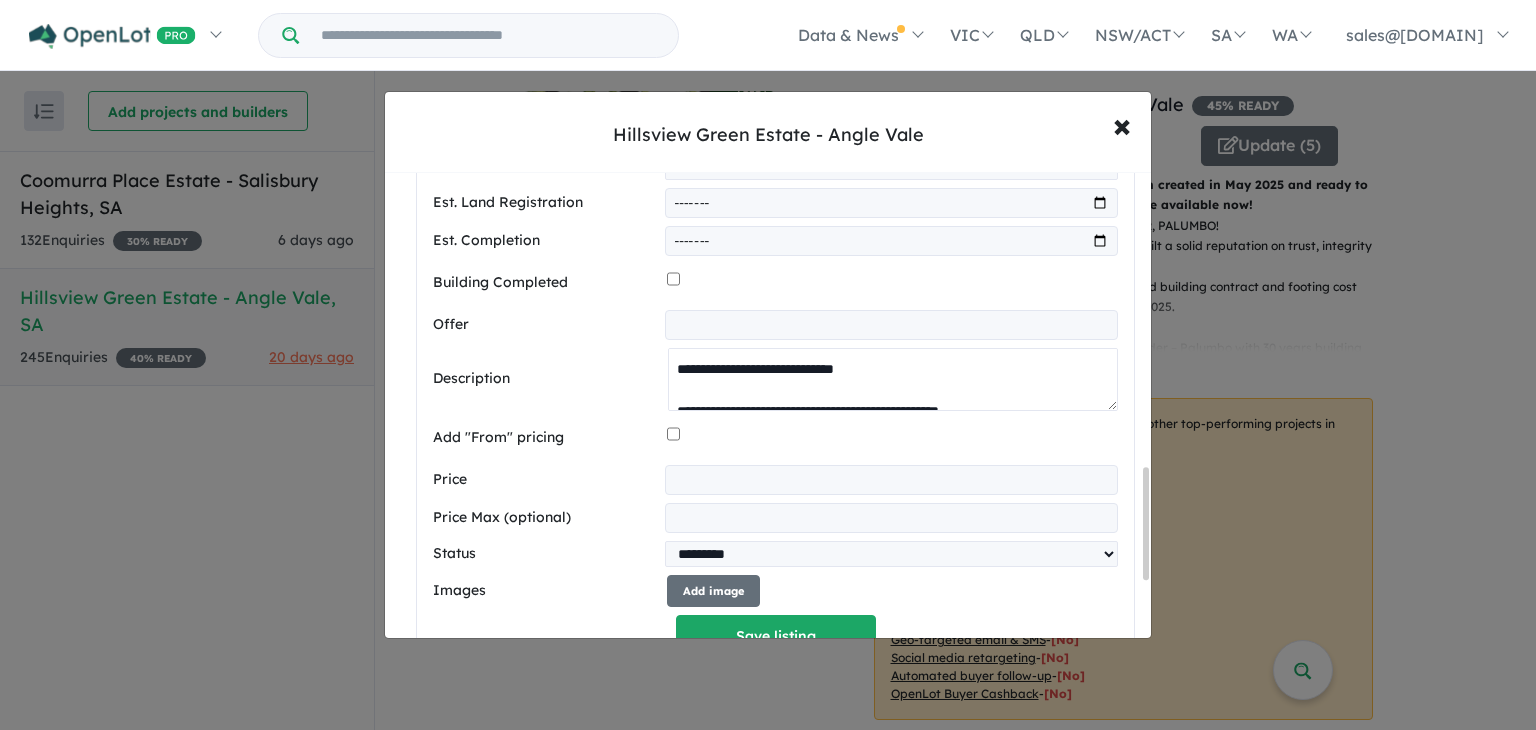 scroll, scrollTop: 1261, scrollLeft: 0, axis: vertical 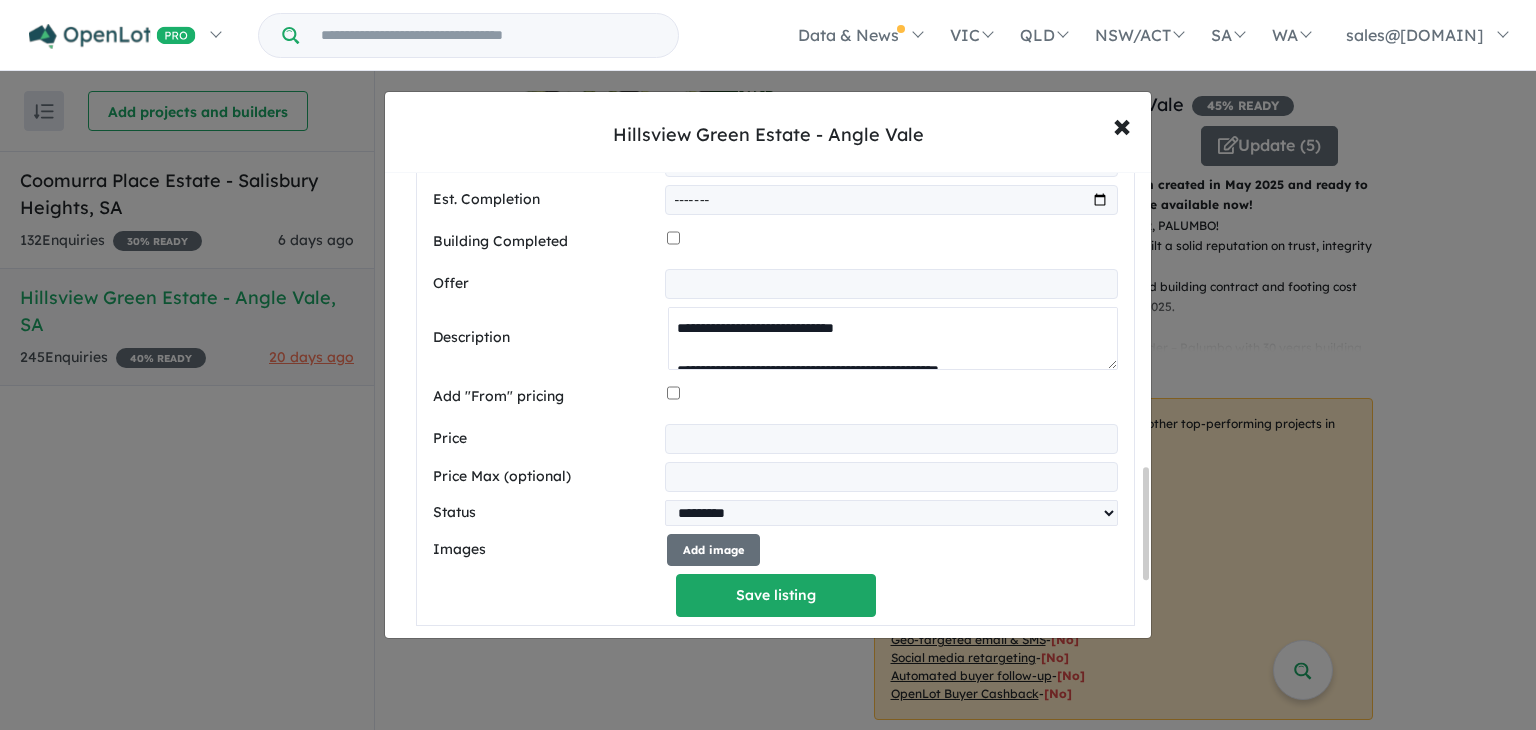 drag, startPoint x: 1147, startPoint y: 481, endPoint x: 1147, endPoint y: 504, distance: 23 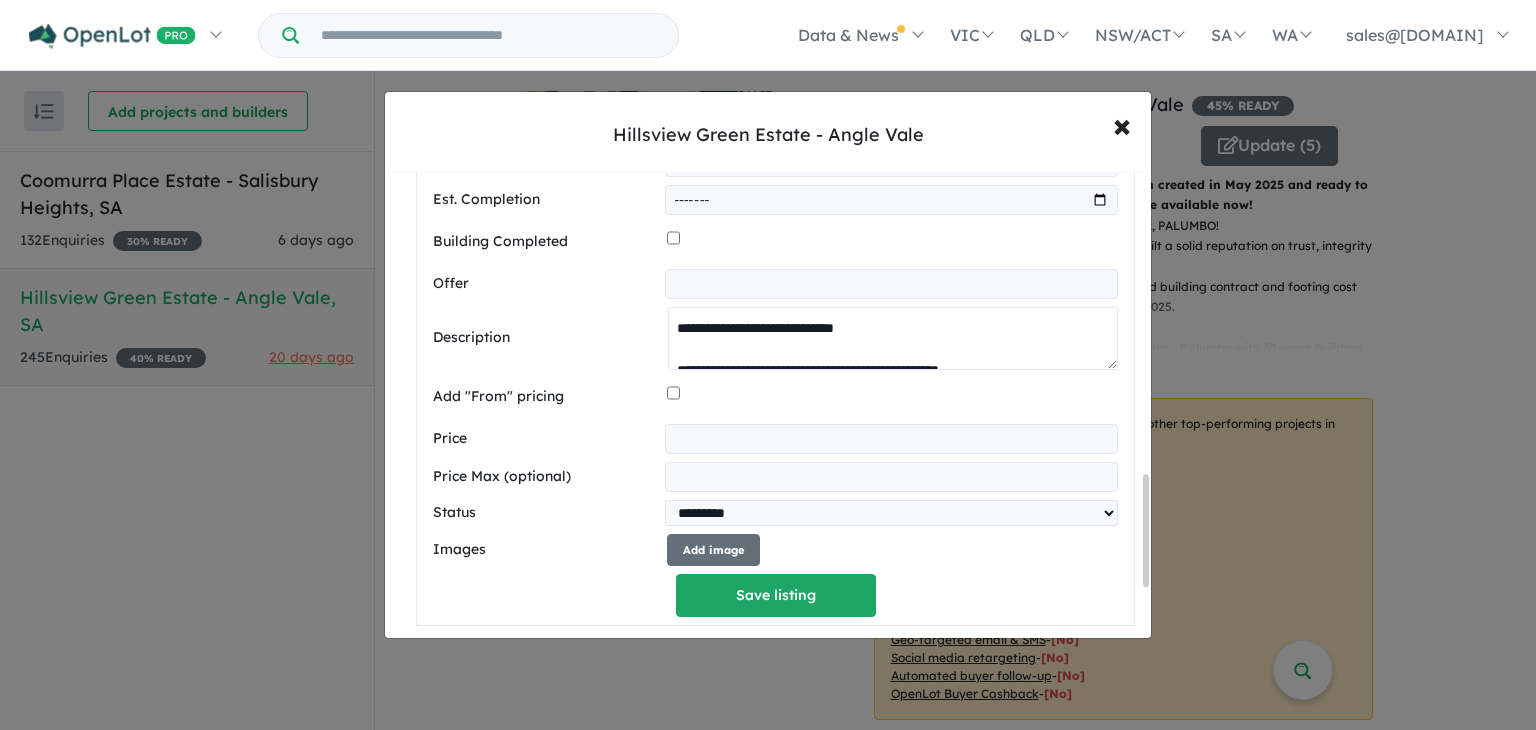 type on "**********" 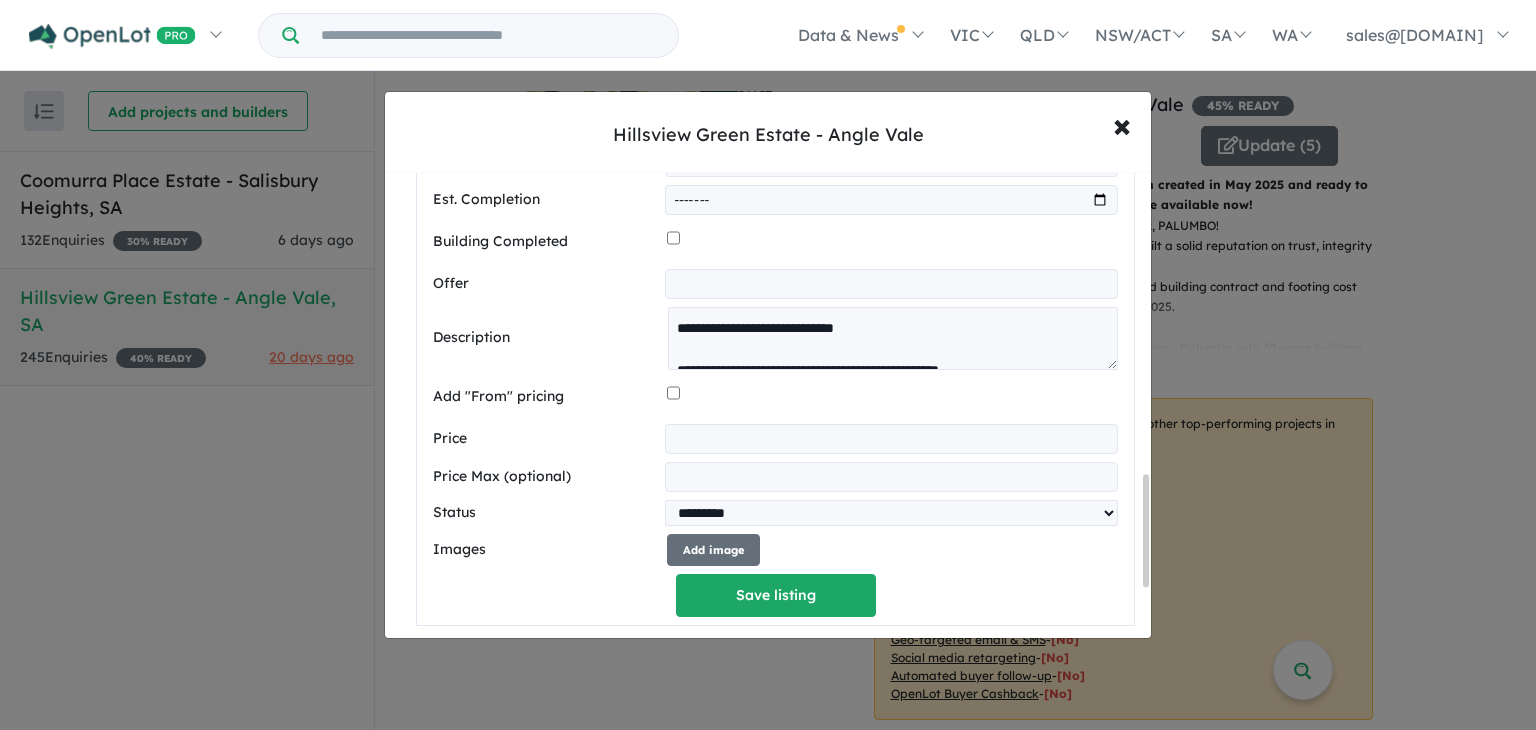 click at bounding box center [891, 439] 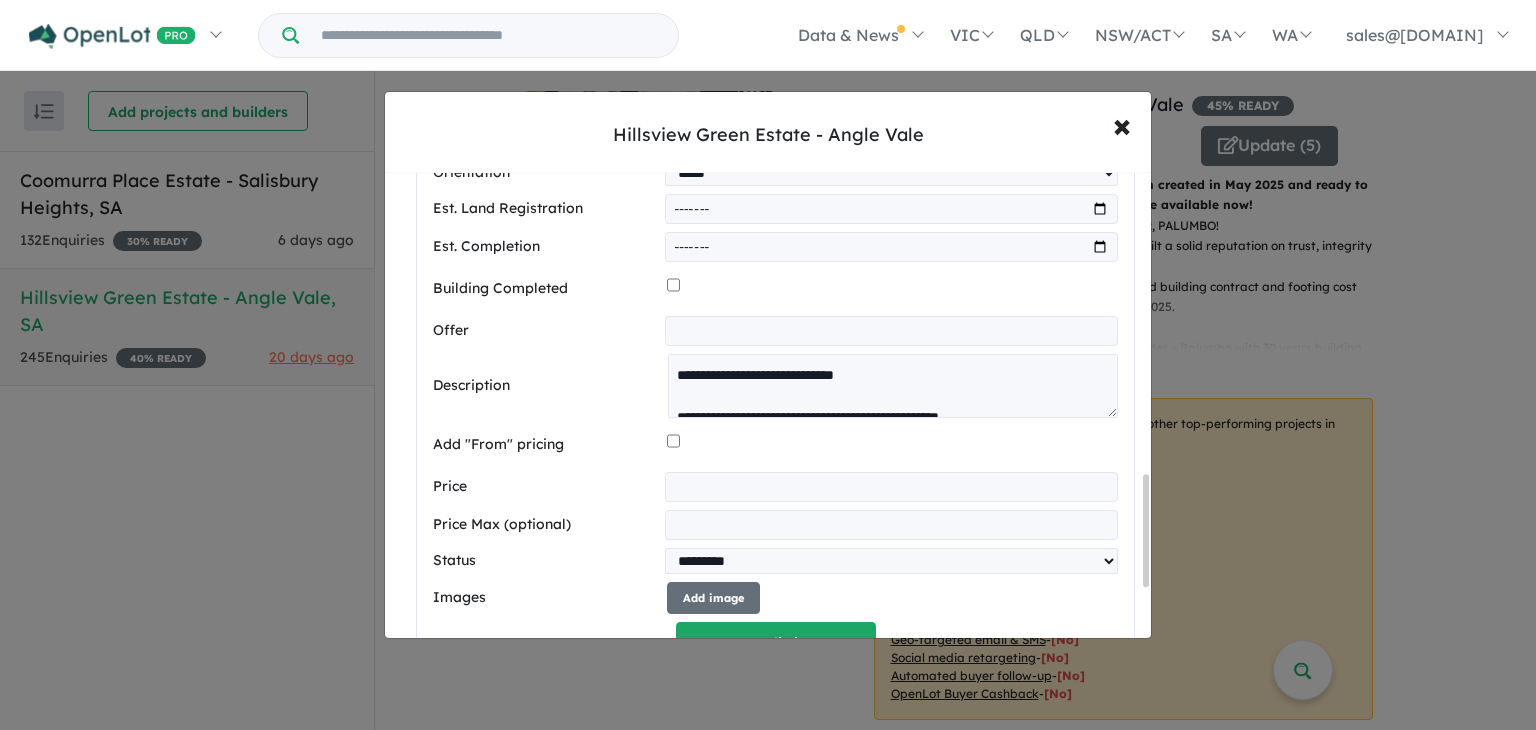 type on "*******" 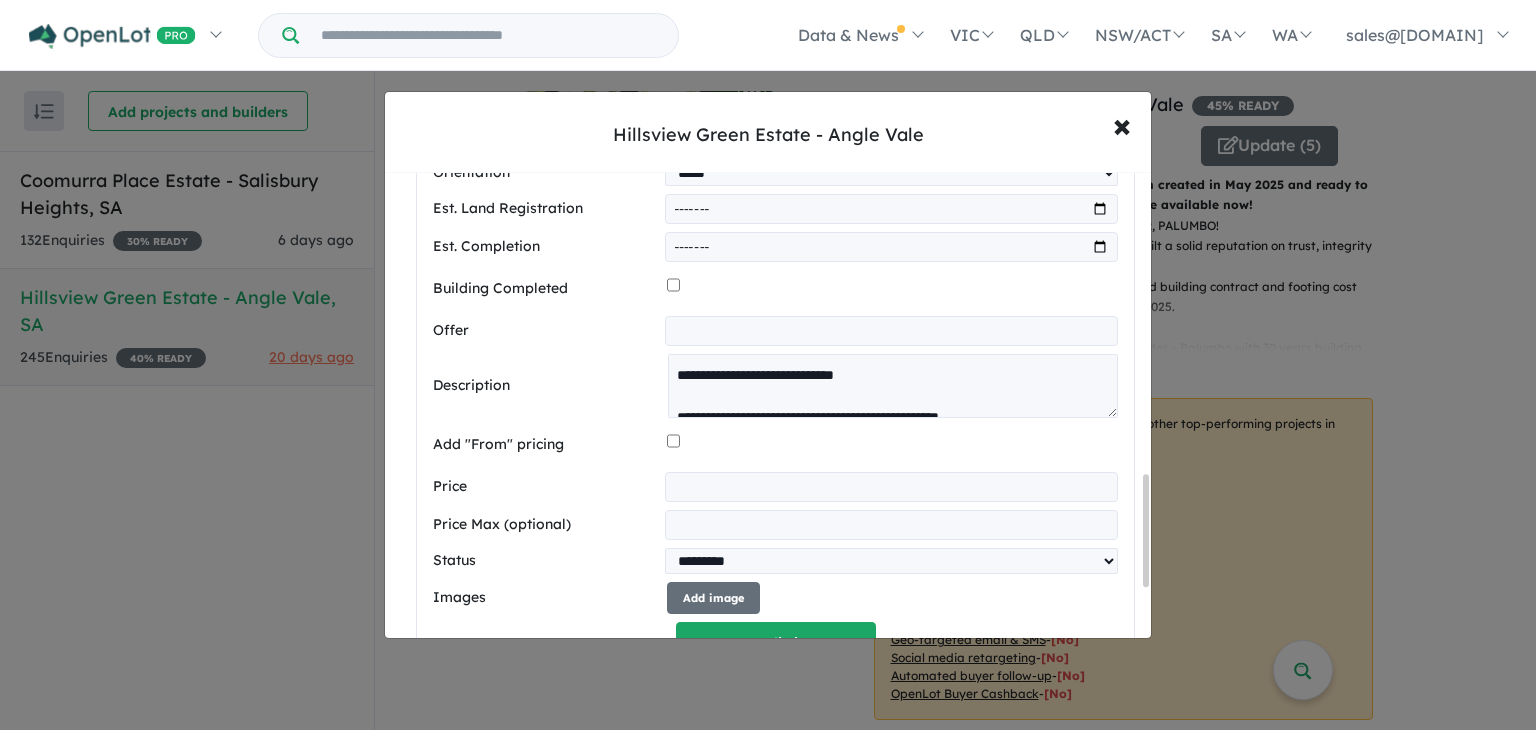 click at bounding box center [891, 525] 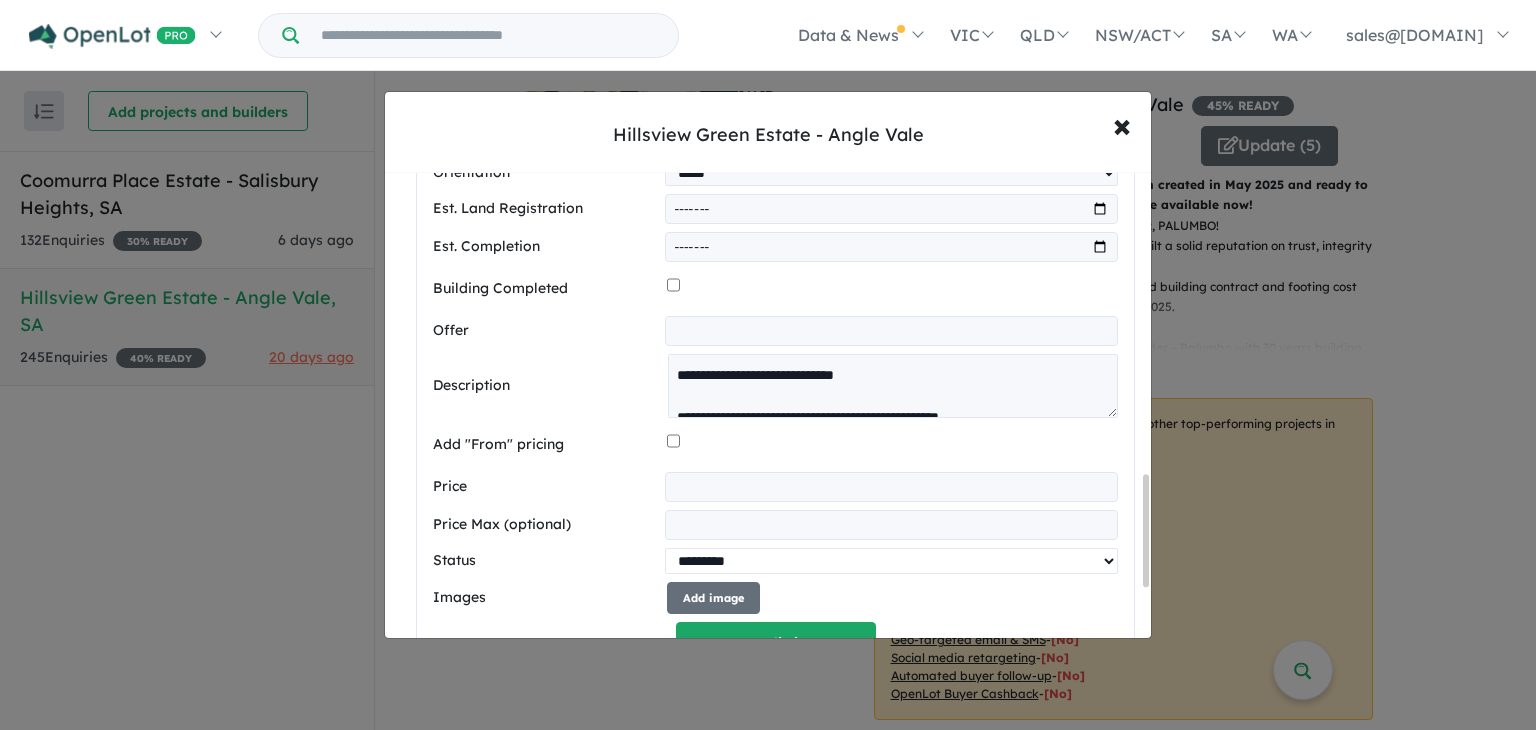 click on "********* ******** **** ******" at bounding box center [891, 561] 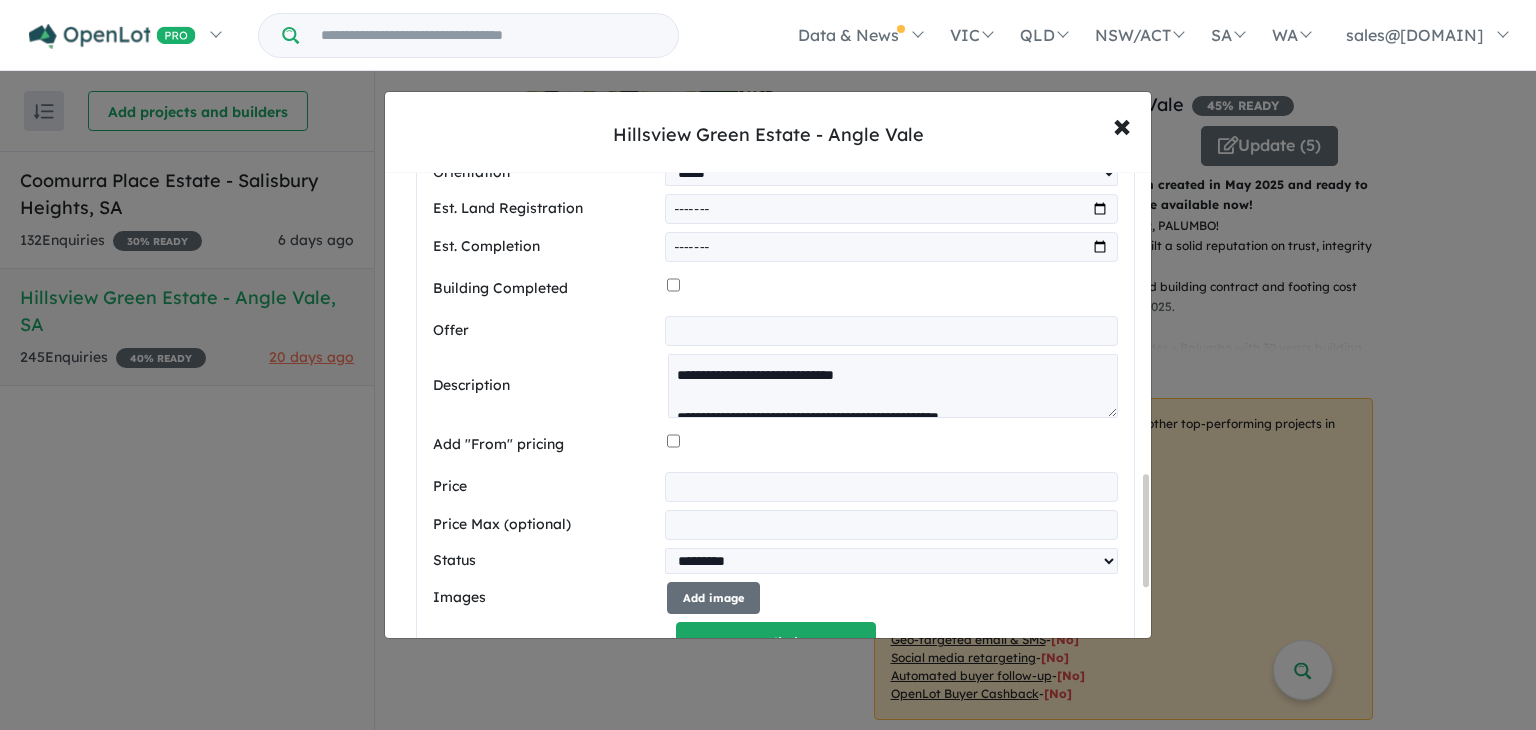 click on "Price Max (optional)" at bounding box center [545, 525] 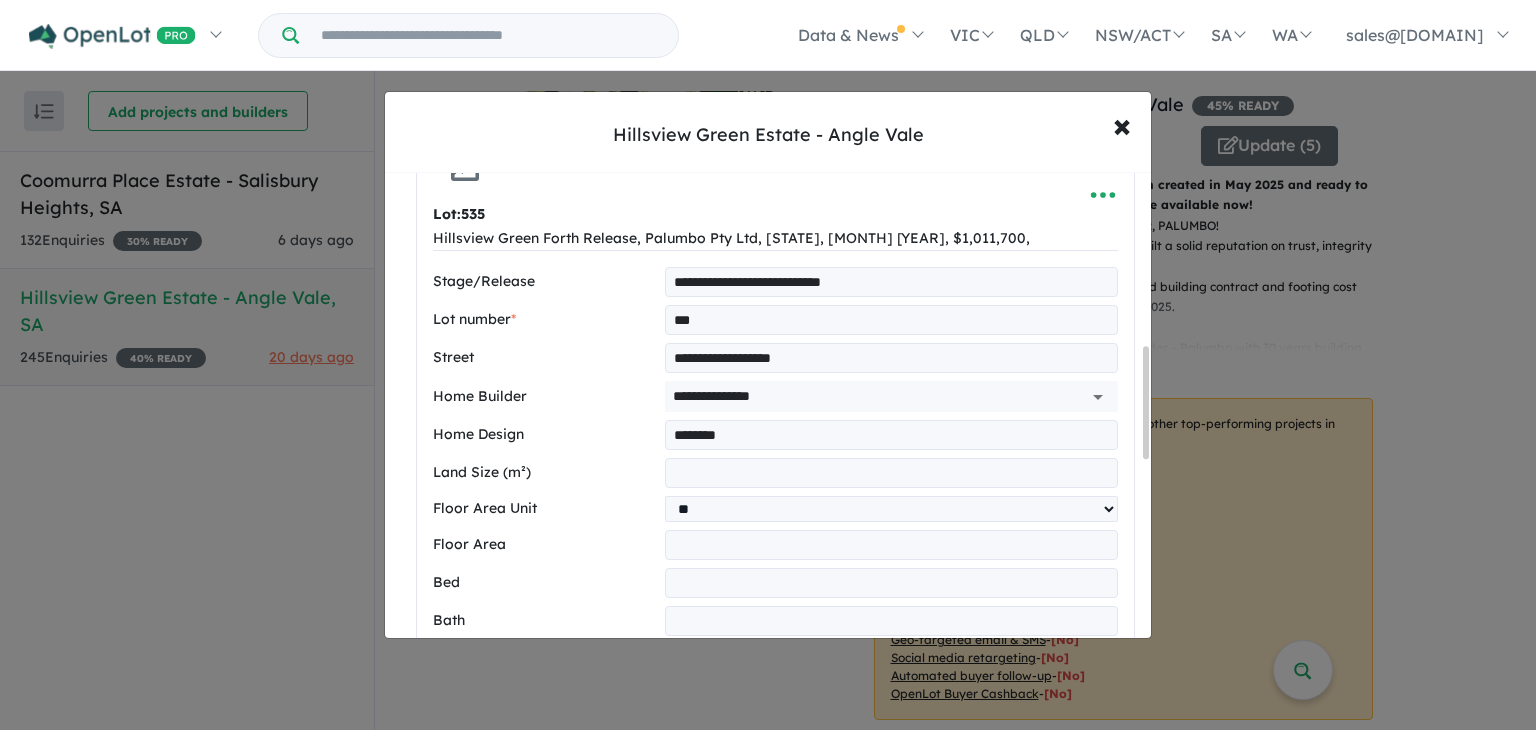 scroll, scrollTop: 768, scrollLeft: 0, axis: vertical 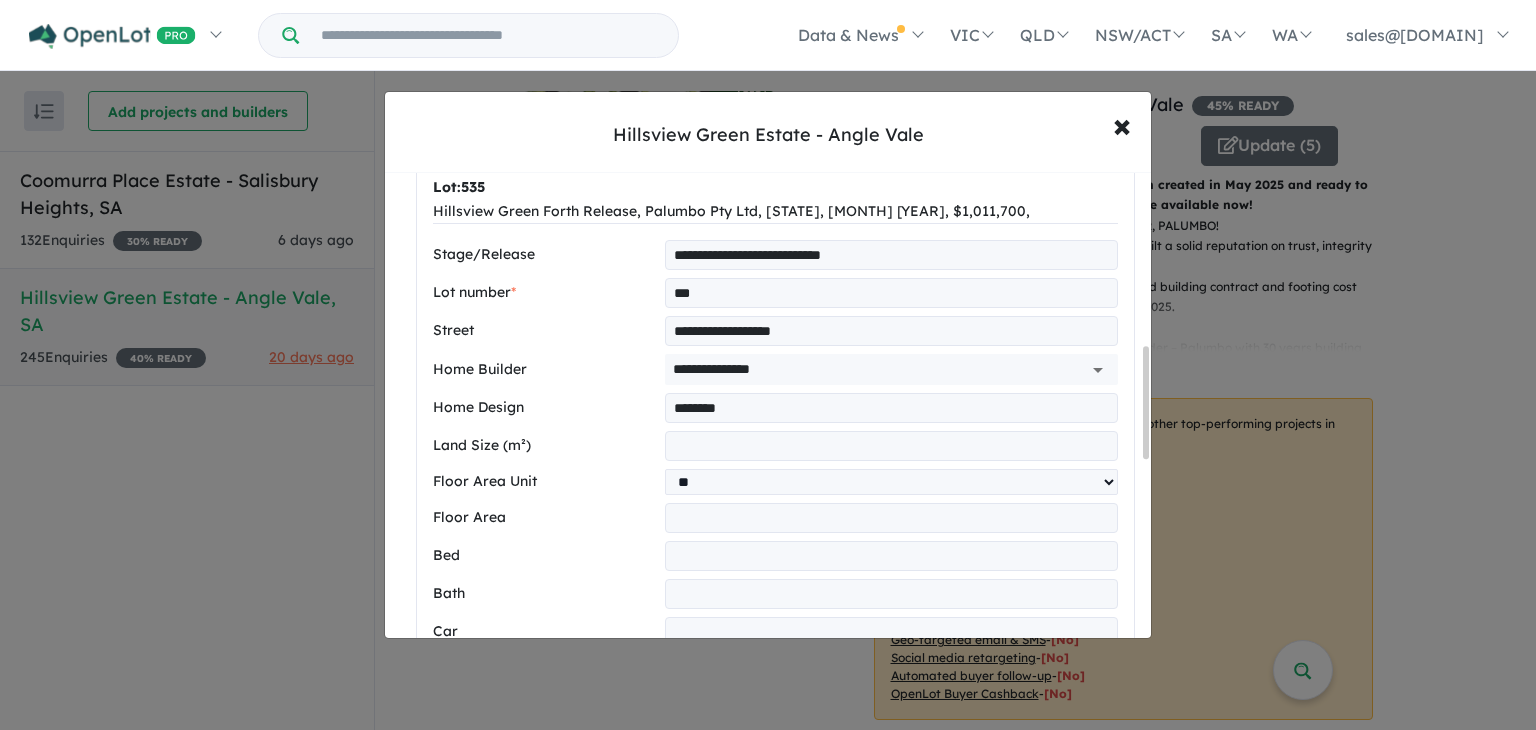 drag, startPoint x: 1146, startPoint y: 505, endPoint x: 1137, endPoint y: 388, distance: 117.34564 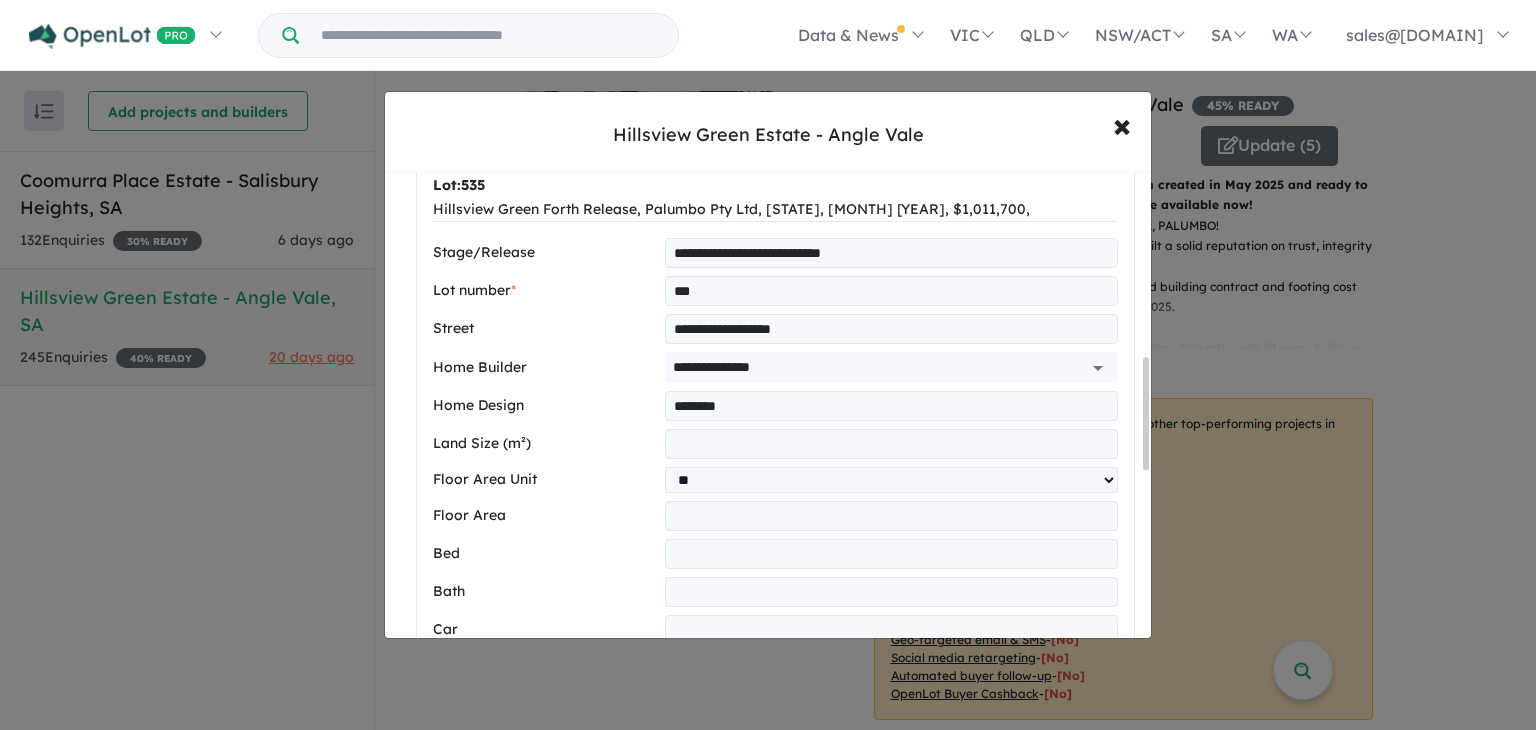 click at bounding box center [891, 516] 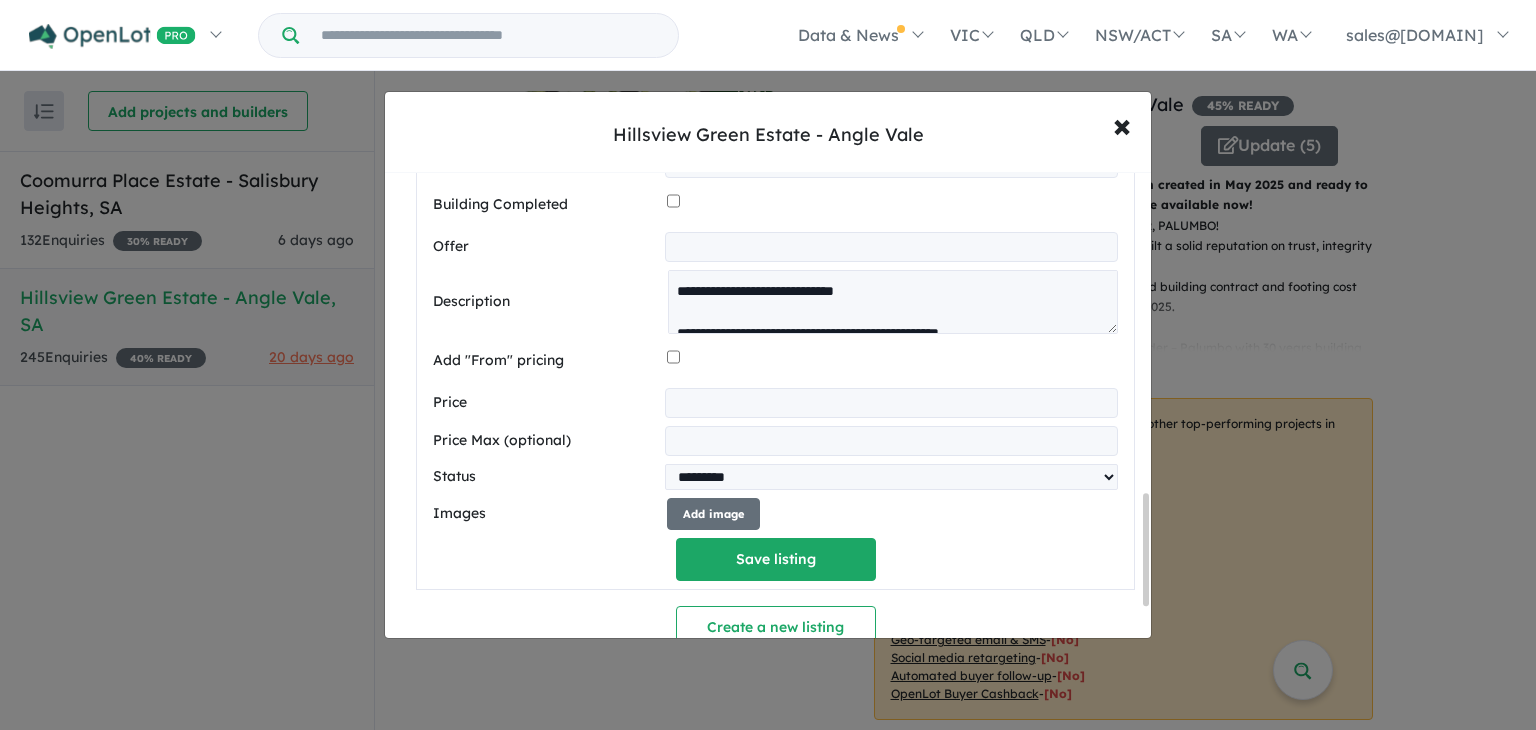 drag, startPoint x: 1144, startPoint y: 427, endPoint x: 1148, endPoint y: 563, distance: 136.0588 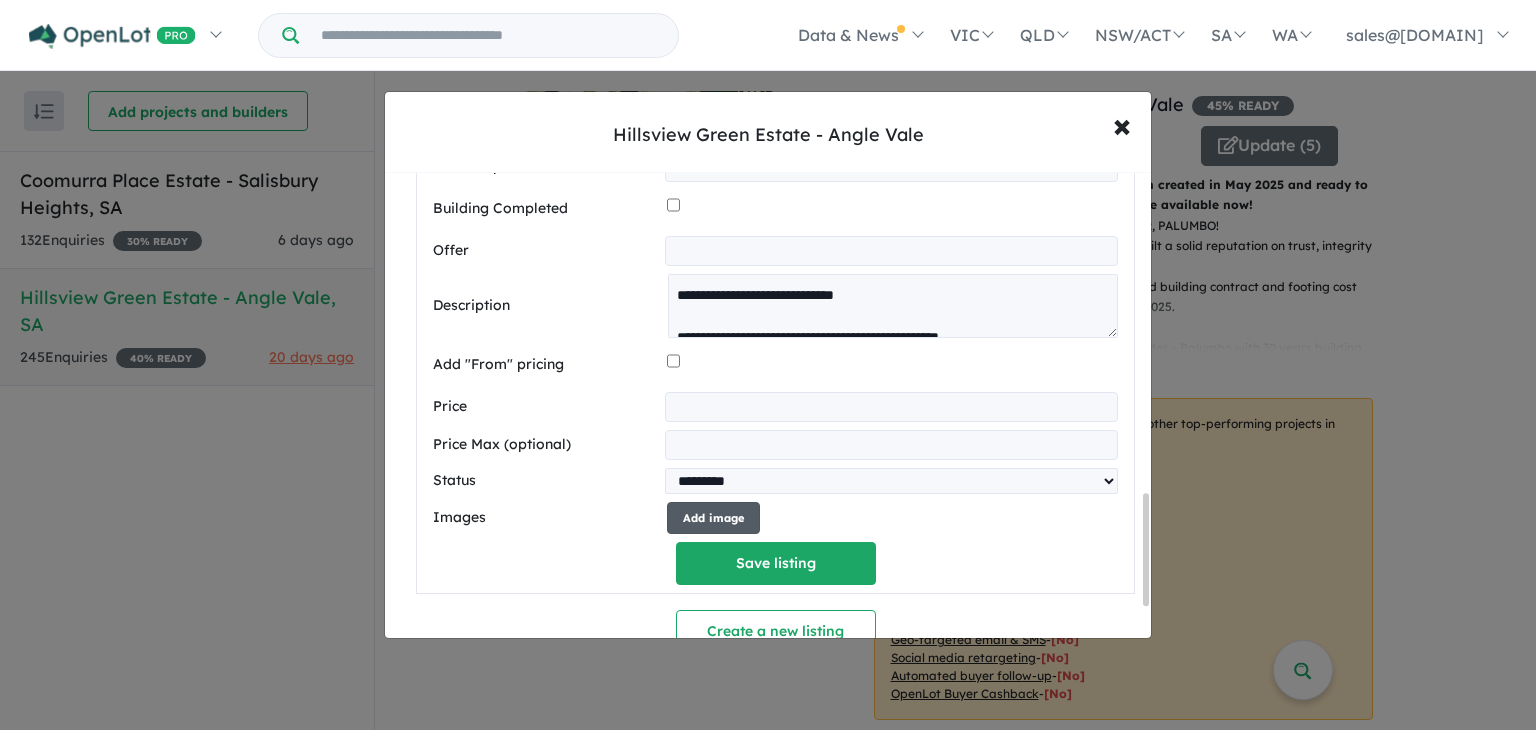 type on "*****" 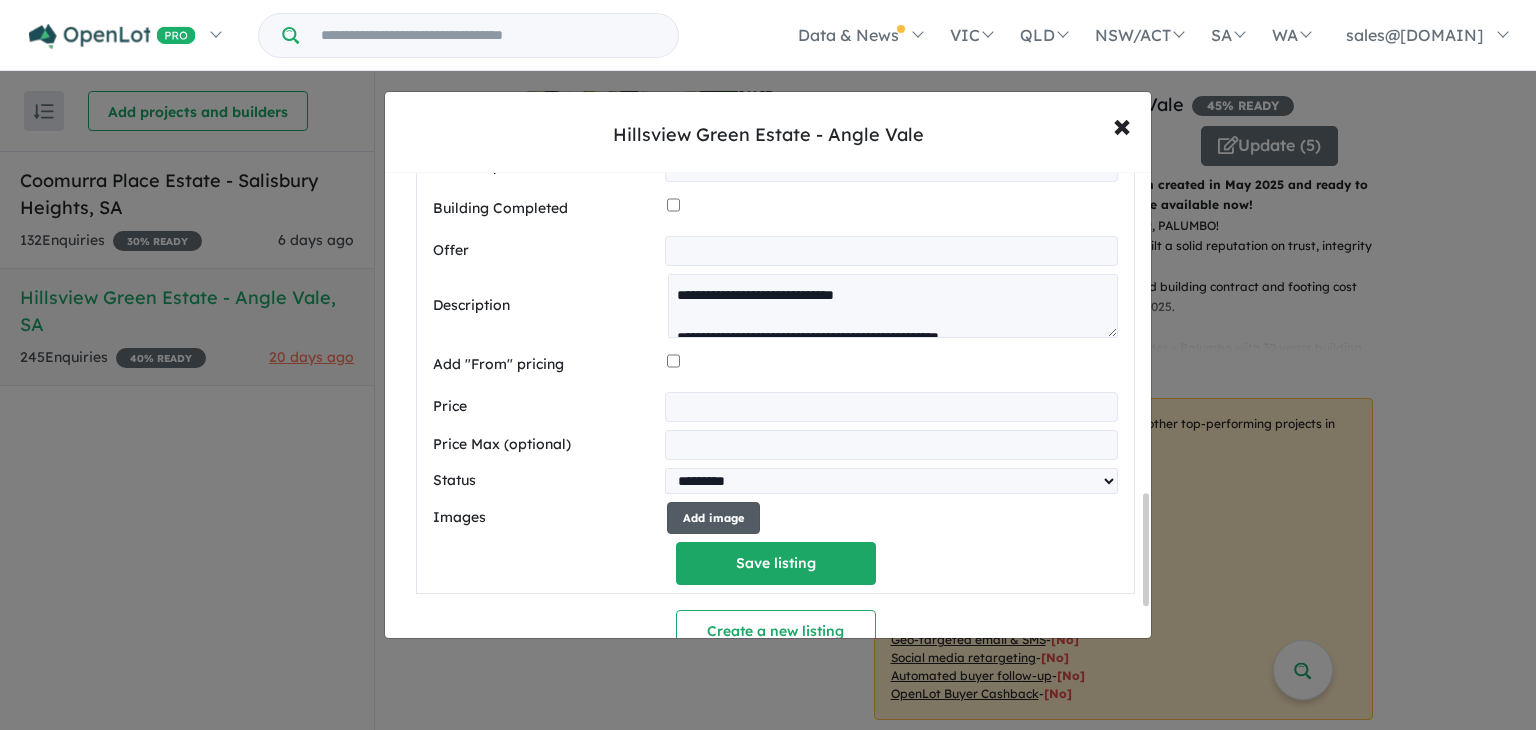 click on "Add image" at bounding box center [713, 518] 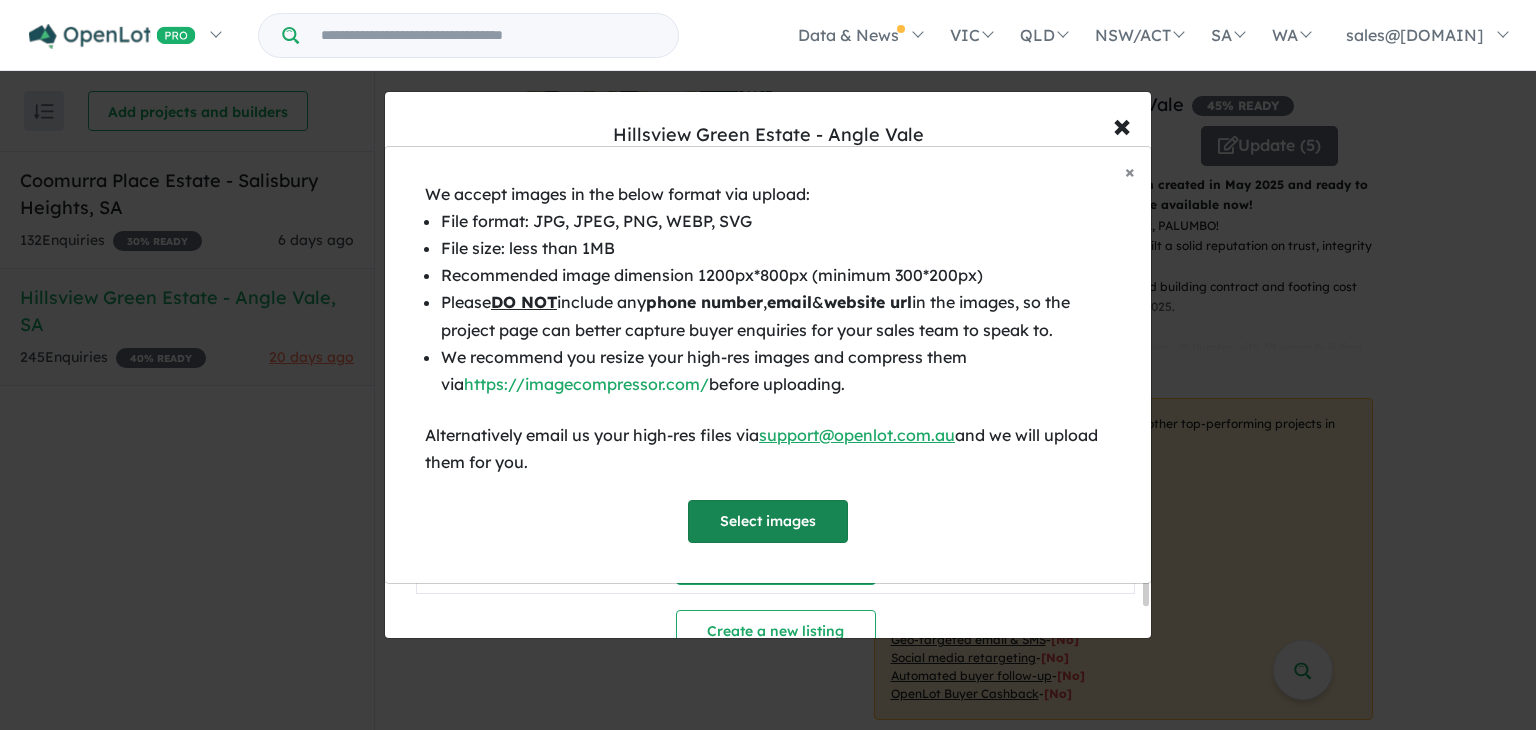 click on "Select images" at bounding box center (768, 521) 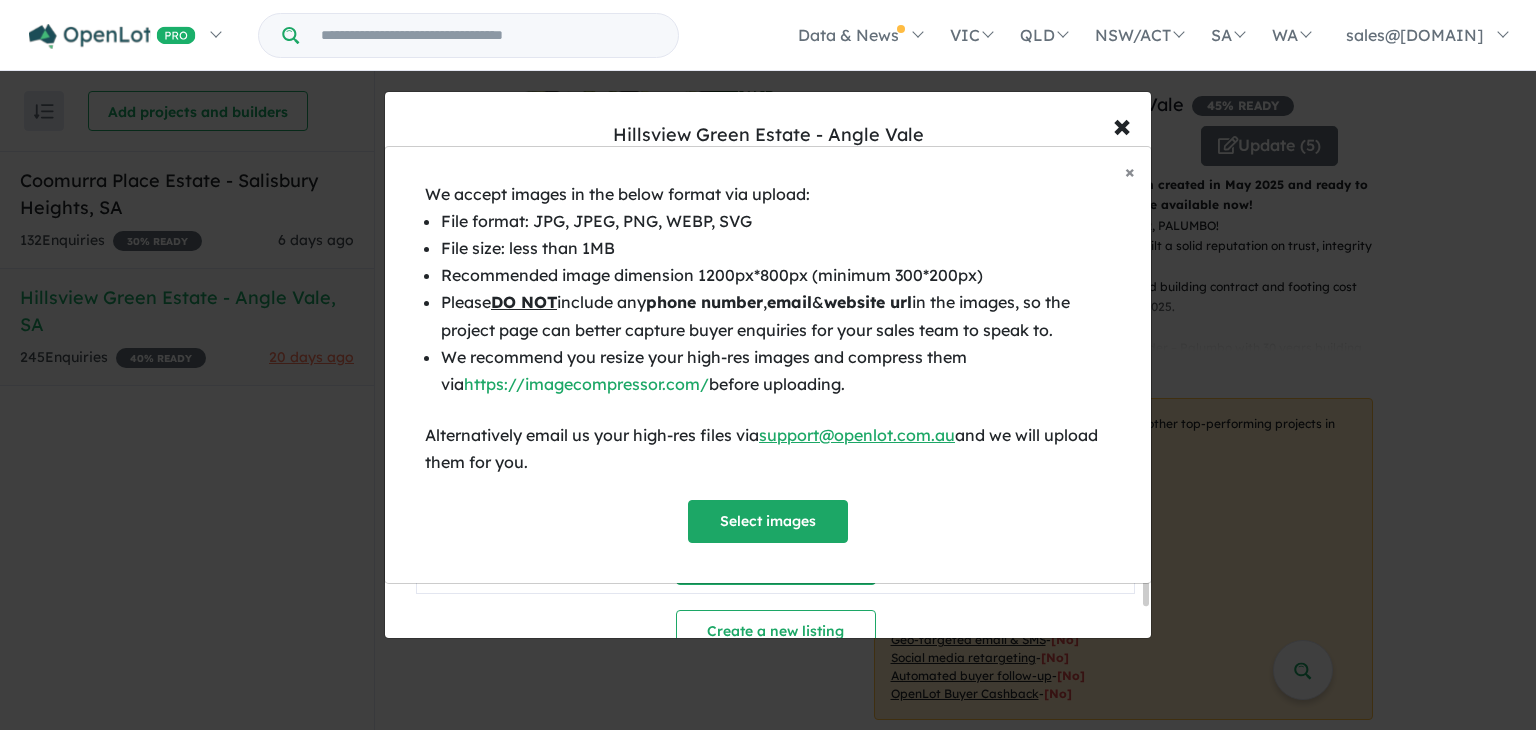scroll, scrollTop: 1676, scrollLeft: 0, axis: vertical 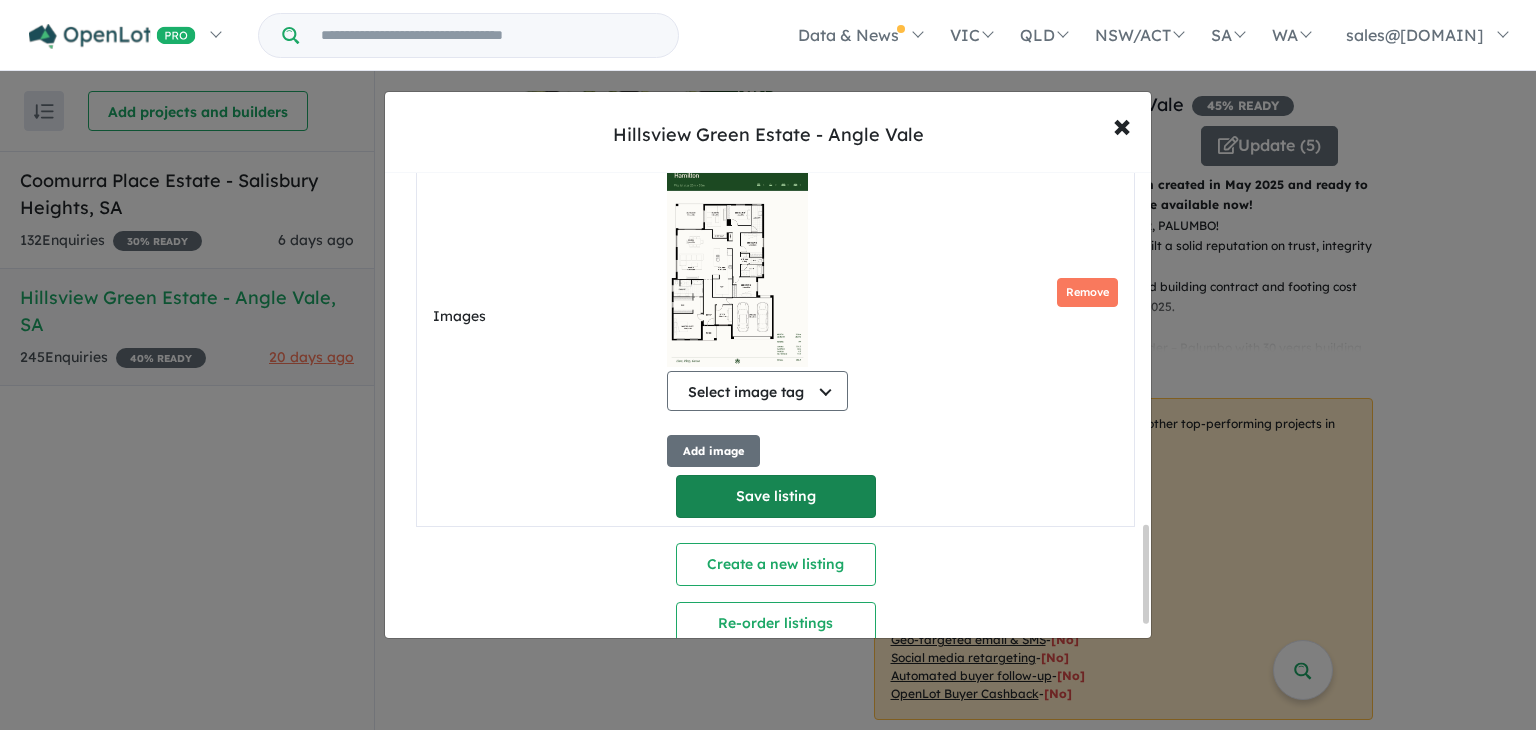 click on "Save listing" at bounding box center [776, 496] 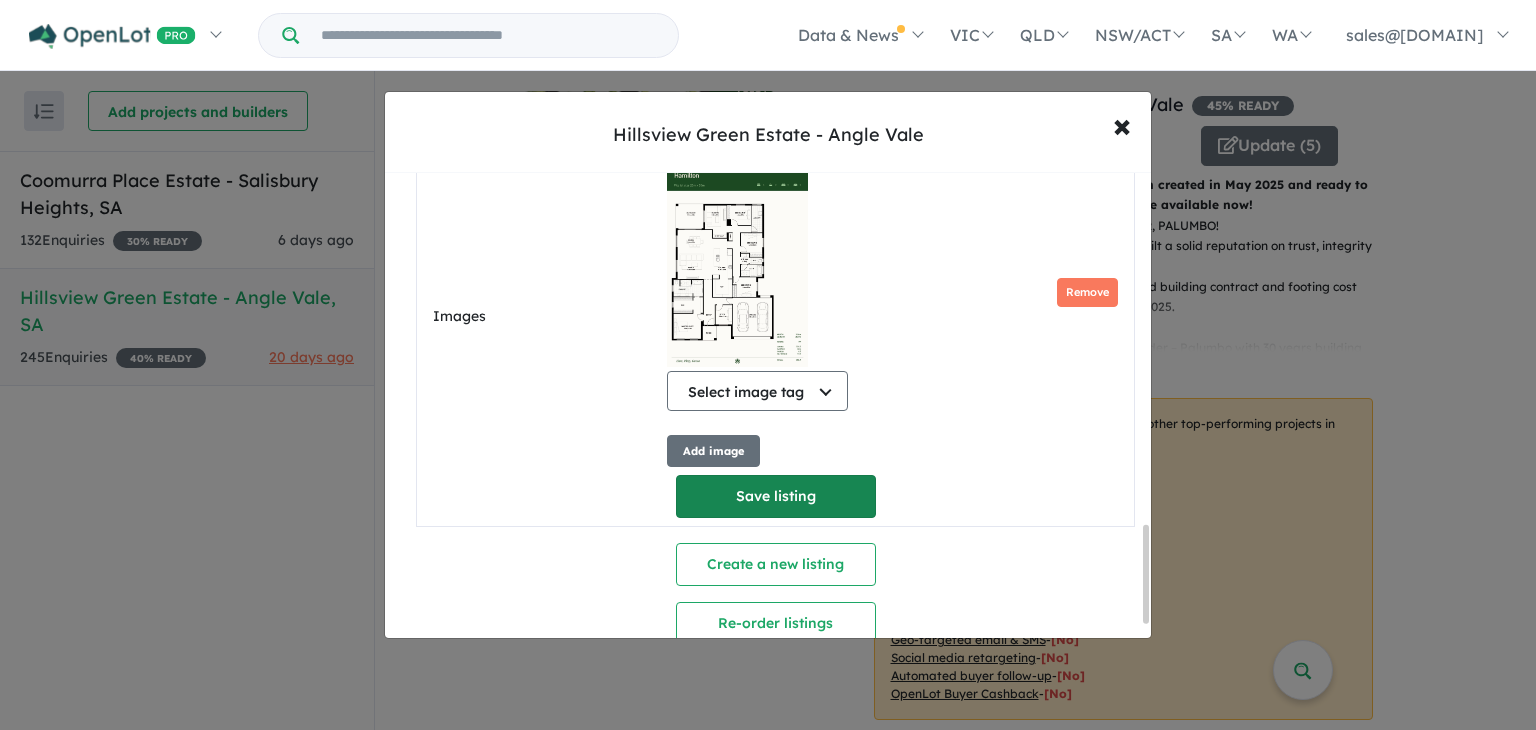 select on "**" 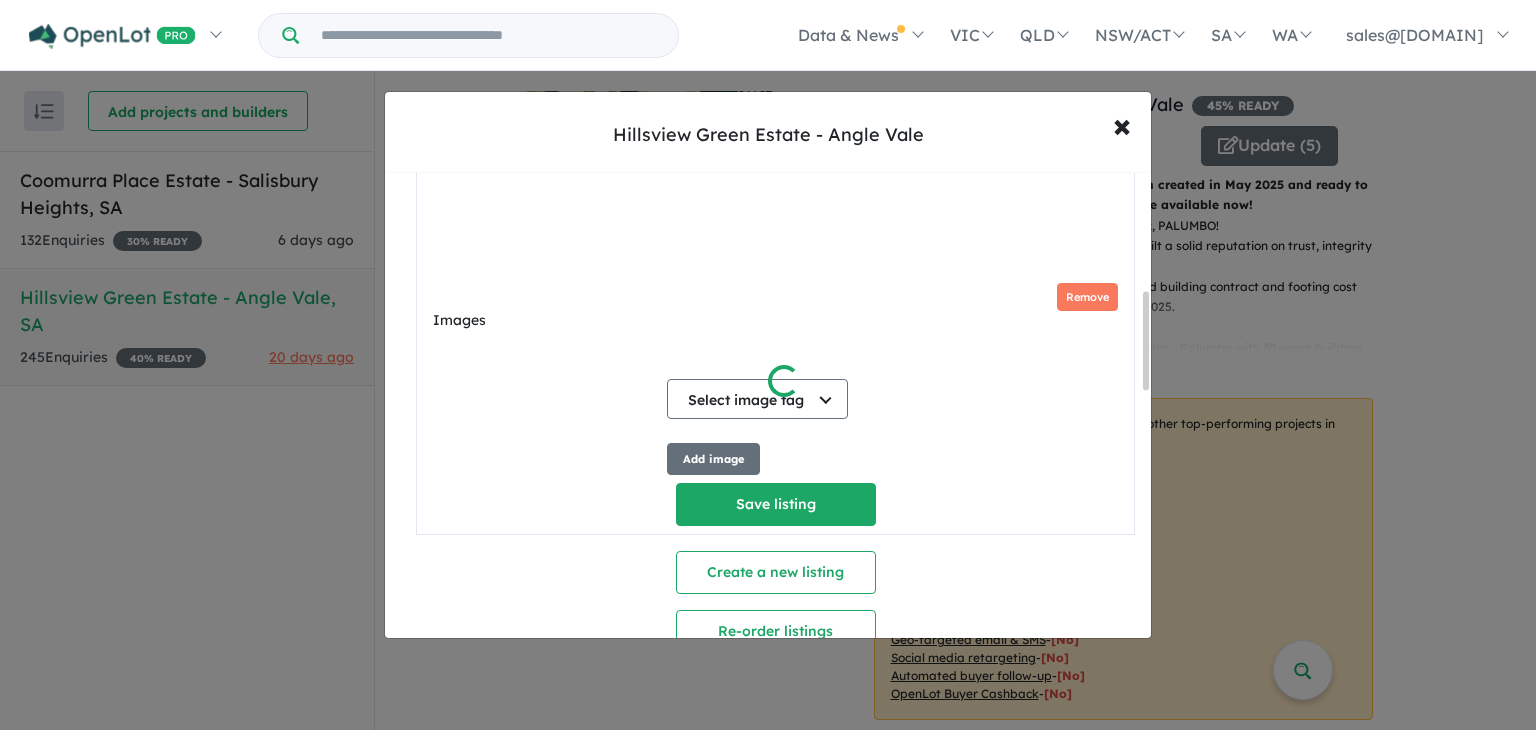 scroll, scrollTop: 560, scrollLeft: 0, axis: vertical 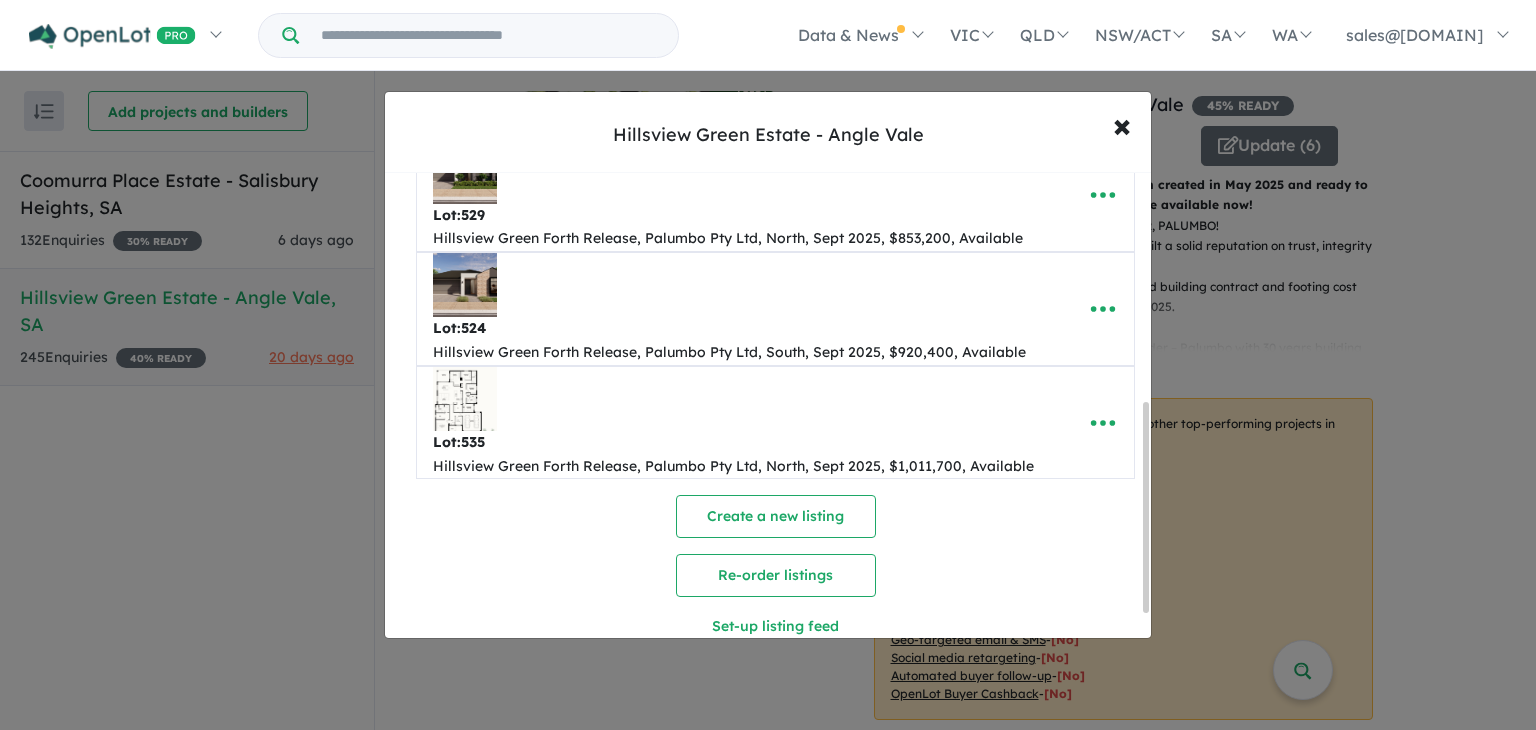 drag, startPoint x: 1145, startPoint y: 303, endPoint x: 1100, endPoint y: 530, distance: 231.41737 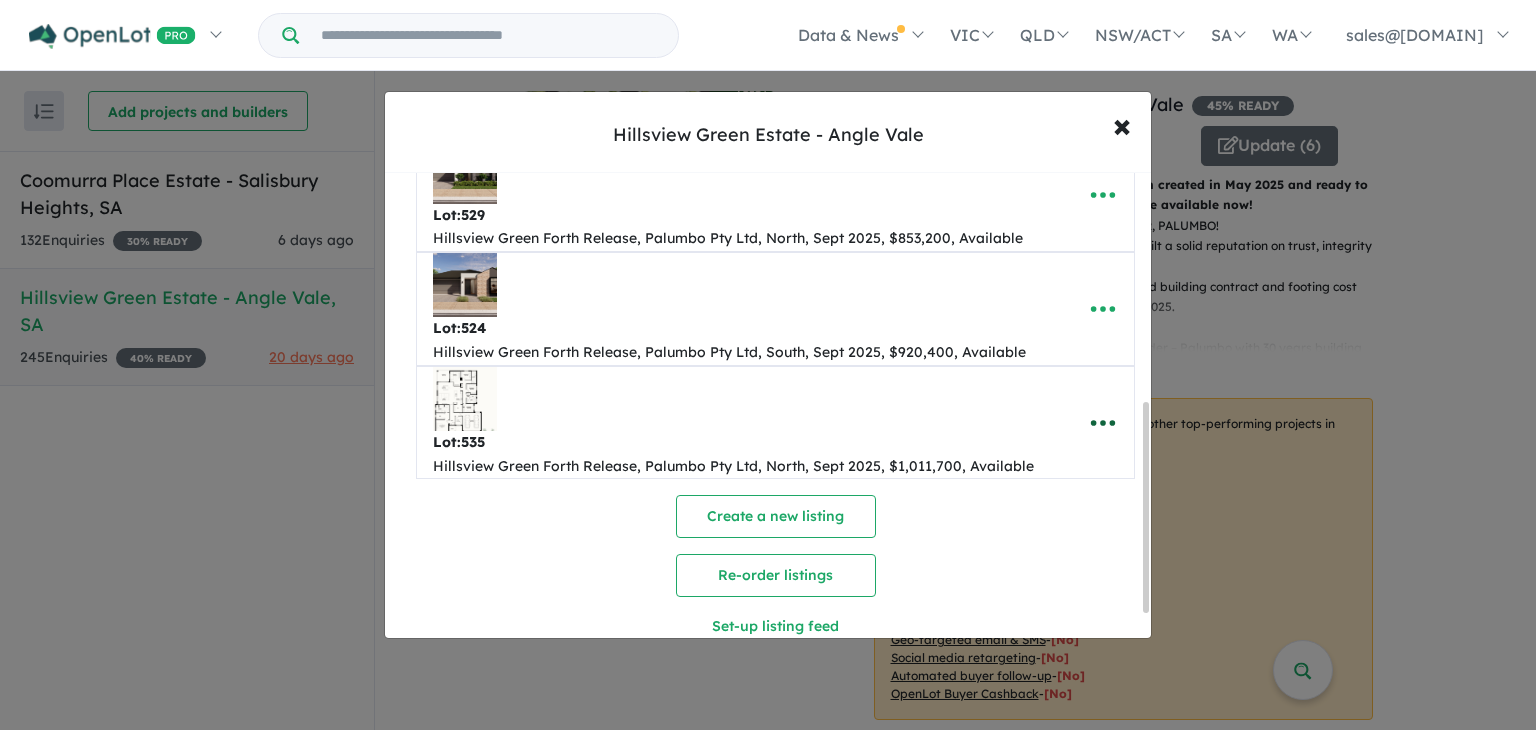 click 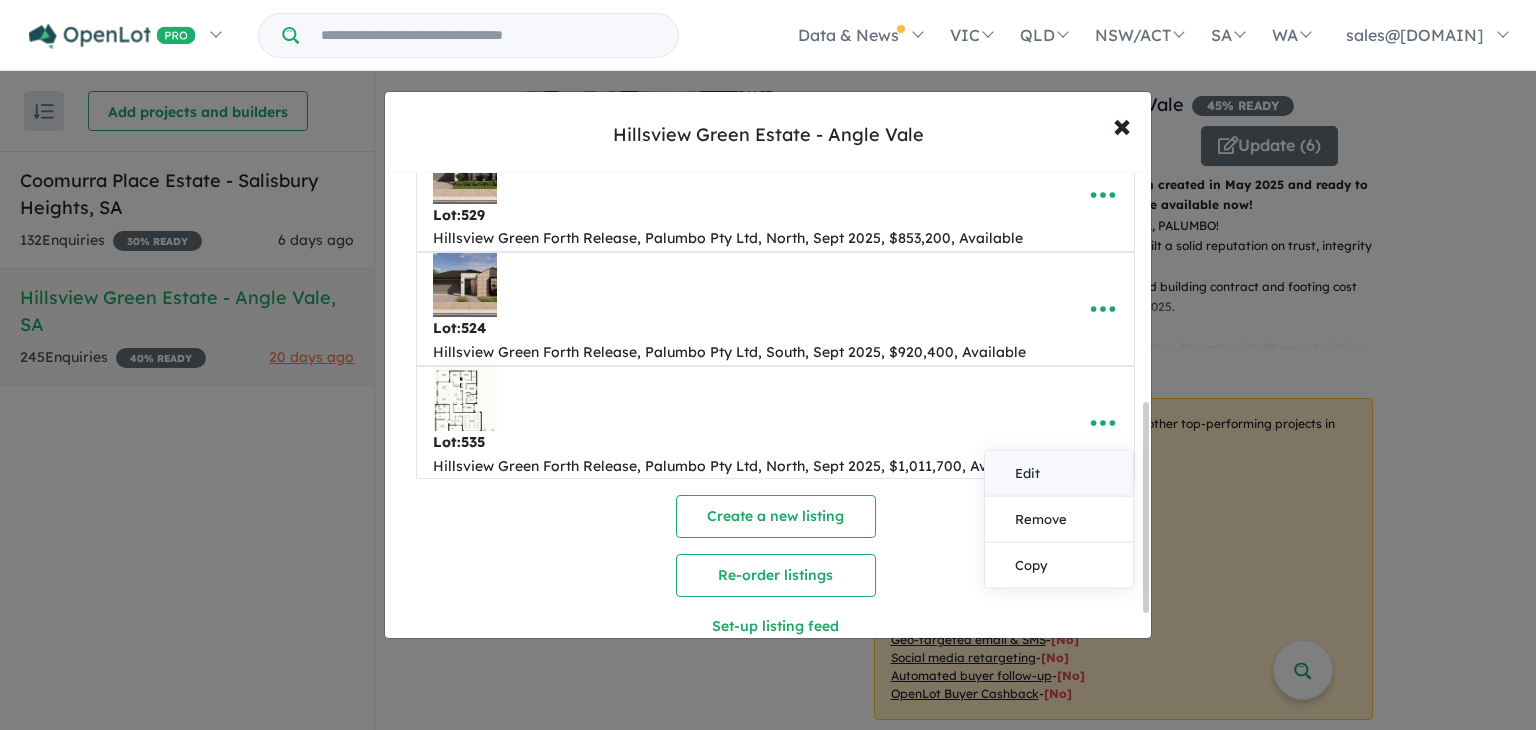 click on "Edit" at bounding box center (1059, 473) 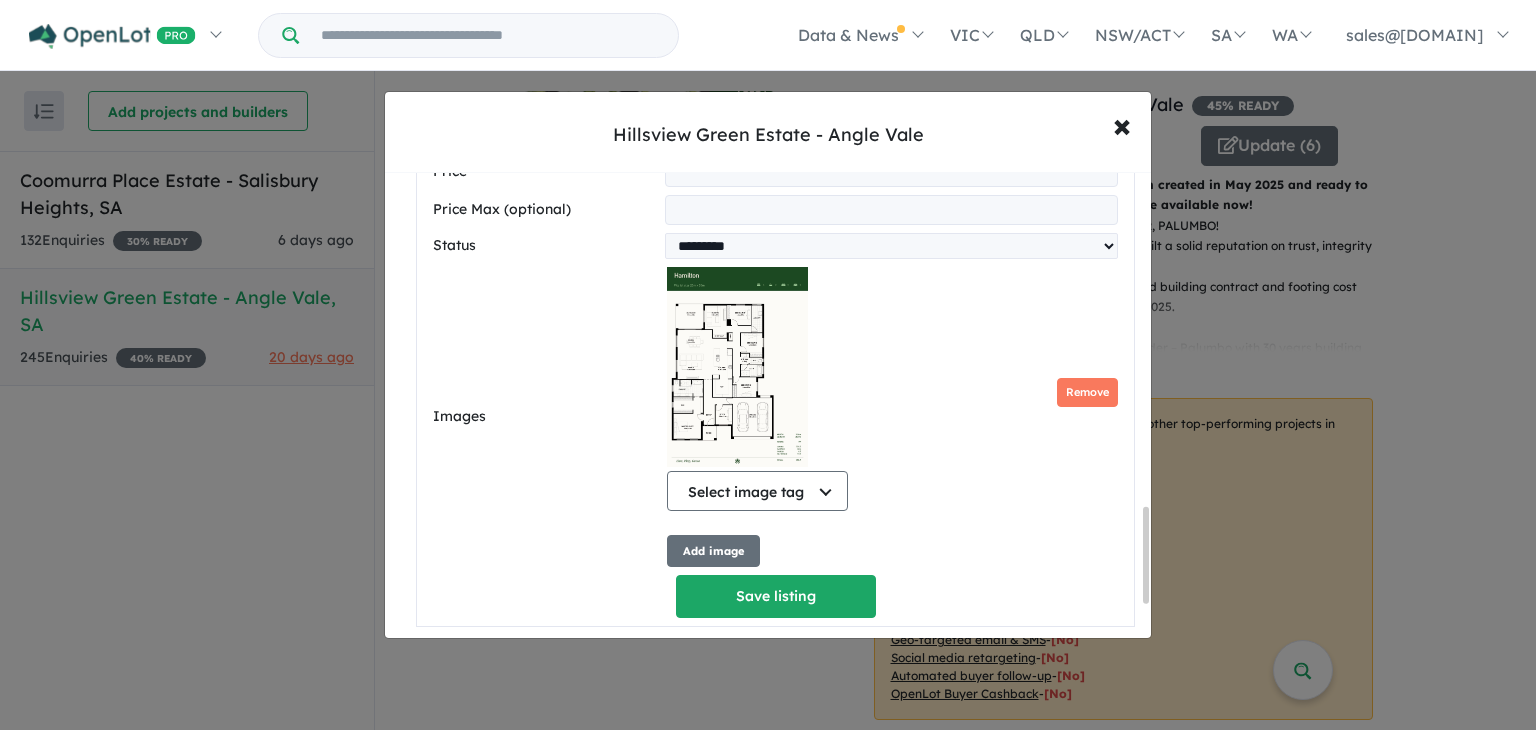 scroll, scrollTop: 1782, scrollLeft: 0, axis: vertical 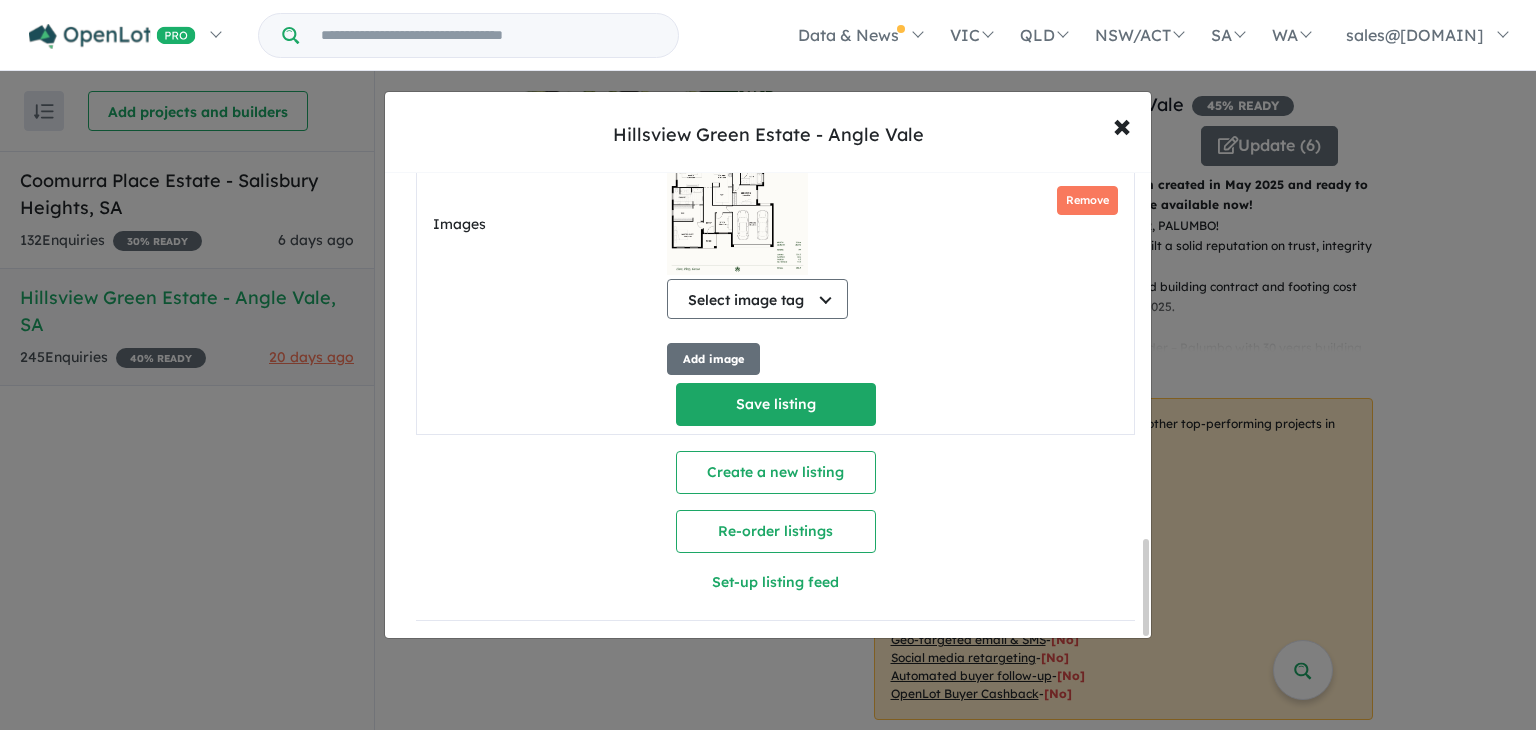 drag, startPoint x: 1144, startPoint y: 335, endPoint x: 1099, endPoint y: 605, distance: 273.7243 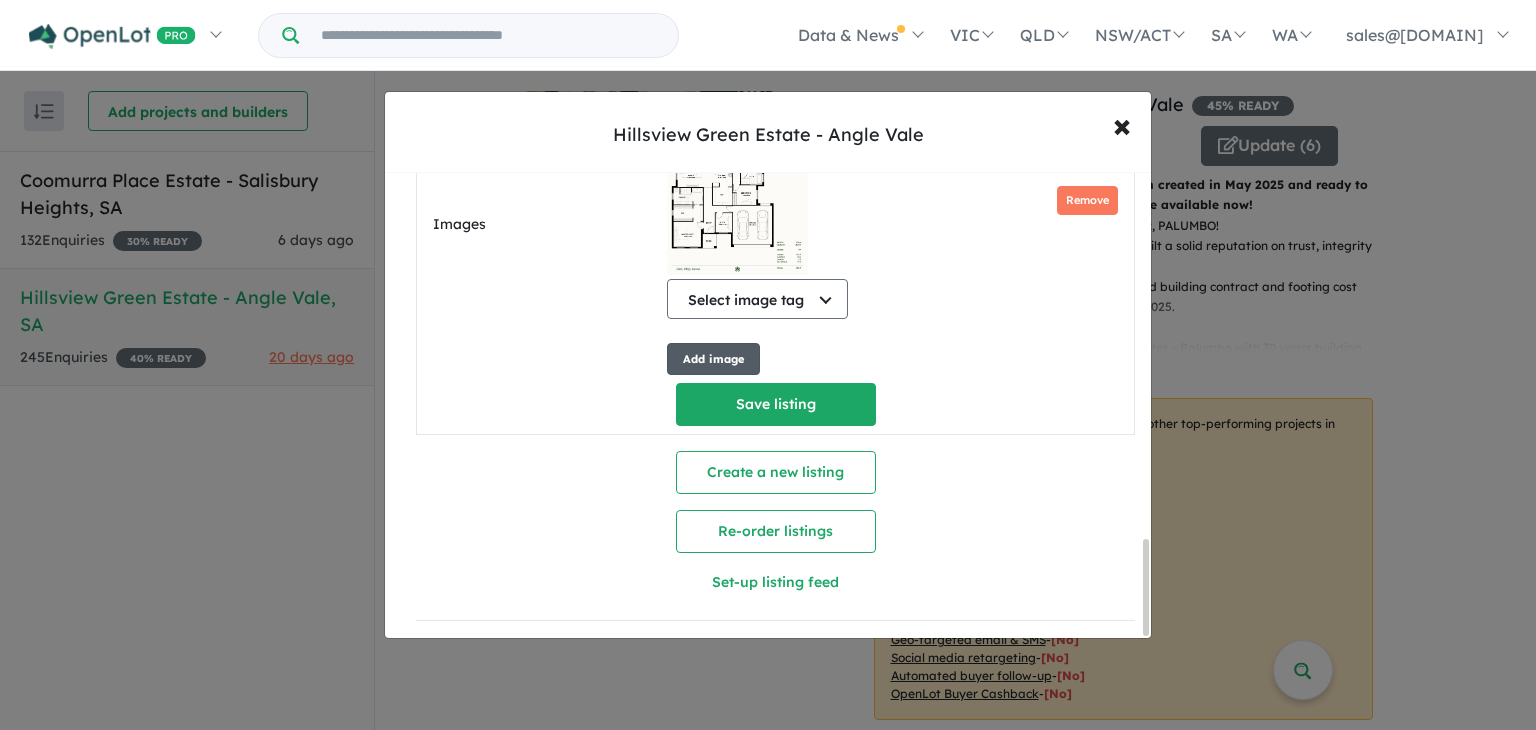 click on "Add image" at bounding box center (713, 359) 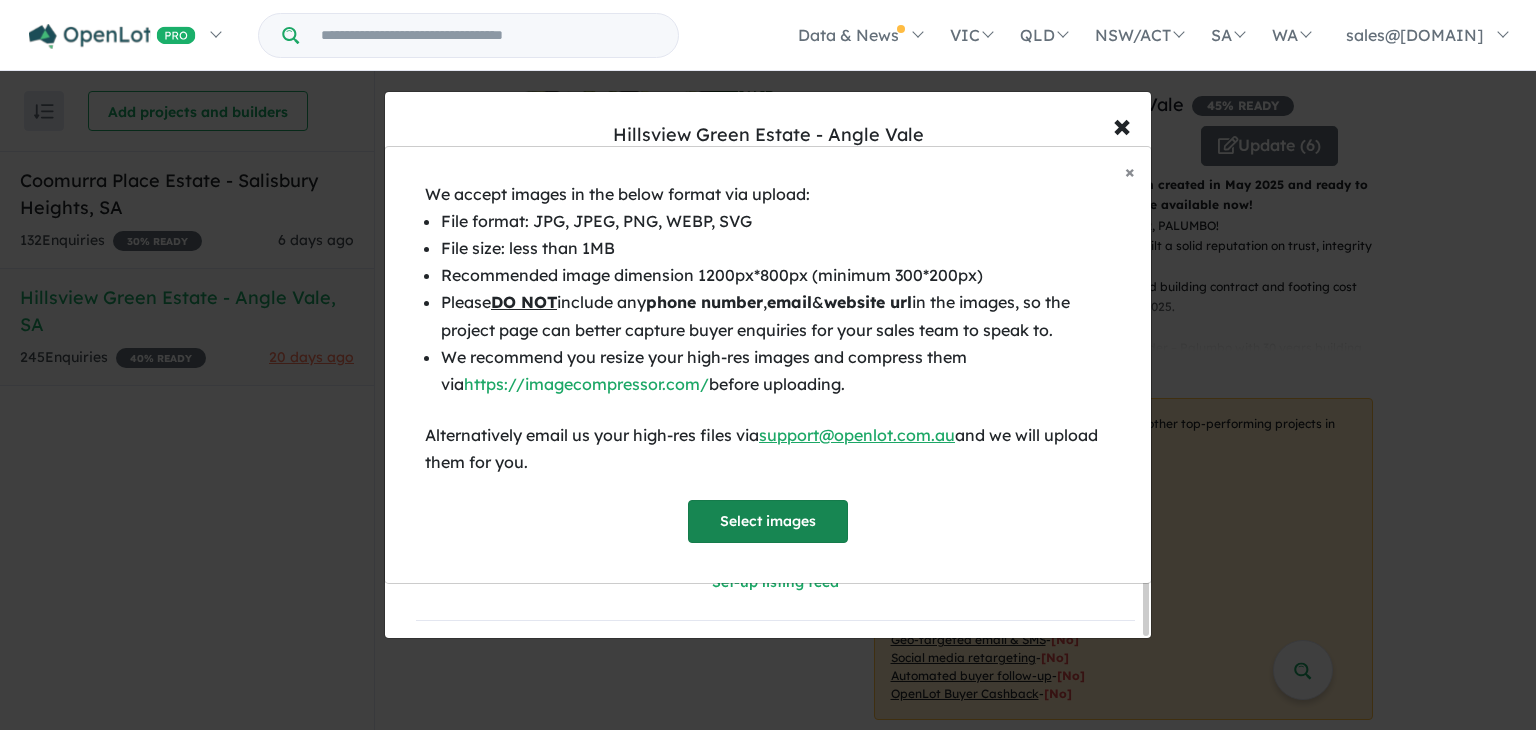 click on "Select images" at bounding box center (768, 521) 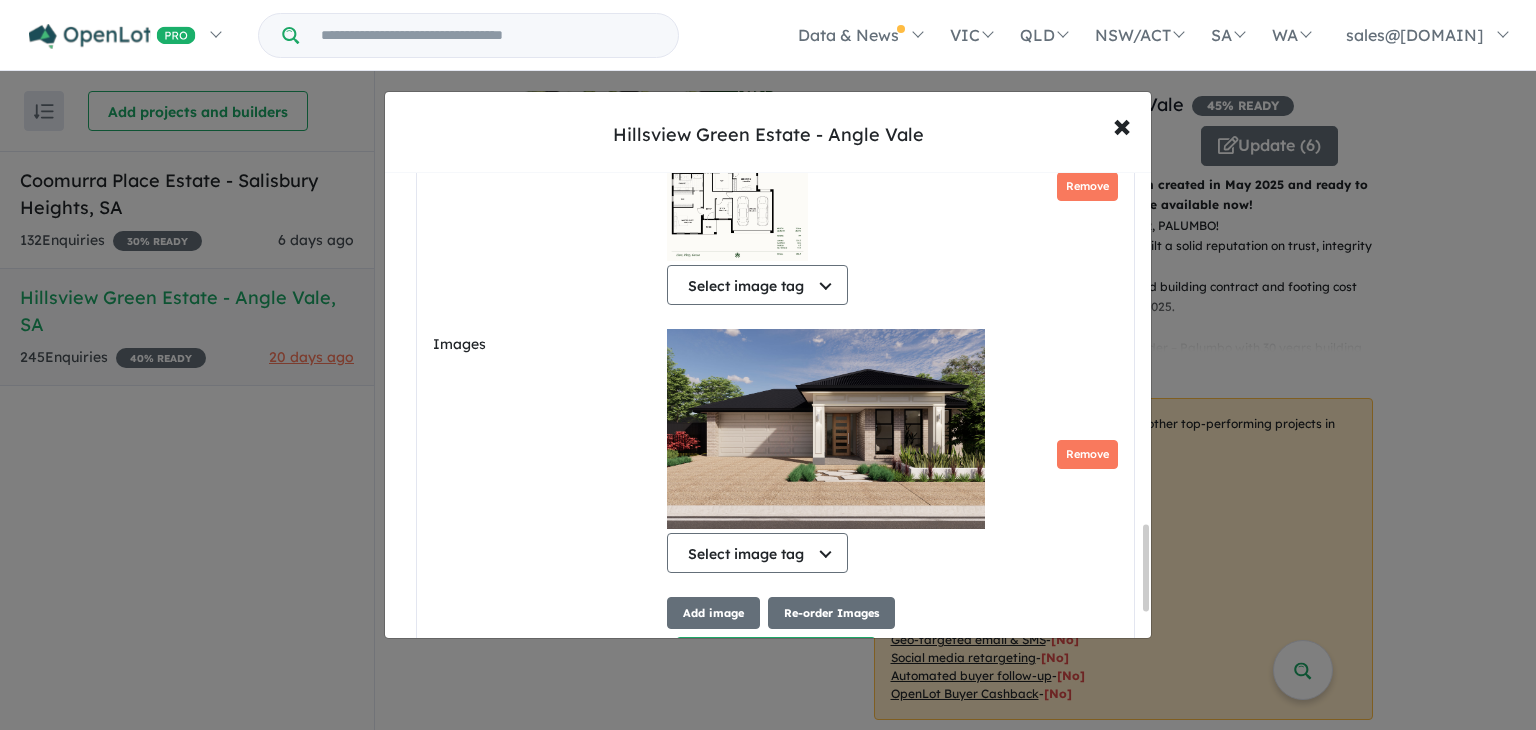 scroll, scrollTop: 1916, scrollLeft: 0, axis: vertical 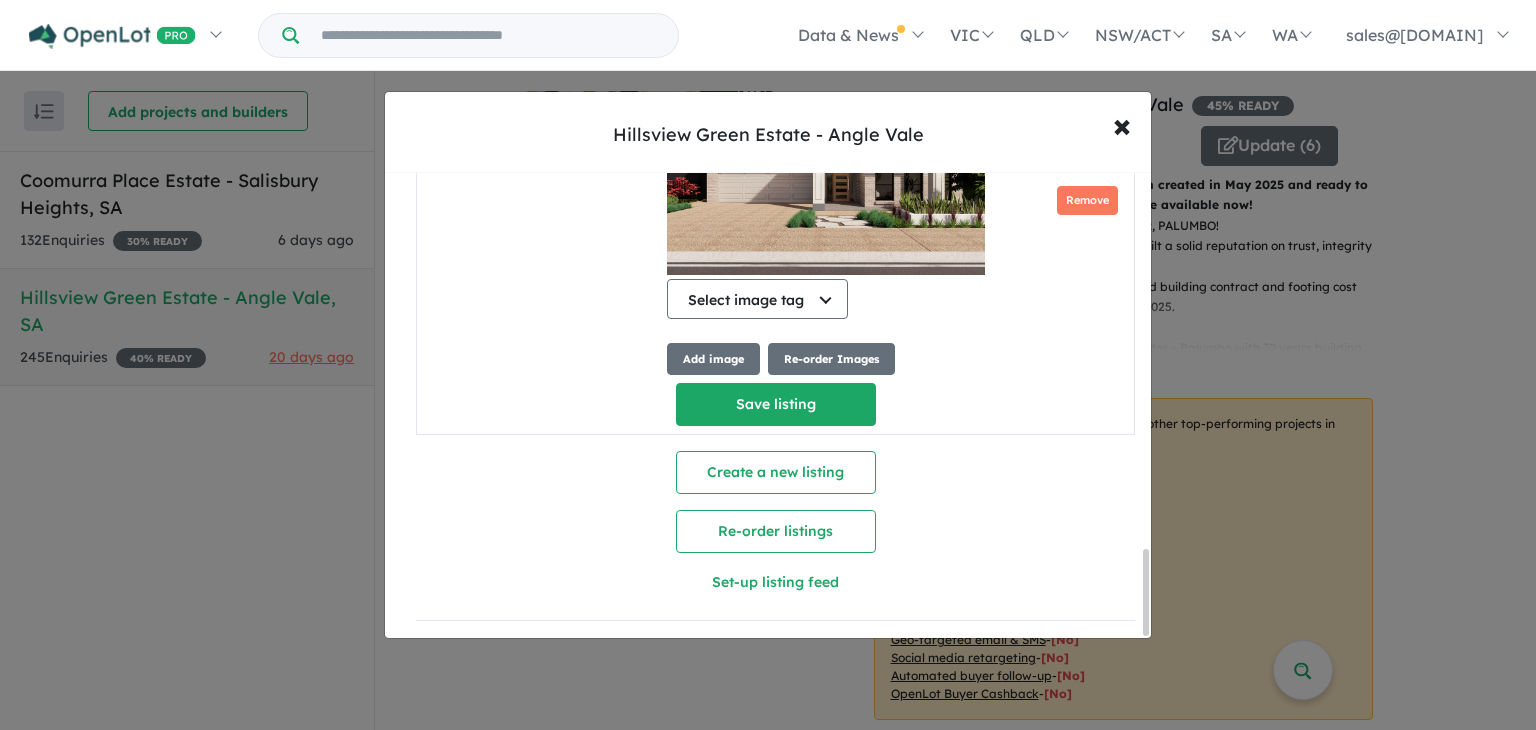 drag, startPoint x: 1146, startPoint y: 569, endPoint x: 1133, endPoint y: 599, distance: 32.695564 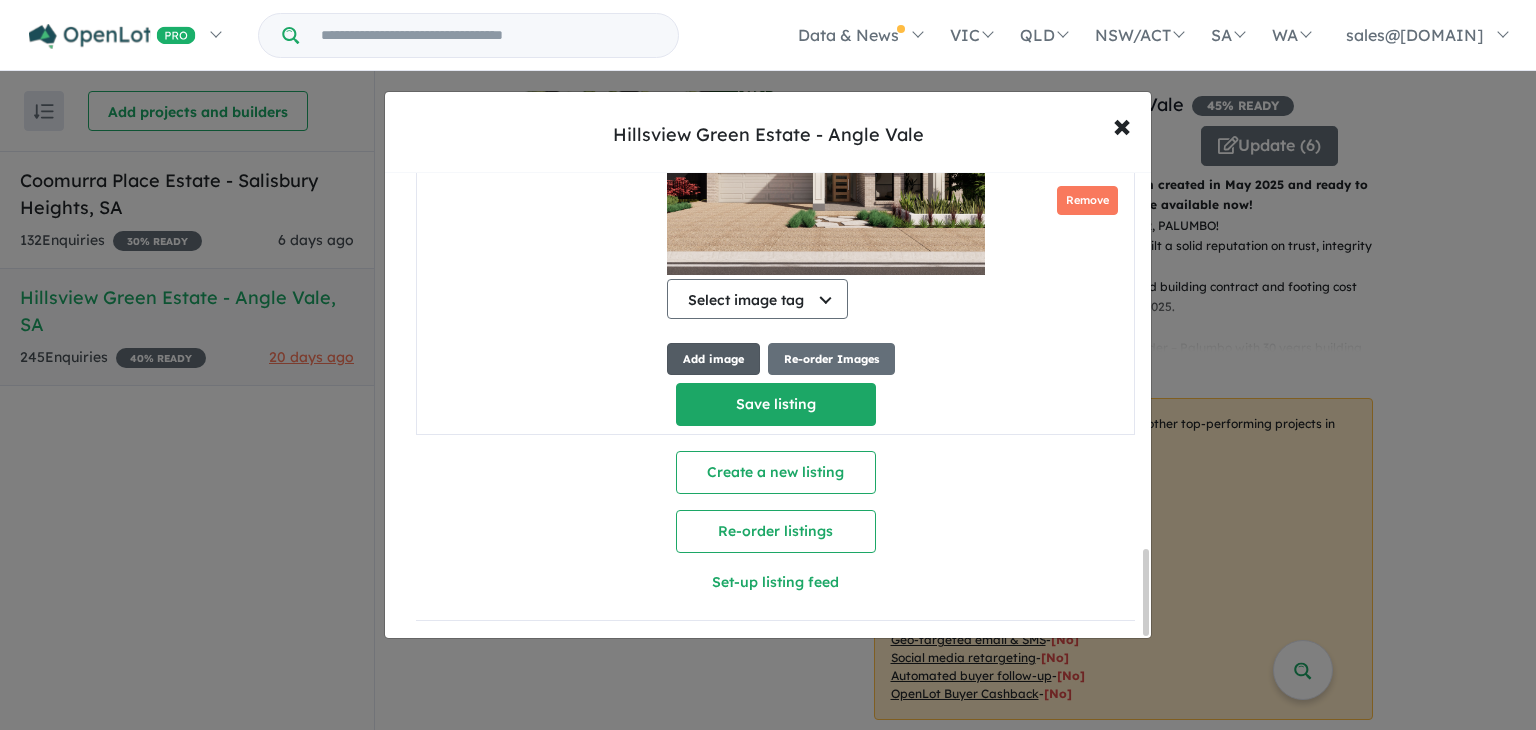 click on "Add image" at bounding box center [713, 359] 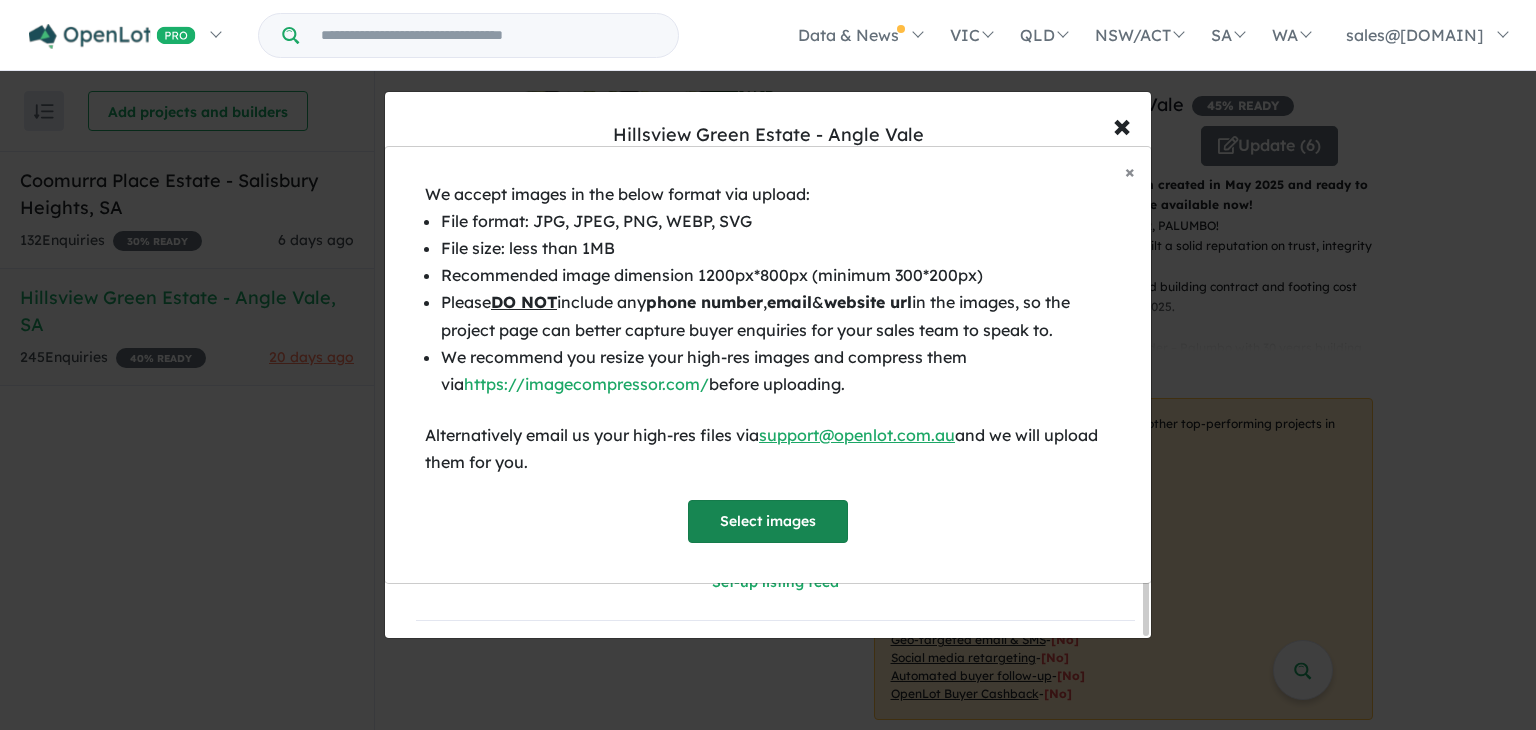 click on "Select images" at bounding box center [768, 521] 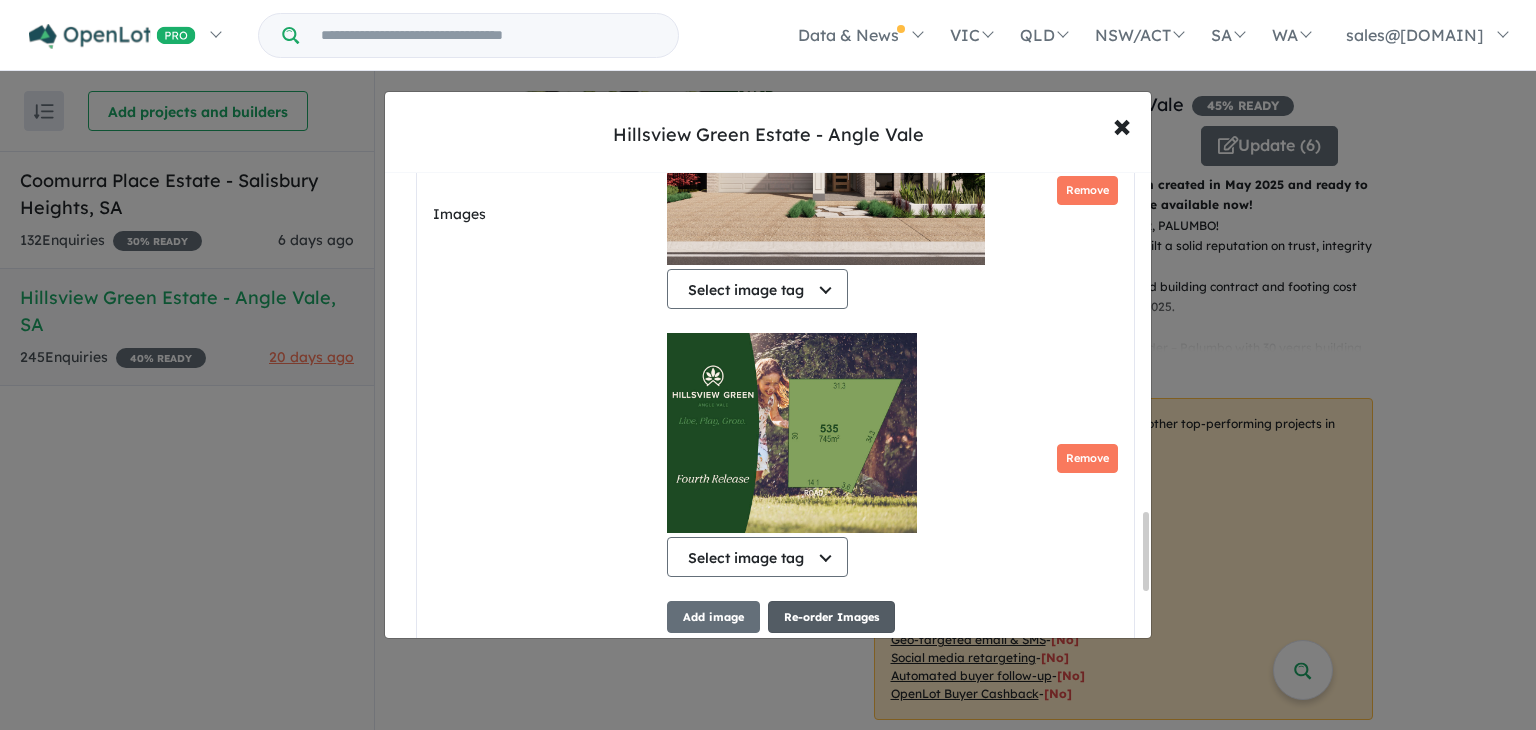 click on "Re-order Images" at bounding box center [831, 617] 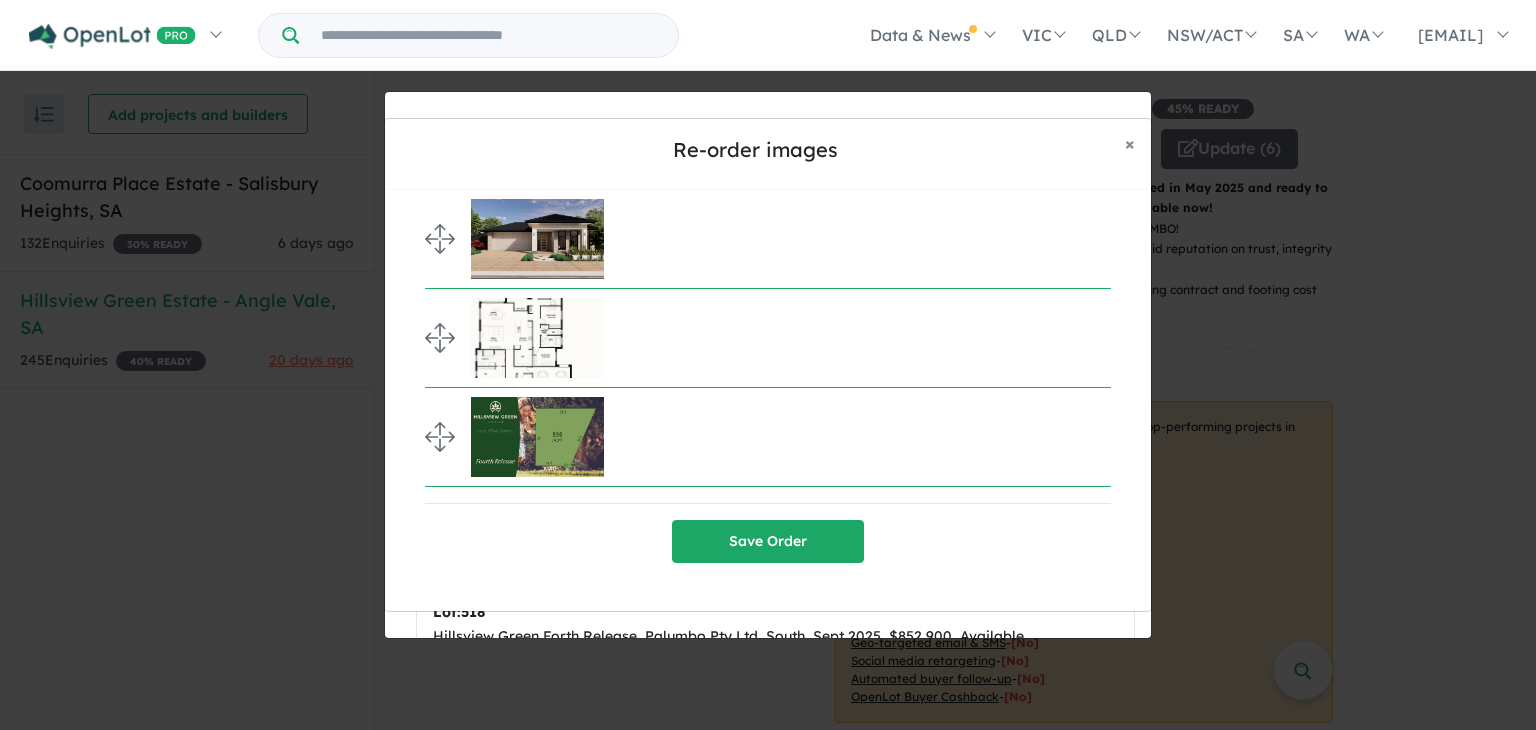 select on "**" 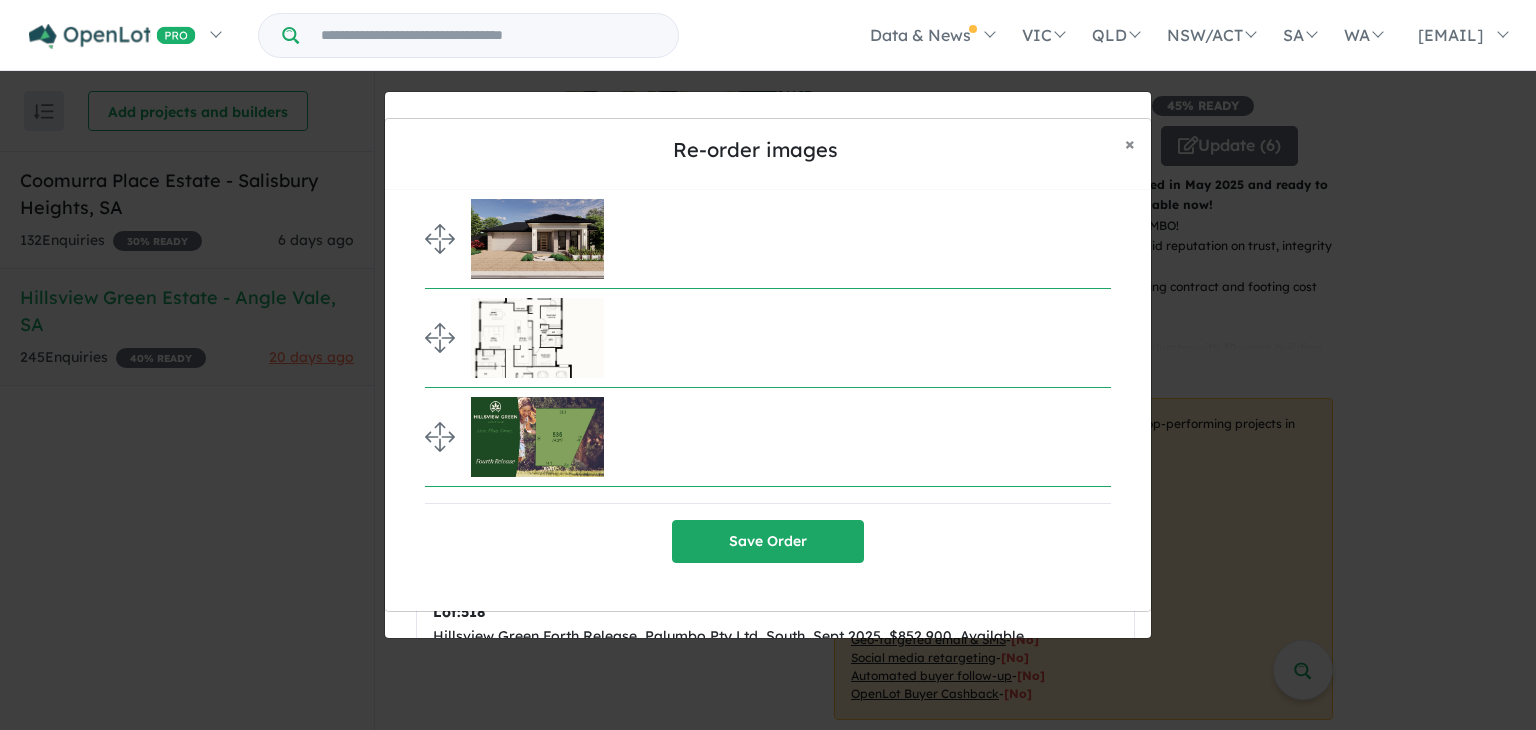 scroll, scrollTop: 2046, scrollLeft: 0, axis: vertical 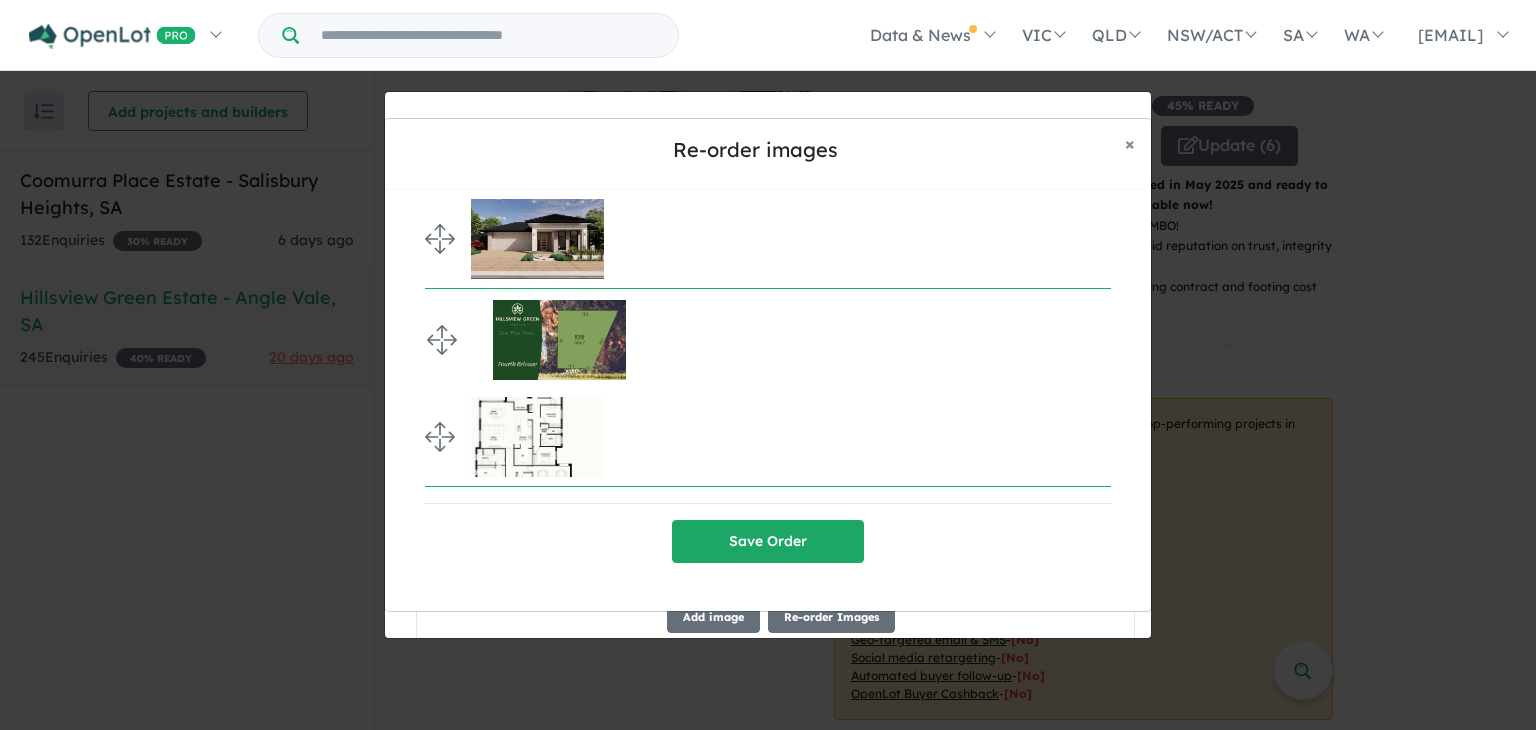 drag, startPoint x: 441, startPoint y: 433, endPoint x: 422, endPoint y: 332, distance: 102.77159 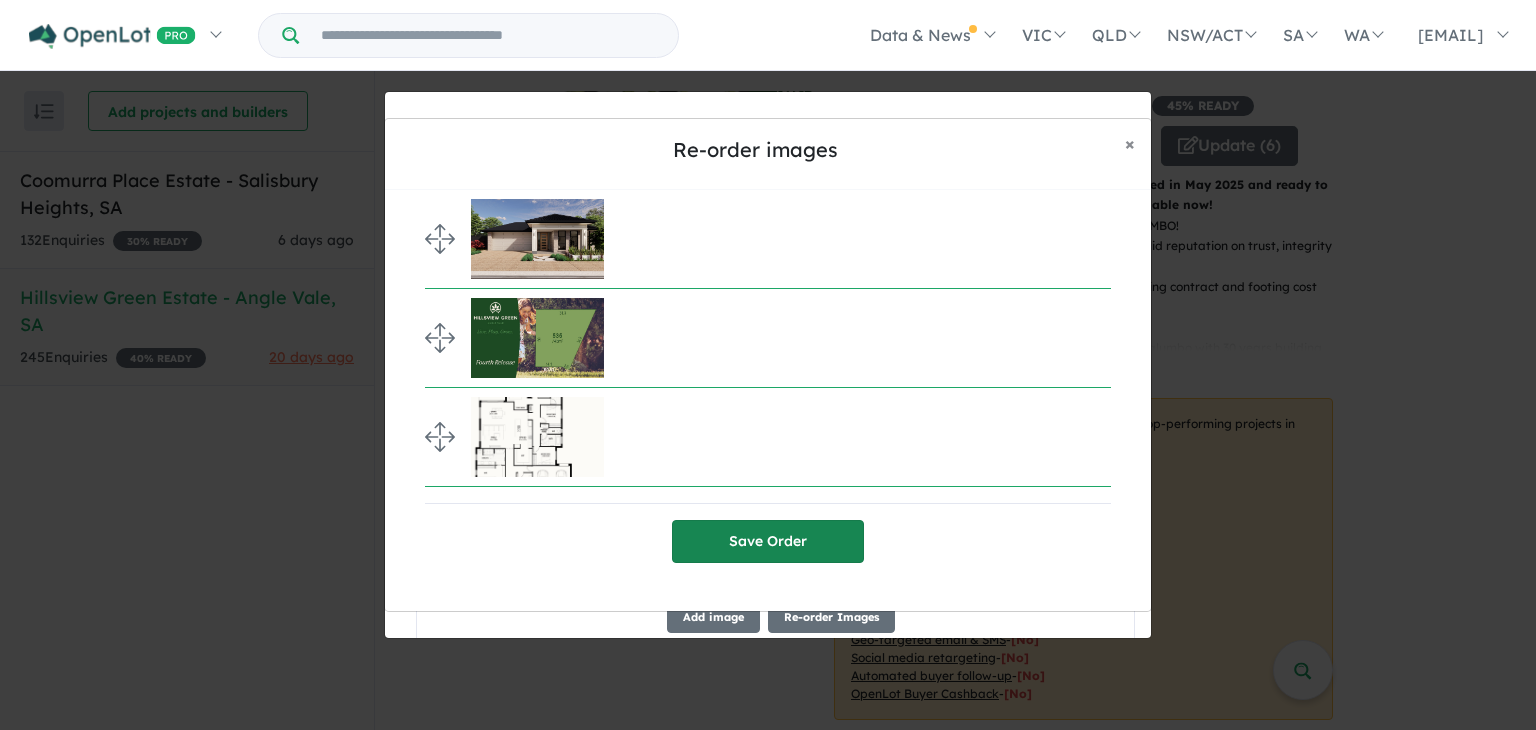 click on "Save Order" at bounding box center [768, 541] 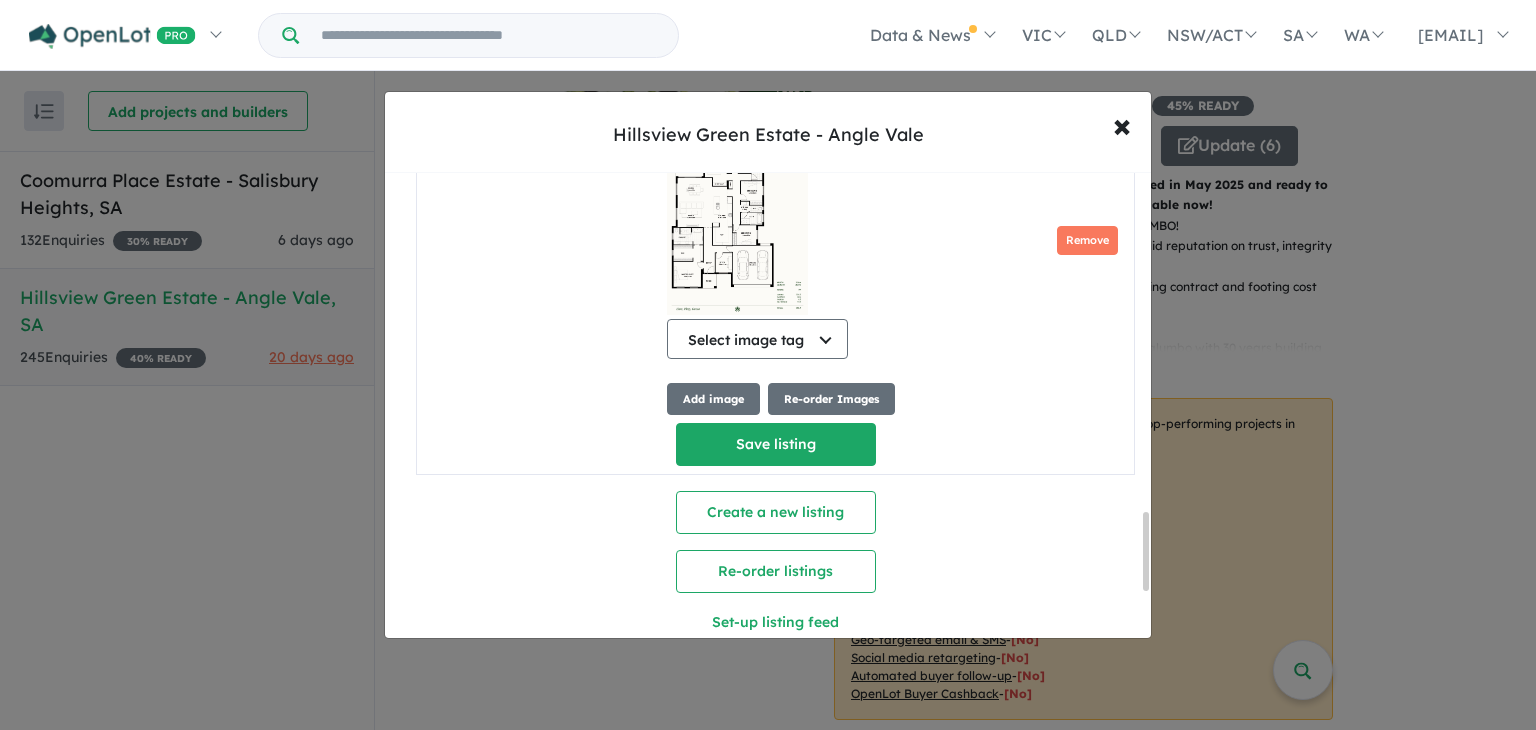 scroll, scrollTop: 2318, scrollLeft: 0, axis: vertical 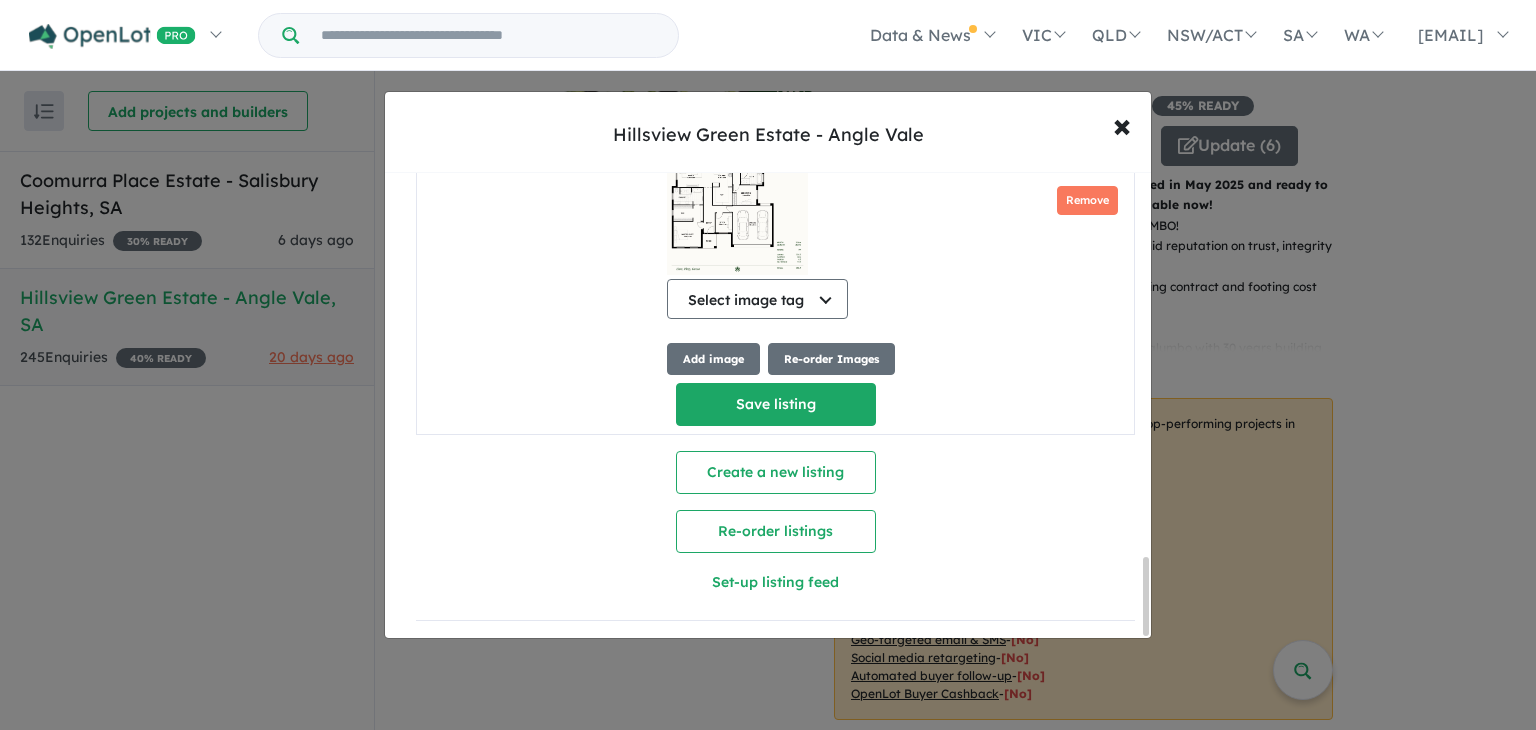 drag, startPoint x: 1147, startPoint y: 530, endPoint x: 1140, endPoint y: 589, distance: 59.413803 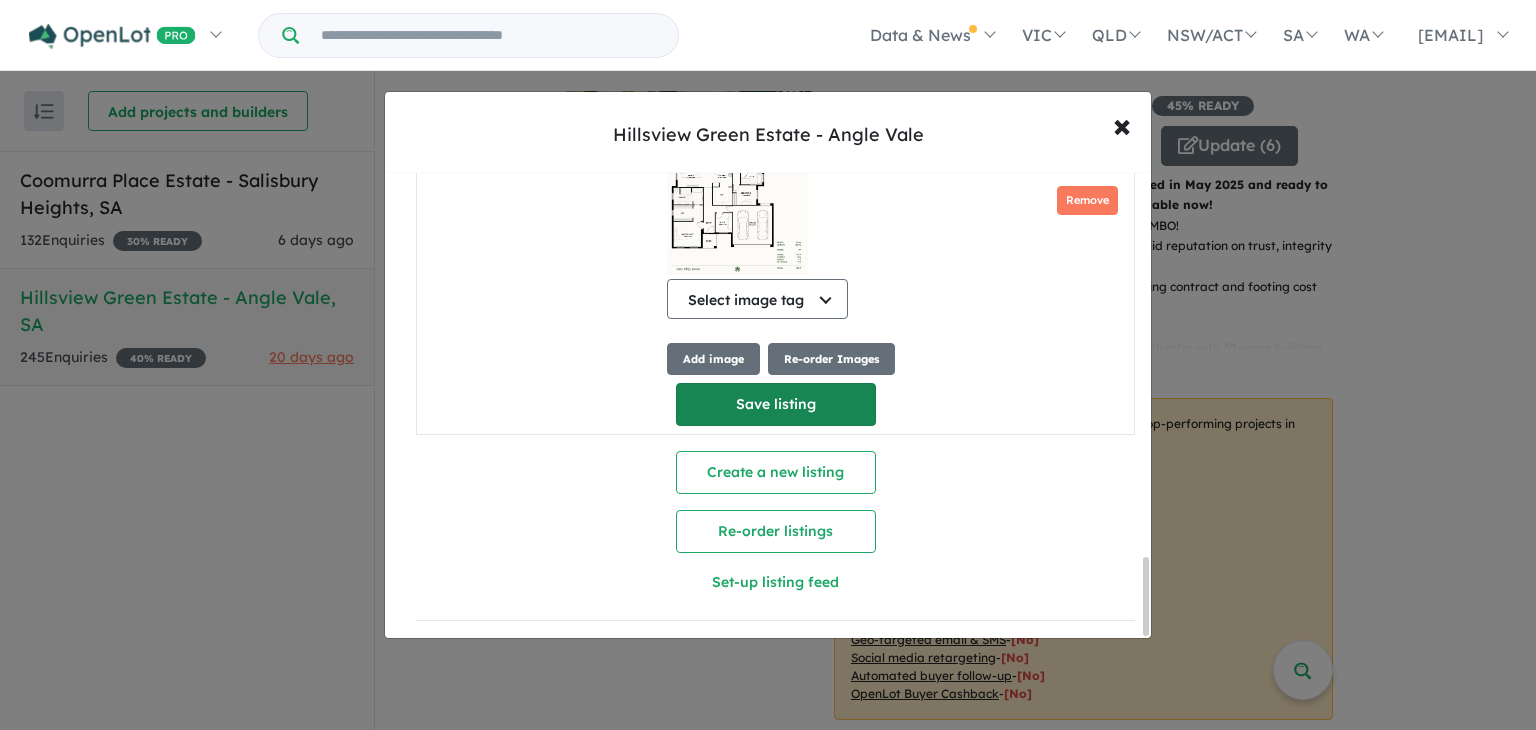 click on "Save listing" at bounding box center (776, 404) 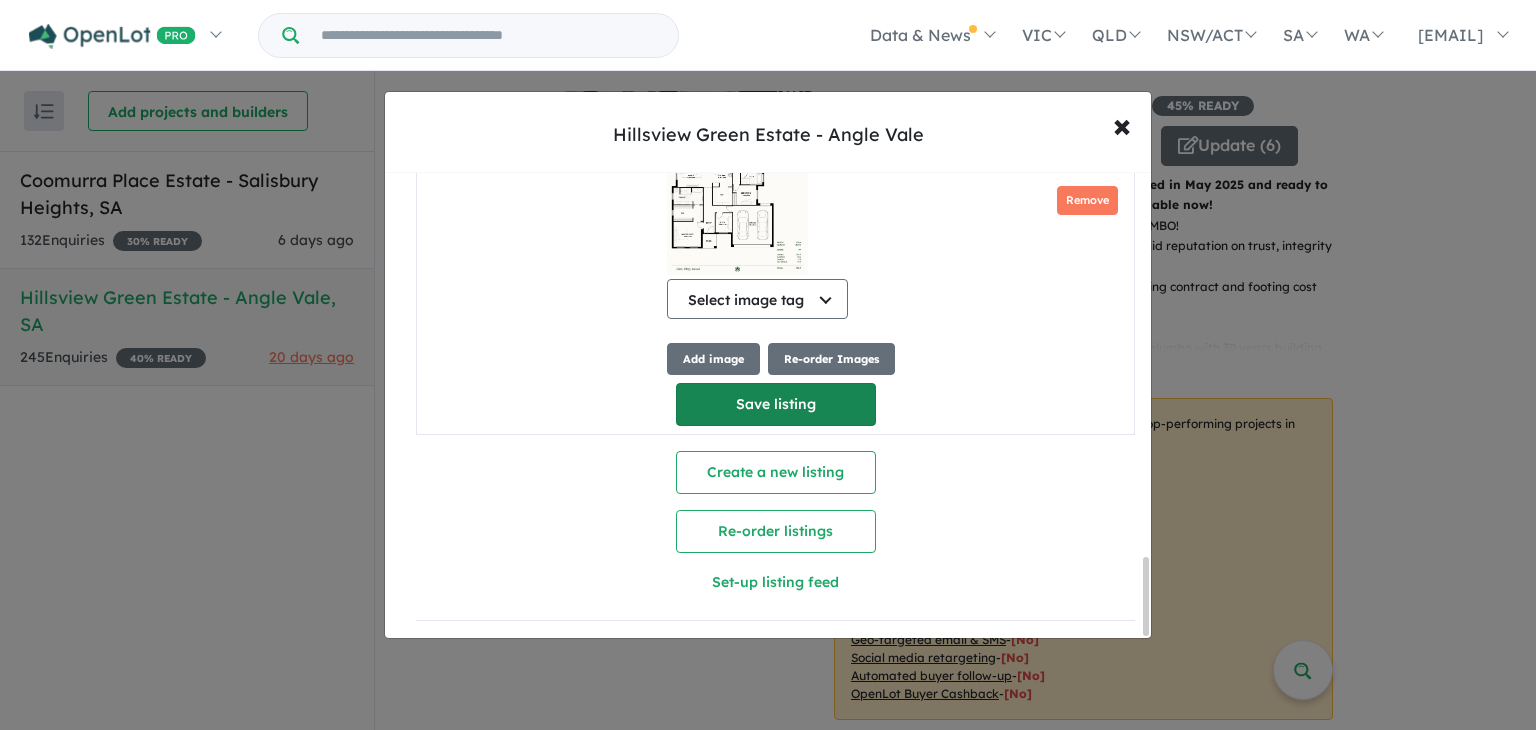 scroll, scrollTop: 608, scrollLeft: 0, axis: vertical 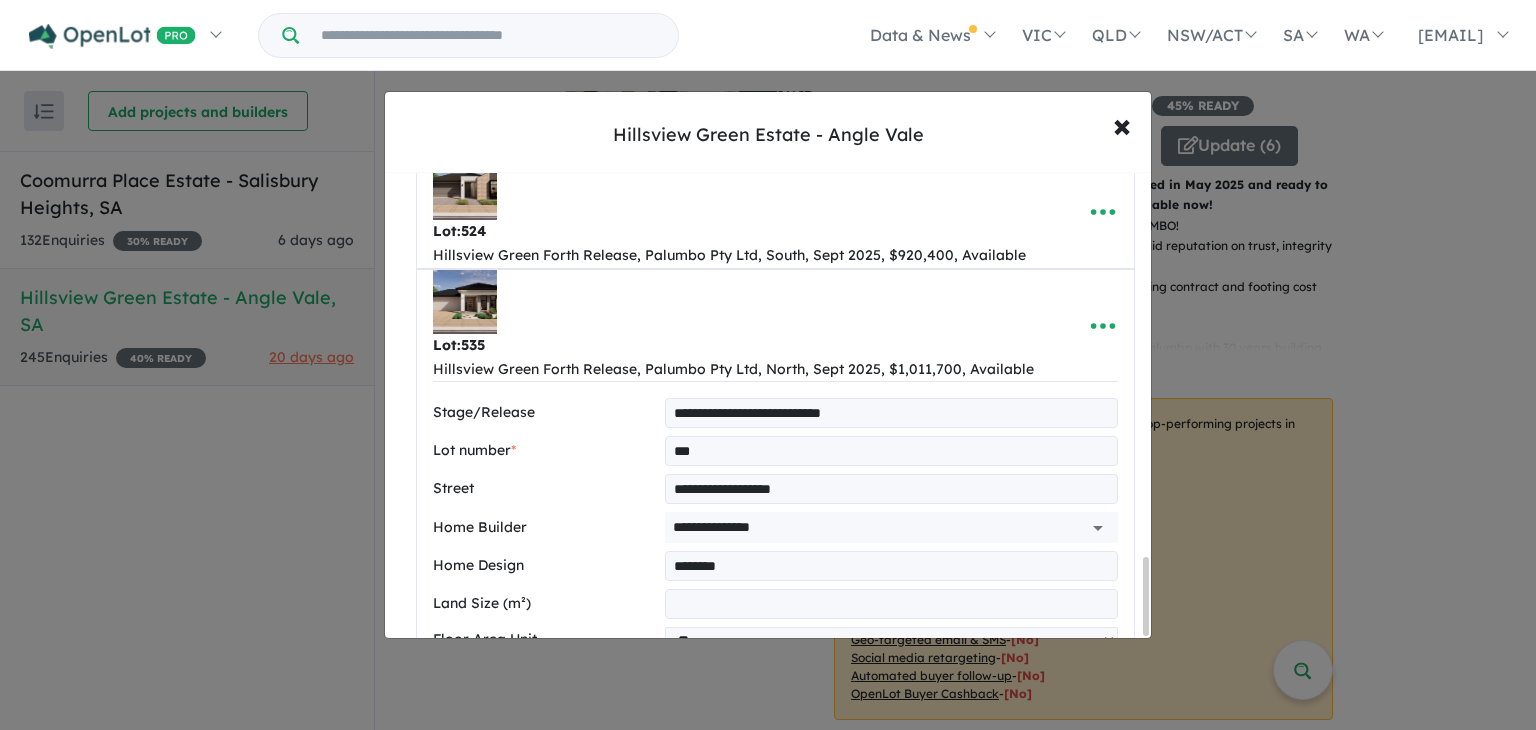 select on "**" 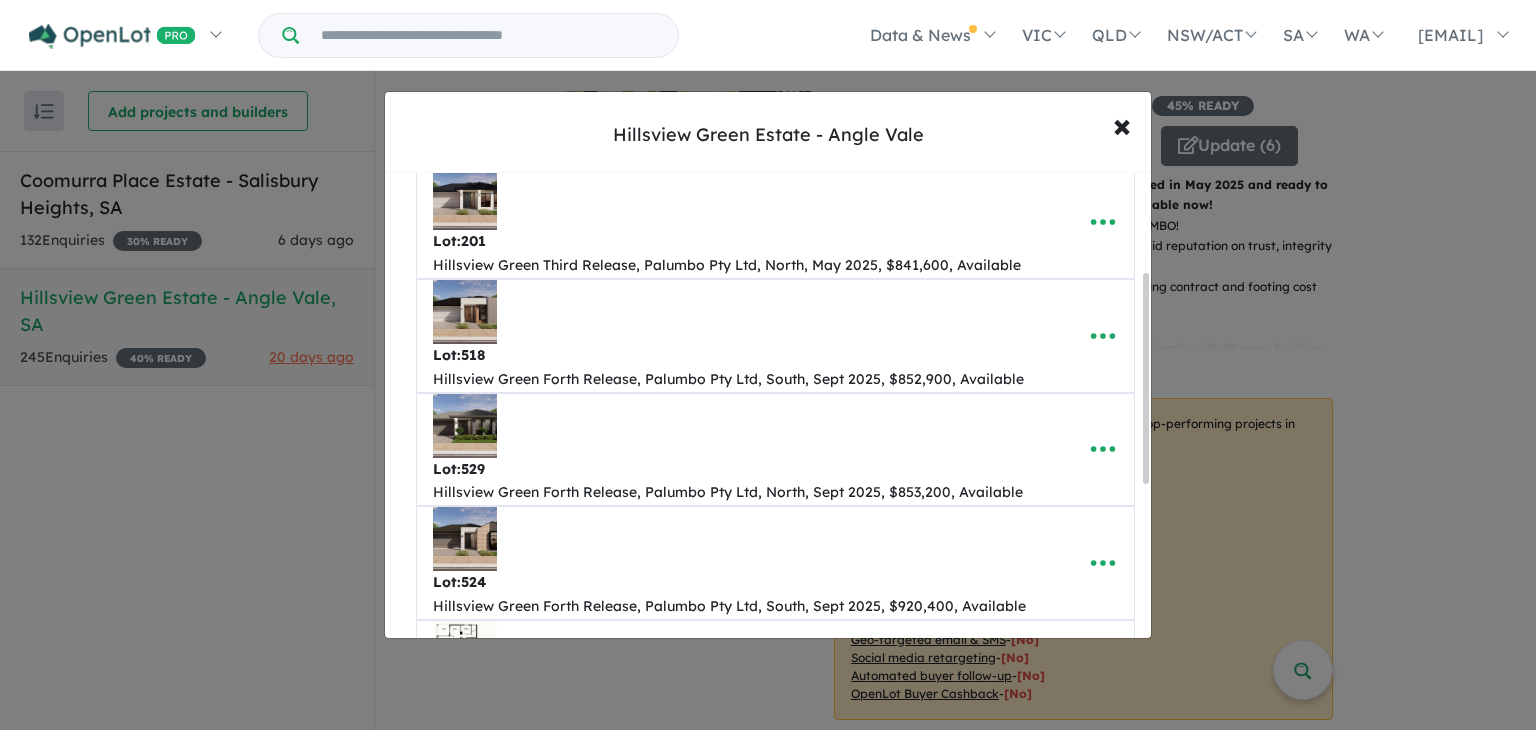 scroll, scrollTop: 0, scrollLeft: 0, axis: both 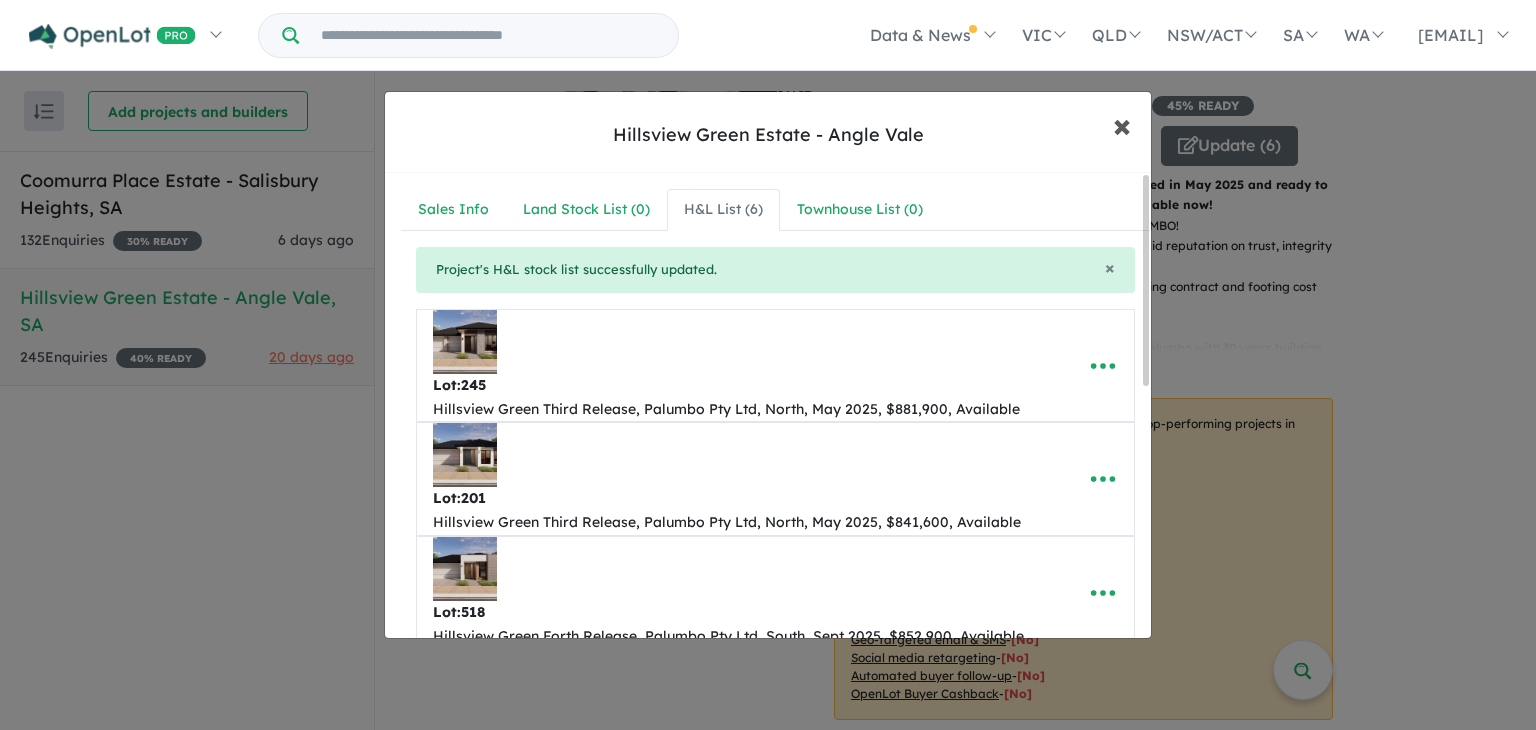 click on "×" at bounding box center [1122, 124] 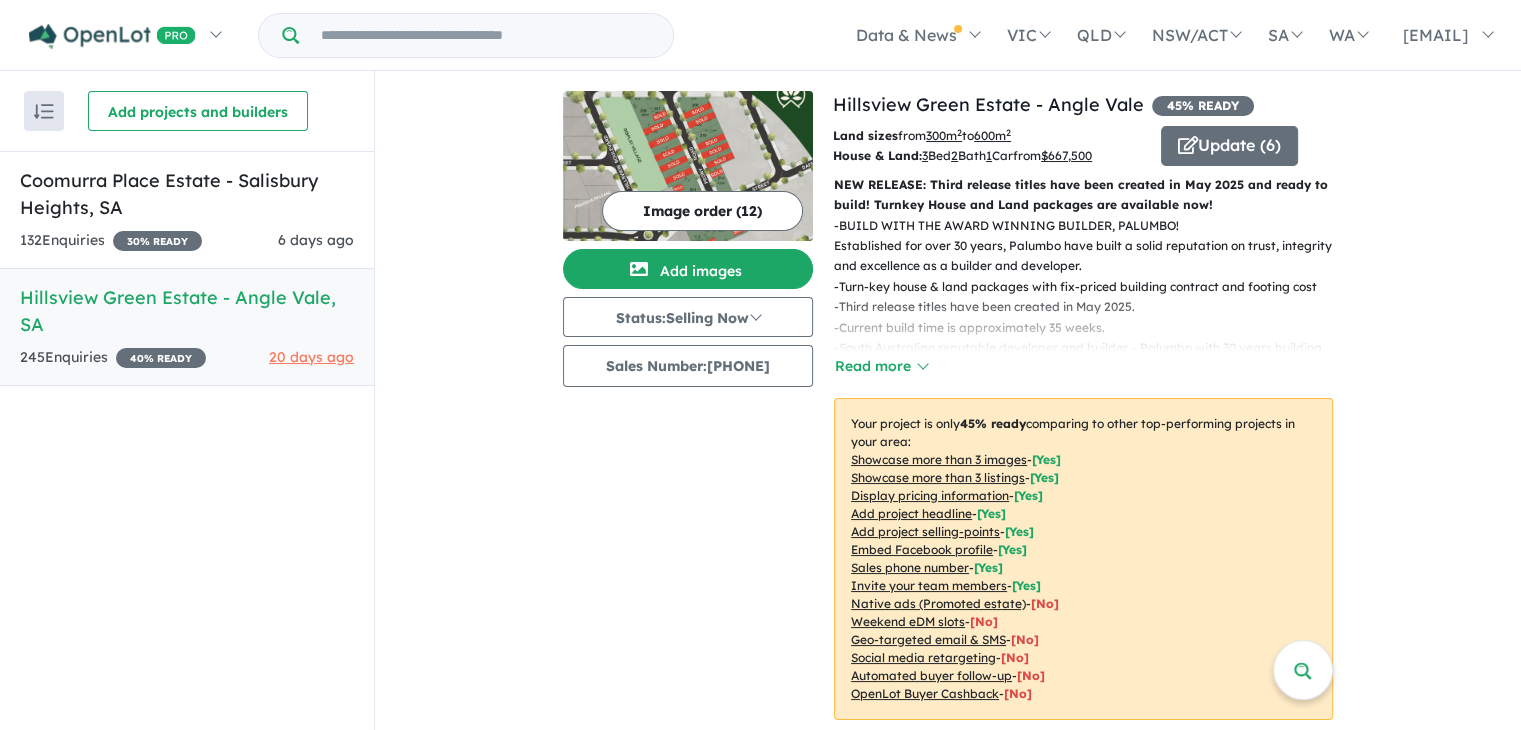 drag, startPoint x: 1277, startPoint y: 141, endPoint x: 1305, endPoint y: 161, distance: 34.4093 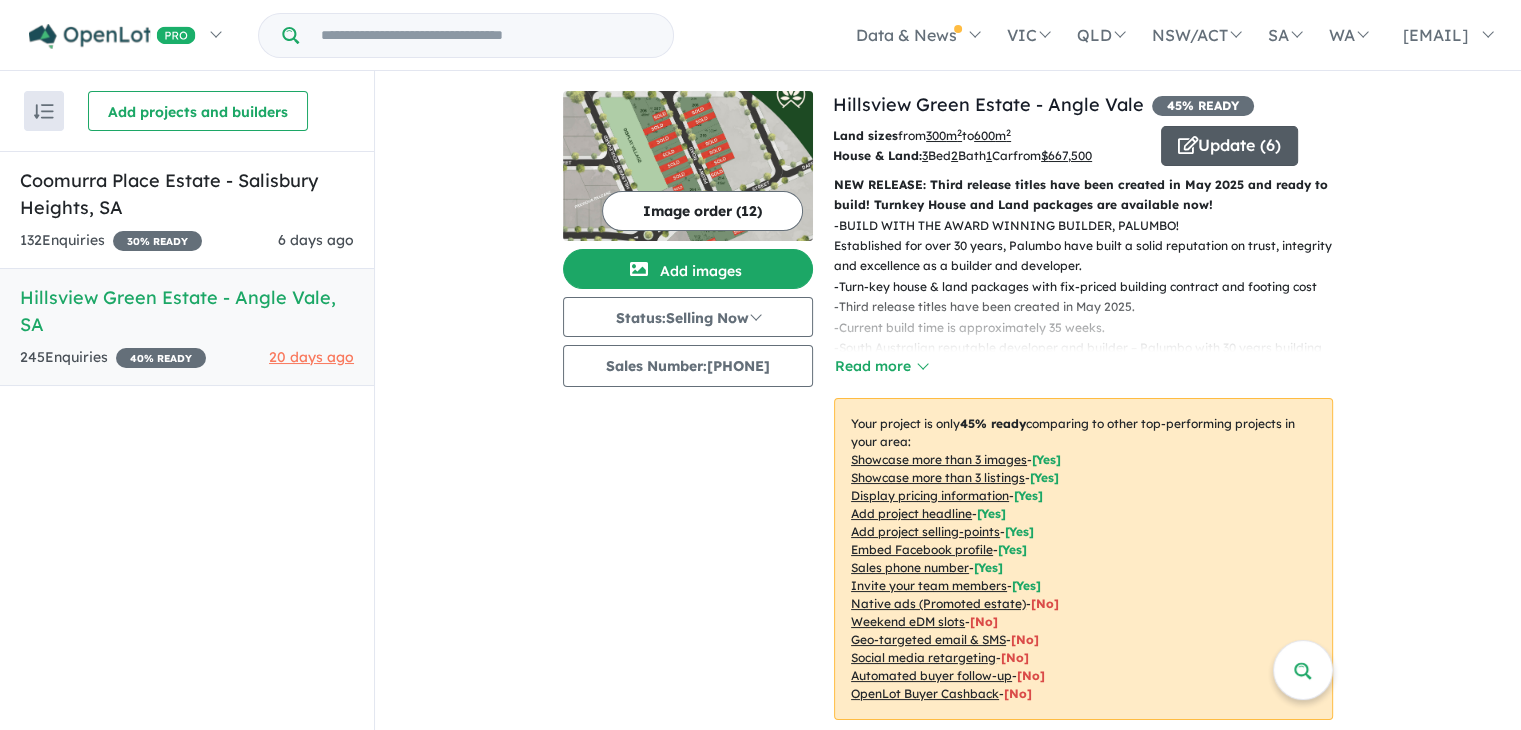 click on "Update ( 6 )" at bounding box center [1229, 146] 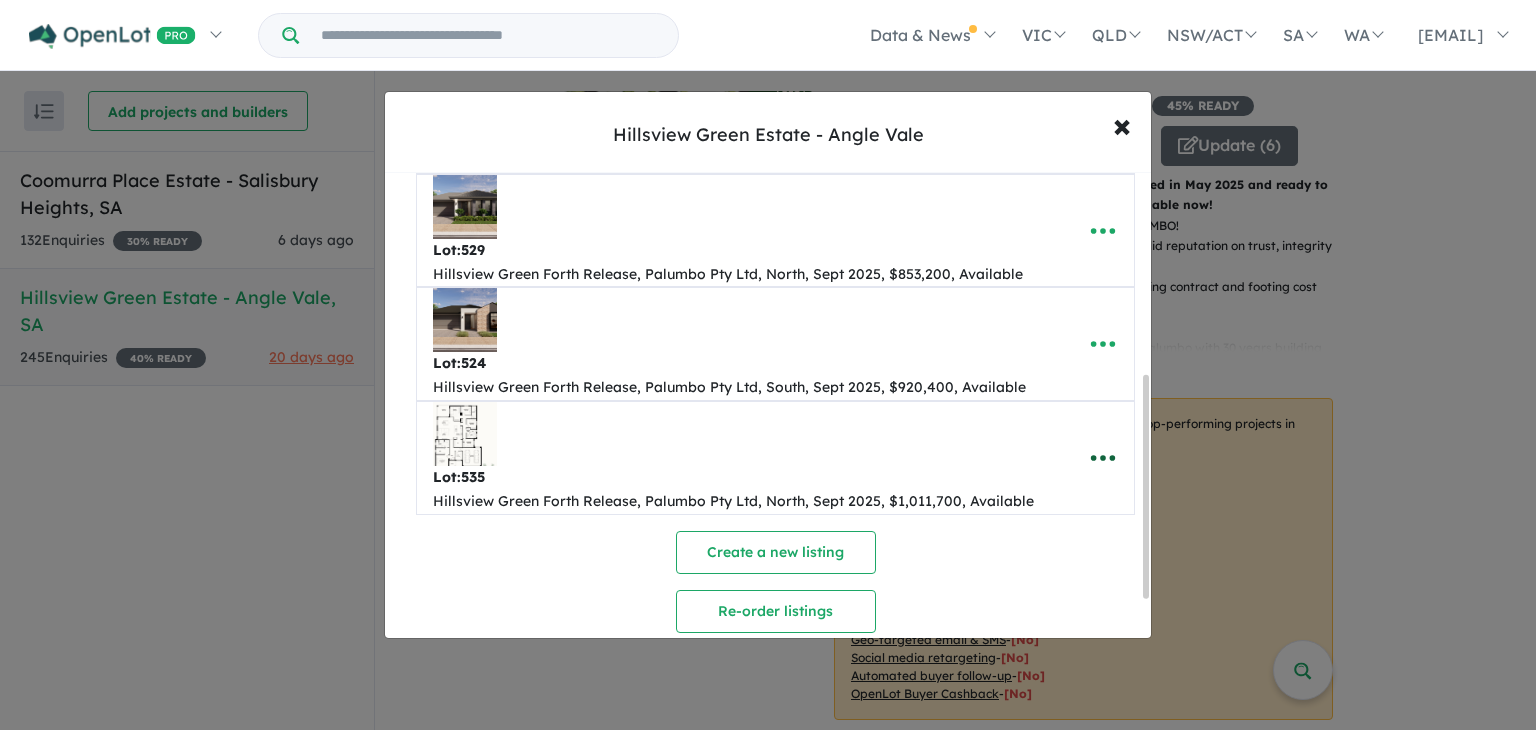 scroll, scrollTop: 427, scrollLeft: 0, axis: vertical 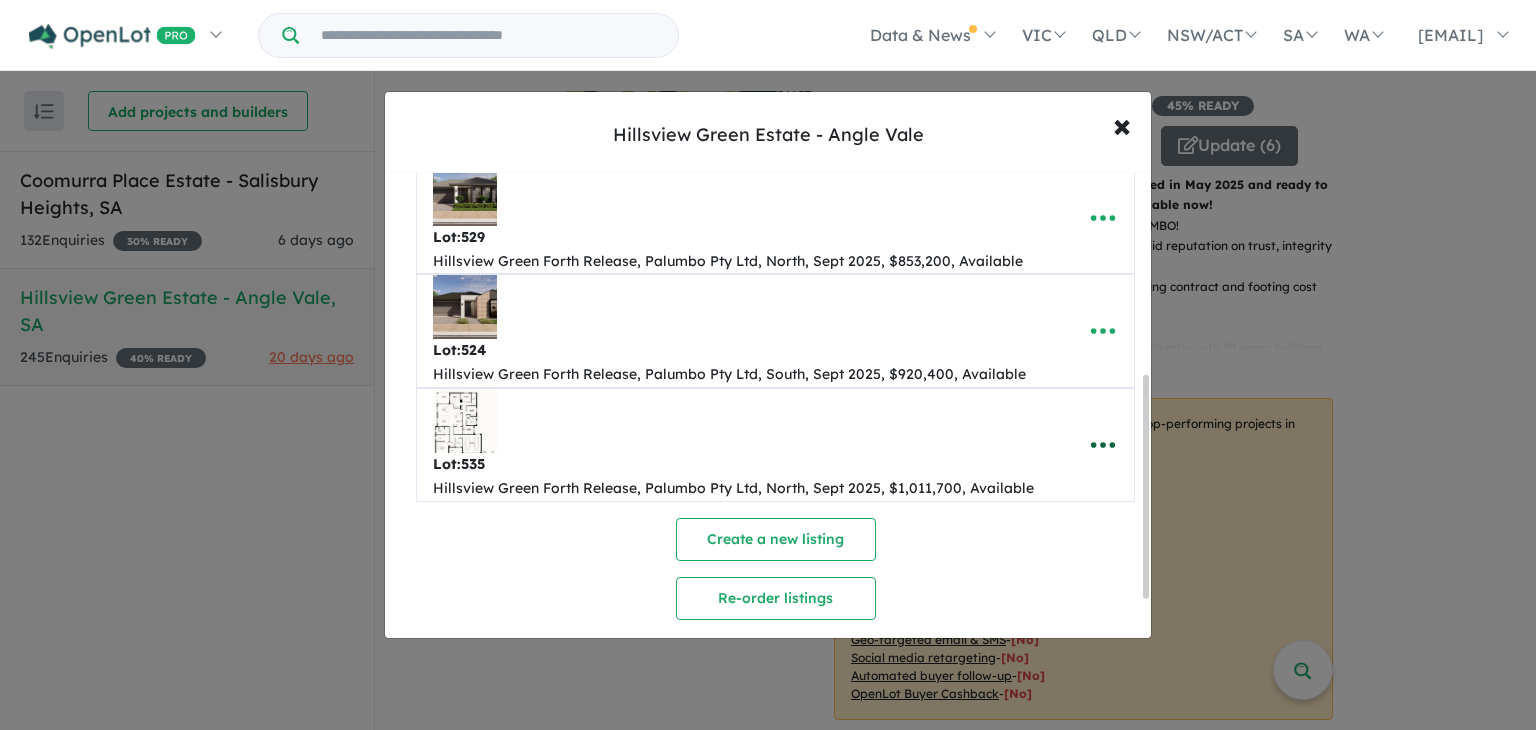 drag, startPoint x: 1145, startPoint y: 261, endPoint x: 1092, endPoint y: 463, distance: 208.83725 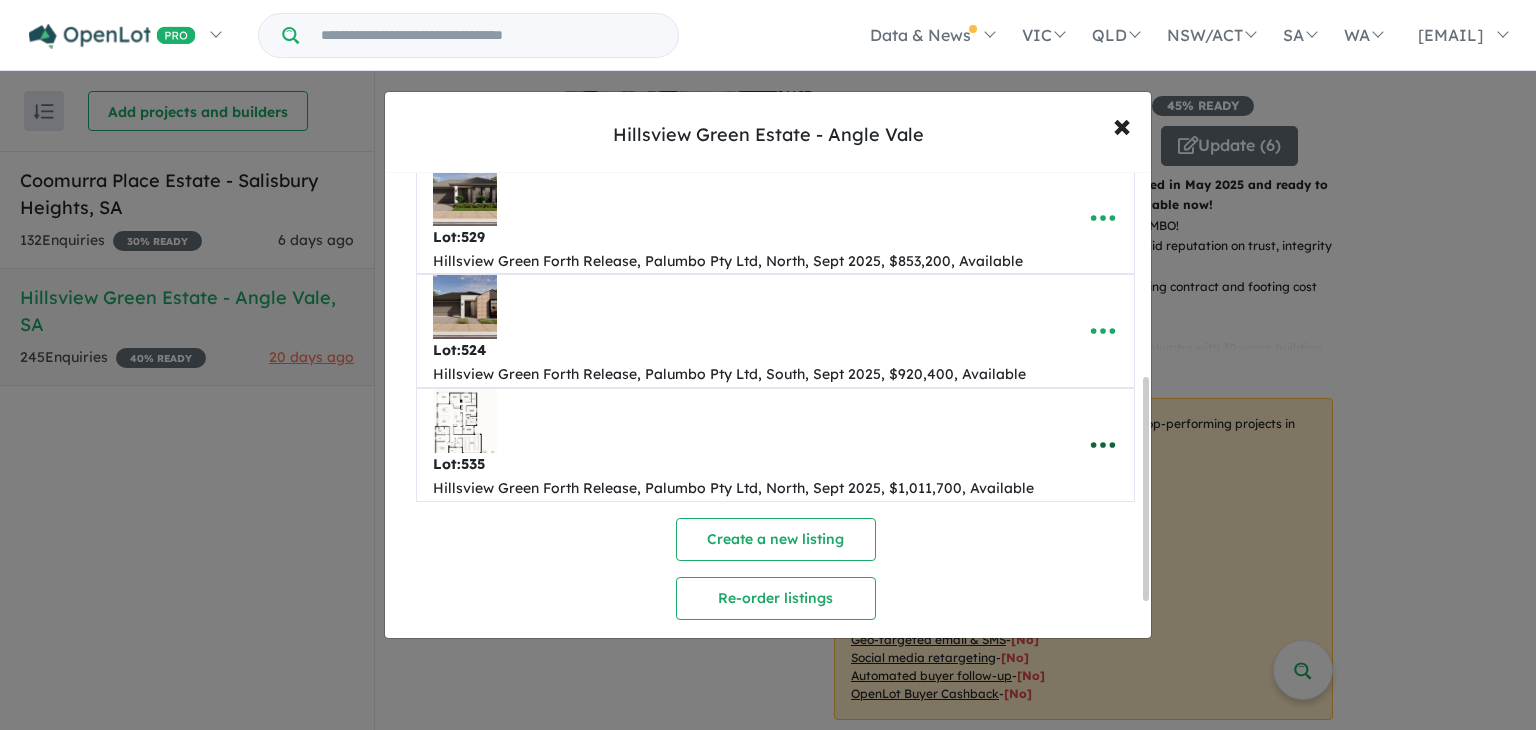 click 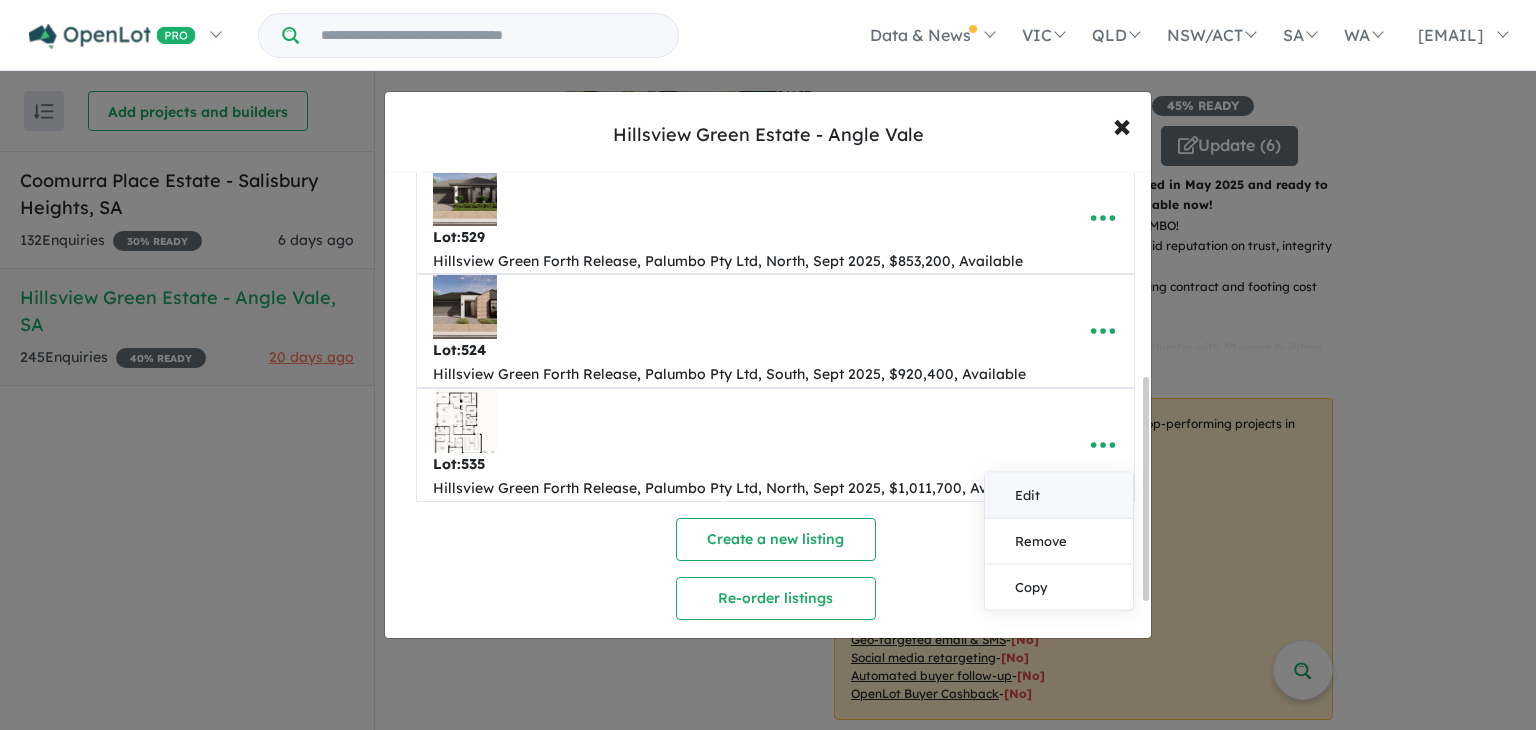 click on "Edit" at bounding box center (1059, 495) 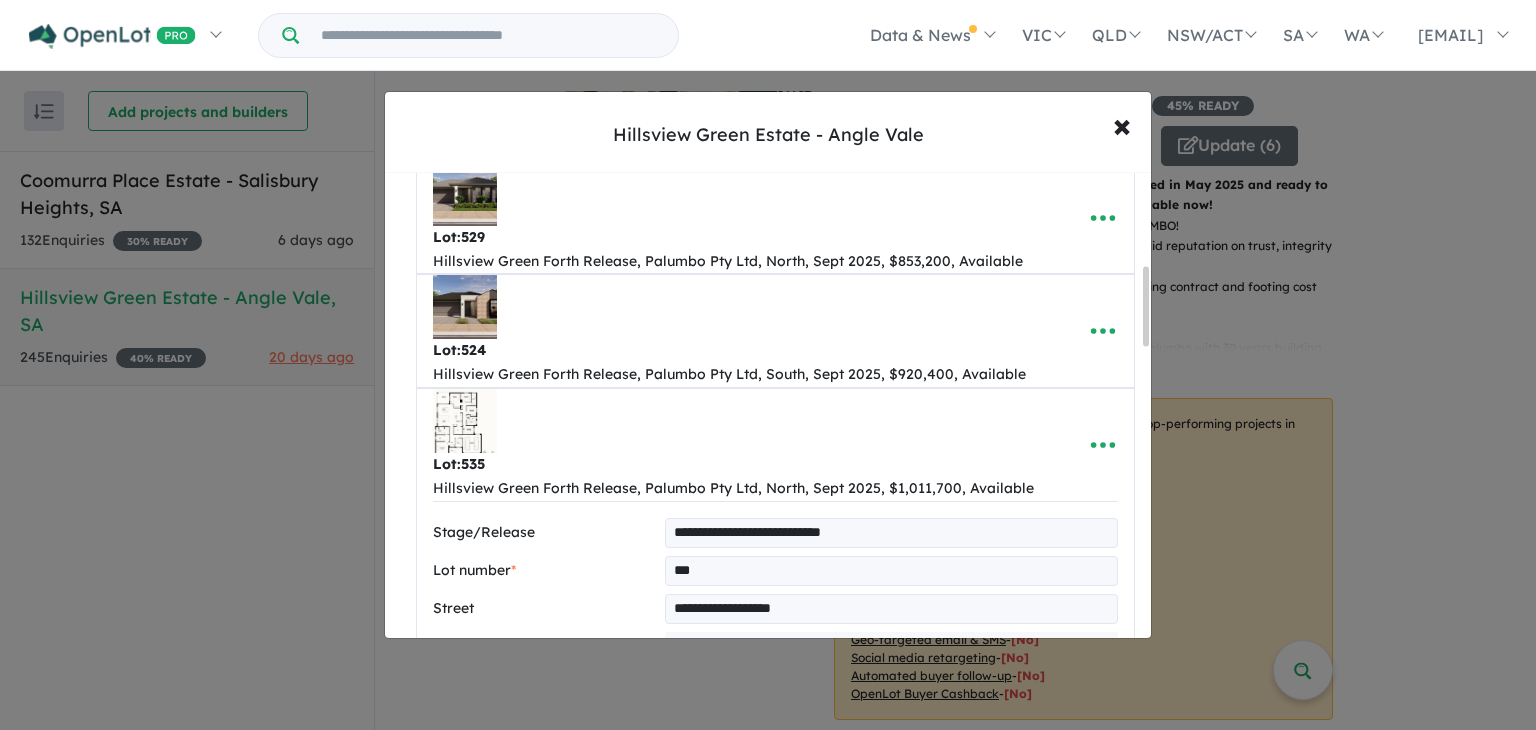 scroll, scrollTop: 546, scrollLeft: 0, axis: vertical 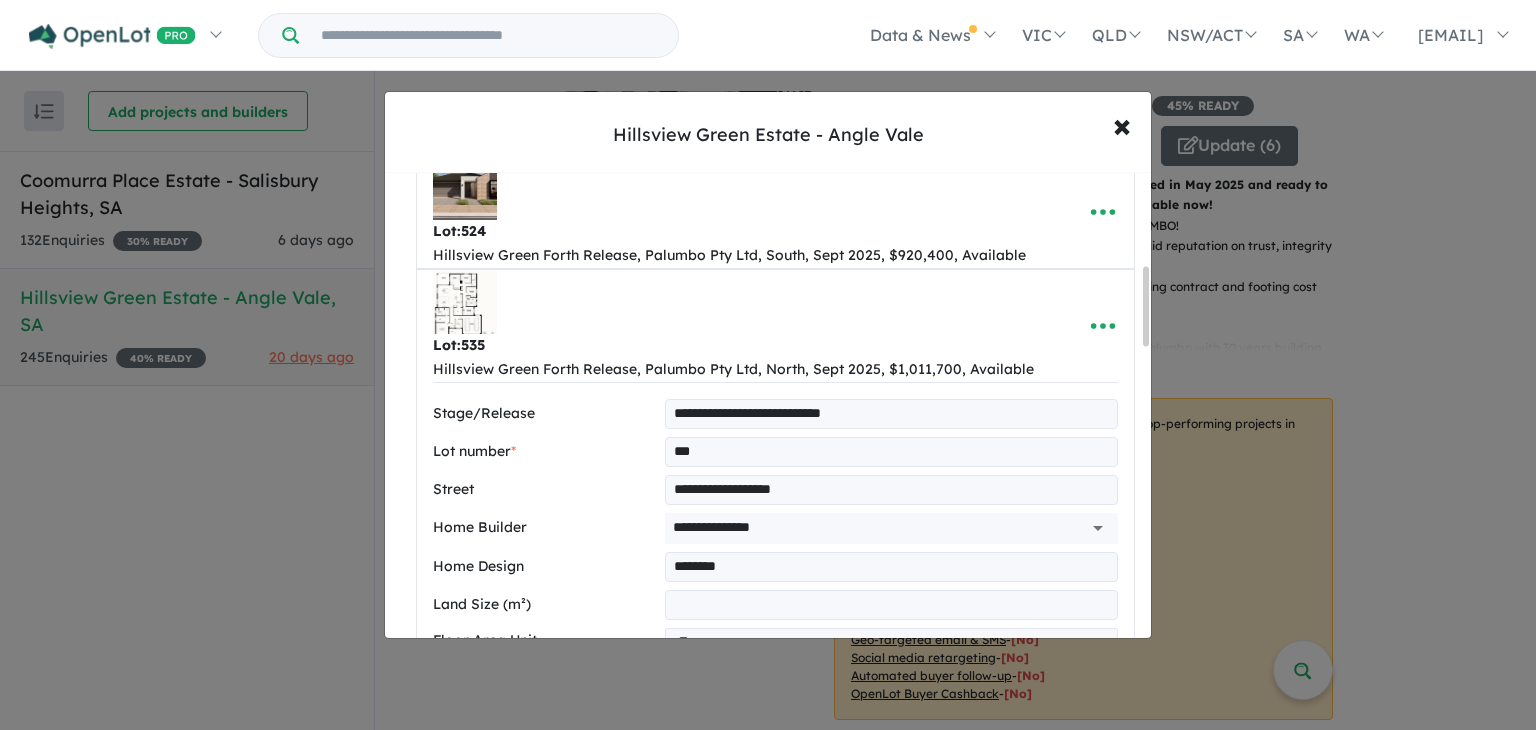 click at bounding box center (465, 302) 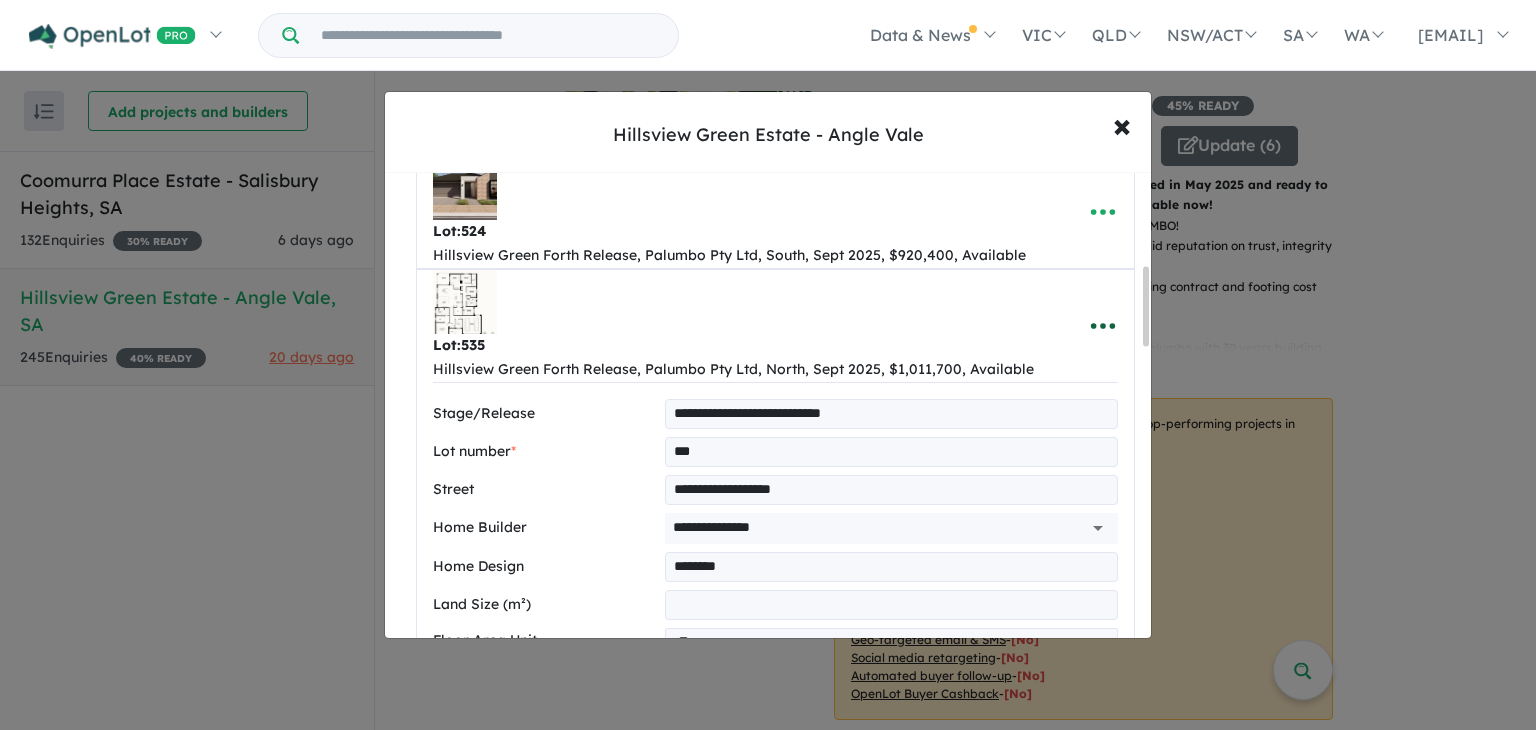 click 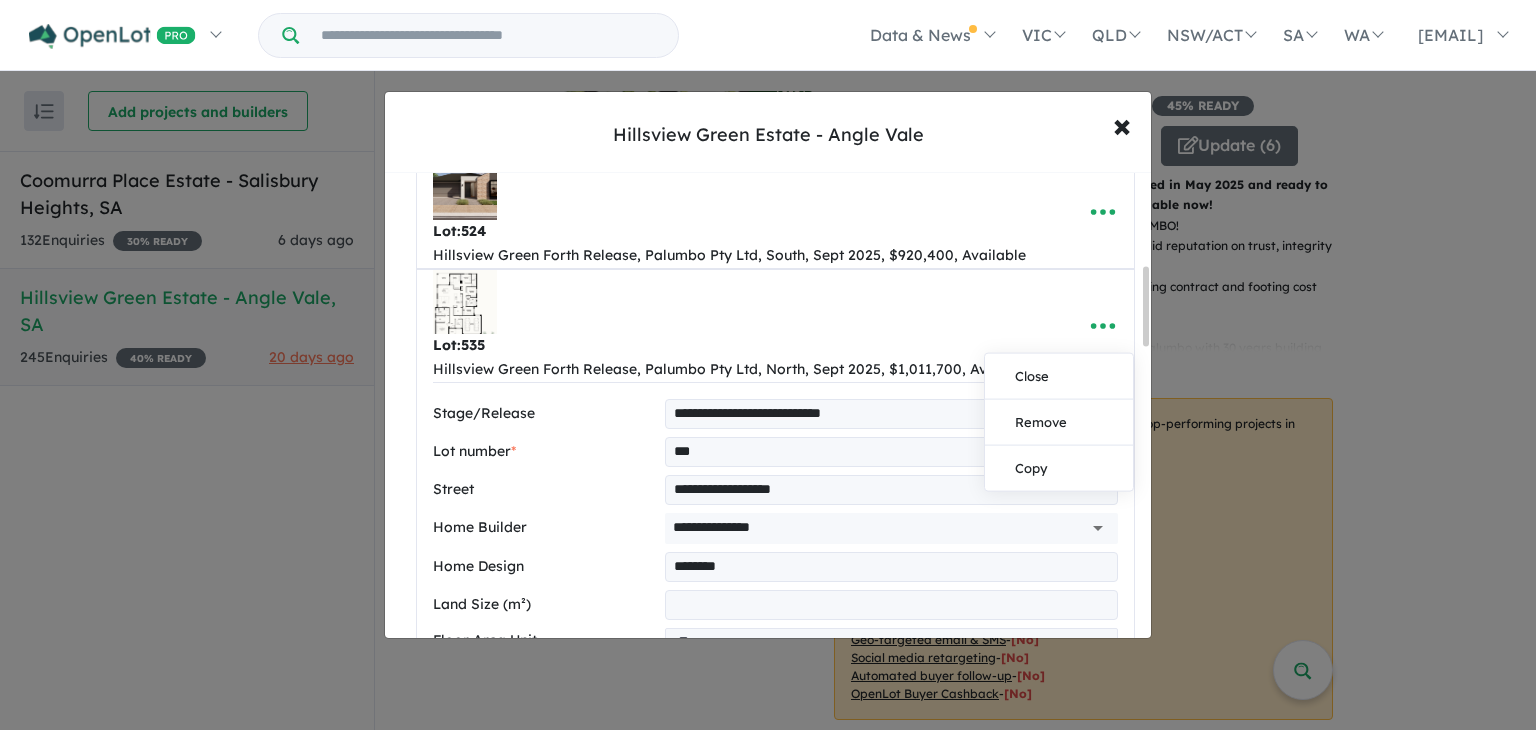 click on "Lot:  535   Hillsview Green Forth Release, Palumbo Pty Ltd, North, Sept 2025, $1,011,700, Available" at bounding box center (744, 326) 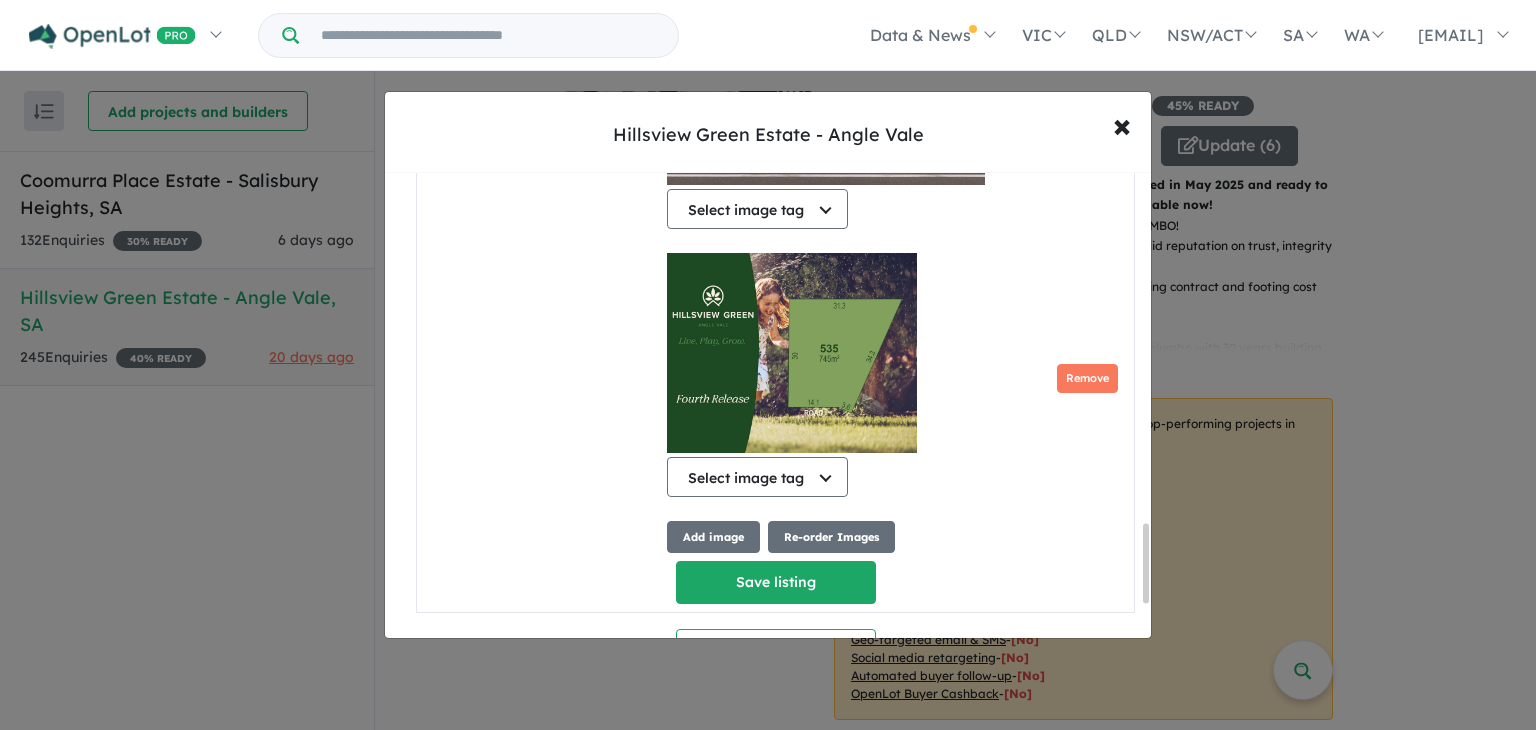 scroll, scrollTop: 2076, scrollLeft: 0, axis: vertical 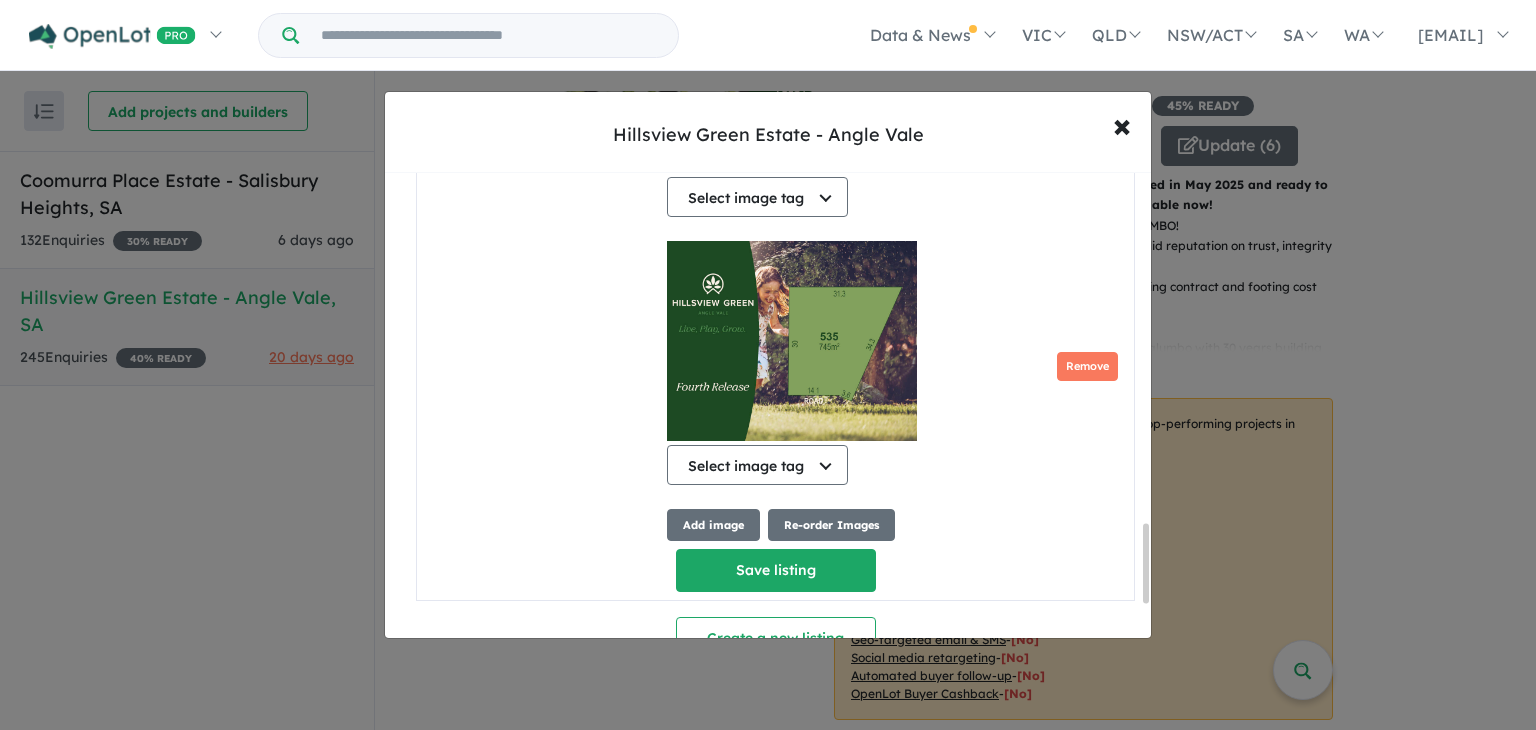 drag, startPoint x: 1146, startPoint y: 312, endPoint x: 1116, endPoint y: 571, distance: 260.73166 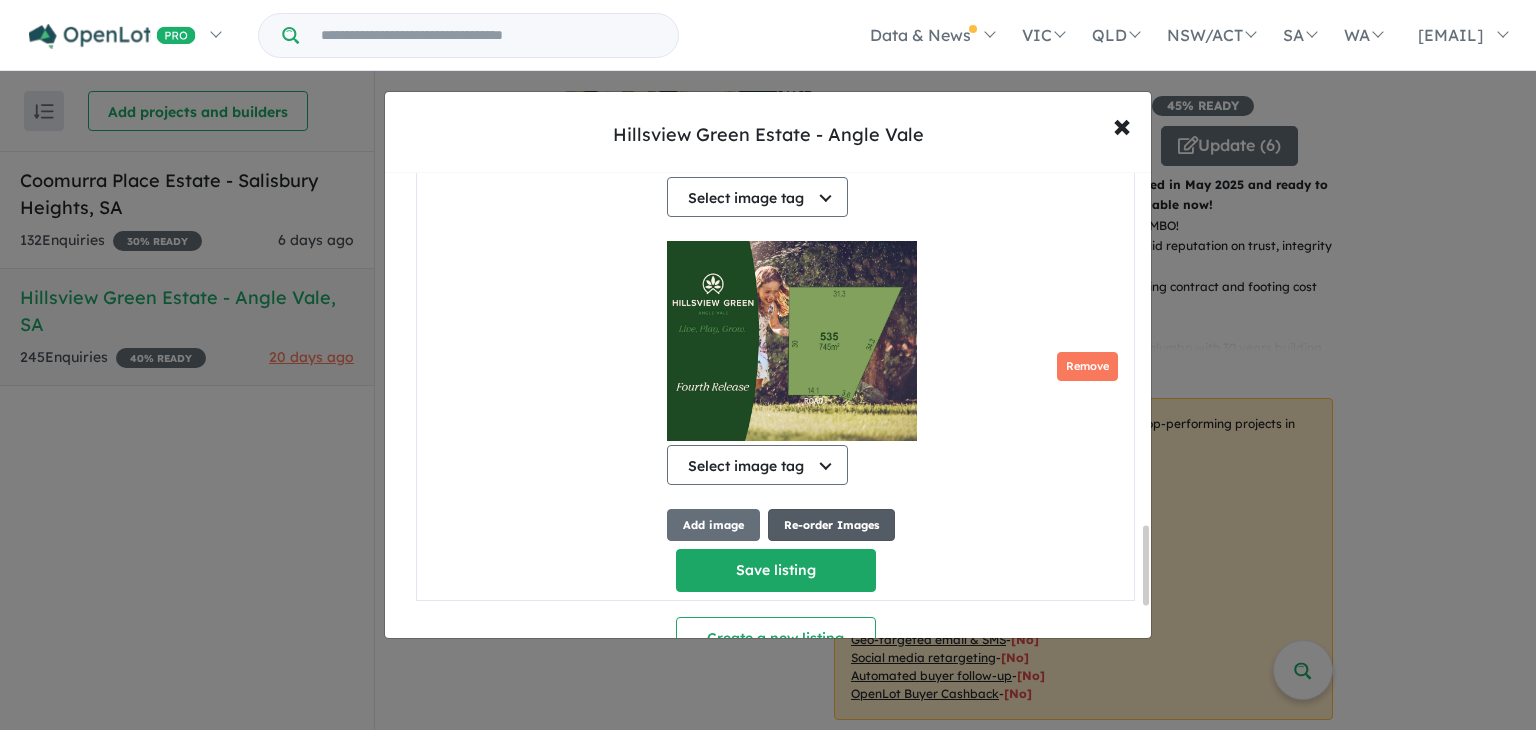 click on "Re-order Images" at bounding box center (831, 525) 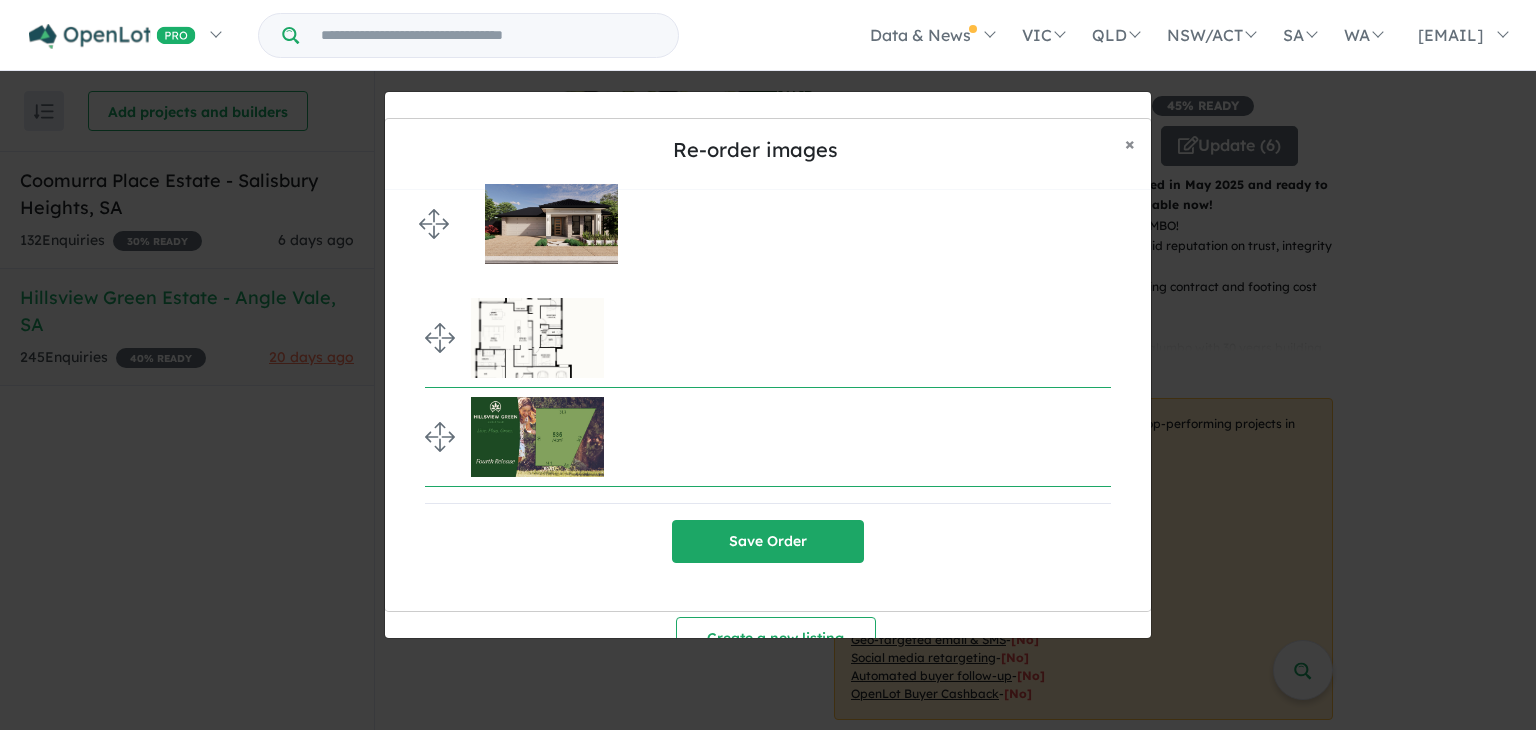 drag, startPoint x: 444, startPoint y: 326, endPoint x: 416, endPoint y: 200, distance: 129.07362 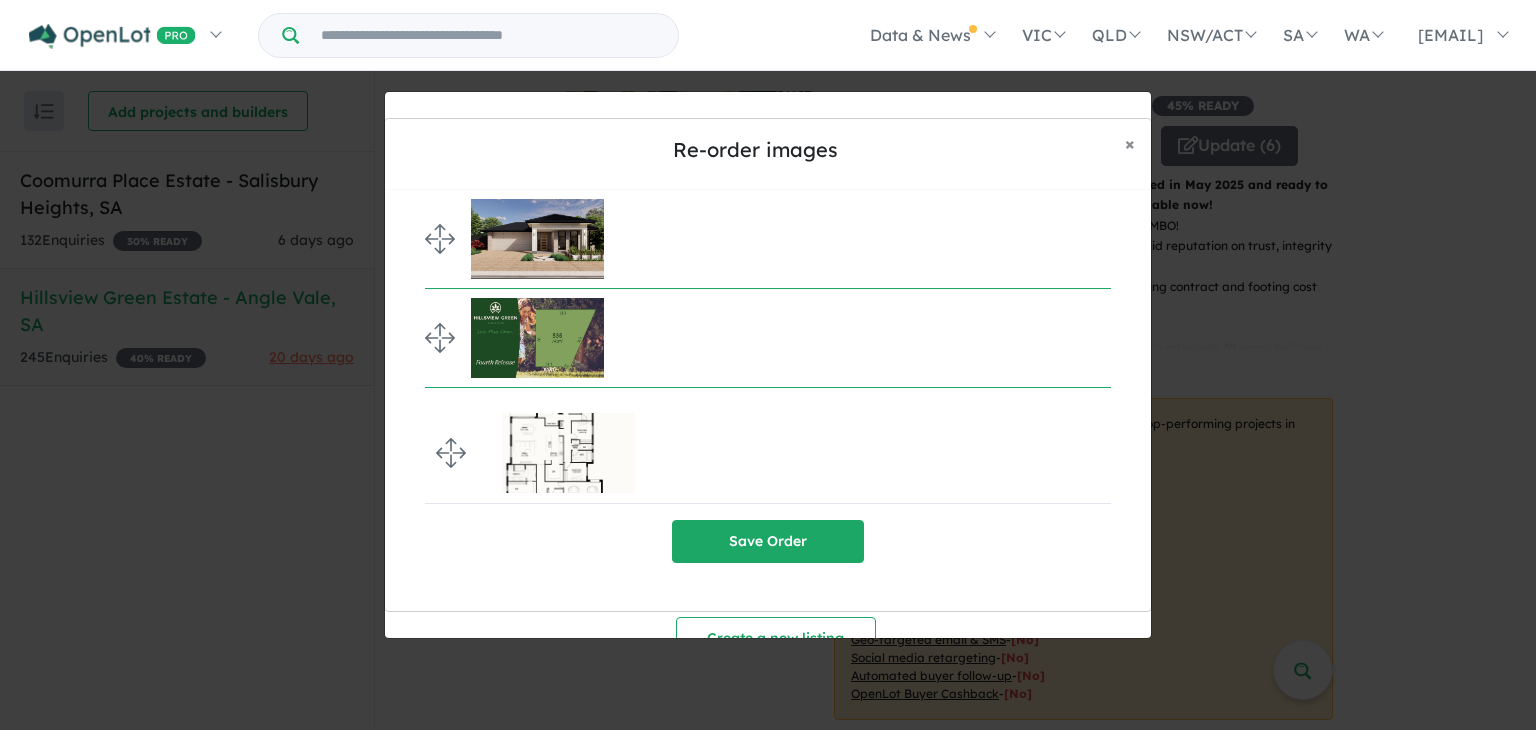 drag, startPoint x: 437, startPoint y: 335, endPoint x: 428, endPoint y: 449, distance: 114.35471 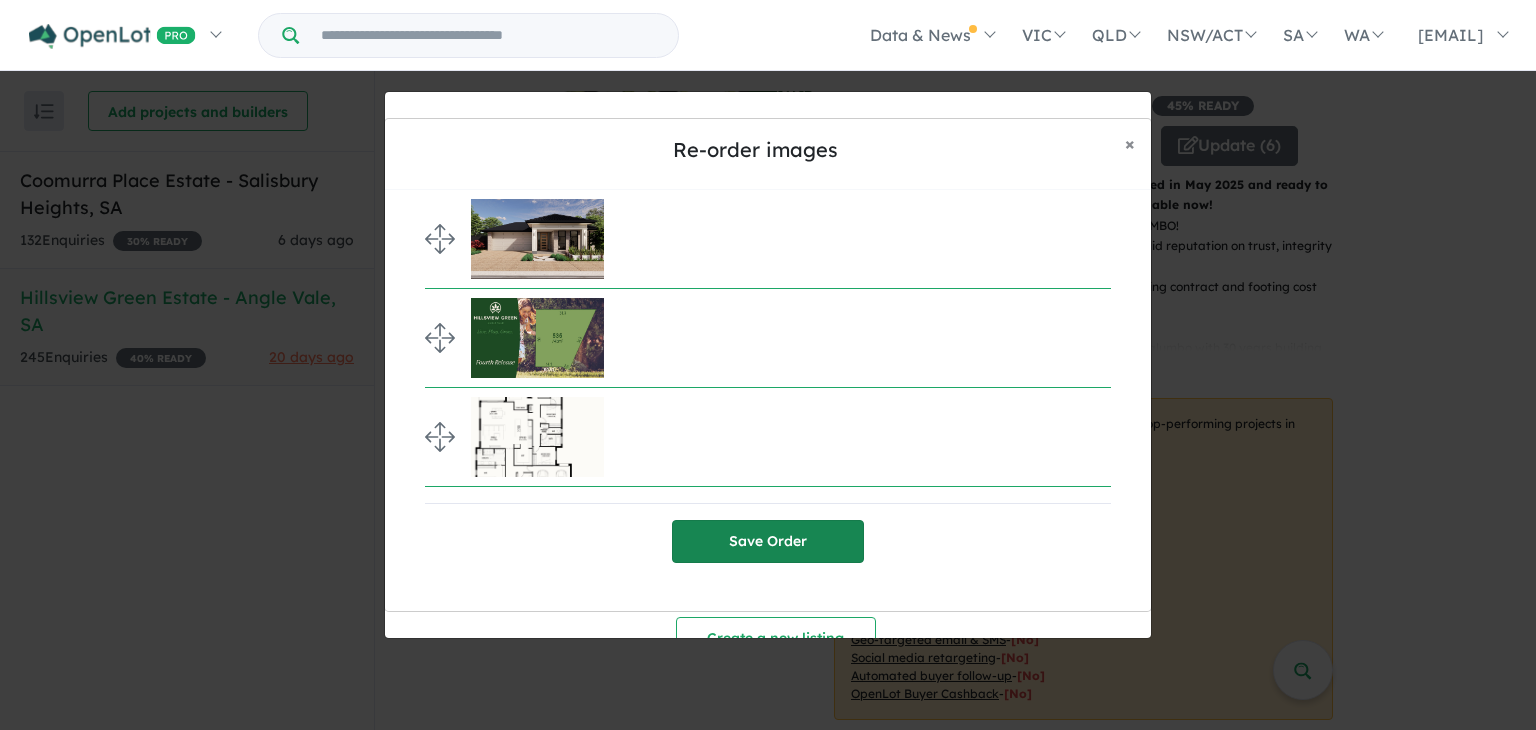 click on "Save Order" at bounding box center (768, 541) 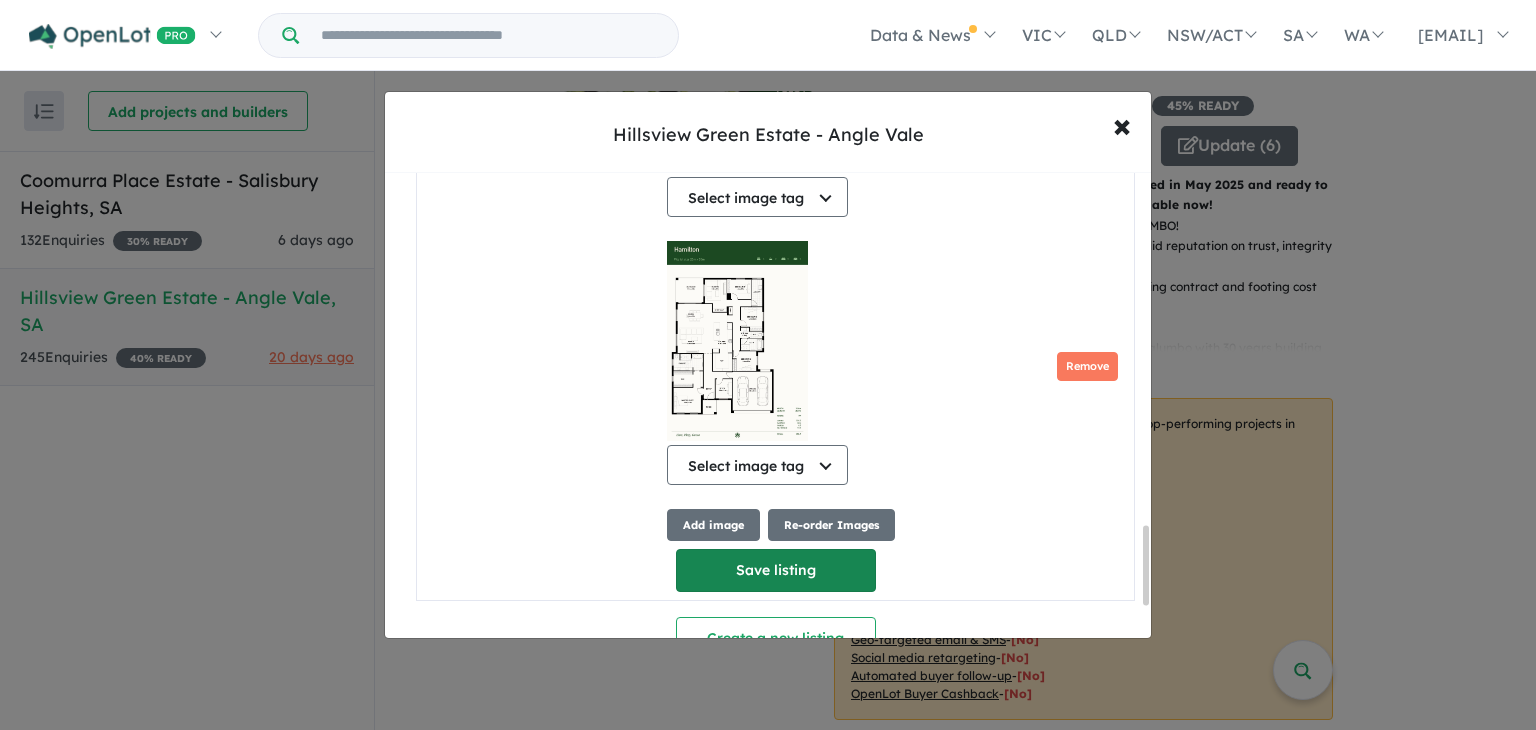 click on "Save listing" at bounding box center [776, 570] 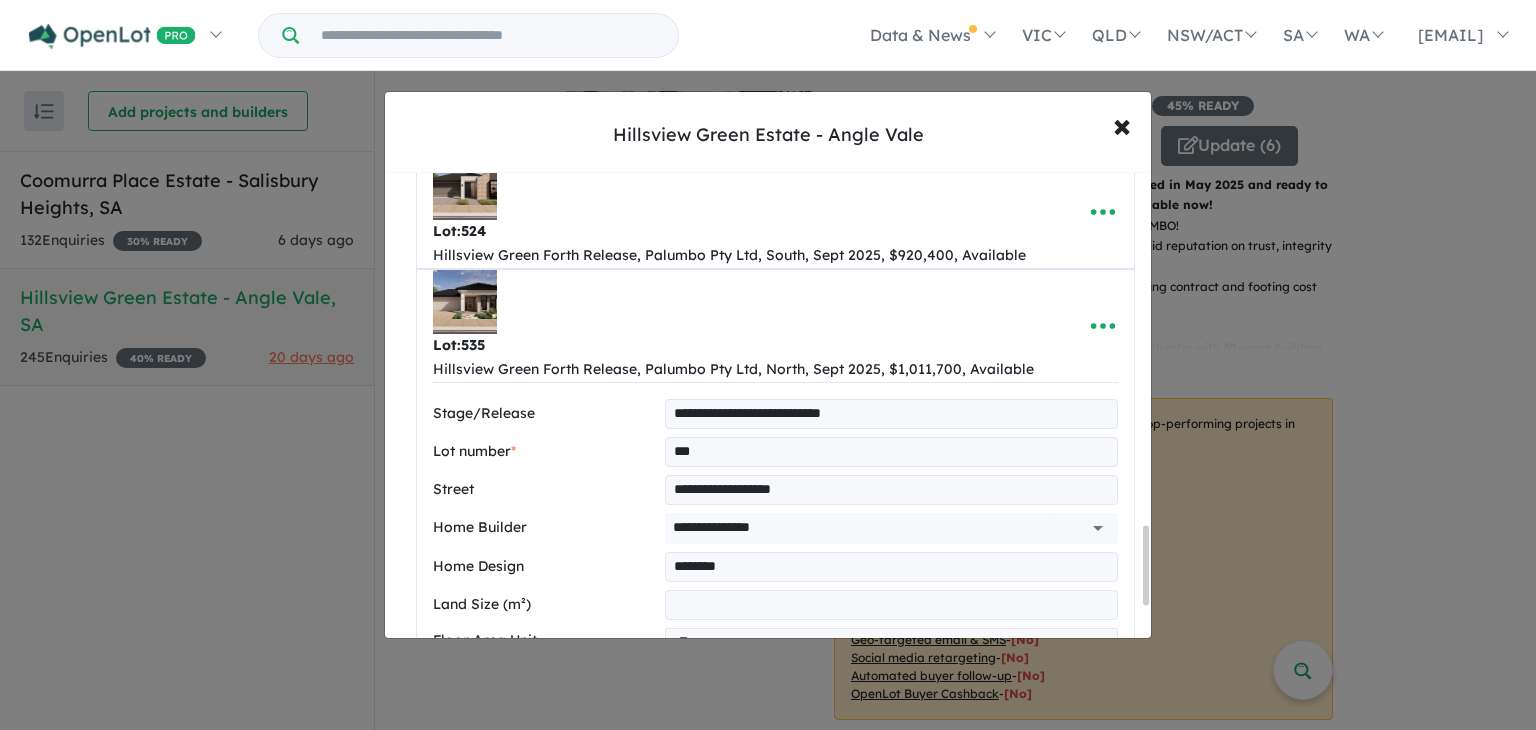 select on "**" 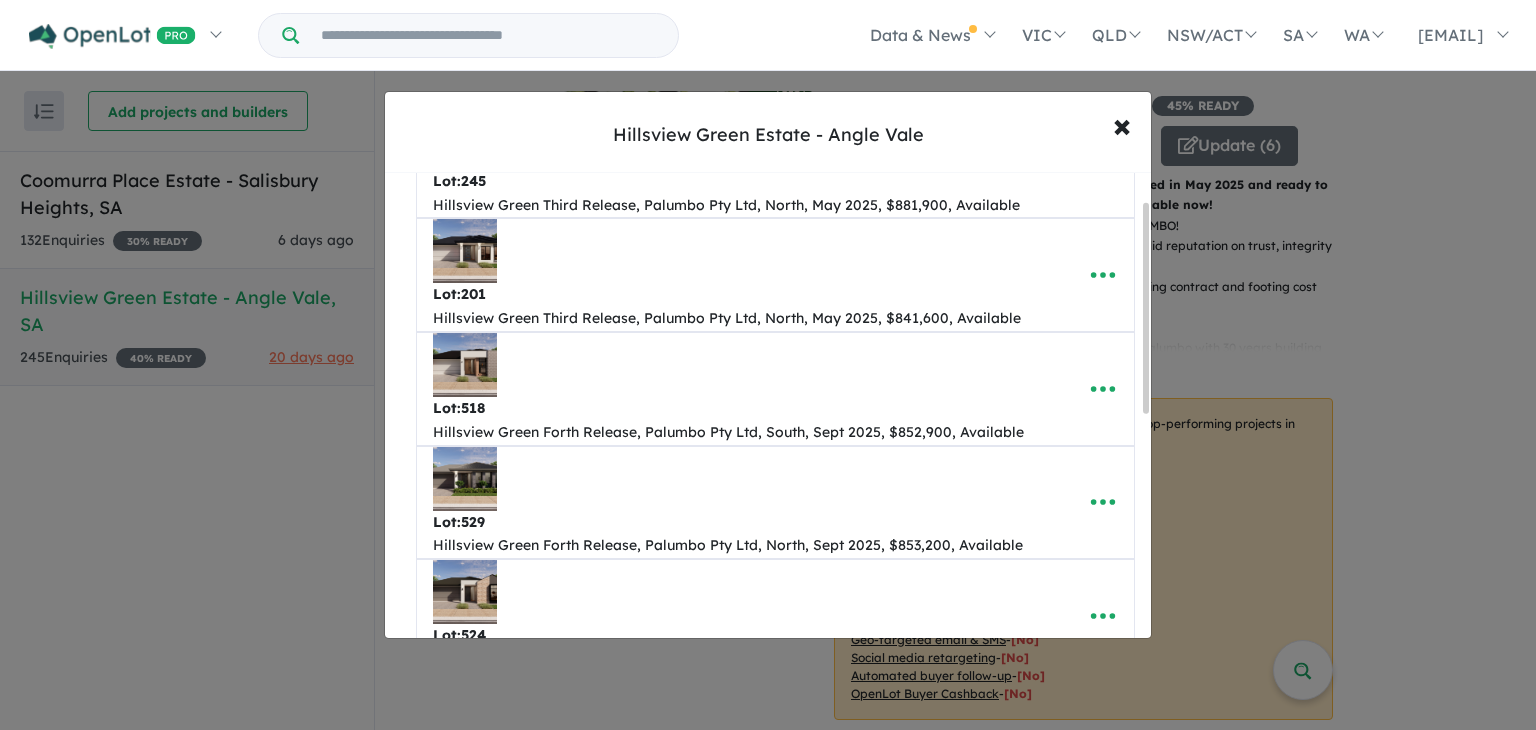 scroll, scrollTop: 0, scrollLeft: 0, axis: both 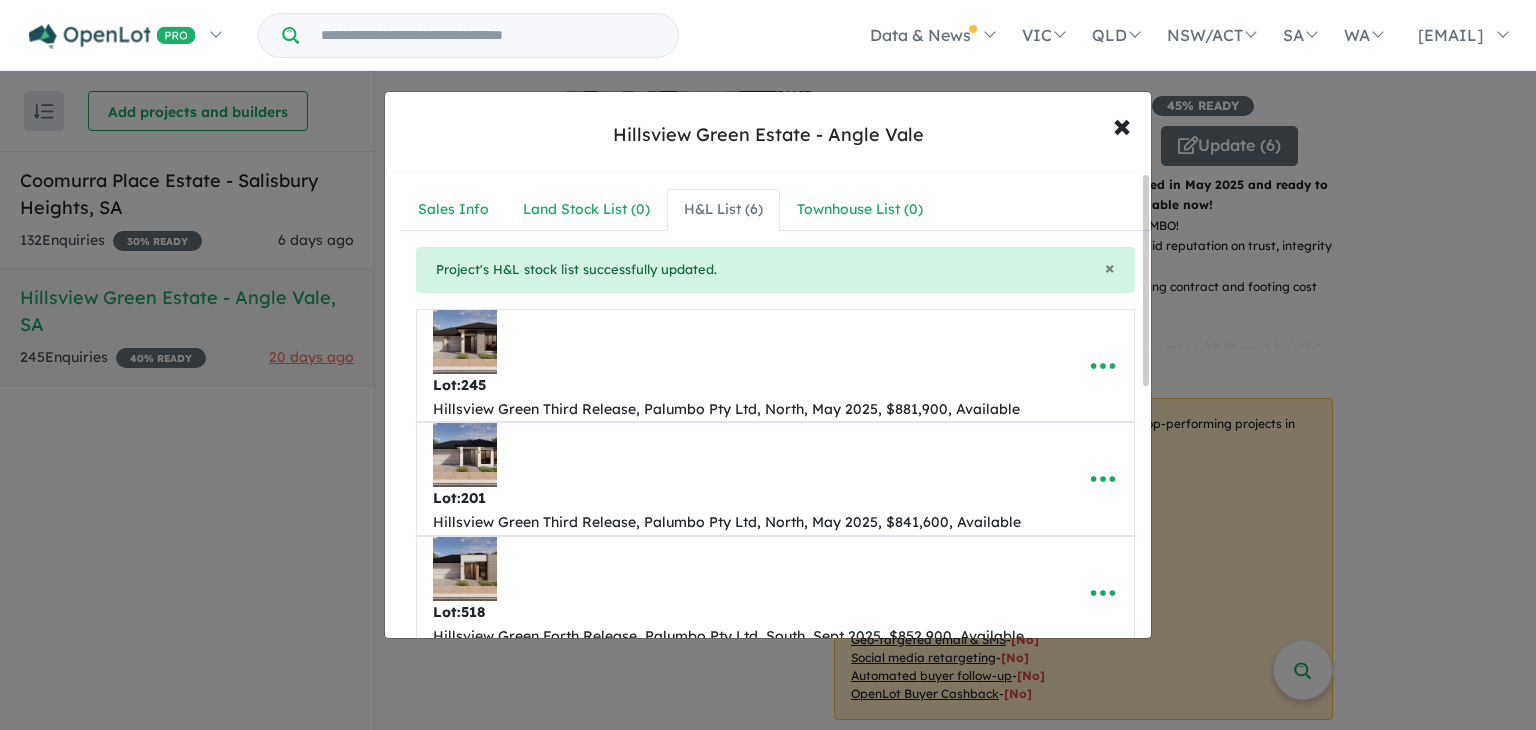 drag, startPoint x: 1140, startPoint y: 325, endPoint x: 1142, endPoint y: 354, distance: 29.068884 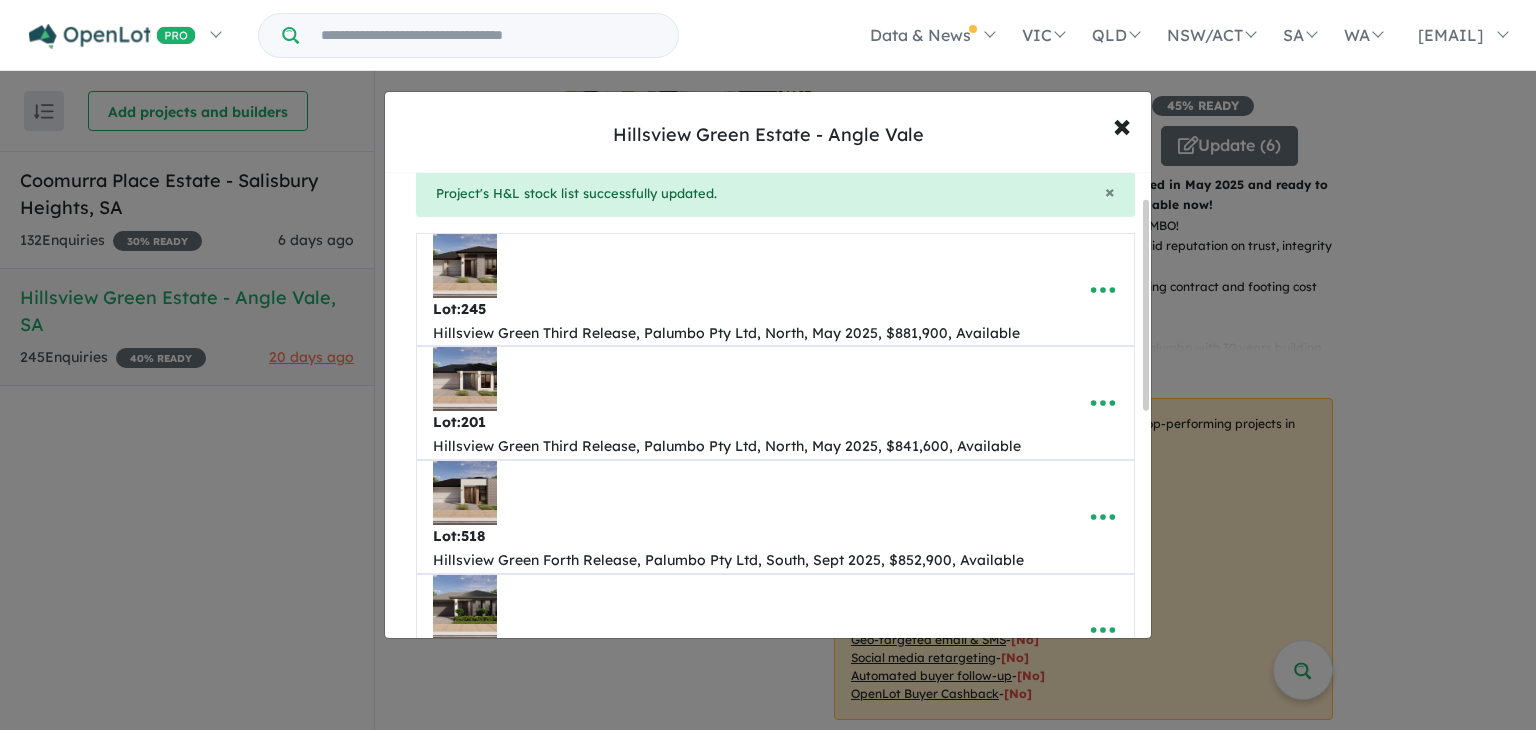scroll, scrollTop: 0, scrollLeft: 0, axis: both 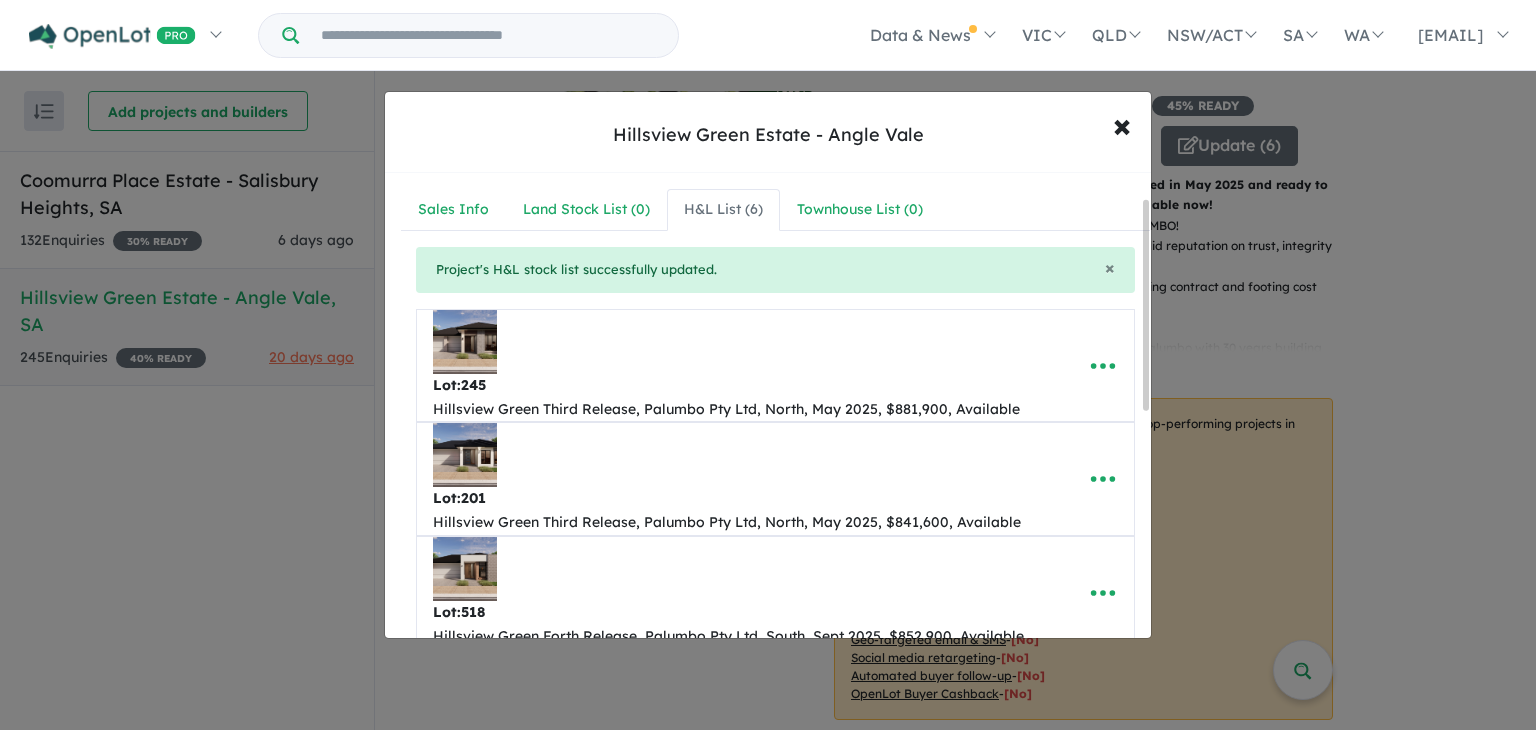 drag, startPoint x: 1145, startPoint y: 346, endPoint x: 1122, endPoint y: 311, distance: 41.880783 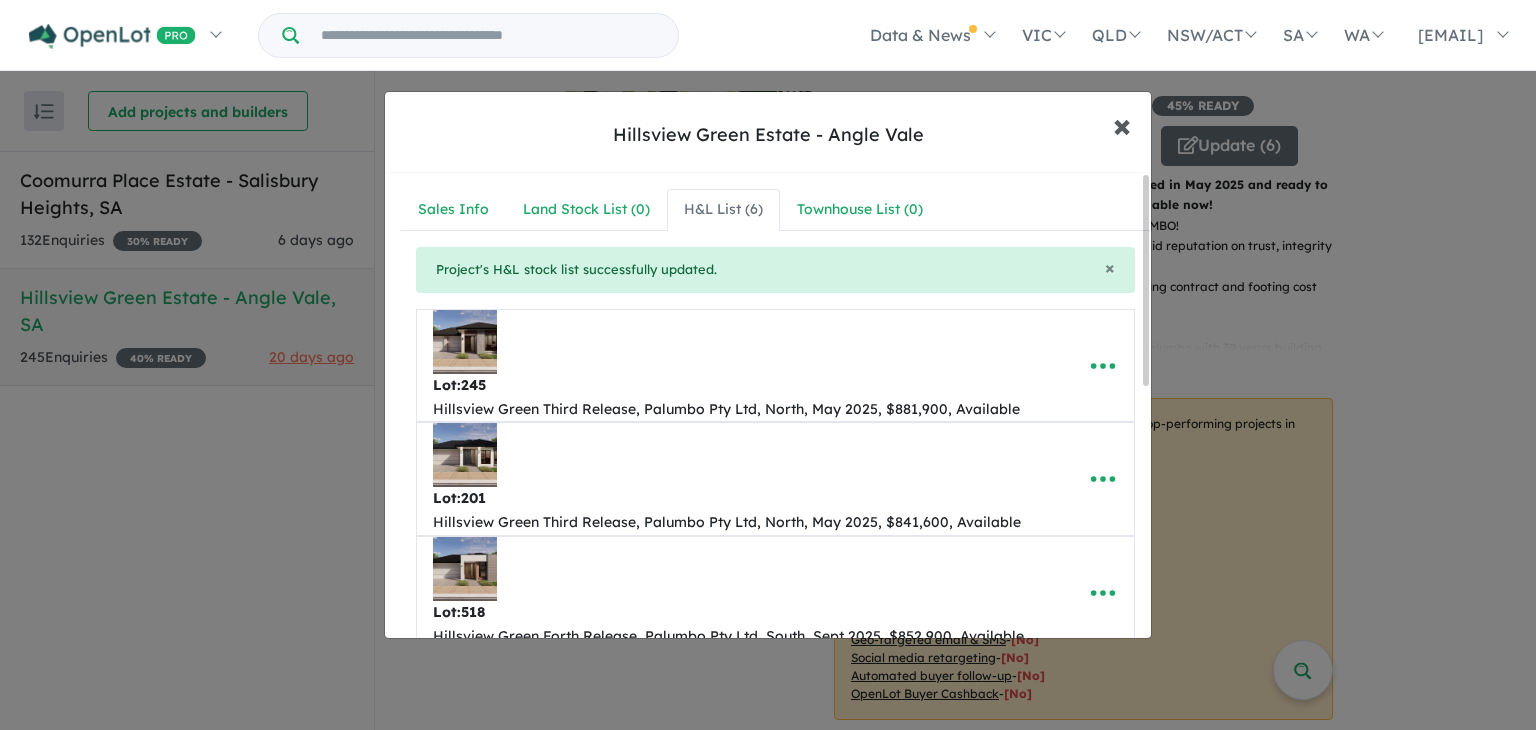 click on "×" at bounding box center (1122, 124) 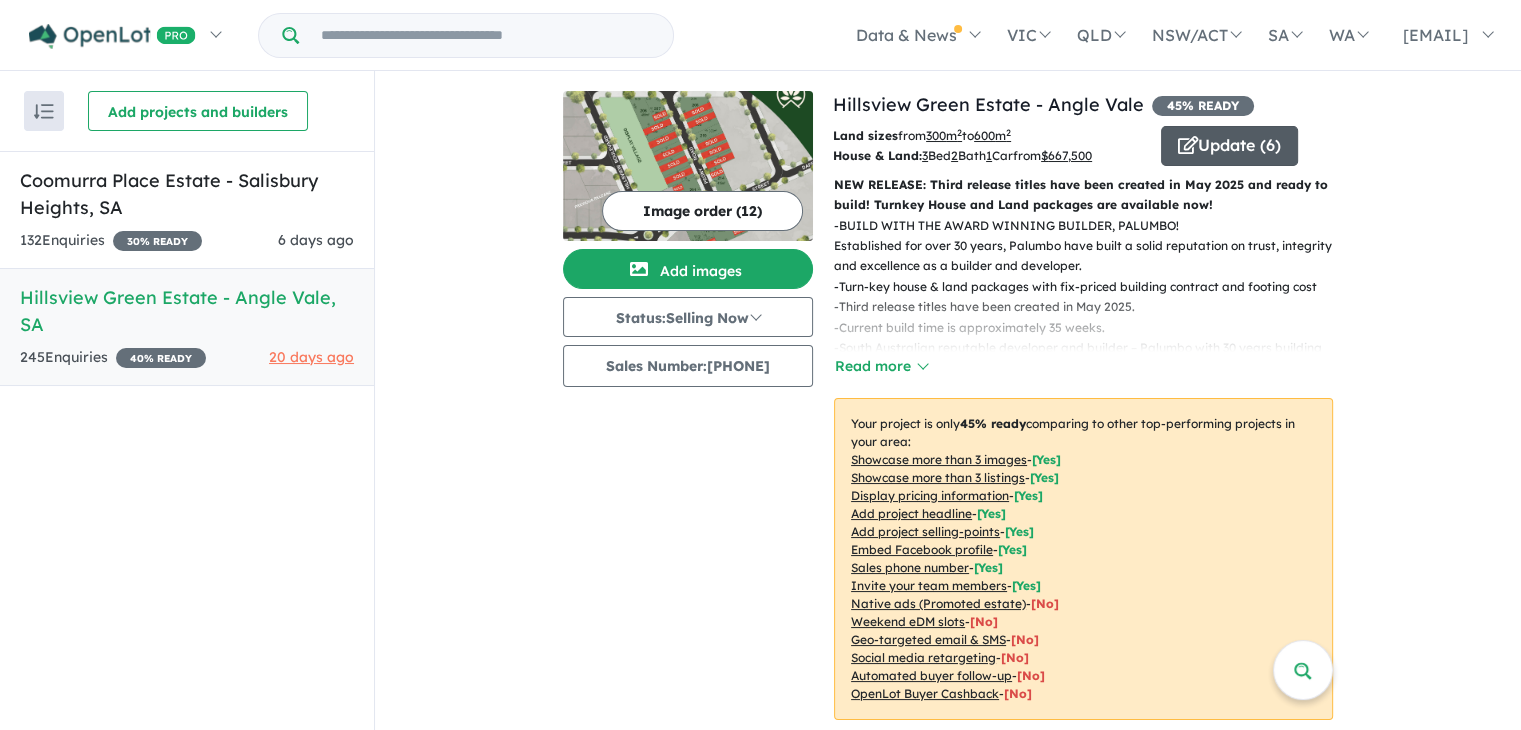 click on "Update ( 6 )" at bounding box center (1229, 146) 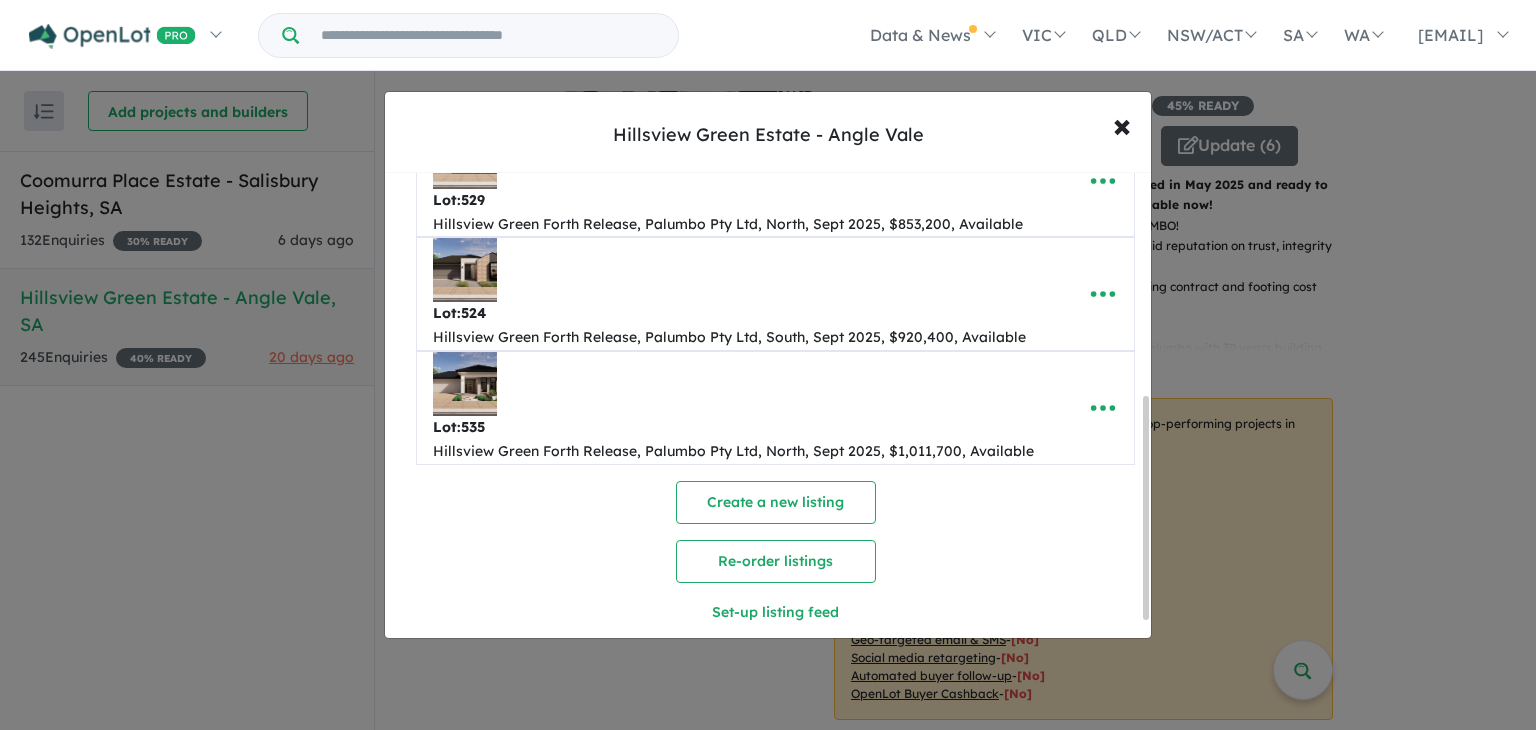 scroll, scrollTop: 500, scrollLeft: 0, axis: vertical 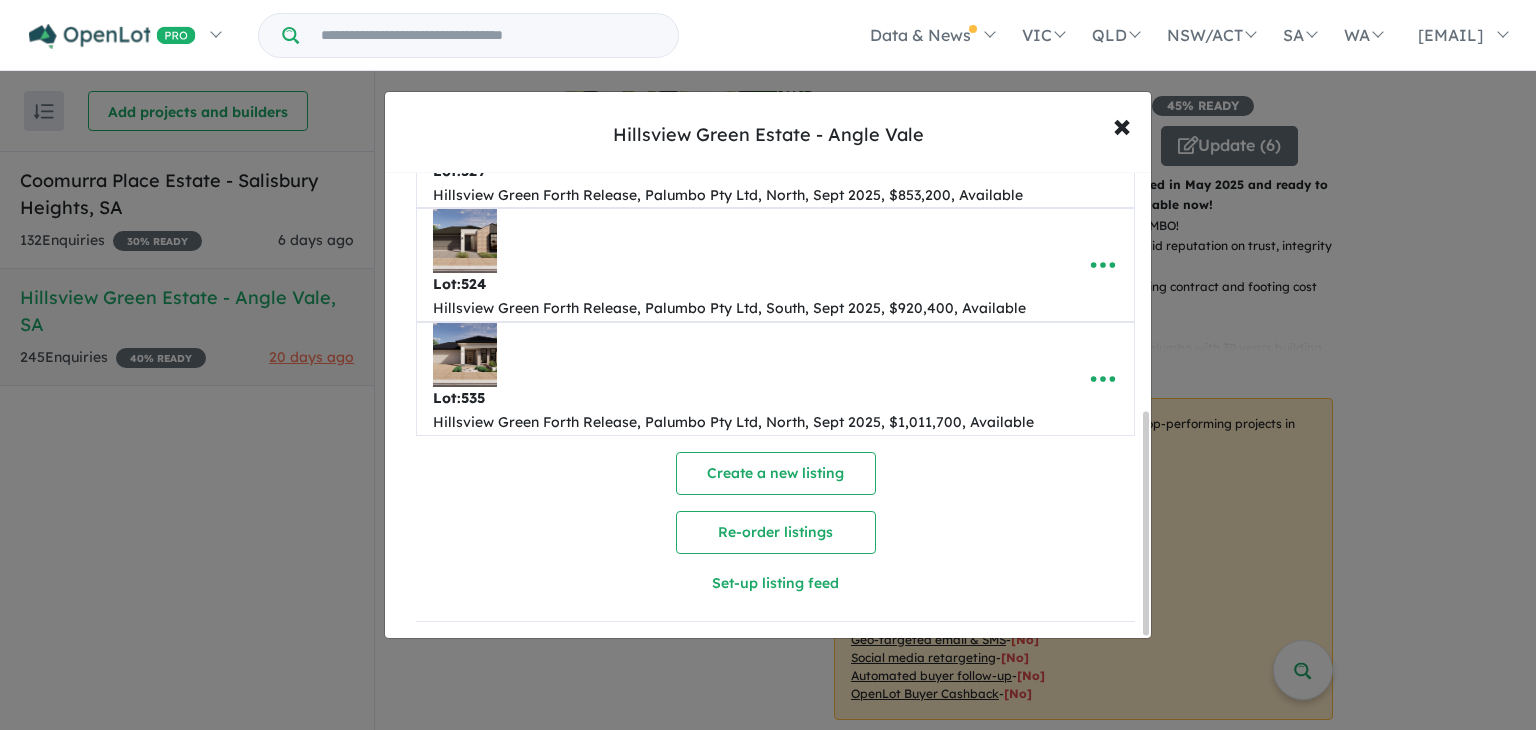 drag, startPoint x: 1148, startPoint y: 280, endPoint x: 1149, endPoint y: 523, distance: 243.00206 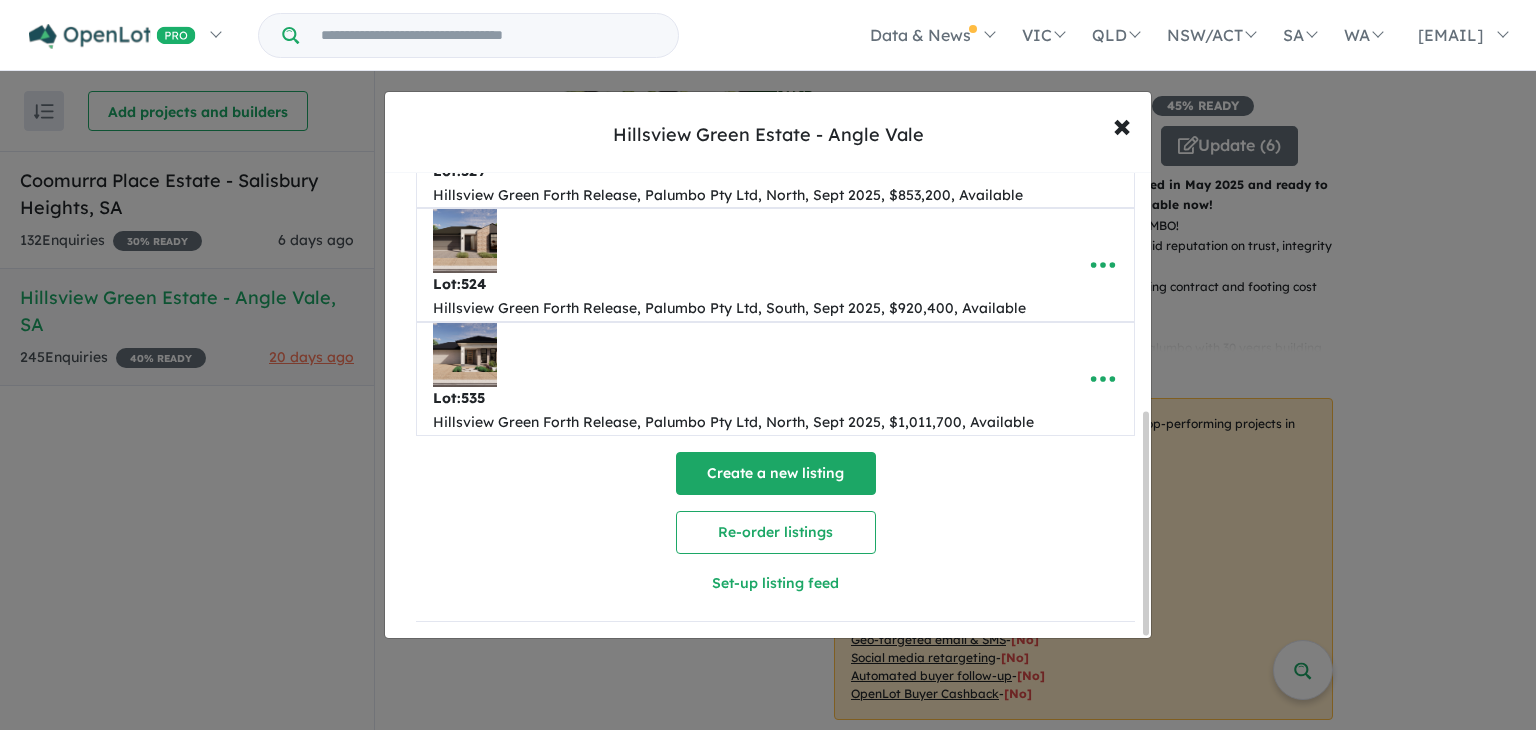 click on "Create a new listing" at bounding box center [776, 473] 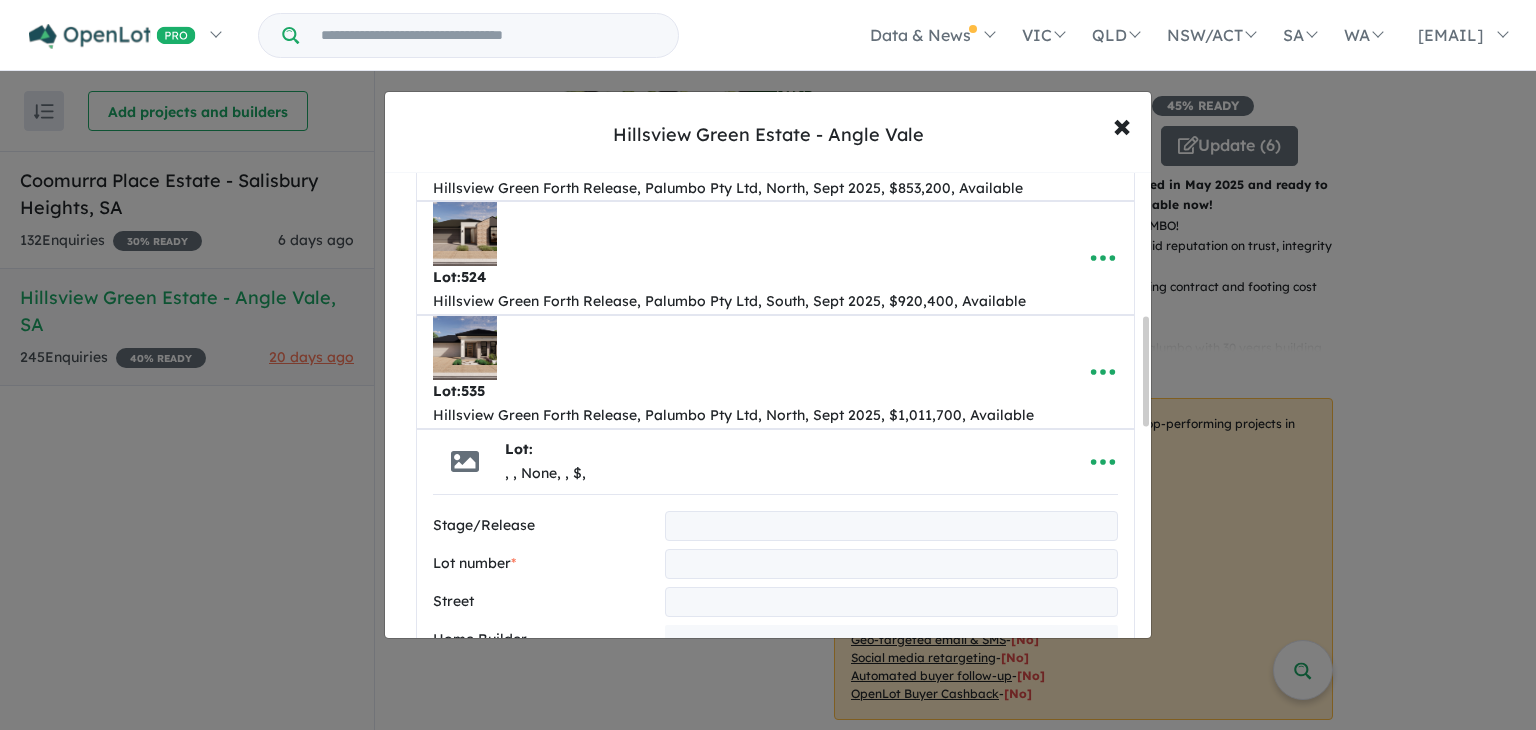 scroll, scrollTop: 612, scrollLeft: 0, axis: vertical 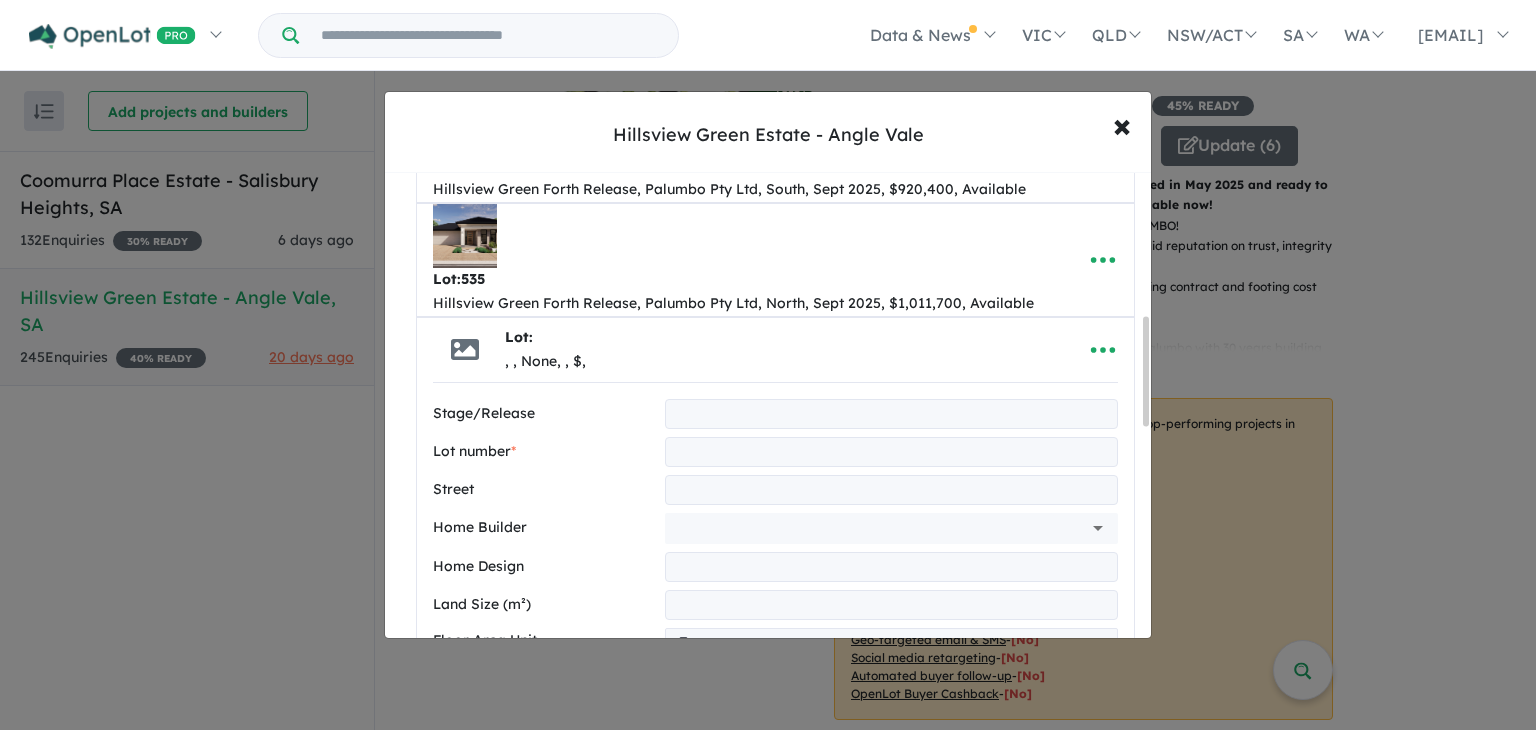 click on "**********" at bounding box center (775, 850) 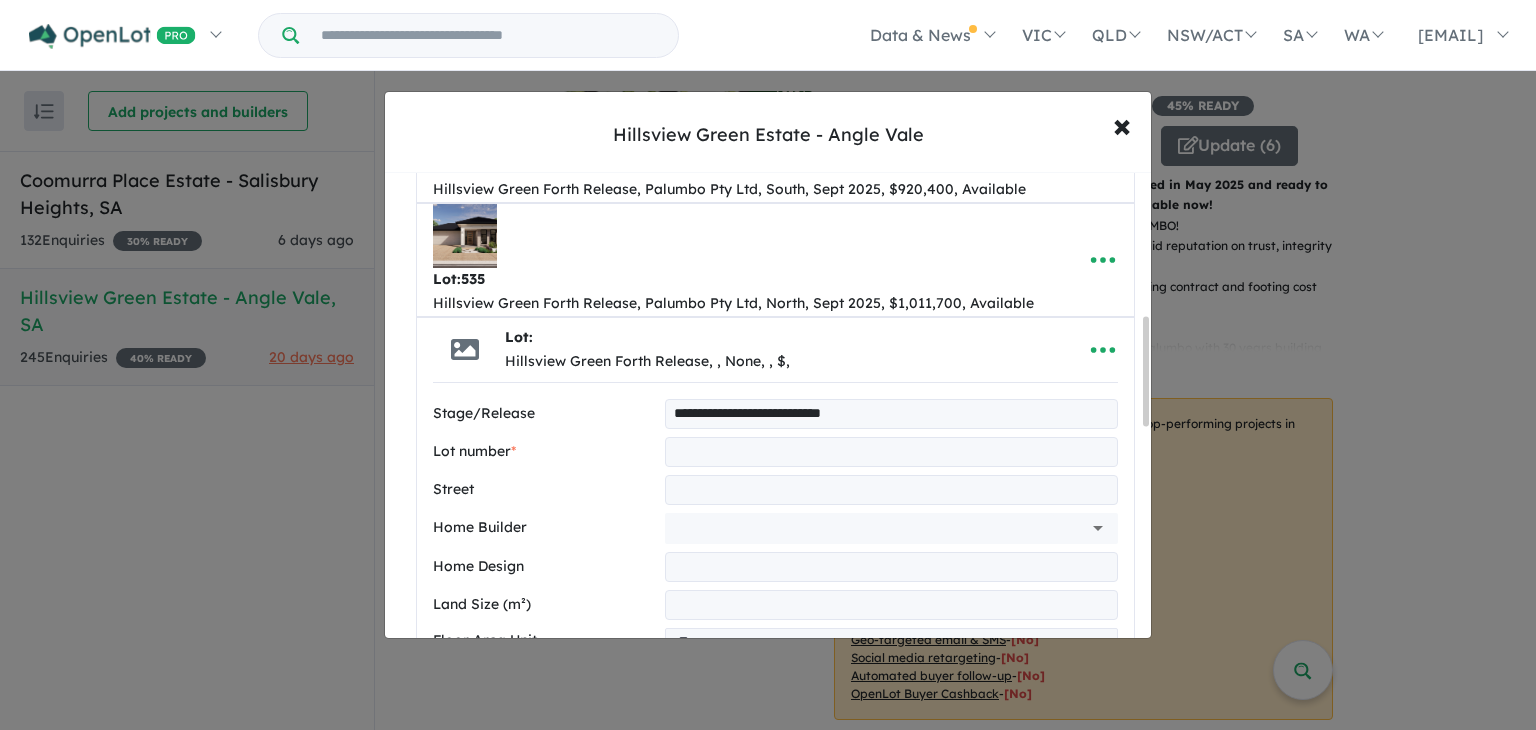 click at bounding box center (891, 452) 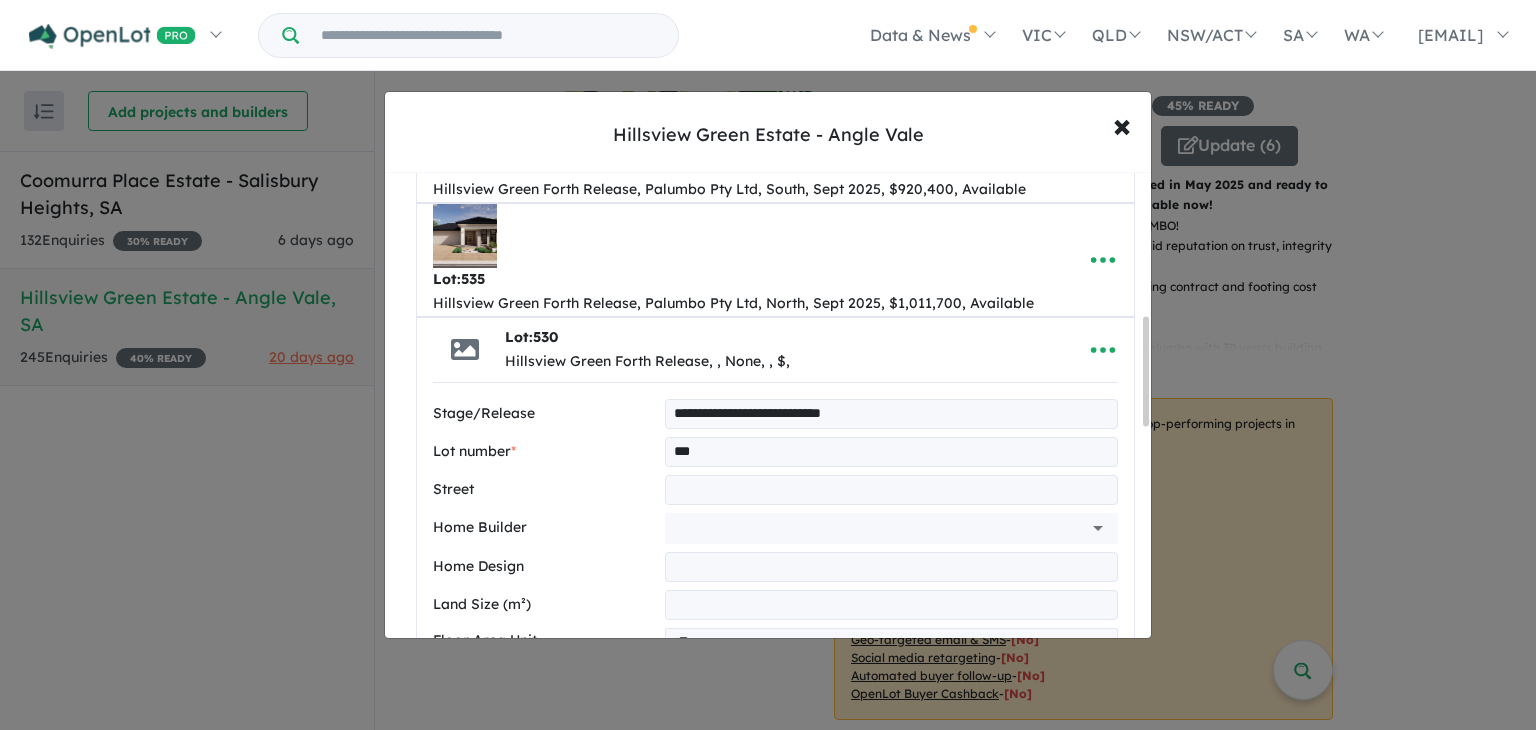 type on "***" 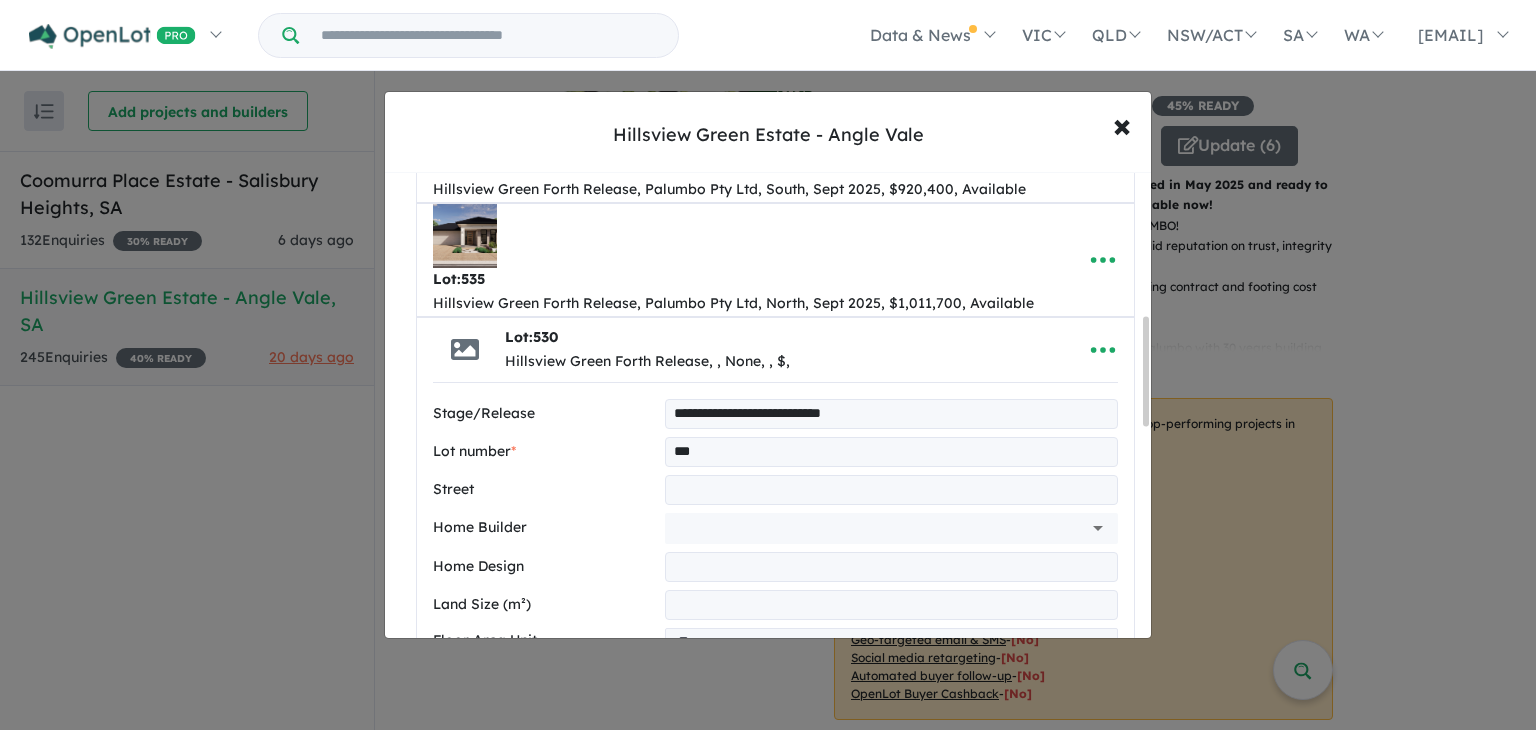 click at bounding box center (891, 490) 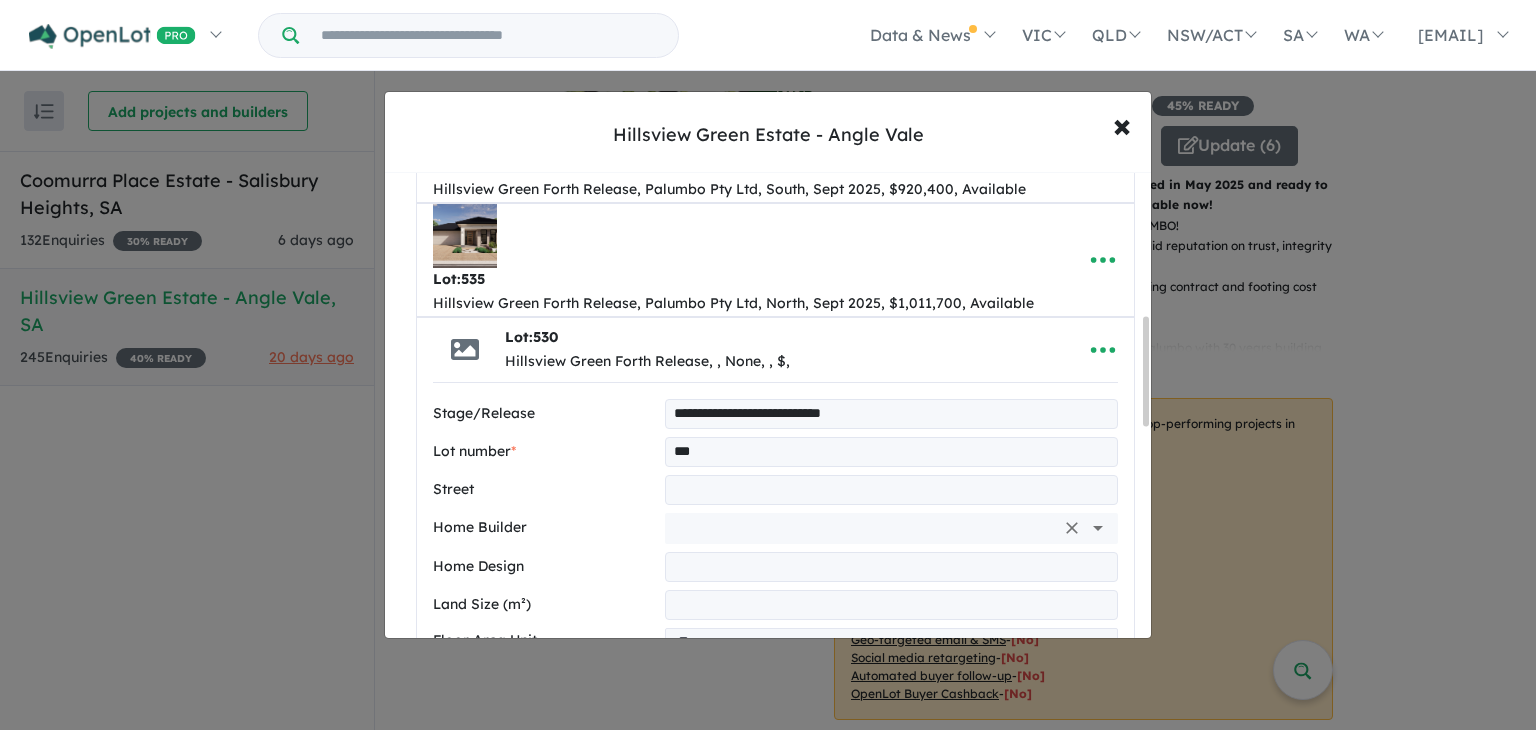 type on "**********" 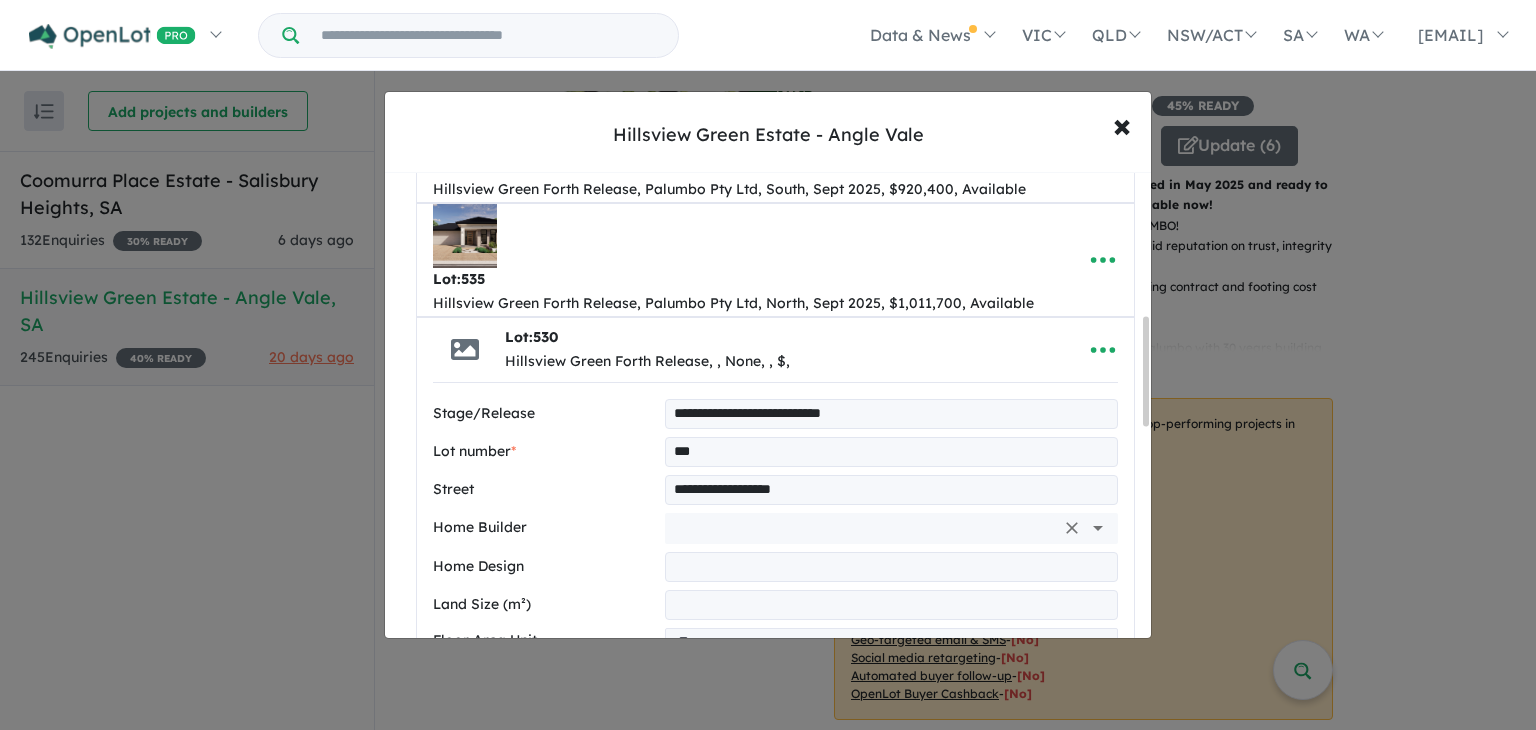 click at bounding box center [863, 528] 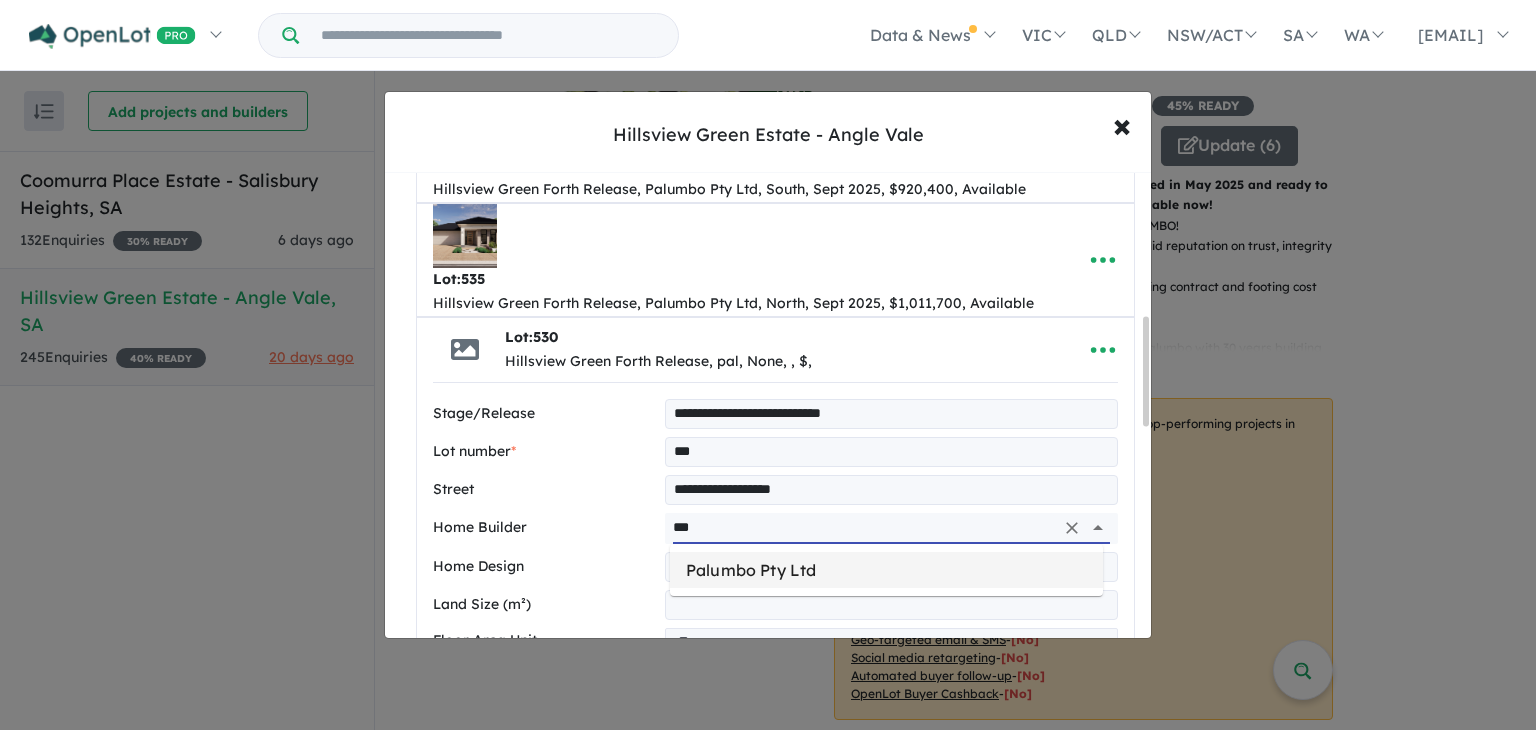 click on "Palumbo Pty Ltd" at bounding box center (886, 570) 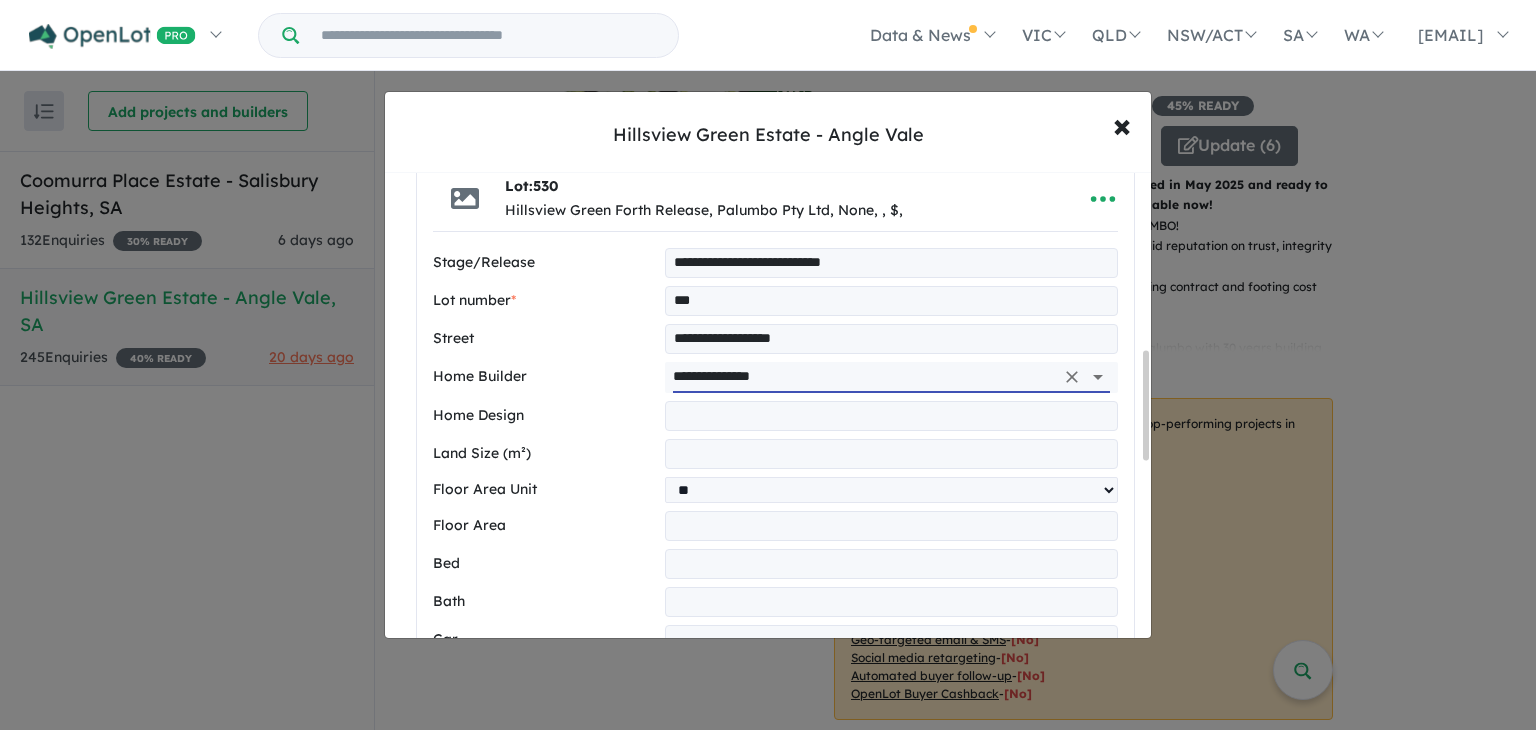 drag, startPoint x: 1148, startPoint y: 391, endPoint x: 1146, endPoint y: 427, distance: 36.05551 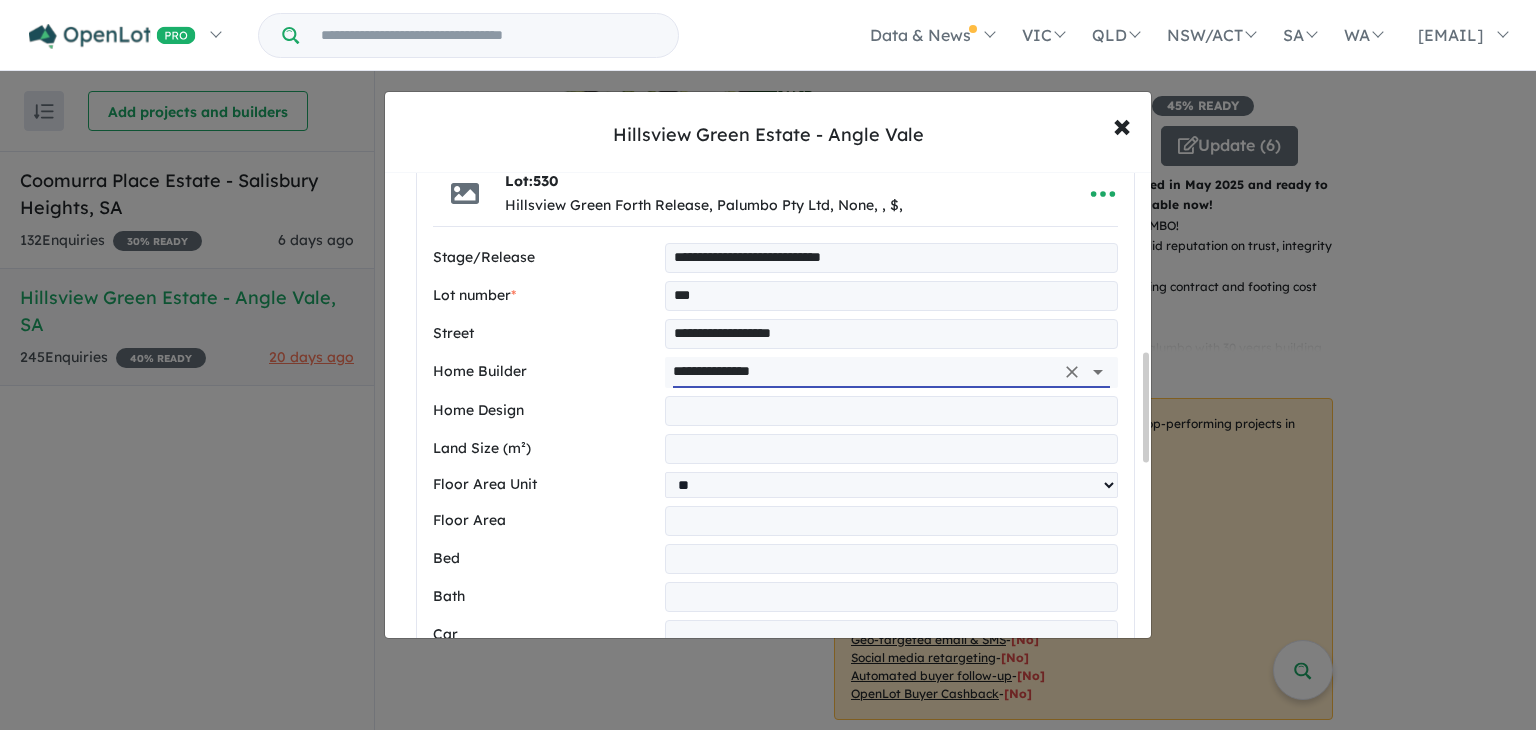type on "**********" 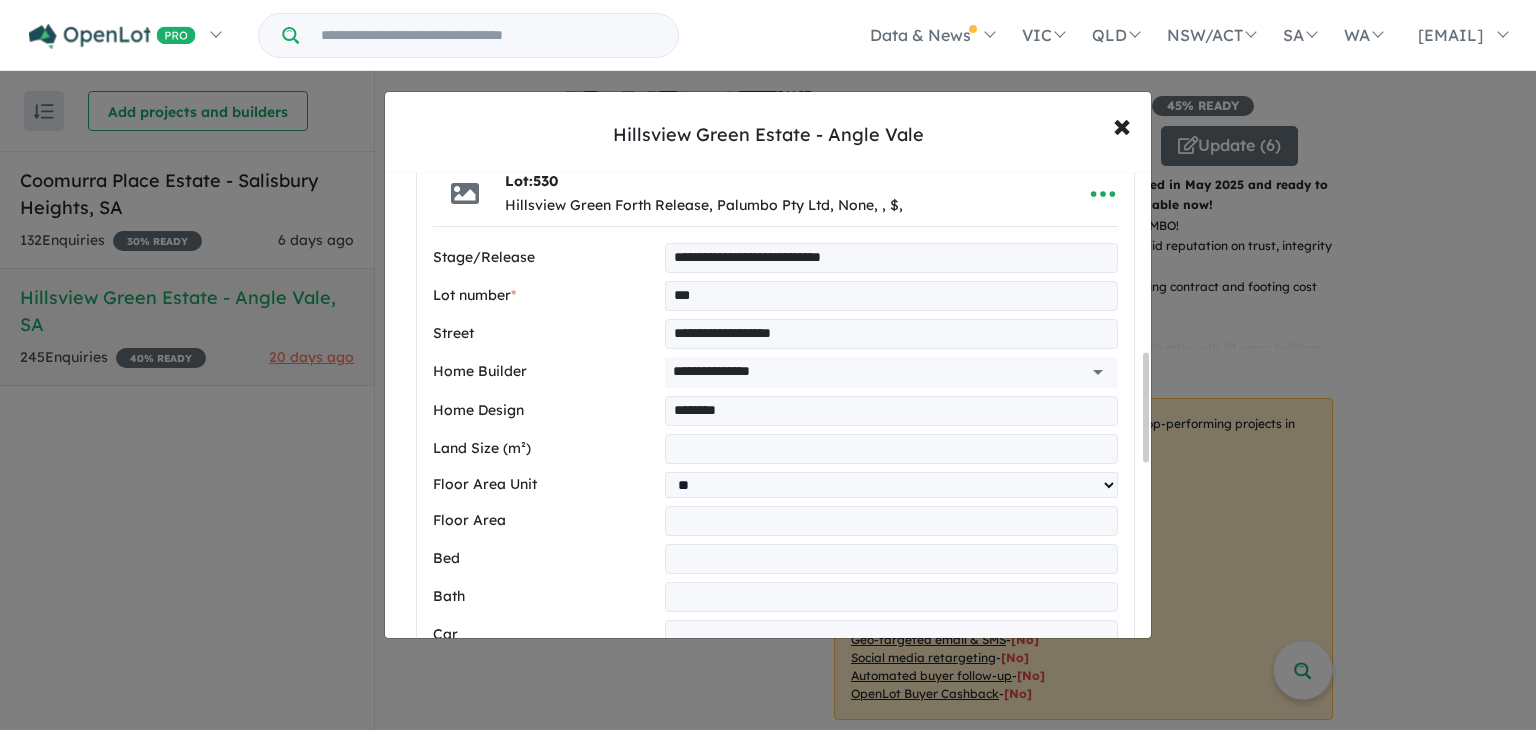 type on "********" 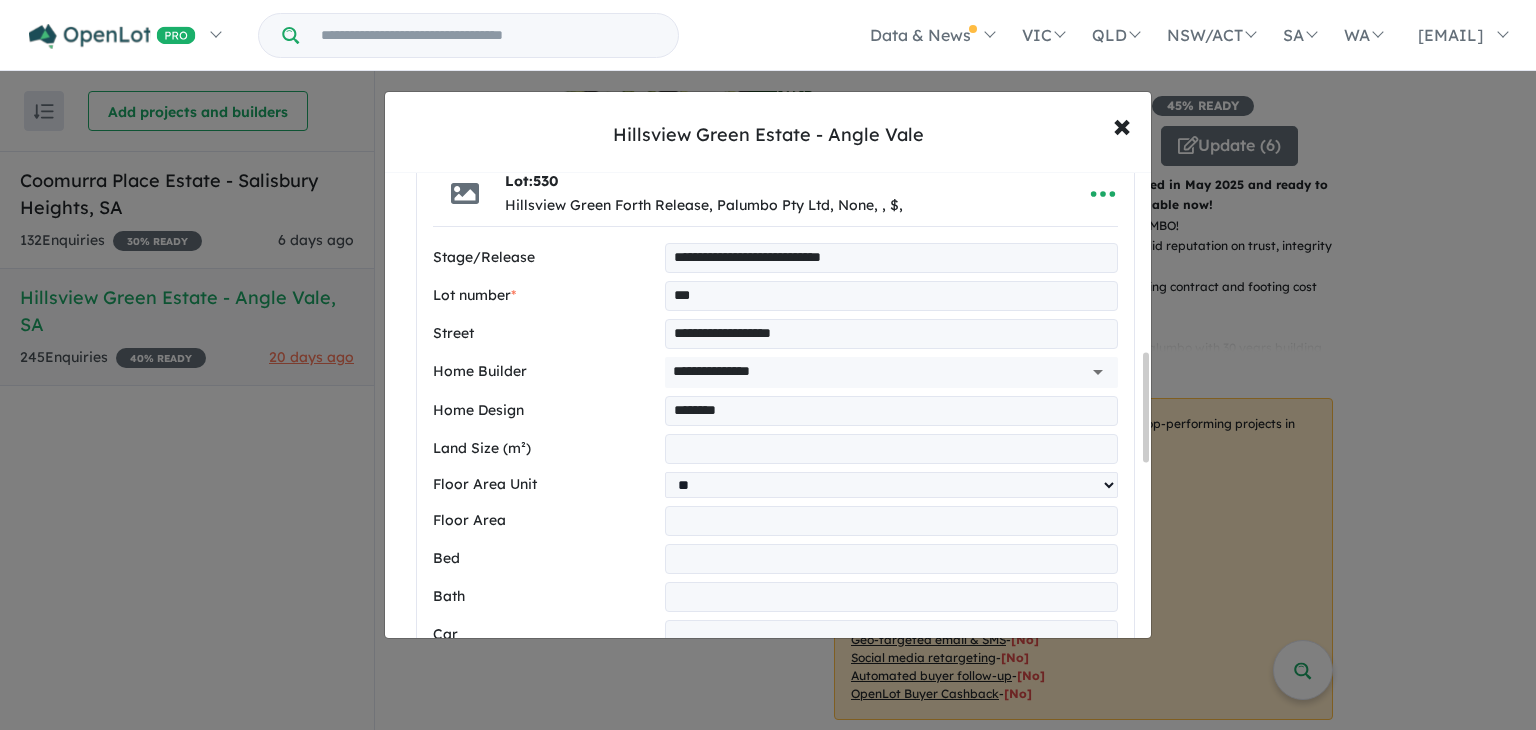 click at bounding box center (891, 449) 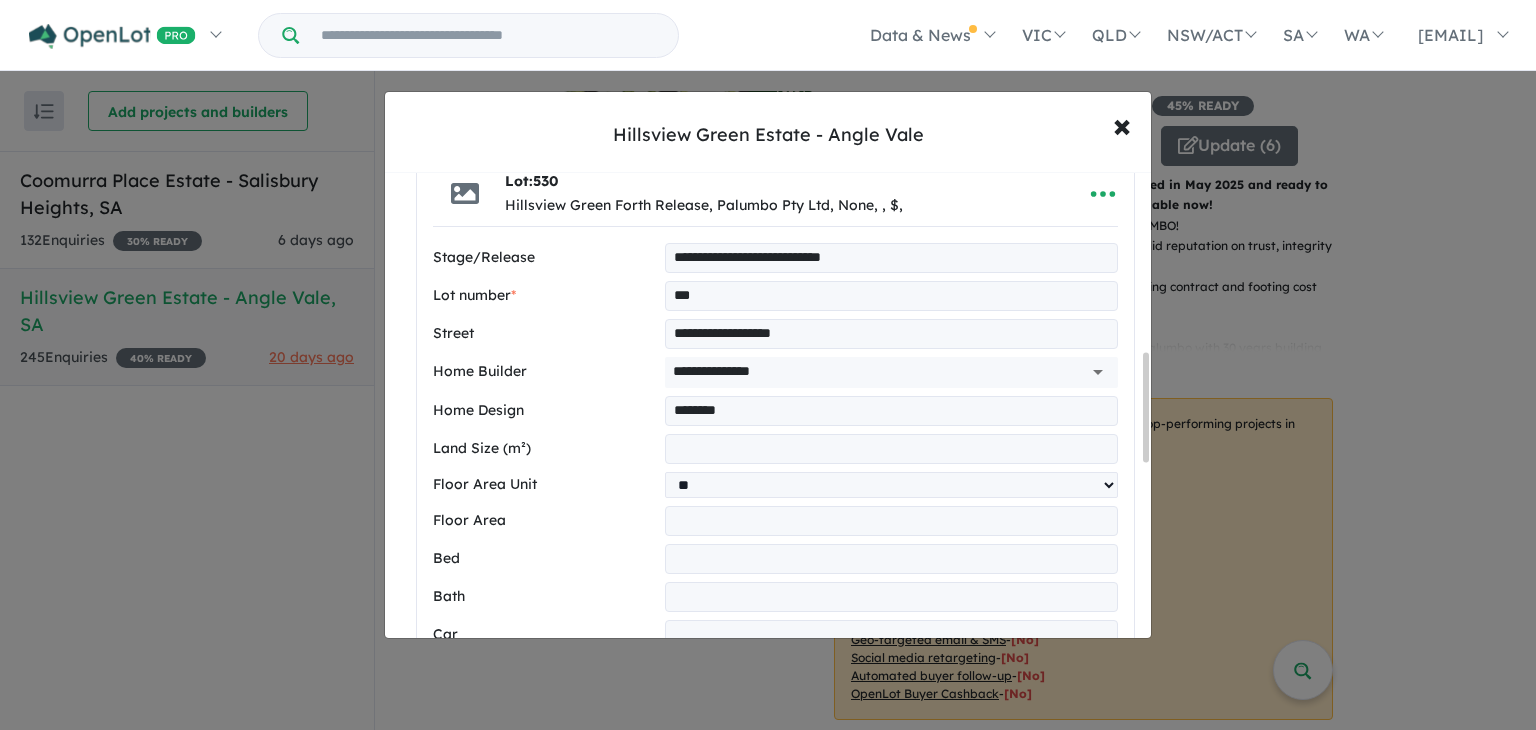 type on "*****" 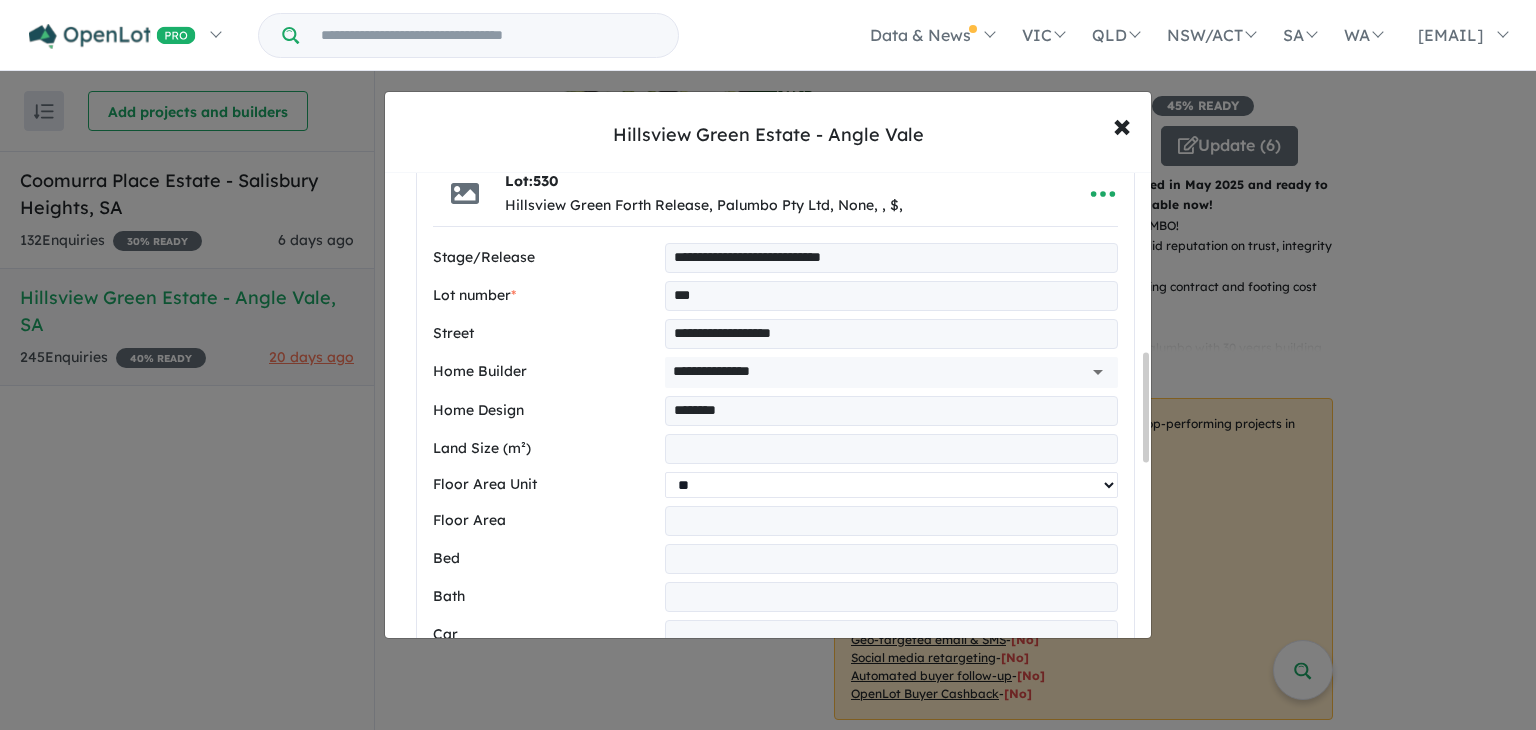 click on "** **" at bounding box center [891, 485] 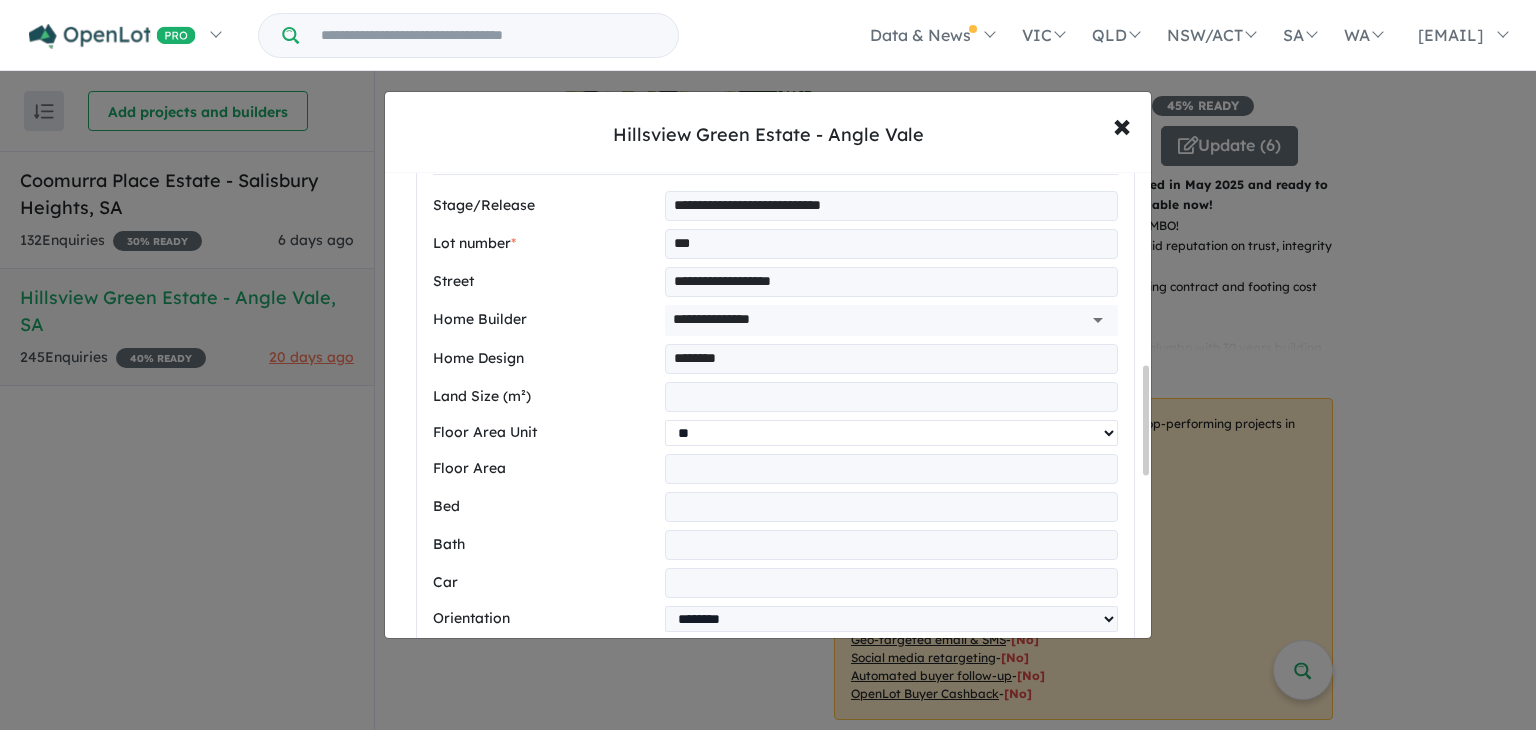 scroll, scrollTop: 828, scrollLeft: 0, axis: vertical 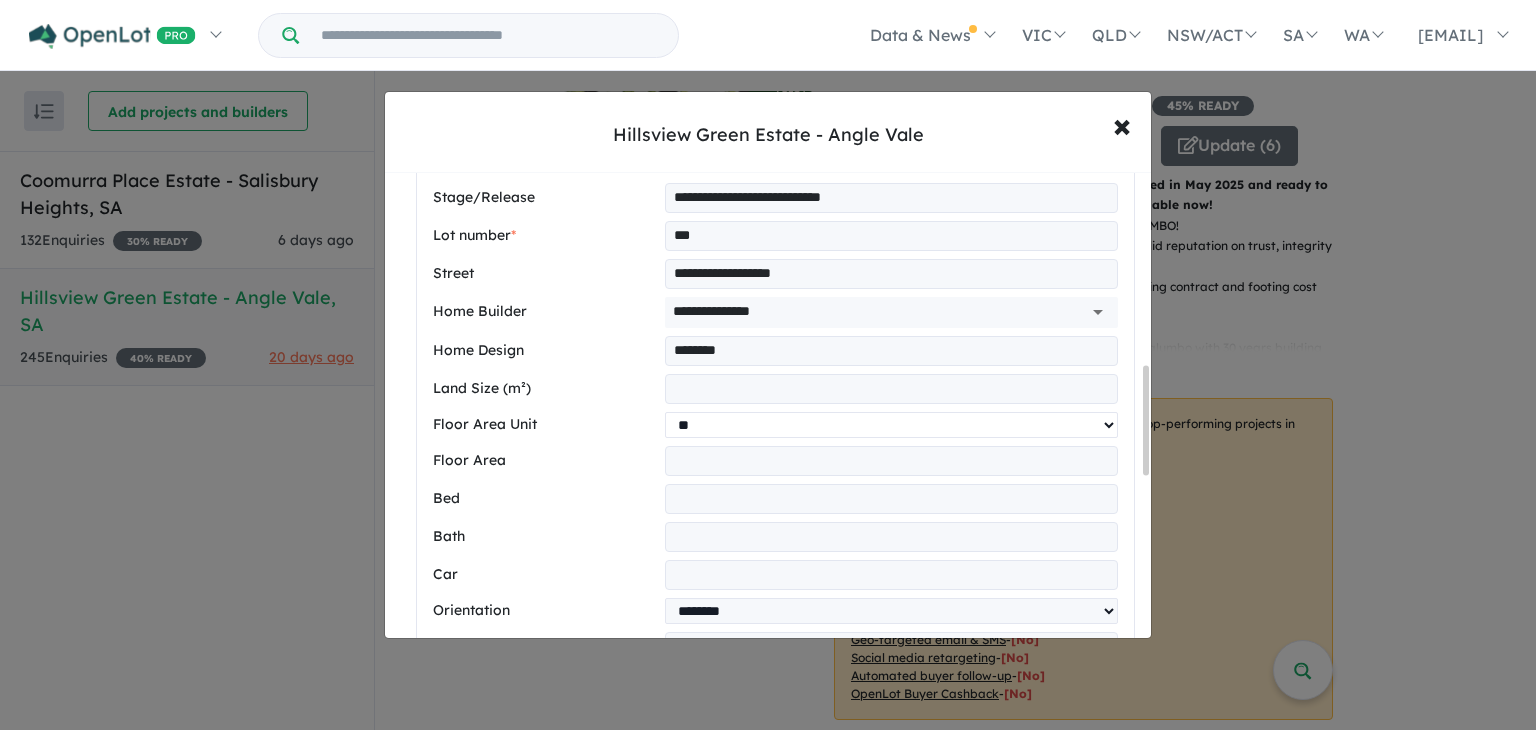 drag, startPoint x: 1148, startPoint y: 401, endPoint x: 1148, endPoint y: 415, distance: 14 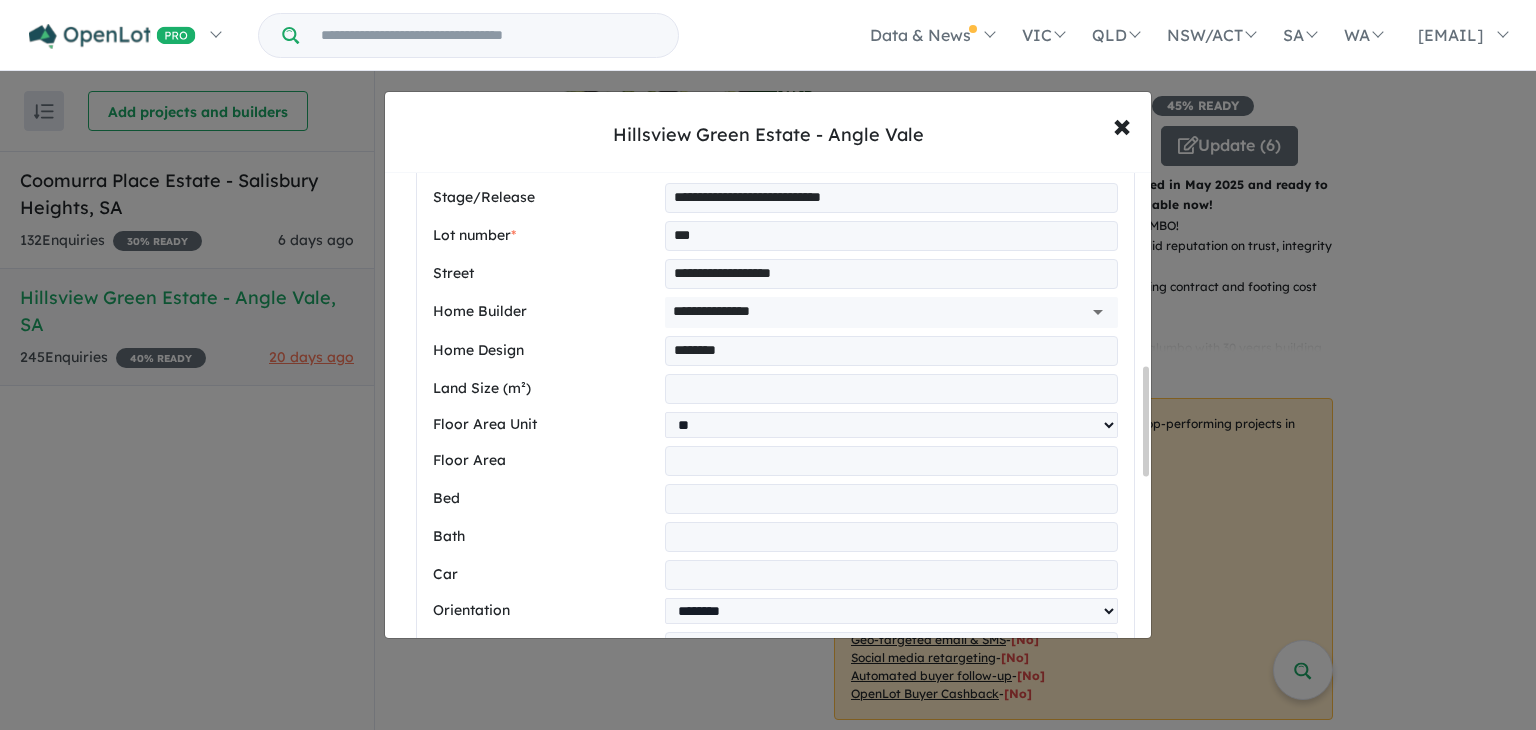 click at bounding box center [891, 461] 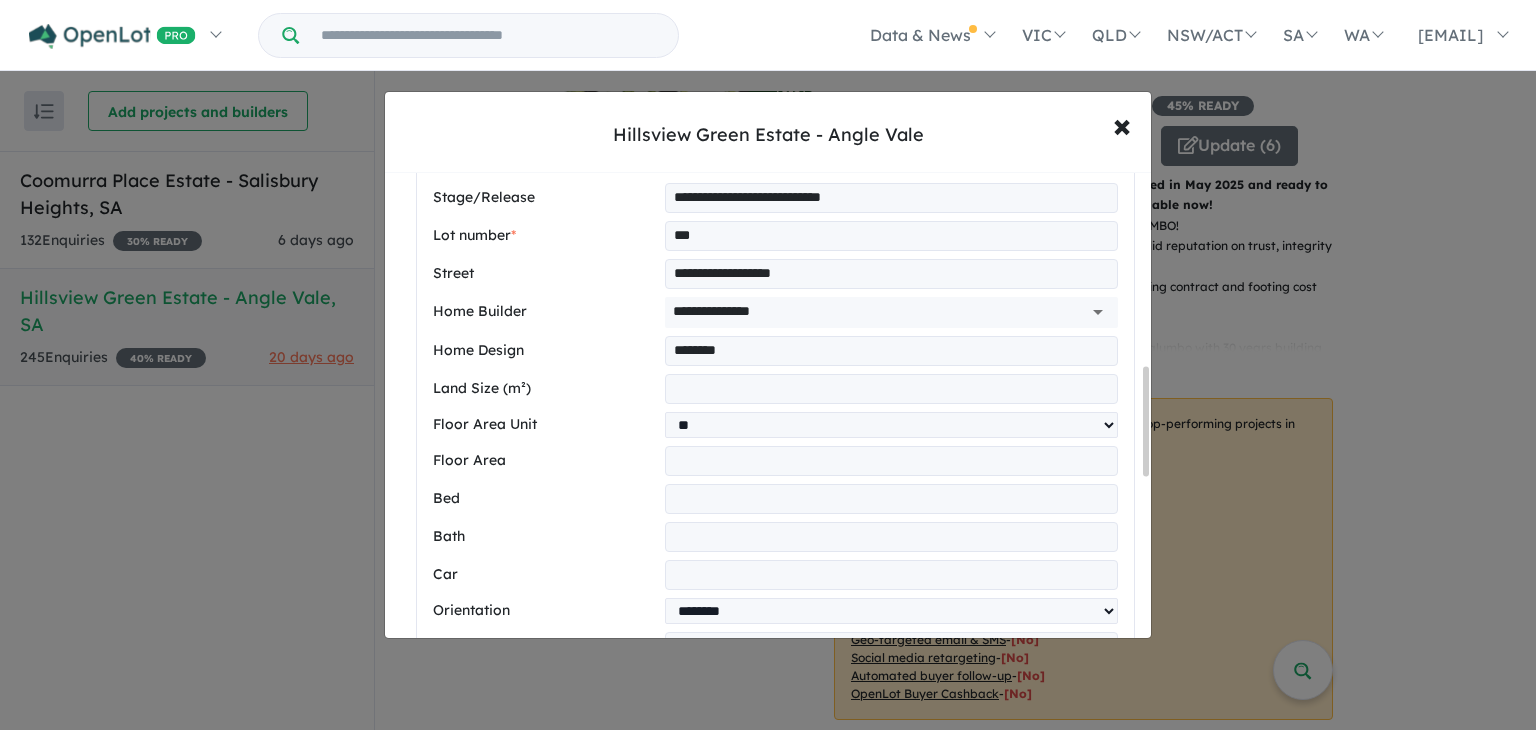 type on "*****" 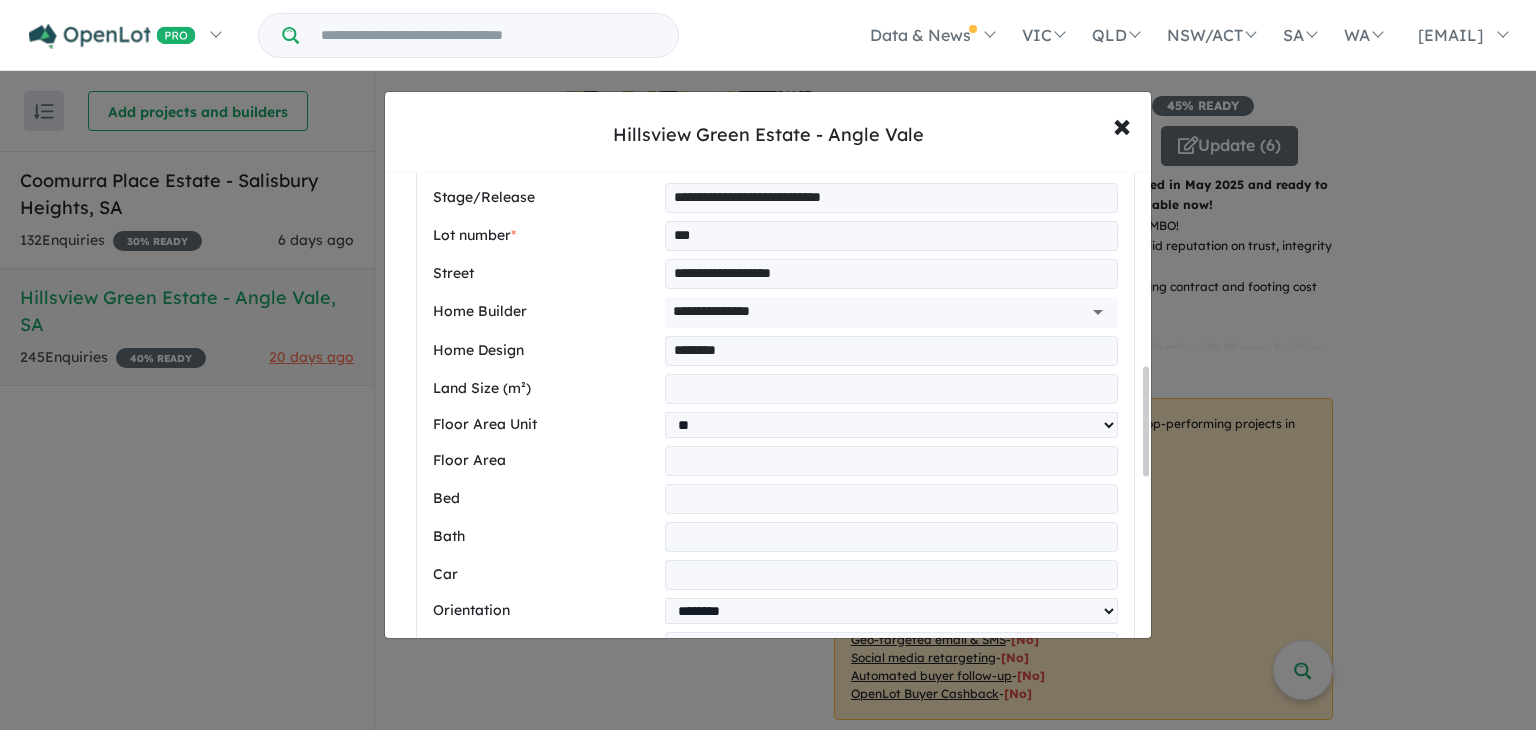 click at bounding box center [891, 537] 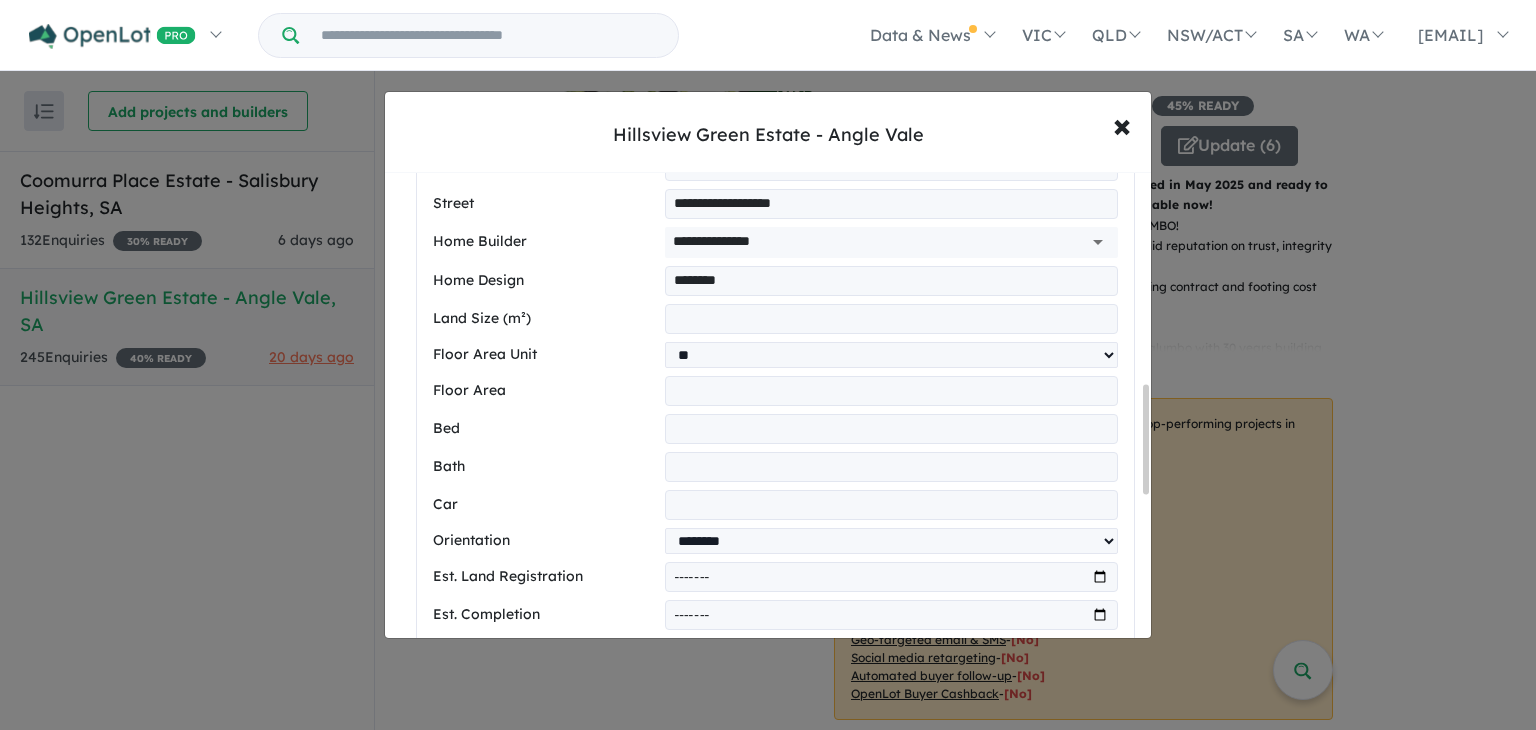 scroll, scrollTop: 915, scrollLeft: 0, axis: vertical 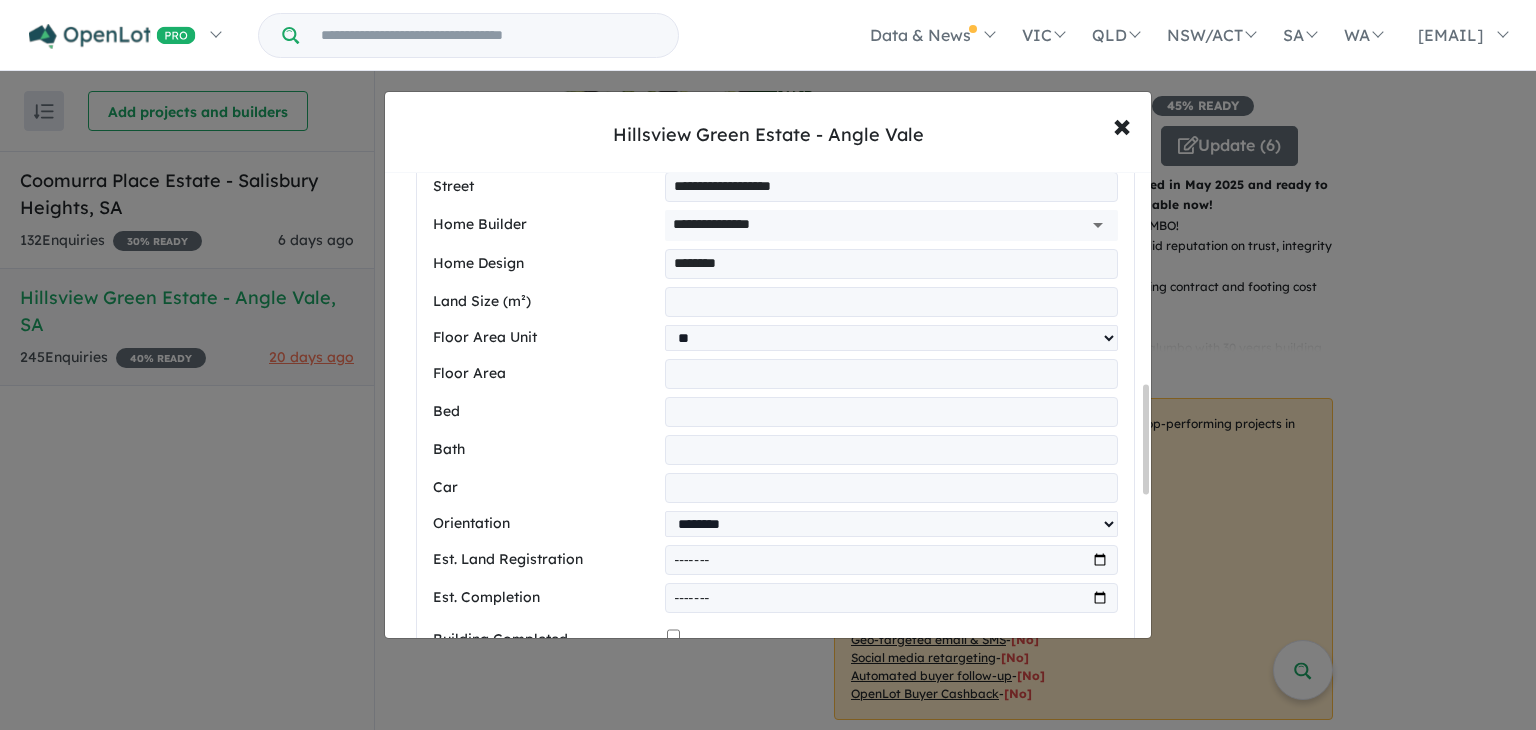 drag, startPoint x: 1146, startPoint y: 421, endPoint x: 1146, endPoint y: 441, distance: 20 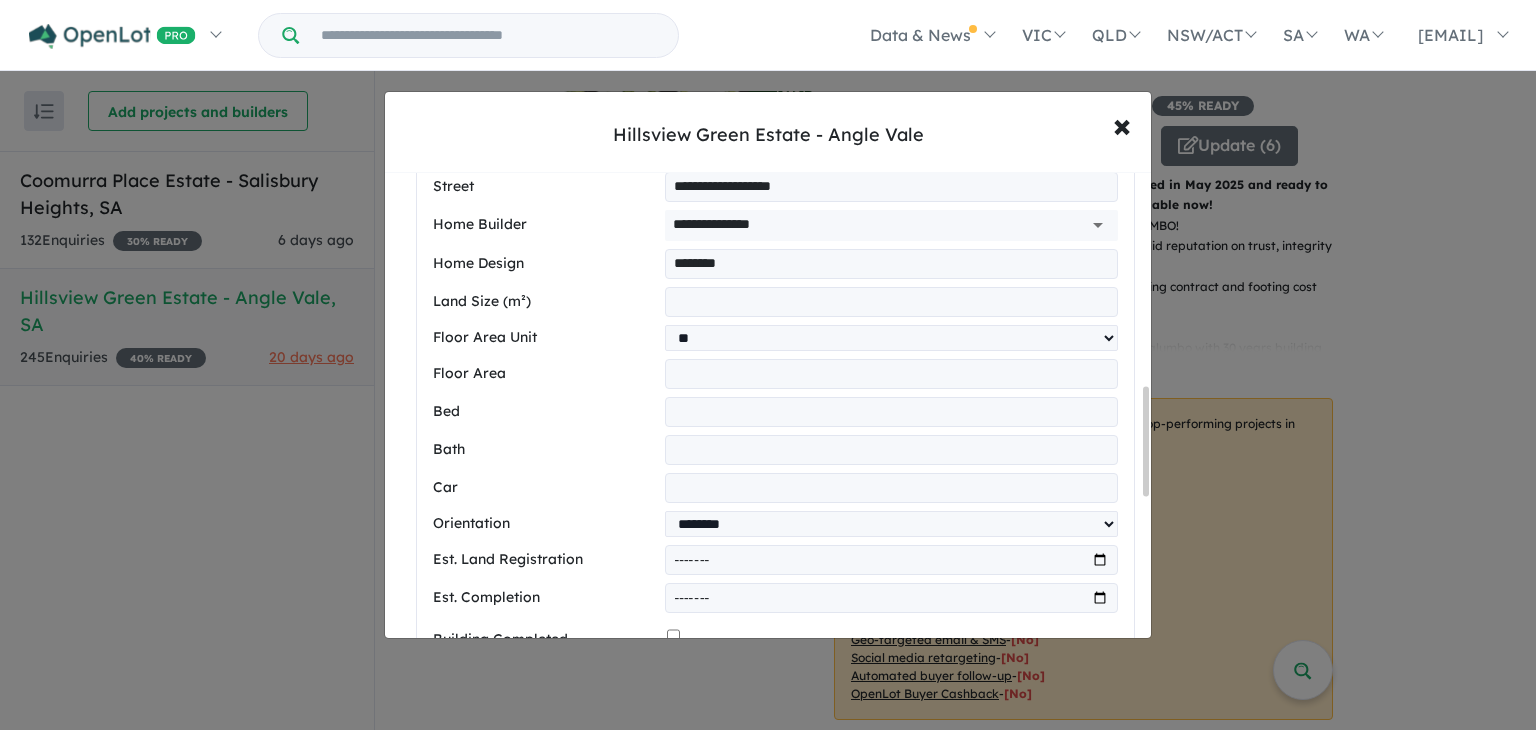type on "*" 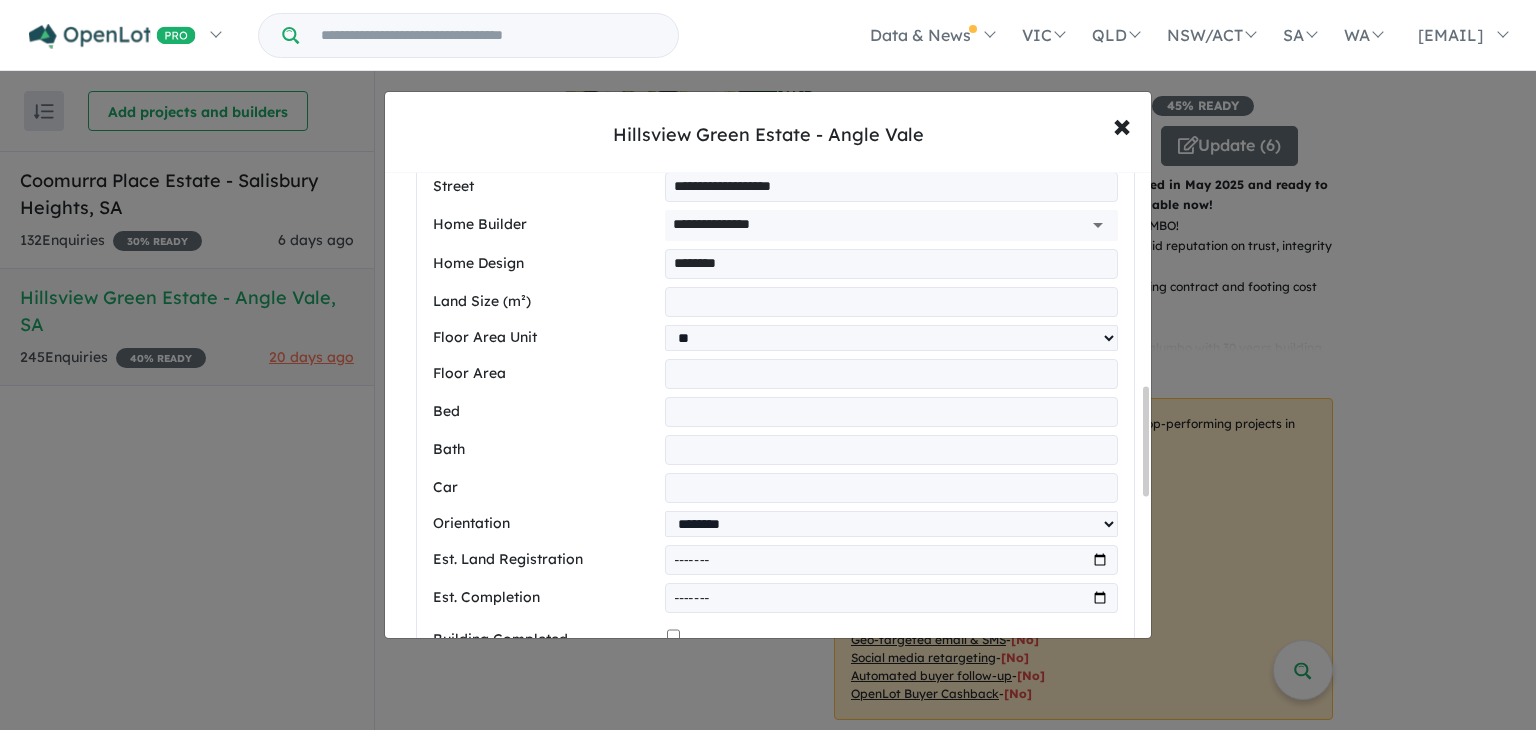 click at bounding box center (891, 488) 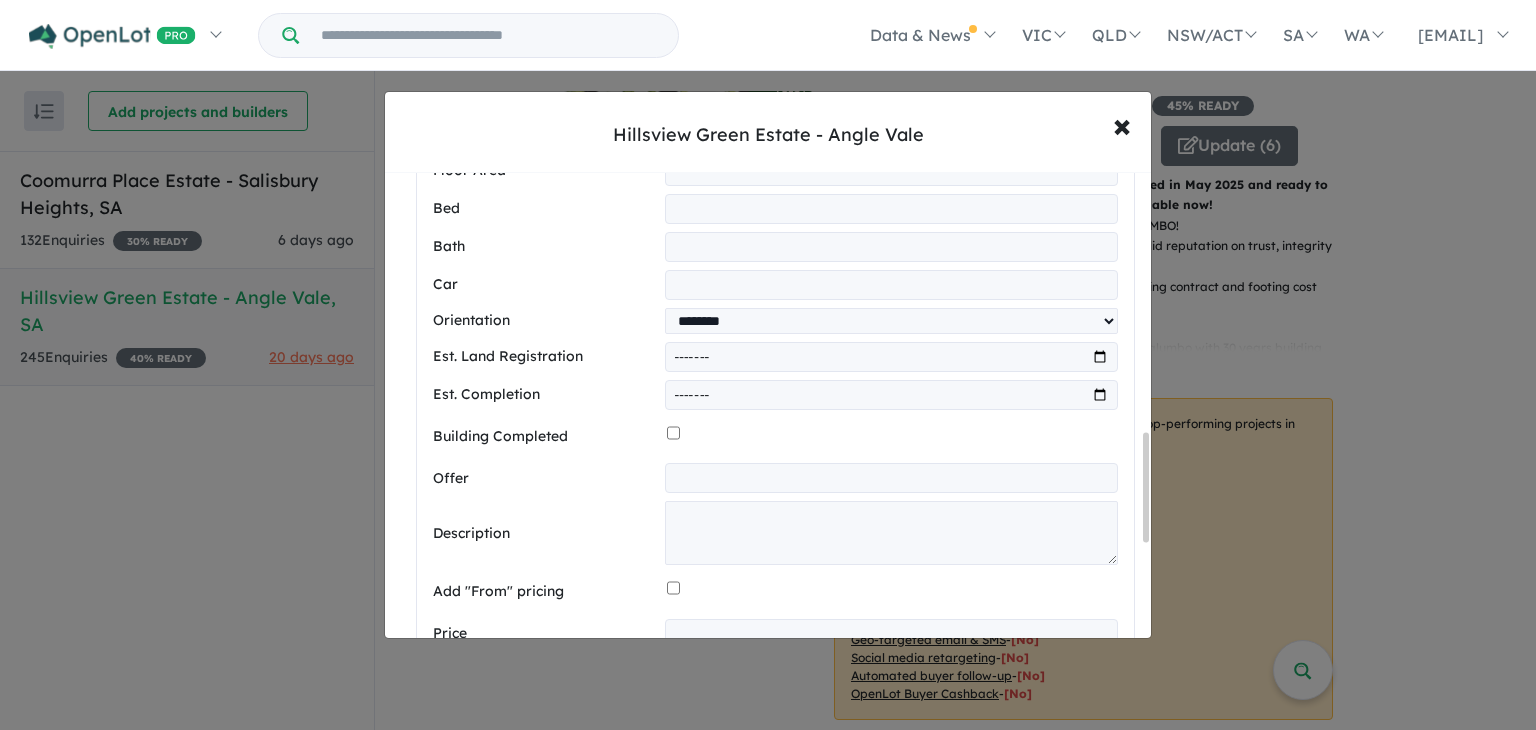 scroll, scrollTop: 1127, scrollLeft: 0, axis: vertical 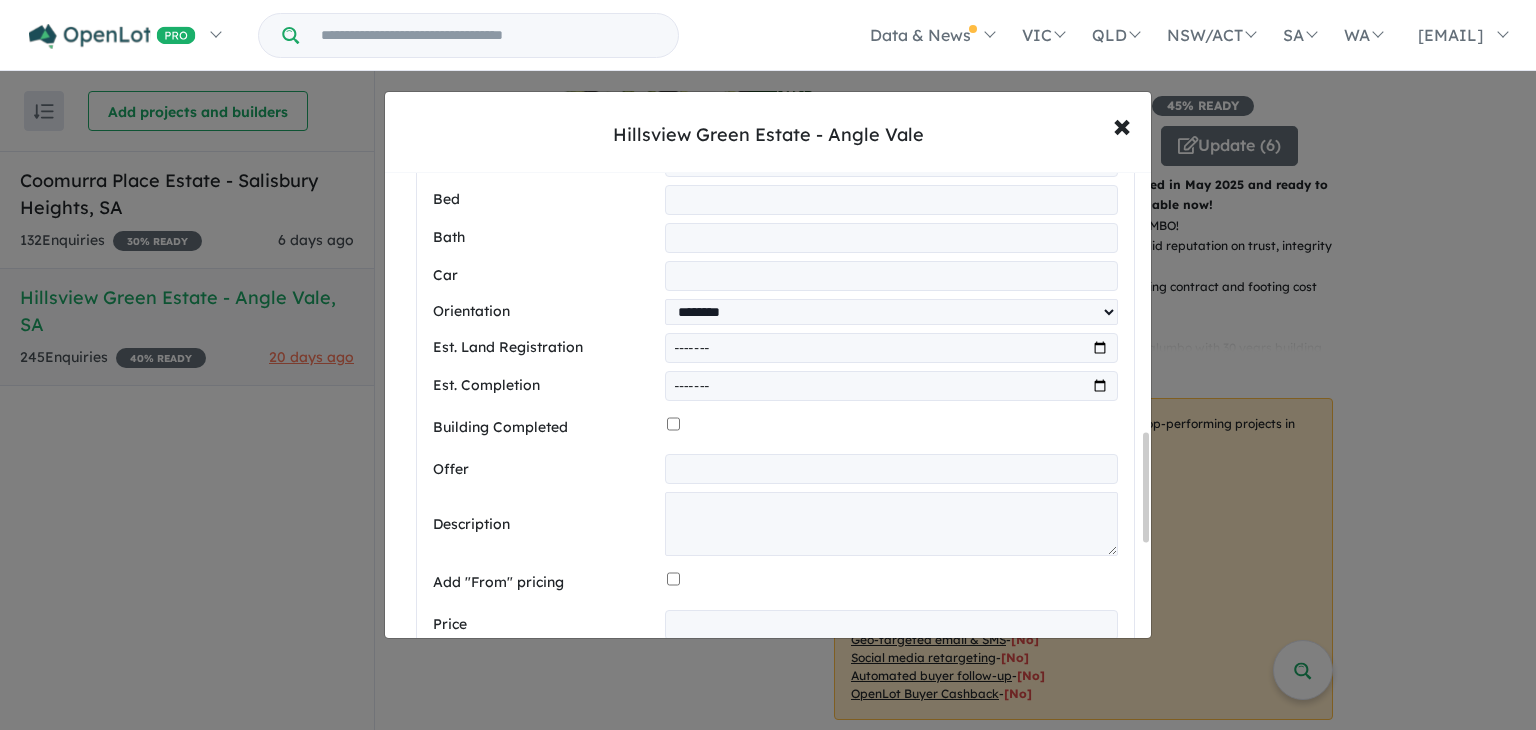 drag, startPoint x: 1148, startPoint y: 423, endPoint x: 1120, endPoint y: 472, distance: 56.435802 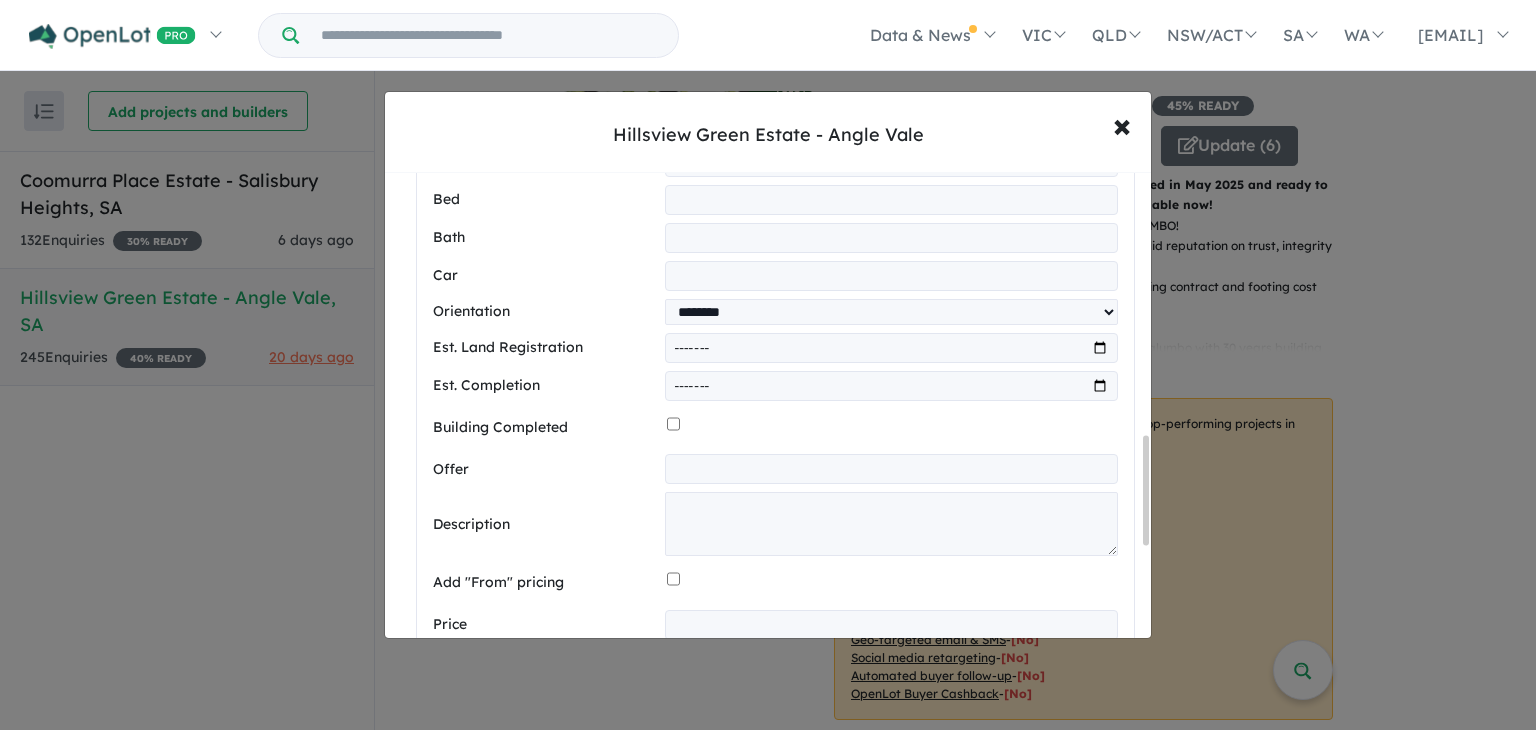 type on "*" 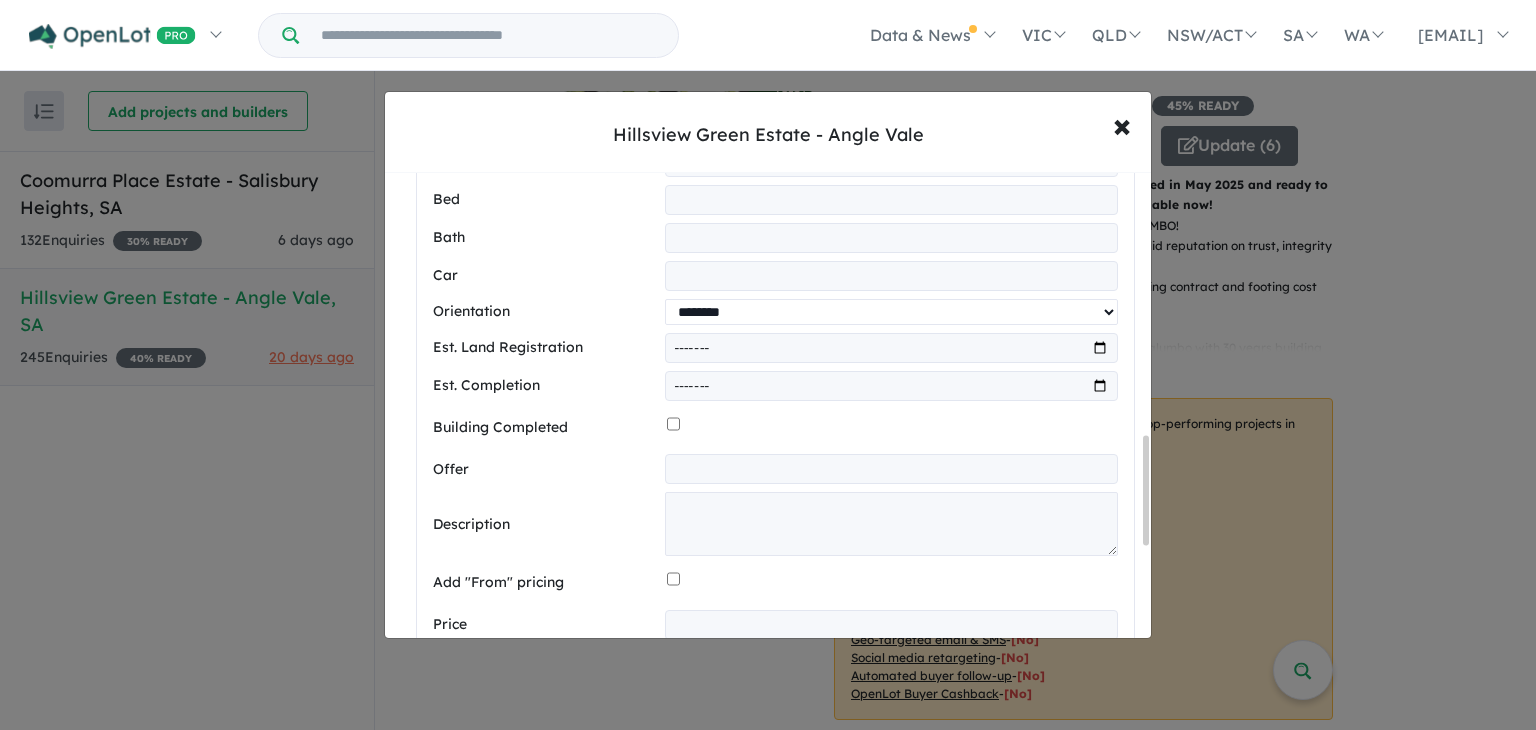 click on "**********" at bounding box center (891, 312) 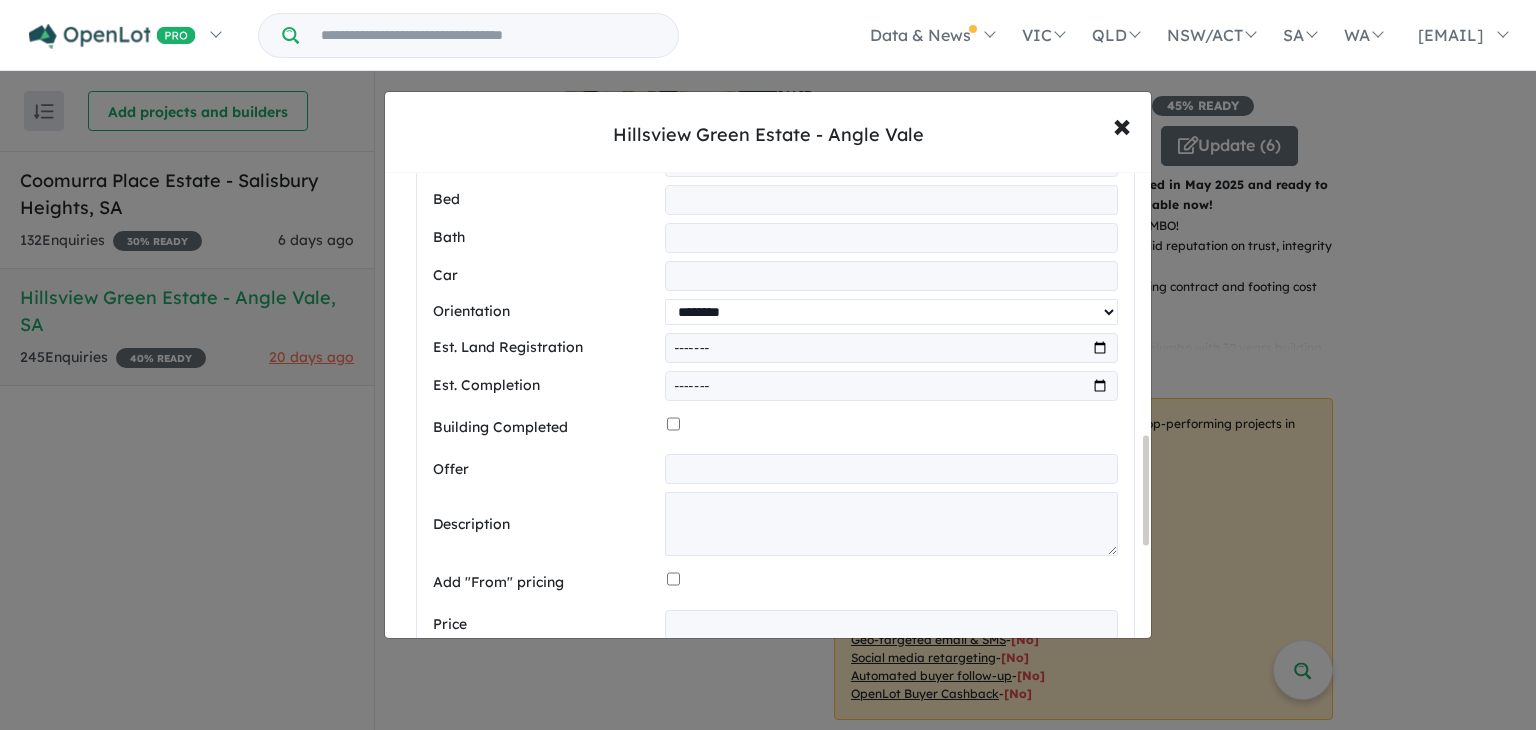 select on "*****" 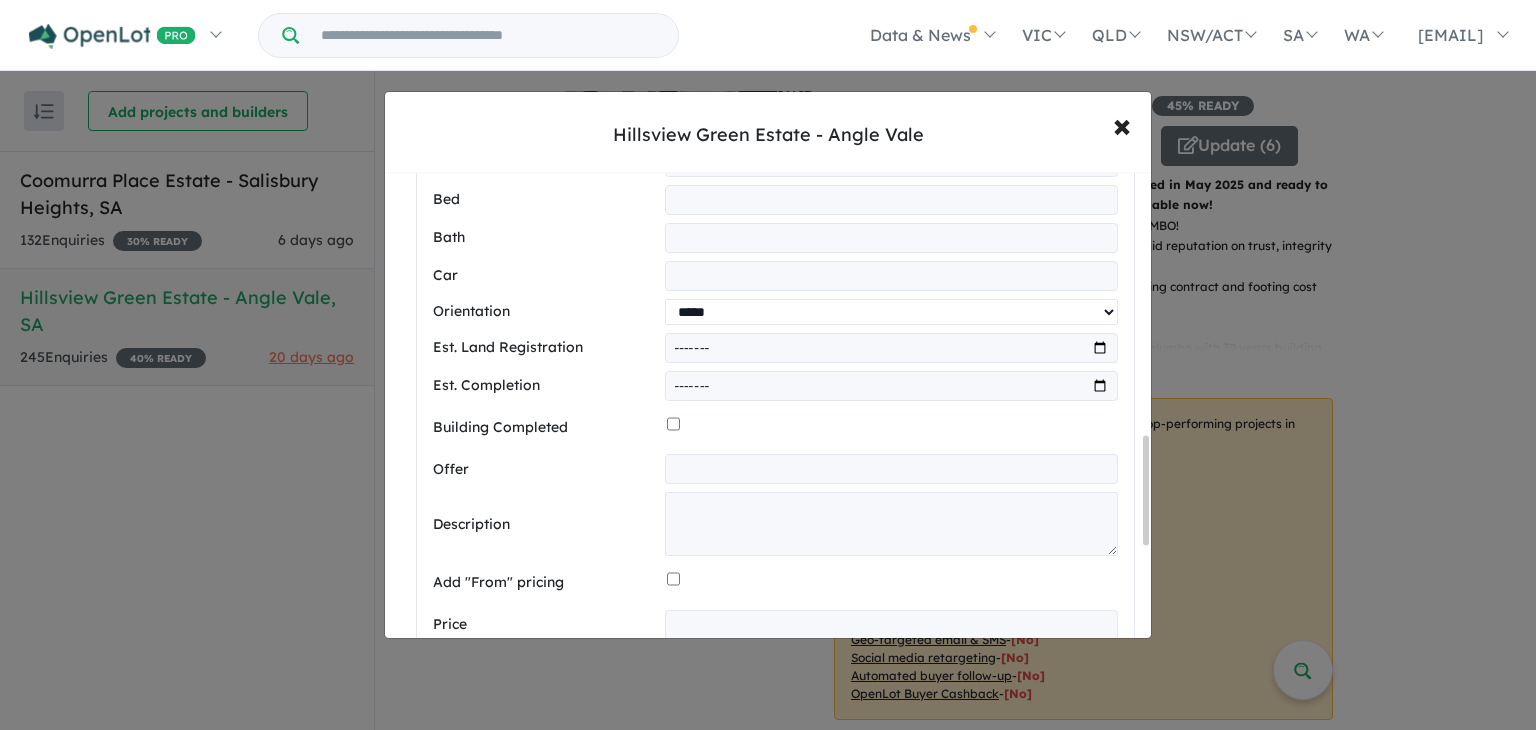 click on "**********" at bounding box center [891, 312] 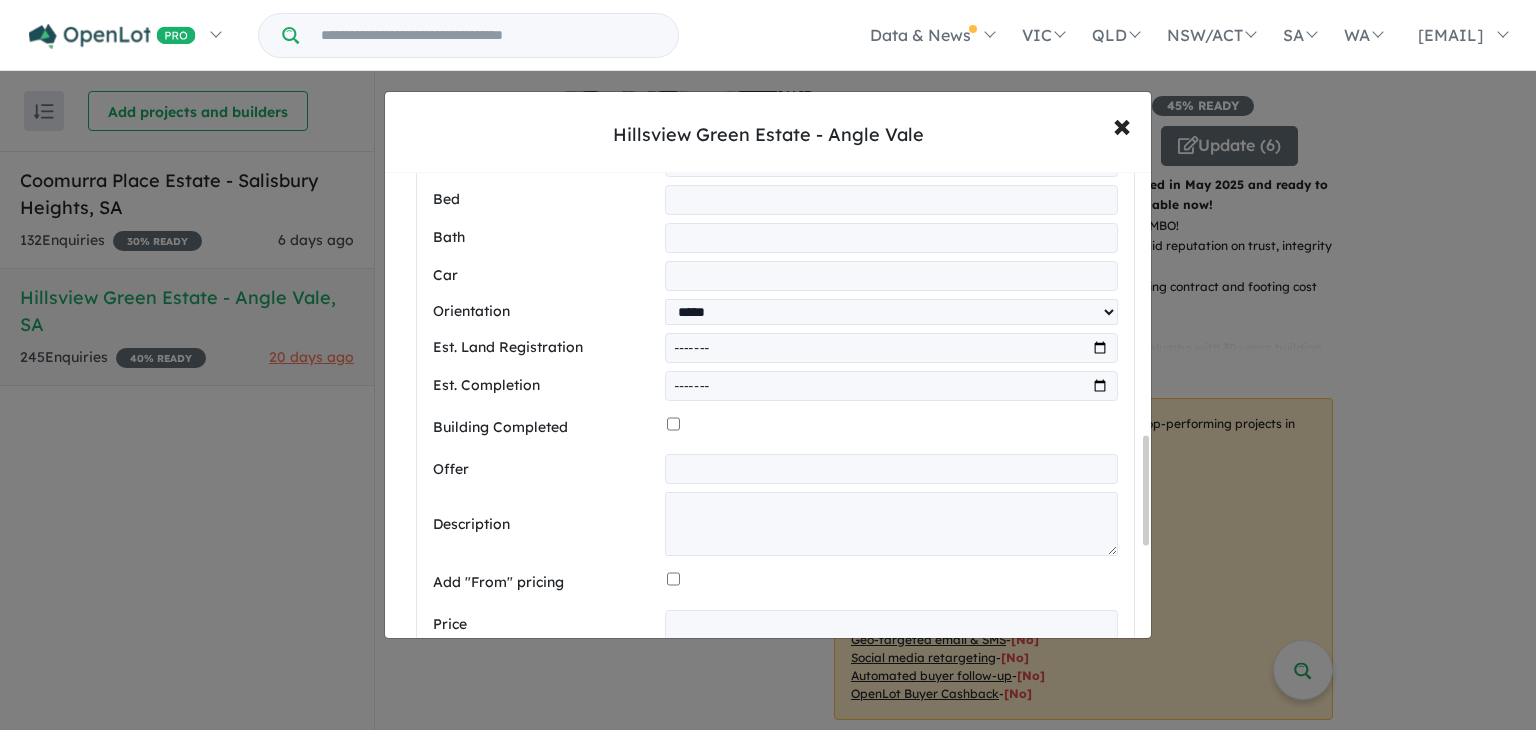 click at bounding box center [891, 348] 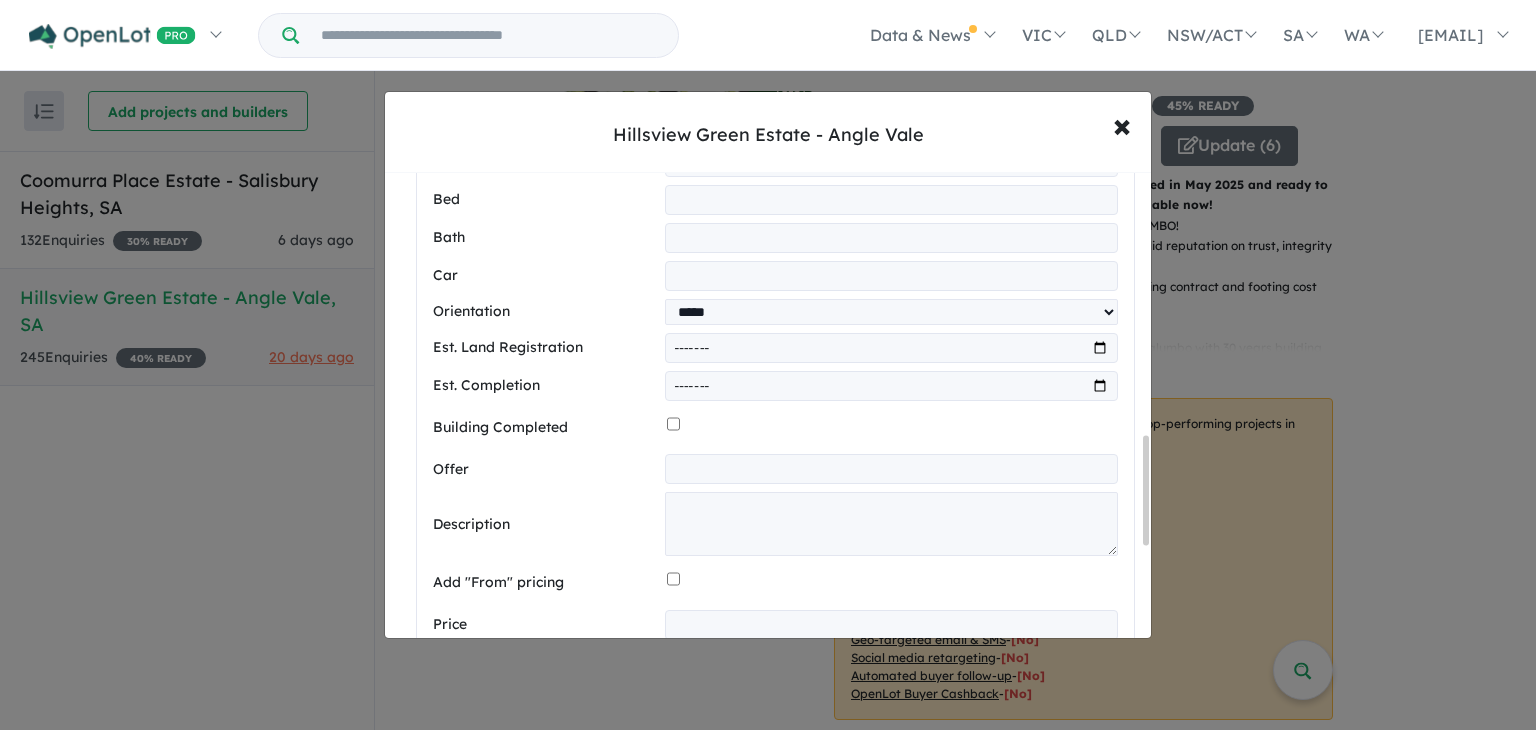 type on "*******" 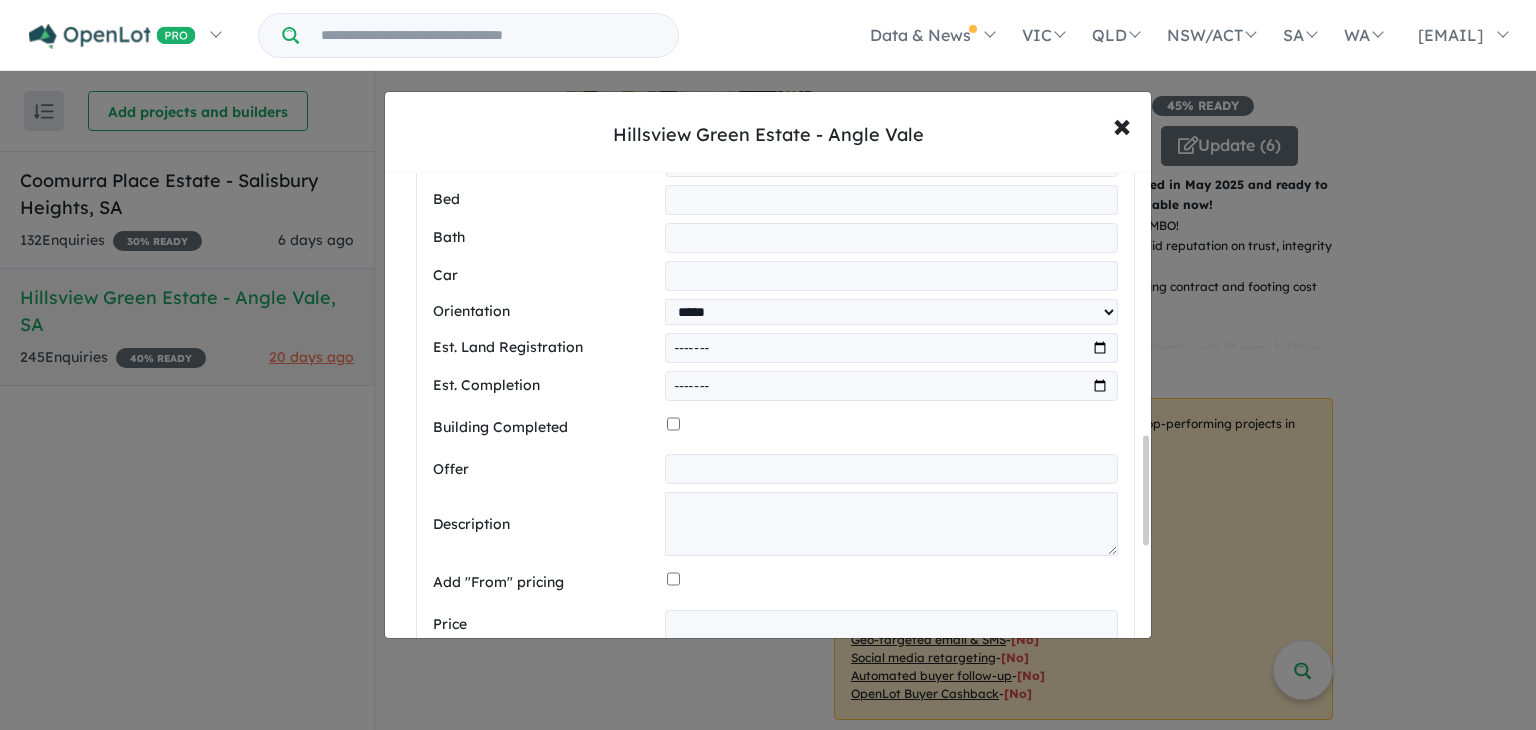 click at bounding box center [891, 386] 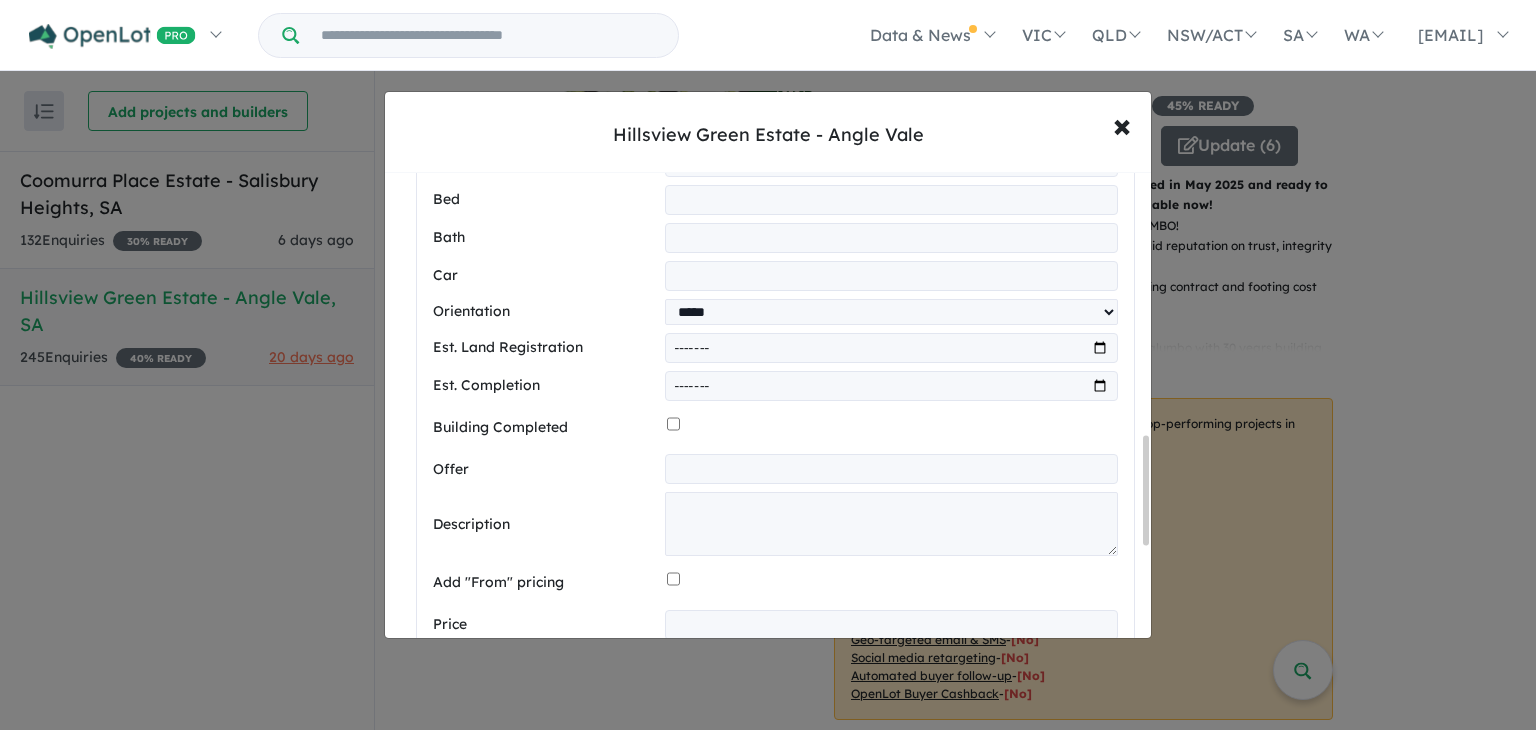 type on "*******" 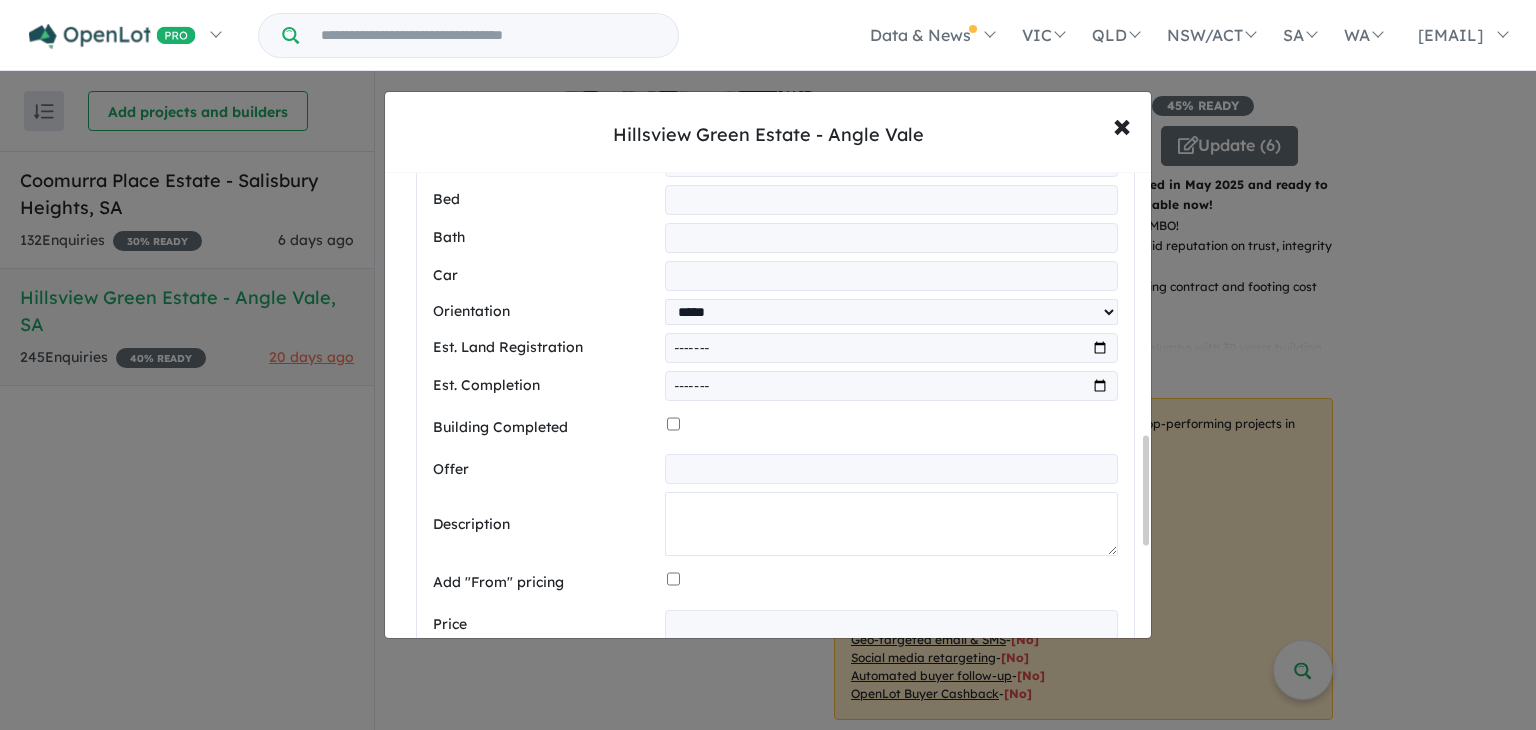 click at bounding box center [891, 524] 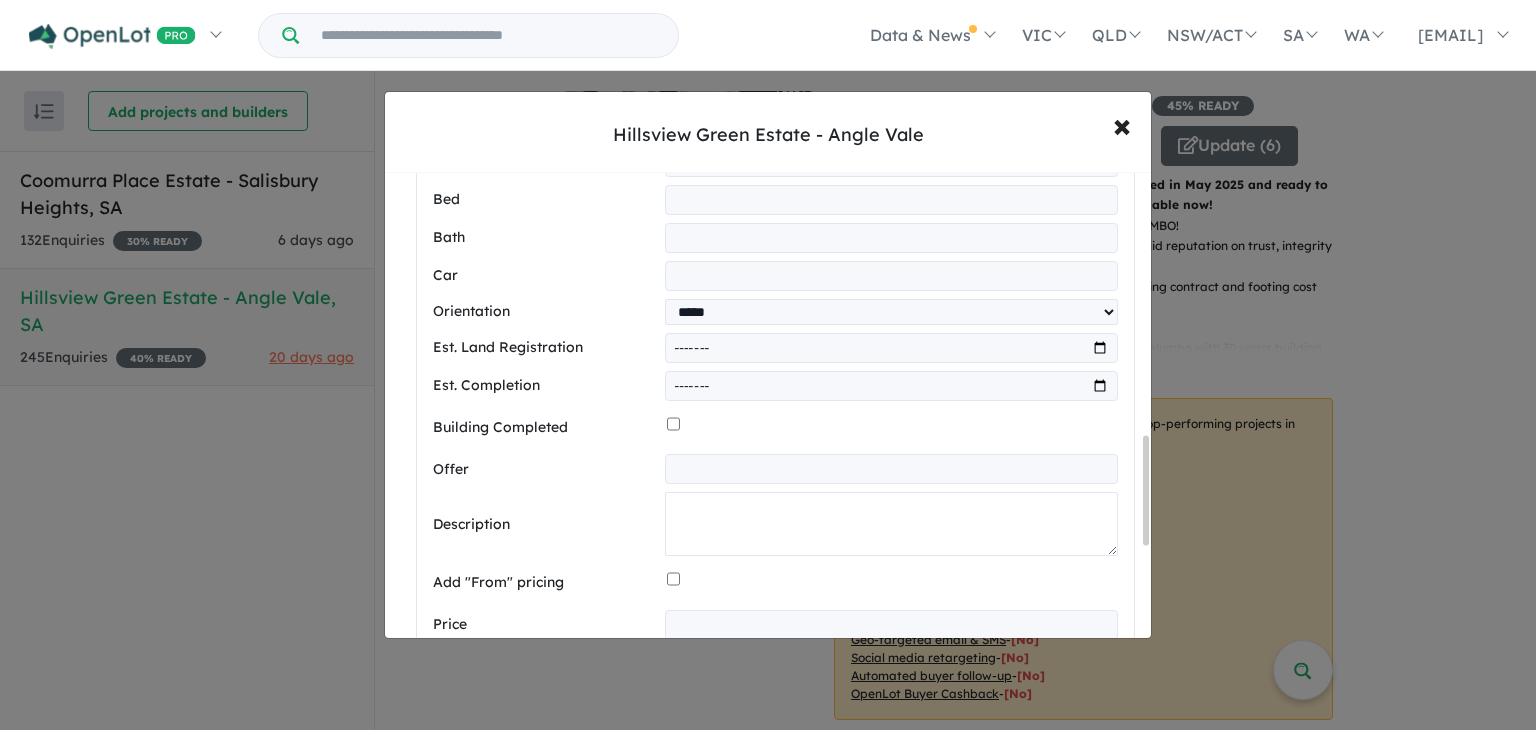 paste on "**********" 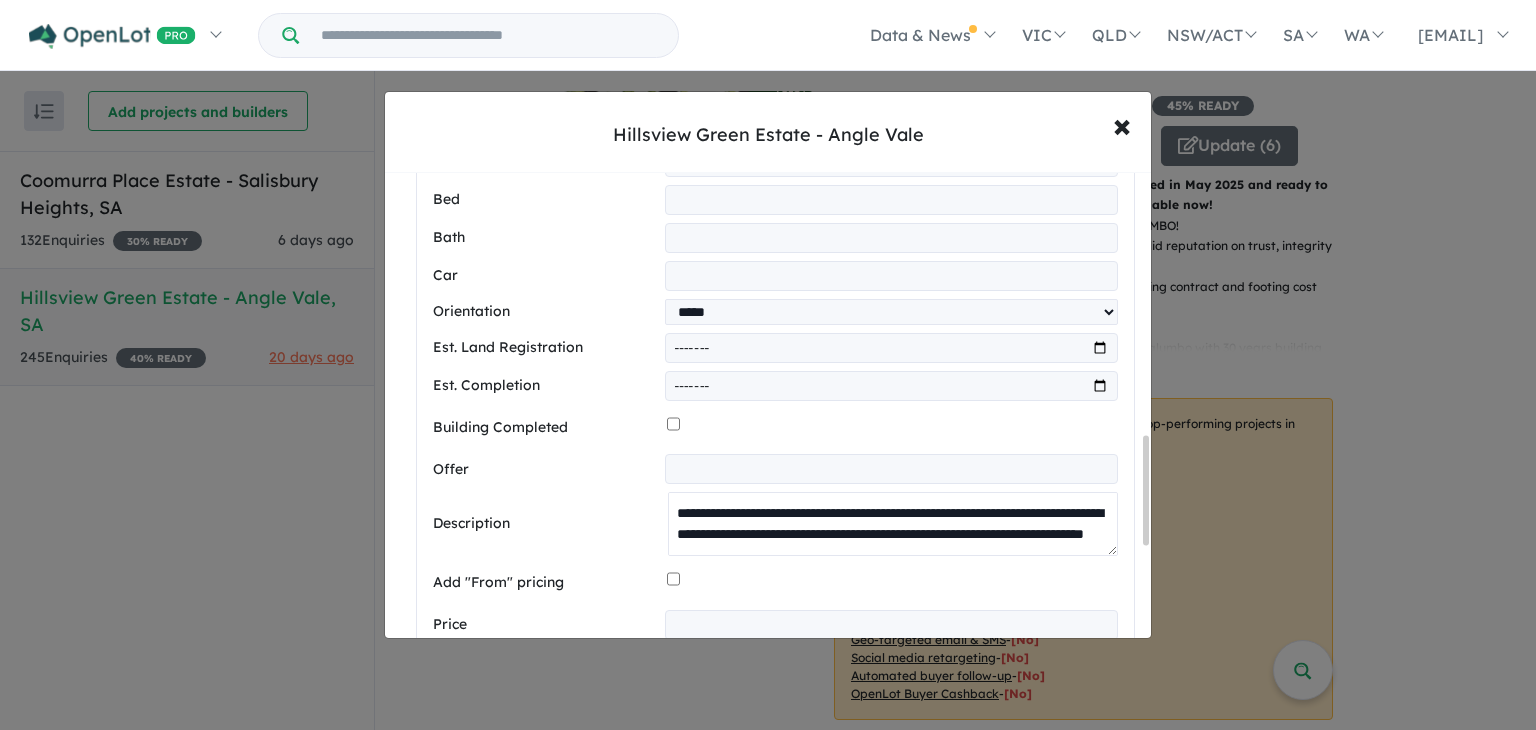 scroll, scrollTop: 0, scrollLeft: 0, axis: both 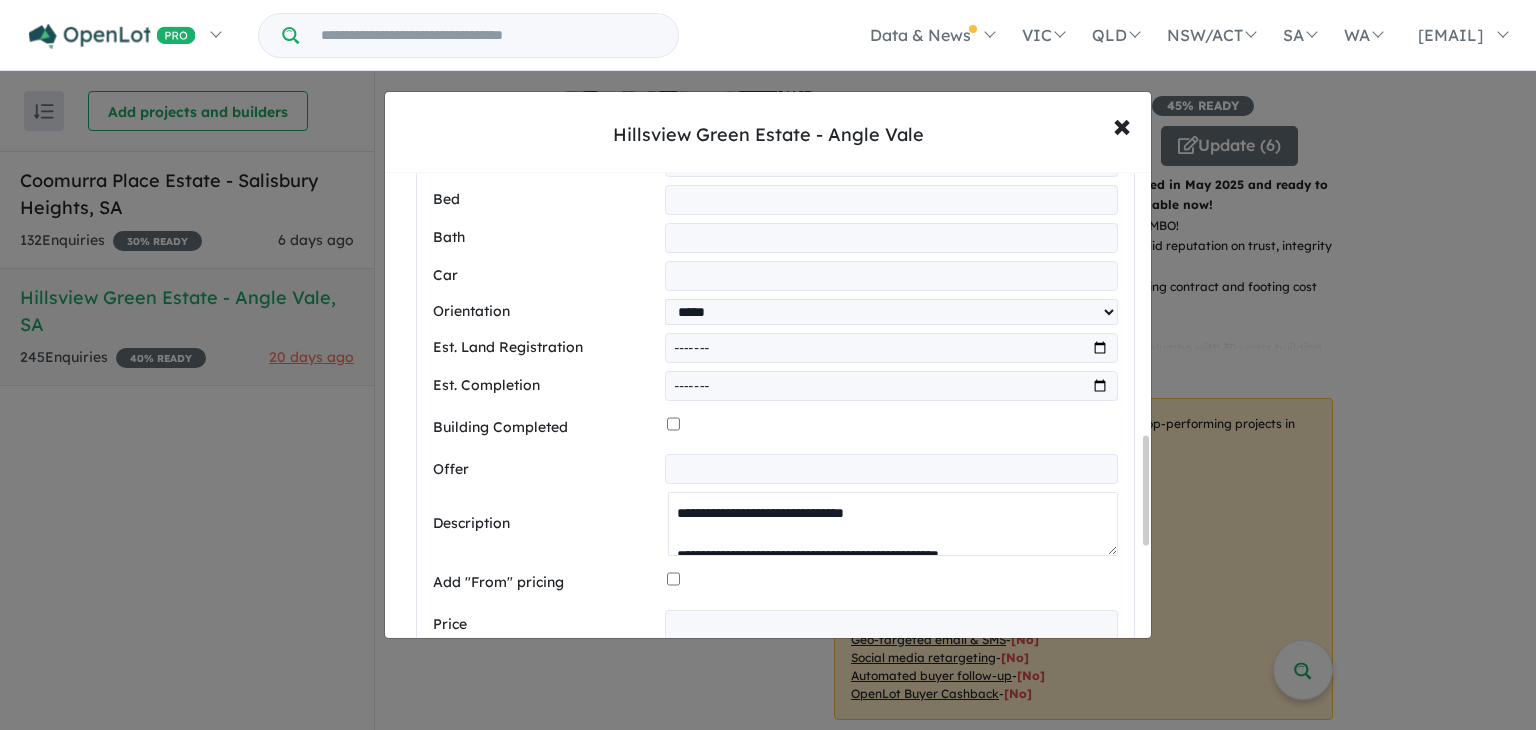click at bounding box center [893, 524] 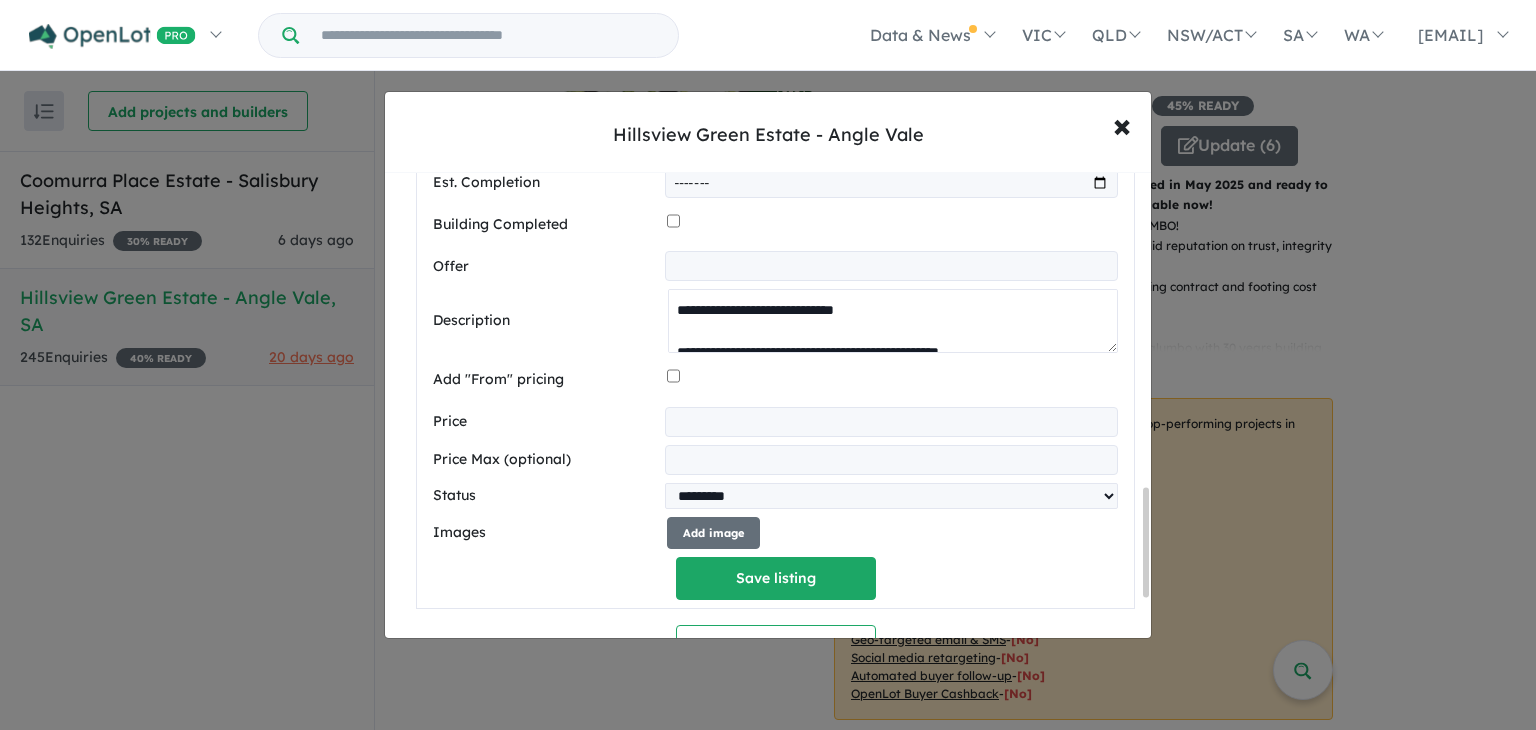 scroll, scrollTop: 1352, scrollLeft: 0, axis: vertical 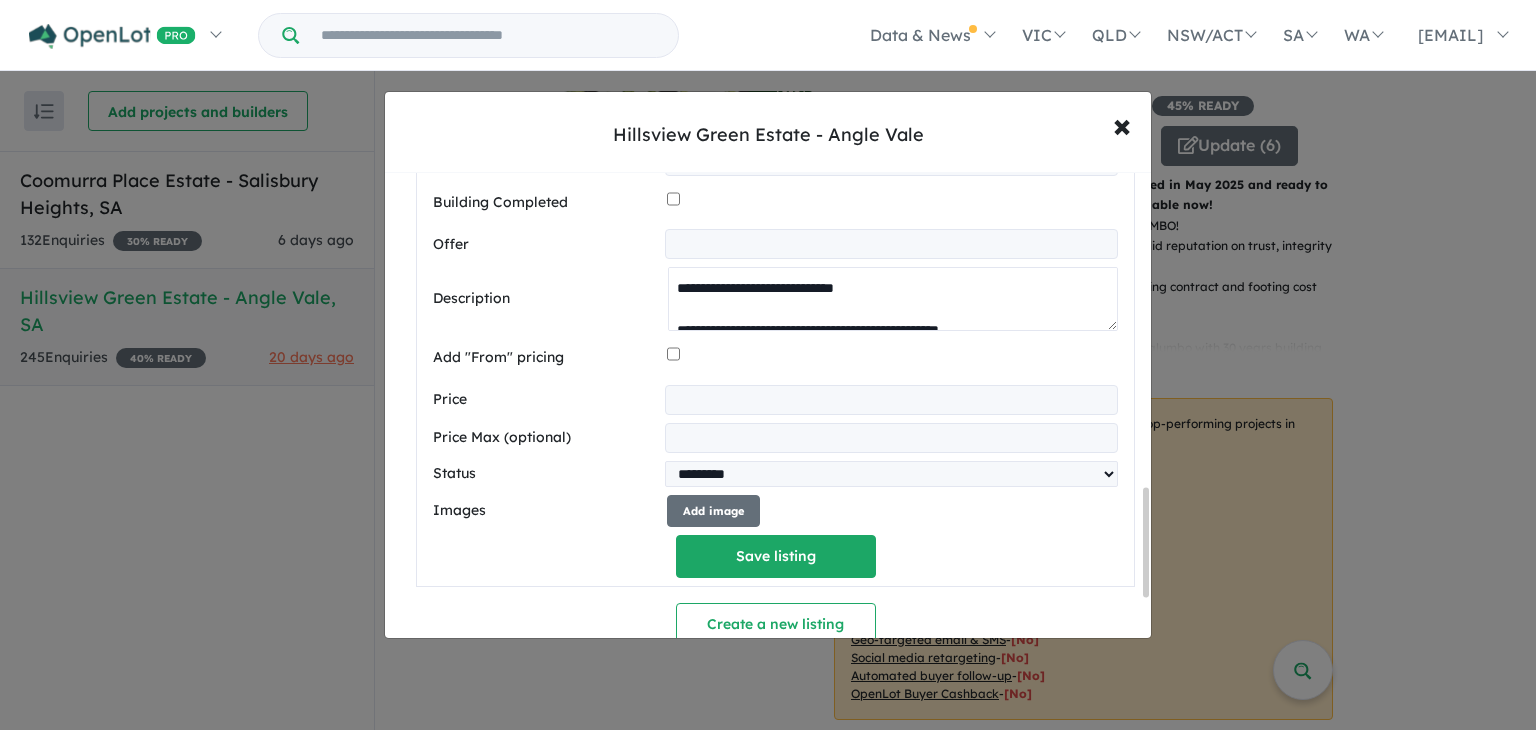 drag, startPoint x: 1146, startPoint y: 497, endPoint x: 1148, endPoint y: 549, distance: 52.03845 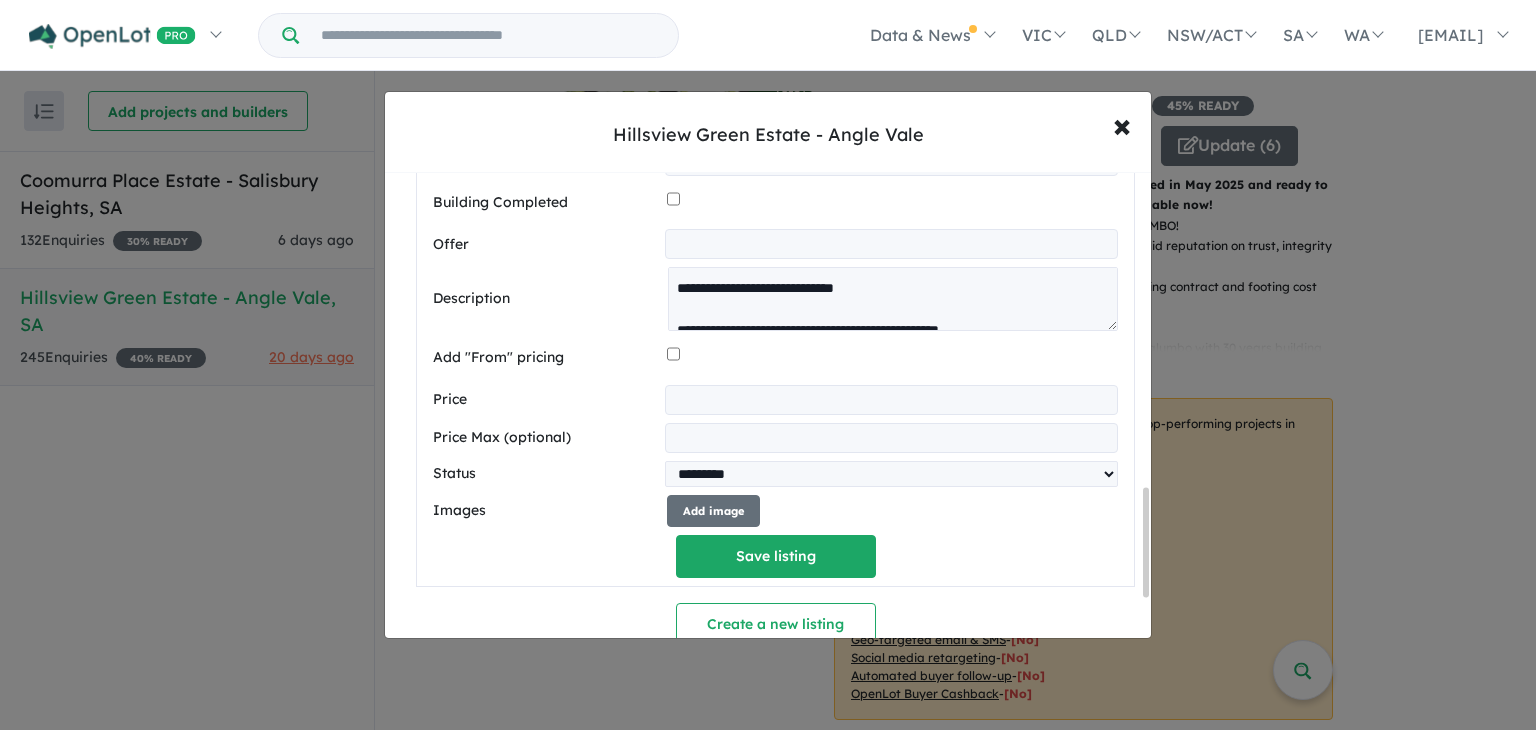 click at bounding box center [891, 400] 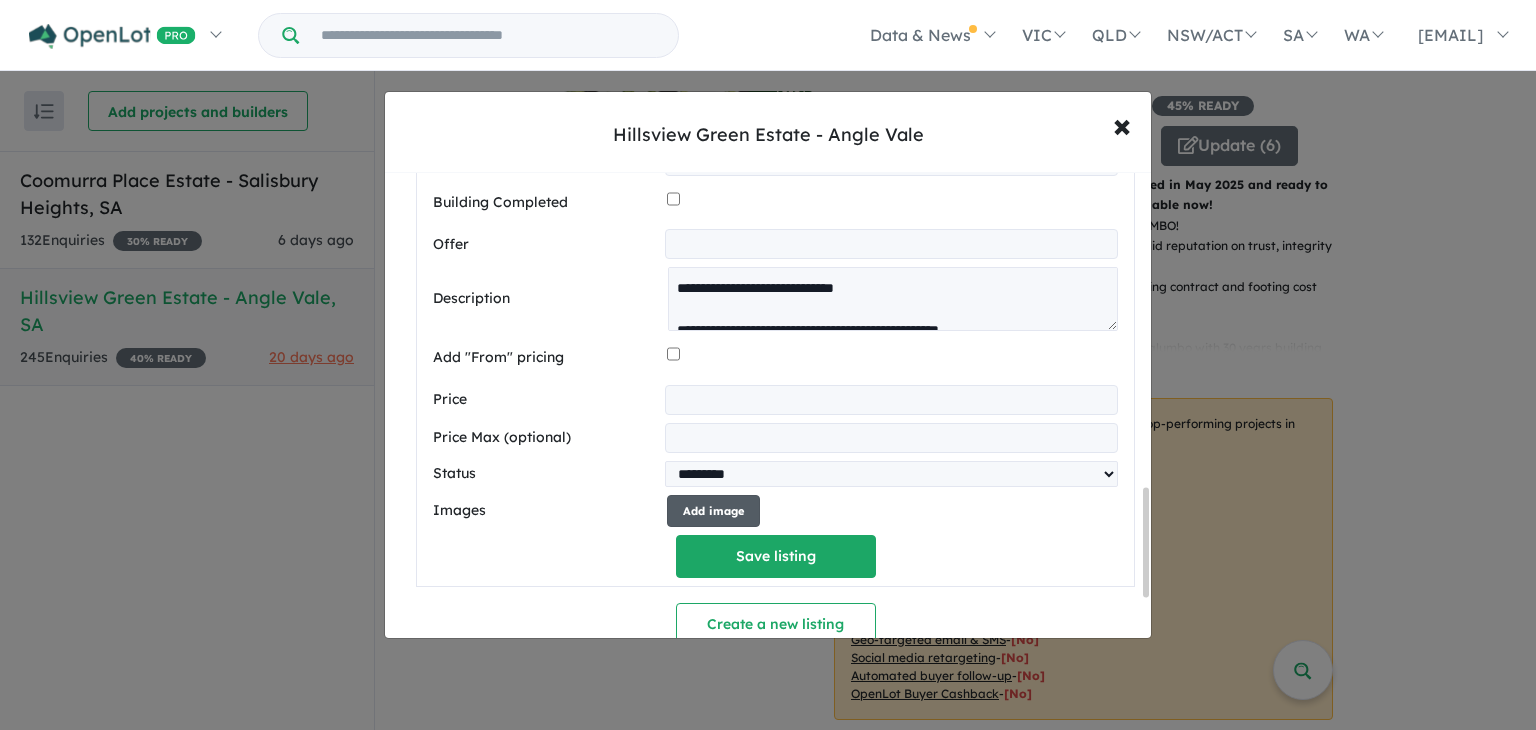type on "******" 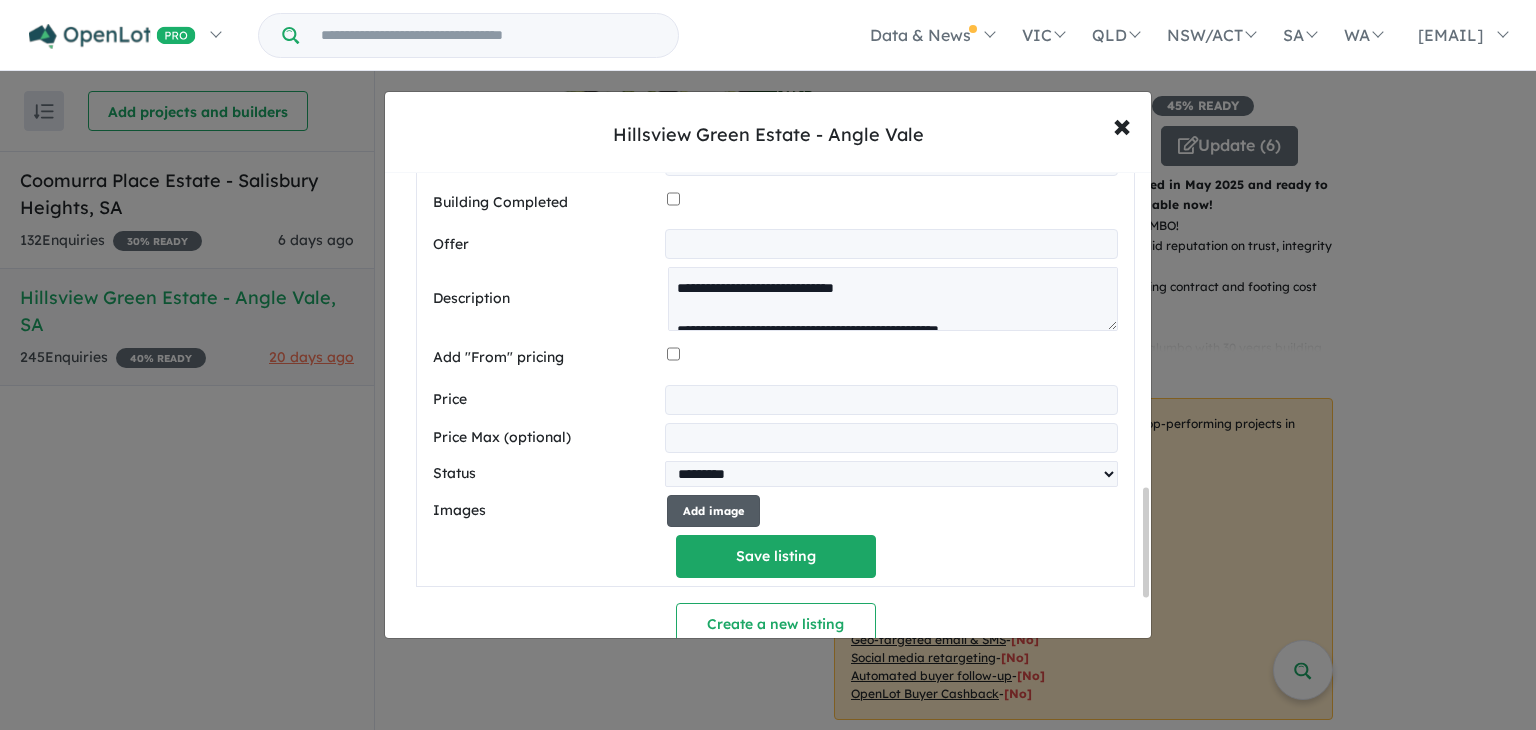 click on "Add image" at bounding box center [713, 511] 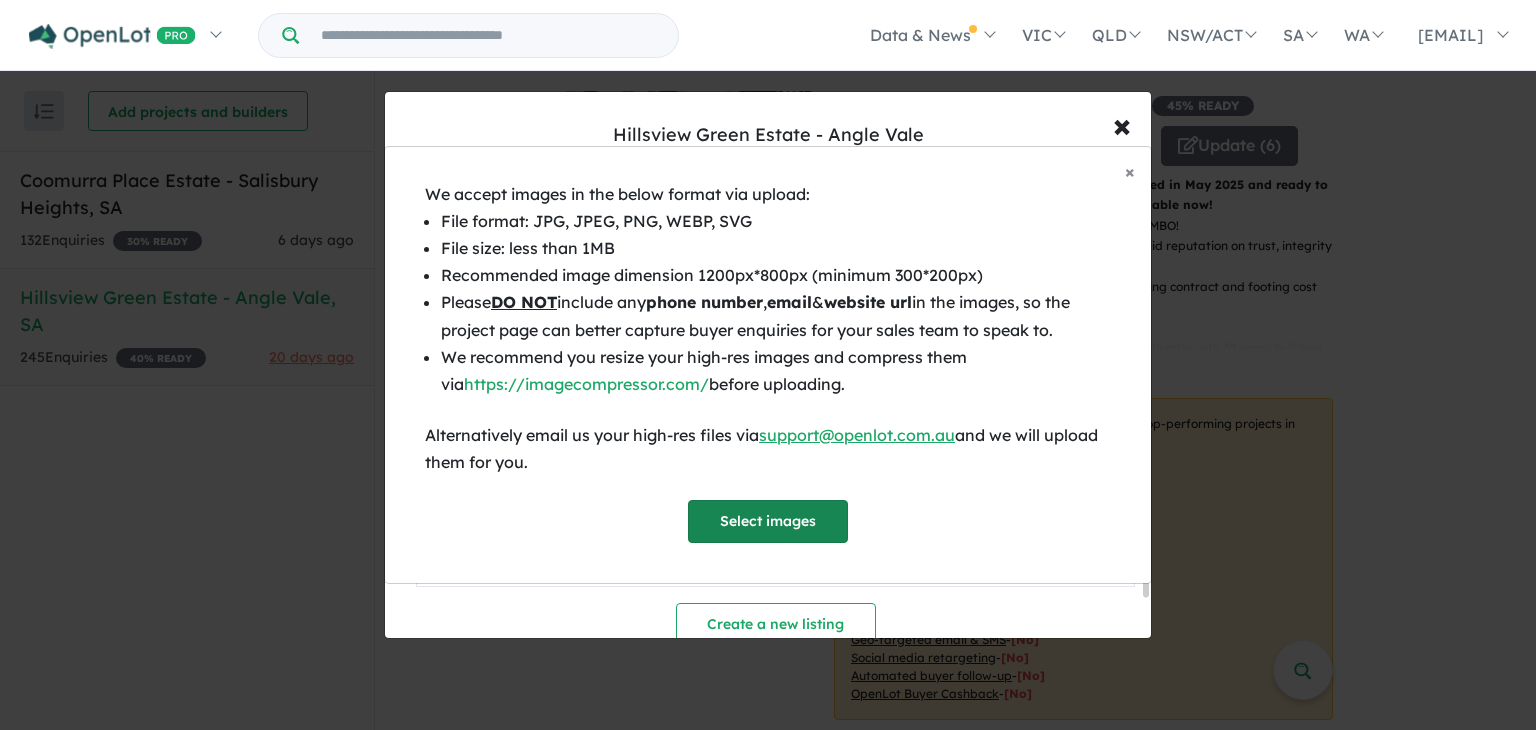 click on "Select images" at bounding box center [768, 521] 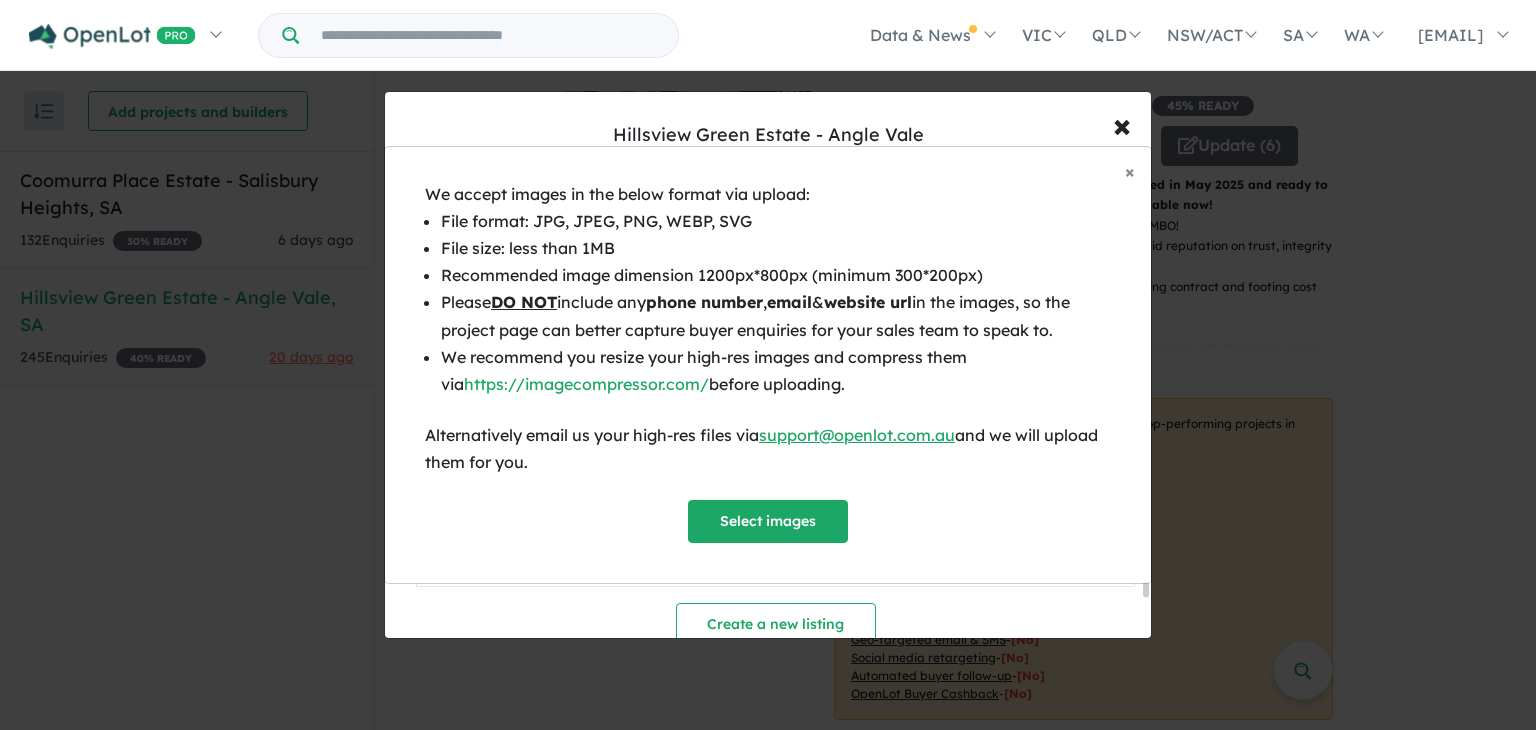 scroll, scrollTop: 1728, scrollLeft: 0, axis: vertical 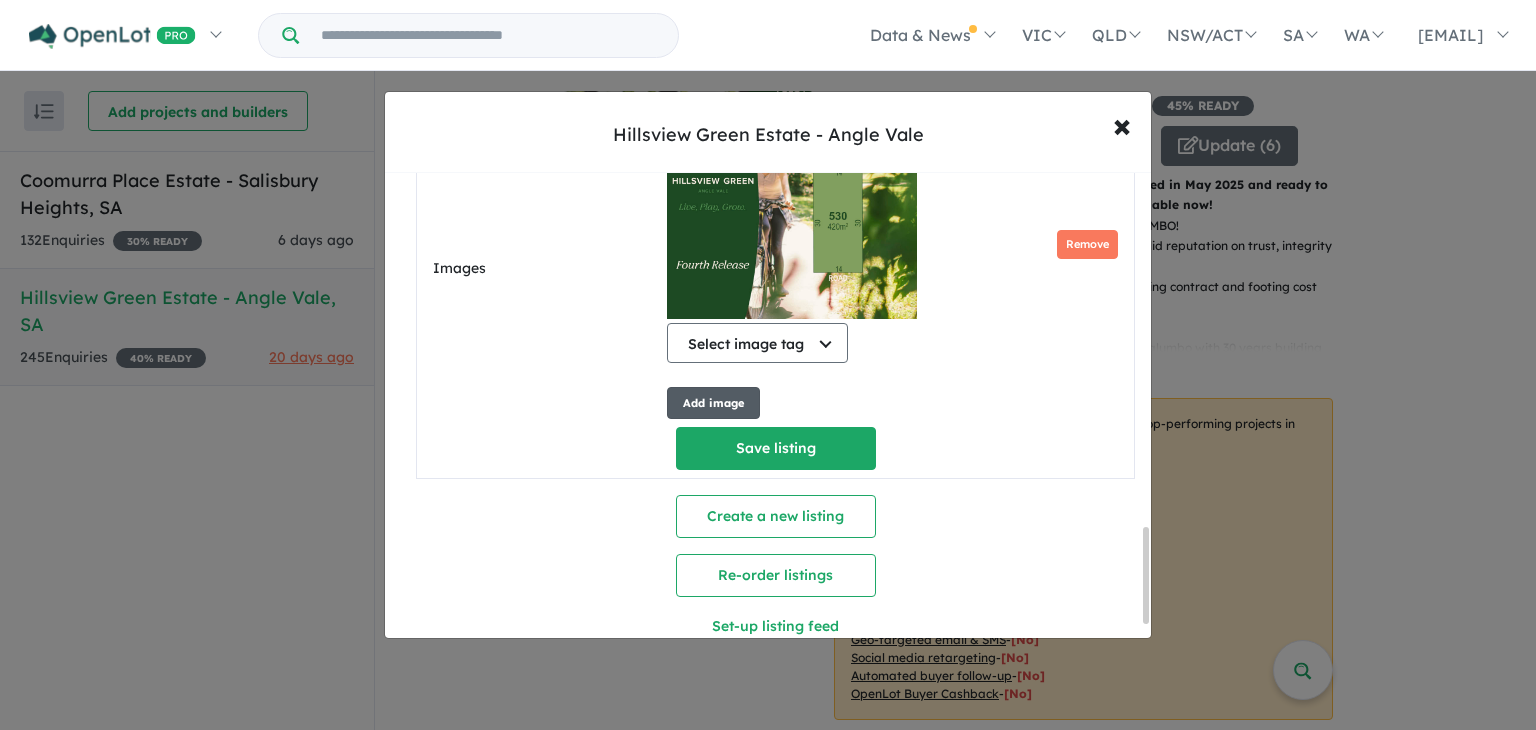 click on "Add image" at bounding box center [713, 403] 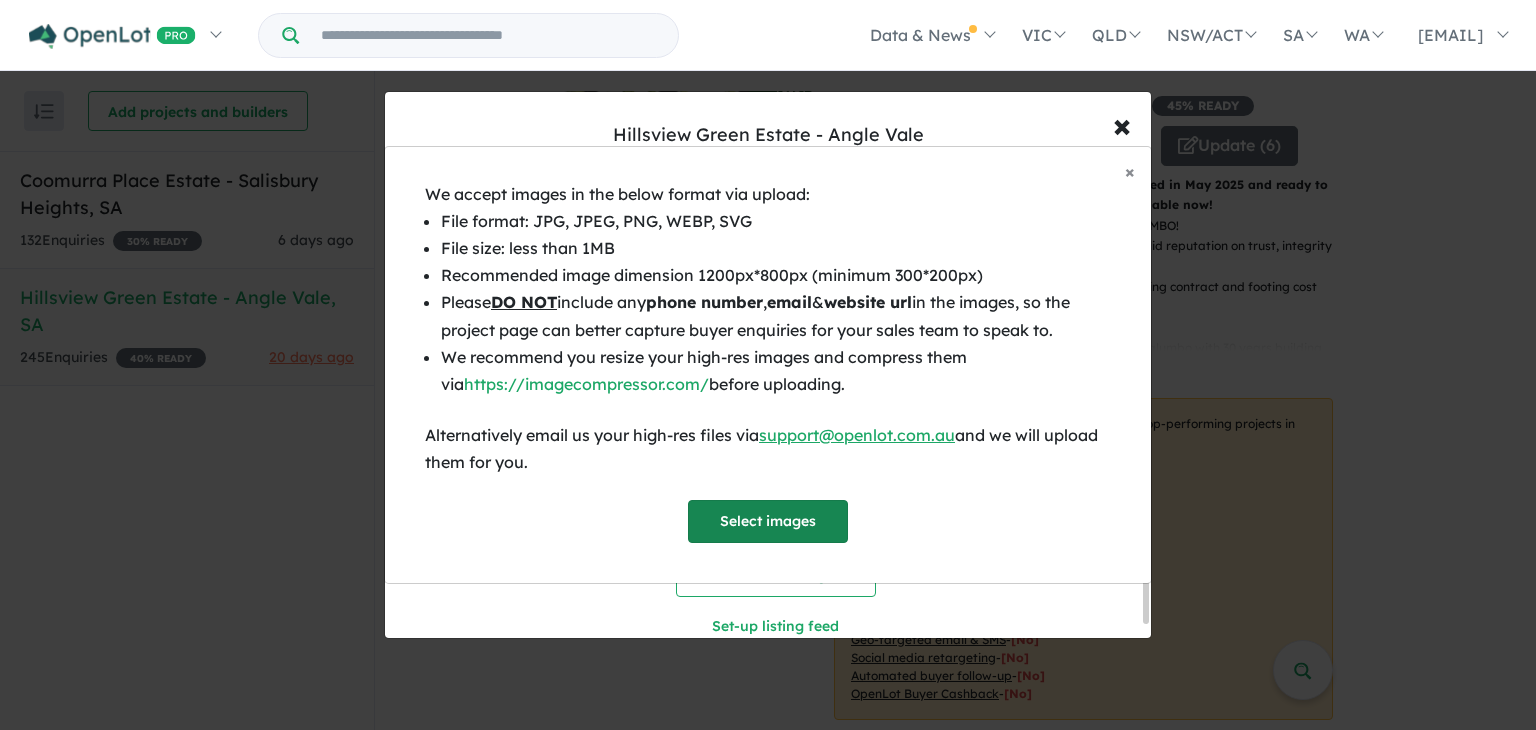 click on "Select images" at bounding box center [768, 521] 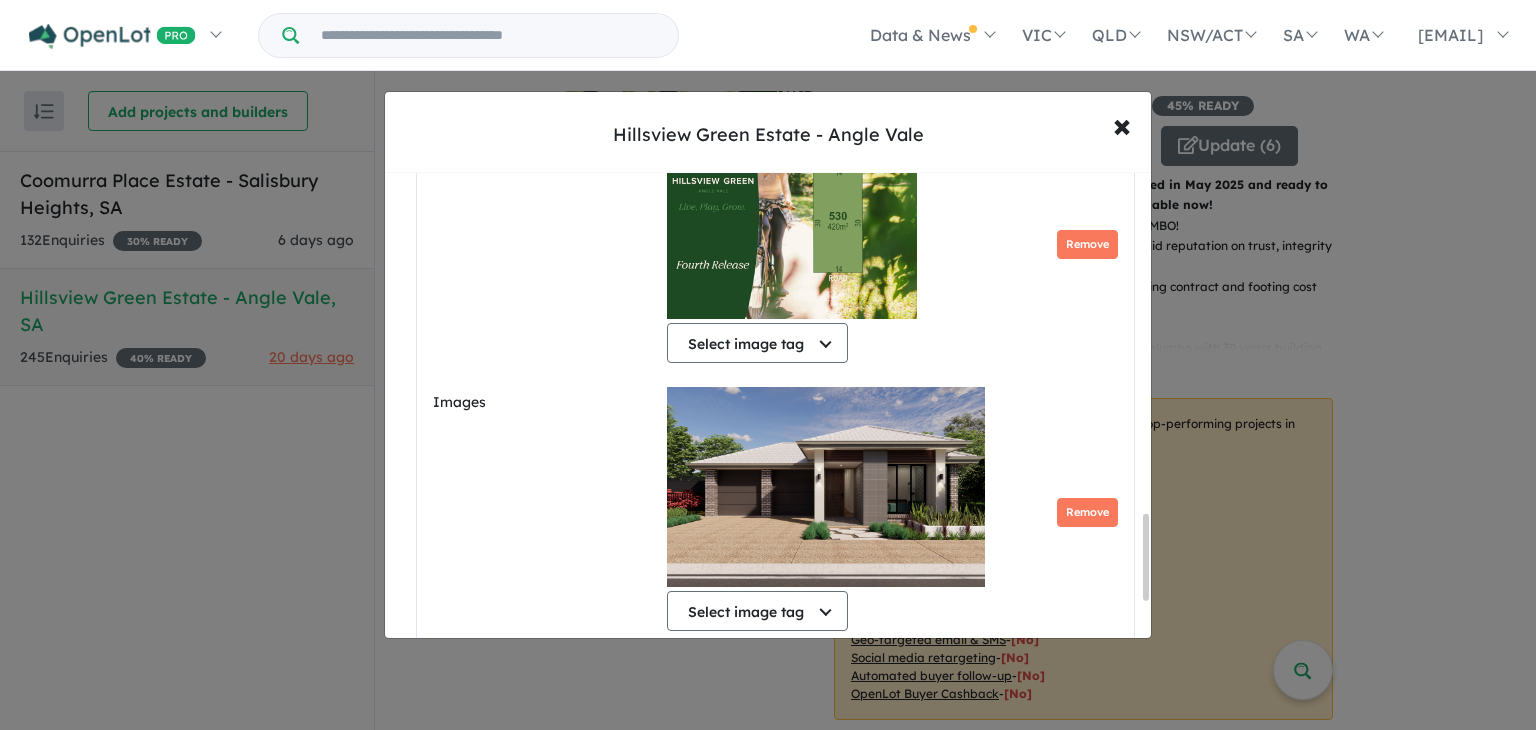scroll, scrollTop: 1861, scrollLeft: 0, axis: vertical 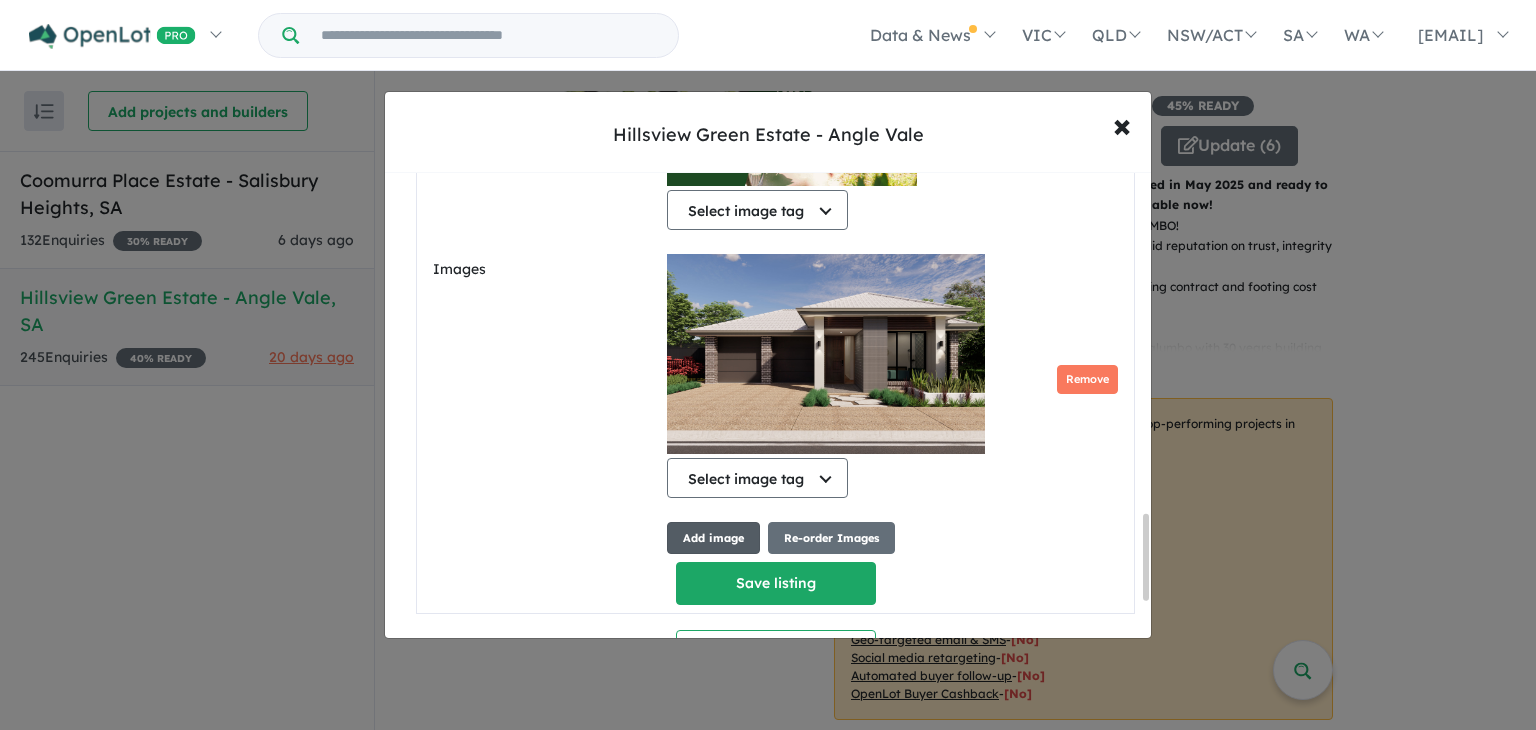 click on "Add image" at bounding box center [713, 538] 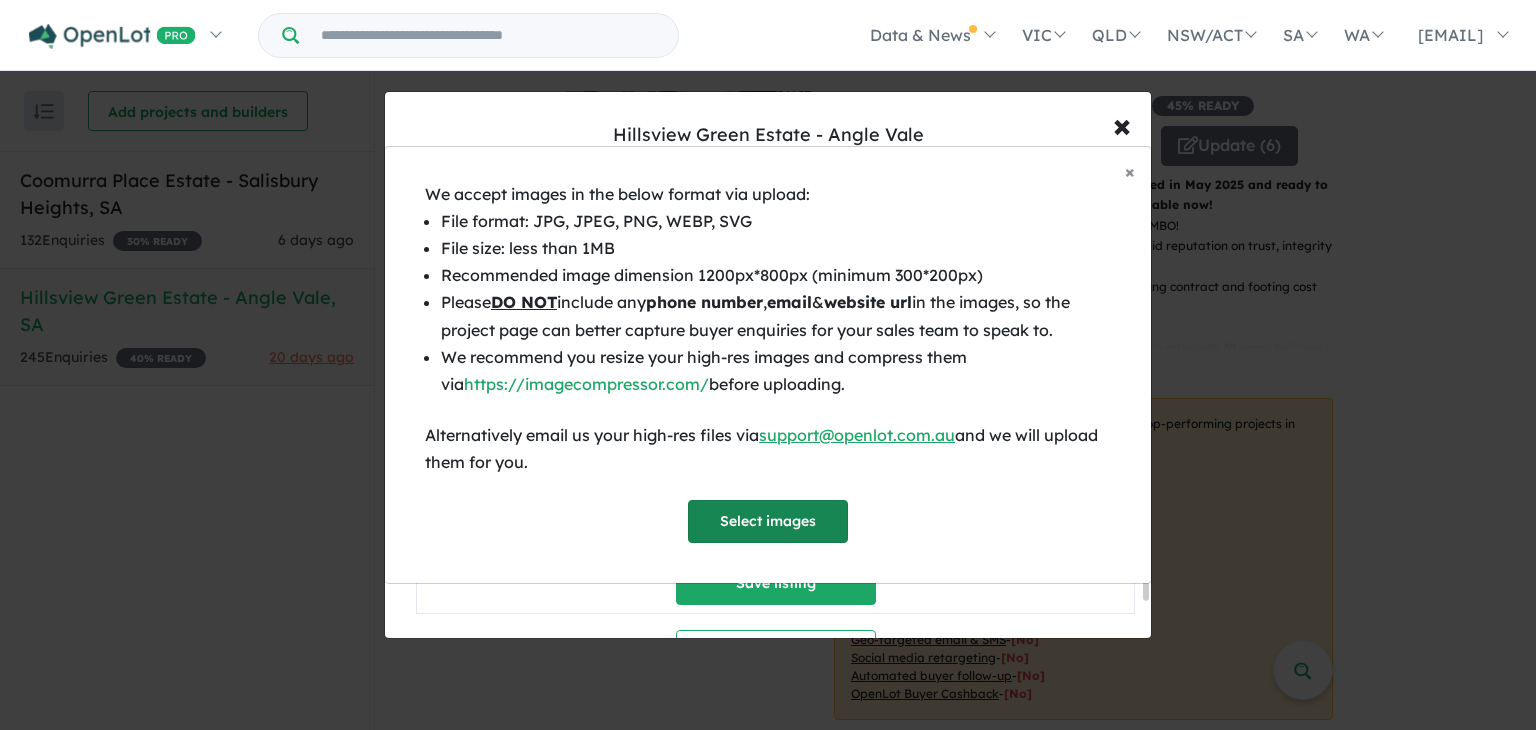 click on "Select images" at bounding box center (768, 521) 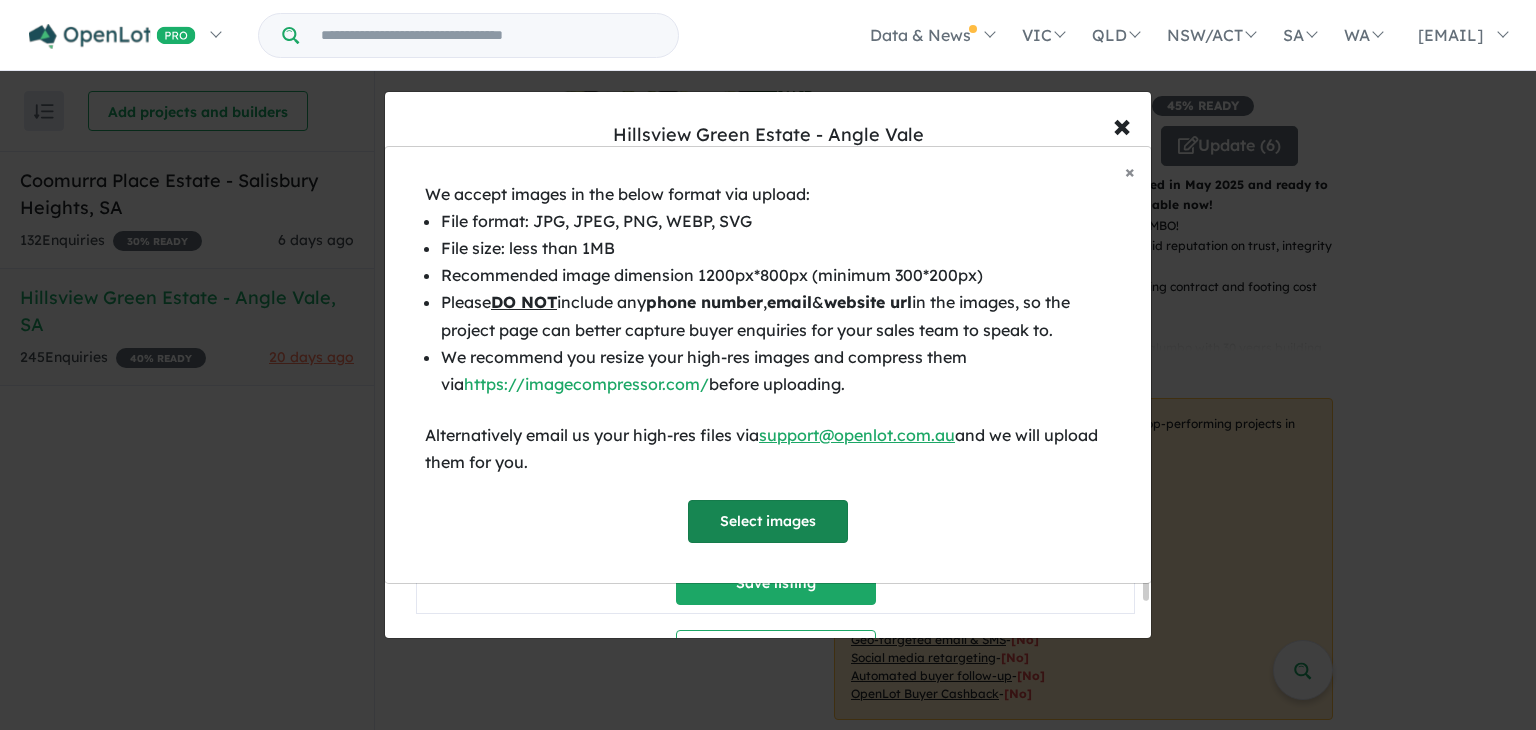 scroll, scrollTop: 2260, scrollLeft: 0, axis: vertical 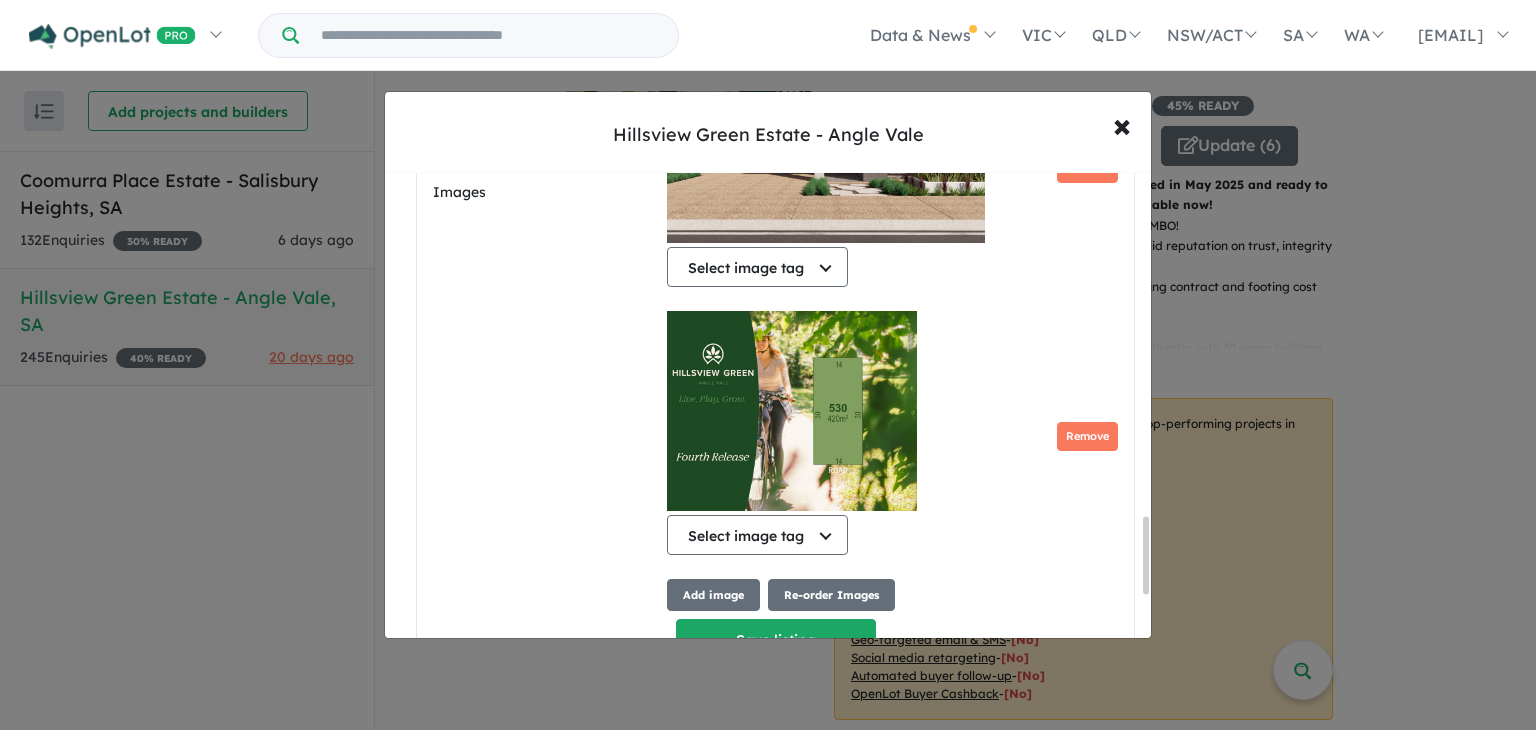 drag, startPoint x: 1148, startPoint y: 597, endPoint x: 1145, endPoint y: 566, distance: 31.144823 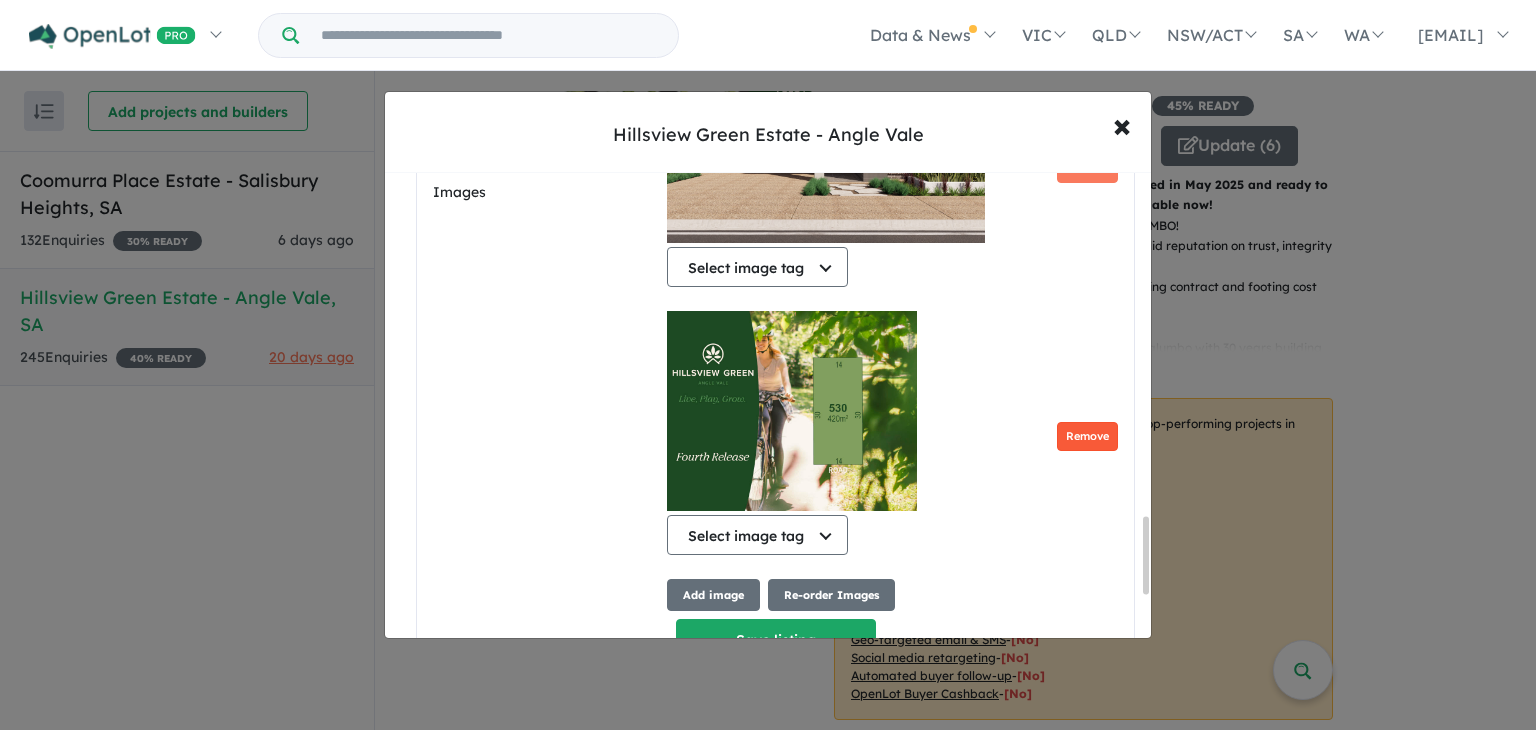 click on "Remove" at bounding box center (1087, 436) 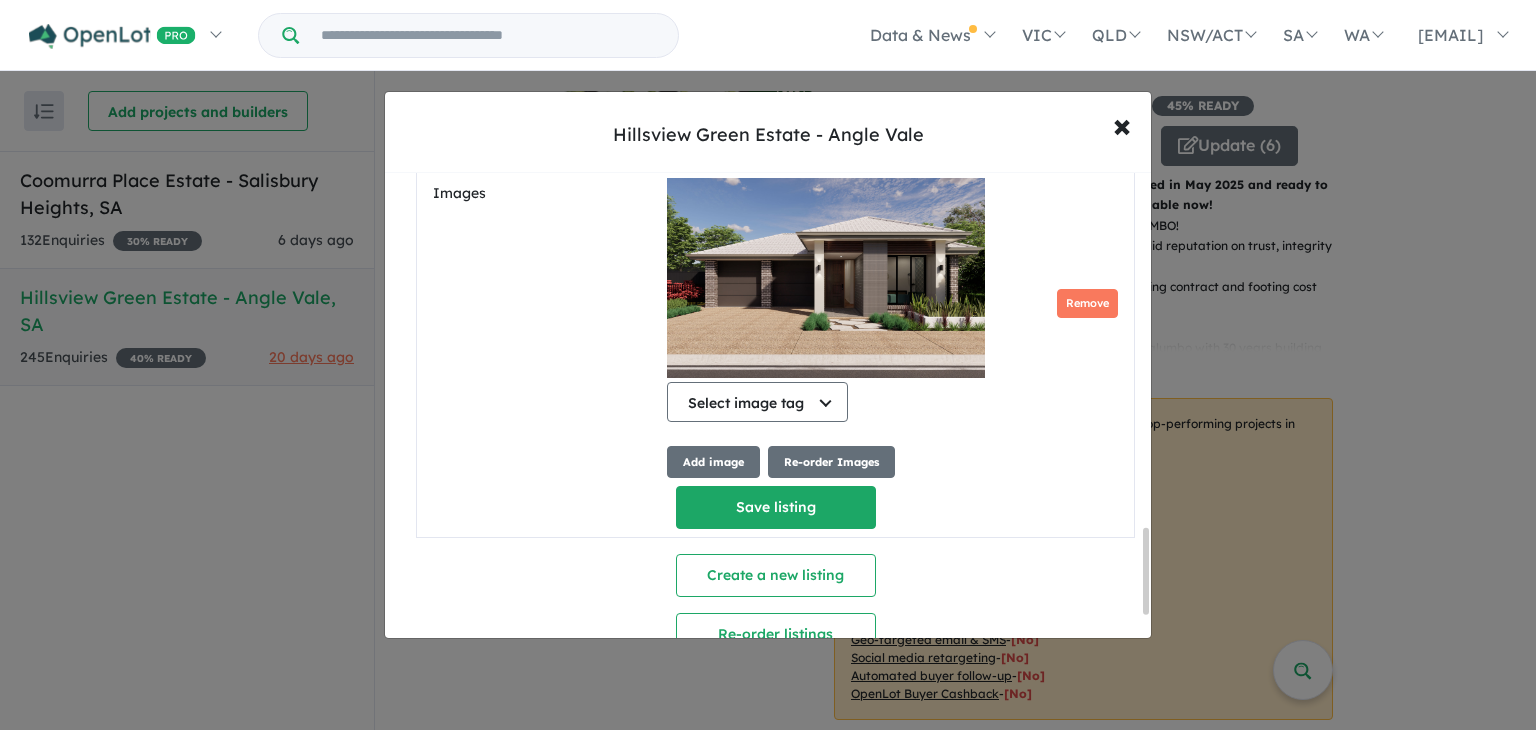 click on "**********" at bounding box center [768, 365] 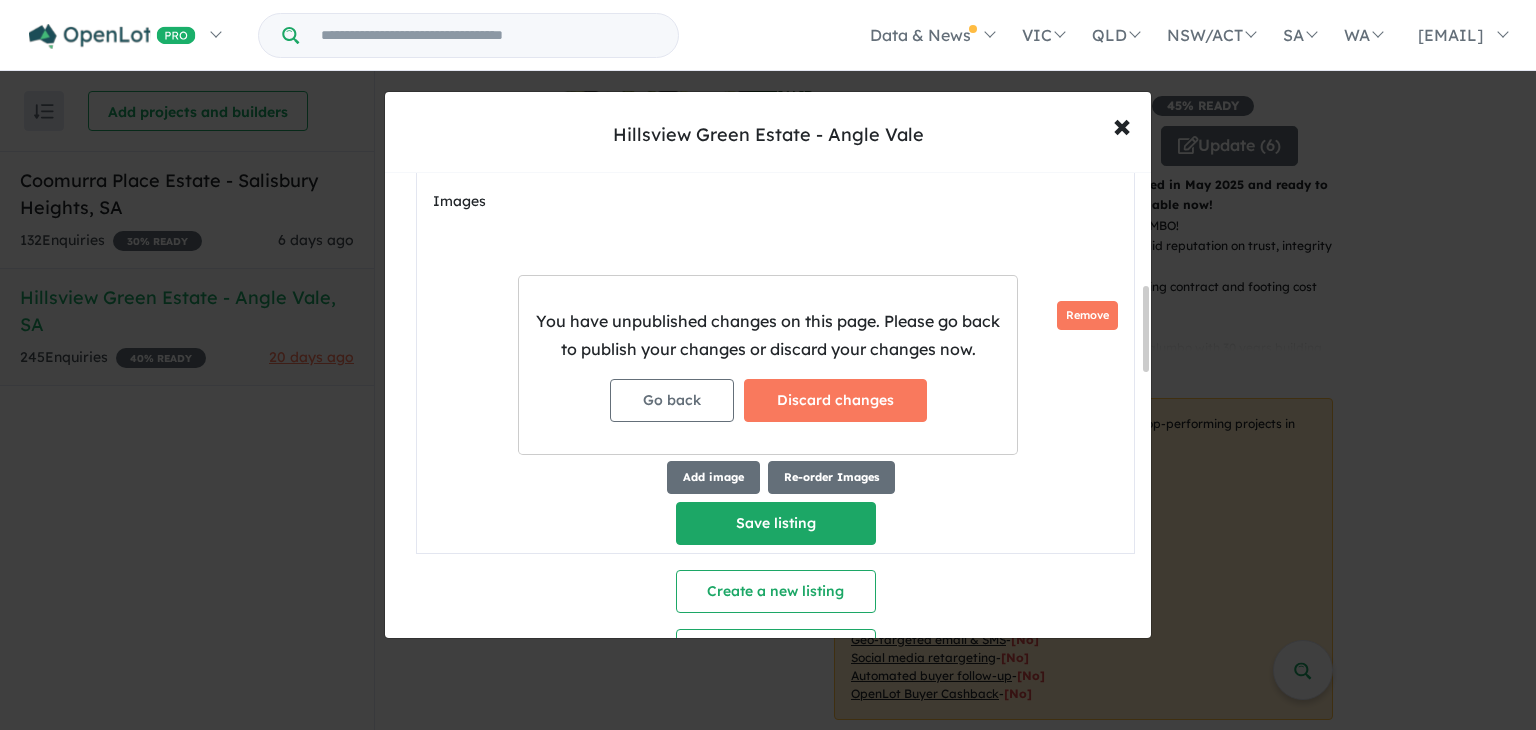 scroll, scrollTop: 612, scrollLeft: 0, axis: vertical 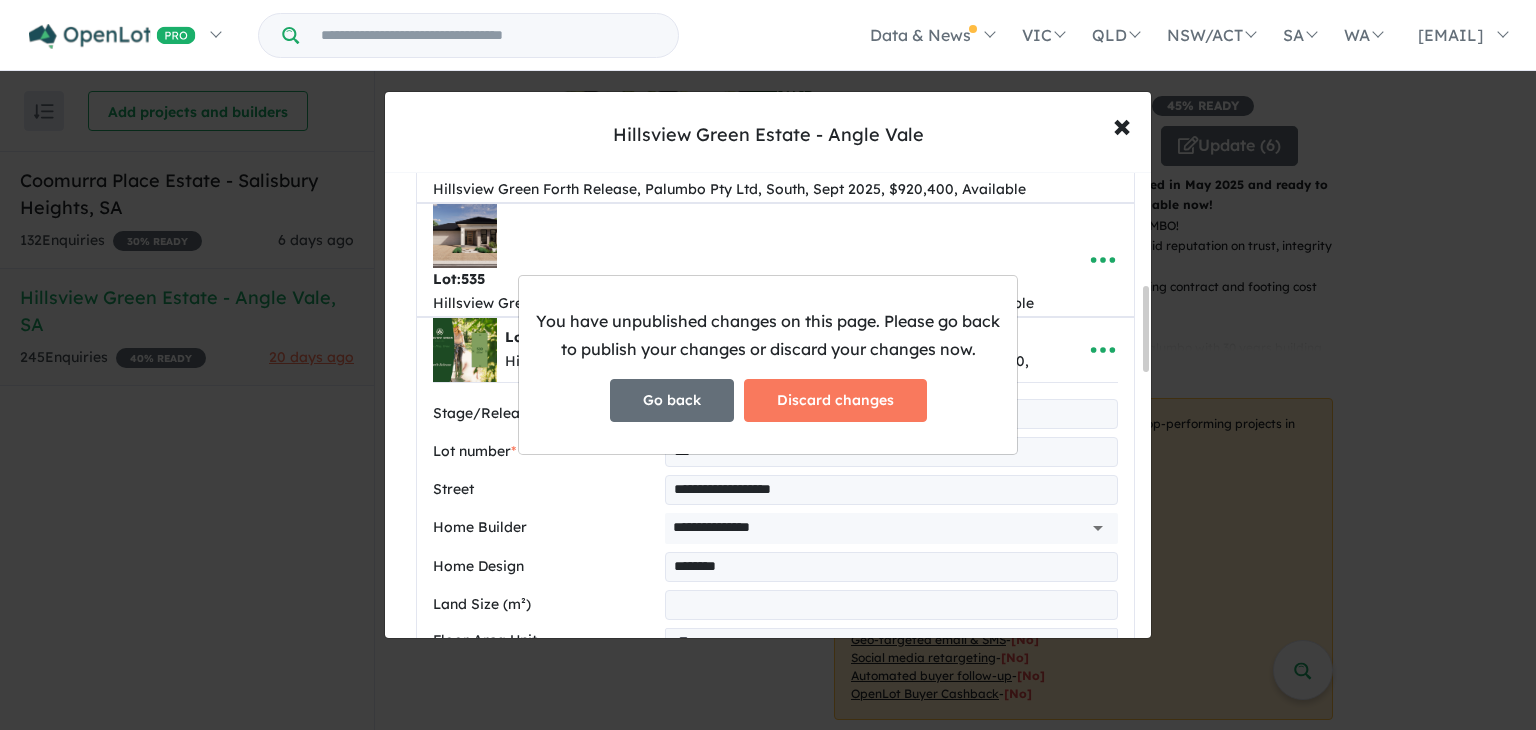 click on "Go back" at bounding box center [672, 400] 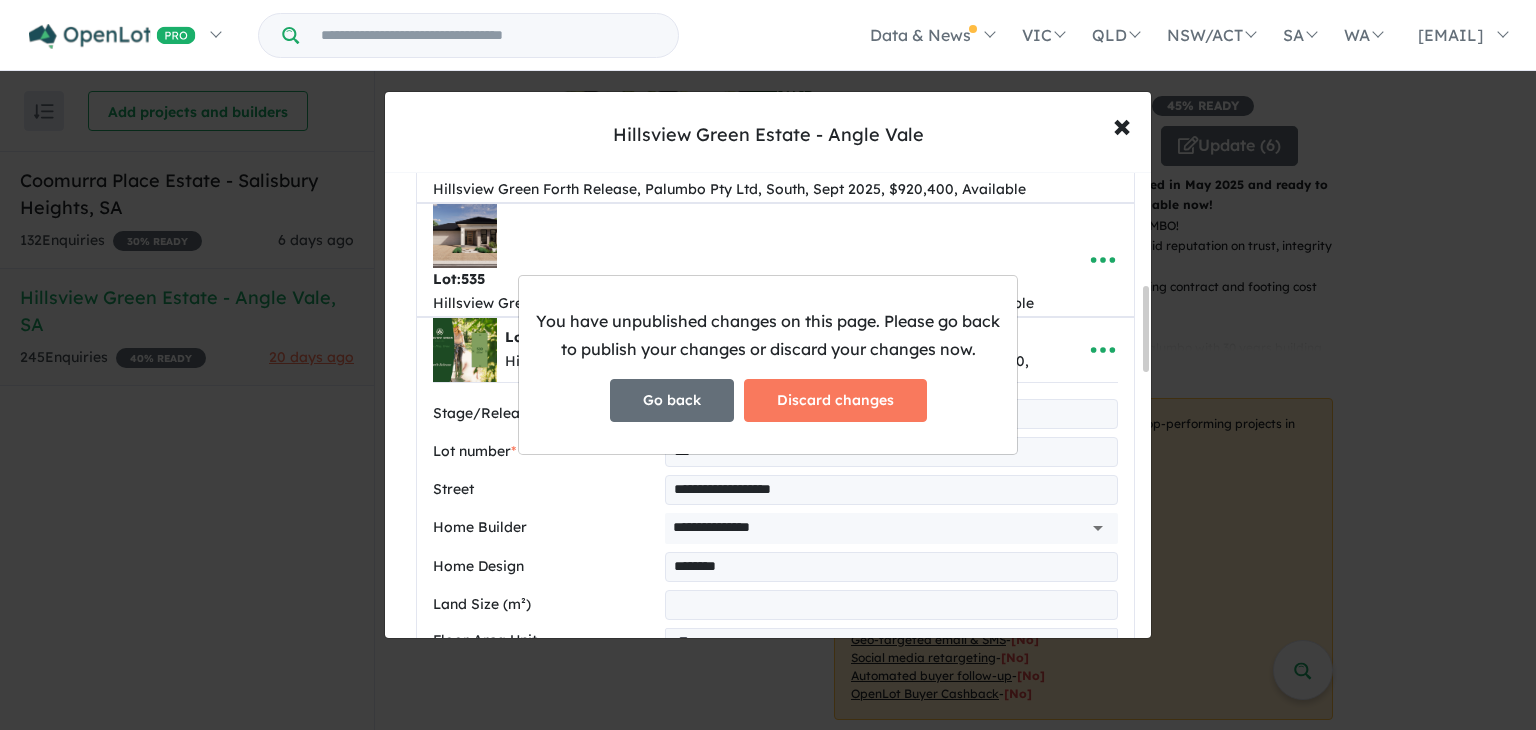 select on "**" 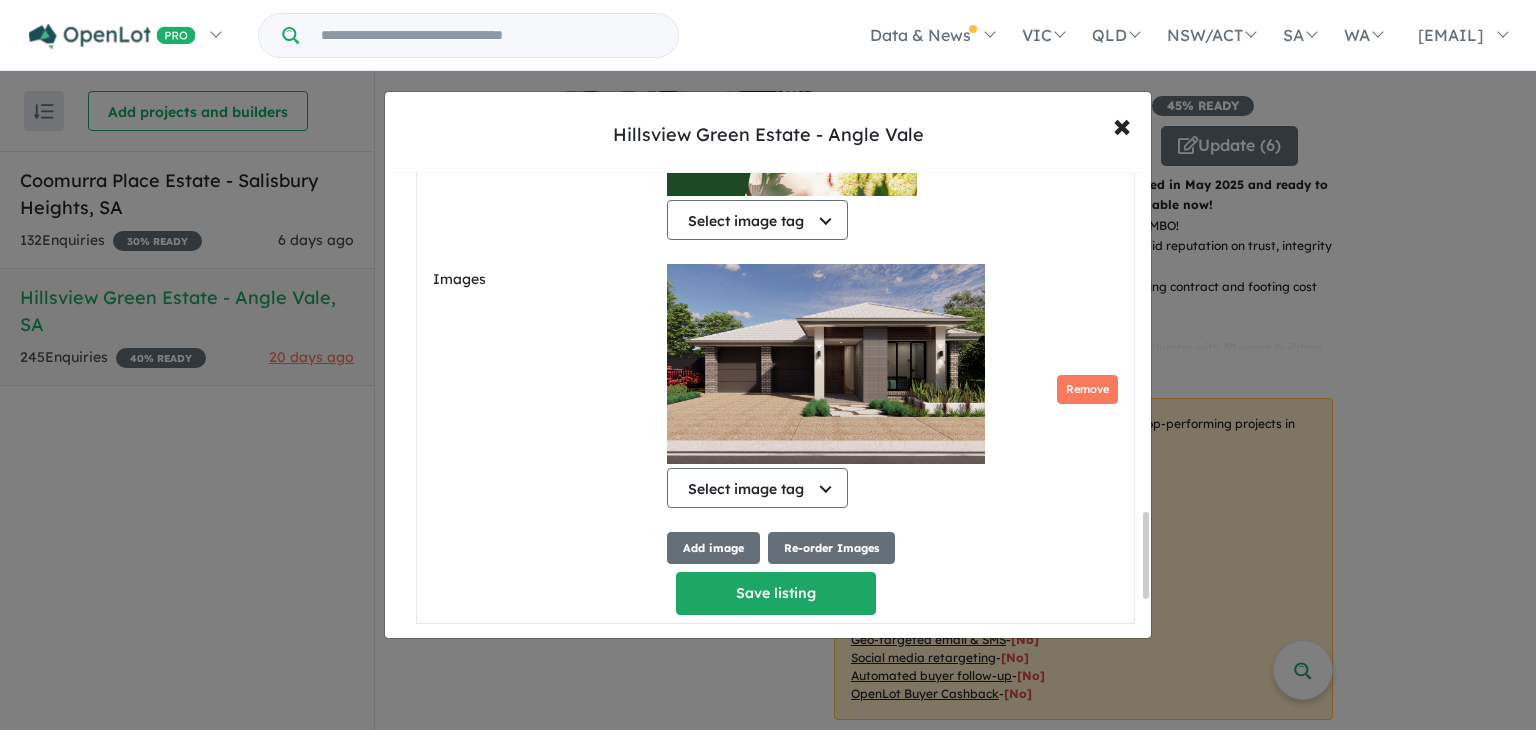 drag, startPoint x: 1143, startPoint y: 353, endPoint x: 1135, endPoint y: 581, distance: 228.1403 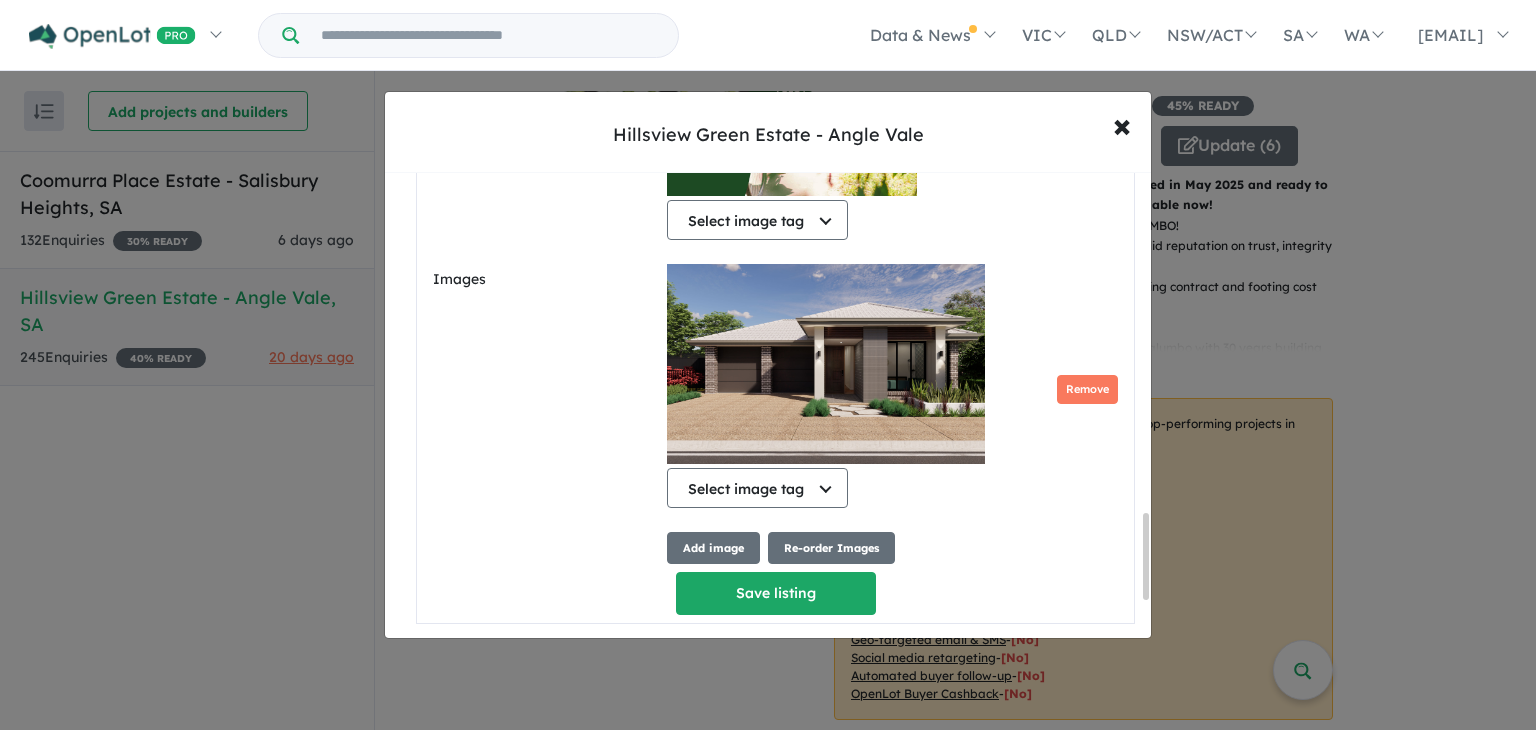 scroll, scrollTop: 1856, scrollLeft: 0, axis: vertical 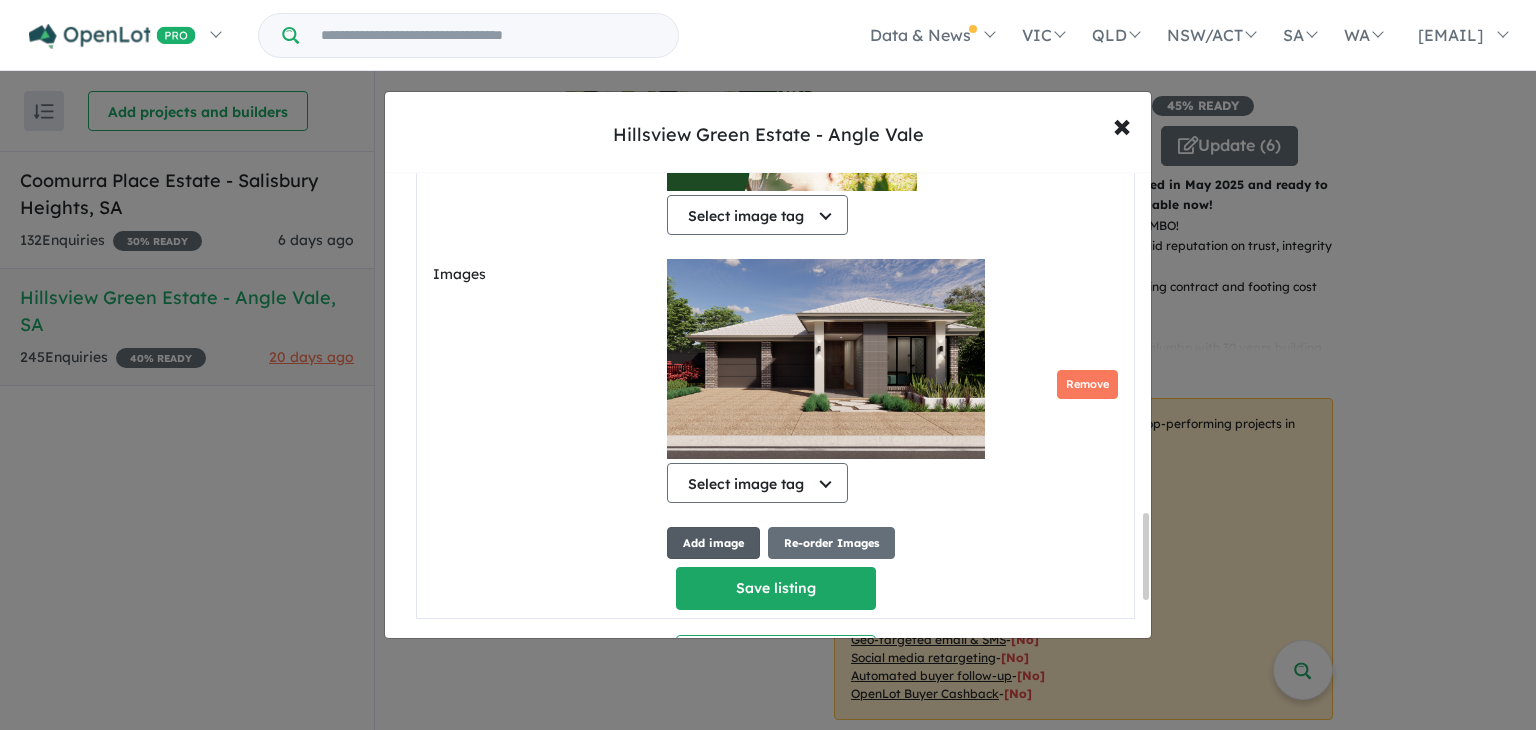 click on "Add image" at bounding box center [713, 543] 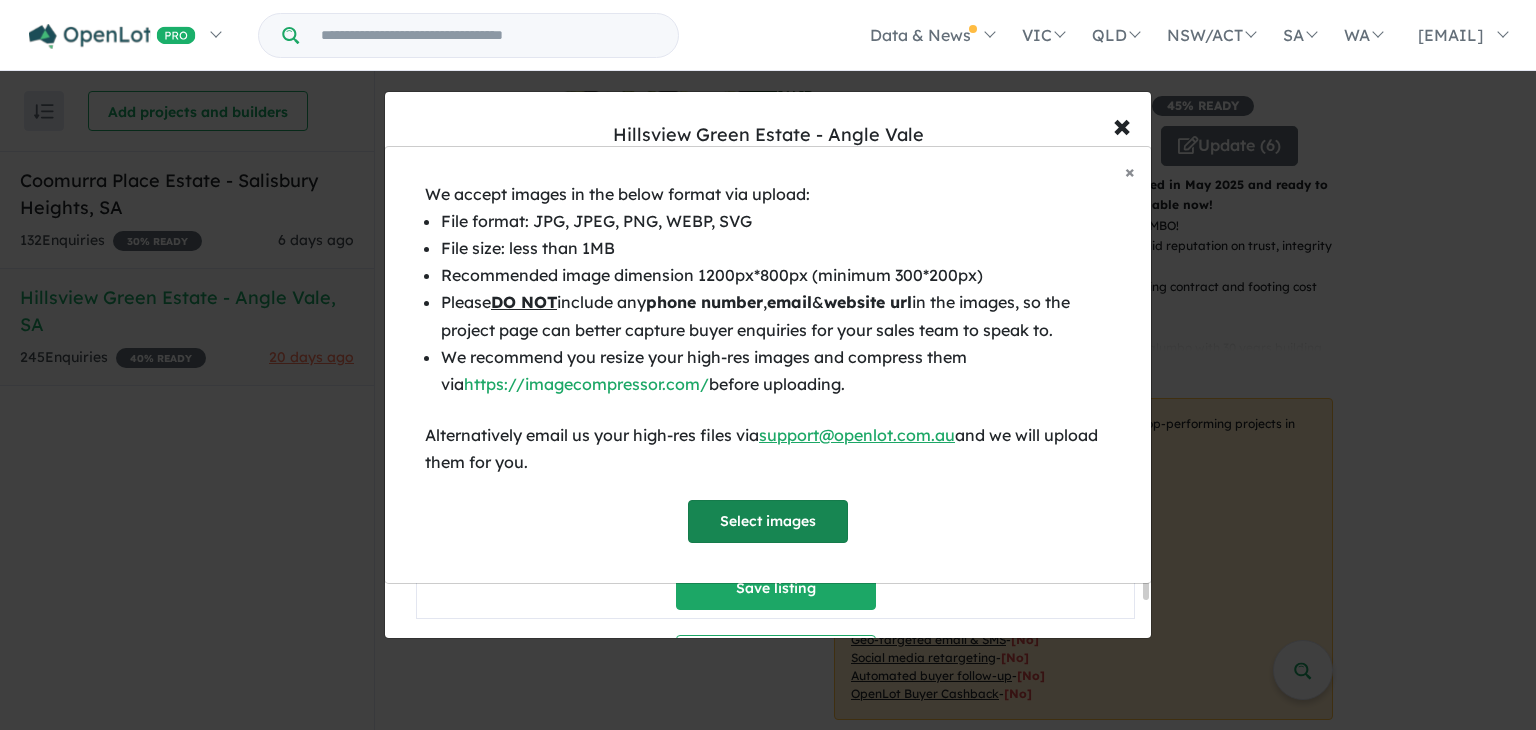 click on "Select images" at bounding box center [768, 521] 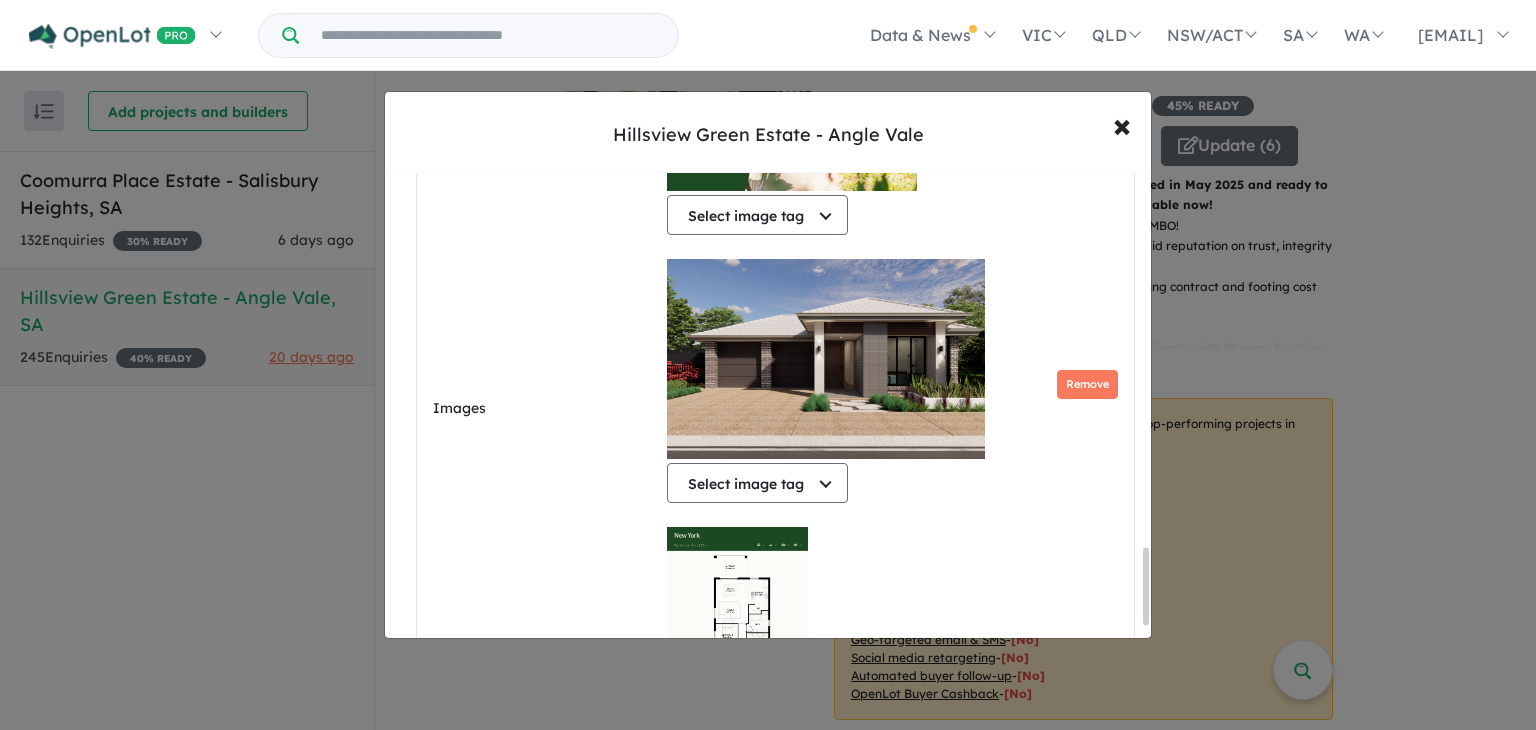 scroll, scrollTop: 2260, scrollLeft: 0, axis: vertical 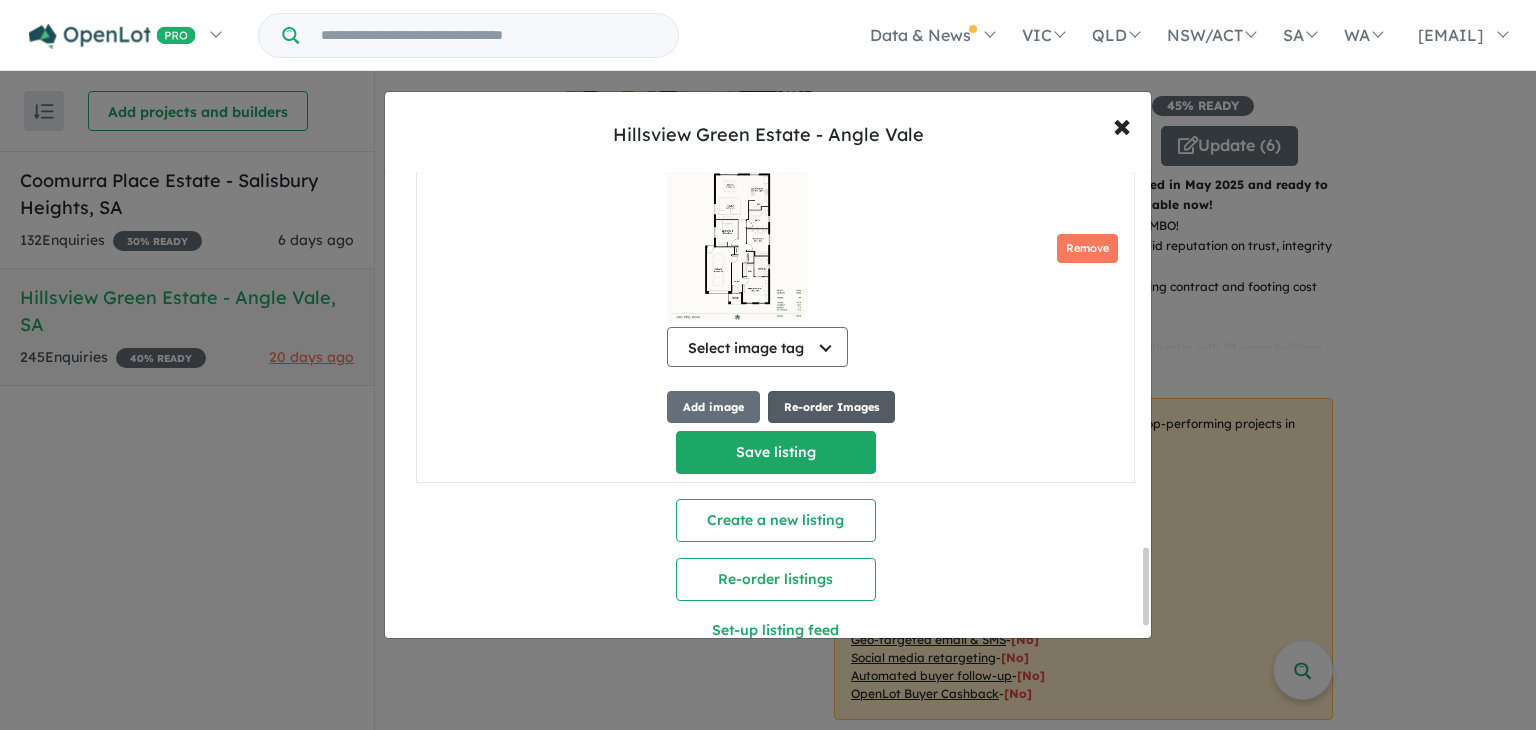 click on "Re-order Images" at bounding box center [831, 407] 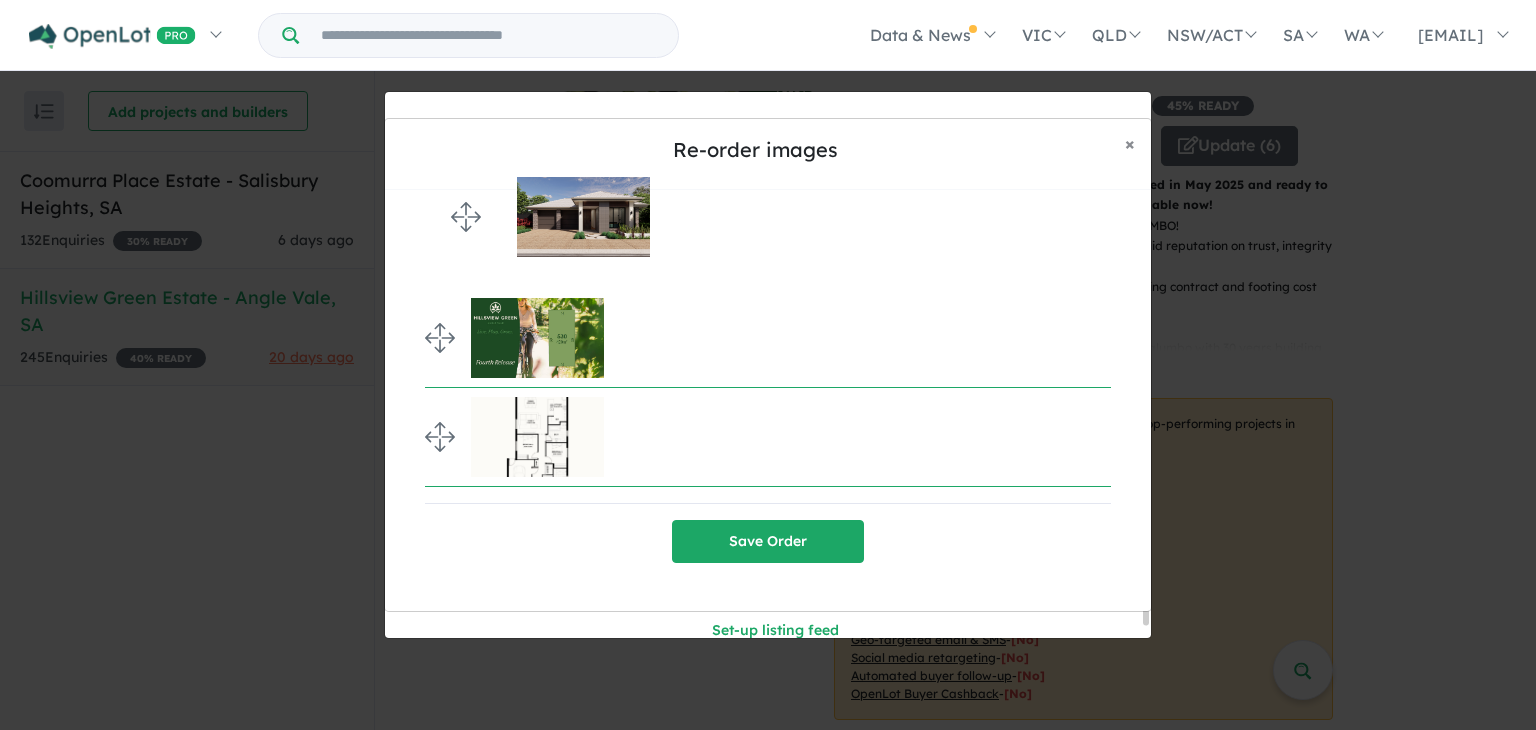 drag, startPoint x: 431, startPoint y: 339, endPoint x: 436, endPoint y: 212, distance: 127.09839 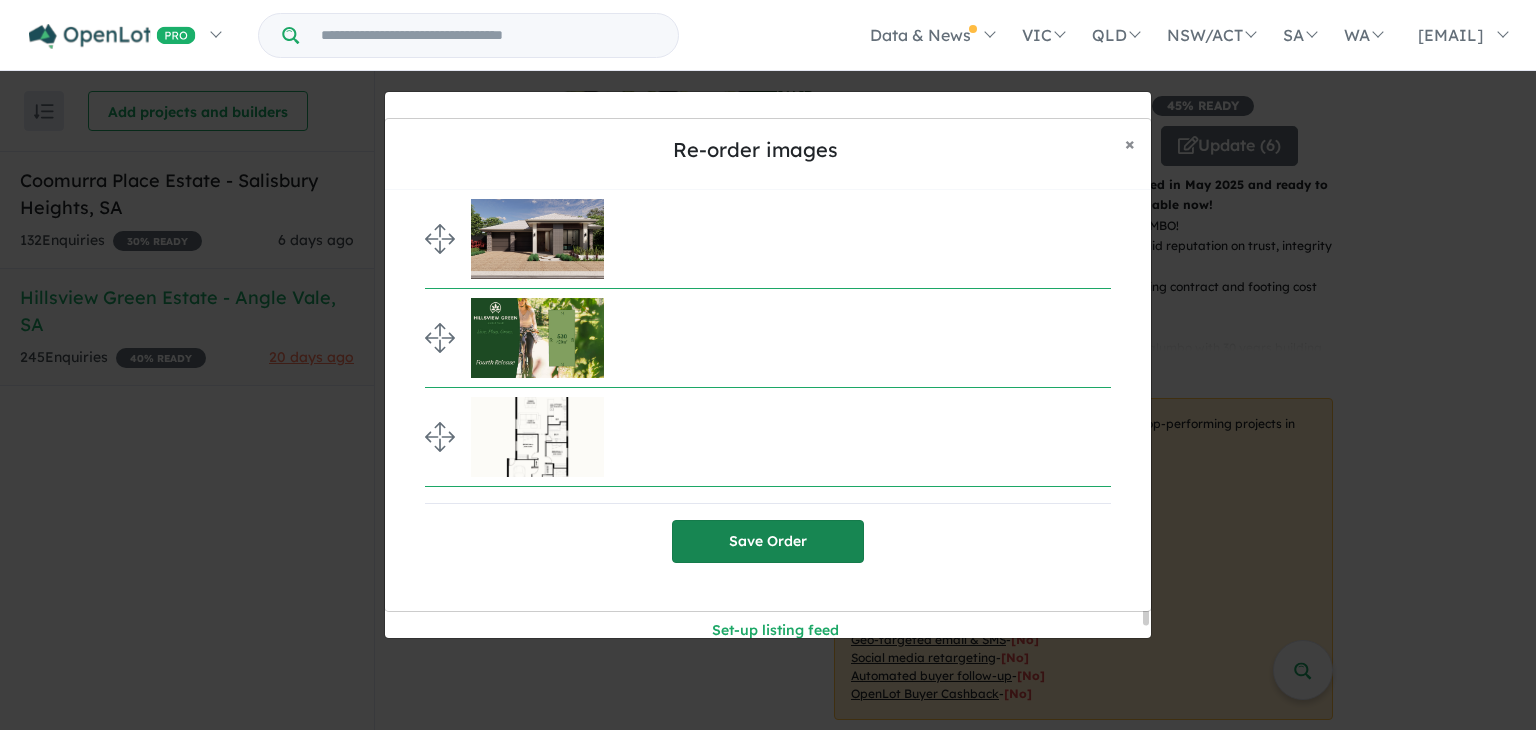 click on "Save Order" at bounding box center [768, 541] 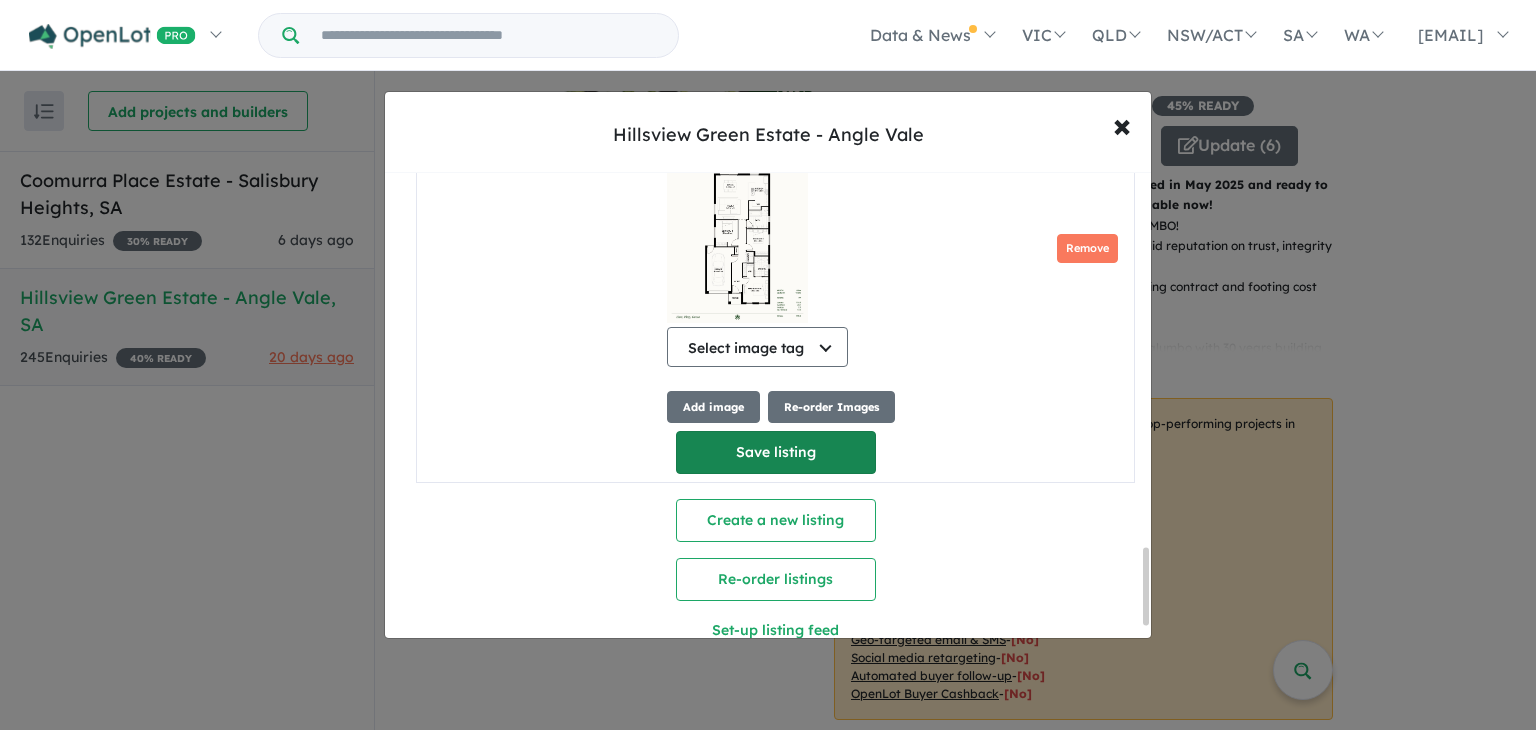 click on "Save listing" at bounding box center (776, 452) 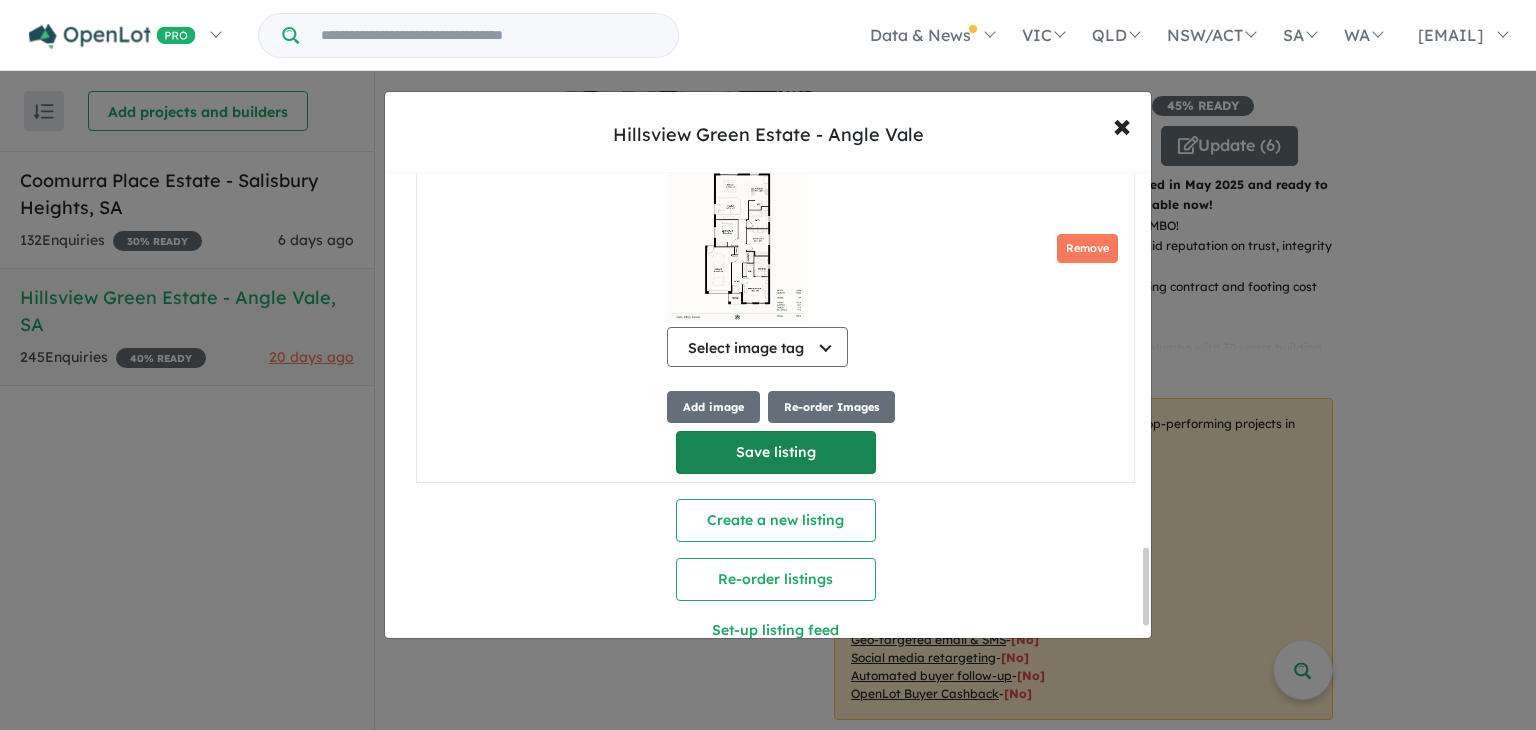 select on "**" 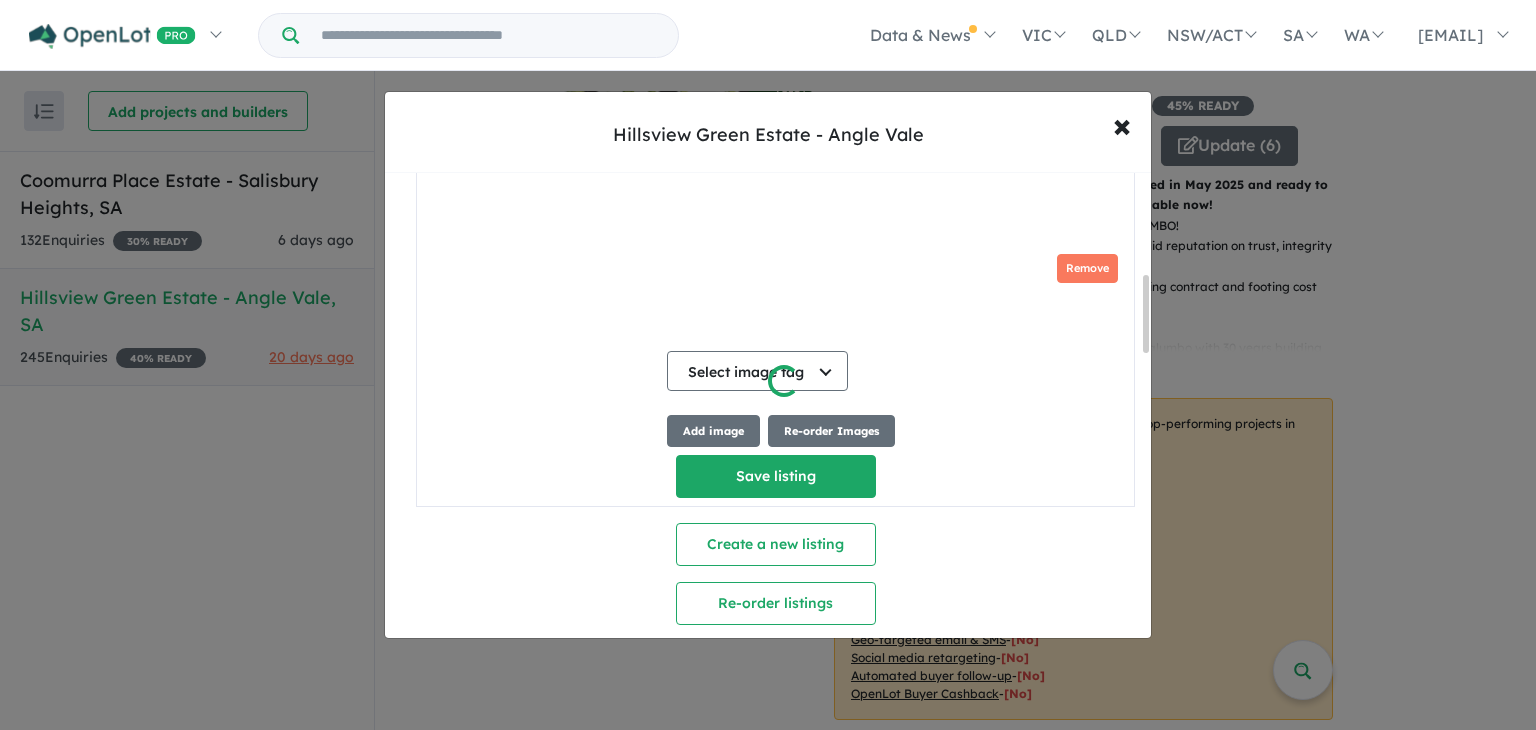scroll, scrollTop: 612, scrollLeft: 0, axis: vertical 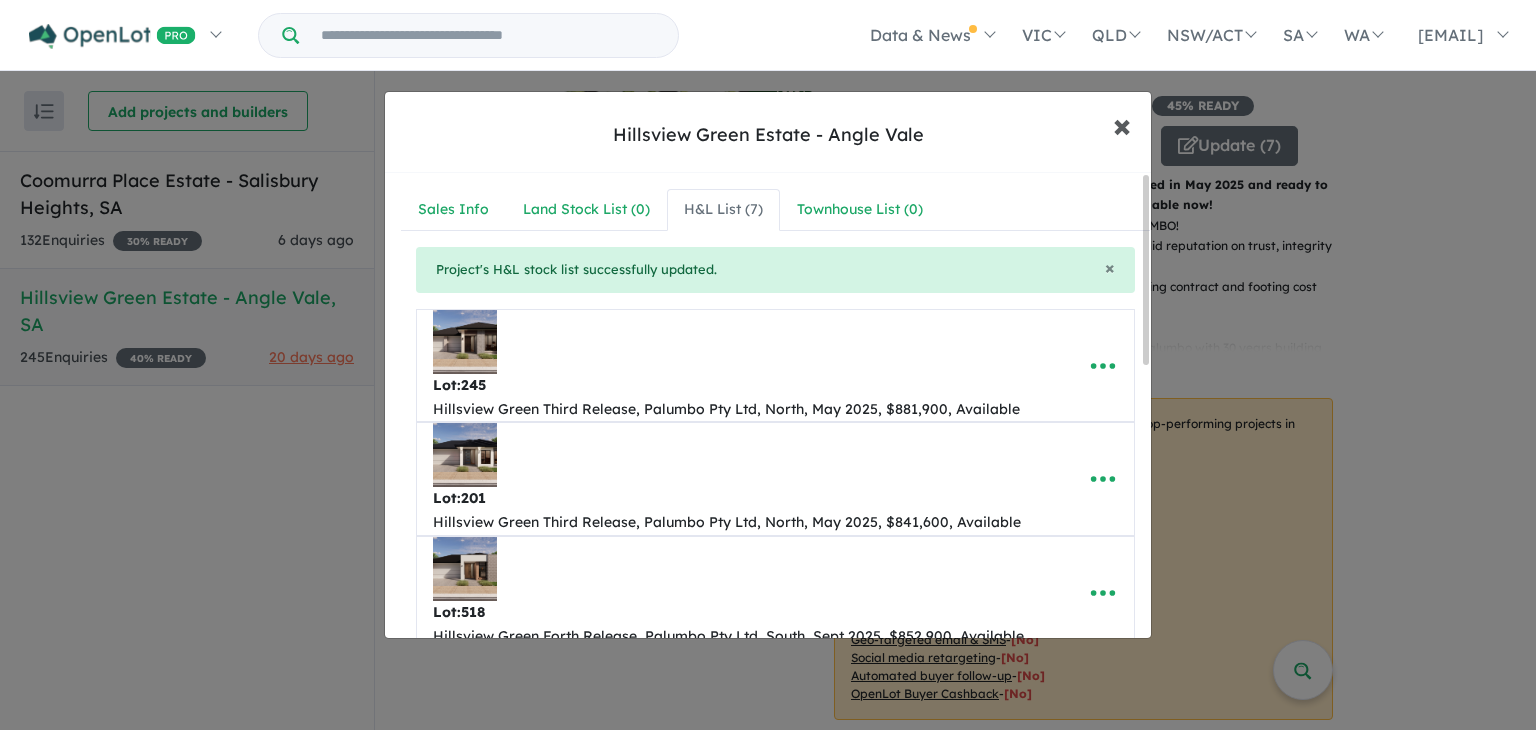 click on "× Close" at bounding box center (1122, 125) 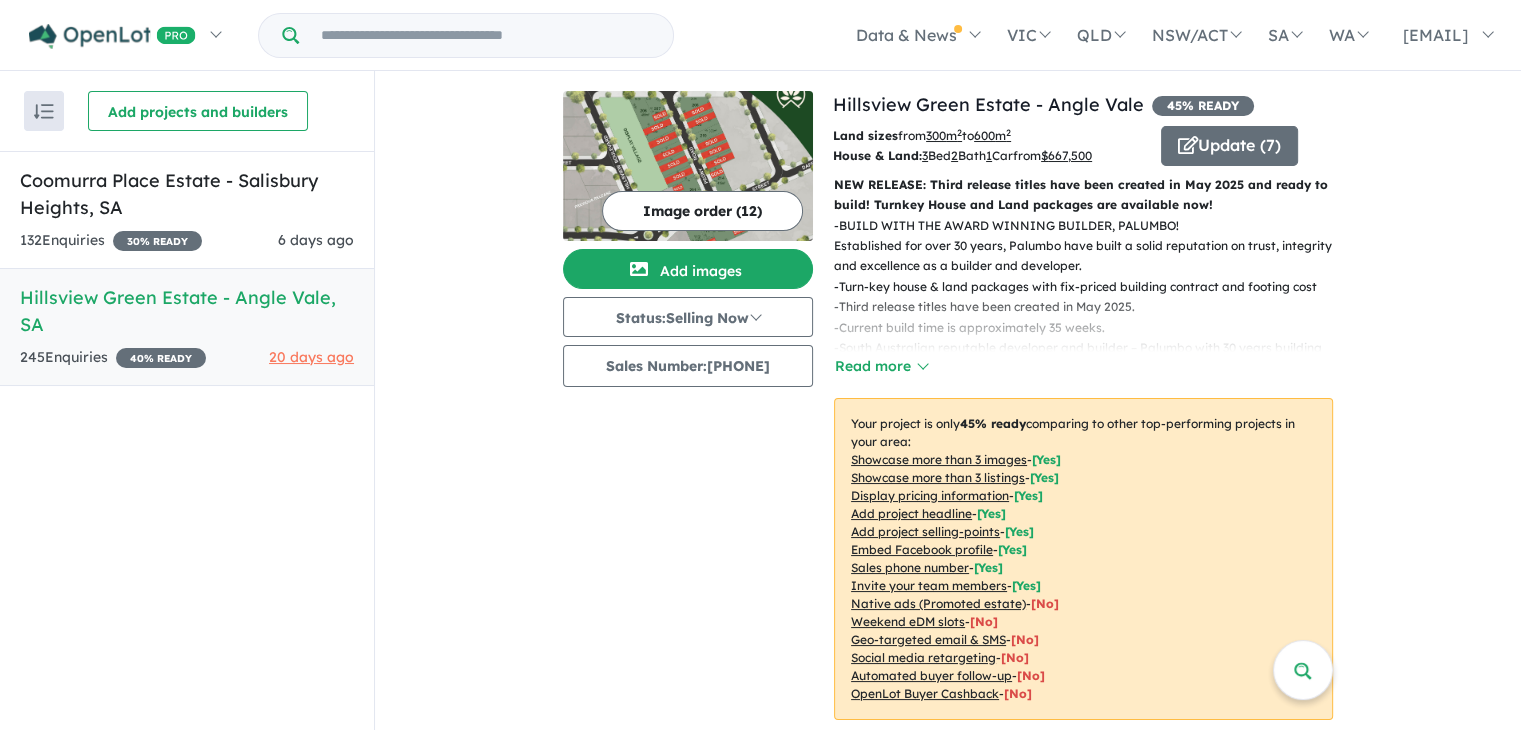click on "Image order ( 12 )" at bounding box center (702, 211) 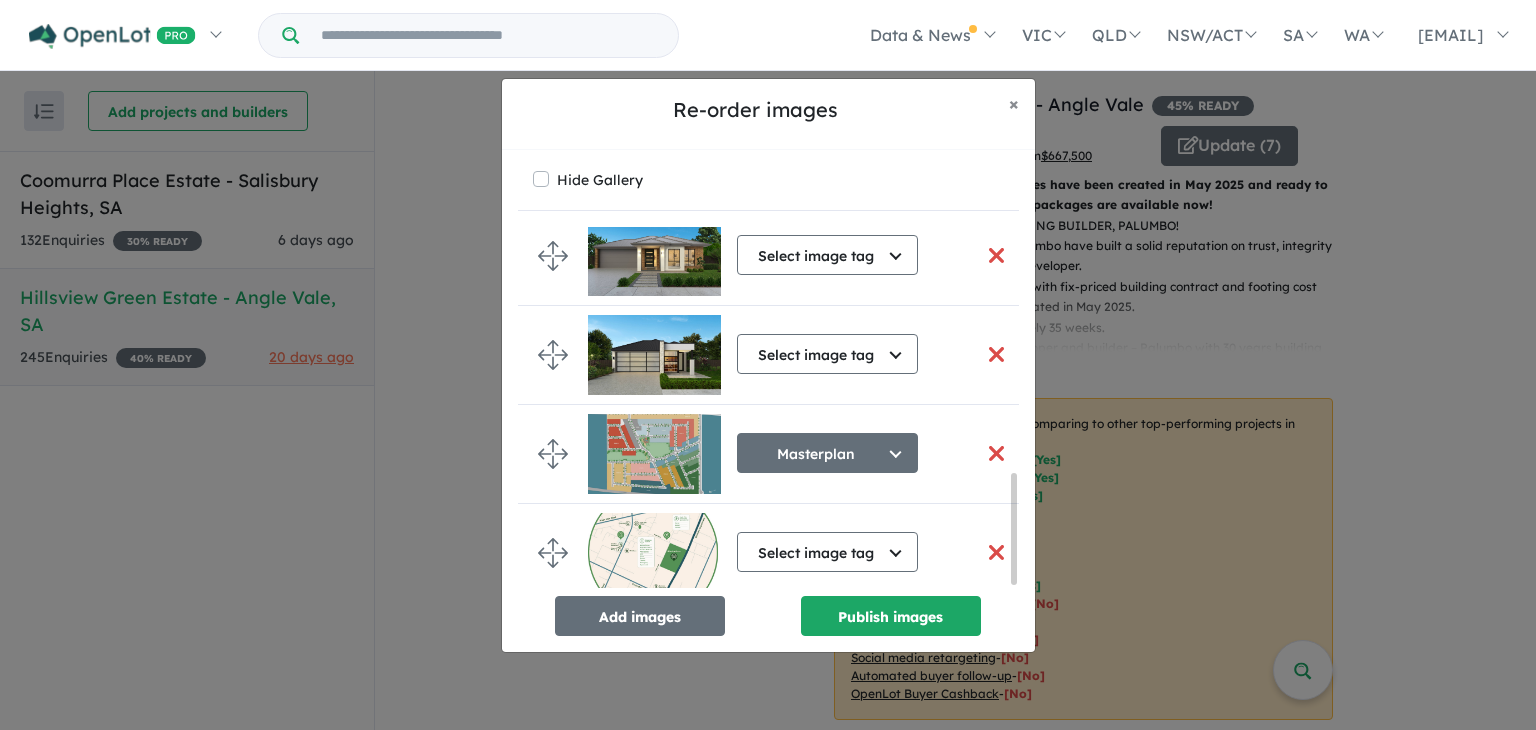 scroll, scrollTop: 799, scrollLeft: 0, axis: vertical 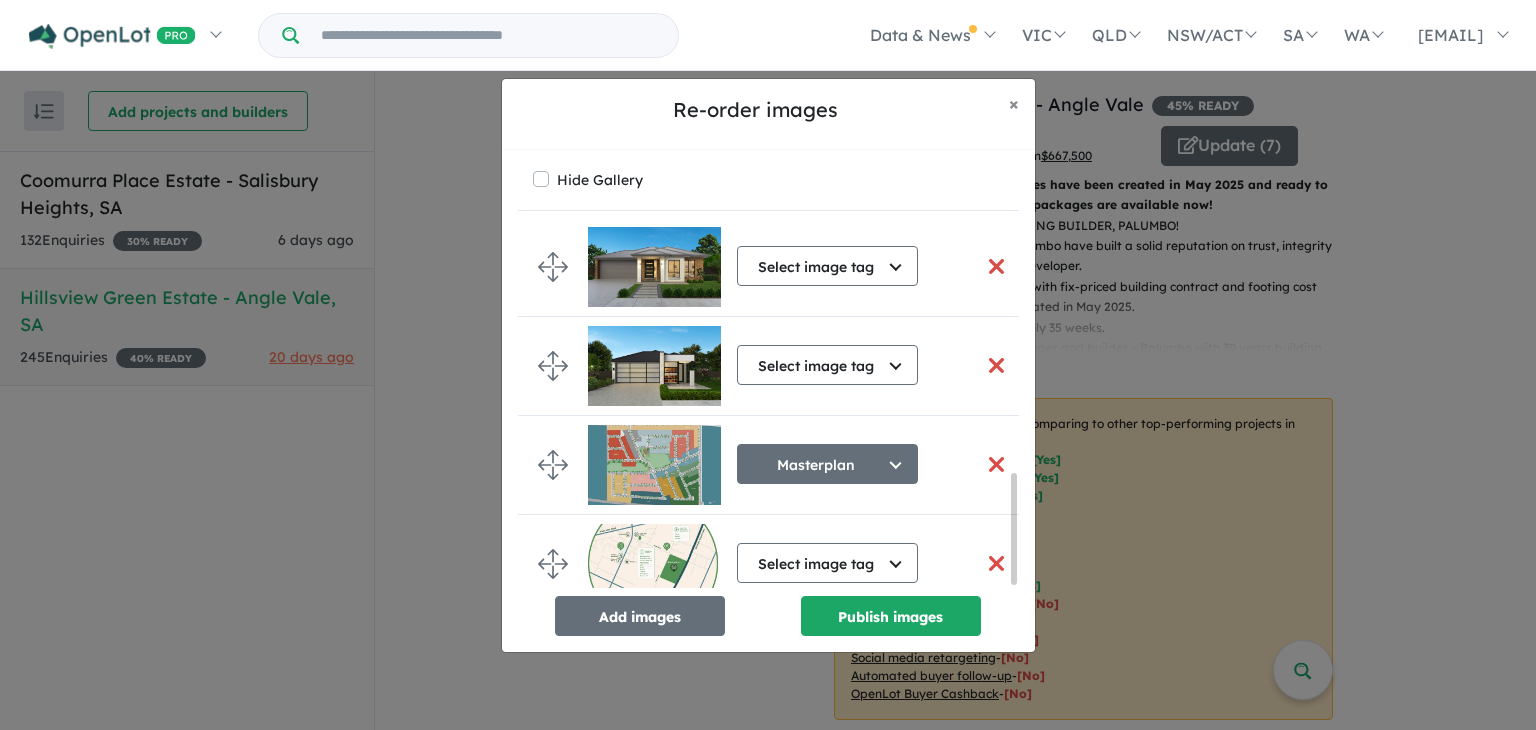 drag, startPoint x: 1011, startPoint y: 287, endPoint x: 991, endPoint y: 535, distance: 248.80515 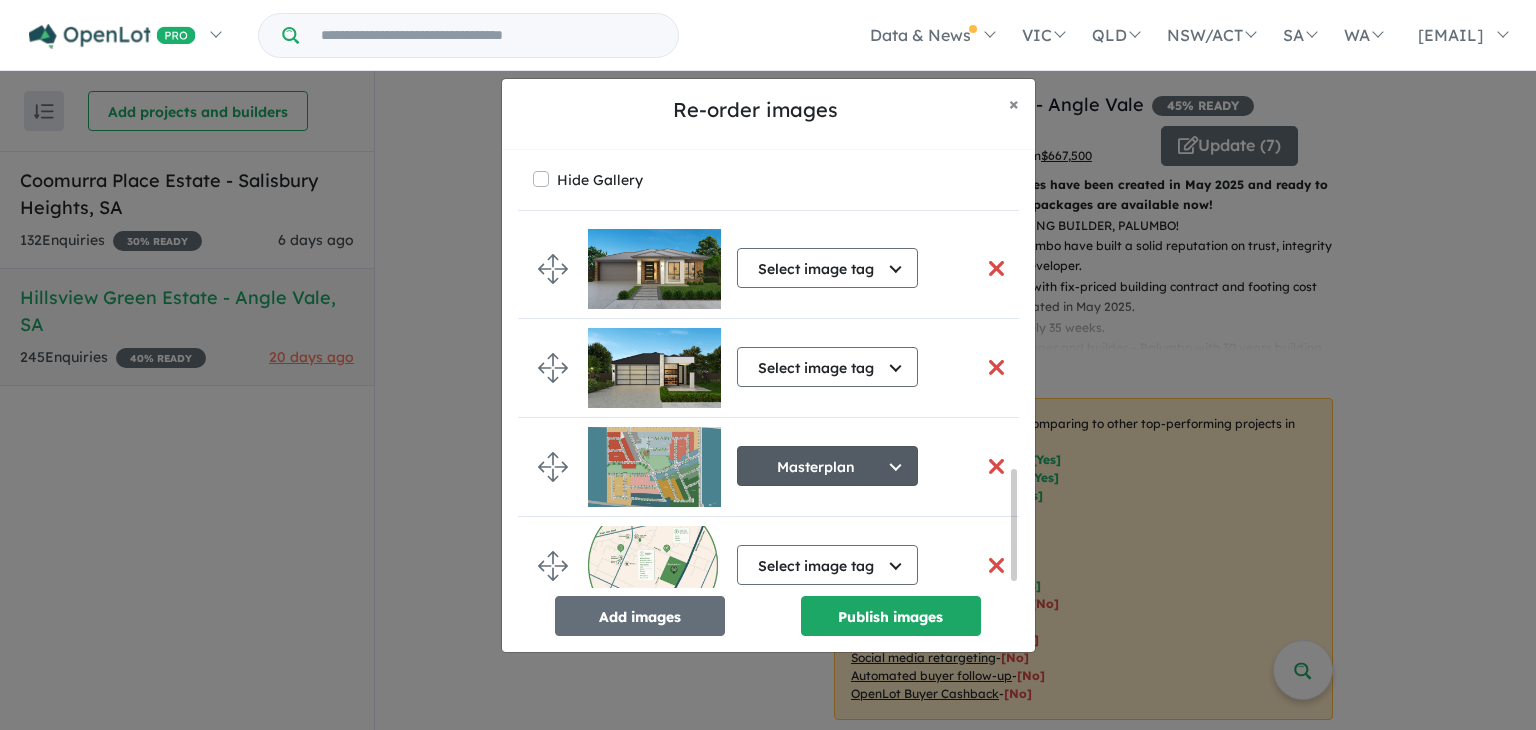 click on "Masterplan" at bounding box center [827, 466] 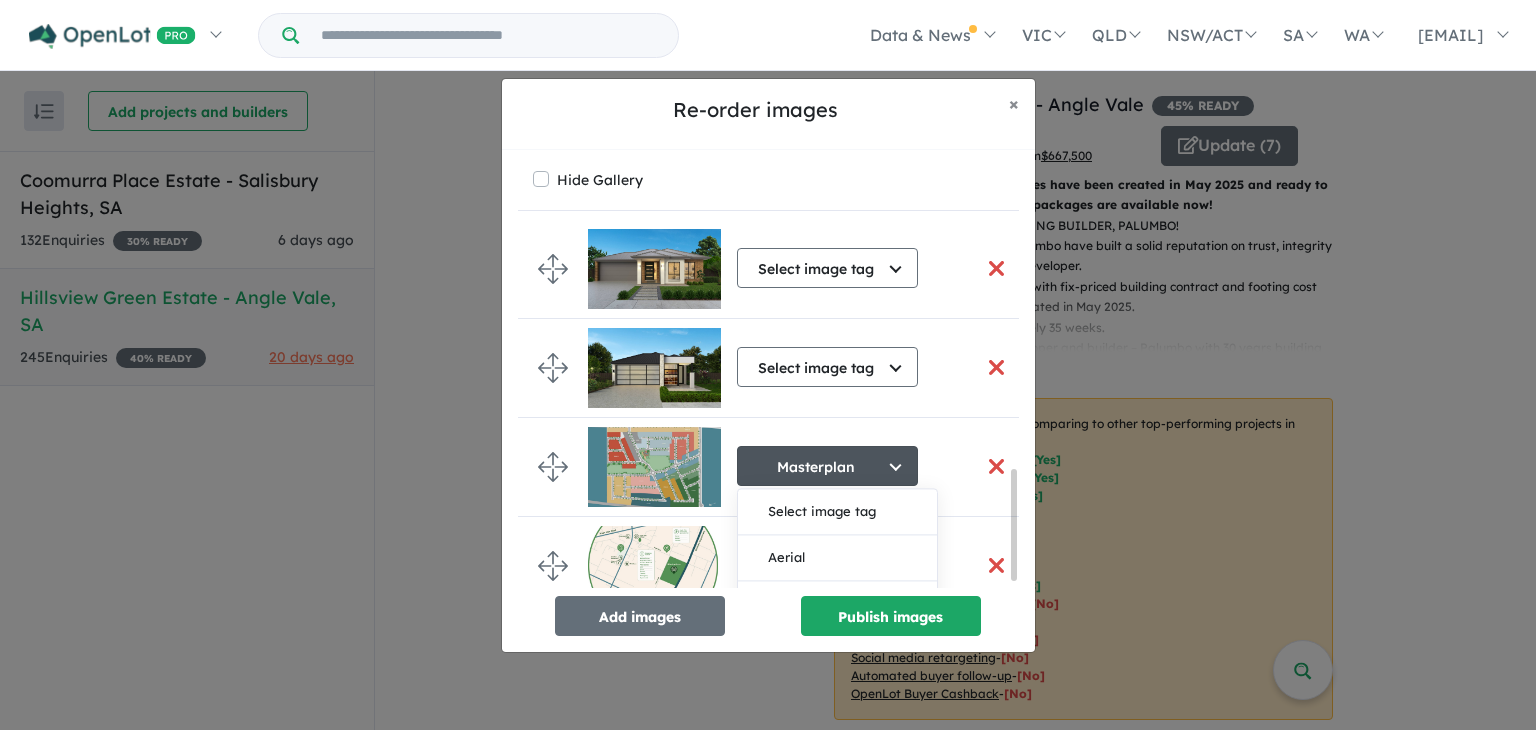 click on "Masterplan Select image tag Aerial Location Map Masterplan Lifestyle Amenities Park Playground Release Map Promotion/Offer Construction Progress Render Streetscape External Façade Kitchen Study Hallway Living Dining Bedroom Ensuite Bathroom Landscaping Backyard Floorplan Other" at bounding box center [782, 467] 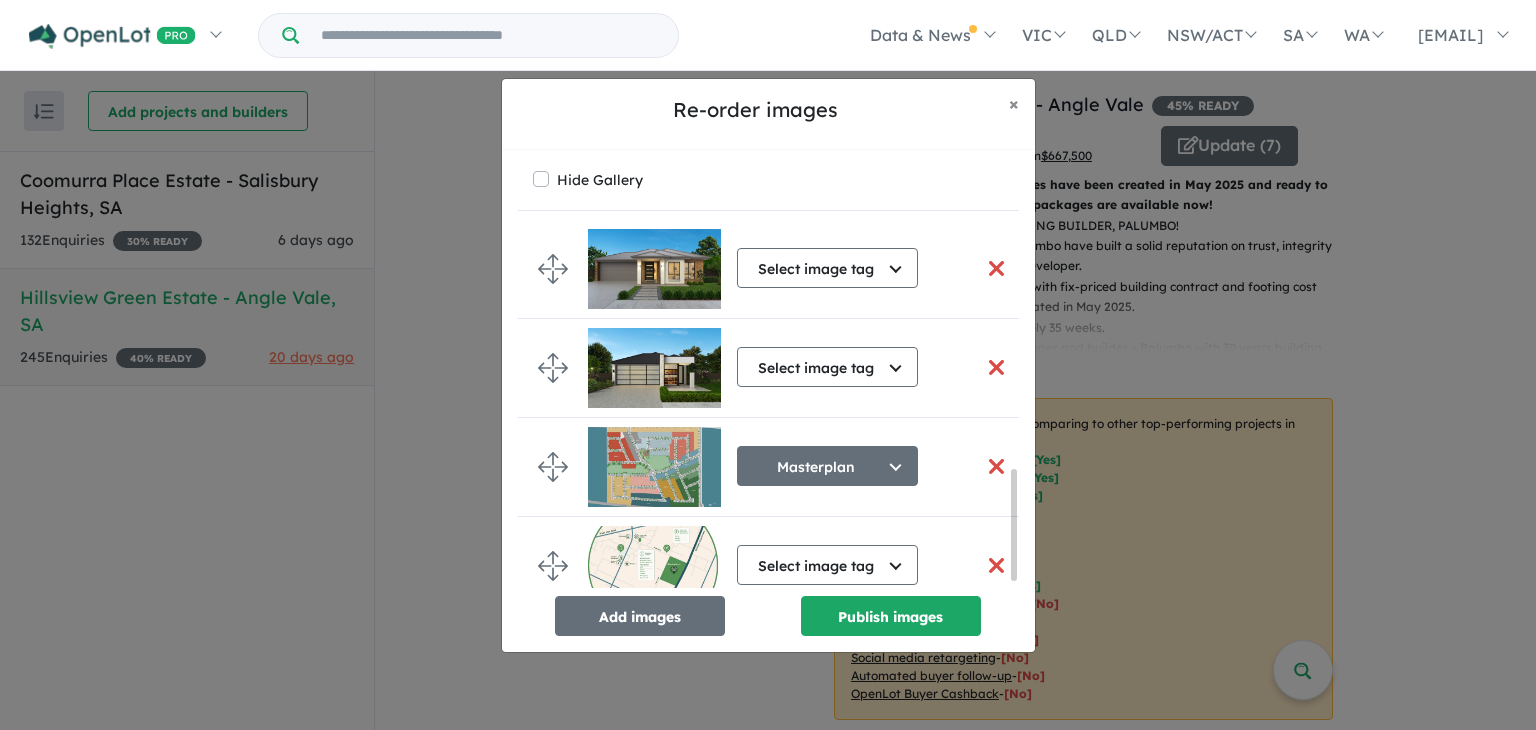 click at bounding box center [997, 466] 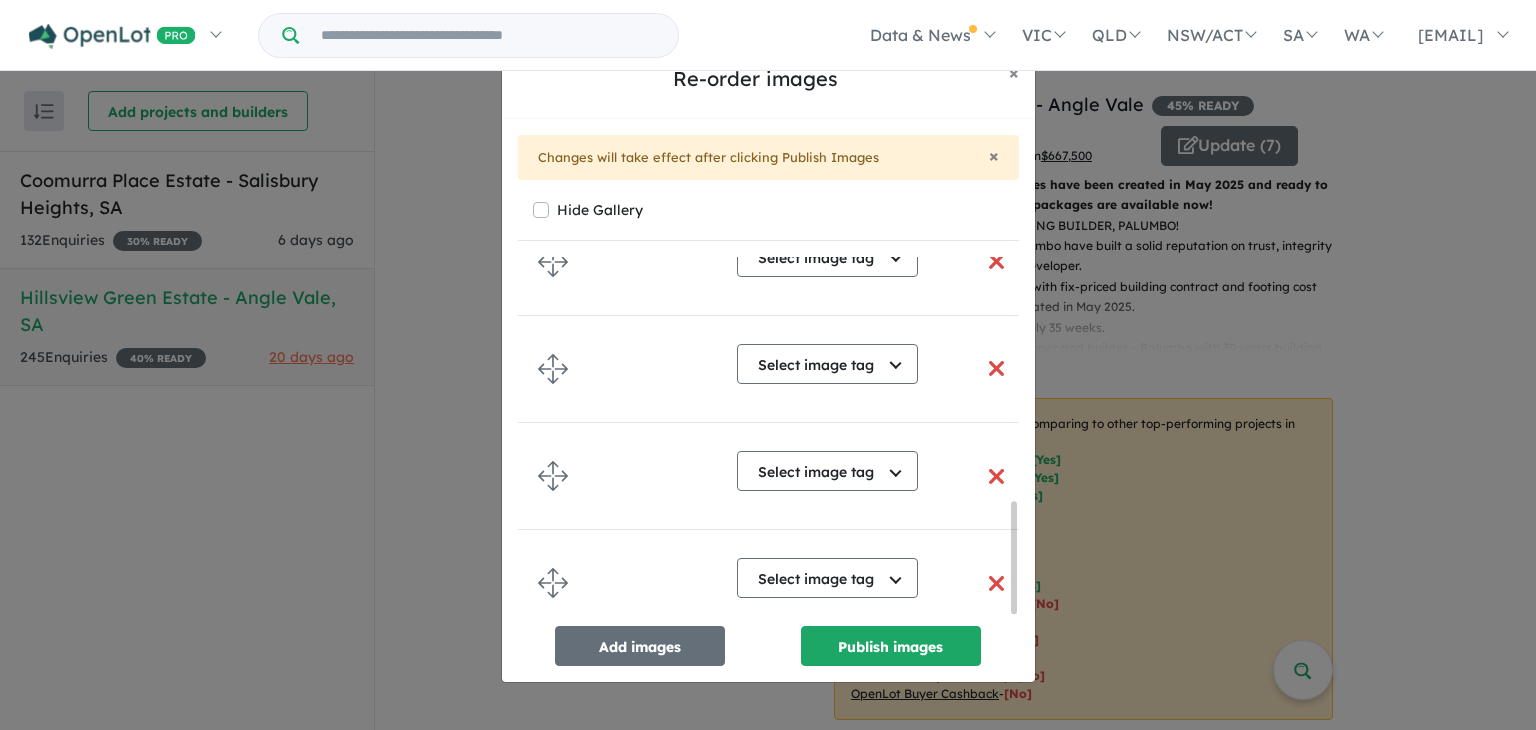 scroll, scrollTop: 773, scrollLeft: 0, axis: vertical 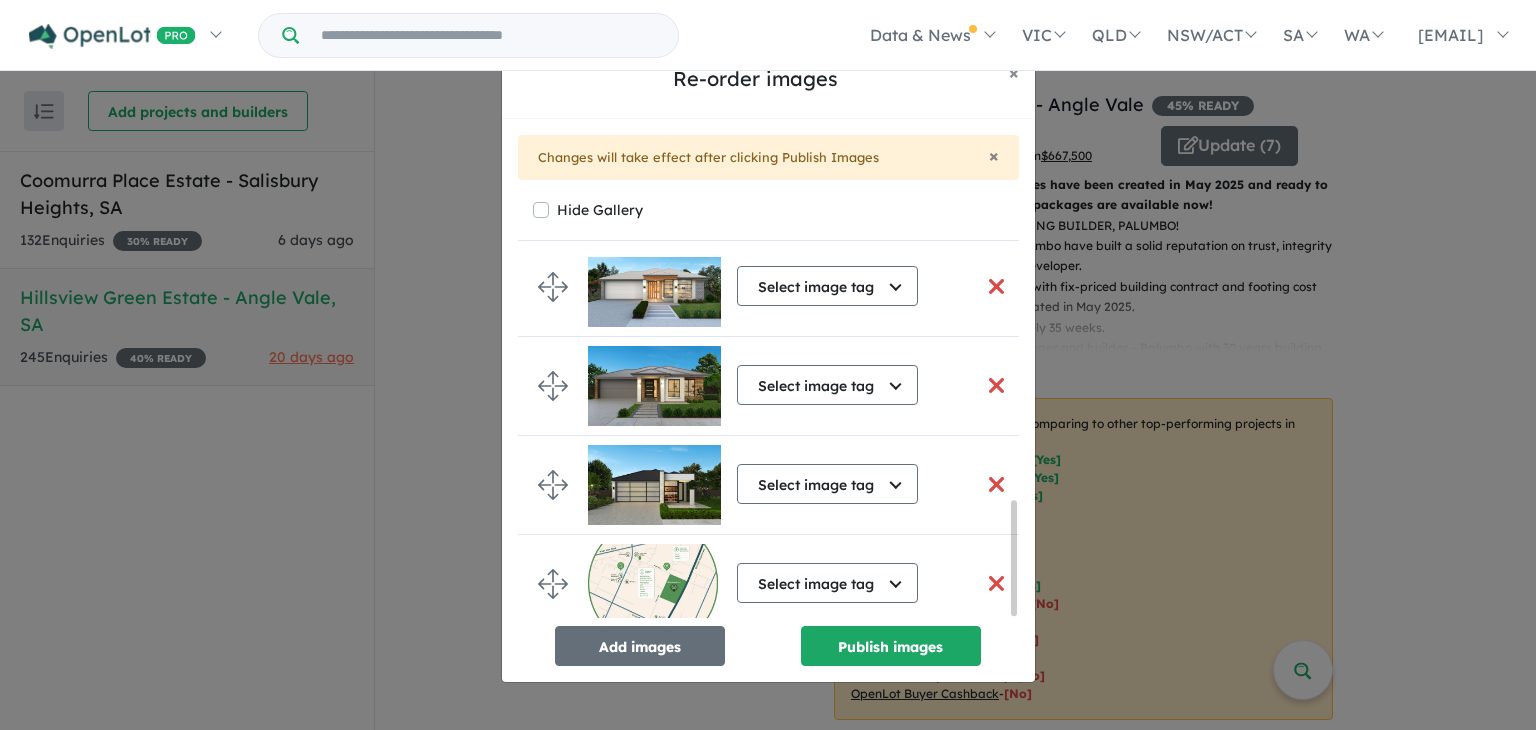 drag, startPoint x: 1011, startPoint y: 531, endPoint x: 1011, endPoint y: 569, distance: 38 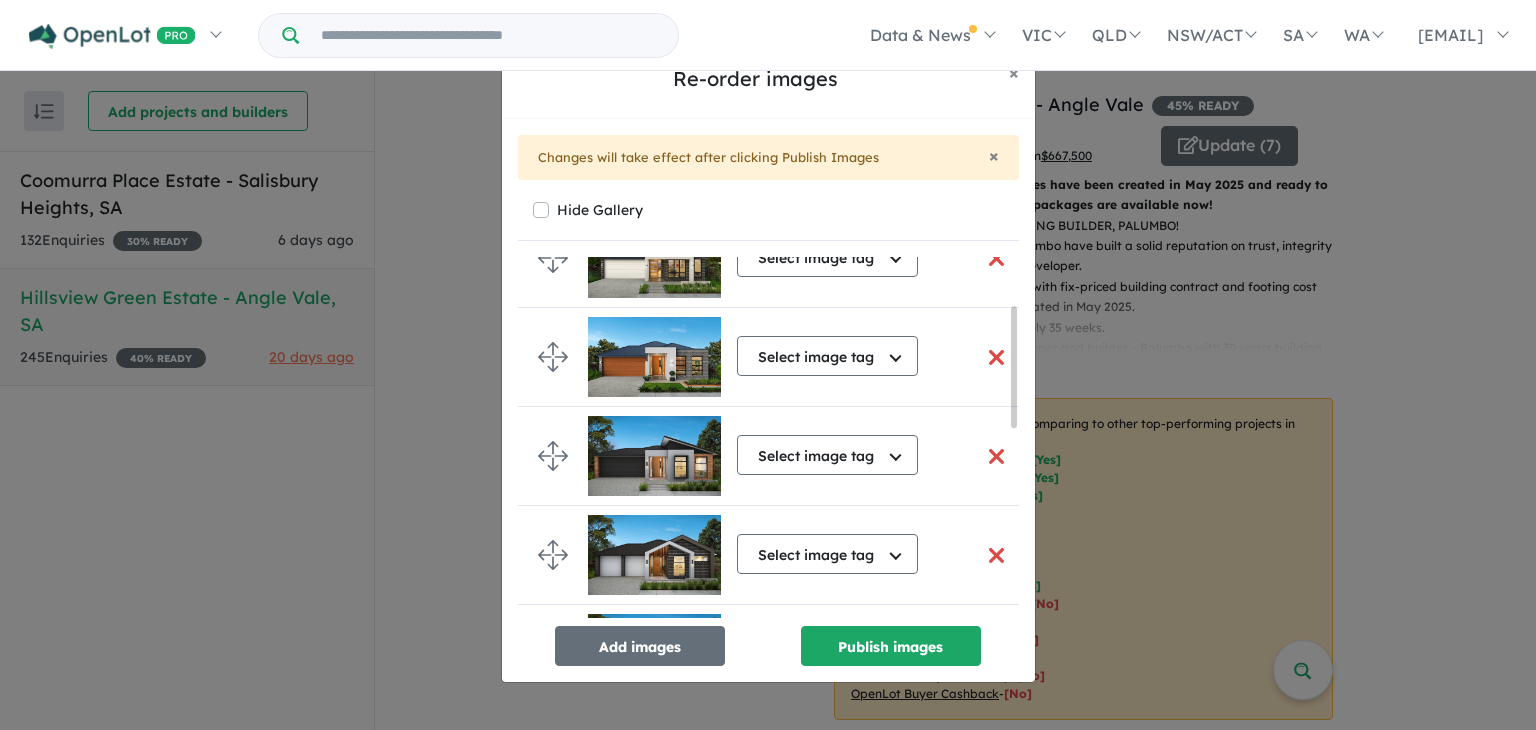 scroll, scrollTop: 0, scrollLeft: 0, axis: both 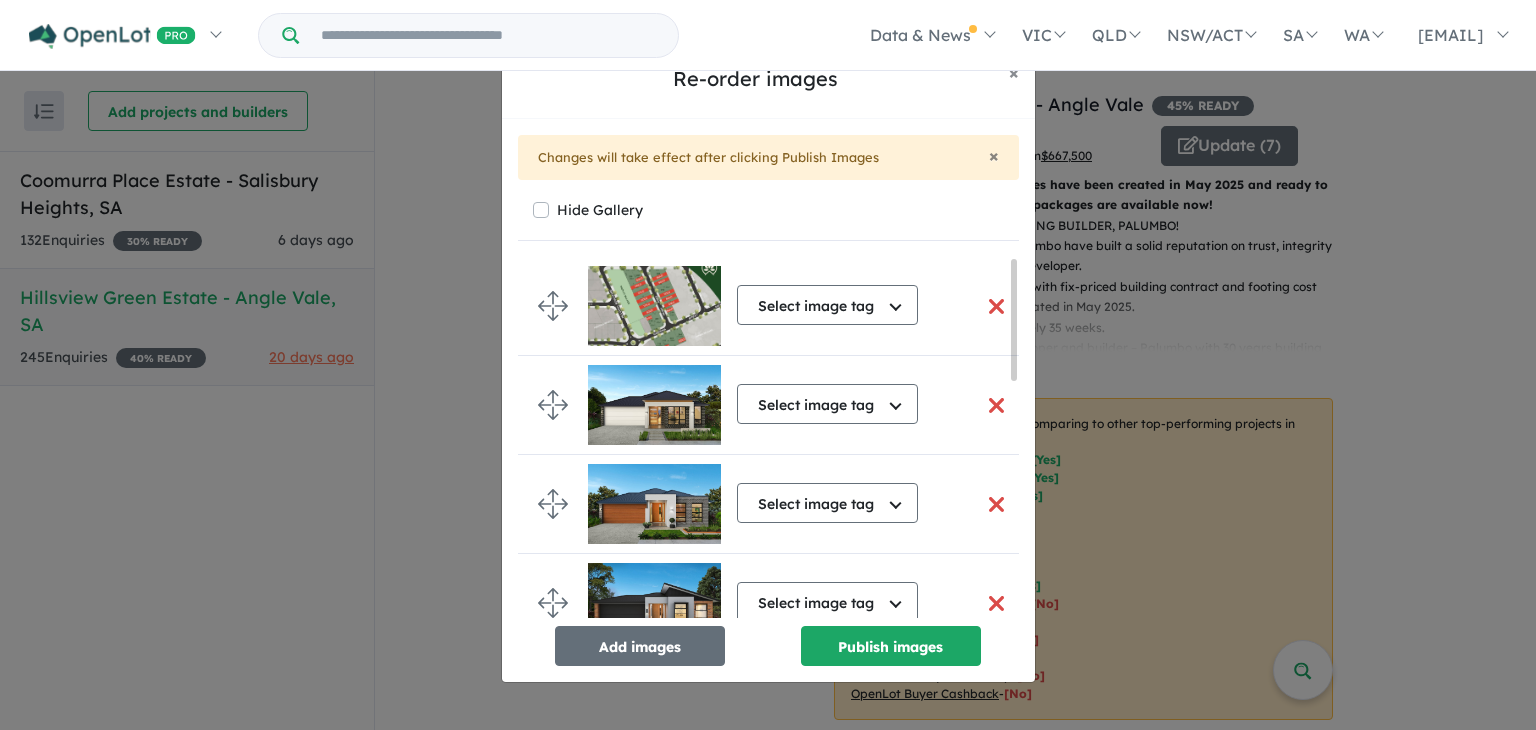 drag, startPoint x: 1012, startPoint y: 549, endPoint x: 992, endPoint y: 281, distance: 268.74524 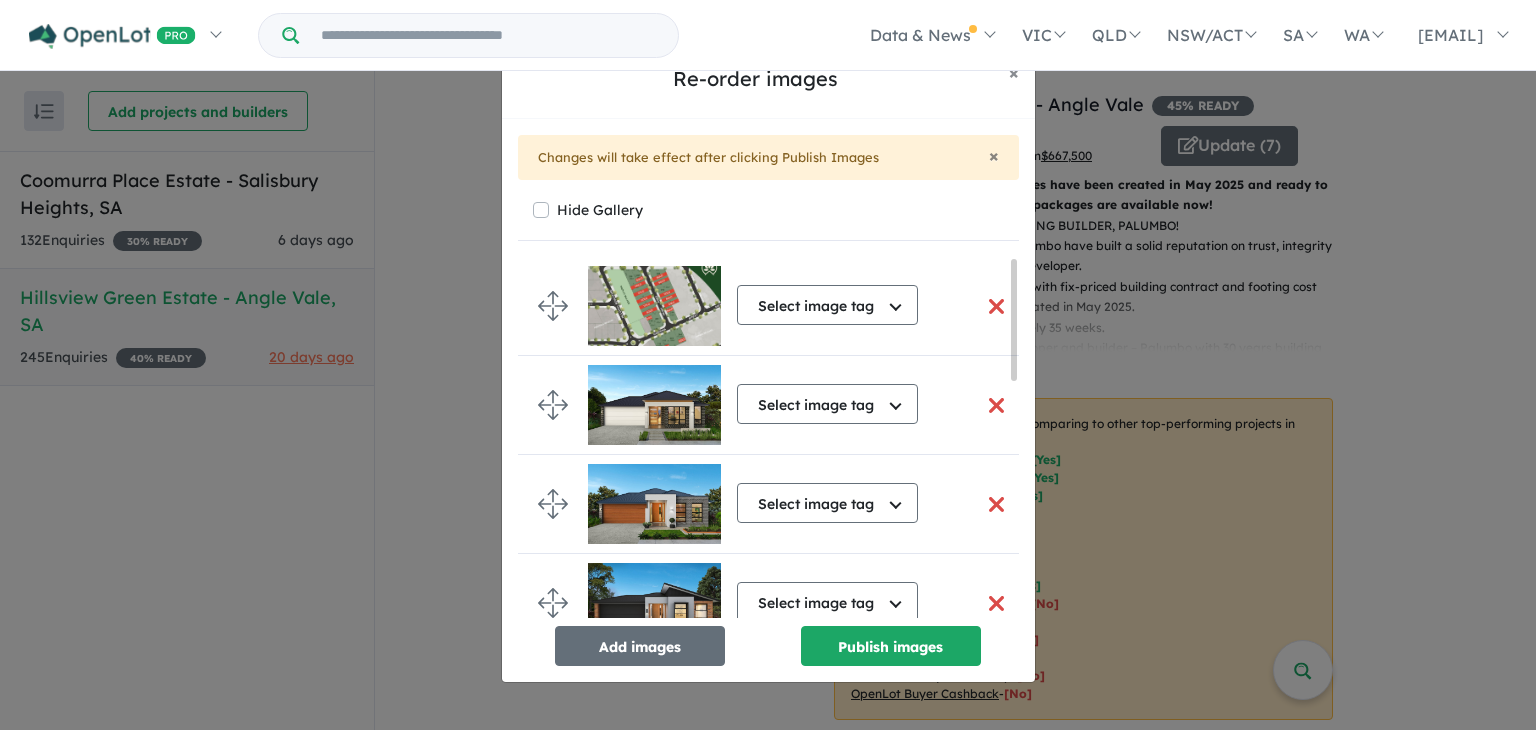 click at bounding box center [997, 306] 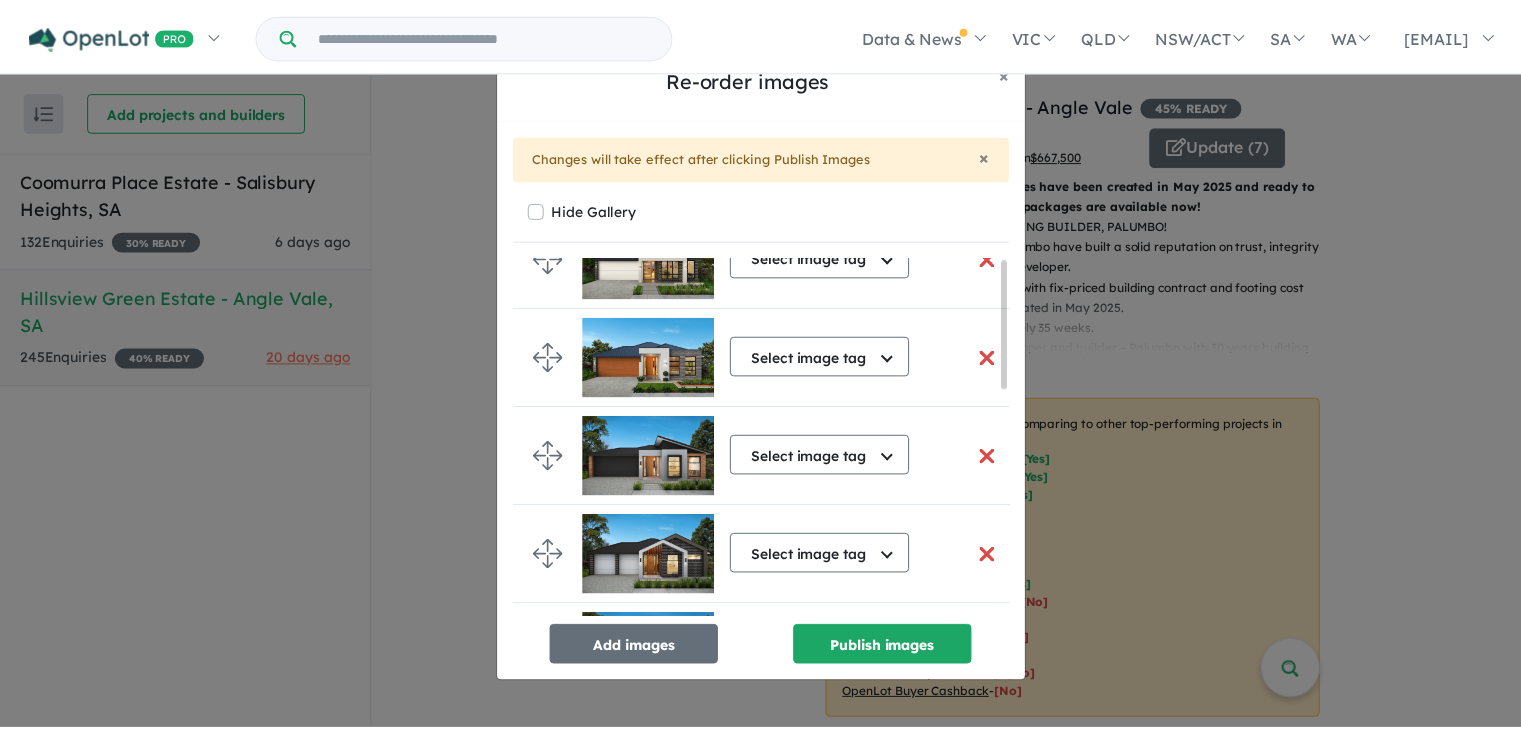 scroll, scrollTop: 0, scrollLeft: 0, axis: both 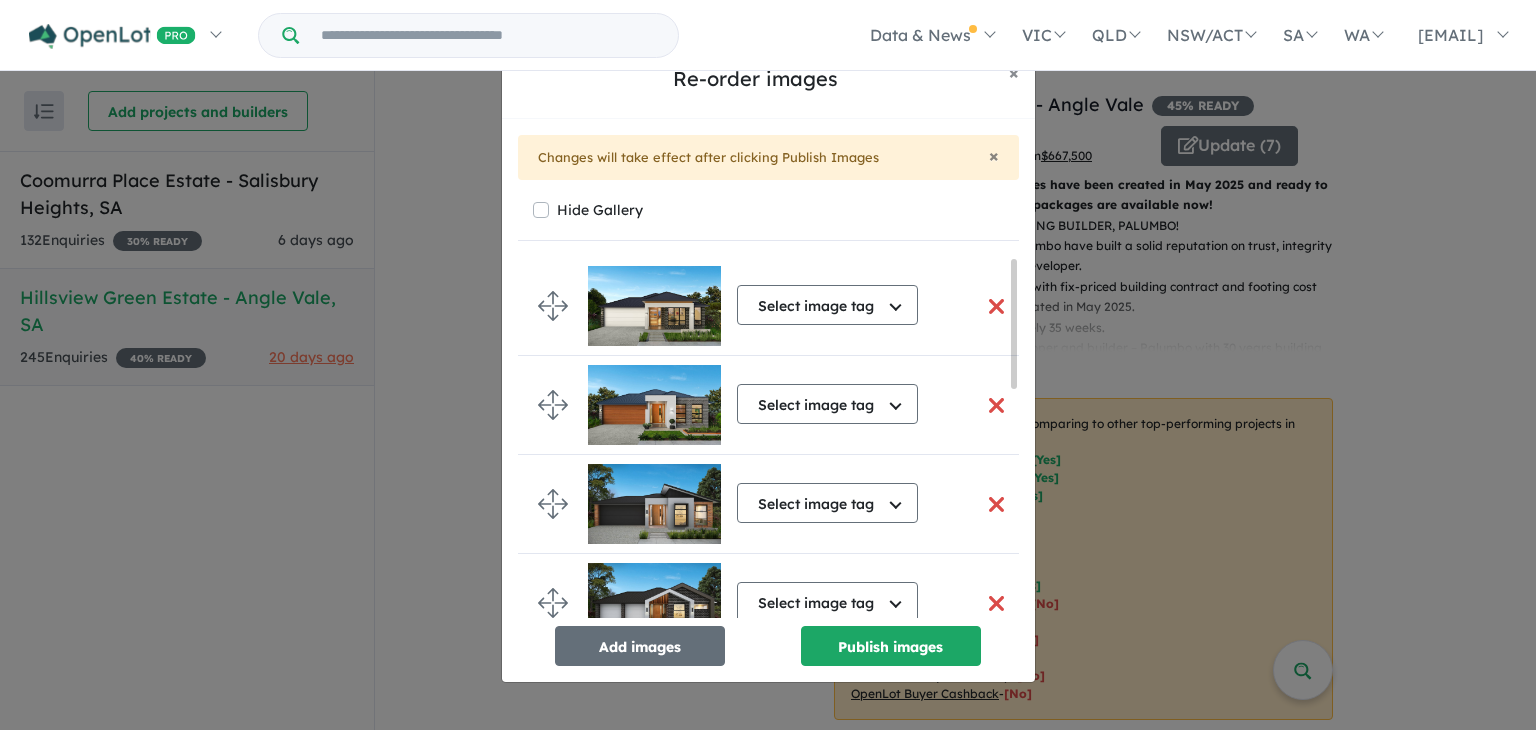 drag, startPoint x: 1012, startPoint y: 322, endPoint x: 1007, endPoint y: 275, distance: 47.26521 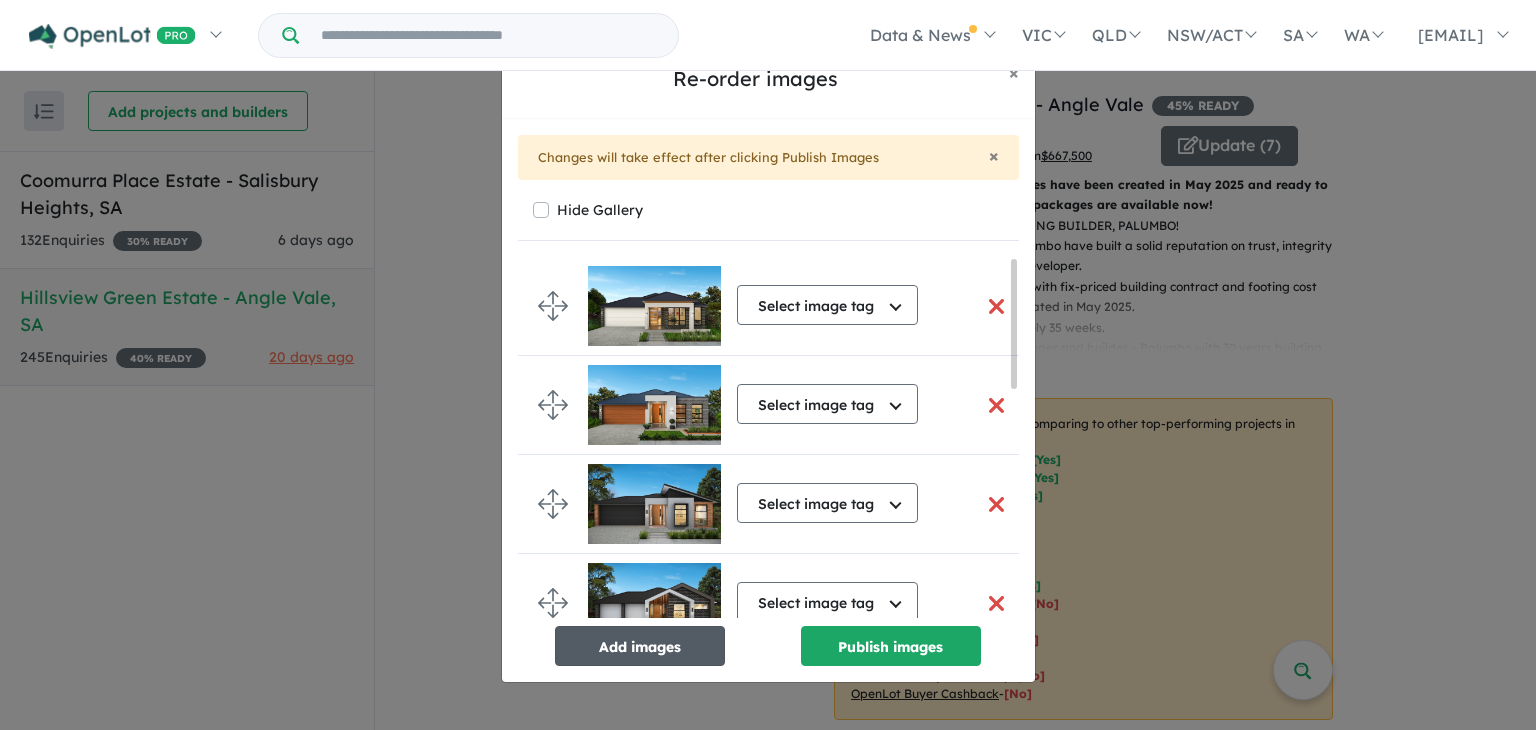 click on "Add images" at bounding box center (640, 646) 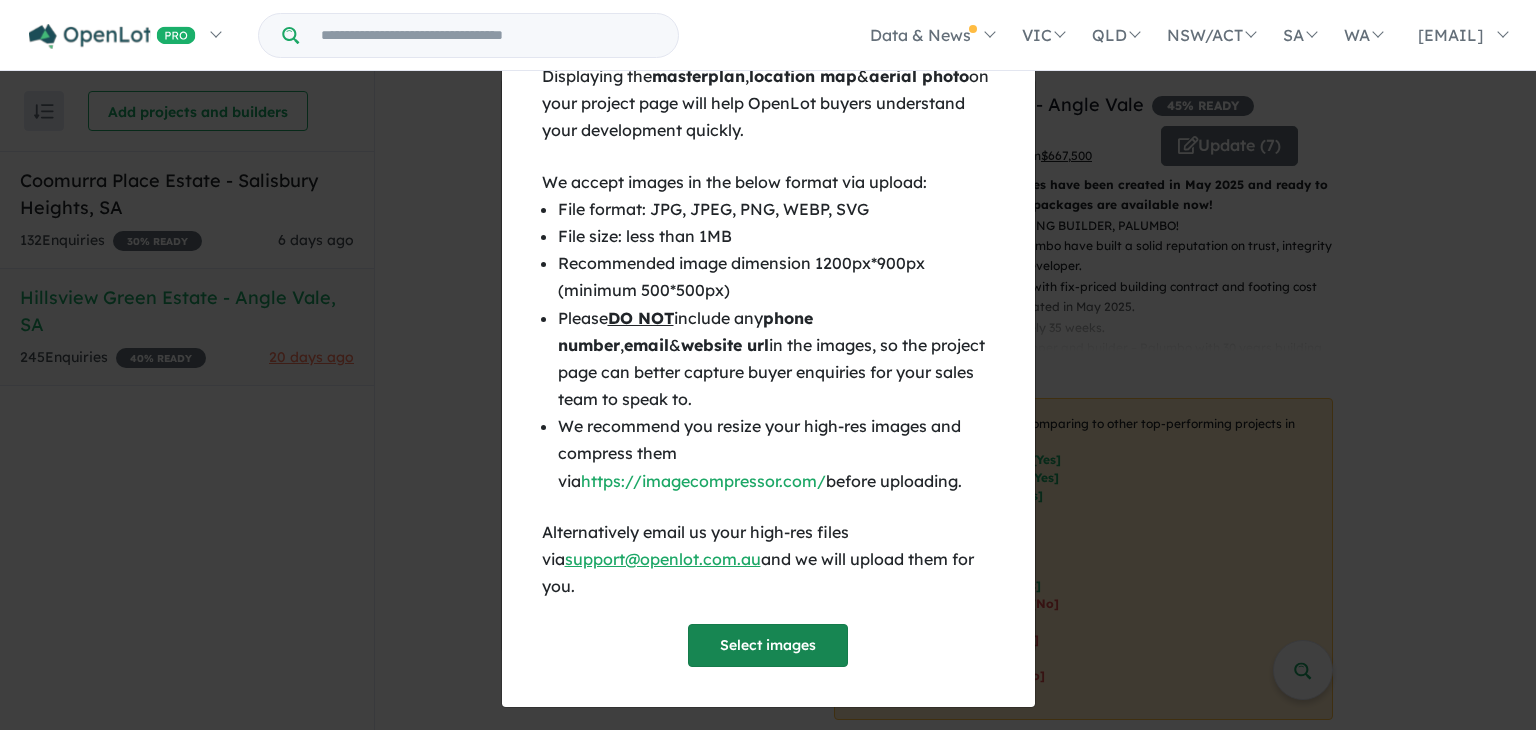 click on "Select images" at bounding box center [768, 645] 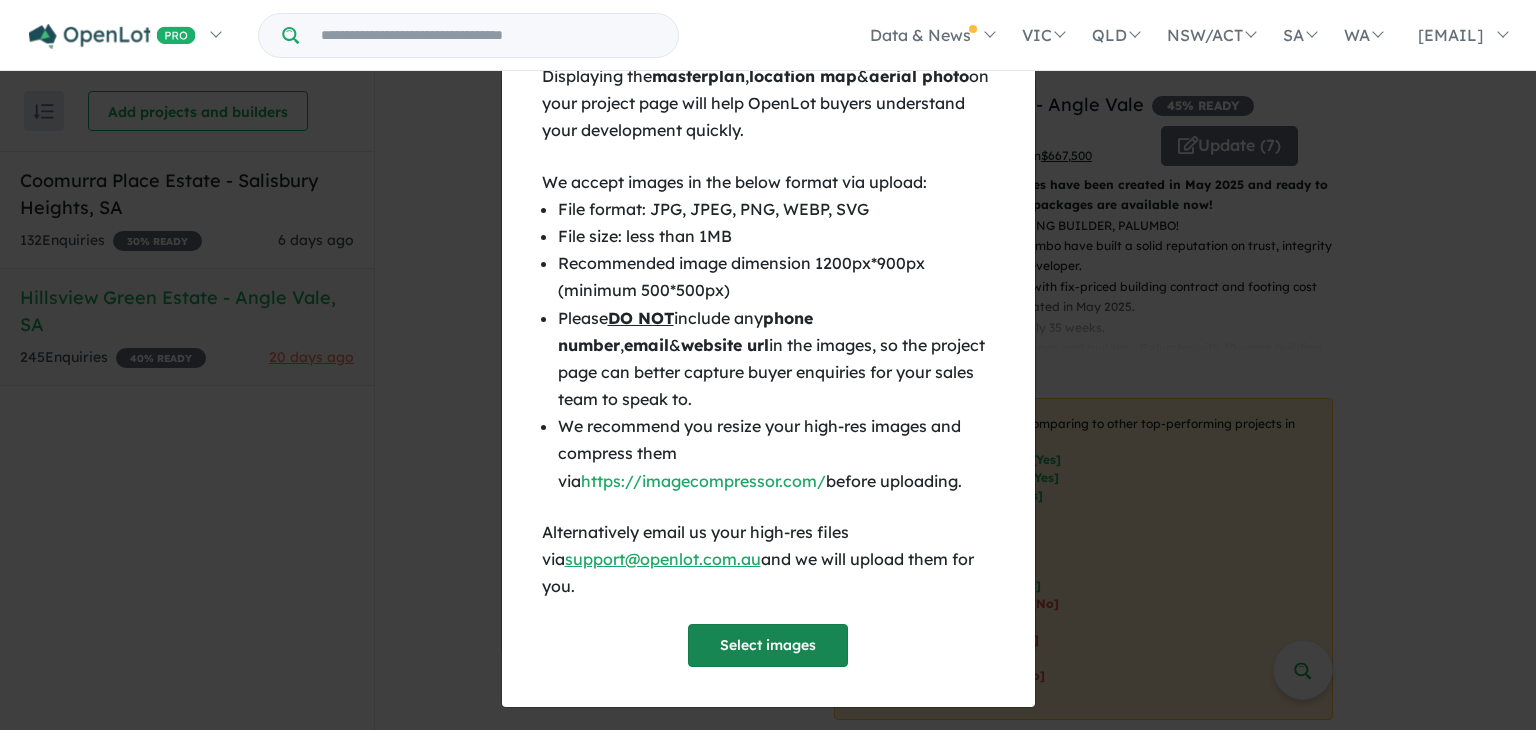 click on "Select images" at bounding box center (768, 645) 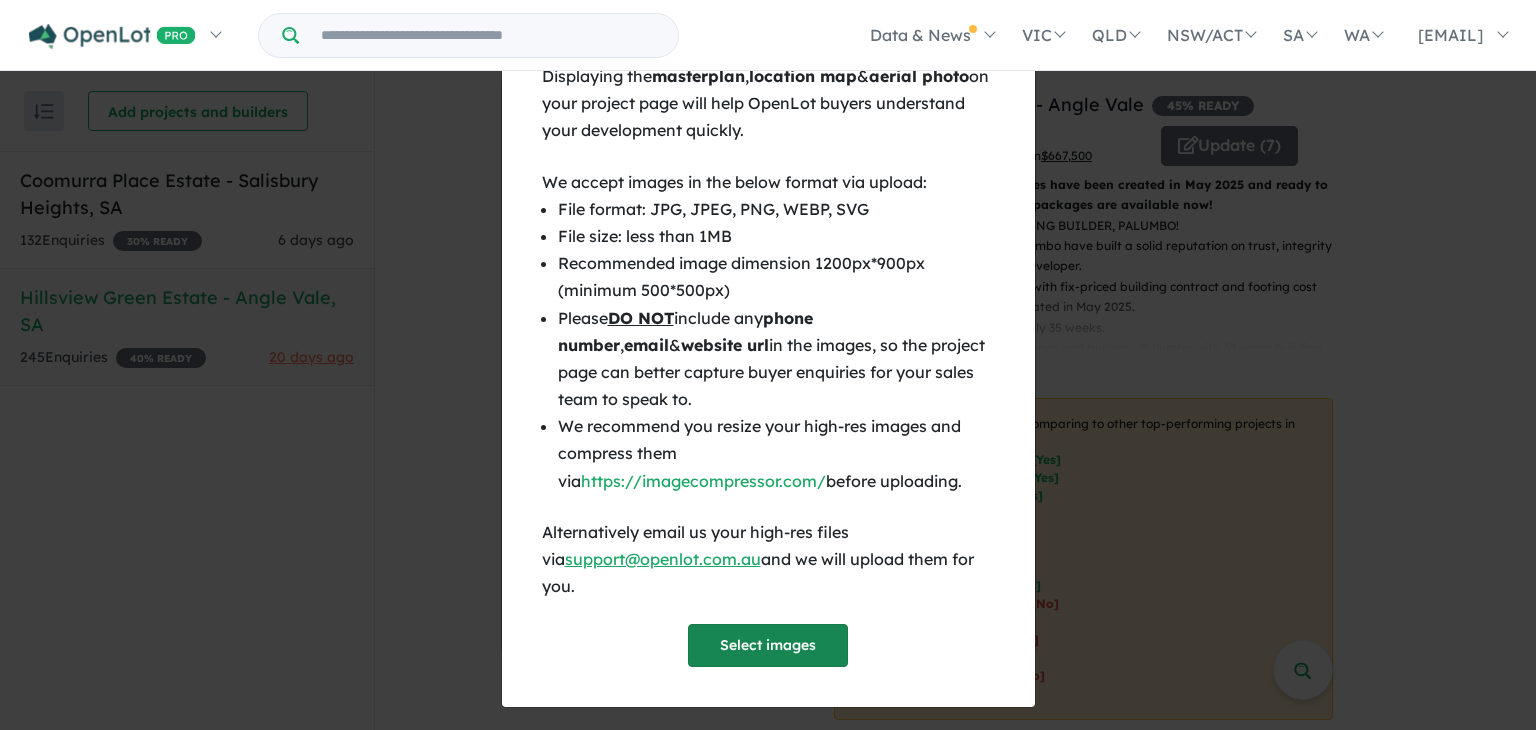 click on "Select images" at bounding box center [768, 645] 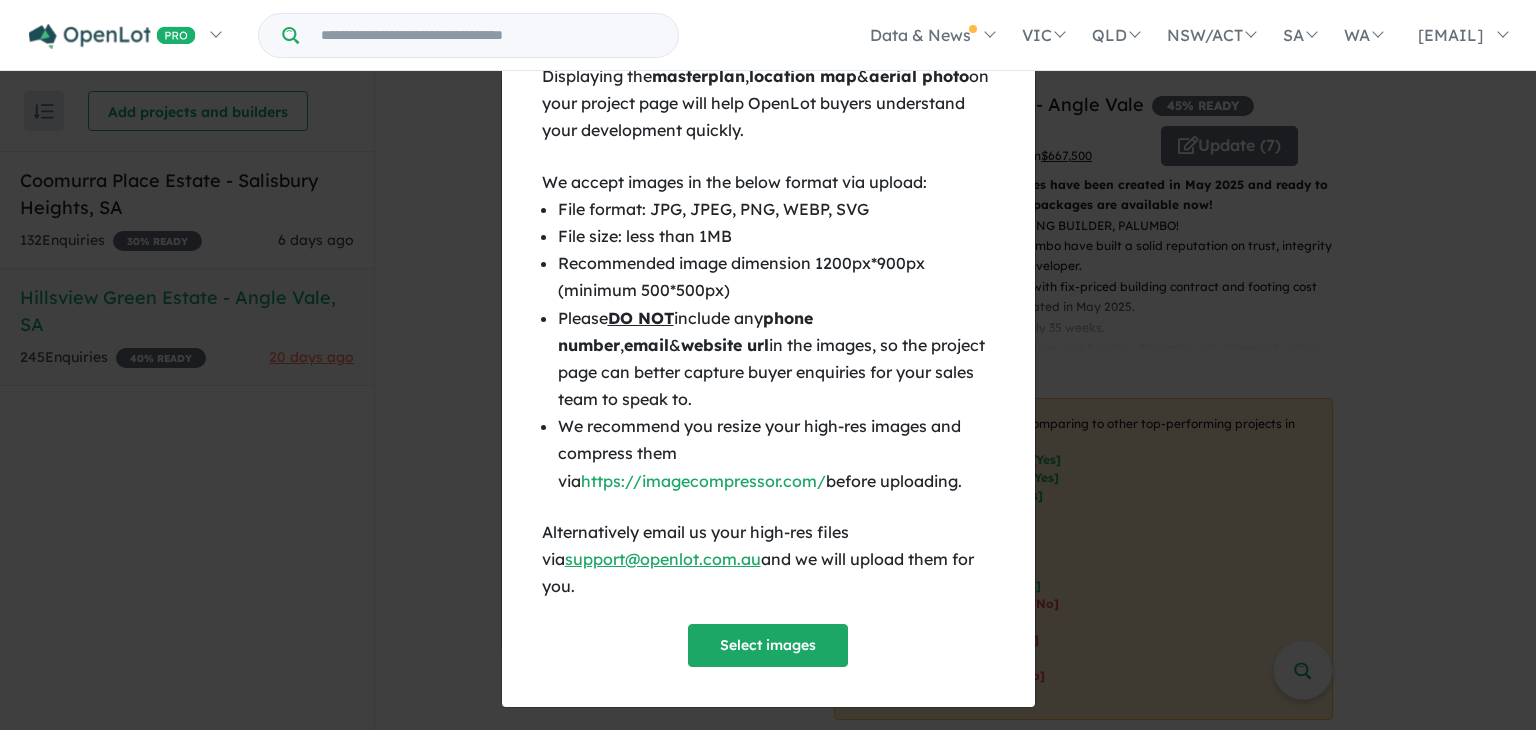 click on "× Close Displaying the  masterplan ,  location map  &  aerial photo  on your project page will help OpenLot buyers understand your development quickly. We accept images in the below format via upload: File format: JPG, JPEG, PNG, WEBP, SVG File size: less than 1MB Recommended image dimension 1200px*900px (minimum 500*500px) Please  DO NOT  include any  phone number ,  email  &  website url  in the images, so the project page can better capture buyer enquiries for your sales team to speak to. We recommend you resize your high-res images and compress them via  https://imagecompressor.com/  before uploading. Alternatively email us your high-res files via  support@openlot.com.au  and we will upload them for you. Select images" at bounding box center (768, 365) 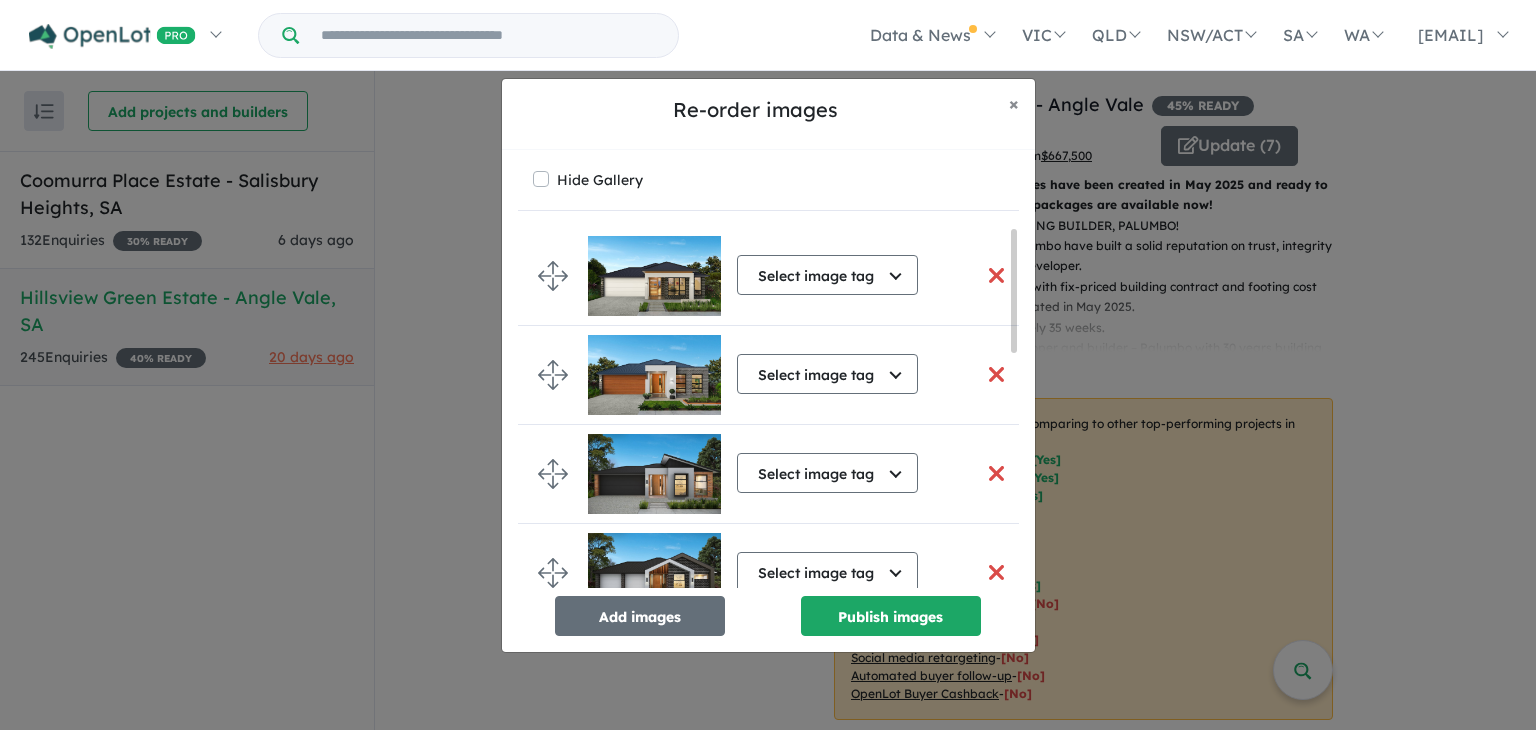 click on "Re-order images × Close Hide Gallery Select image tag Select image tag Aerial Location Map Masterplan Lifestyle Amenities Park Playground Release Map Promotion/Offer Construction Progress Render Streetscape External Façade Kitchen Study Hallway Living Dining Bedroom Ensuite Bathroom Landscaping Backyard Floorplan Other   Select image tag Select image tag Aerial Location Map Masterplan Lifestyle Amenities Park Playground Release Map Promotion/Offer Construction Progress Render Streetscape External Façade Kitchen Study Hallway Living Dining Bedroom Ensuite Bathroom Landscaping Backyard Floorplan Other   Select image tag Select image tag Aerial Location Map Masterplan Lifestyle Amenities Park Playground Release Map Promotion/Offer Construction Progress Render Streetscape External Façade Kitchen Study Hallway Living Dining Bedroom Ensuite Bathroom Landscaping Backyard Floorplan Other   Select image tag Select image tag Aerial Location Map Masterplan Lifestyle Amenities Park Playground Release Map Render" at bounding box center (768, 365) 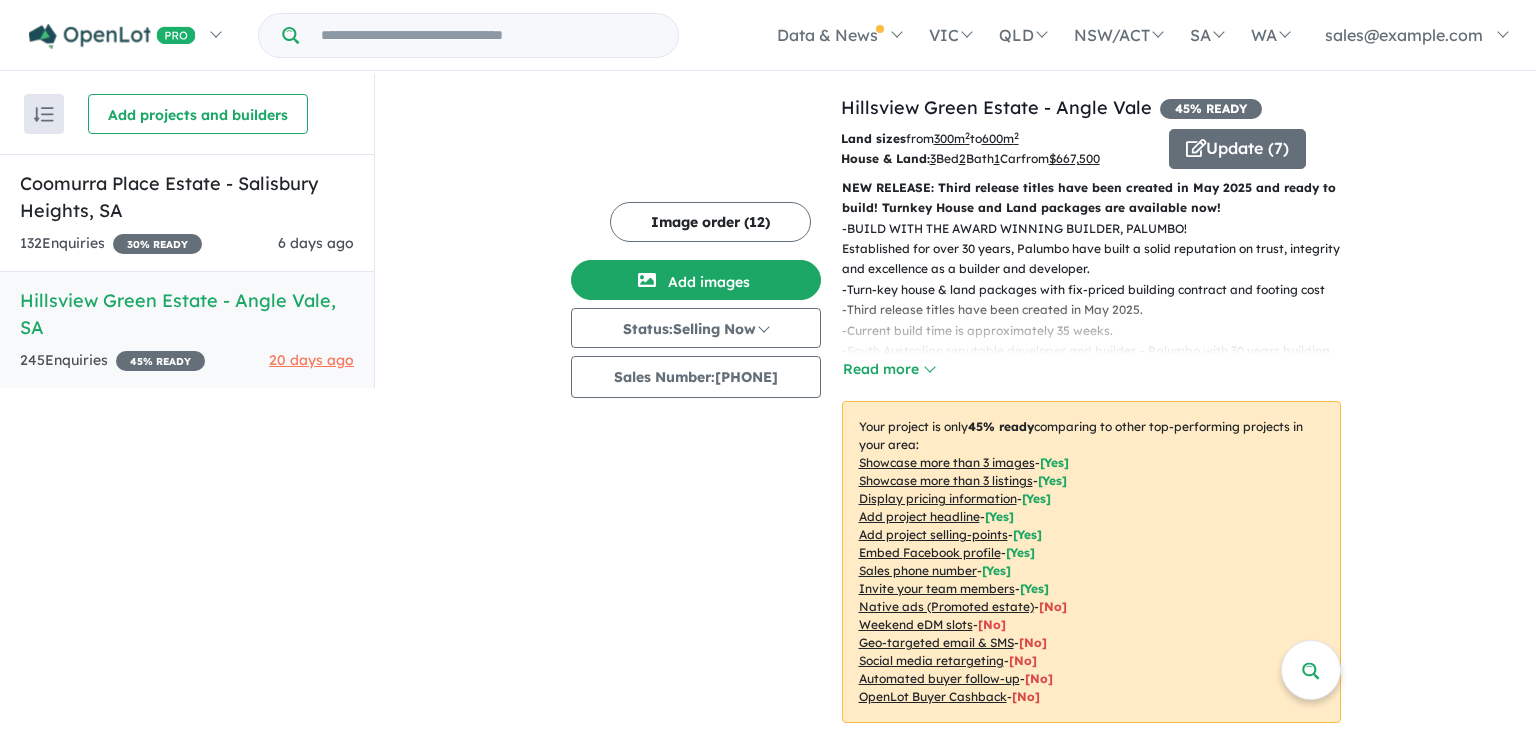 scroll, scrollTop: 3, scrollLeft: 0, axis: vertical 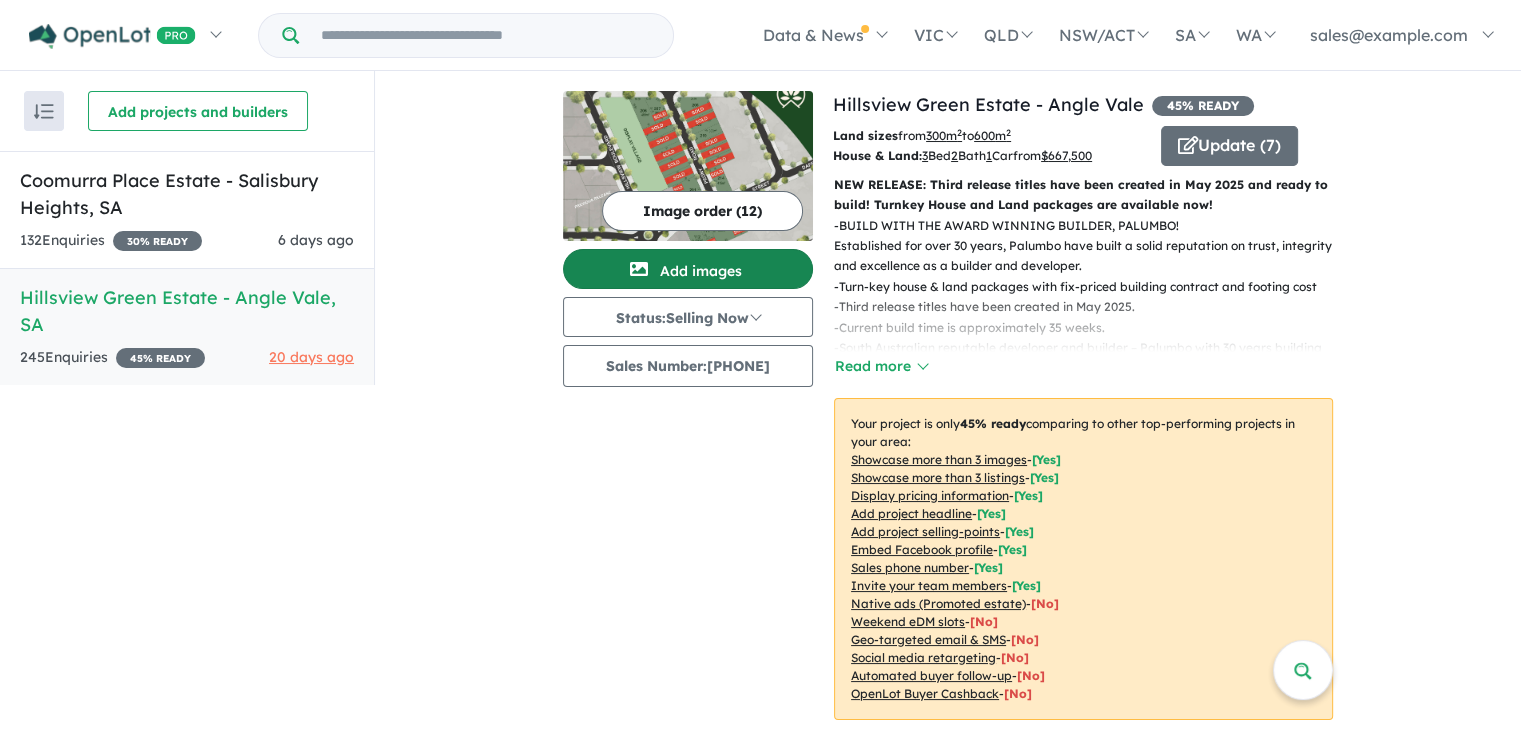 click on "Add images" at bounding box center (688, 269) 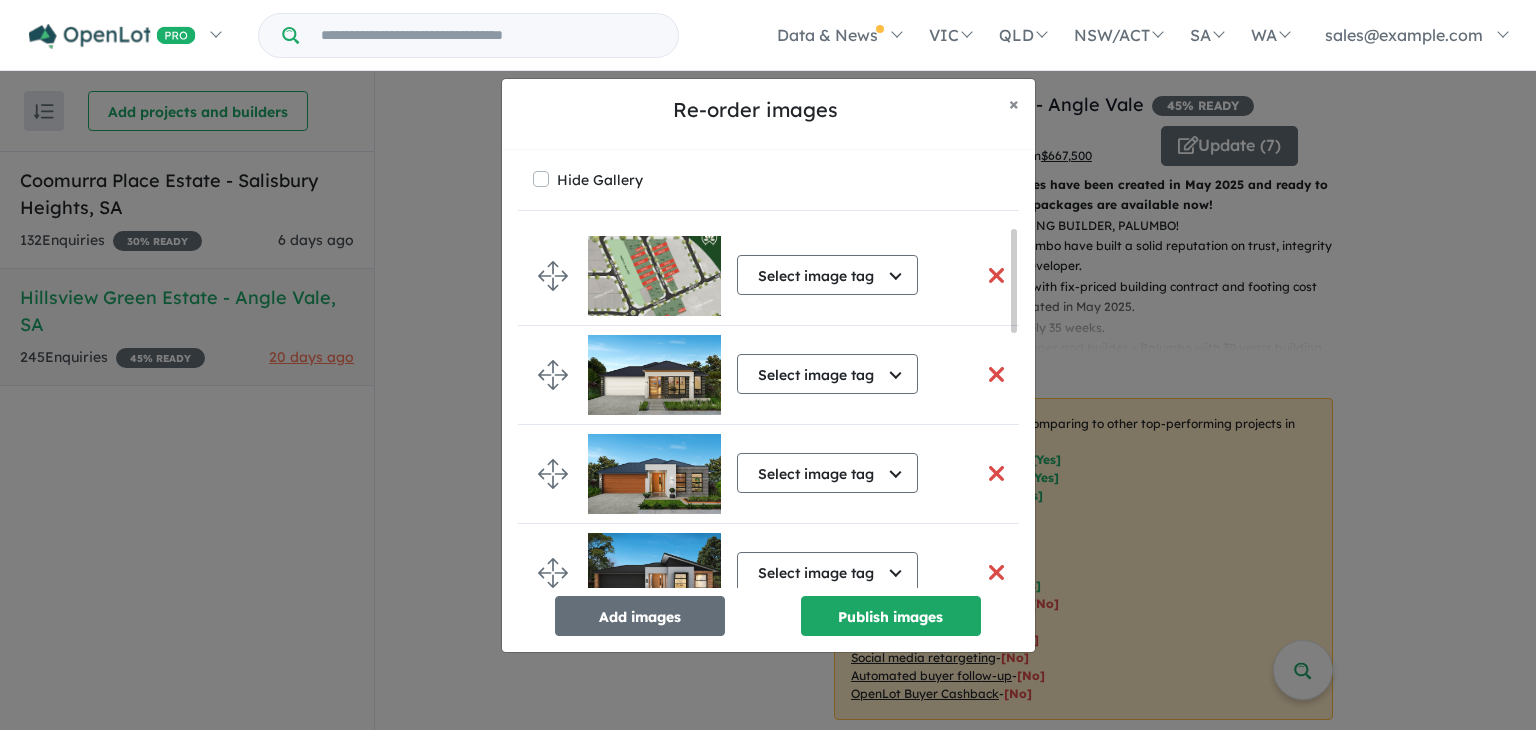 click at bounding box center [997, 275] 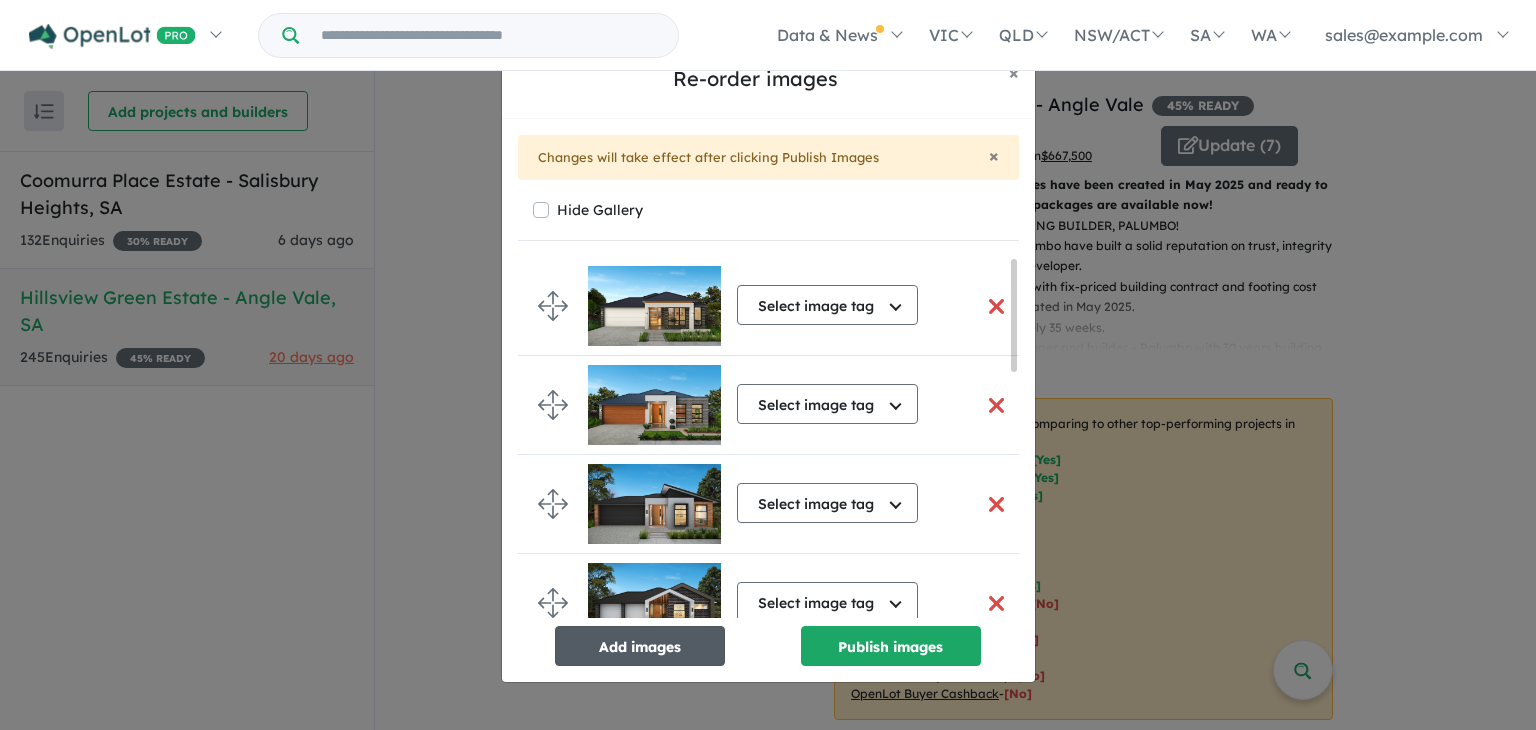click on "Add images" at bounding box center [640, 646] 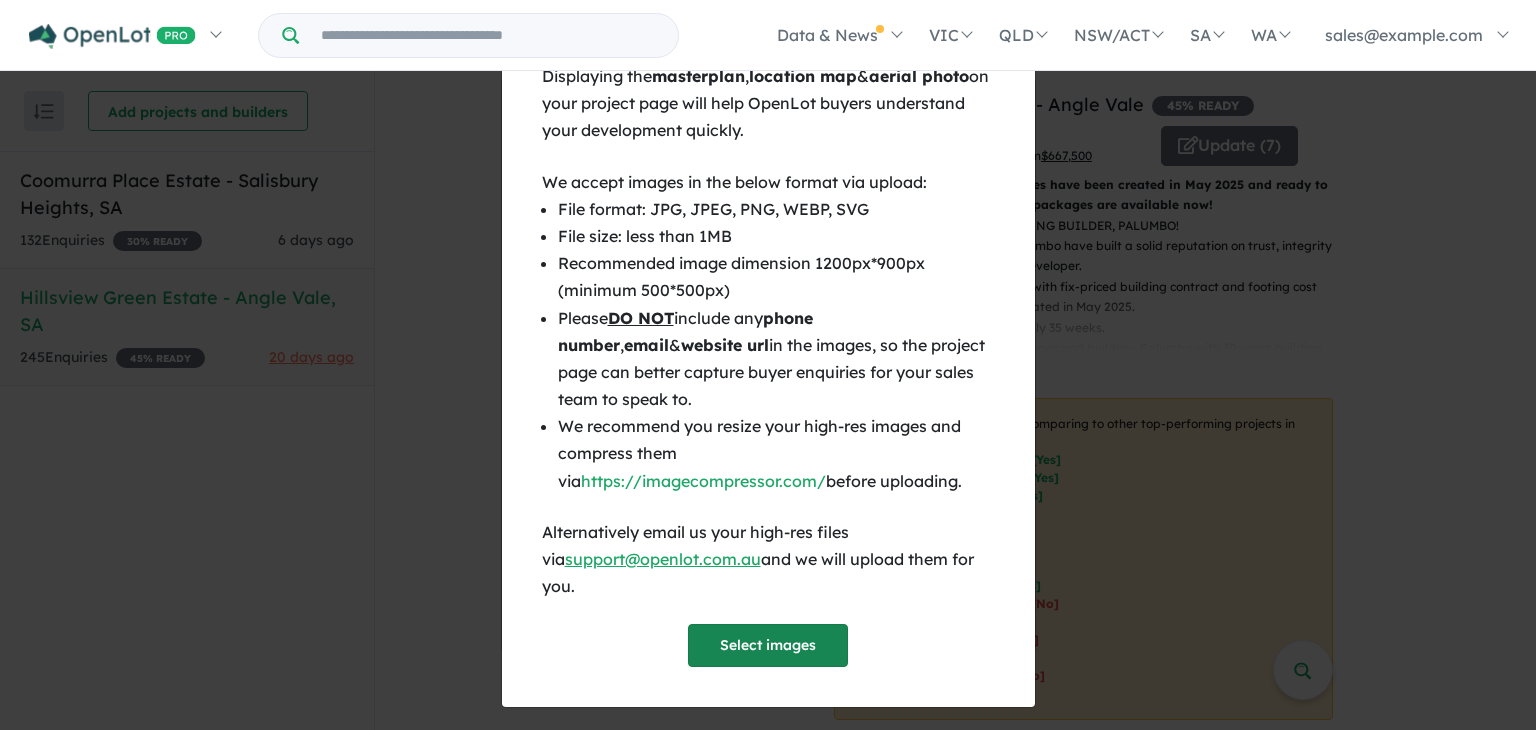 click on "Select images" at bounding box center (768, 645) 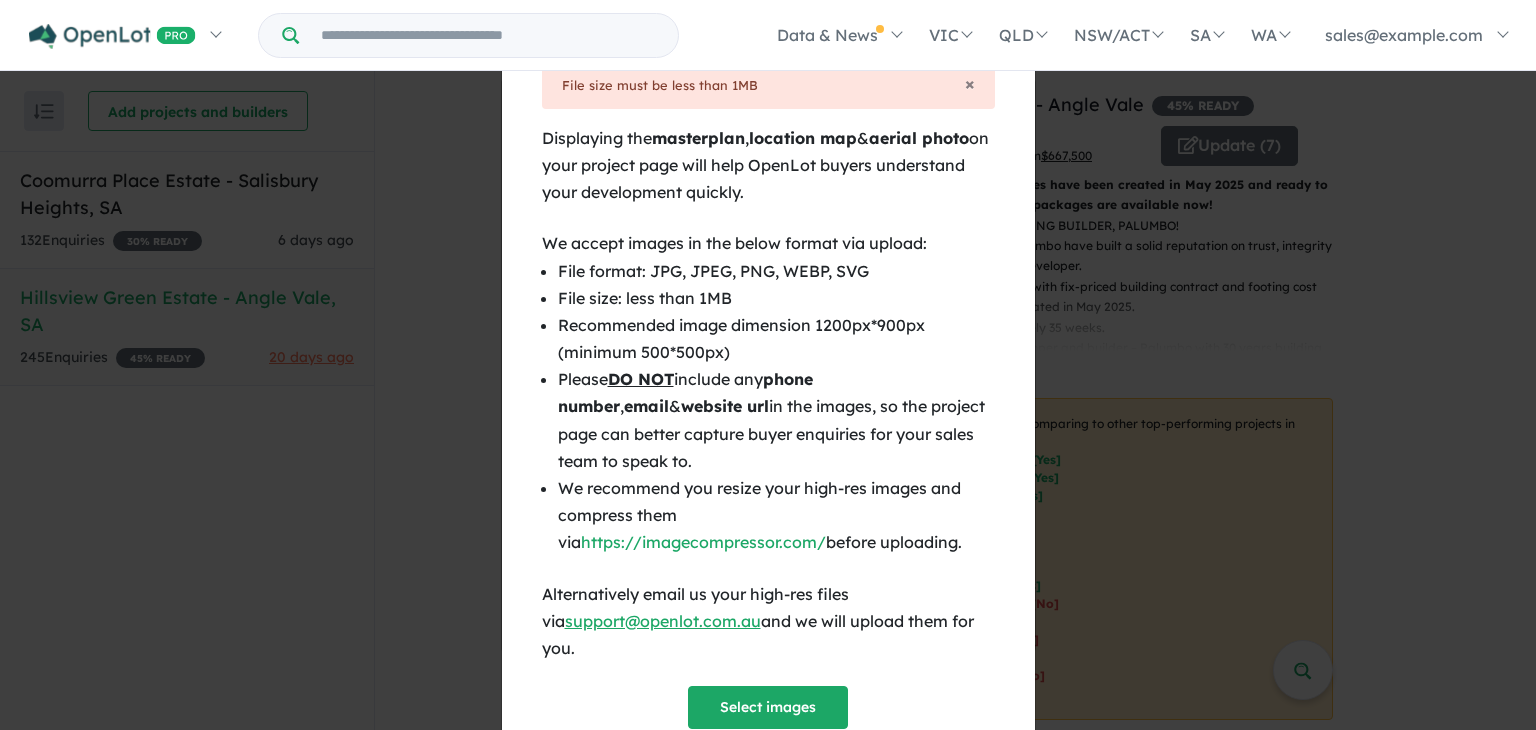 click on "× Close × File size must be less than 1MB Displaying the  masterplan ,  location map  &  aerial photo  on your project page will help OpenLot buyers understand your development quickly. We accept images in the below format via upload: File format: JPG, JPEG, PNG, WEBP, SVG File size: less than 1MB Recommended image dimension 1200px*900px (minimum 500*500px) Please  DO NOT  include any  phone number ,  email  &  website url  in the images, so the project page can better capture buyer enquiries for your sales team to speak to. We recommend you resize your high-res images and compress them via  https://imagecompressor.com/  before uploading. Alternatively email us your high-res files via  support@openlot.com.au  and we will upload them for you. Select images" at bounding box center (768, 365) 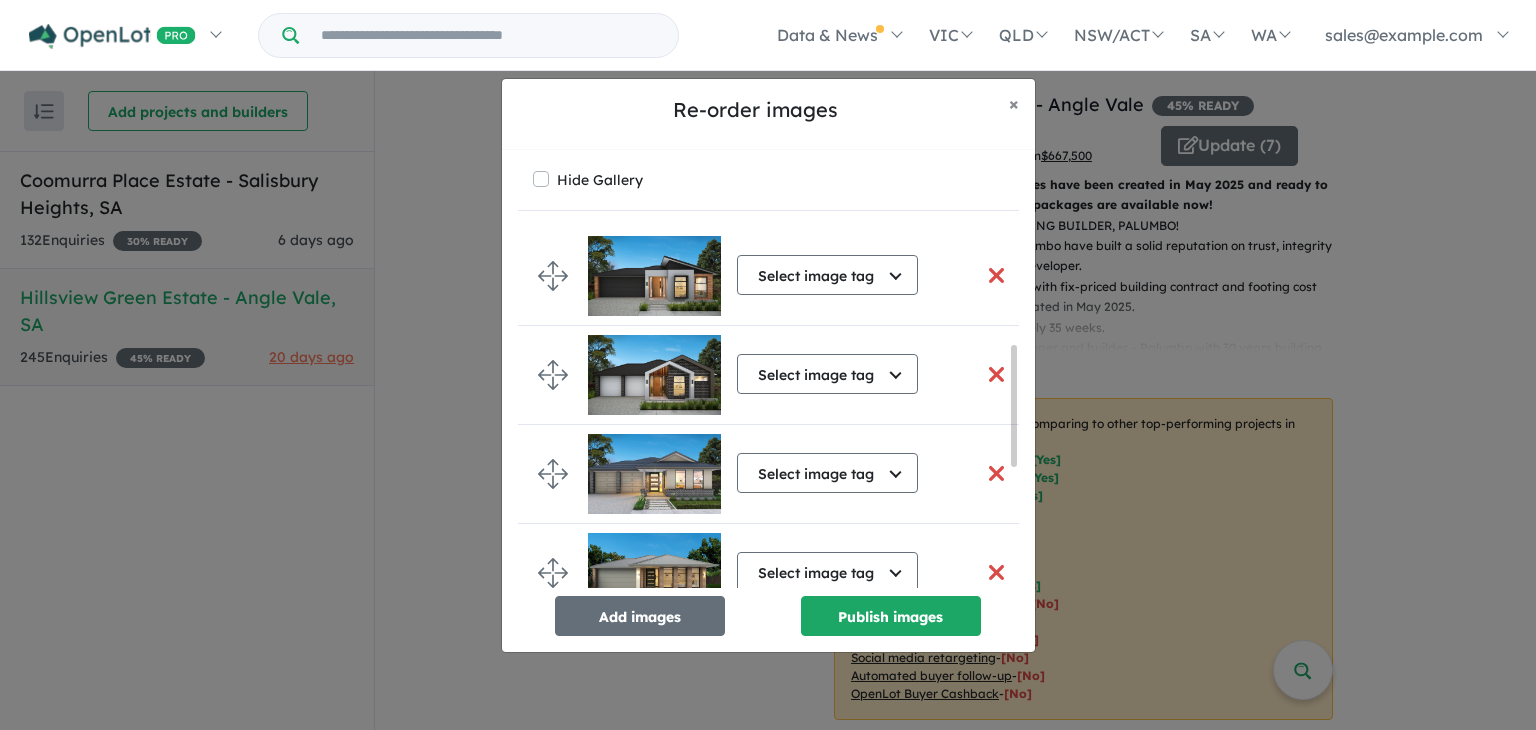 scroll, scrollTop: 0, scrollLeft: 0, axis: both 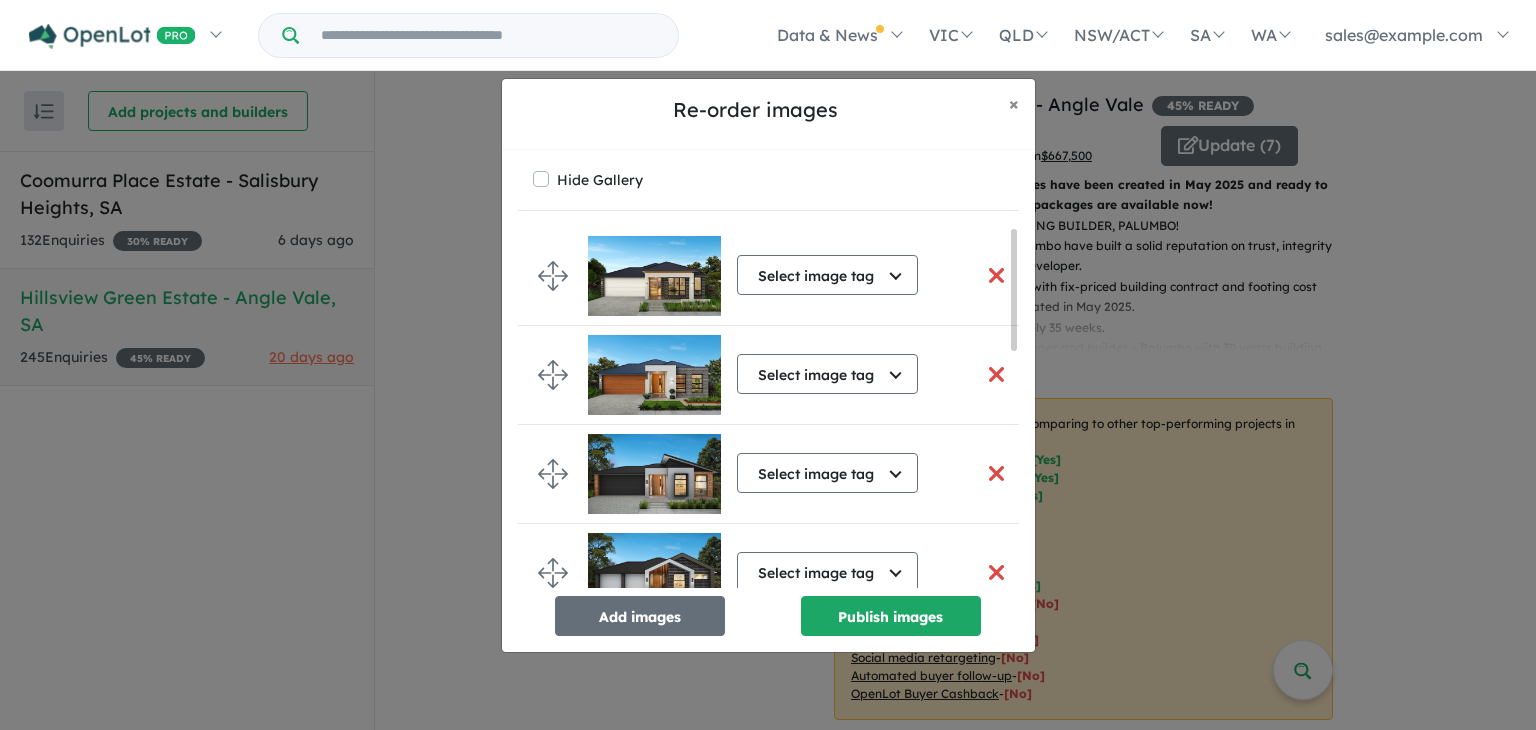 drag, startPoint x: 1012, startPoint y: 261, endPoint x: 1020, endPoint y: 218, distance: 43.737854 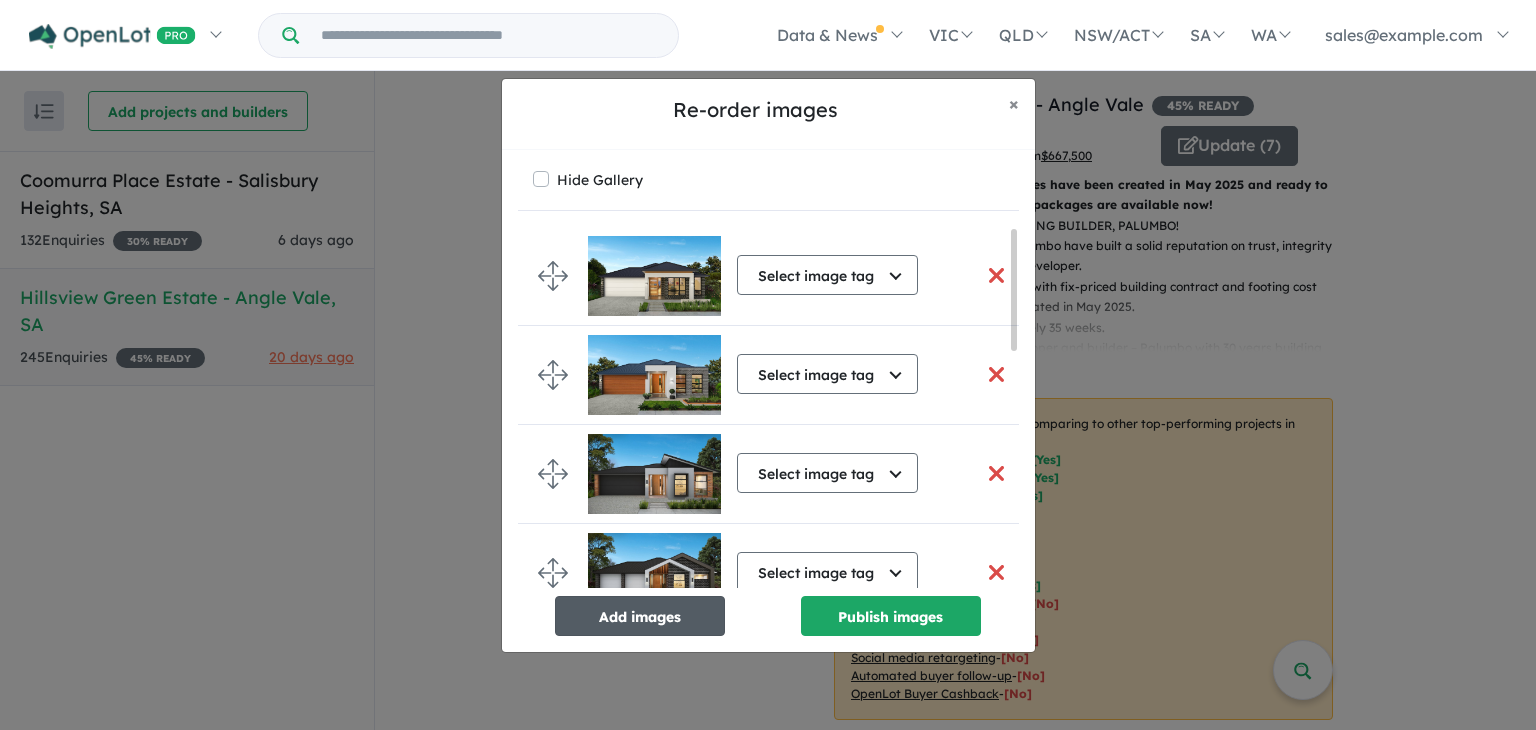 click on "Add images" at bounding box center (640, 616) 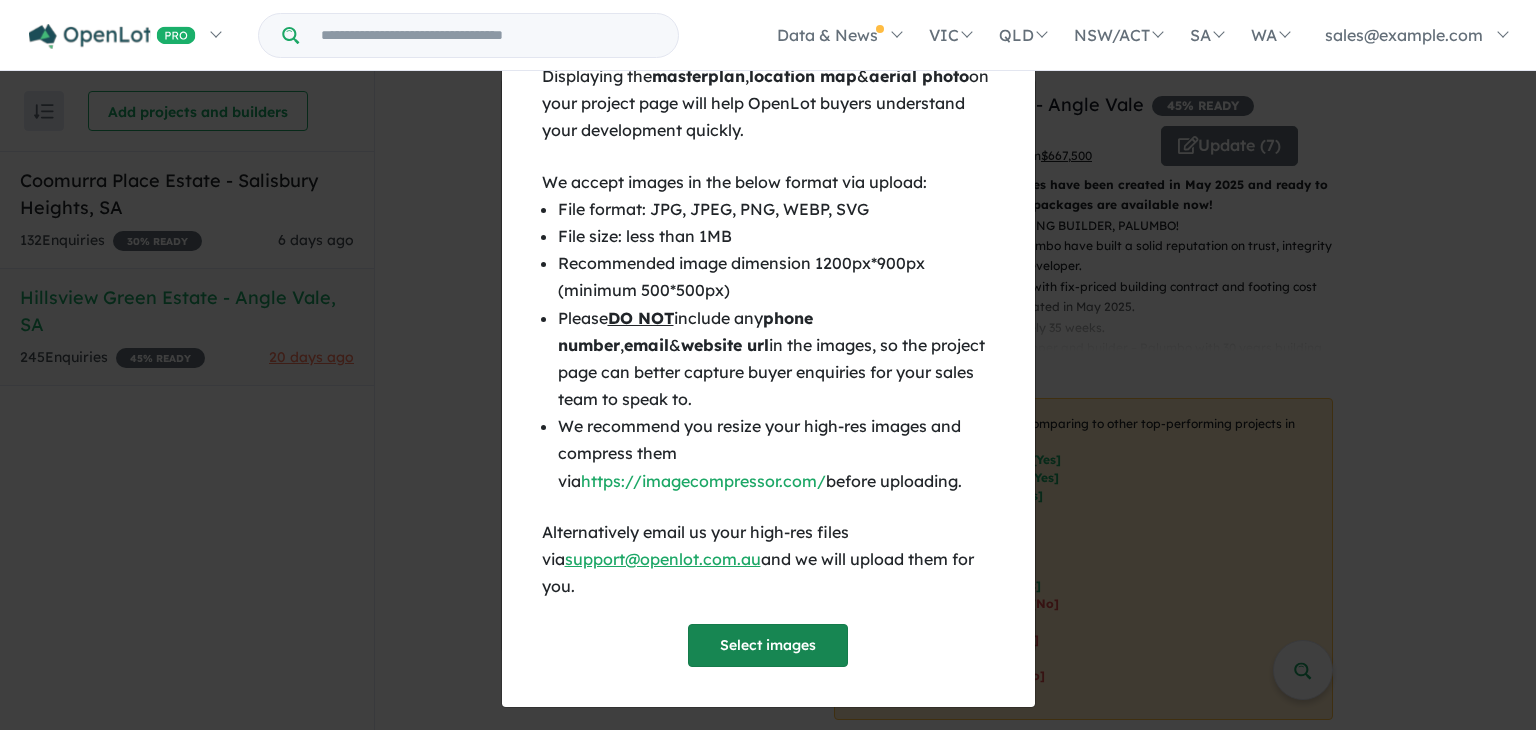 click on "Select images" at bounding box center [768, 645] 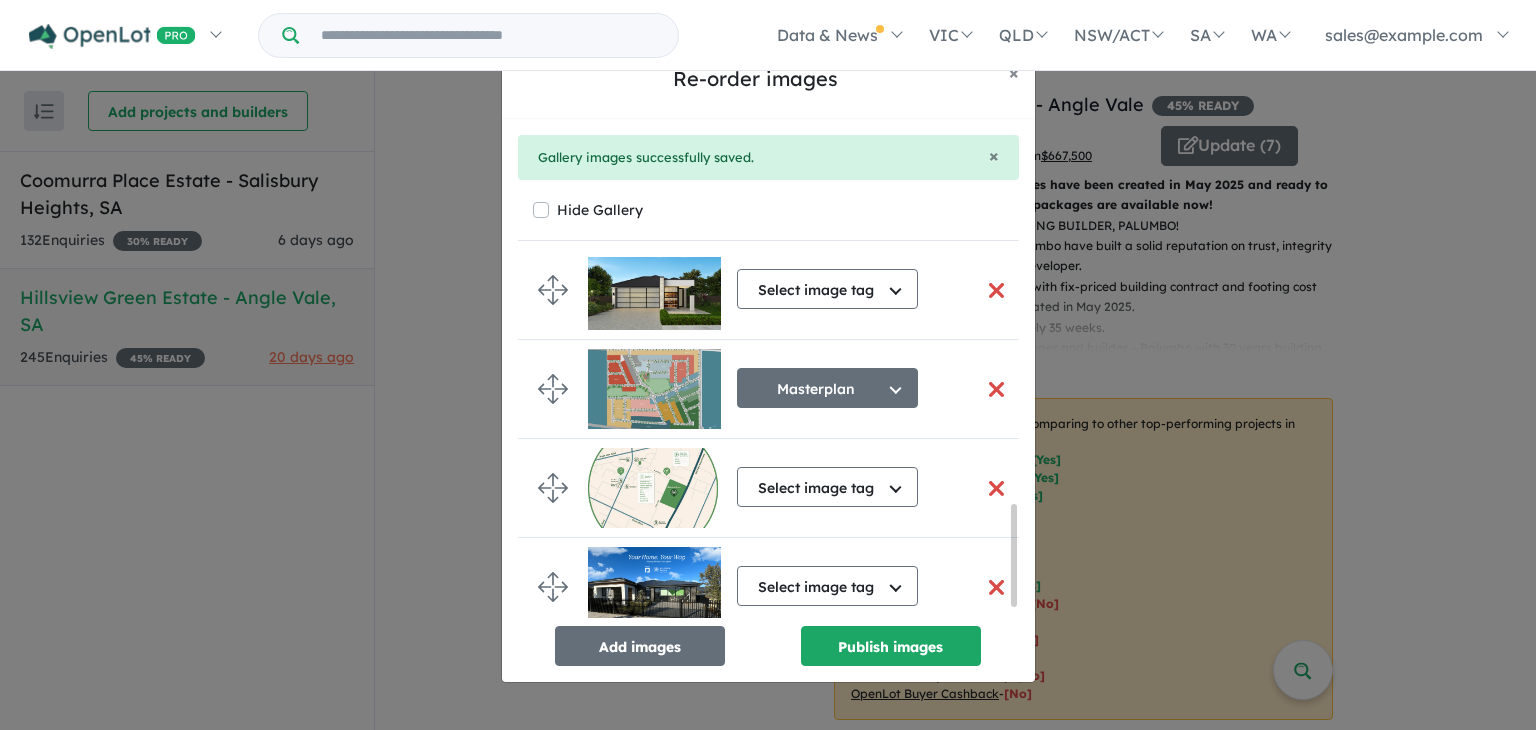 scroll, scrollTop: 915, scrollLeft: 0, axis: vertical 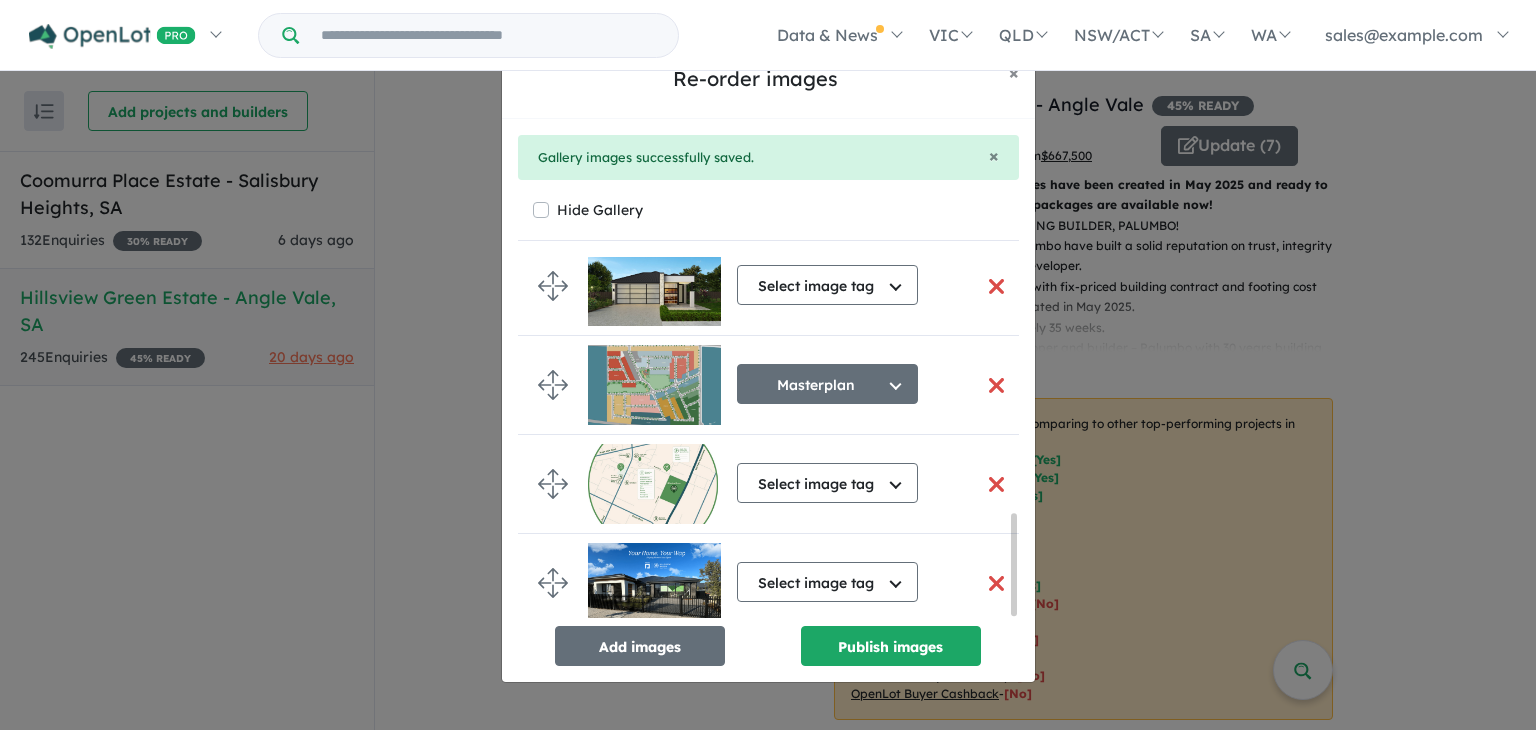 drag, startPoint x: 1011, startPoint y: 294, endPoint x: 1017, endPoint y: 577, distance: 283.0636 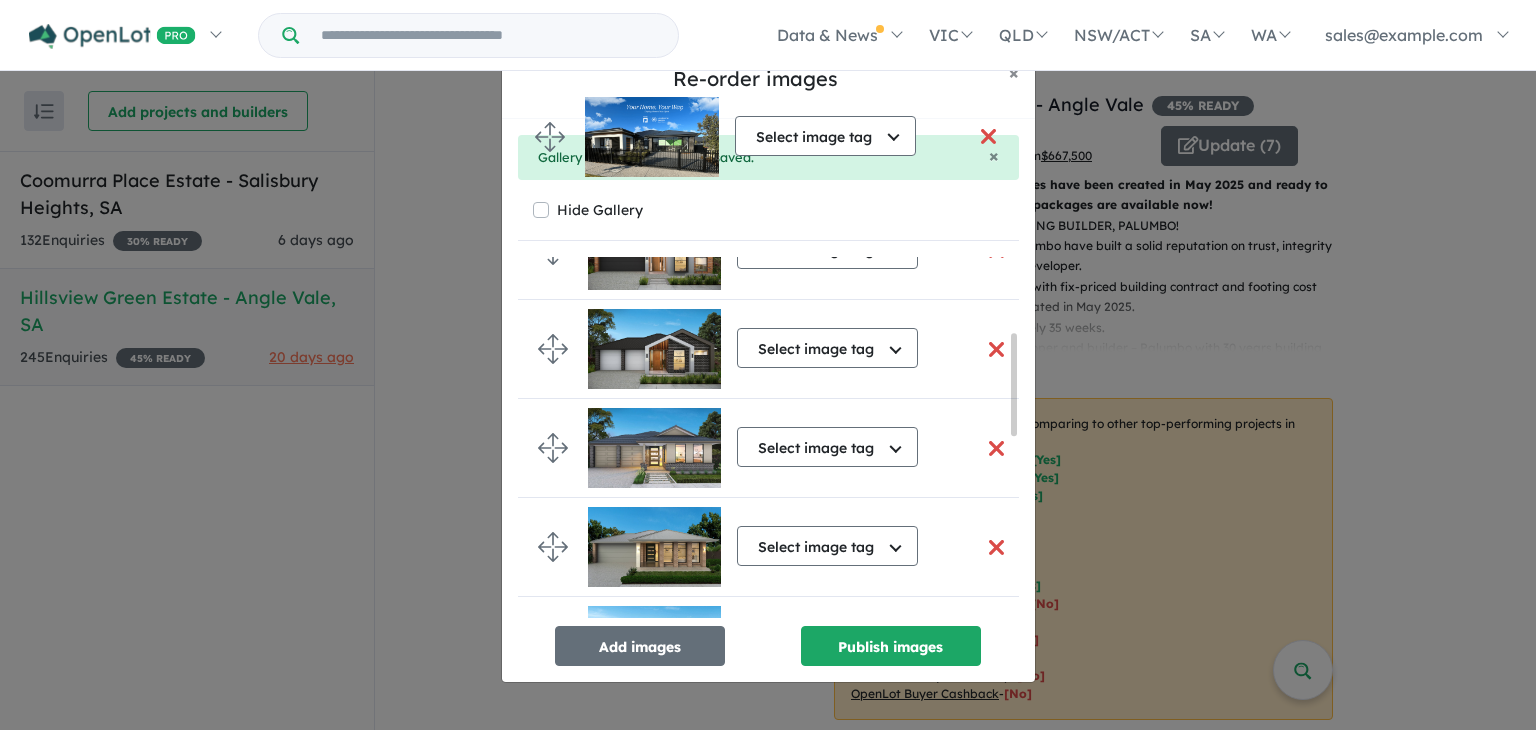 scroll, scrollTop: 0, scrollLeft: 0, axis: both 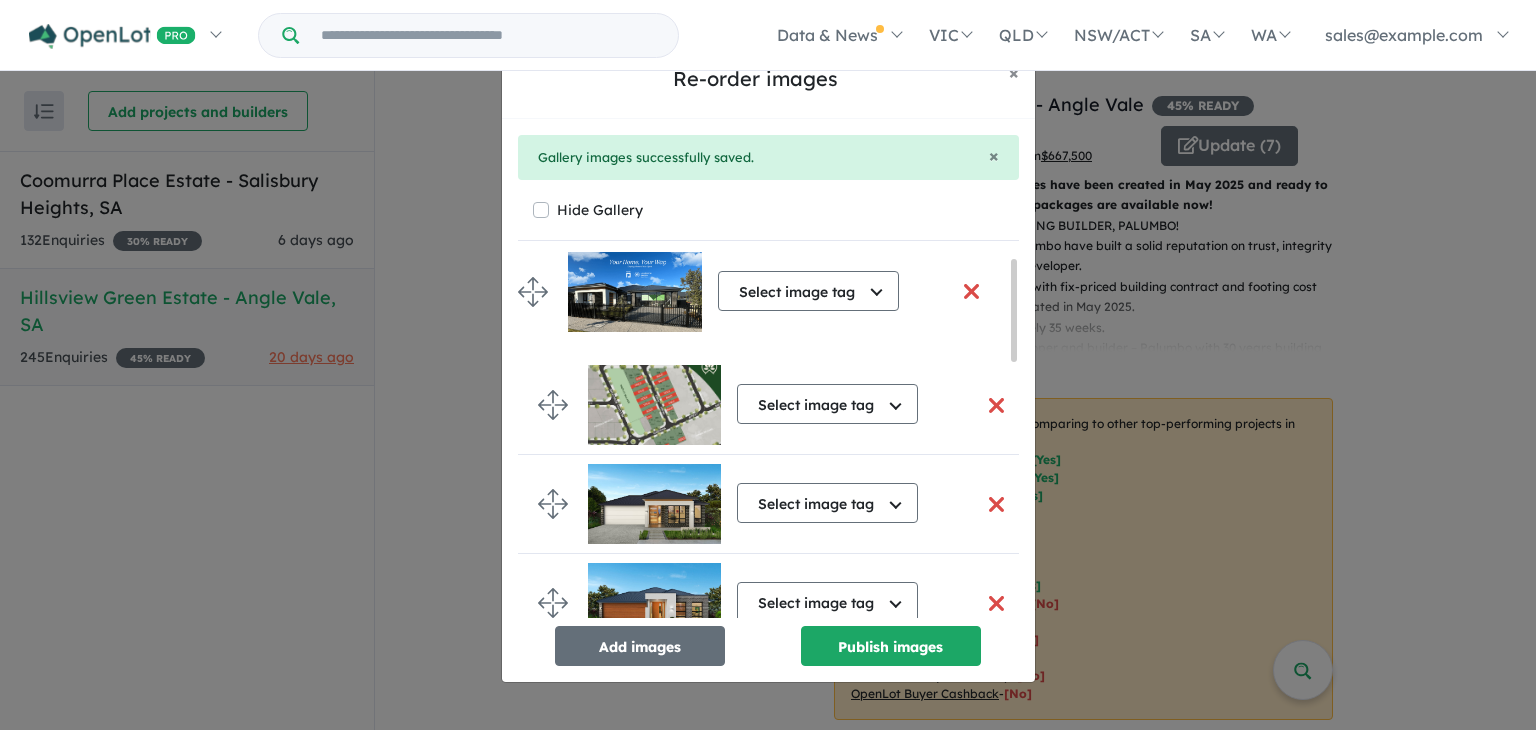 drag, startPoint x: 544, startPoint y: 573, endPoint x: 536, endPoint y: 291, distance: 282.11346 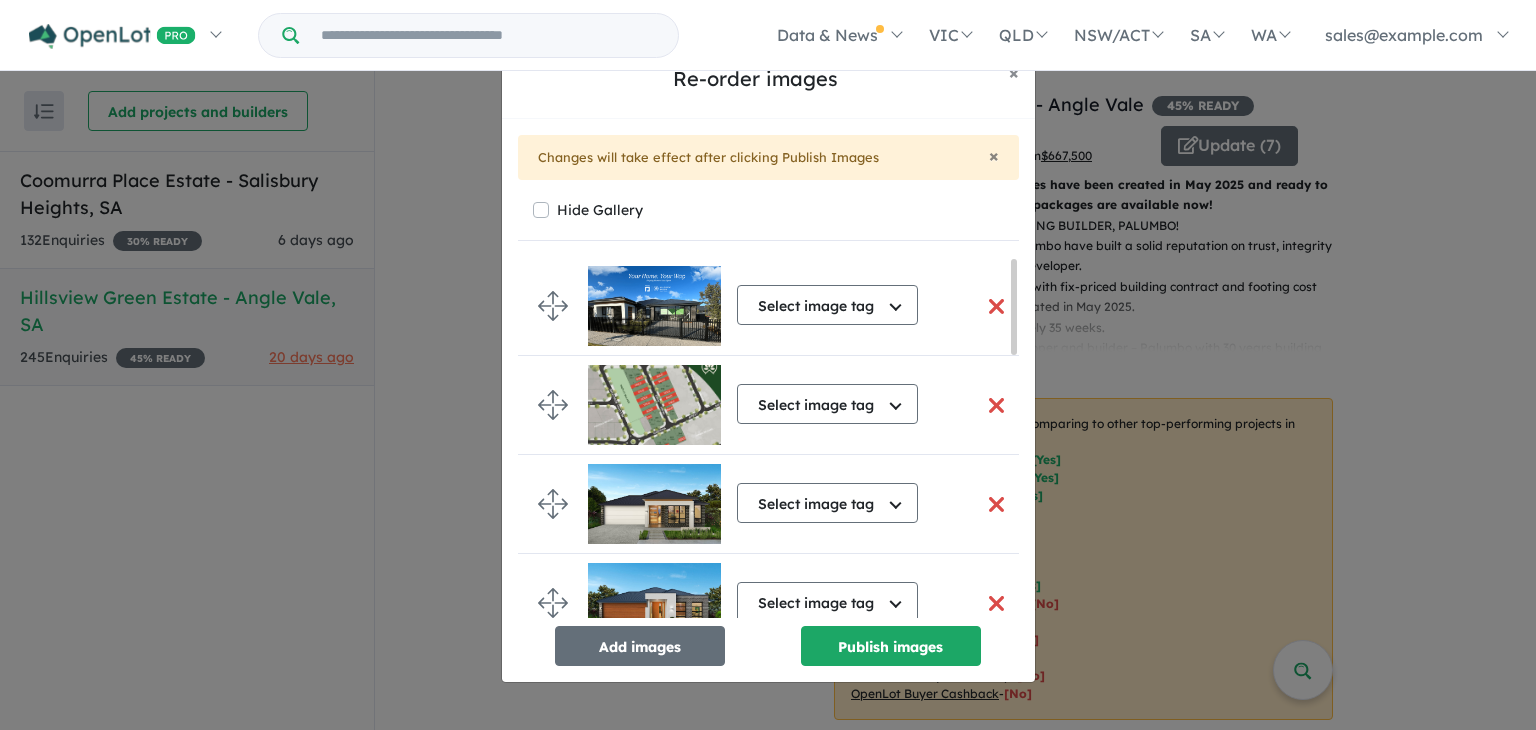 click at bounding box center [997, 405] 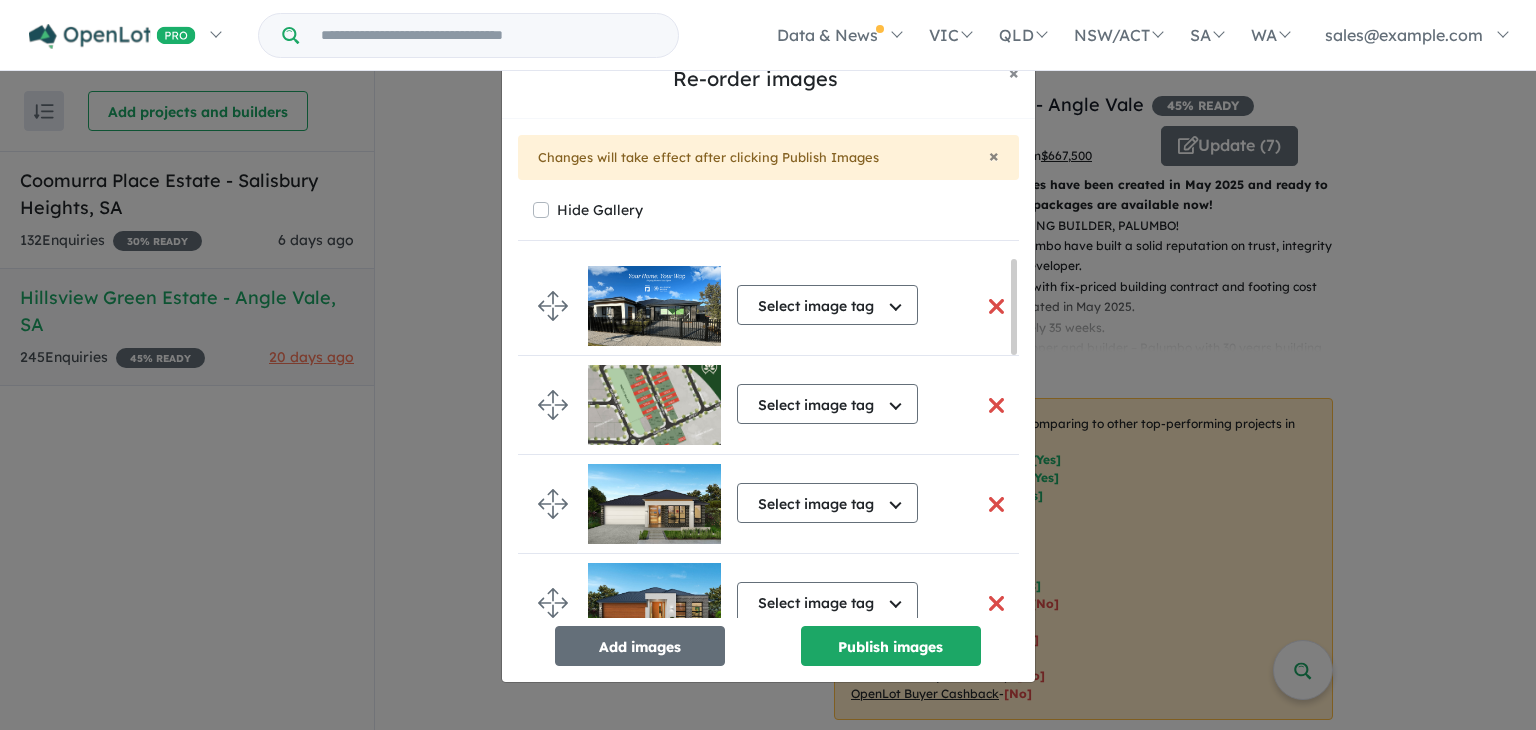 click at bounding box center (997, 405) 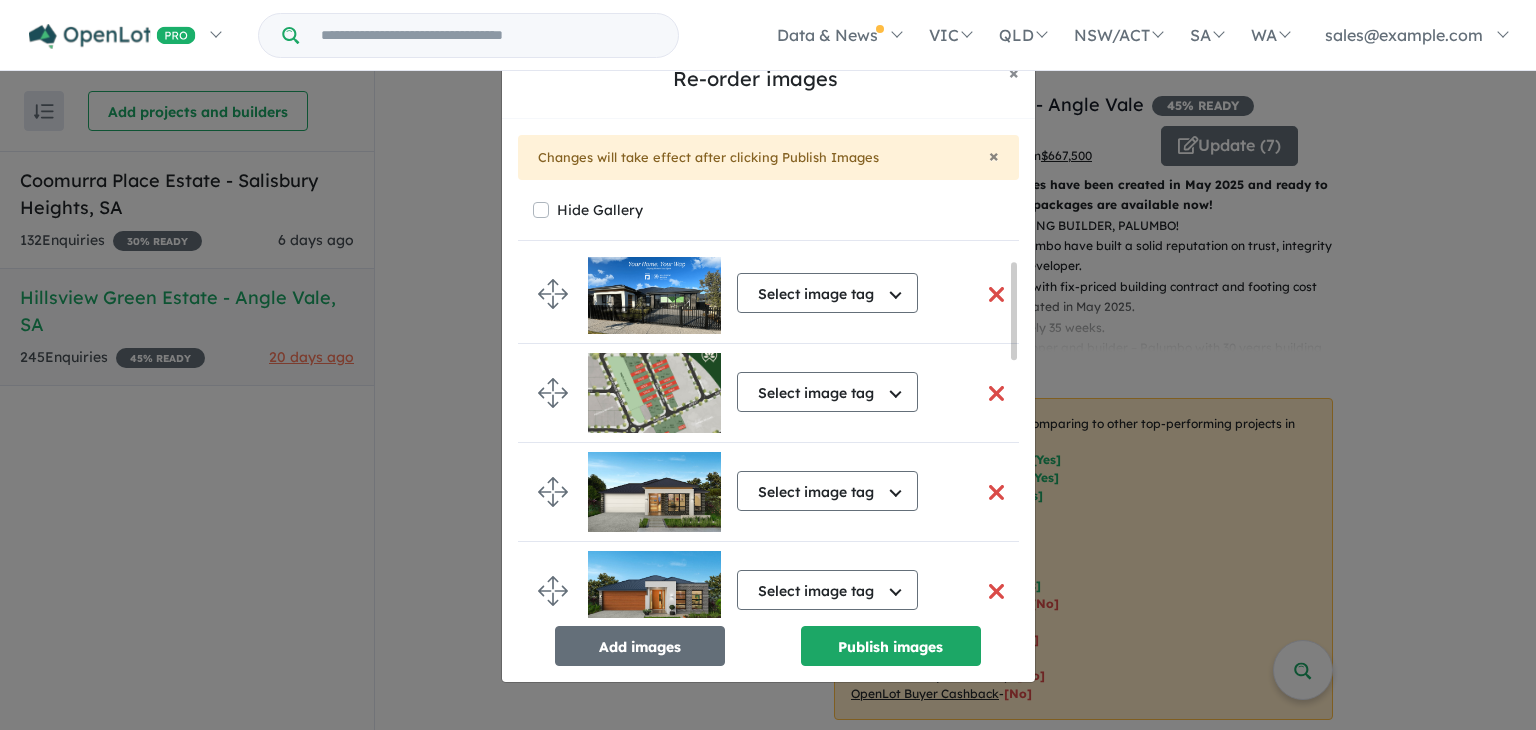 scroll, scrollTop: 3, scrollLeft: 0, axis: vertical 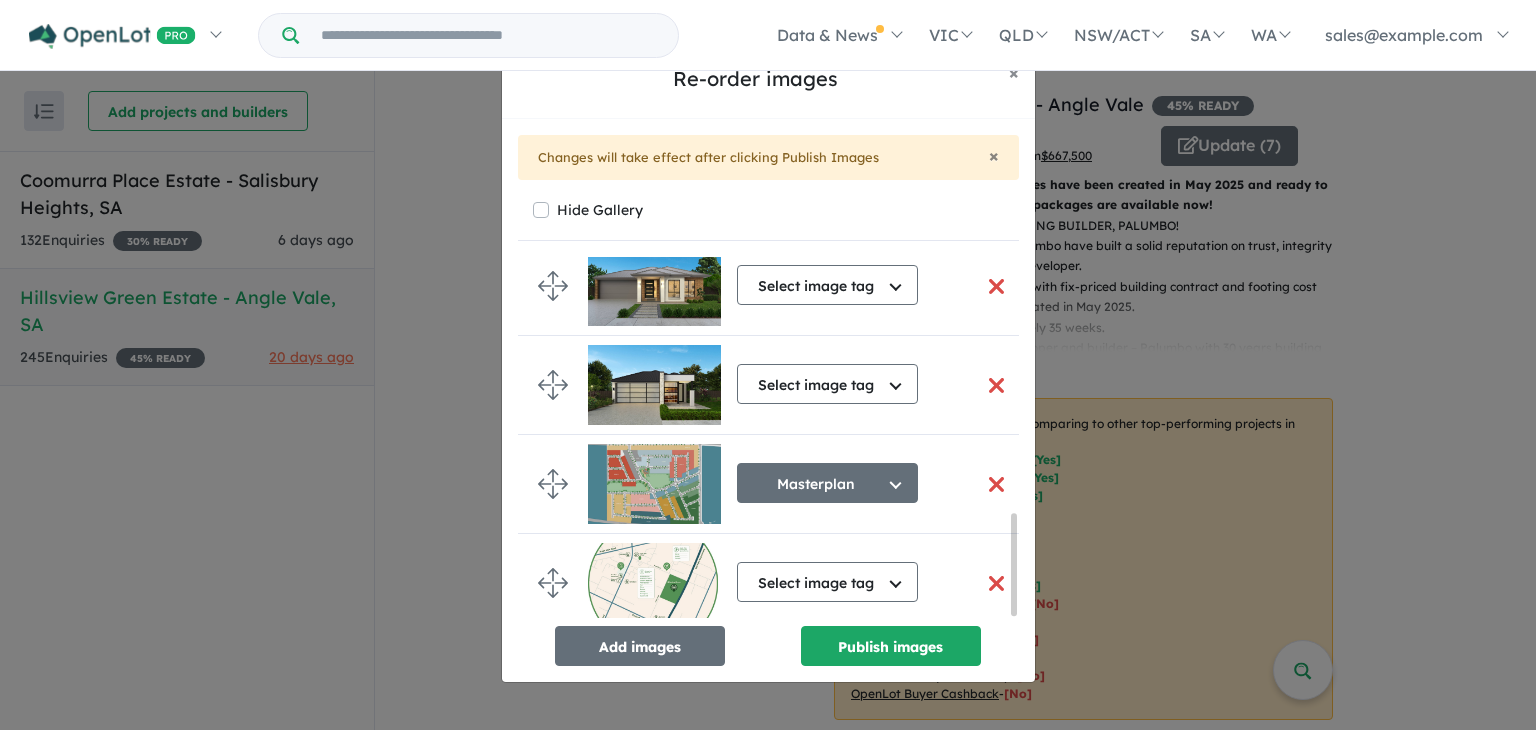 drag, startPoint x: 1013, startPoint y: 313, endPoint x: 1020, endPoint y: 588, distance: 275.08908 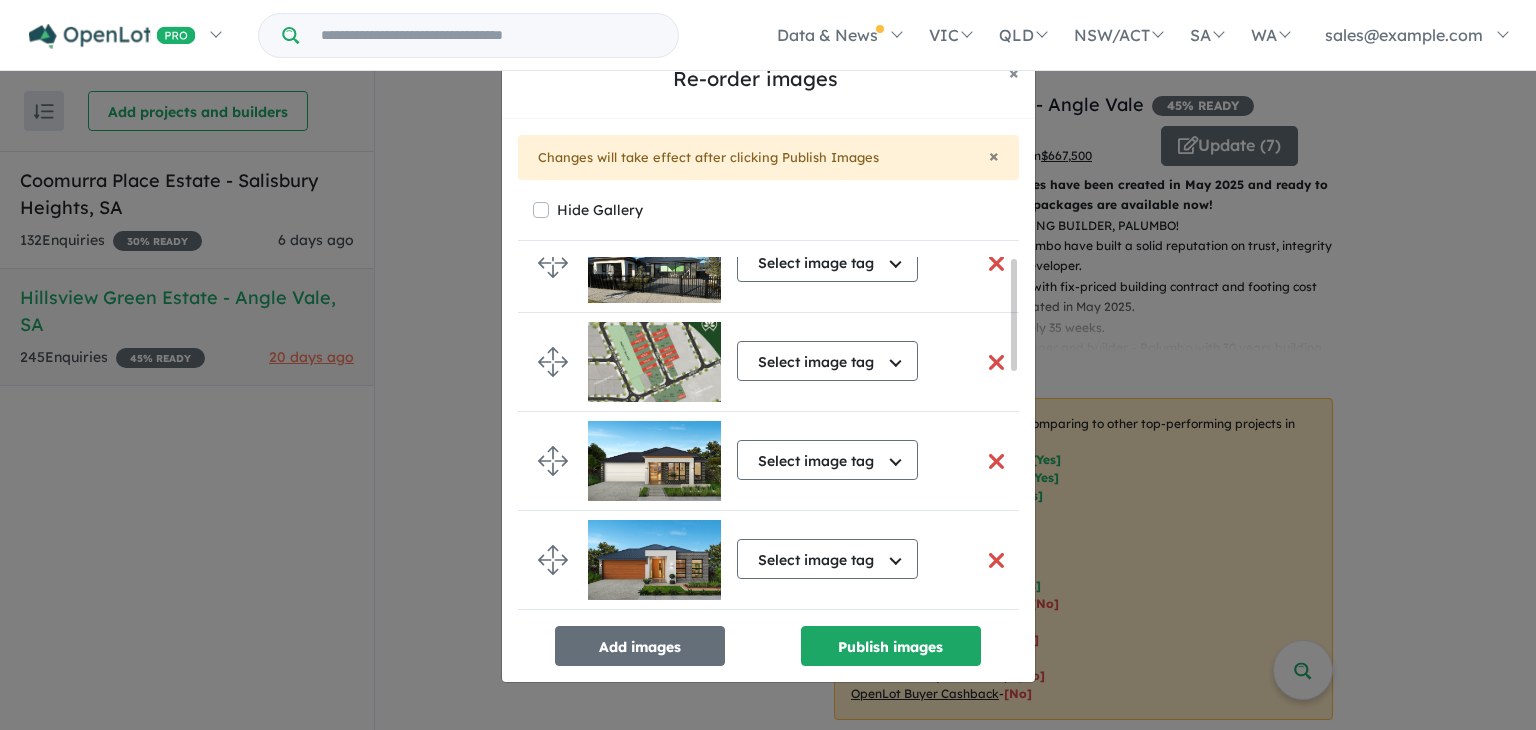 scroll, scrollTop: 0, scrollLeft: 0, axis: both 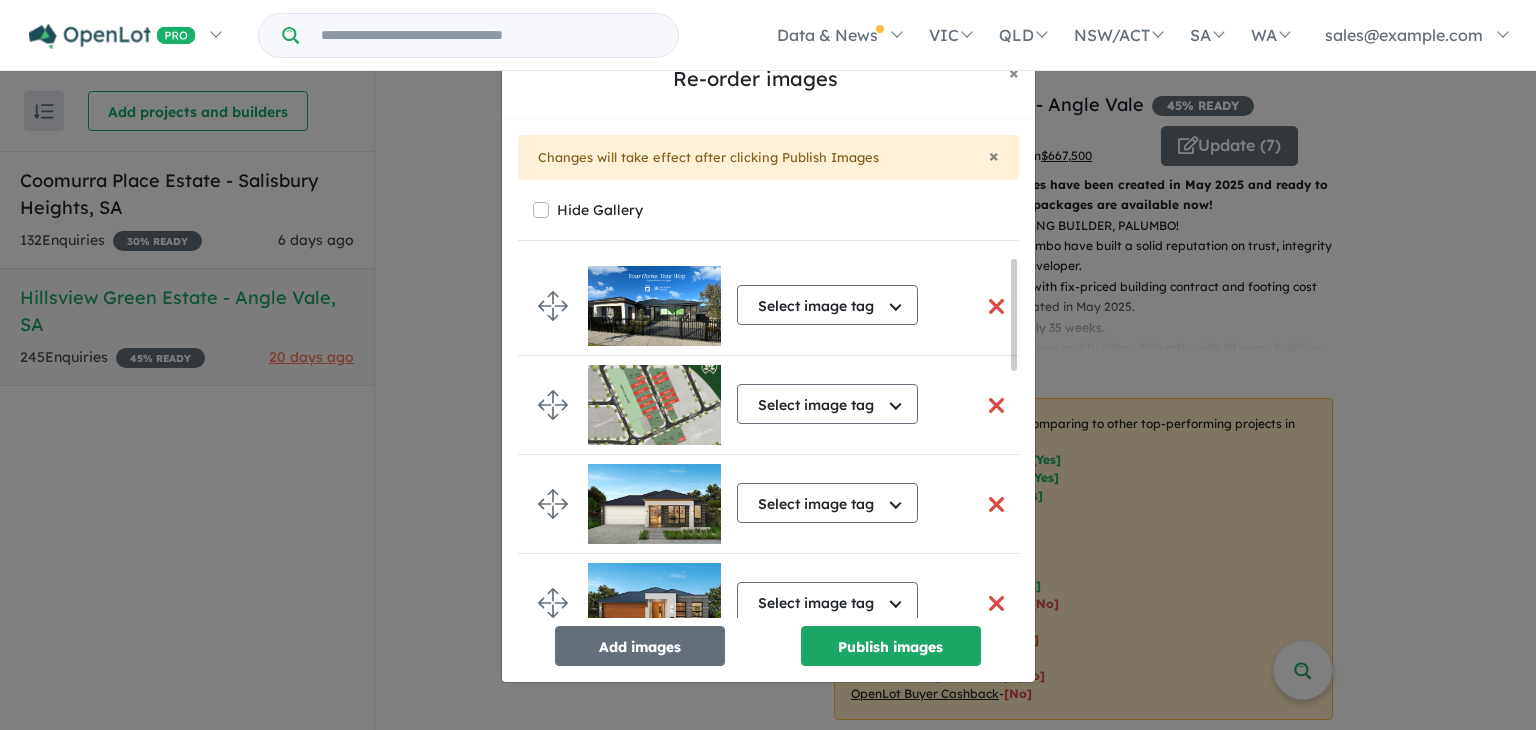 drag, startPoint x: 1012, startPoint y: 580, endPoint x: 997, endPoint y: 296, distance: 284.39584 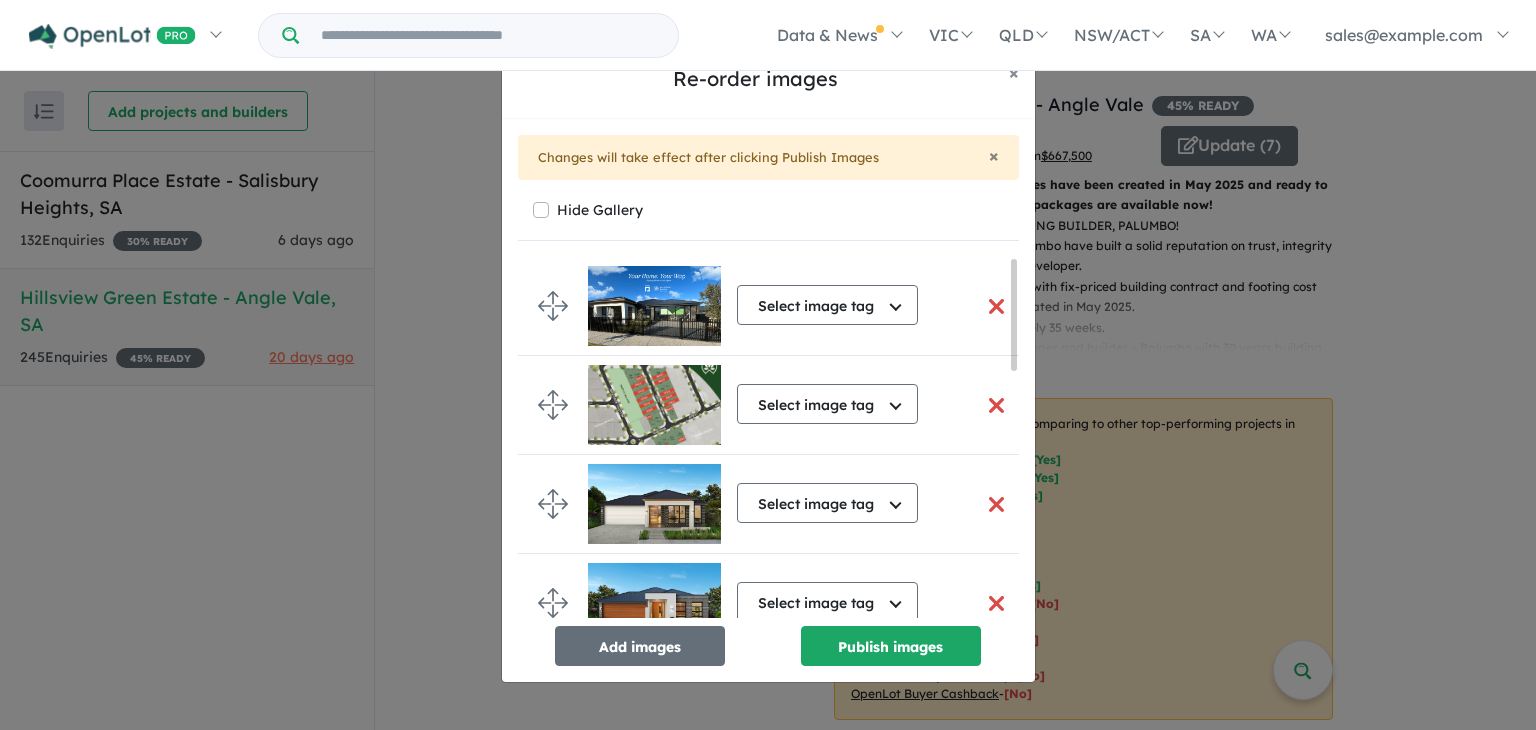 click at bounding box center [997, 405] 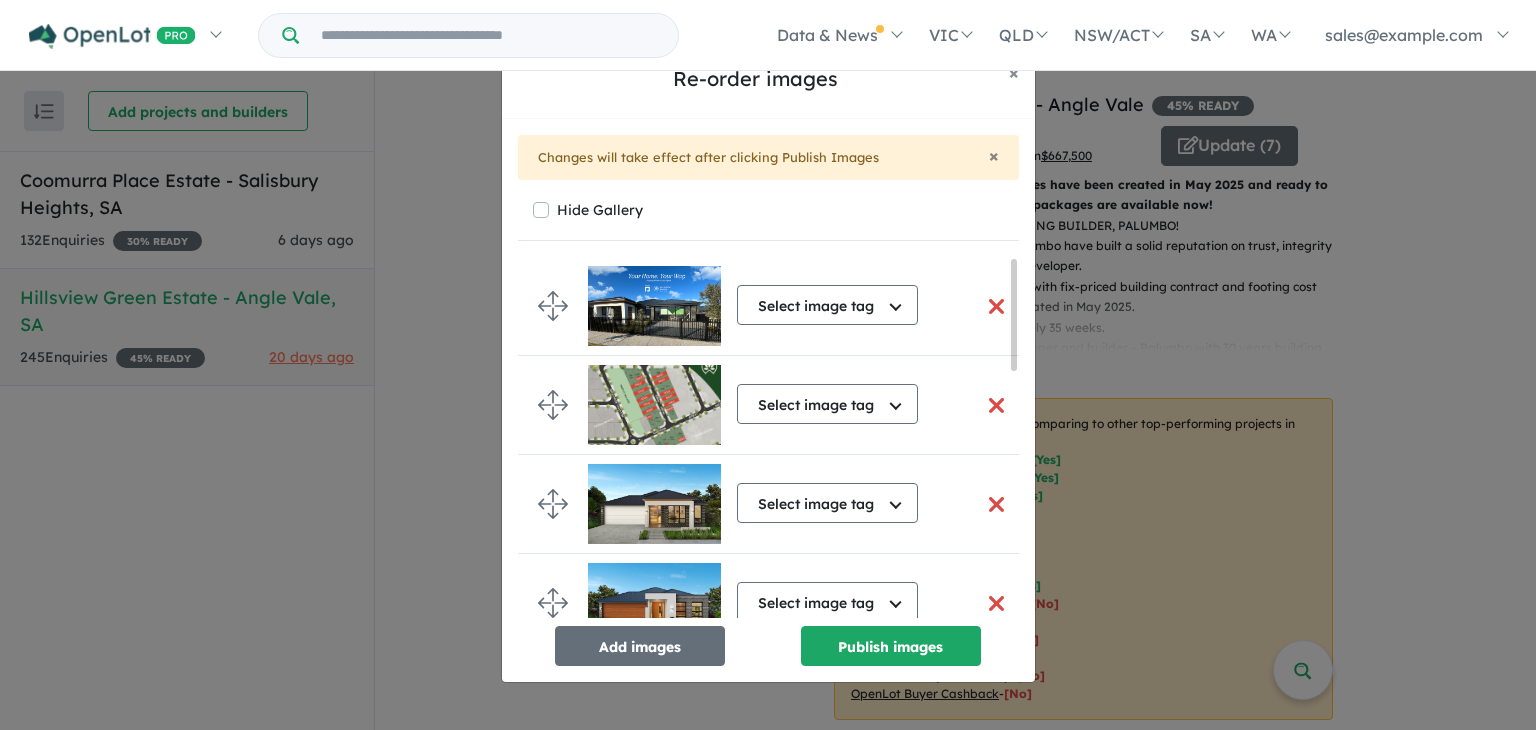 click at bounding box center (997, 405) 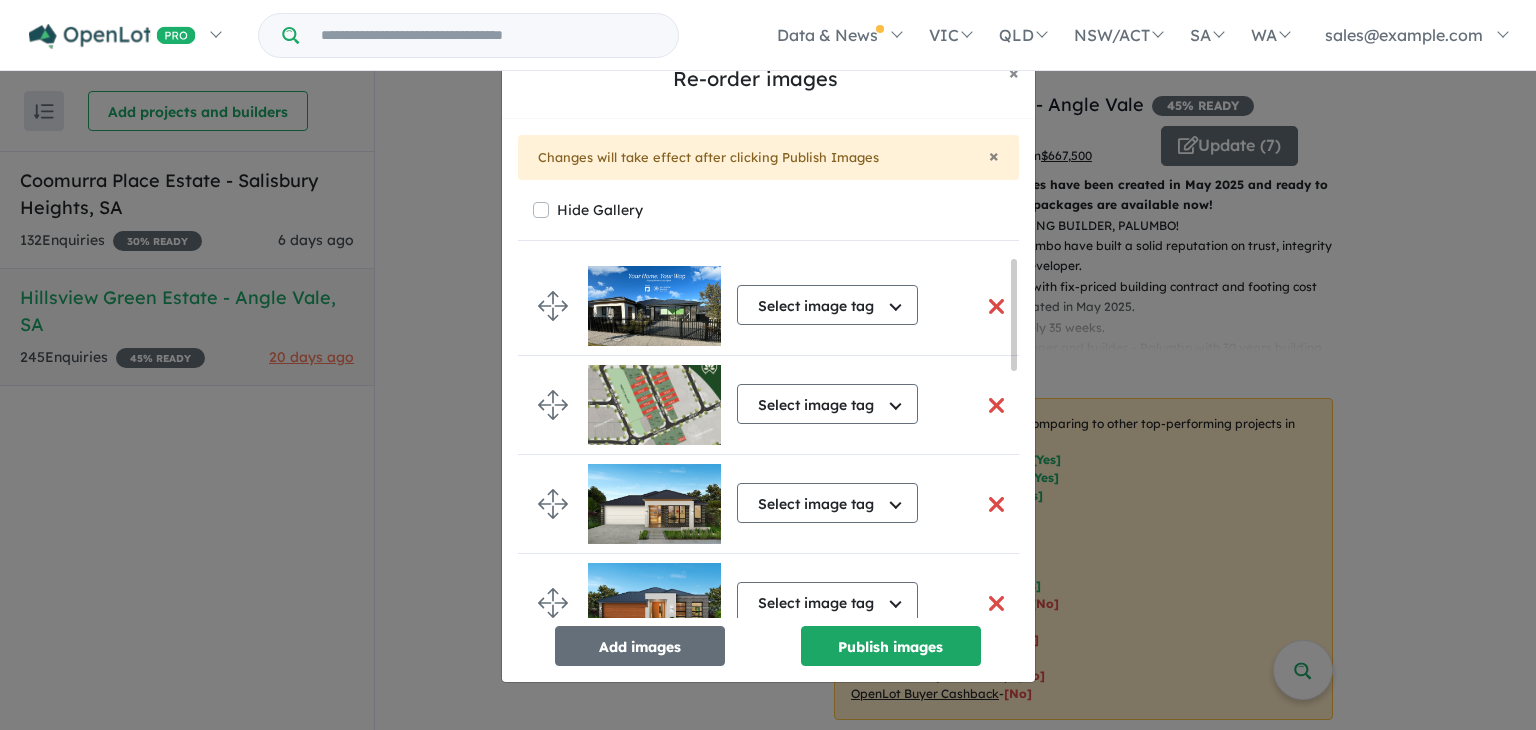 click at bounding box center [997, 405] 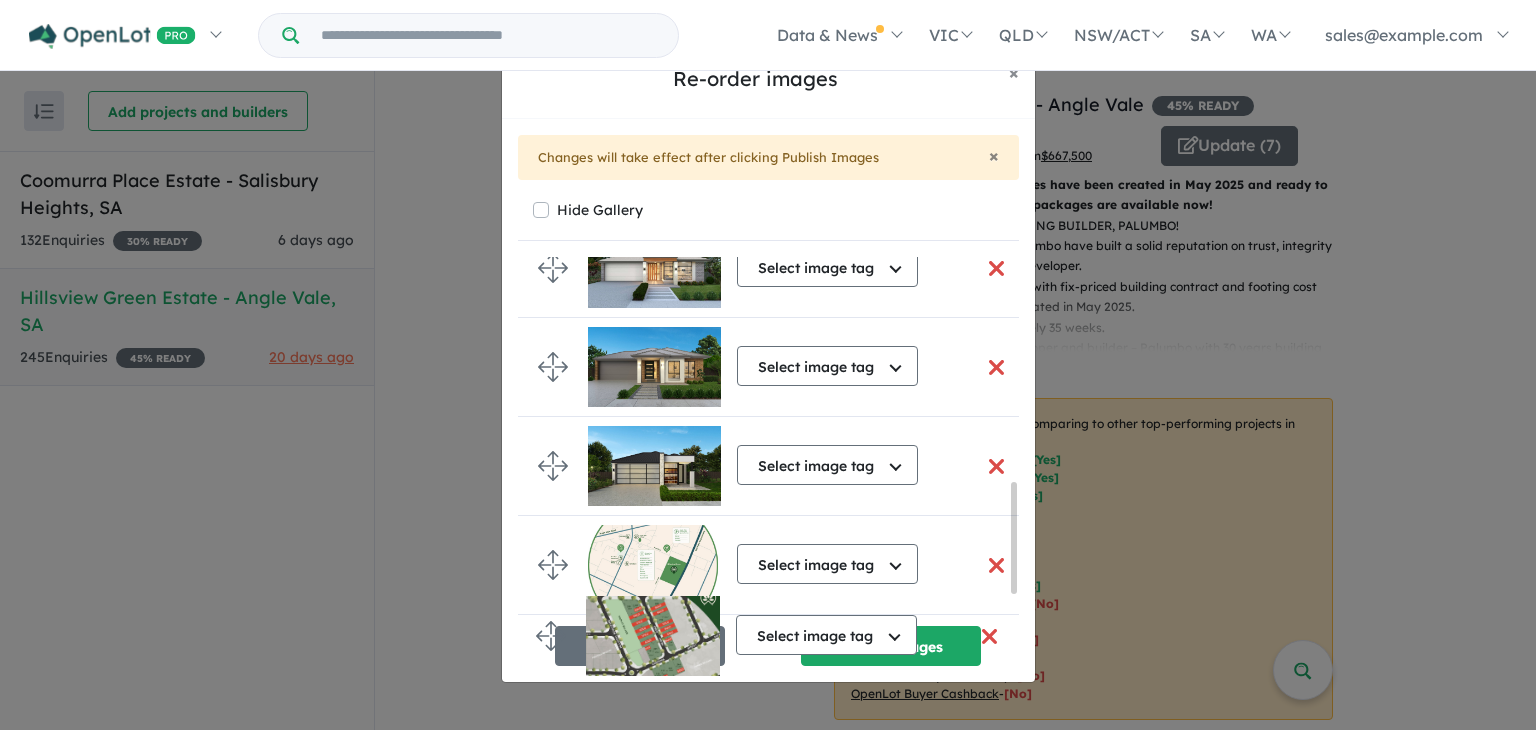 scroll, scrollTop: 816, scrollLeft: 0, axis: vertical 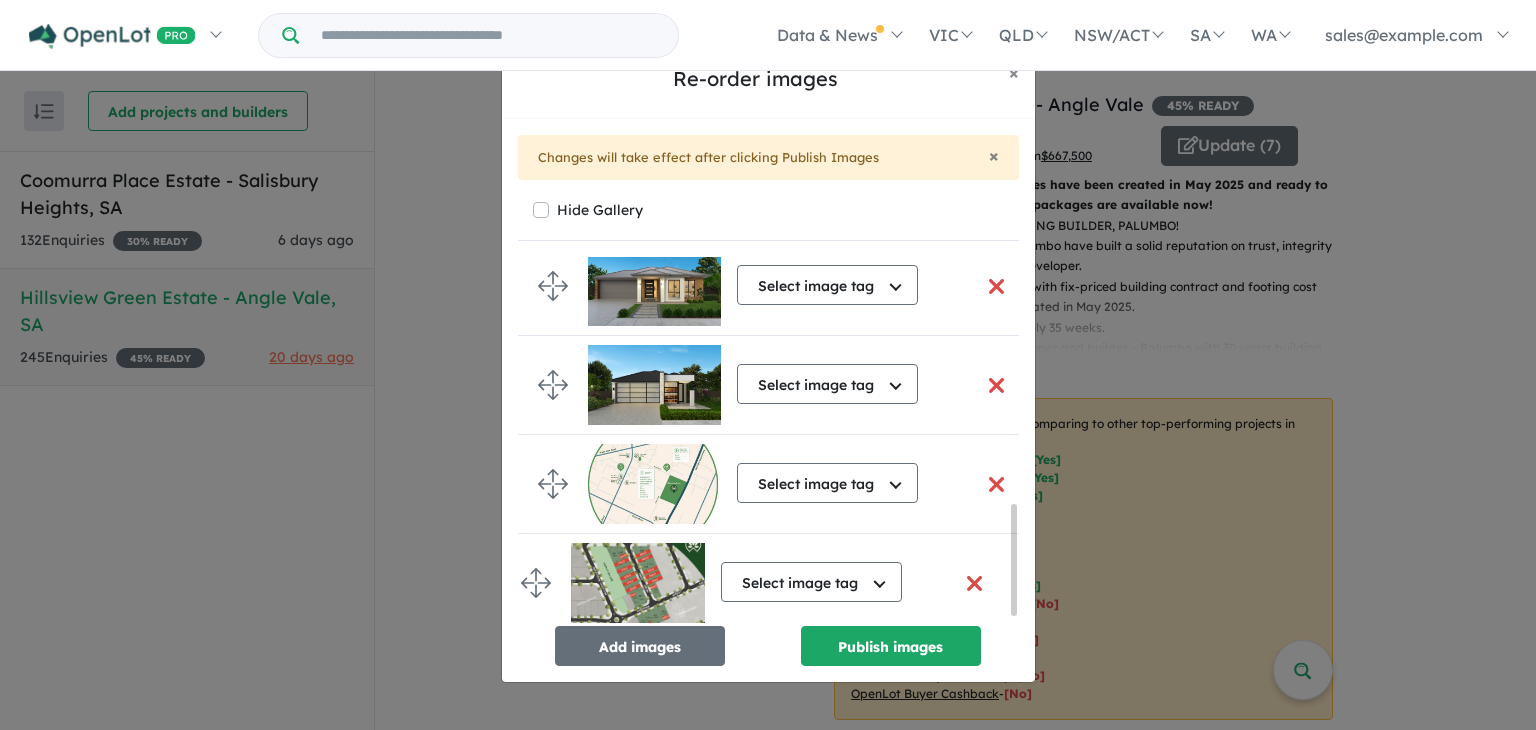 drag, startPoint x: 548, startPoint y: 397, endPoint x: 531, endPoint y: 576, distance: 179.80545 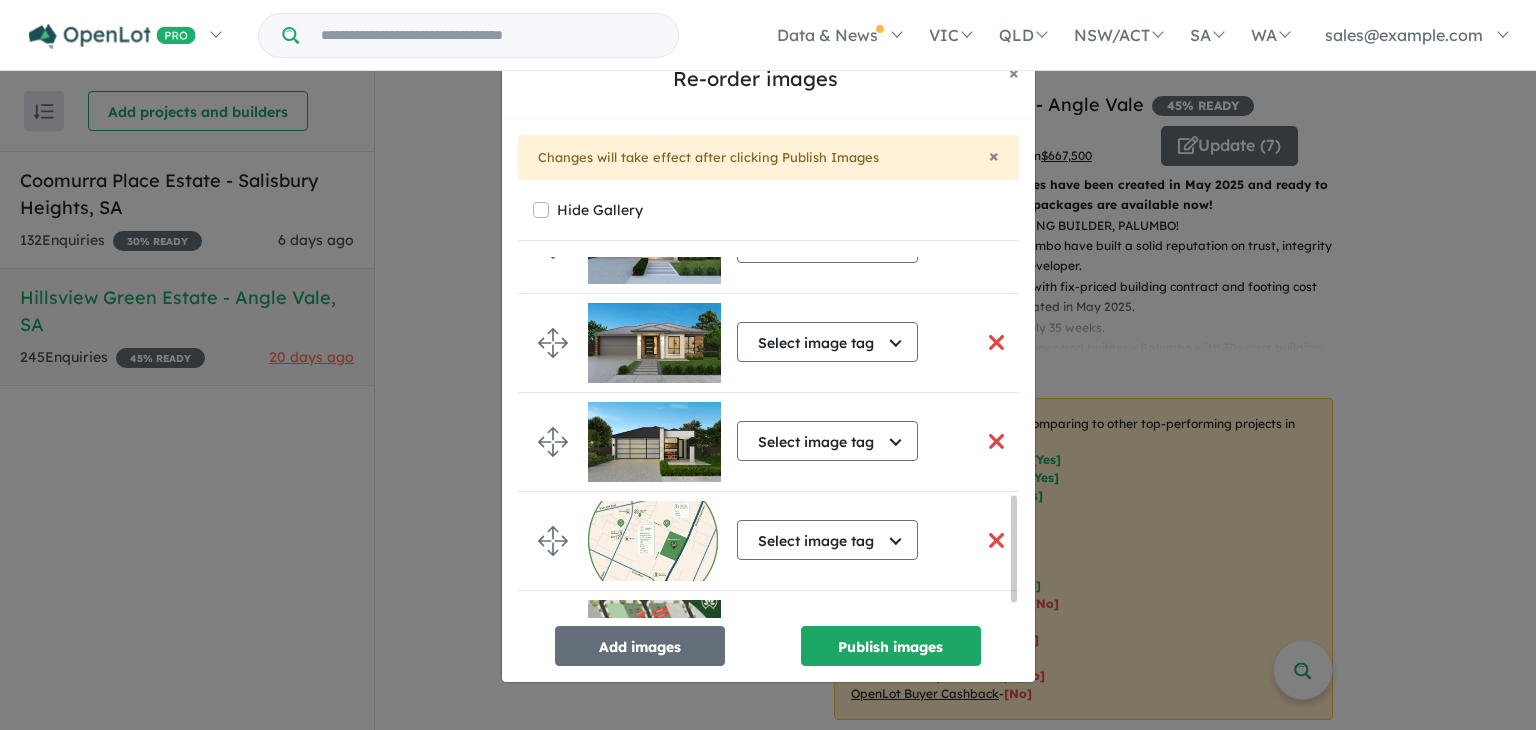scroll, scrollTop: 866, scrollLeft: 0, axis: vertical 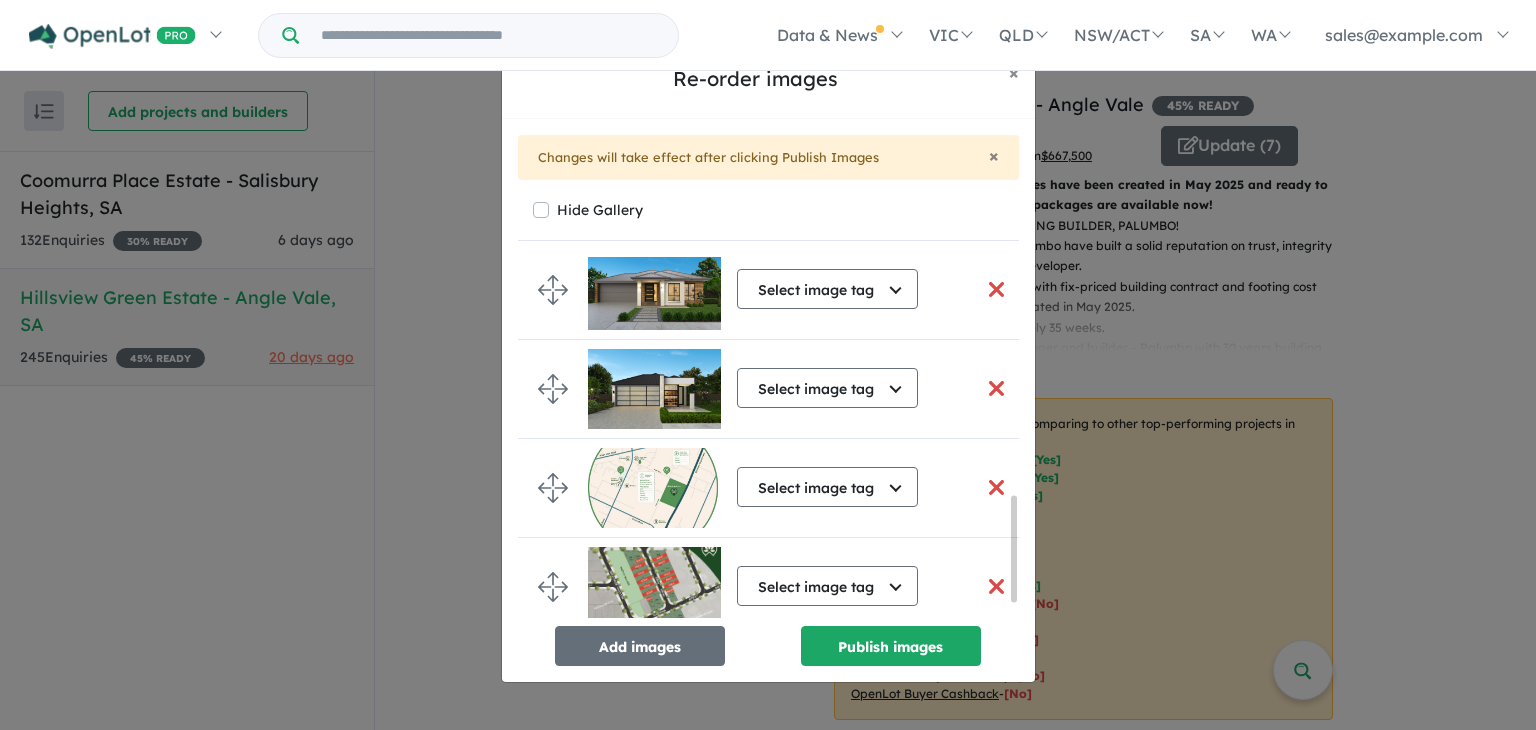 drag, startPoint x: 1012, startPoint y: 544, endPoint x: 1011, endPoint y: 569, distance: 25.019993 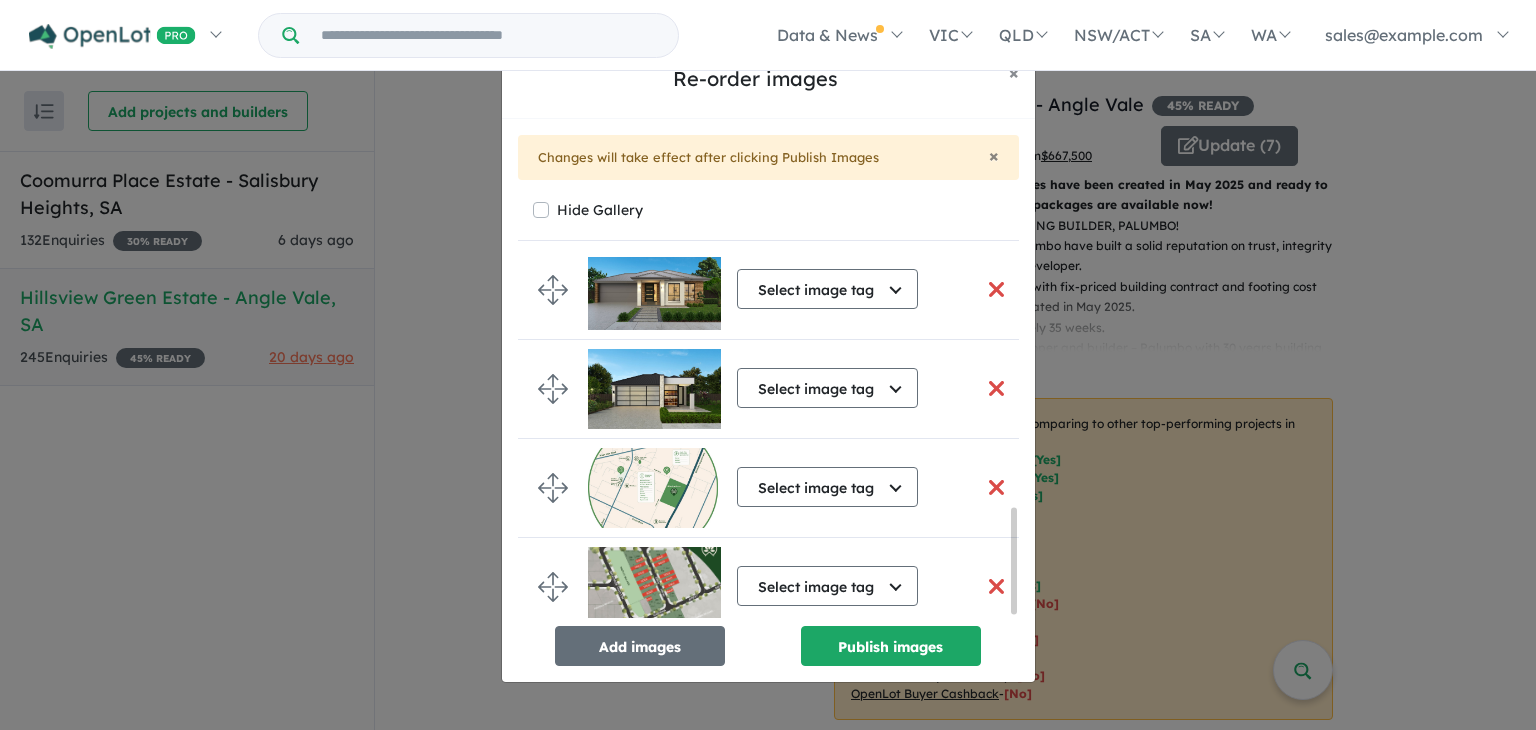 click at bounding box center [997, 586] 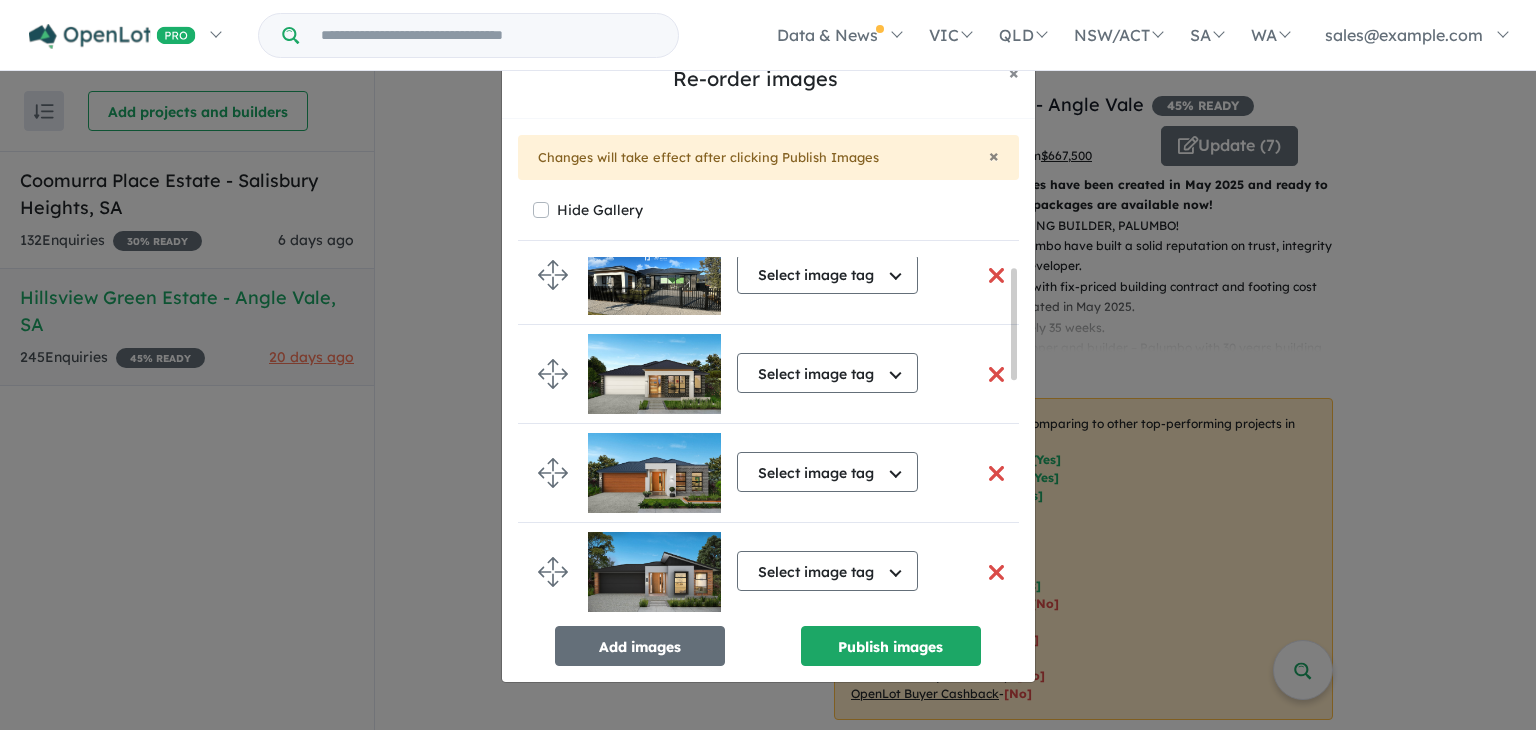 scroll, scrollTop: 0, scrollLeft: 0, axis: both 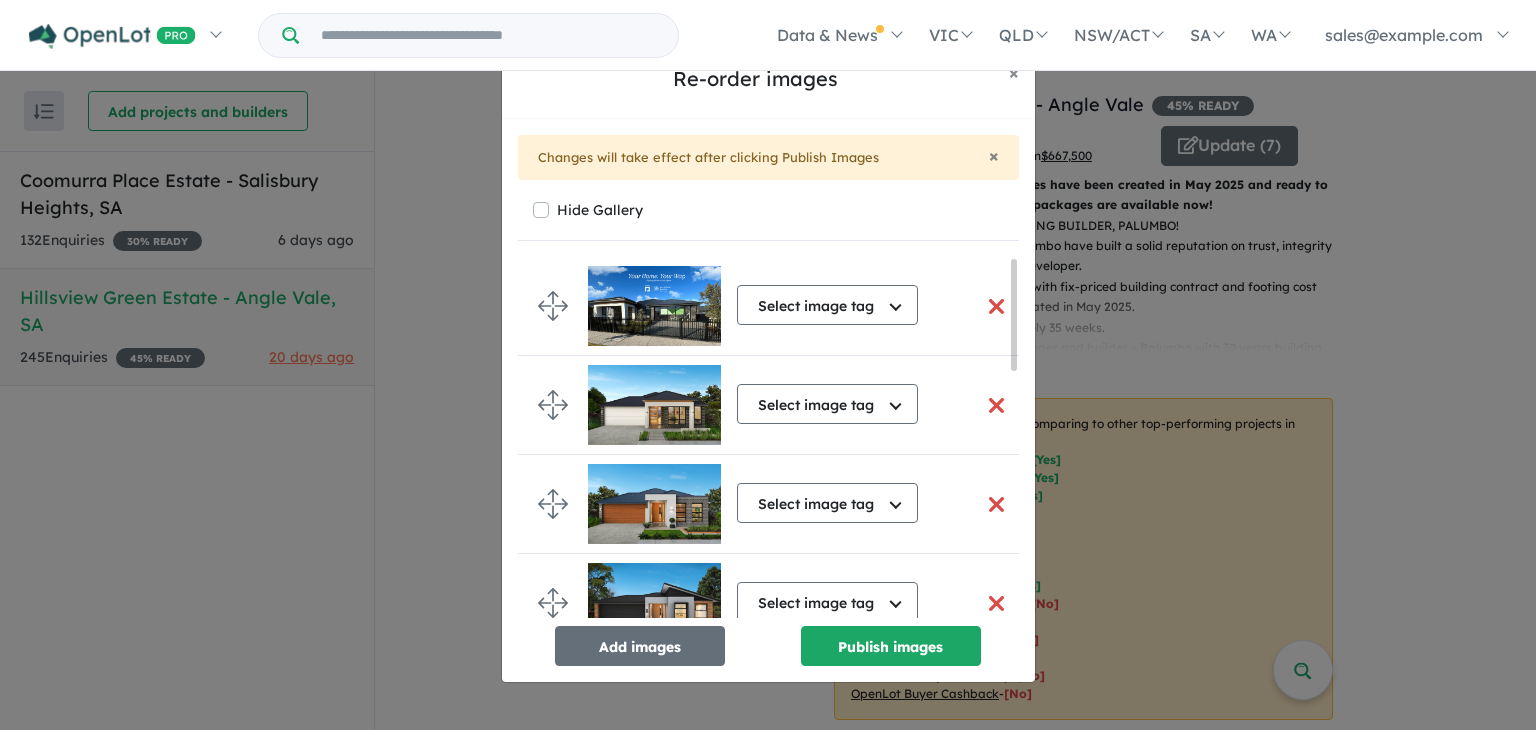 drag, startPoint x: 1012, startPoint y: 566, endPoint x: 987, endPoint y: 280, distance: 287.09058 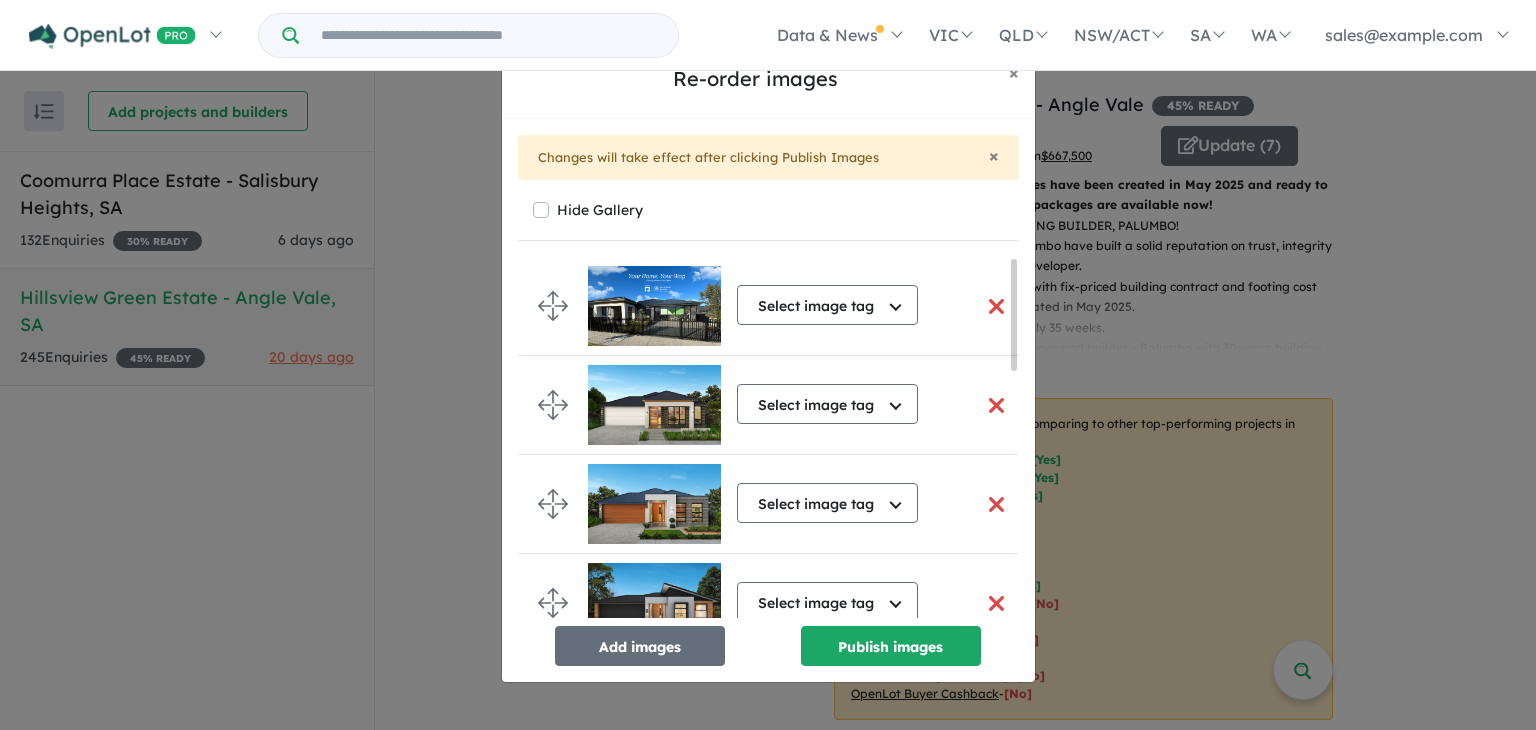 drag, startPoint x: 987, startPoint y: 280, endPoint x: 935, endPoint y: 229, distance: 72.835434 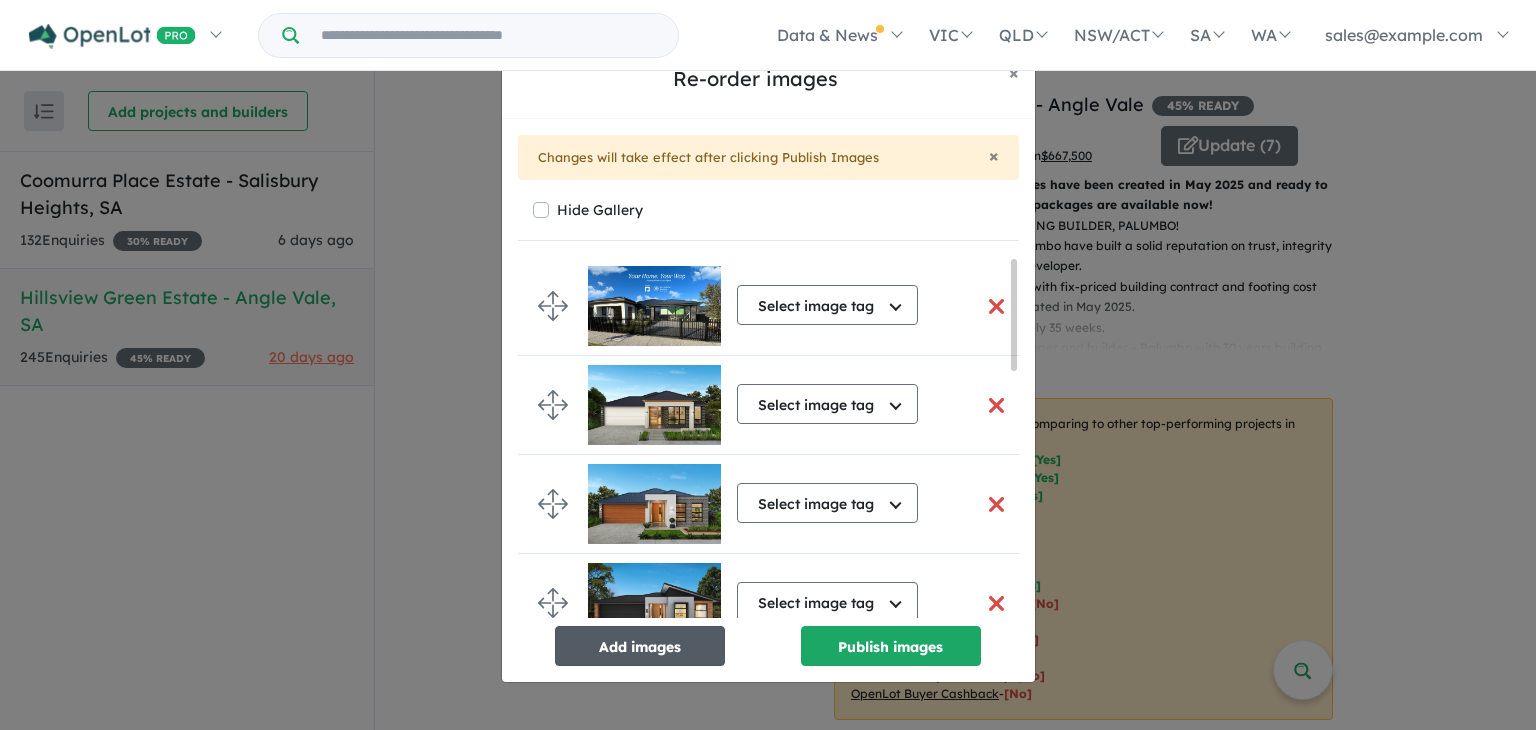 click on "Add images" at bounding box center (640, 646) 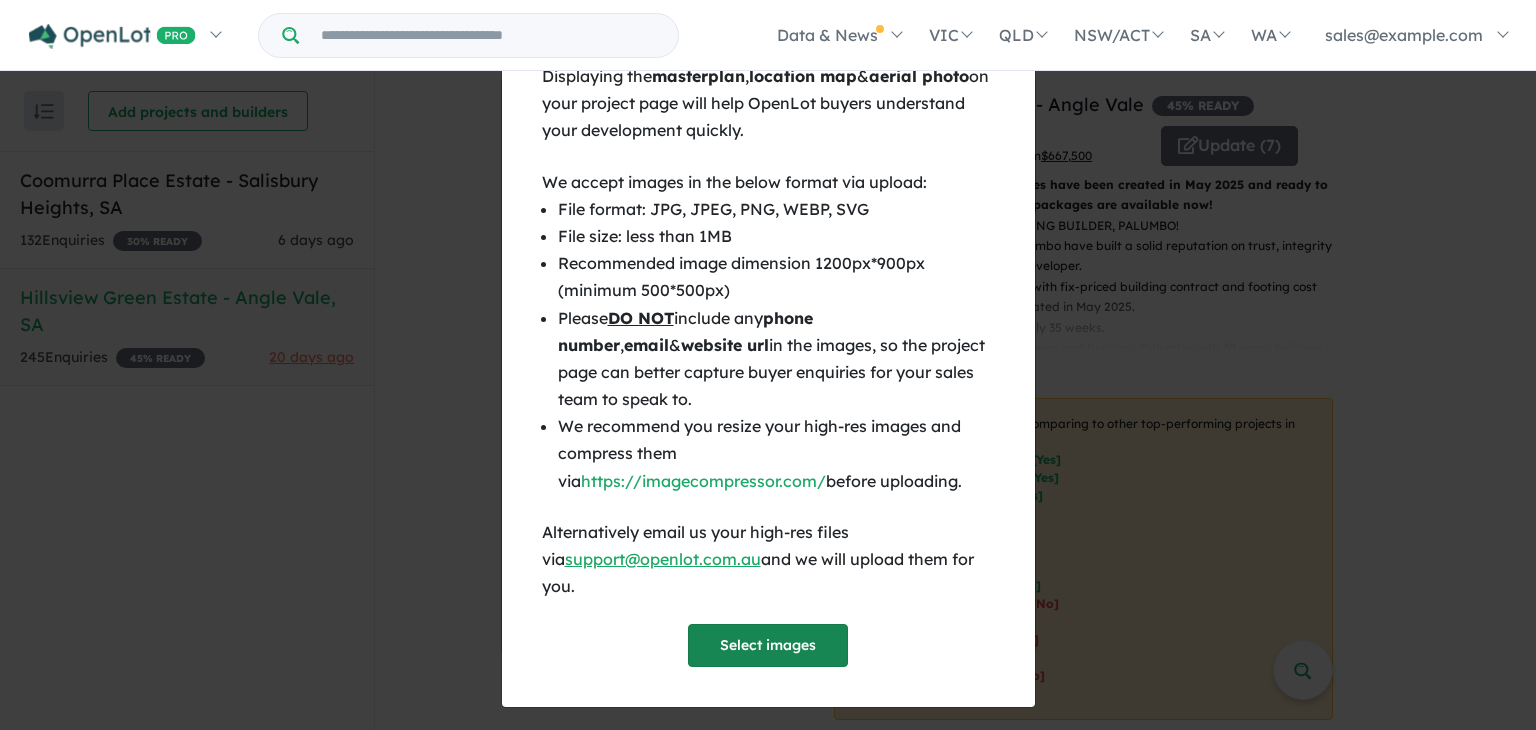 click on "Select images" at bounding box center (768, 645) 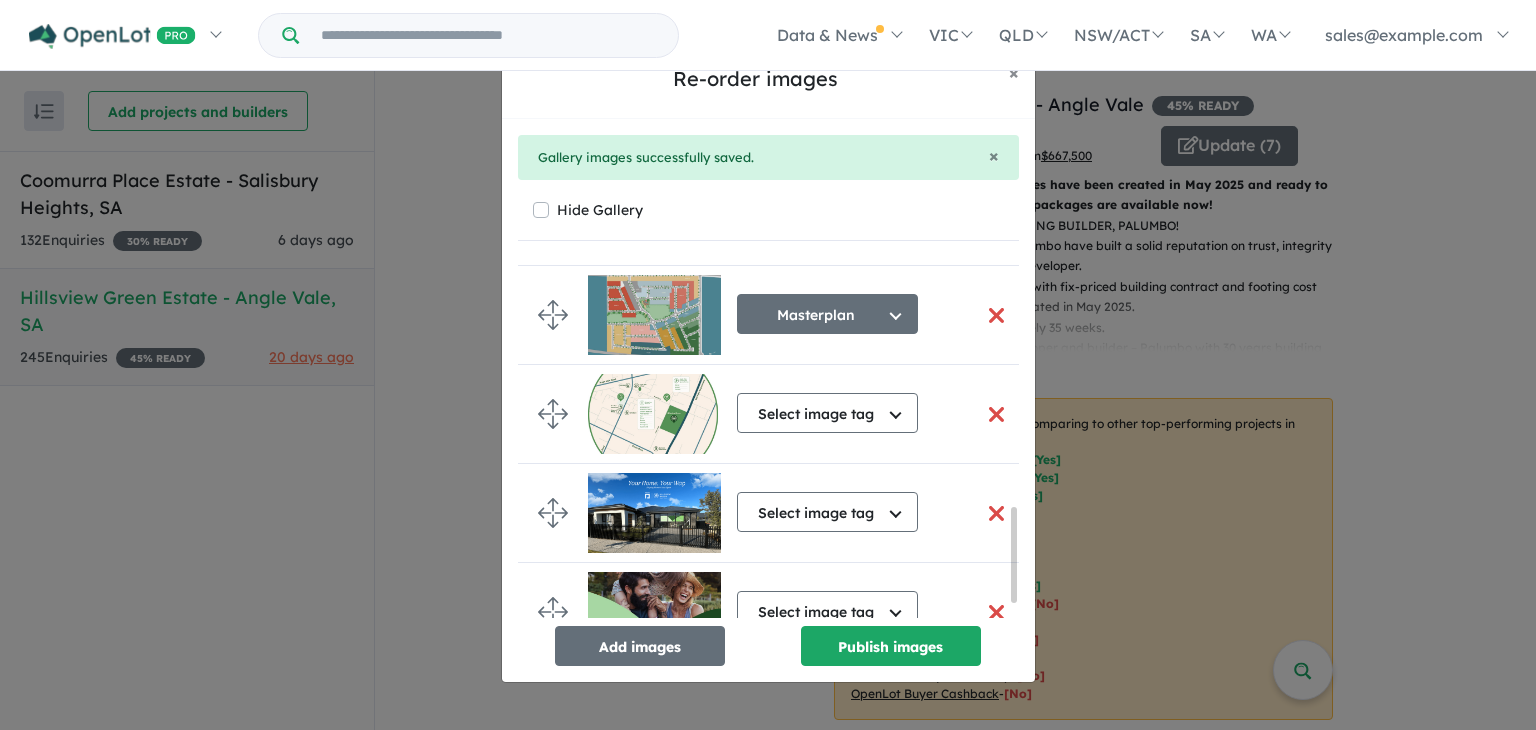 scroll, scrollTop: 1013, scrollLeft: 0, axis: vertical 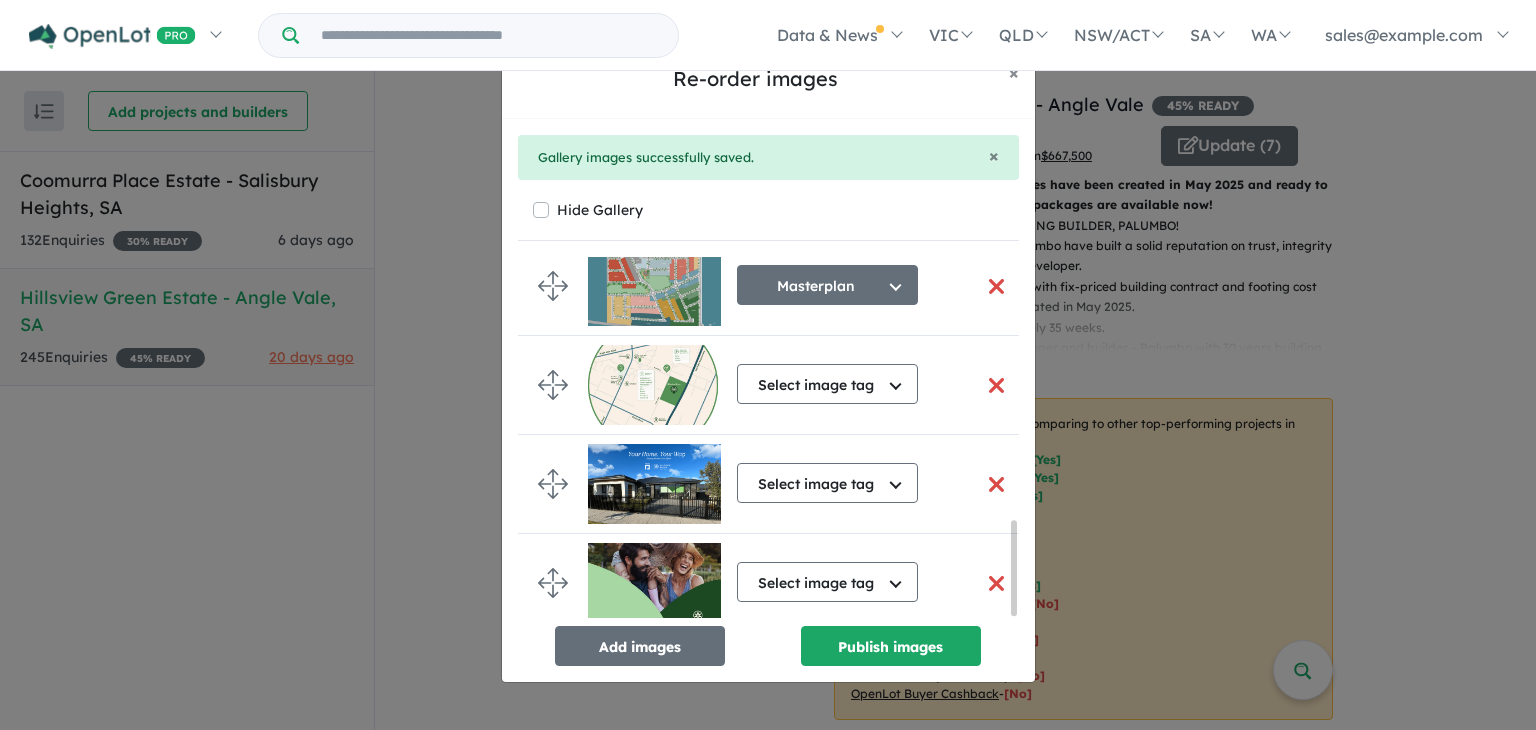 drag, startPoint x: 1014, startPoint y: 282, endPoint x: 1020, endPoint y: 582, distance: 300.06 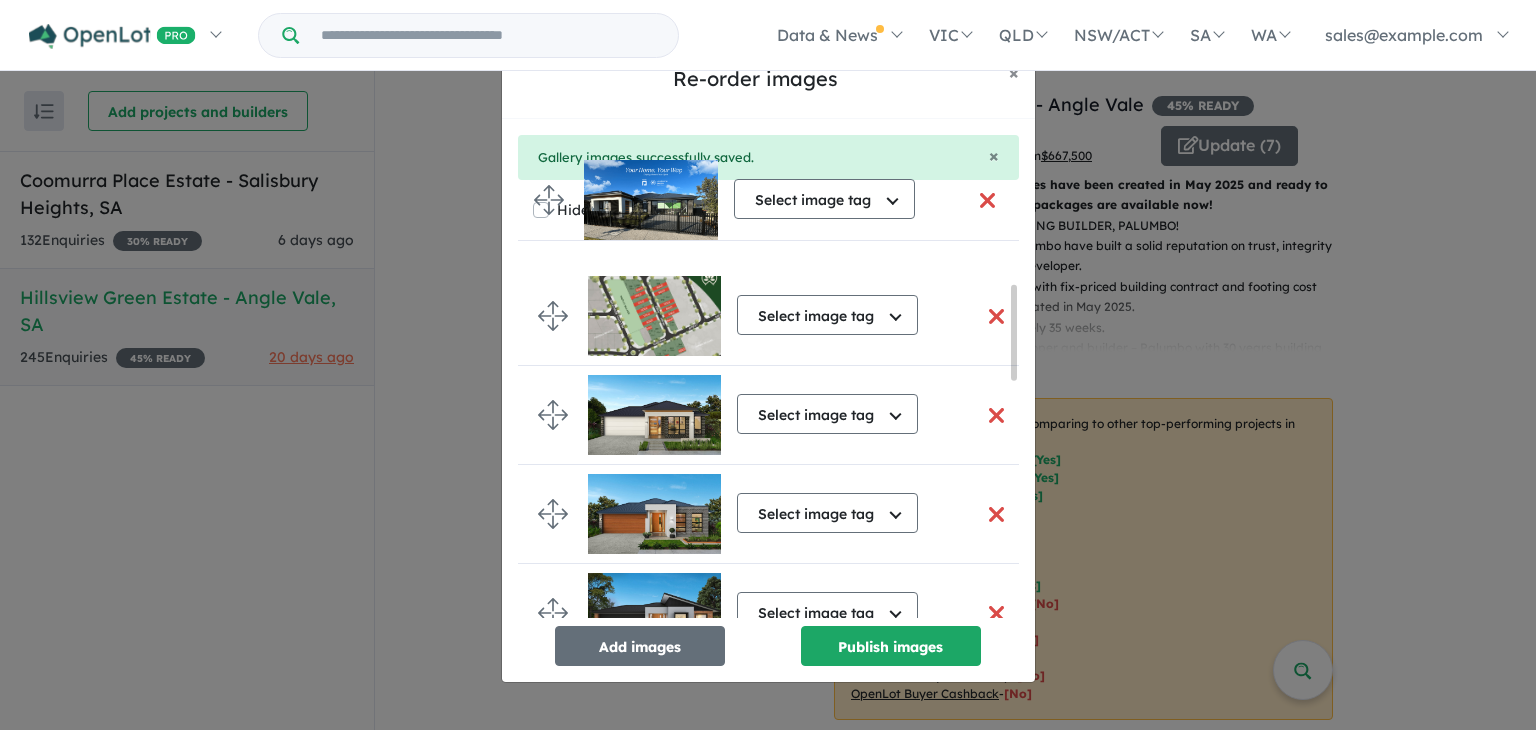 scroll, scrollTop: 0, scrollLeft: 0, axis: both 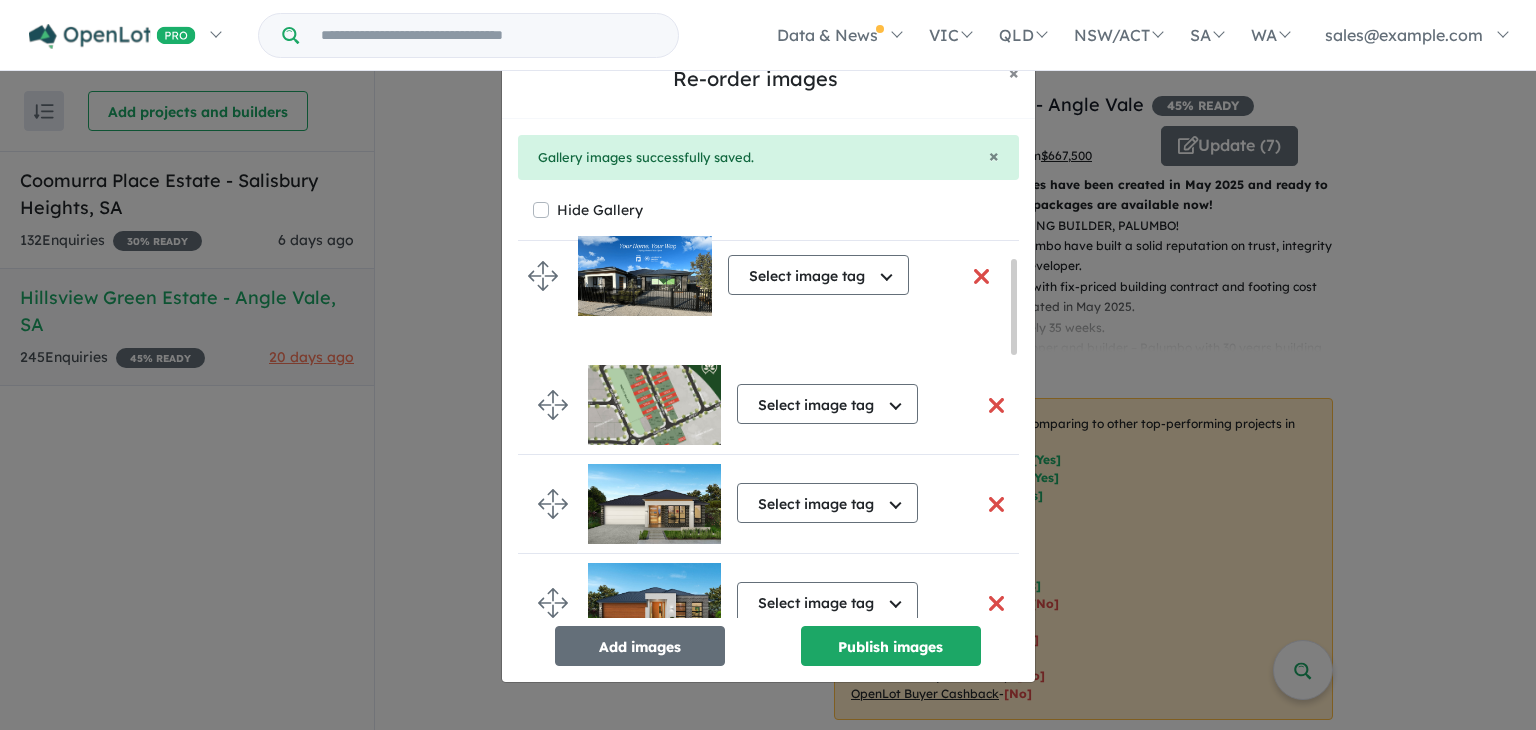 drag, startPoint x: 557, startPoint y: 474, endPoint x: 547, endPoint y: 273, distance: 201.2486 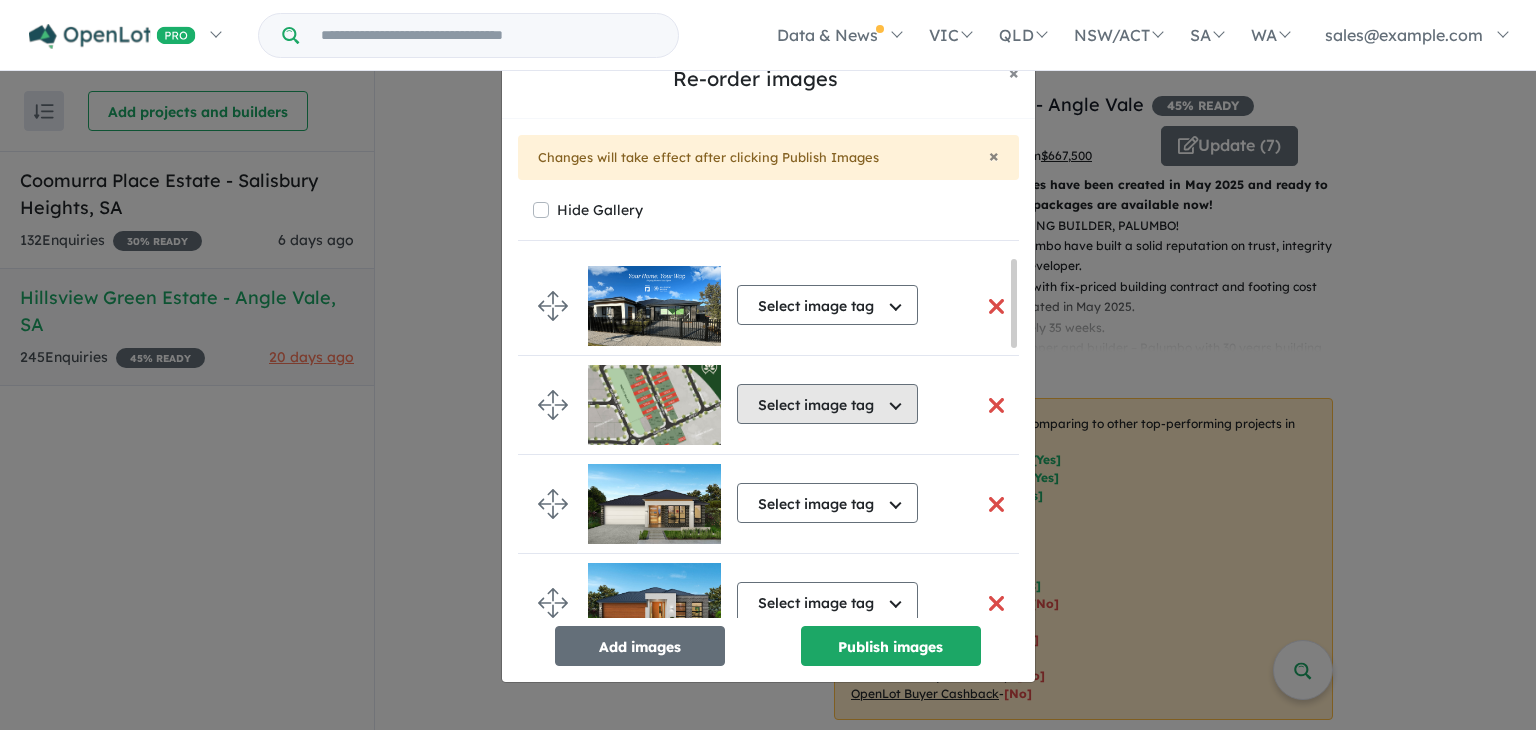 click on "Select image tag" at bounding box center [827, 404] 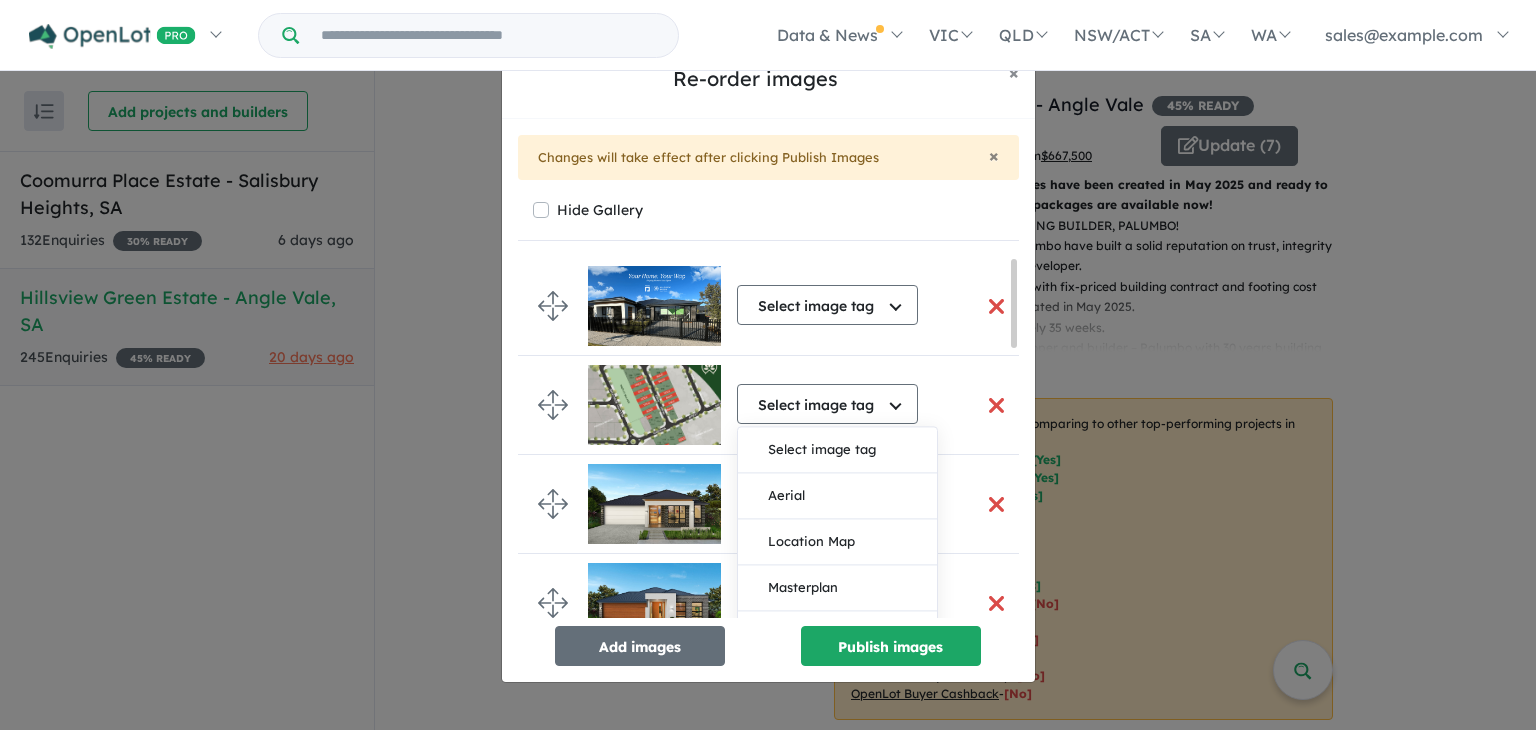 click at bounding box center [997, 405] 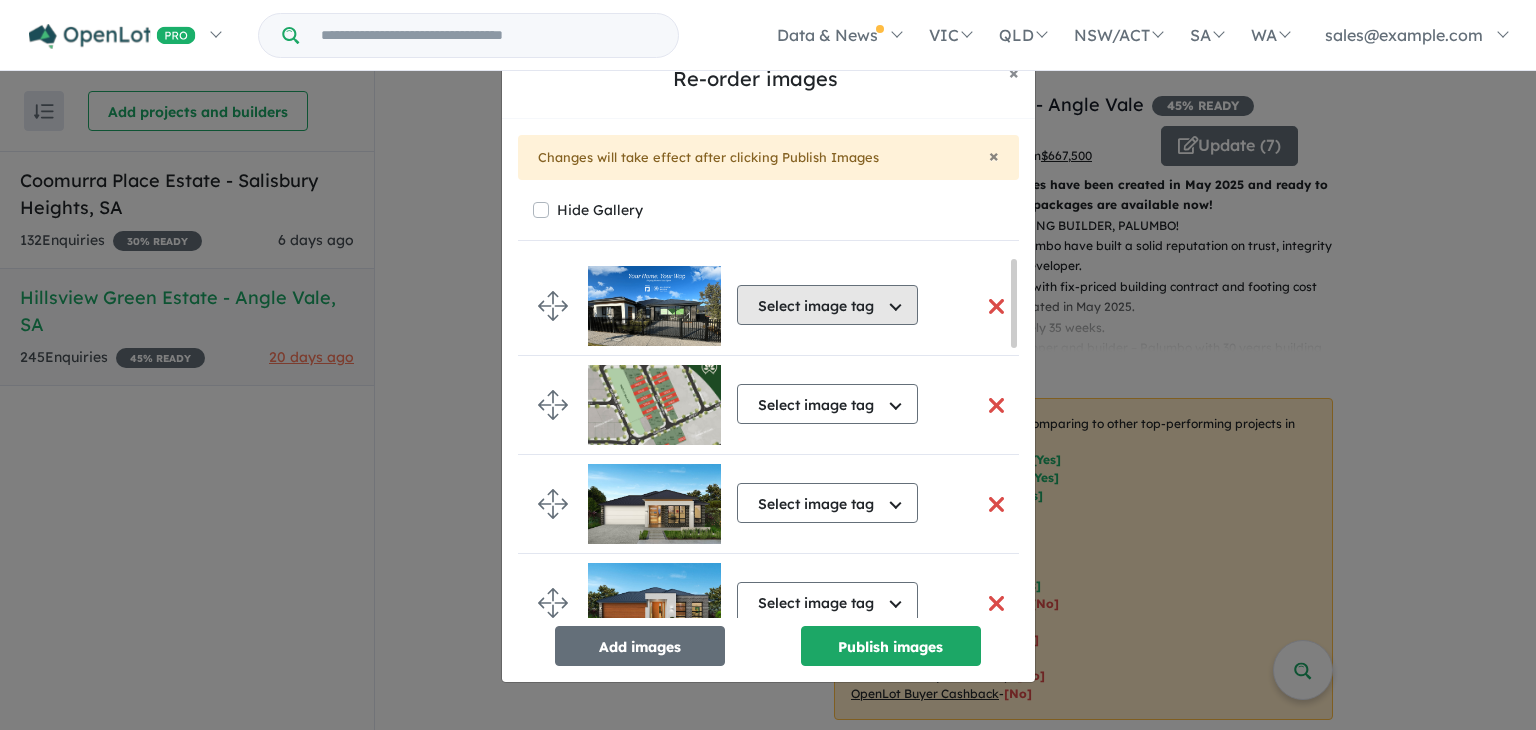 click on "Select image tag" at bounding box center (827, 305) 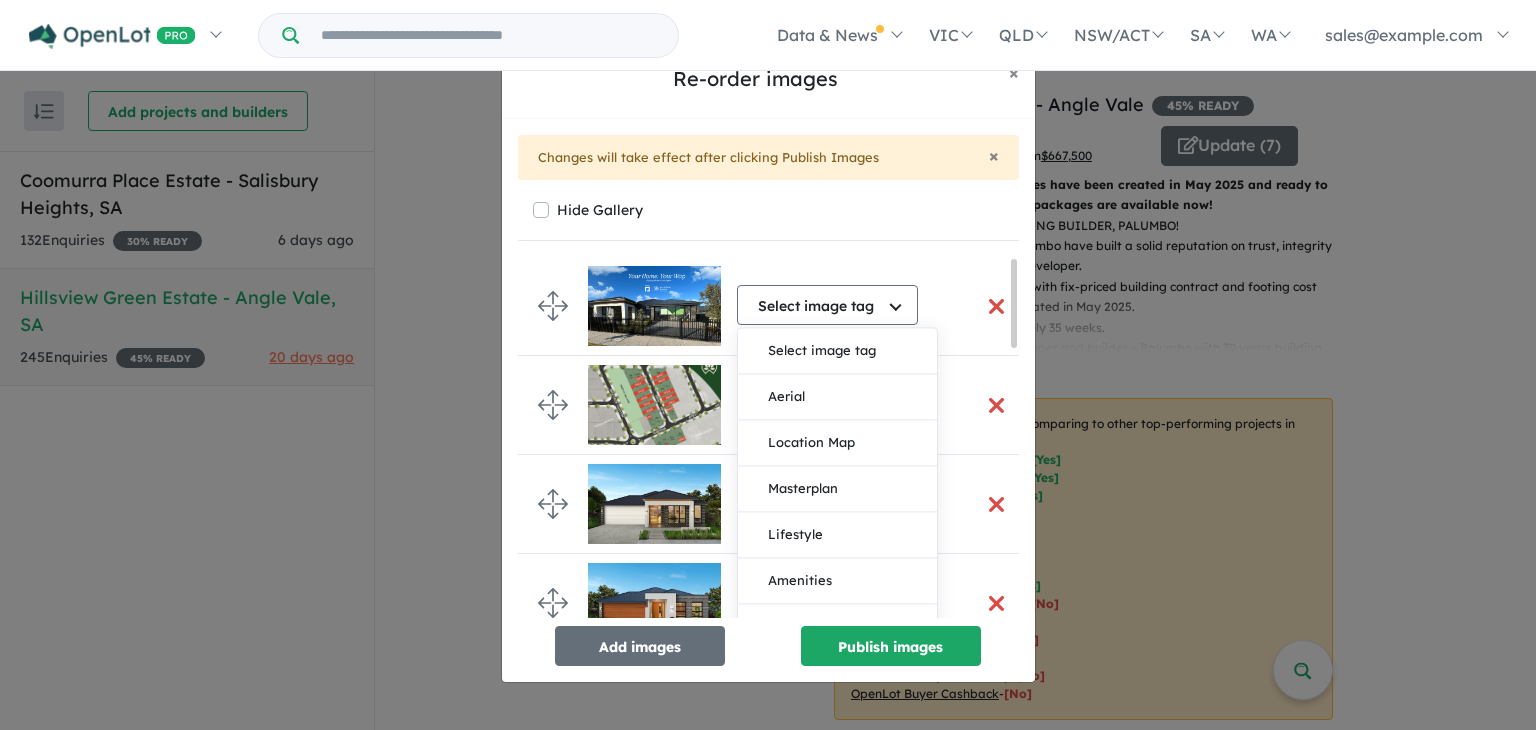 drag, startPoint x: 1008, startPoint y: 303, endPoint x: 1008, endPoint y: 329, distance: 26 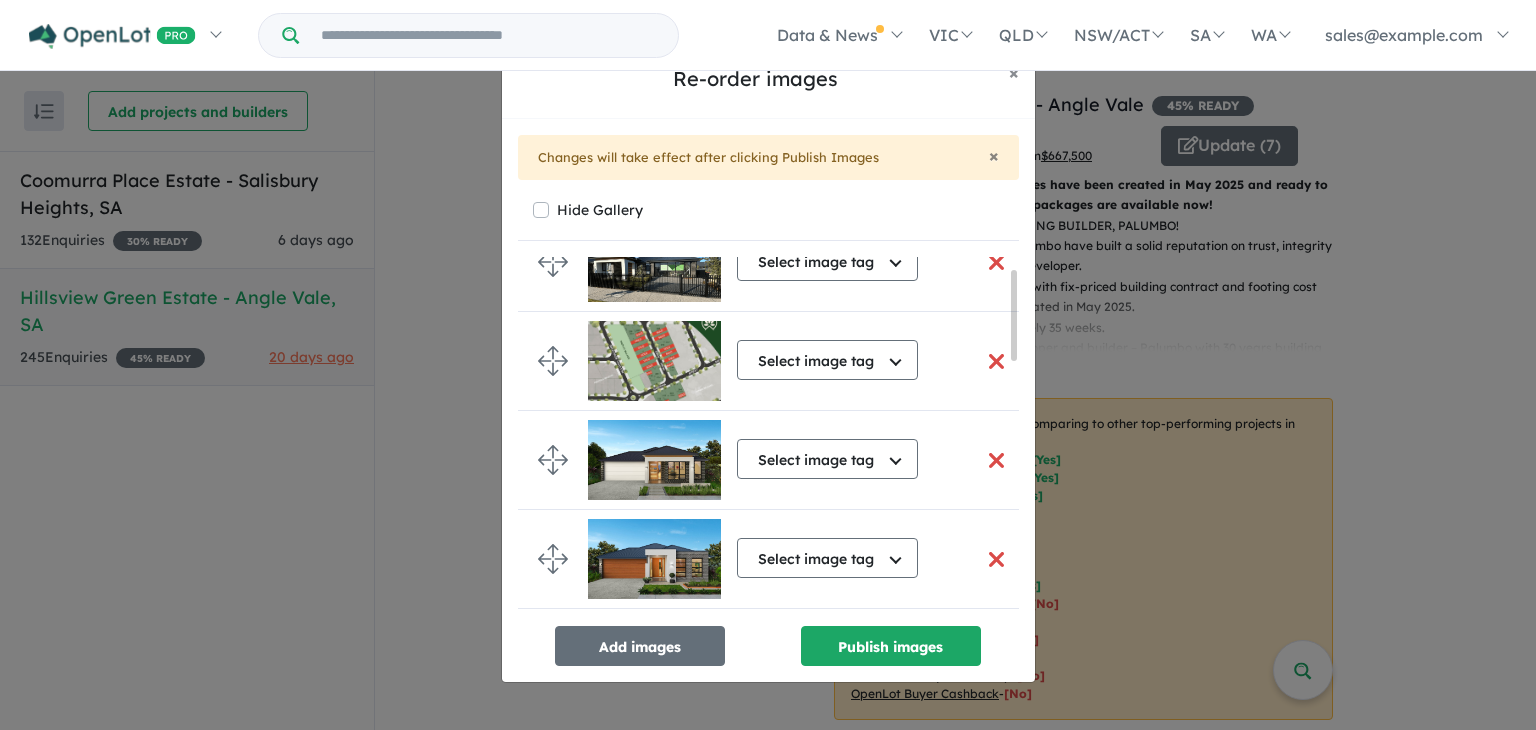 scroll, scrollTop: 56, scrollLeft: 0, axis: vertical 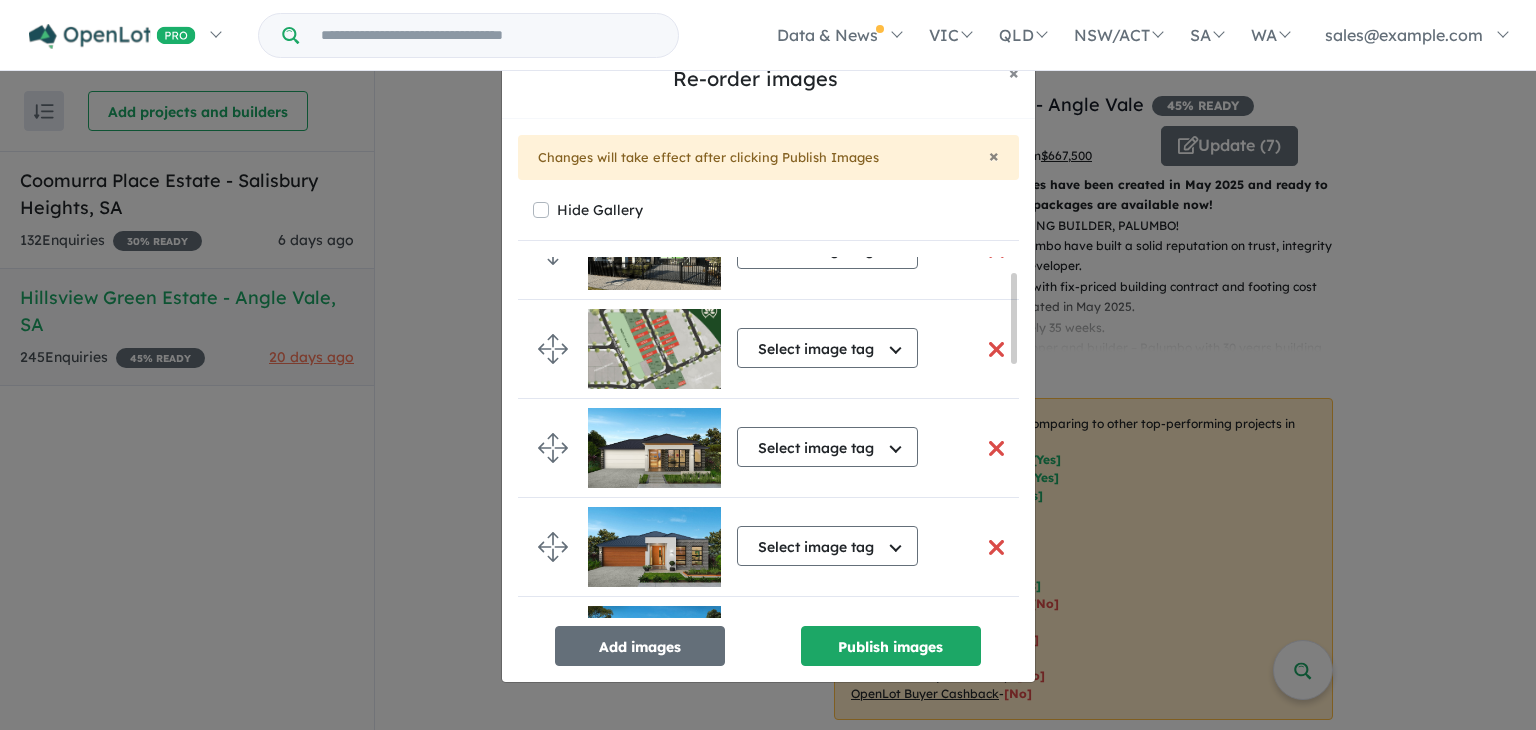 drag, startPoint x: 1012, startPoint y: 316, endPoint x: 1012, endPoint y: 332, distance: 16 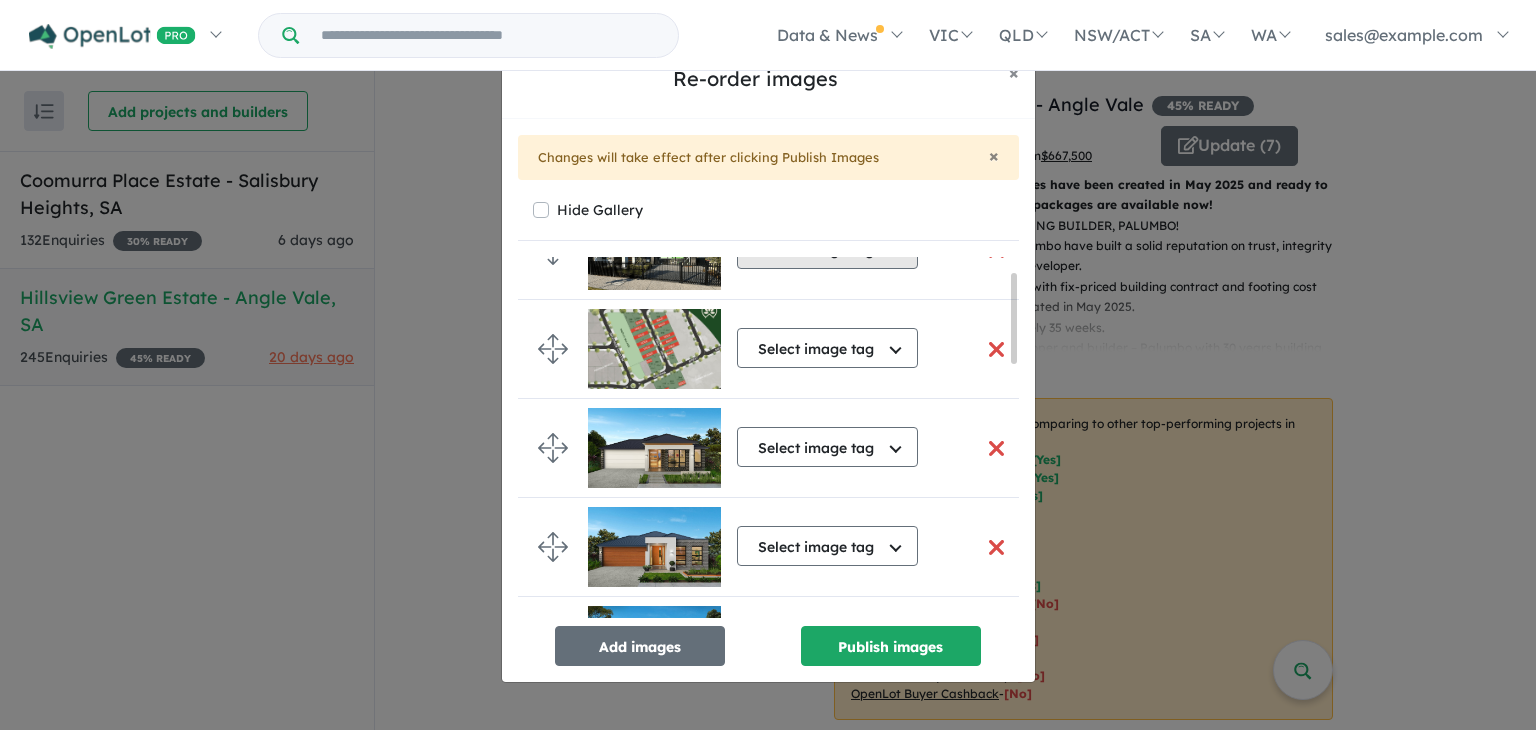 click on "Select image tag" at bounding box center [827, 249] 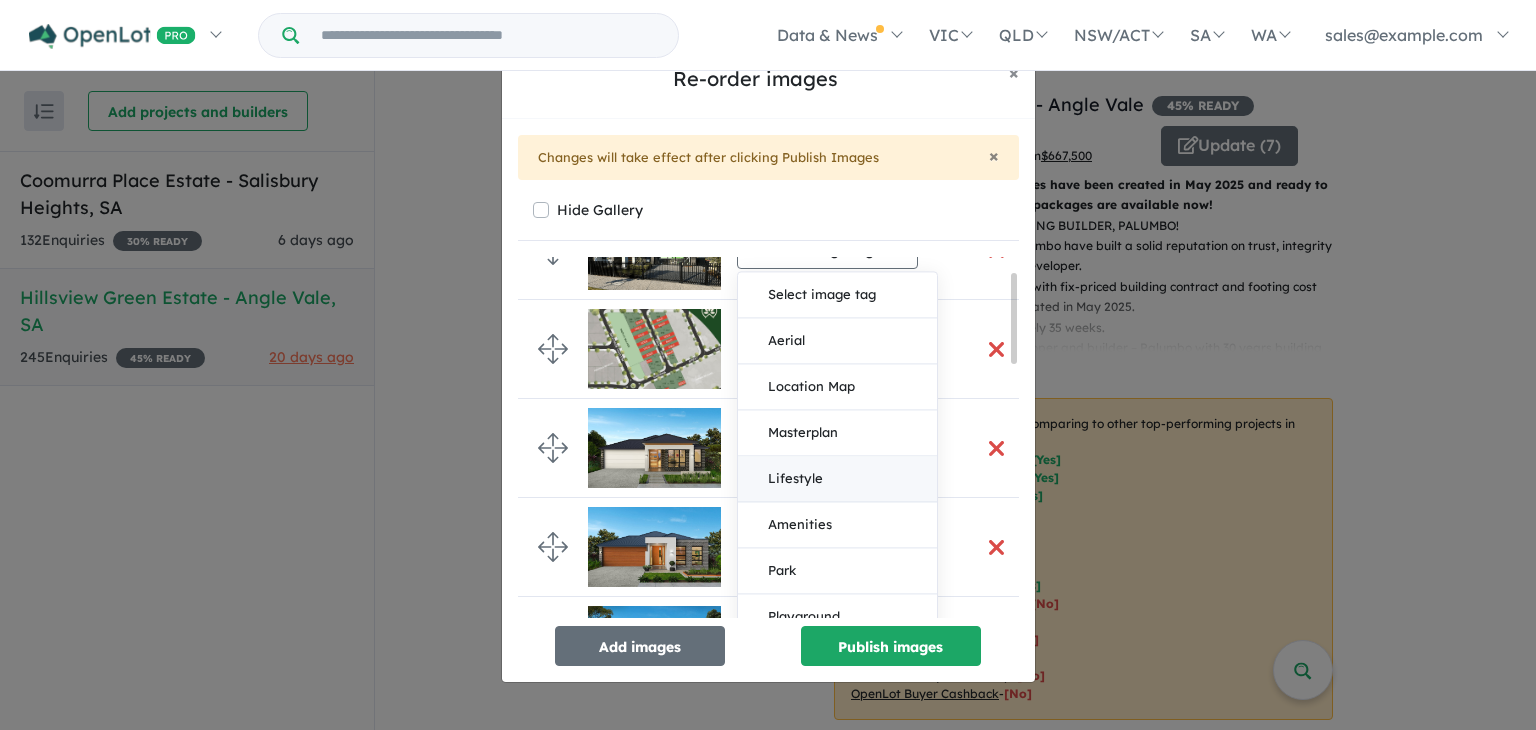 type 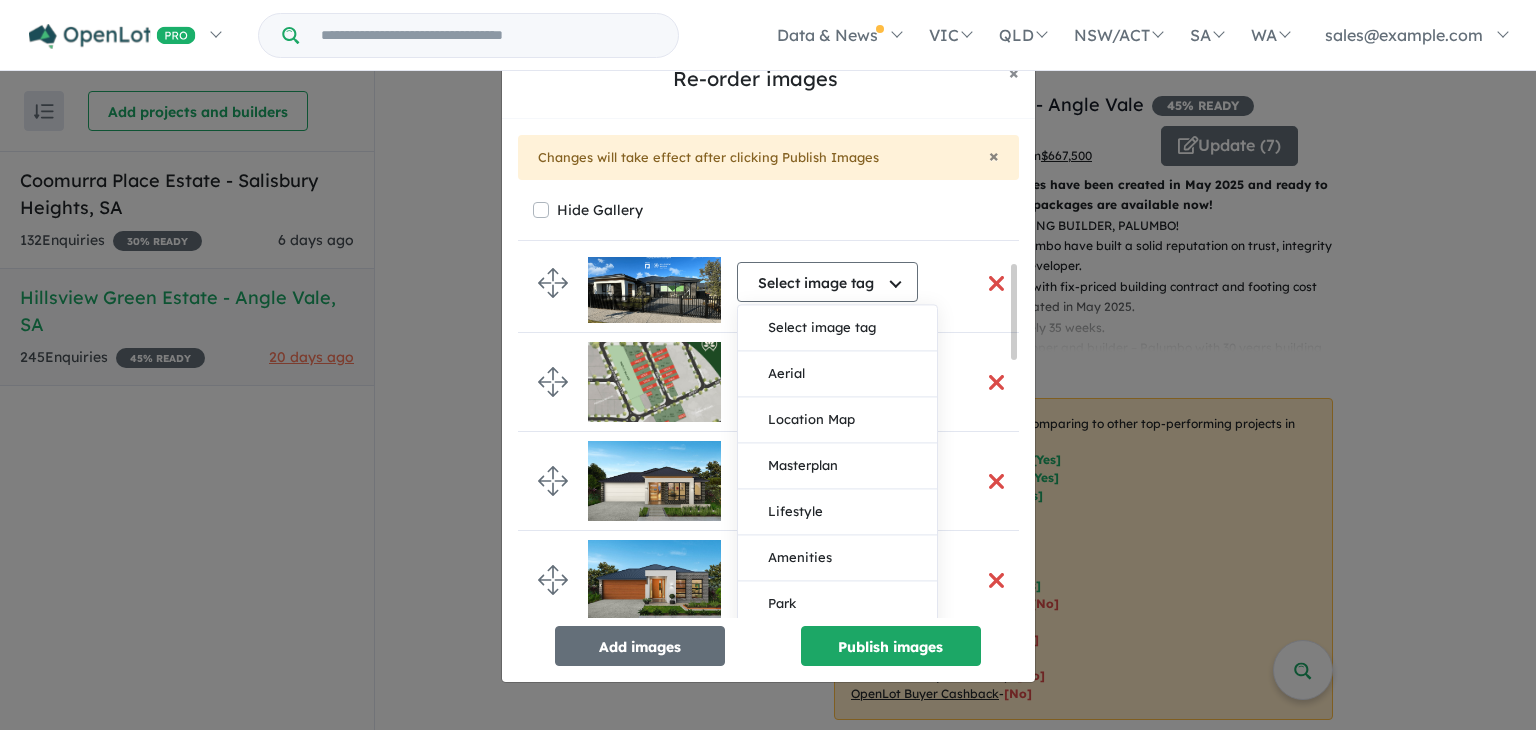 scroll, scrollTop: 19, scrollLeft: 0, axis: vertical 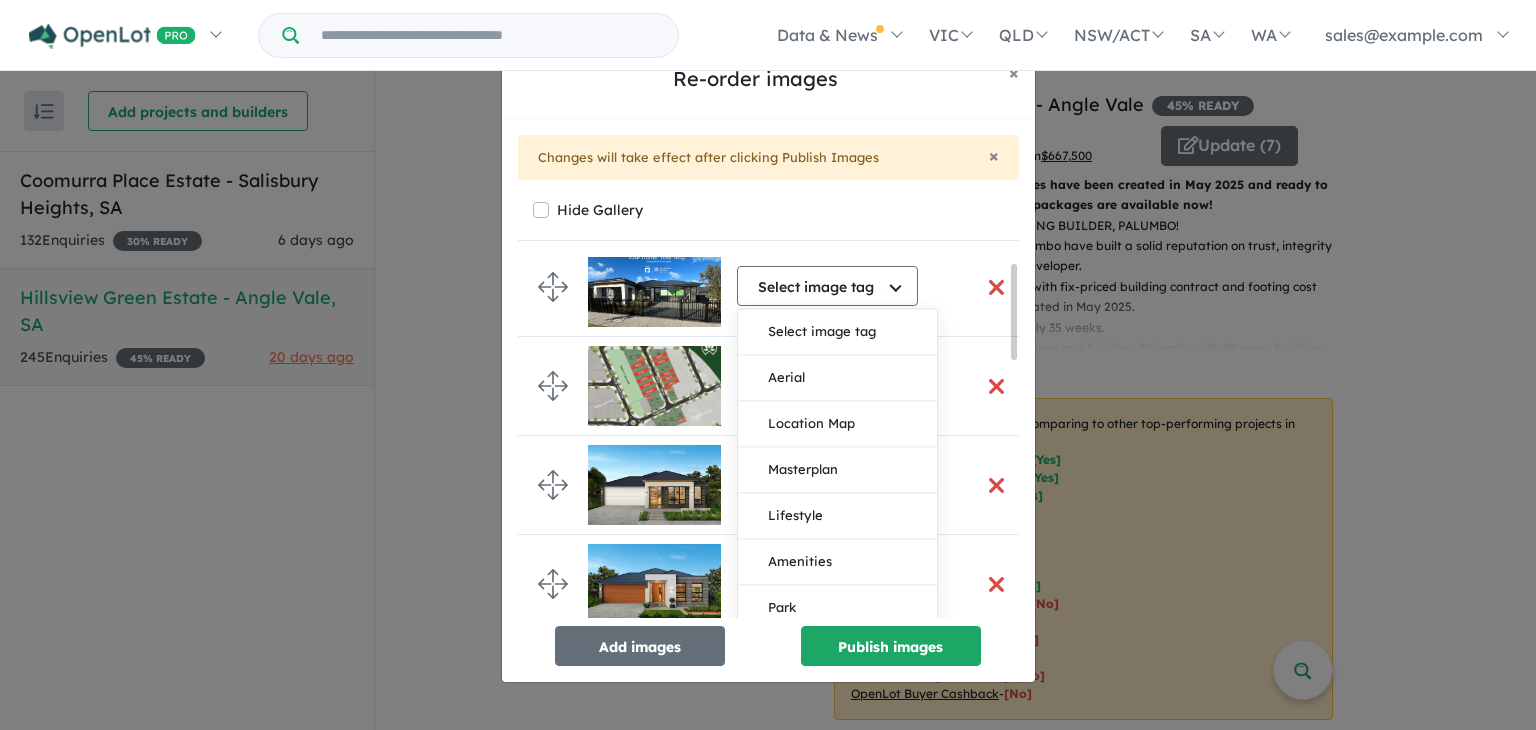 drag, startPoint x: 1012, startPoint y: 349, endPoint x: 984, endPoint y: 345, distance: 28.284271 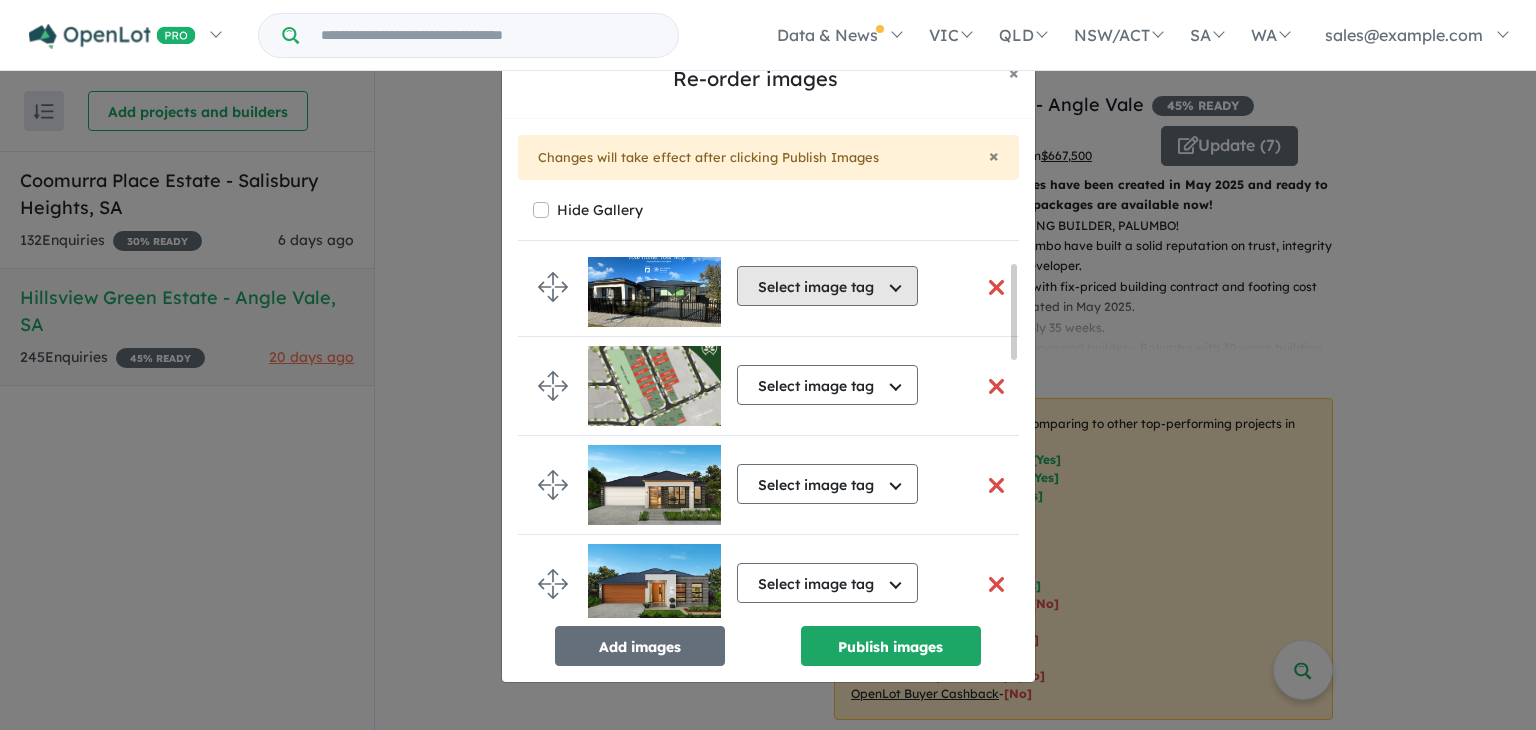 click on "Select image tag" at bounding box center (827, 286) 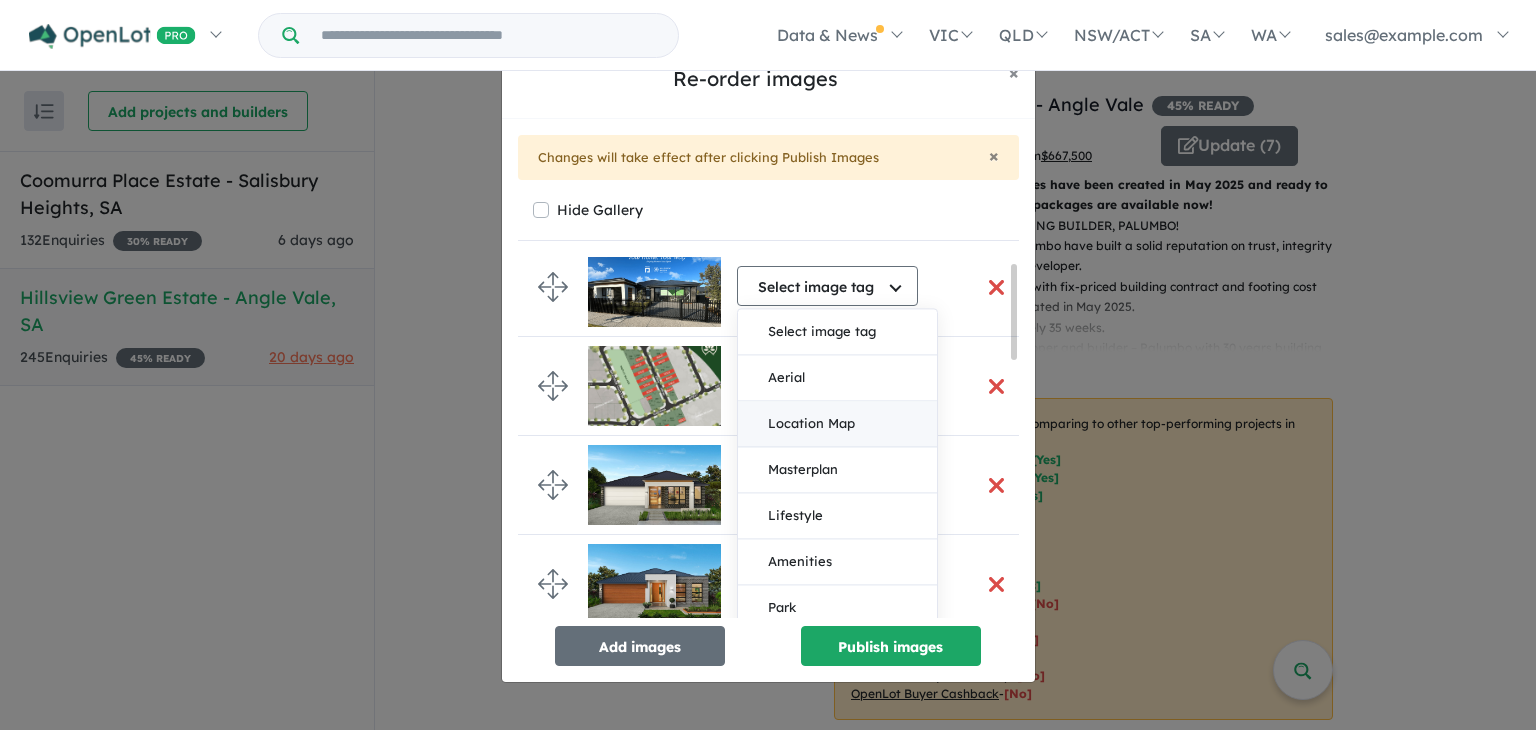click on "Location Map" at bounding box center (837, 425) 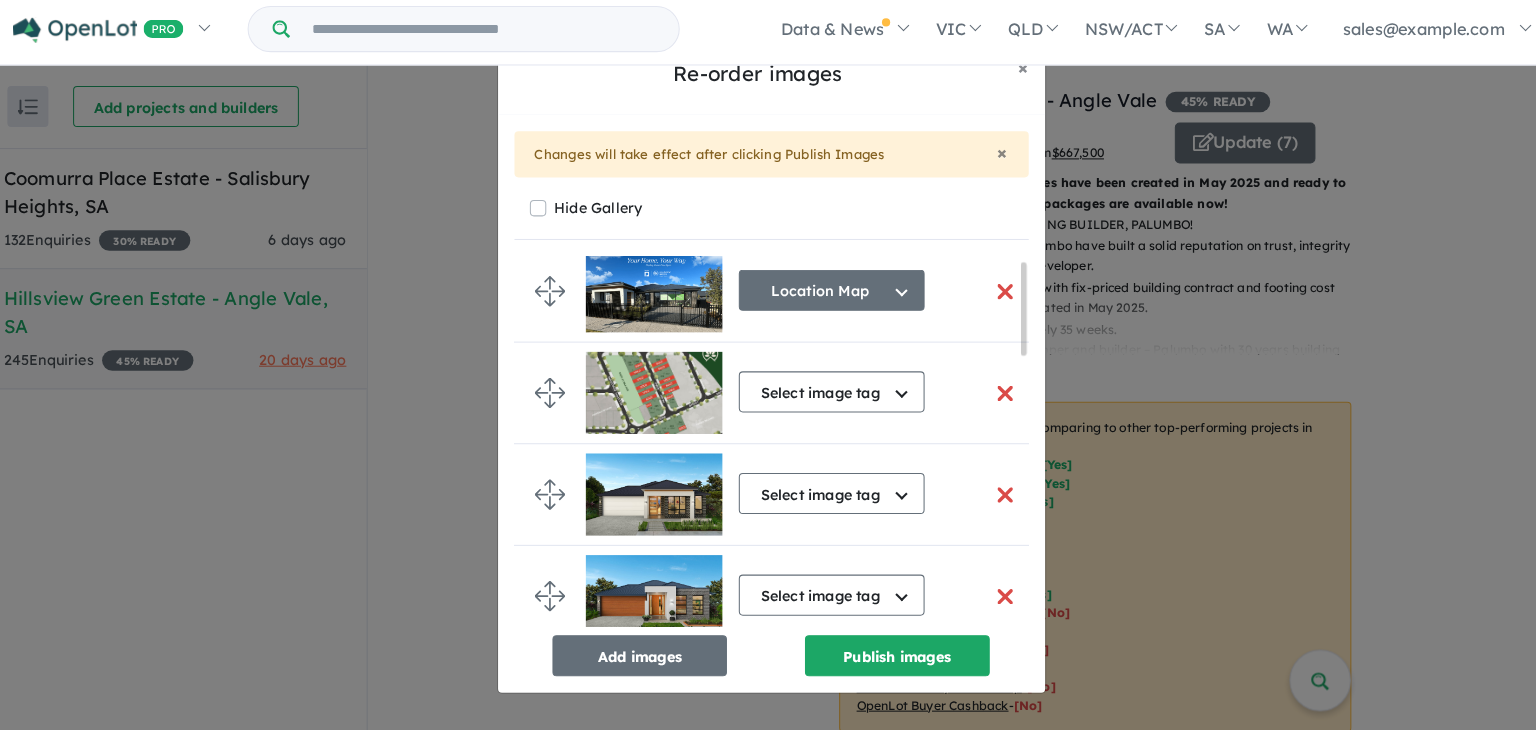 scroll, scrollTop: 3, scrollLeft: 0, axis: vertical 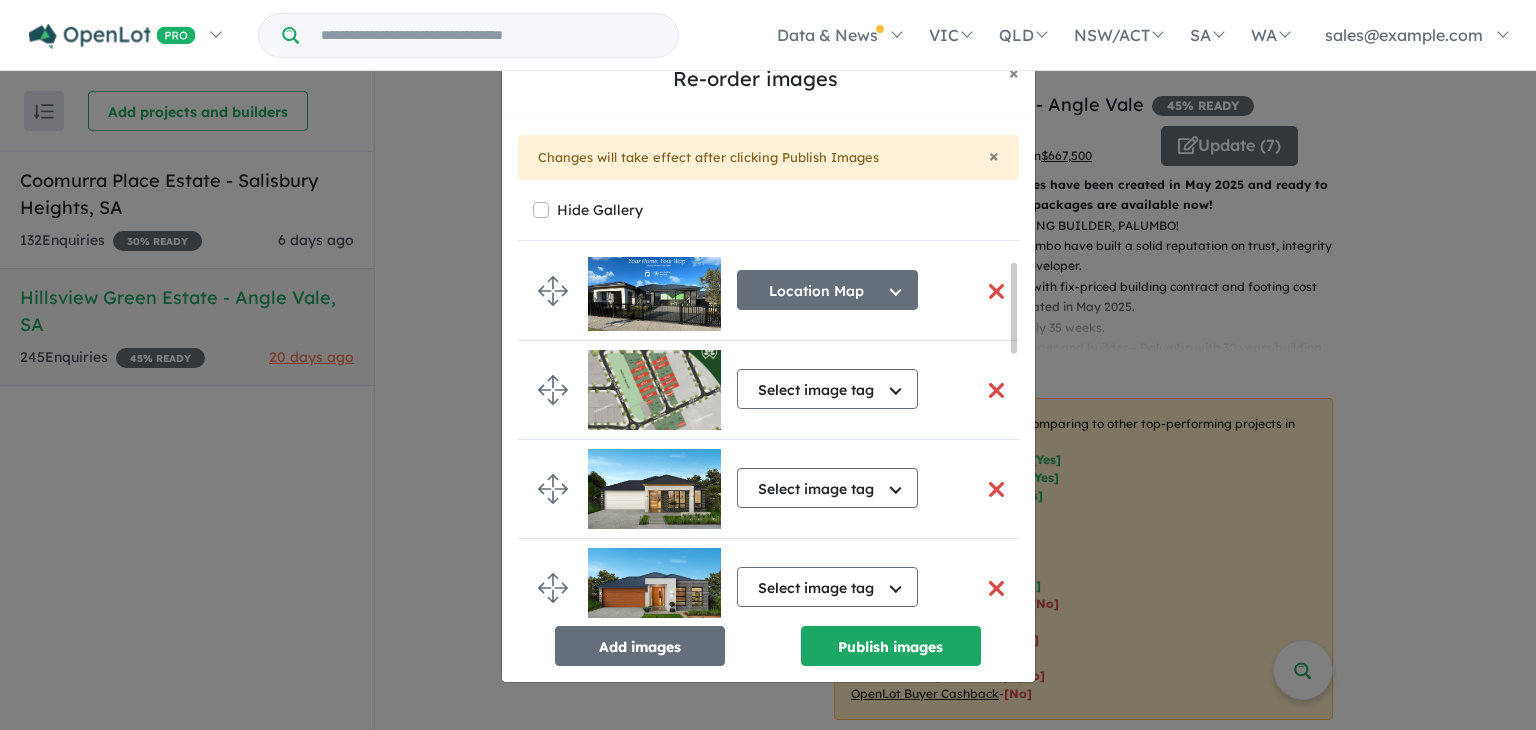 click at bounding box center [997, 390] 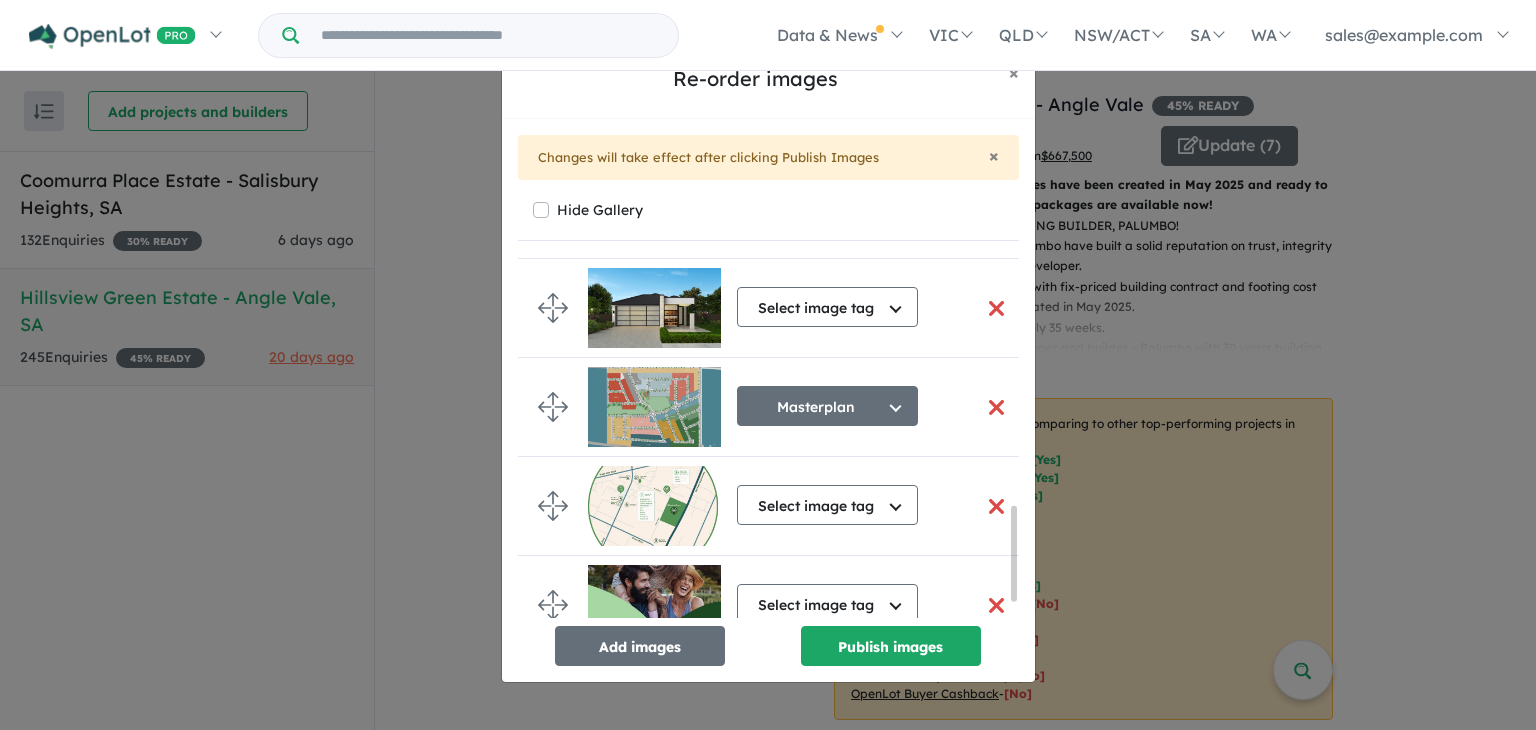 scroll, scrollTop: 1013, scrollLeft: 0, axis: vertical 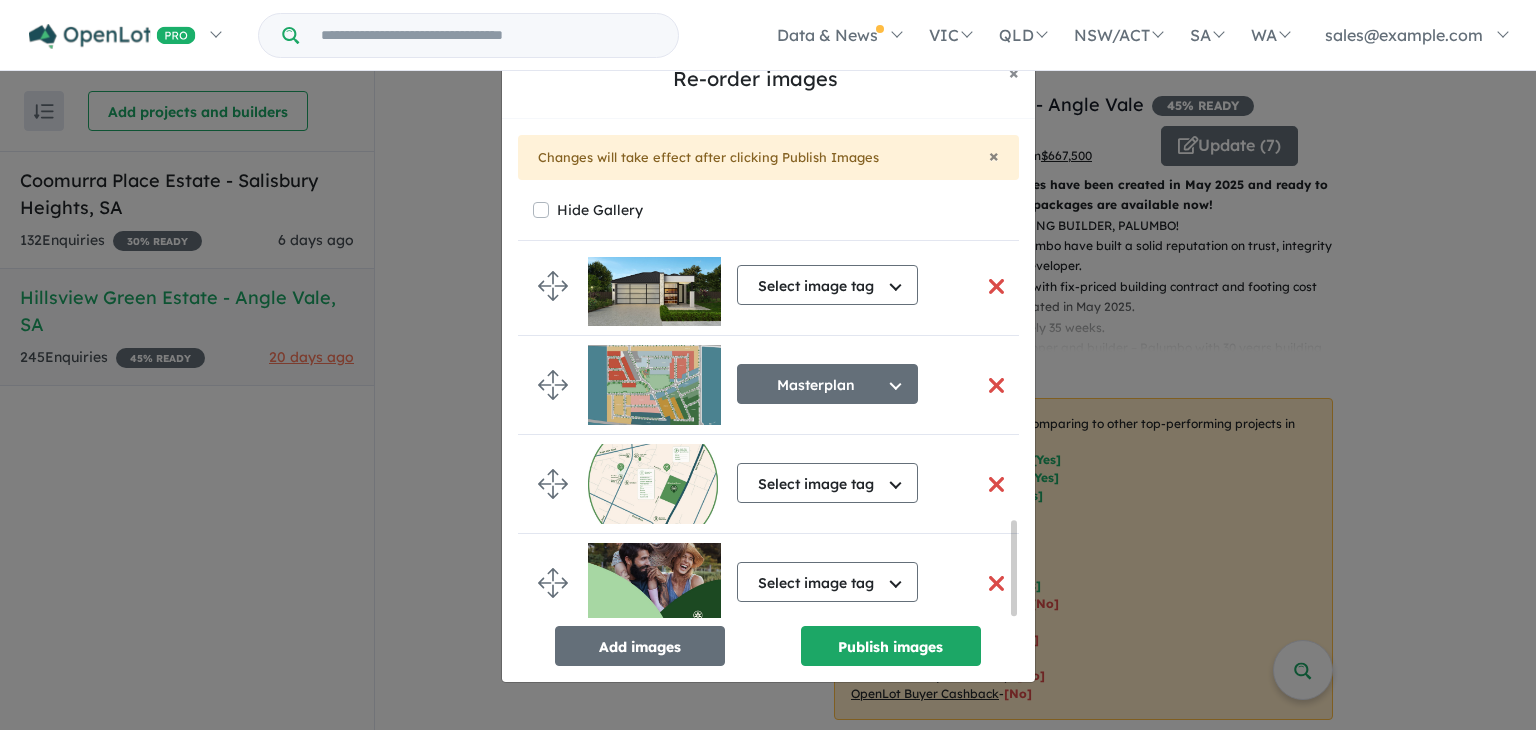 drag, startPoint x: 1012, startPoint y: 321, endPoint x: 1004, endPoint y: 586, distance: 265.12073 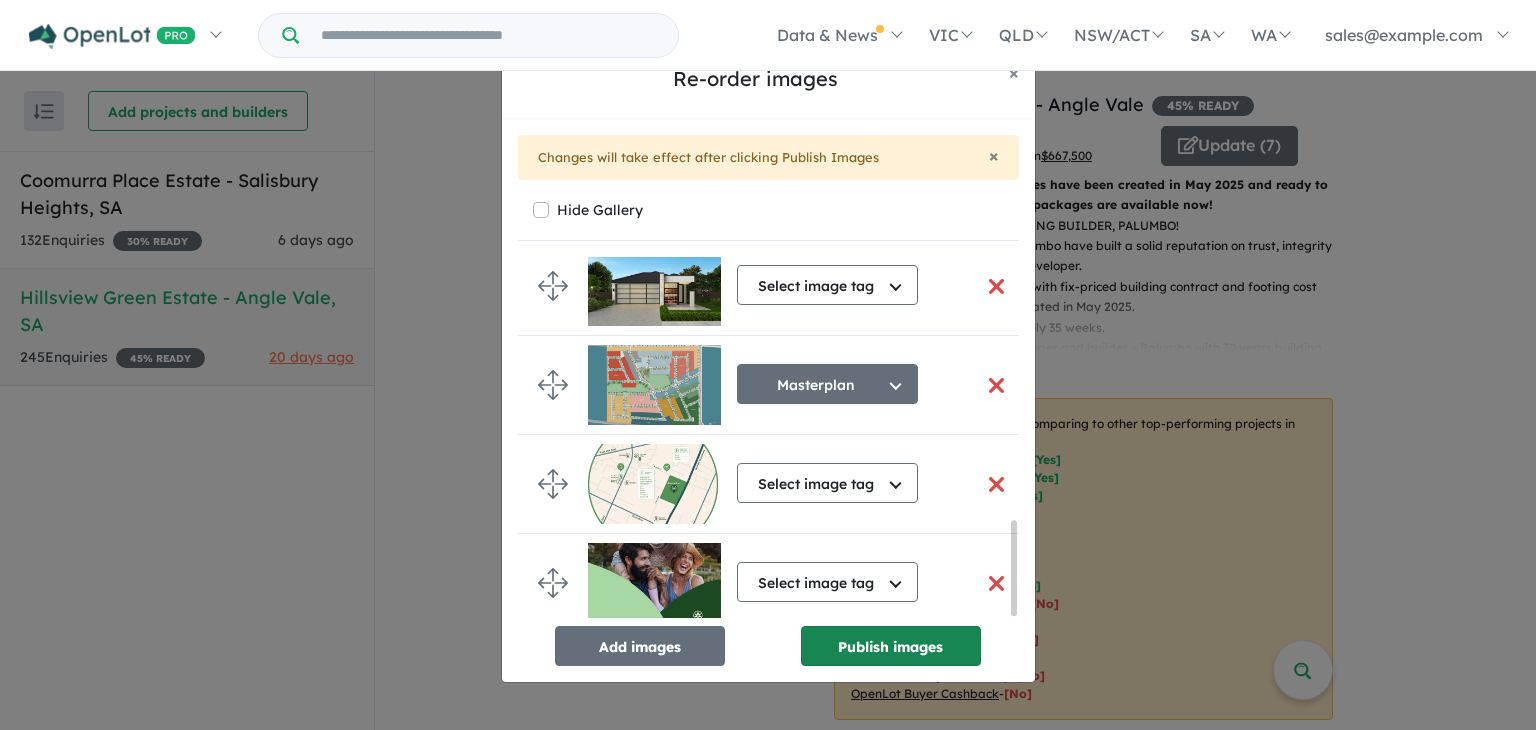 click on "Publish images" at bounding box center (891, 646) 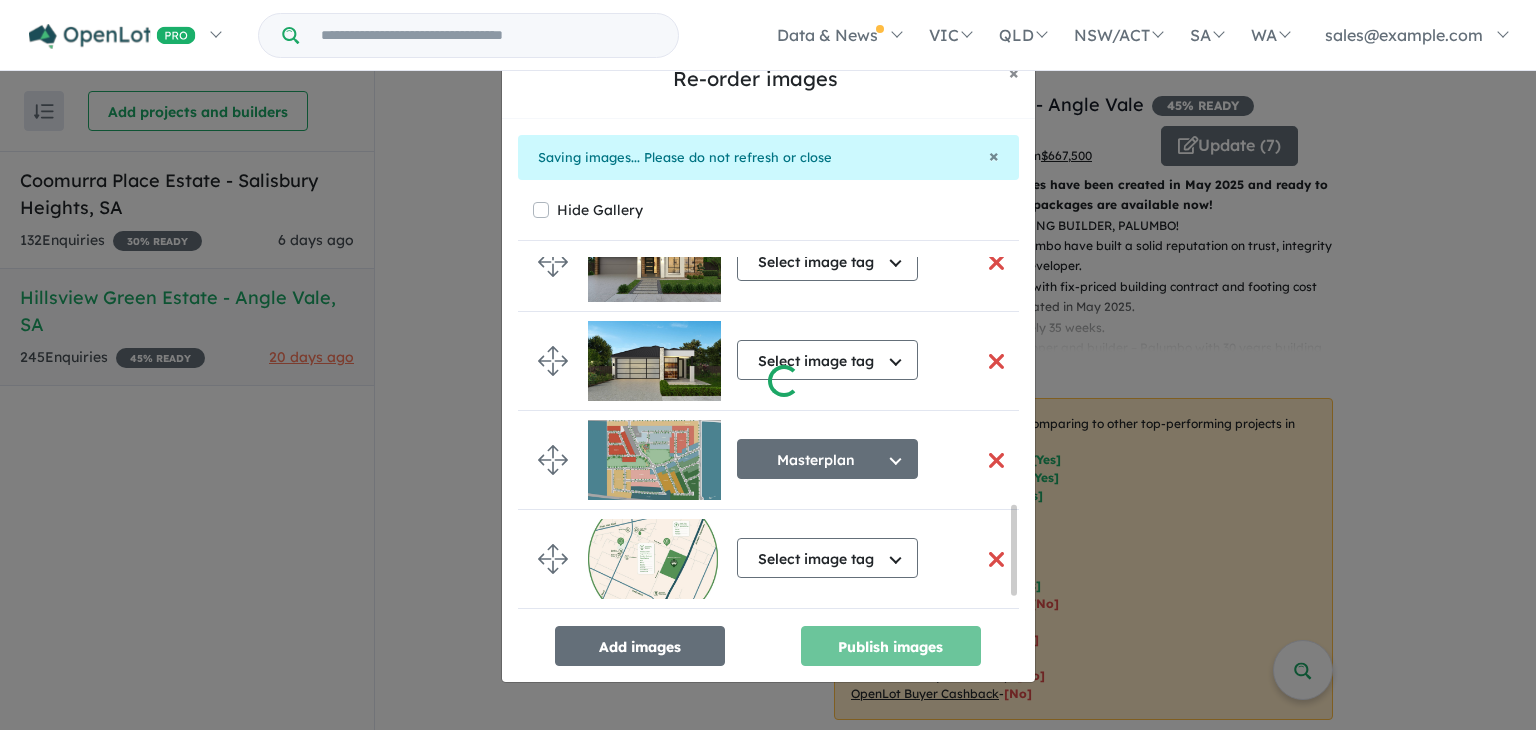 scroll, scrollTop: 1005, scrollLeft: 0, axis: vertical 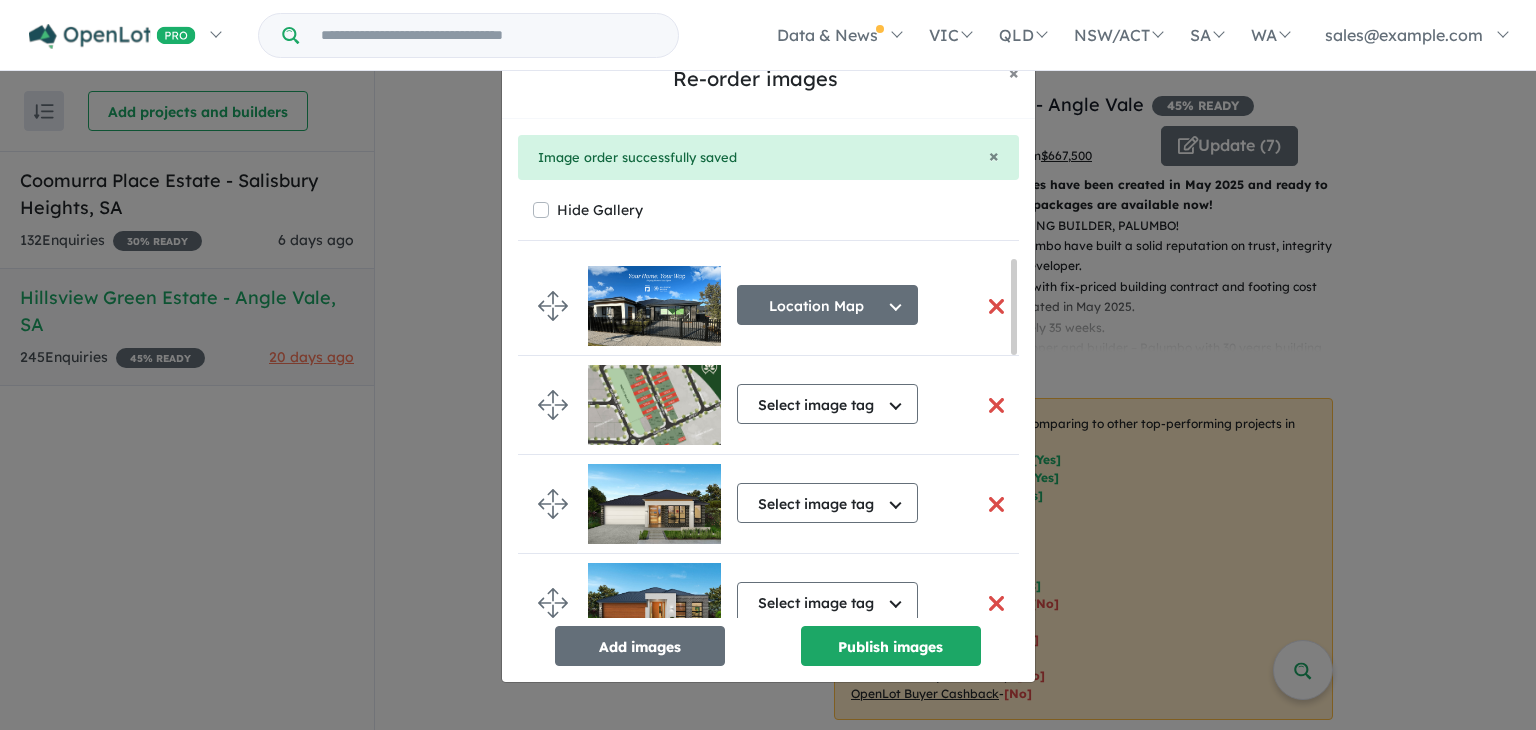 drag, startPoint x: 1013, startPoint y: 563, endPoint x: 1008, endPoint y: 305, distance: 258.04843 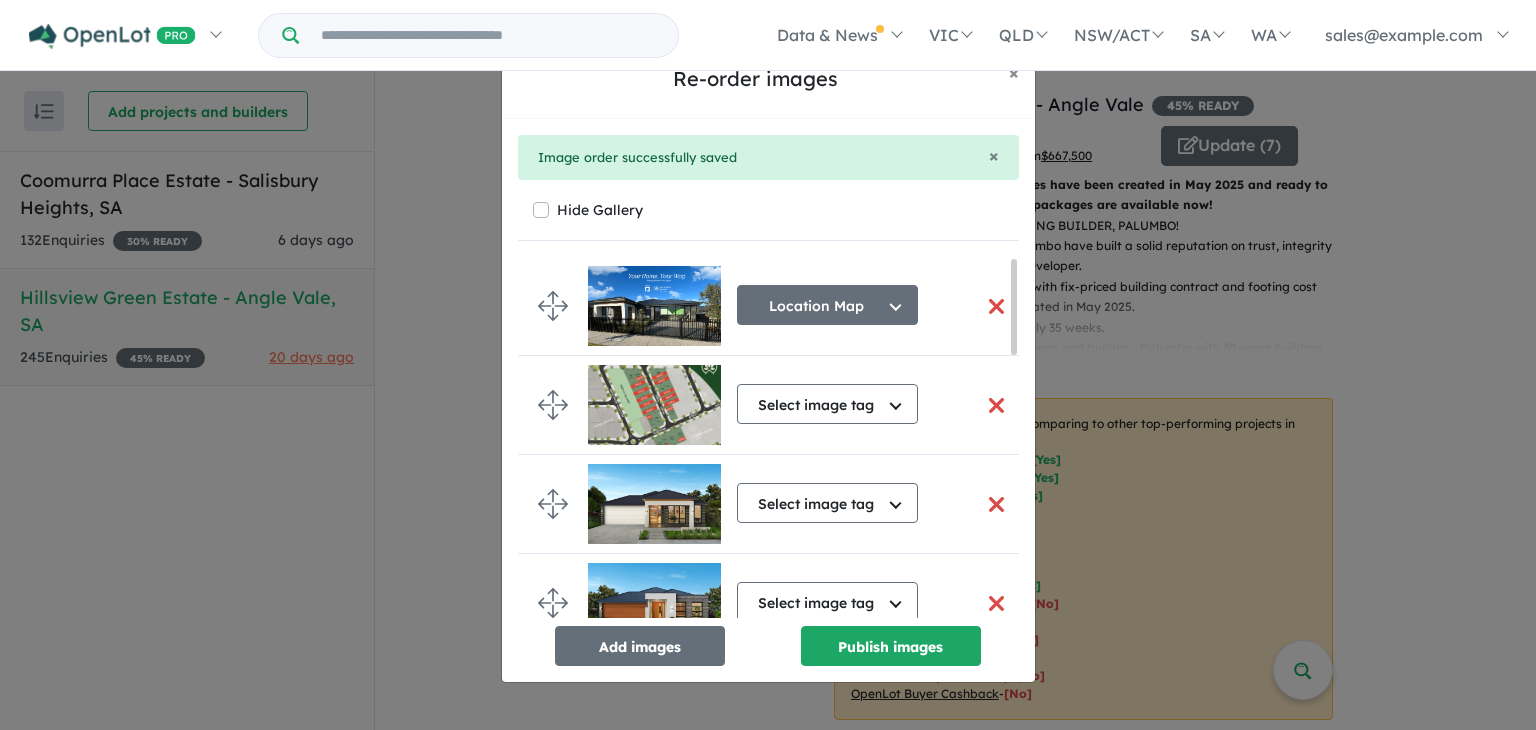 click at bounding box center [997, 405] 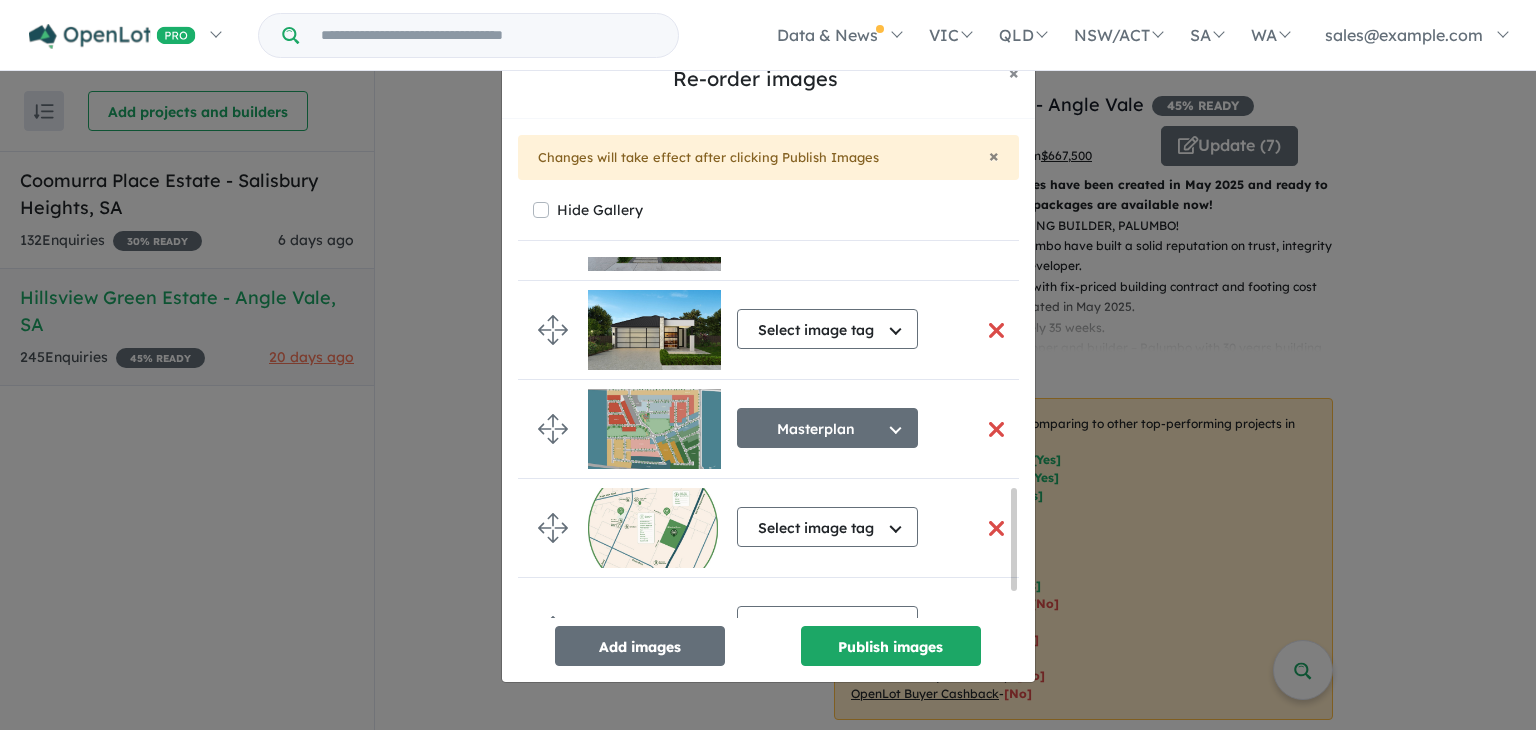drag, startPoint x: 1011, startPoint y: 313, endPoint x: 1014, endPoint y: 563, distance: 250.018 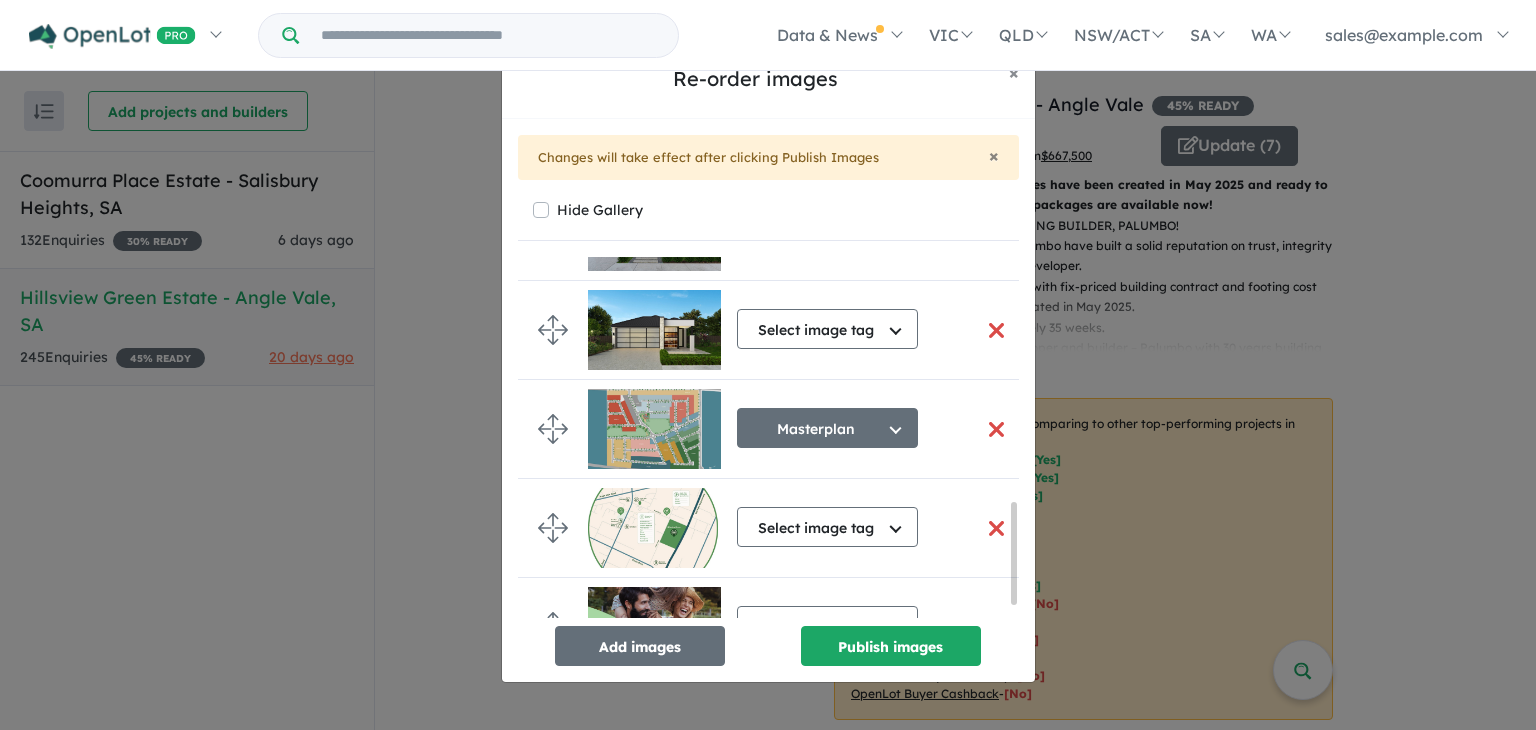 scroll, scrollTop: 874, scrollLeft: 0, axis: vertical 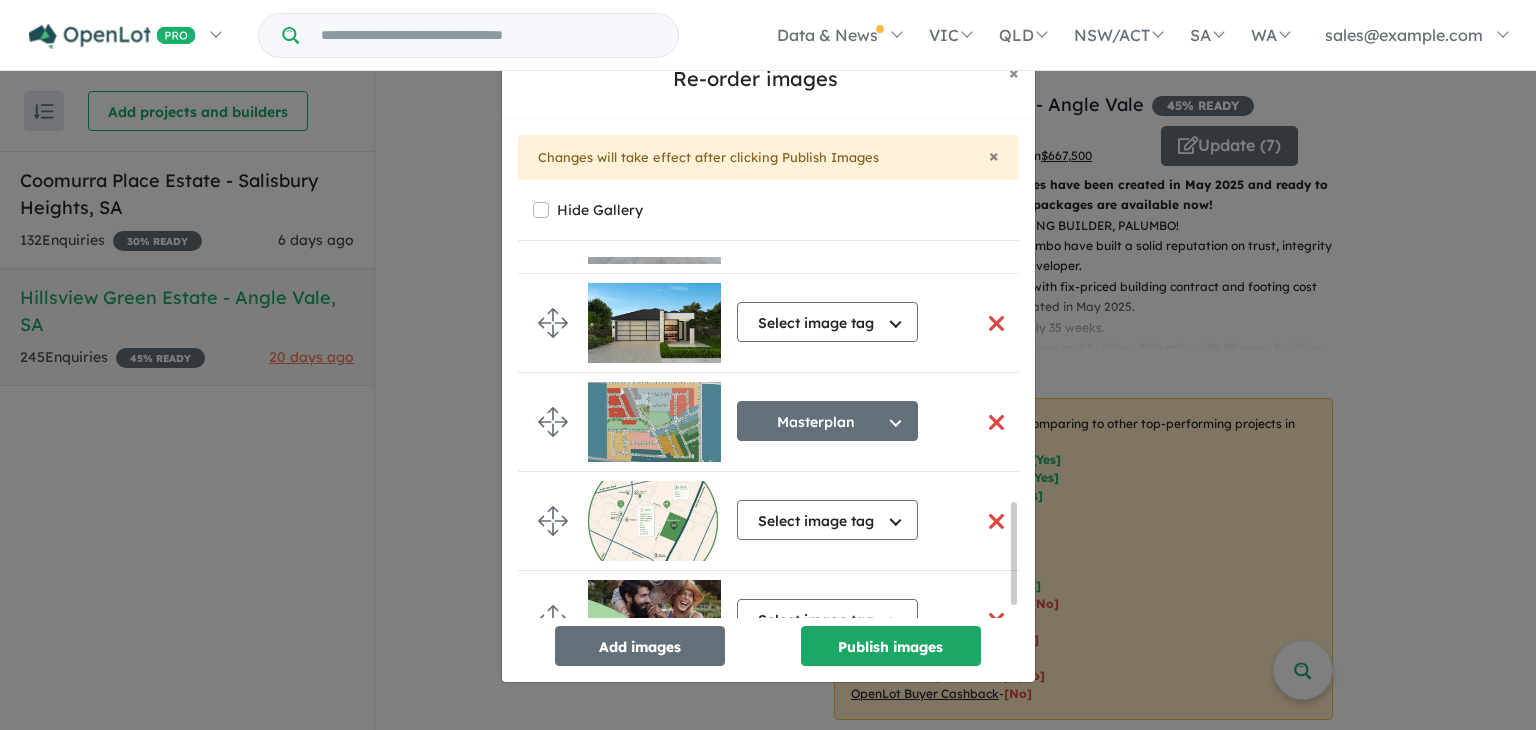 click at bounding box center (997, 422) 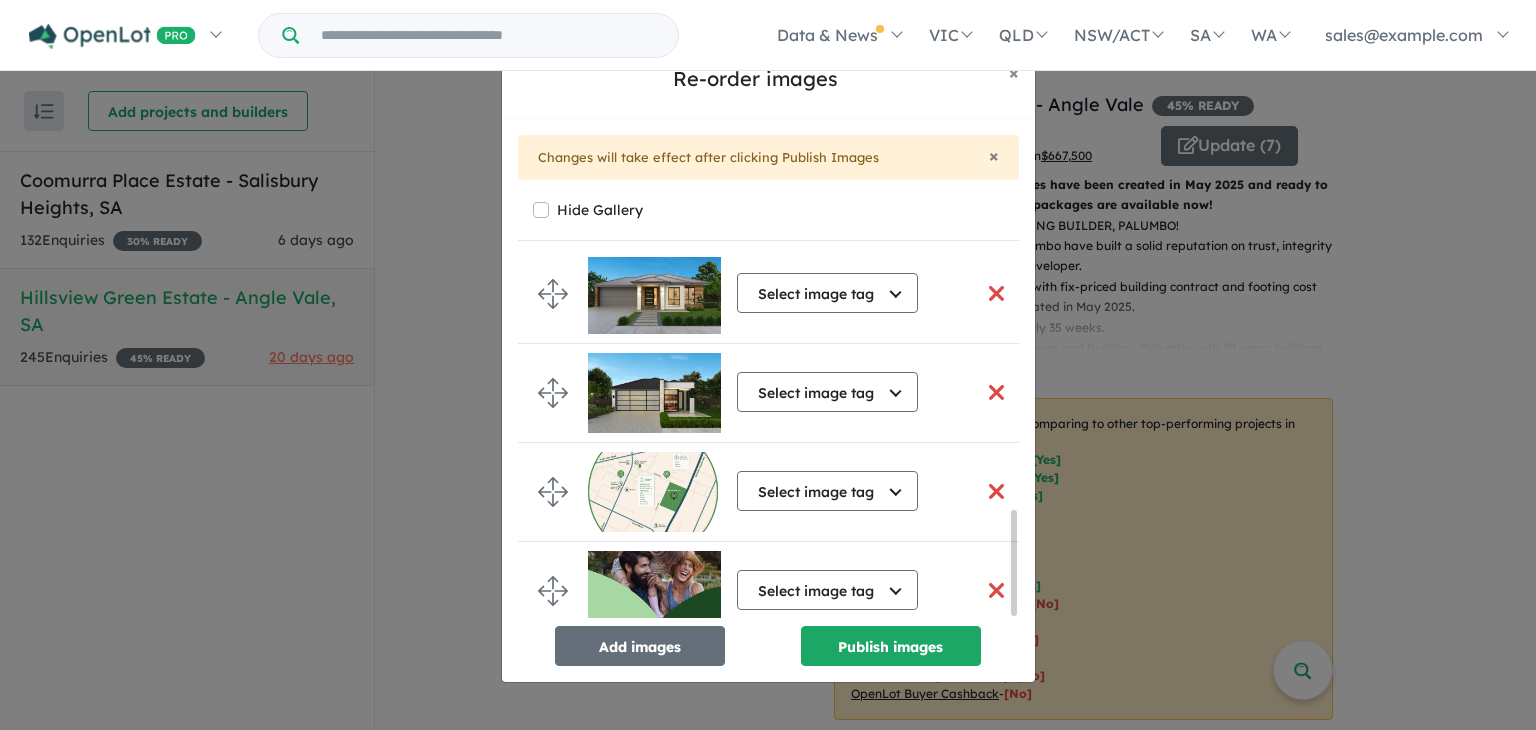 scroll, scrollTop: 880, scrollLeft: 0, axis: vertical 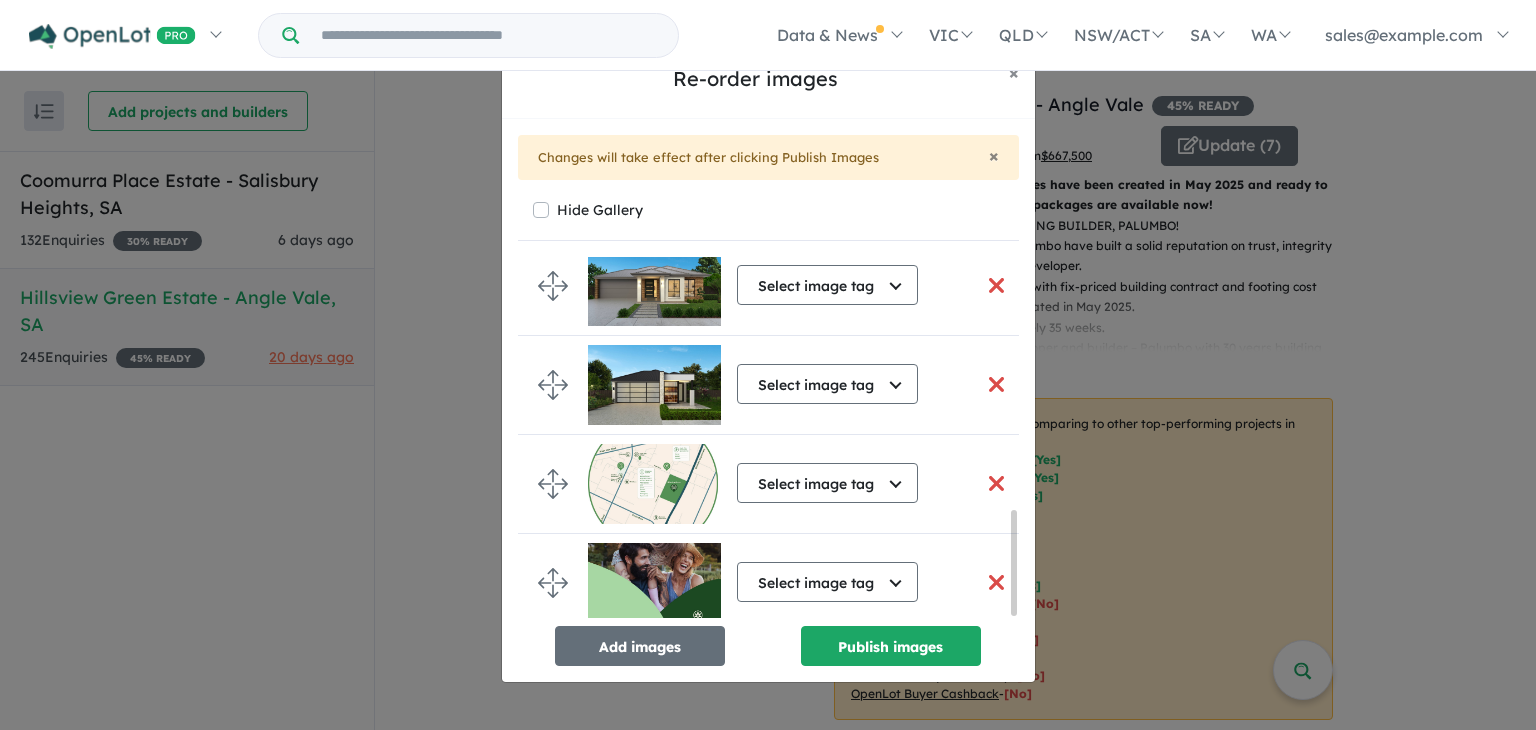 drag, startPoint x: 1014, startPoint y: 541, endPoint x: 1009, endPoint y: 597, distance: 56.22277 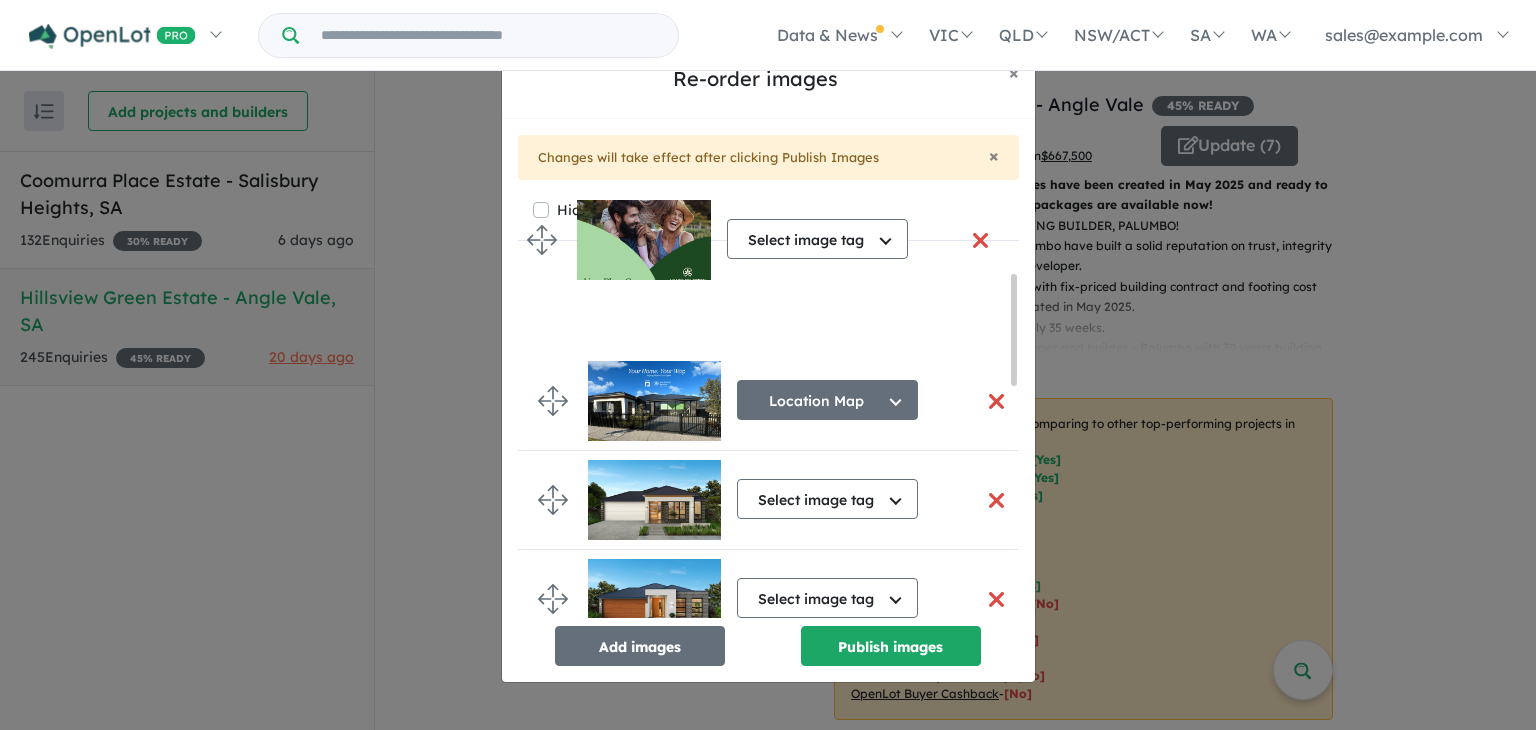 scroll, scrollTop: 0, scrollLeft: 0, axis: both 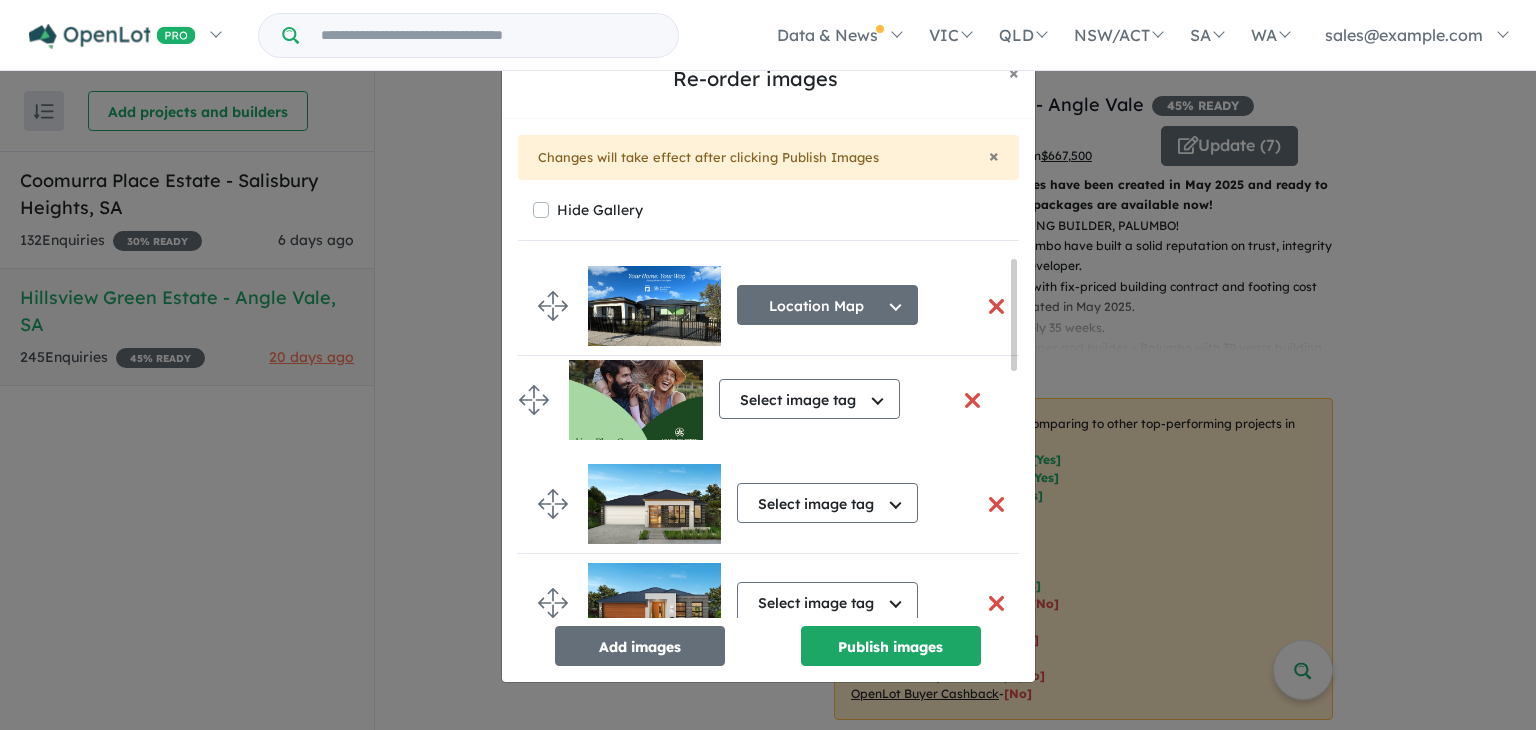 drag, startPoint x: 546, startPoint y: 579, endPoint x: 528, endPoint y: 401, distance: 178.90779 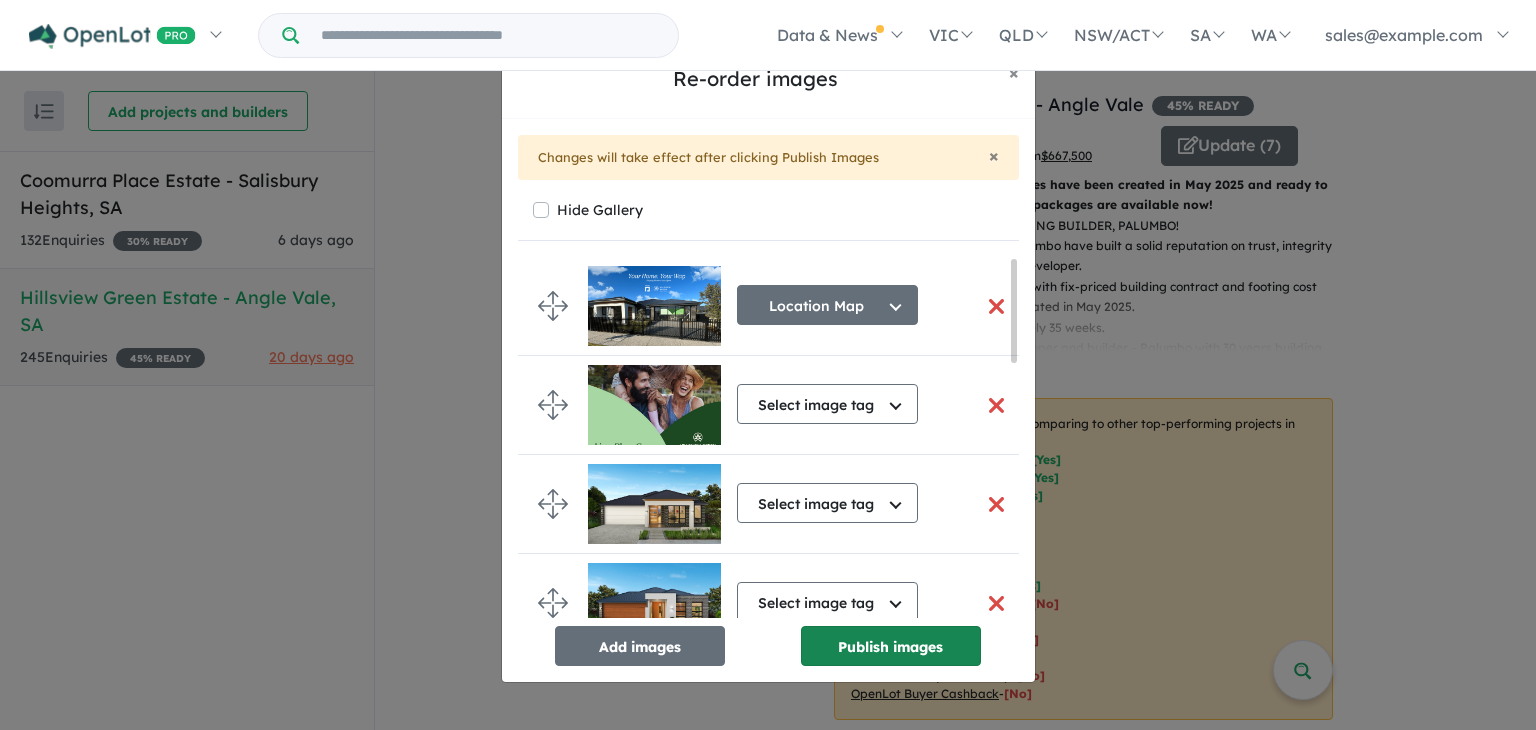 click on "Publish images" at bounding box center [891, 646] 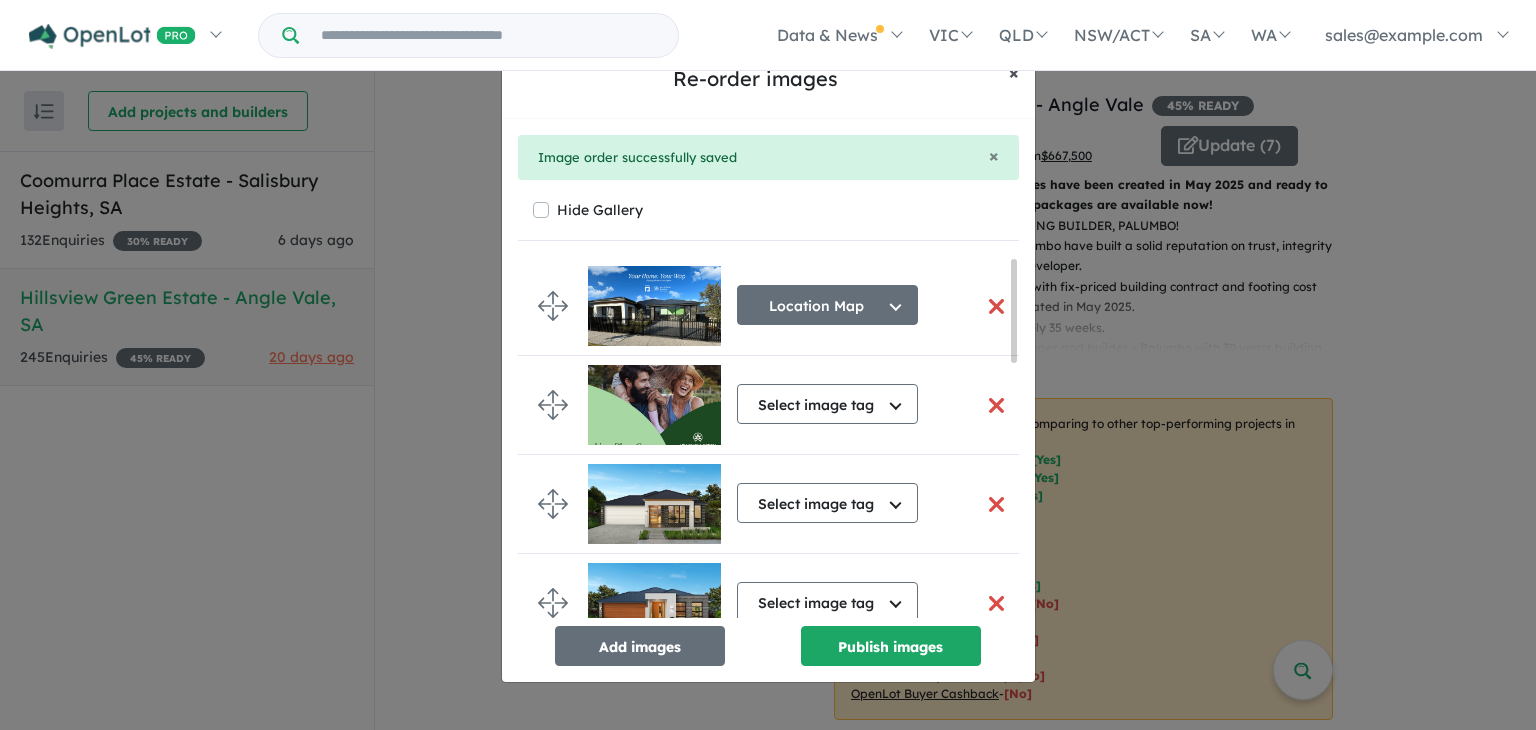 click on "×" at bounding box center (1014, 72) 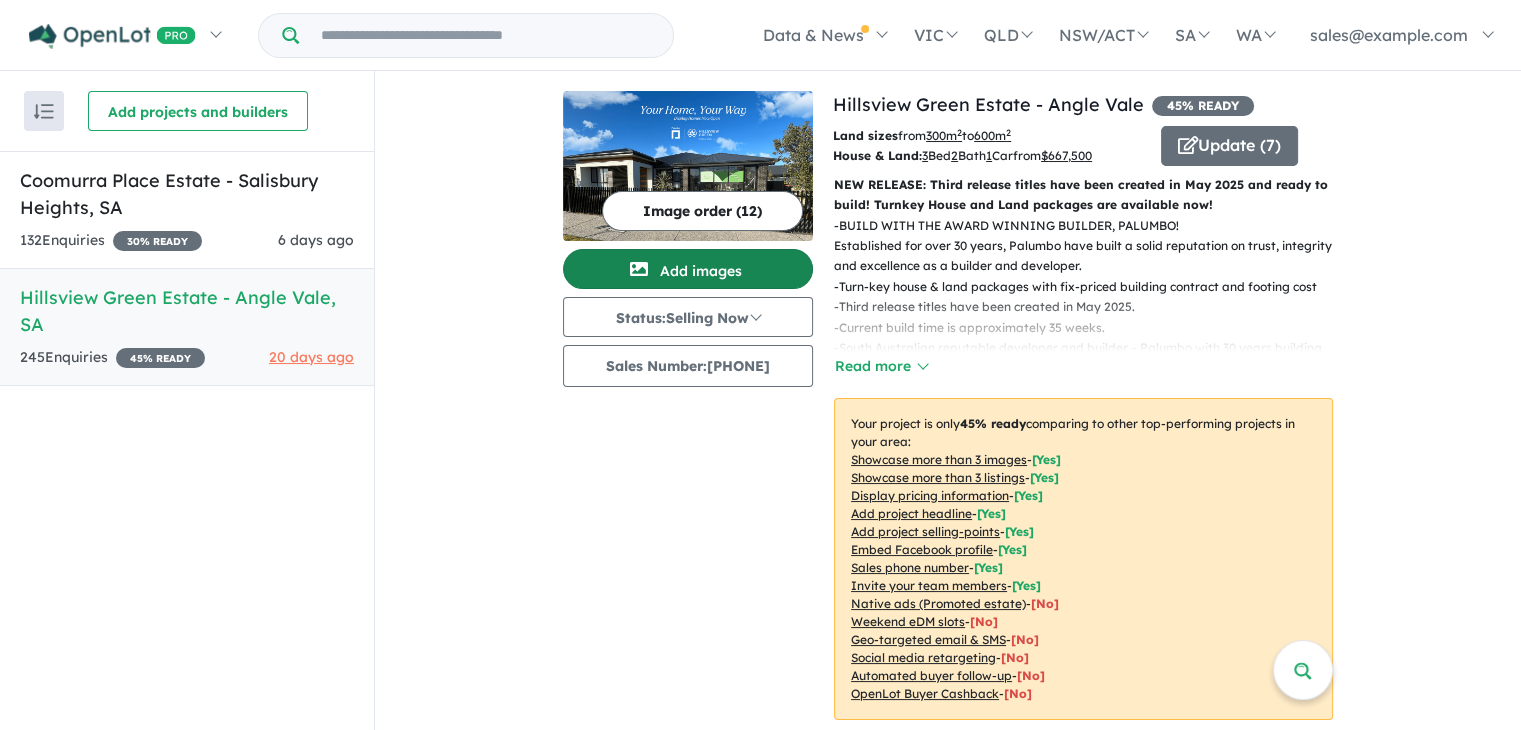 click on "Add images" at bounding box center (688, 269) 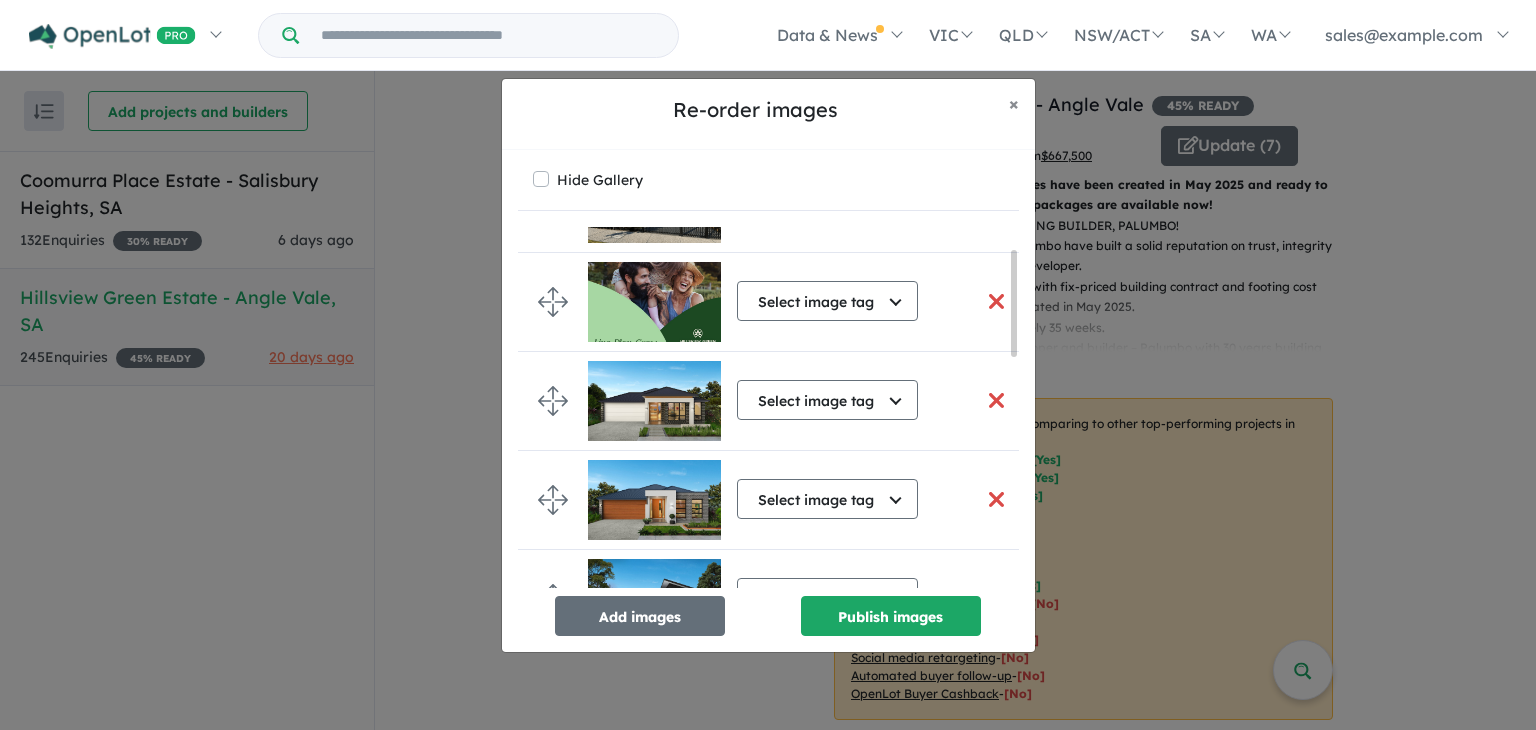scroll, scrollTop: 0, scrollLeft: 0, axis: both 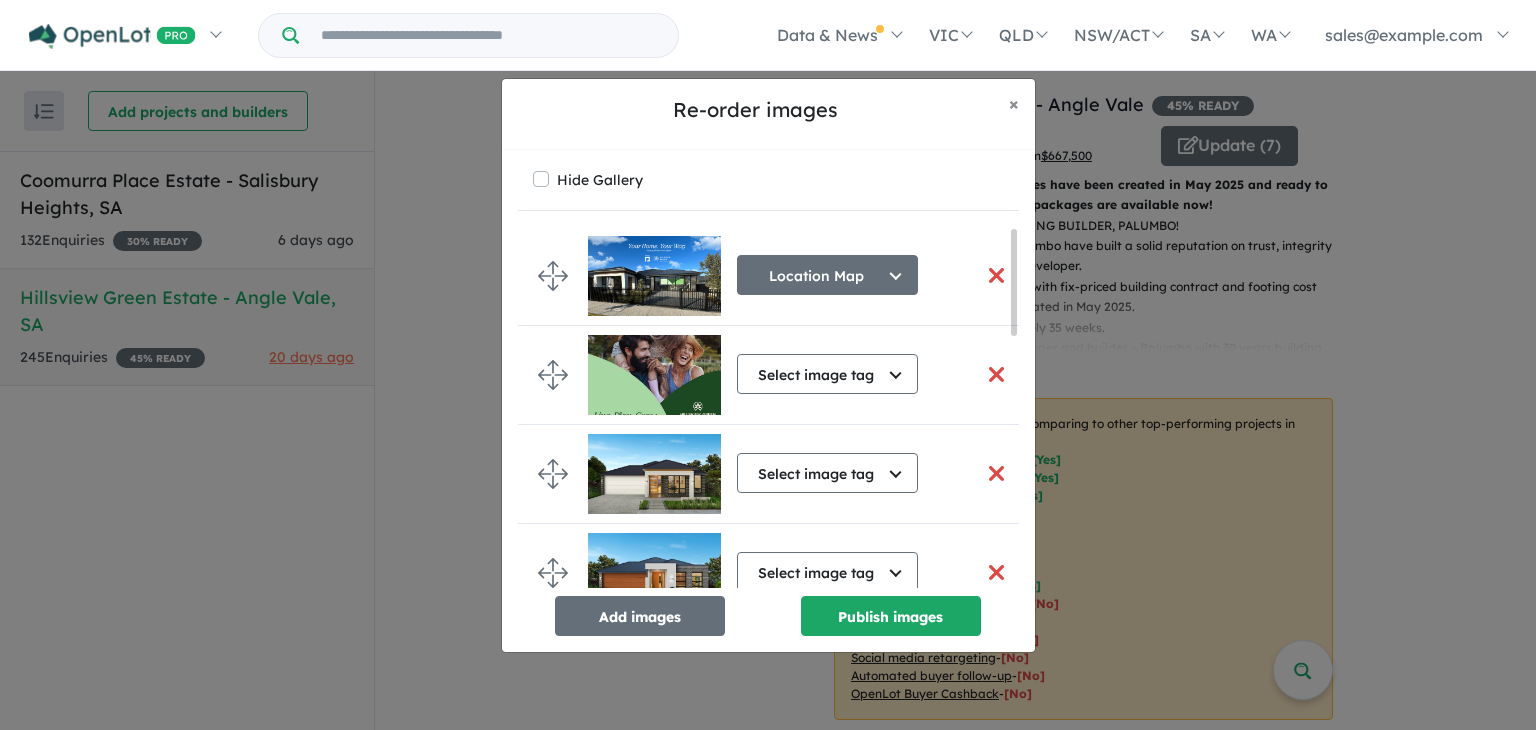 click at bounding box center [1014, 282] 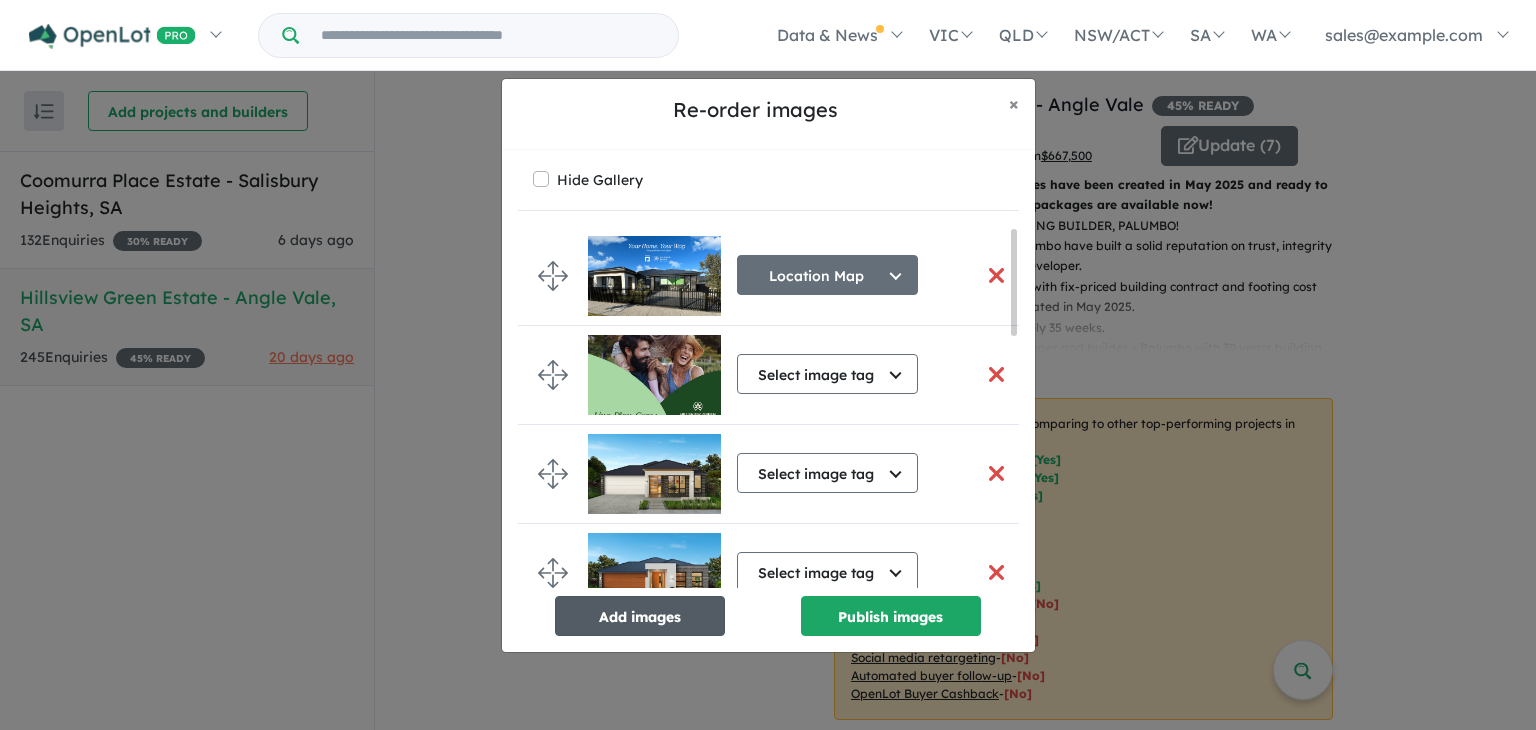 click on "Add images" at bounding box center (640, 616) 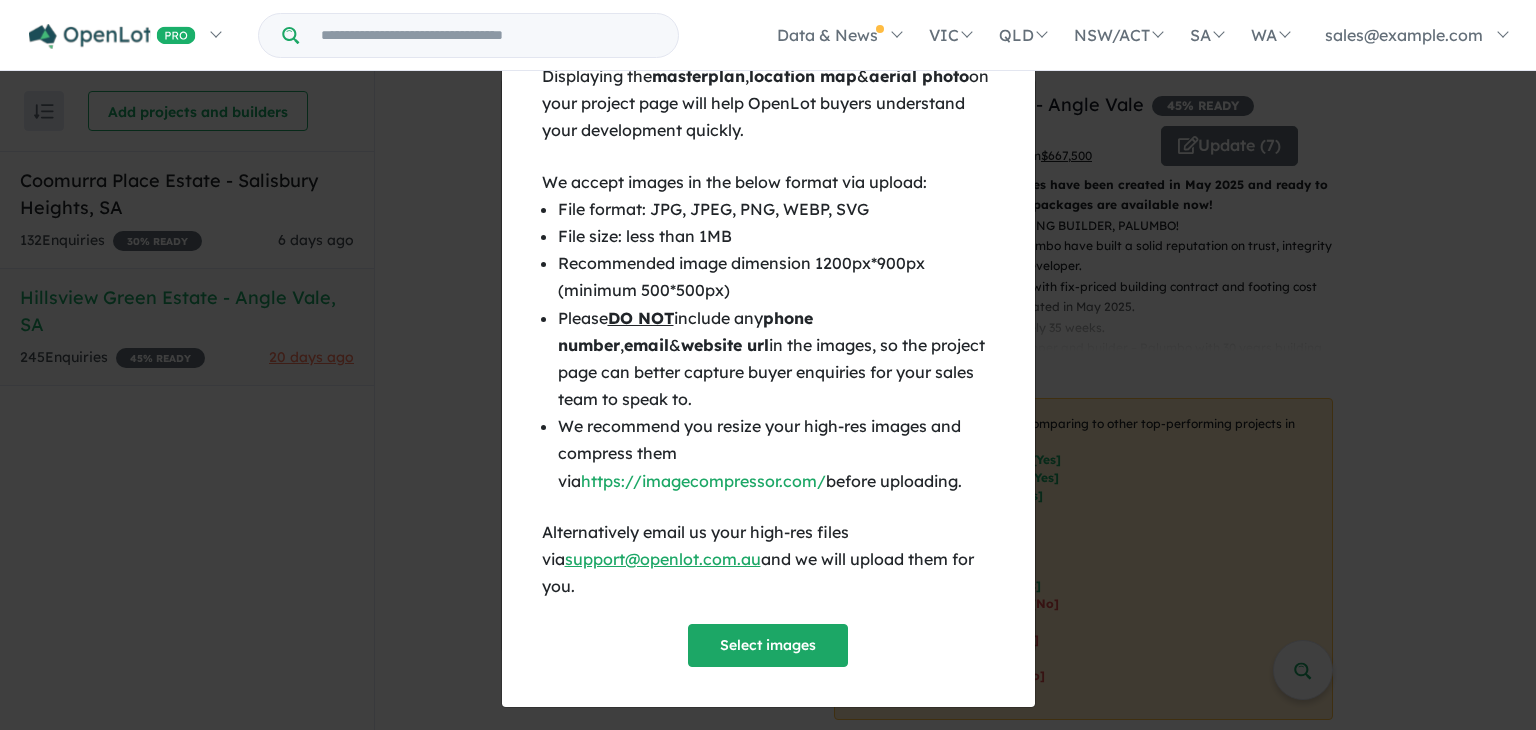 click on "× Close Displaying the  masterplan ,  location map  &  aerial photo  on your project page will help OpenLot buyers understand your development quickly. We accept images in the below format via upload: File format: JPG, JPEG, PNG, WEBP, SVG File size: less than 1MB Recommended image dimension 1200px*900px (minimum 500*500px) Please  DO NOT  include any  phone number ,  email  &  website url  in the images, so the project page can better capture buyer enquiries for your sales team to speak to. We recommend you resize your high-res images and compress them via  https://imagecompressor.com/  before uploading. Alternatively email us your high-res files via  support@openlot.com.au  and we will upload them for you. Select images" at bounding box center (768, 365) 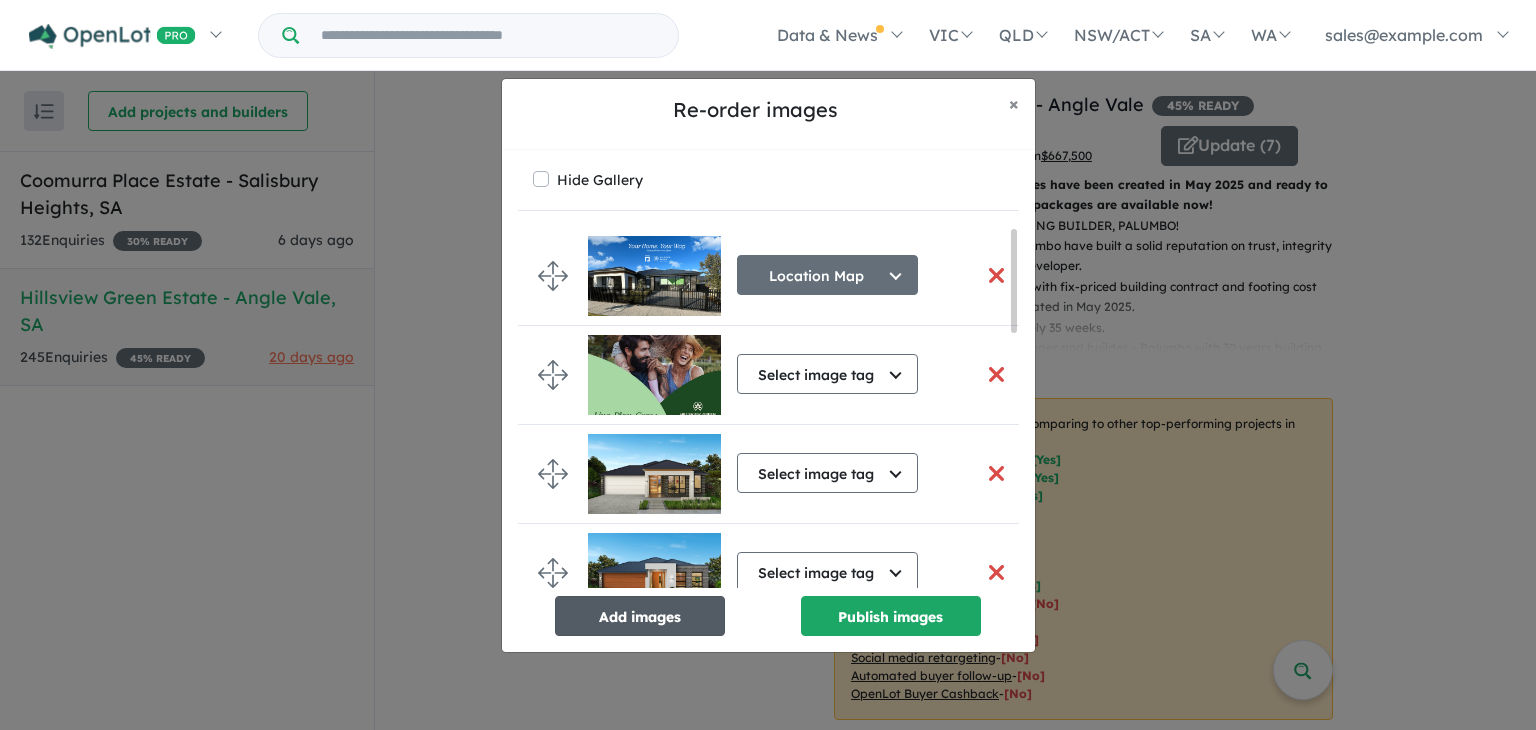 click on "Add images" at bounding box center (640, 616) 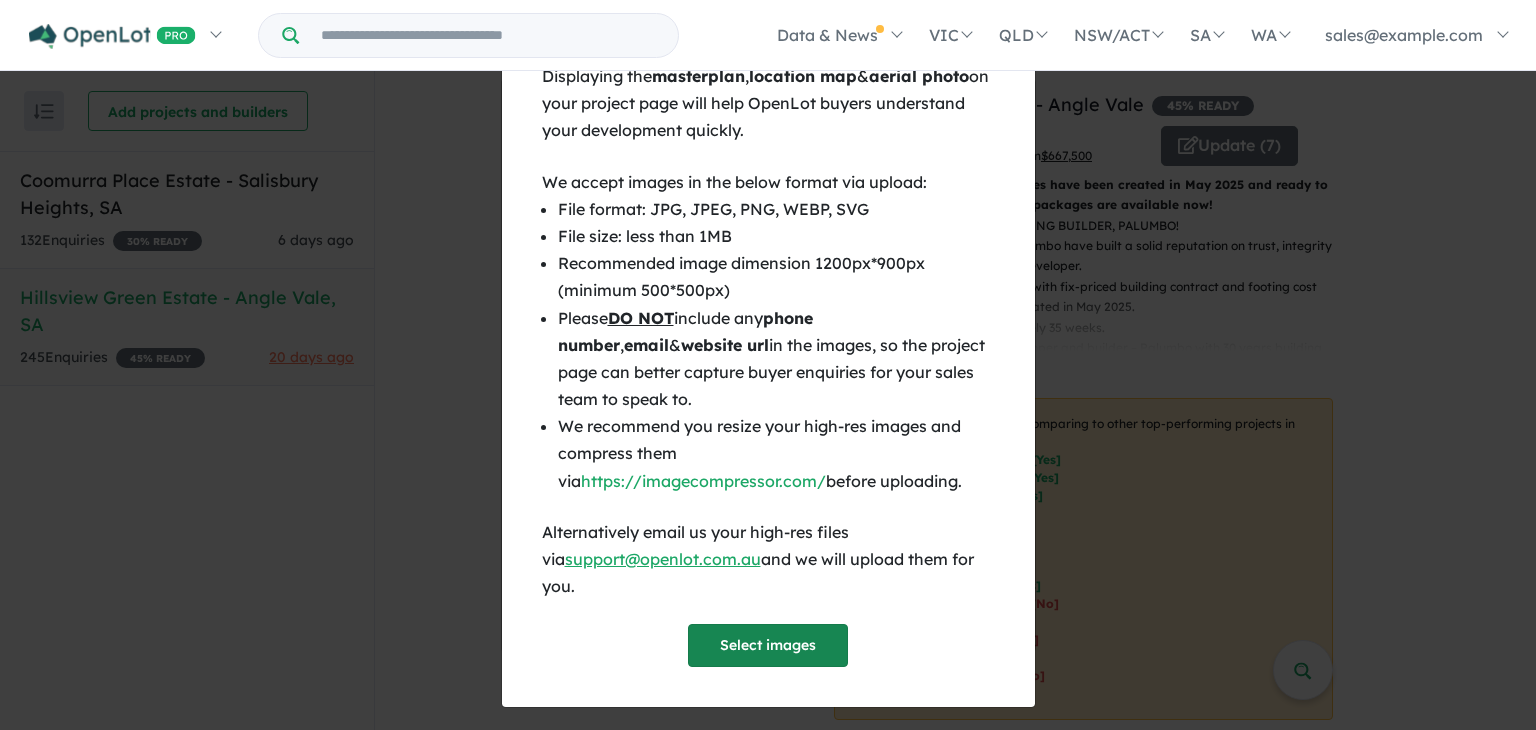 click on "Select images" at bounding box center (768, 645) 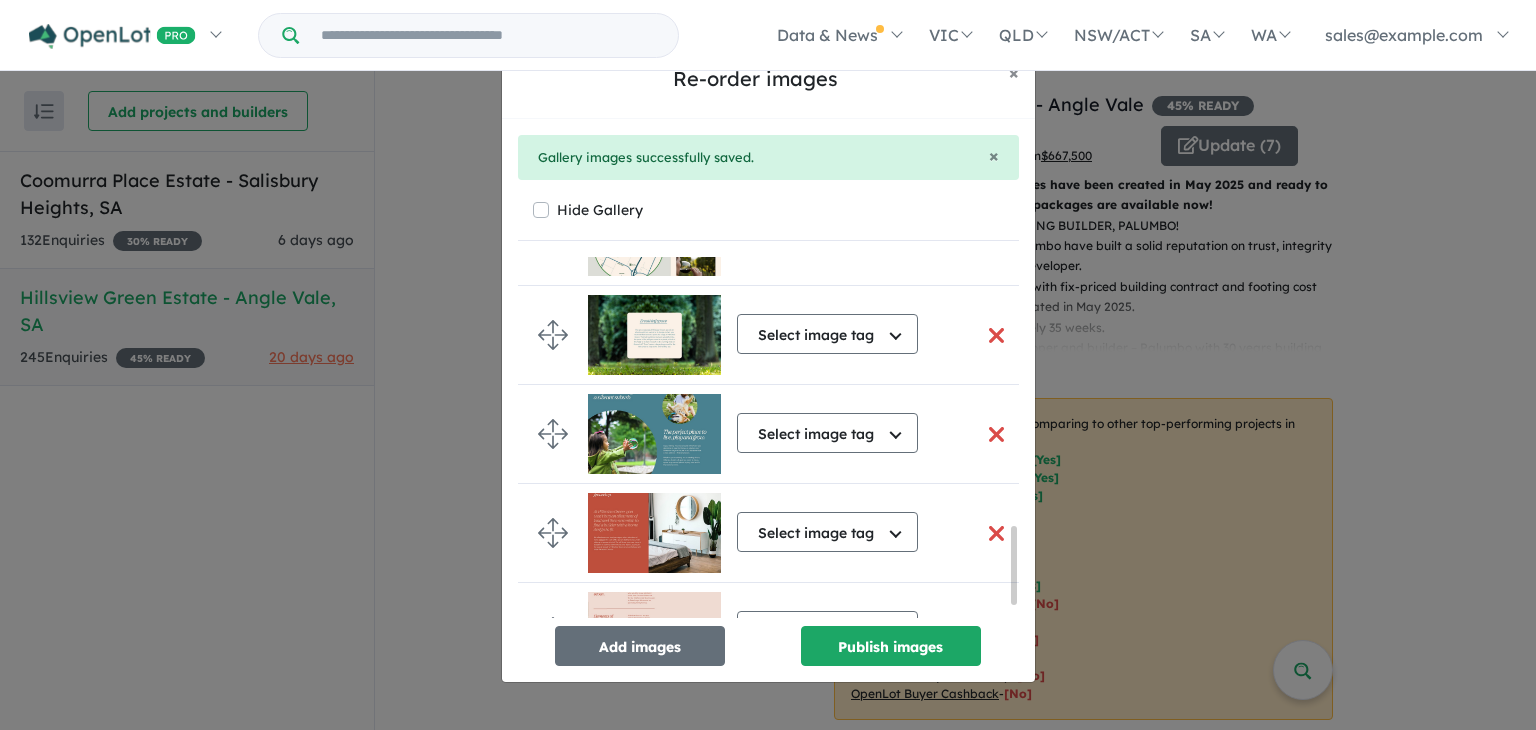 scroll, scrollTop: 1310, scrollLeft: 0, axis: vertical 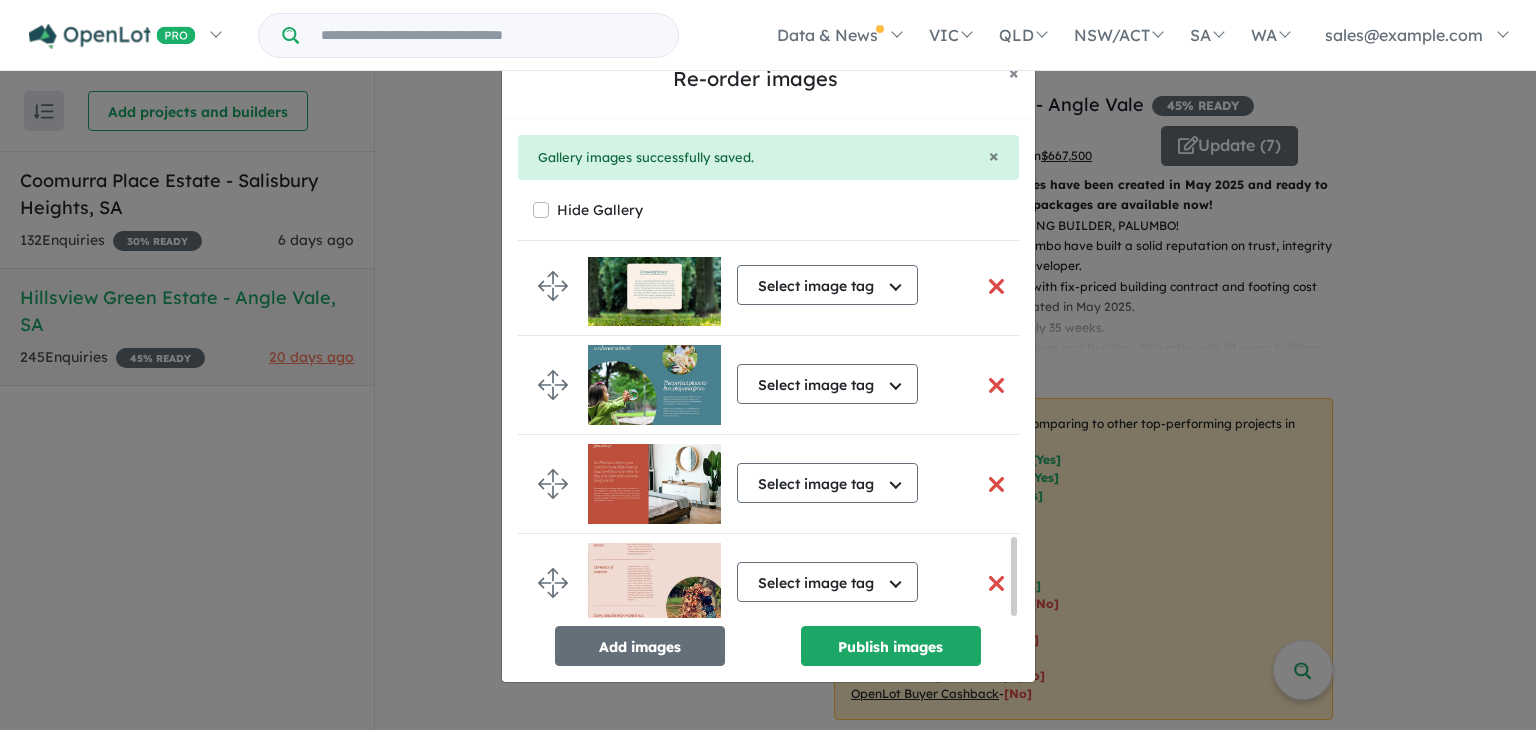 drag, startPoint x: 1014, startPoint y: 284, endPoint x: 980, endPoint y: 593, distance: 310.86493 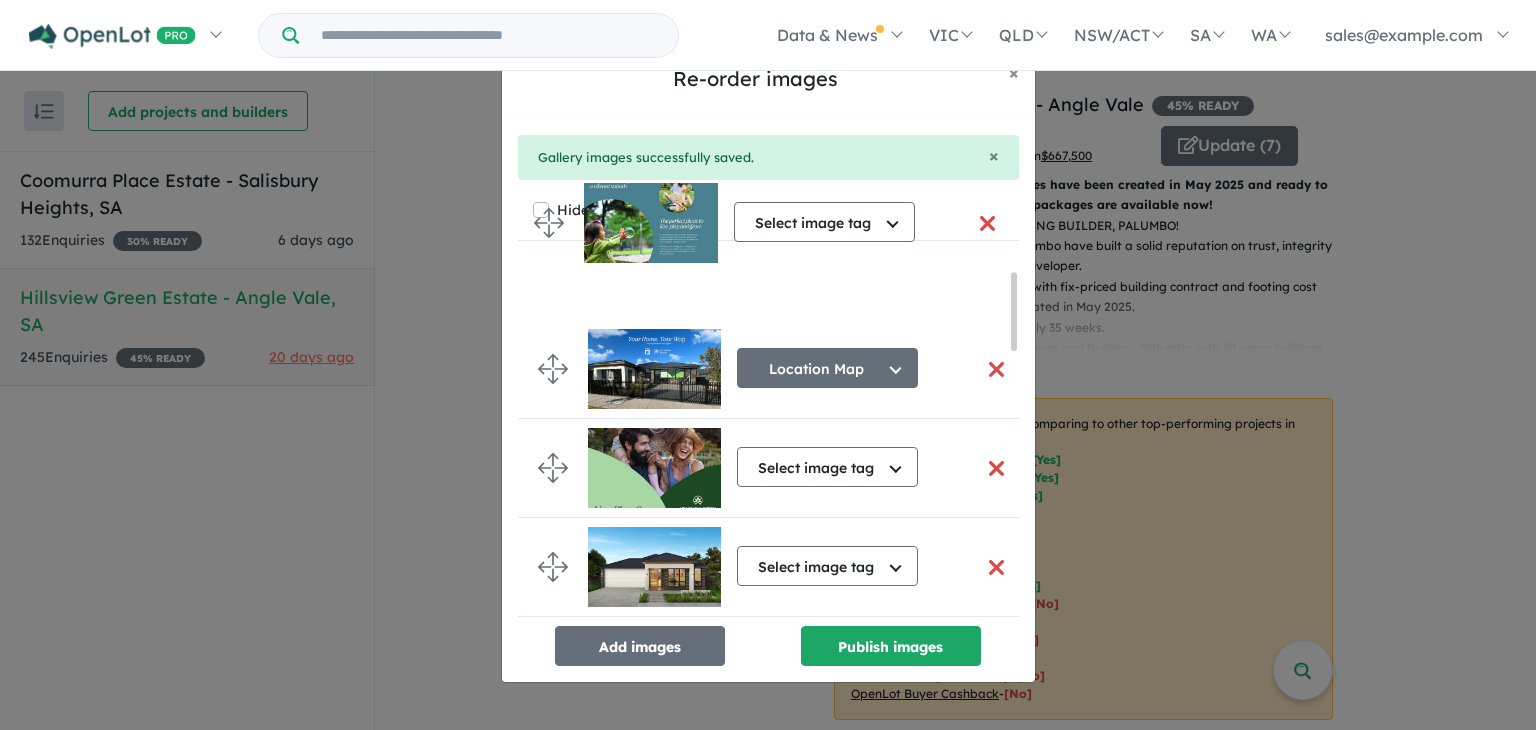 scroll, scrollTop: 0, scrollLeft: 0, axis: both 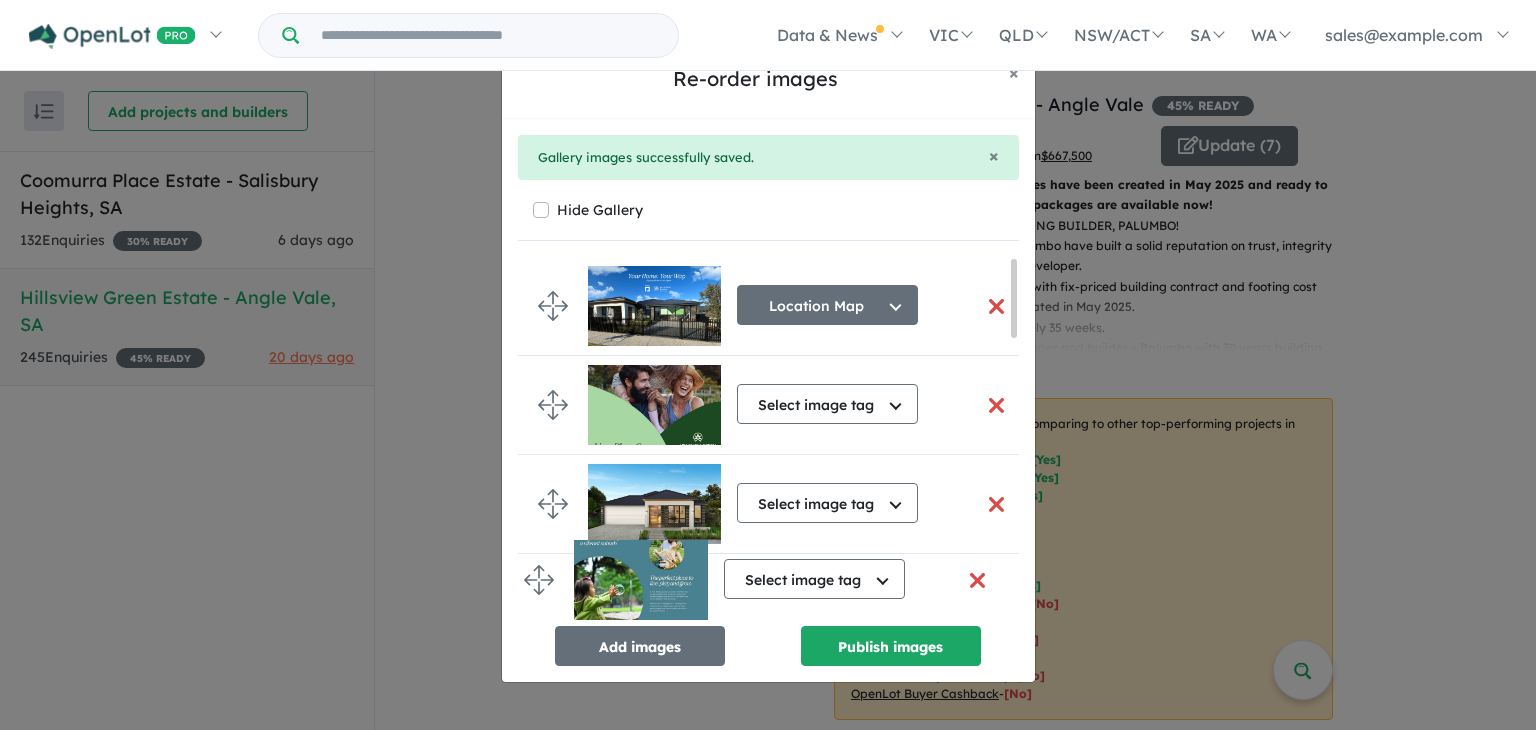 drag, startPoint x: 545, startPoint y: 375, endPoint x: 532, endPoint y: 576, distance: 201.41995 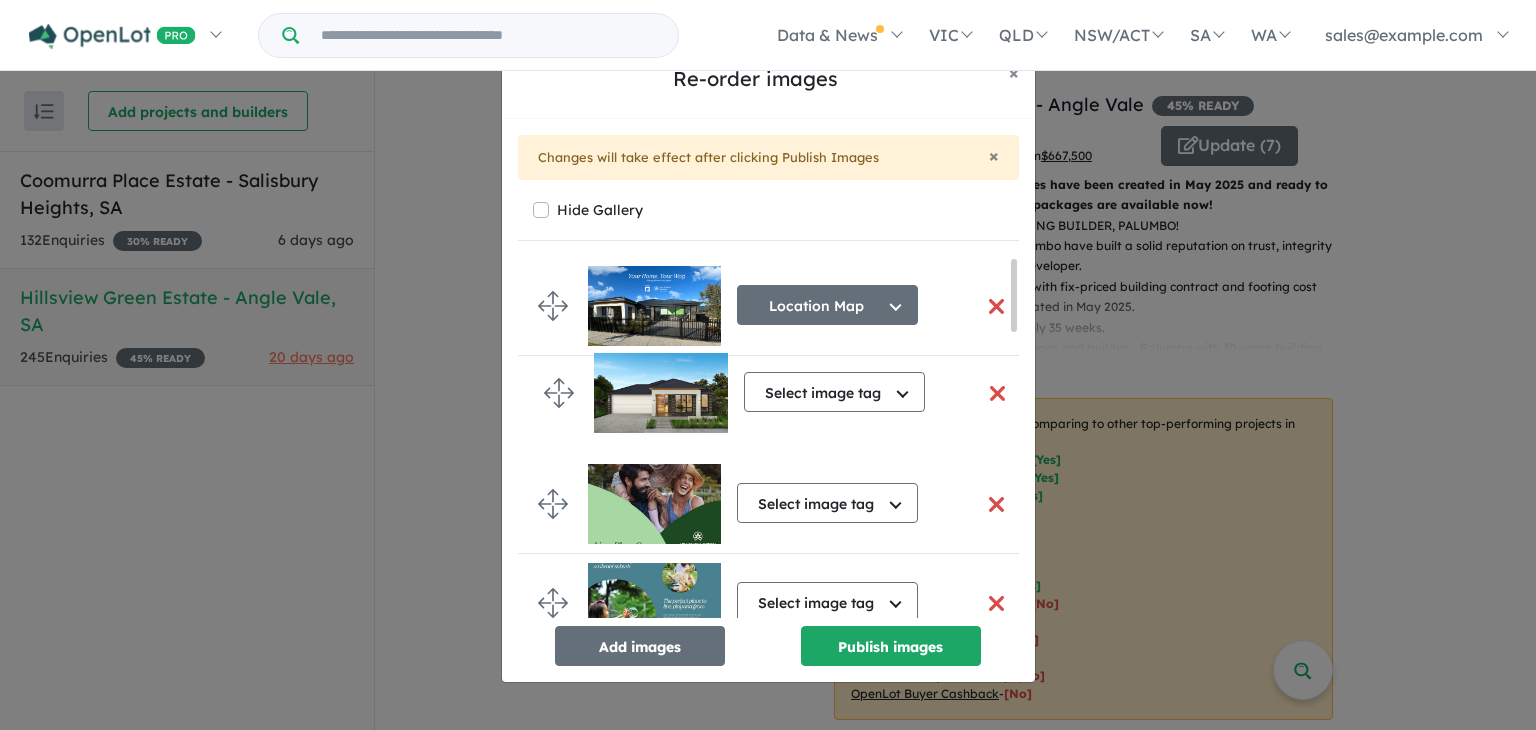 drag, startPoint x: 550, startPoint y: 498, endPoint x: 557, endPoint y: 389, distance: 109.22454 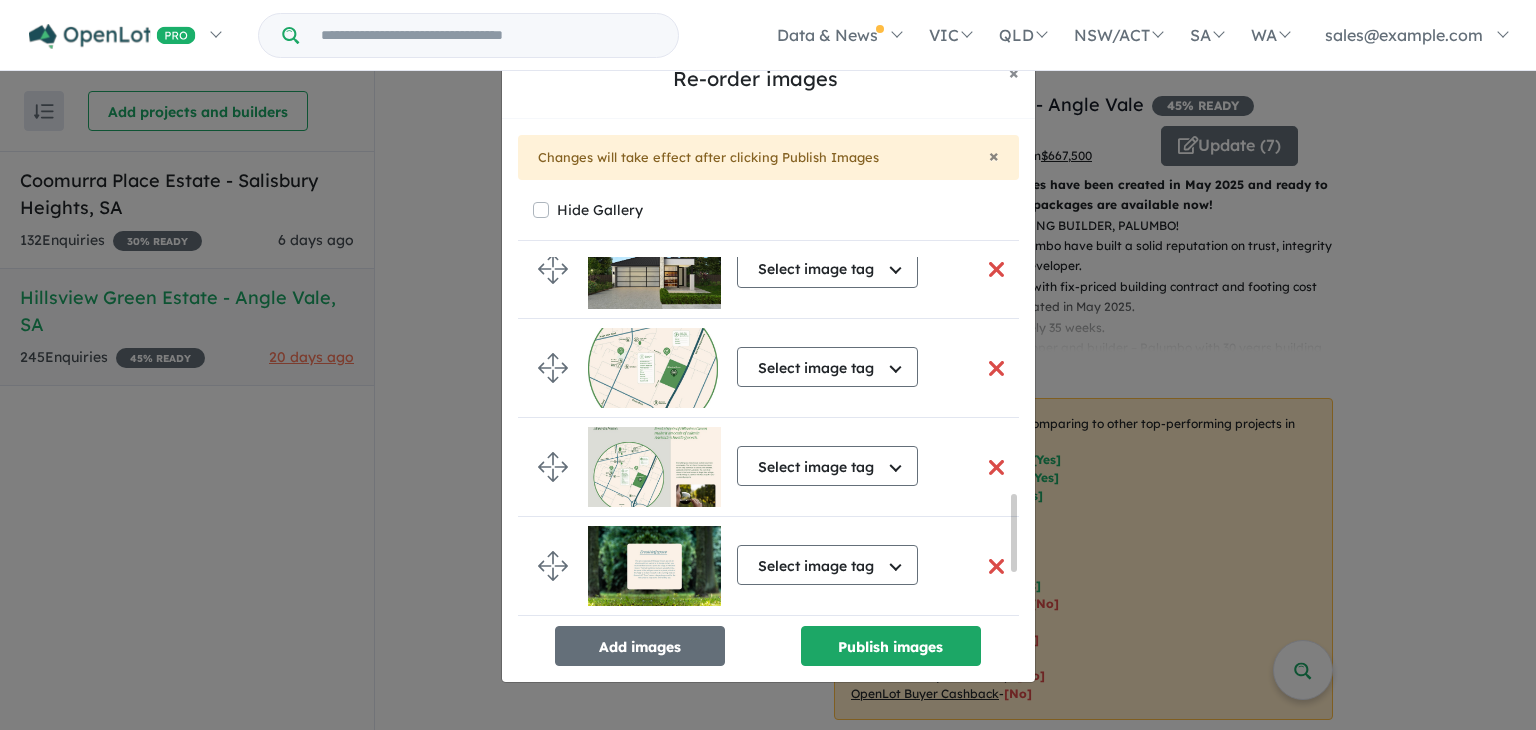 scroll, scrollTop: 1128, scrollLeft: 0, axis: vertical 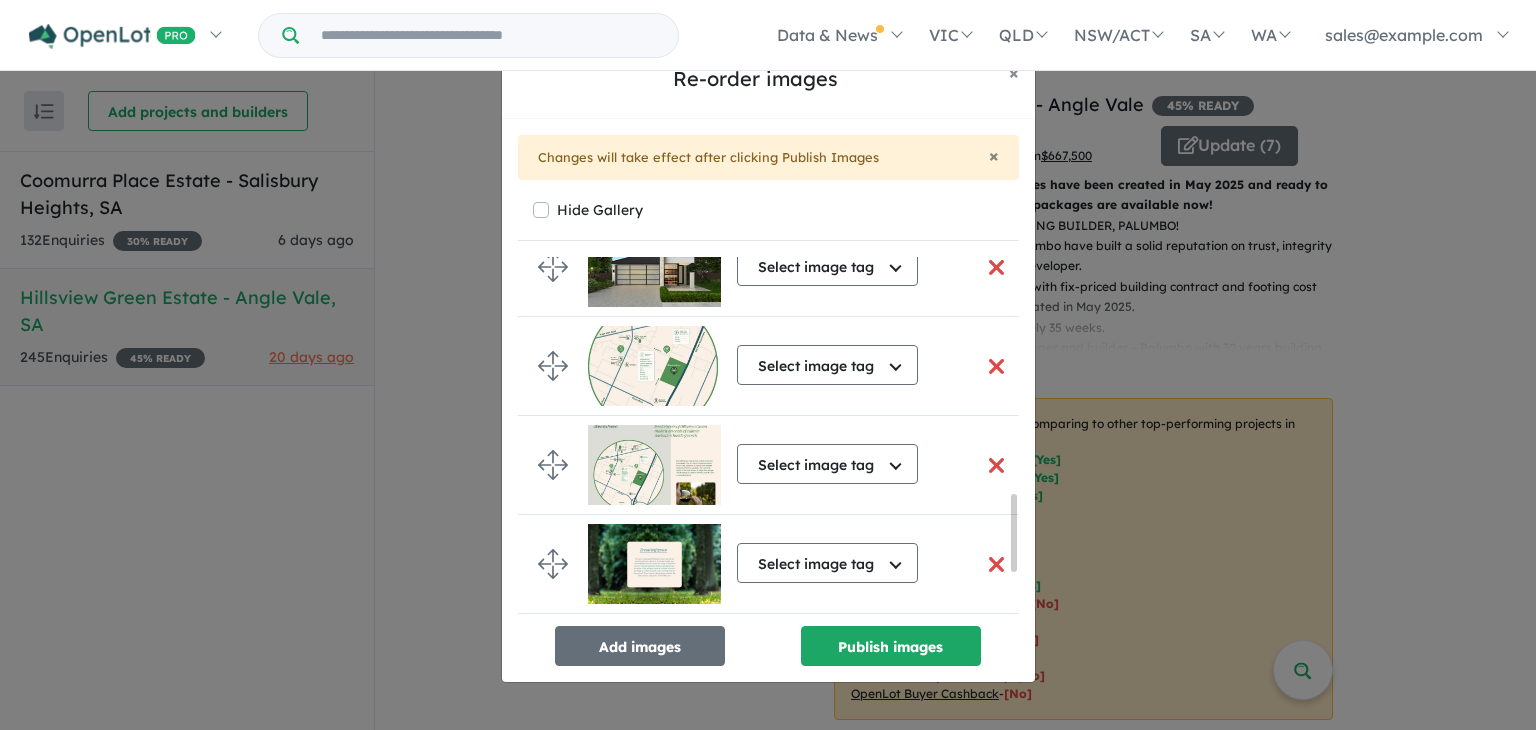 drag, startPoint x: 1013, startPoint y: 319, endPoint x: 980, endPoint y: 563, distance: 246.22145 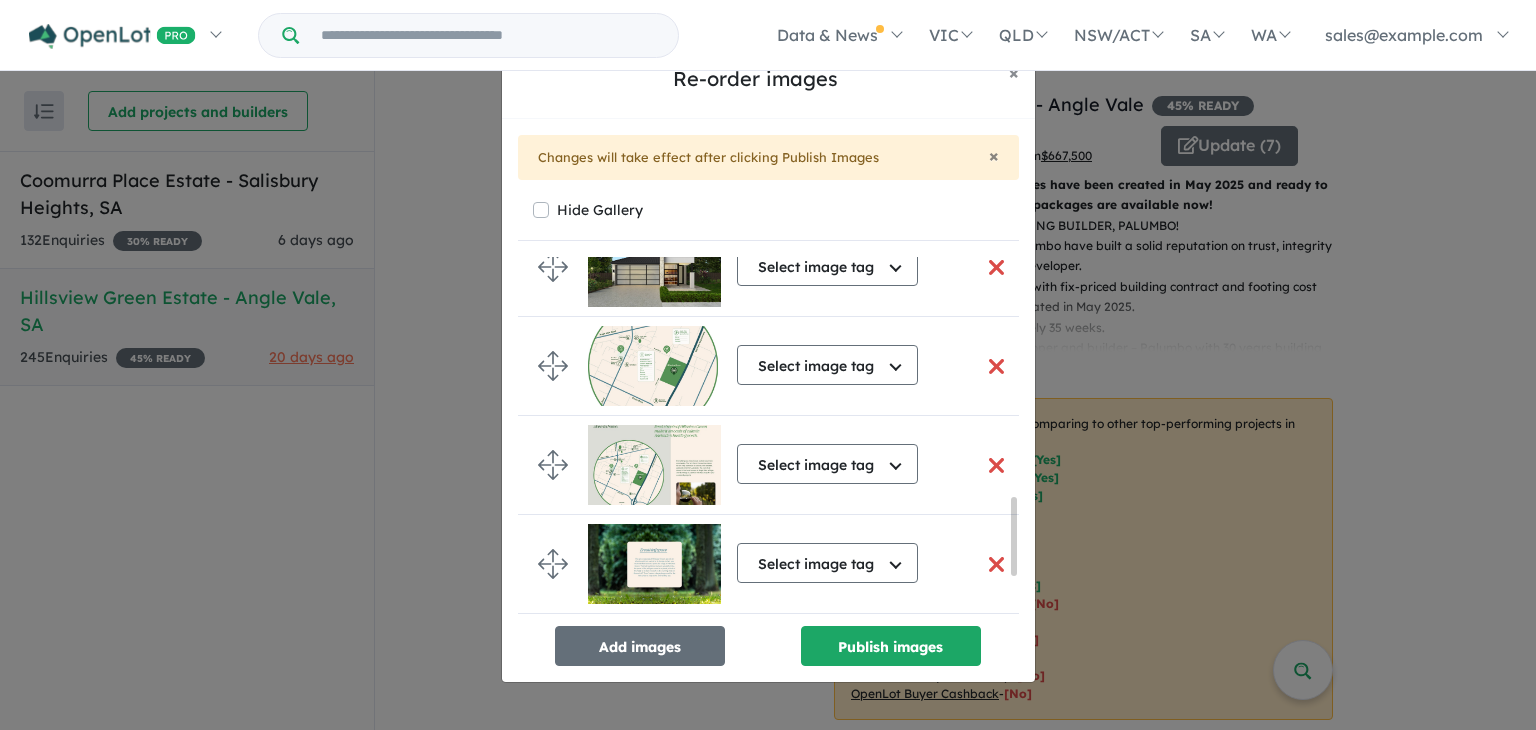 click at bounding box center [997, 366] 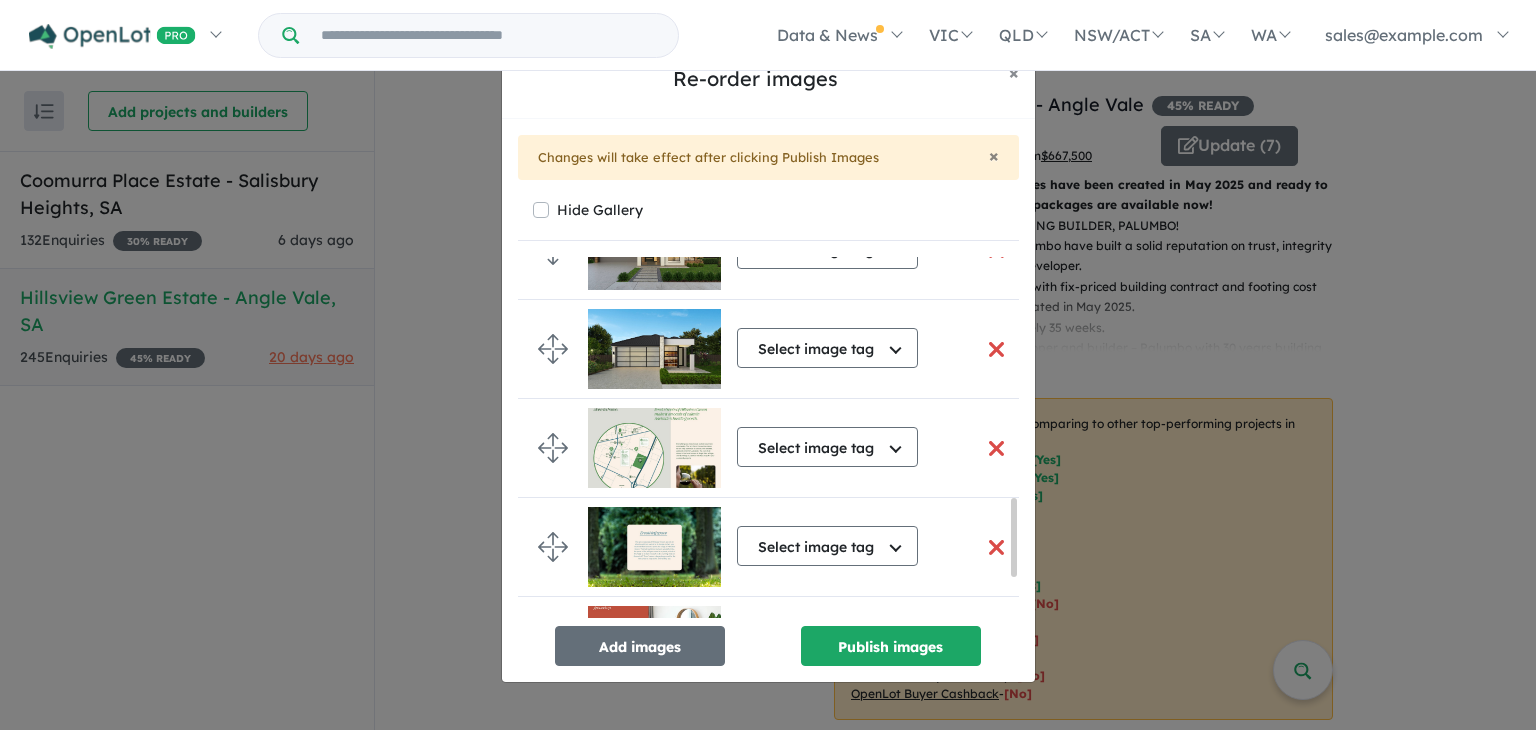 scroll, scrollTop: 1124, scrollLeft: 0, axis: vertical 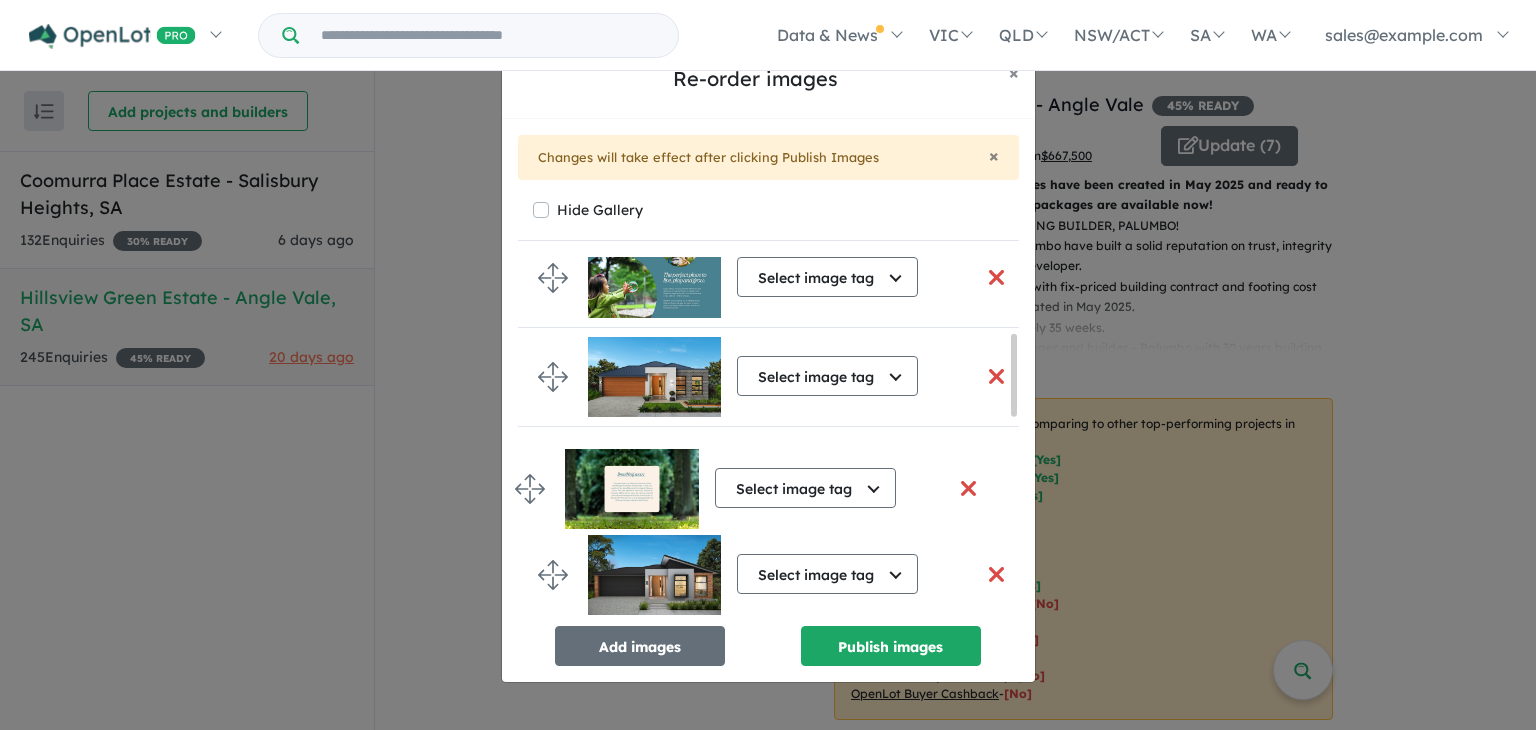 drag, startPoint x: 548, startPoint y: 547, endPoint x: 526, endPoint y: 489, distance: 62.03225 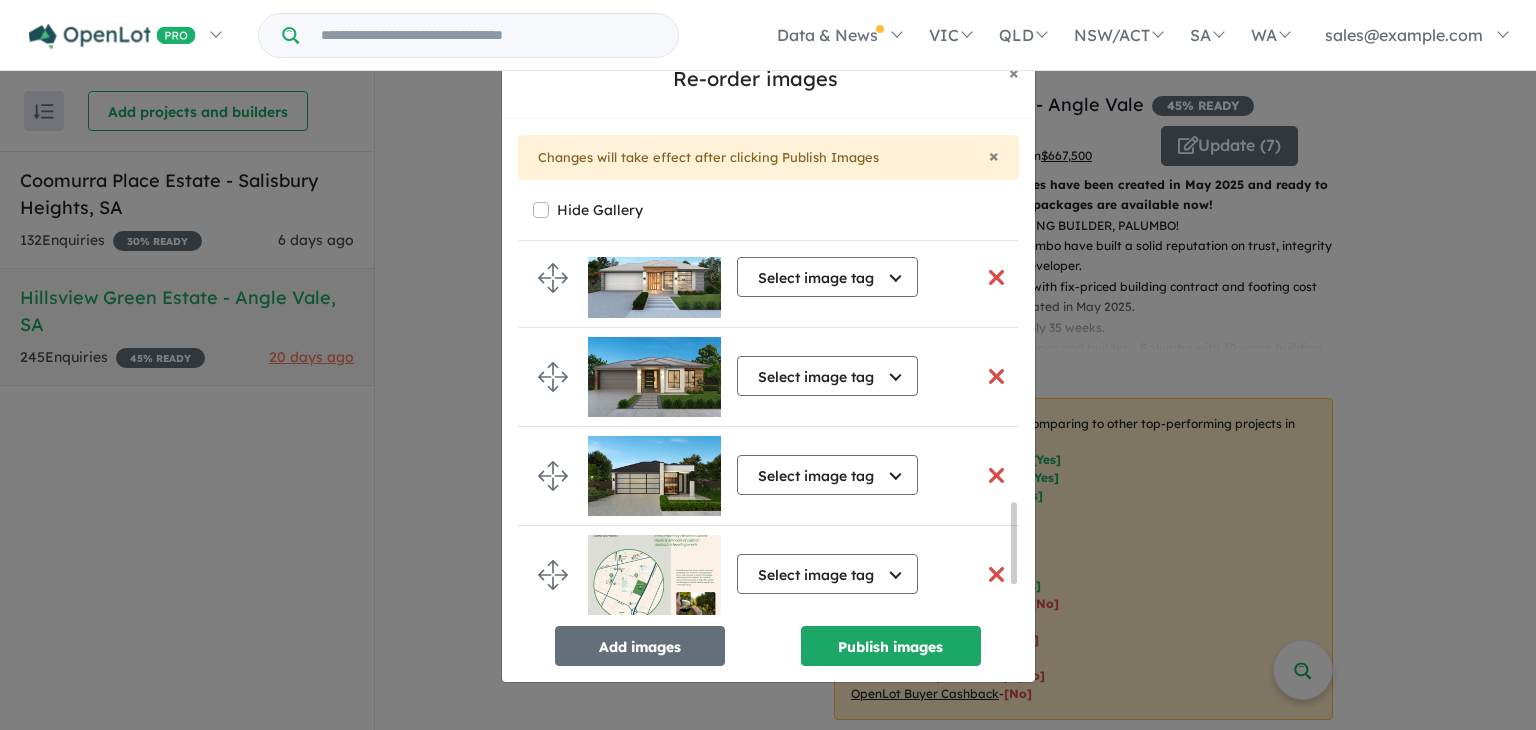 scroll, scrollTop: 1235, scrollLeft: 0, axis: vertical 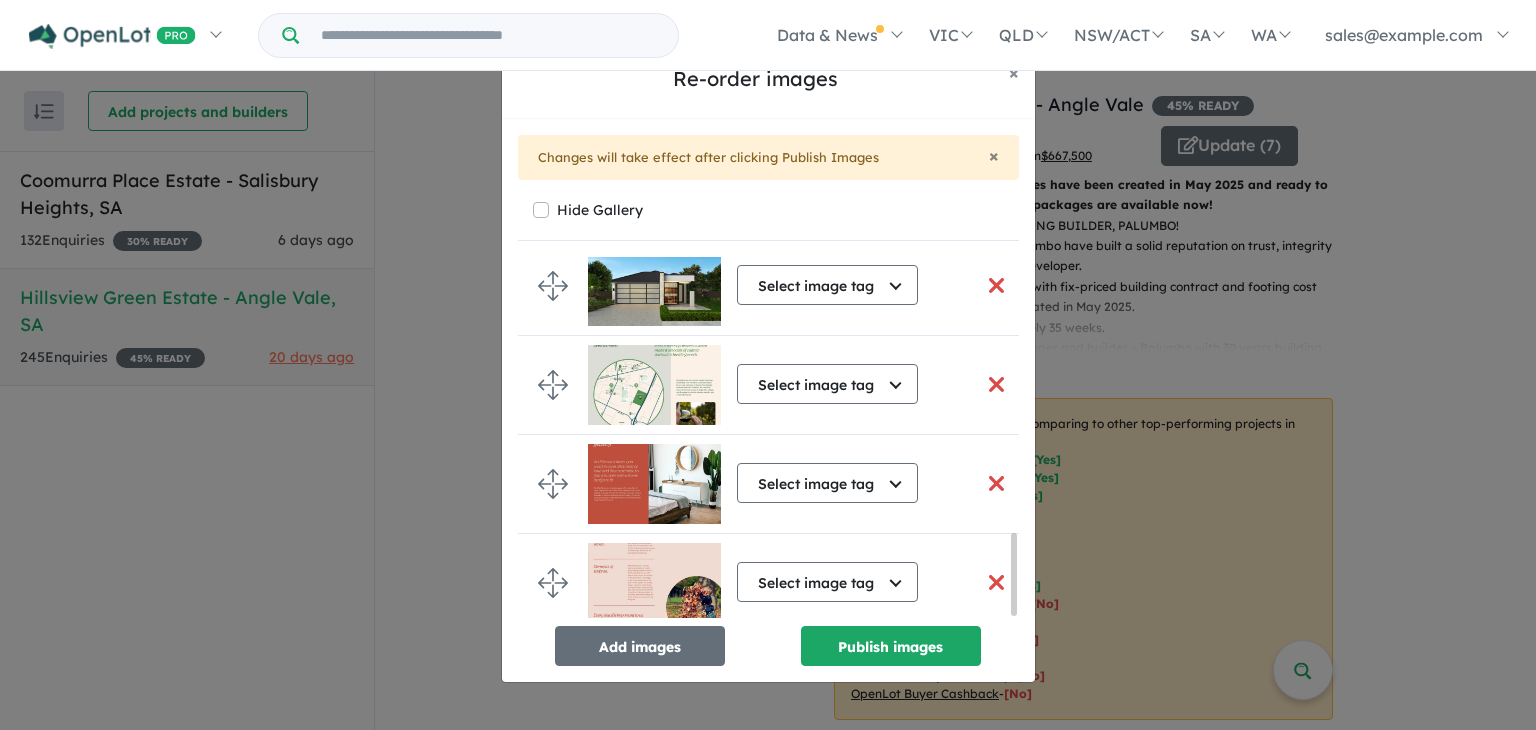 drag, startPoint x: 1013, startPoint y: 376, endPoint x: 1001, endPoint y: 593, distance: 217.33154 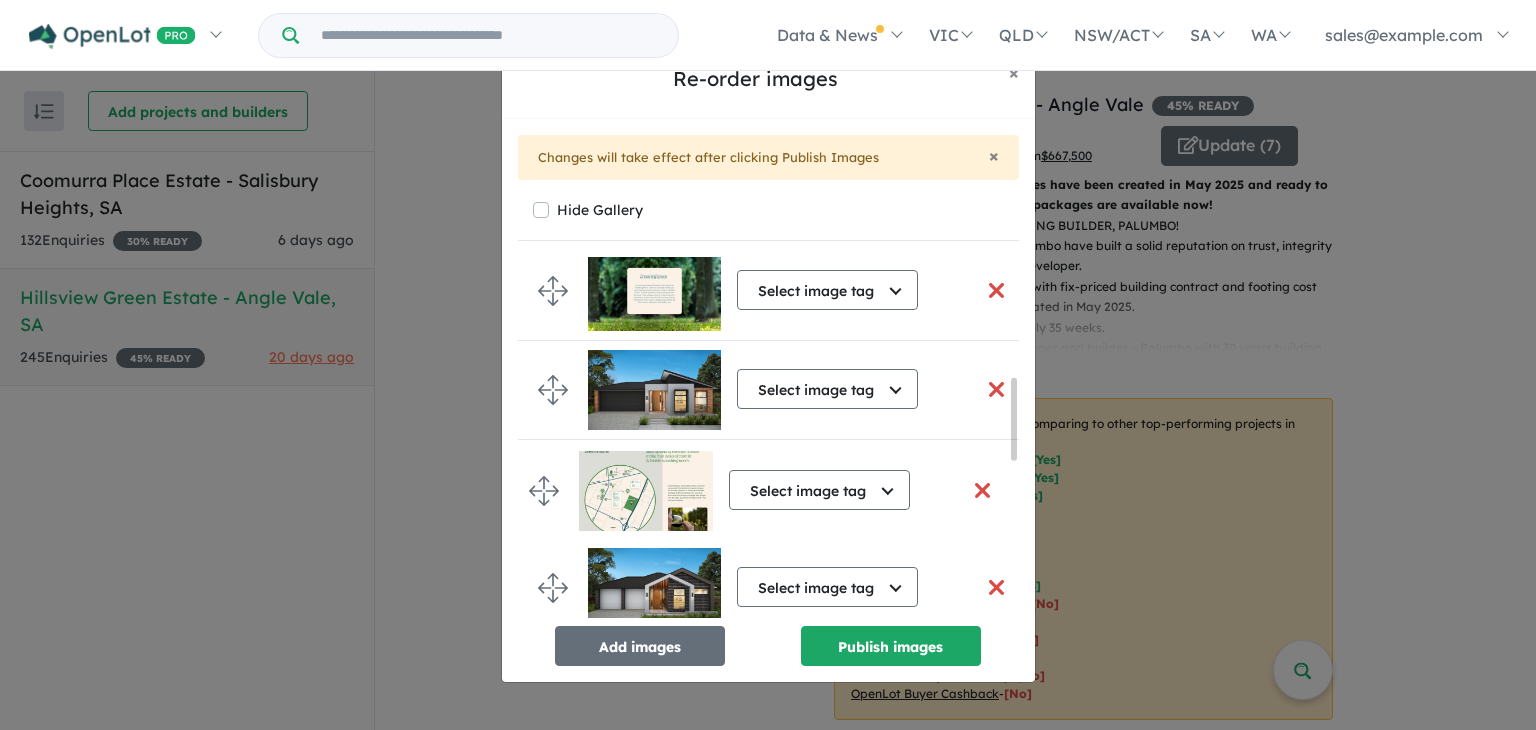 drag, startPoint x: 554, startPoint y: 373, endPoint x: 546, endPoint y: 485, distance: 112.28535 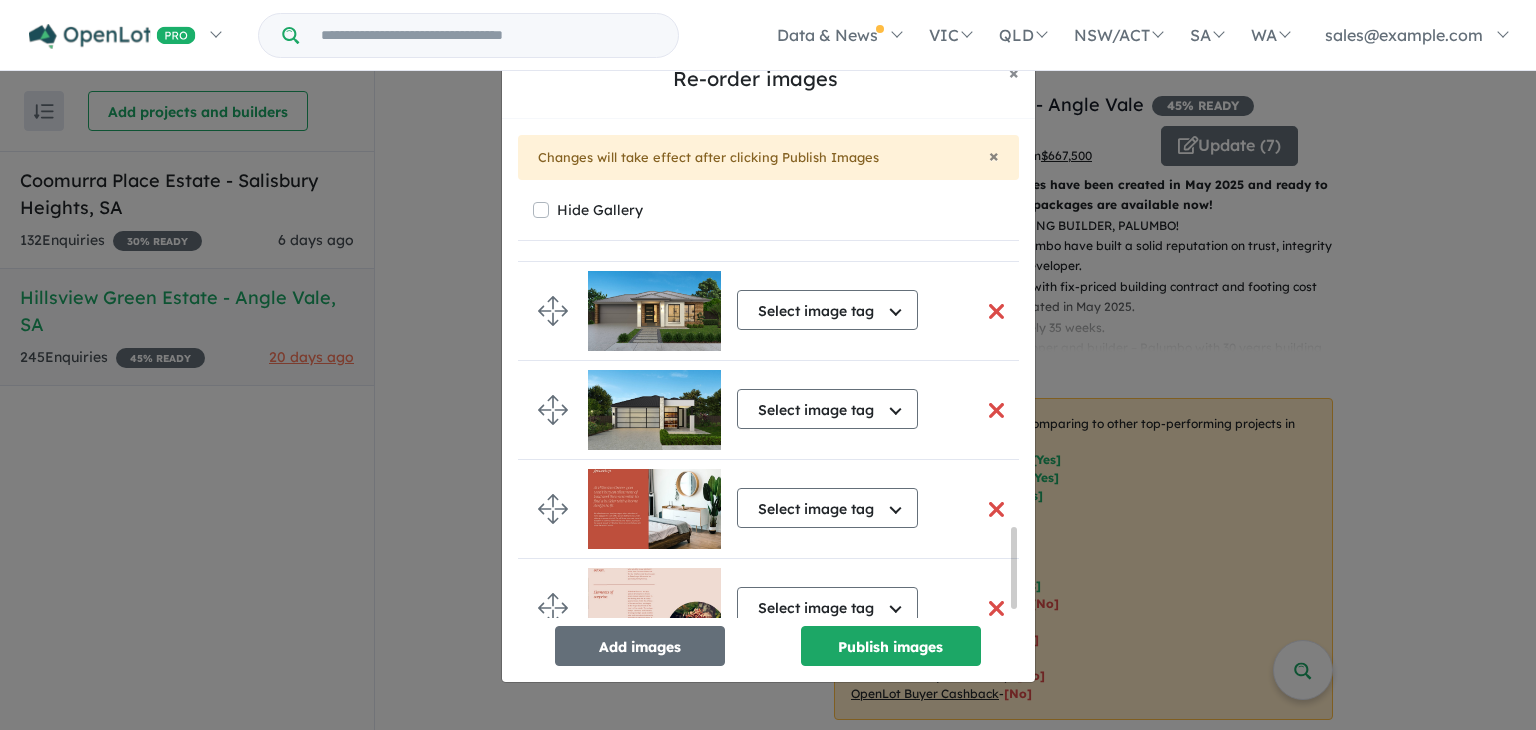 scroll, scrollTop: 1251, scrollLeft: 0, axis: vertical 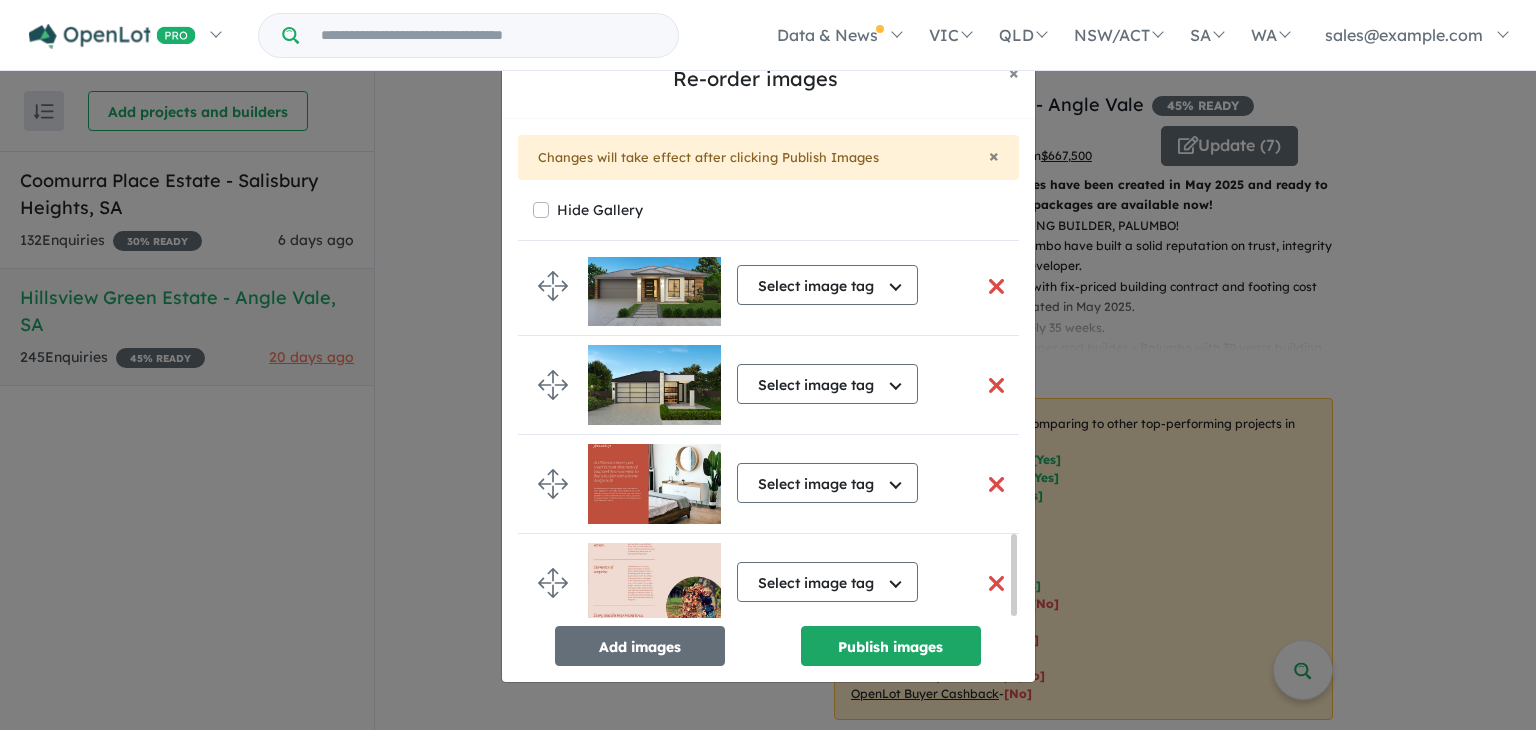 drag, startPoint x: 1013, startPoint y: 426, endPoint x: 1000, endPoint y: 601, distance: 175.4822 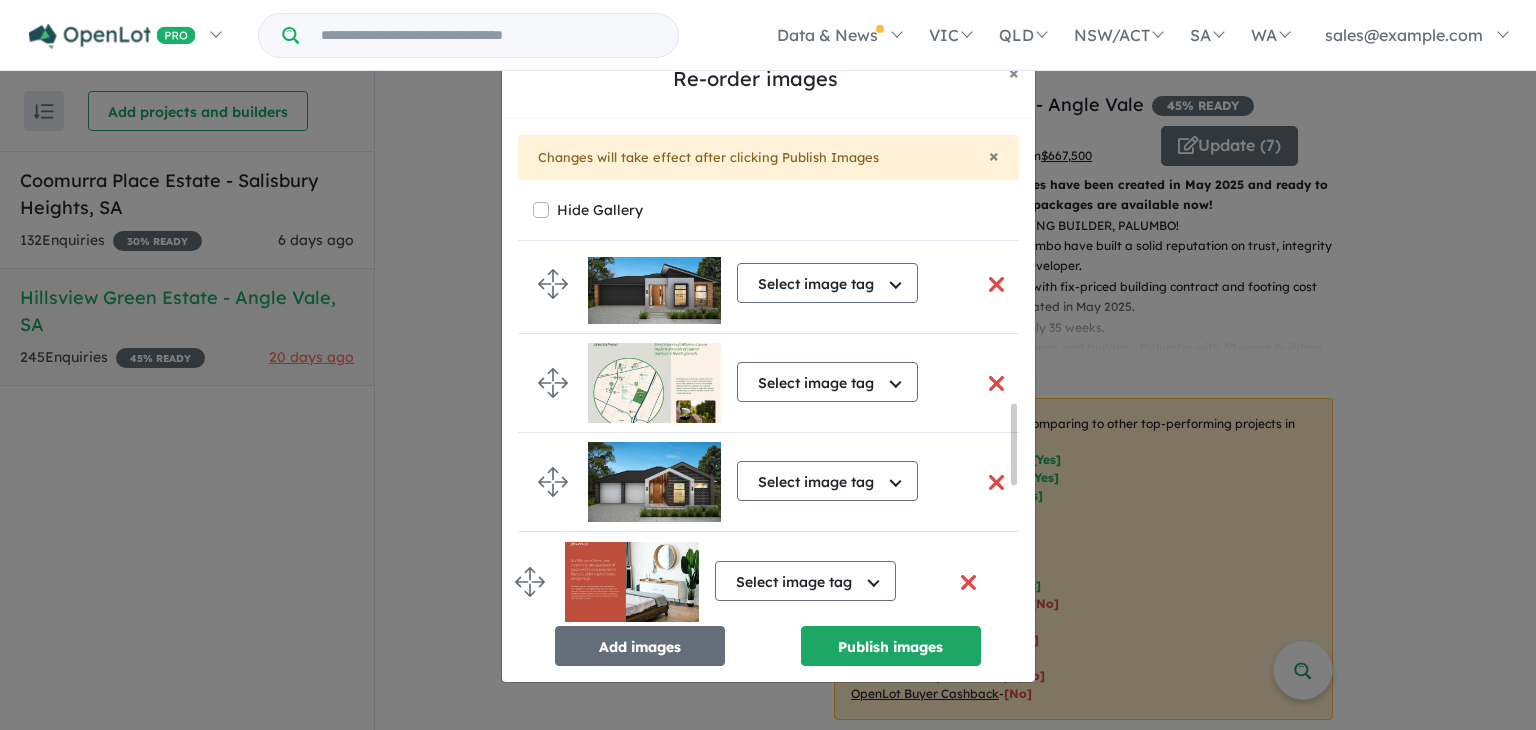 drag, startPoint x: 546, startPoint y: 485, endPoint x: 524, endPoint y: 585, distance: 102.3914 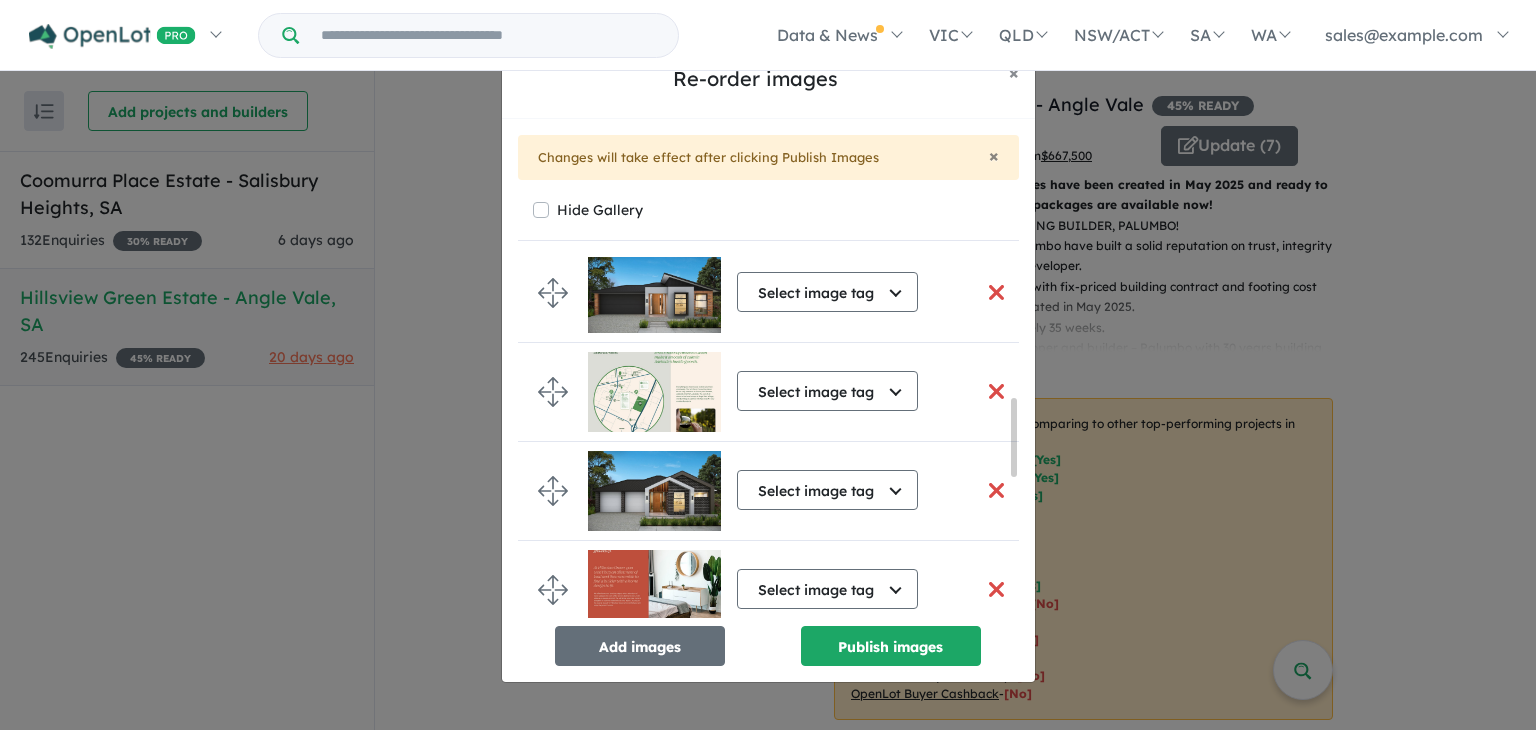 scroll, scrollTop: 653, scrollLeft: 0, axis: vertical 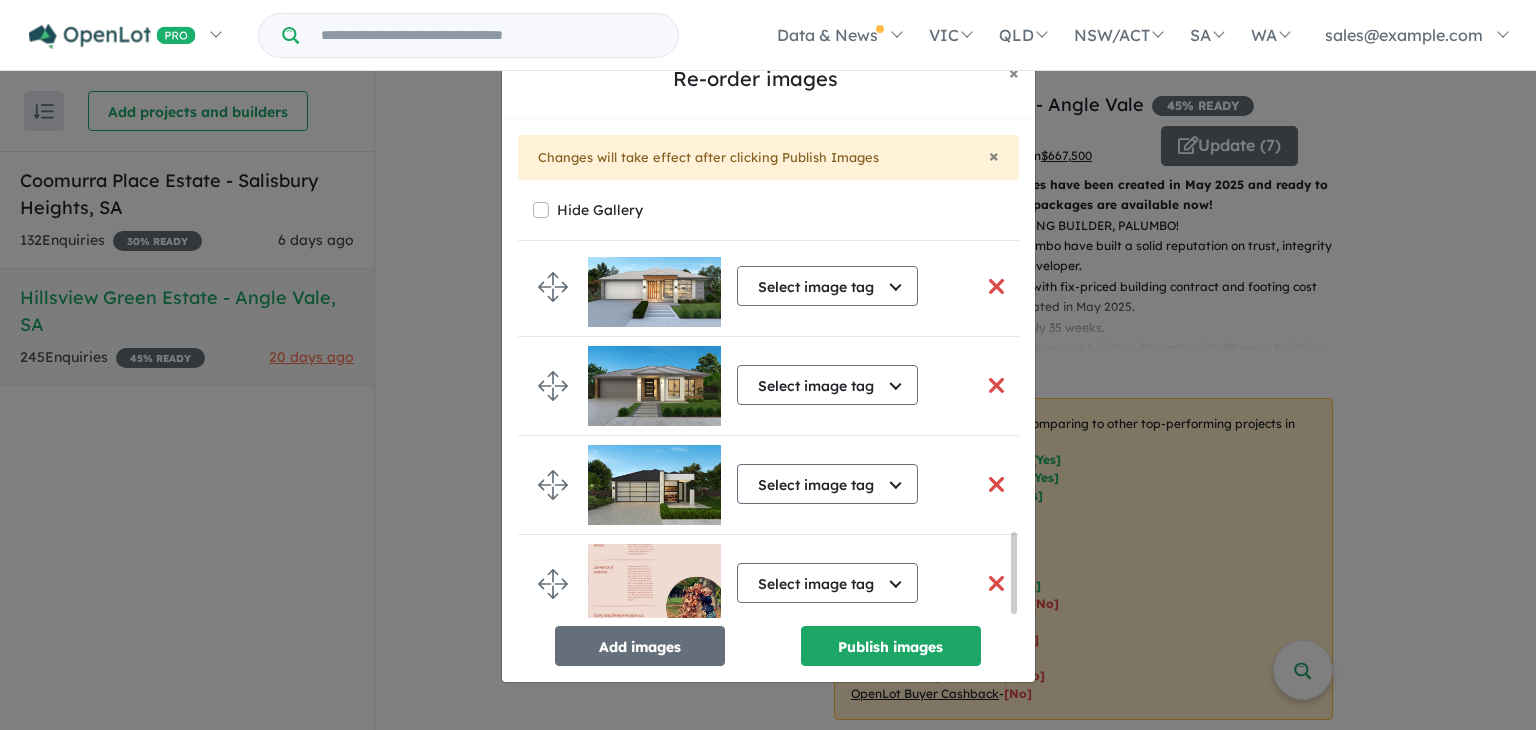 drag, startPoint x: 1012, startPoint y: 431, endPoint x: 996, endPoint y: 574, distance: 143.89232 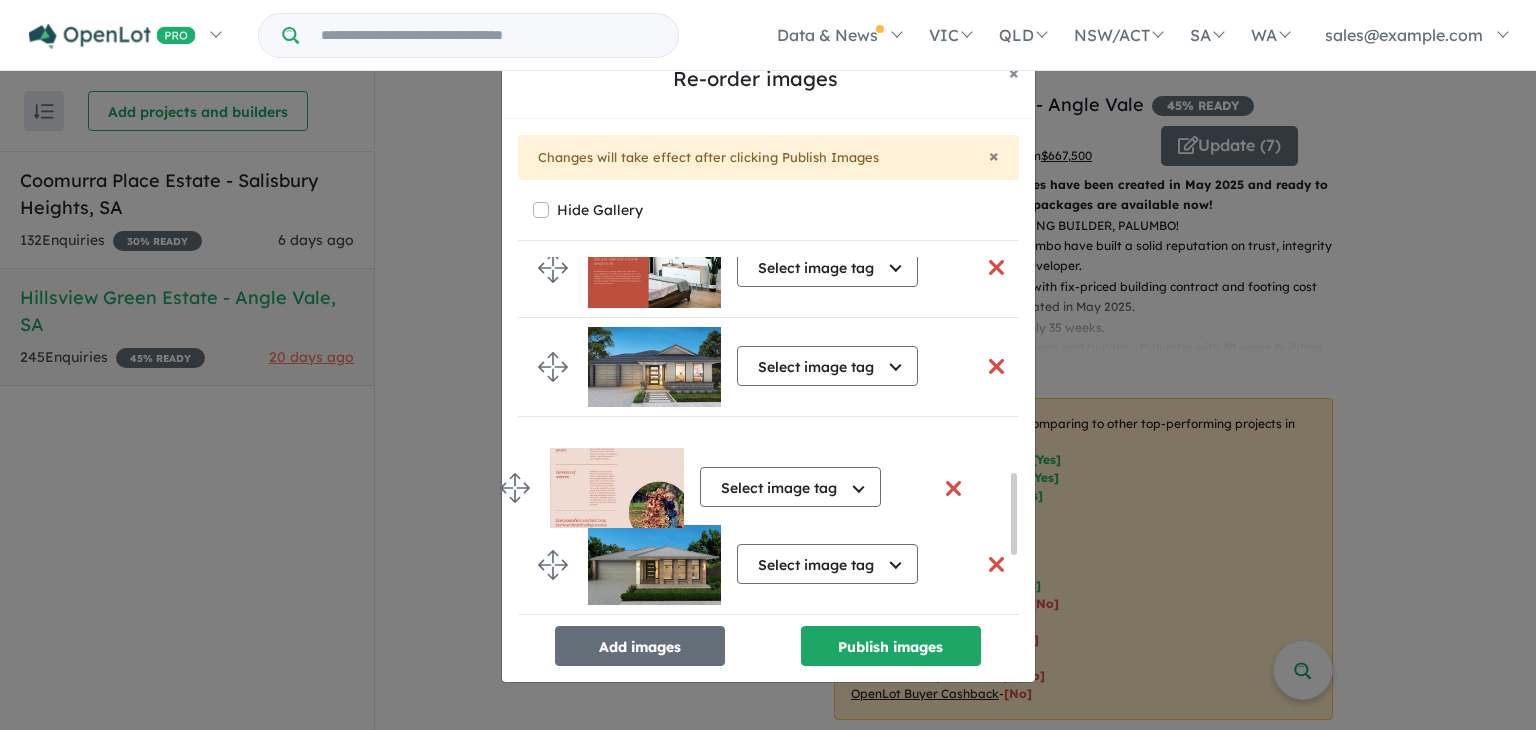drag, startPoint x: 553, startPoint y: 570, endPoint x: 516, endPoint y: 481, distance: 96.38464 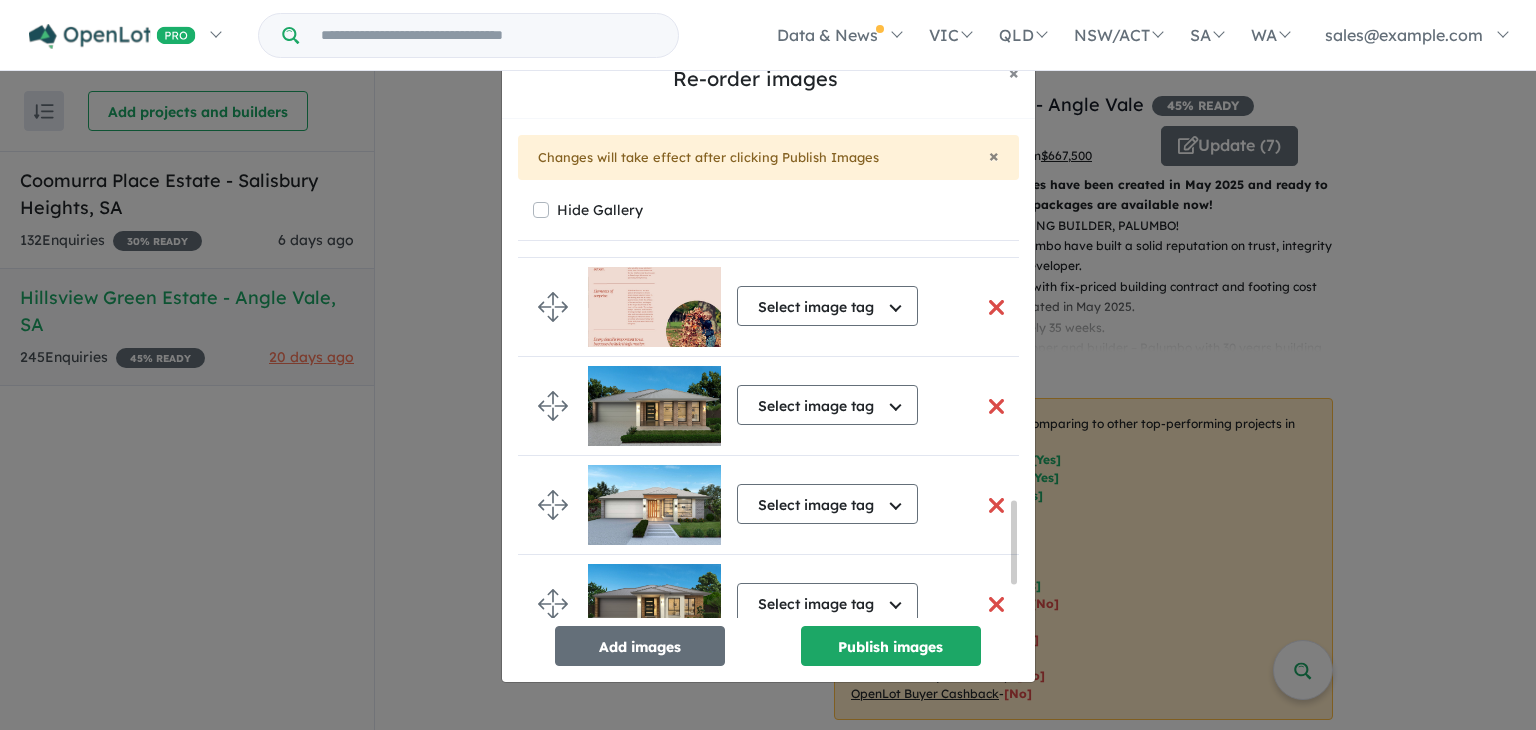 scroll, scrollTop: 1071, scrollLeft: 0, axis: vertical 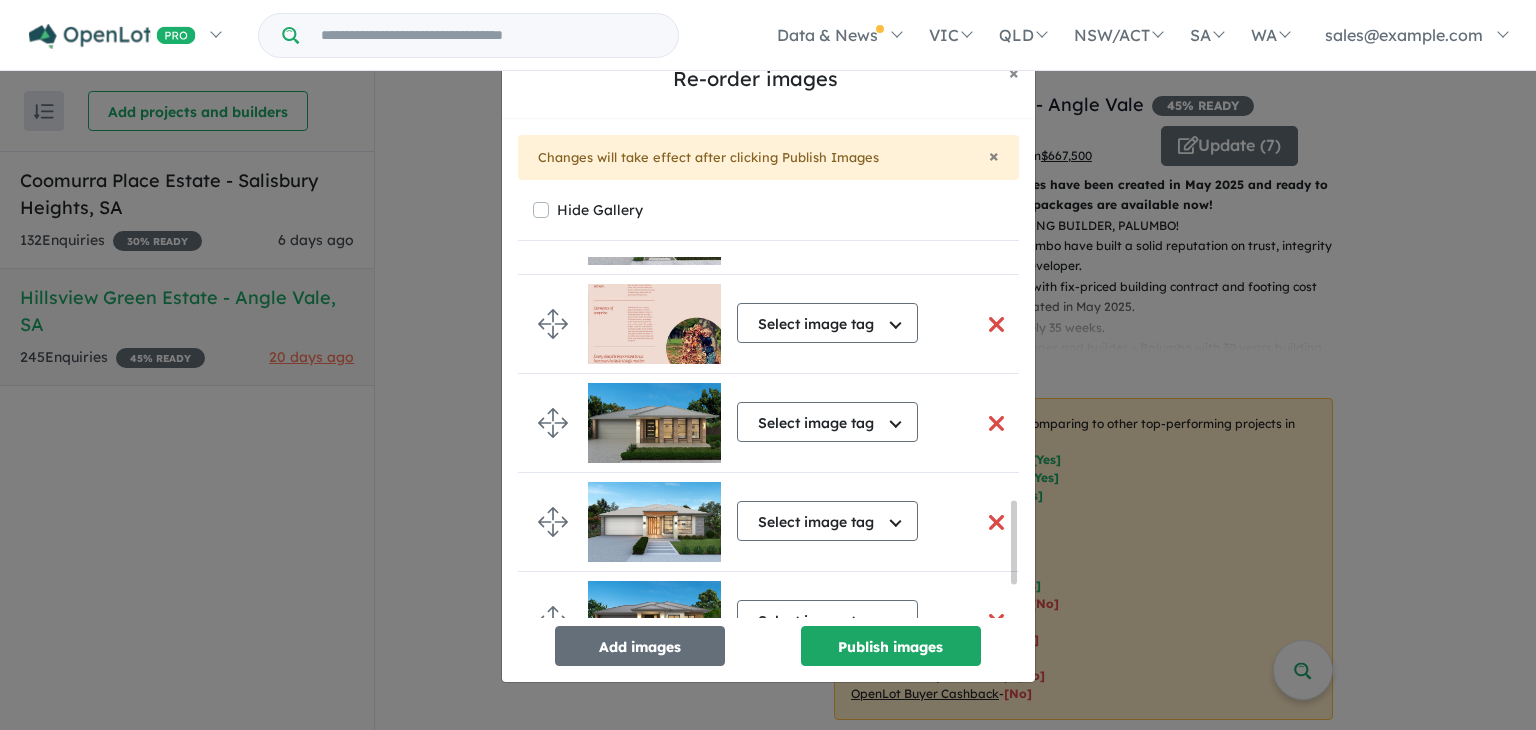 drag, startPoint x: 1012, startPoint y: 513, endPoint x: 987, endPoint y: 552, distance: 46.32494 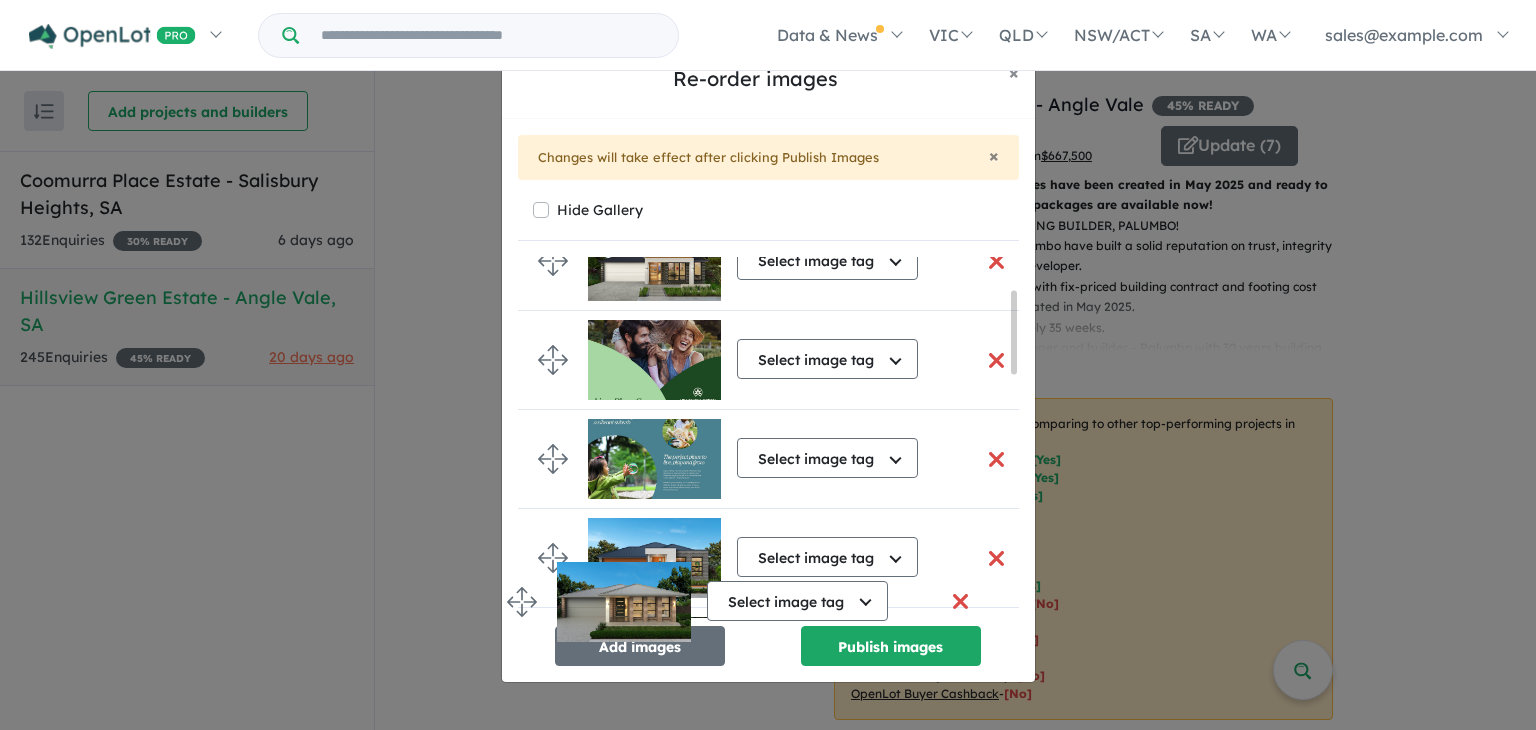 scroll, scrollTop: 183, scrollLeft: 0, axis: vertical 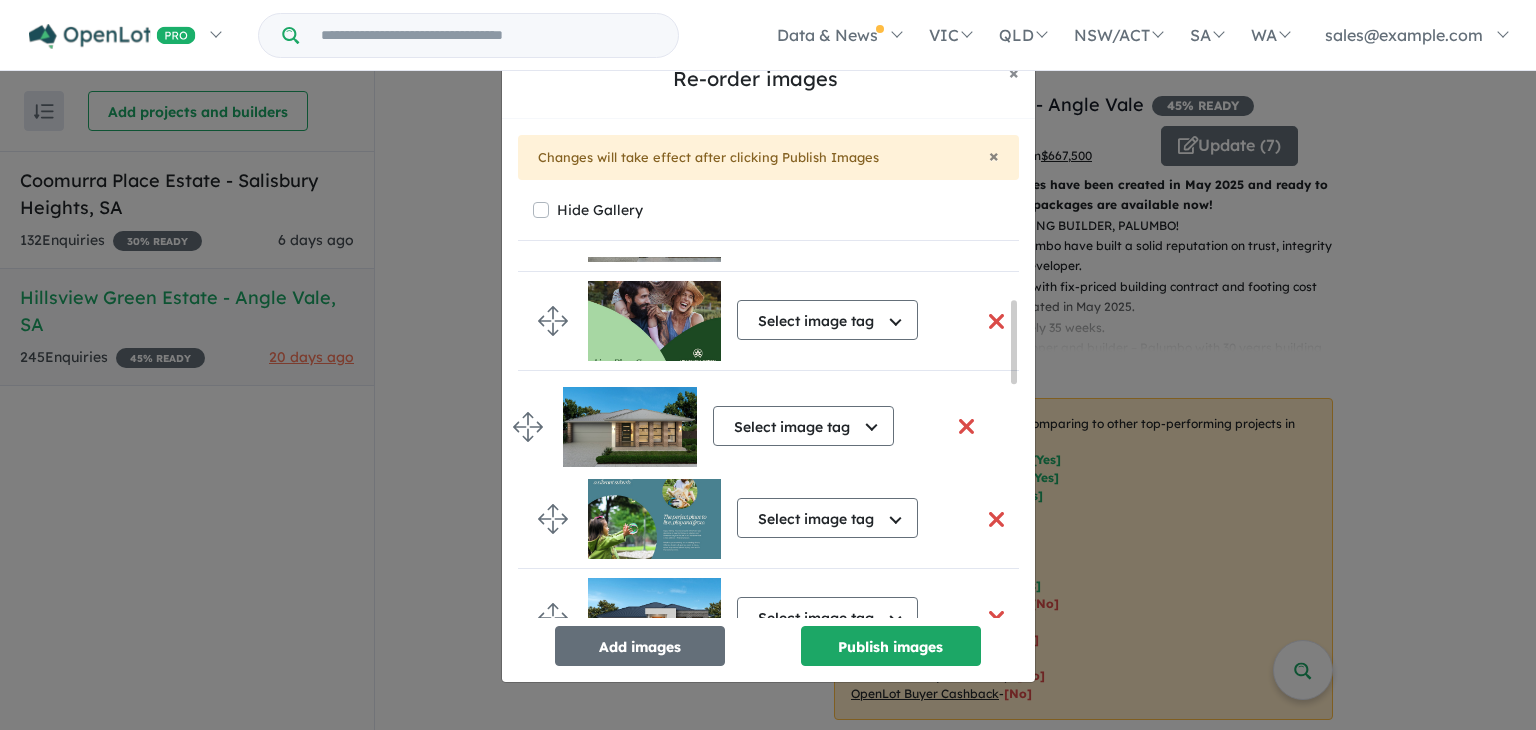 drag, startPoint x: 548, startPoint y: 428, endPoint x: 524, endPoint y: 434, distance: 24.738634 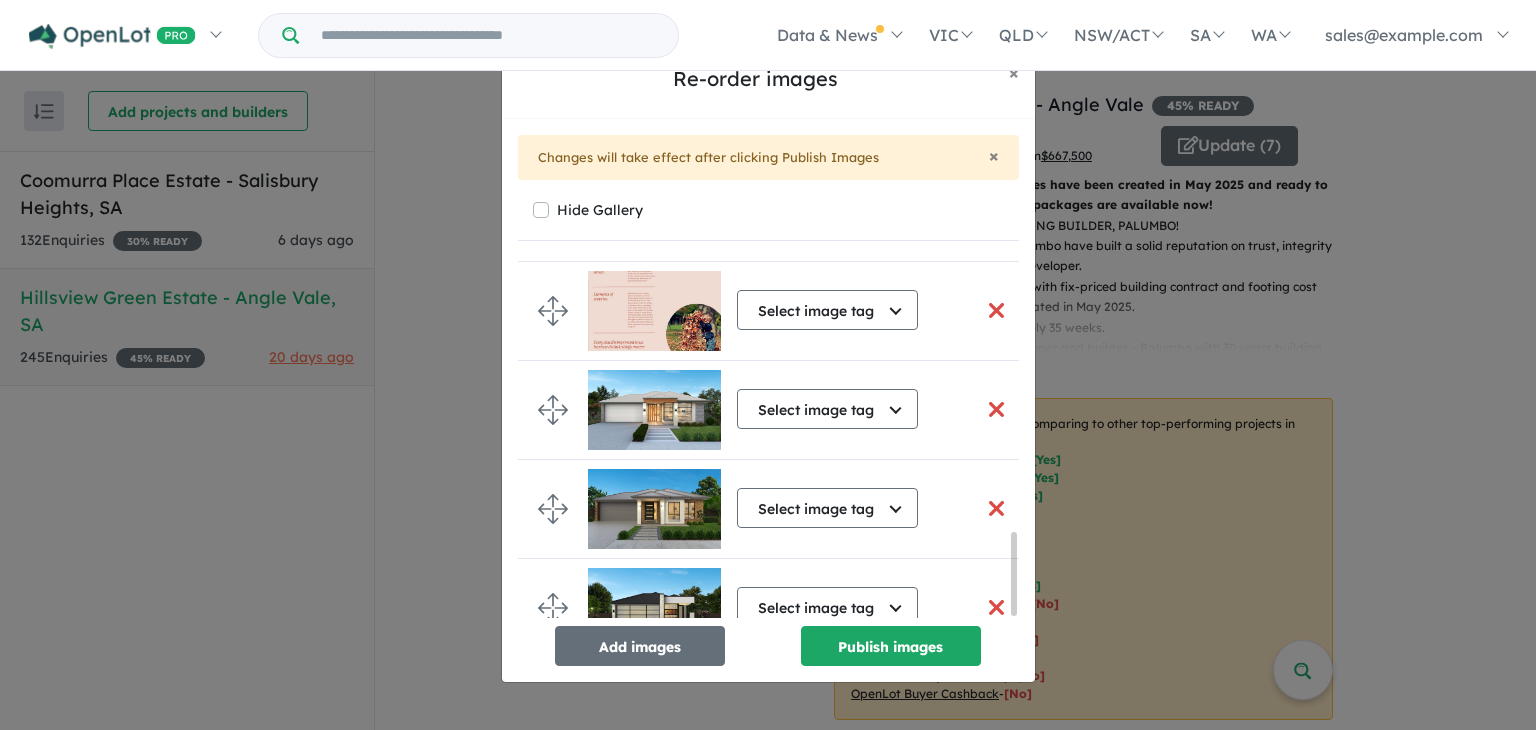 scroll, scrollTop: 1219, scrollLeft: 0, axis: vertical 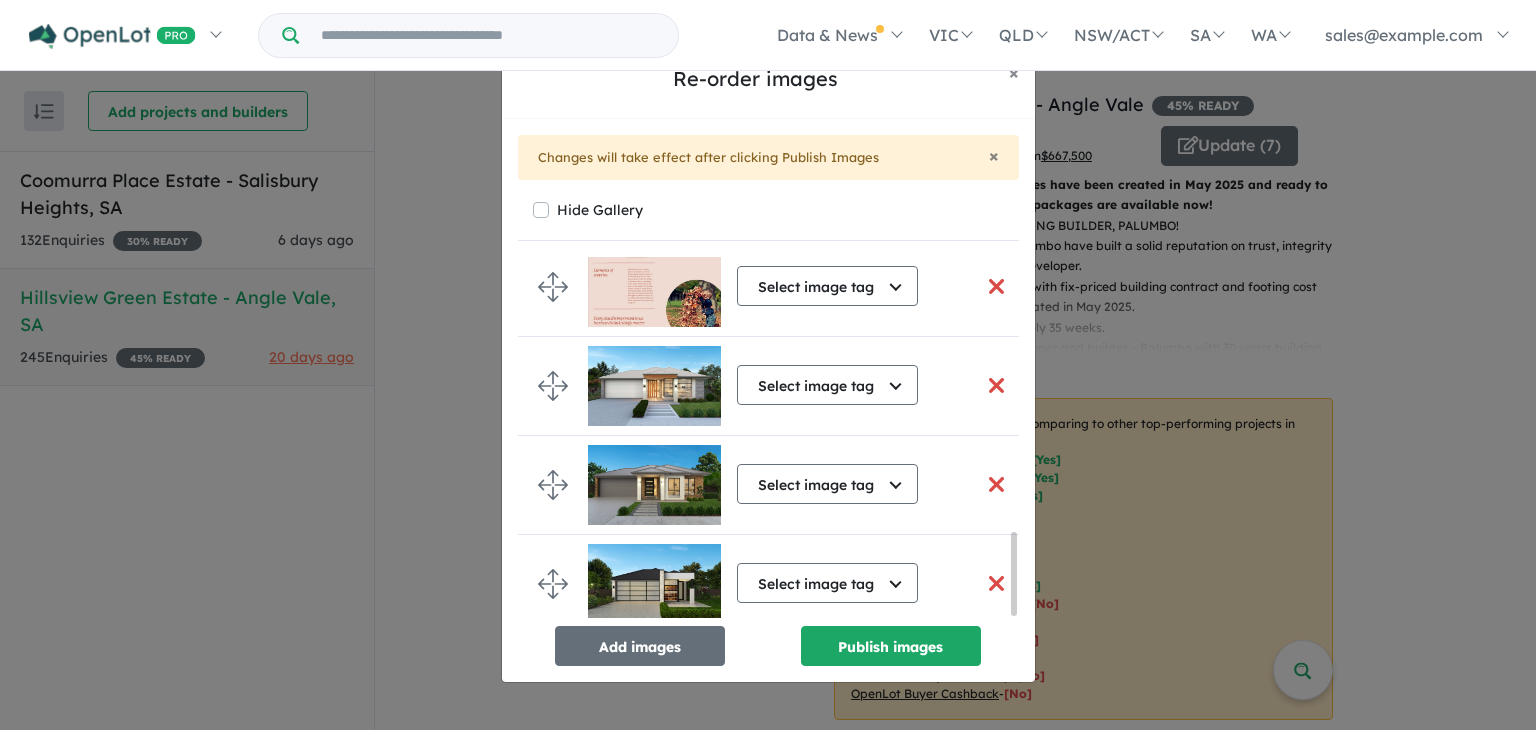 drag, startPoint x: 1012, startPoint y: 360, endPoint x: 982, endPoint y: 632, distance: 273.6494 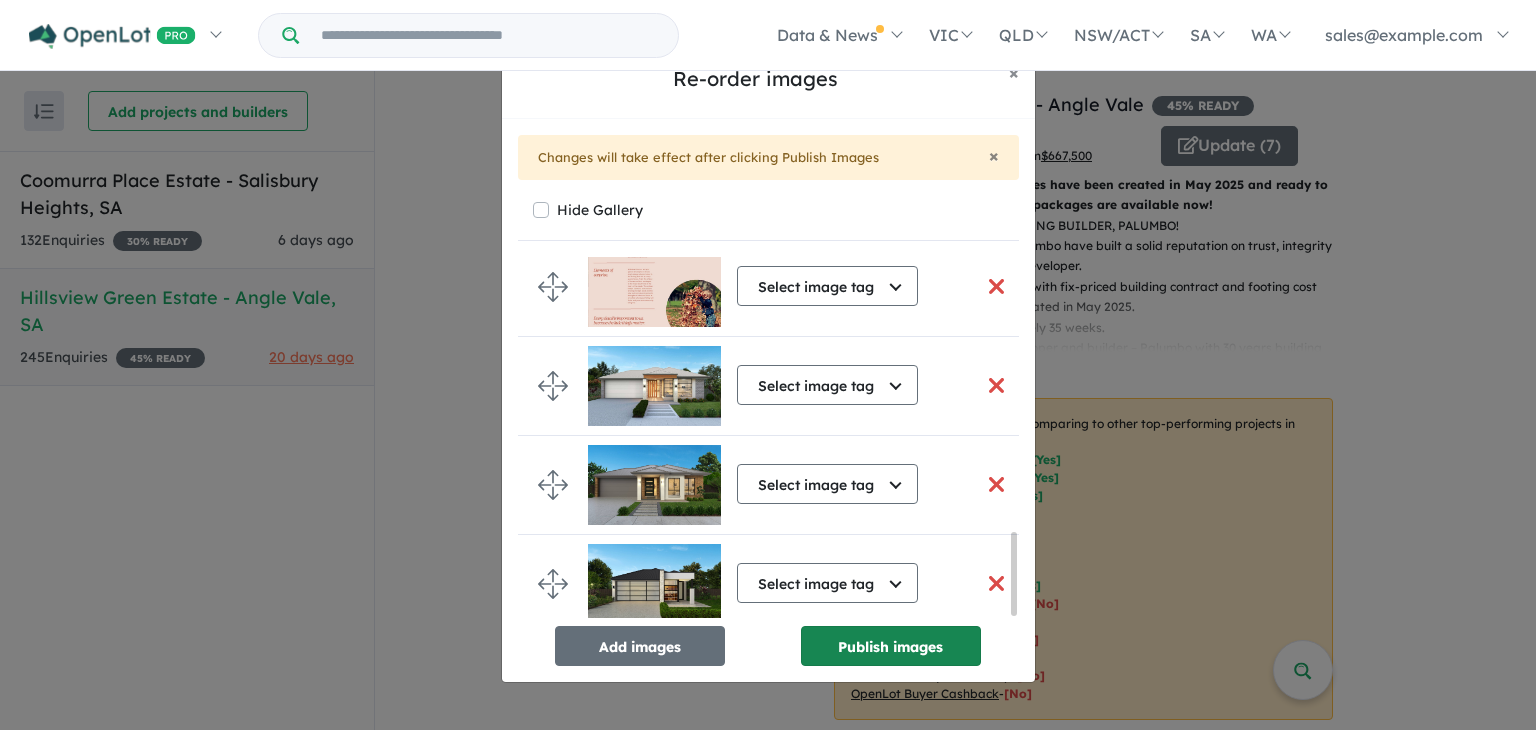 click on "Publish images" at bounding box center (891, 646) 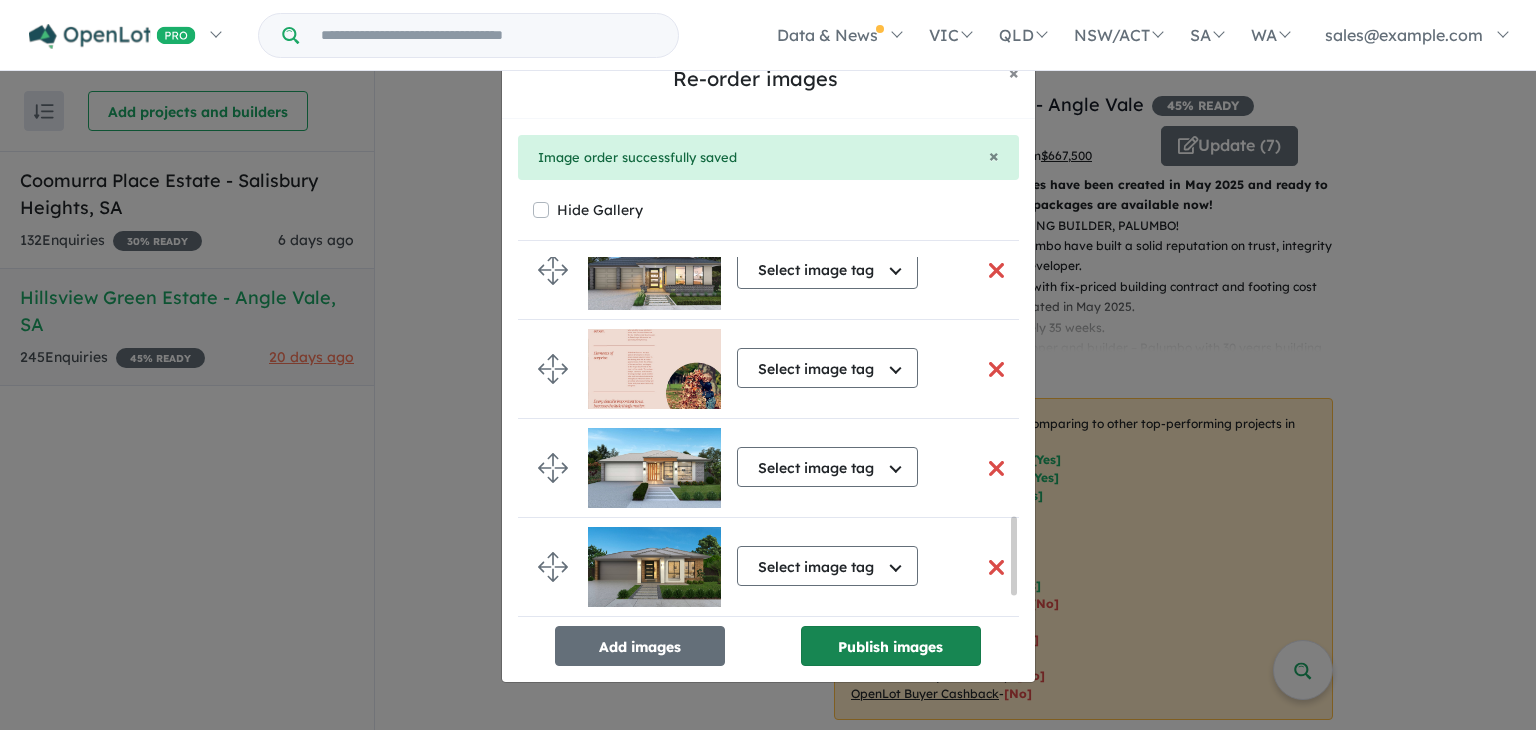 scroll, scrollTop: 1211, scrollLeft: 0, axis: vertical 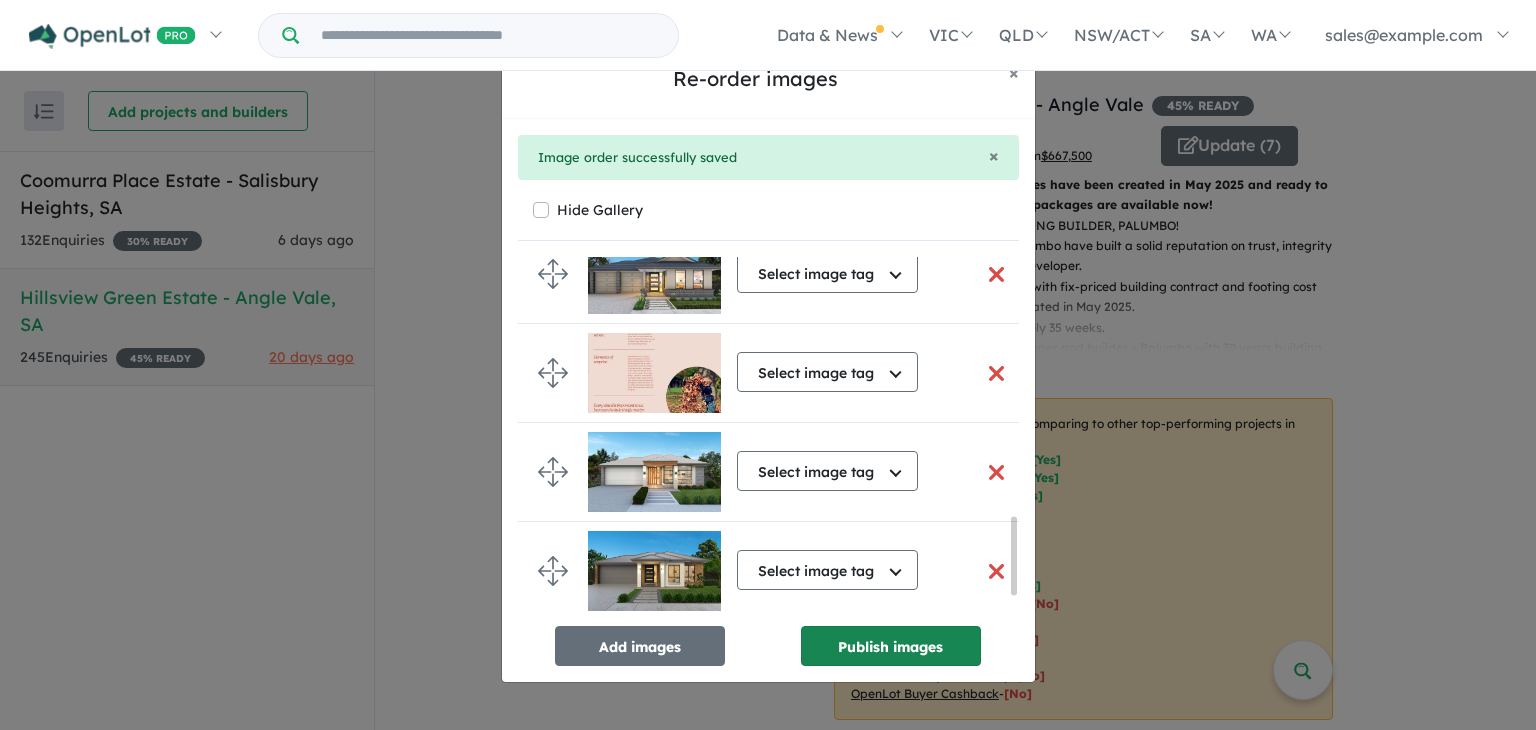 click on "Publish images" at bounding box center (891, 646) 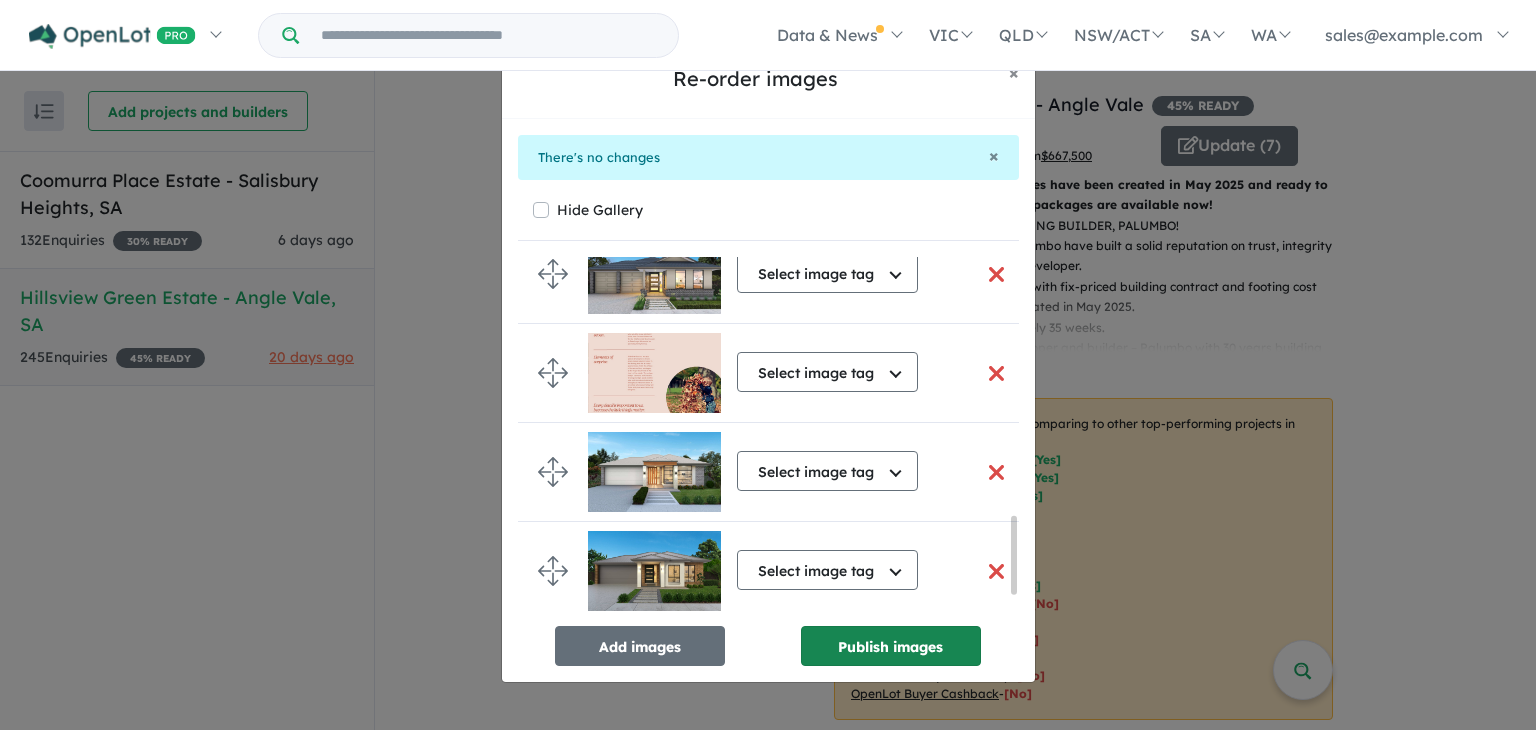 scroll, scrollTop: 1207, scrollLeft: 0, axis: vertical 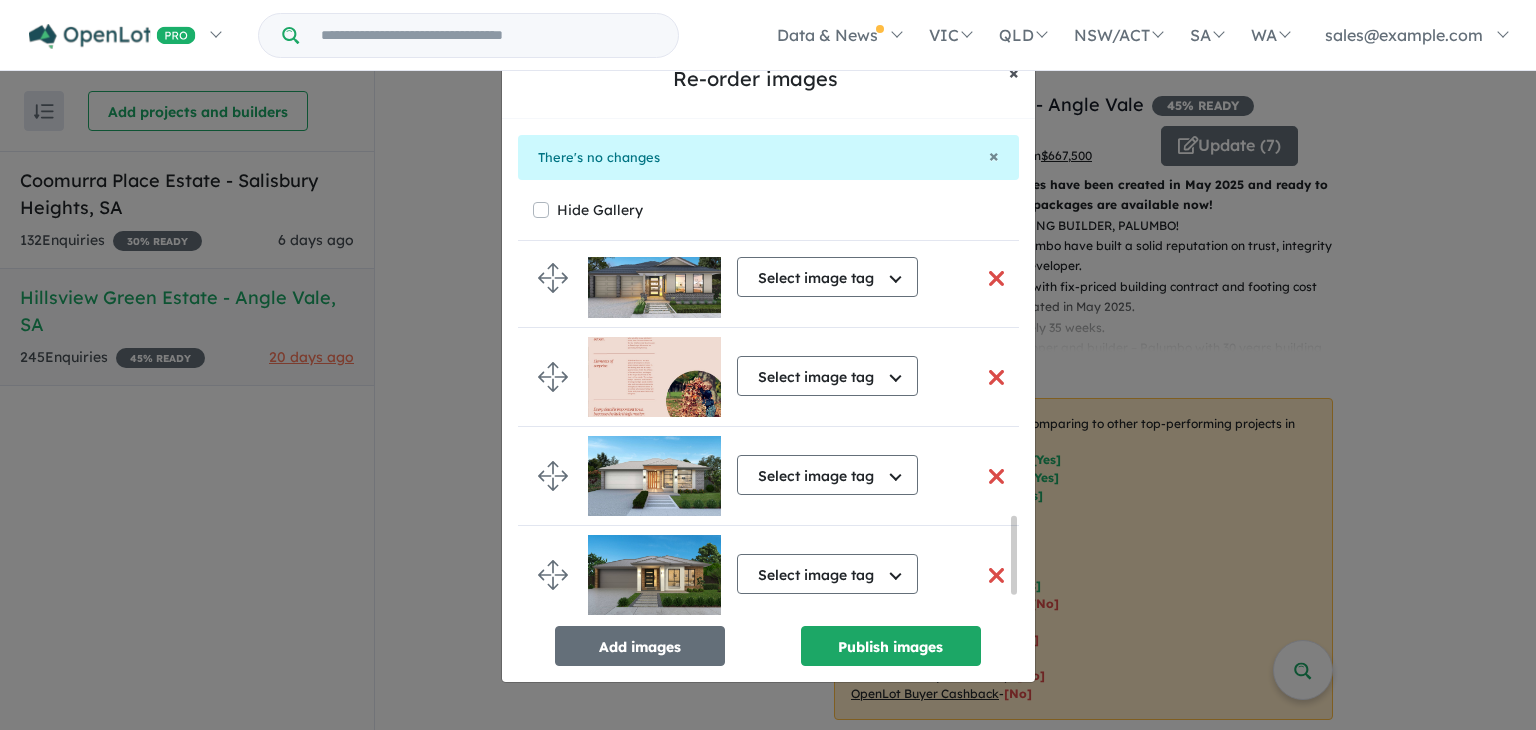 click on "×" at bounding box center [1014, 72] 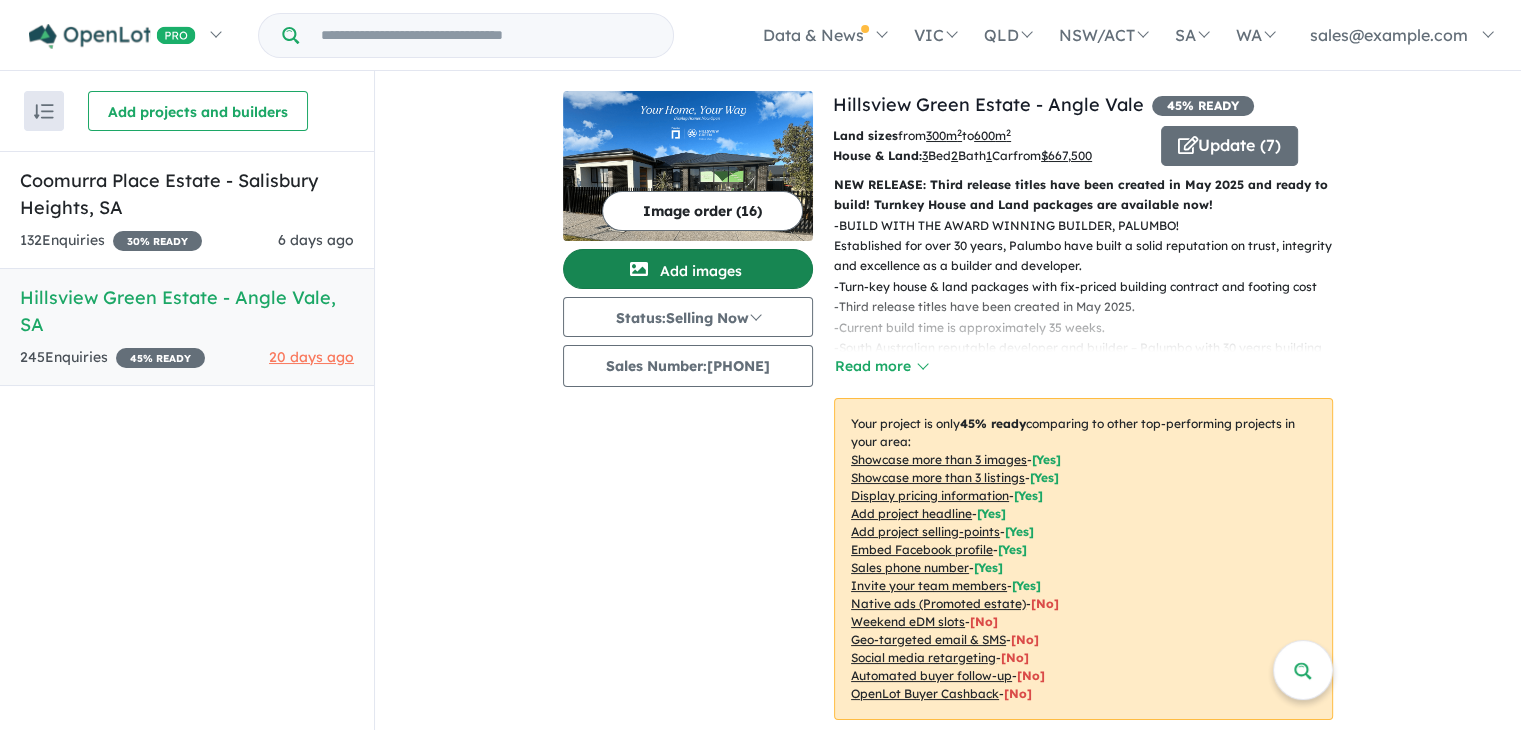 click on "Add images" at bounding box center [688, 269] 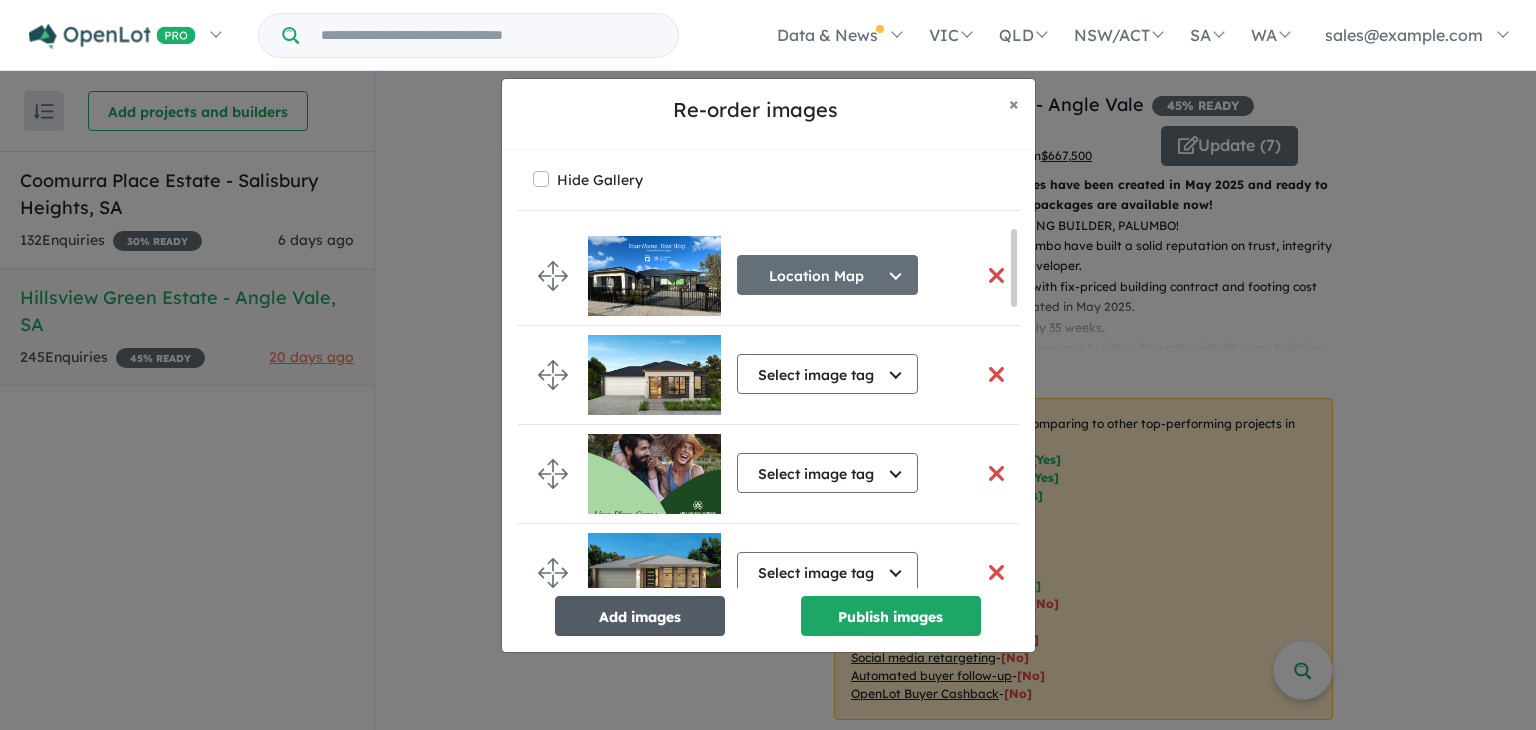 click on "Add images" at bounding box center (640, 616) 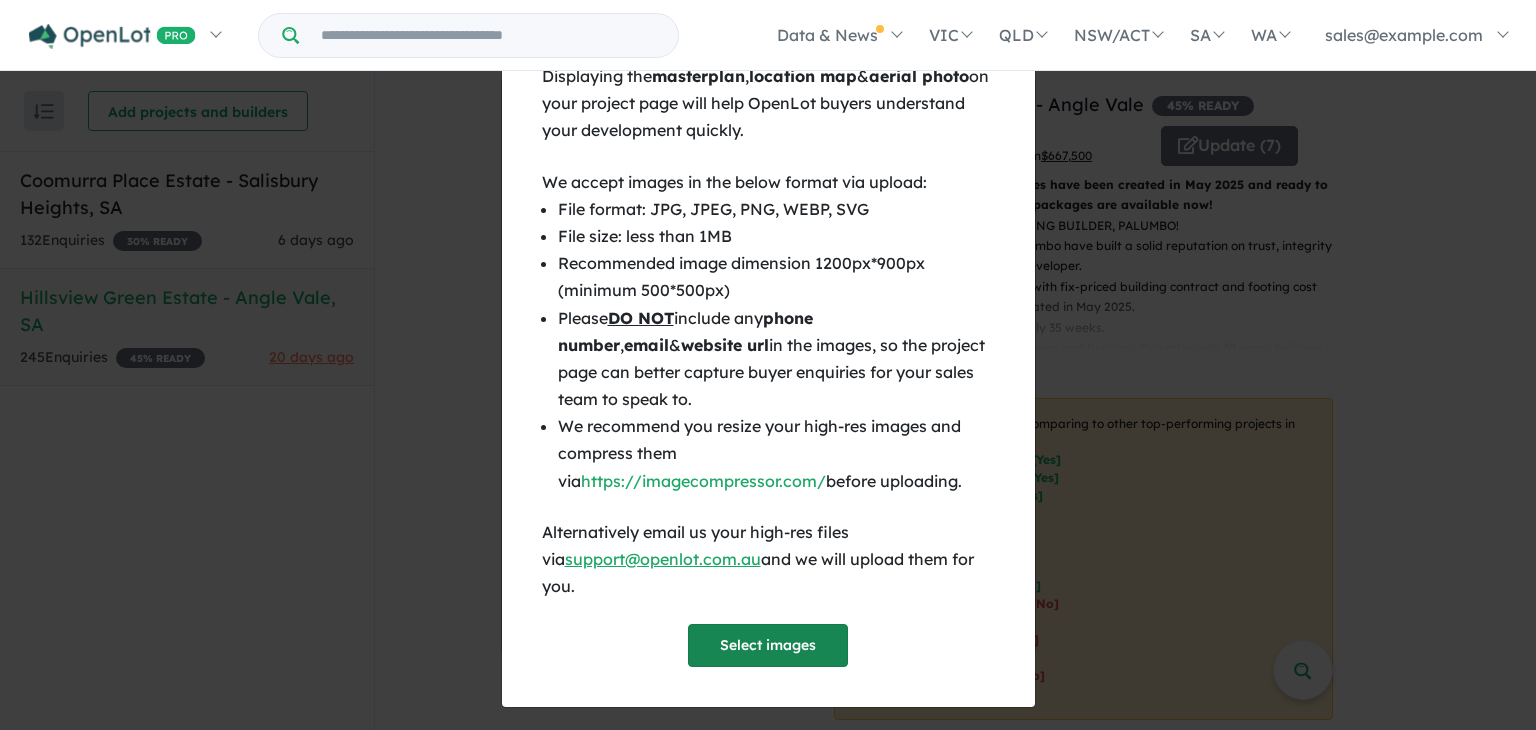 click on "Select images" at bounding box center (768, 645) 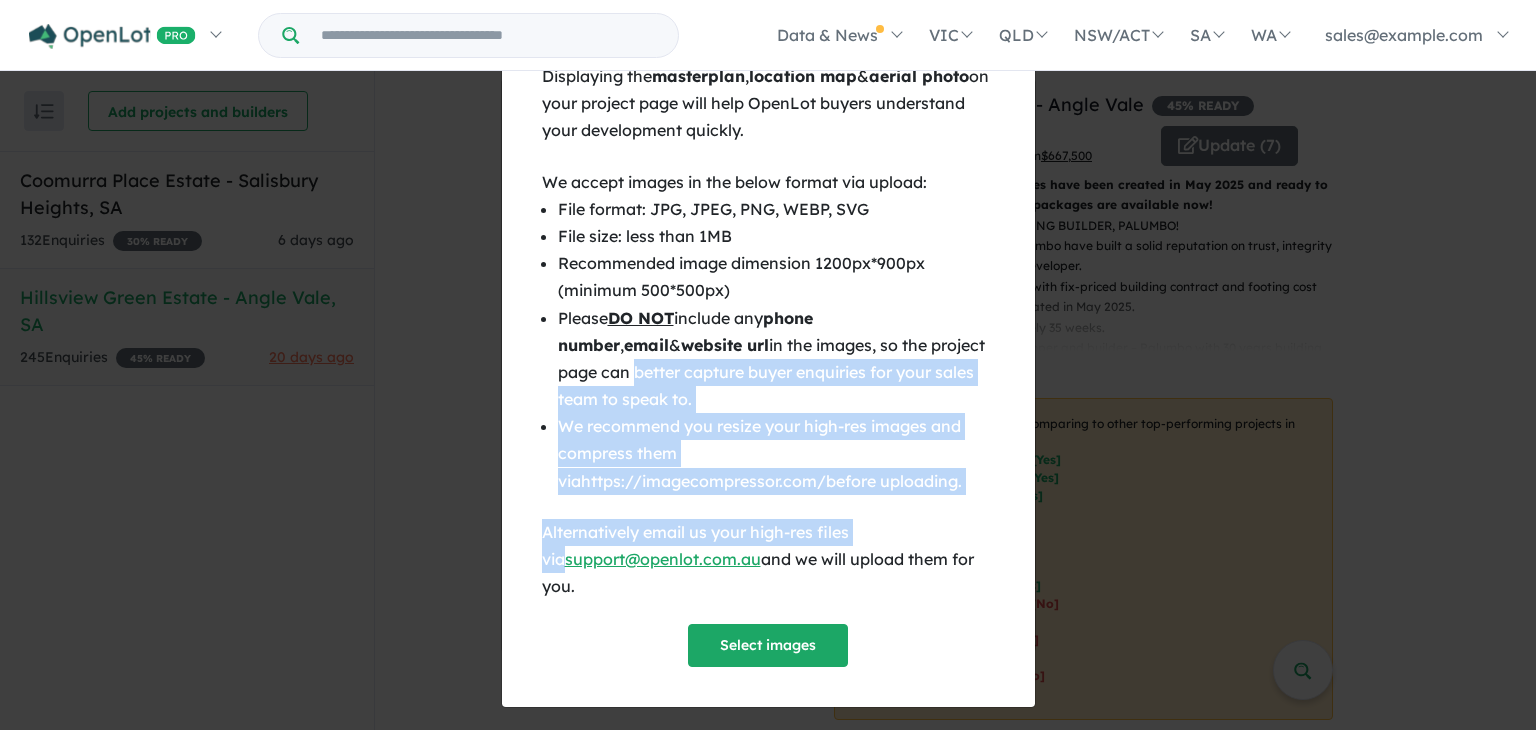 drag, startPoint x: 952, startPoint y: 345, endPoint x: 913, endPoint y: 525, distance: 184.17654 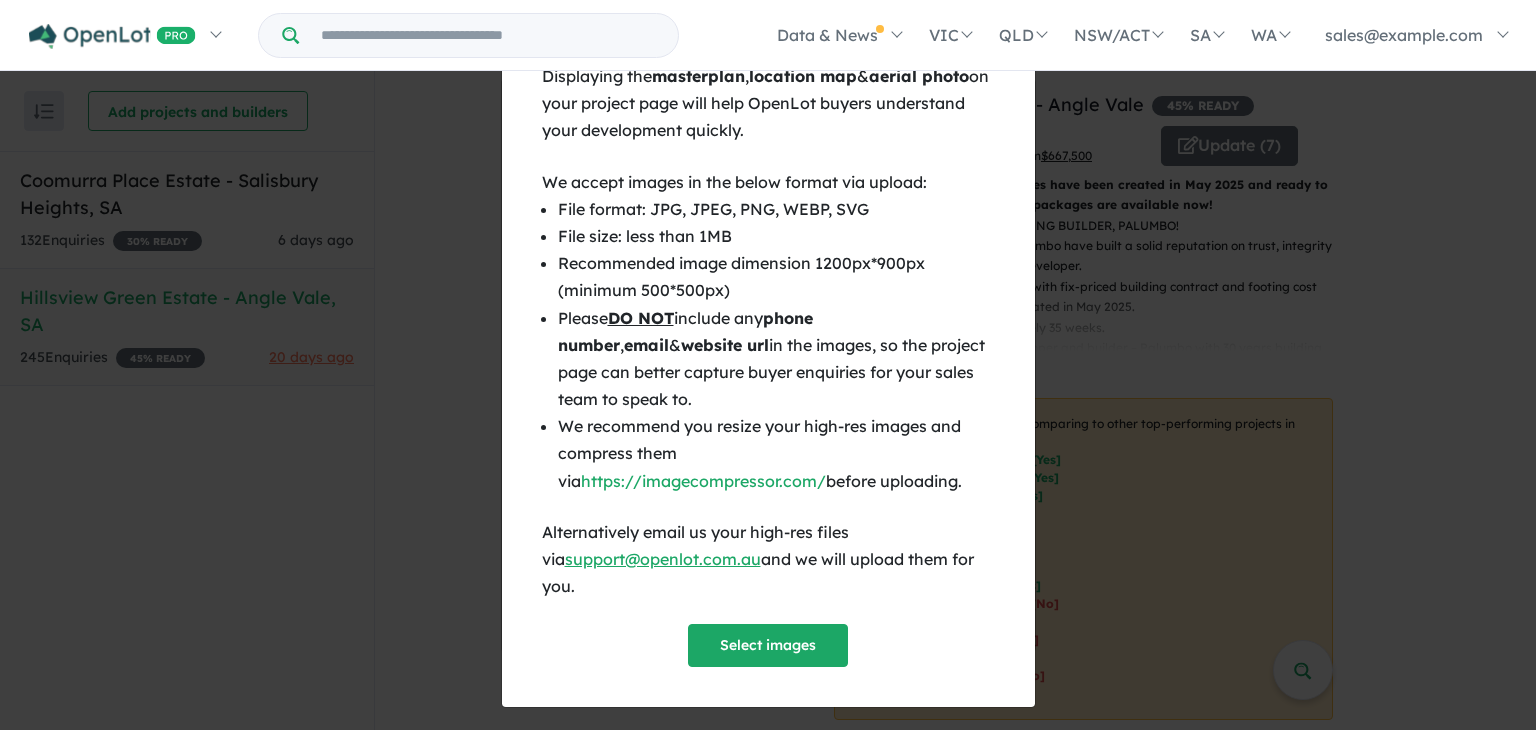 click on "Please  DO NOT  include any  phone number ,  email  &  website url  in the images, so the project page can better capture buyer enquiries for your sales team to speak to." at bounding box center (776, 359) 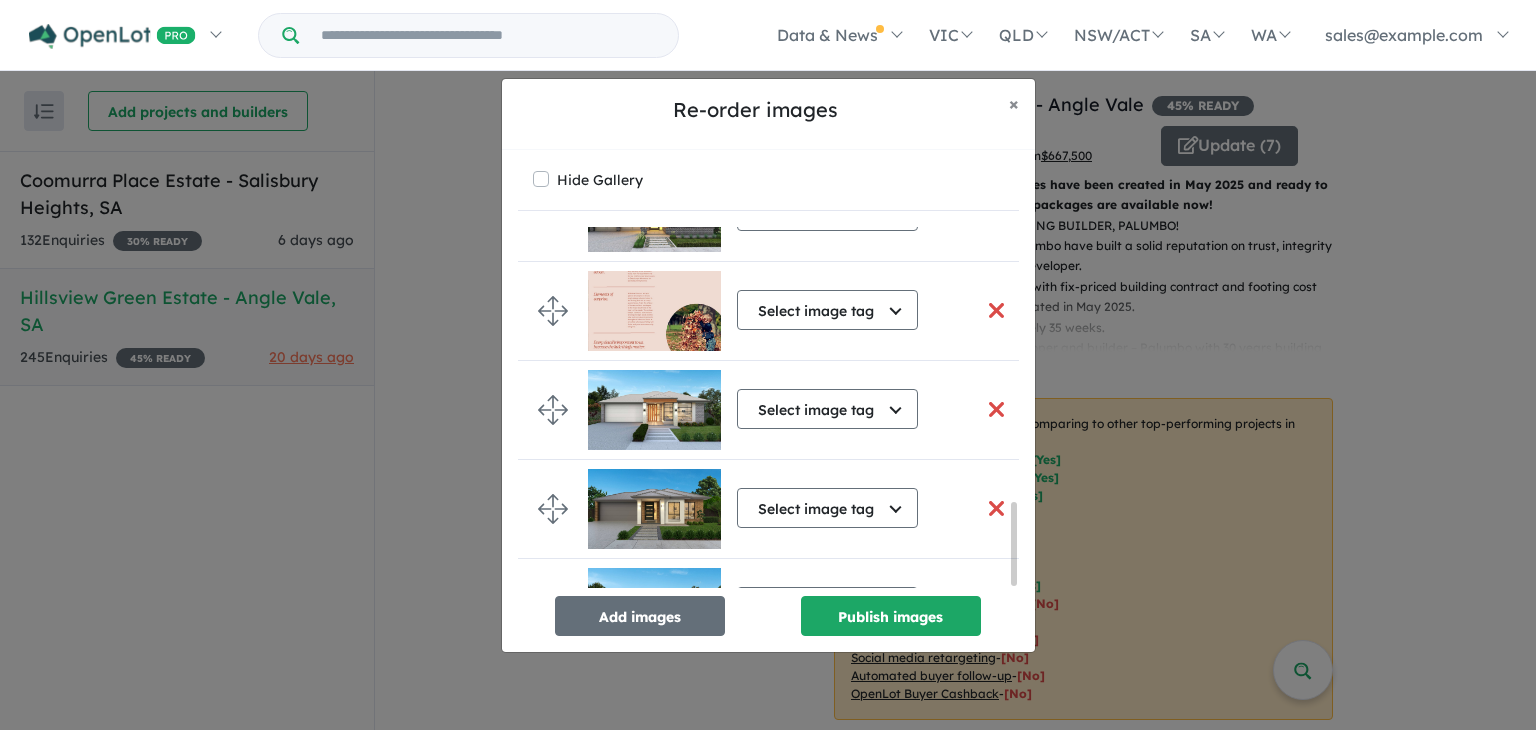 scroll, scrollTop: 1211, scrollLeft: 0, axis: vertical 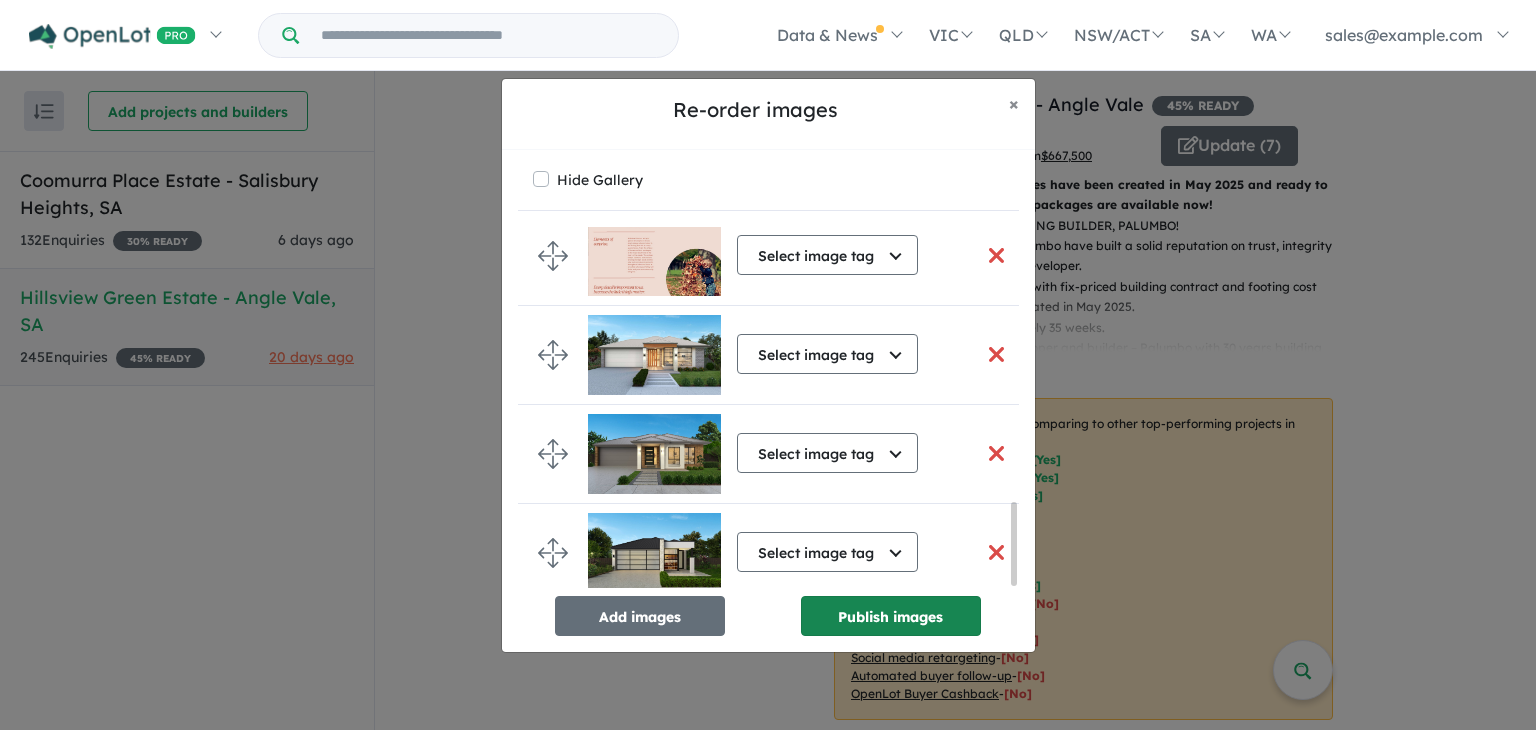 drag, startPoint x: 1011, startPoint y: 278, endPoint x: 932, endPoint y: 605, distance: 336.4075 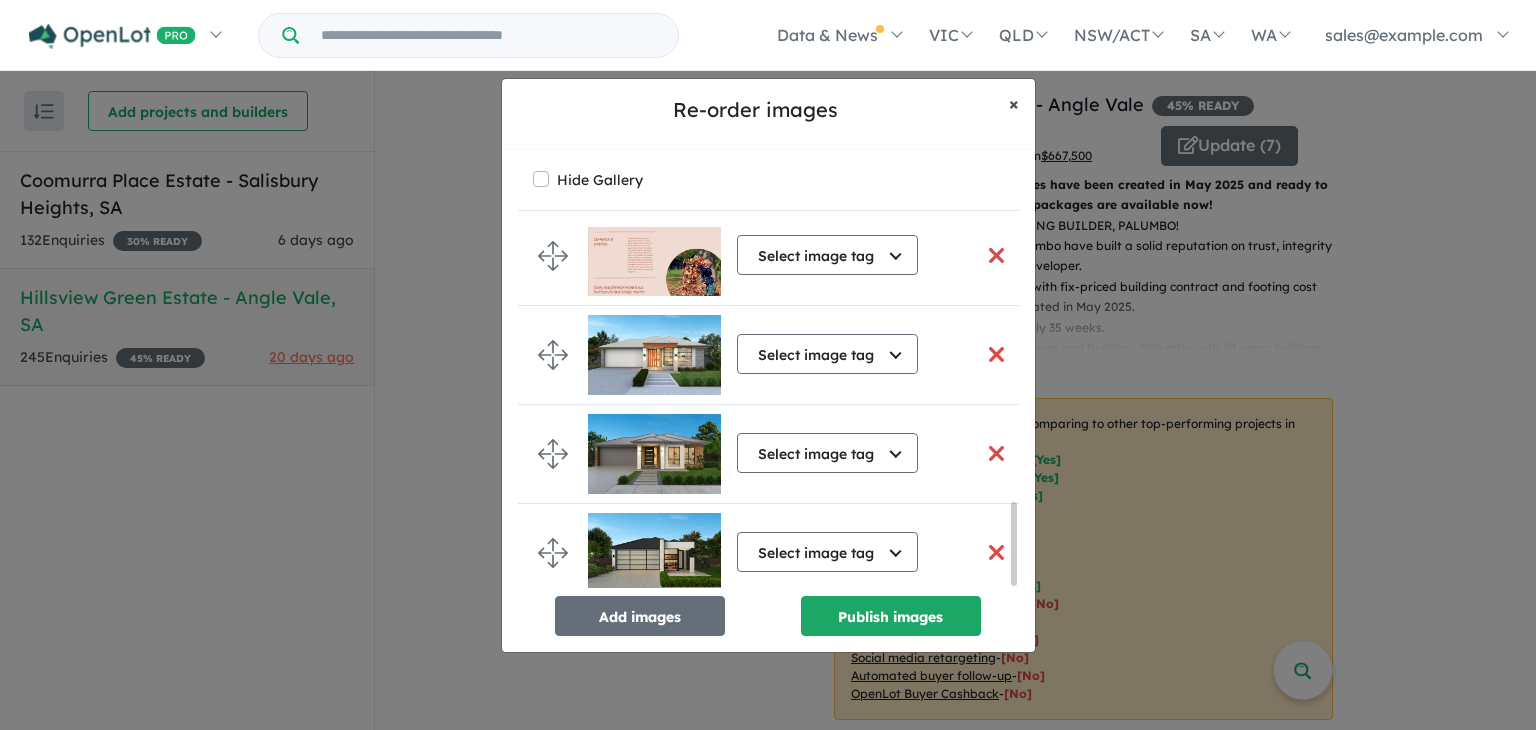 click on "× Close" at bounding box center (1014, 104) 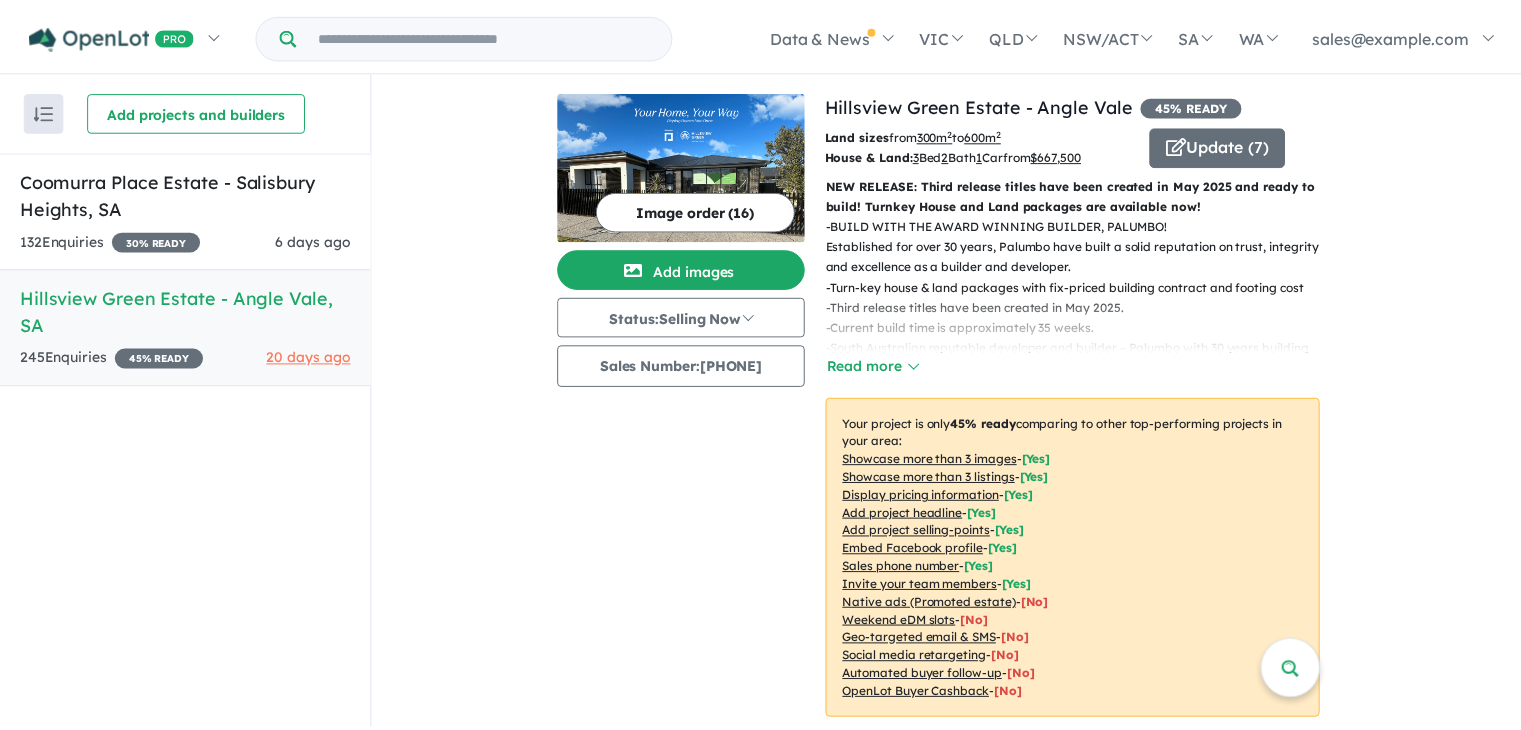 scroll, scrollTop: 0, scrollLeft: 0, axis: both 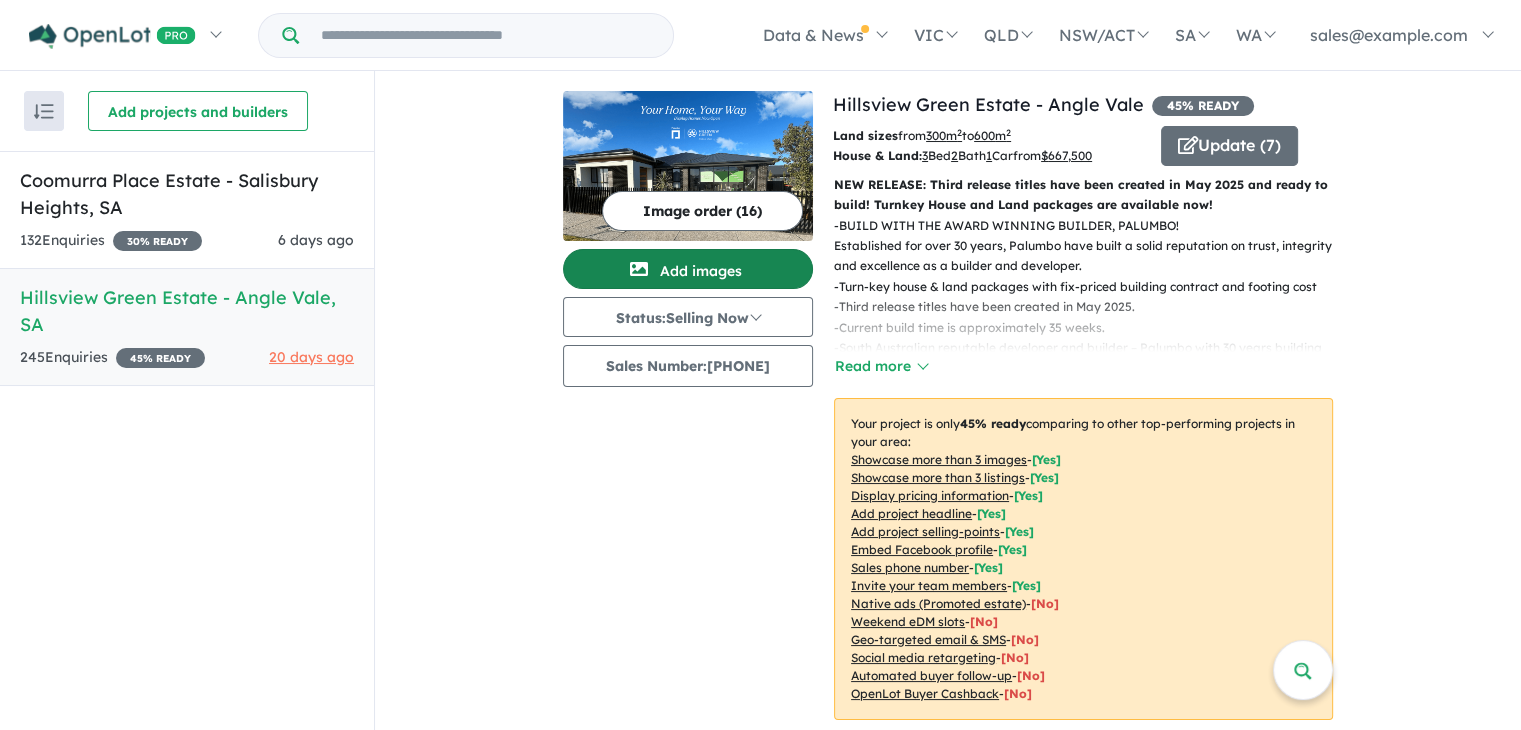 click on "Add images" at bounding box center (688, 269) 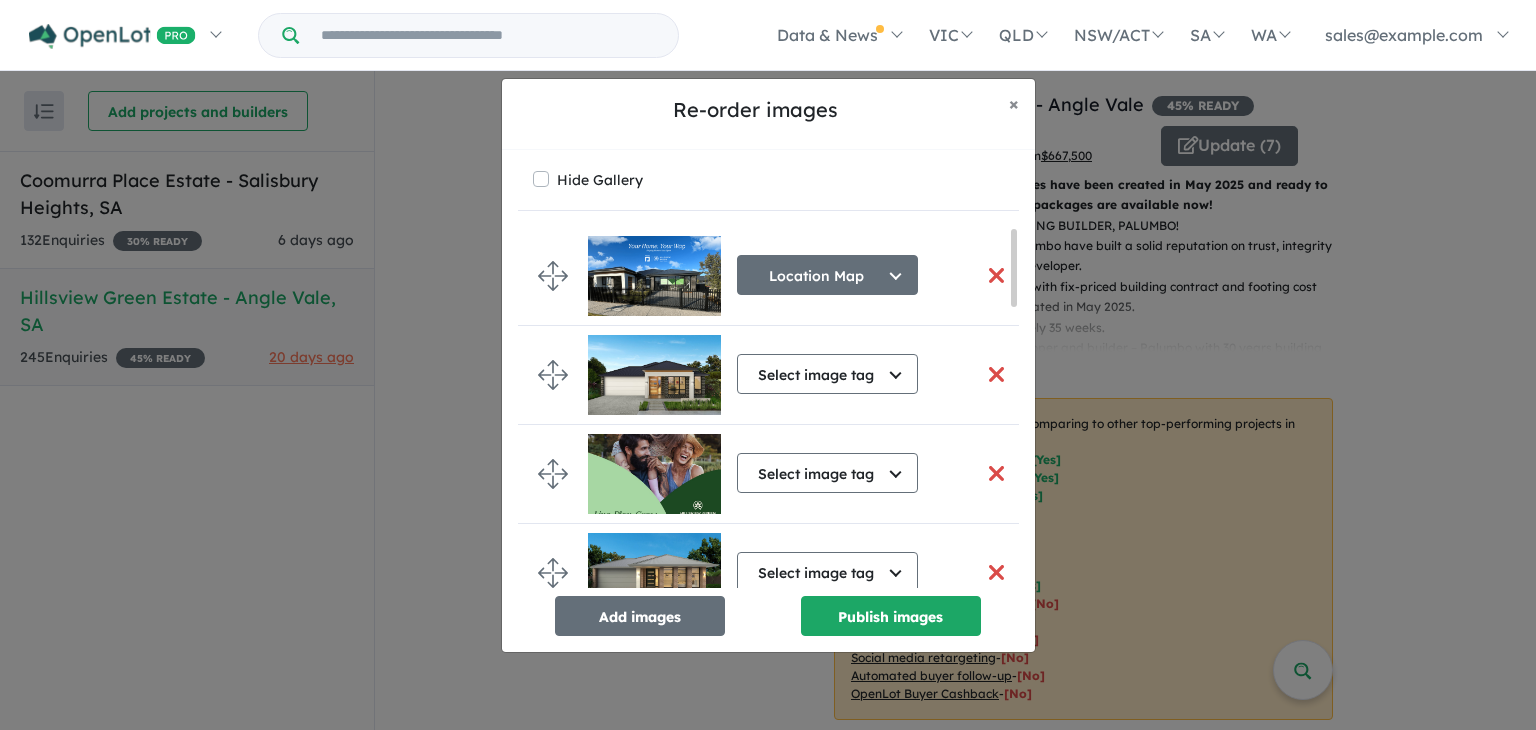 click on "Re-order images × Close Hide Gallery Location Map Select image tag Aerial Location Map Masterplan Lifestyle Amenities Park Playground Release Map Promotion/Offer Construction Progress Render Streetscape External Façade Kitchen Study Hallway Living Dining Bedroom Ensuite Bathroom Landscaping Backyard Floorplan Other   Select image tag Select image tag Aerial Location Map Masterplan Lifestyle Amenities Park Playground Release Map Promotion/Offer Construction Progress Render Streetscape External Façade Kitchen Study Hallway Living Dining Bedroom Ensuite Bathroom Landscaping Backyard Floorplan Other   Select image tag Select image tag Aerial Location Map Masterplan Lifestyle Amenities Park Playground Release Map Promotion/Offer Construction Progress Render Streetscape External Façade Kitchen Study Hallway Living Dining Bedroom Ensuite Bathroom Landscaping Backyard Floorplan Other   Select image tag Select image tag Aerial Location Map Masterplan Lifestyle Amenities Park Playground Release Map Render Study" at bounding box center [768, 365] 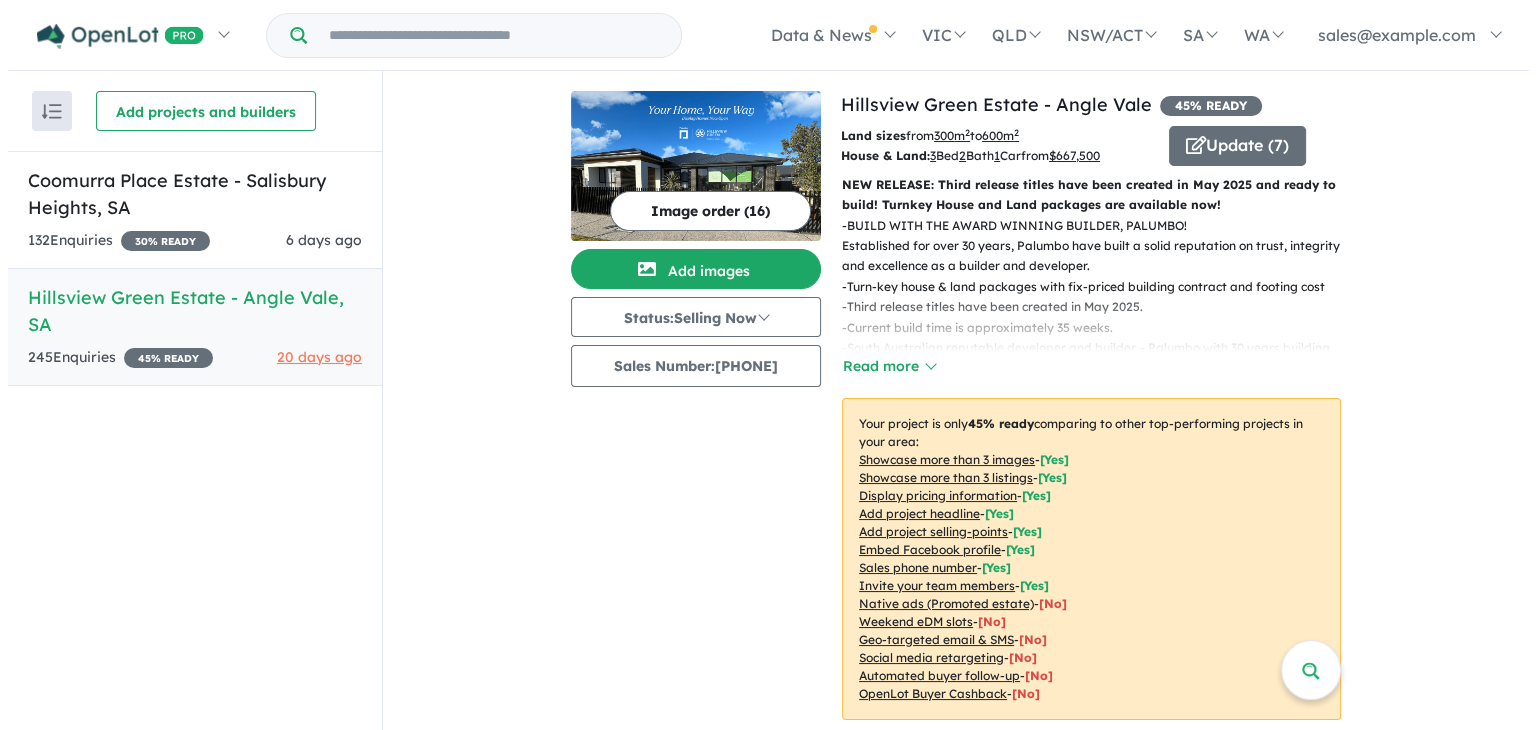 scroll, scrollTop: 0, scrollLeft: 0, axis: both 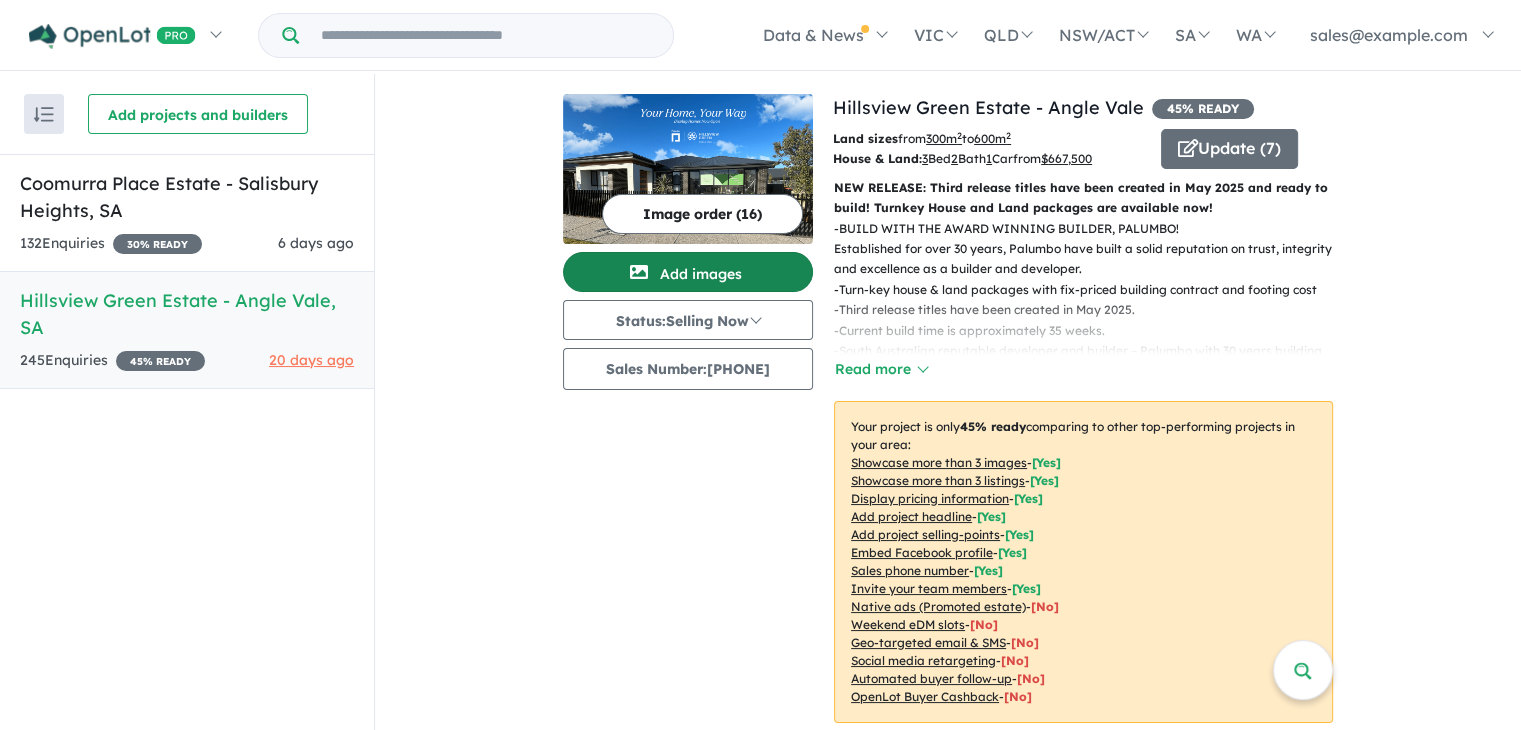 click on "Add images" at bounding box center [688, 272] 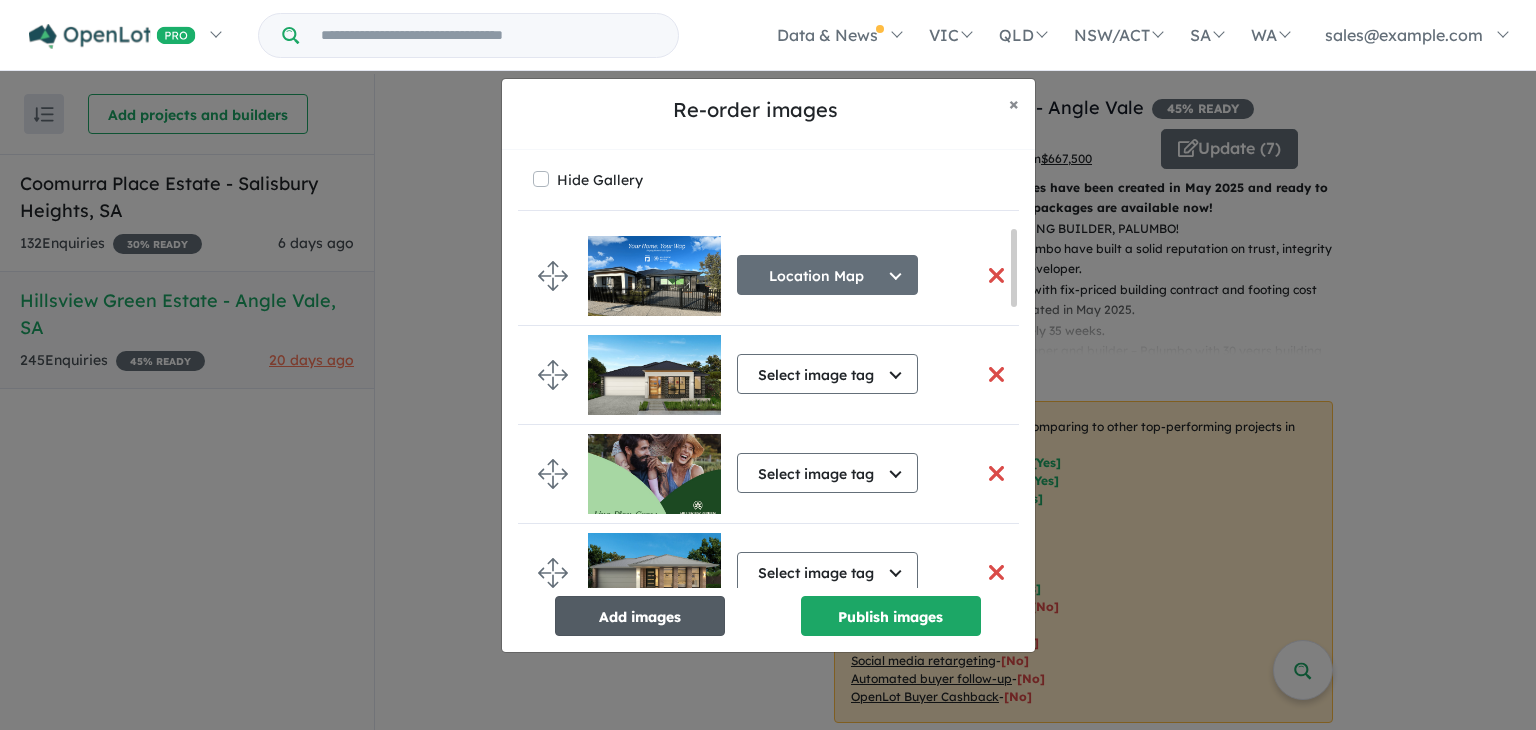 click on "Add images" at bounding box center [640, 616] 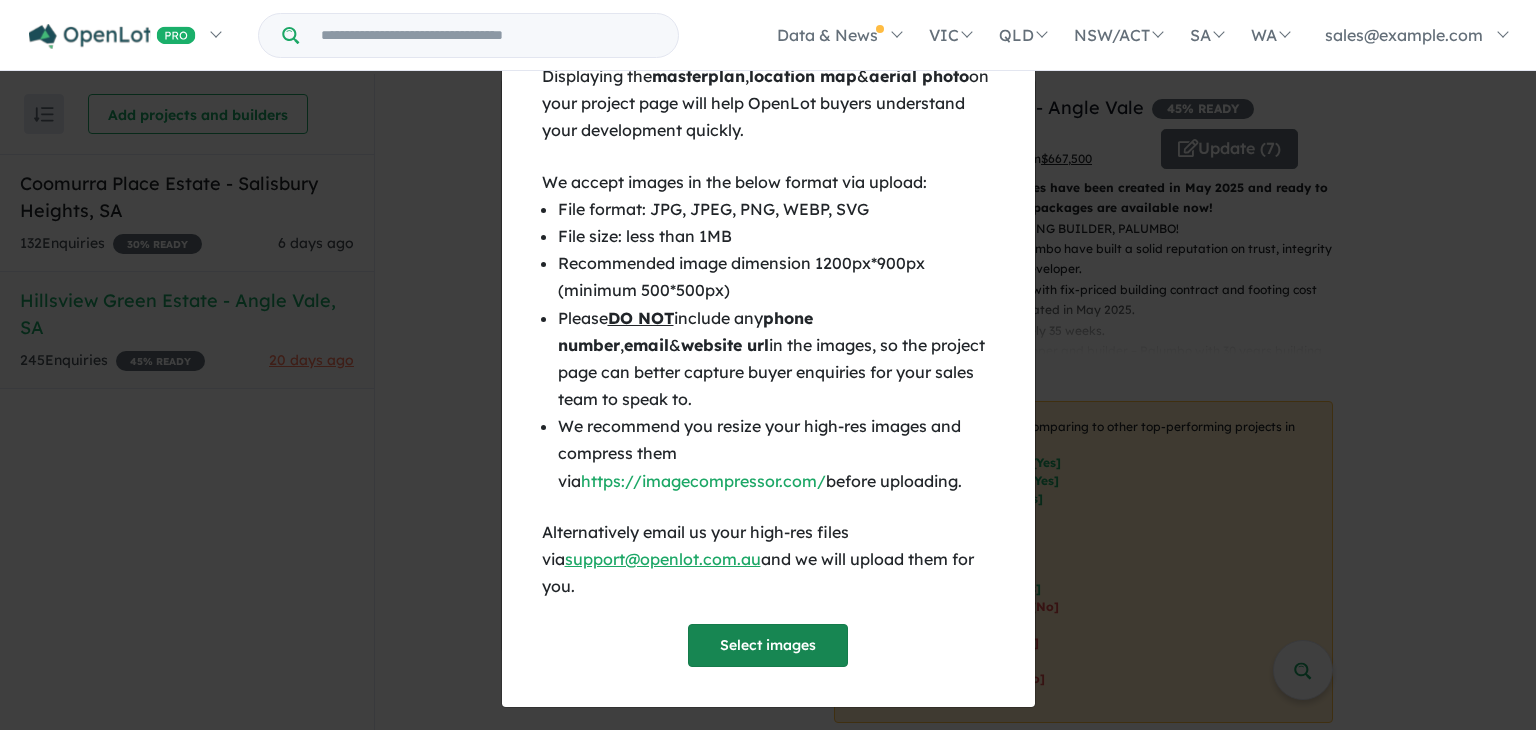 click on "Select images" at bounding box center (768, 645) 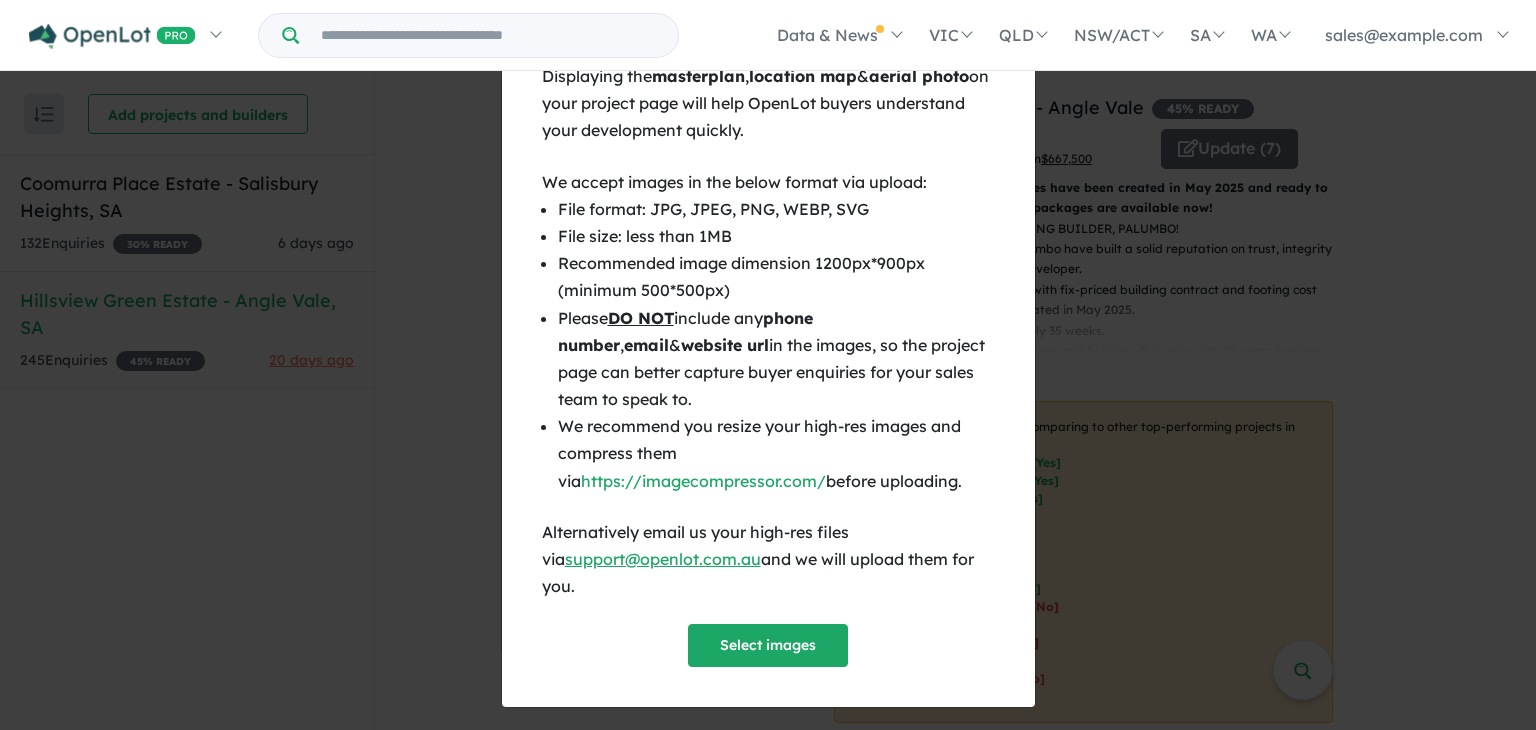 click on "× Close Displaying the  masterplan ,  location map  &  aerial photo  on your project page will help OpenLot buyers understand your development quickly. We accept images in the below format via upload: File format: JPG, JPEG, PNG, WEBP, SVG File size: less than 1MB Recommended image dimension 1200px*900px (minimum 500*500px) Please  DO NOT  include any  phone number ,  email  &  website url  in the images, so the project page can better capture buyer enquiries for your sales team to speak to. We recommend you resize your high-res images and compress them via  https://imagecompressor.com/  before uploading. Alternatively email us your high-res files via  support@openlot.com.au  and we will upload them for you. Select images" at bounding box center [768, 365] 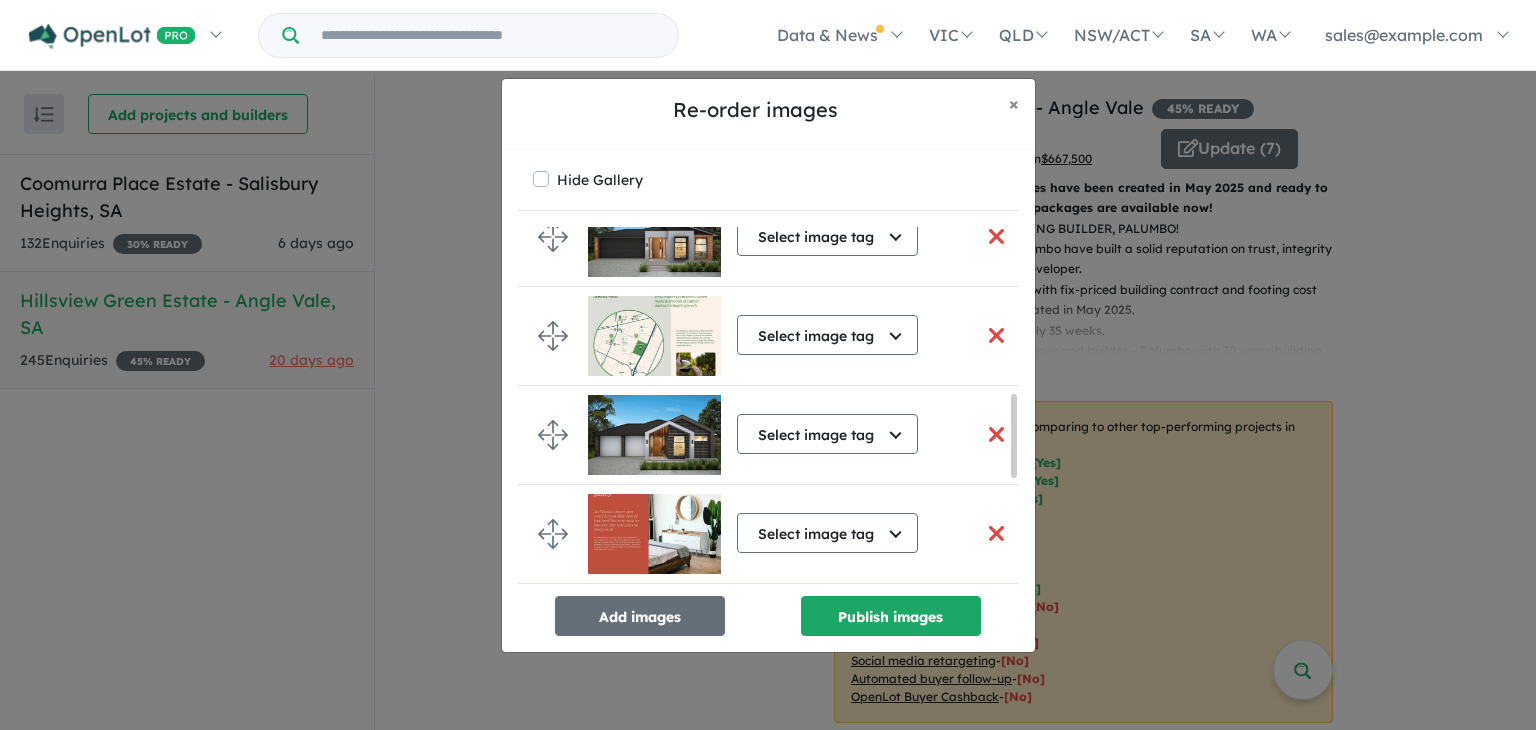 scroll, scrollTop: 0, scrollLeft: 0, axis: both 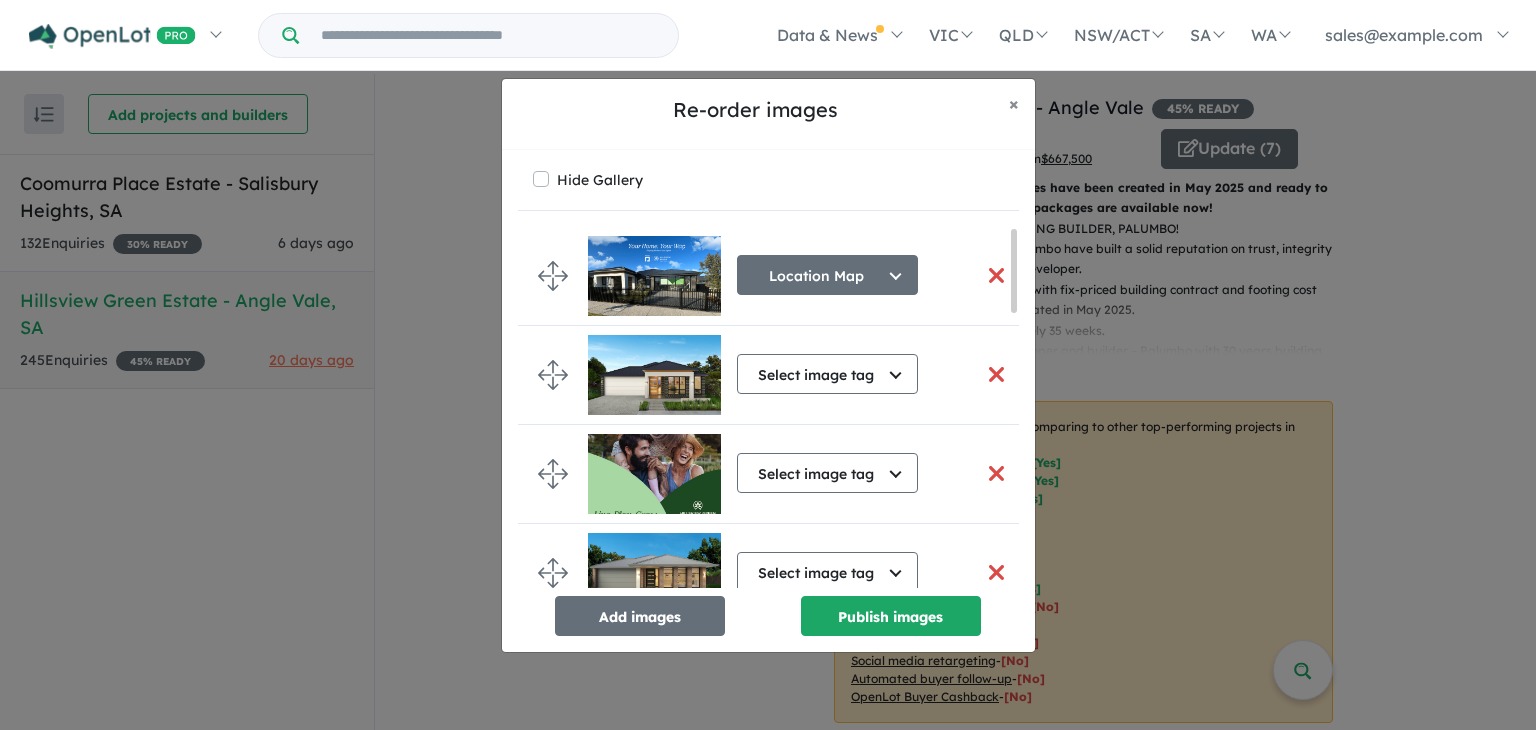 drag, startPoint x: 1010, startPoint y: 256, endPoint x: 913, endPoint y: 165, distance: 133.00375 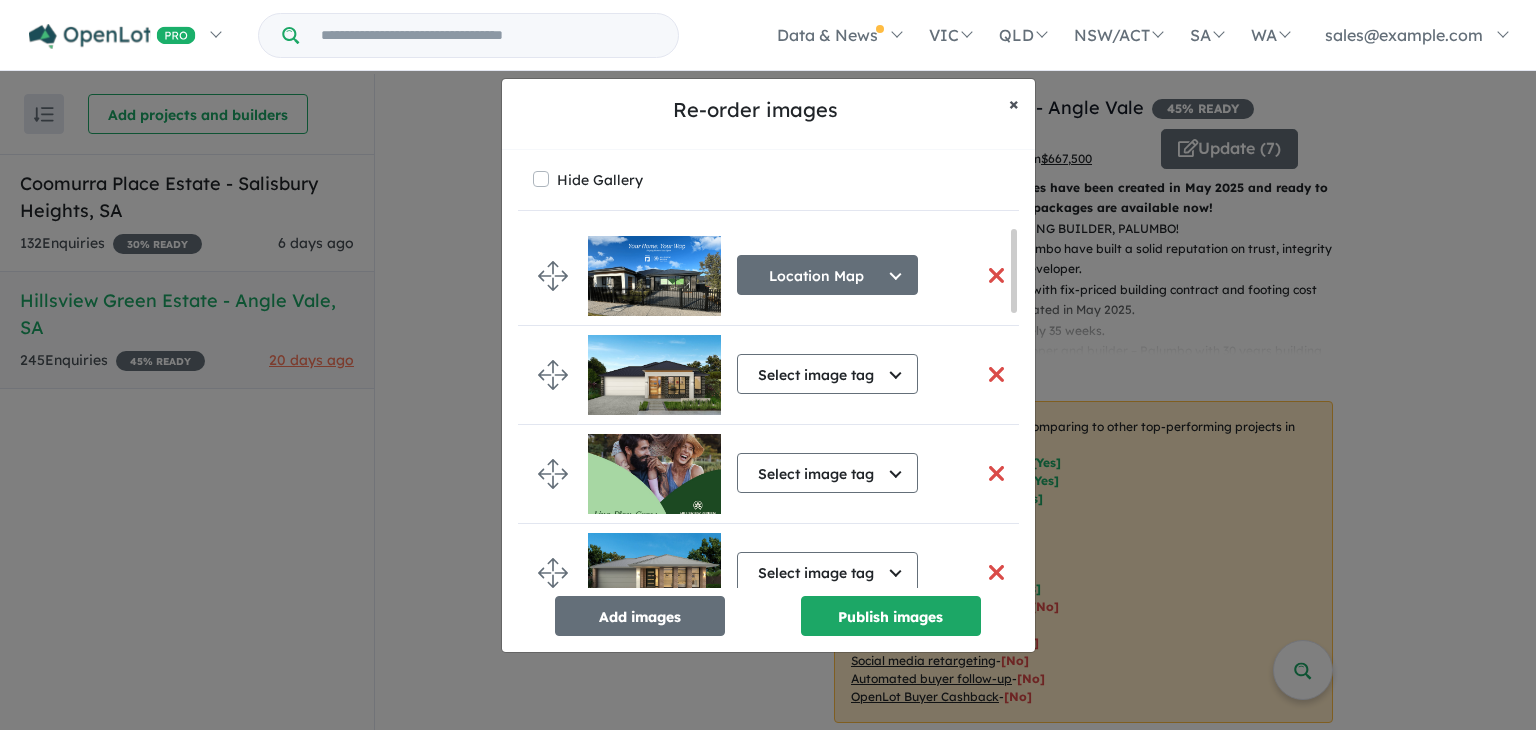 click on "×" at bounding box center (1014, 103) 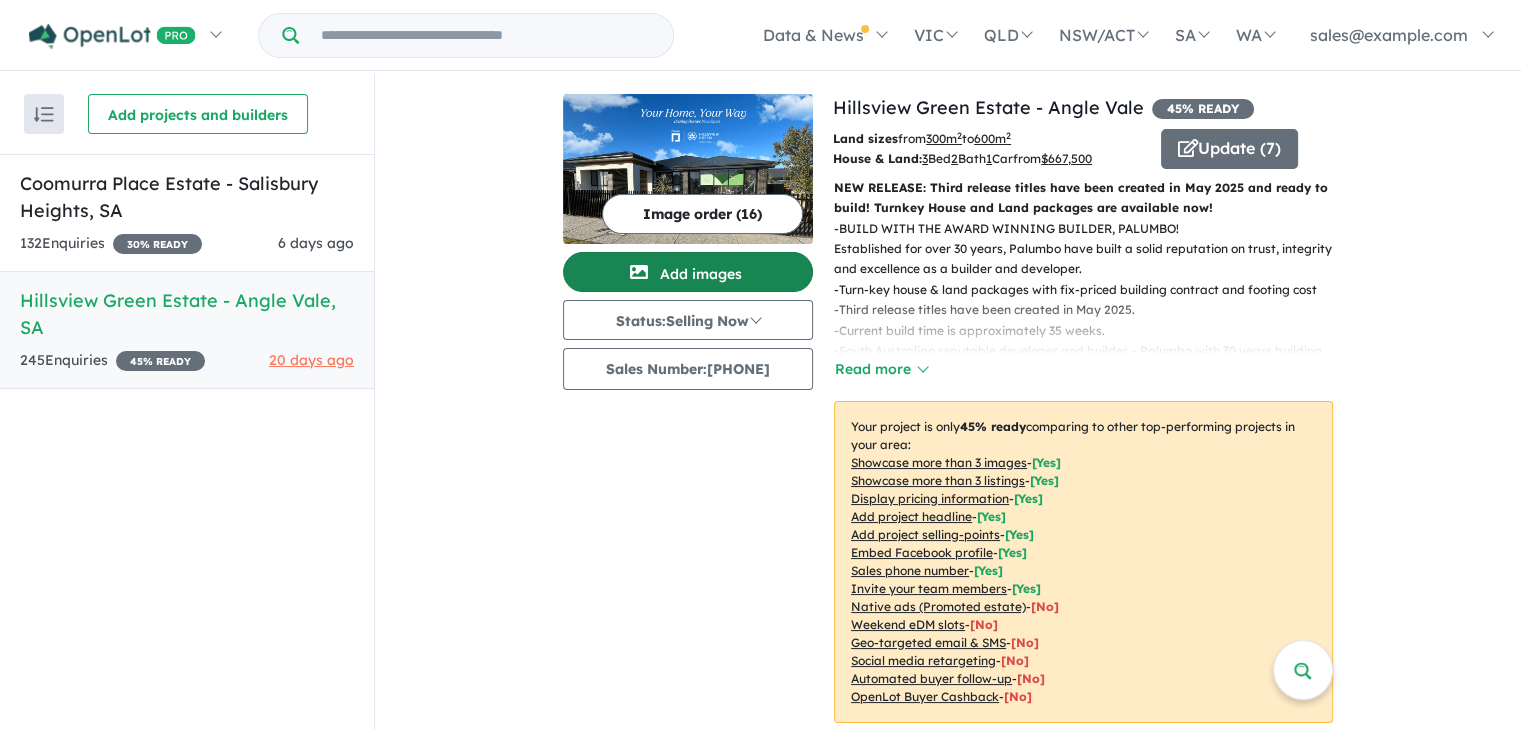 click on "Add images" at bounding box center (688, 272) 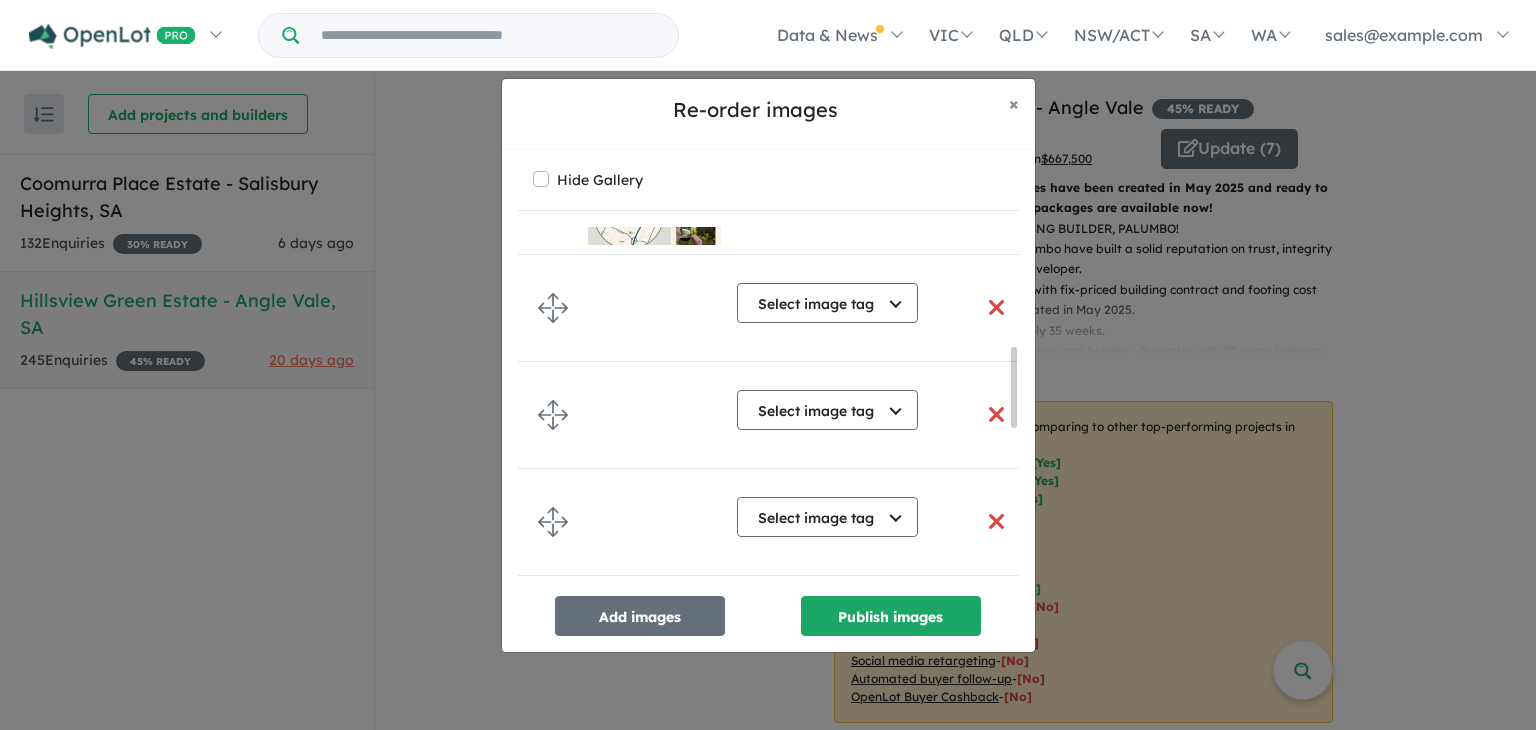scroll, scrollTop: 1211, scrollLeft: 0, axis: vertical 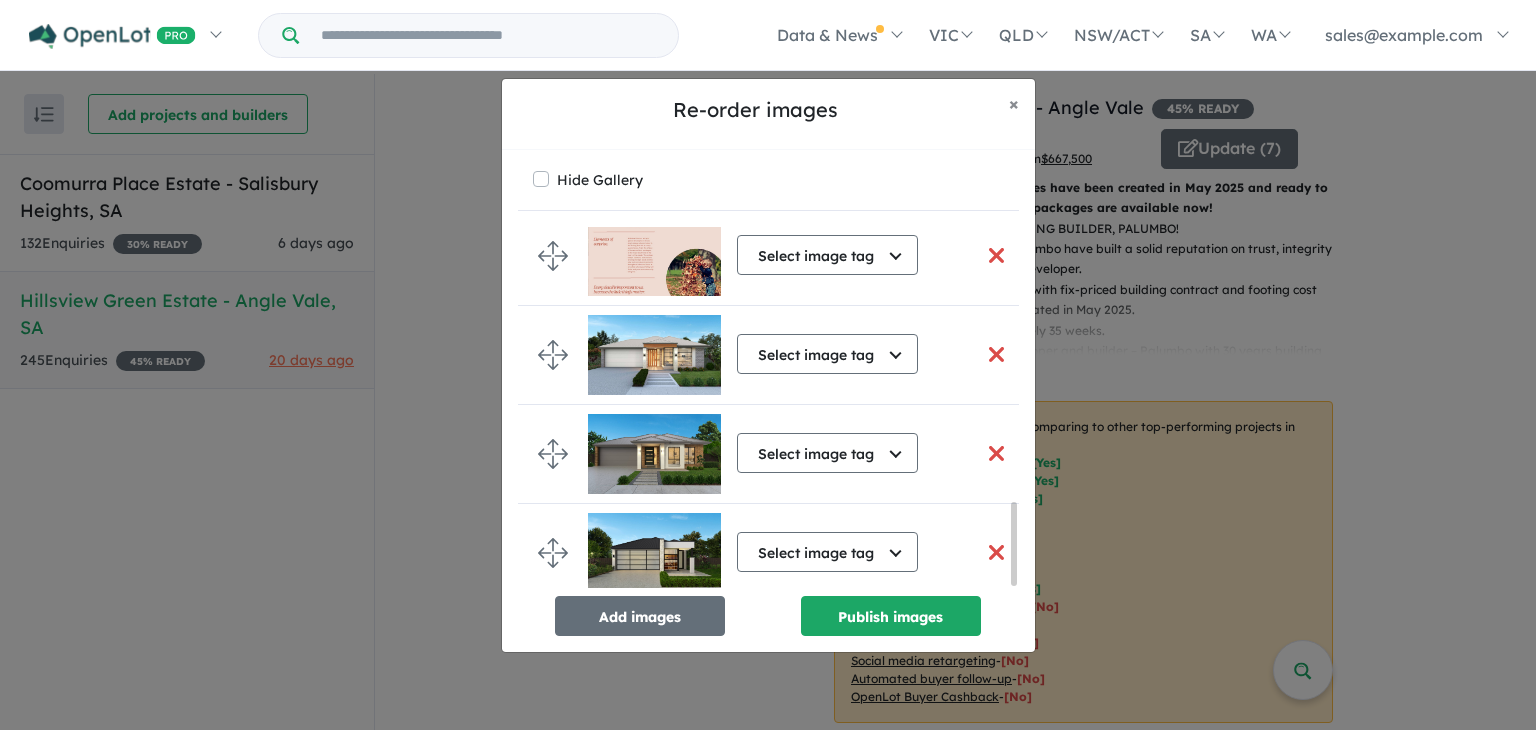 drag, startPoint x: 1014, startPoint y: 274, endPoint x: 1012, endPoint y: 624, distance: 350.0057 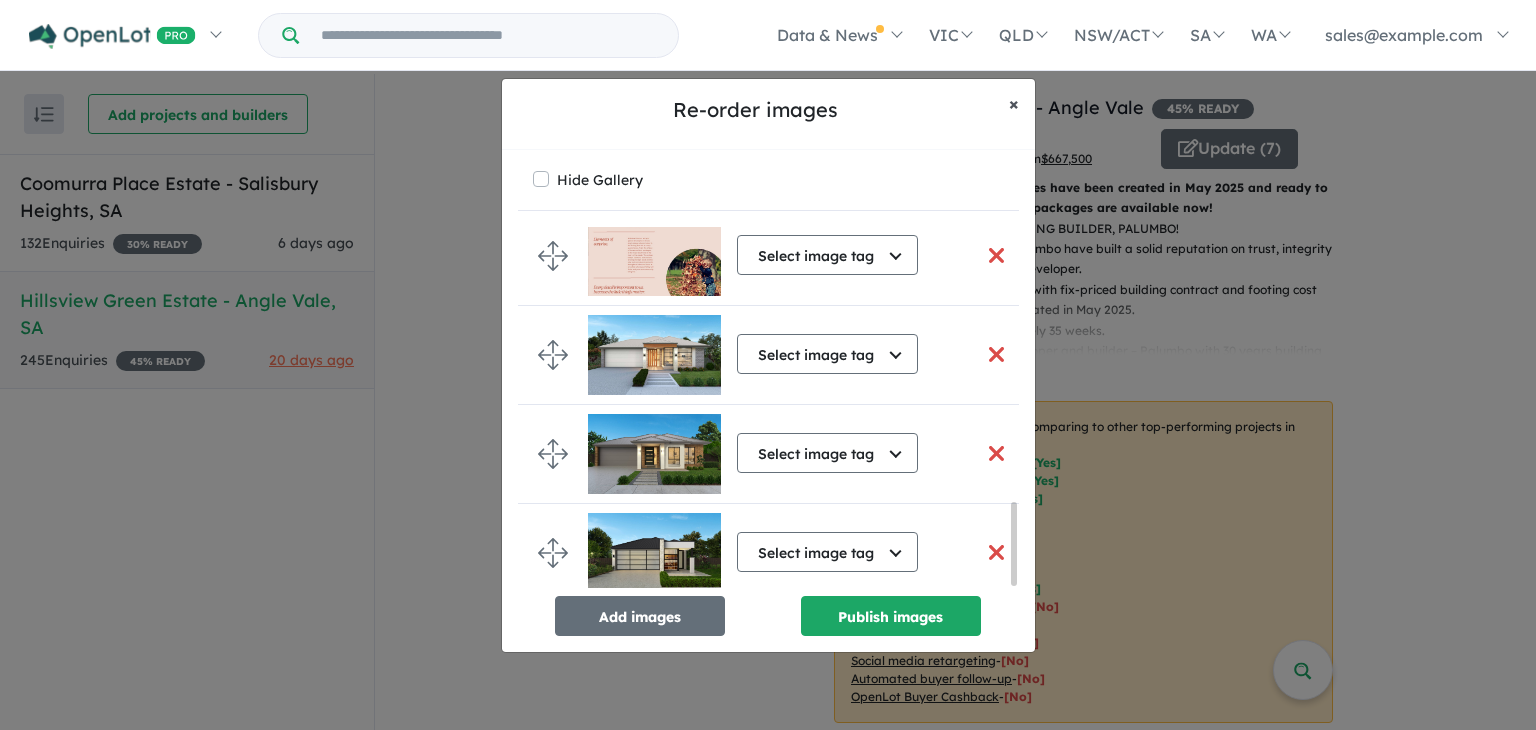 click on "×" at bounding box center [1014, 103] 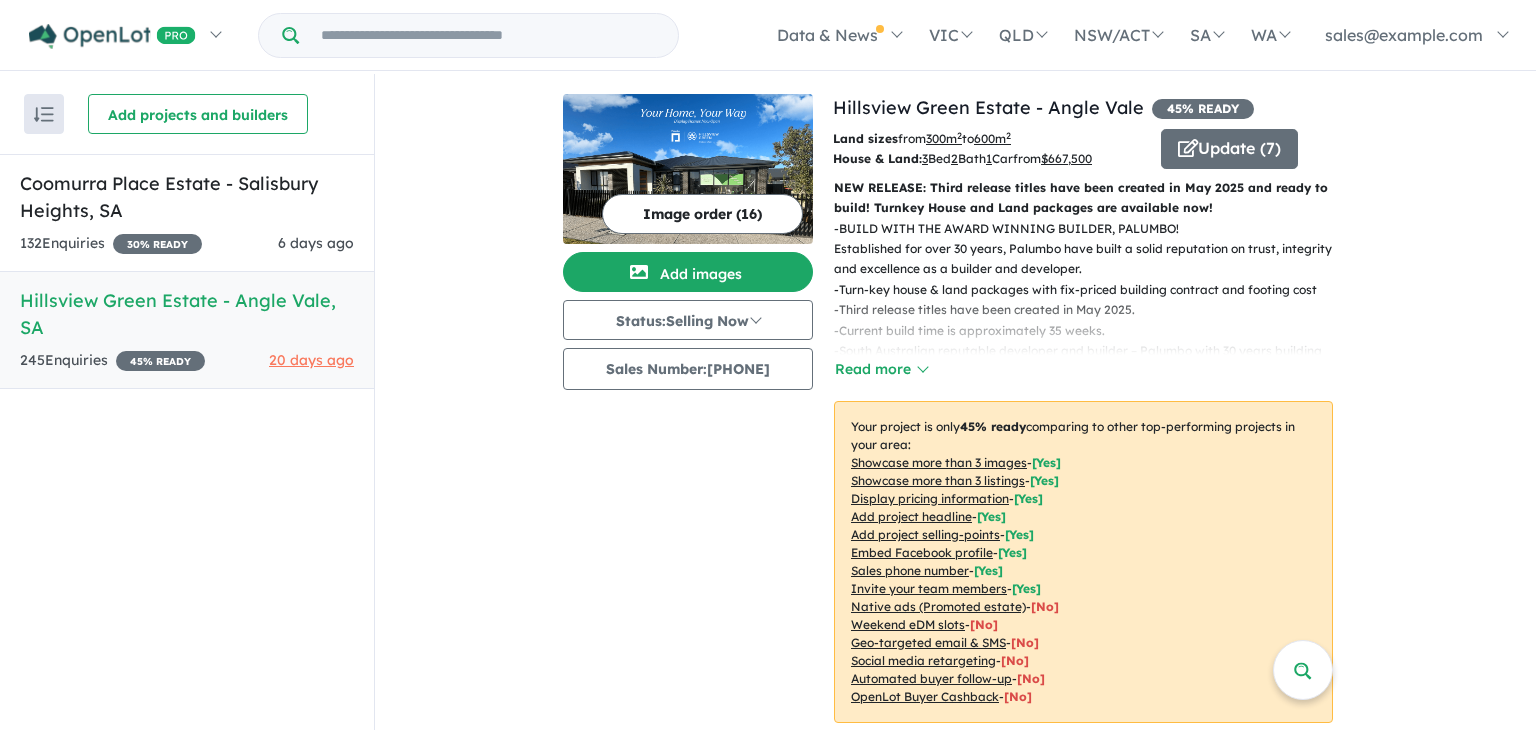 scroll, scrollTop: 1207, scrollLeft: 0, axis: vertical 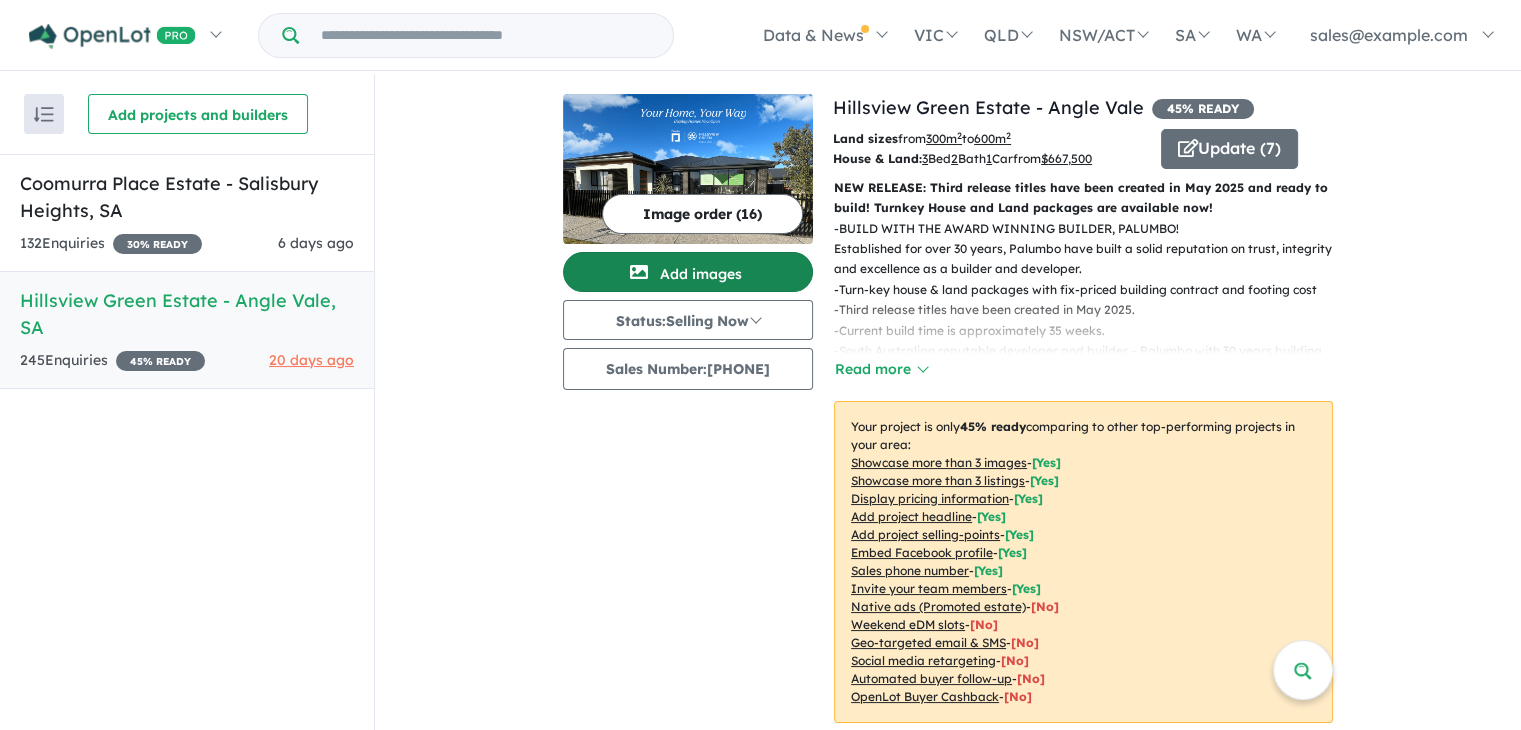 click on "Add images" at bounding box center (688, 272) 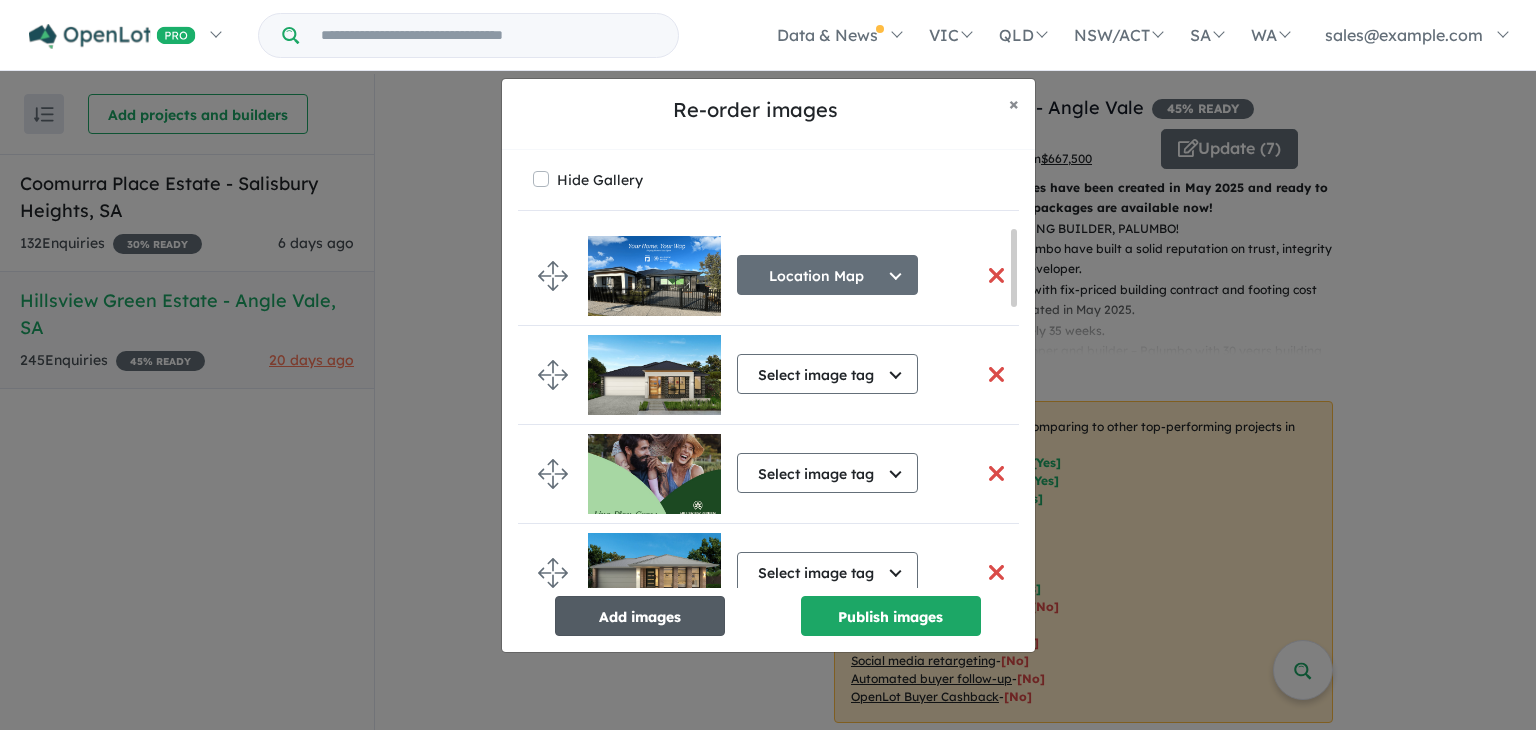 click on "Add images" at bounding box center (640, 616) 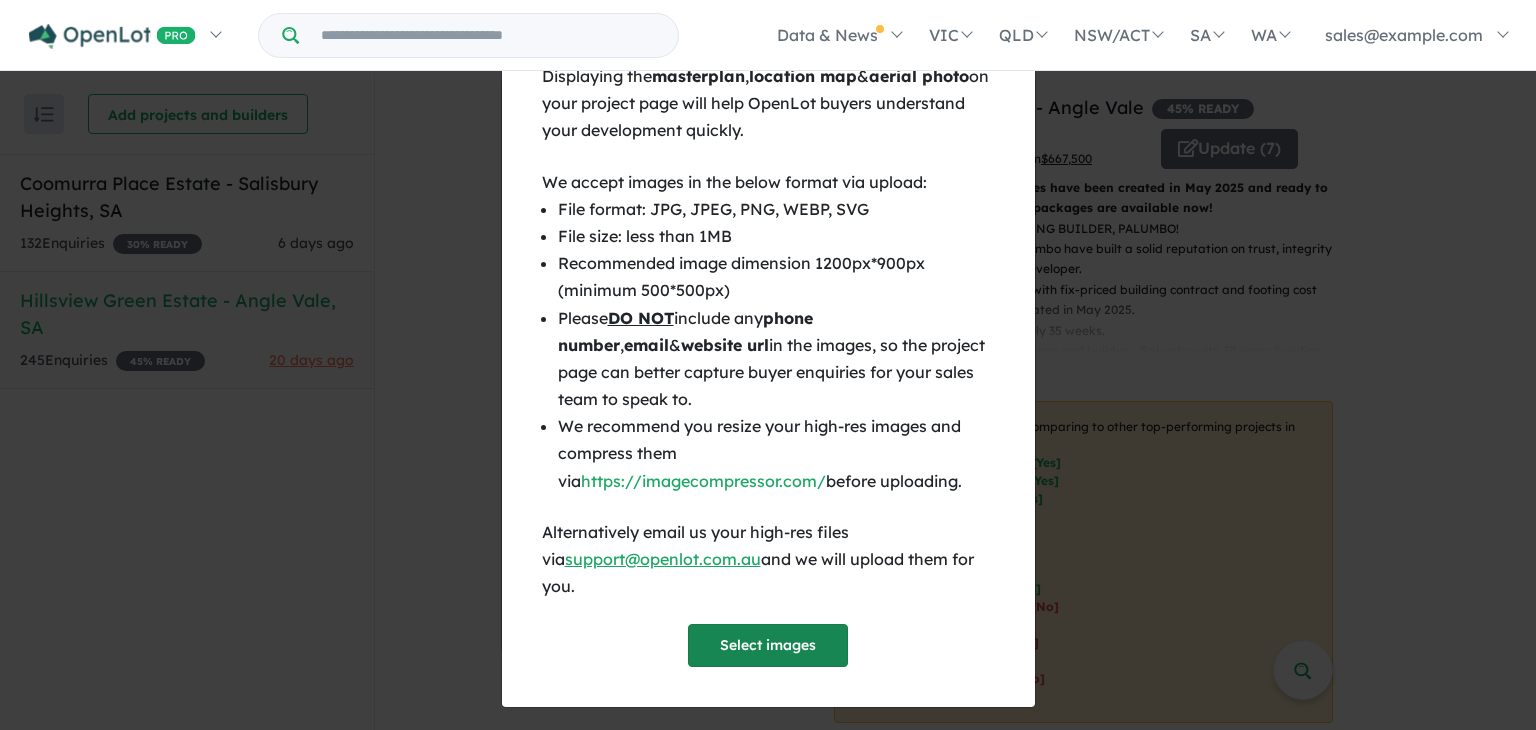 click on "Select images" at bounding box center [768, 645] 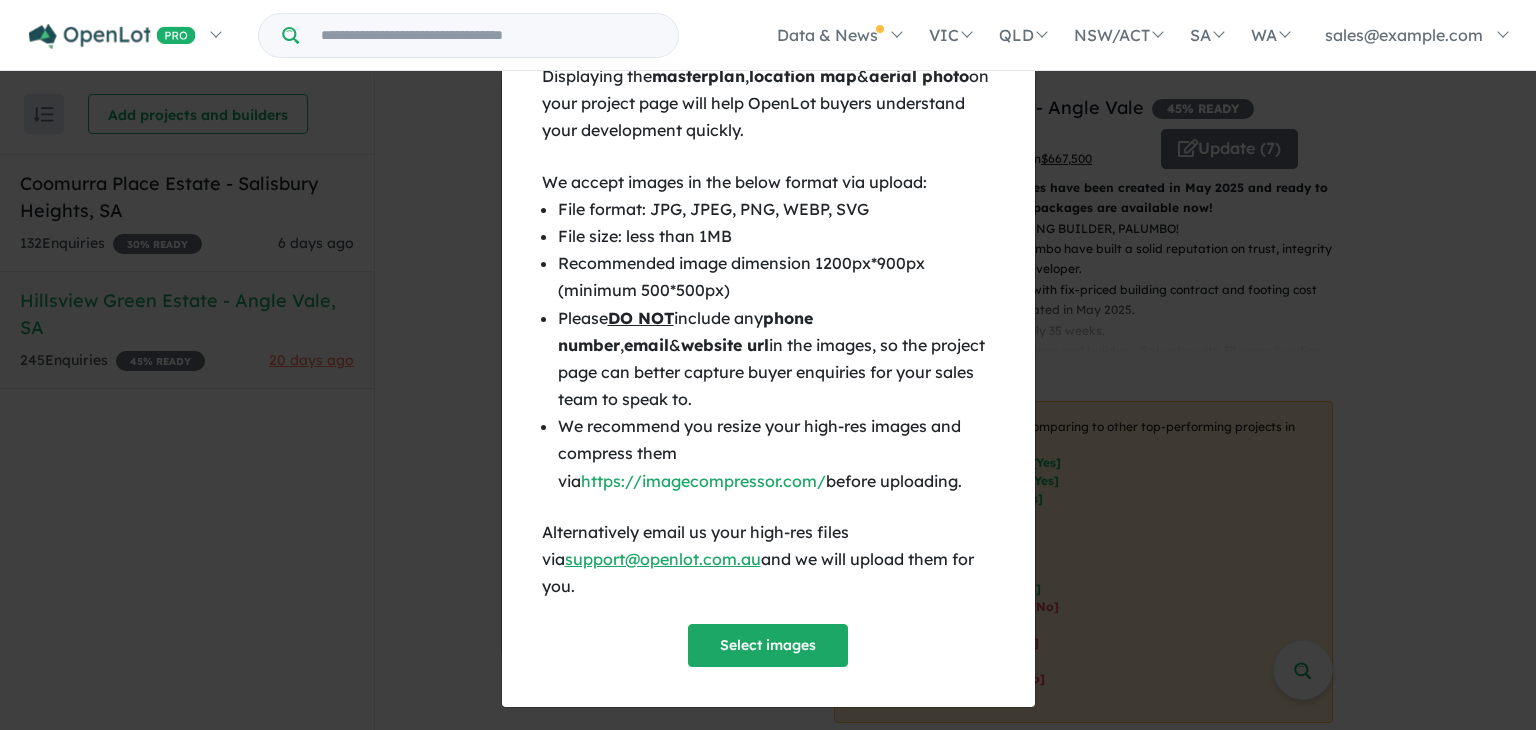 click on "× Close Displaying the  masterplan ,  location map  &  aerial photo  on your project page will help OpenLot buyers understand your development quickly. We accept images in the below format via upload: File format: JPG, JPEG, PNG, WEBP, SVG File size: less than 1MB Recommended image dimension 1200px*900px (minimum 500*500px) Please  DO NOT  include any  phone number ,  email  &  website url  in the images, so the project page can better capture buyer enquiries for your sales team to speak to. We recommend you resize your high-res images and compress them via  https://imagecompressor.com/  before uploading. Alternatively email us your high-res files via  support@openlot.com.au  and we will upload them for you. Select images" at bounding box center [768, 365] 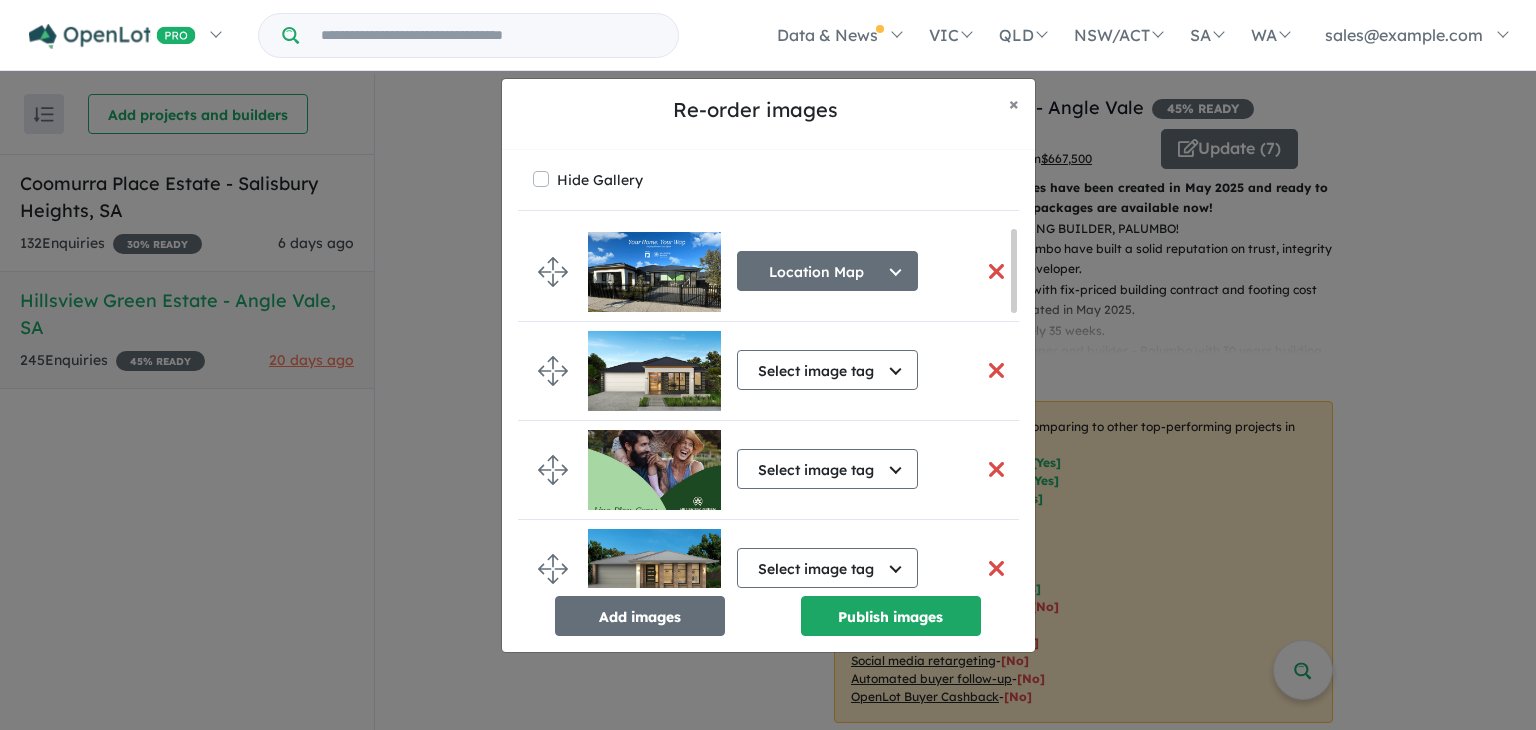 scroll, scrollTop: 0, scrollLeft: 0, axis: both 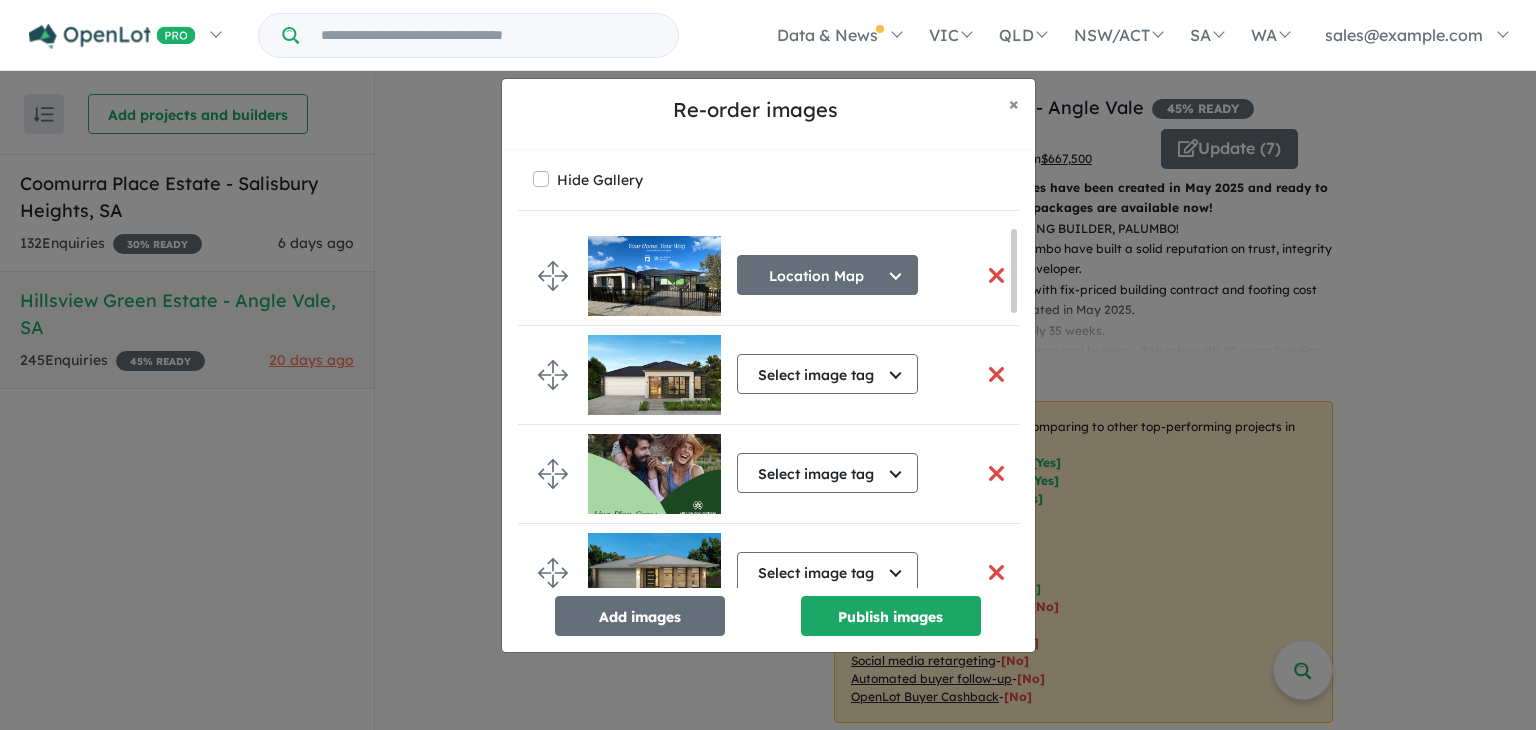 drag, startPoint x: 1013, startPoint y: 278, endPoint x: 977, endPoint y: 252, distance: 44.407207 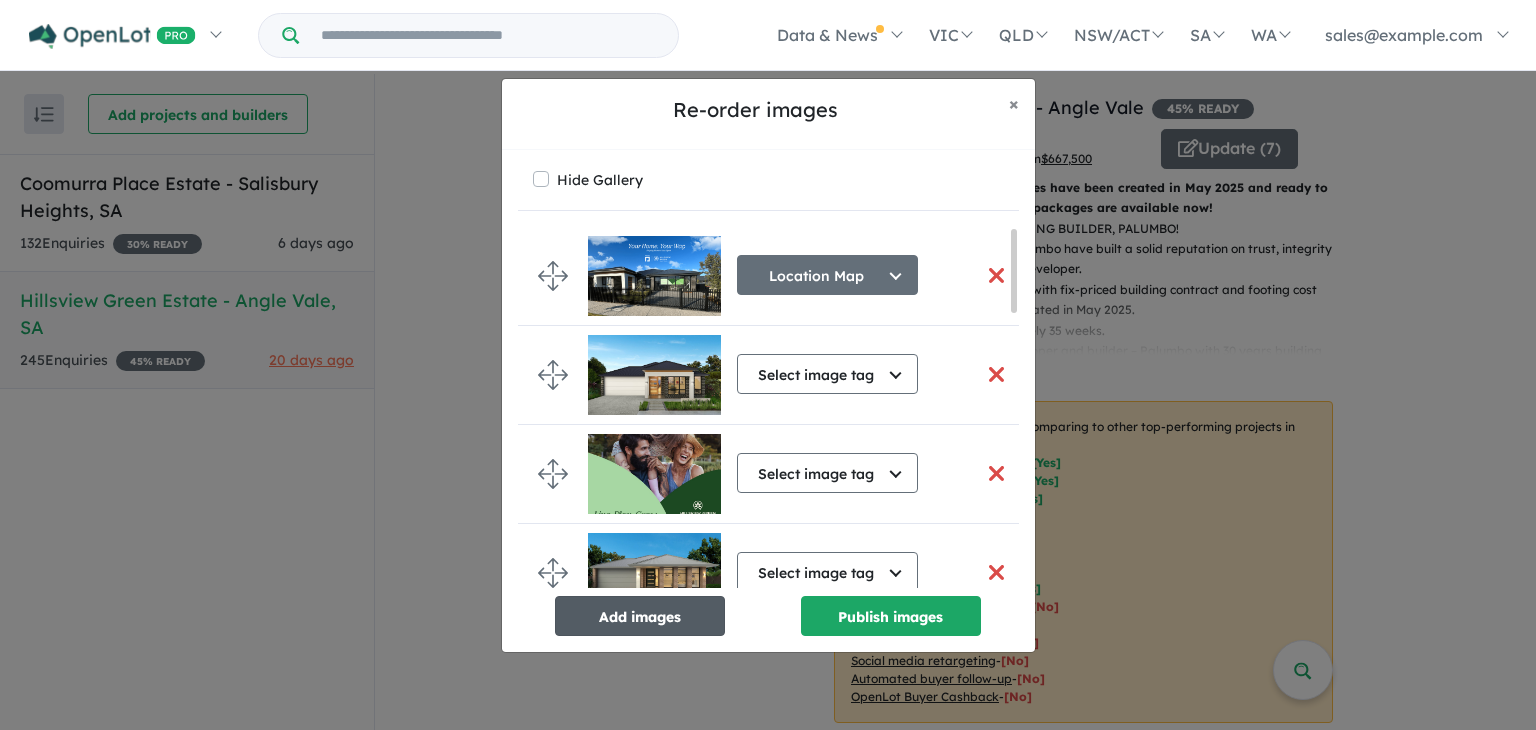 click on "Add images" at bounding box center [640, 616] 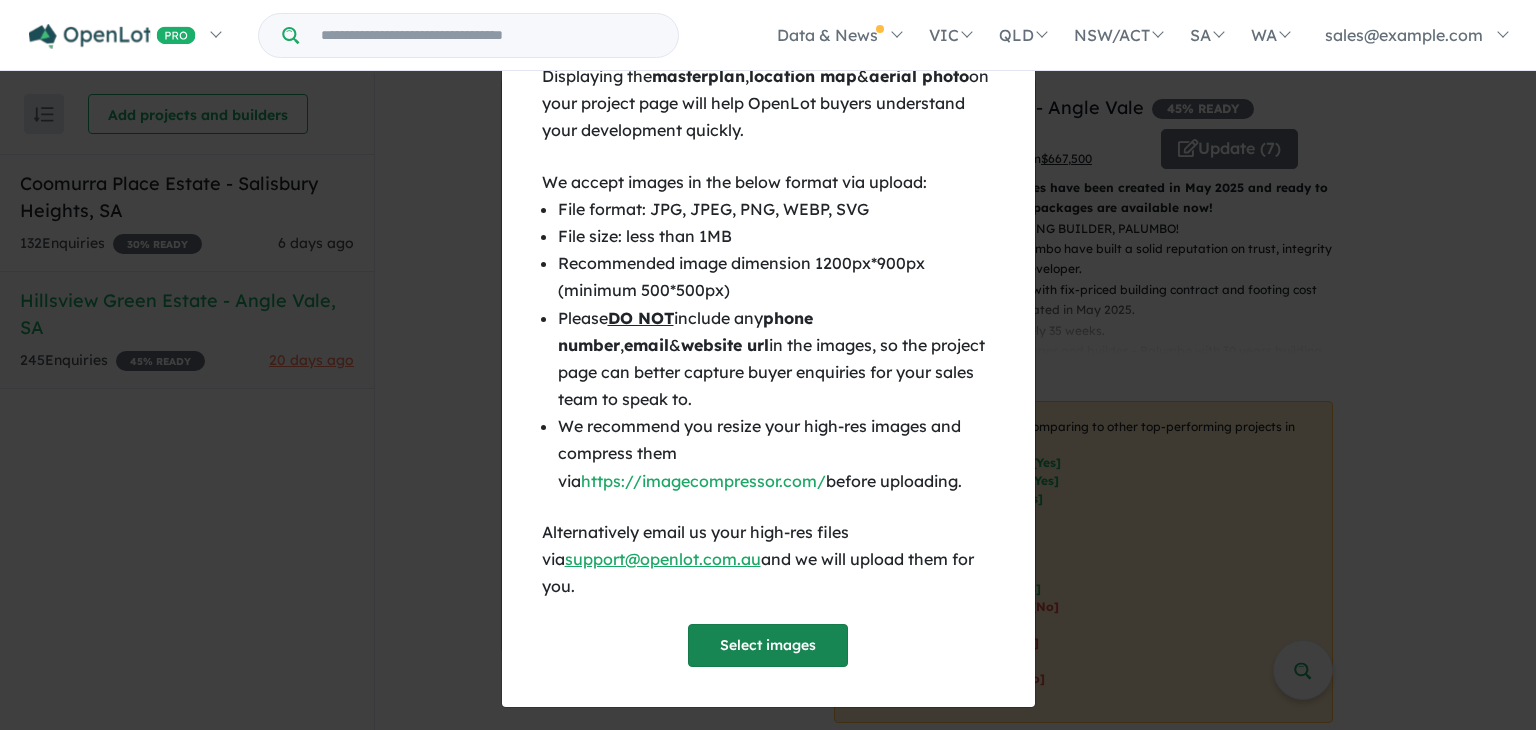 click on "Select images" at bounding box center (768, 645) 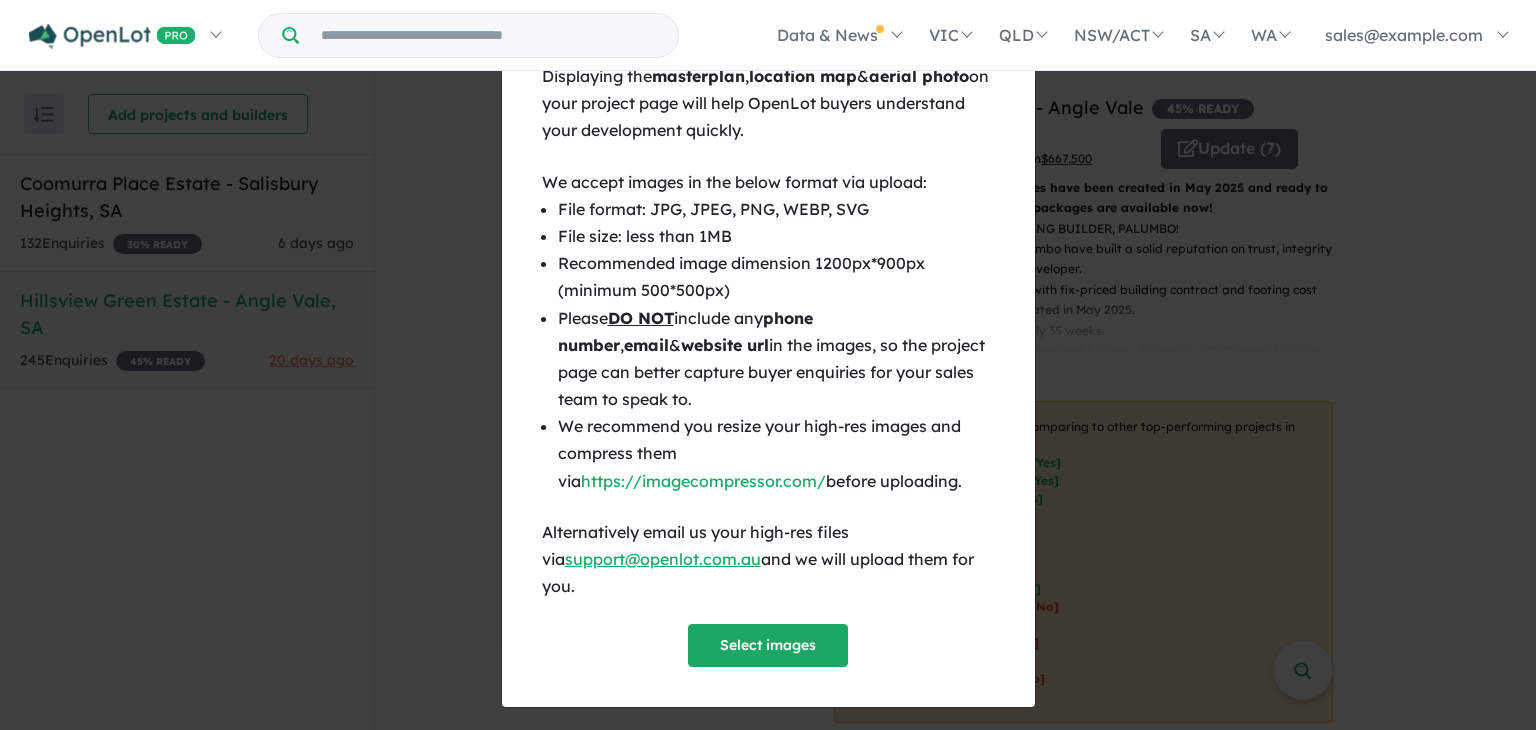 click on "× Close Displaying the  masterplan ,  location map  &  aerial photo  on your project page will help OpenLot buyers understand your development quickly. We accept images in the below format via upload: File format: JPG, JPEG, PNG, WEBP, SVG File size: less than 1MB Recommended image dimension 1200px*900px (minimum 500*500px) Please  DO NOT  include any  phone number ,  email  &  website url  in the images, so the project page can better capture buyer enquiries for your sales team to speak to. We recommend you resize your high-res images and compress them via  https://imagecompressor.com/  before uploading. Alternatively email us your high-res files via  support@openlot.com.au  and we will upload them for you. Select images" at bounding box center (768, 365) 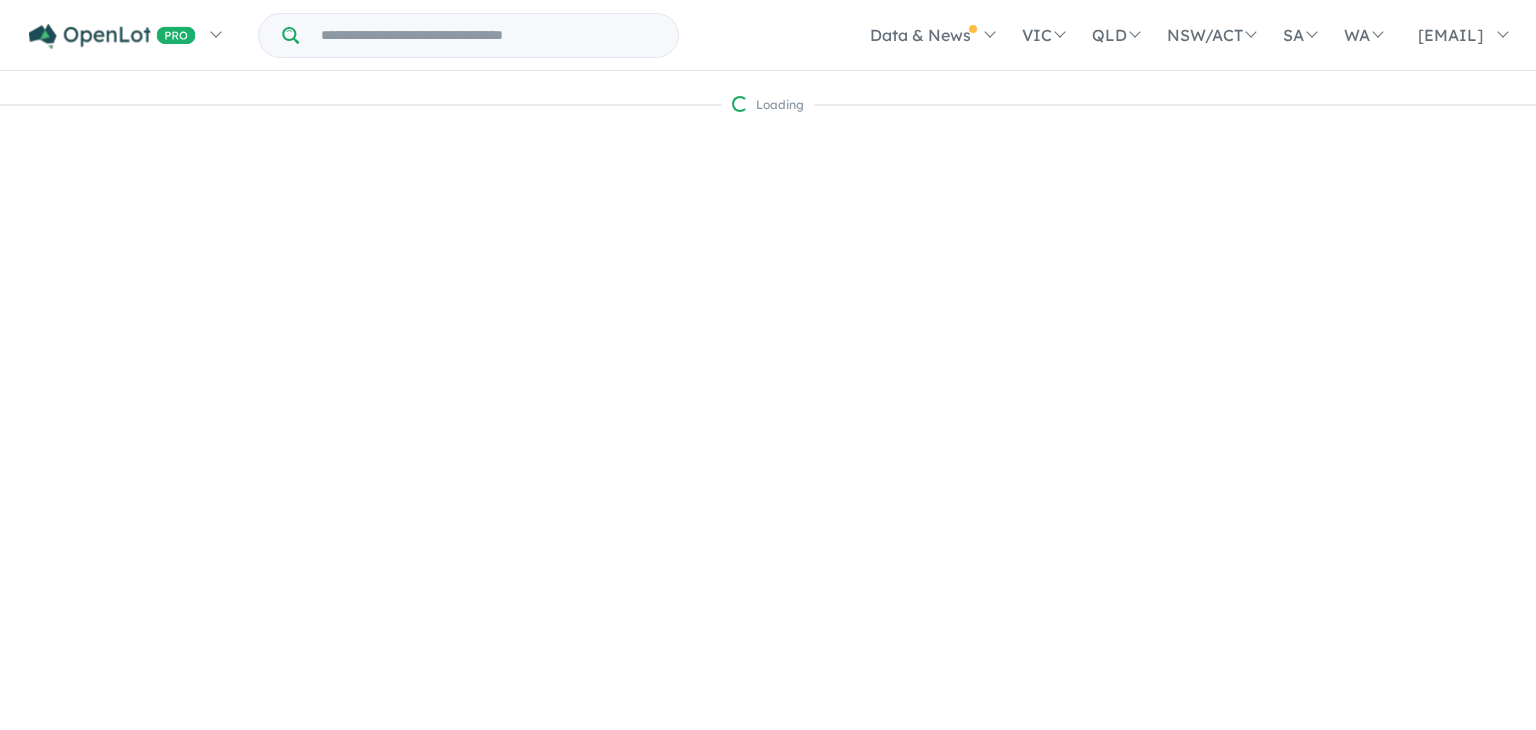 scroll, scrollTop: 0, scrollLeft: 0, axis: both 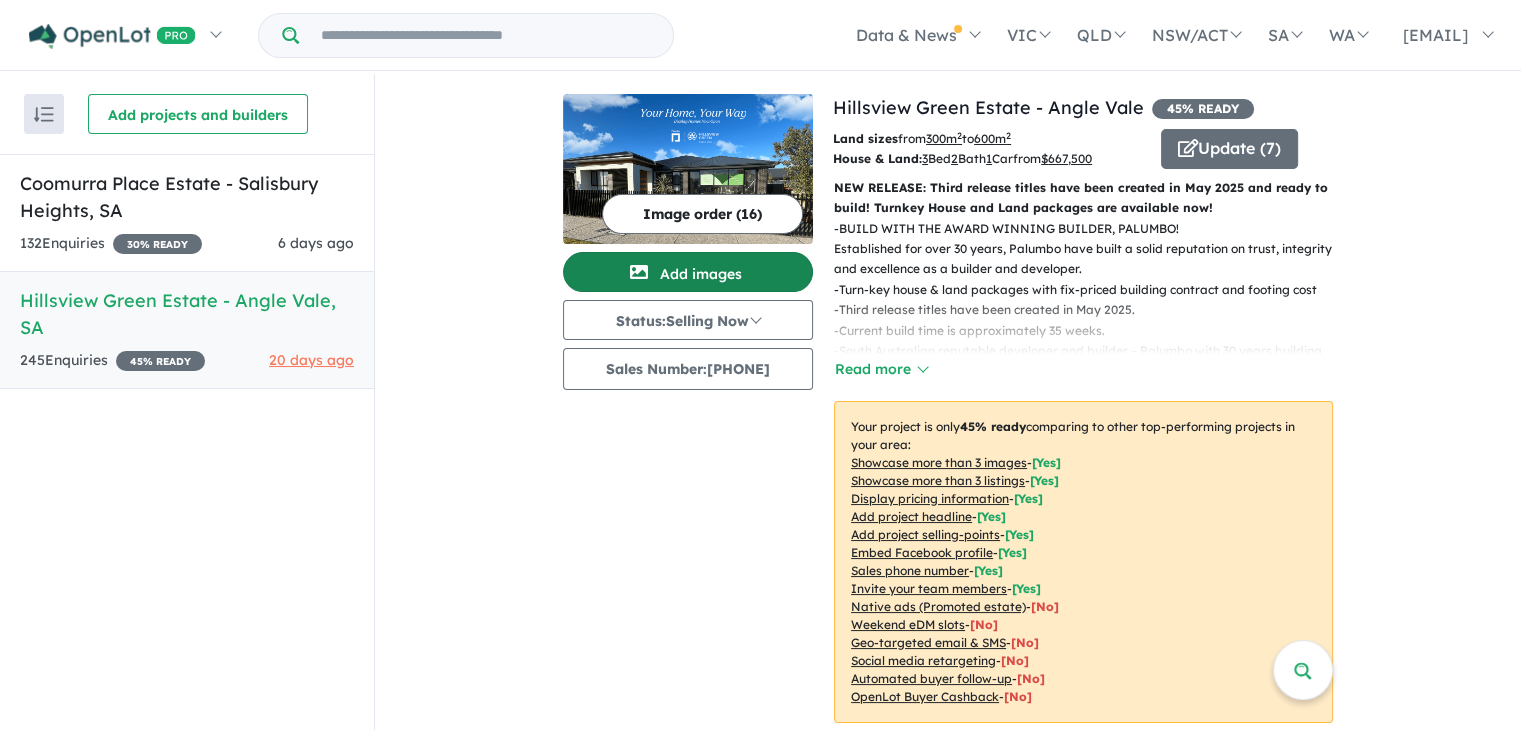 click on "Add images" at bounding box center [688, 272] 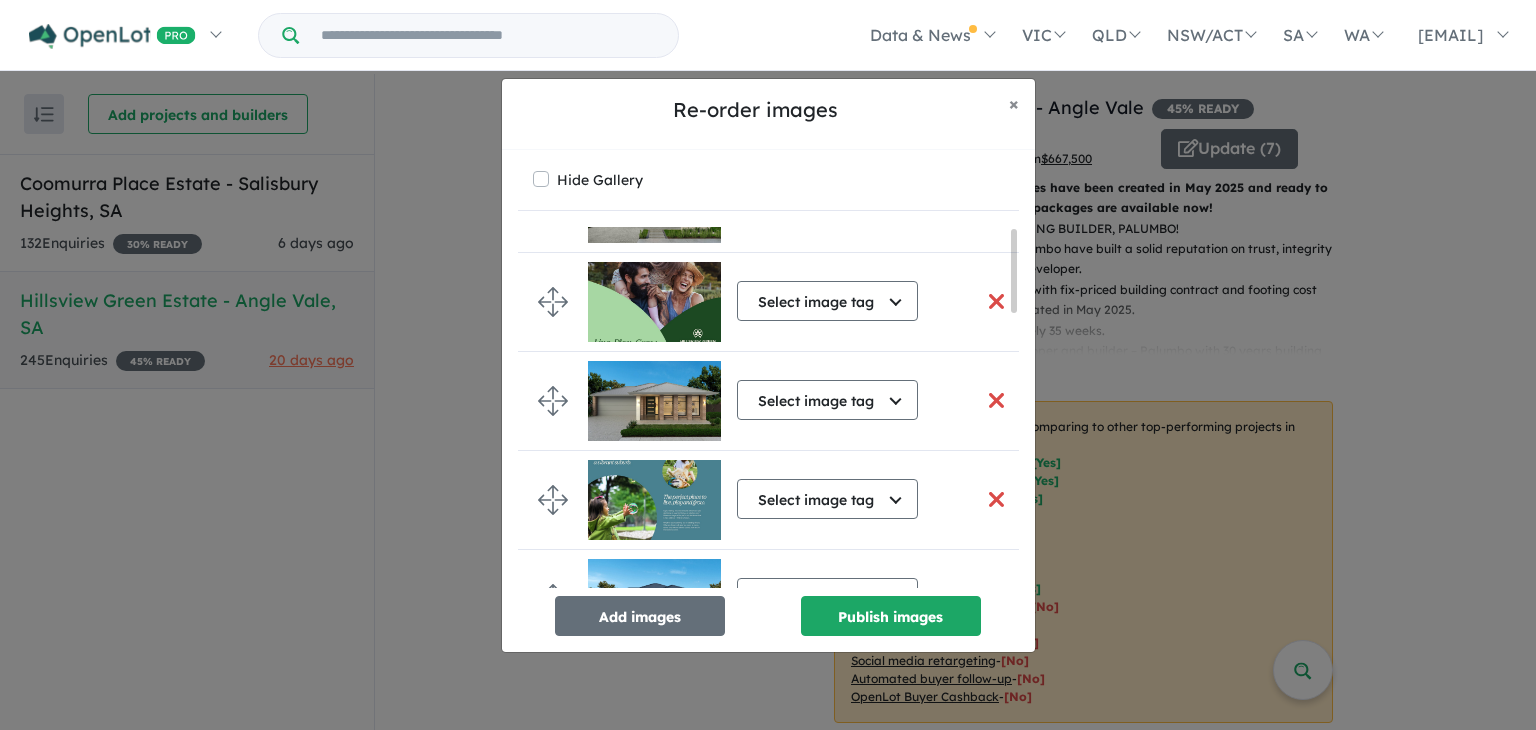 scroll, scrollTop: 0, scrollLeft: 0, axis: both 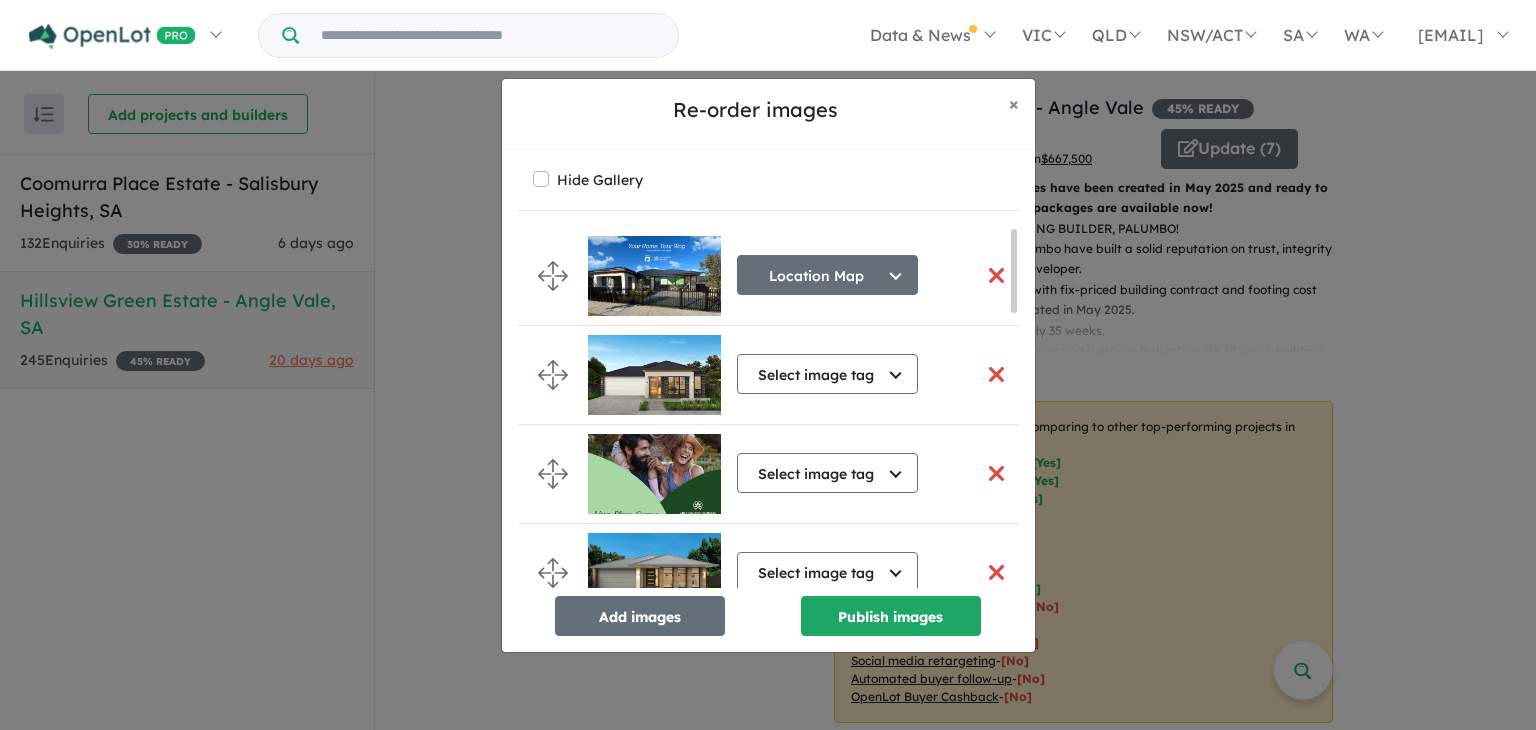 drag, startPoint x: 1012, startPoint y: 268, endPoint x: 978, endPoint y: 222, distance: 57.201397 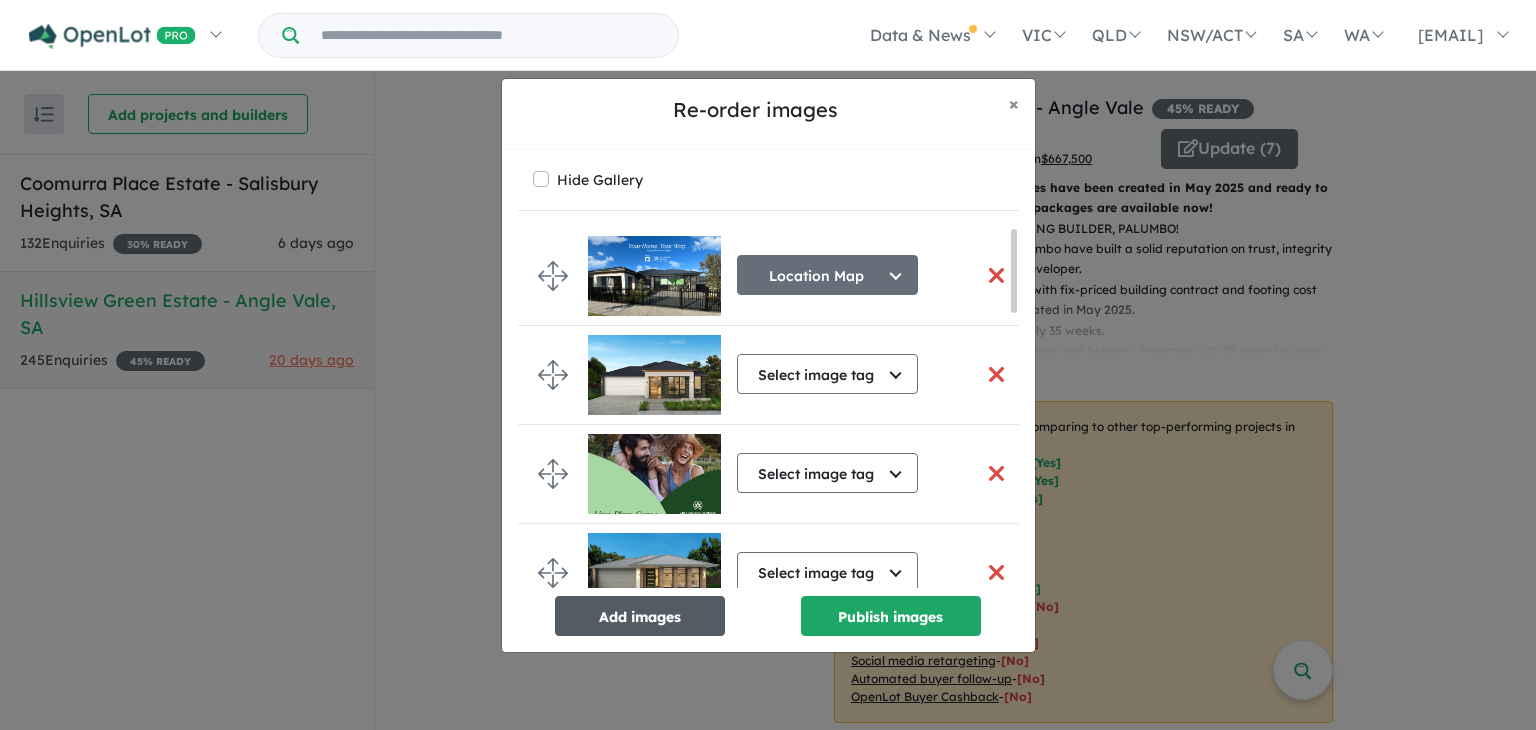 click on "Add images" at bounding box center [640, 616] 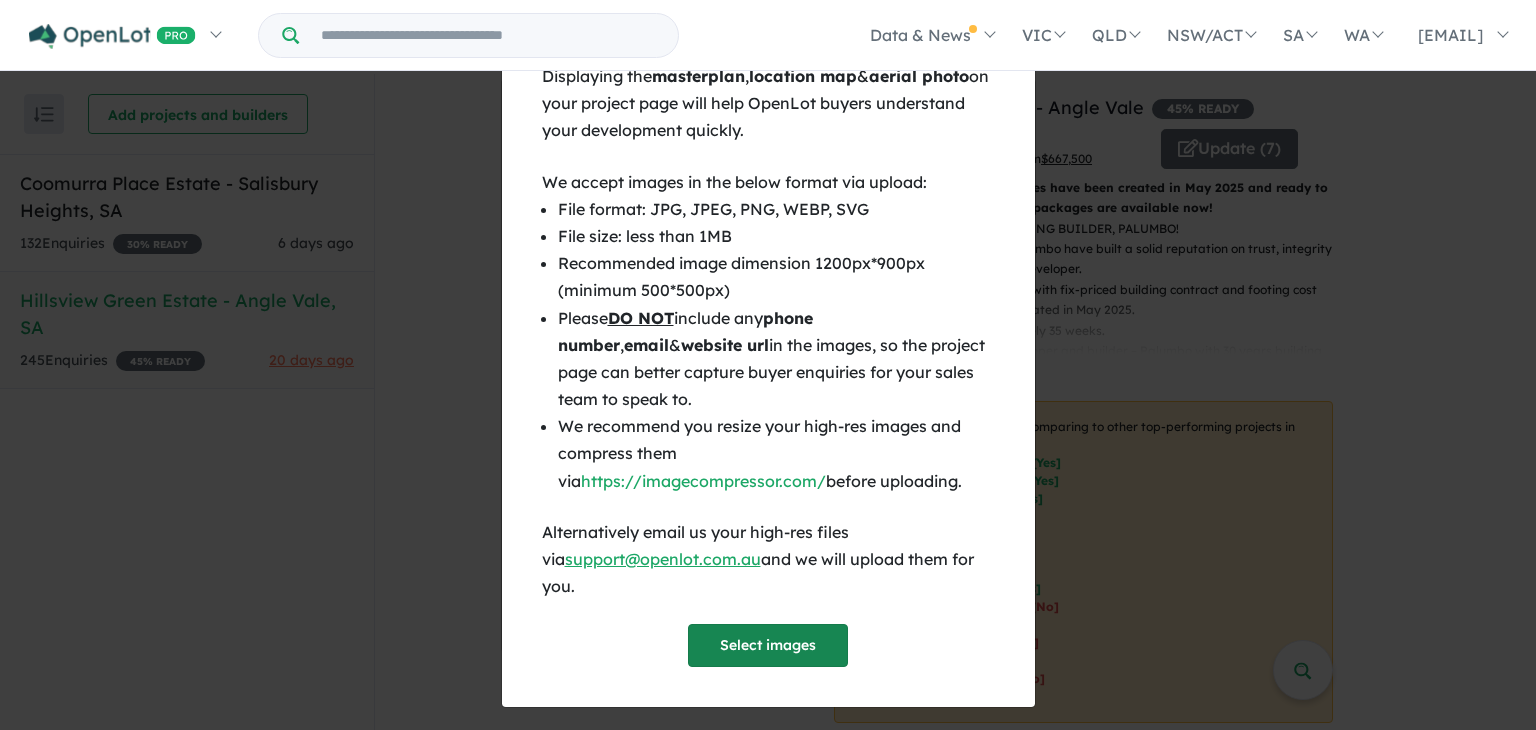 click on "Select images" at bounding box center [768, 645] 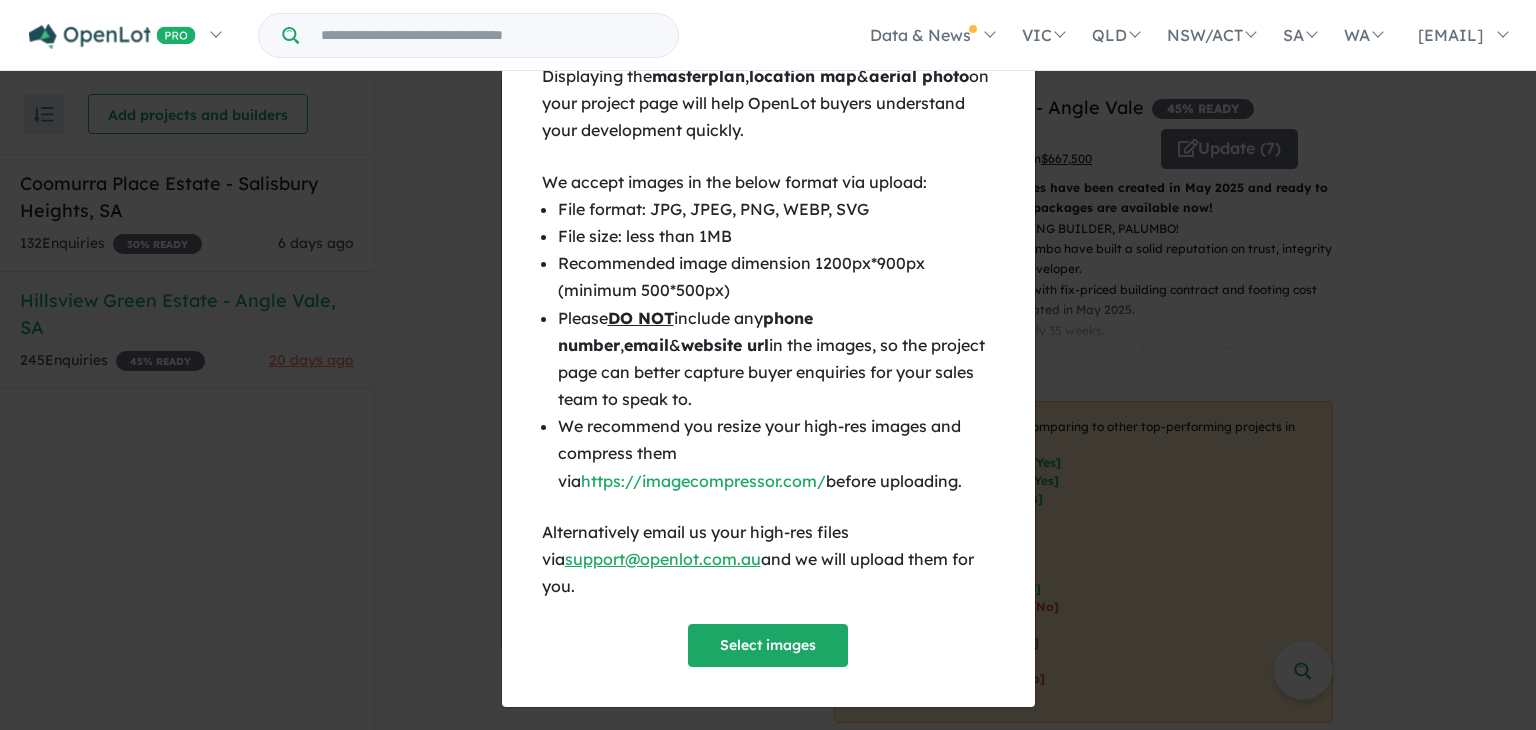 drag, startPoint x: 1198, startPoint y: 228, endPoint x: 1199, endPoint y: 333, distance: 105.00476 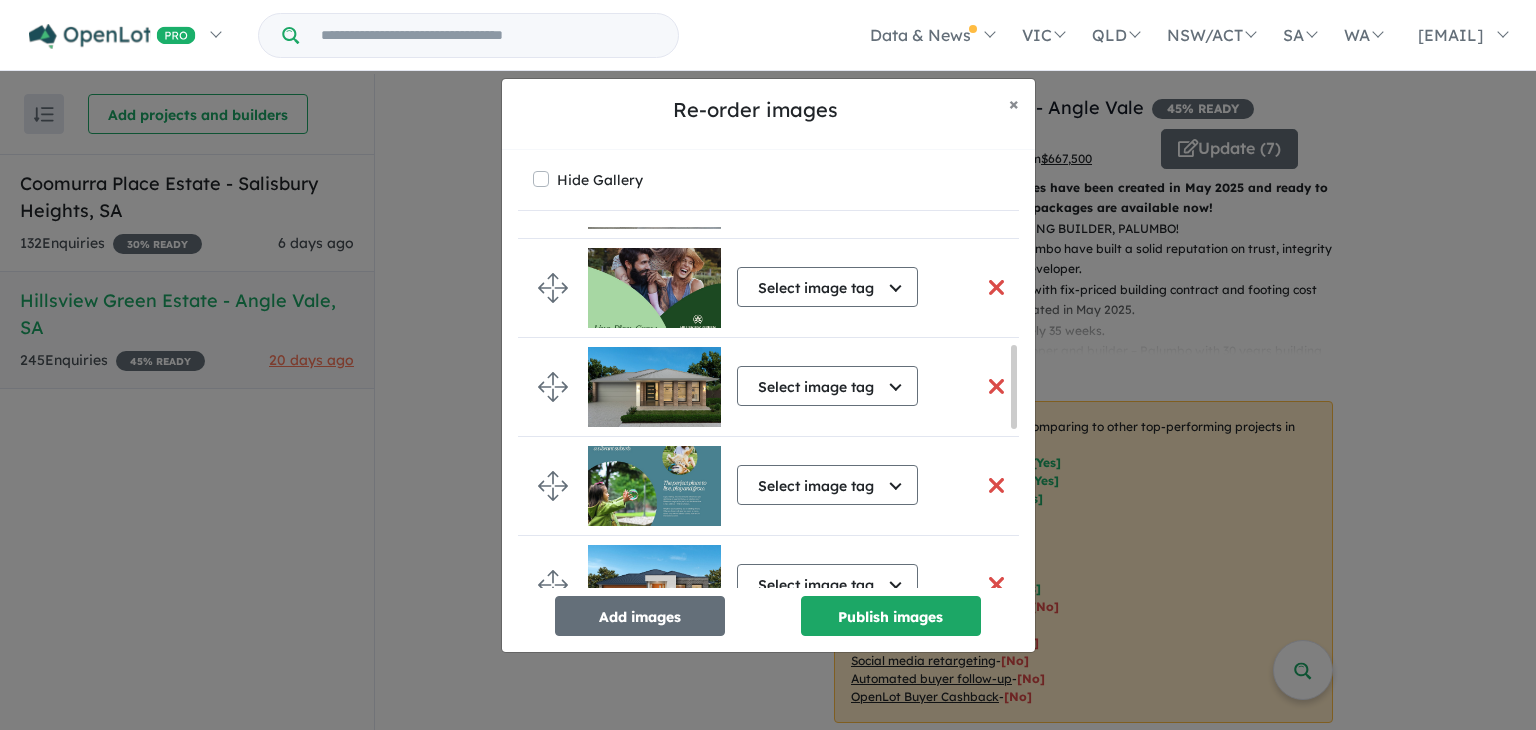 scroll, scrollTop: 0, scrollLeft: 0, axis: both 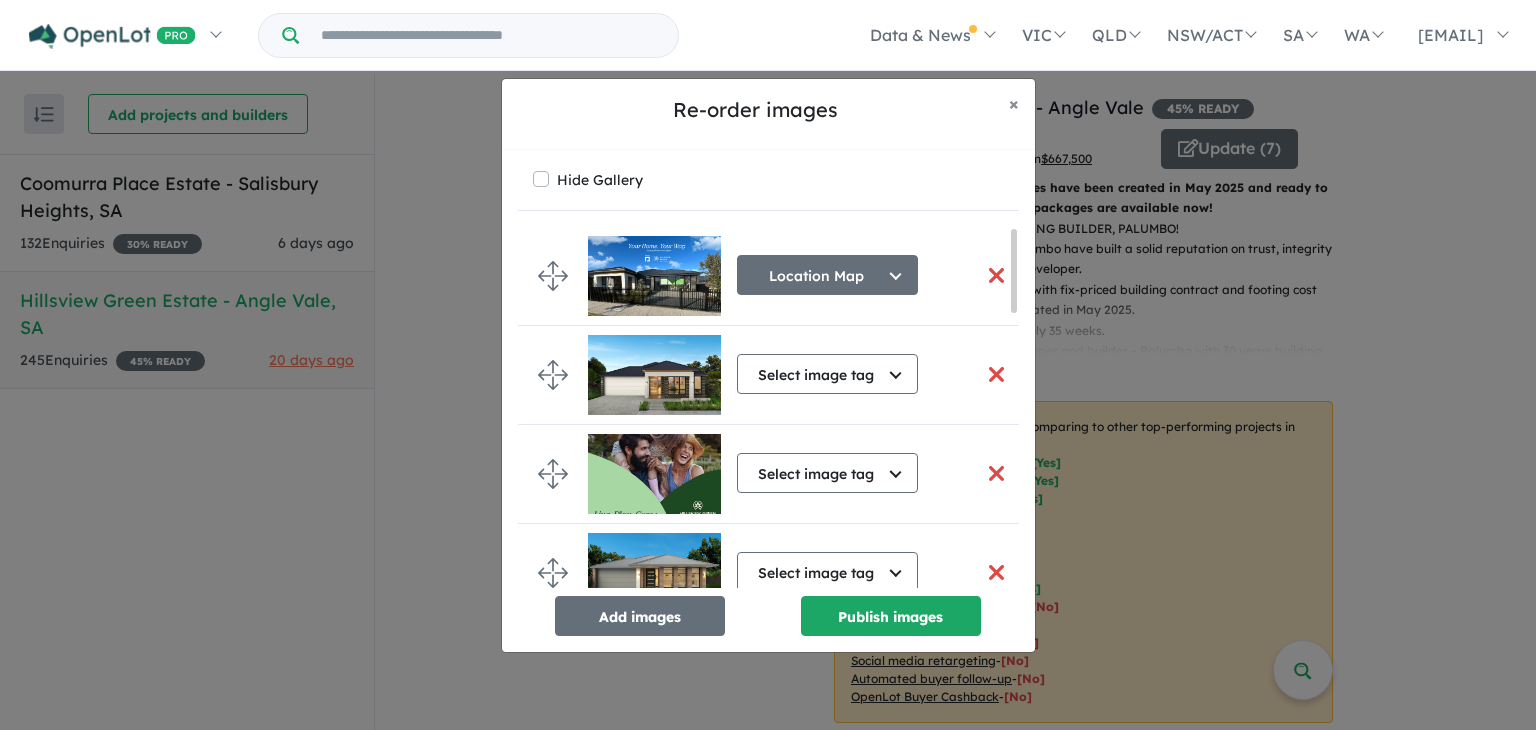 drag, startPoint x: 1013, startPoint y: 253, endPoint x: 933, endPoint y: 203, distance: 94.33981 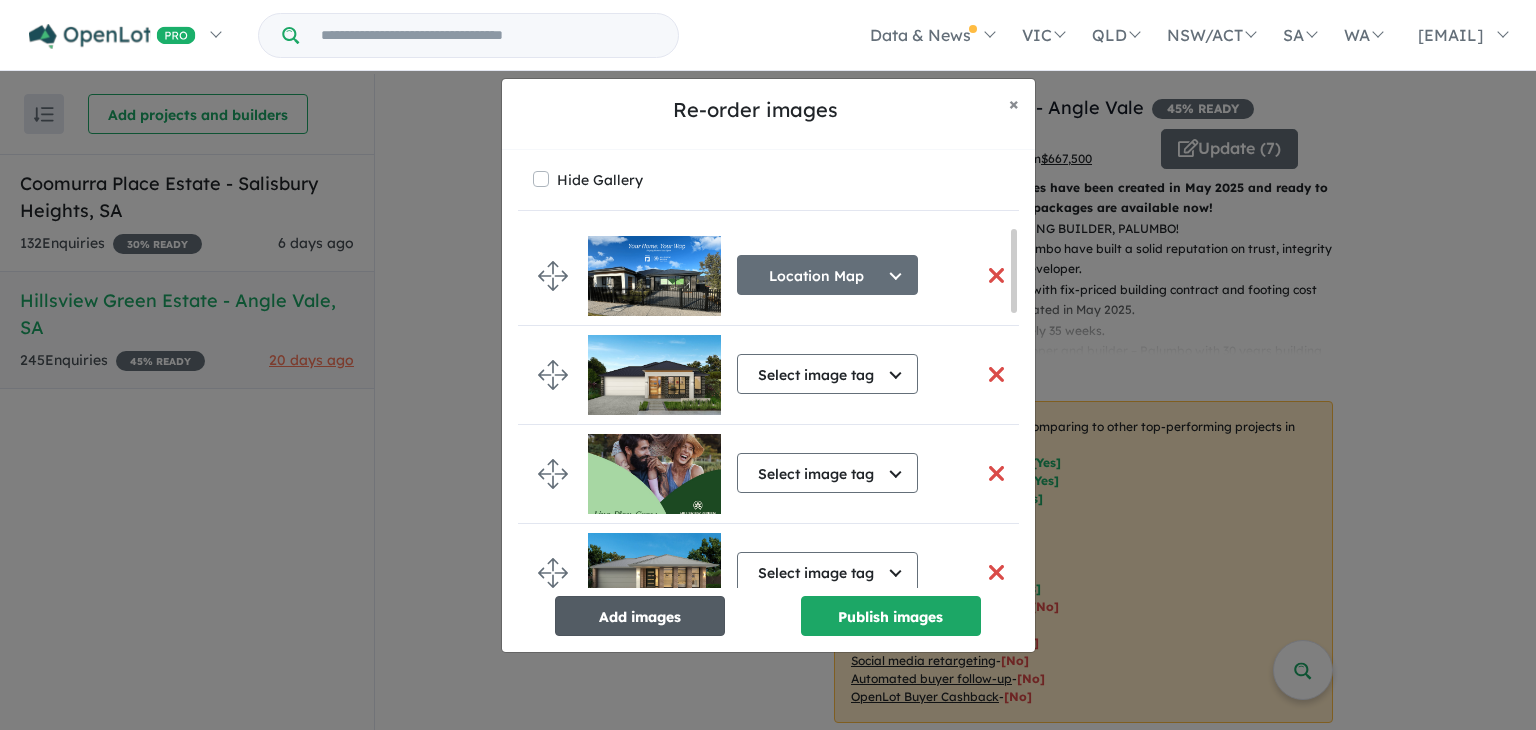 click on "Add images" at bounding box center [640, 616] 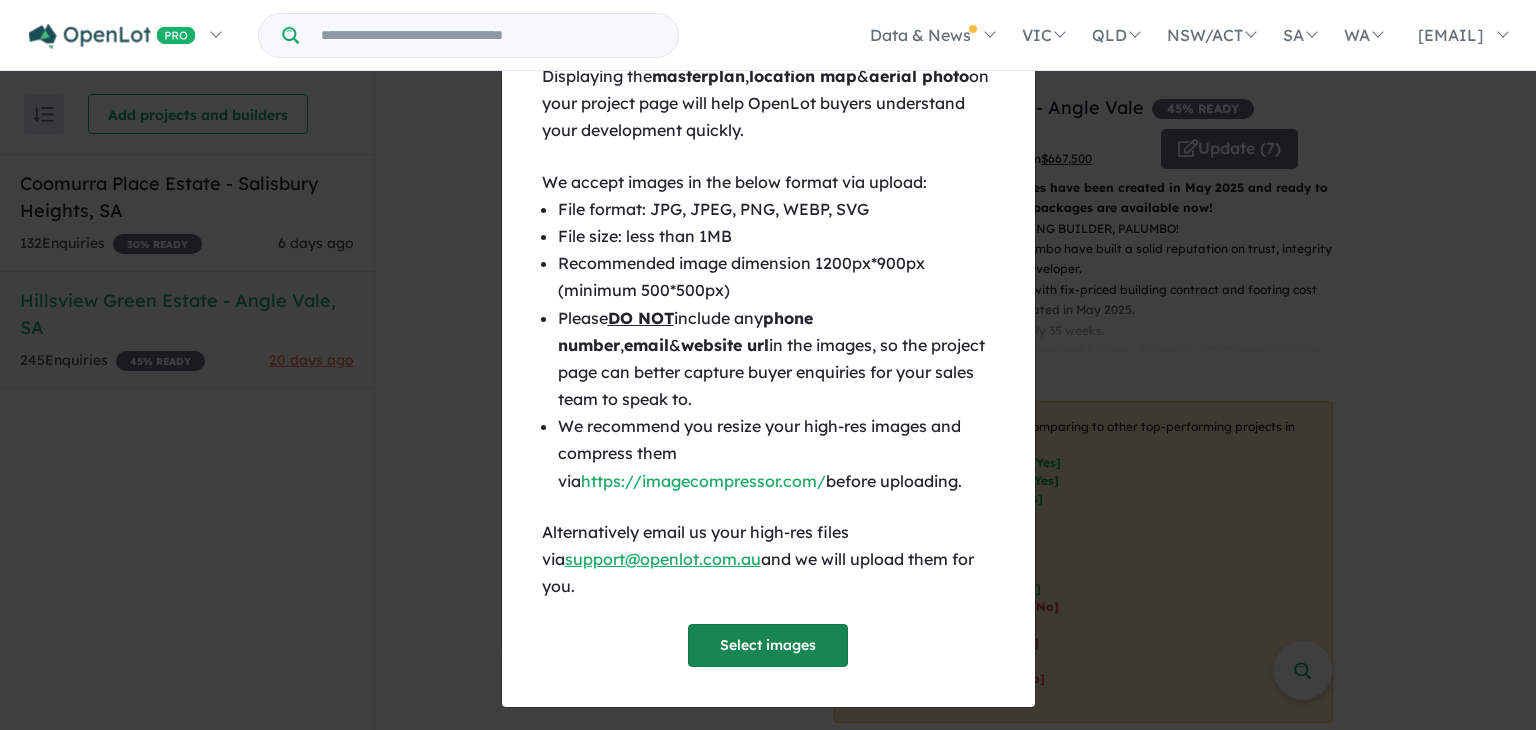 click on "Select images" at bounding box center [768, 645] 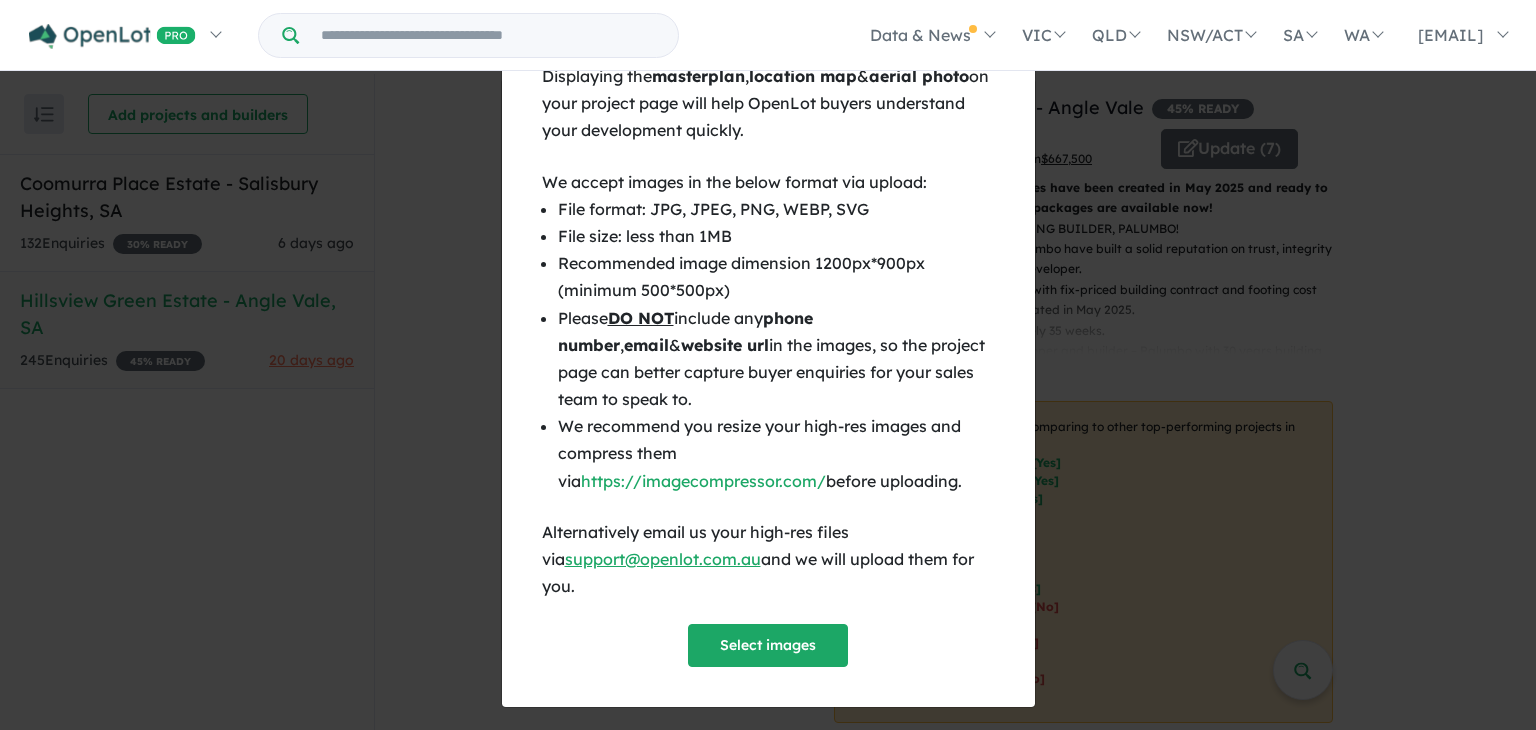 click on "× Close Displaying the  masterplan ,  location map  &  aerial photo  on your project page will help OpenLot buyers understand your development quickly. We accept images in the below format via upload: File format: JPG, JPEG, PNG, WEBP, SVG File size: less than 1MB Recommended image dimension 1200px*900px (minimum 500*500px) Please  DO NOT  include any  phone number ,  email  &  website url  in the images, so the project page can better capture buyer enquiries for your sales team to speak to. We recommend you resize your high-res images and compress them via  https://imagecompressor.com/  before uploading. Alternatively email us your high-res files via  support@openlot.com.au  and we will upload them for you. Select images" at bounding box center (768, 365) 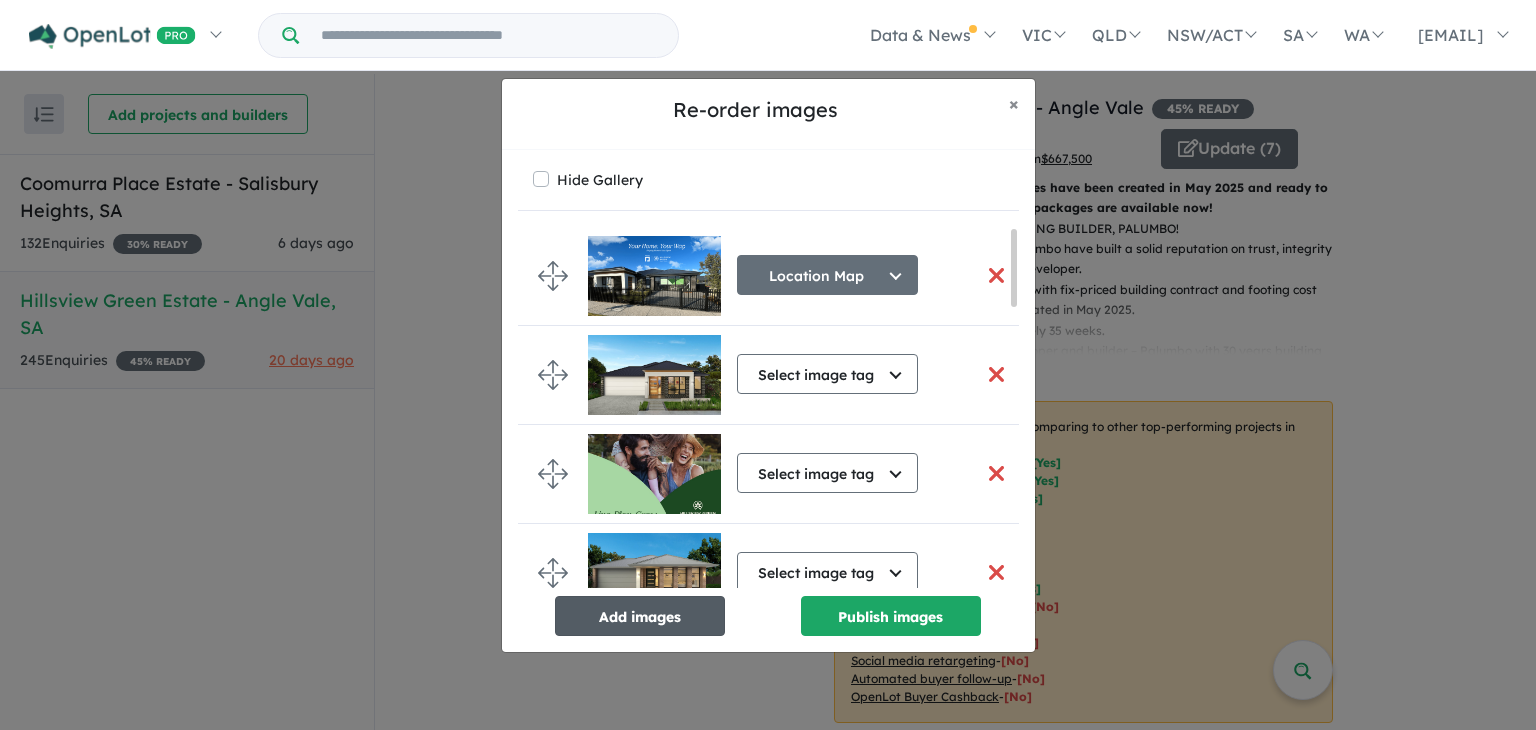 click on "Add images" at bounding box center (640, 616) 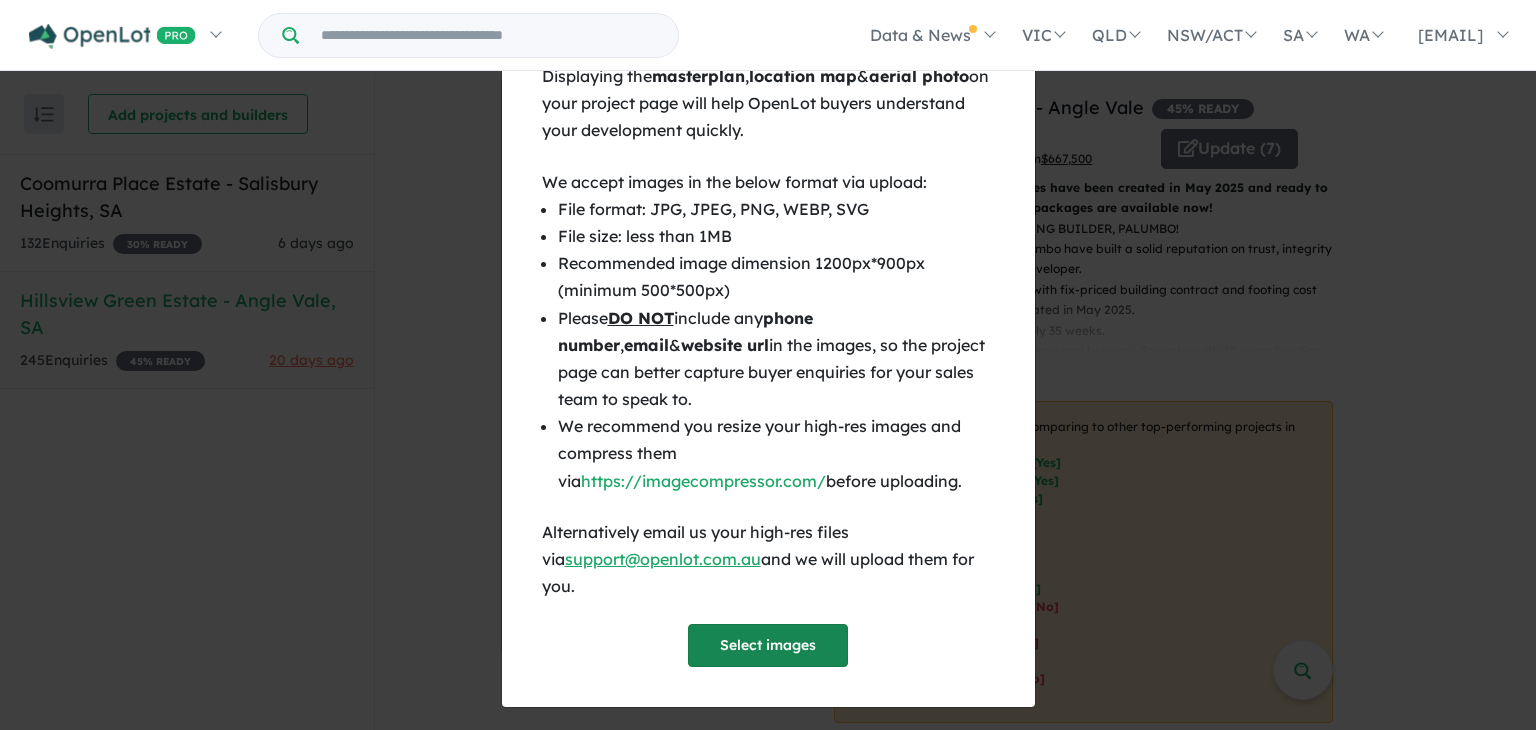 click on "Select images" at bounding box center (768, 645) 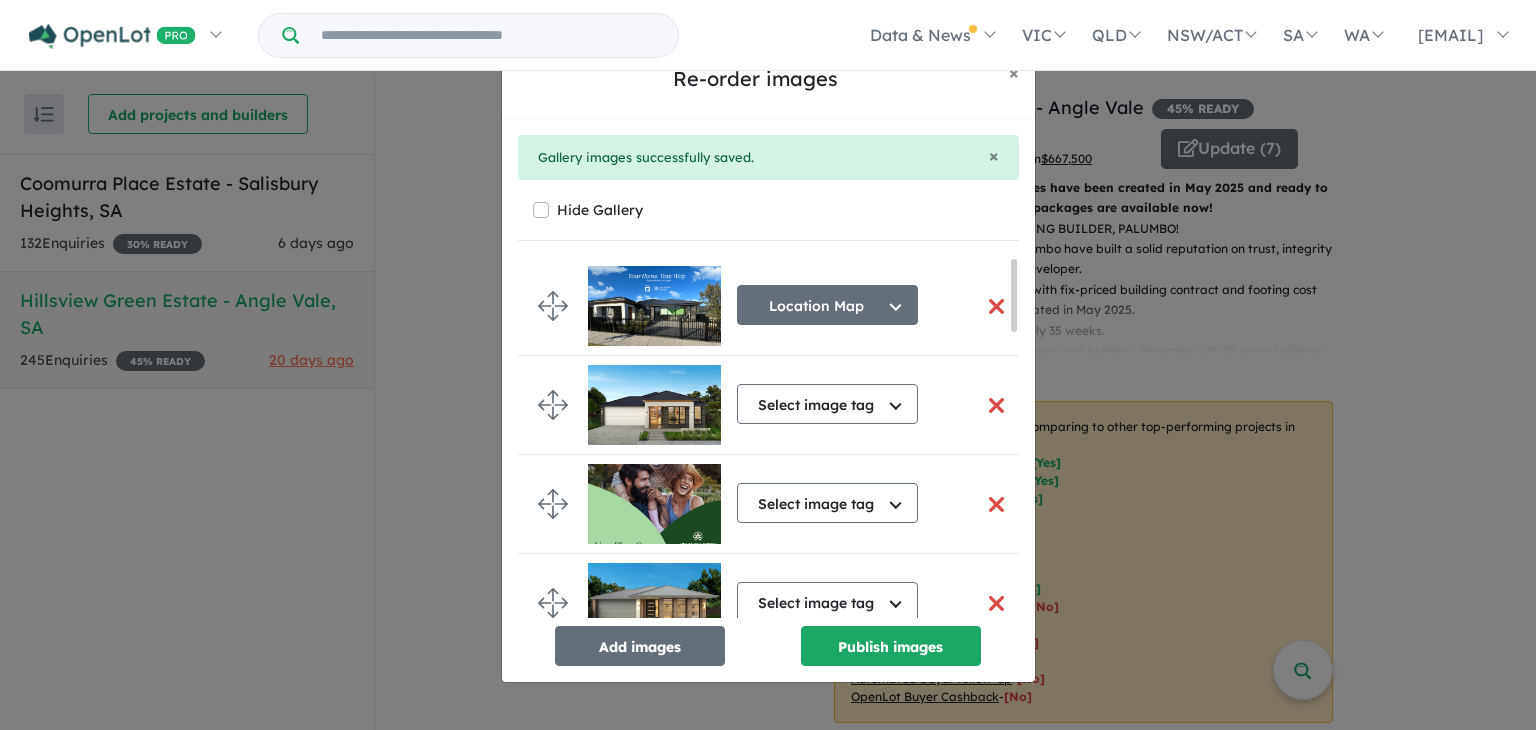 drag, startPoint x: 1008, startPoint y: 304, endPoint x: 980, endPoint y: 565, distance: 262.49762 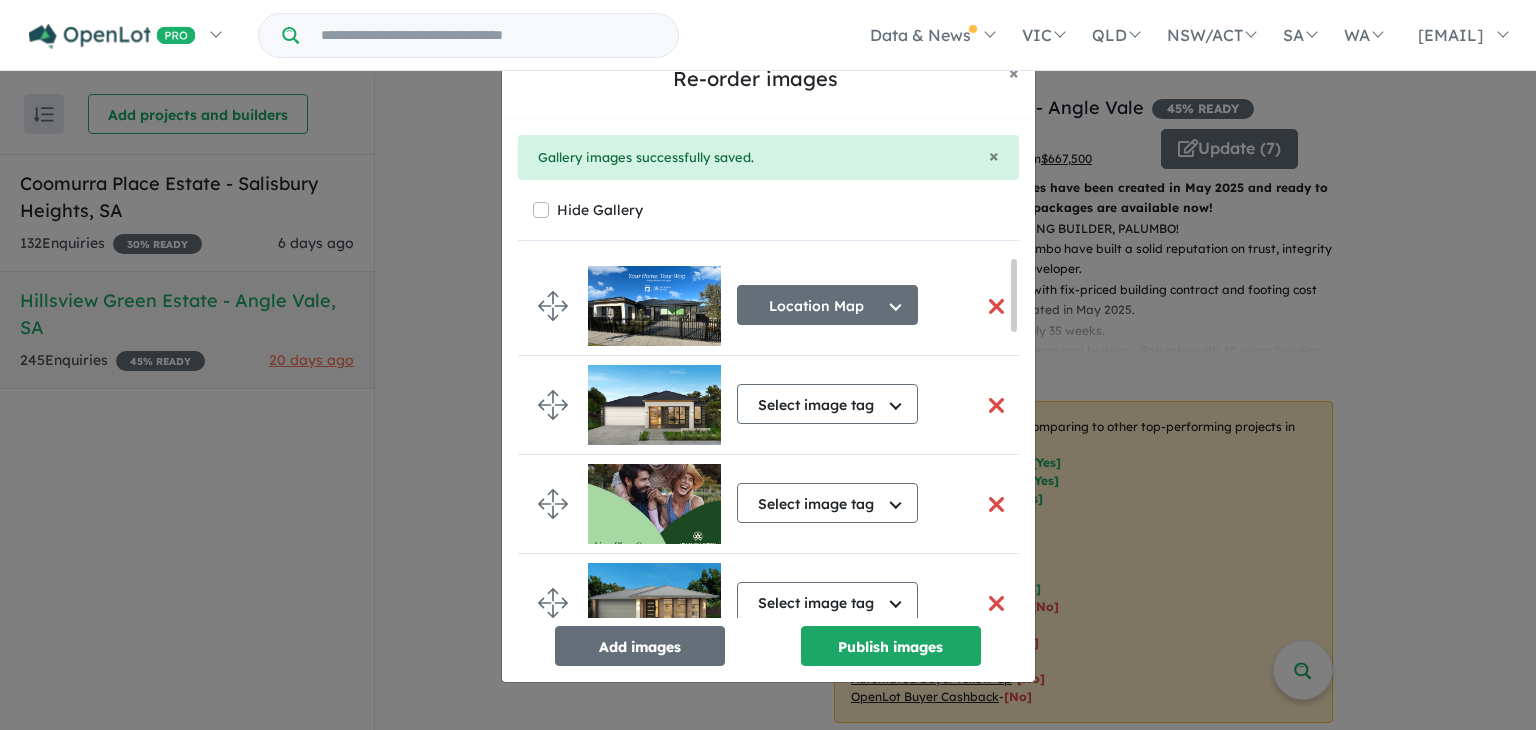 click on "Location Map Select image tag Aerial Location Map Masterplan Lifestyle Amenities Park Playground Release Map Promotion/Offer Construction Progress Render Streetscape External Façade Kitchen Study Hallway Living Dining Bedroom Ensuite Bathroom Landscaping Backyard Floorplan Other   Select image tag Select image tag Aerial Location Map Masterplan Lifestyle Amenities Park Playground Release Map Promotion/Offer Construction Progress Render Streetscape External Façade Kitchen Study Hallway Living Dining Bedroom Ensuite Bathroom Landscaping Backyard Floorplan Other   Select image tag Select image tag Aerial Location Map Masterplan Lifestyle Amenities Park Playground Release Map Promotion/Offer Construction Progress Render Streetscape External Façade Kitchen Study Hallway Living Dining Bedroom Ensuite Bathroom Landscaping Backyard Floorplan Other   Select image tag Select image tag Aerial Location Map Masterplan Lifestyle Amenities Park Playground Release Map Promotion/Offer Construction Progress Render Study" at bounding box center (776, 1151) 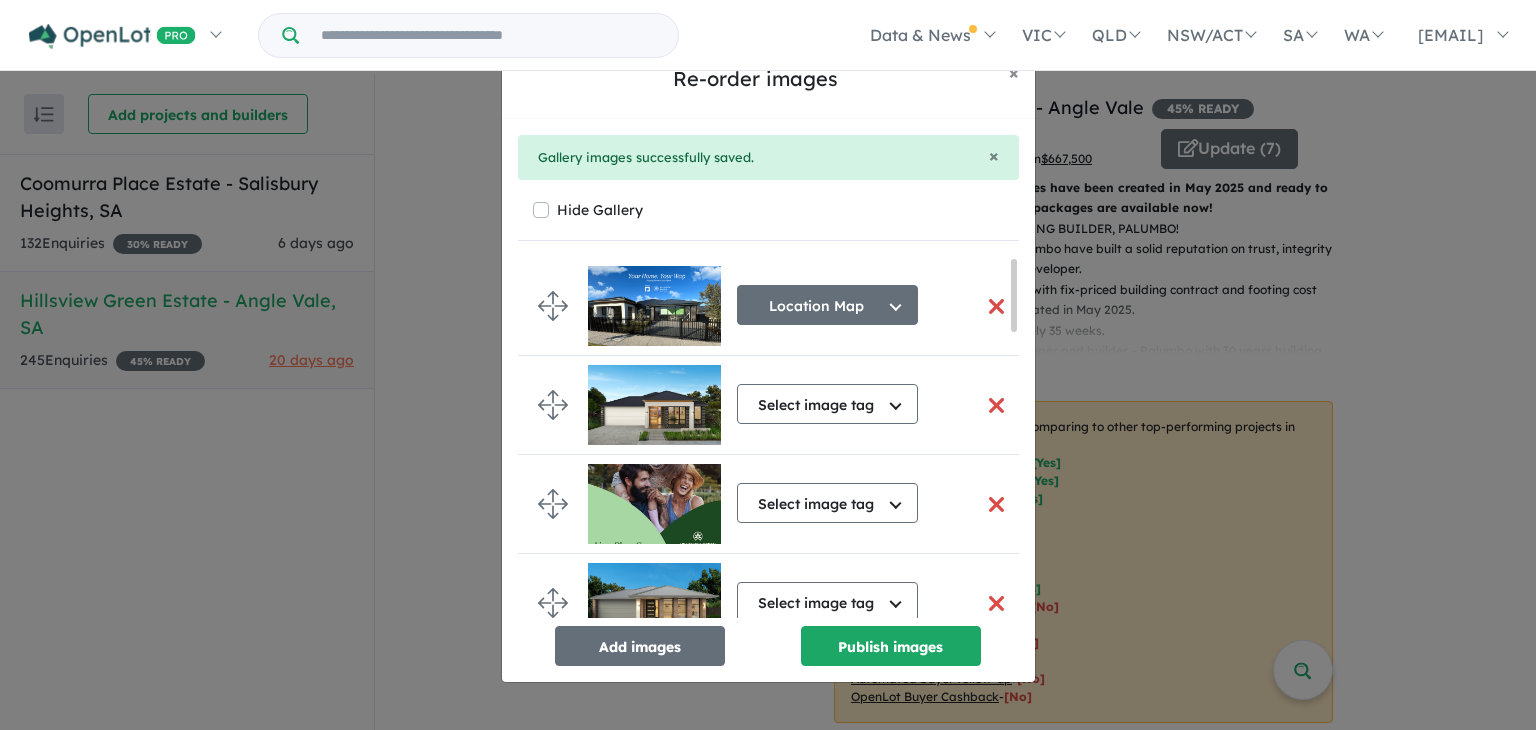 drag, startPoint x: 1009, startPoint y: 294, endPoint x: 1022, endPoint y: 461, distance: 167.50522 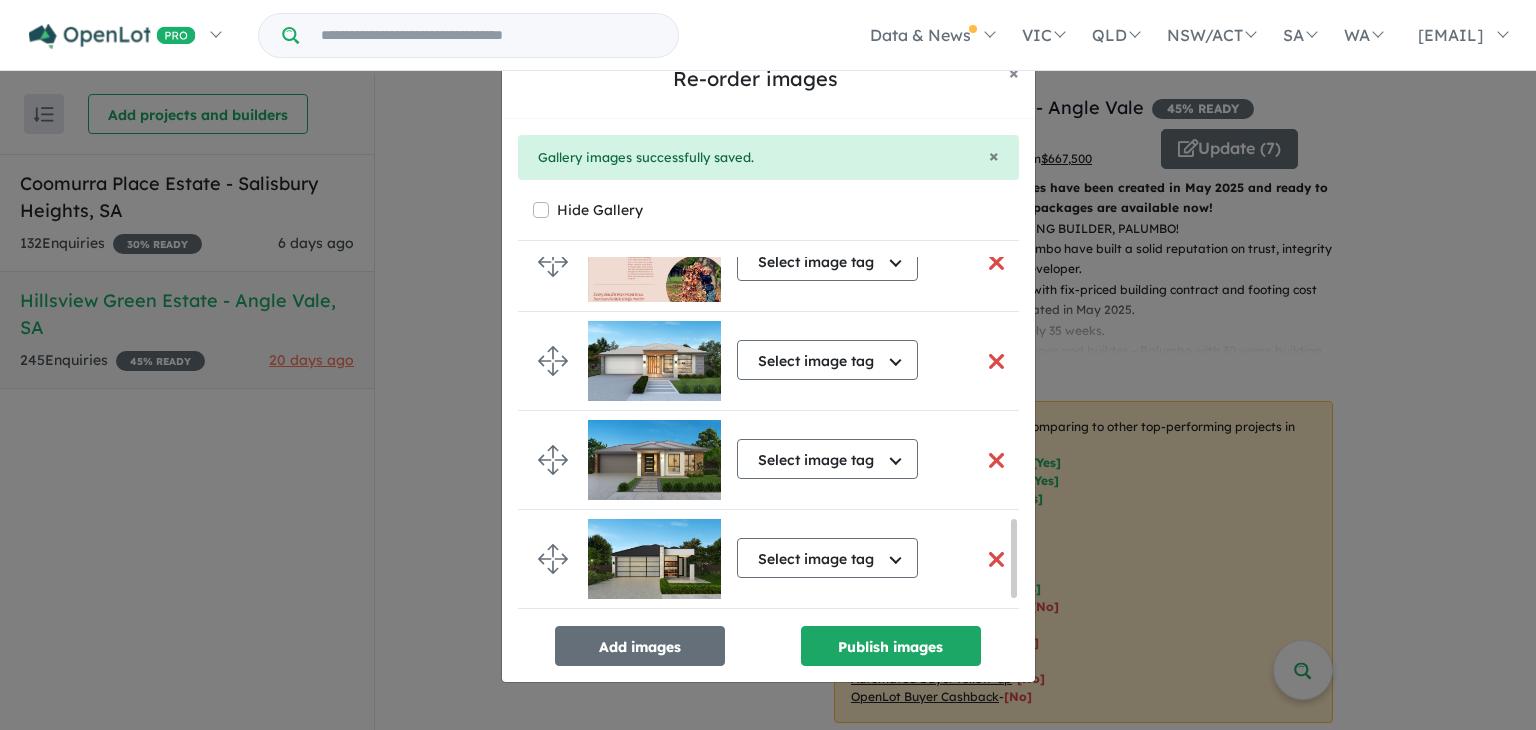 scroll, scrollTop: 1310, scrollLeft: 0, axis: vertical 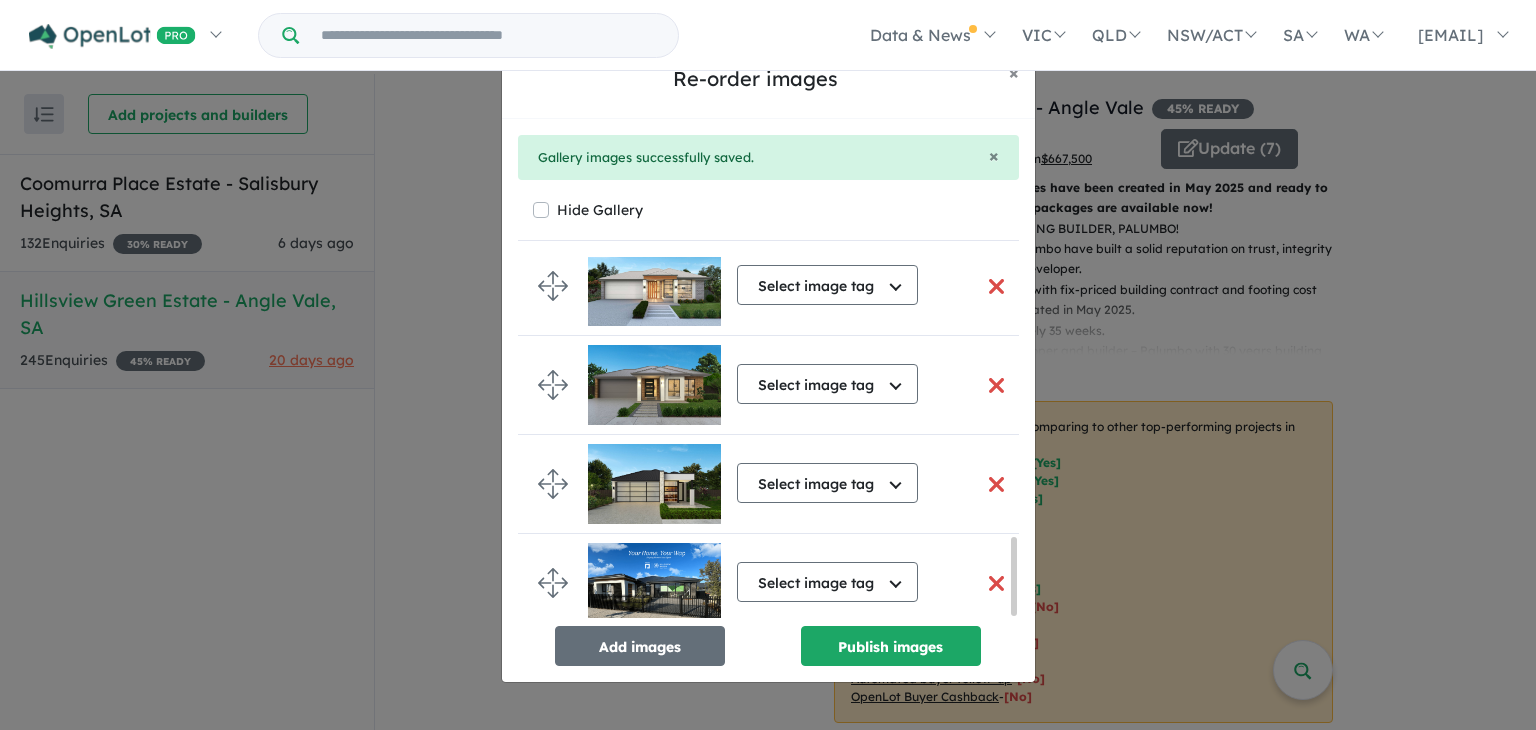 drag, startPoint x: 1012, startPoint y: 303, endPoint x: 967, endPoint y: 670, distance: 369.74857 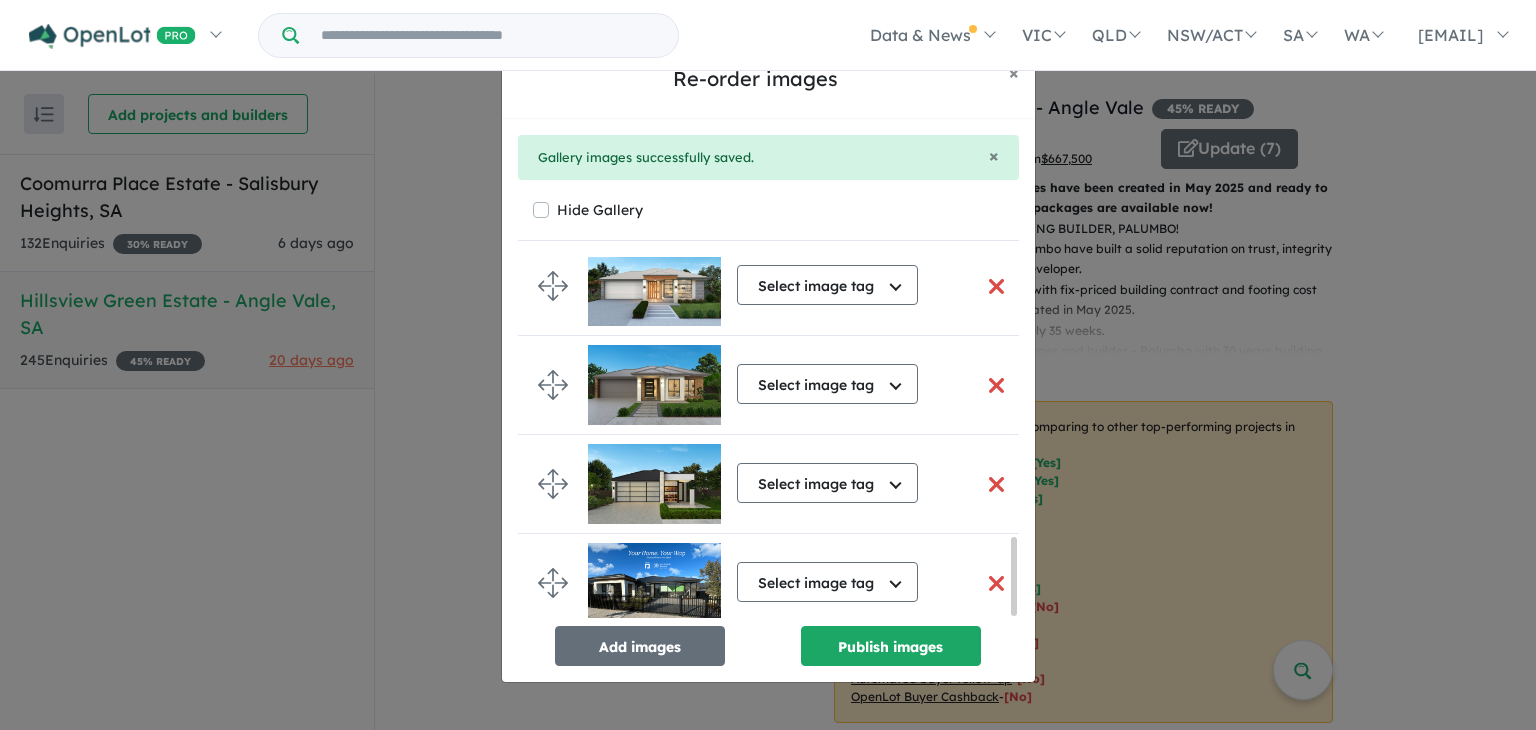 click at bounding box center [997, 583] 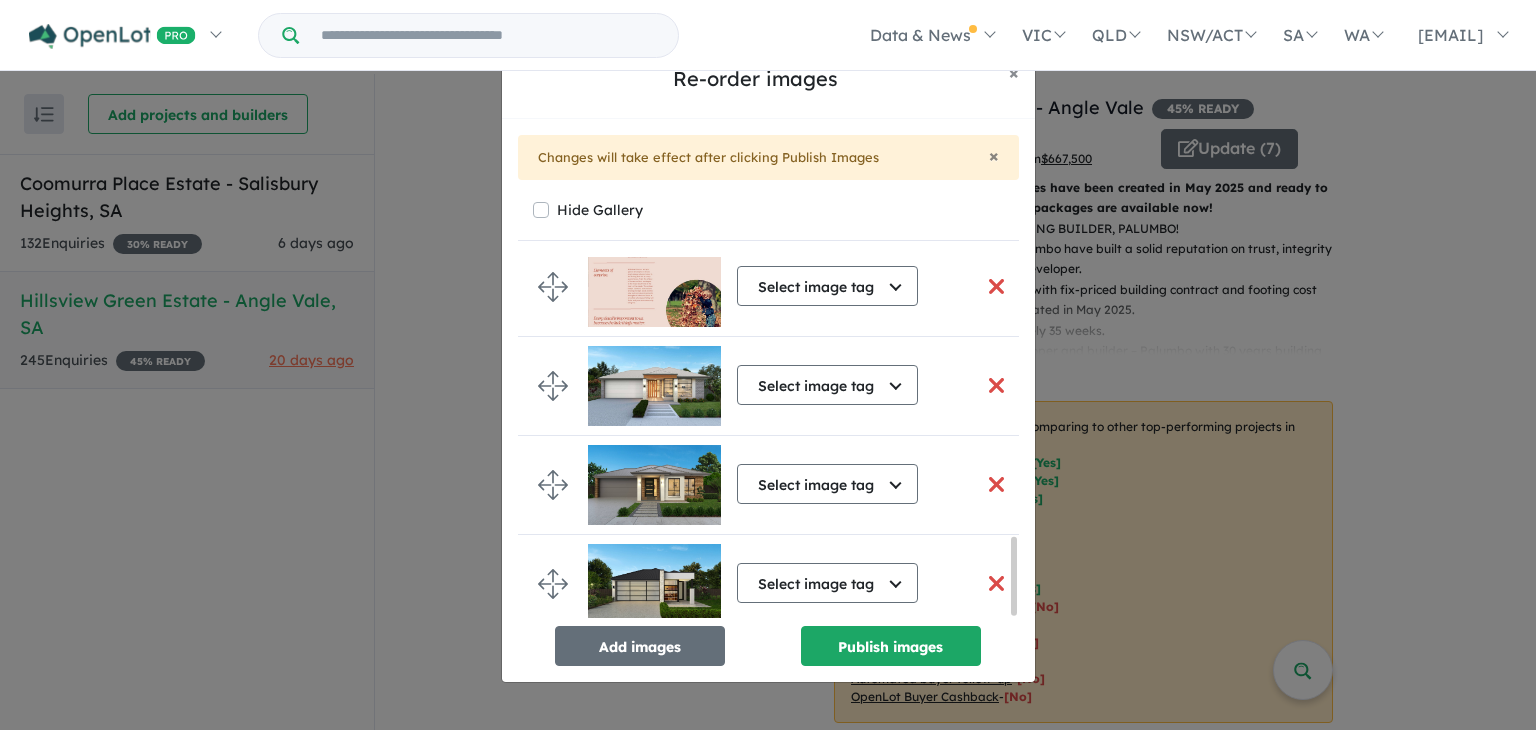 scroll, scrollTop: 1306, scrollLeft: 0, axis: vertical 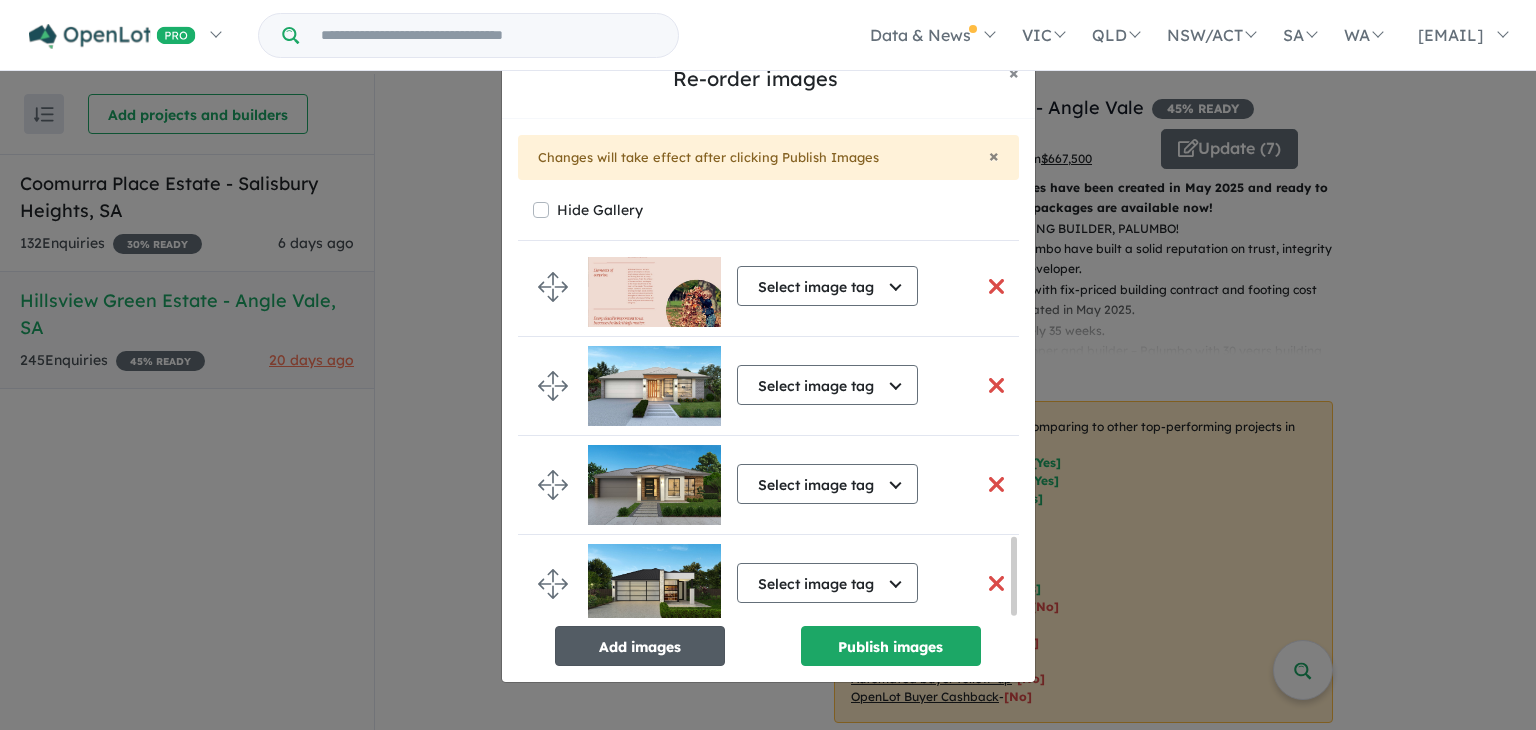 click on "Add images" at bounding box center (640, 646) 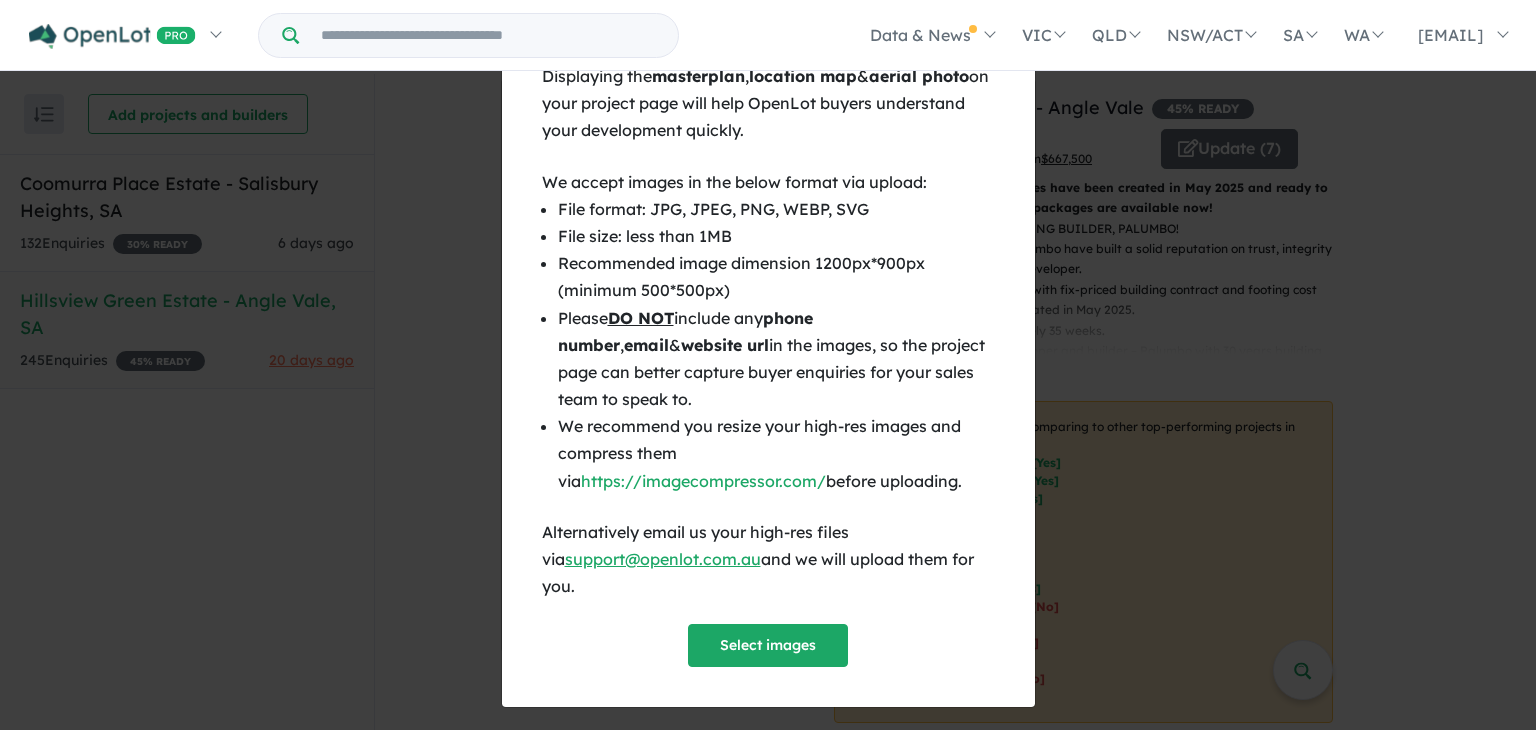 scroll, scrollTop: 1302, scrollLeft: 0, axis: vertical 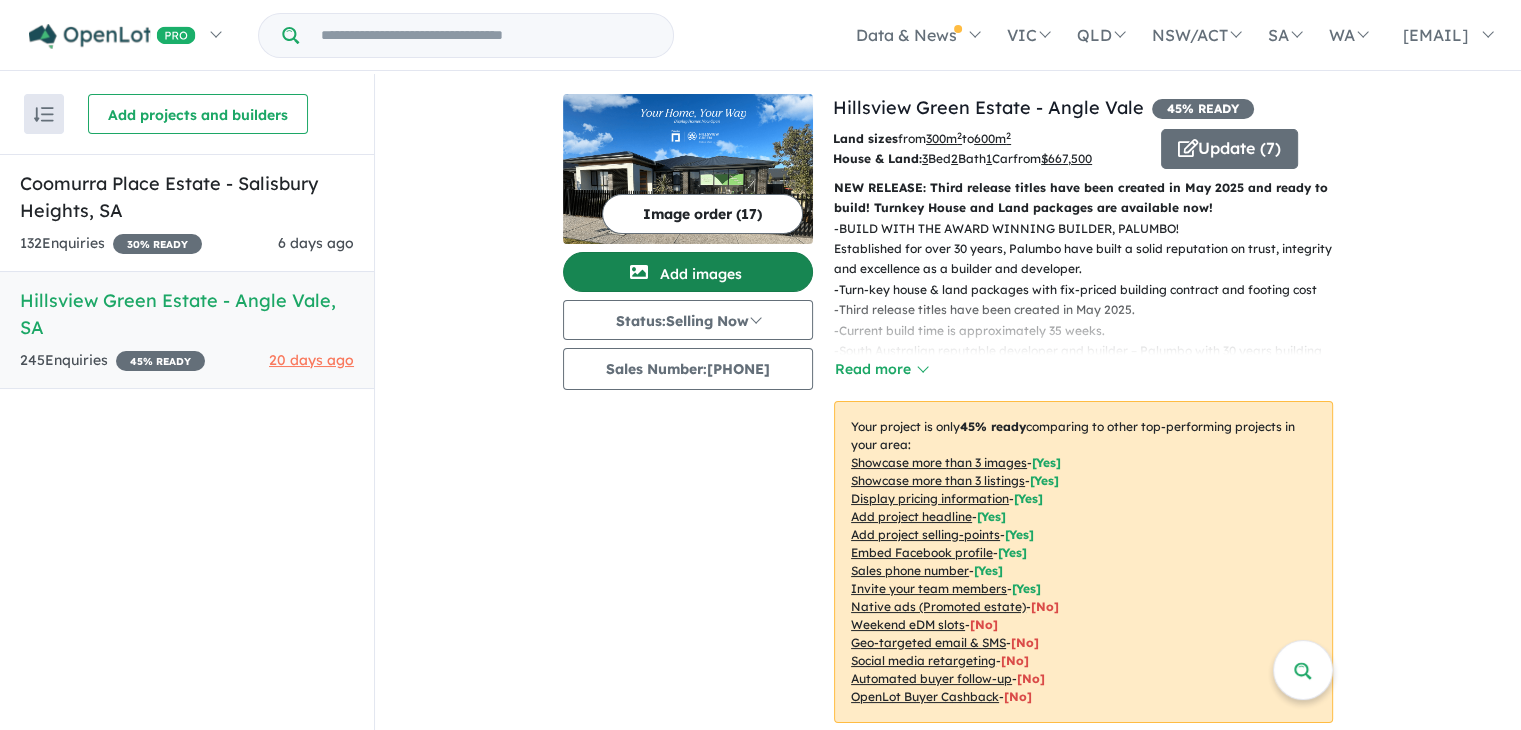 click at bounding box center (639, 273) 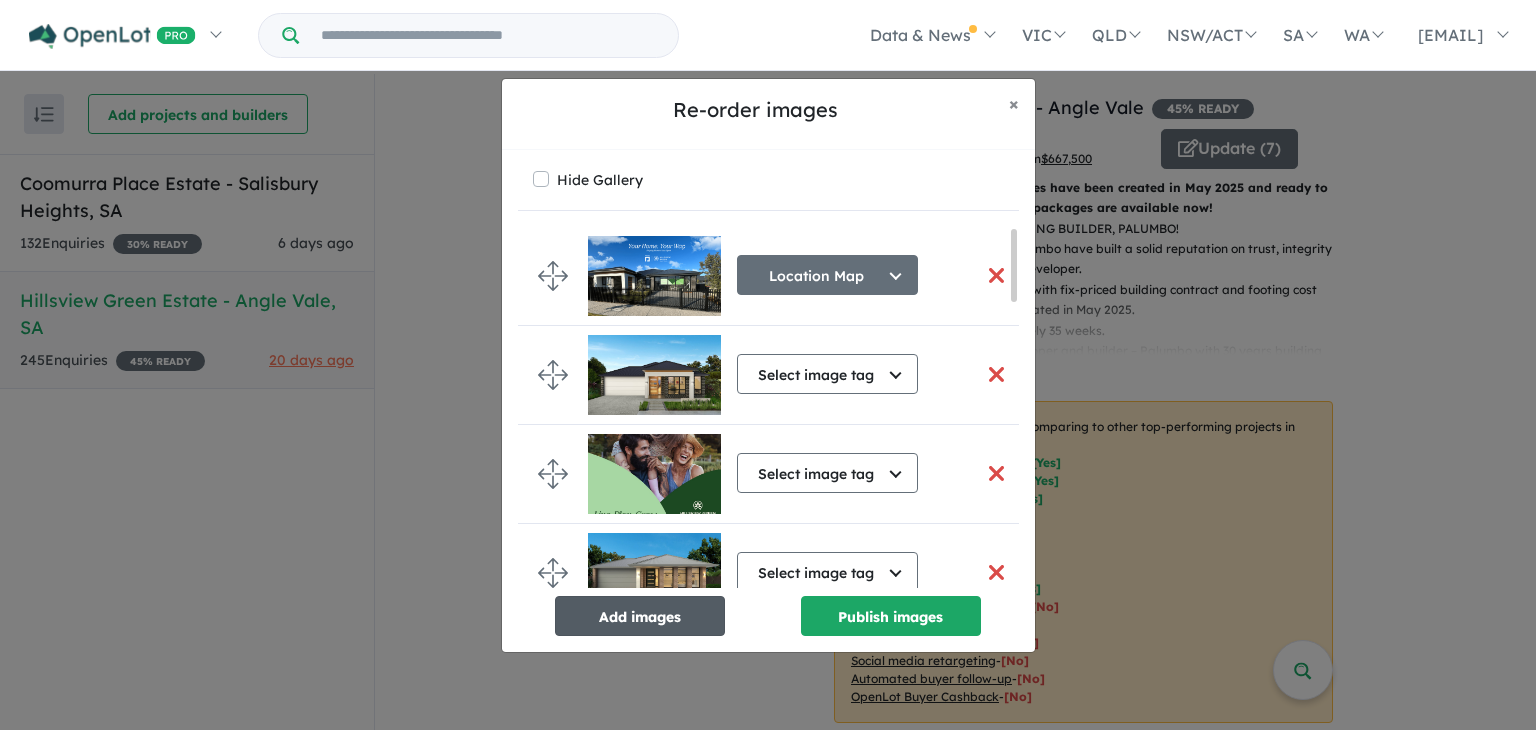 click on "Add images" at bounding box center [640, 616] 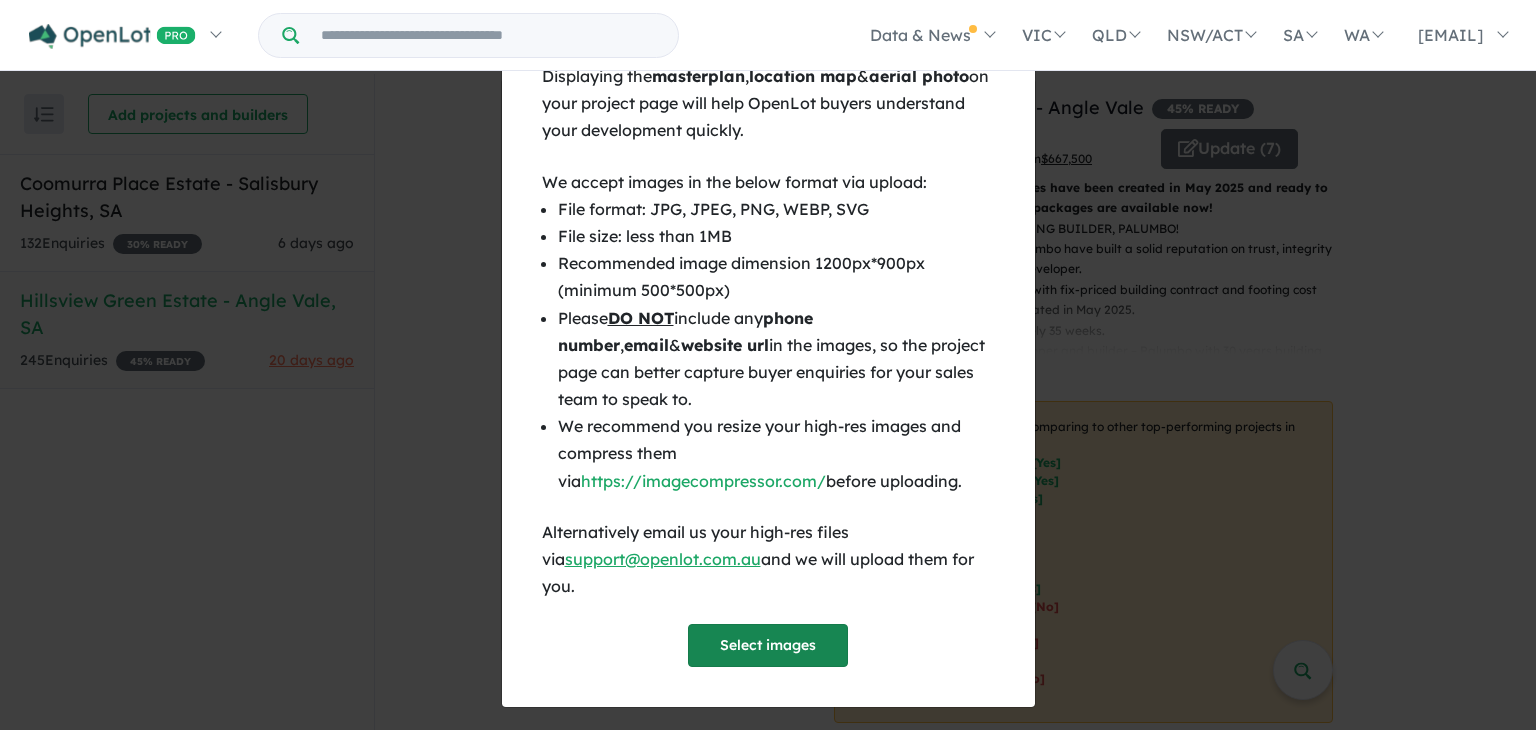 click on "Select images" at bounding box center (768, 645) 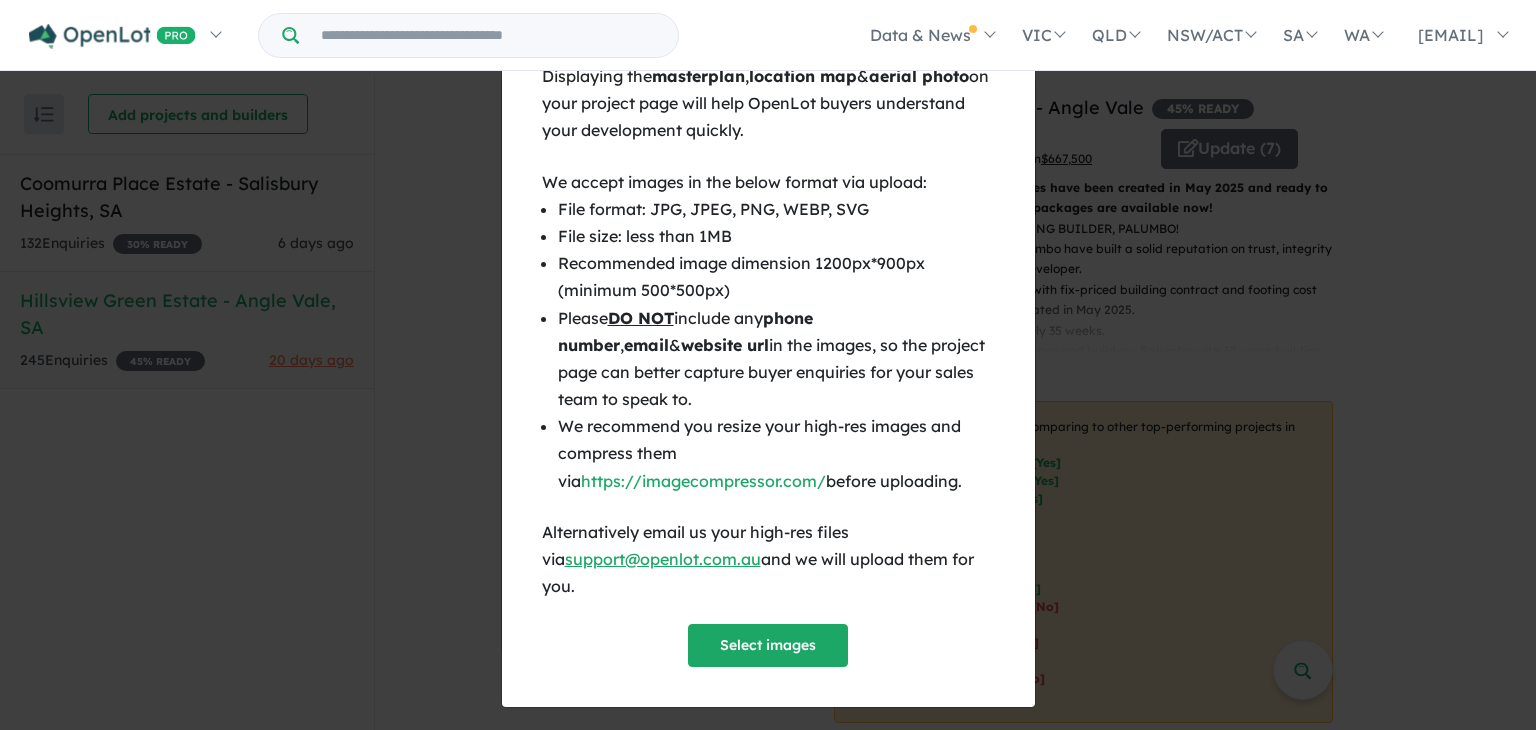 click on "× Close Displaying the  masterplan ,  location map  &  aerial photo  on your project page will help OpenLot buyers understand your development quickly. We accept images in the below format via upload: File format: JPG, JPEG, PNG, WEBP, SVG File size: less than 1MB Recommended image dimension 1200px*900px (minimum 500*500px) Please  DO NOT  include any  phone number ,  email  &  website url  in the images, so the project page can better capture buyer enquiries for your sales team to speak to. We recommend you resize your high-res images and compress them via  https://imagecompressor.com/  before uploading. Alternatively email us your high-res files via  support@openlot.com.au  and we will upload them for you. Select images" at bounding box center (768, 365) 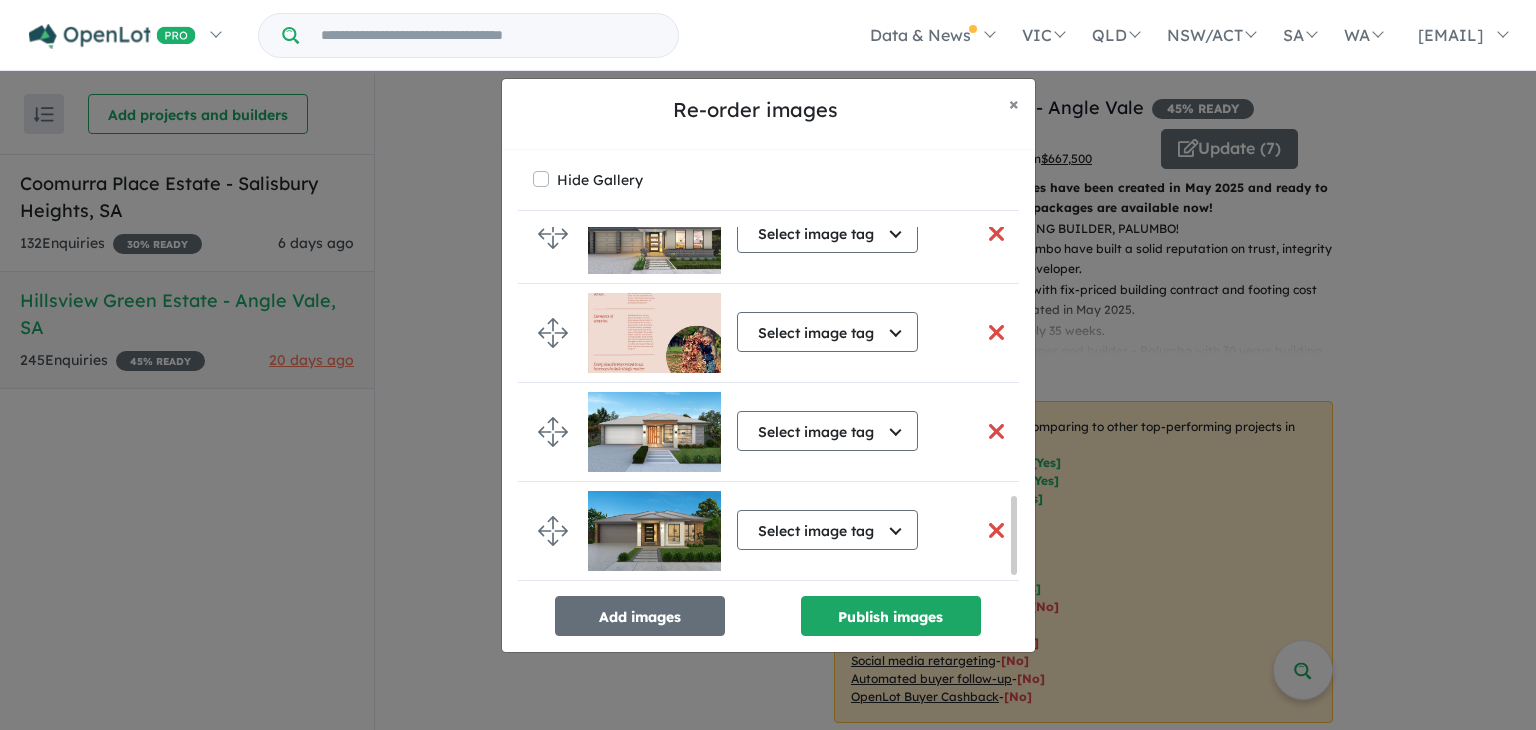 scroll, scrollTop: 1310, scrollLeft: 0, axis: vertical 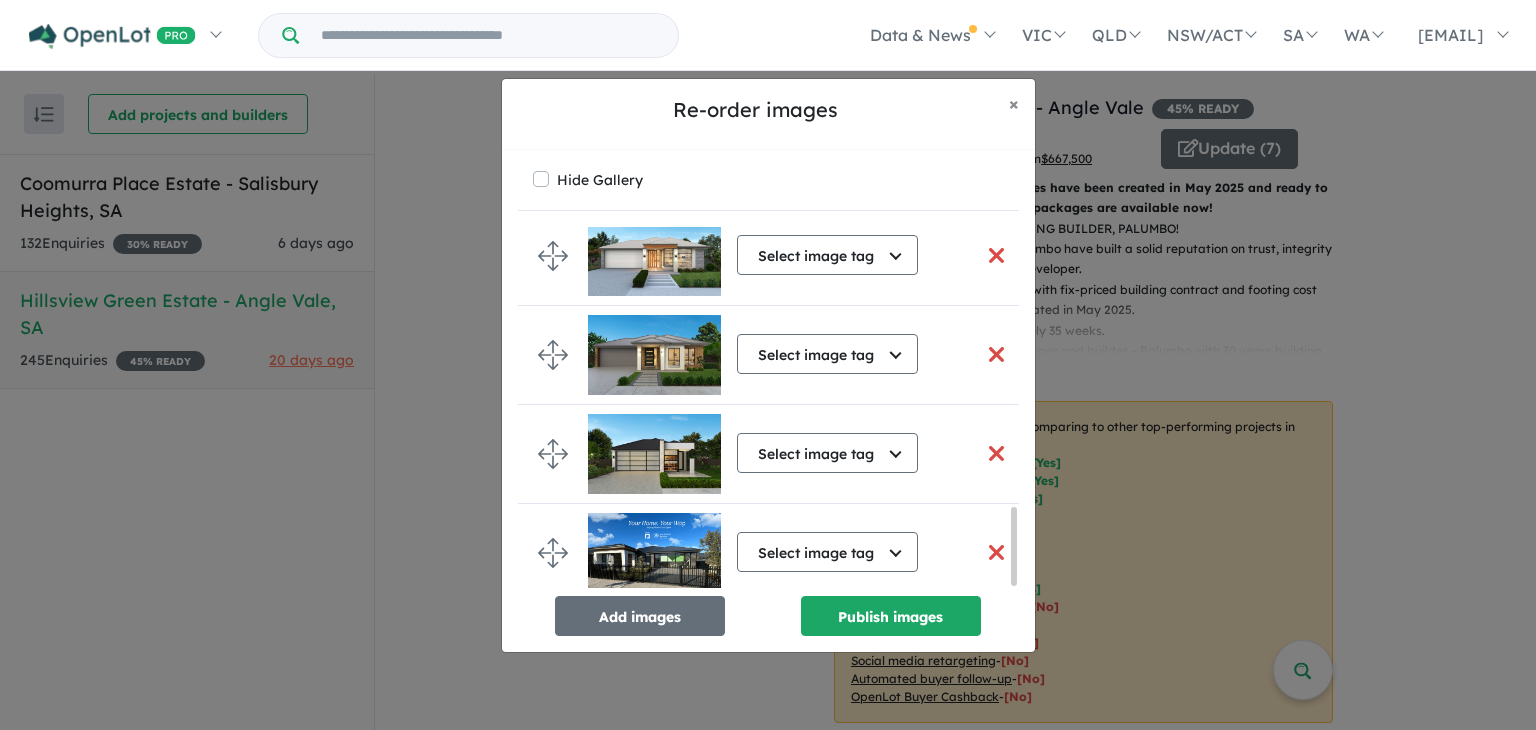 drag, startPoint x: 1015, startPoint y: 262, endPoint x: 971, endPoint y: 576, distance: 317.0678 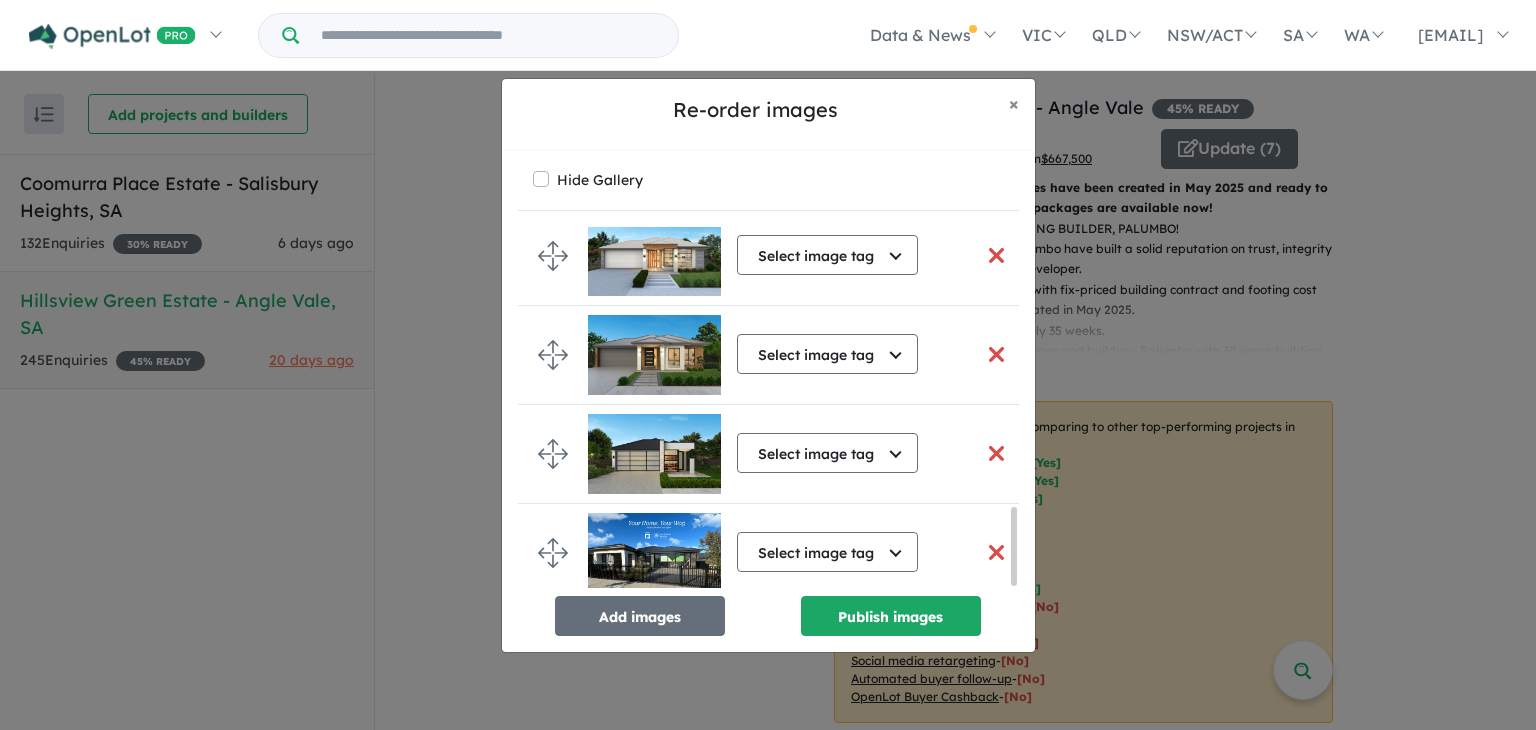 click at bounding box center (997, 453) 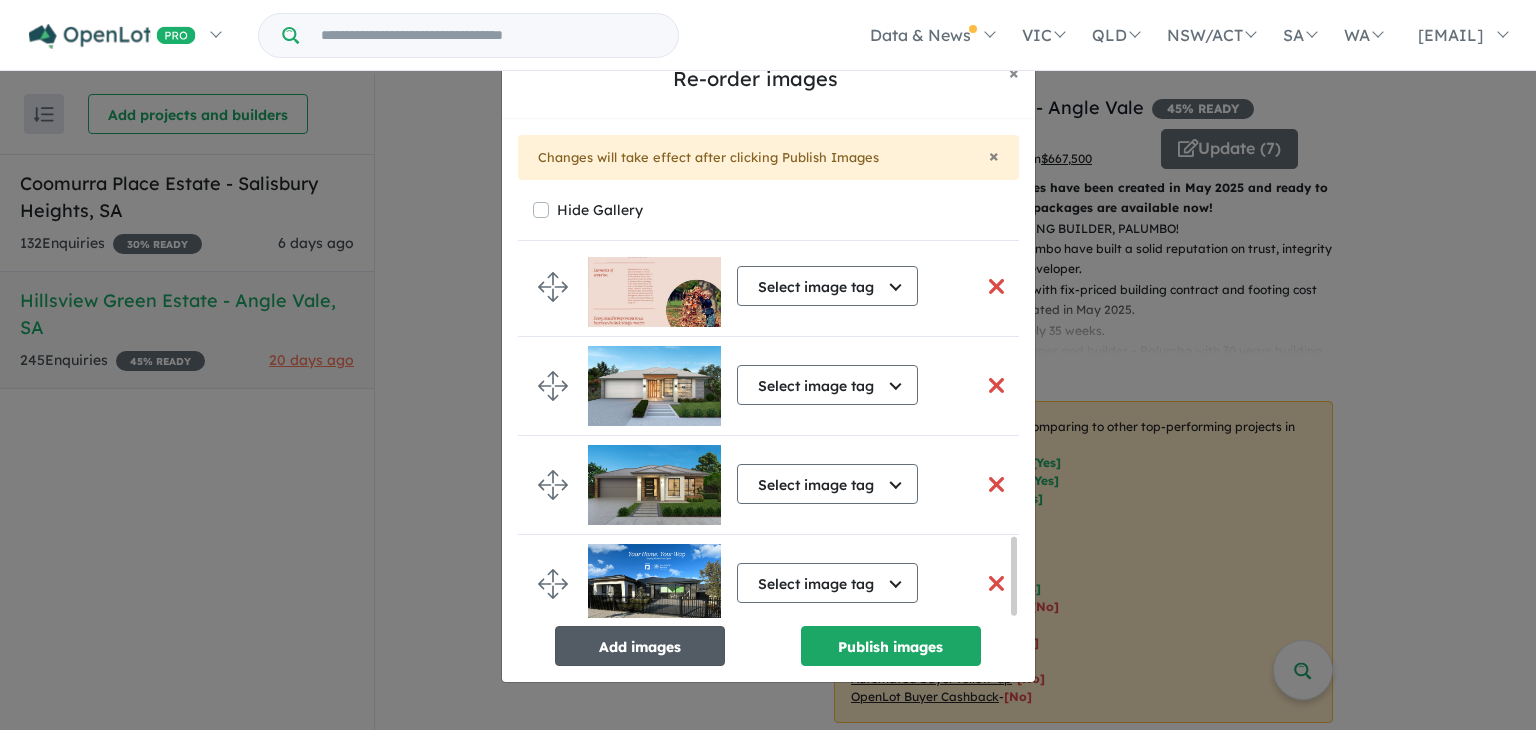 click on "Add images" at bounding box center [640, 646] 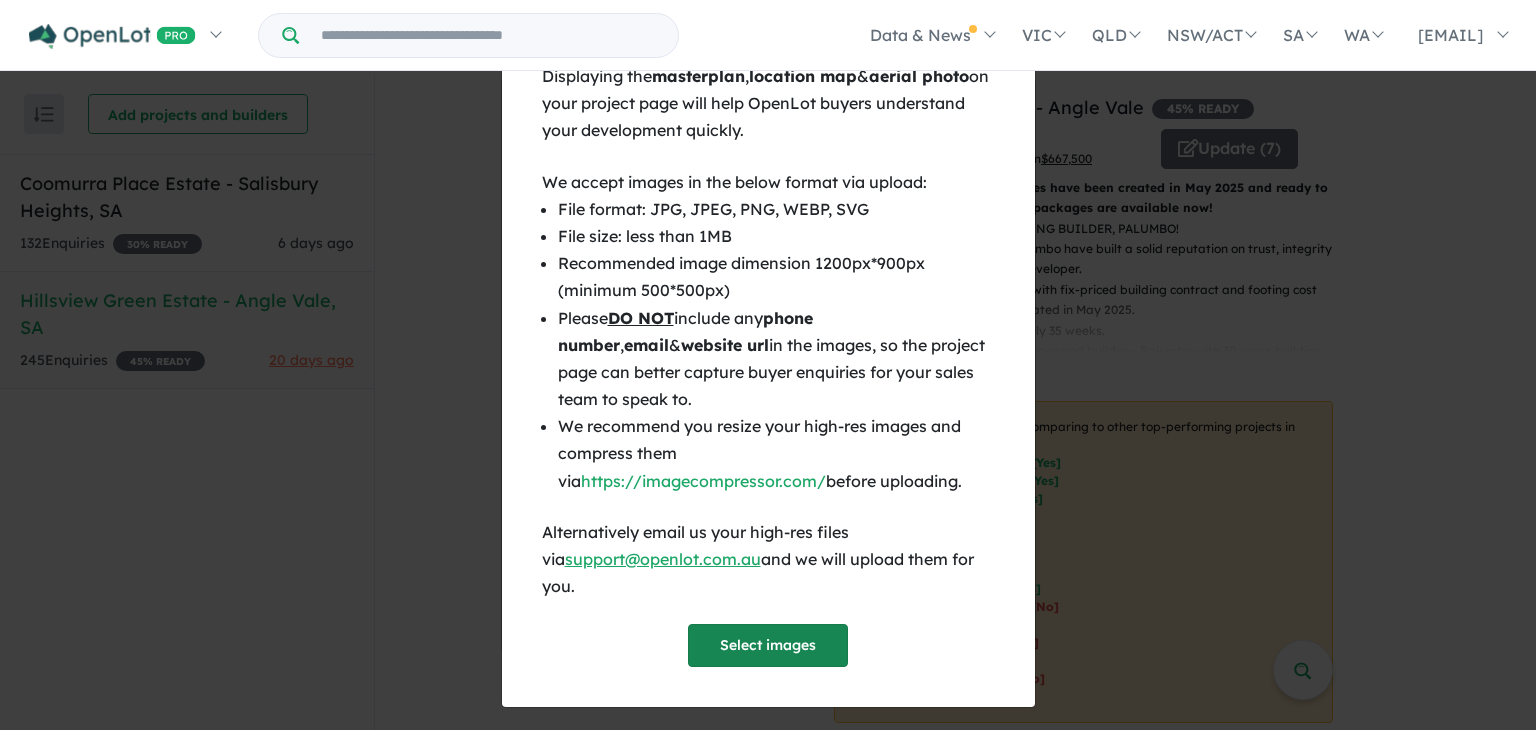 click on "Select images" at bounding box center (768, 645) 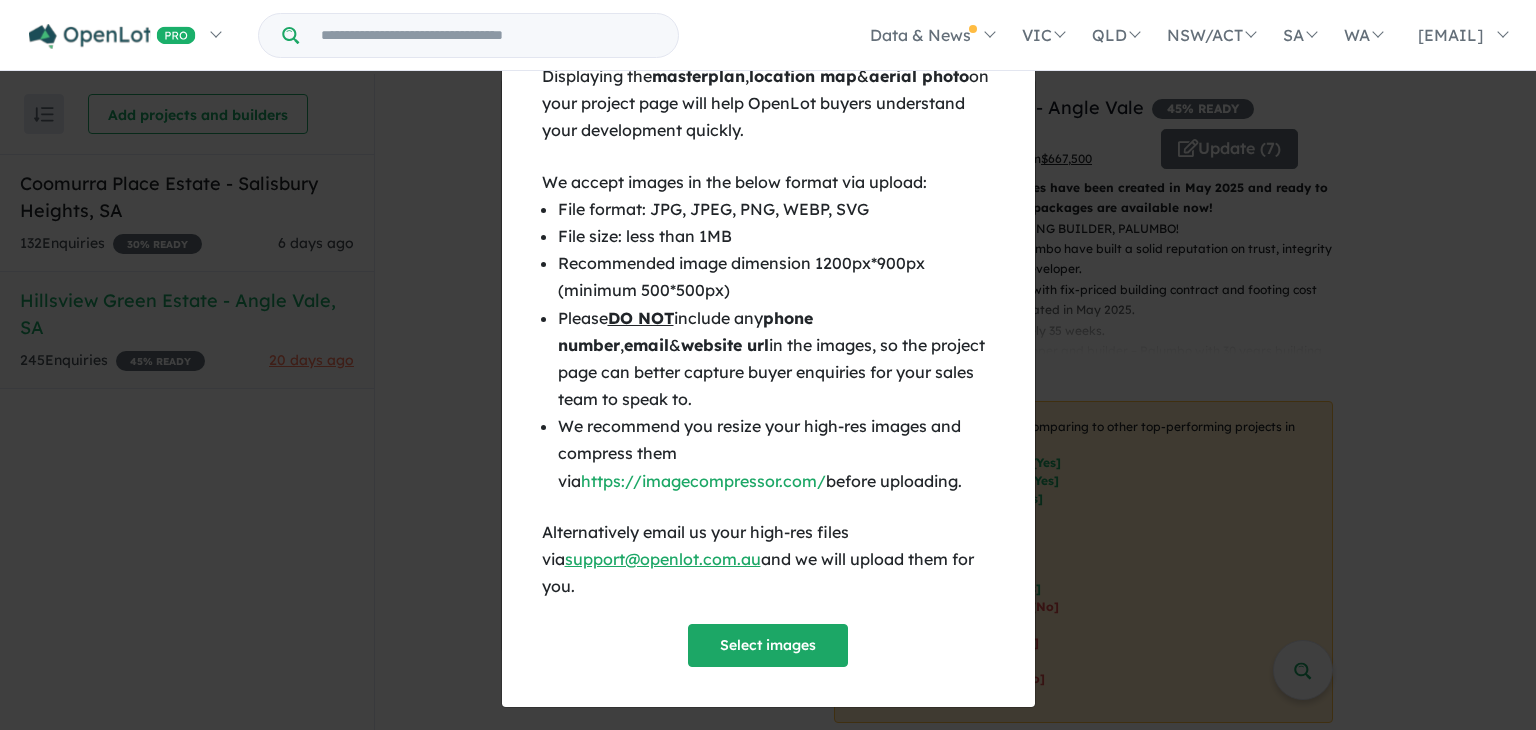 click on "× Close Displaying the  masterplan ,  location map  &  aerial photo  on your project page will help OpenLot buyers understand your development quickly. We accept images in the below format via upload: File format: JPG, JPEG, PNG, WEBP, SVG File size: less than 1MB Recommended image dimension 1200px*900px (minimum 500*500px) Please  DO NOT  include any  phone number ,  email  &  website url  in the images, so the project page can better capture buyer enquiries for your sales team to speak to. We recommend you resize your high-res images and compress them via  https://imagecompressor.com/  before uploading. Alternatively email us your high-res files via  support@openlot.com.au  and we will upload them for you. Select images" at bounding box center (768, 365) 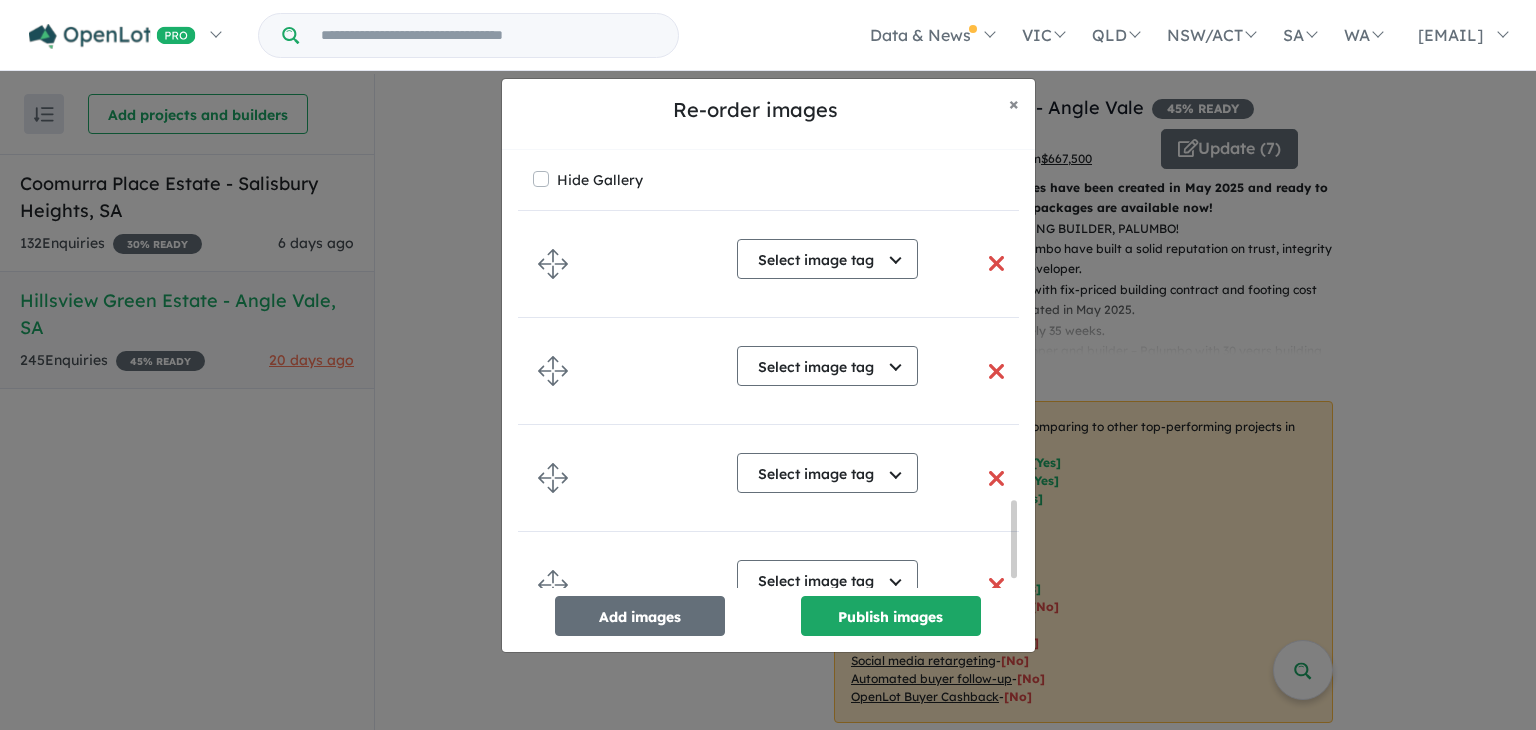scroll, scrollTop: 1298, scrollLeft: 0, axis: vertical 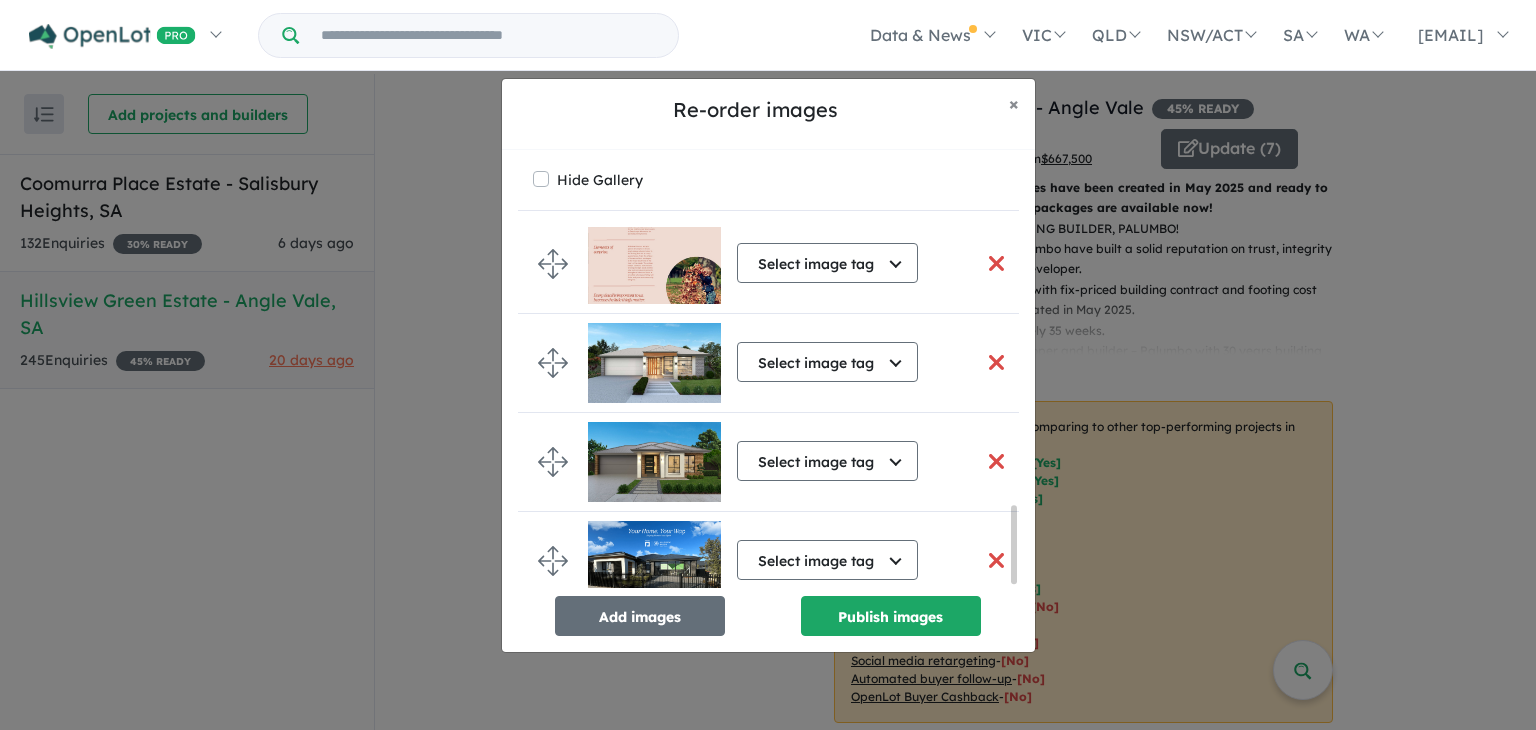 drag, startPoint x: 1008, startPoint y: 533, endPoint x: 1015, endPoint y: 470, distance: 63.387695 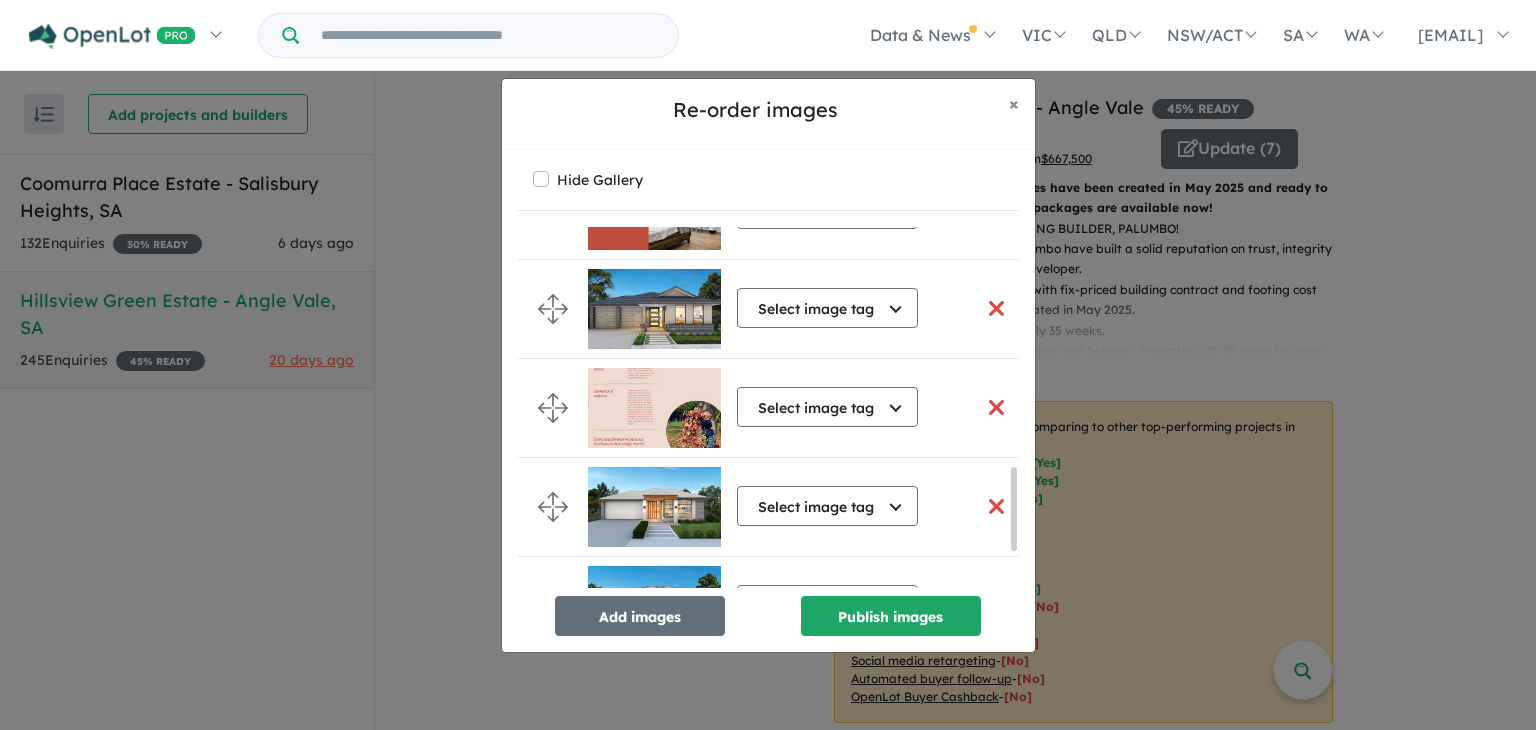 scroll, scrollTop: 1211, scrollLeft: 0, axis: vertical 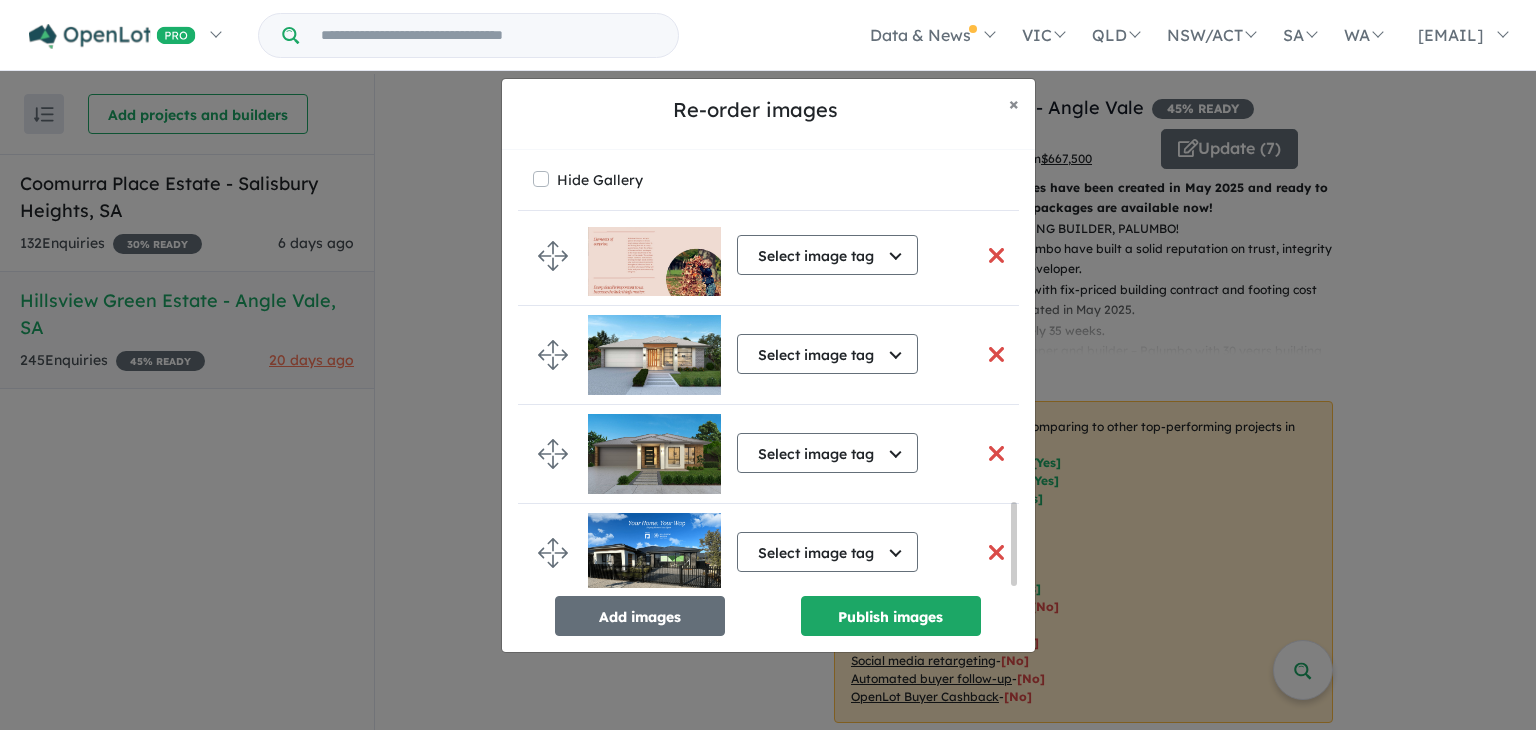 drag, startPoint x: 1012, startPoint y: 546, endPoint x: 1028, endPoint y: 646, distance: 101.27191 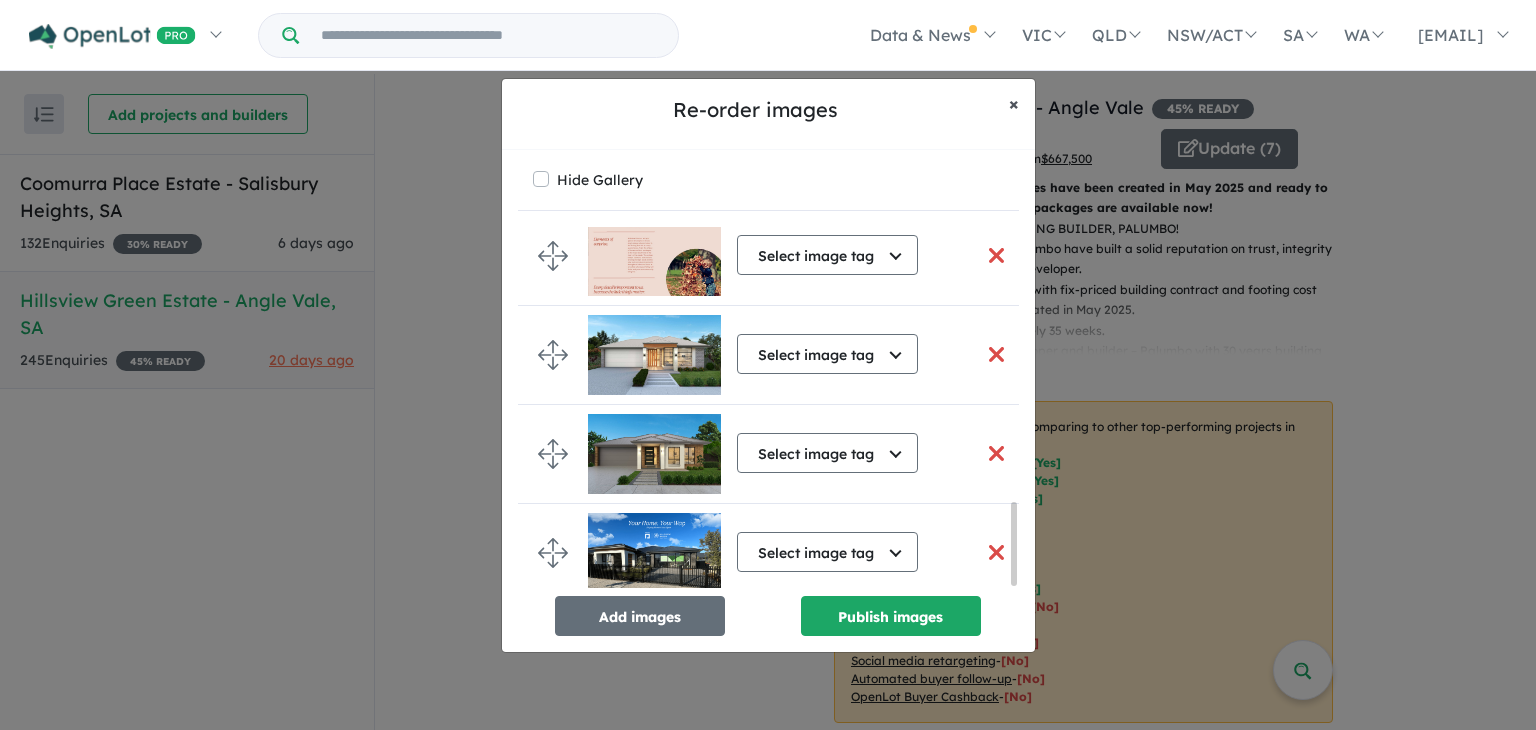 click on "×" at bounding box center [1014, 103] 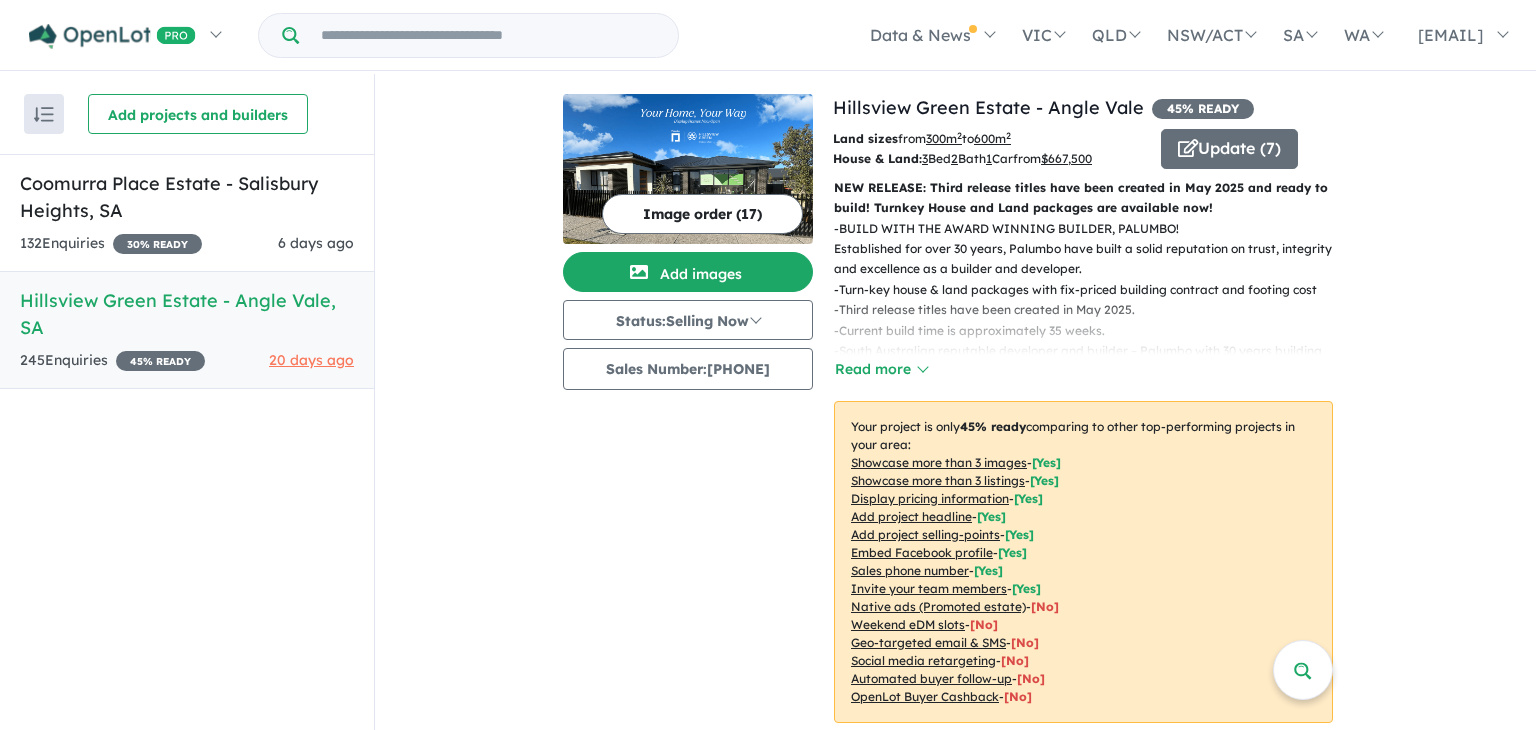 scroll, scrollTop: 0, scrollLeft: 0, axis: both 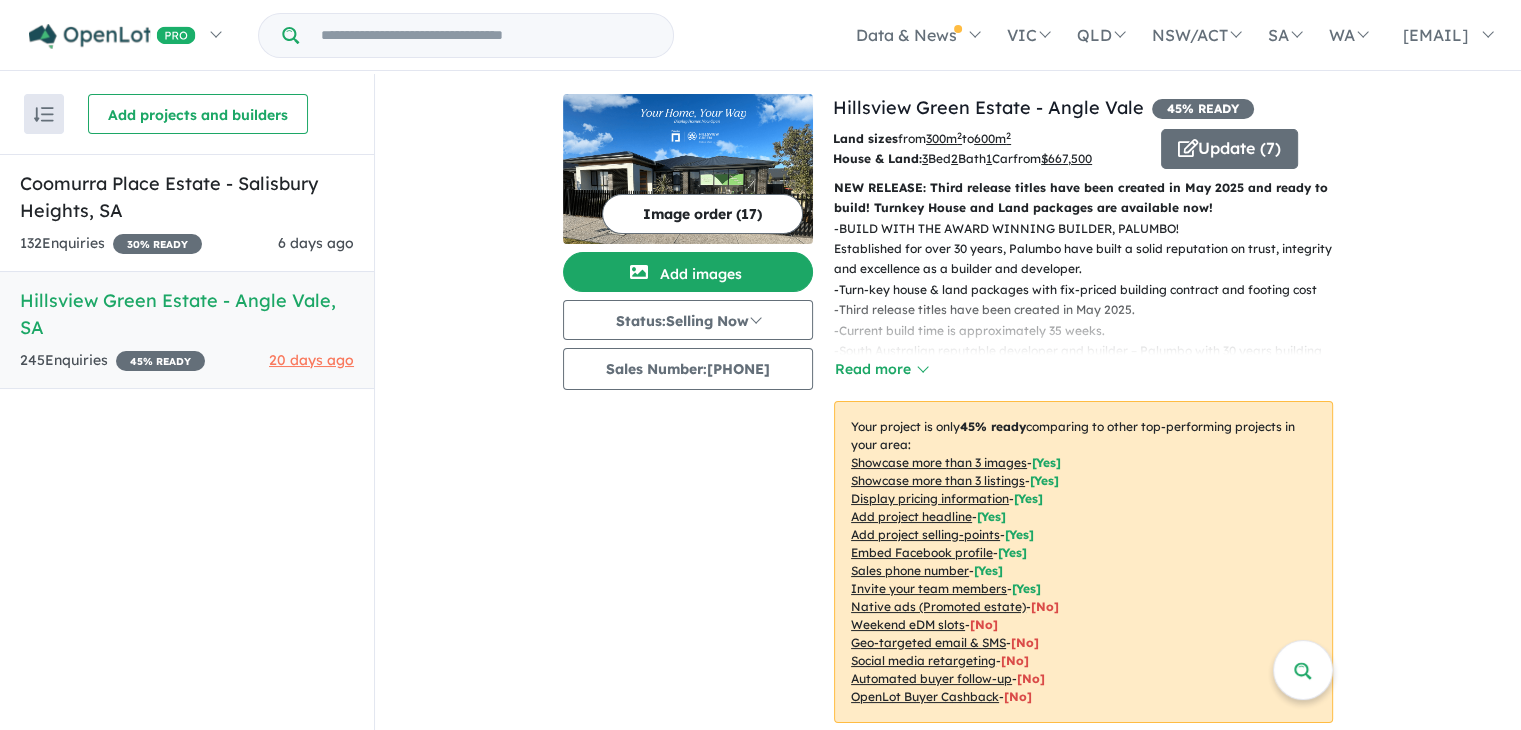 click on "Image order ( 17 )" at bounding box center [702, 214] 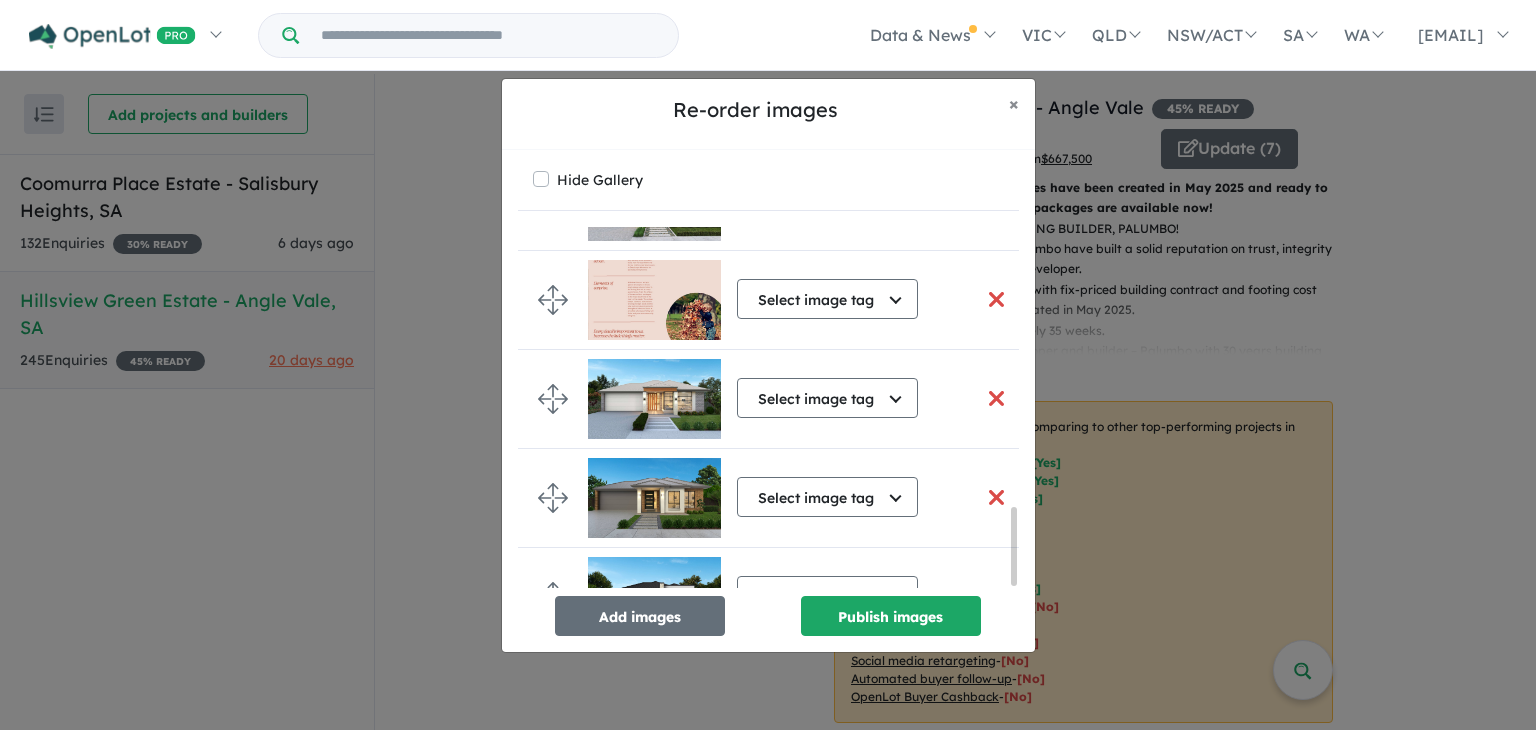 scroll, scrollTop: 1310, scrollLeft: 0, axis: vertical 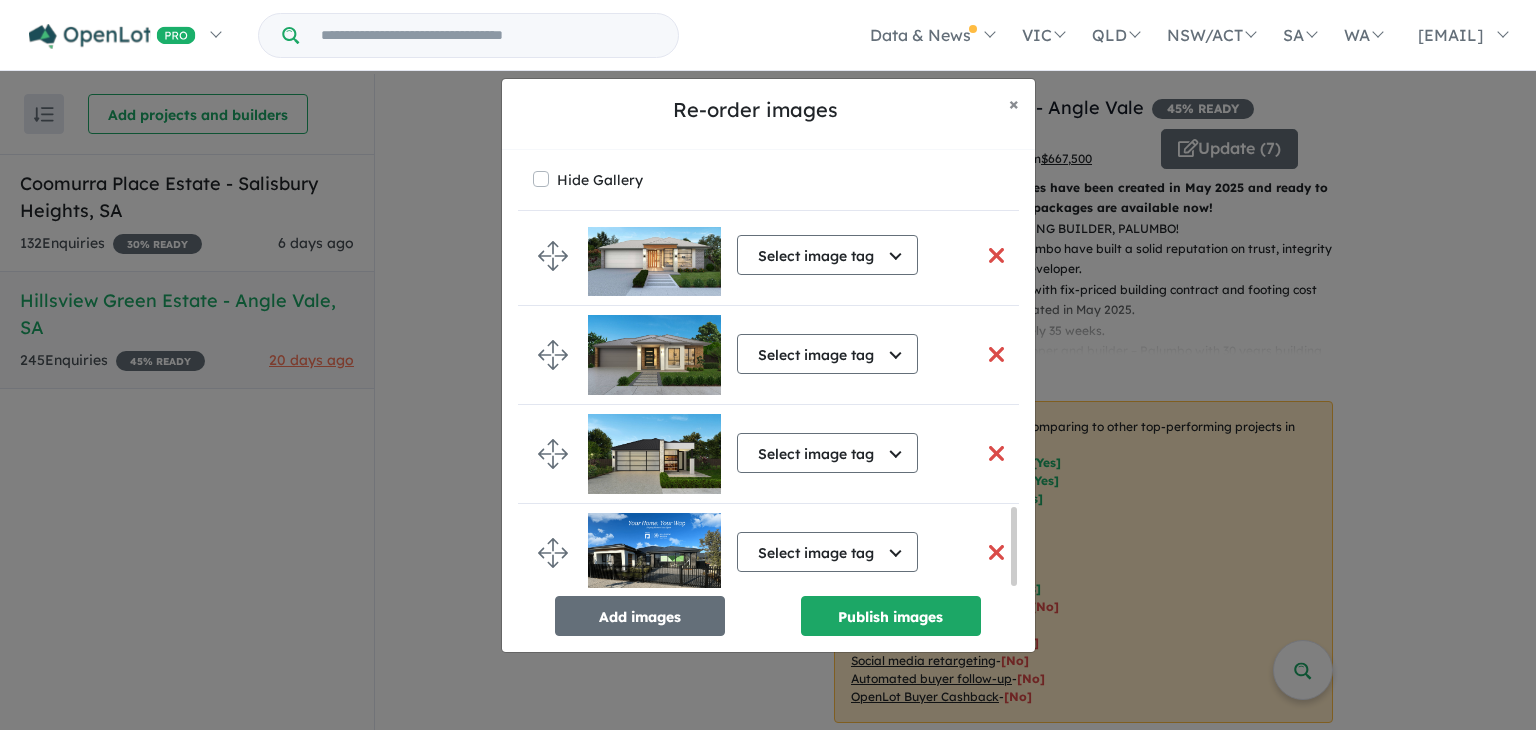 drag, startPoint x: 1012, startPoint y: 267, endPoint x: 997, endPoint y: 597, distance: 330.34073 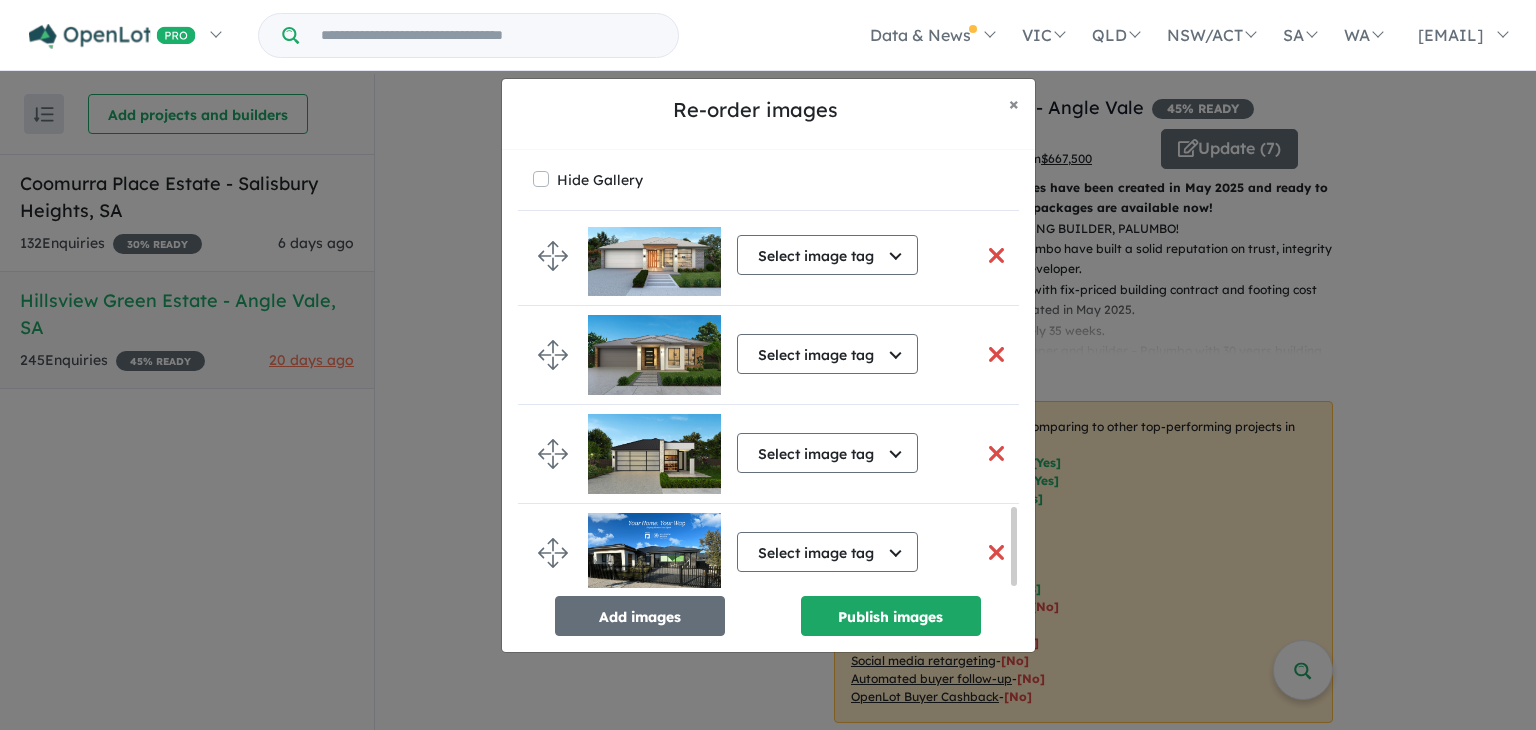 click at bounding box center [997, 552] 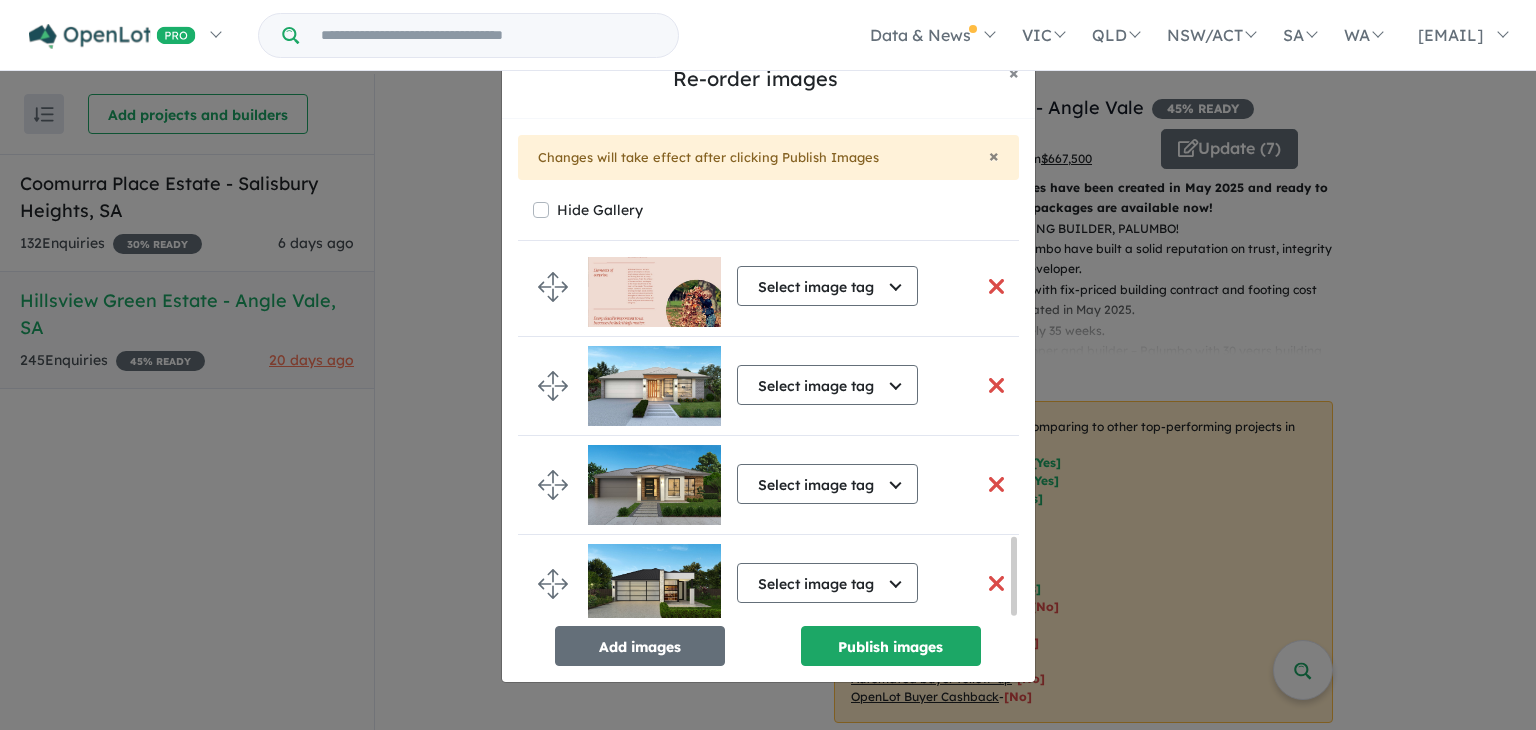 scroll, scrollTop: 1306, scrollLeft: 0, axis: vertical 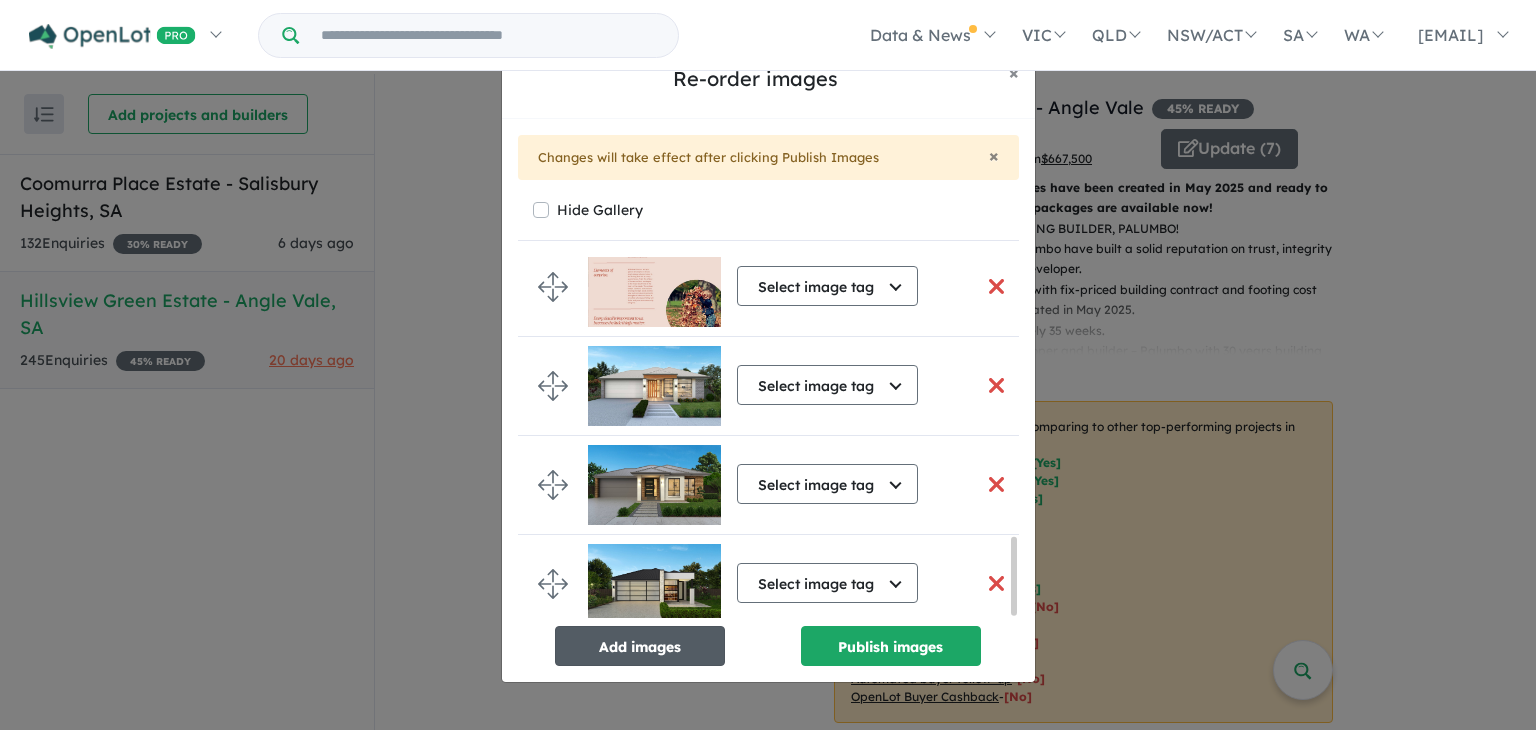 click on "Add images" at bounding box center [640, 646] 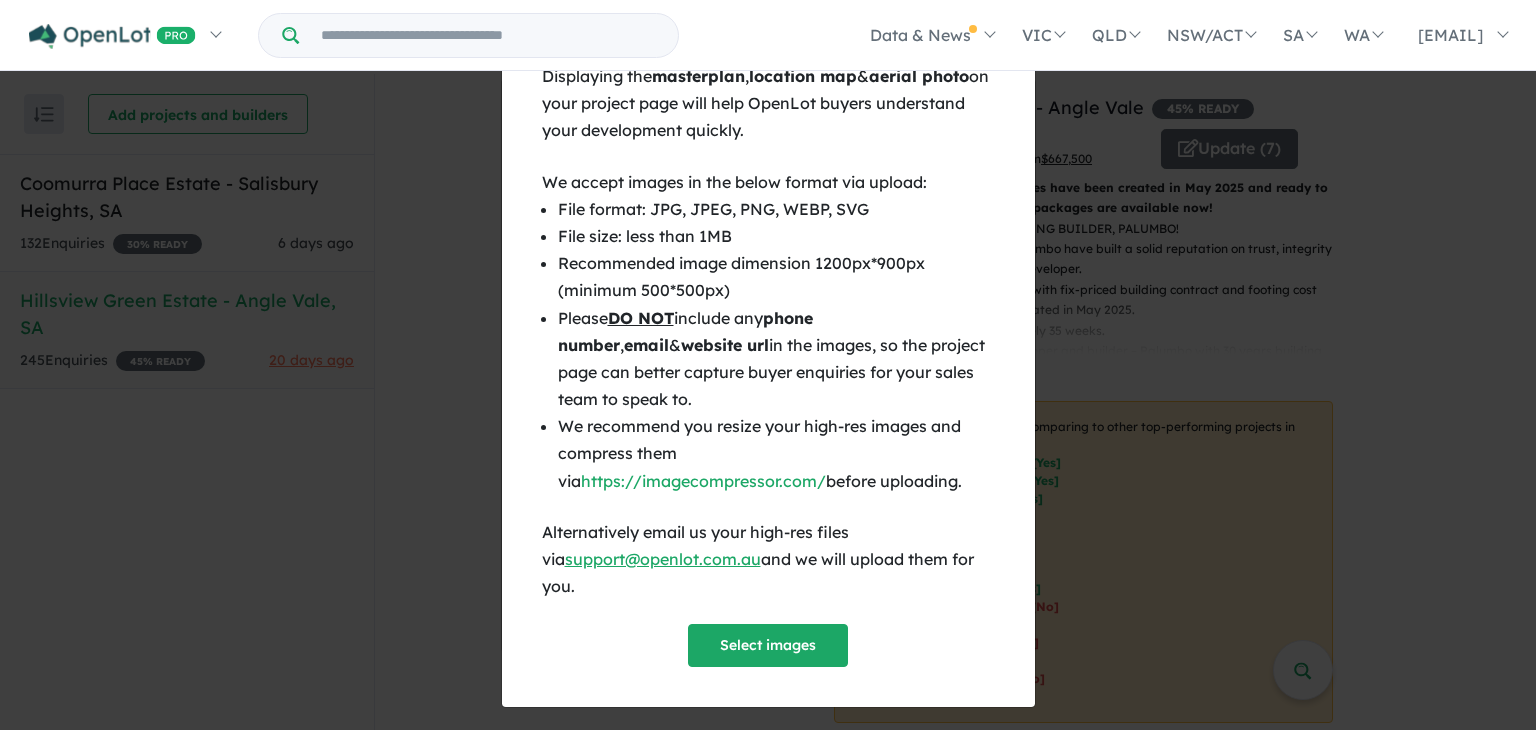 scroll, scrollTop: 1302, scrollLeft: 0, axis: vertical 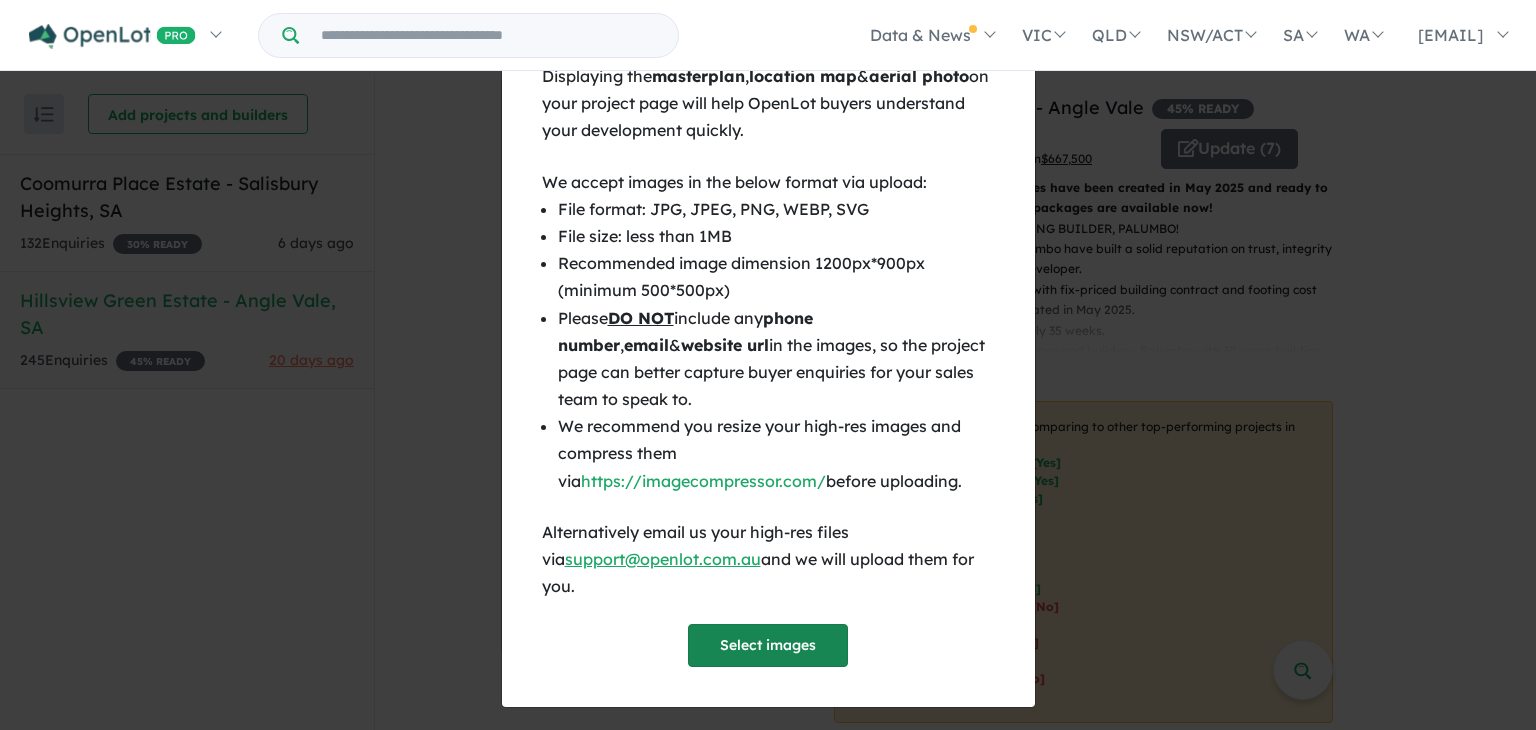 click on "Select images" at bounding box center (768, 645) 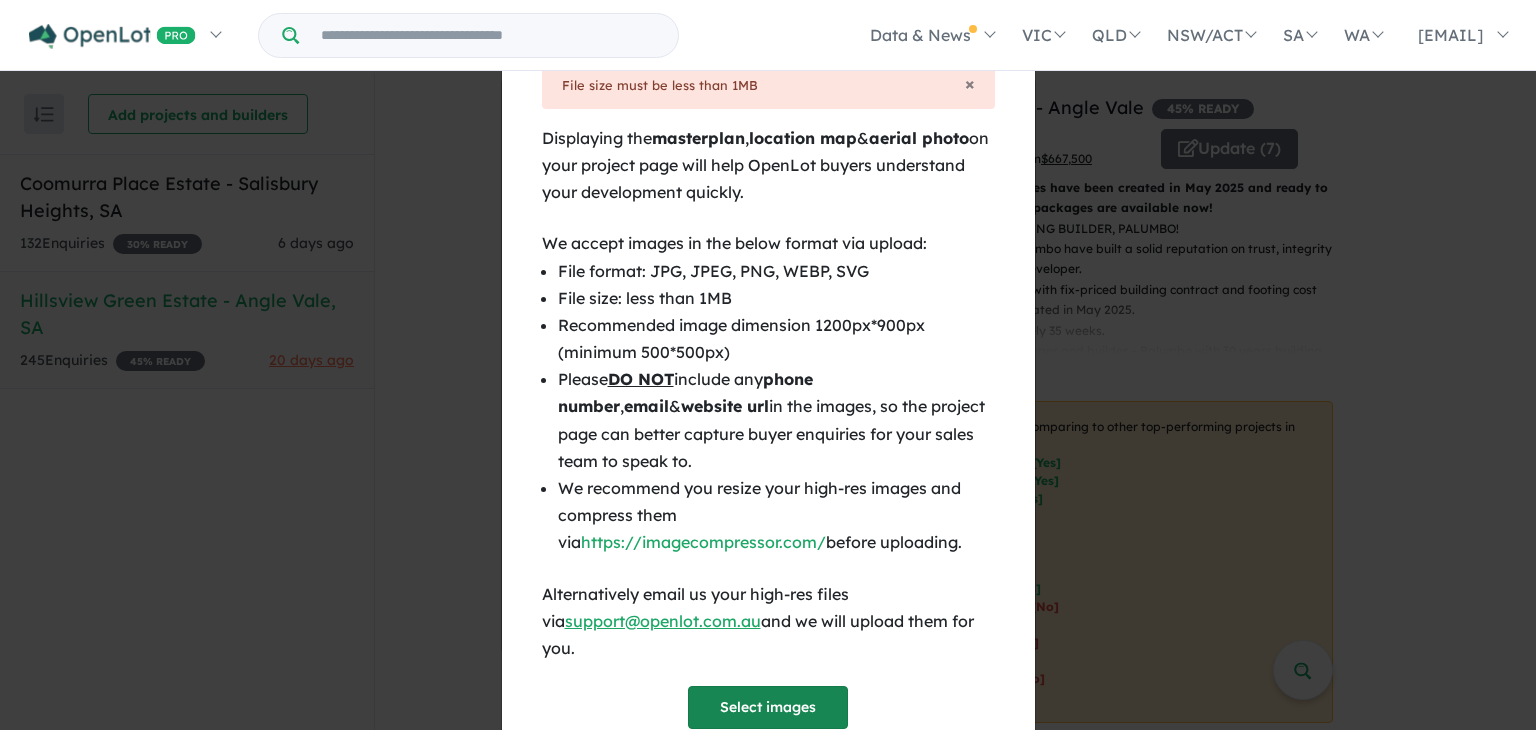 click on "Select images" at bounding box center [768, 707] 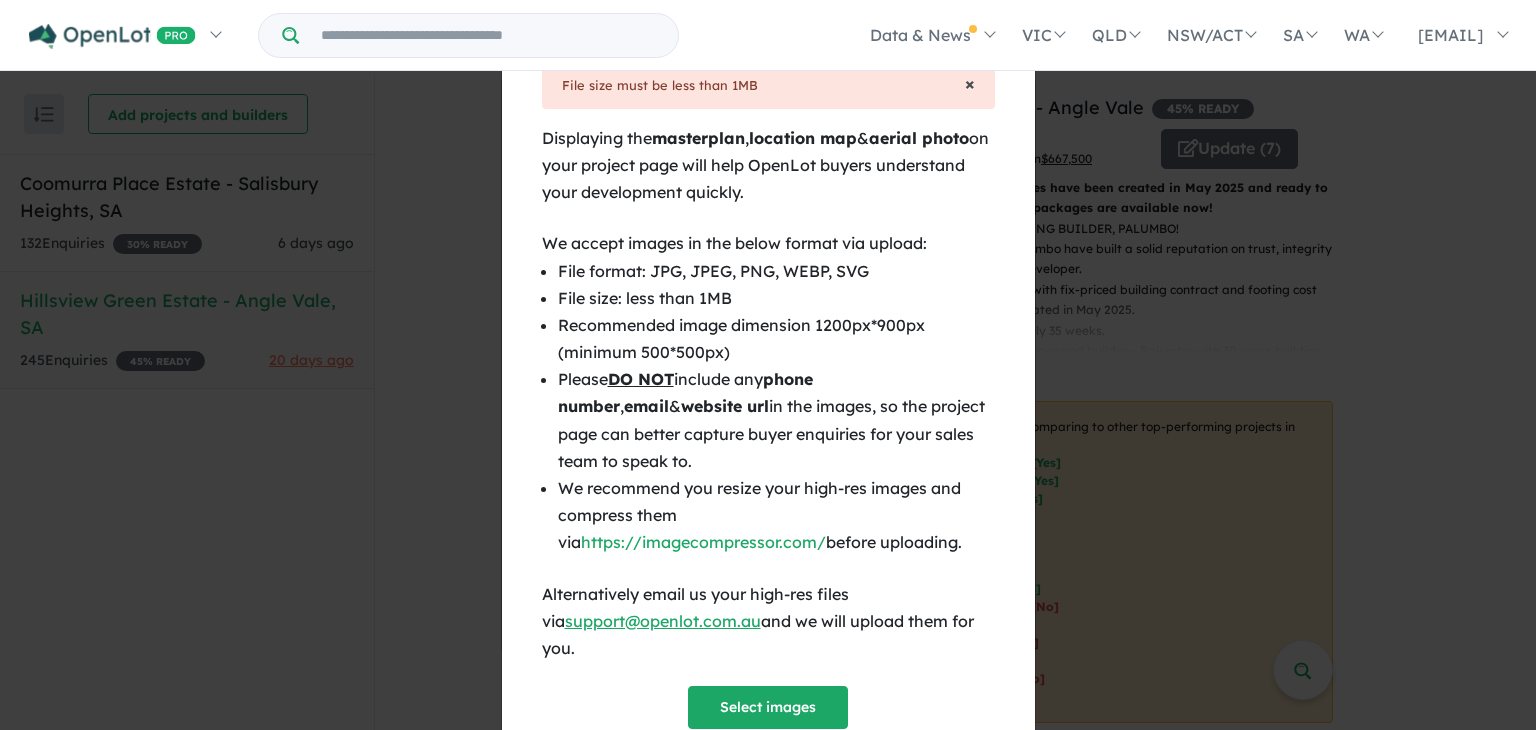 click on "×" at bounding box center (970, 83) 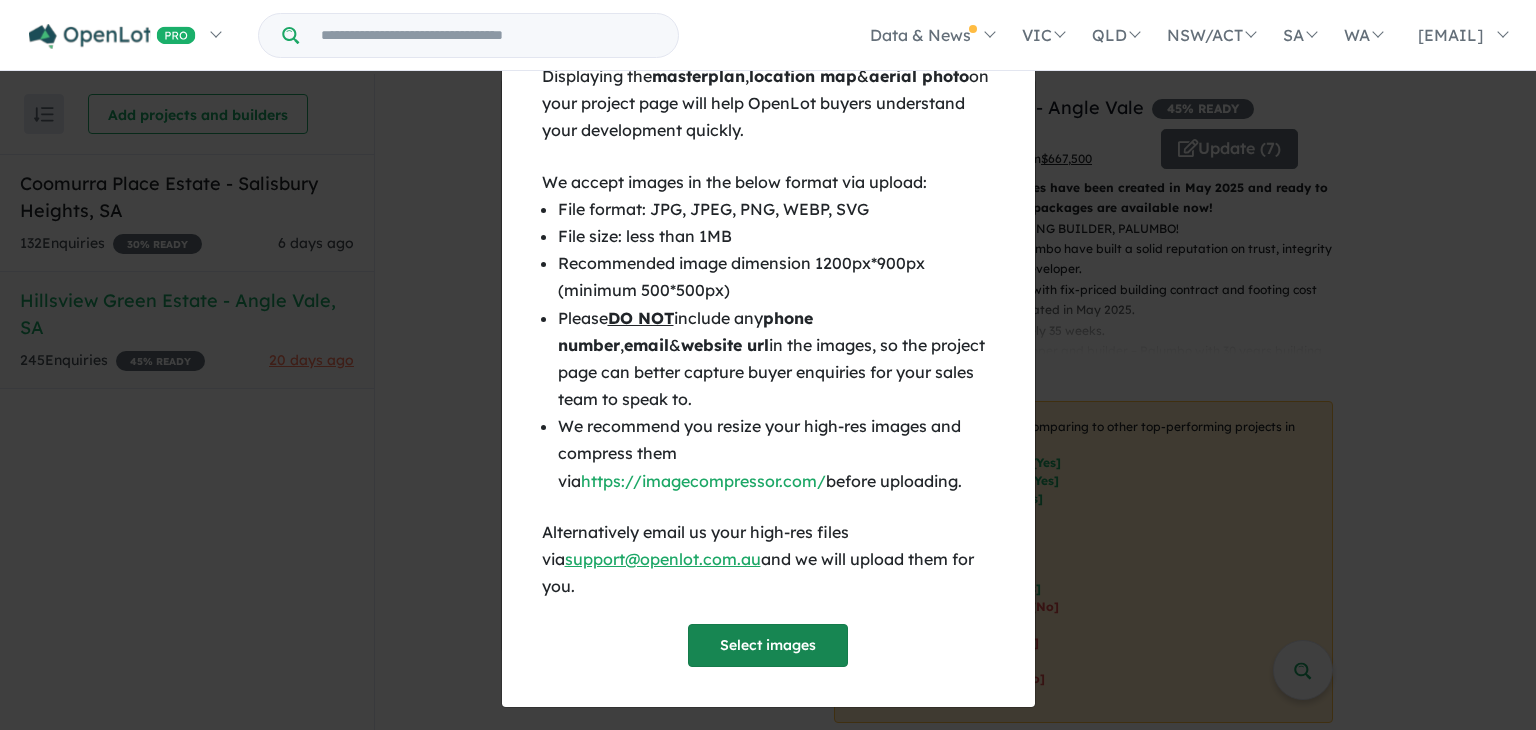 click on "Select images" at bounding box center [768, 645] 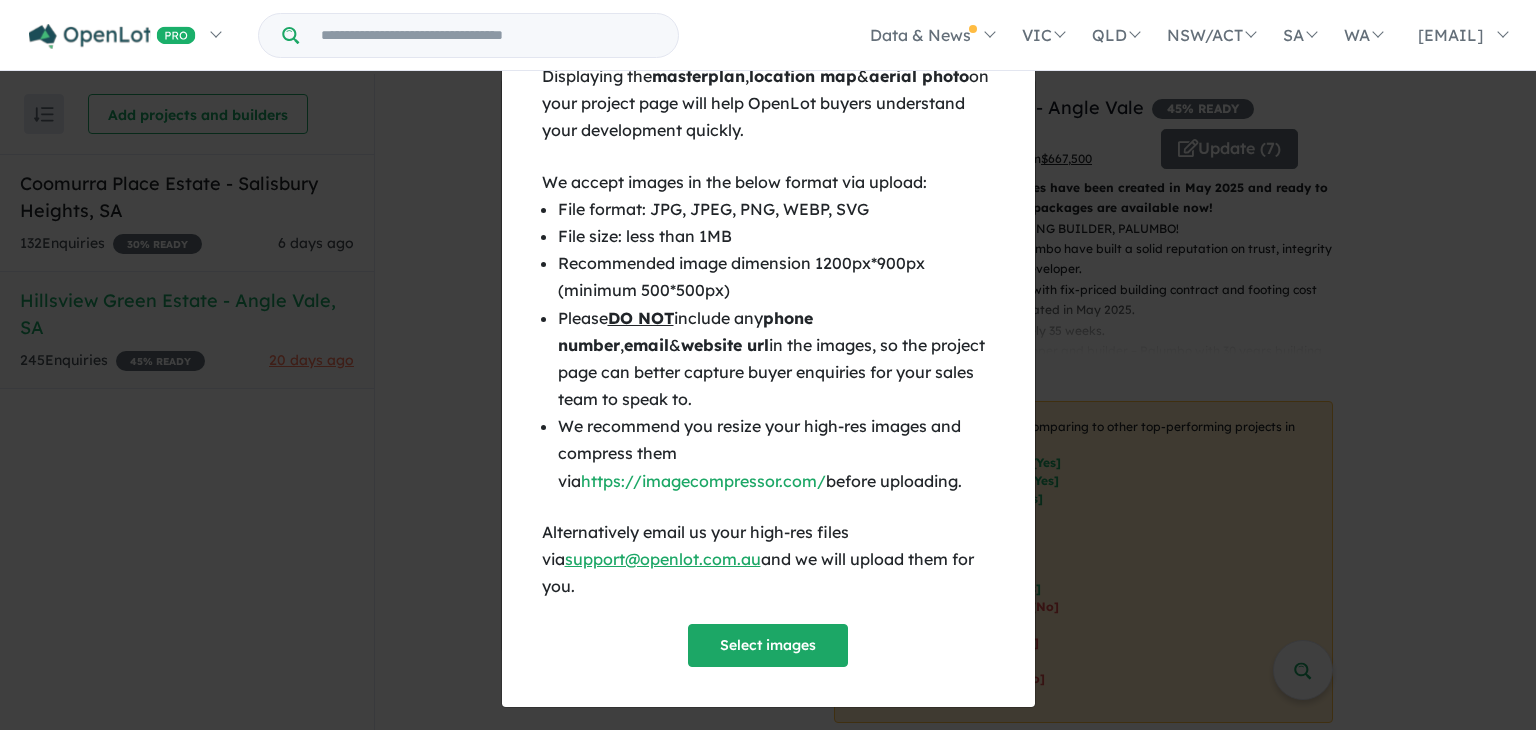 drag, startPoint x: 1116, startPoint y: 379, endPoint x: 1031, endPoint y: 554, distance: 194.55077 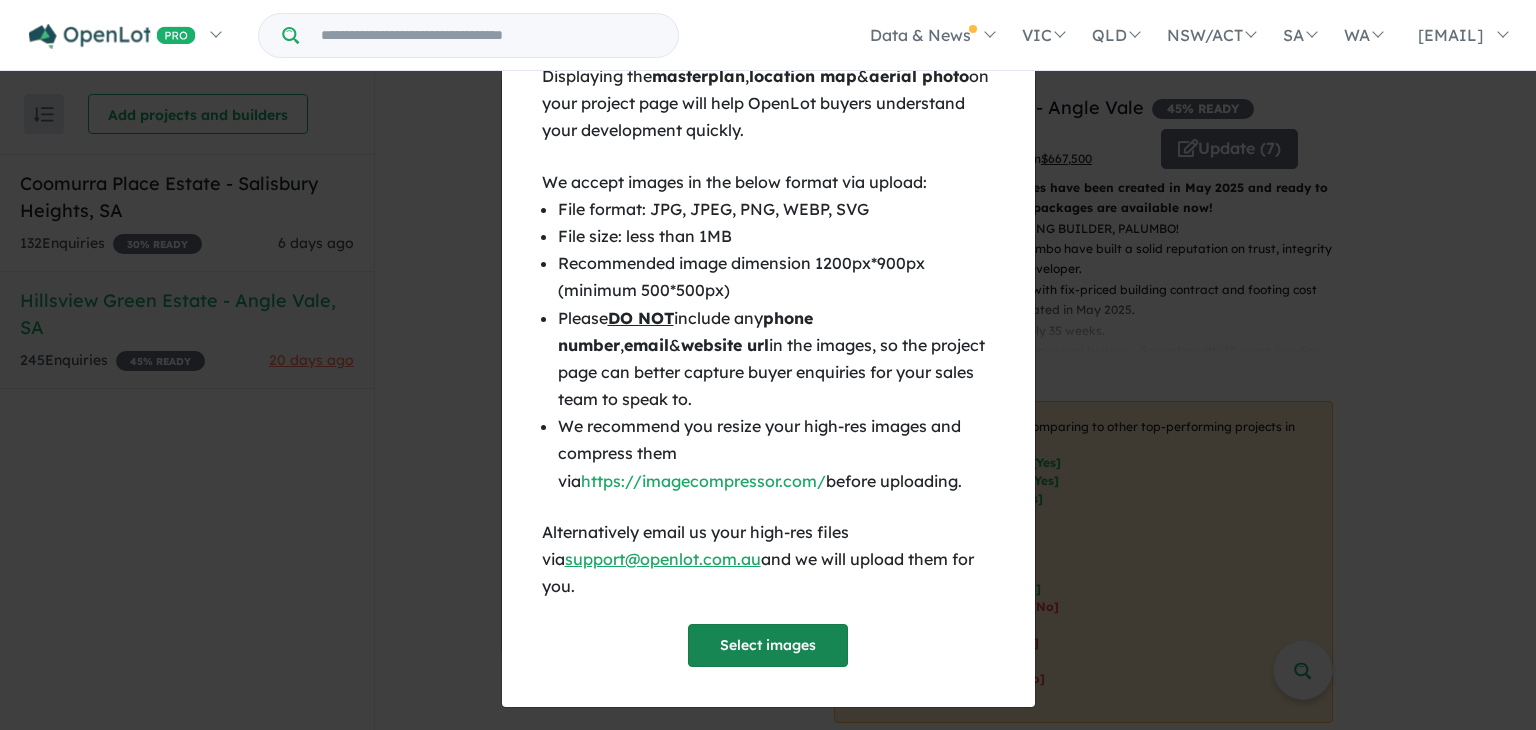 drag, startPoint x: 894, startPoint y: 433, endPoint x: 776, endPoint y: 609, distance: 211.8962 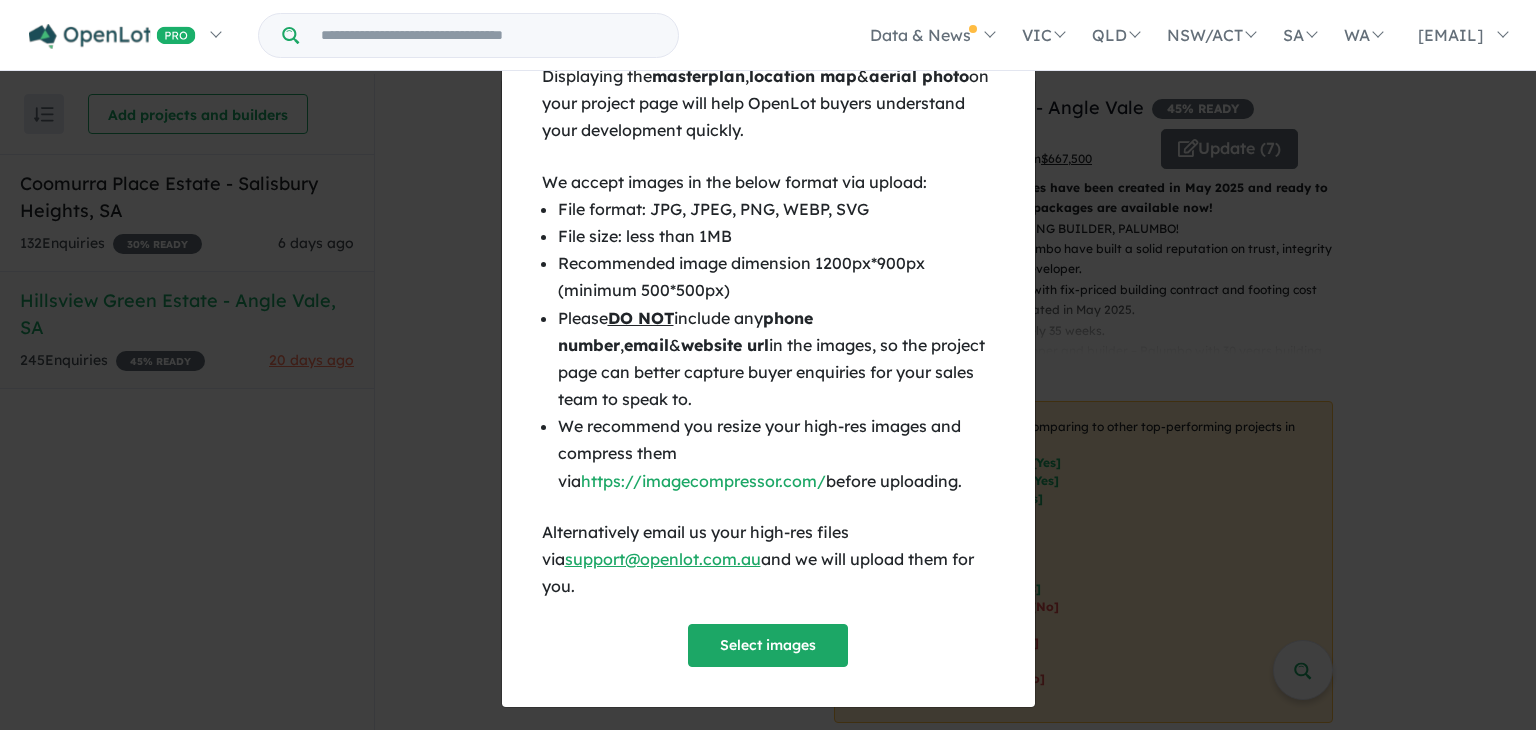 click on "Displaying the  masterplan ,  location map  &  aerial photo  on your project page will help OpenLot buyers understand your development quickly. We accept images in the below format via upload: File format: JPG, JPEG, PNG, WEBP, SVG File size: less than 1MB Recommended image dimension 1200px*900px (minimum 500*500px) Please  DO NOT  include any  phone number ,  email  &  website url  in the images, so the project page can better capture buyer enquiries for your sales team to speak to. We recommend you resize your high-res images and compress them via  https://imagecompressor.com/  before uploading. Alternatively email us your high-res files via  support@openlot.com.au  and we will upload them for you. Select images" at bounding box center [768, 385] 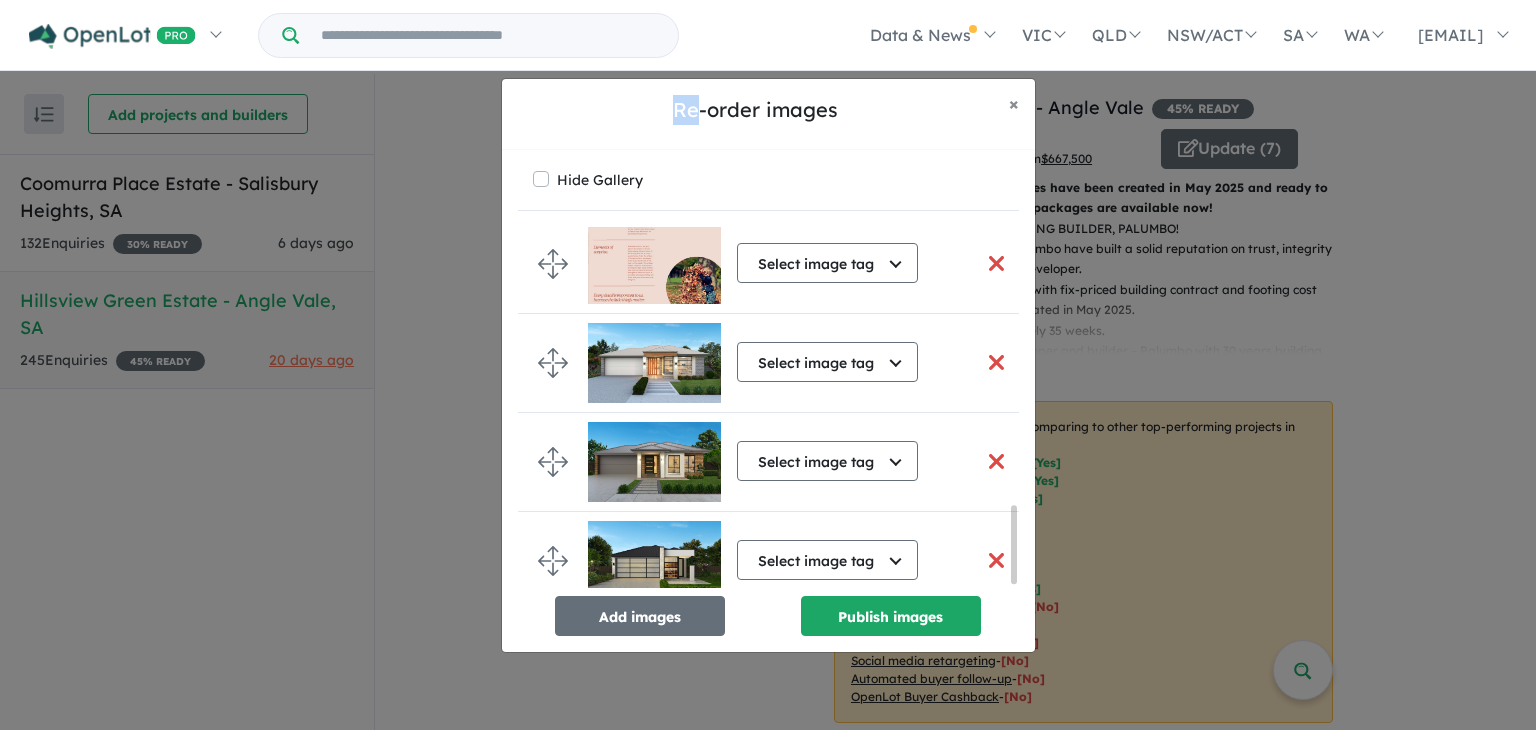 click on "Re-order images × Close Hide Gallery Location Map Select image tag Aerial Location Map Masterplan Lifestyle Amenities Park Playground Release Map Promotion/Offer Construction Progress Render Streetscape External Façade Kitchen Study Hallway Living Dining Bedroom Ensuite Bathroom Landscaping Backyard Floorplan Other   Select image tag Select image tag Aerial Location Map Masterplan Lifestyle Amenities Park Playground Release Map Promotion/Offer Construction Progress Render Streetscape External Façade Kitchen Study Hallway Living Dining Bedroom Ensuite Bathroom Landscaping Backyard Floorplan Other   Select image tag Select image tag Aerial Location Map Masterplan Lifestyle Amenities Park Playground Release Map Promotion/Offer Construction Progress Render Streetscape External Façade Kitchen Study Hallway Living Dining Bedroom Ensuite Bathroom Landscaping Backyard Floorplan Other   Select image tag Select image tag Aerial Location Map Masterplan Lifestyle Amenities Park Playground Release Map Render Study" at bounding box center [768, 365] 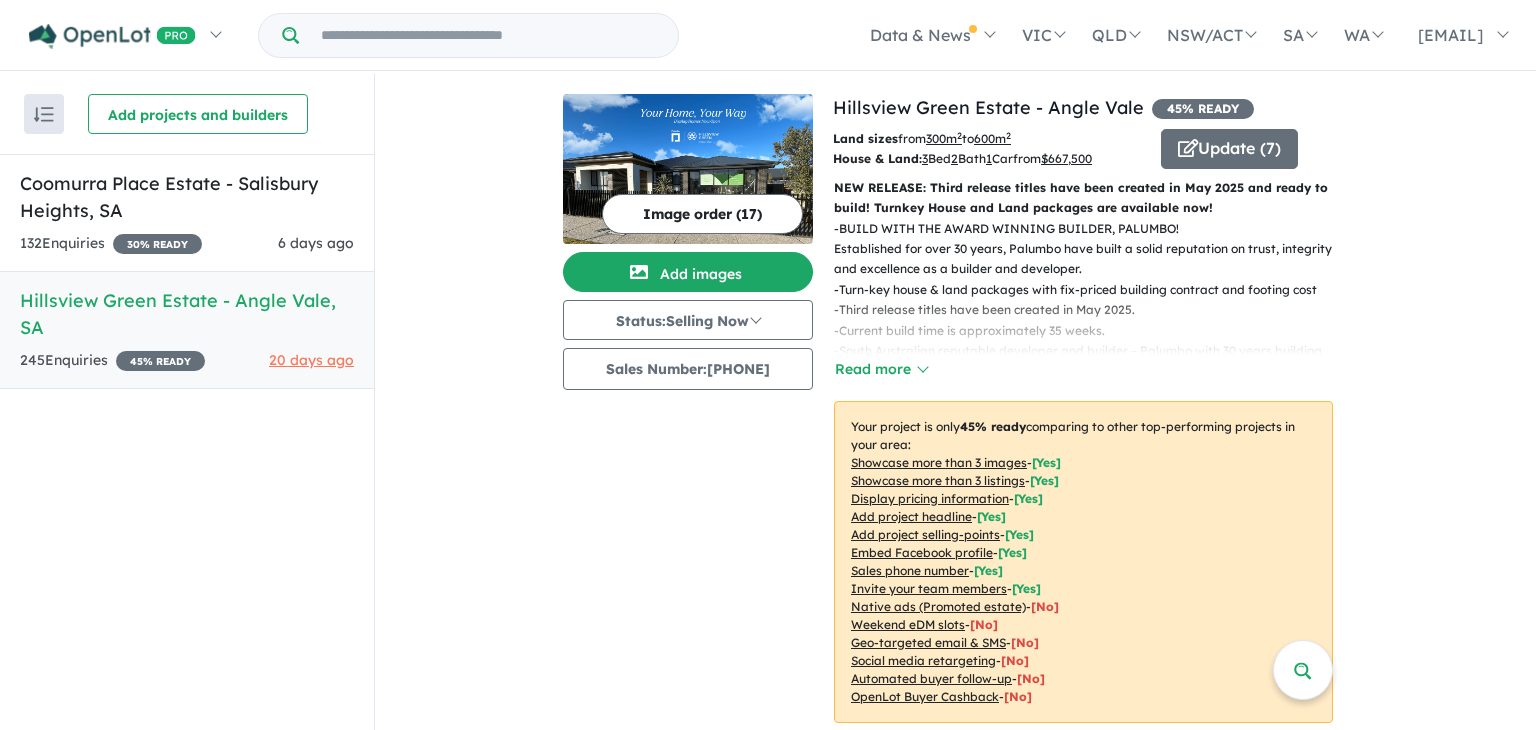 scroll, scrollTop: 1294, scrollLeft: 0, axis: vertical 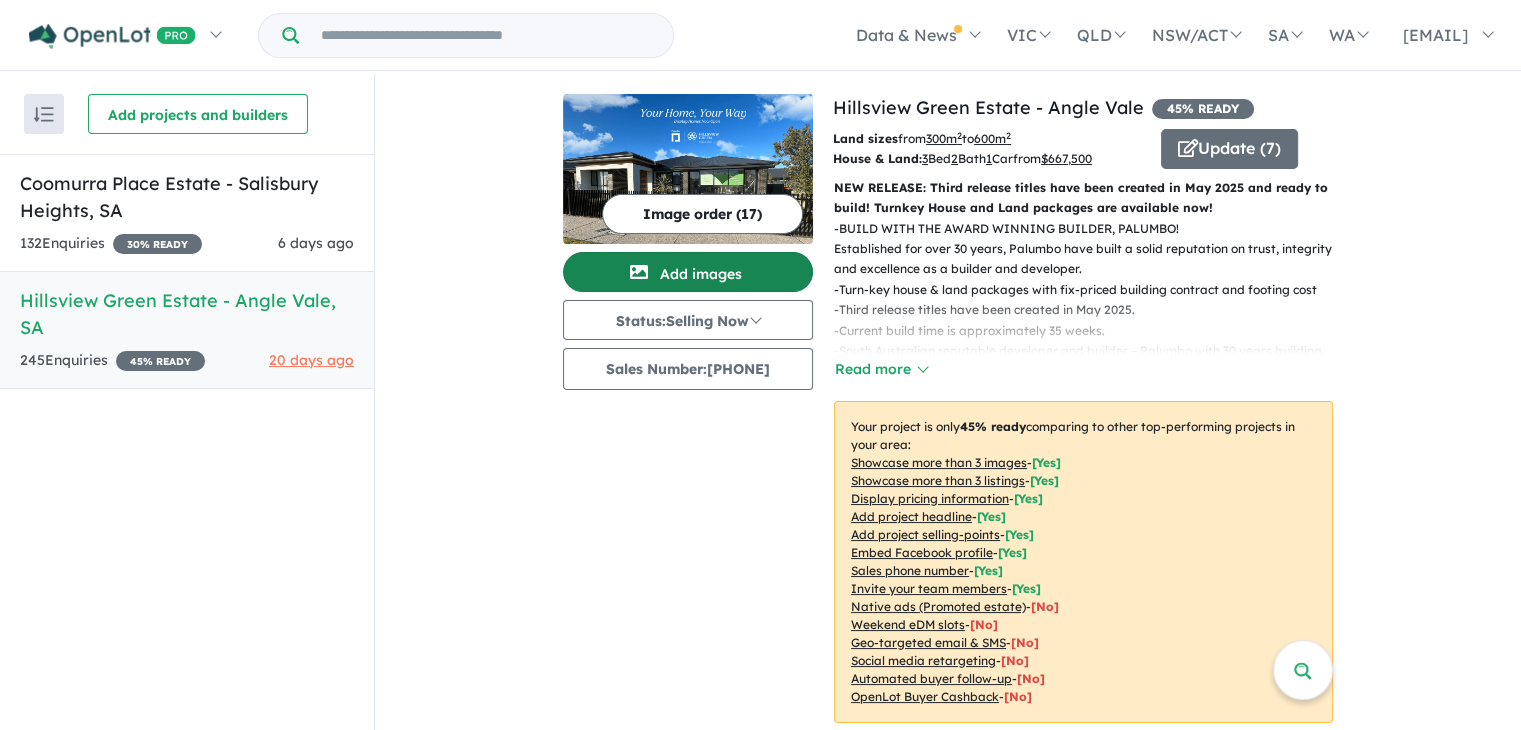 drag, startPoint x: 742, startPoint y: 265, endPoint x: 648, endPoint y: 253, distance: 94.76286 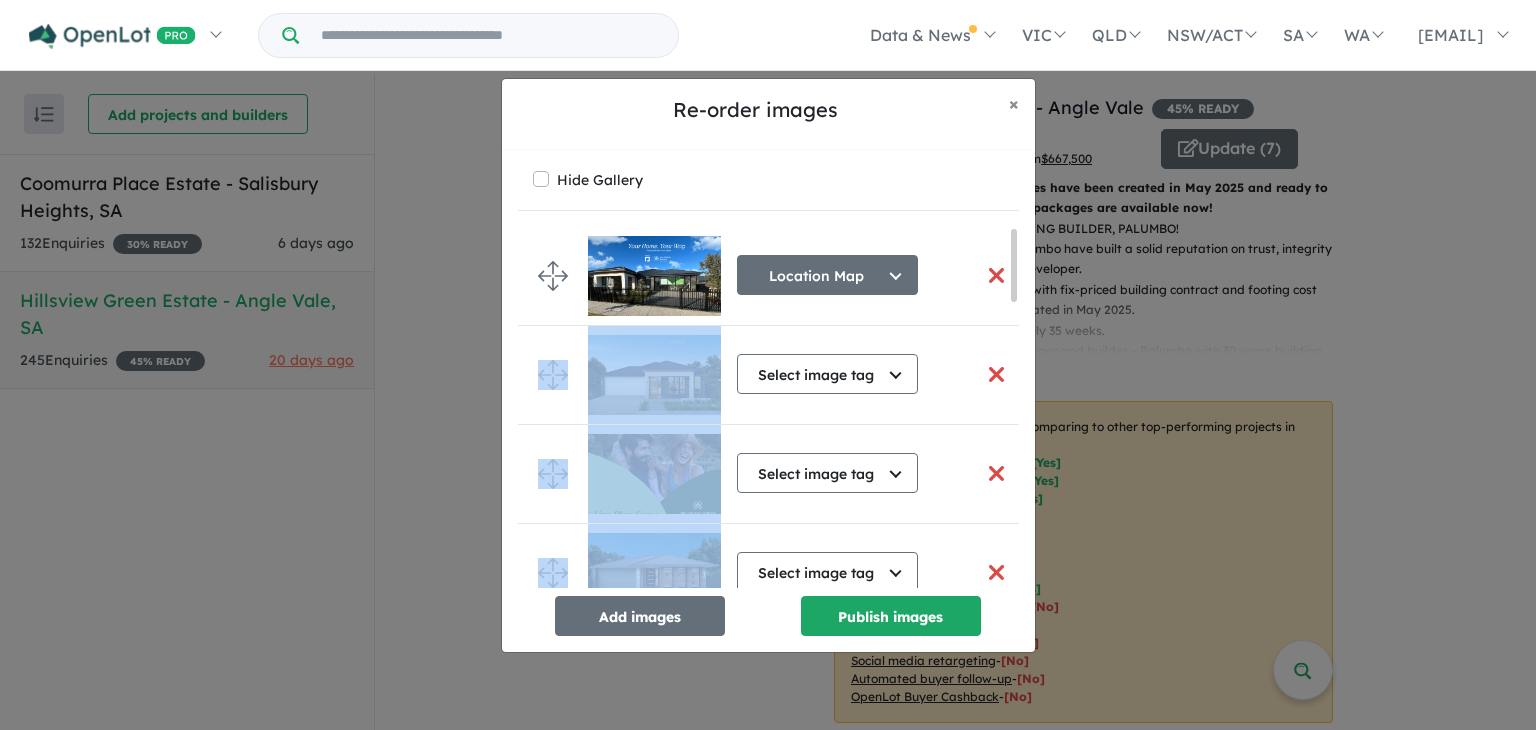 drag, startPoint x: 1016, startPoint y: 257, endPoint x: 1010, endPoint y: 293, distance: 36.496574 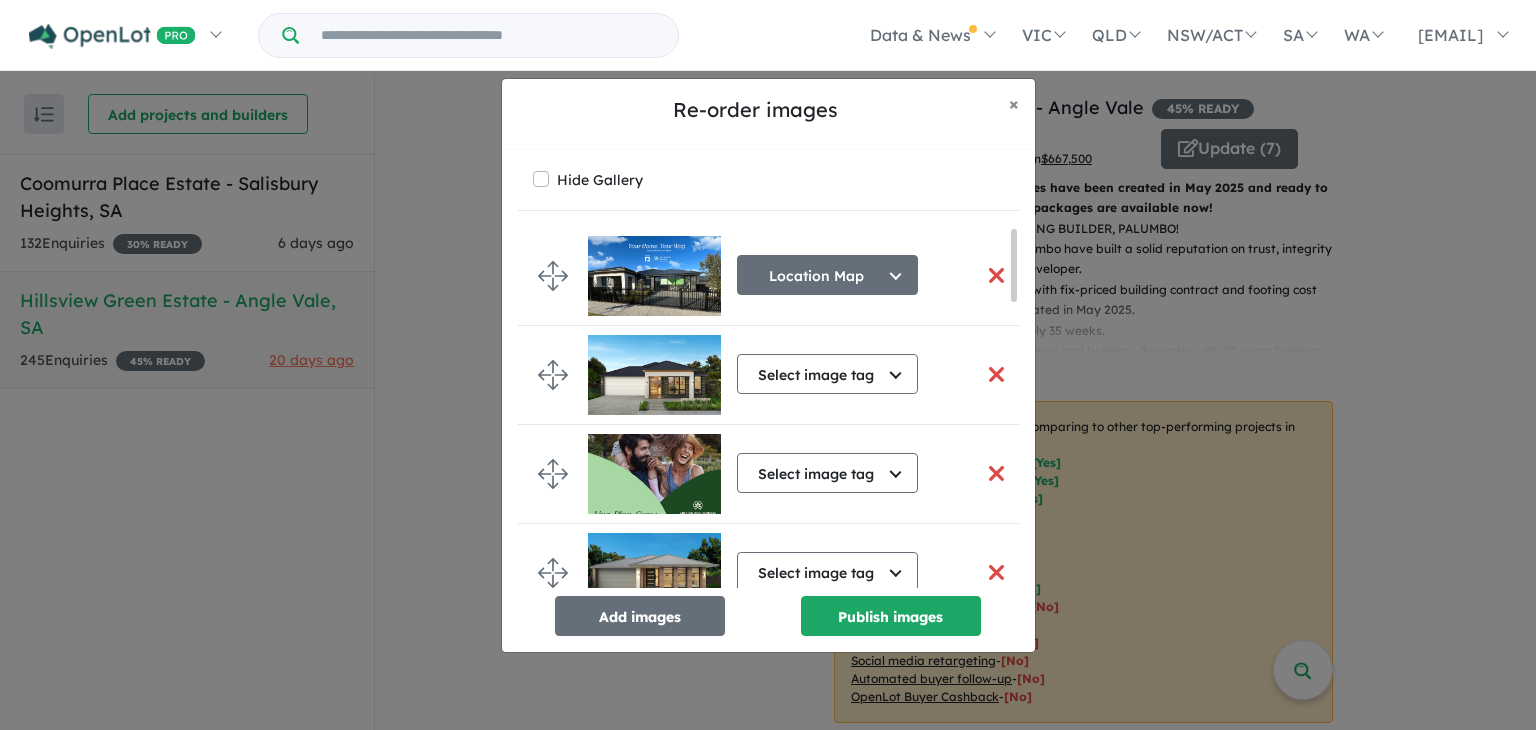 click on "Hide Gallery Location Map Select image tag Aerial Location Map Masterplan Lifestyle Amenities Park Playground Release Map Promotion/Offer Construction Progress Render Streetscape External Façade Kitchen Study Hallway Living Dining Bedroom Ensuite Bathroom Landscaping Backyard Floorplan Other   Select image tag Select image tag Aerial Location Map Masterplan Lifestyle Amenities Park Playground Release Map Promotion/Offer Construction Progress Render Streetscape External Façade Kitchen Study Hallway Living Dining Bedroom Ensuite Bathroom Landscaping Backyard Floorplan Other   Select image tag Select image tag Aerial Location Map Masterplan Lifestyle Amenities Park Playground Release Map Promotion/Offer Construction Progress Render Streetscape External Façade Kitchen Study Hallway Living Dining Bedroom Ensuite Bathroom Landscaping Backyard Floorplan Other   Select image tag Select image tag Aerial Location Map Masterplan Lifestyle Amenities Park Playground Release Map Promotion/Offer Construction Progress" at bounding box center (768, 401) 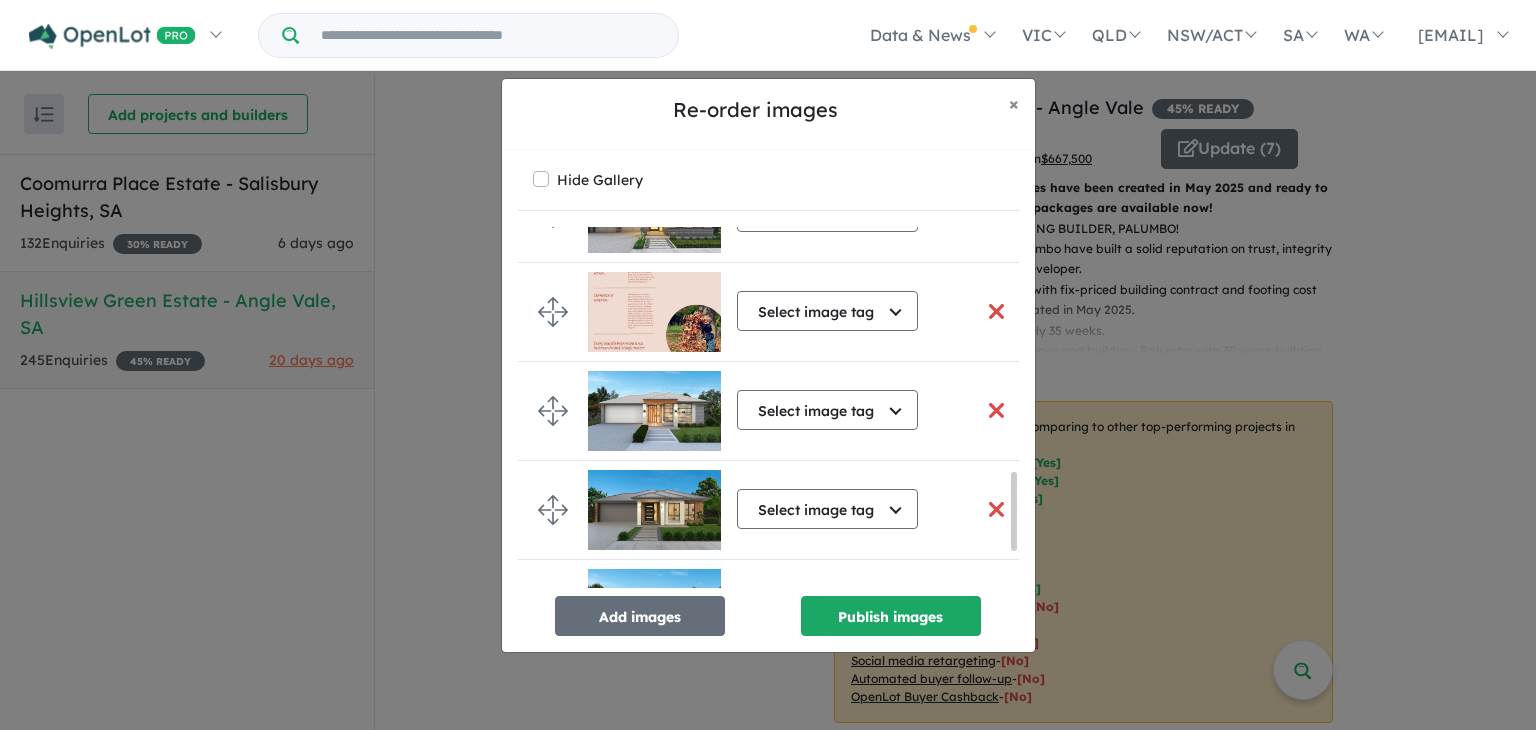 scroll, scrollTop: 1310, scrollLeft: 0, axis: vertical 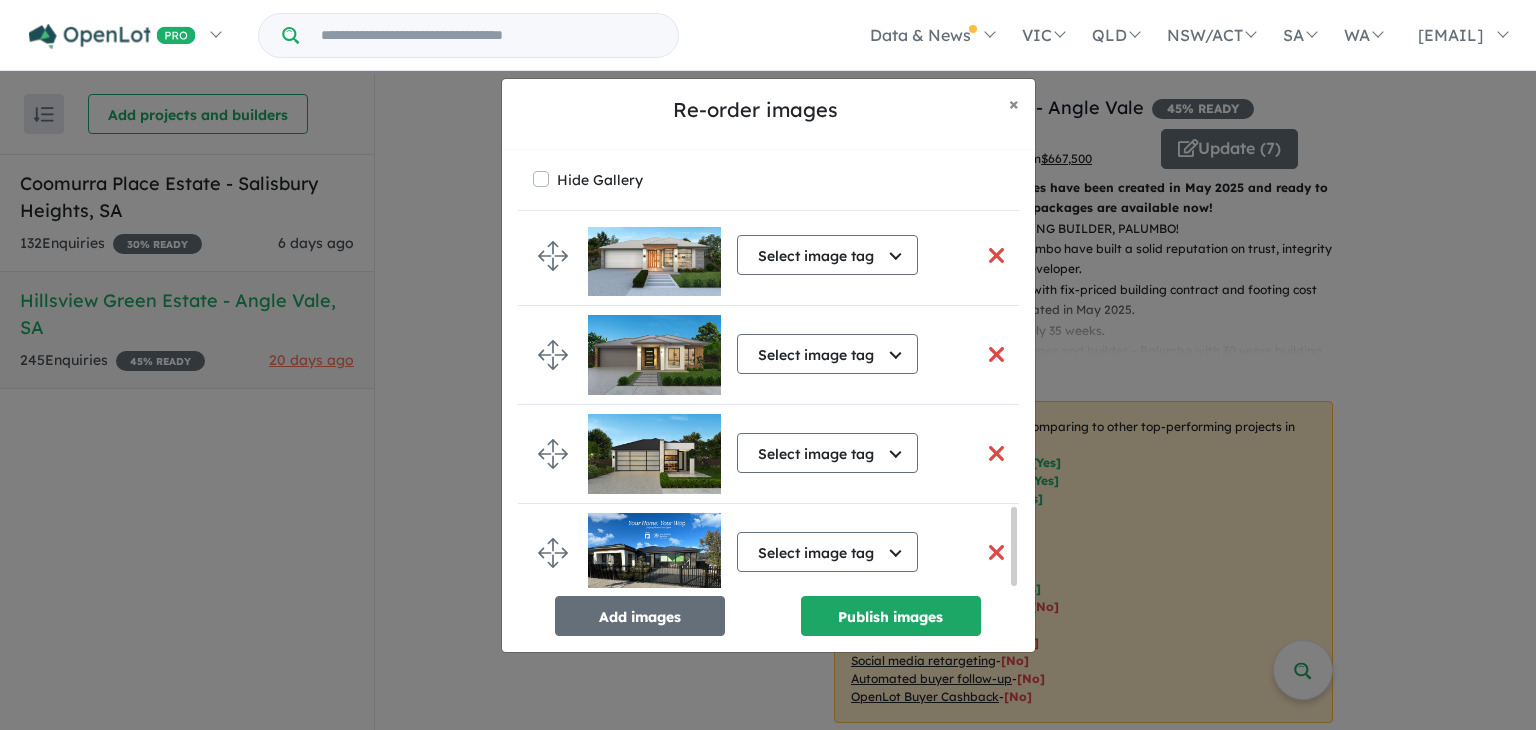 drag, startPoint x: 1011, startPoint y: 264, endPoint x: 990, endPoint y: 578, distance: 314.70145 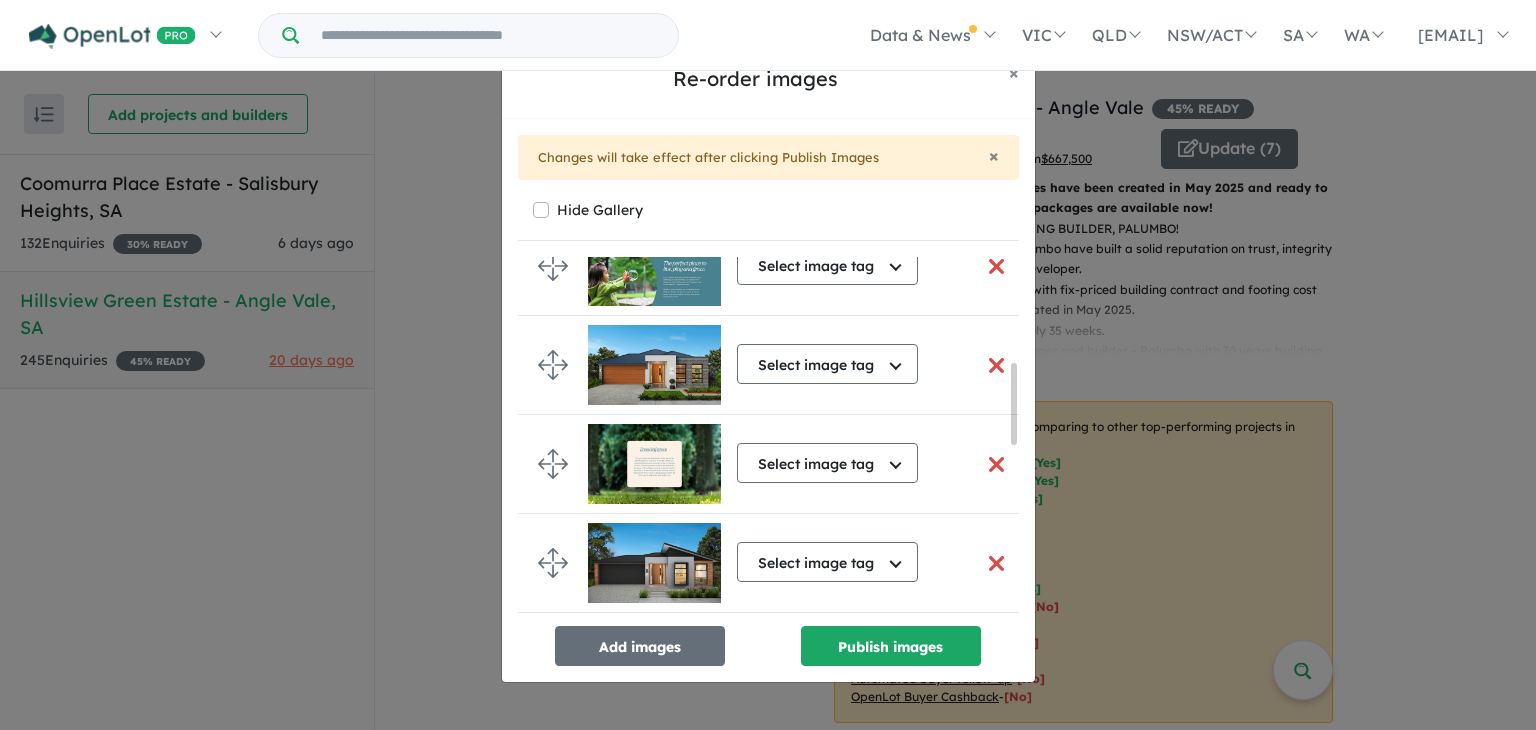 scroll, scrollTop: 0, scrollLeft: 0, axis: both 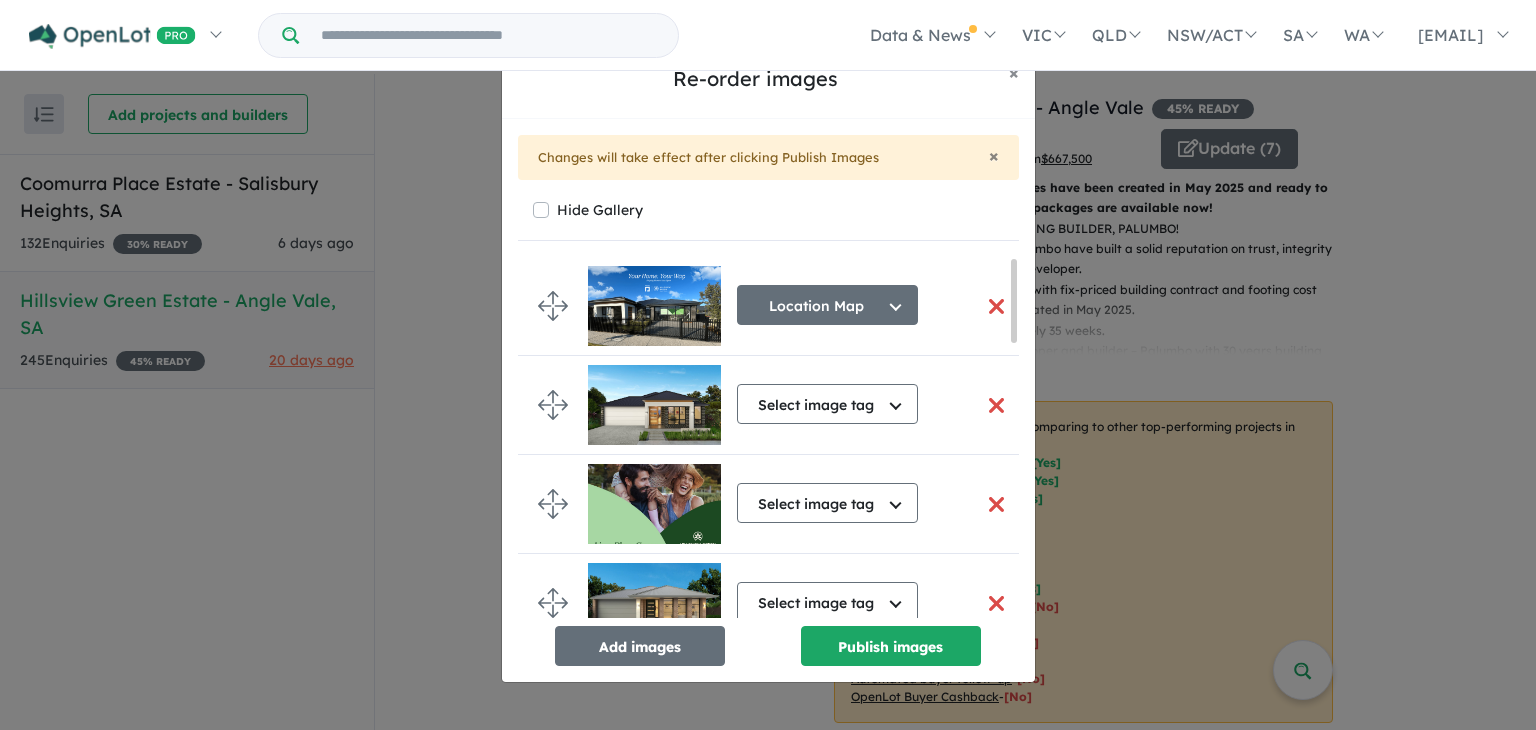 drag, startPoint x: 1013, startPoint y: 564, endPoint x: 982, endPoint y: 223, distance: 342.4062 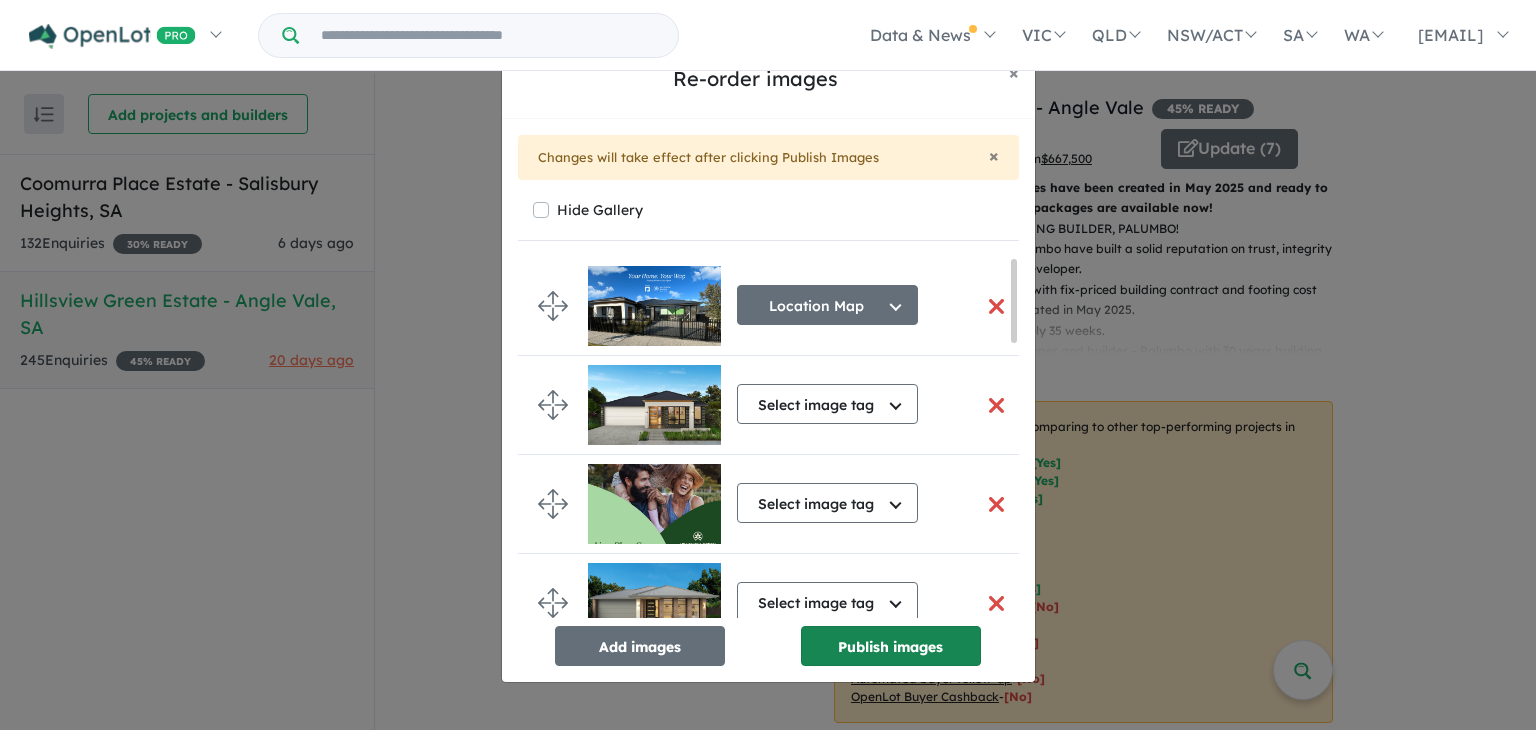click on "Publish images" at bounding box center (891, 646) 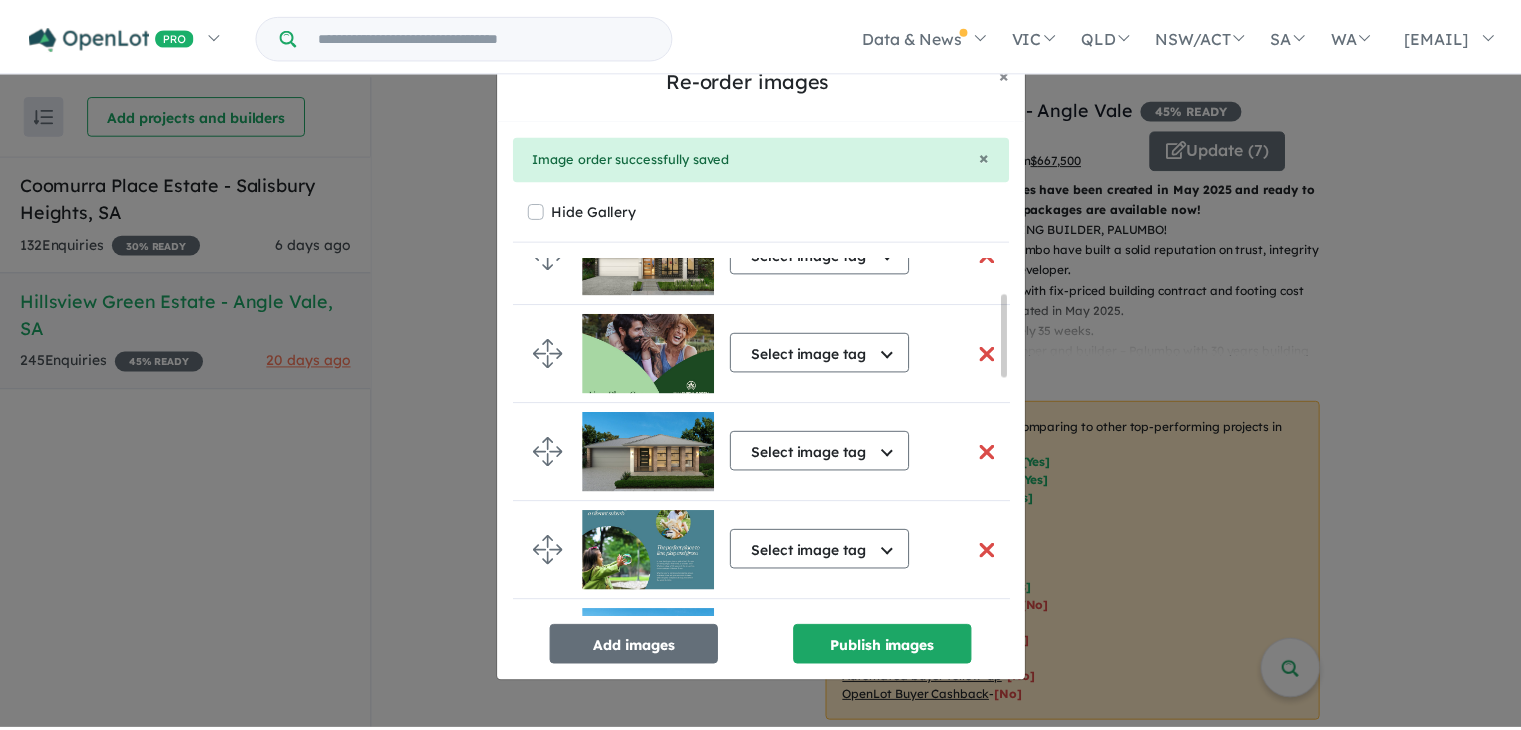 scroll, scrollTop: 0, scrollLeft: 0, axis: both 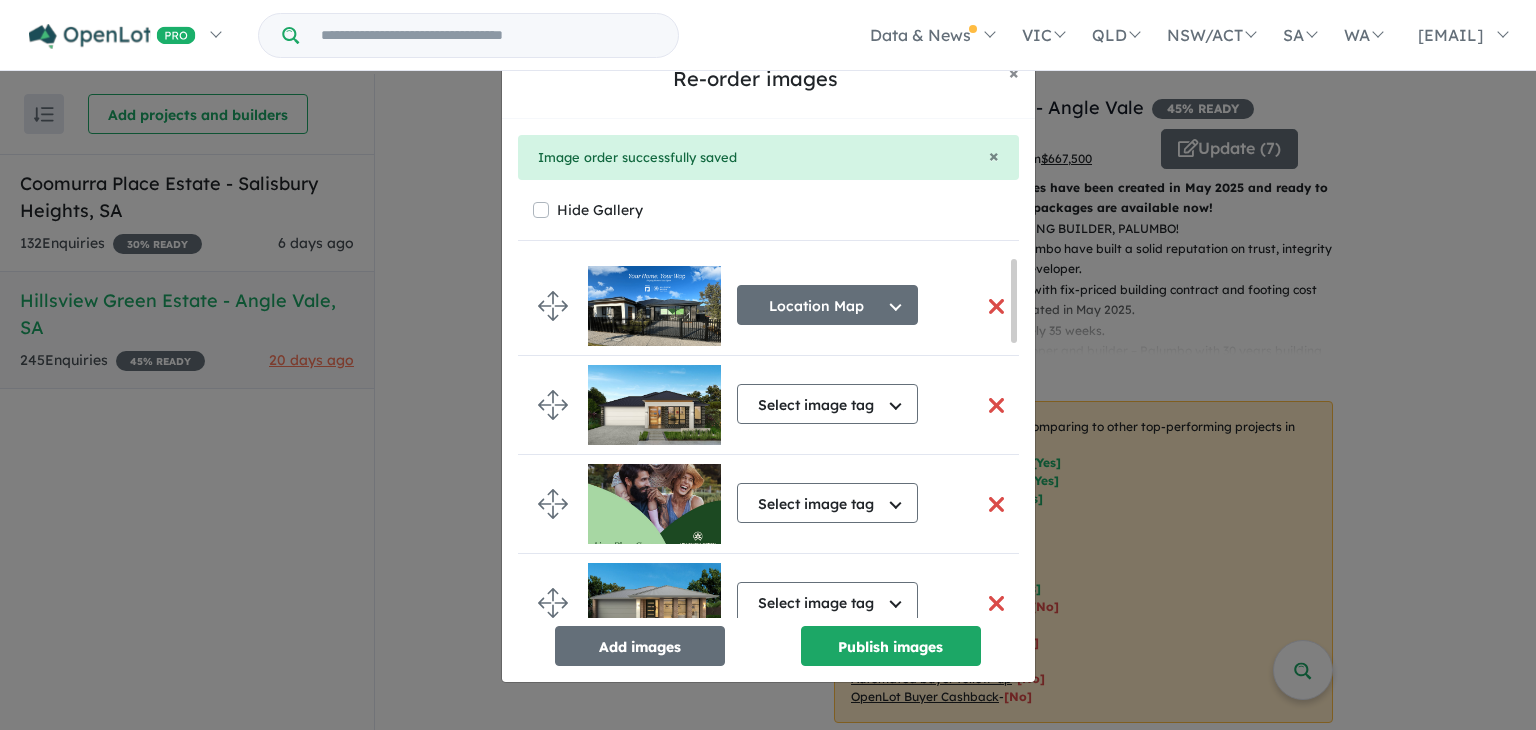 drag, startPoint x: 1014, startPoint y: 322, endPoint x: 975, endPoint y: 261, distance: 72.40166 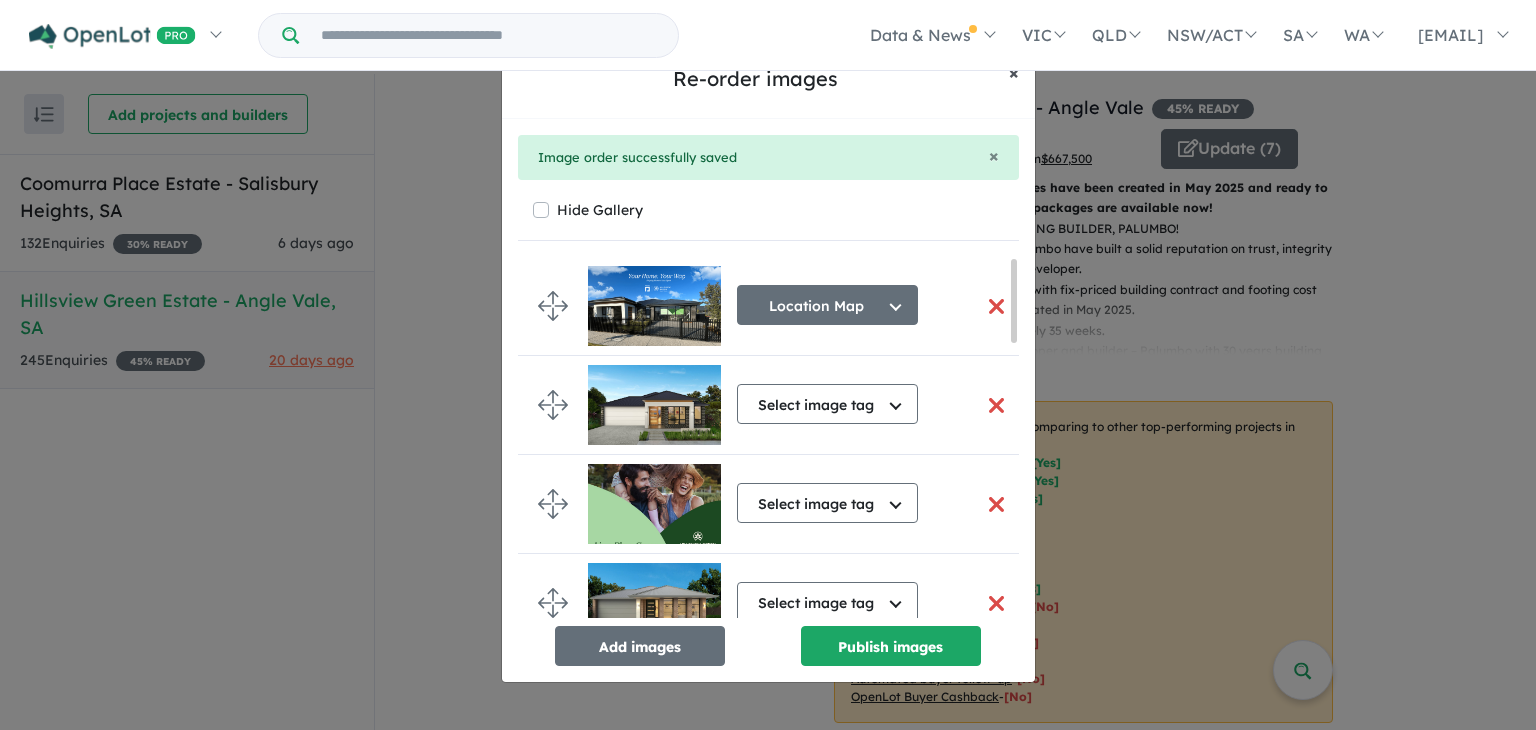 click on "×" at bounding box center (1014, 72) 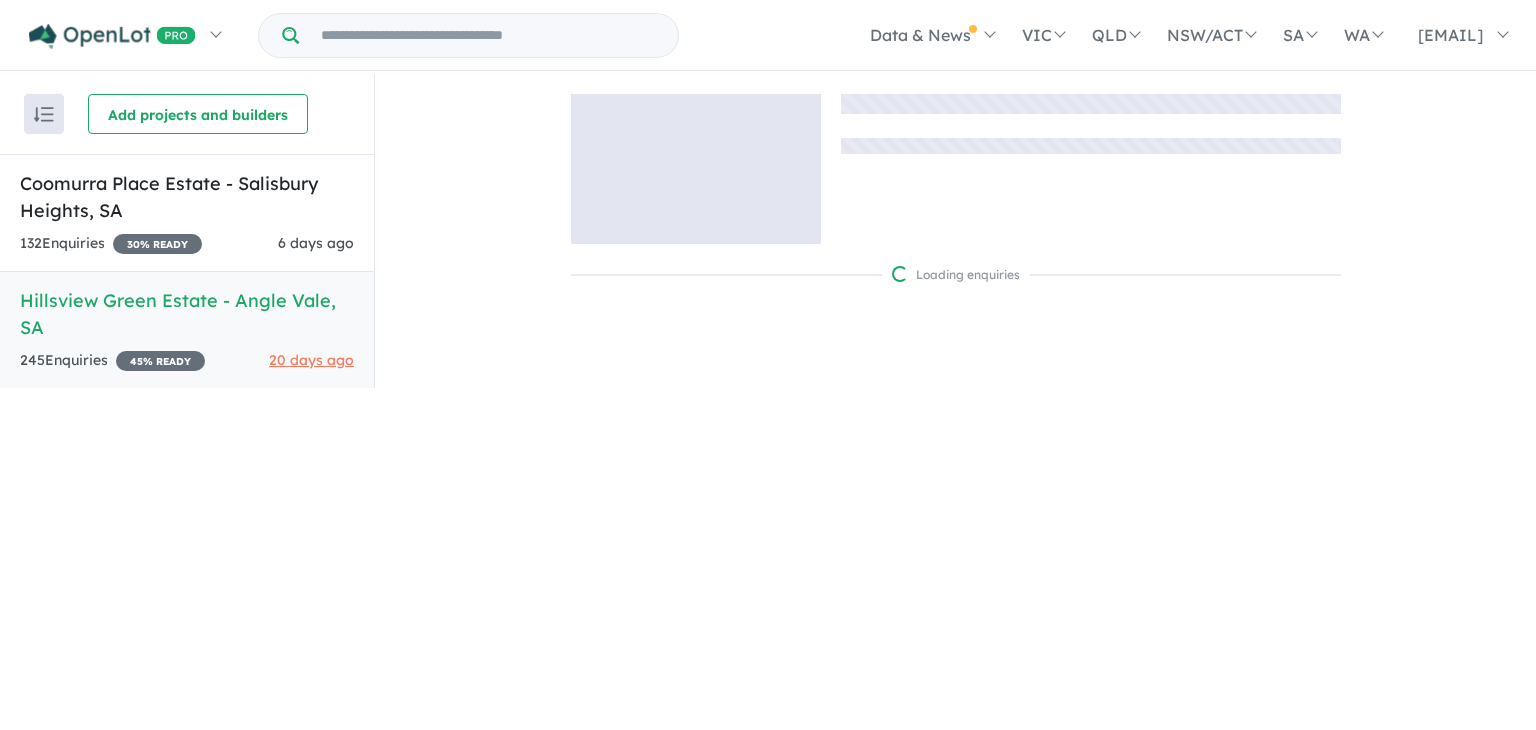 scroll, scrollTop: 0, scrollLeft: 0, axis: both 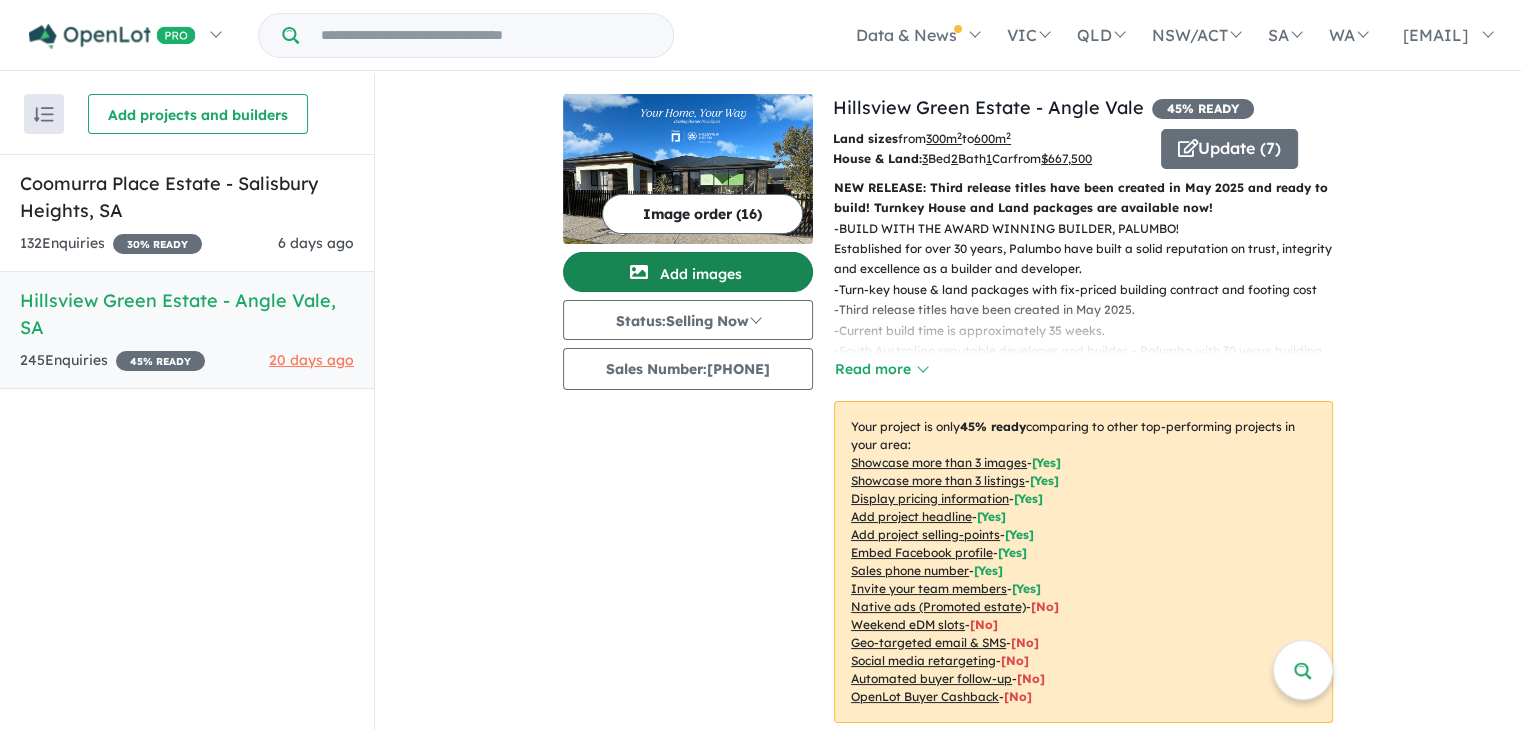 click on "Add images" at bounding box center (688, 272) 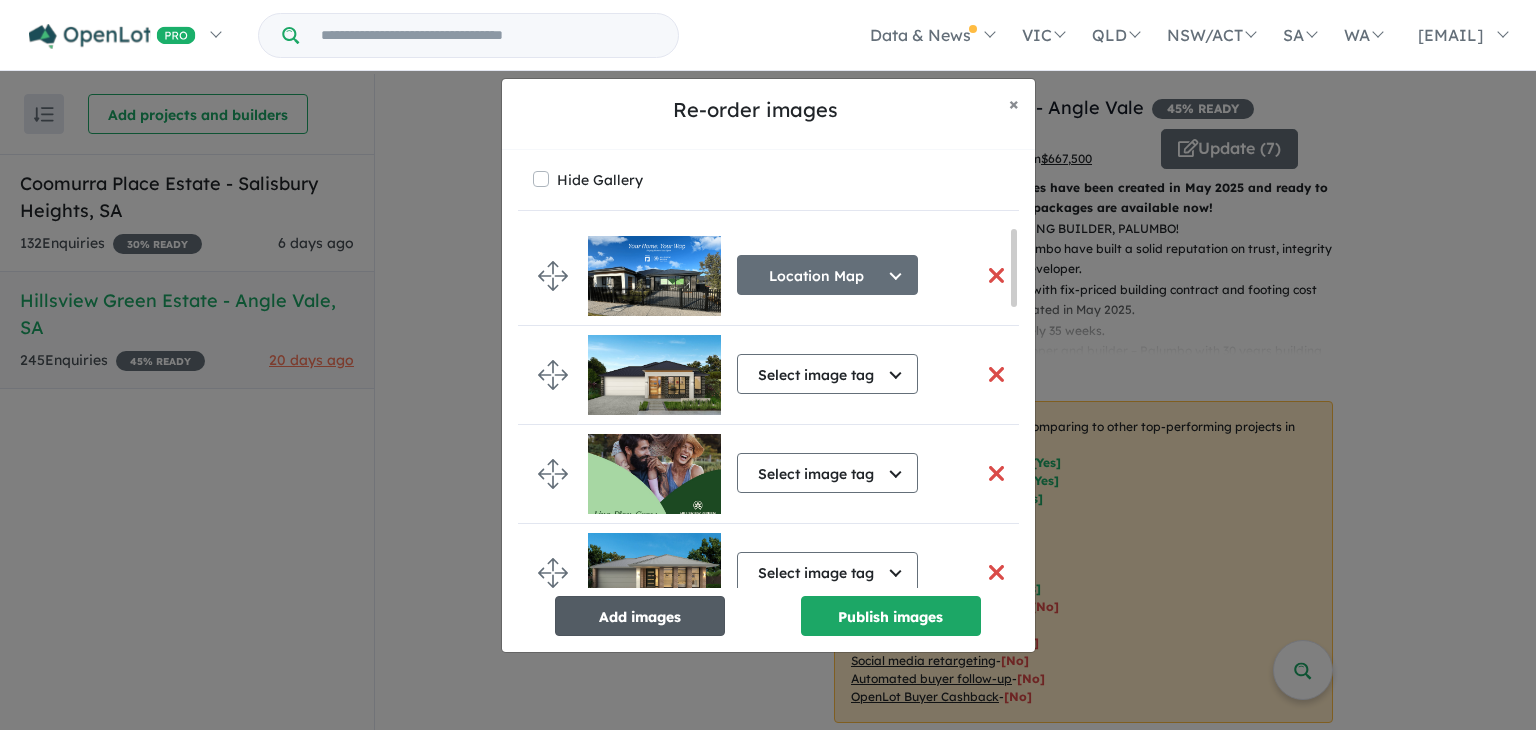 click on "Add images" at bounding box center (640, 616) 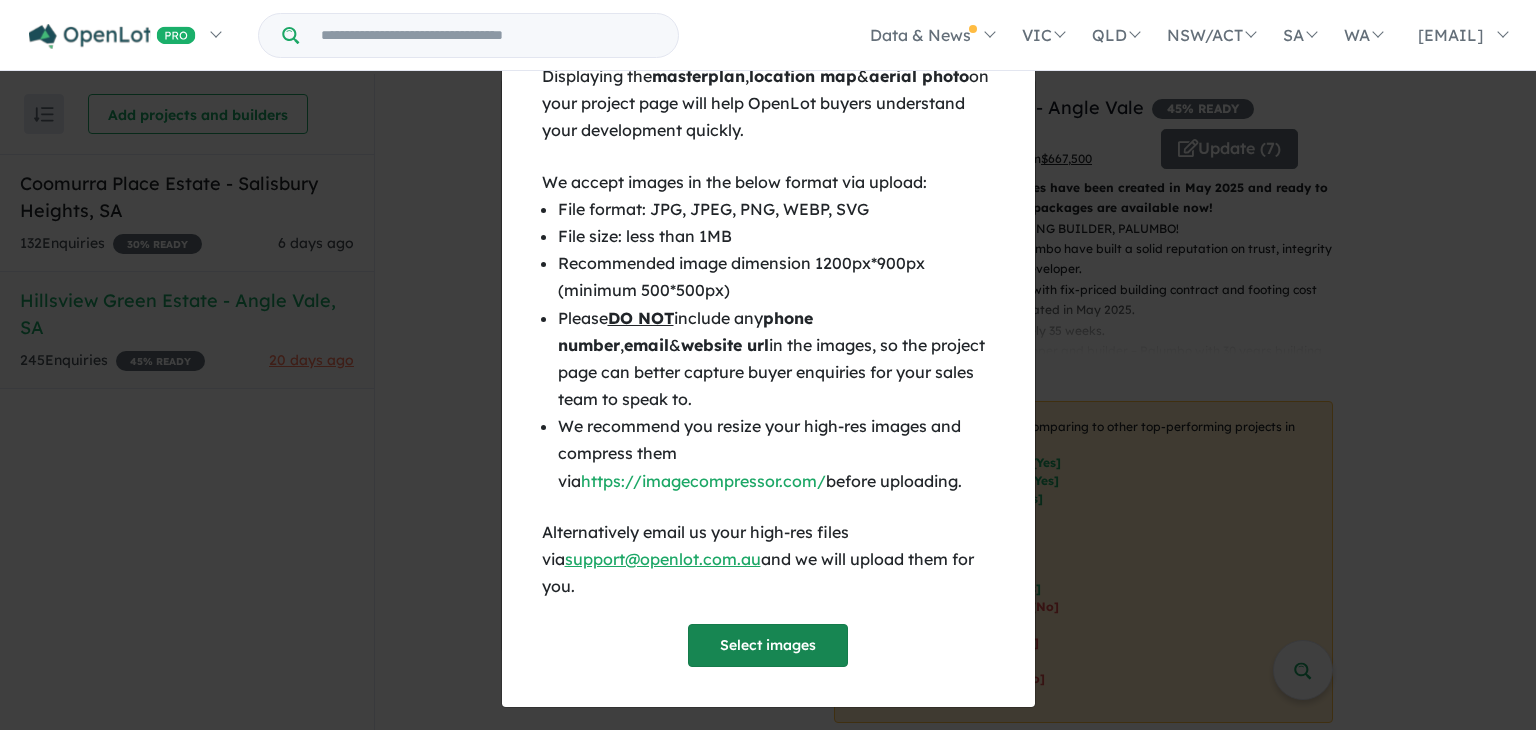click on "Select images" at bounding box center (768, 645) 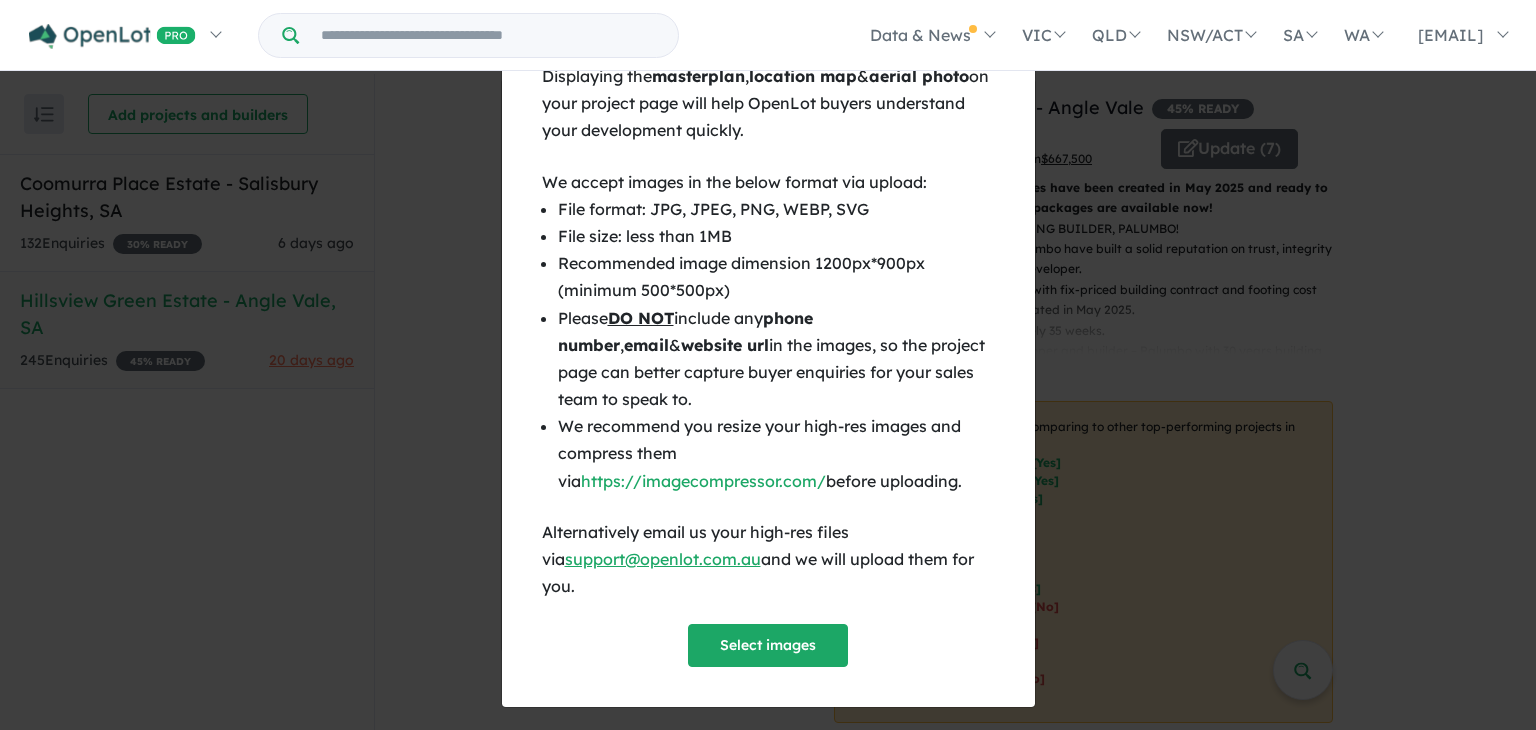 click on "Please  DO NOT  include any  phone number ,  email  &  website url  in the images, so the project page can better capture buyer enquiries for your sales team to speak to." at bounding box center (776, 359) 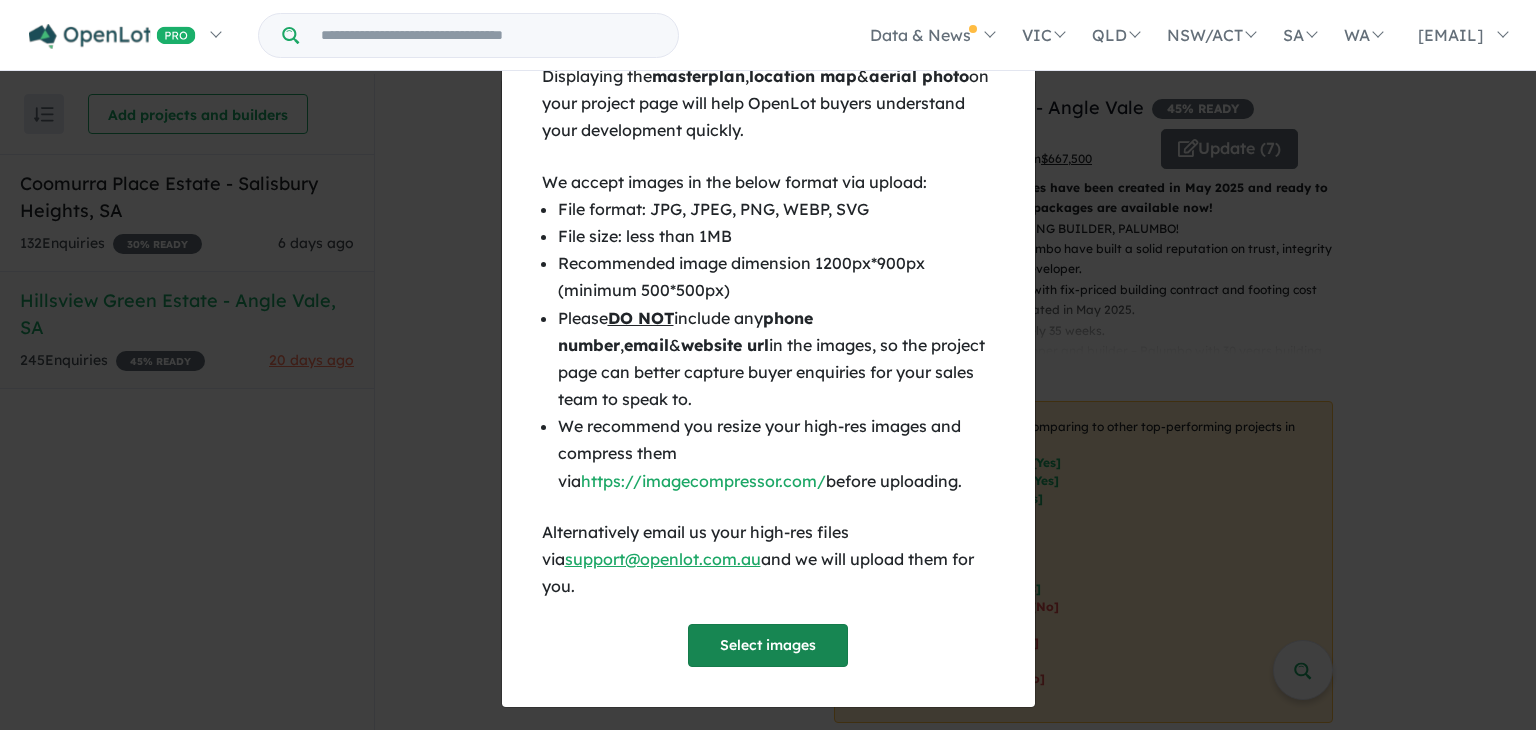 click on "Select images" at bounding box center [768, 645] 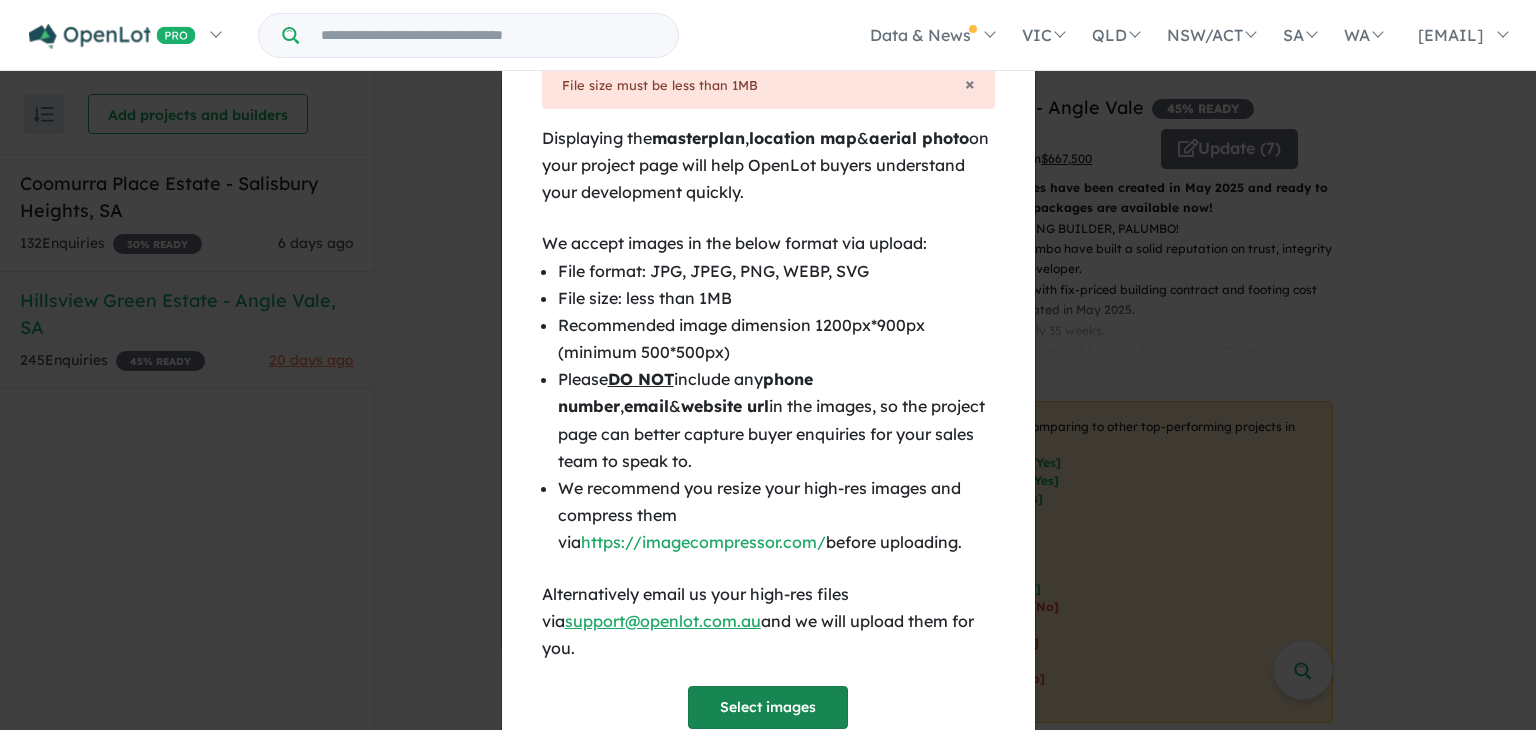 click on "Select images" at bounding box center (768, 707) 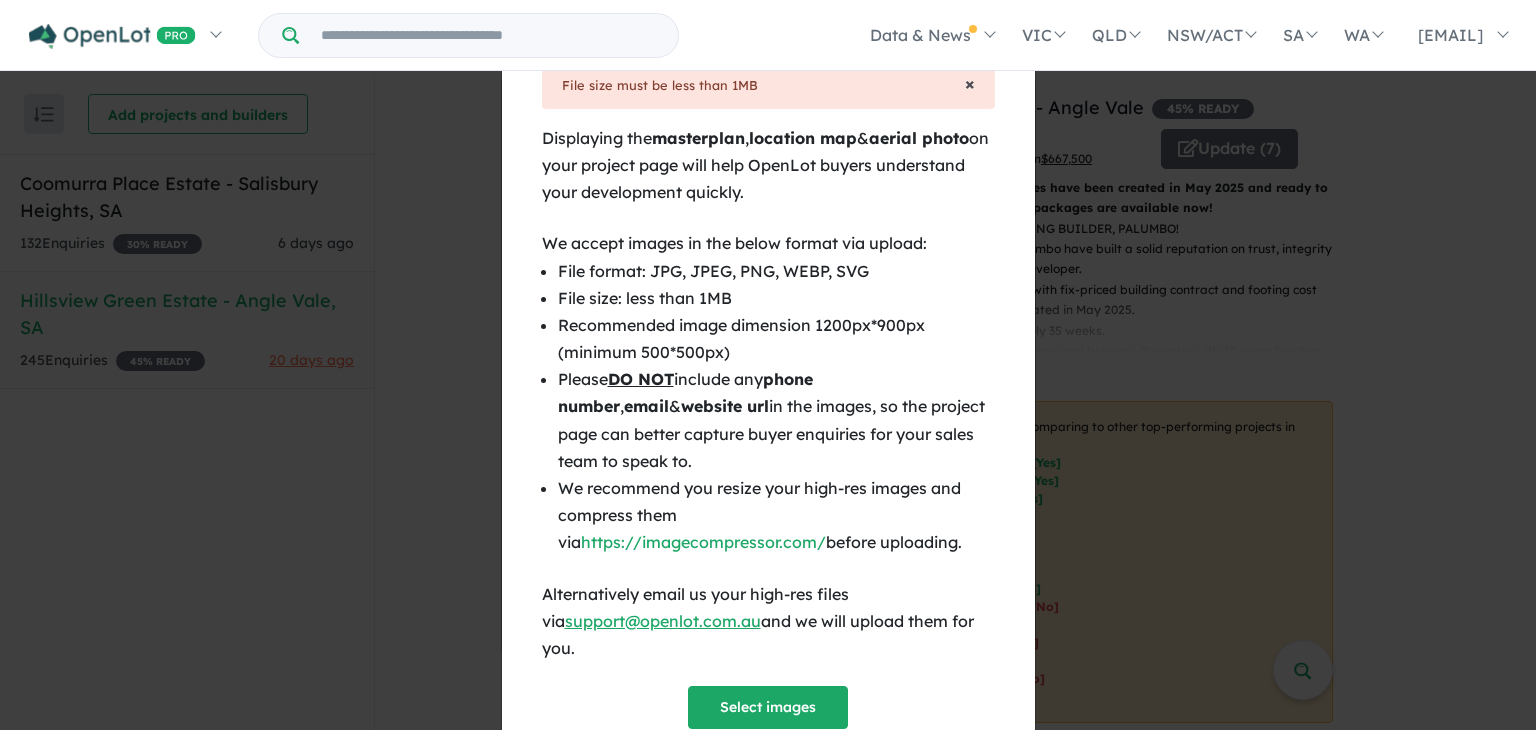 click on "×" at bounding box center [970, 83] 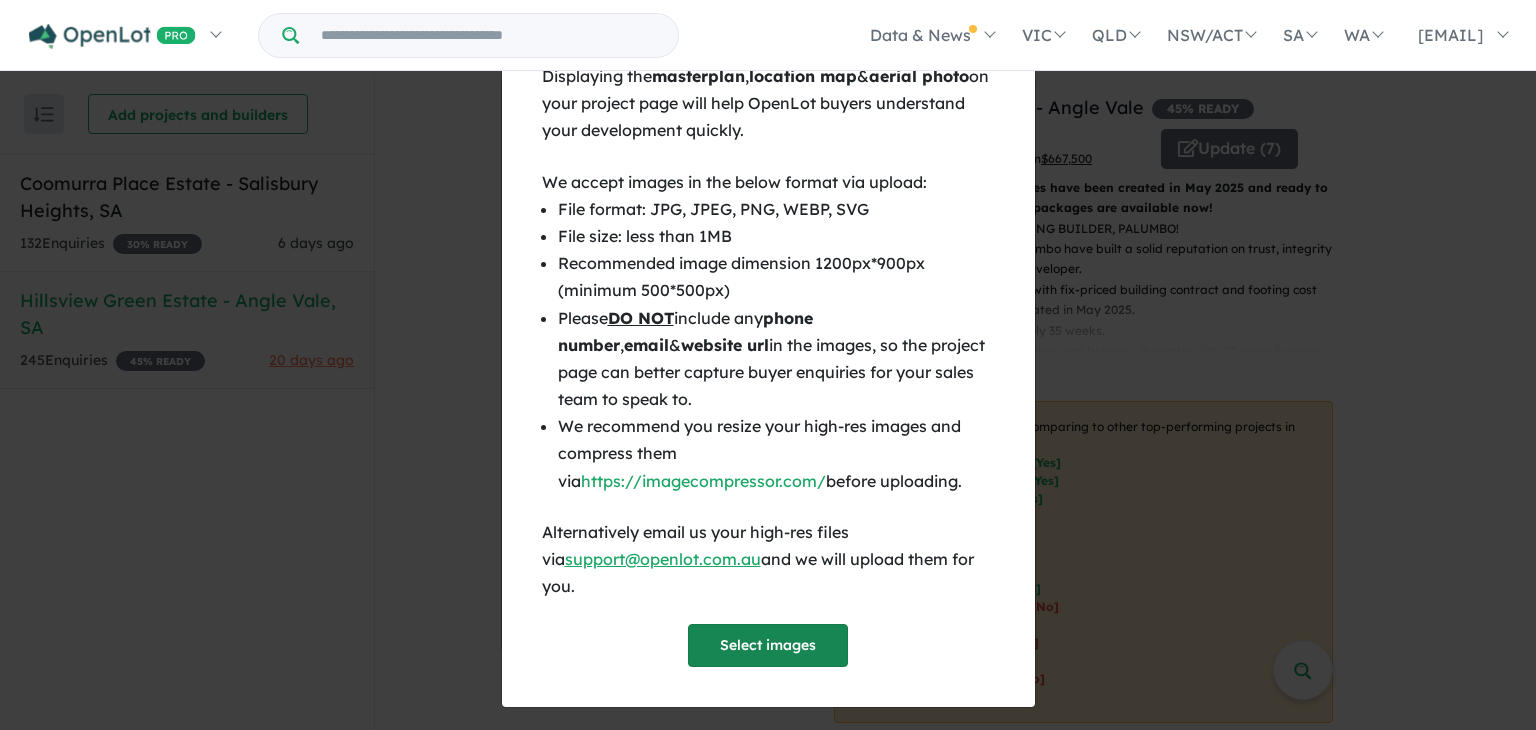click on "Select images" at bounding box center [768, 645] 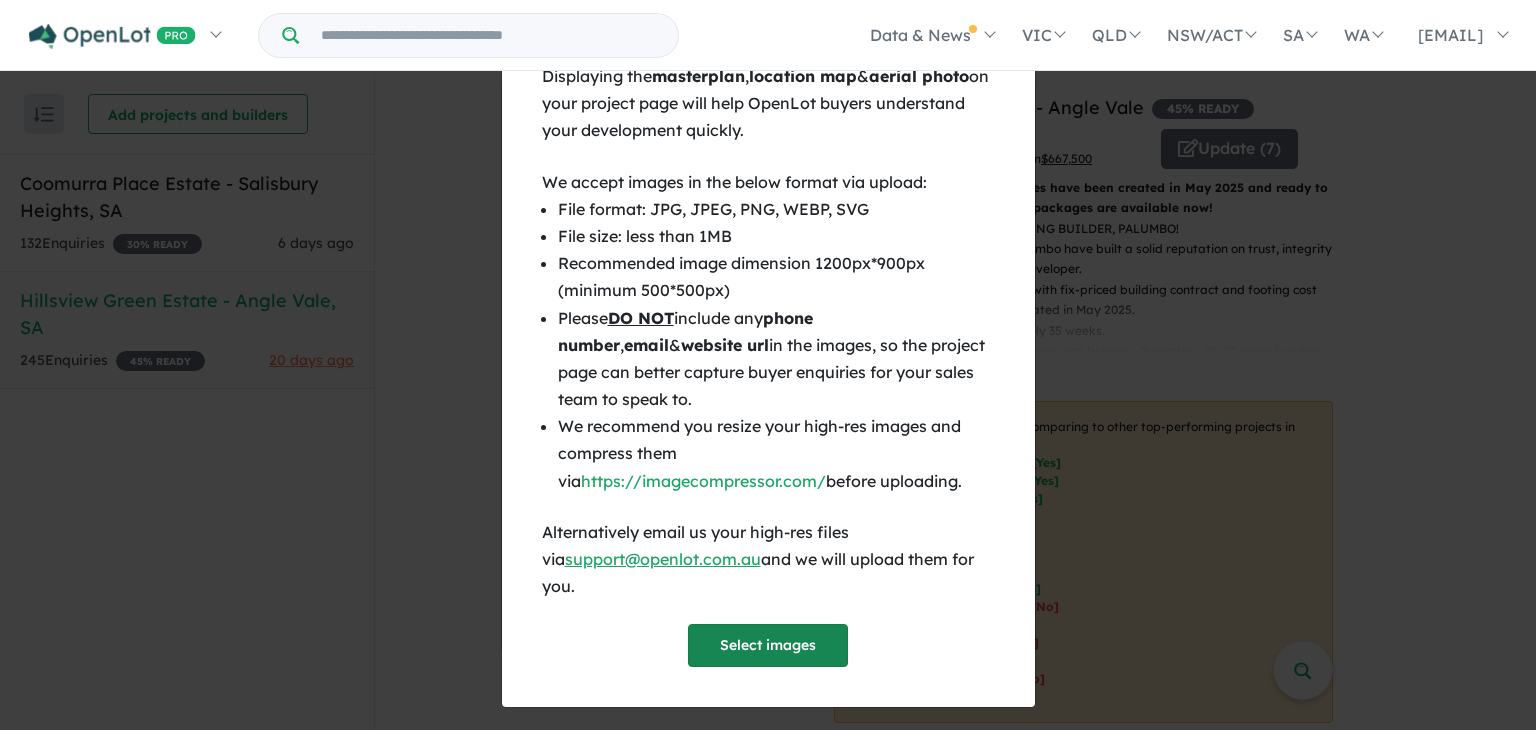 click on "Select images" at bounding box center (768, 645) 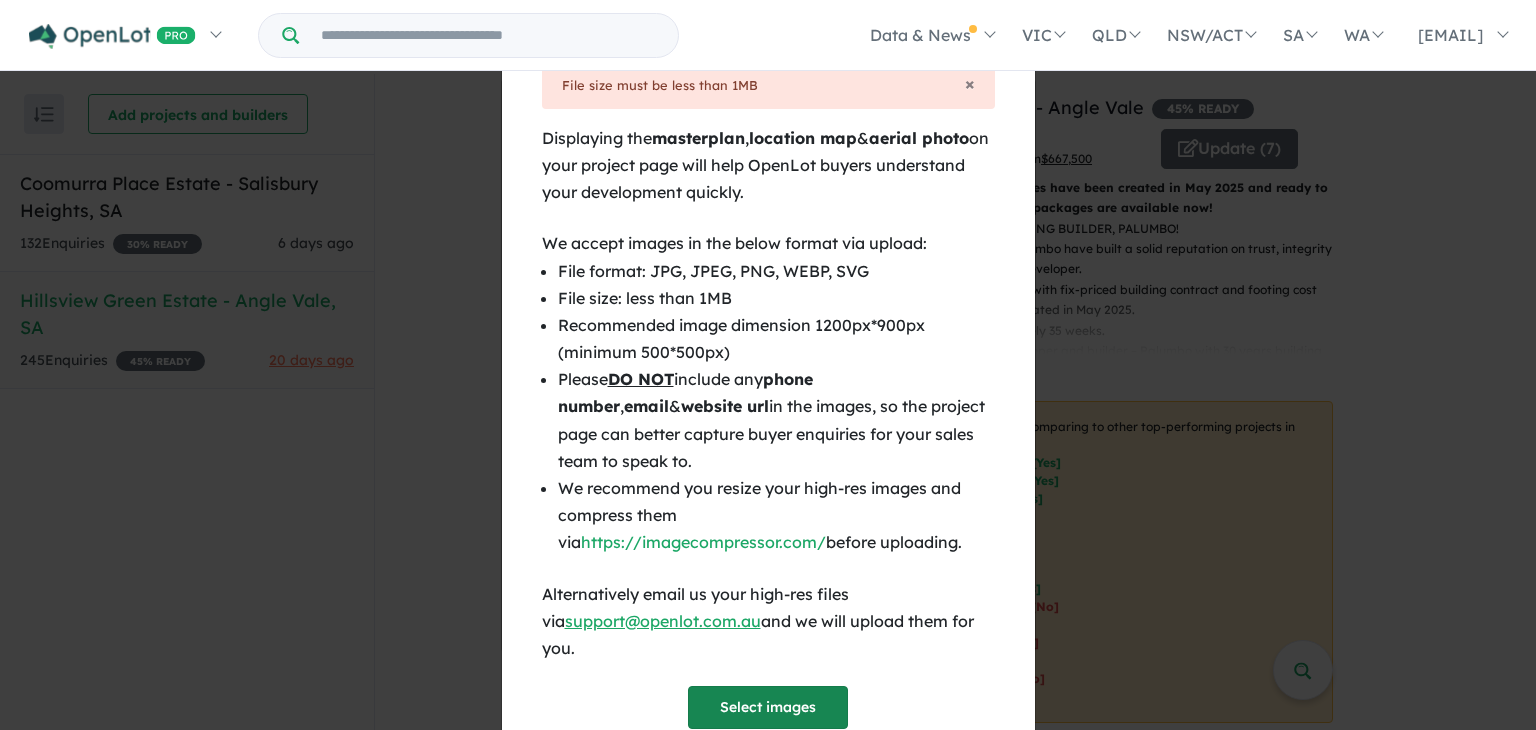 click on "Select images" at bounding box center (768, 707) 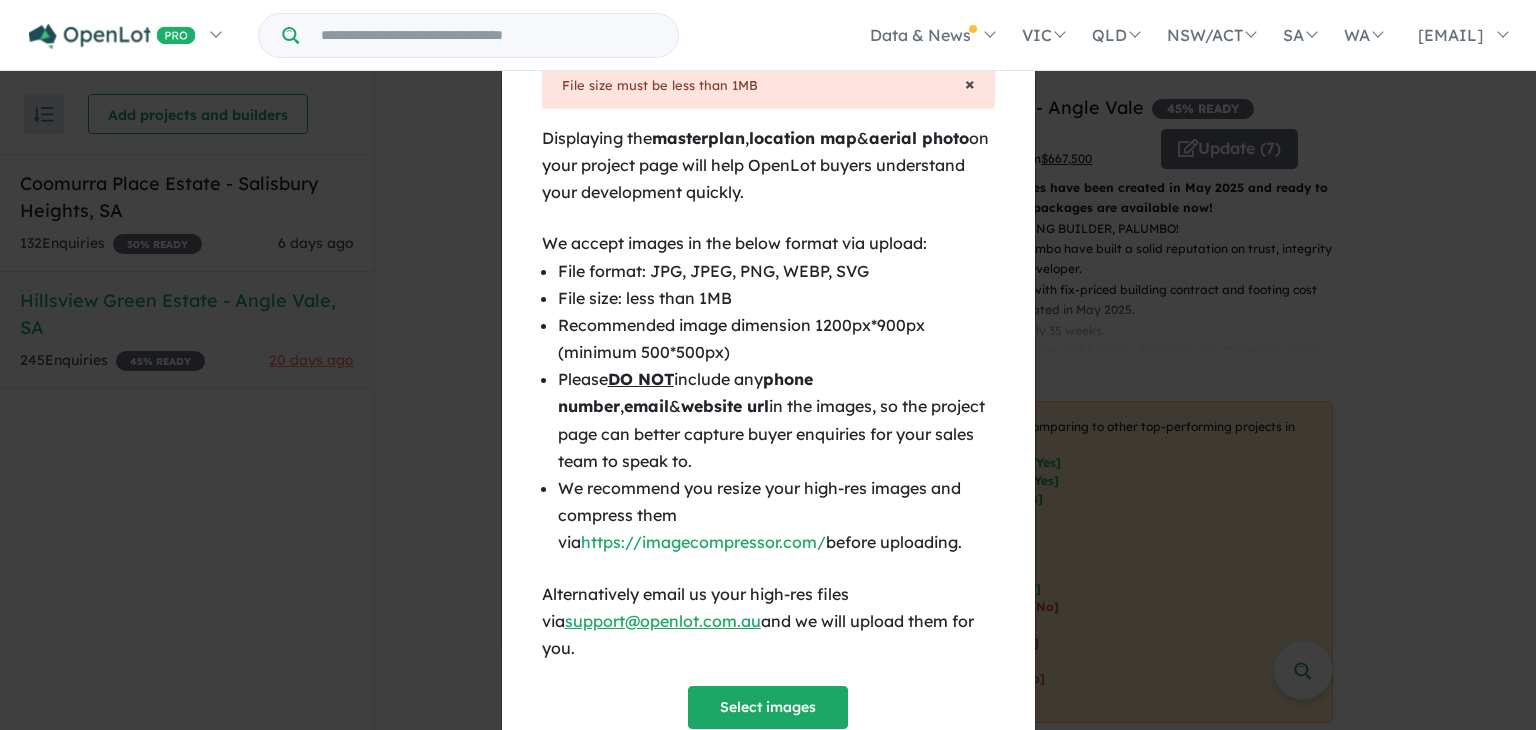 click on "×" at bounding box center [970, 83] 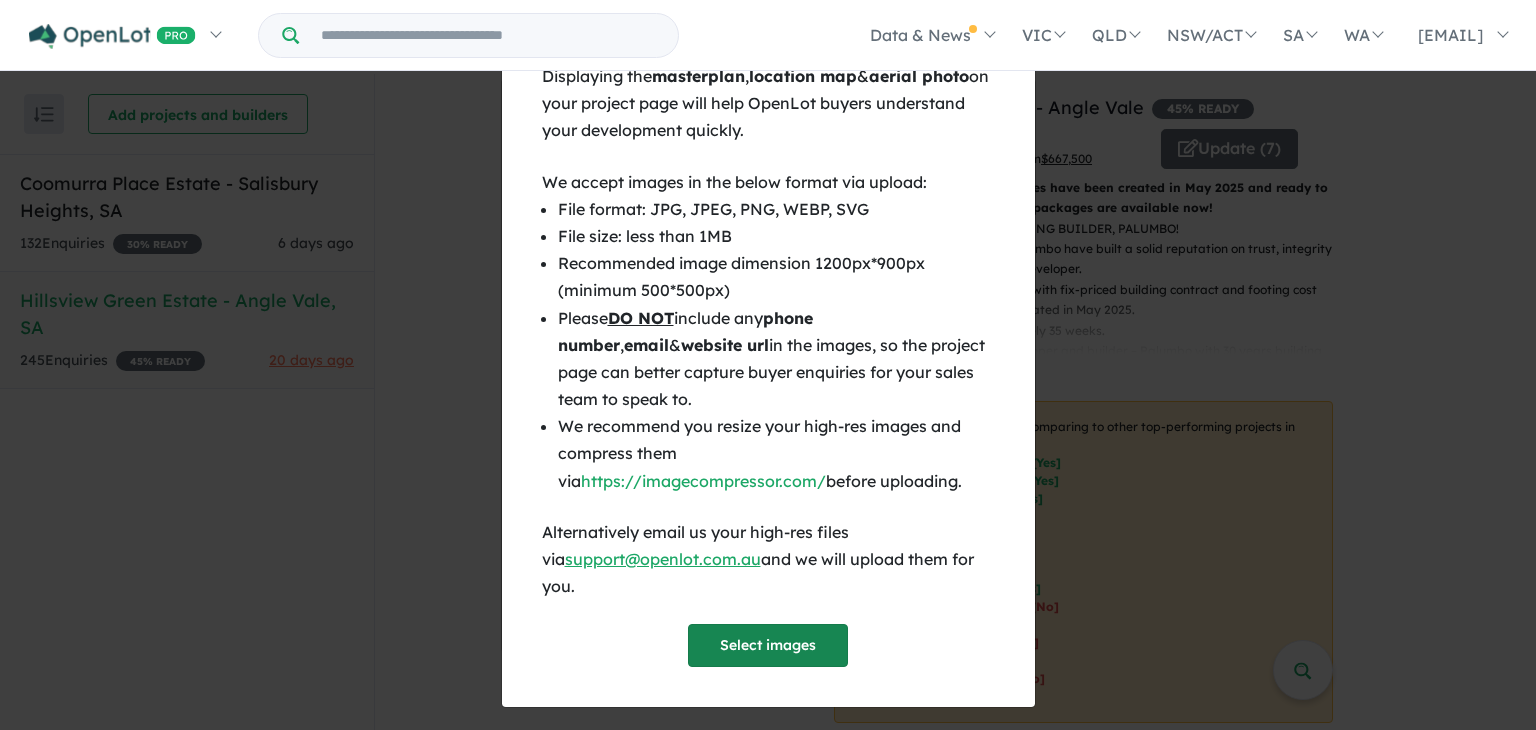 click on "Select images" at bounding box center [768, 645] 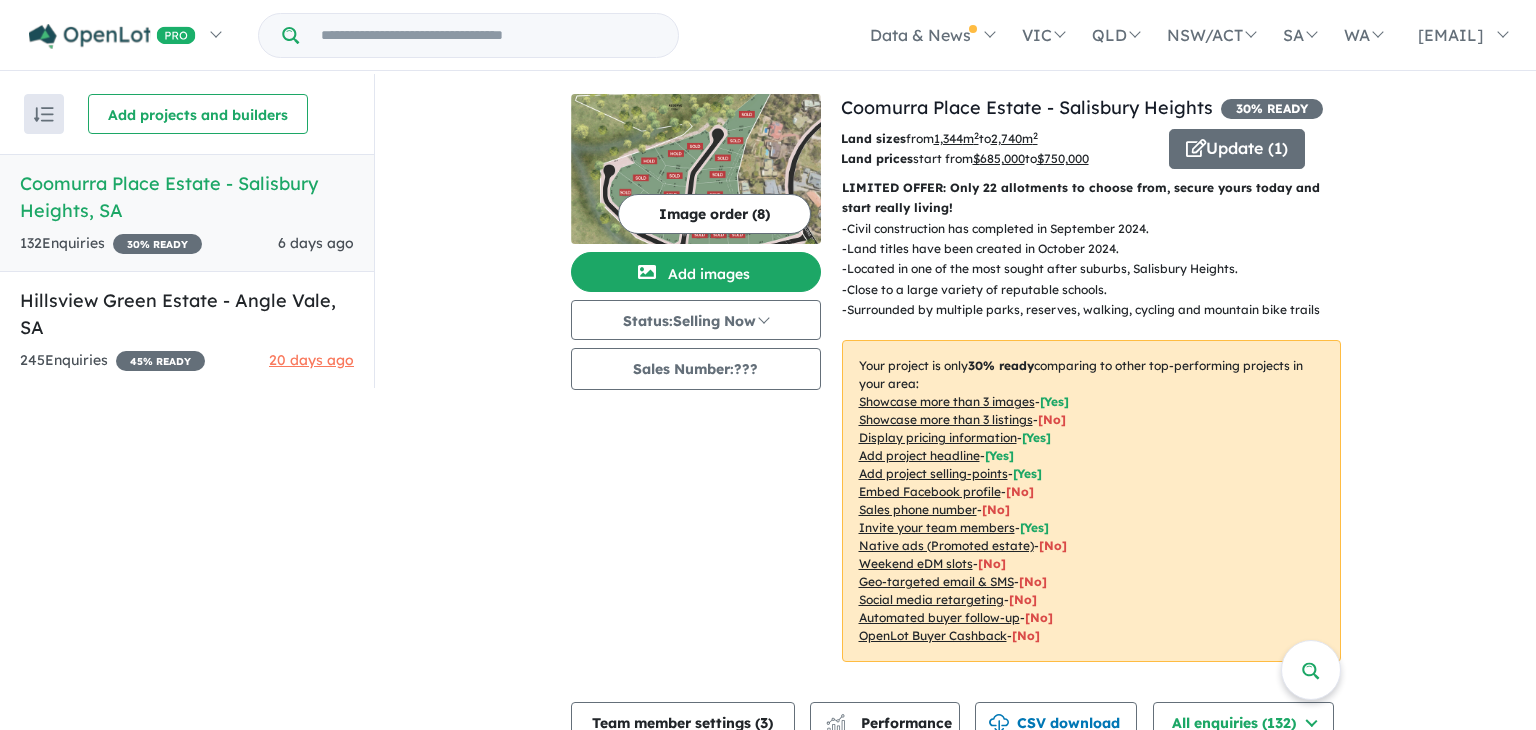 scroll, scrollTop: 0, scrollLeft: 0, axis: both 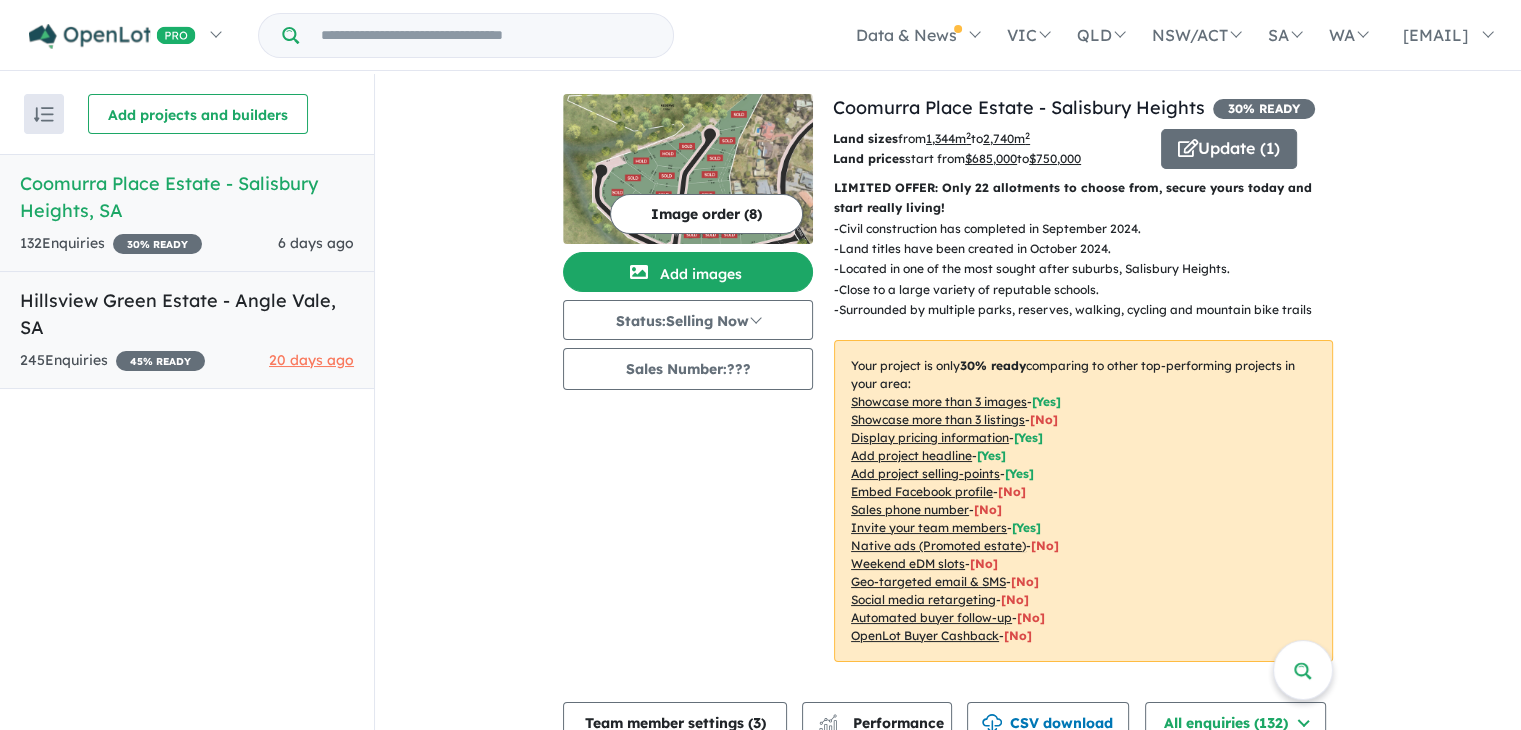 click on "Hillsview Green Estate - Angle Vale , SA" at bounding box center [187, 314] 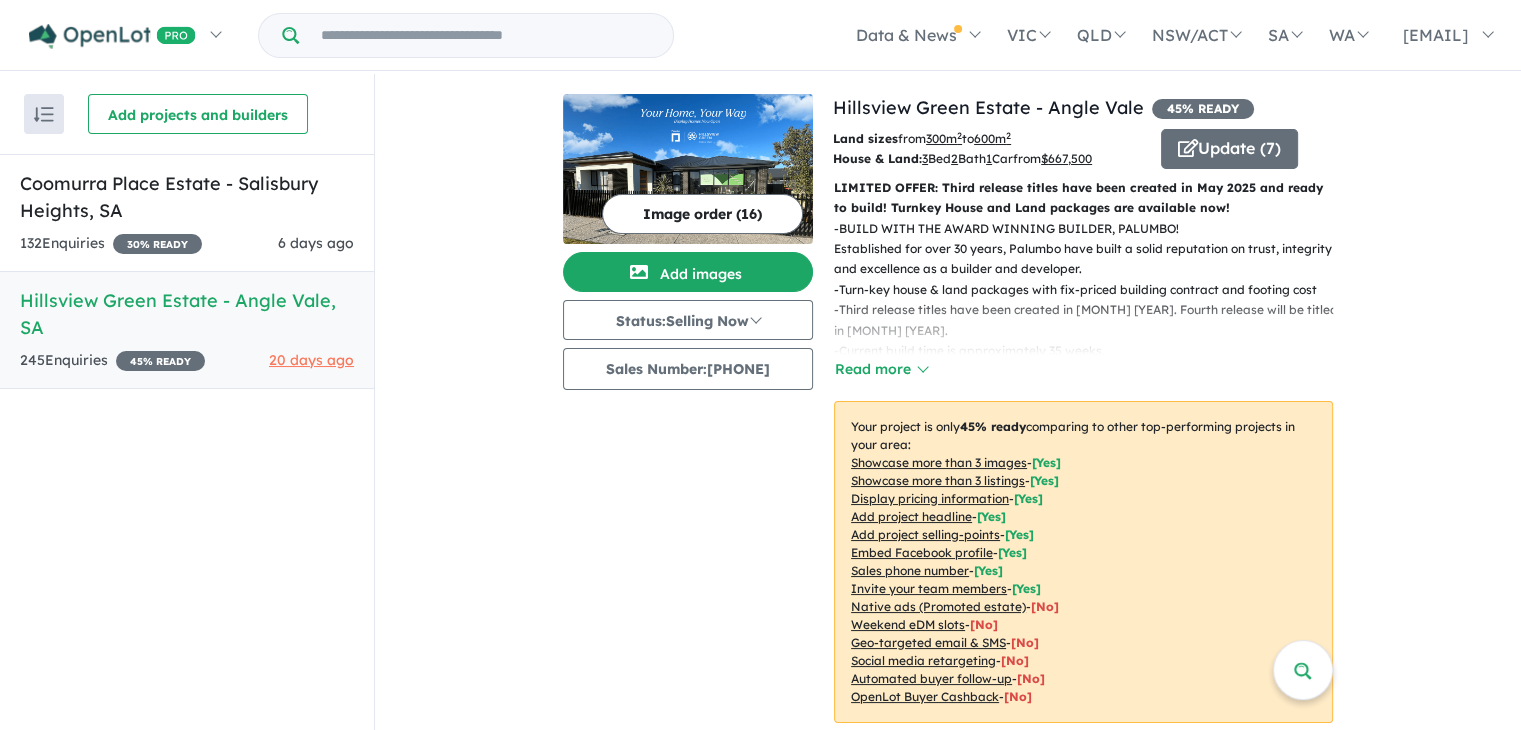 click on "Image order ( 16 )" at bounding box center (702, 214) 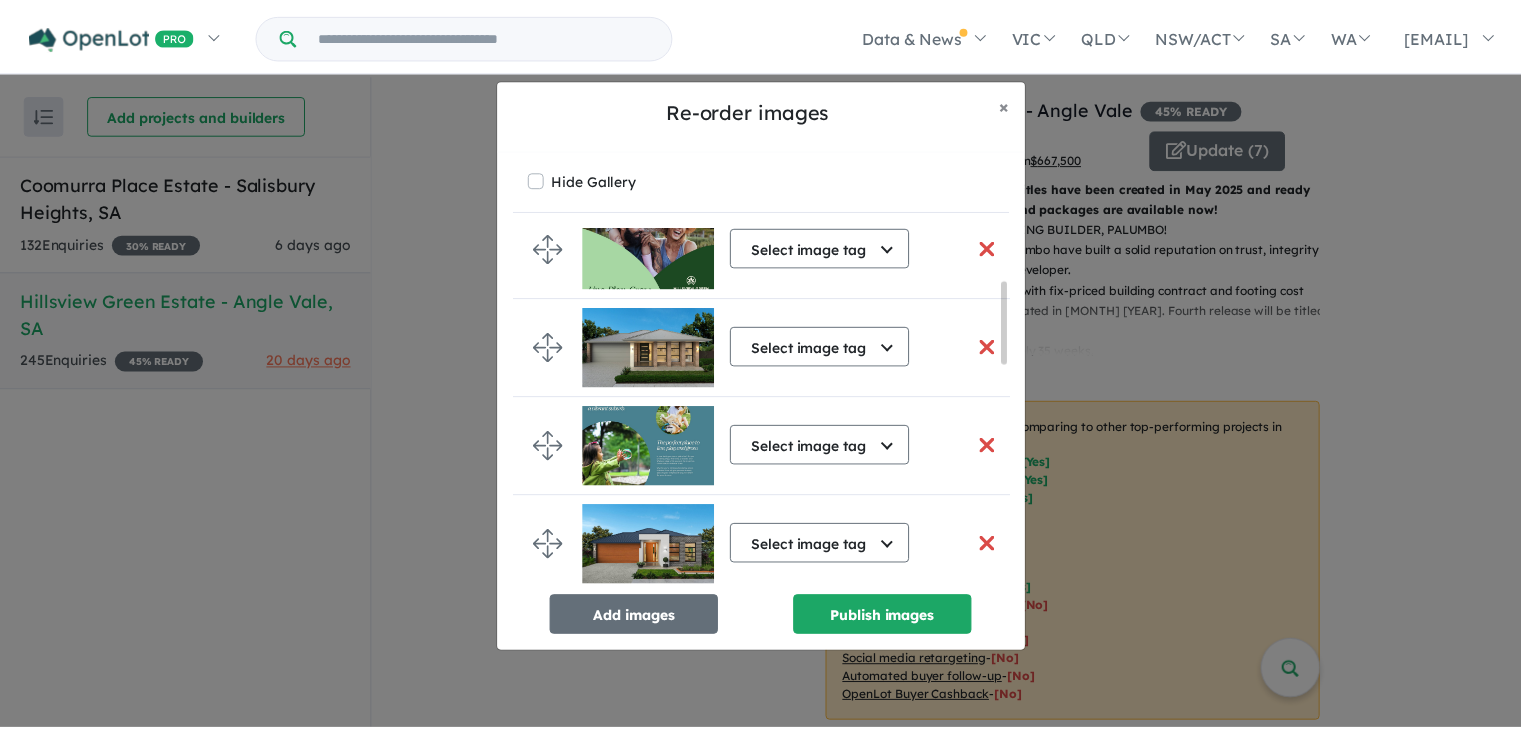scroll, scrollTop: 0, scrollLeft: 0, axis: both 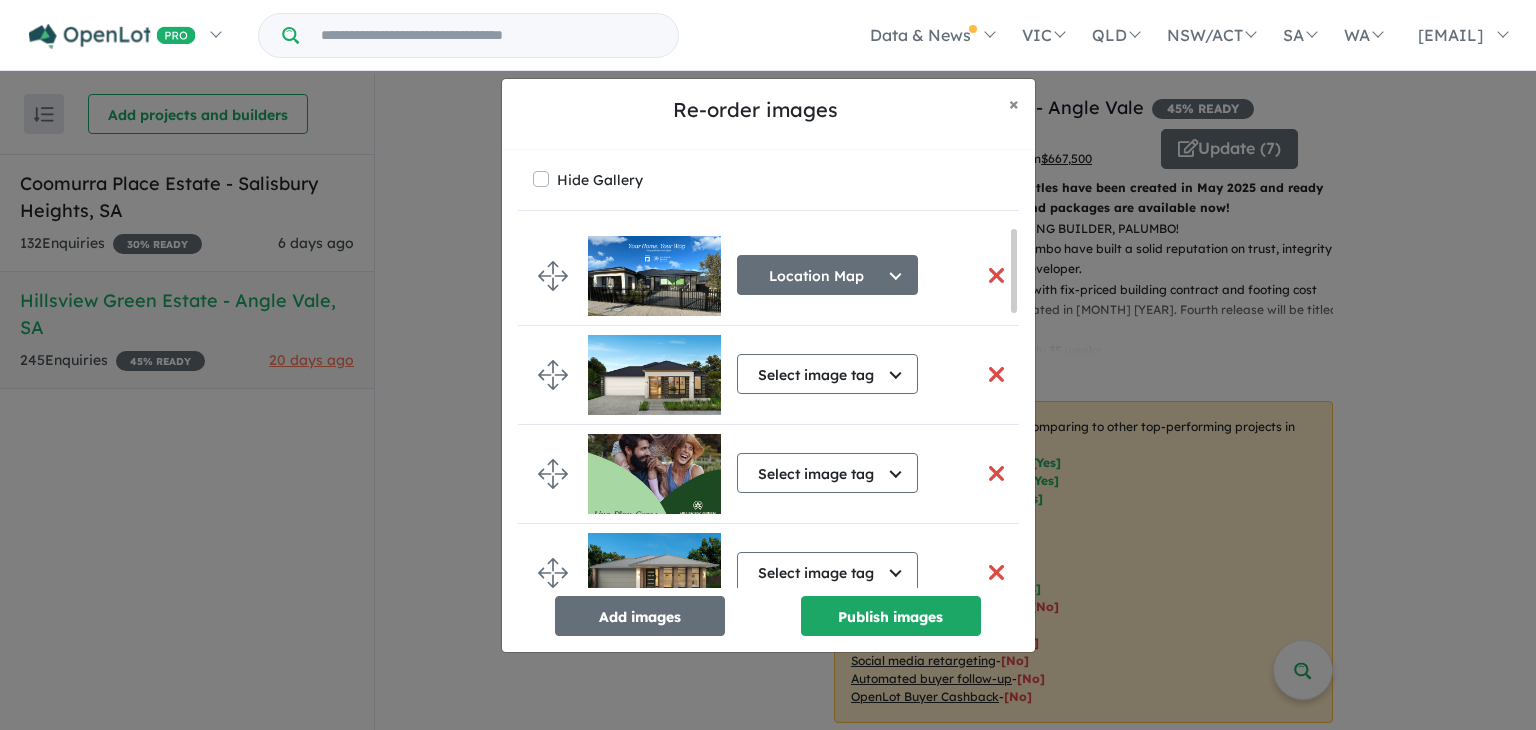 drag, startPoint x: 1010, startPoint y: 265, endPoint x: 952, endPoint y: 193, distance: 92.45539 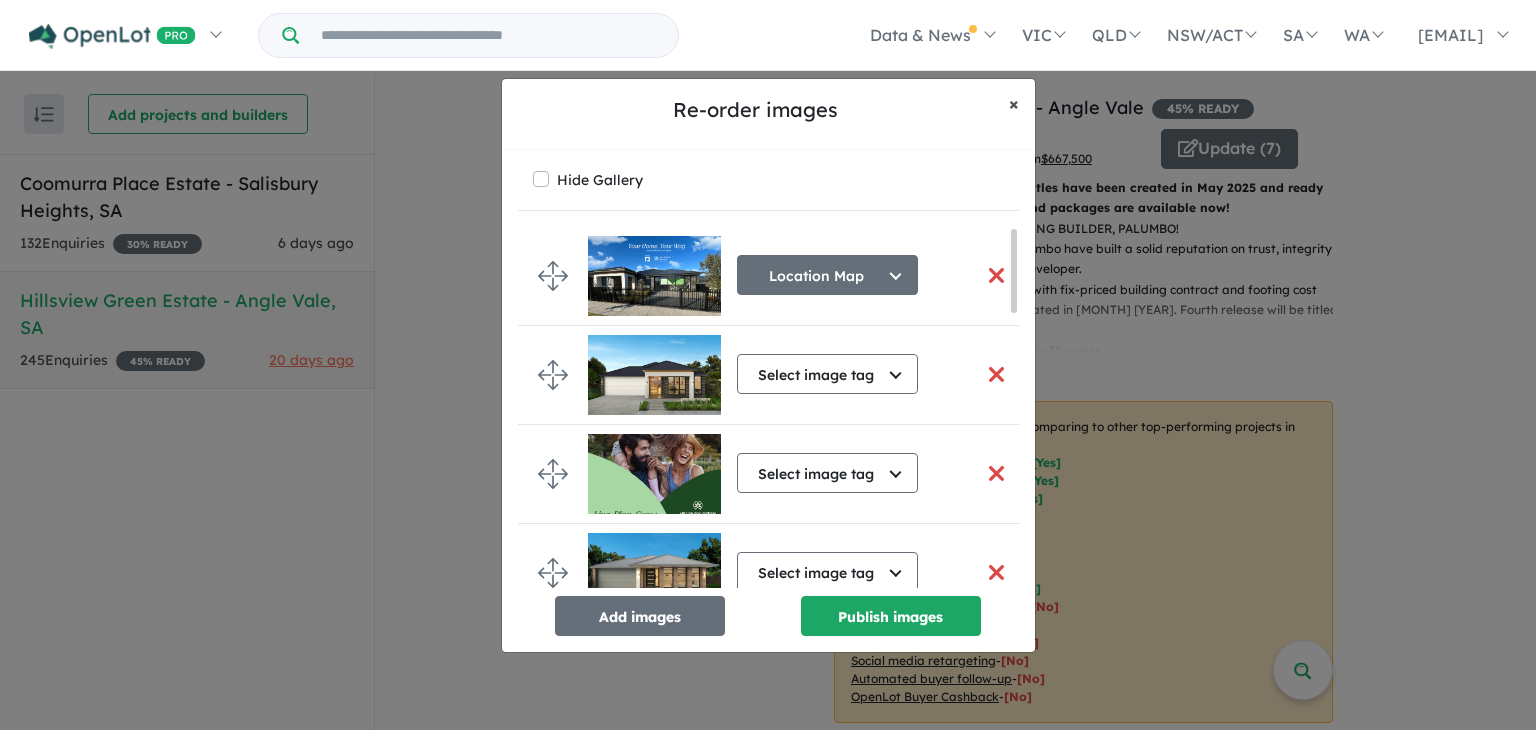 click on "×" at bounding box center [1014, 103] 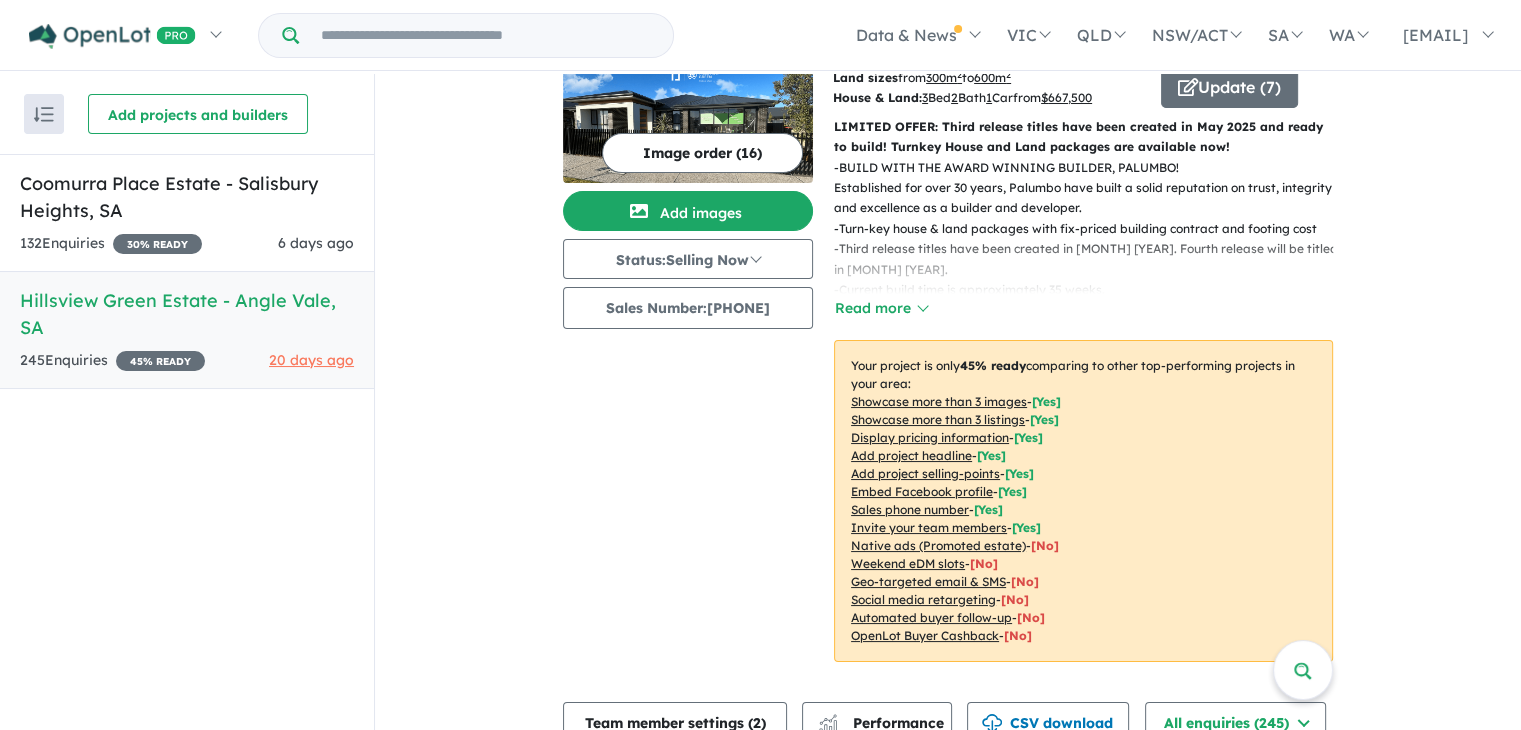 scroll, scrollTop: 148, scrollLeft: 0, axis: vertical 